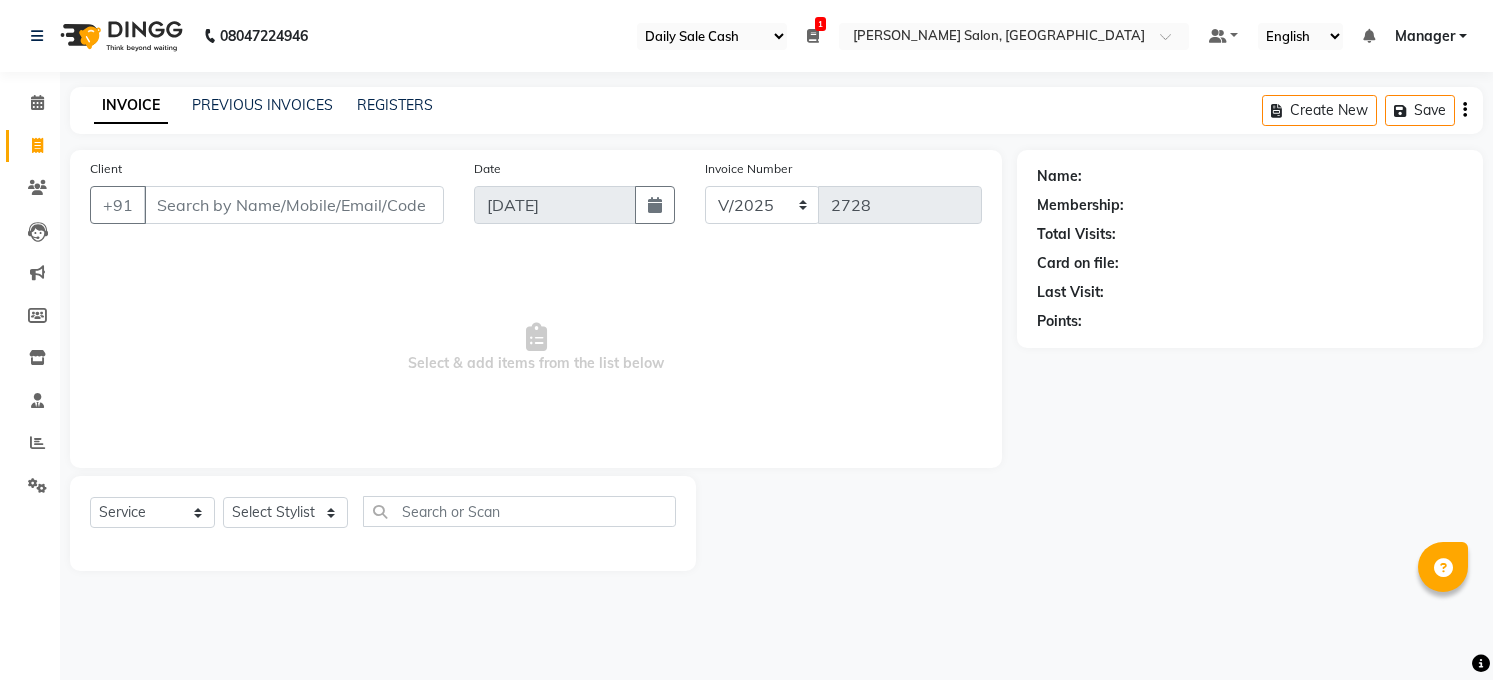 select on "35" 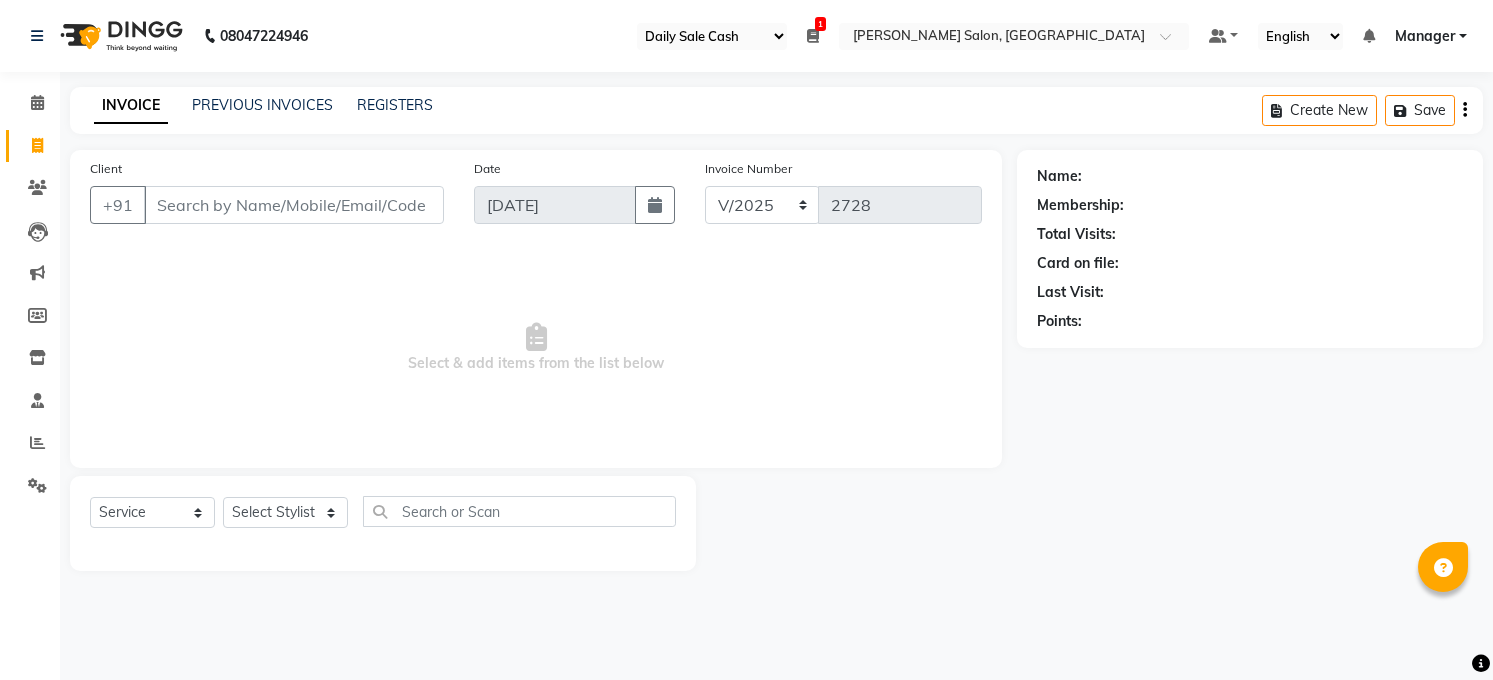 scroll, scrollTop: 0, scrollLeft: 0, axis: both 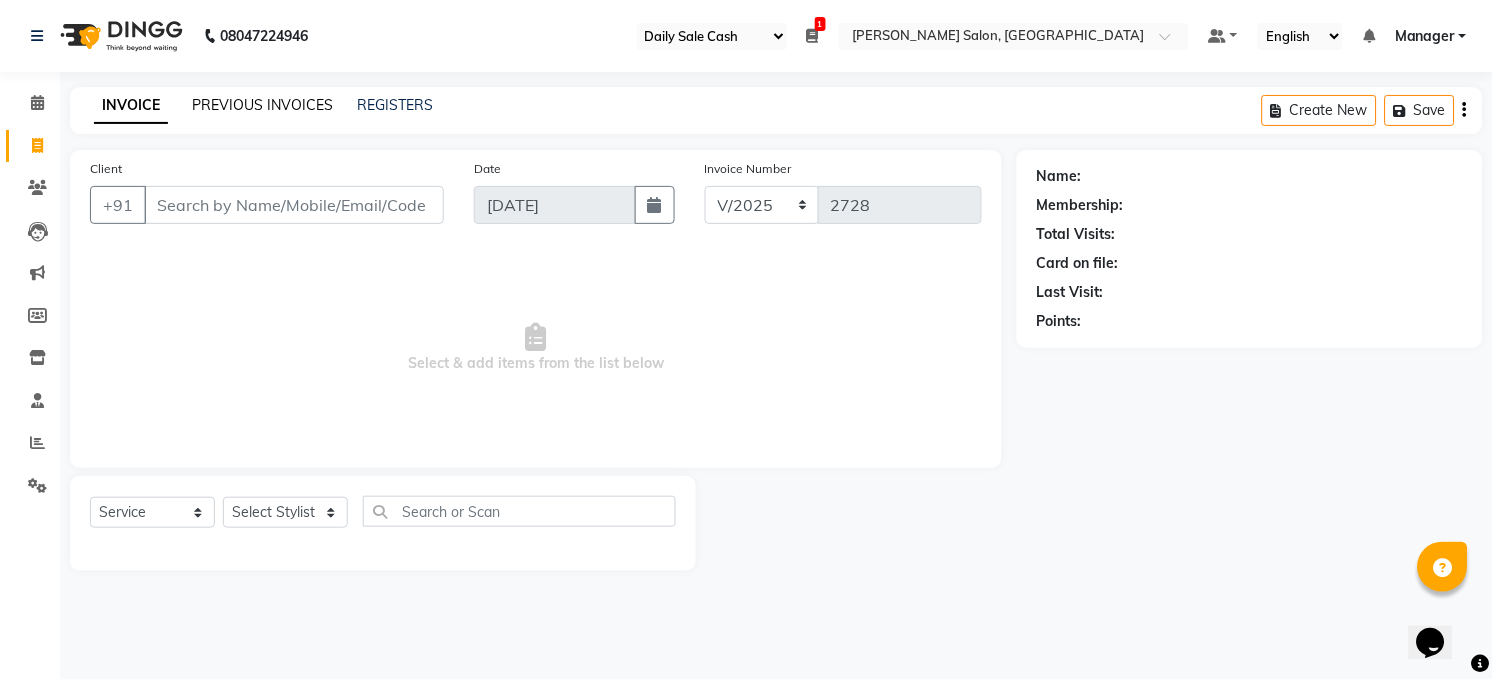 click on "PREVIOUS INVOICES" 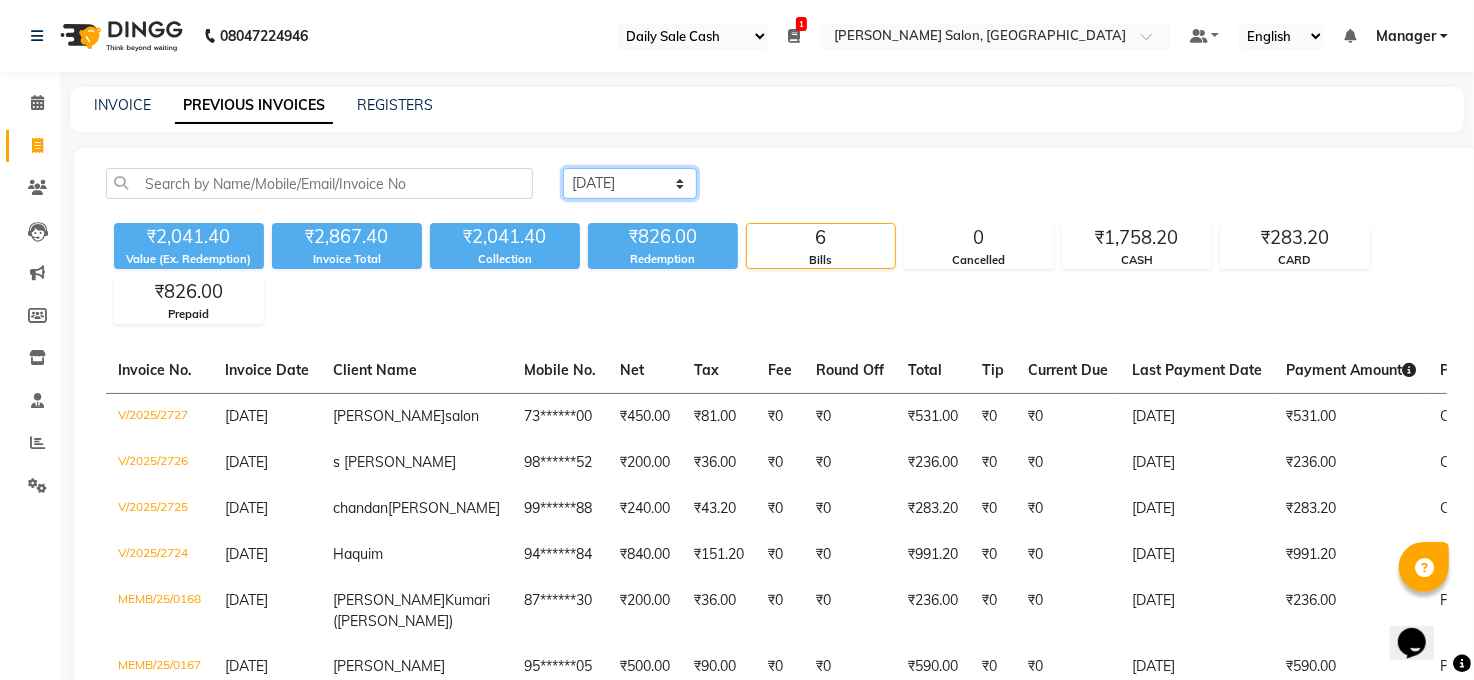 click on "Today Yesterday Custom Range" 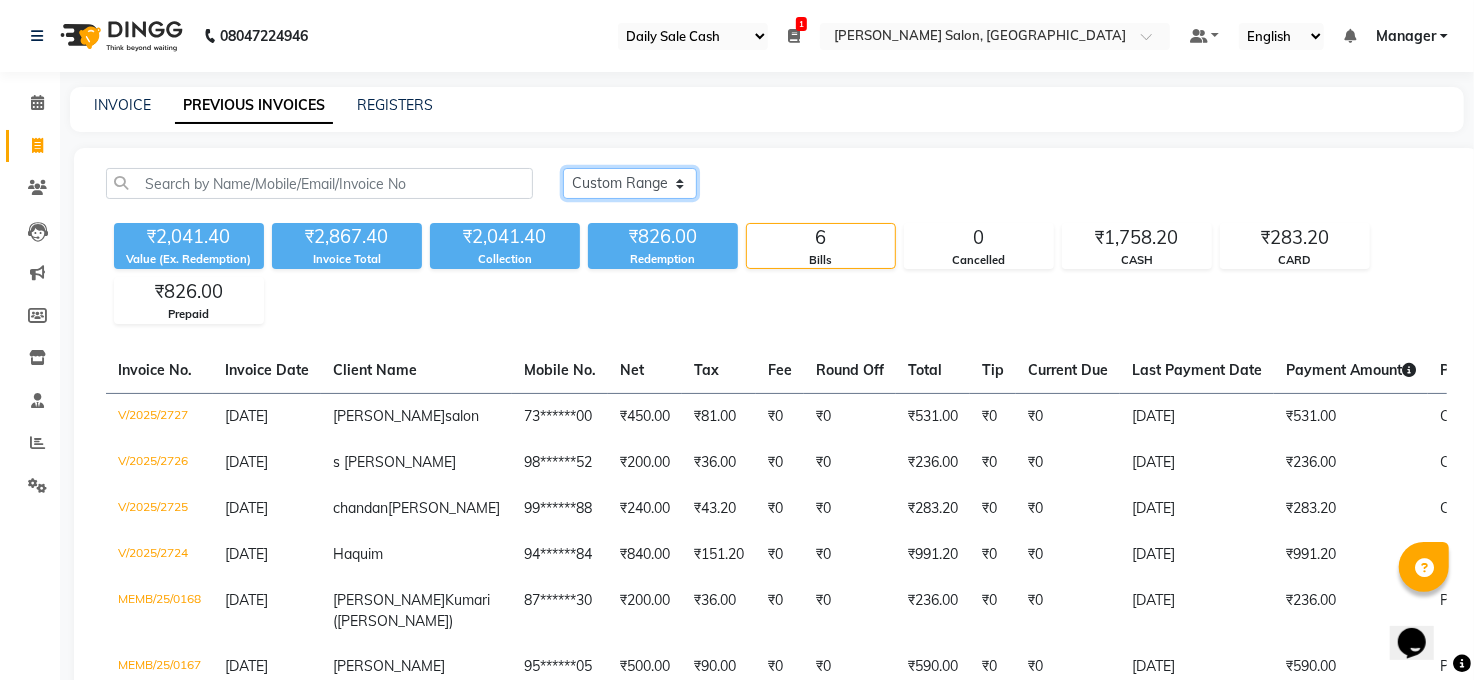 click on "Today Yesterday Custom Range" 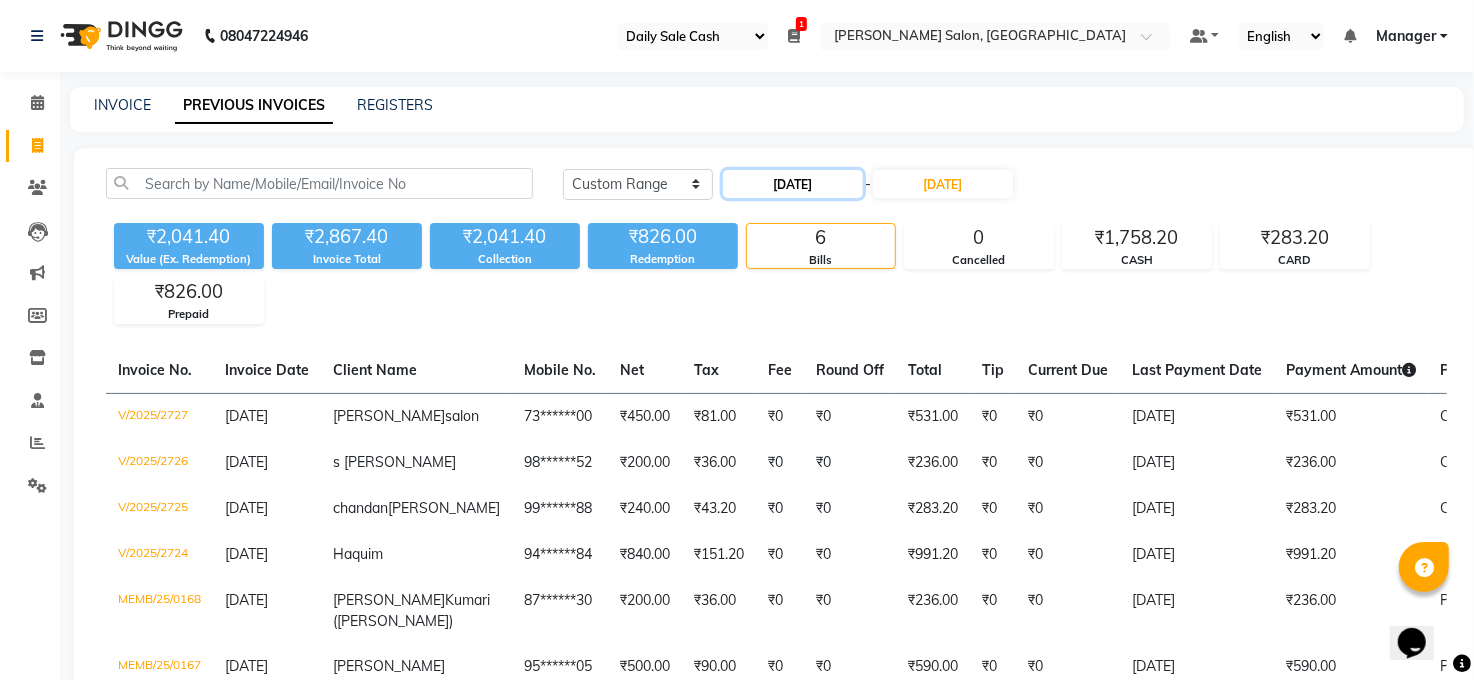 click on "[DATE]" 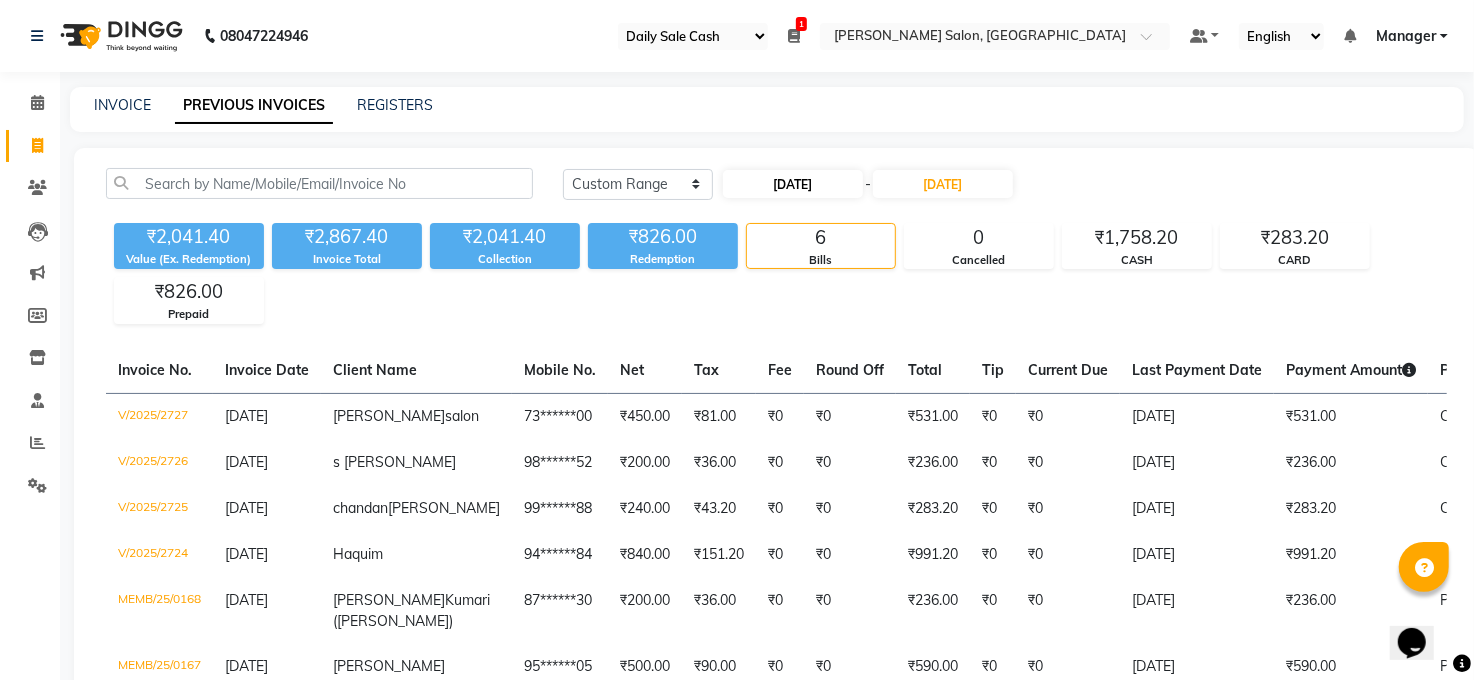 select on "7" 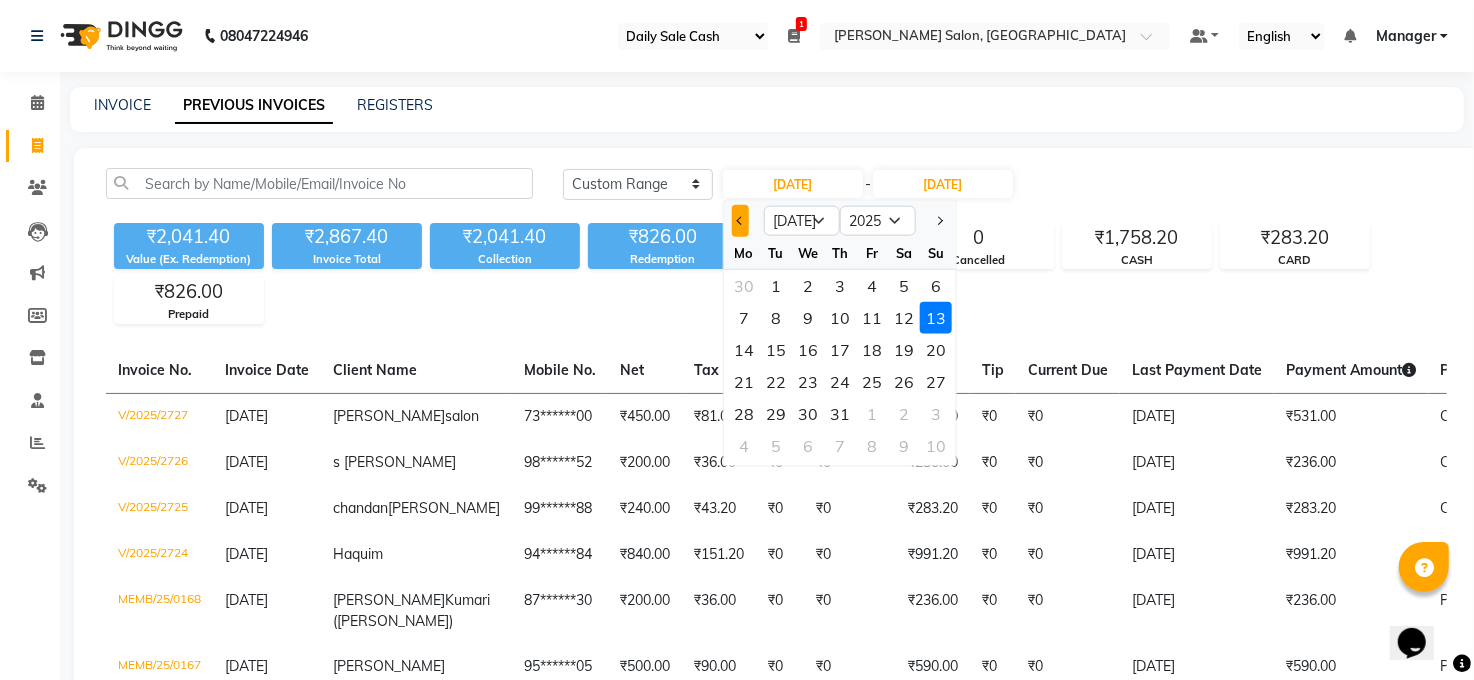 click 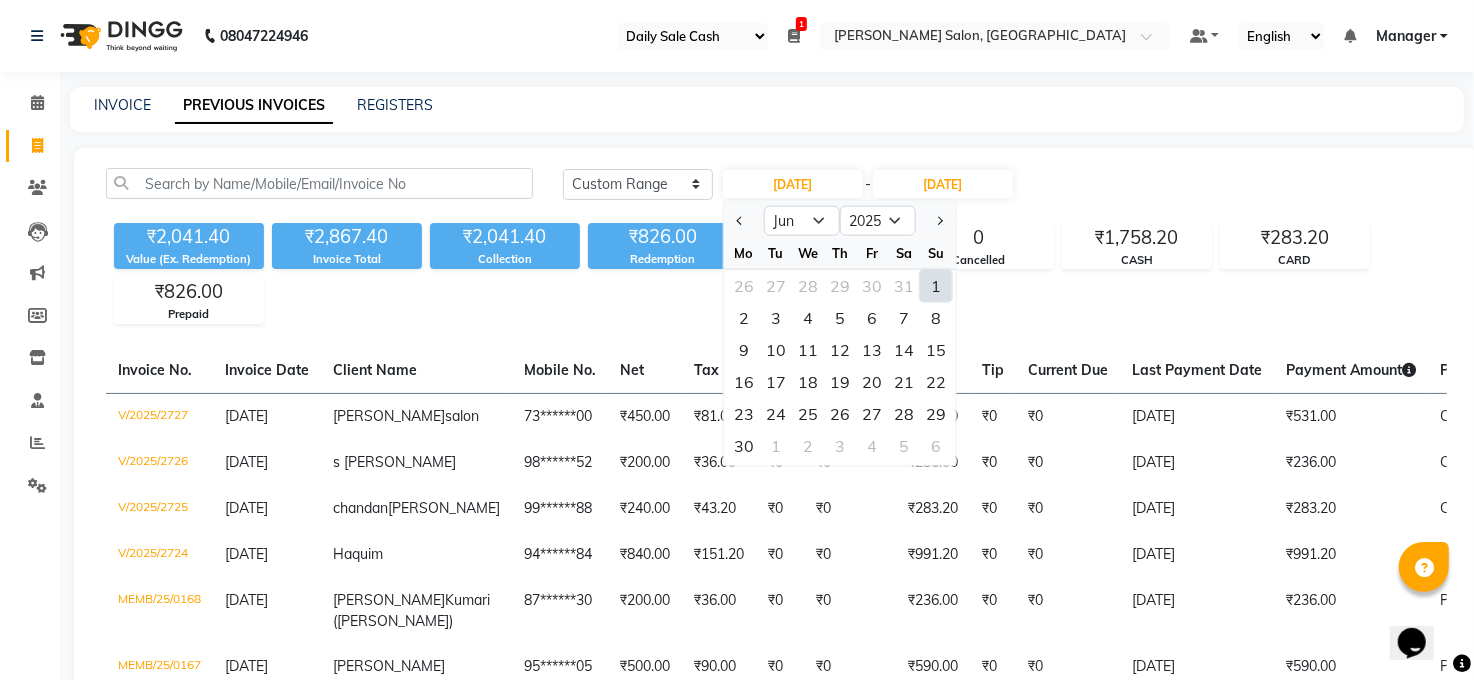 click on "15" 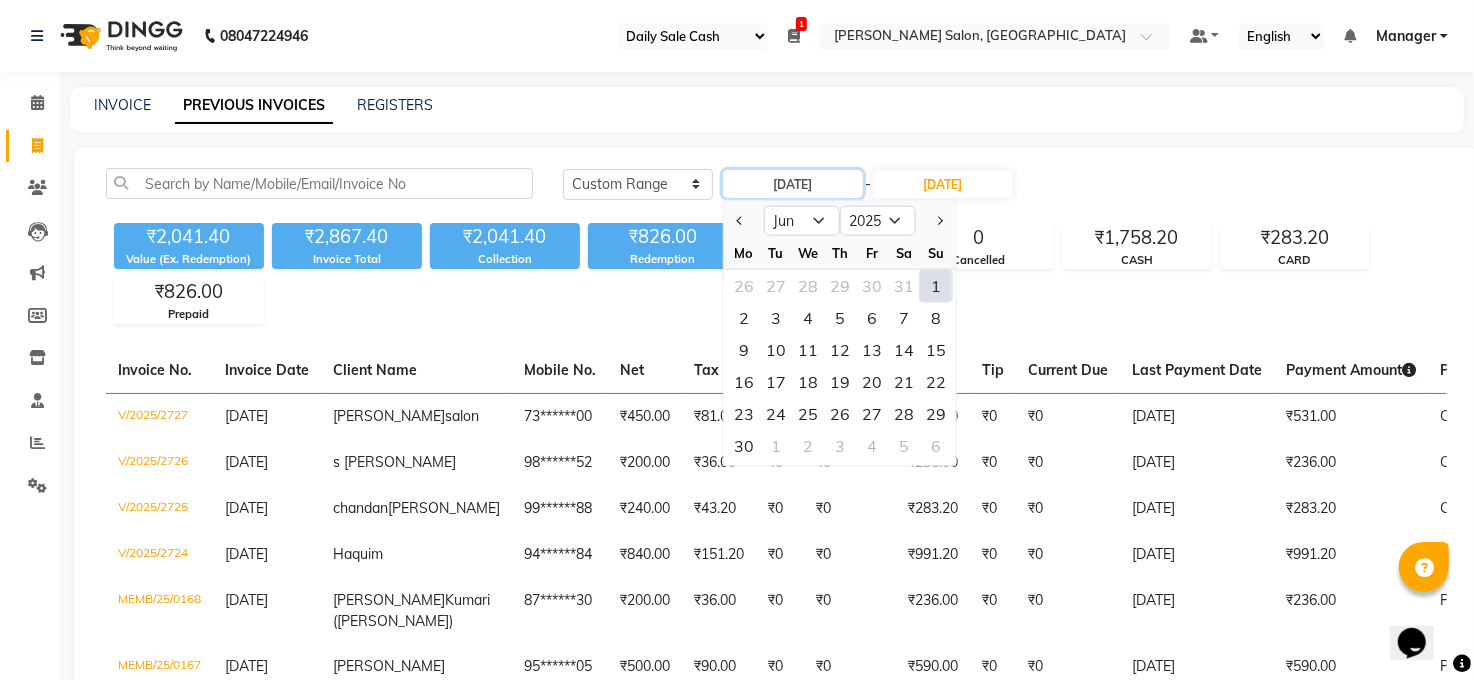 type on "15-06-2025" 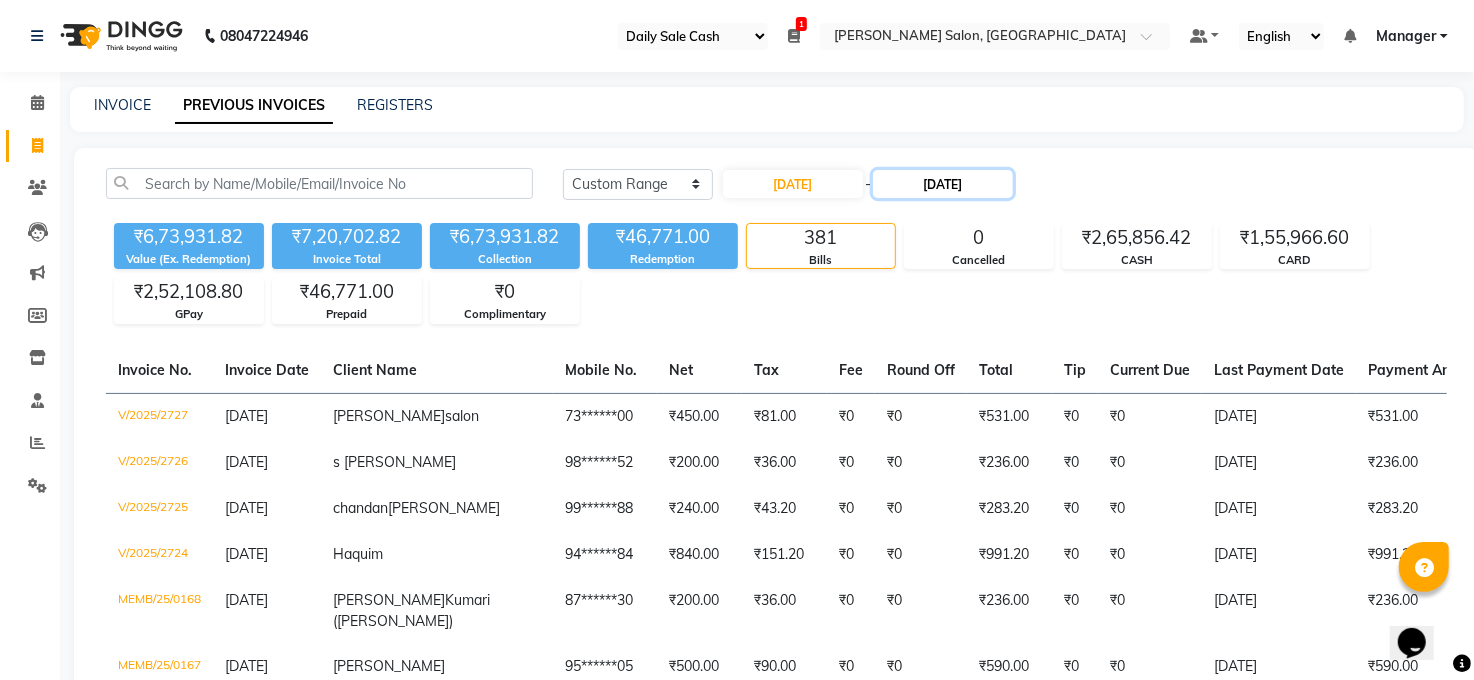 click on "[DATE]" 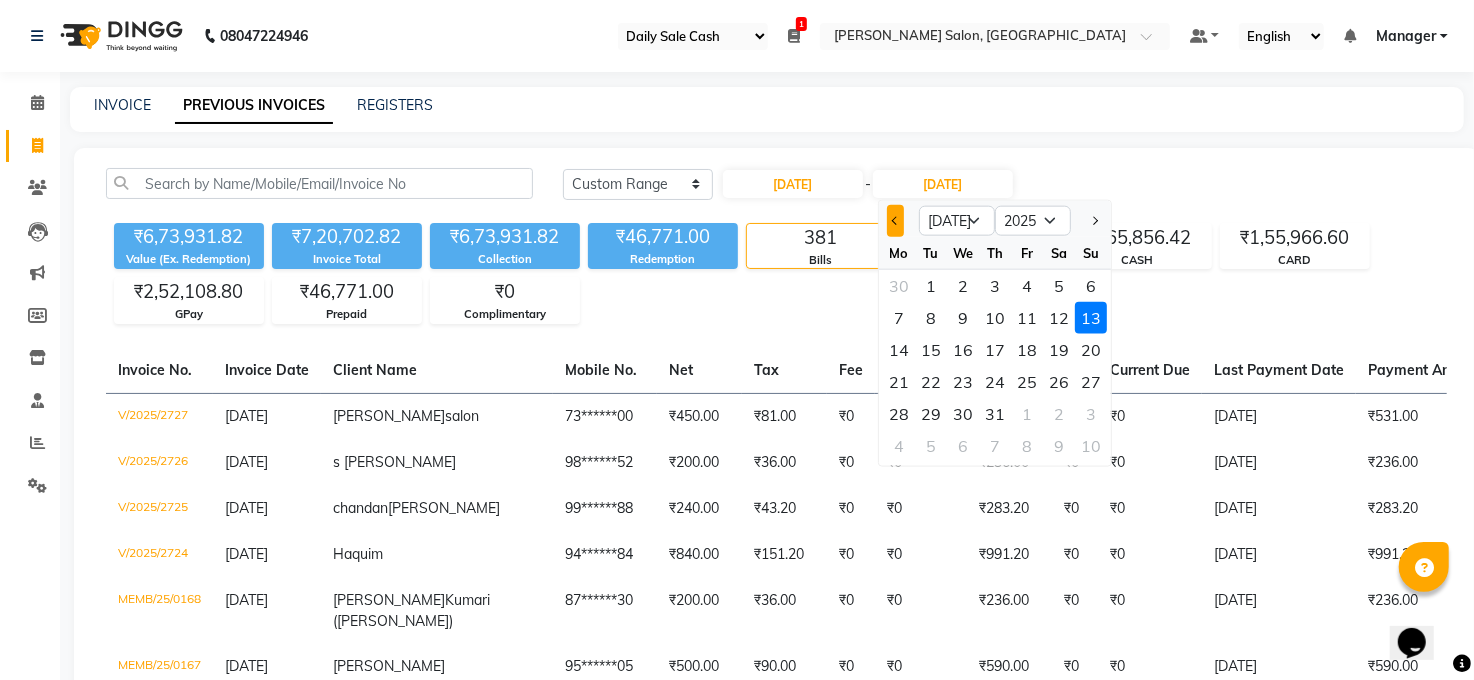 click 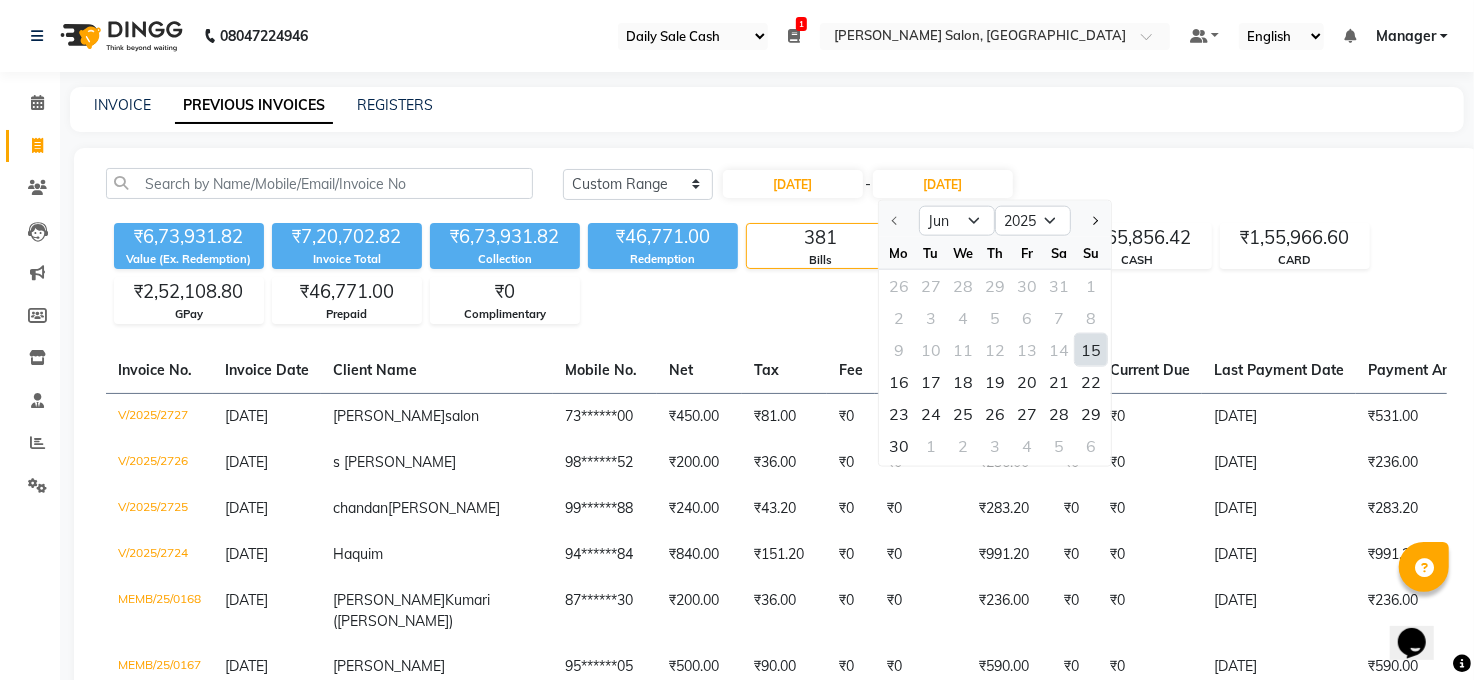 click on "15" 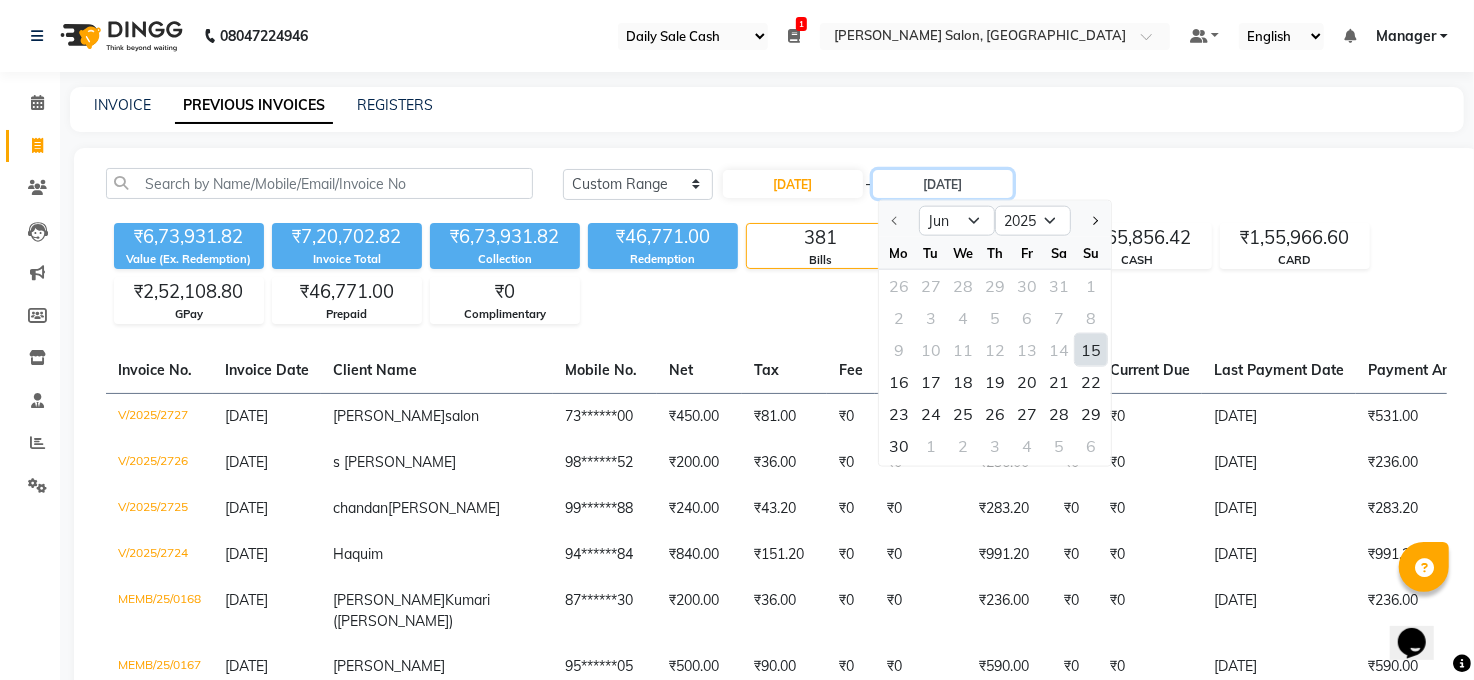 type on "15-06-2025" 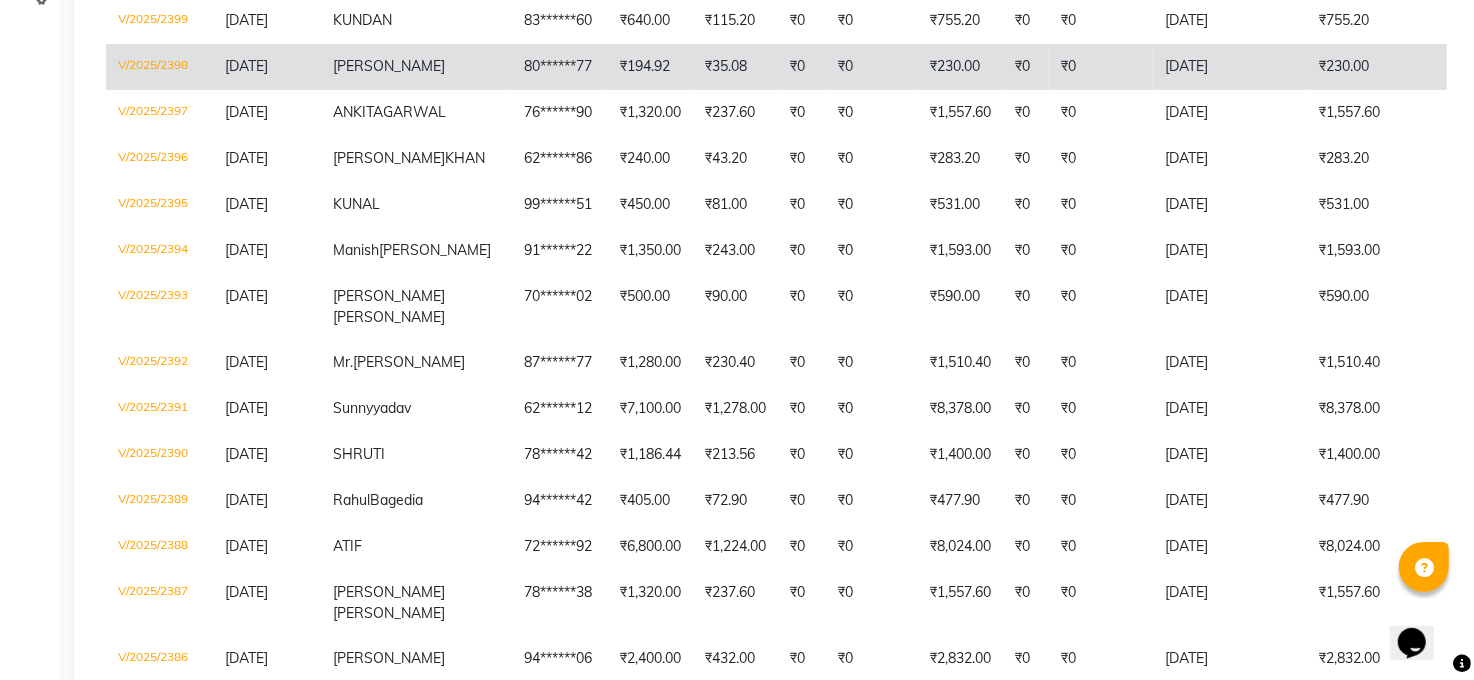 scroll, scrollTop: 533, scrollLeft: 0, axis: vertical 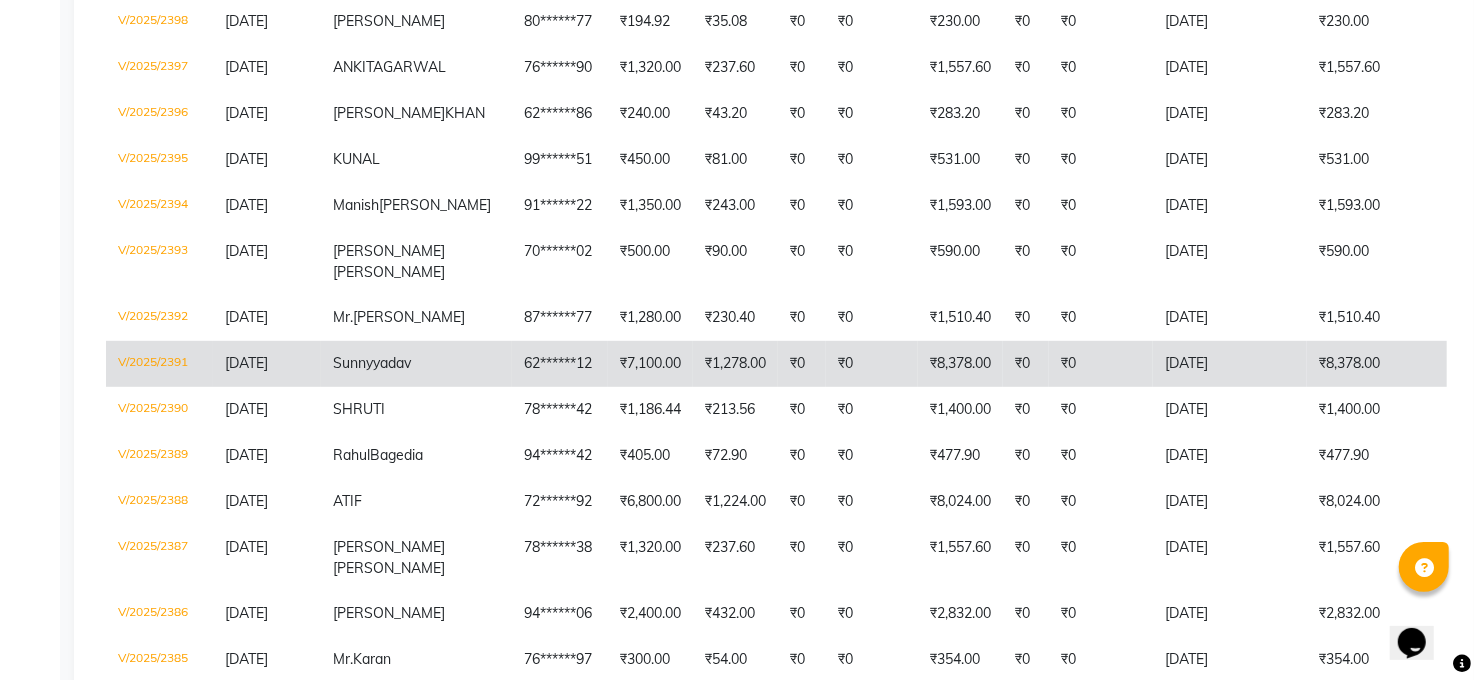click on "₹8,378.00" 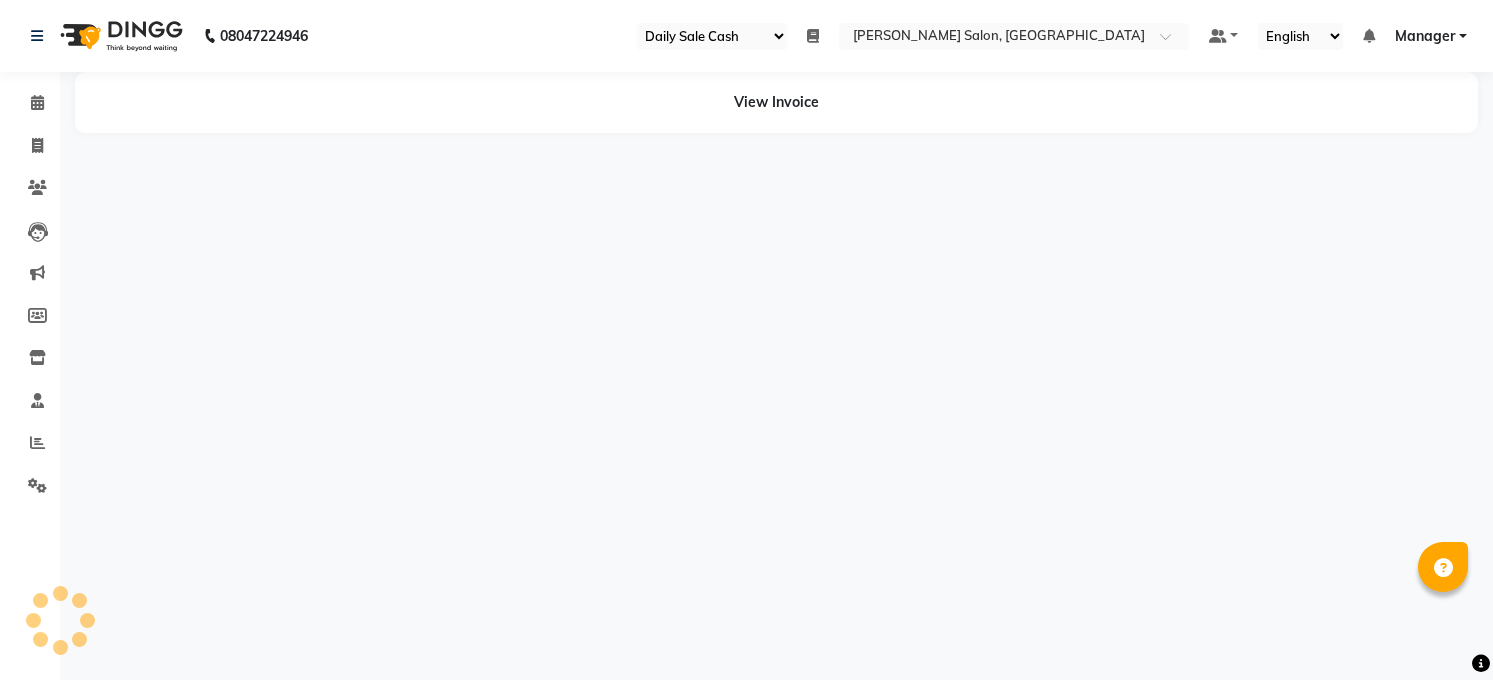 select on "35" 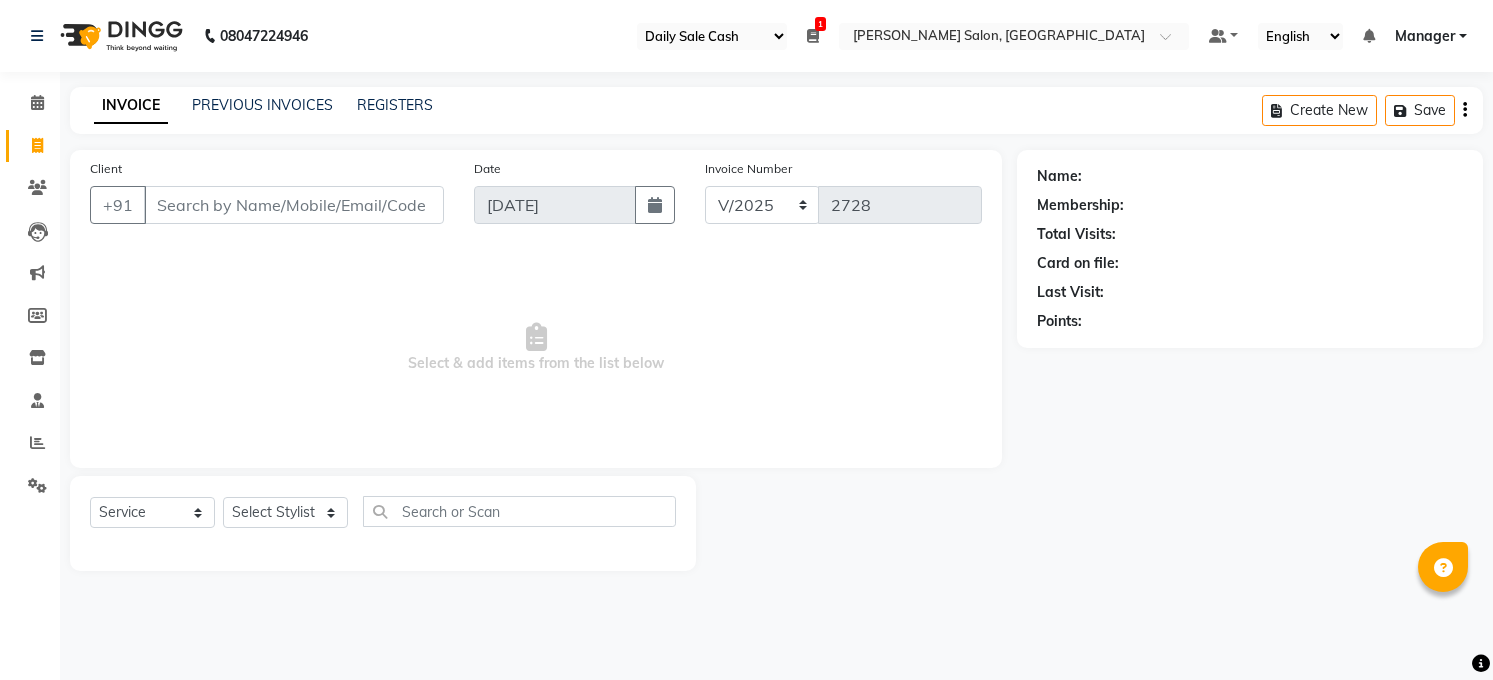 select on "35" 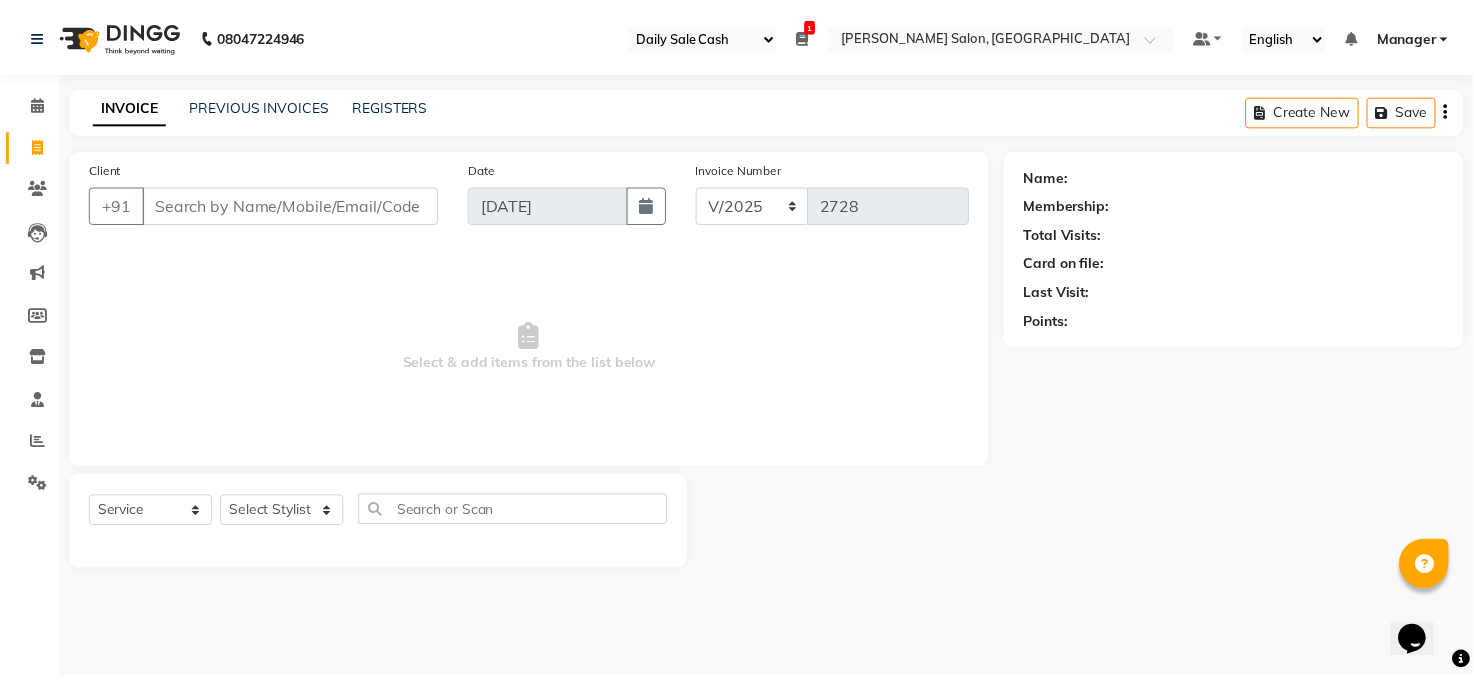 scroll, scrollTop: 0, scrollLeft: 0, axis: both 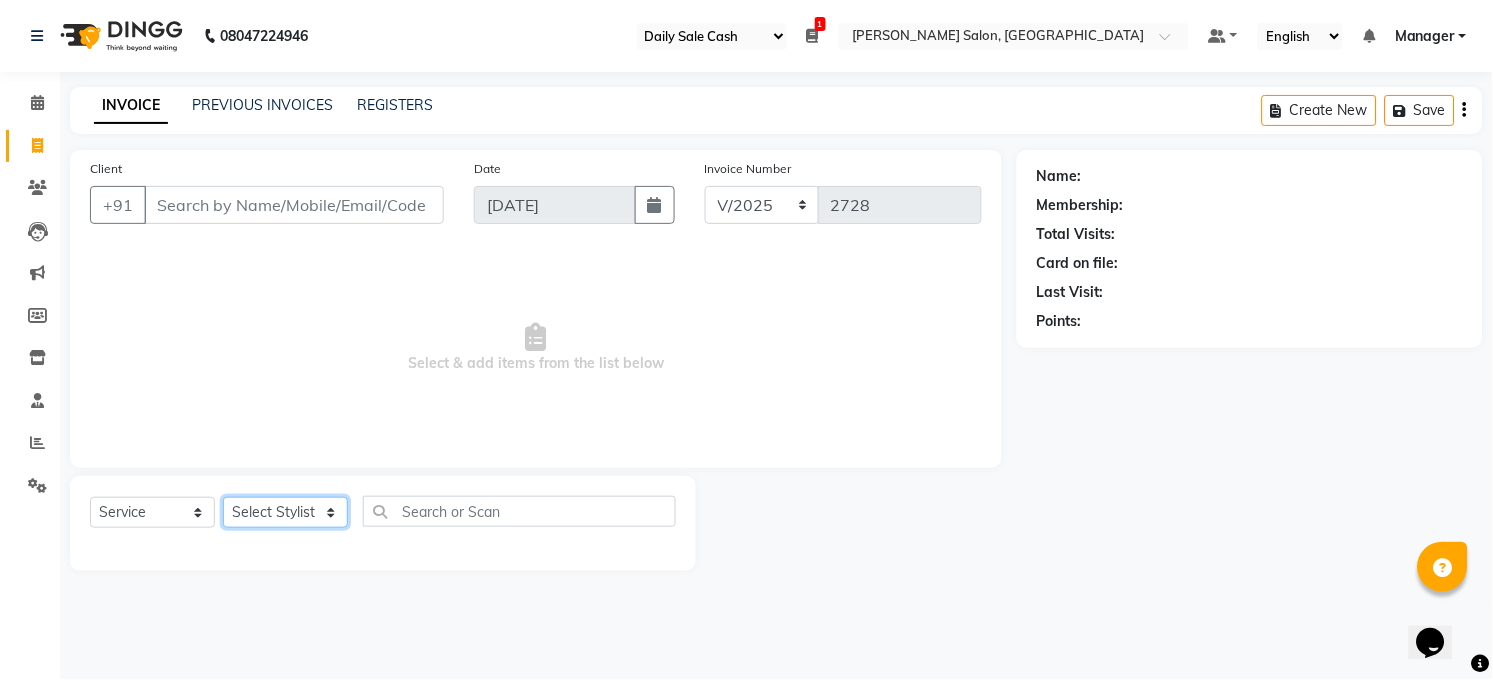 click on "Select Stylist [PERSON_NAME] [PERSON_NAME] [PERSON_NAME] COUNTER  Manager [PERSON_NAME] [PERSON_NAME] [PERSON_NAME] [PERSON_NAME] [PERSON_NAME] Santosh SAURABH [PERSON_NAME] [PERSON_NAME] Veer [PERSON_NAME]" 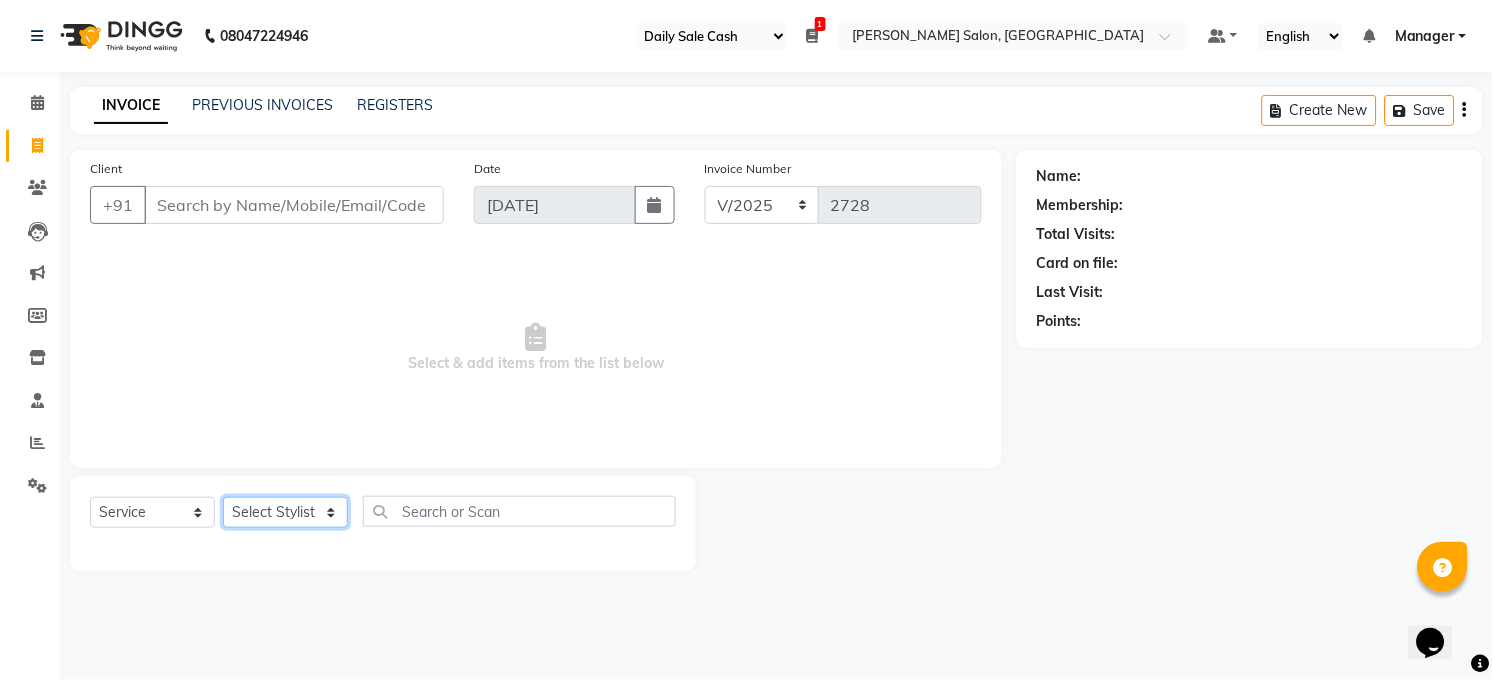 select on "40972" 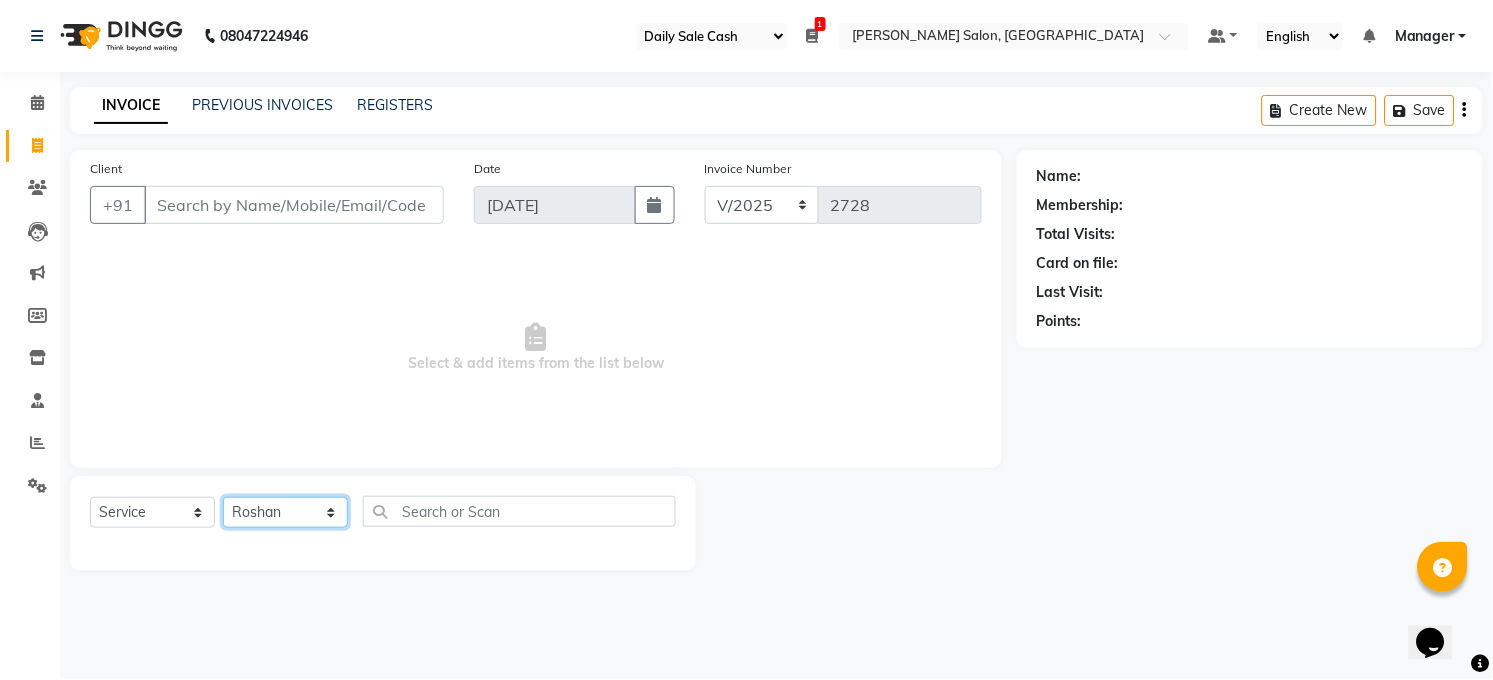 click on "Select Stylist [PERSON_NAME] [PERSON_NAME] [PERSON_NAME] COUNTER  Manager [PERSON_NAME] [PERSON_NAME] [PERSON_NAME] [PERSON_NAME] [PERSON_NAME] Santosh SAURABH [PERSON_NAME] [PERSON_NAME] Veer [PERSON_NAME]" 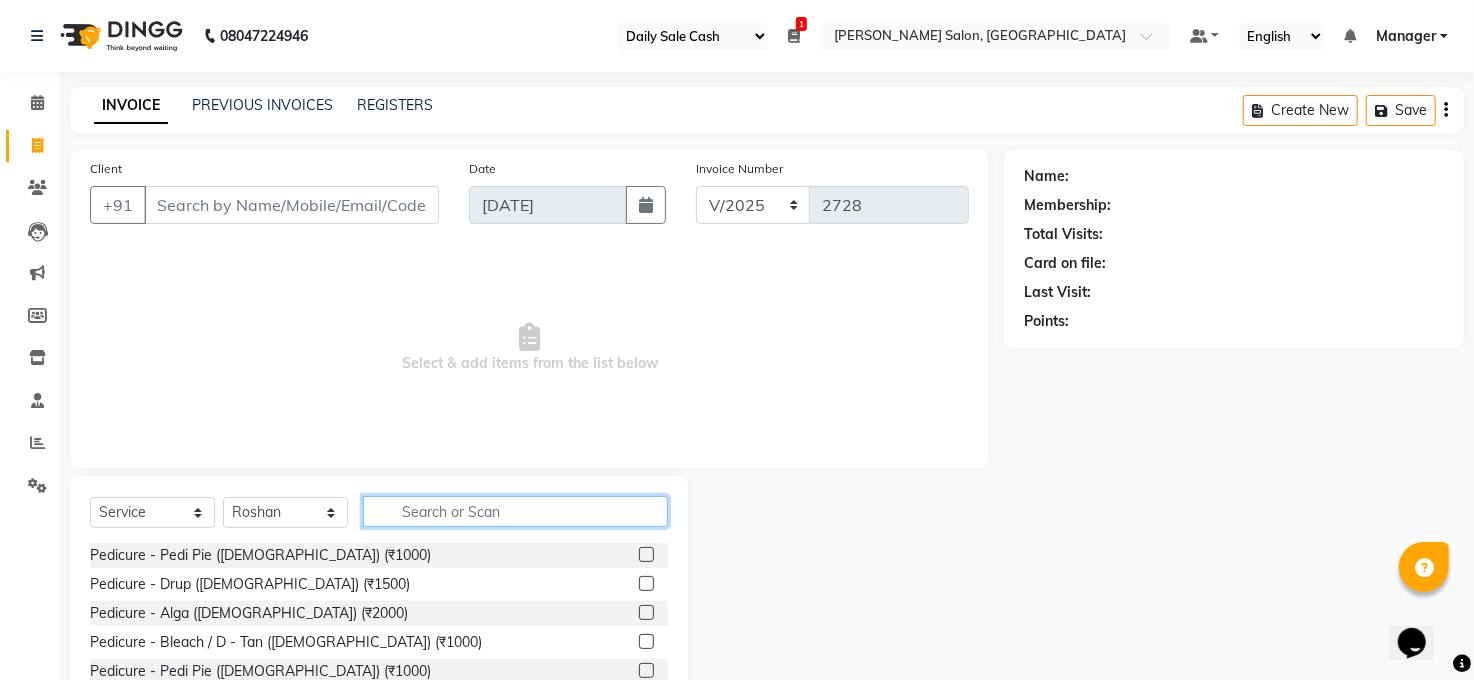 click 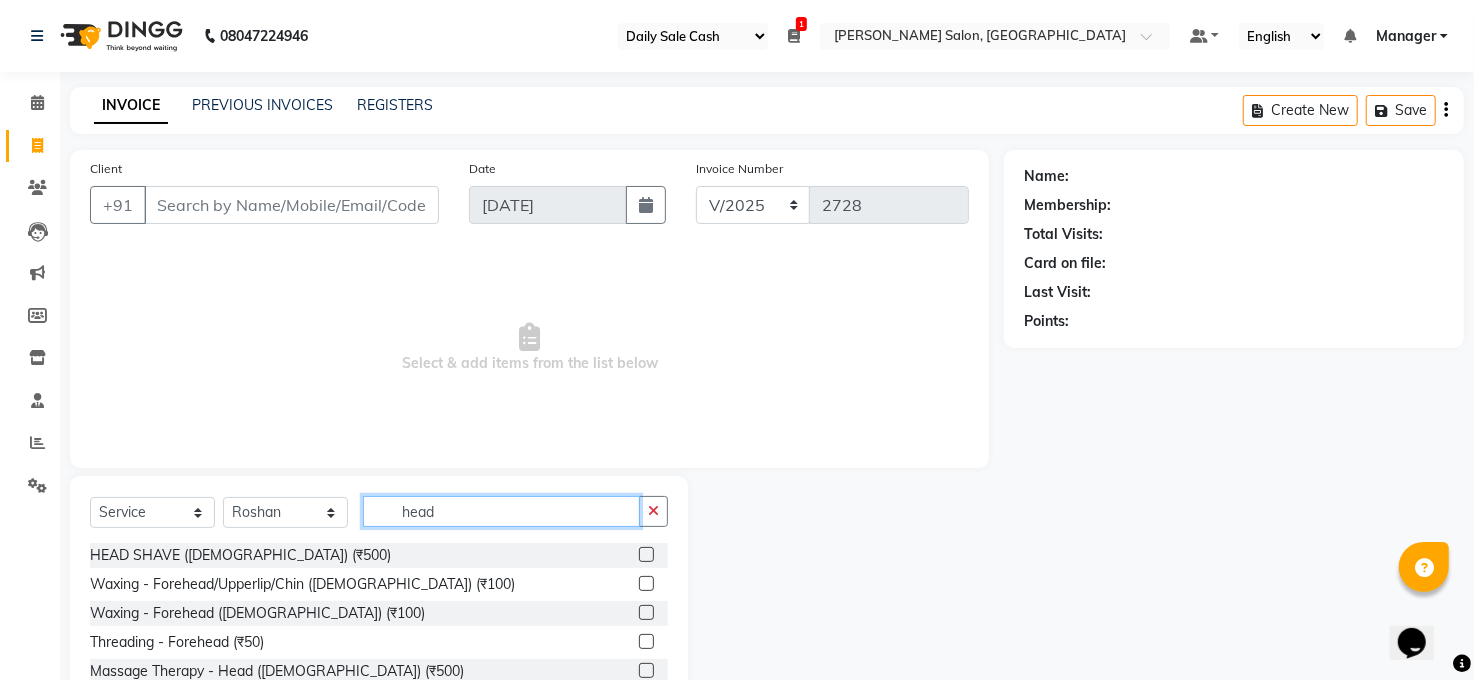 scroll, scrollTop: 93, scrollLeft: 0, axis: vertical 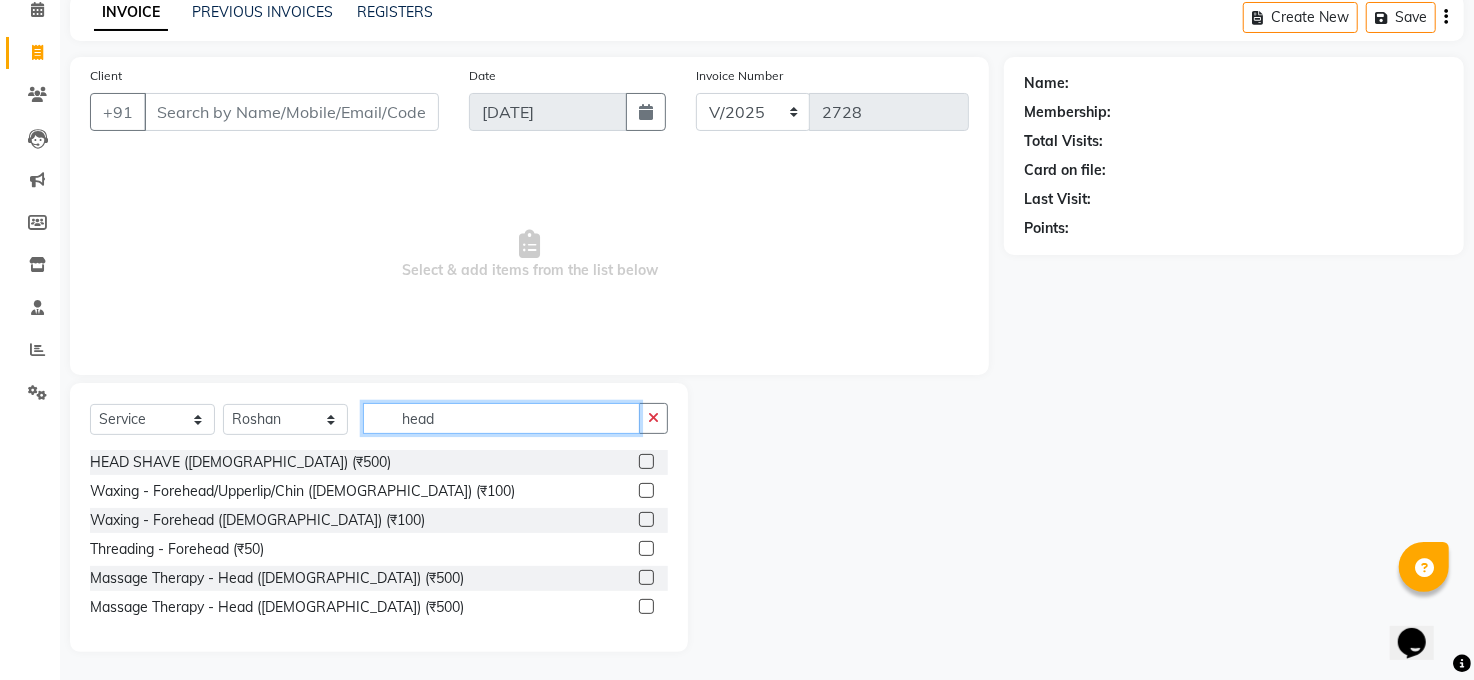 type on "head" 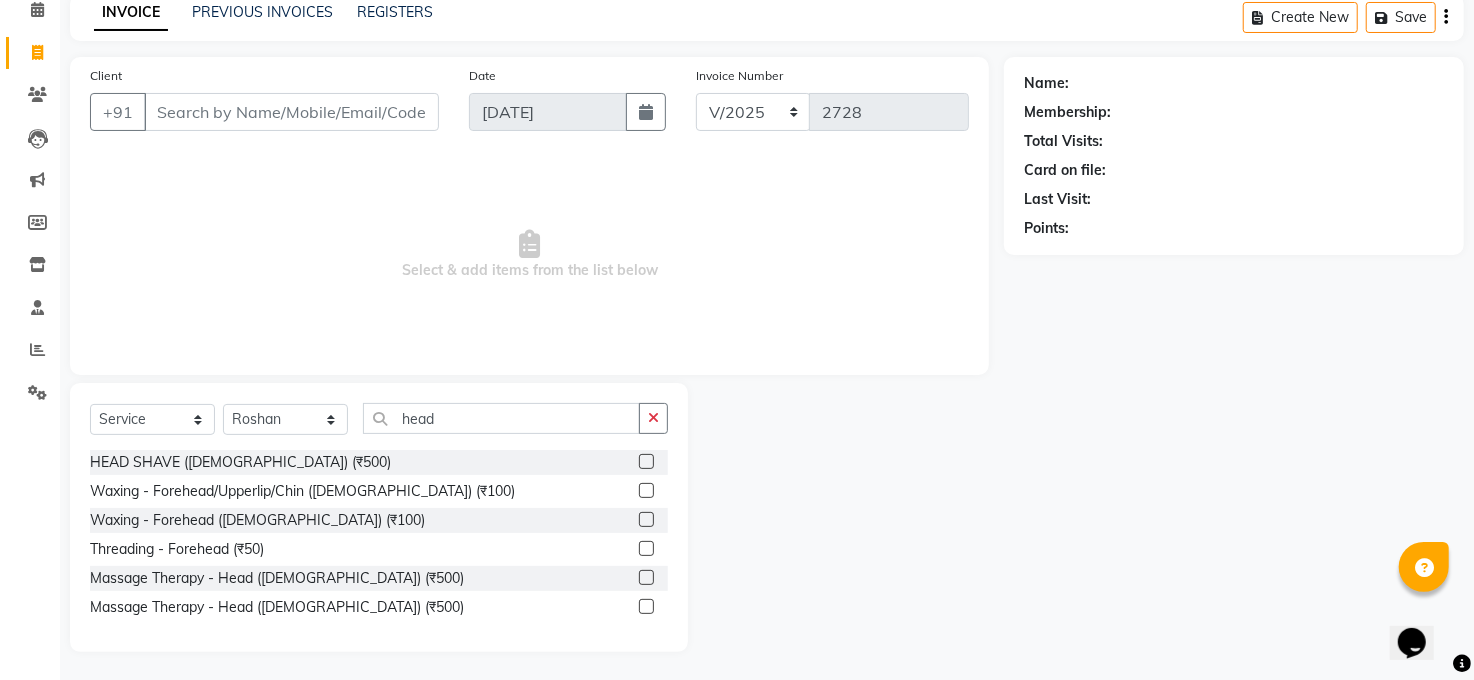 click on "Select  Service  Product  Membership  Package Voucher Prepaid Gift Card  Select Stylist [PERSON_NAME] [PERSON_NAME] [PERSON_NAME] COUNTER  Manager [PERSON_NAME] [PERSON_NAME] [PERSON_NAME] [PERSON_NAME] [PERSON_NAME] [PERSON_NAME] [PERSON_NAME] Veer [PERSON_NAME] head HEAD  SHAVE ([DEMOGRAPHIC_DATA]) (₹500)  Waxing - Forehead/Upperlip/Chin ([DEMOGRAPHIC_DATA]) (₹100)  Waxing - Forehead ([DEMOGRAPHIC_DATA]) (₹100)  Threading - Forehead  (₹50)  Massage Therapy - Head ([DEMOGRAPHIC_DATA]) (₹500)  Massage Therapy - Head ([DEMOGRAPHIC_DATA]) (₹500)" 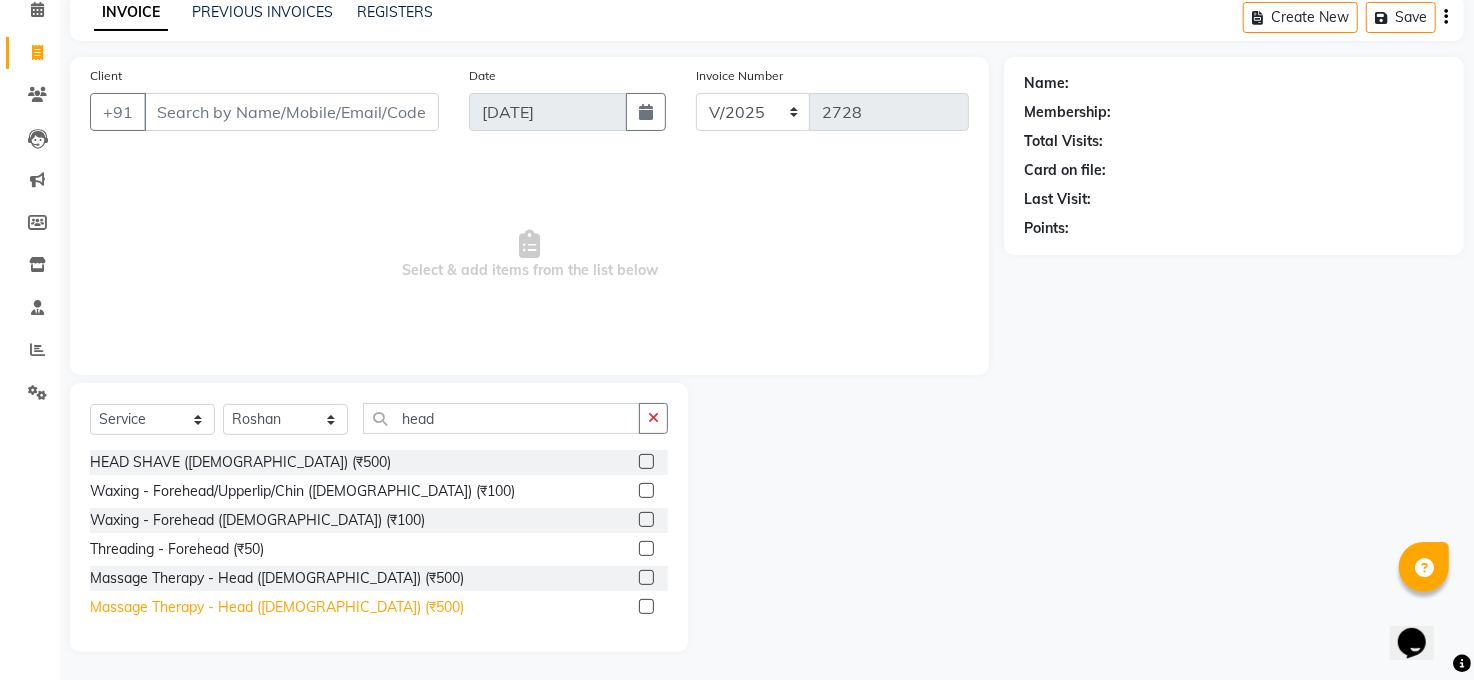 click on "Massage Therapy - Head ([DEMOGRAPHIC_DATA]) (₹500)" 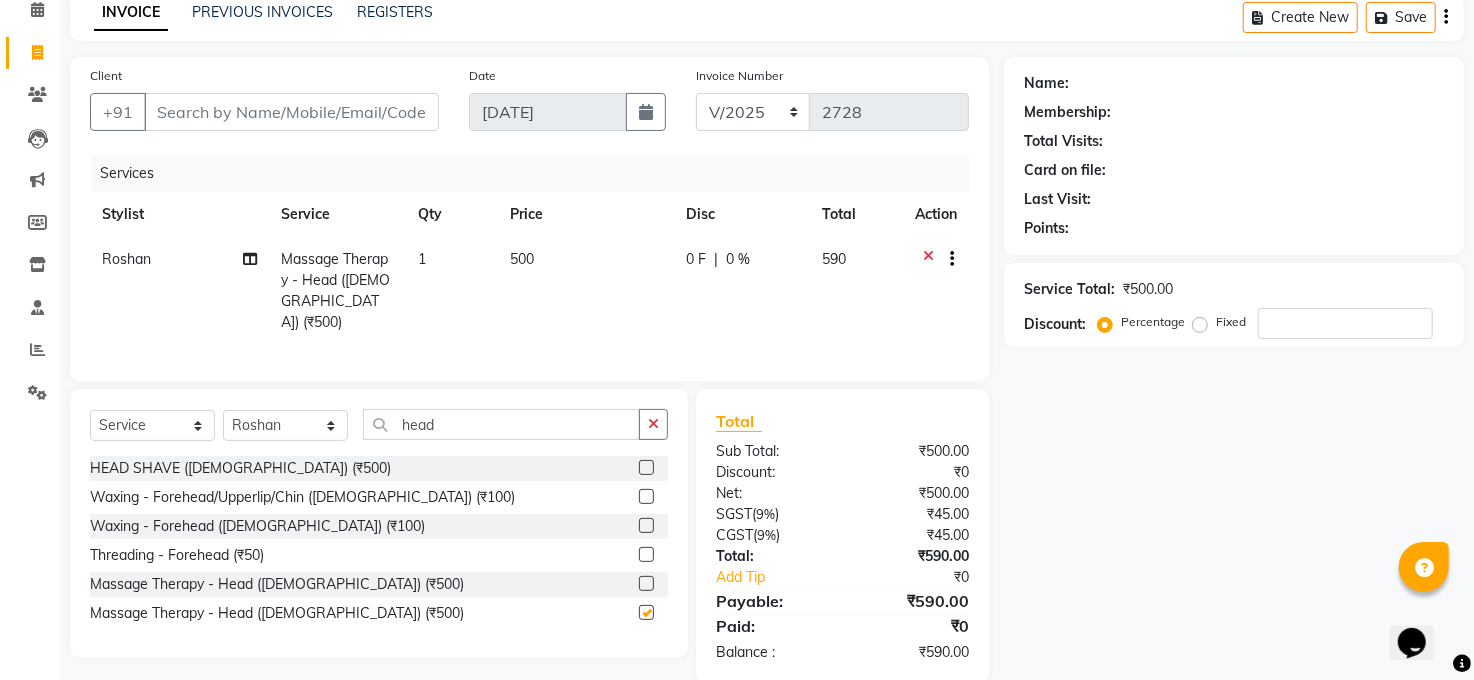 checkbox on "false" 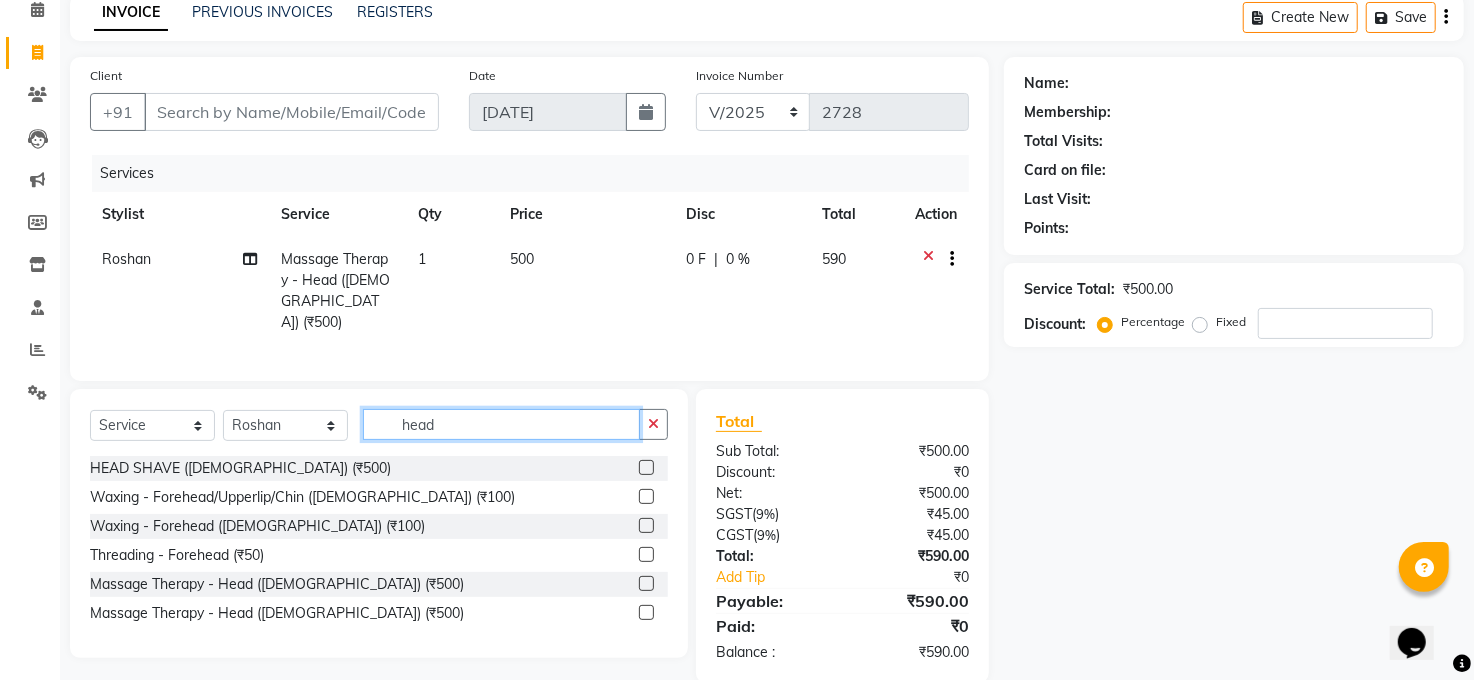 click on "head" 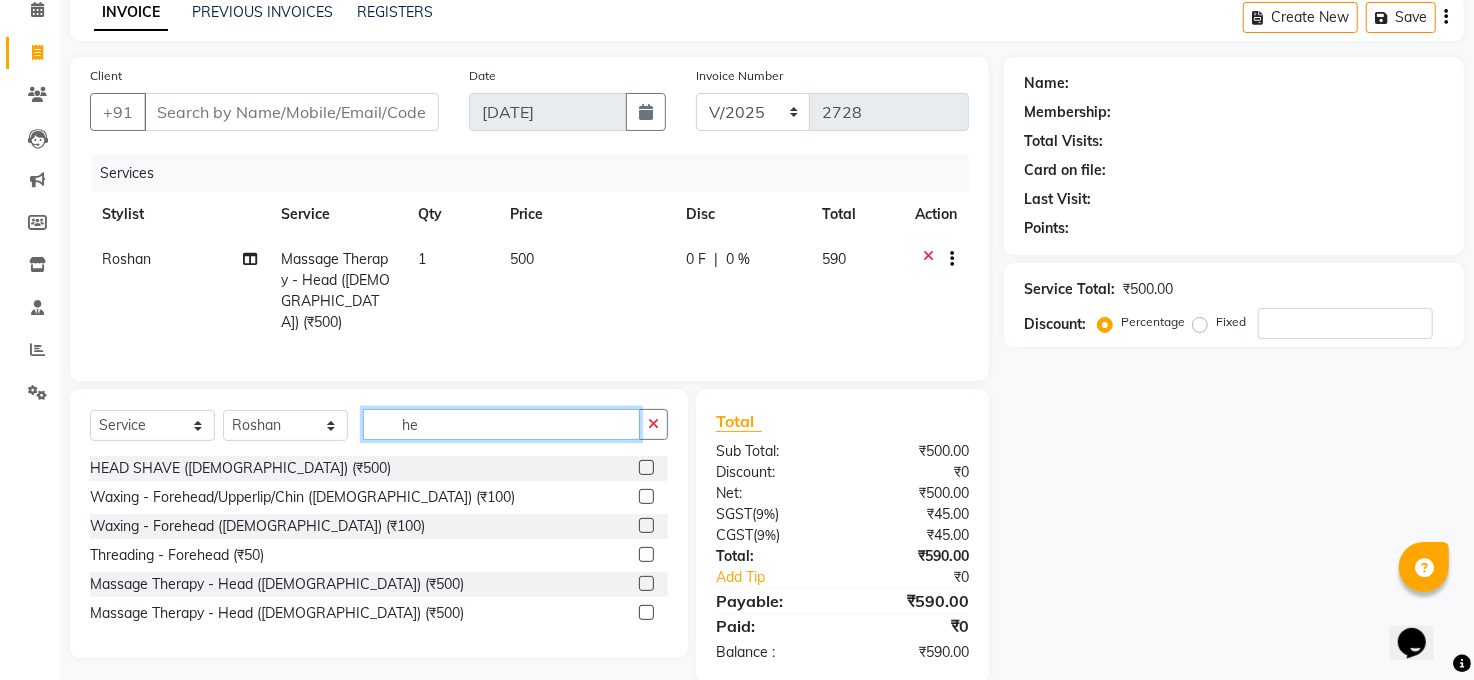 type on "h" 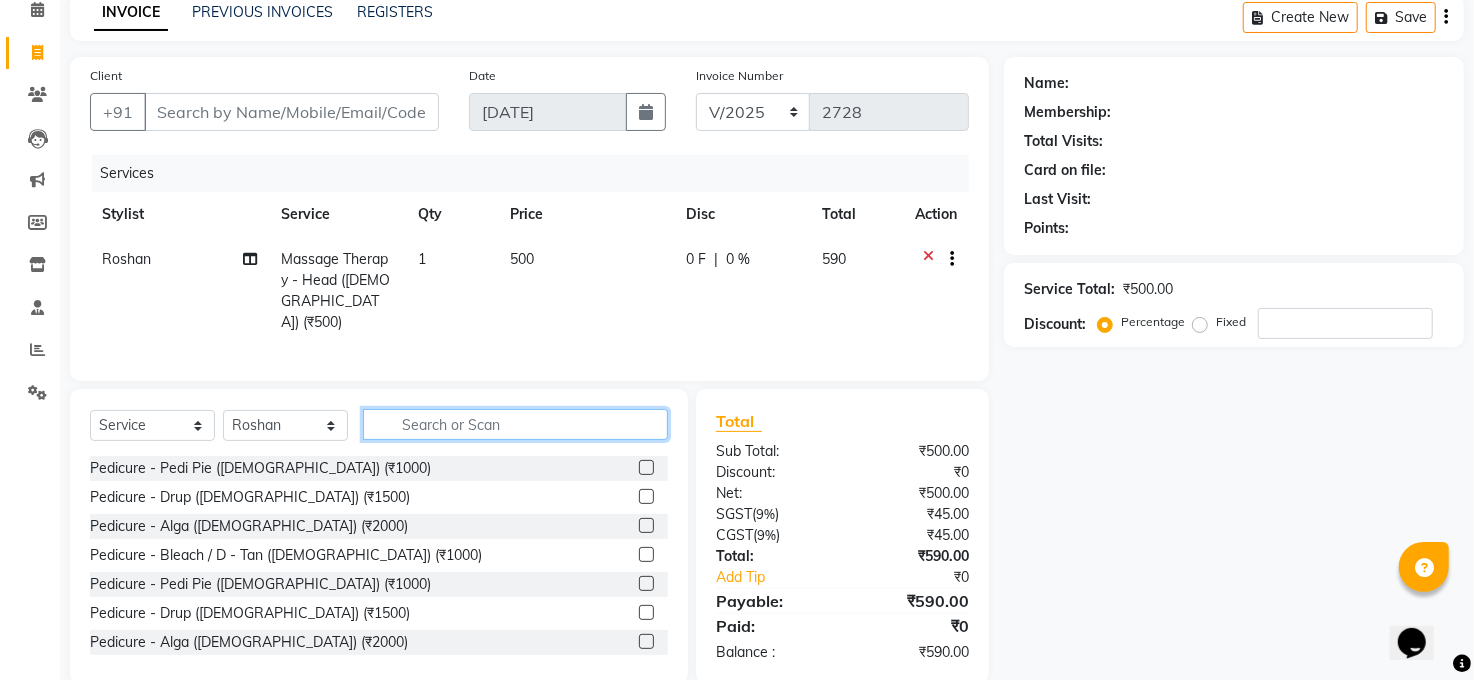 type 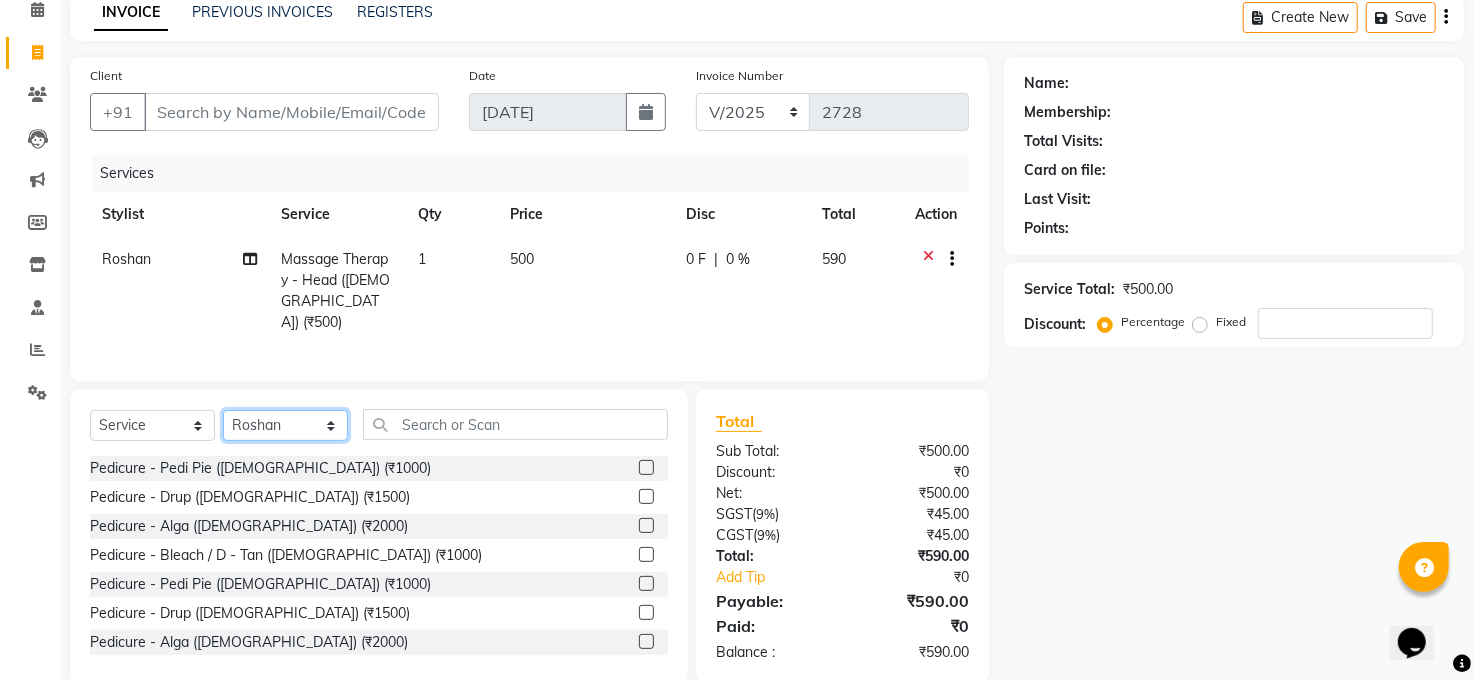 drag, startPoint x: 292, startPoint y: 415, endPoint x: 269, endPoint y: 411, distance: 23.345236 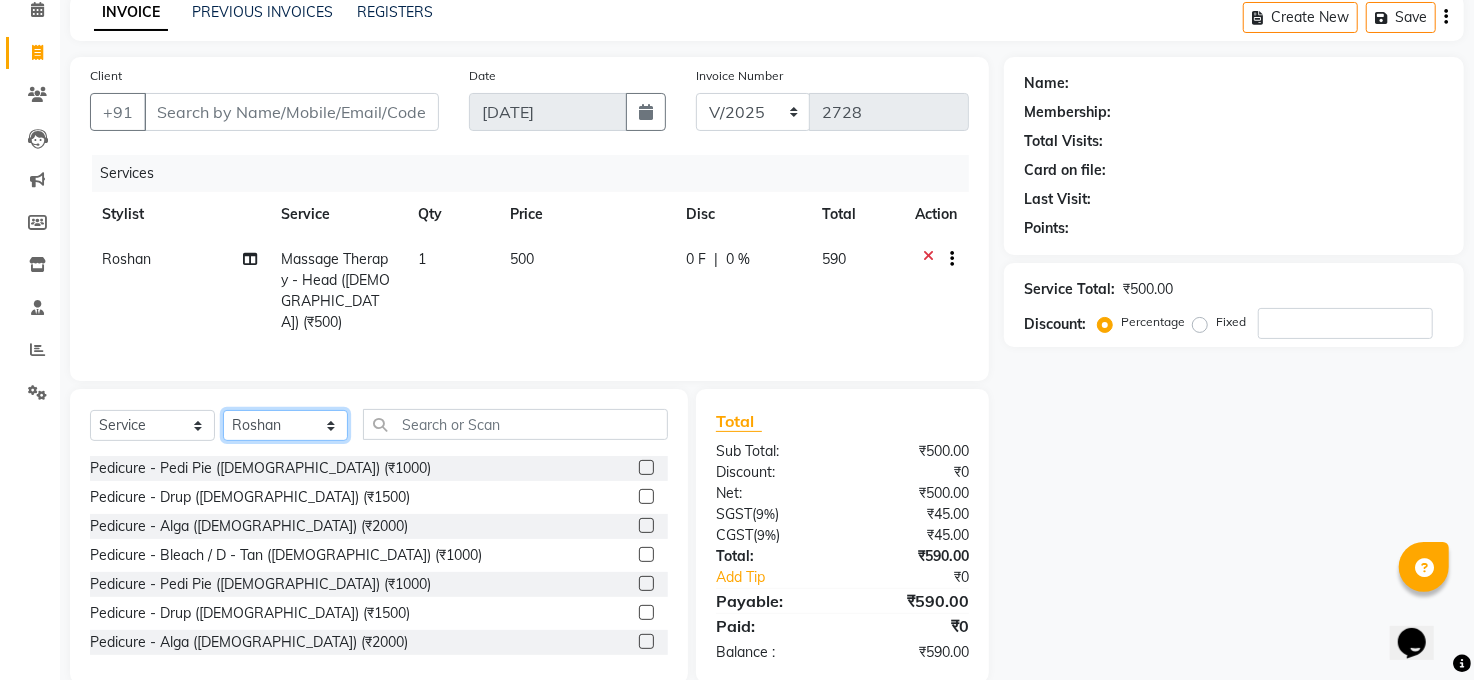 select on "77686" 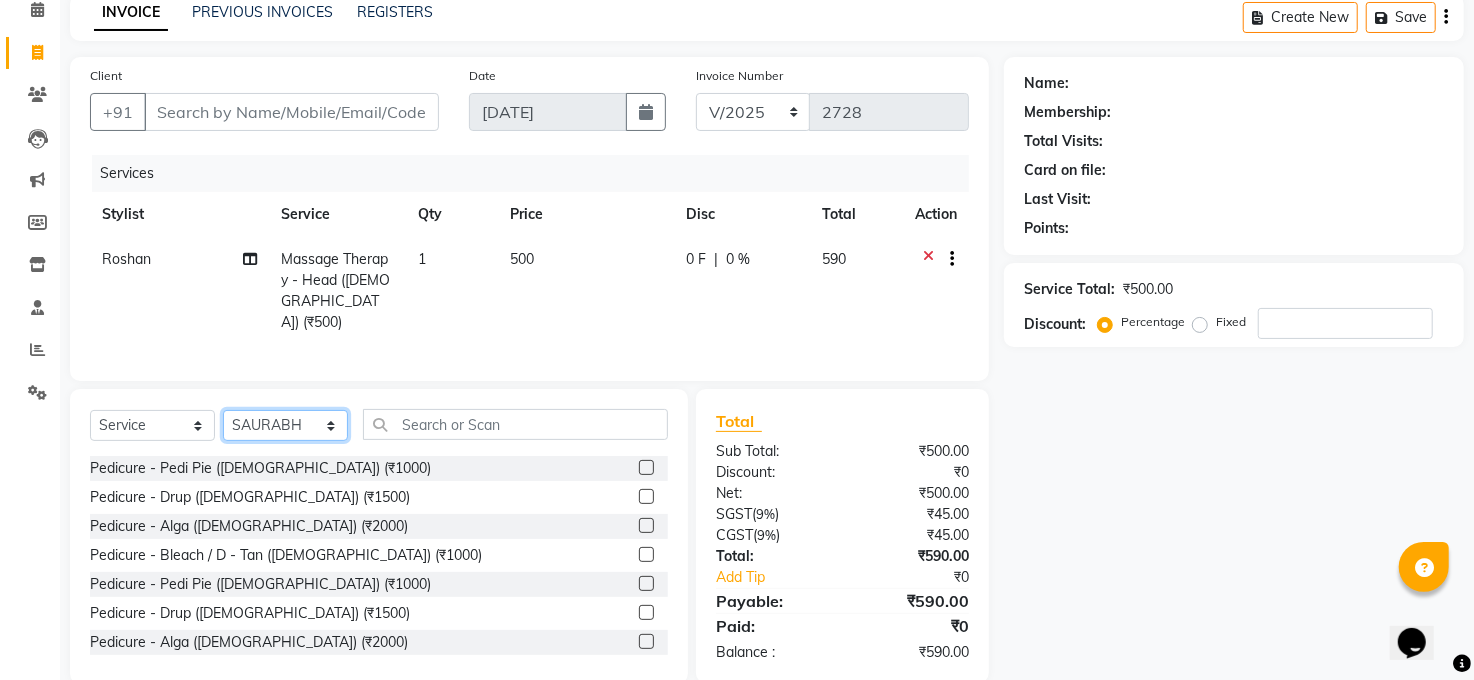 click on "Select Stylist [PERSON_NAME] [PERSON_NAME] [PERSON_NAME] COUNTER  Manager [PERSON_NAME] [PERSON_NAME] [PERSON_NAME] [PERSON_NAME] [PERSON_NAME] Santosh SAURABH [PERSON_NAME] [PERSON_NAME] Veer [PERSON_NAME]" 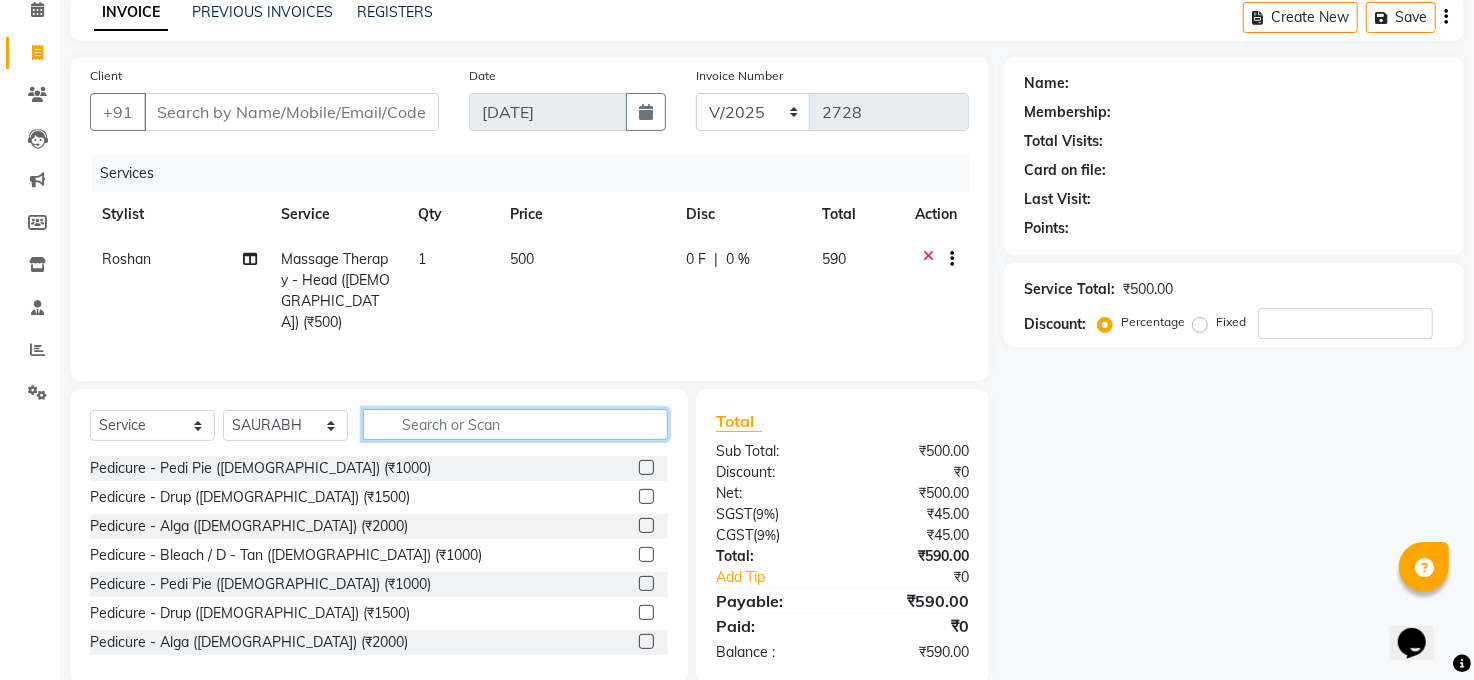 drag, startPoint x: 562, startPoint y: 415, endPoint x: 551, endPoint y: 421, distance: 12.529964 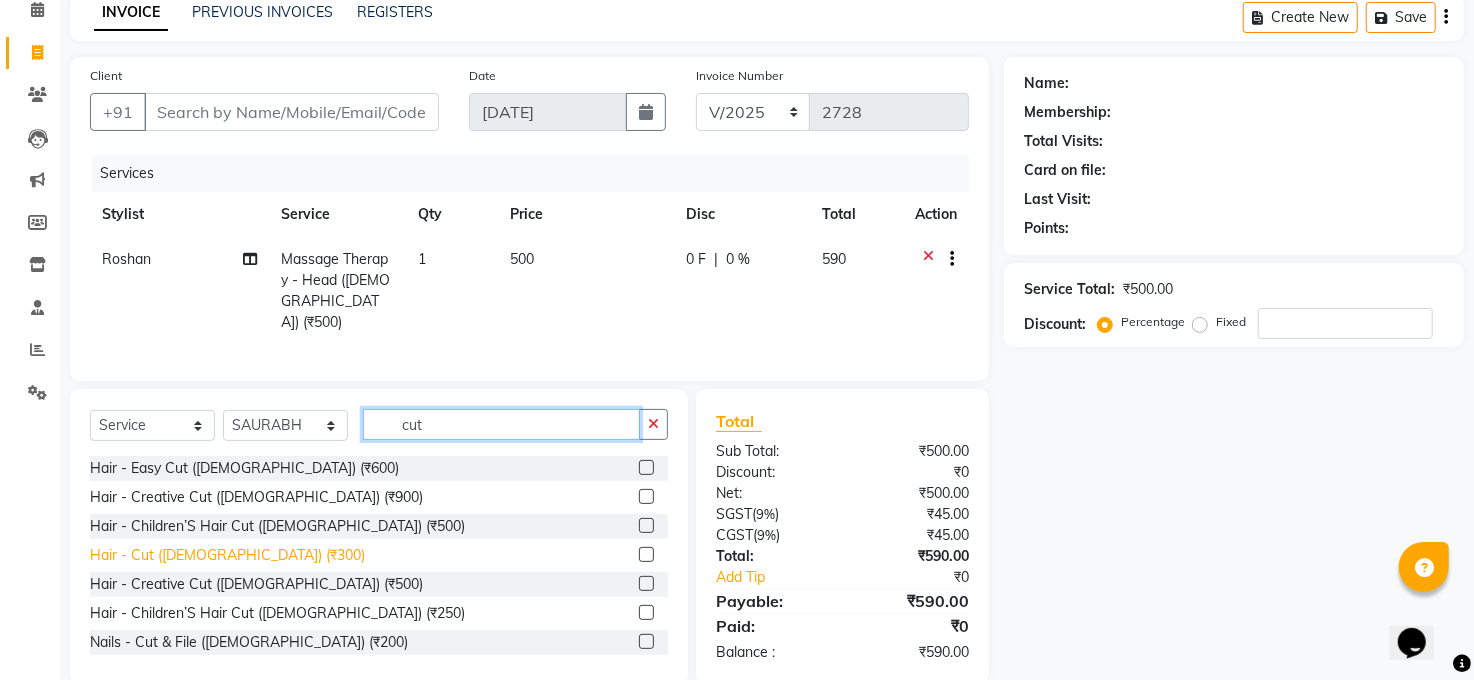 type on "cut" 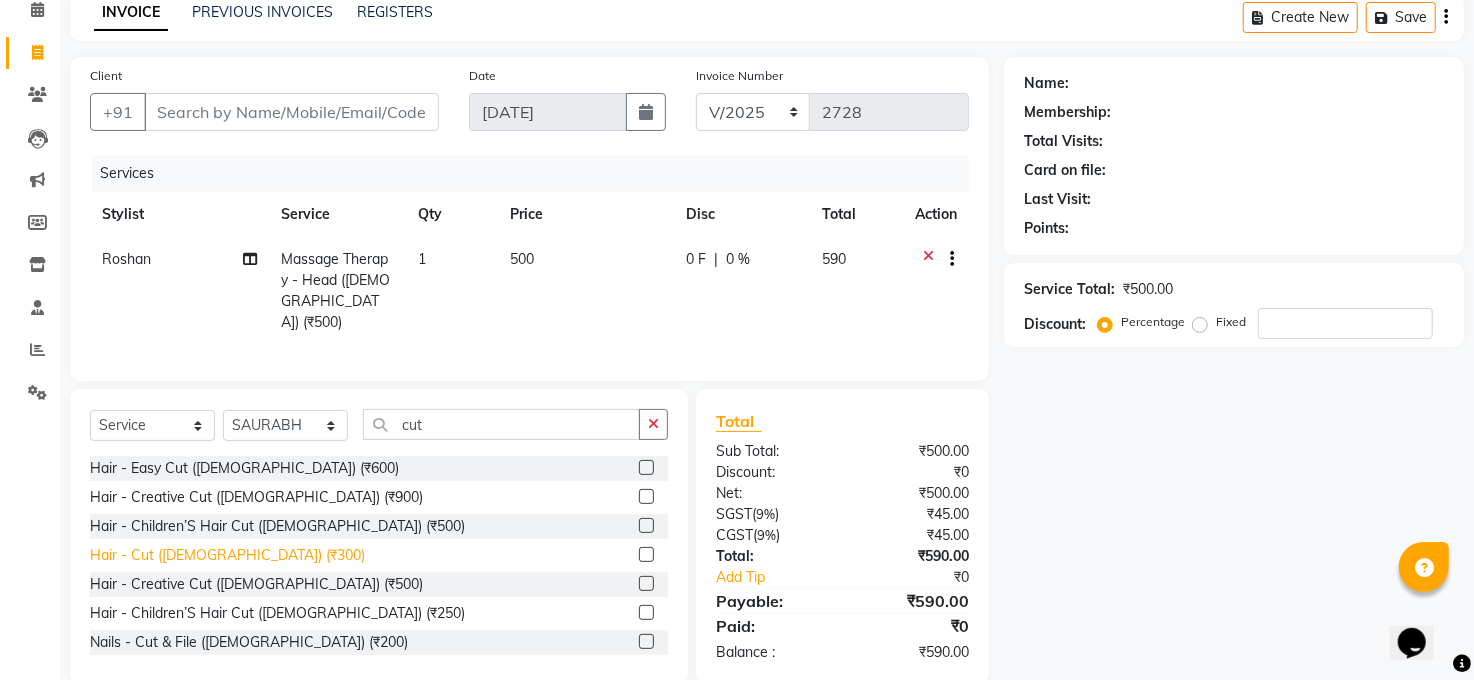click on "Hair - Cut ([DEMOGRAPHIC_DATA]) (₹300)" 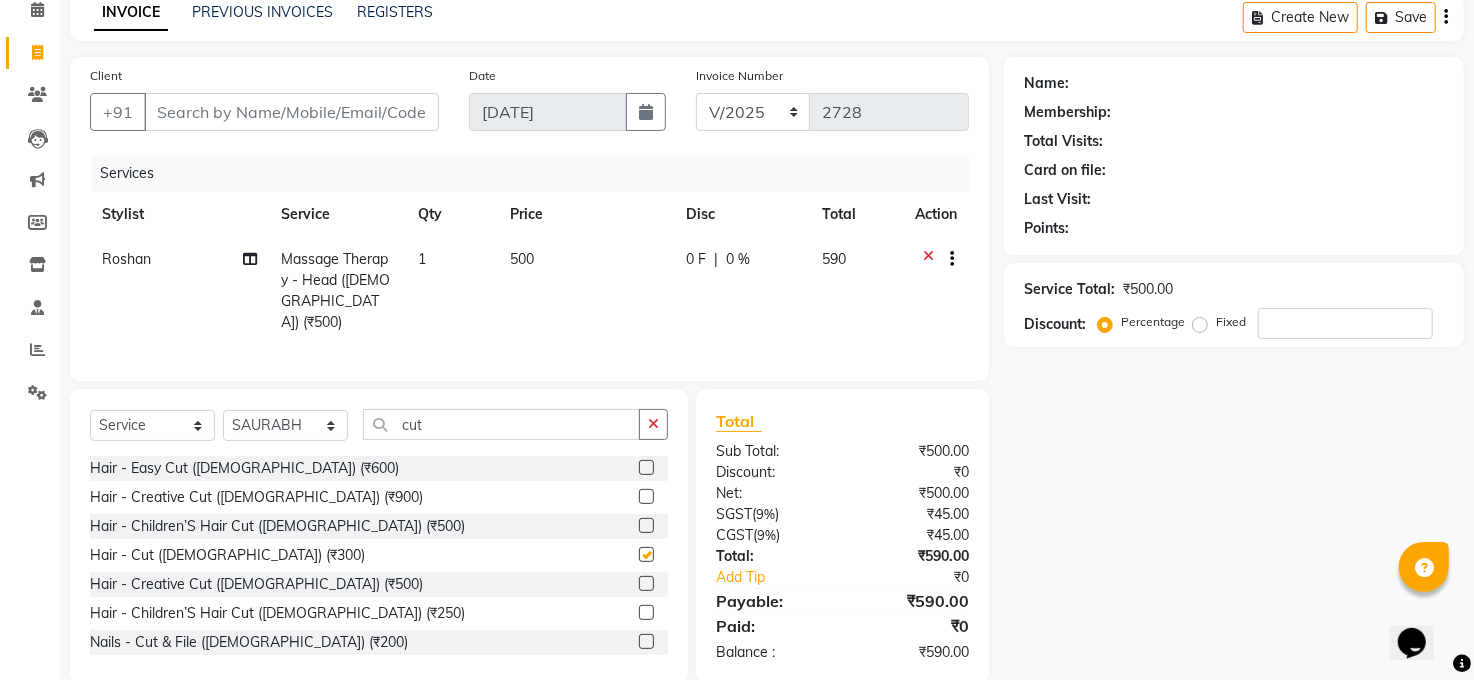 checkbox on "false" 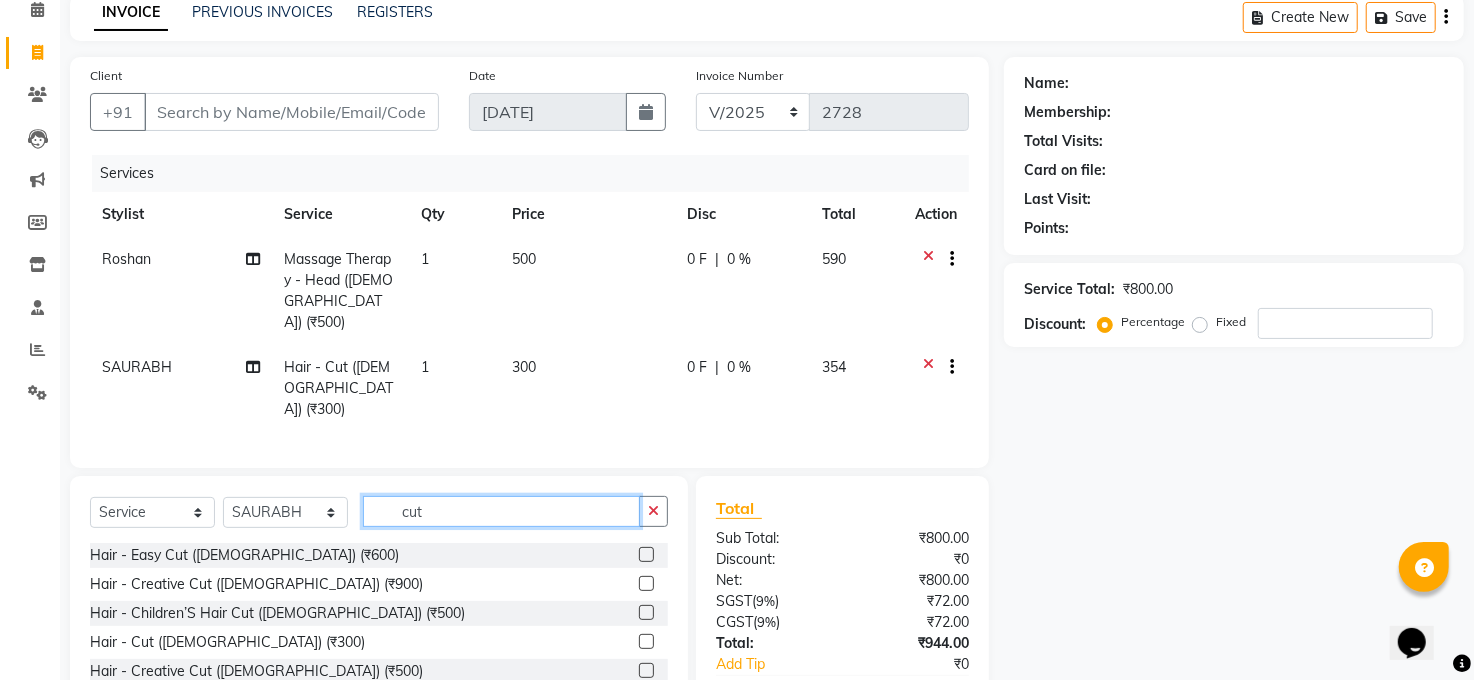 click on "cut" 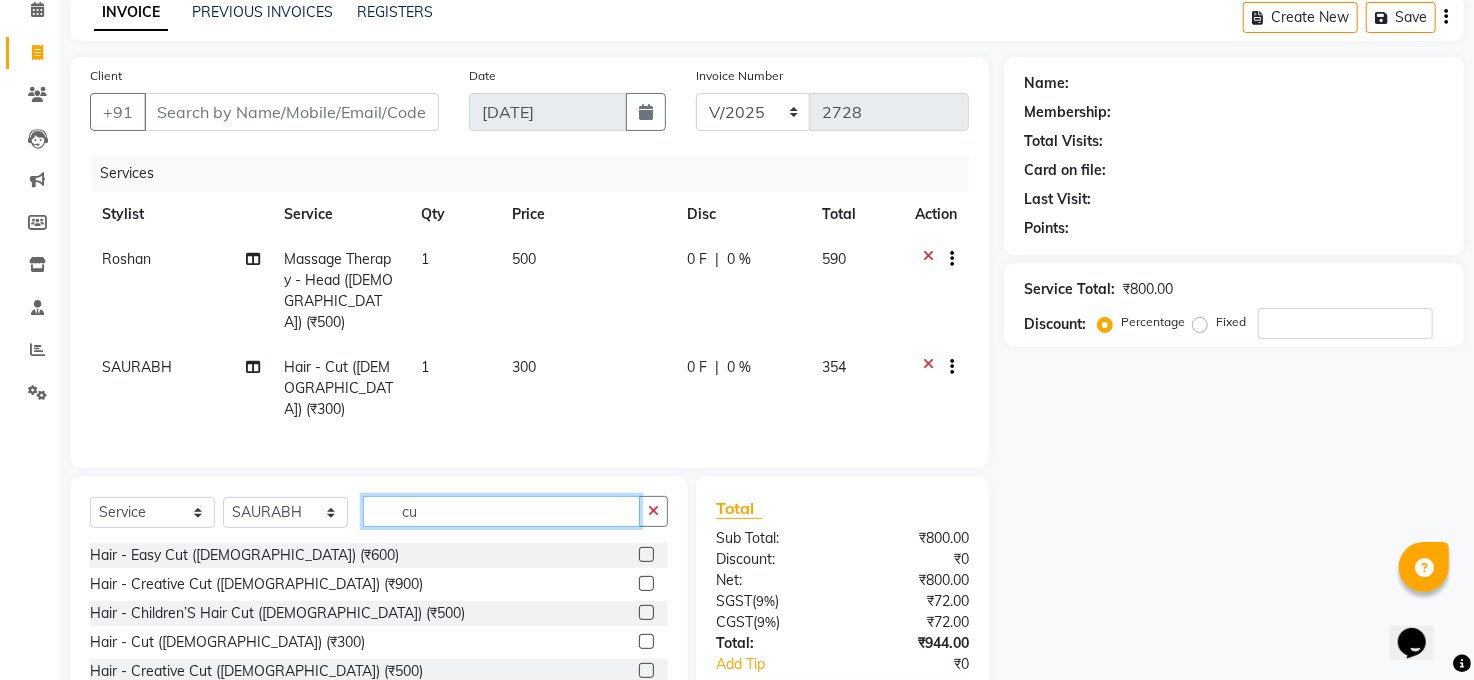 type on "c" 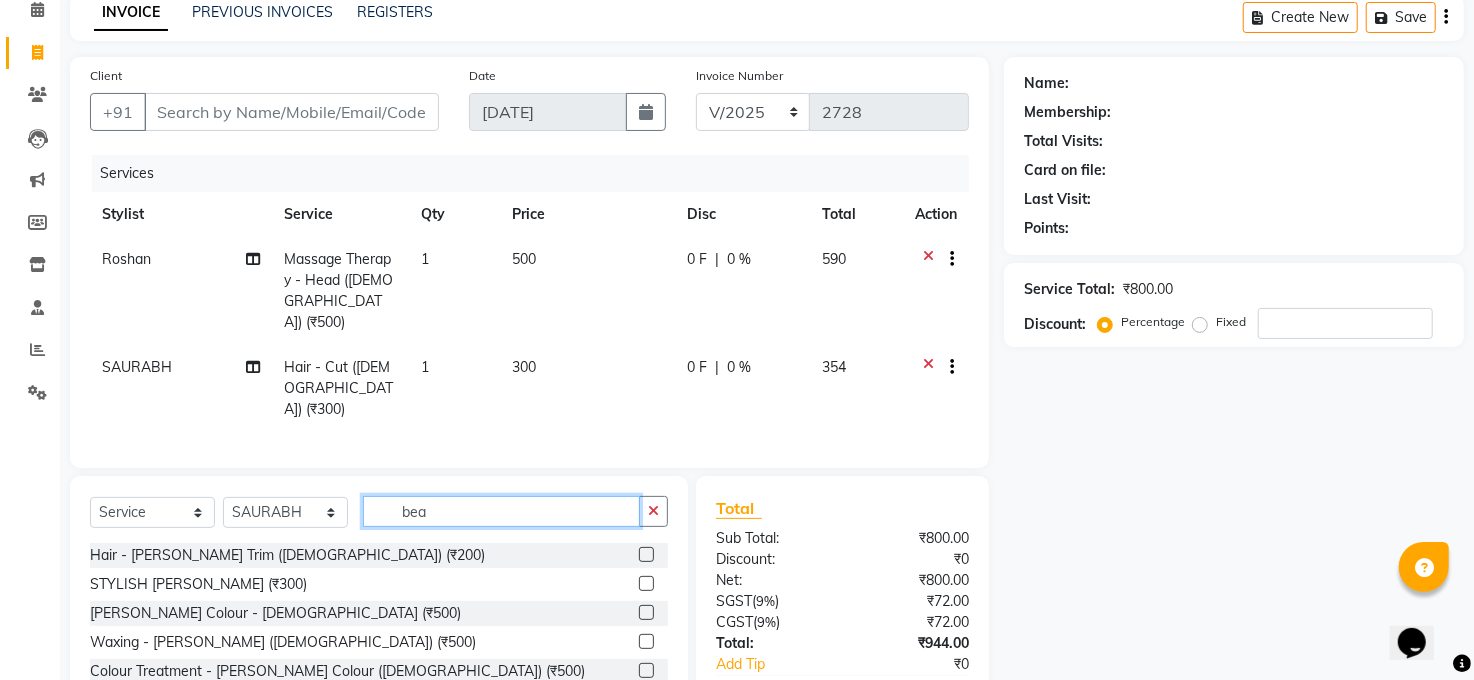 type on "bea" 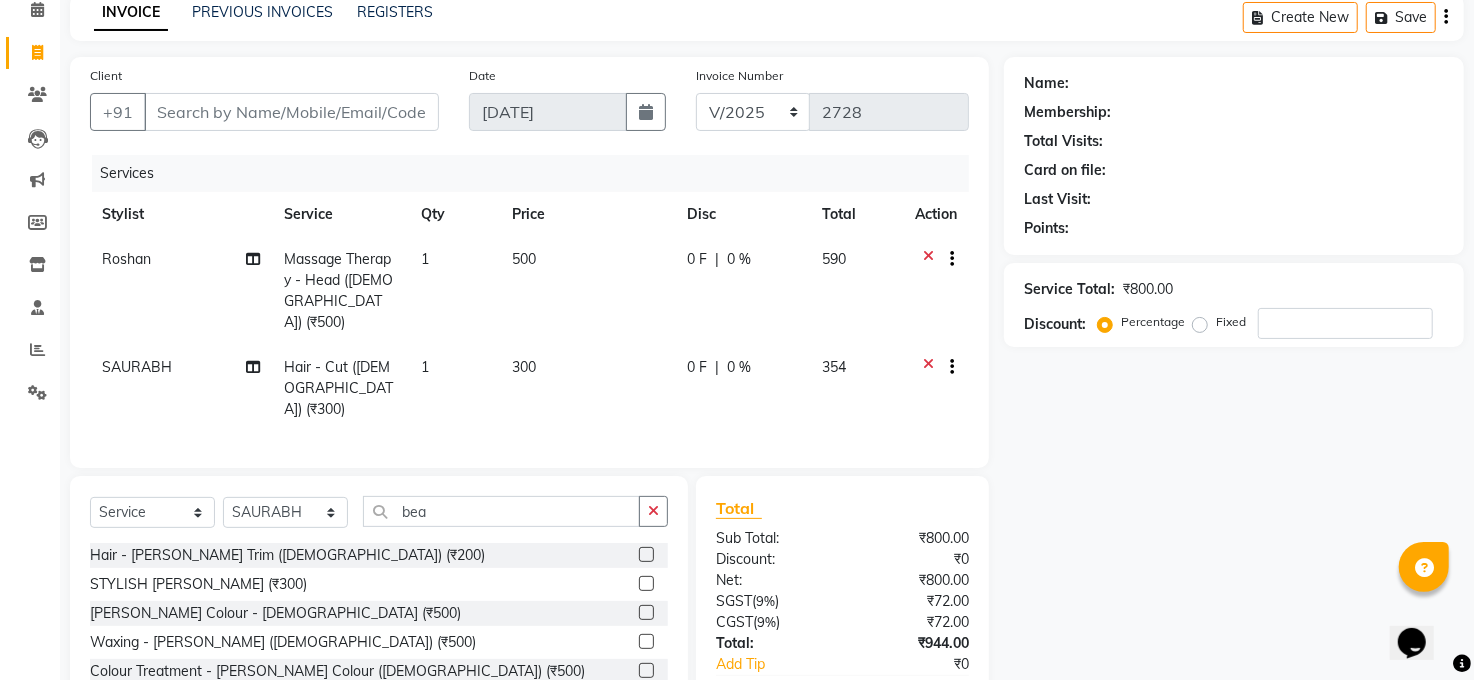 click on "Hair - [PERSON_NAME] Trim ([DEMOGRAPHIC_DATA]) (₹200)" 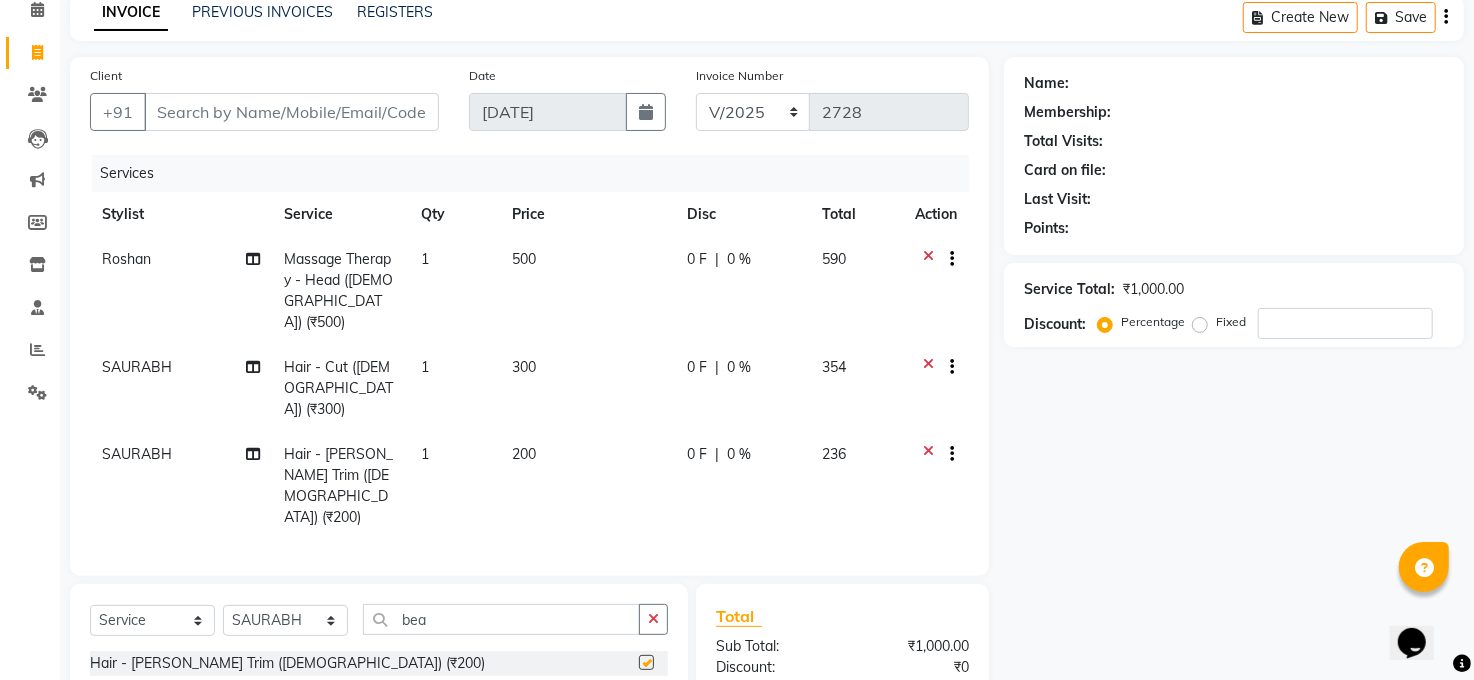 checkbox on "false" 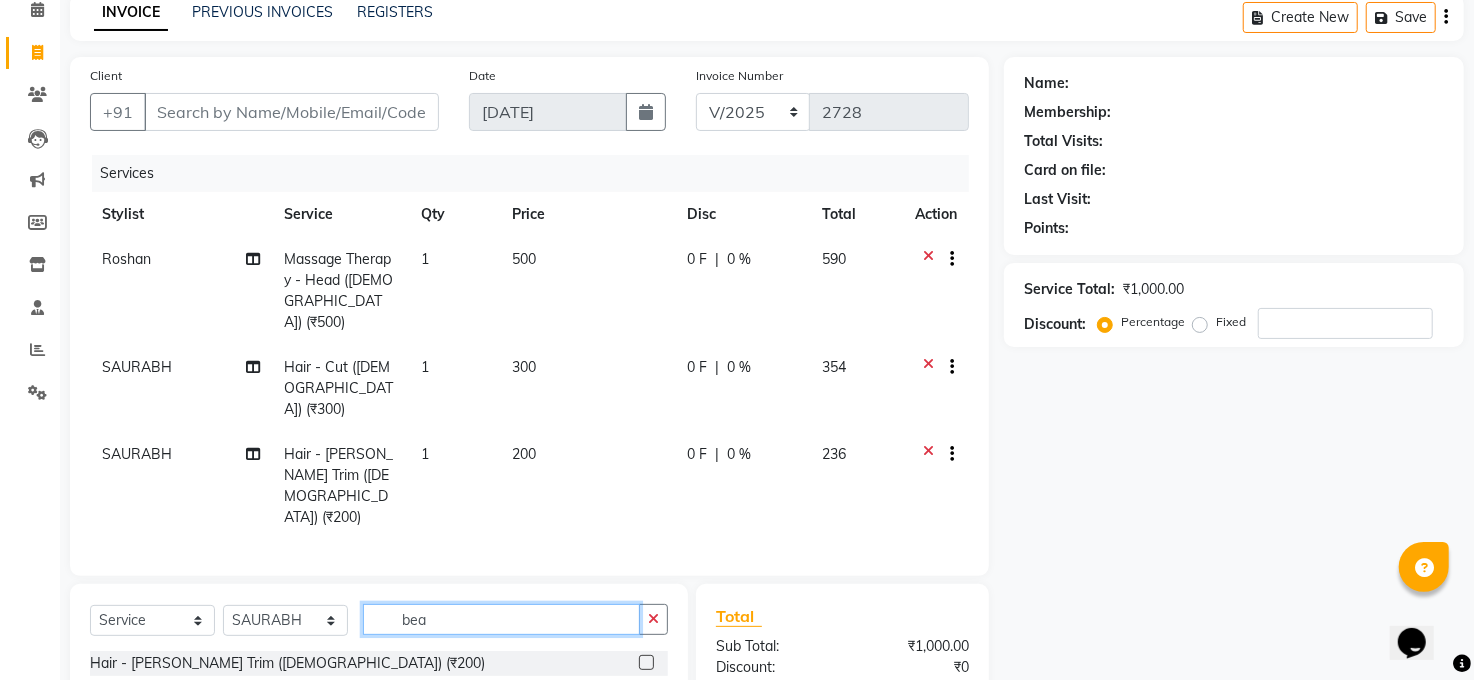 click on "bea" 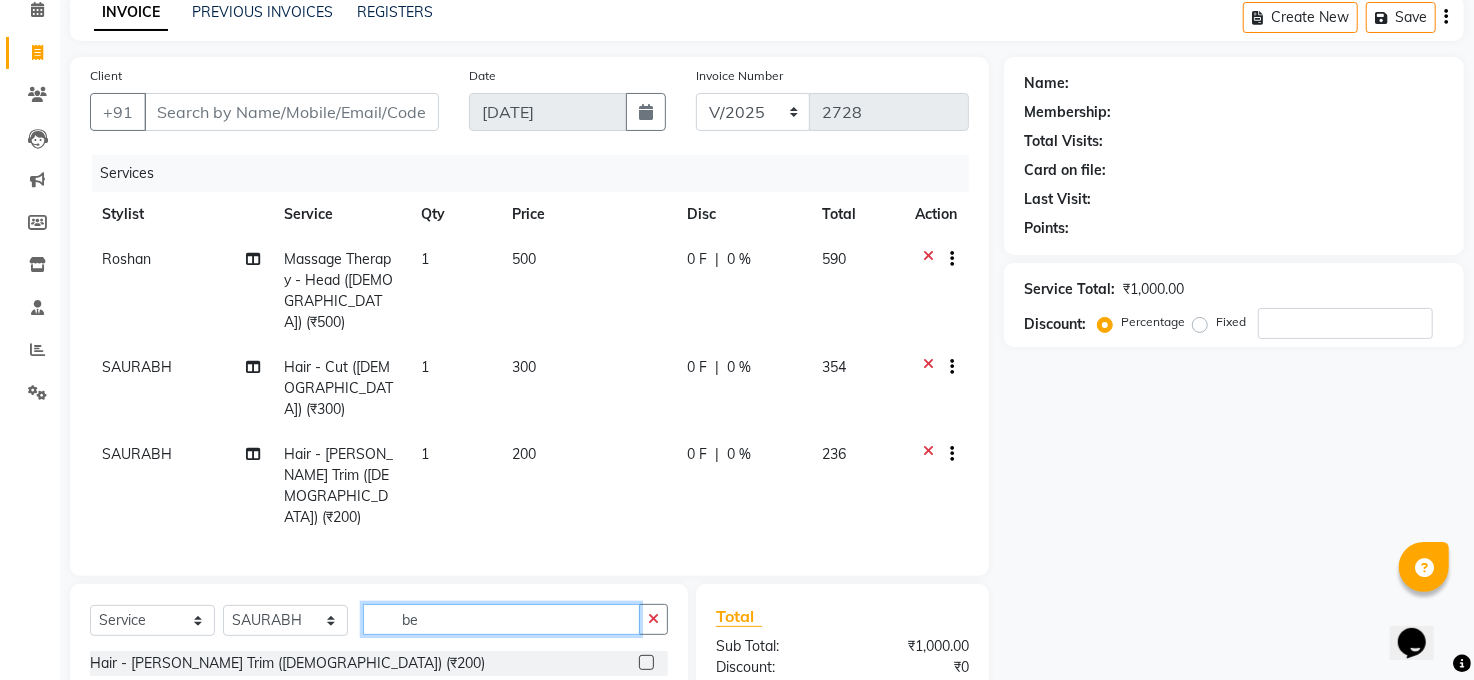 type on "b" 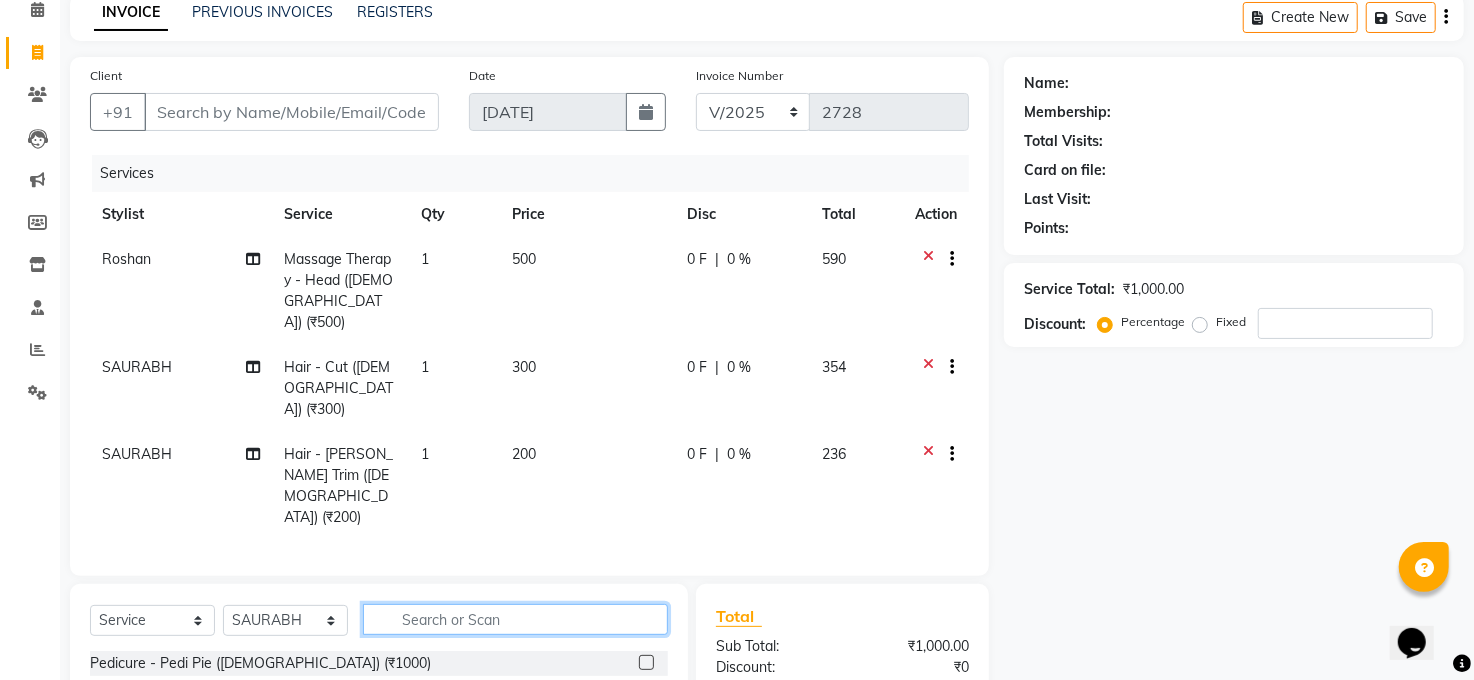 type 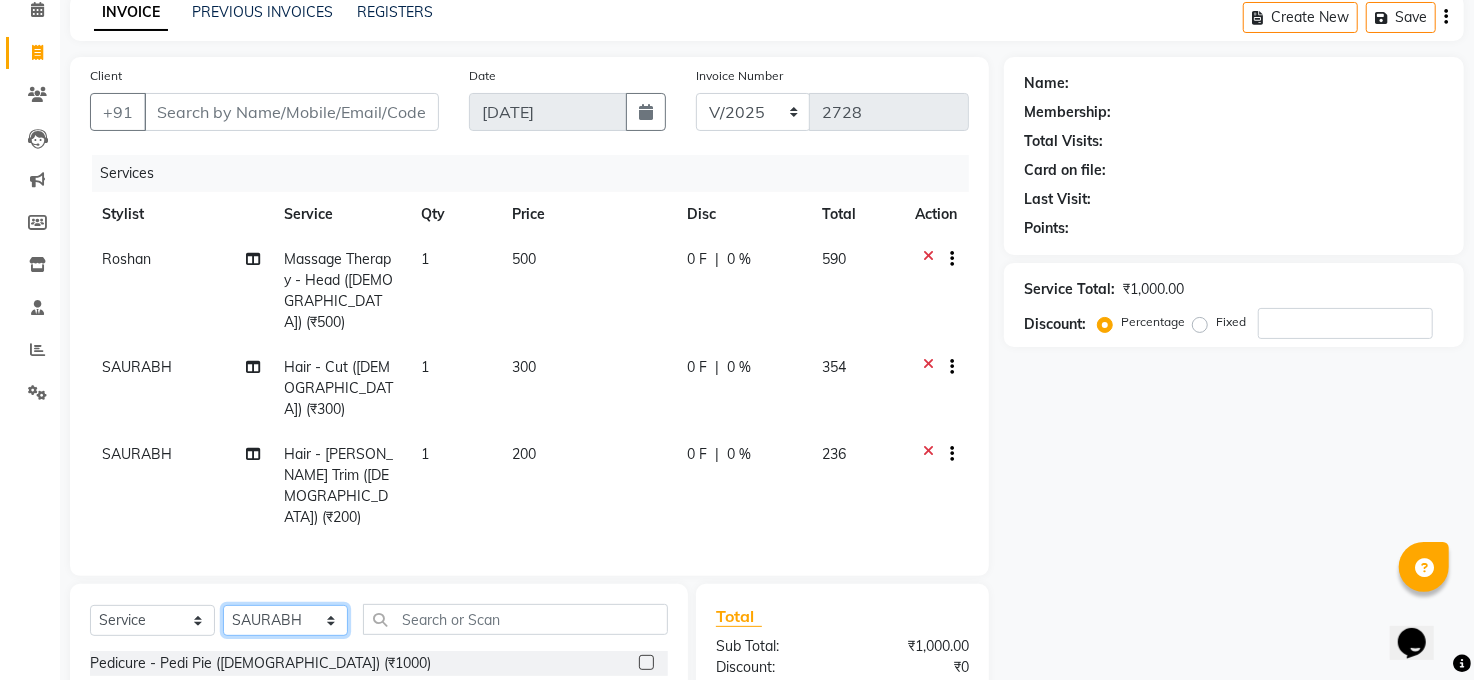 click on "Select Stylist [PERSON_NAME] [PERSON_NAME] [PERSON_NAME] COUNTER  Manager [PERSON_NAME] [PERSON_NAME] [PERSON_NAME] [PERSON_NAME] [PERSON_NAME] Santosh SAURABH [PERSON_NAME] [PERSON_NAME] Veer [PERSON_NAME]" 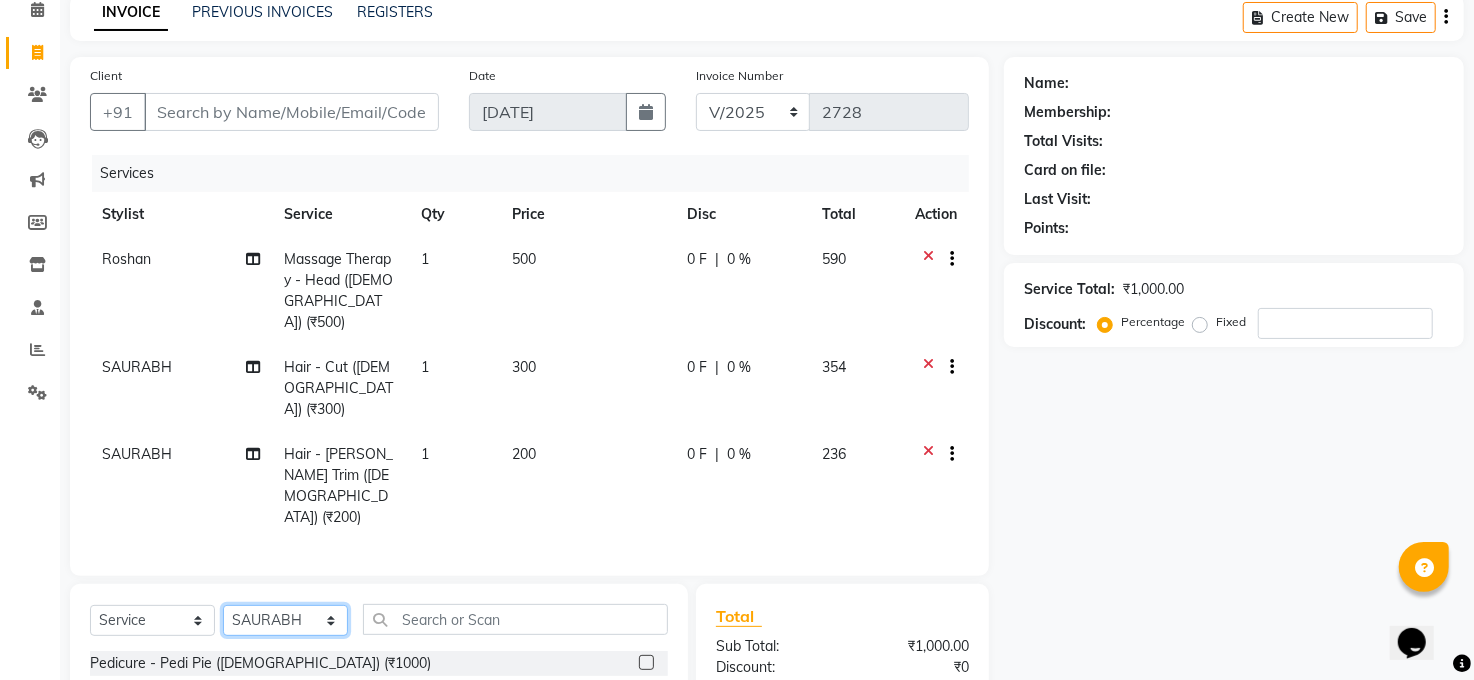 select on "60523" 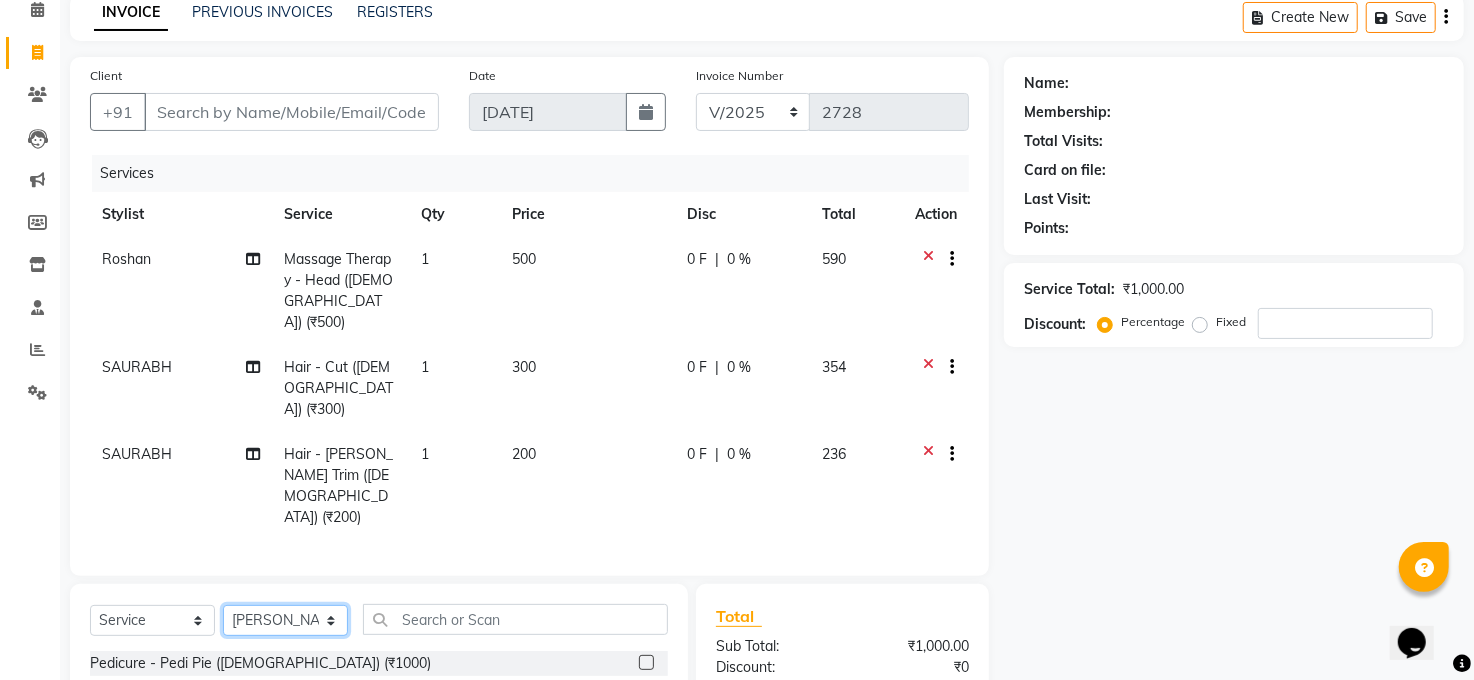 click on "Select Stylist [PERSON_NAME] [PERSON_NAME] [PERSON_NAME] COUNTER  Manager [PERSON_NAME] [PERSON_NAME] [PERSON_NAME] [PERSON_NAME] [PERSON_NAME] Santosh SAURABH [PERSON_NAME] [PERSON_NAME] Veer [PERSON_NAME]" 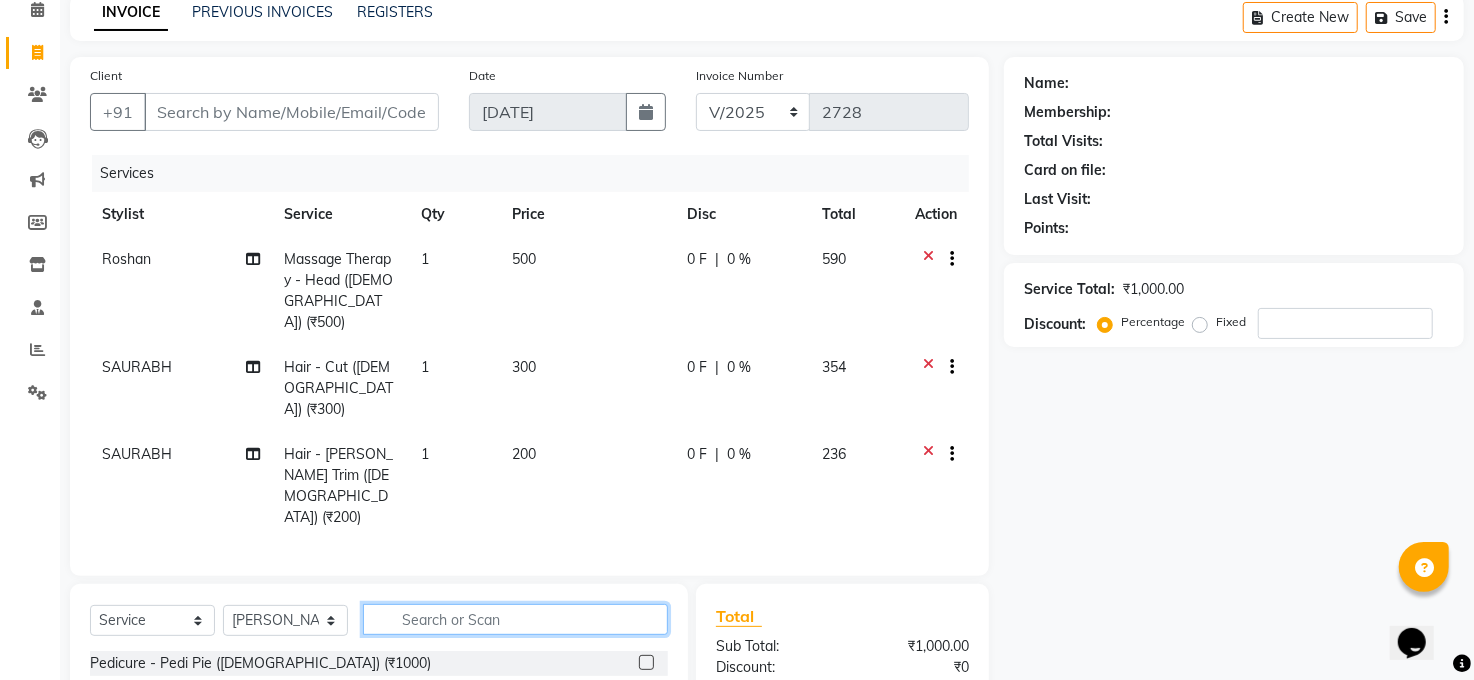click 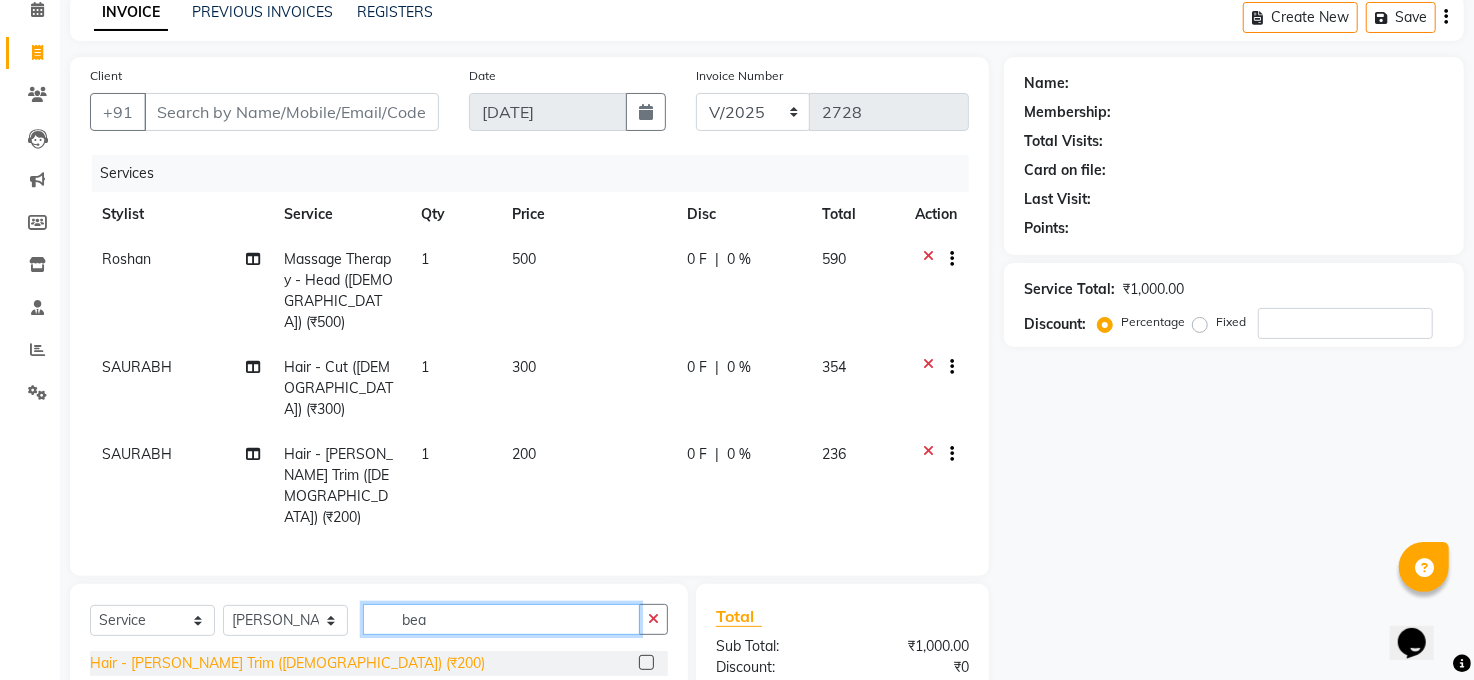 type on "bea" 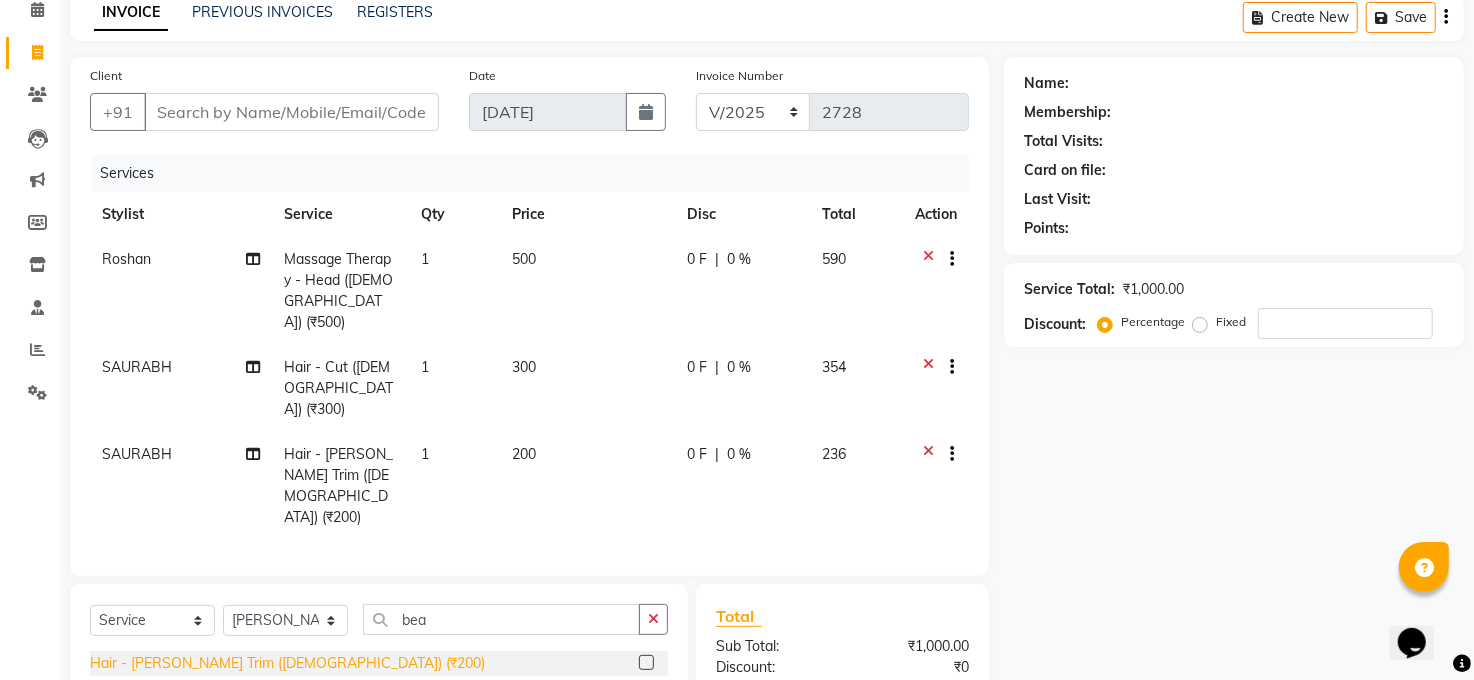 click on "Hair - Beard Trim (Male) (₹200)" 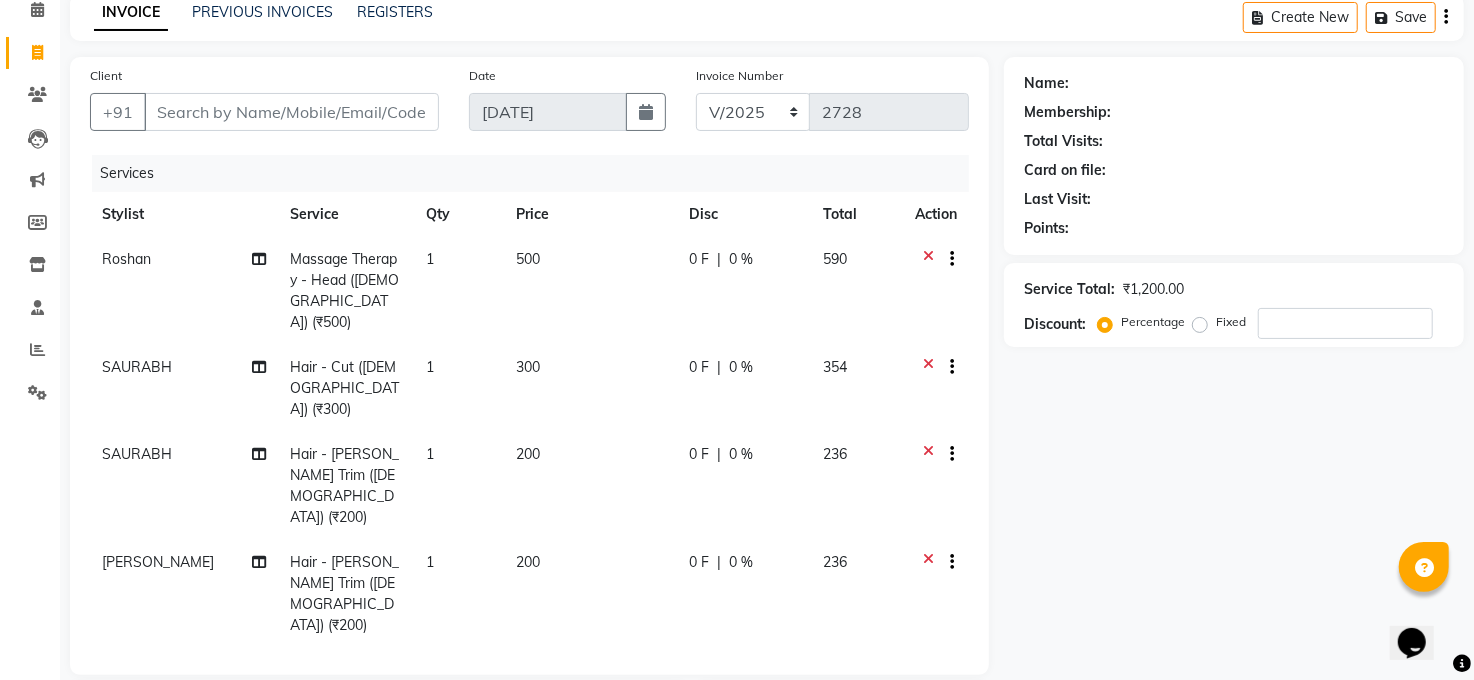 checkbox on "false" 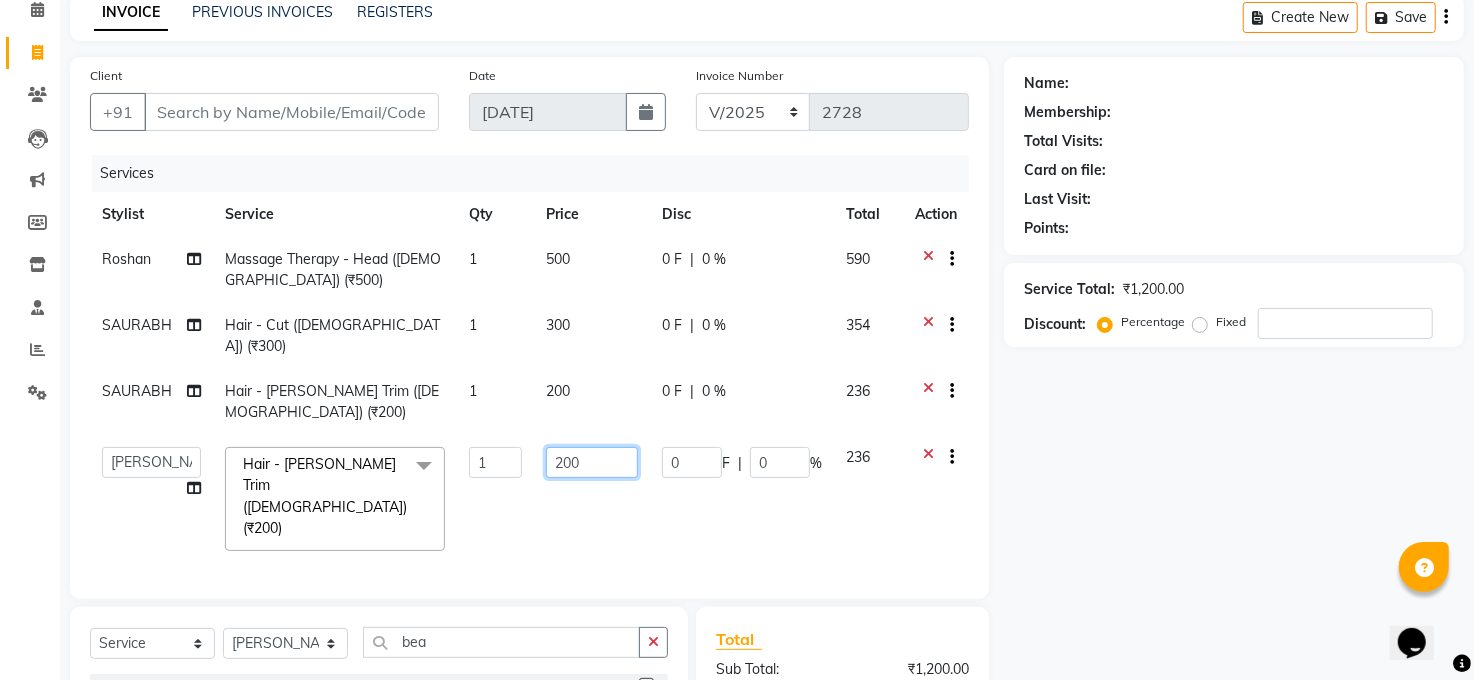 click on "200" 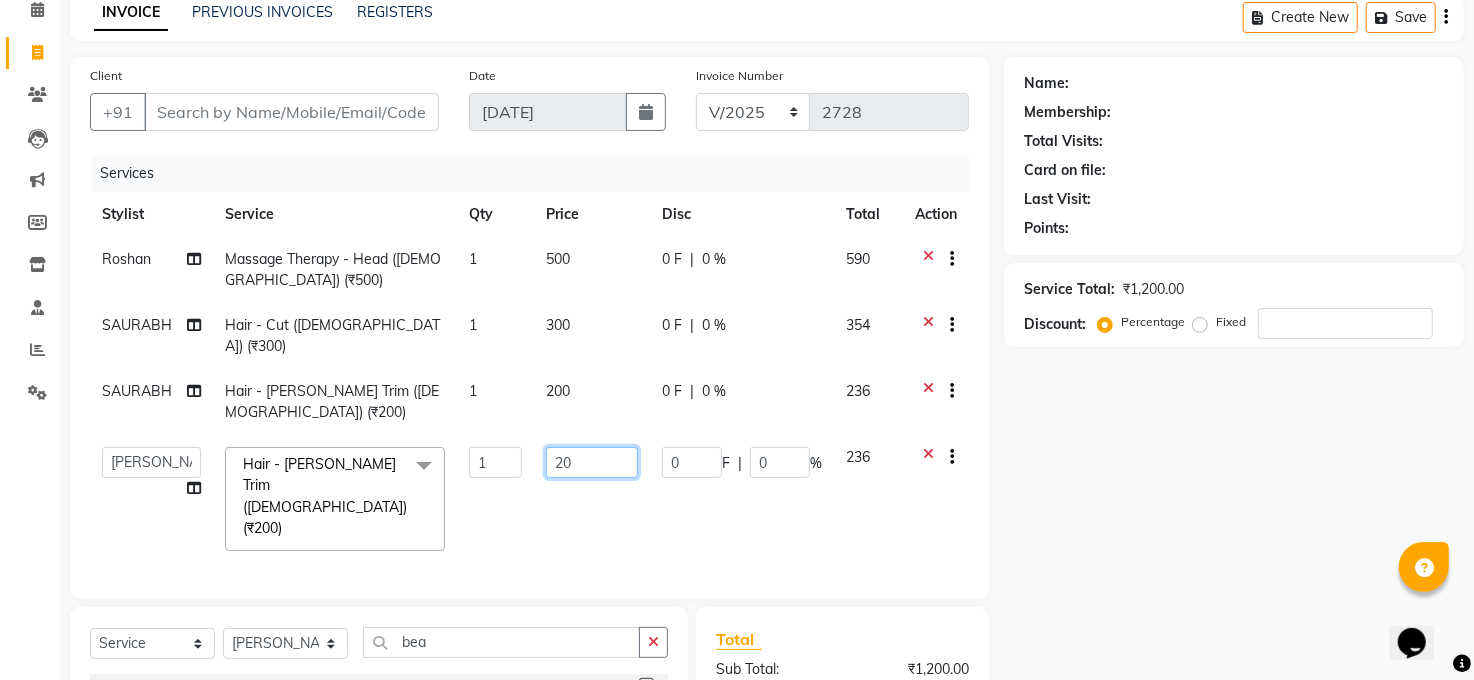type on "2" 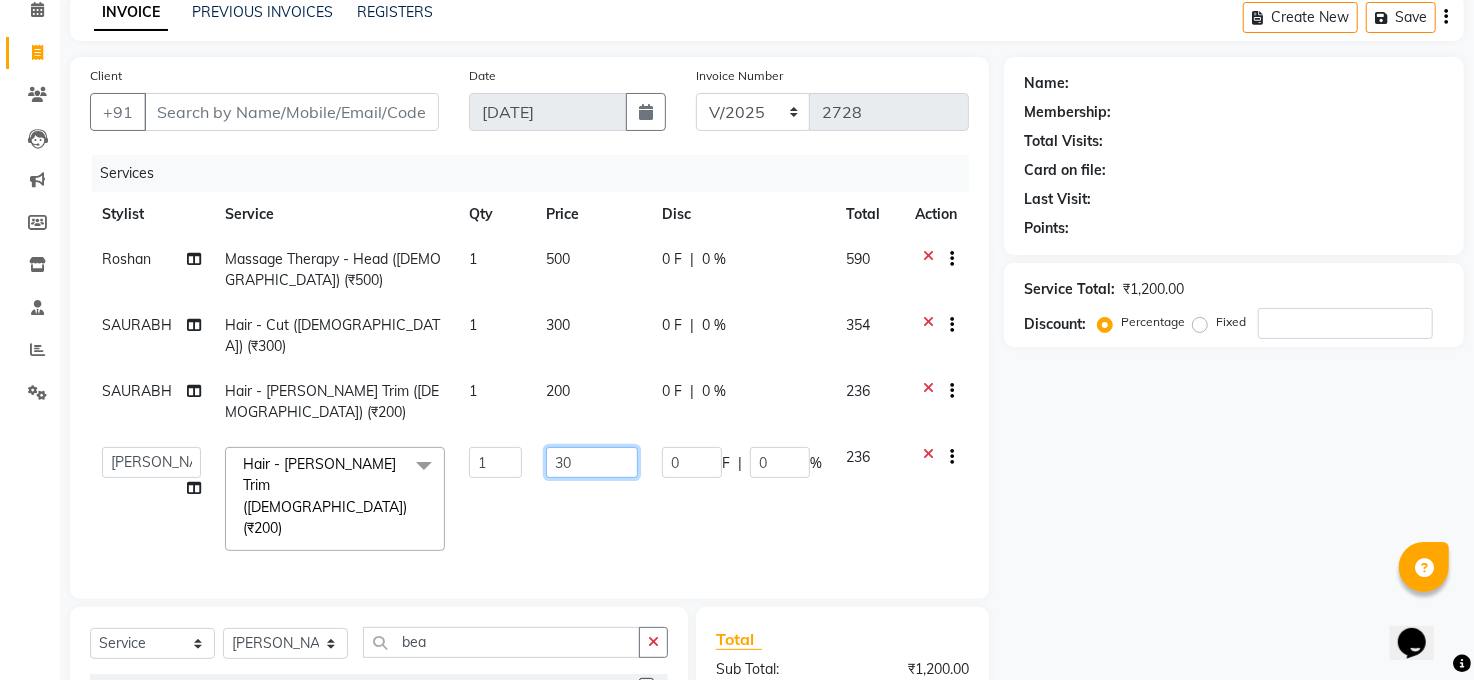 type on "300" 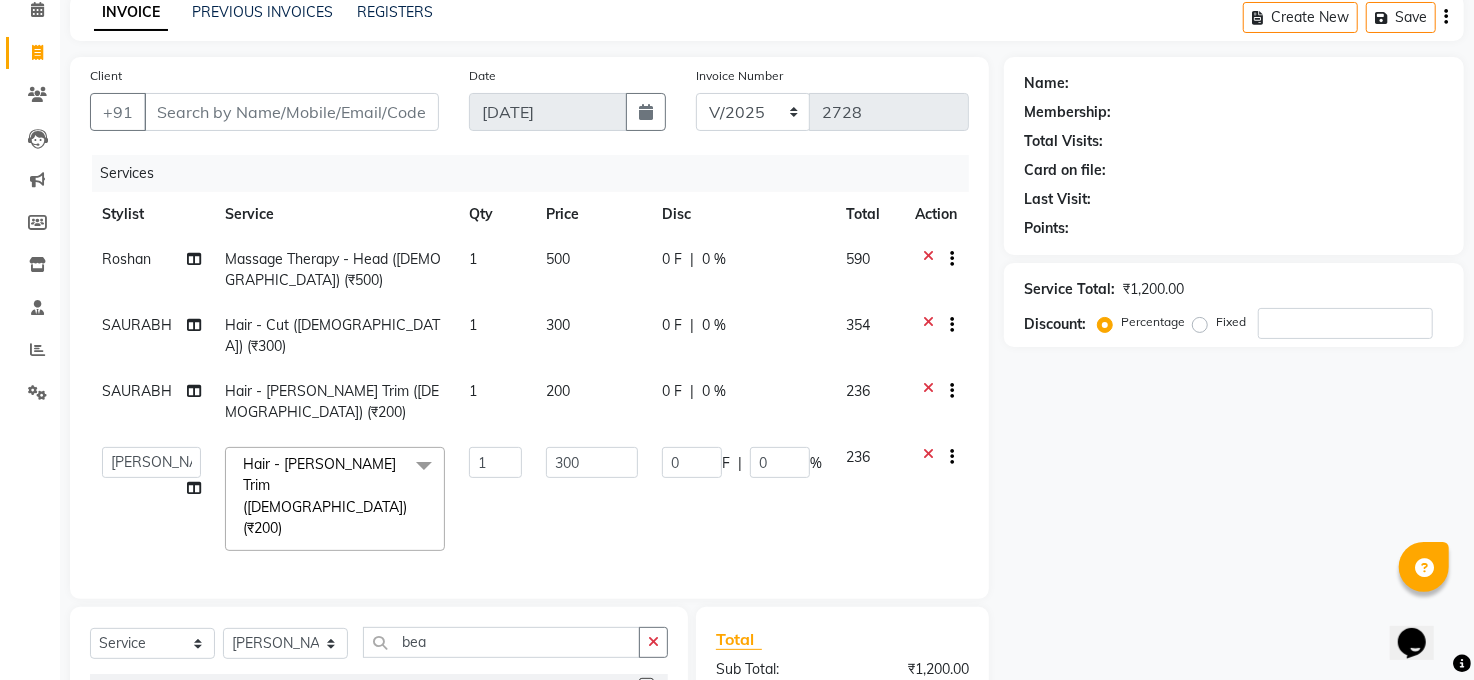 click on "Name: Membership: Total Visits: Card on file: Last Visit:  Points:  Service Total:  ₹1,200.00  Discount:  Percentage   Fixed" 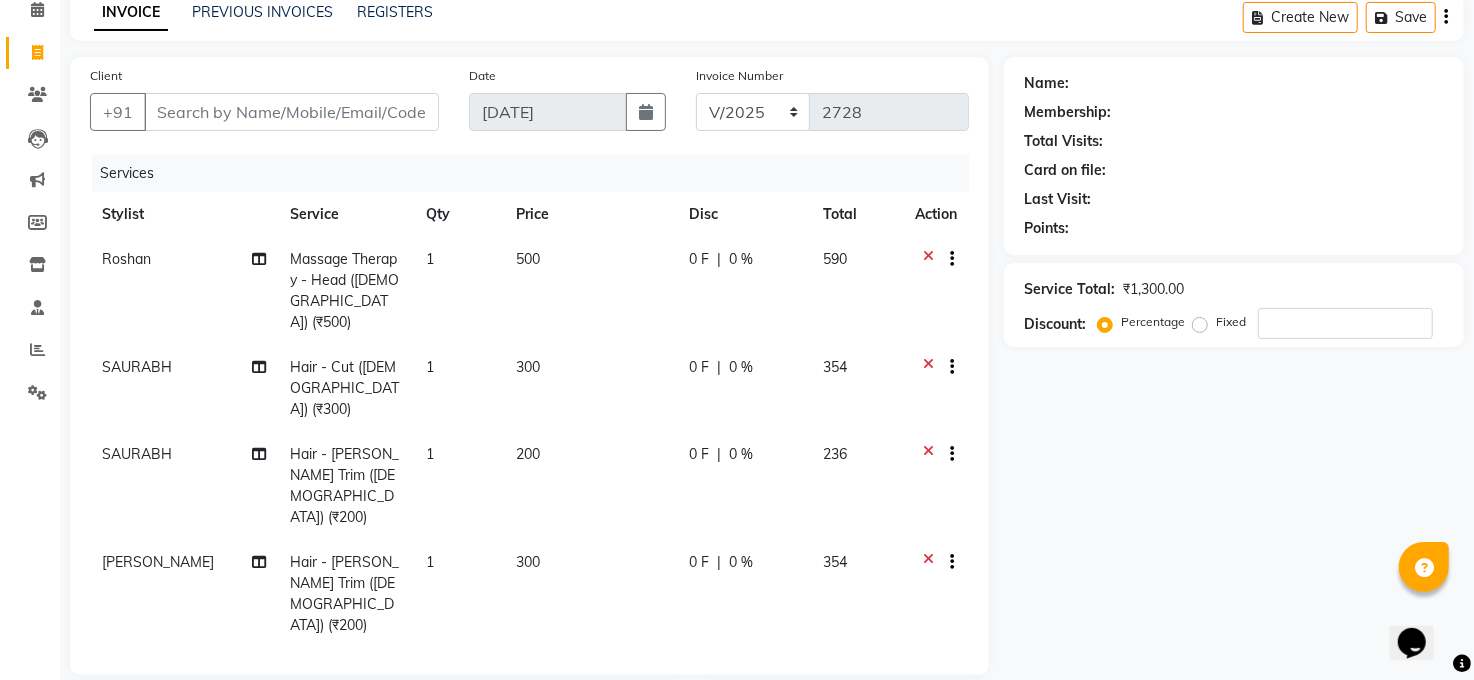 click on "300" 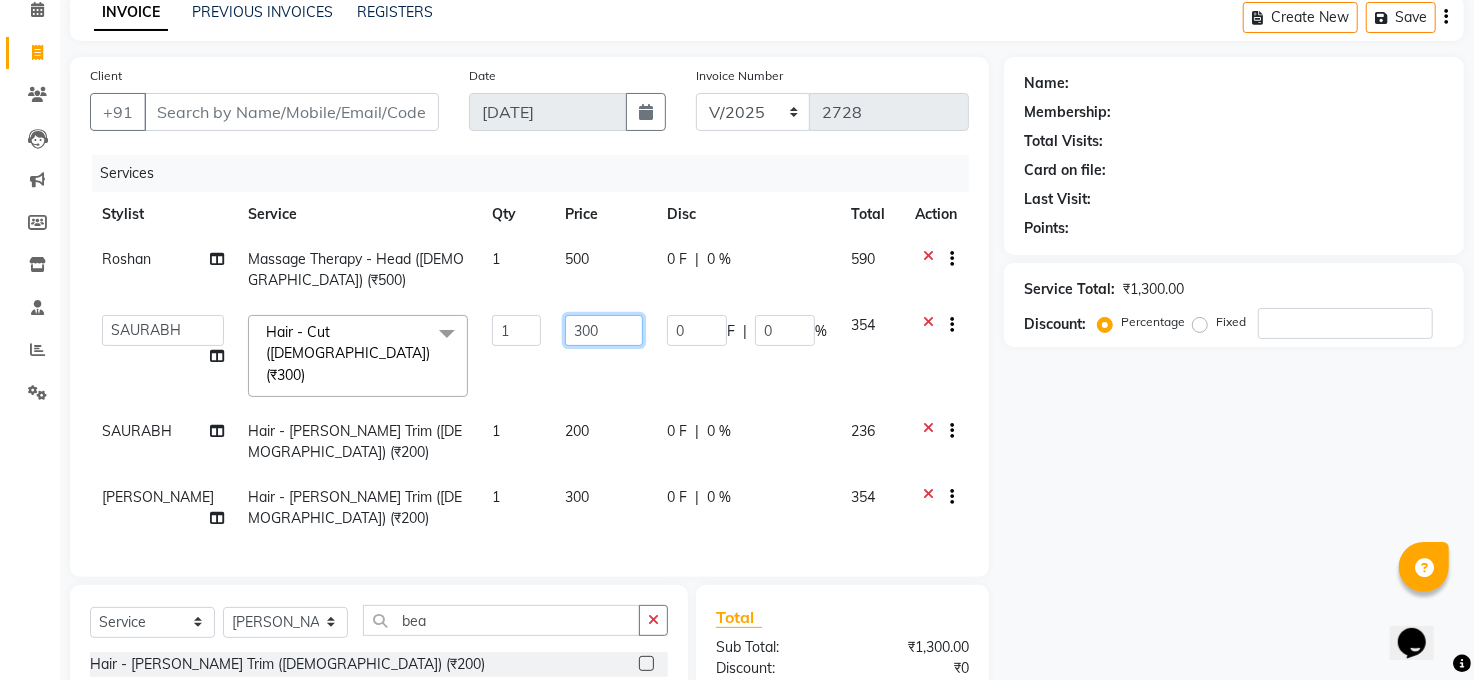 click on "300" 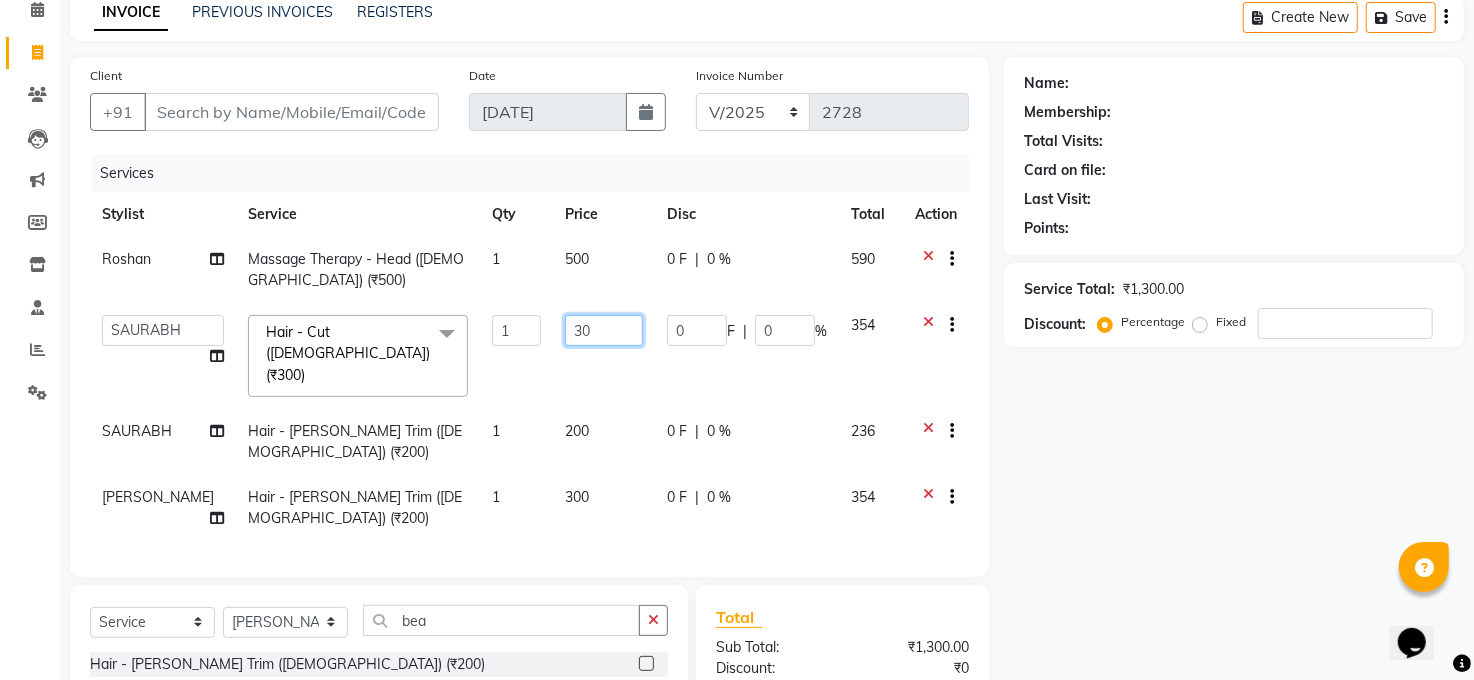 type on "3" 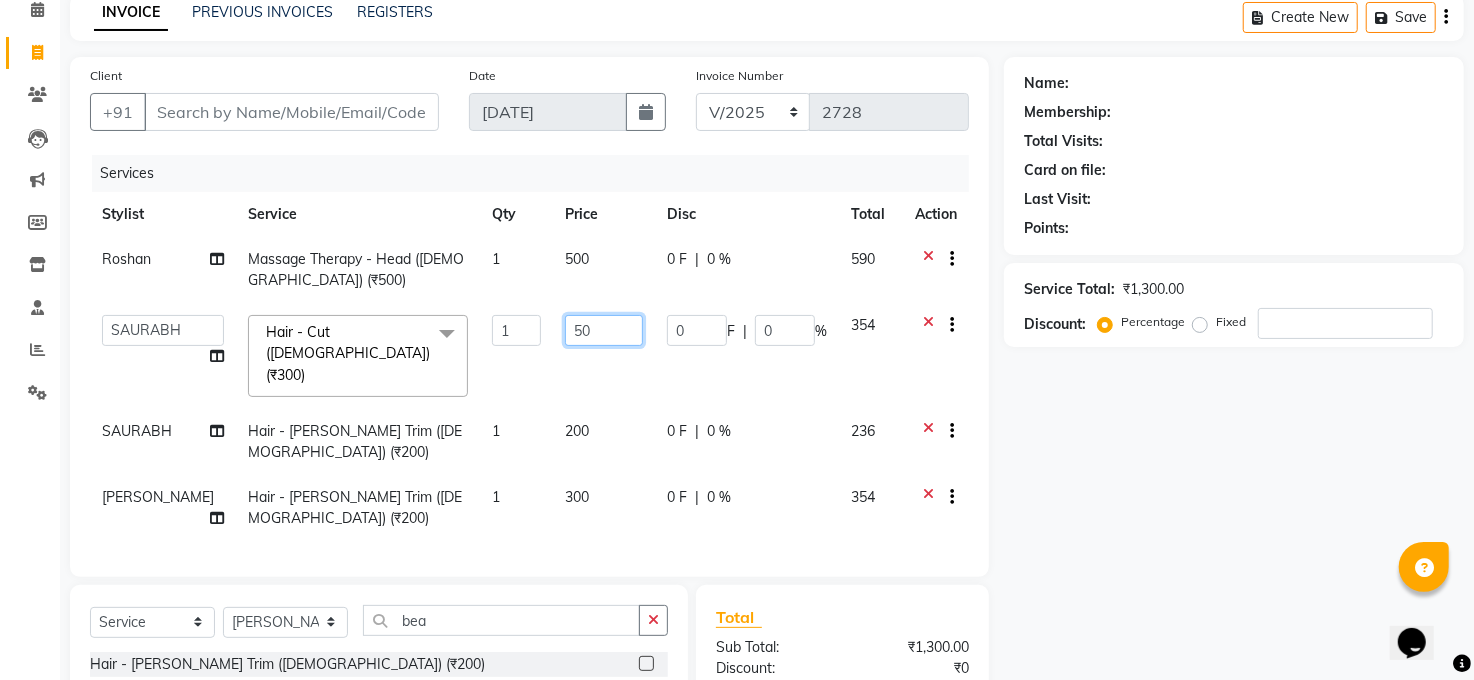 type on "500" 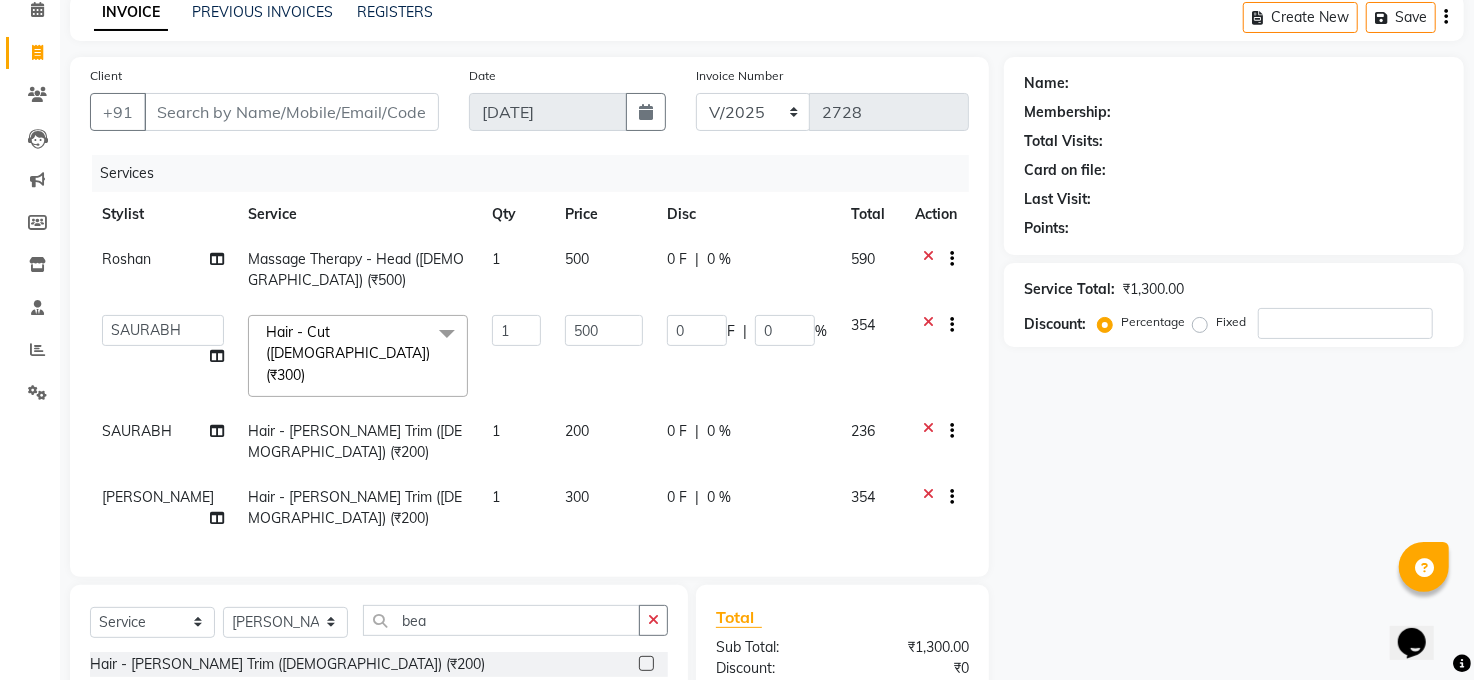 click on "200" 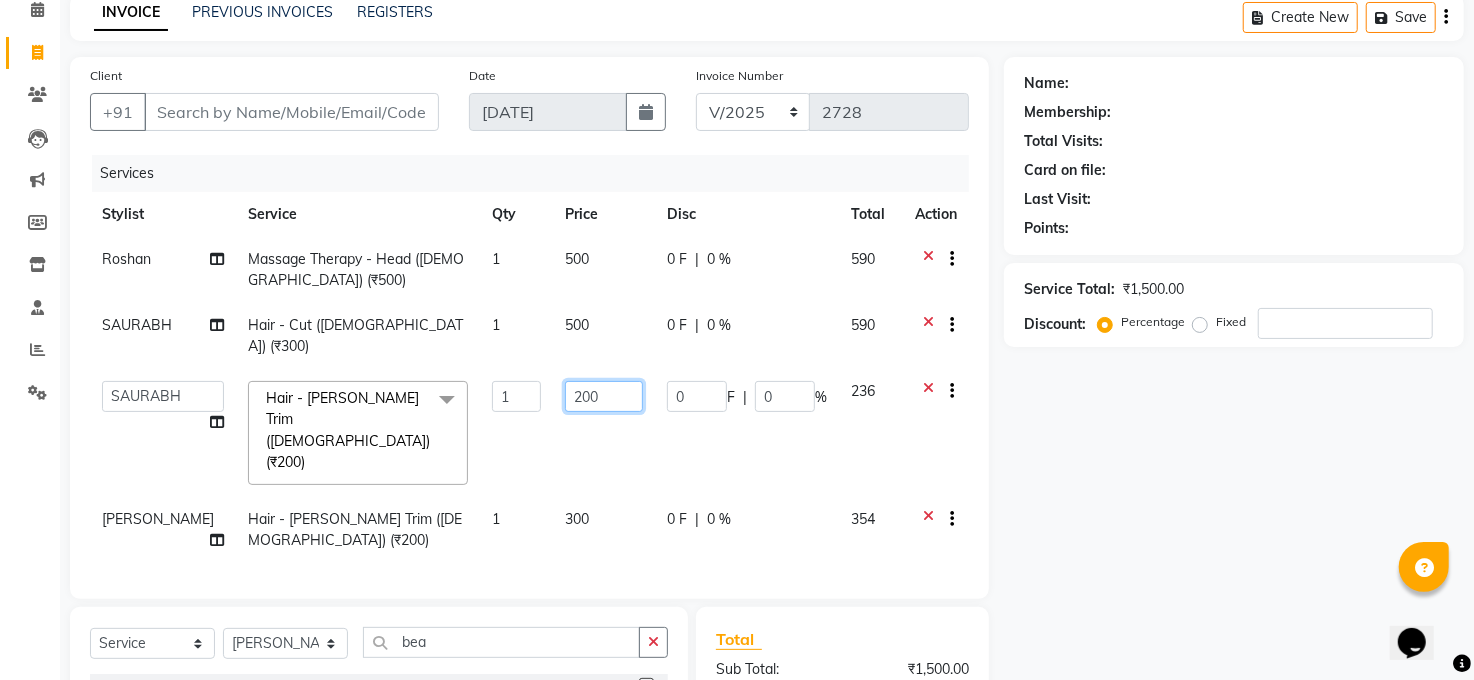 click on "200" 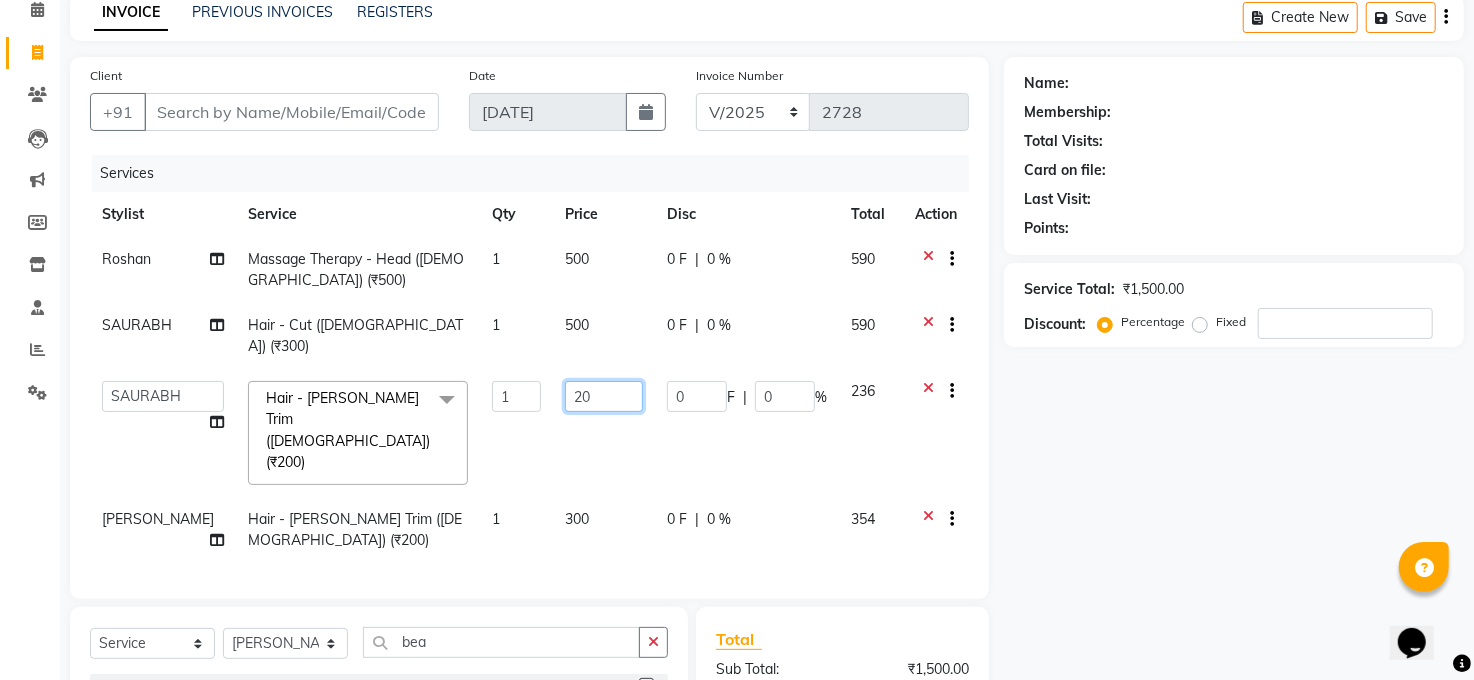 type on "2" 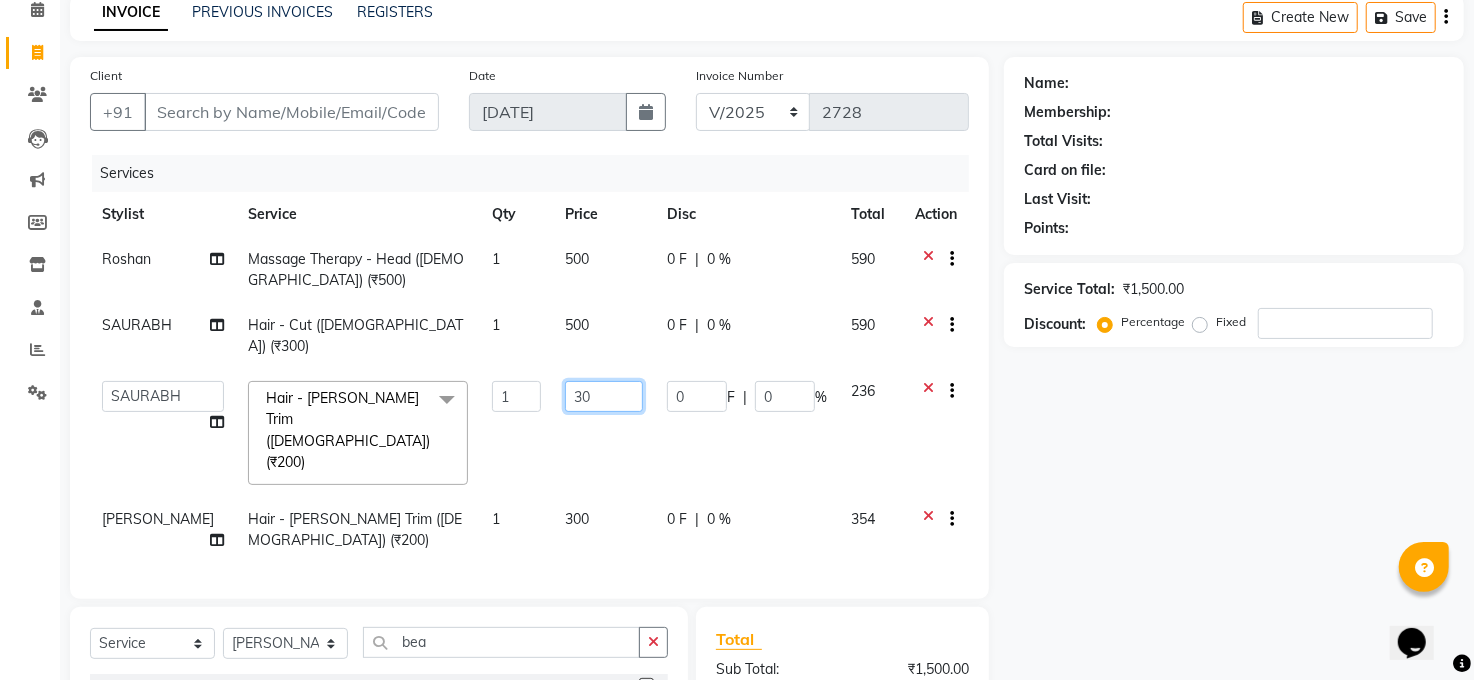 type on "300" 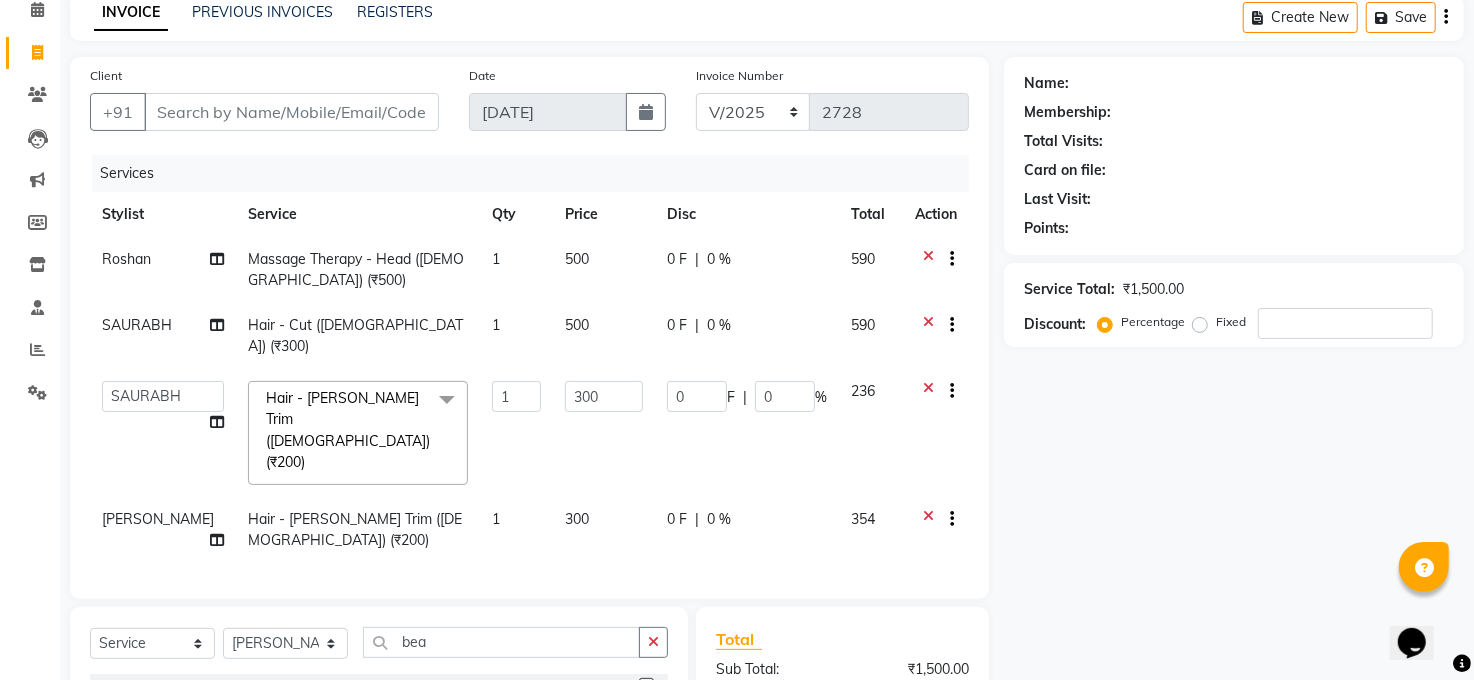 click on "Name: Membership: Total Visits: Card on file: Last Visit:  Points:  Service Total:  ₹1,500.00  Discount:  Percentage   Fixed" 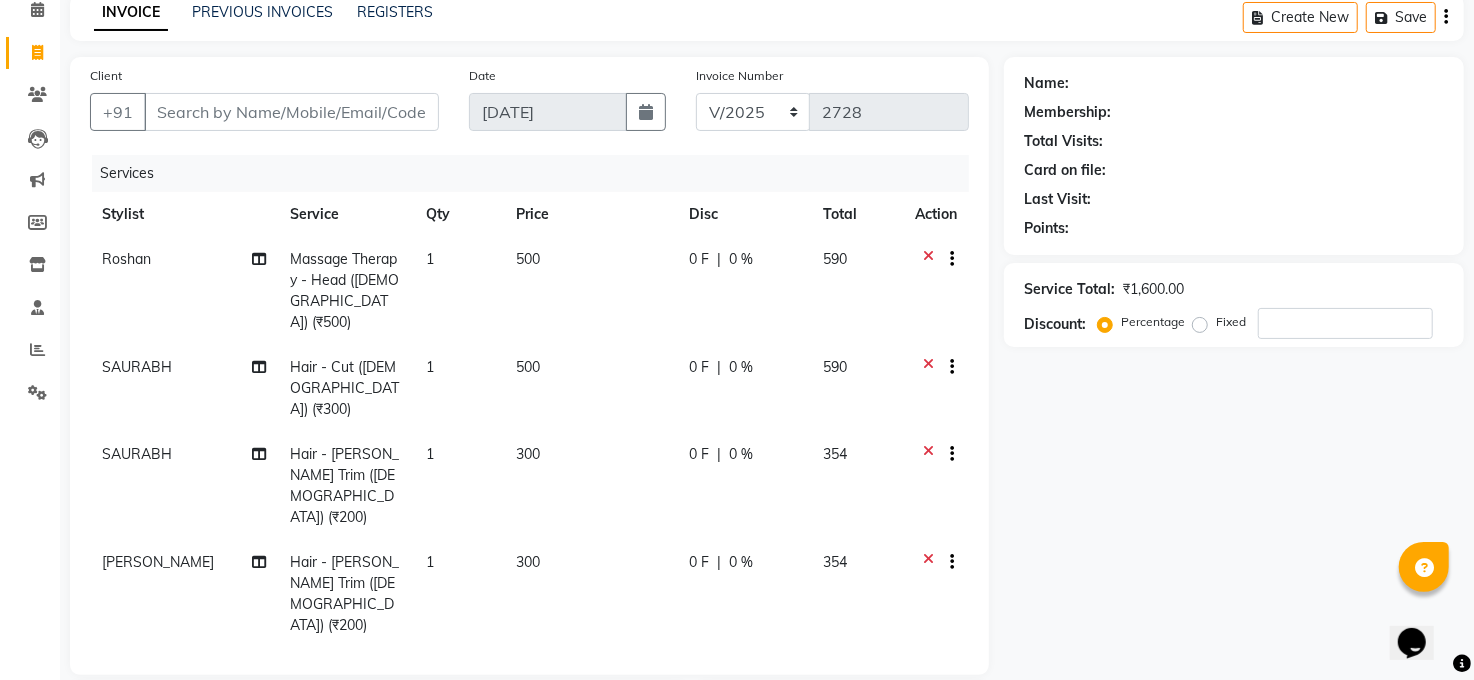 click on "1" 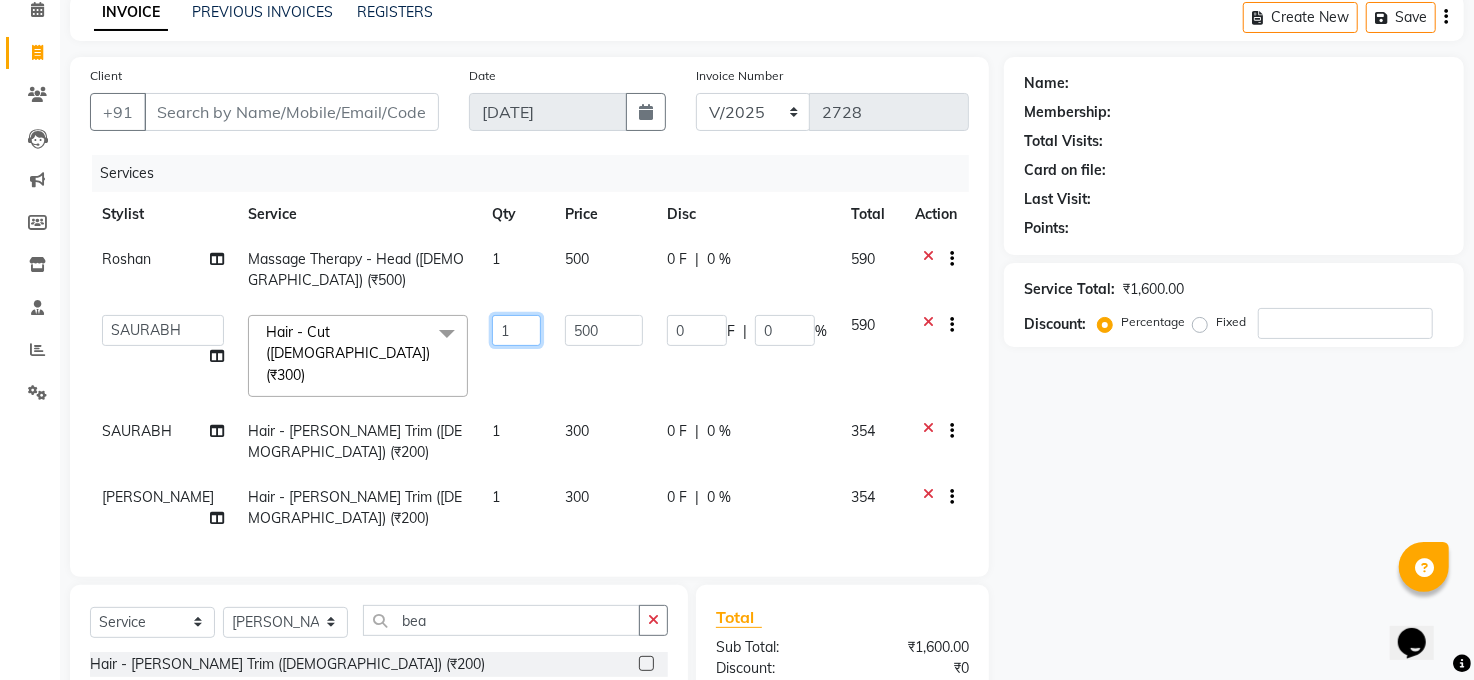click on "1" 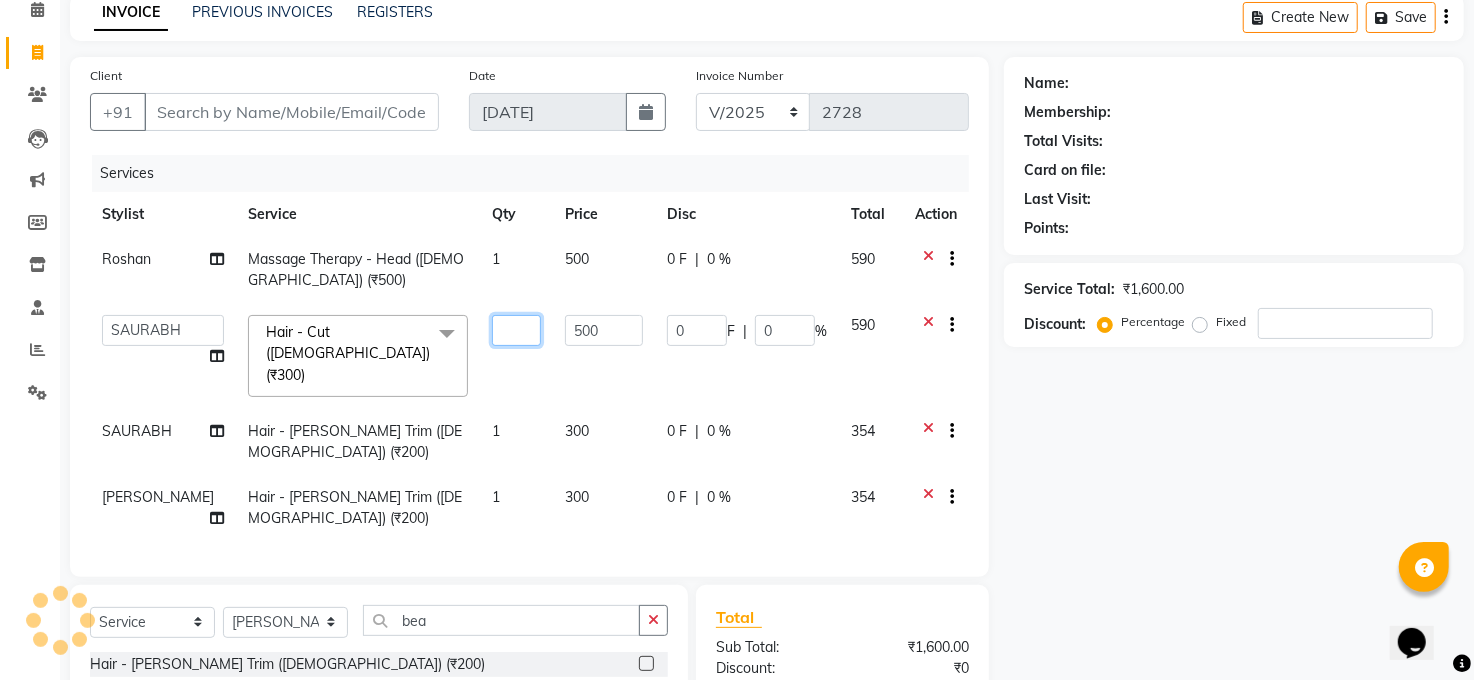 type on "2" 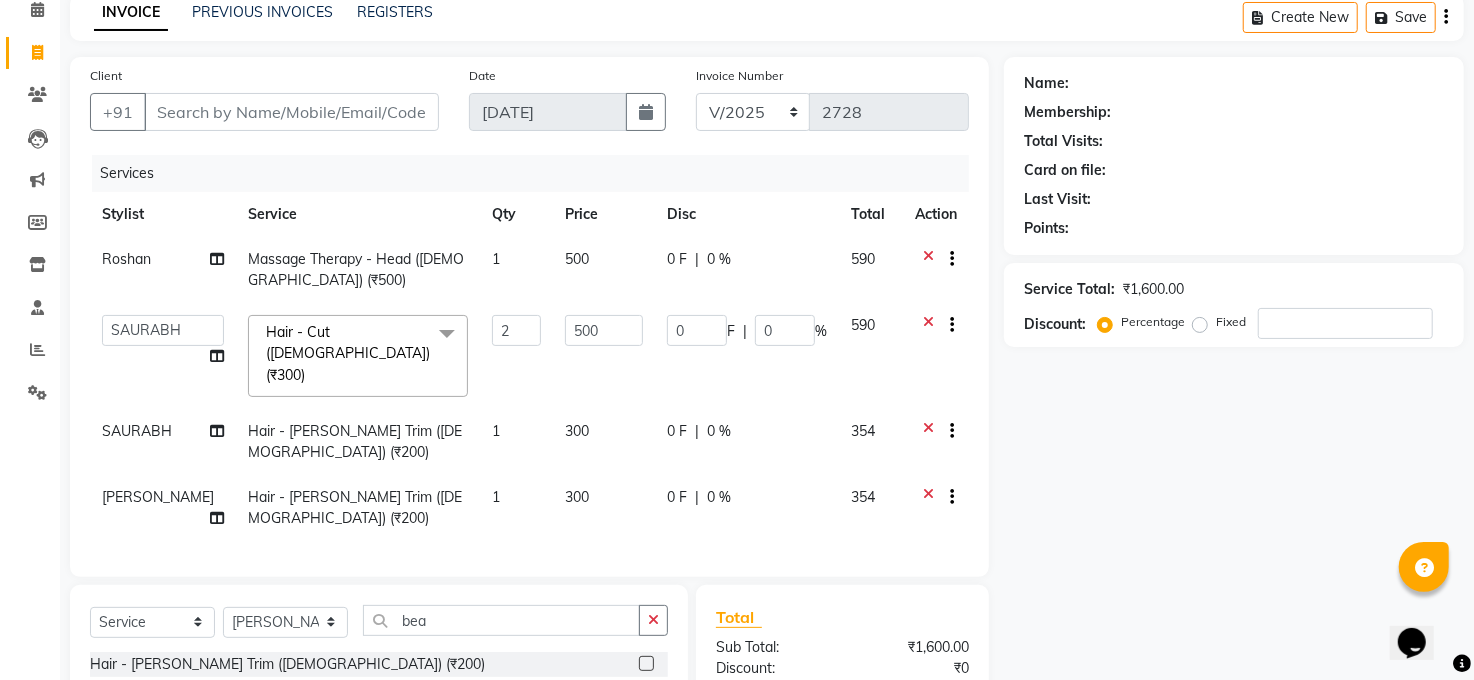 click on "Name: Membership: Total Visits: Card on file: Last Visit:  Points:  Service Total:  ₹1,600.00  Discount:  Percentage   Fixed" 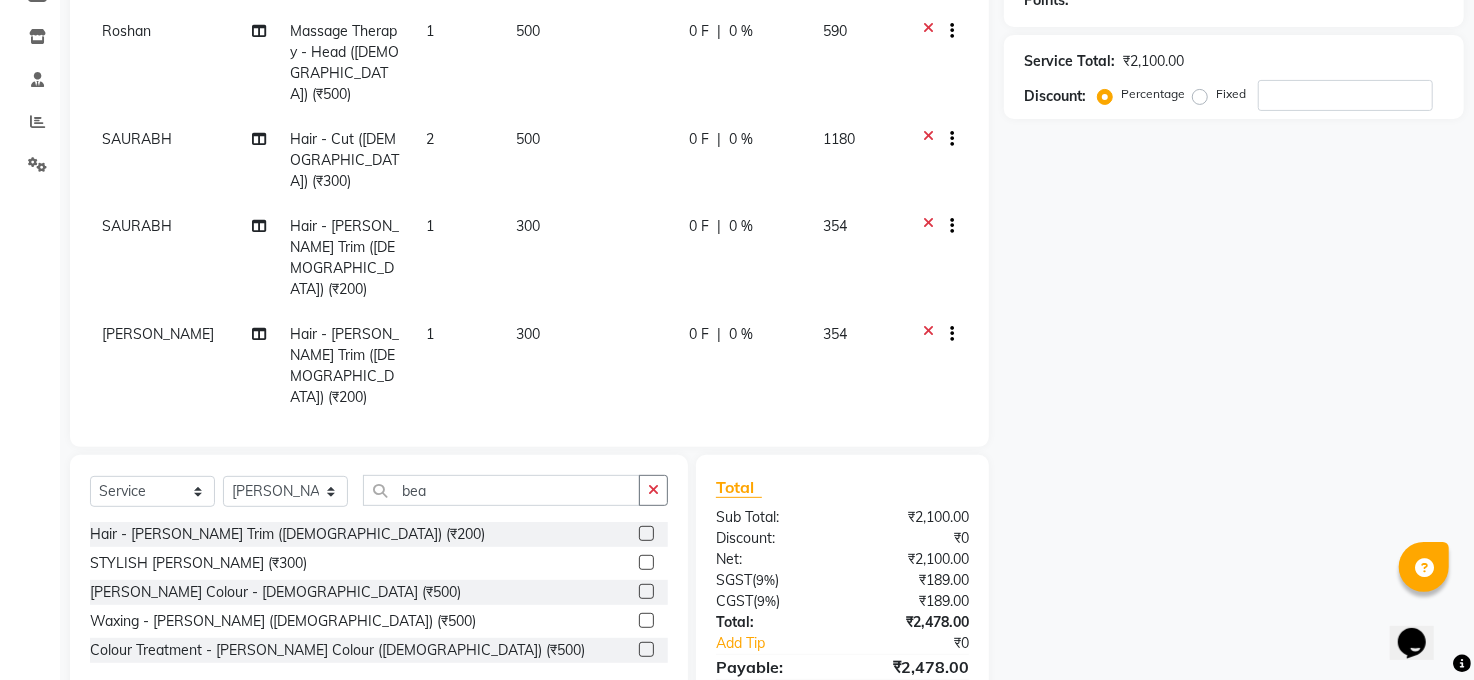 scroll, scrollTop: 322, scrollLeft: 0, axis: vertical 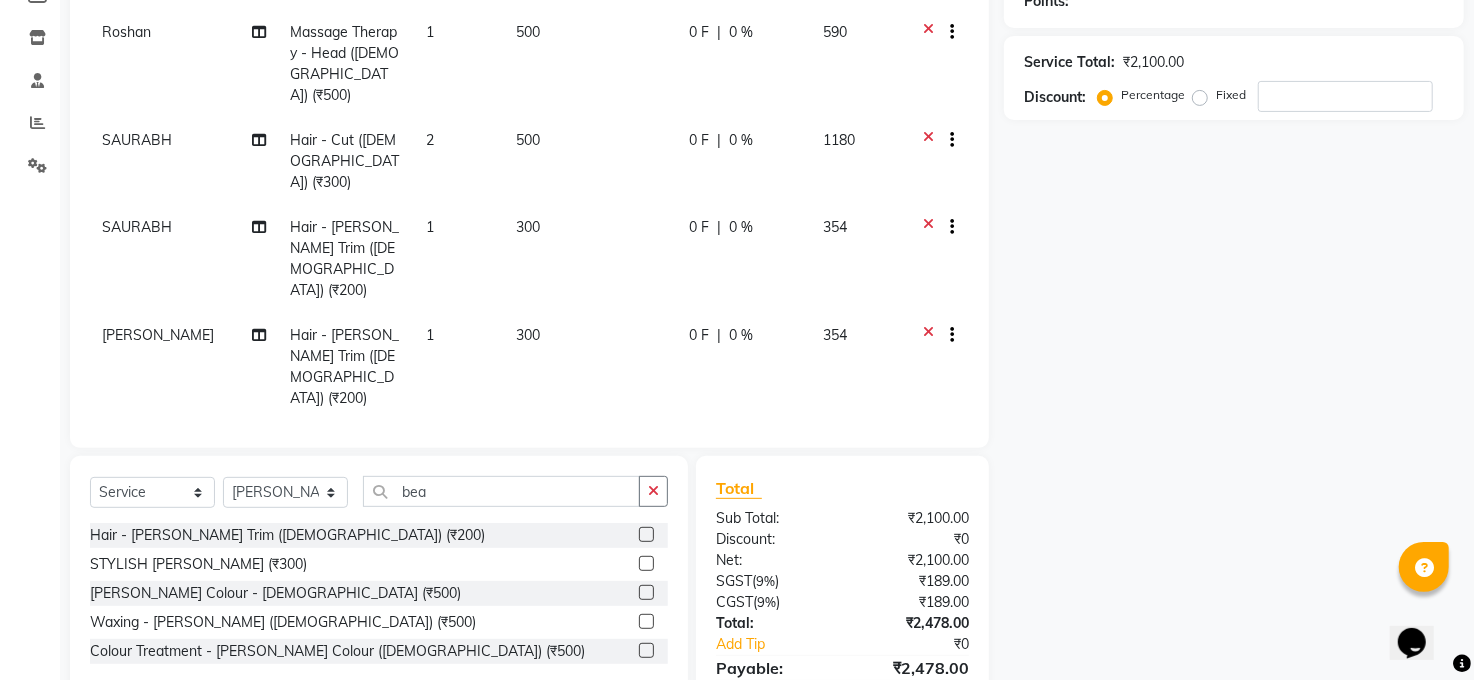 drag, startPoint x: 1215, startPoint y: 250, endPoint x: 1139, endPoint y: 270, distance: 78.58753 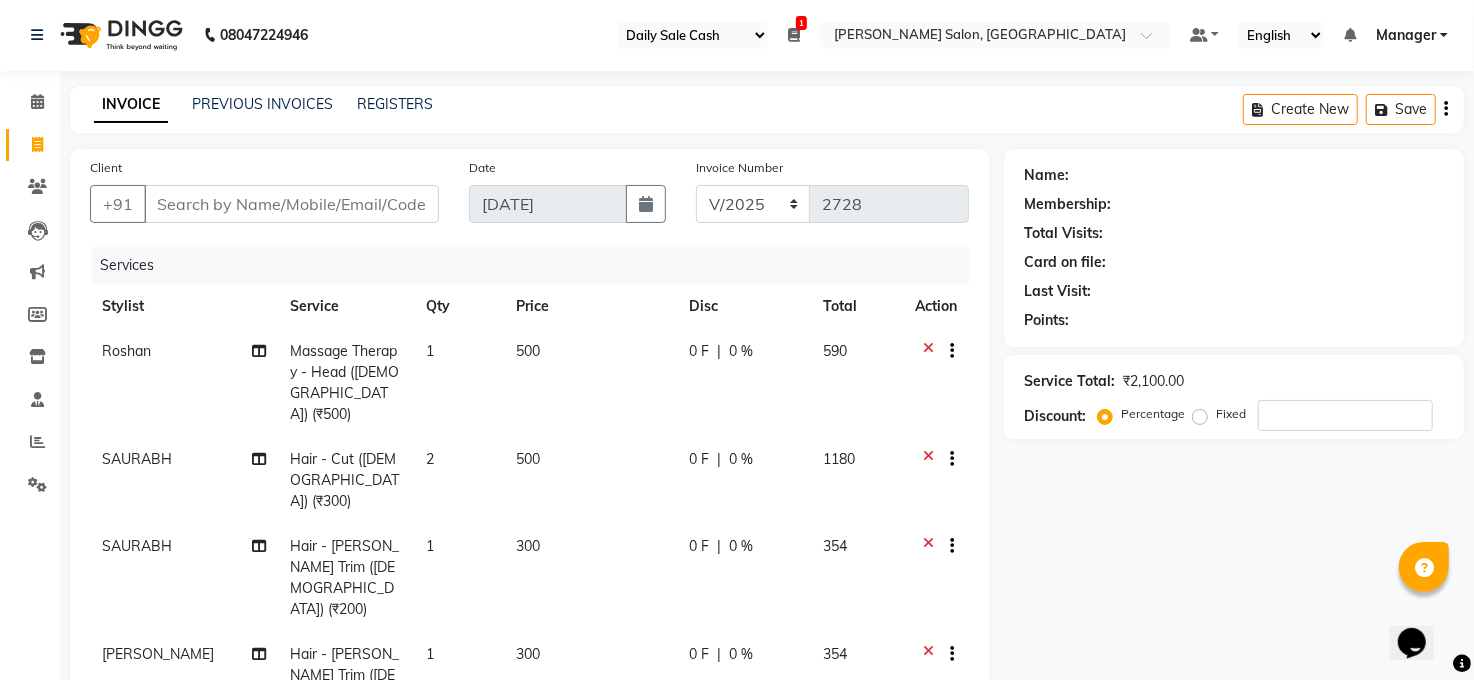 scroll, scrollTop: 0, scrollLeft: 0, axis: both 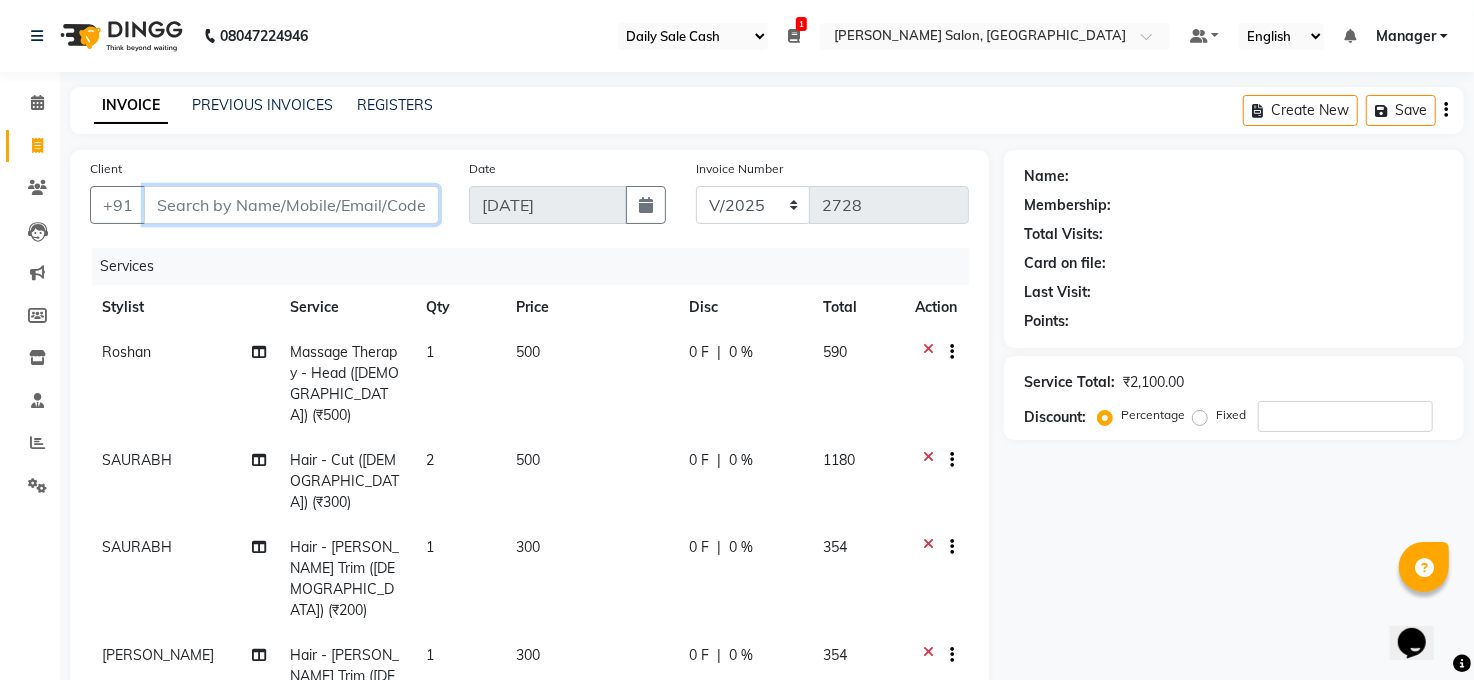 click on "Client" at bounding box center (291, 205) 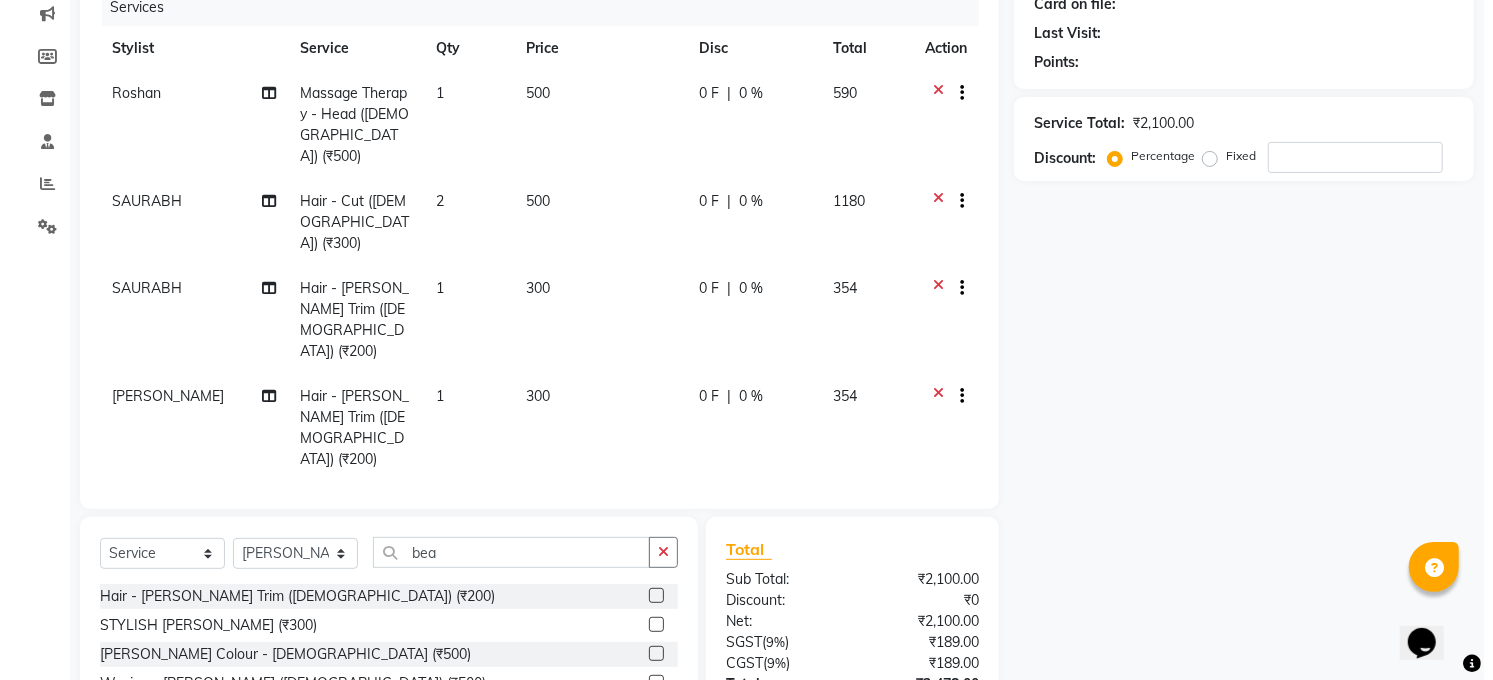 scroll, scrollTop: 0, scrollLeft: 0, axis: both 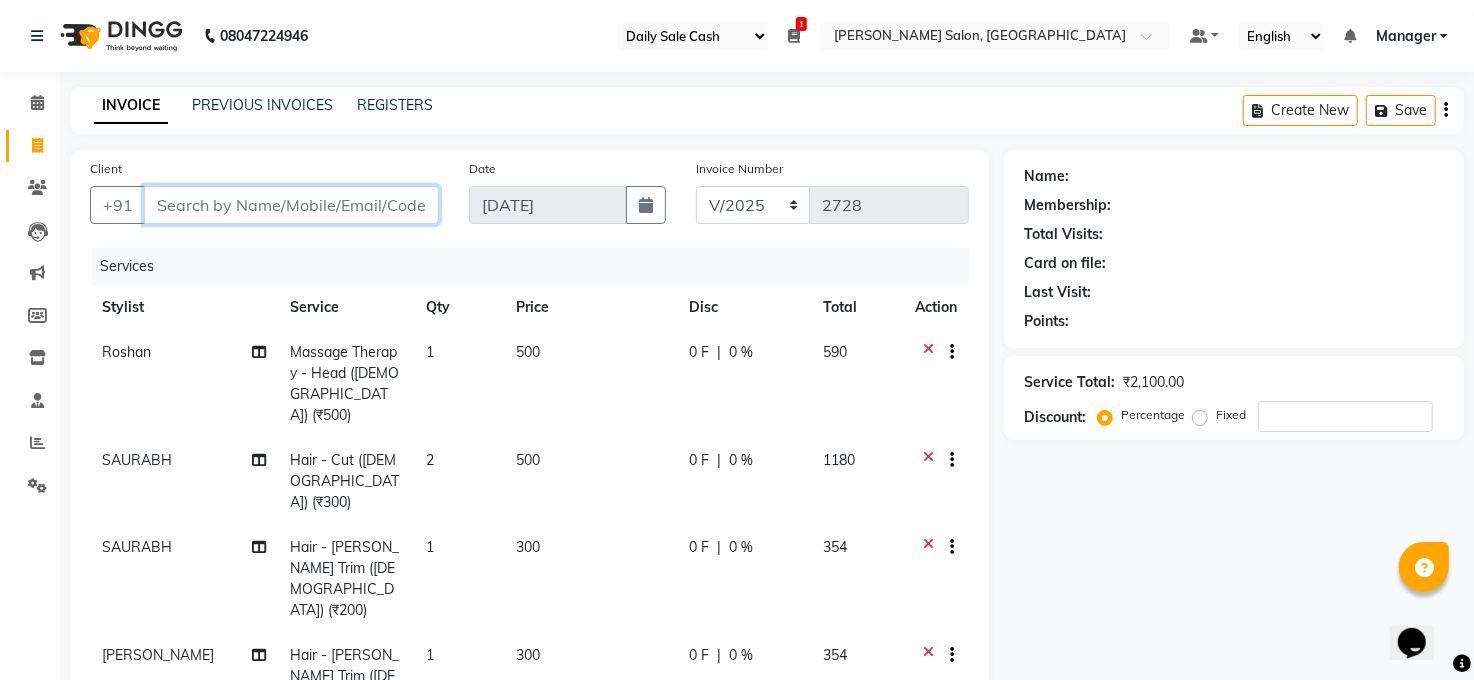 type on "9" 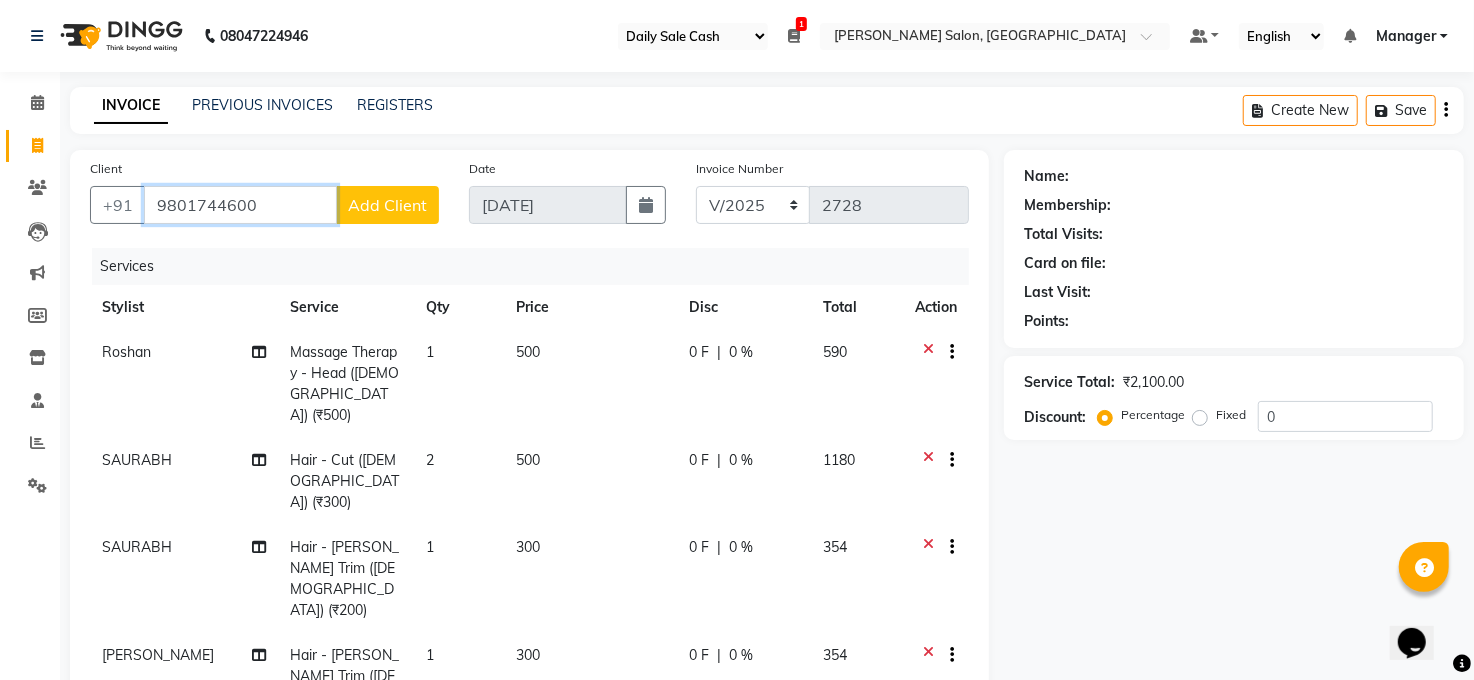 type on "9801744600" 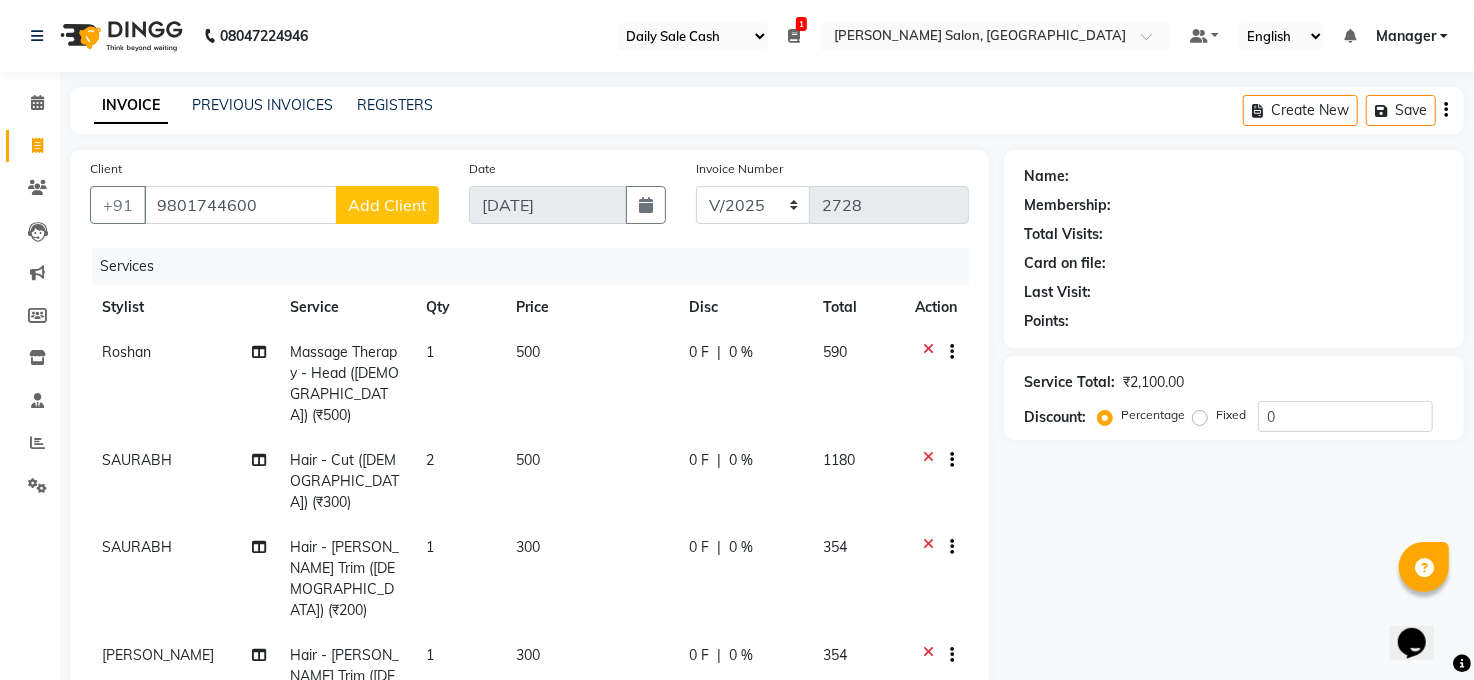 click on "Add Client" 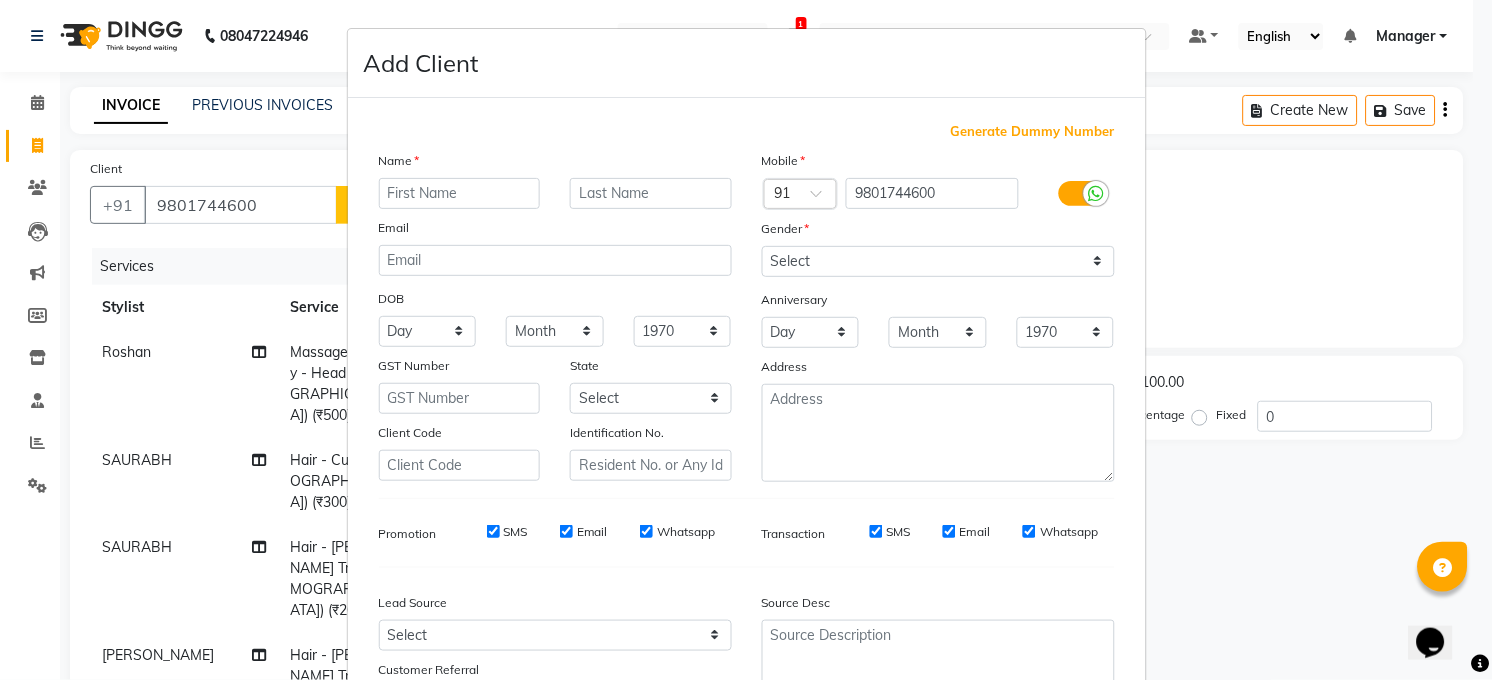 click at bounding box center (460, 193) 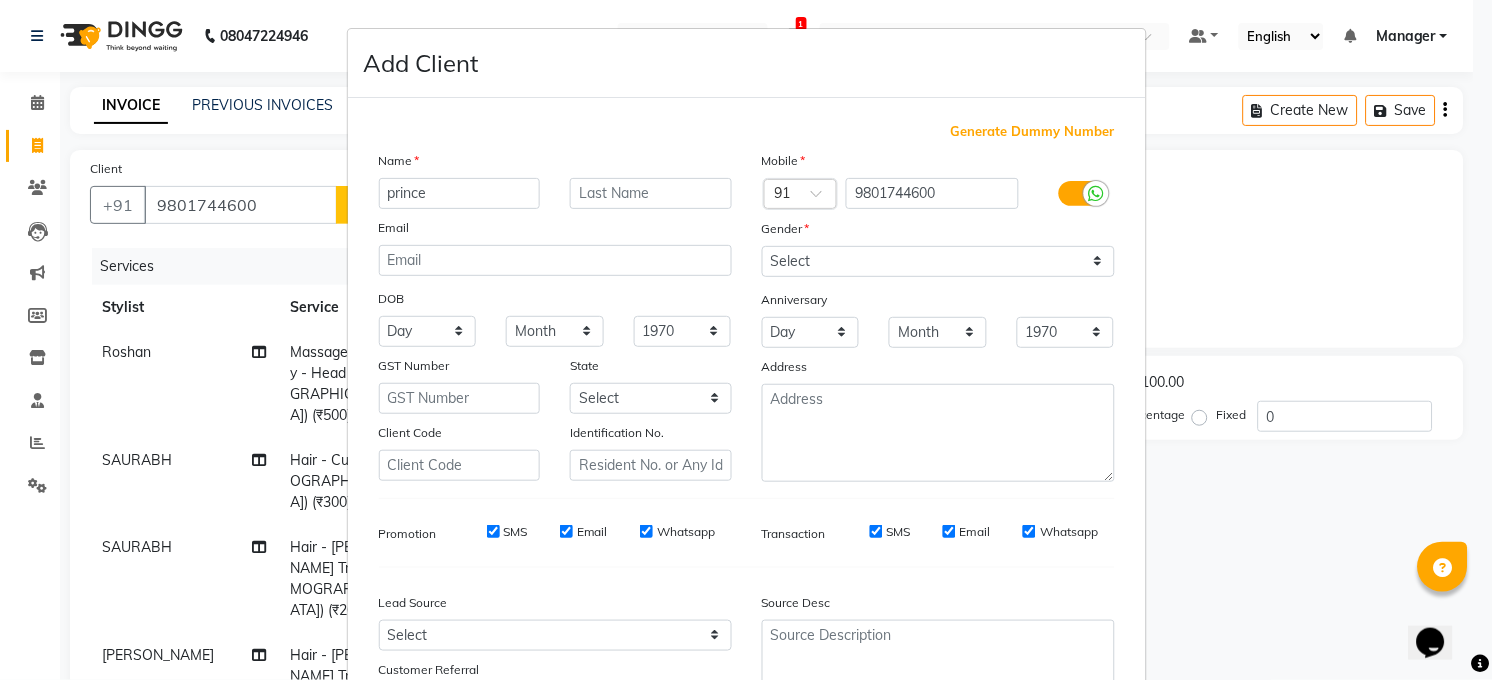type on "prince" 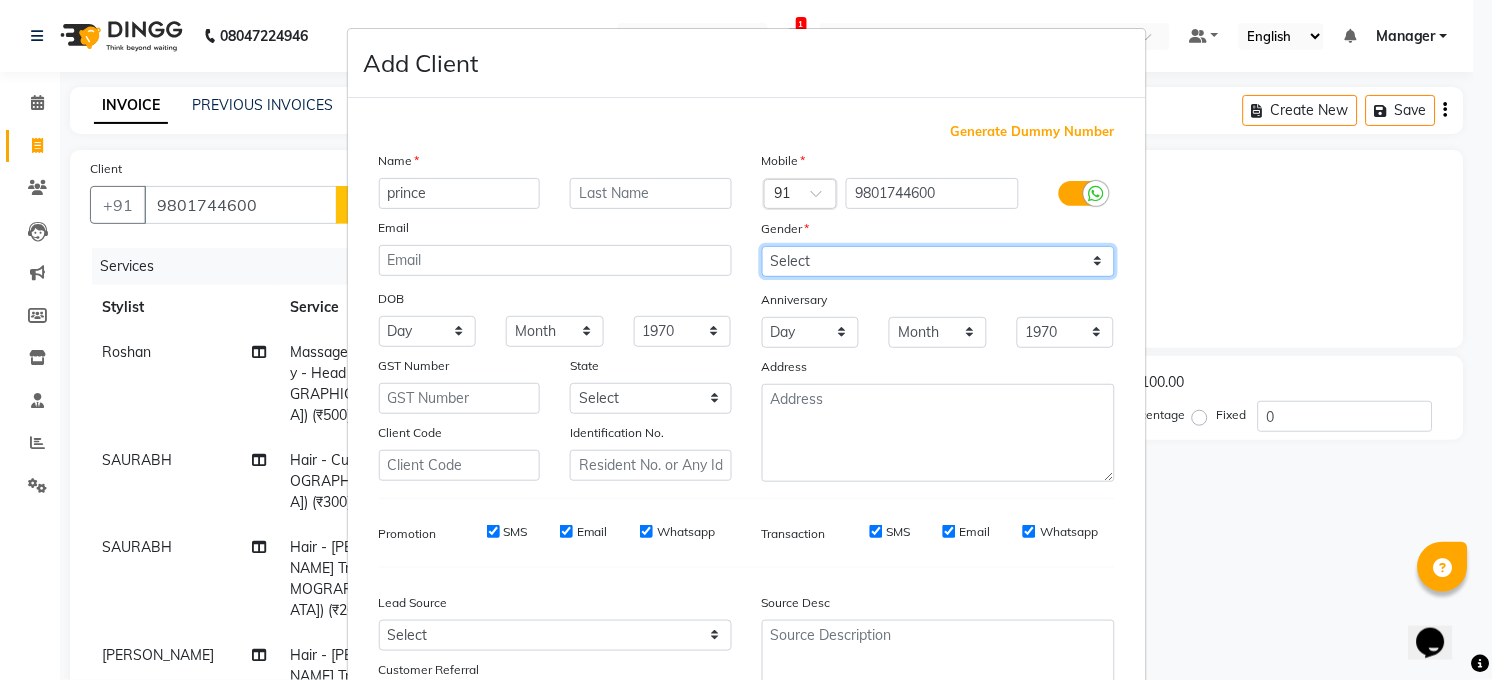 click on "Select Male Female Other Prefer Not To Say" at bounding box center (938, 261) 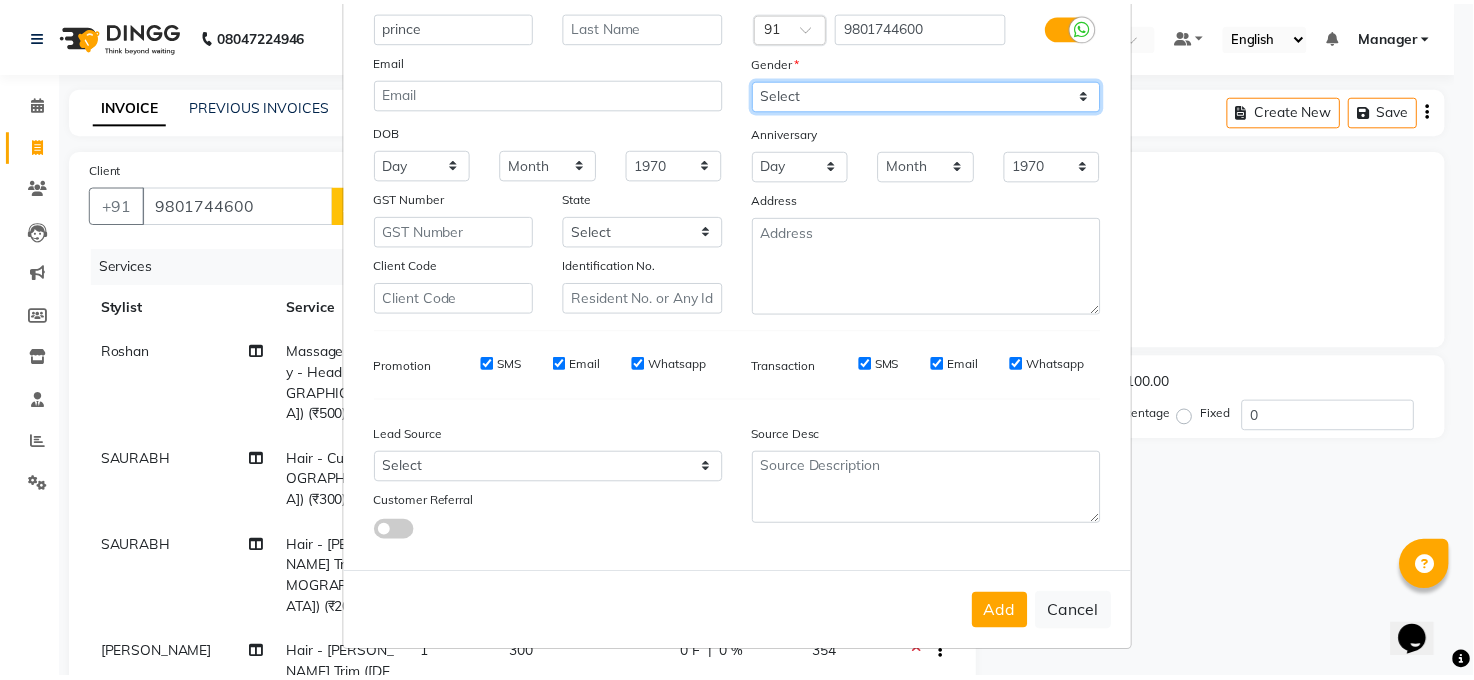 scroll, scrollTop: 169, scrollLeft: 0, axis: vertical 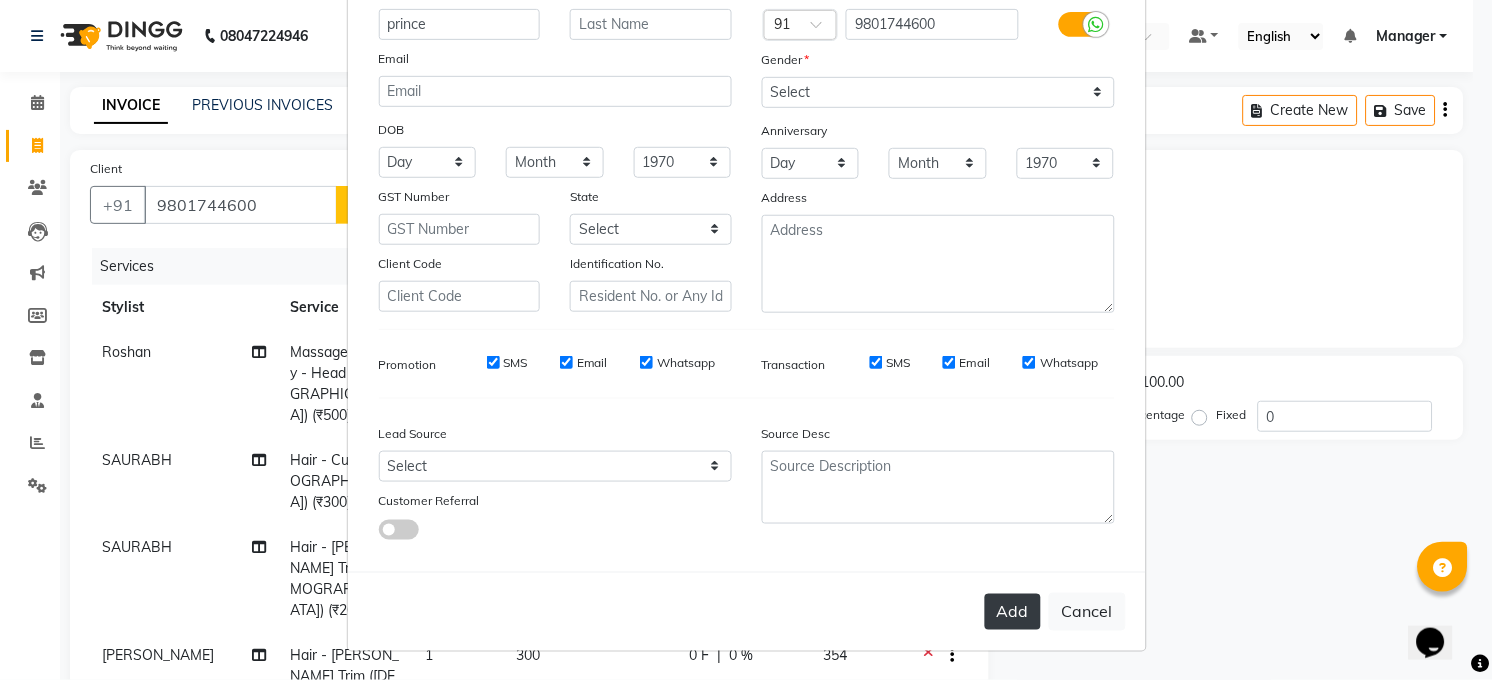 click on "Add" at bounding box center [1013, 612] 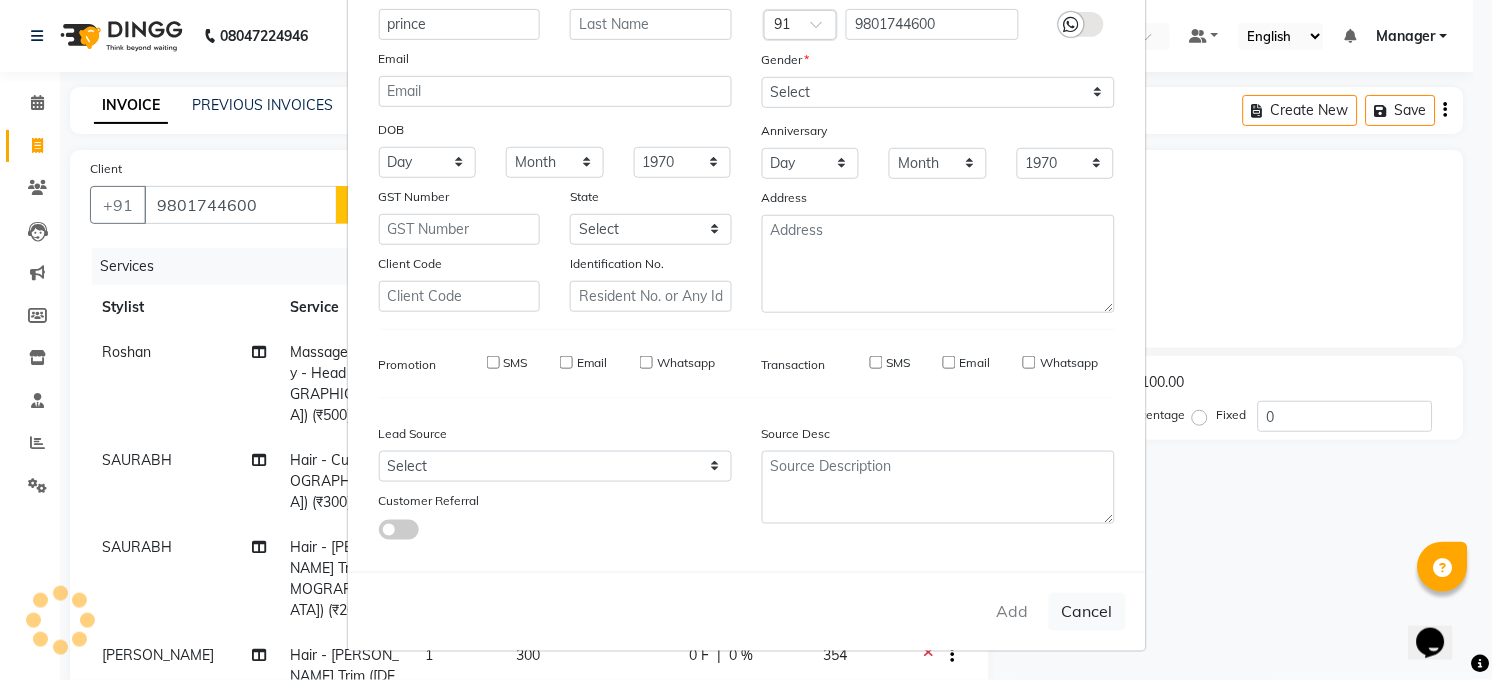 type on "98******00" 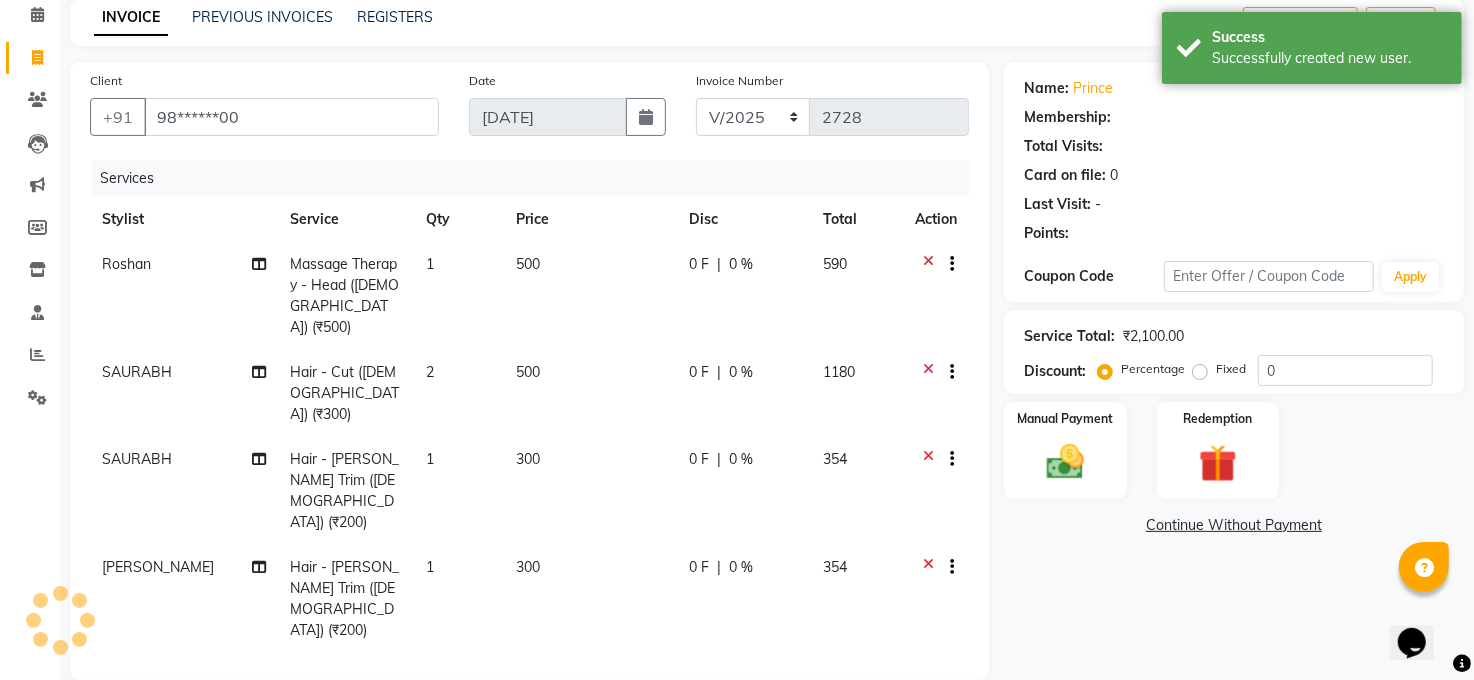select on "1: Object" 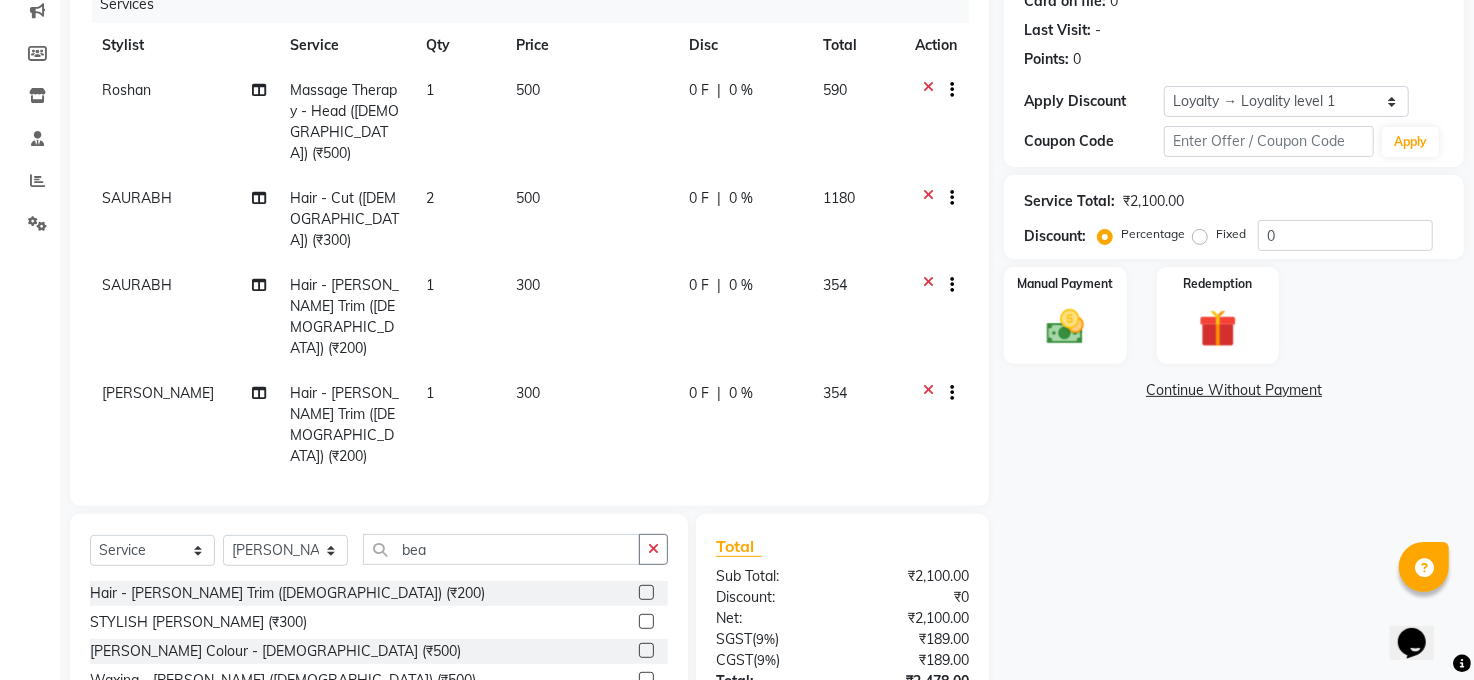 scroll, scrollTop: 266, scrollLeft: 0, axis: vertical 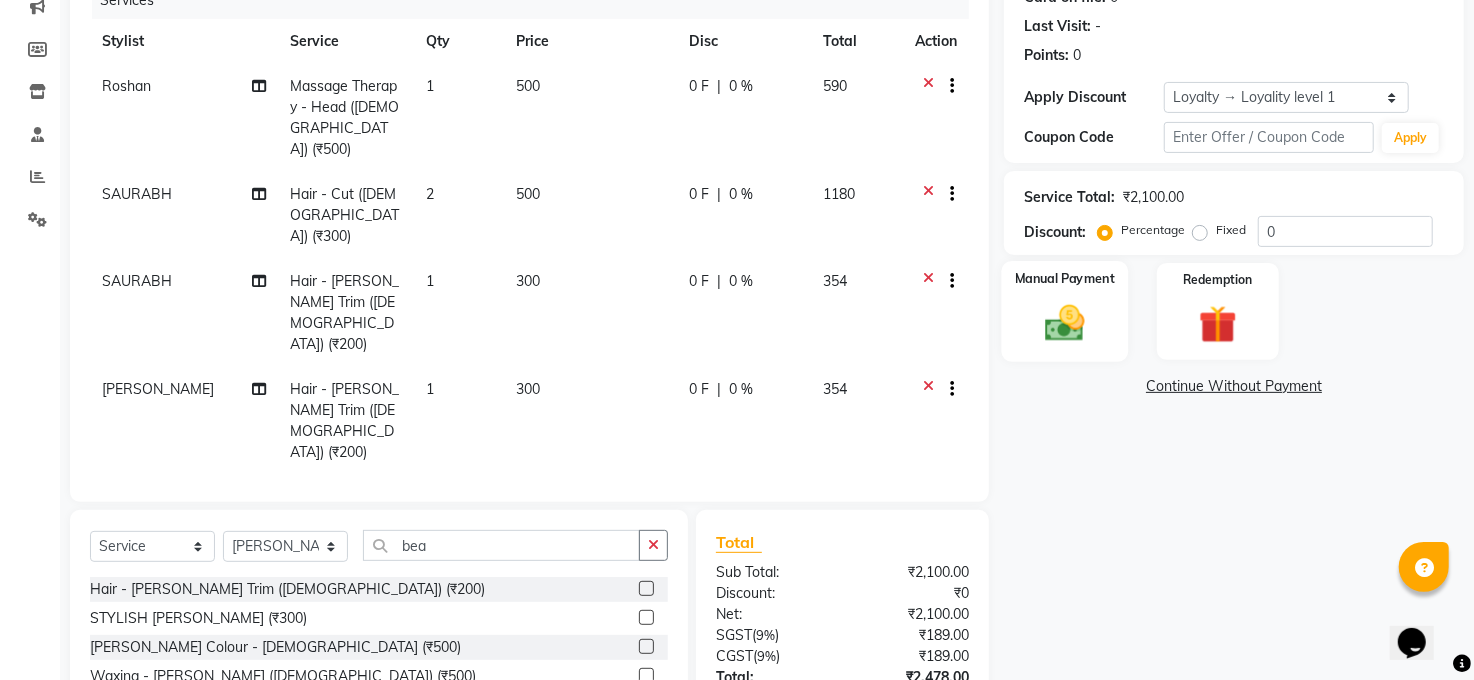 click 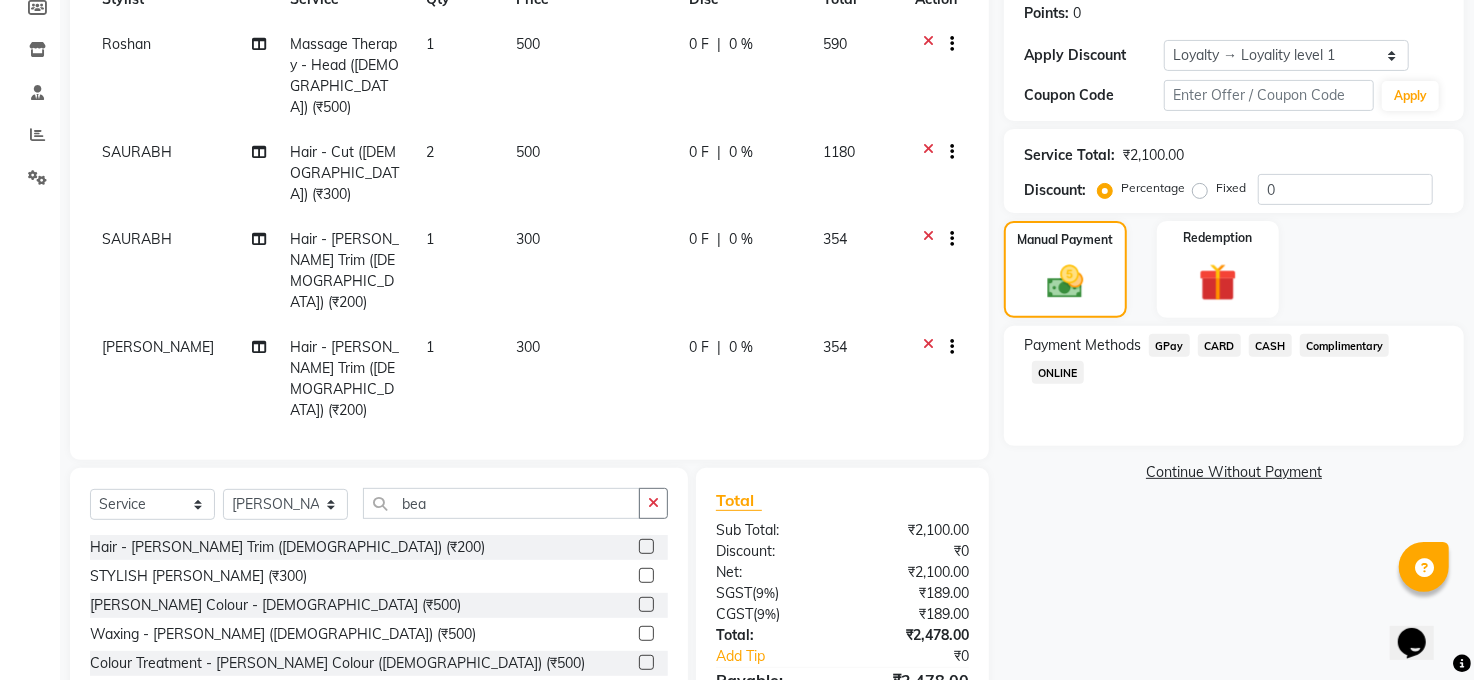 scroll, scrollTop: 322, scrollLeft: 0, axis: vertical 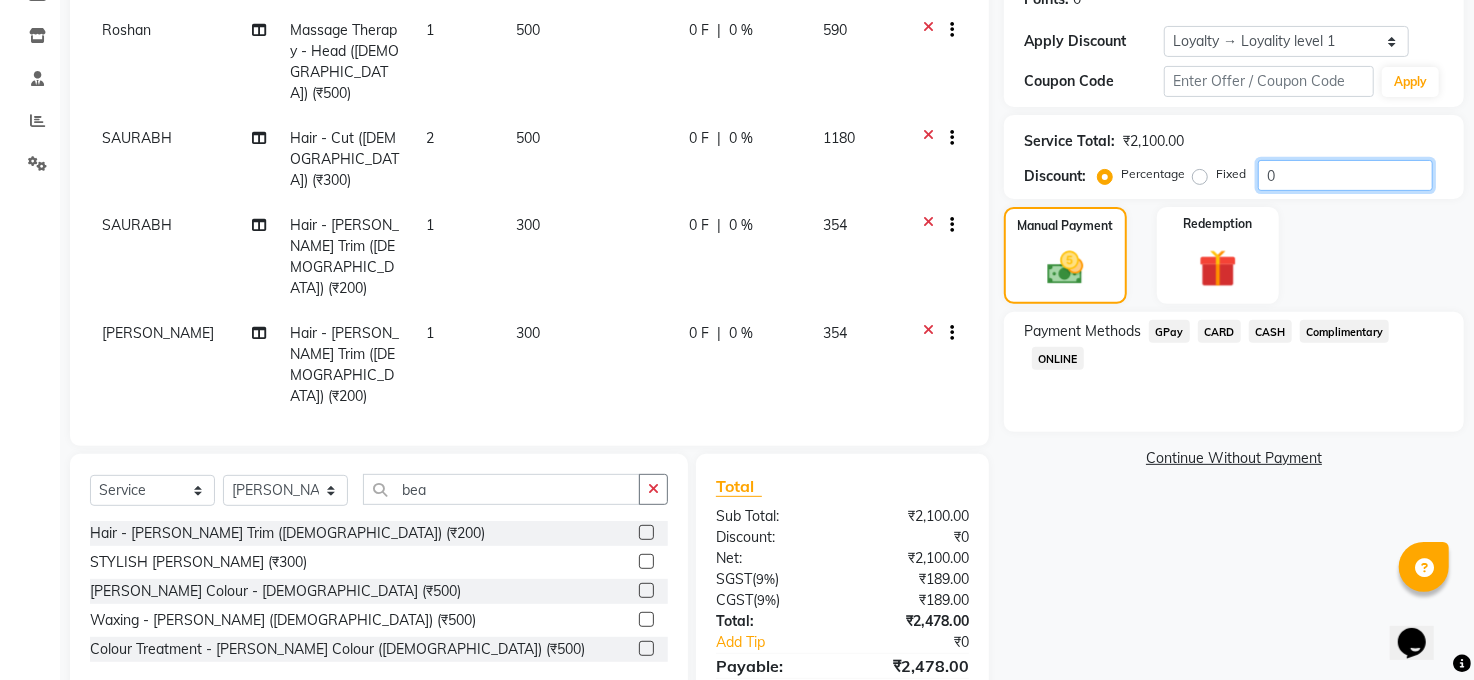 click on "0" 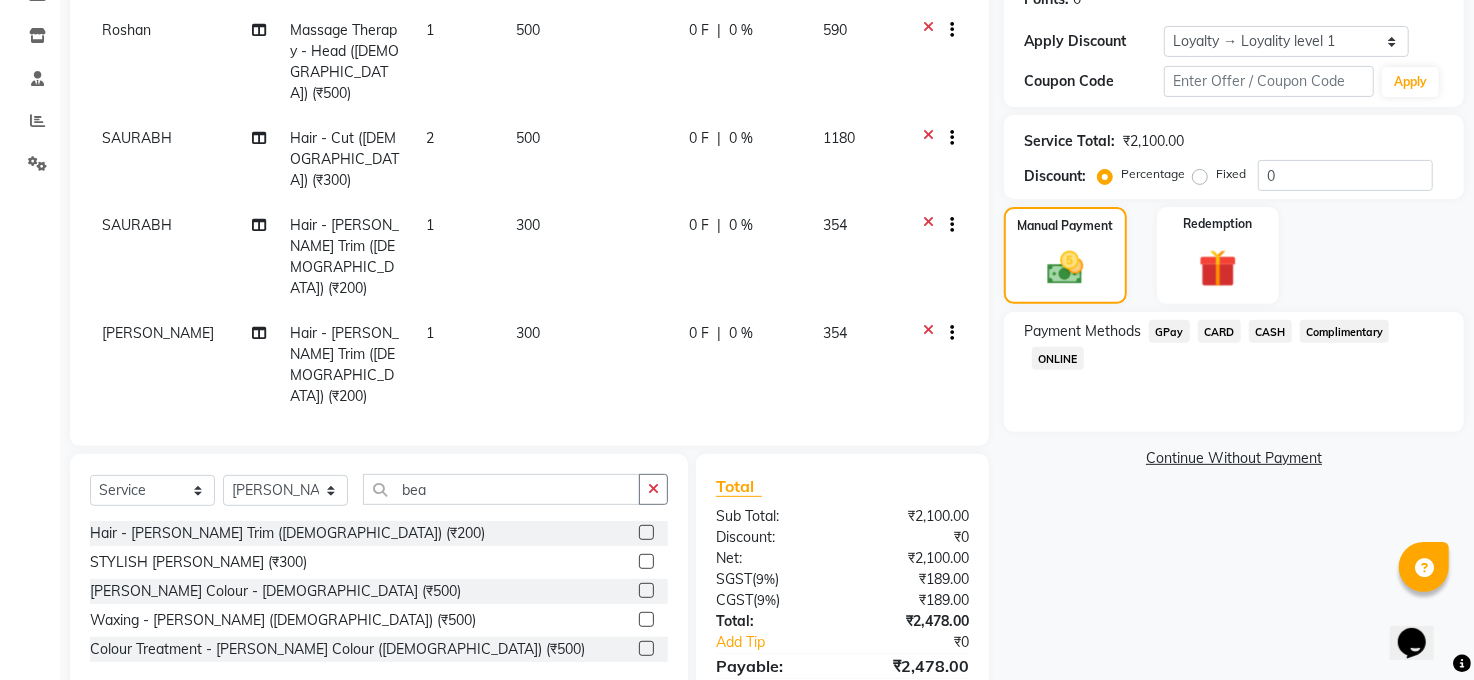 click on "CASH" 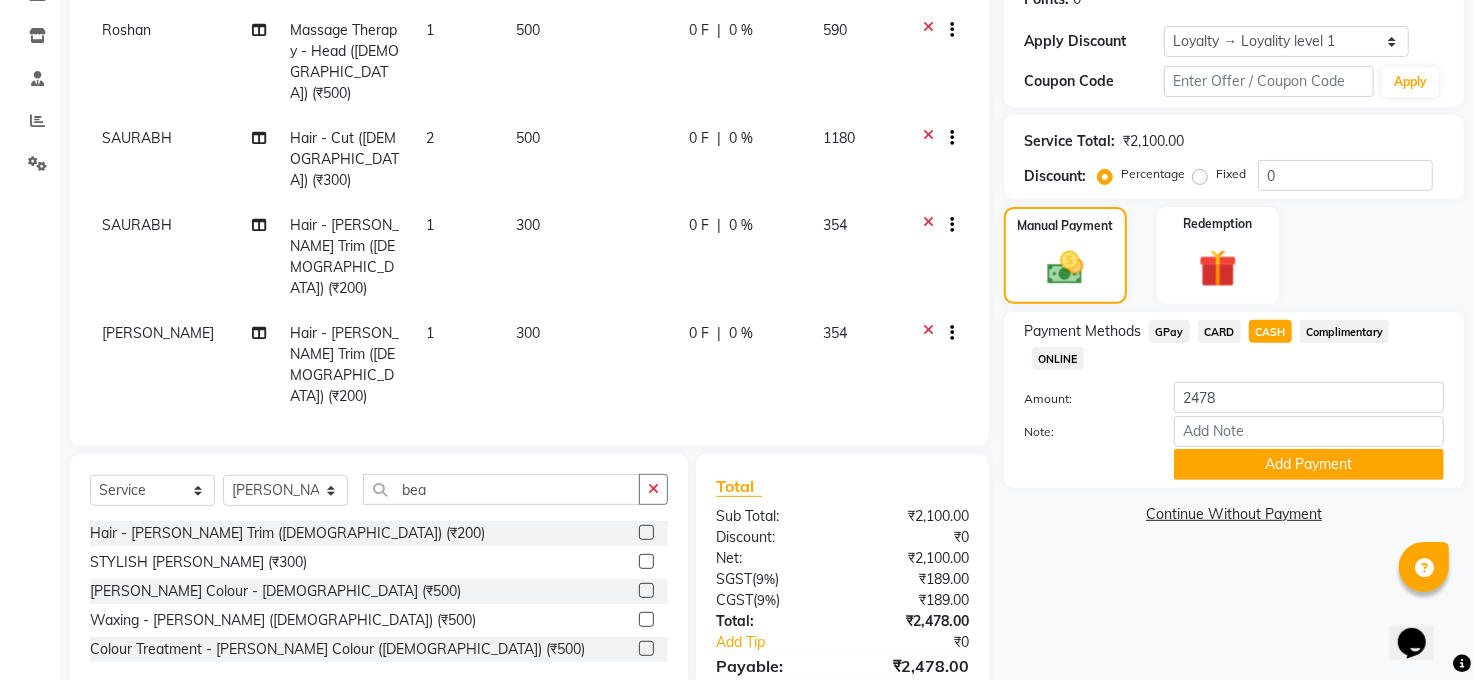 drag, startPoint x: 1172, startPoint y: 330, endPoint x: 1183, endPoint y: 321, distance: 14.21267 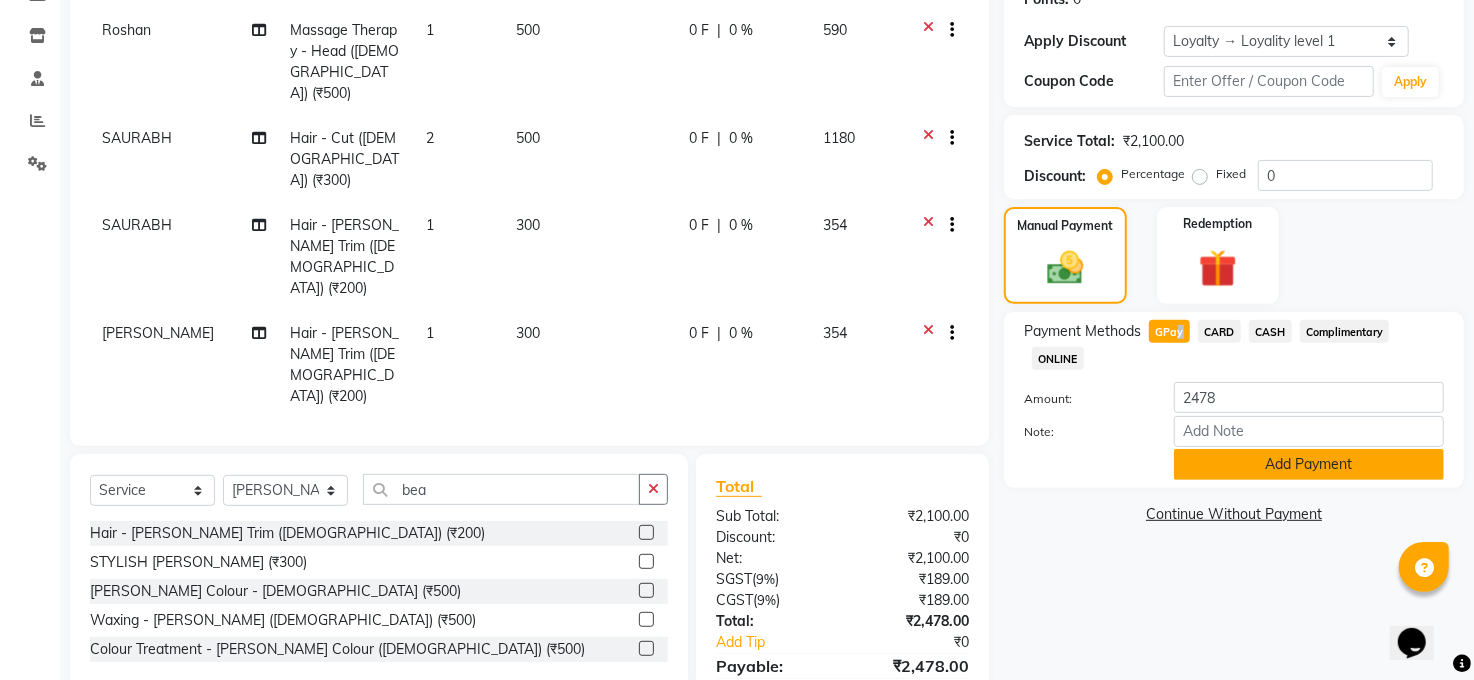 click on "Add Payment" 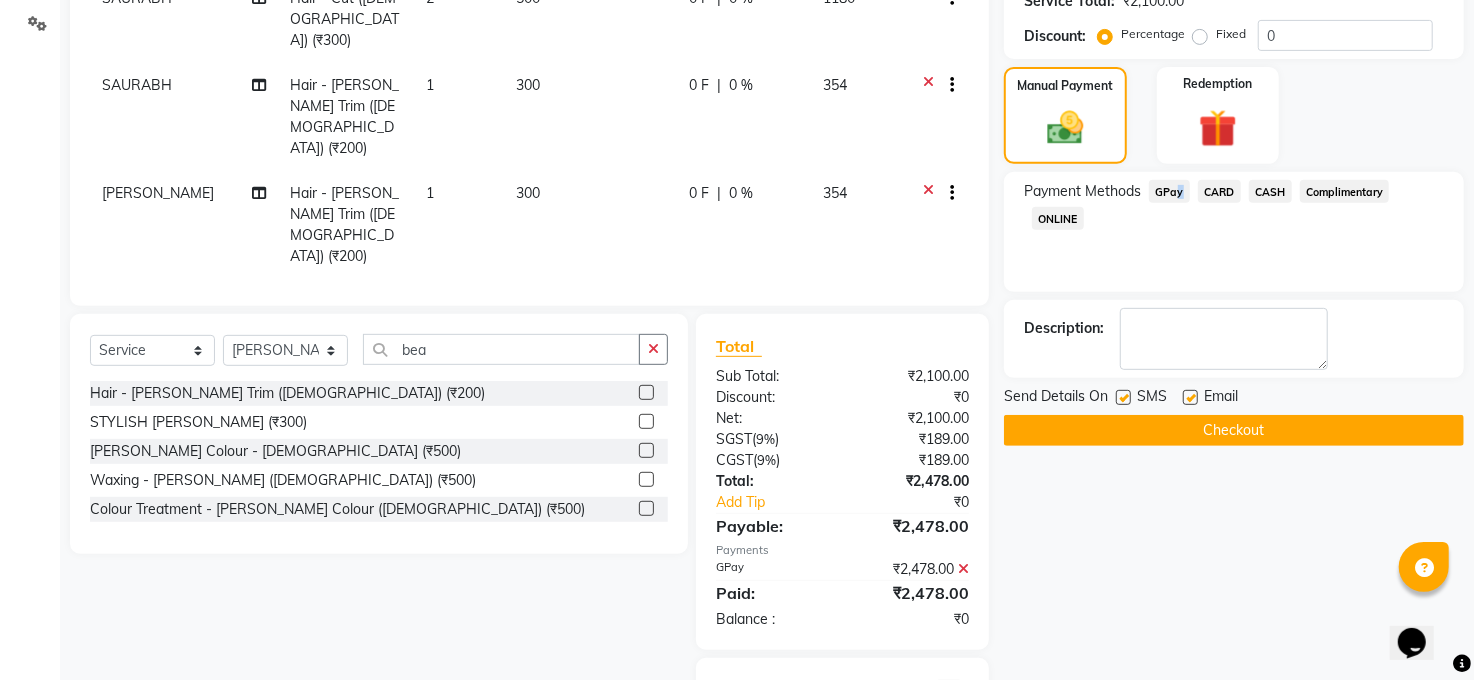 scroll, scrollTop: 463, scrollLeft: 0, axis: vertical 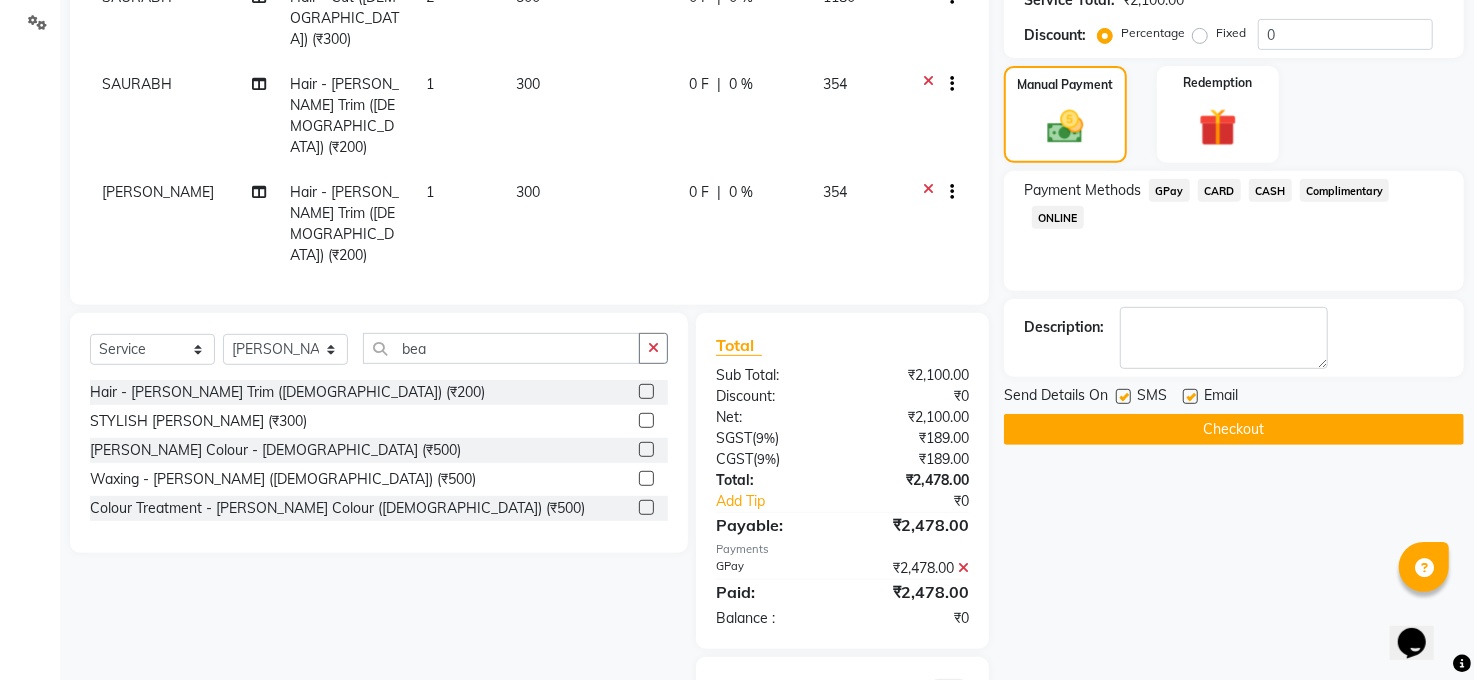 click 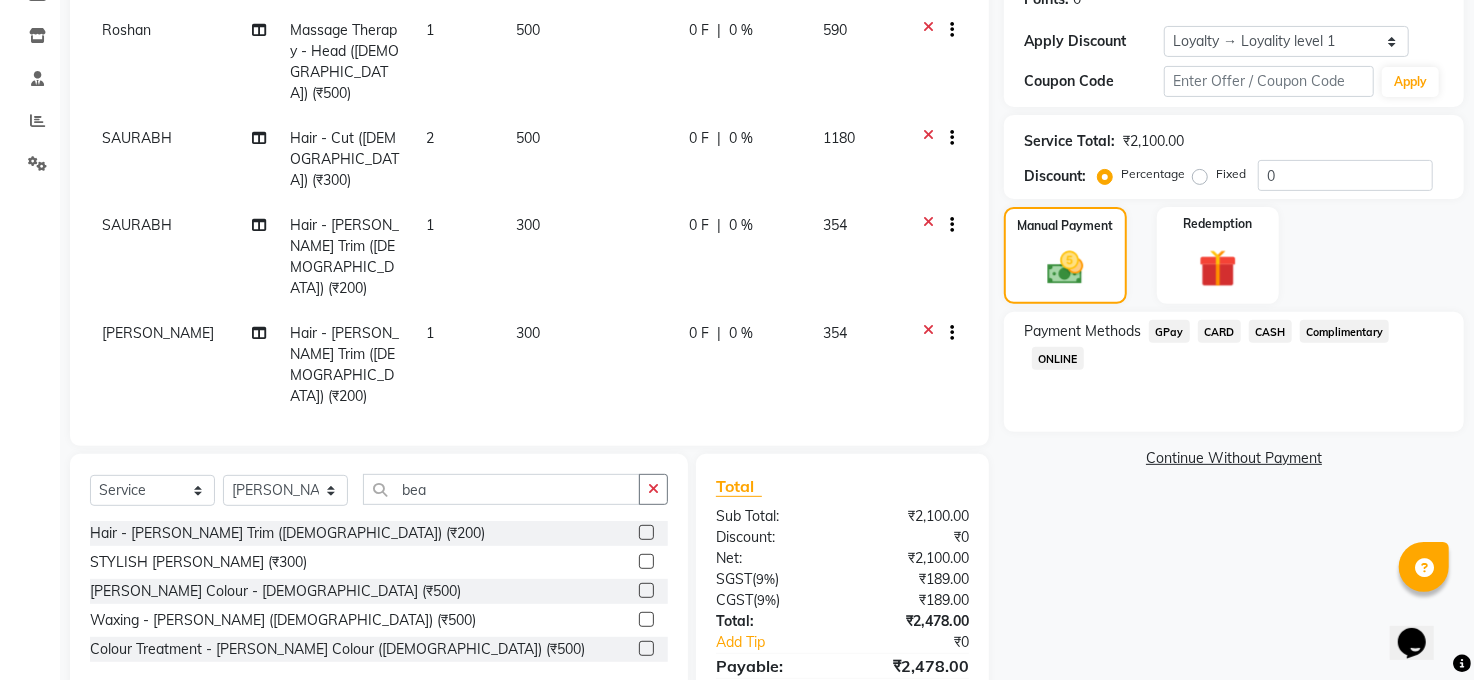 click on "CARD" 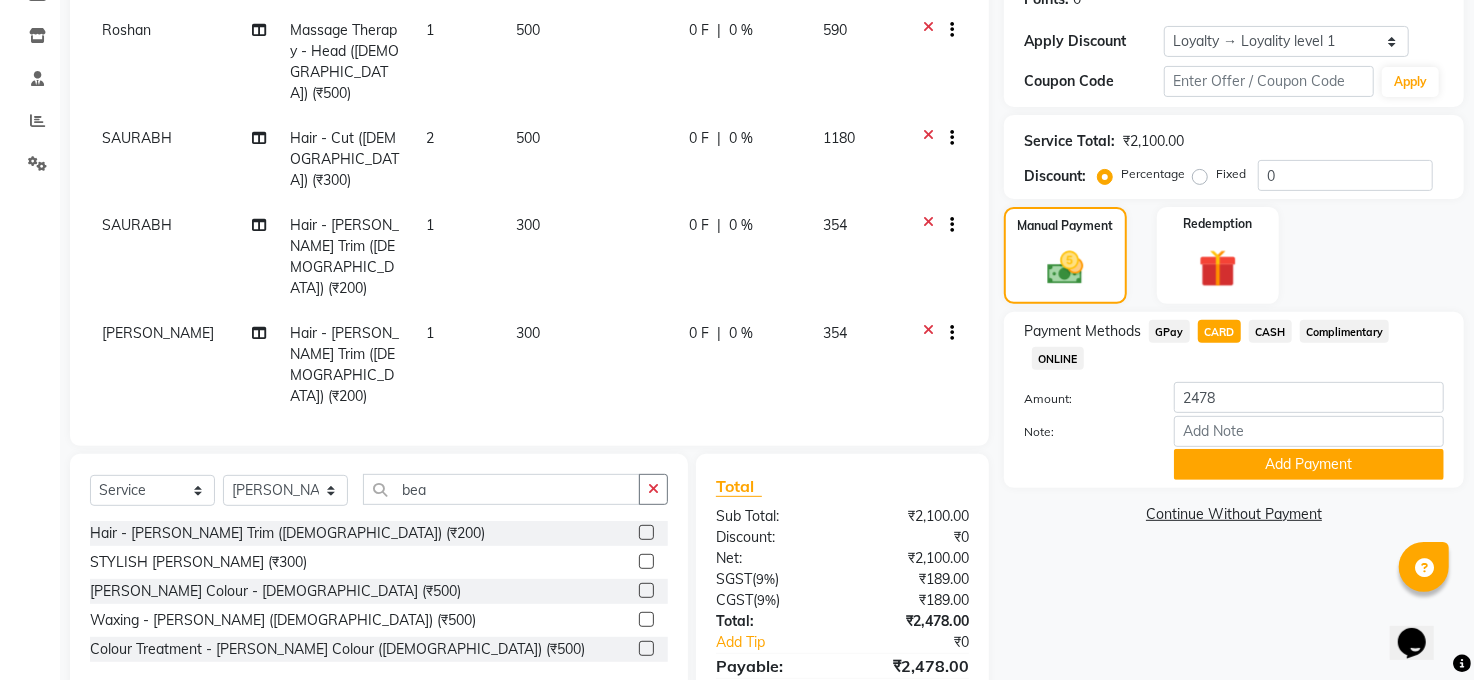 click 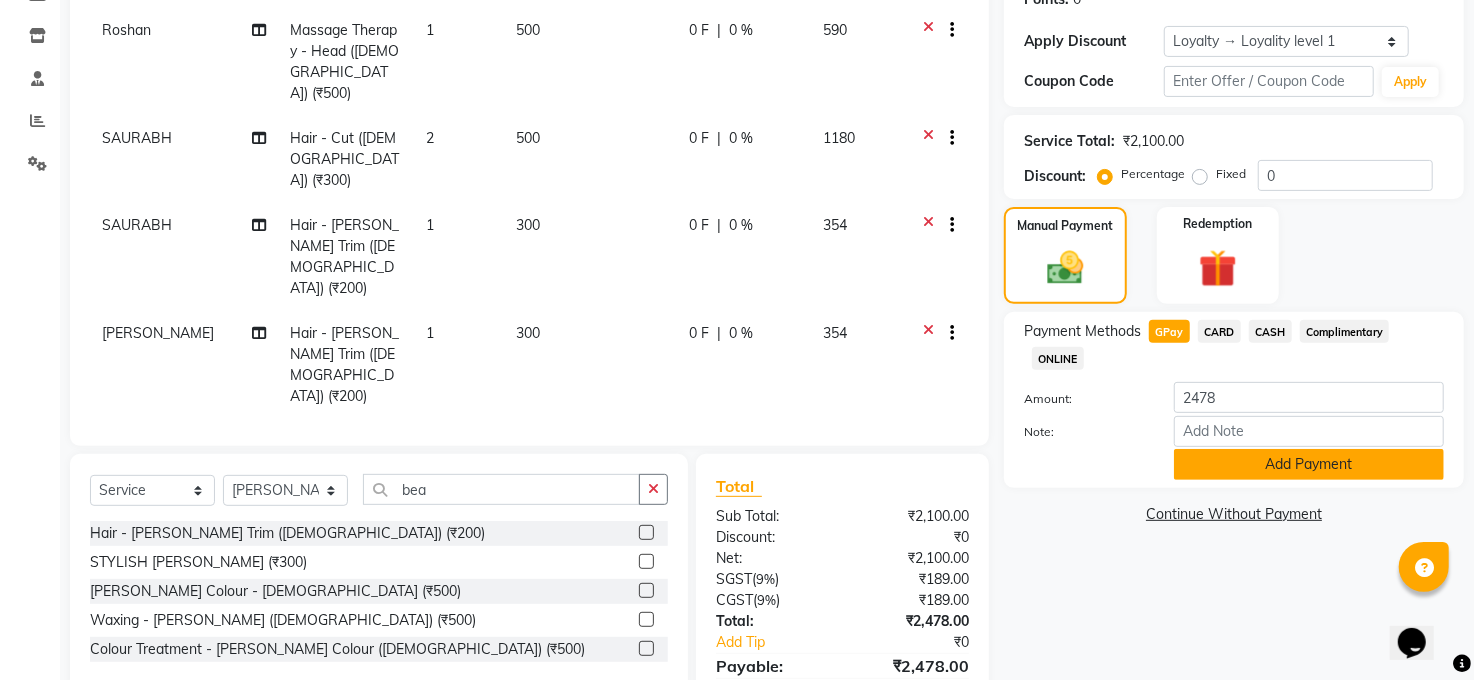 click on "Add Payment" 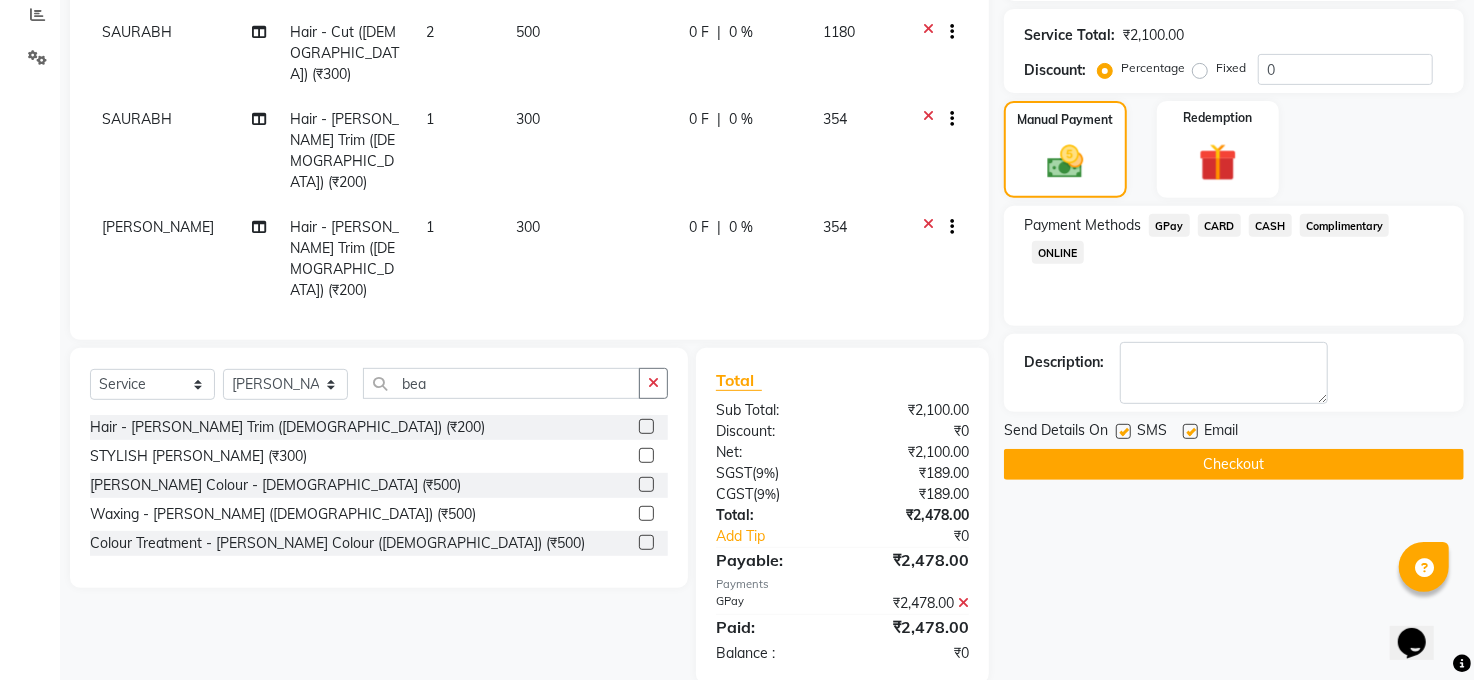 scroll, scrollTop: 463, scrollLeft: 0, axis: vertical 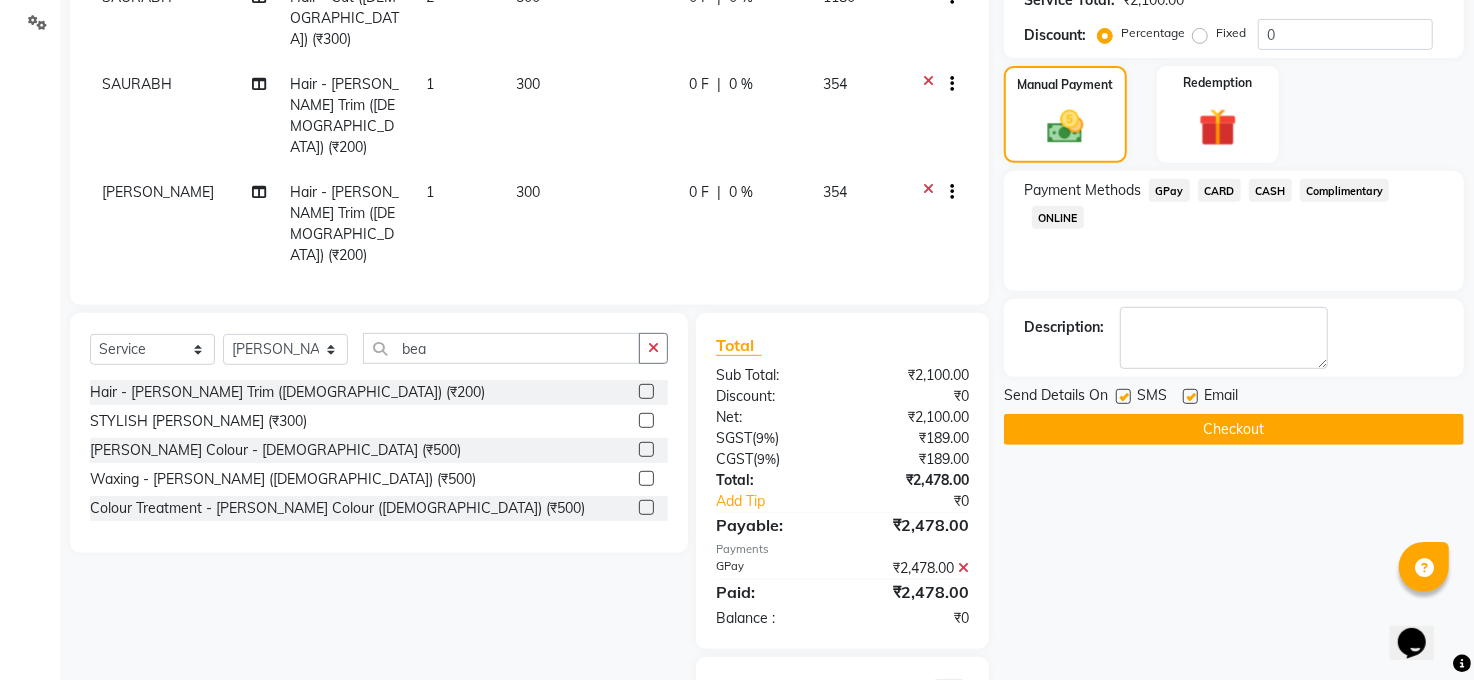click 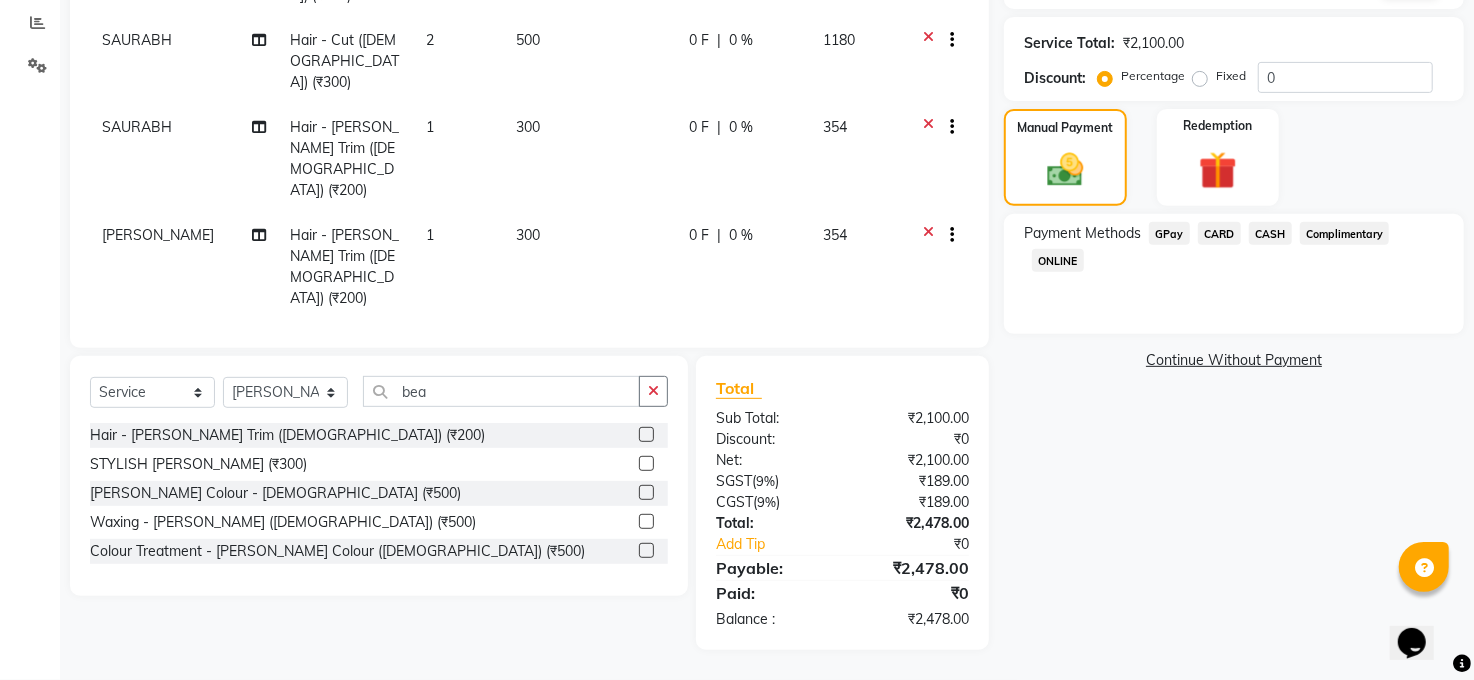 scroll, scrollTop: 322, scrollLeft: 0, axis: vertical 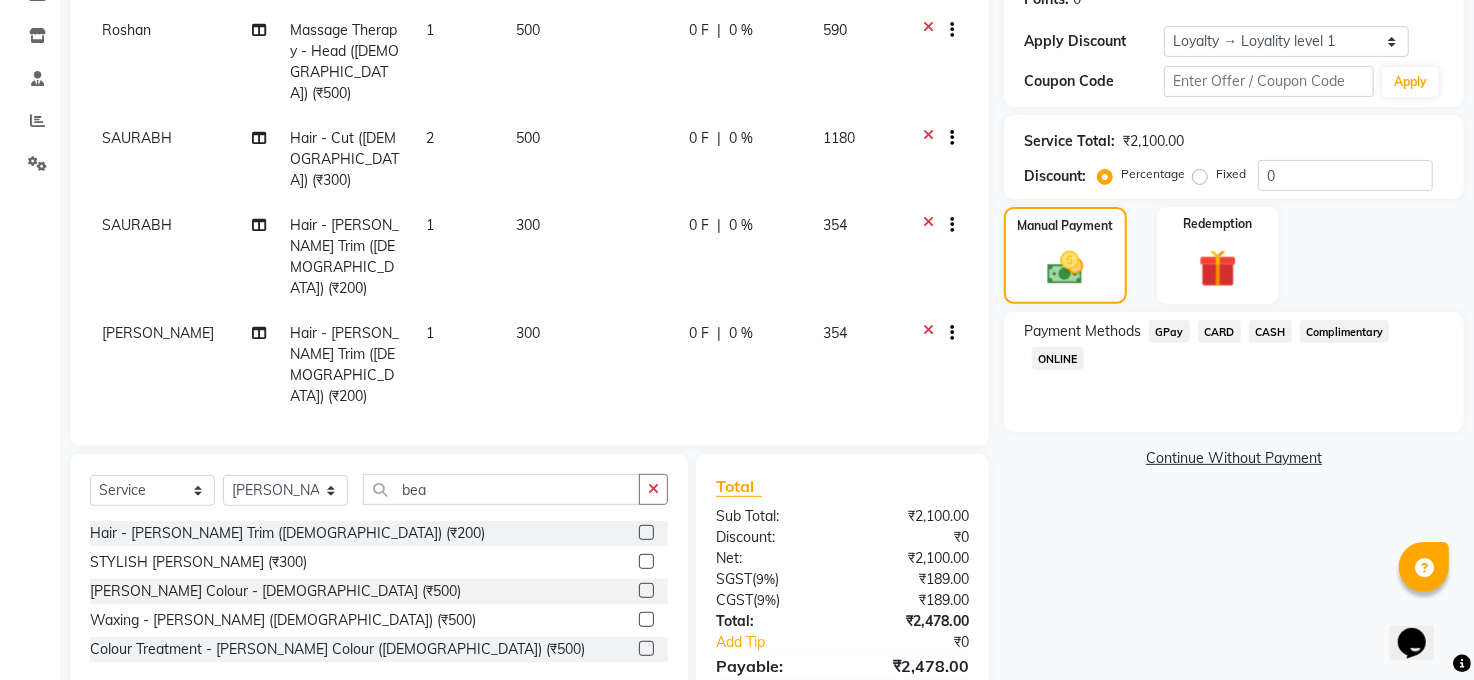 drag, startPoint x: 1165, startPoint y: 335, endPoint x: 1173, endPoint y: 373, distance: 38.832977 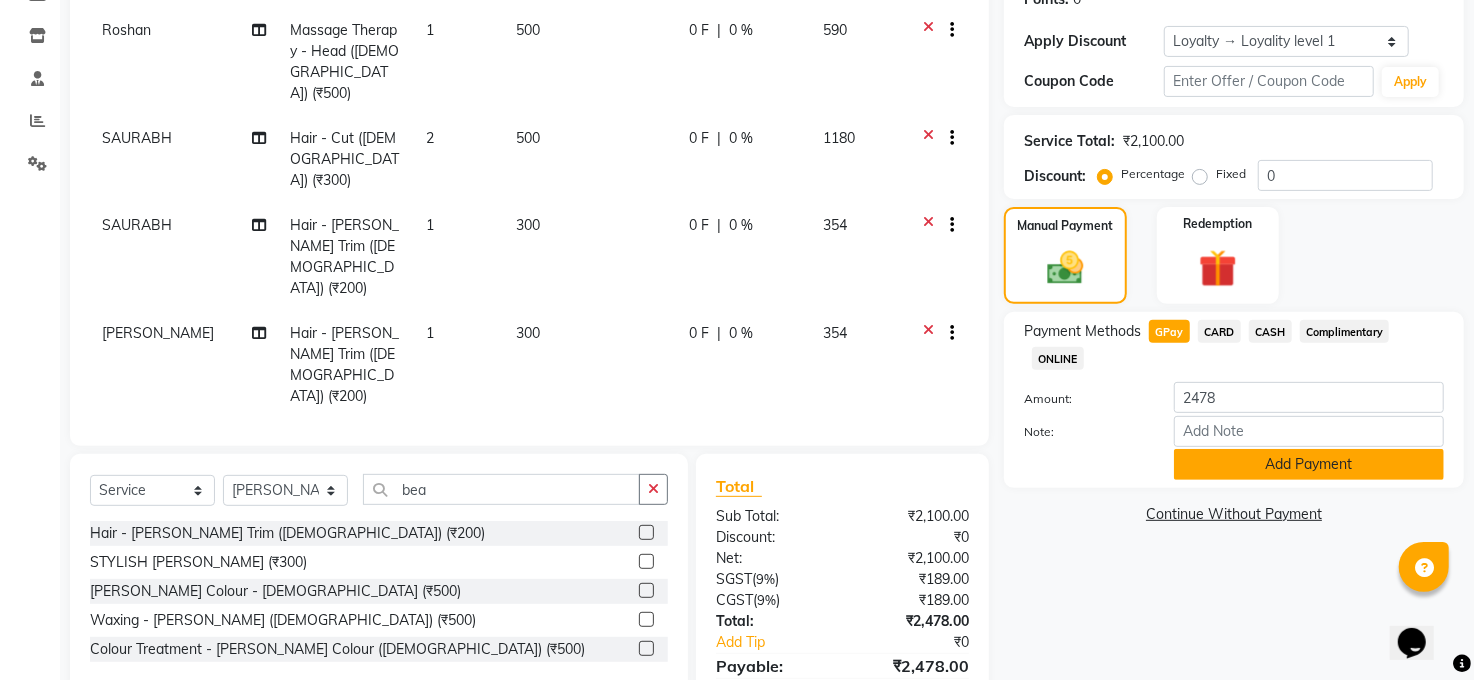click on "Add Payment" 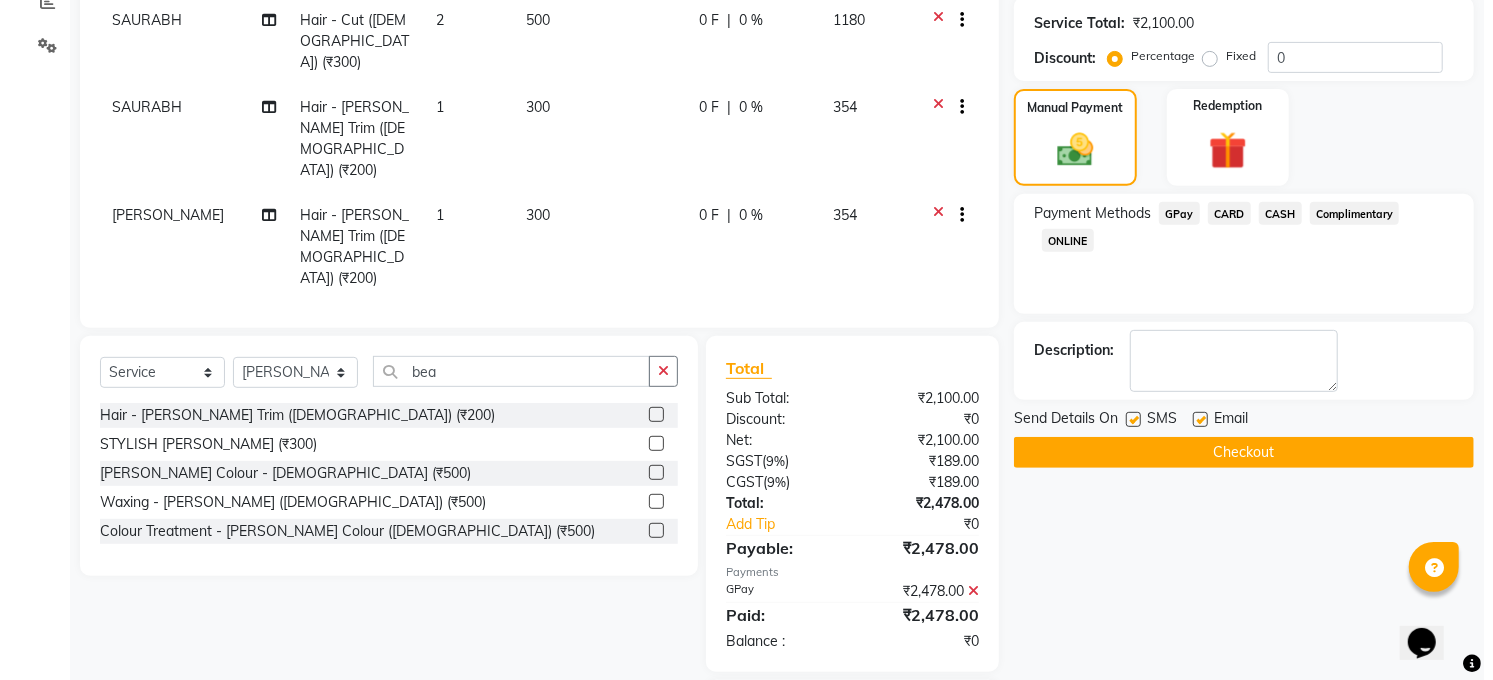 scroll, scrollTop: 463, scrollLeft: 0, axis: vertical 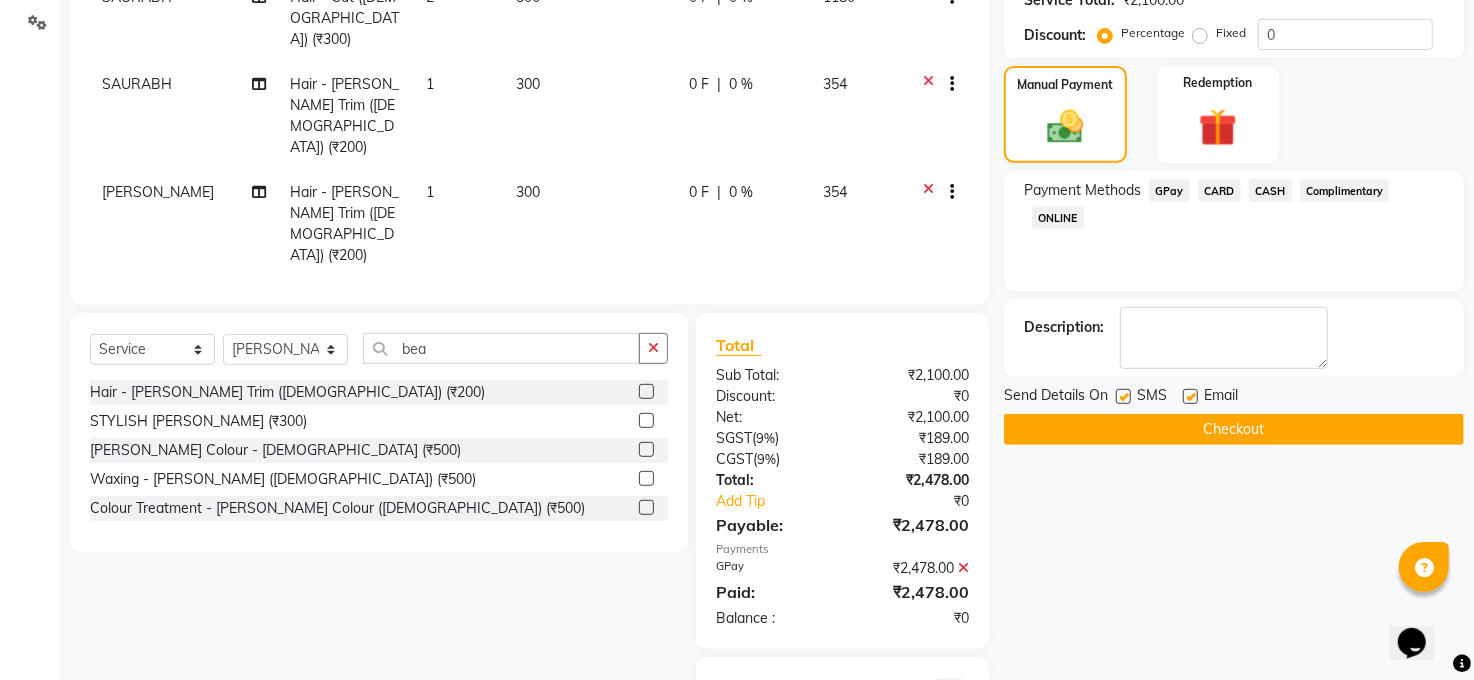 click 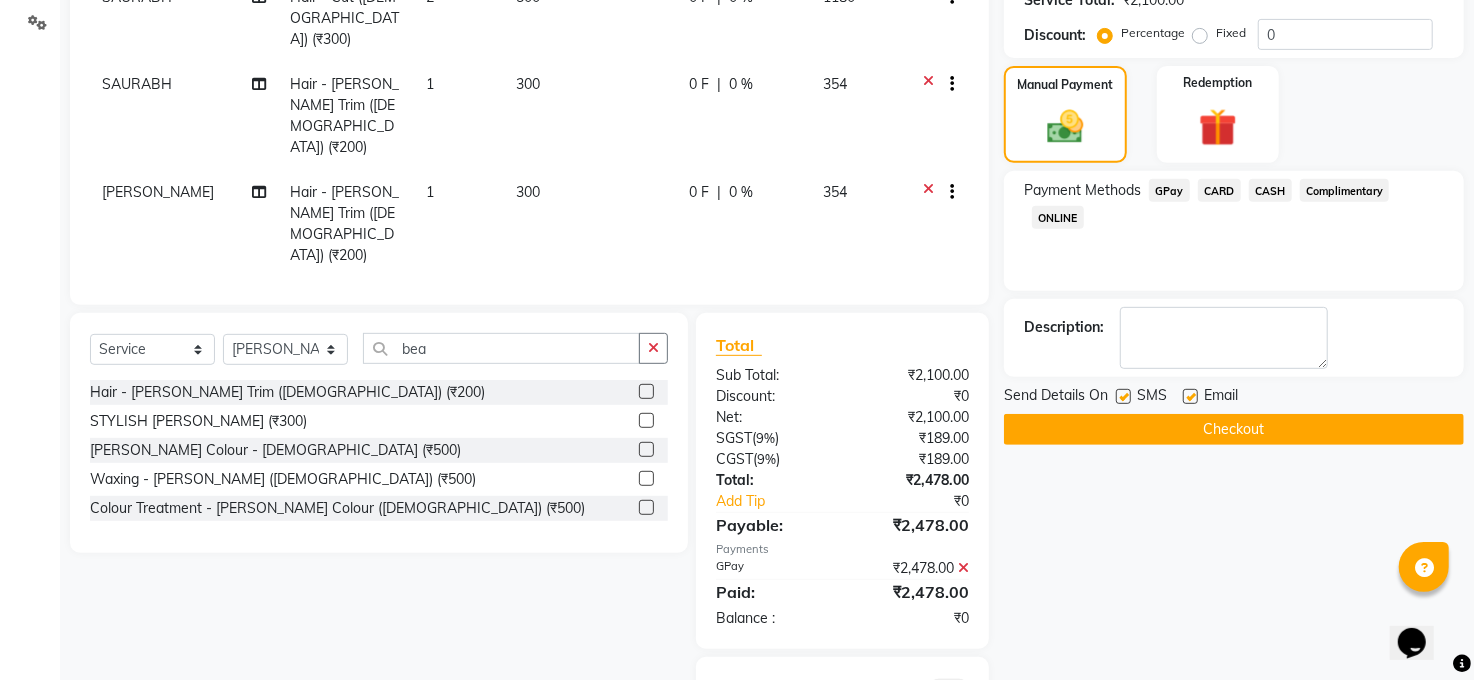 click 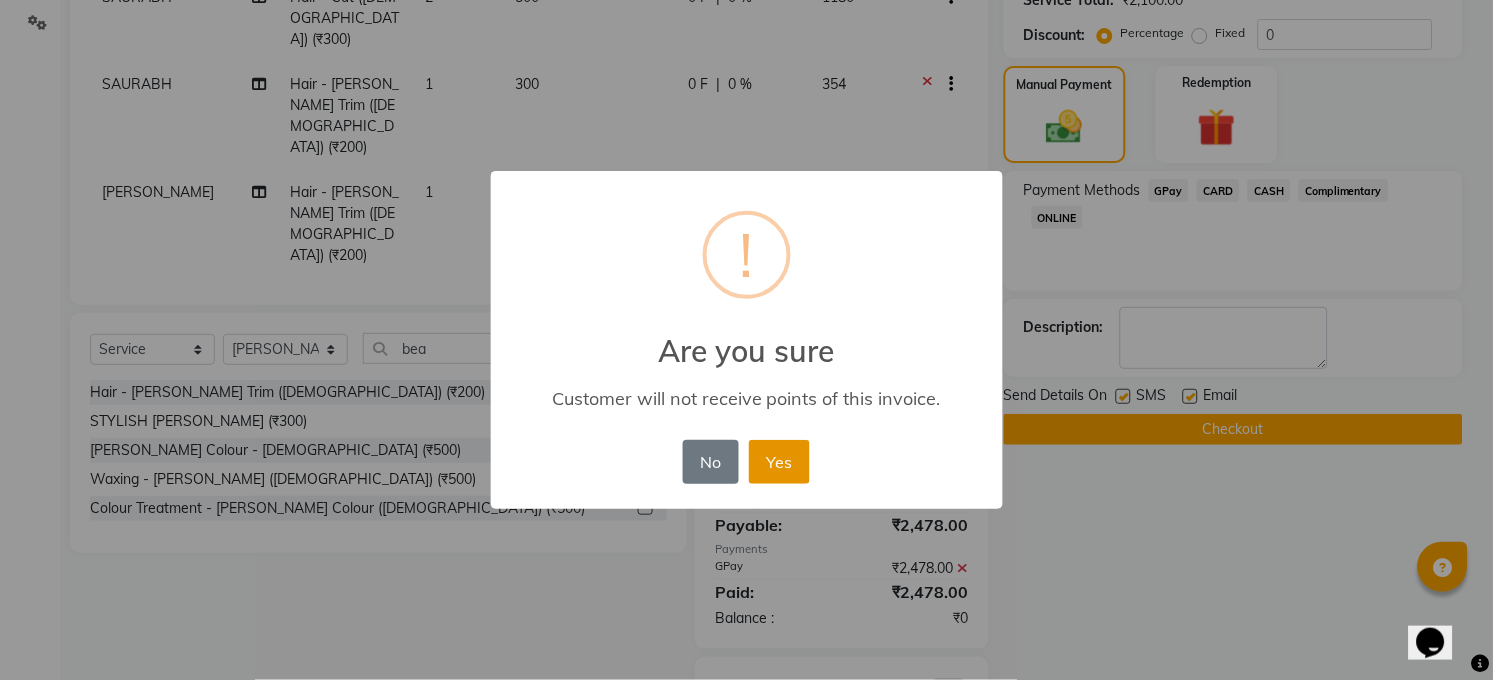 click on "Yes" at bounding box center [779, 462] 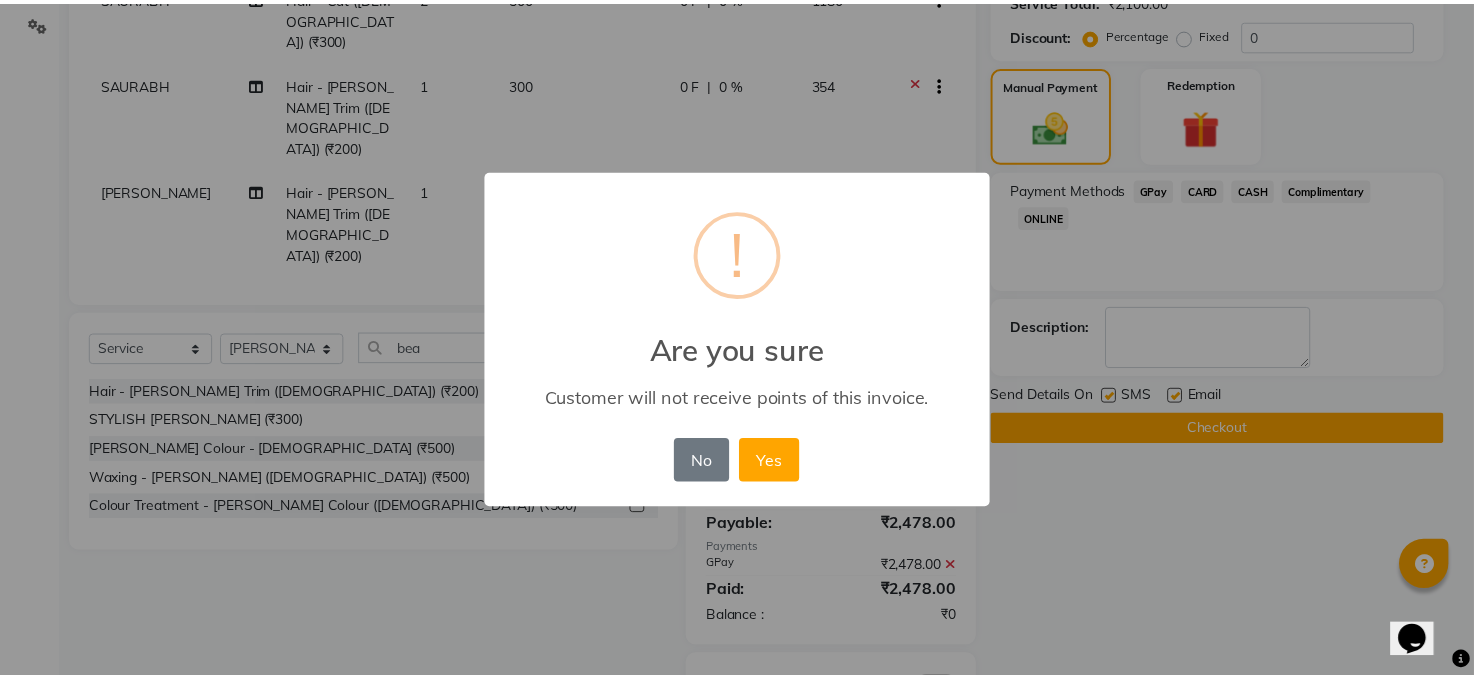scroll, scrollTop: 433, scrollLeft: 0, axis: vertical 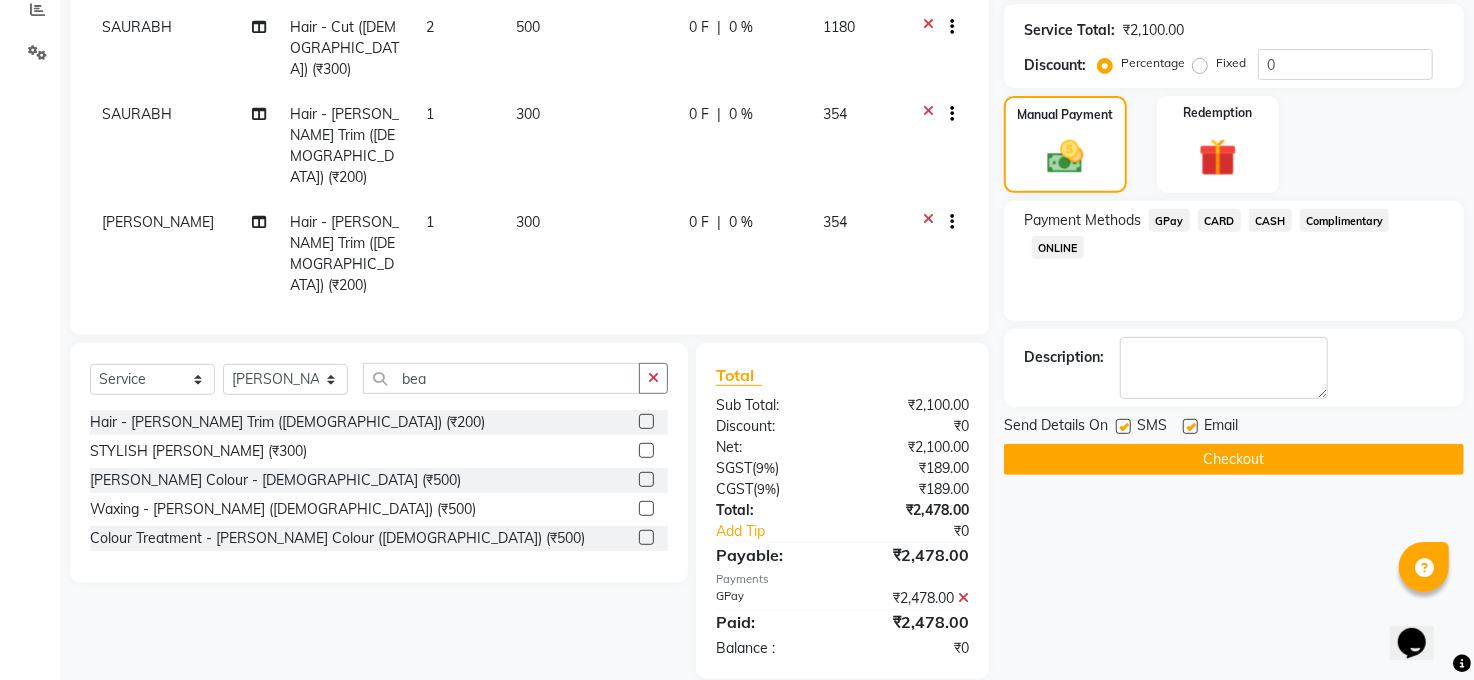 click on "Checkout" 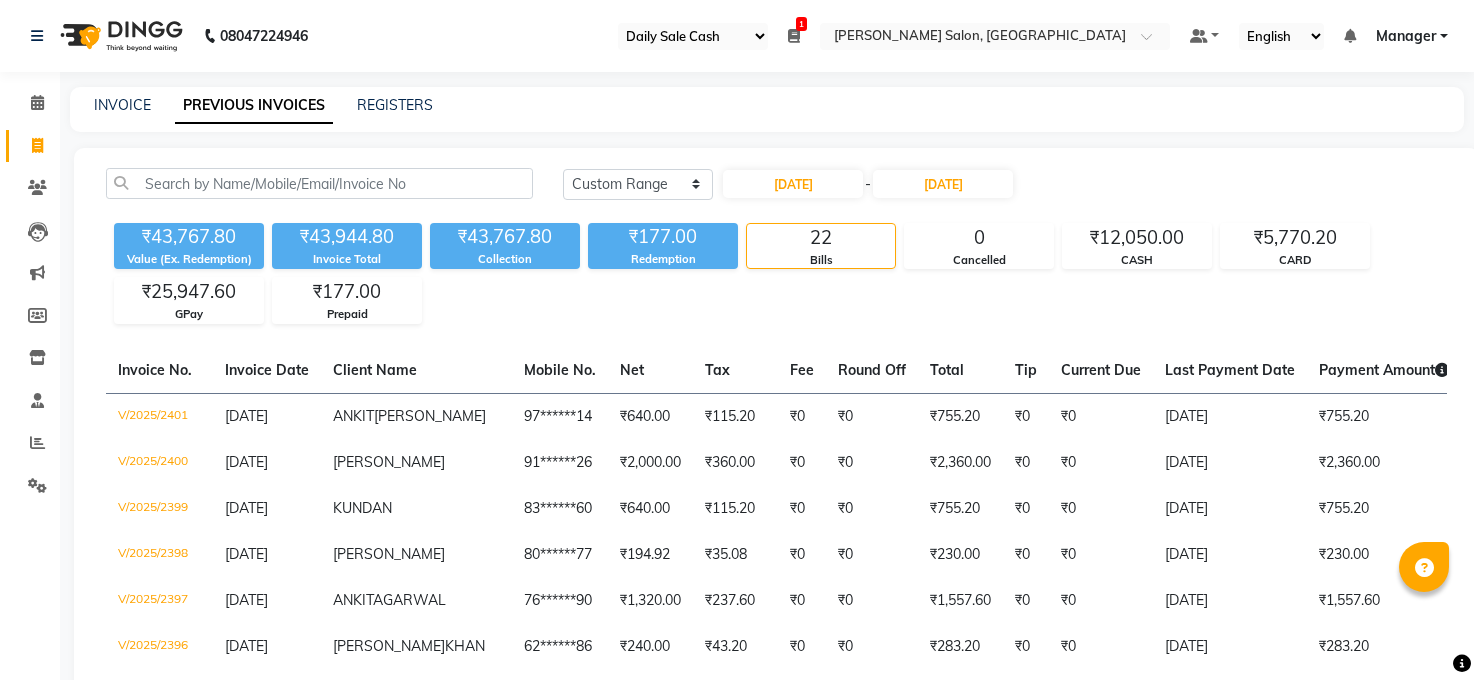 select on "35" 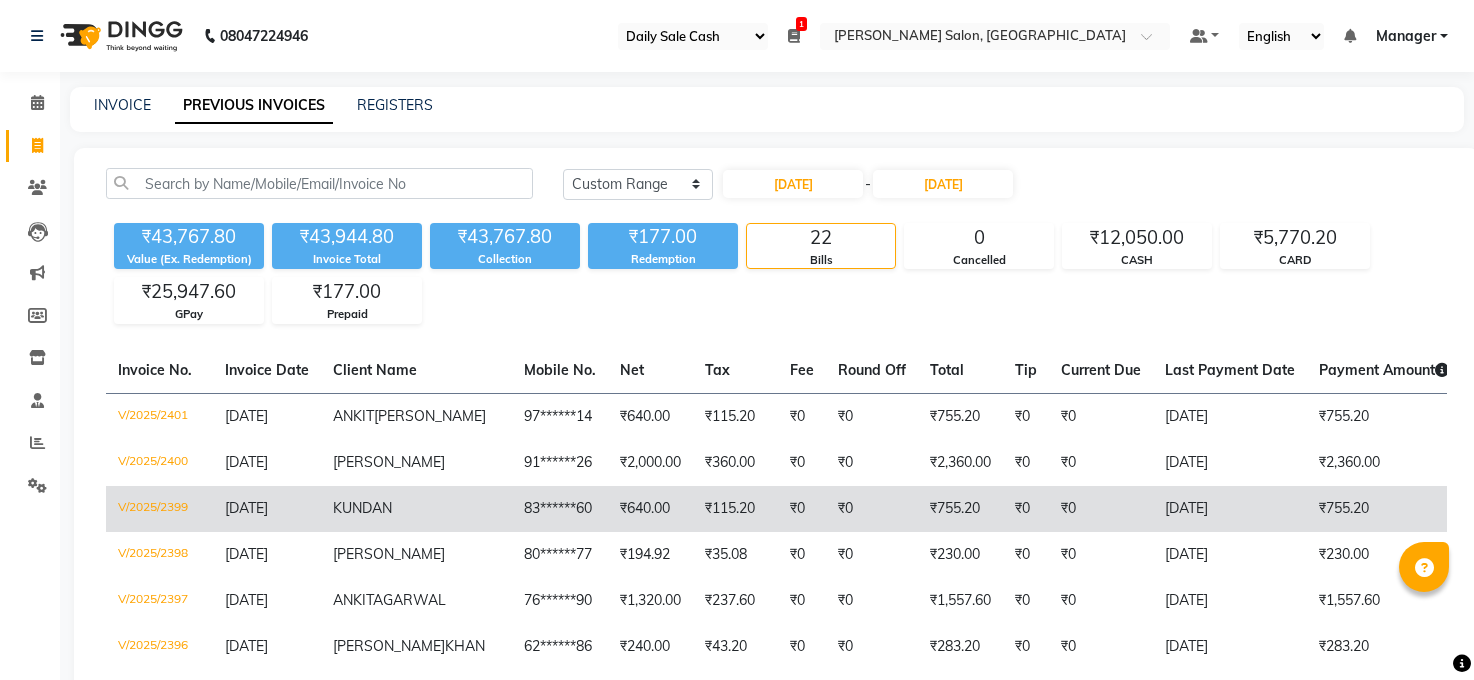 scroll, scrollTop: 533, scrollLeft: 0, axis: vertical 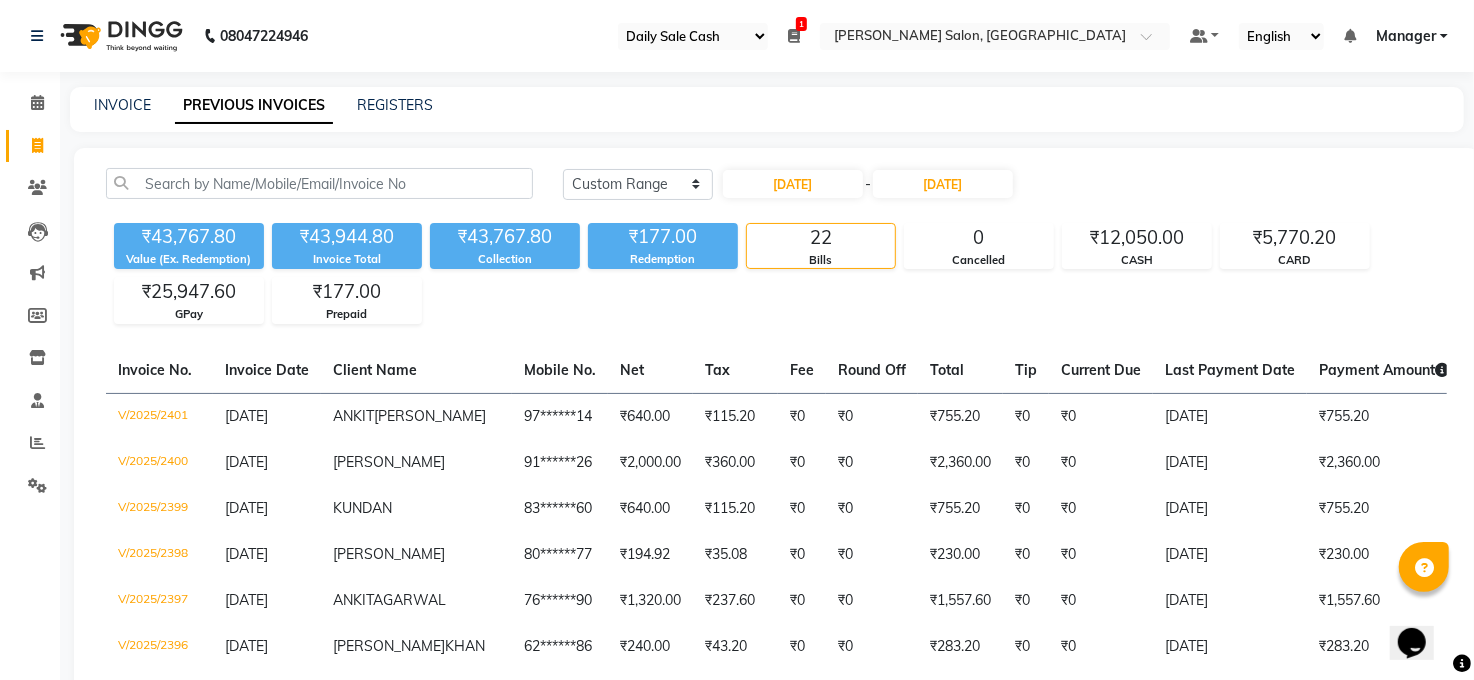 click 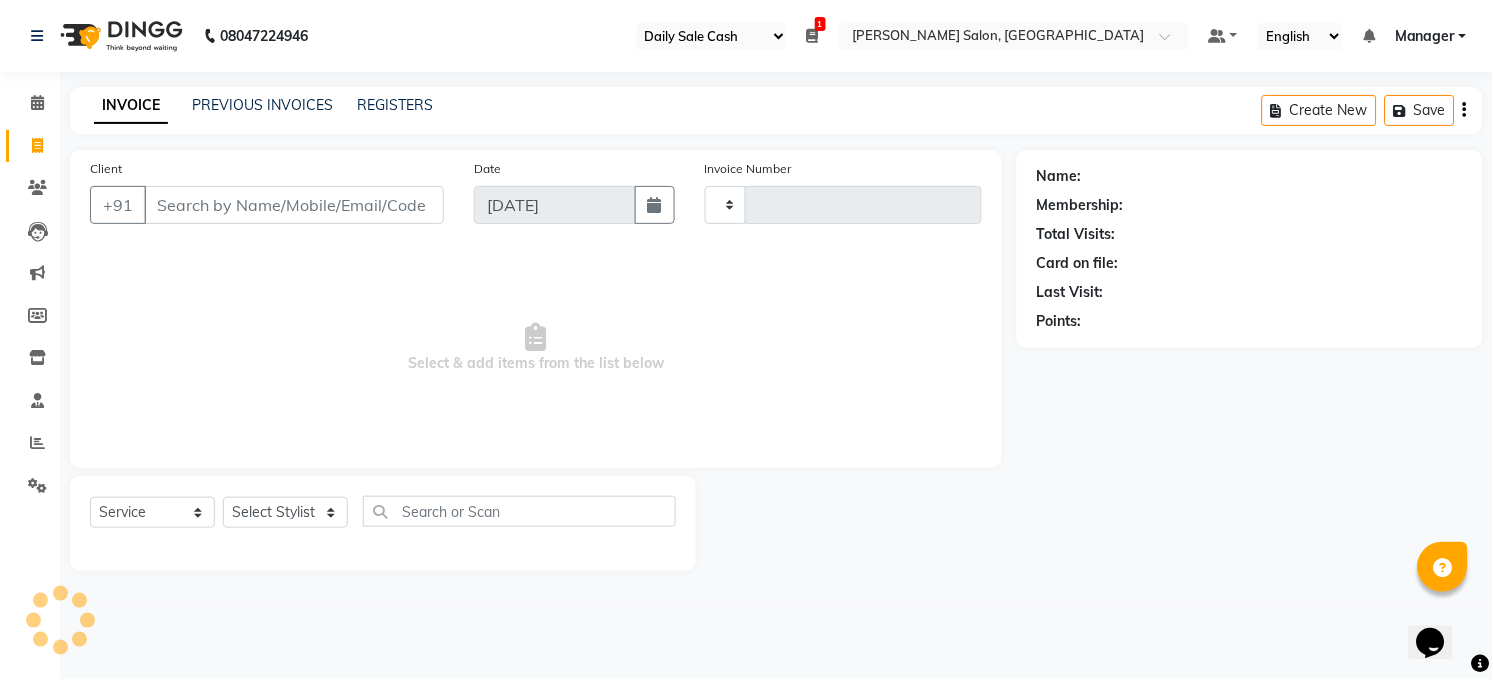 type on "2729" 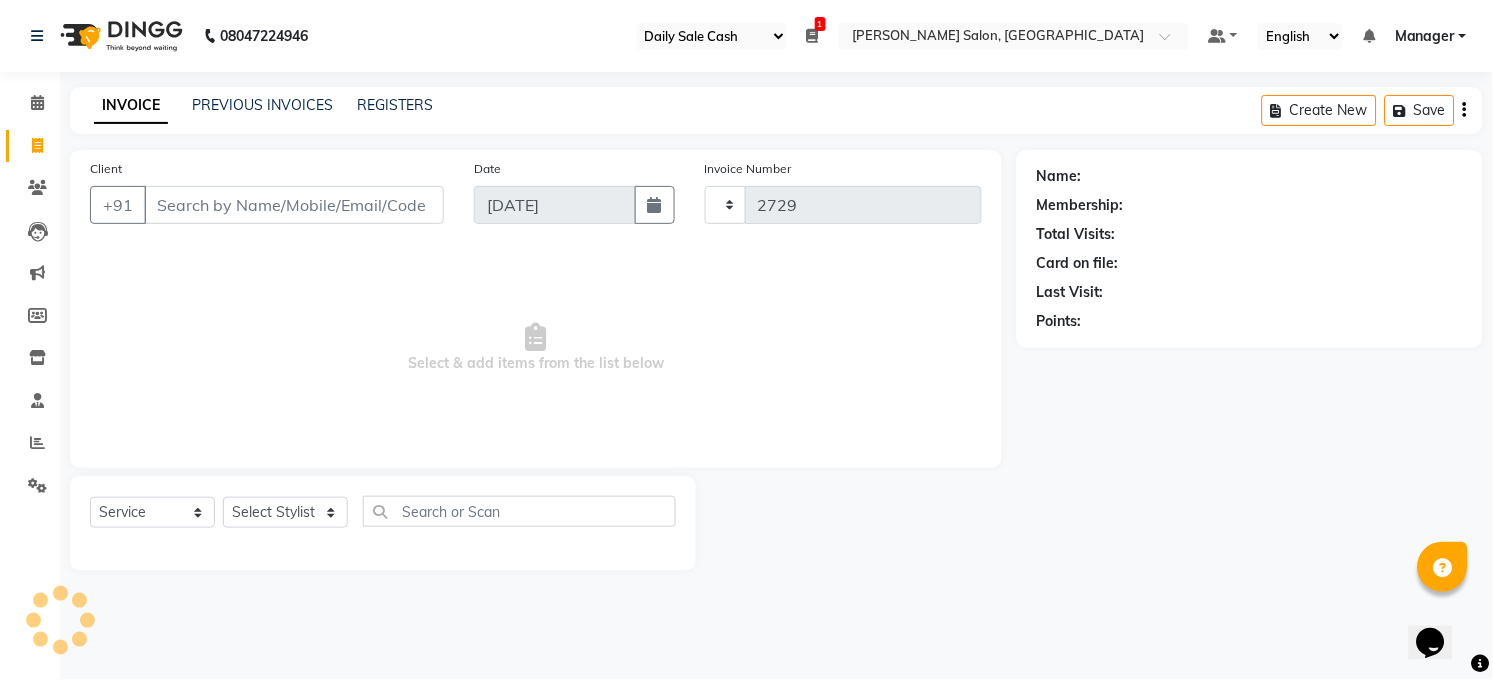 select on "5748" 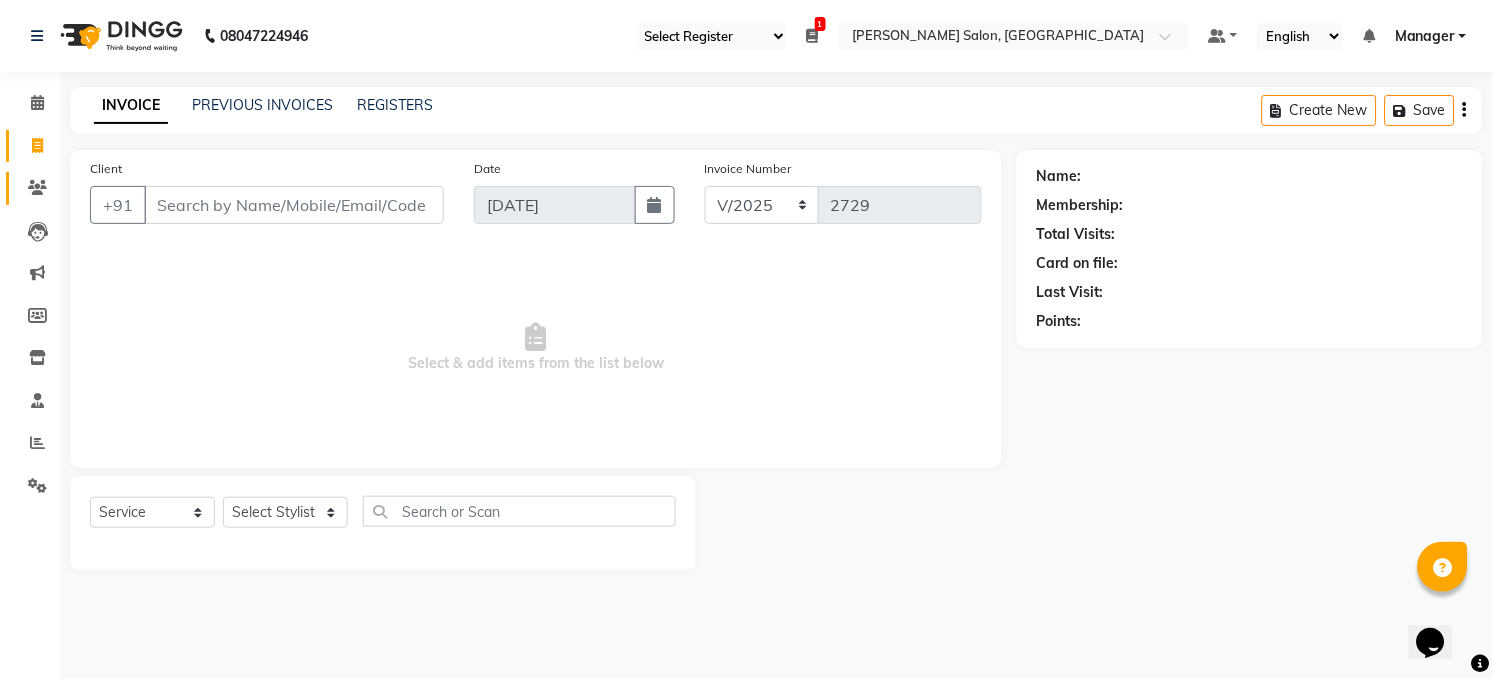 click 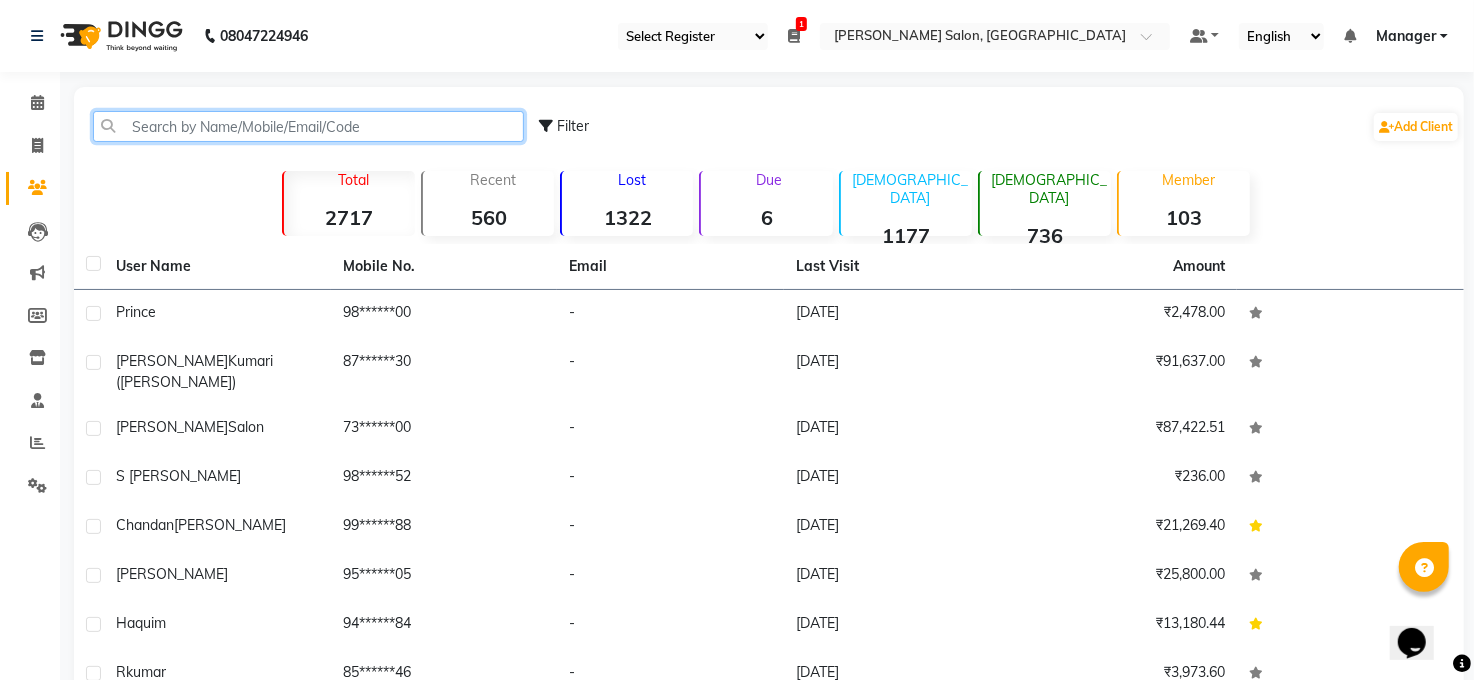 click 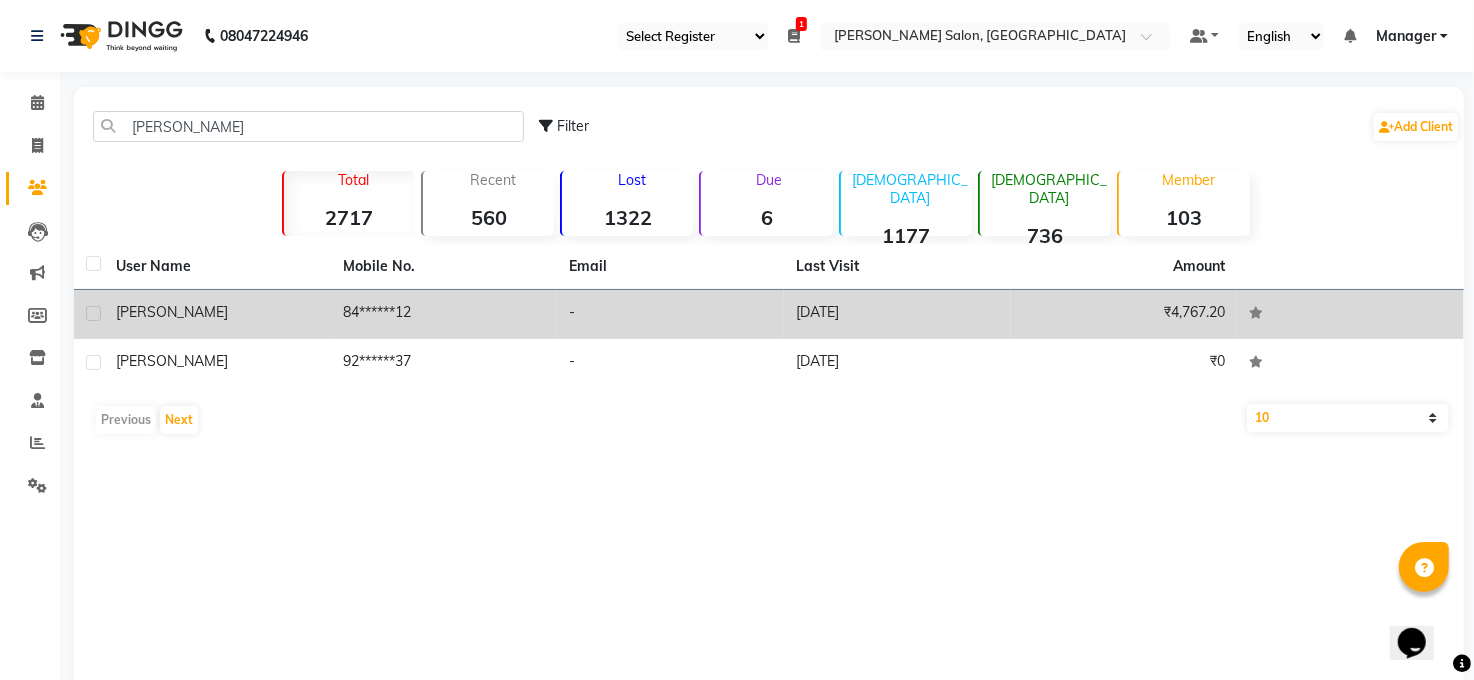 click on "84******12" 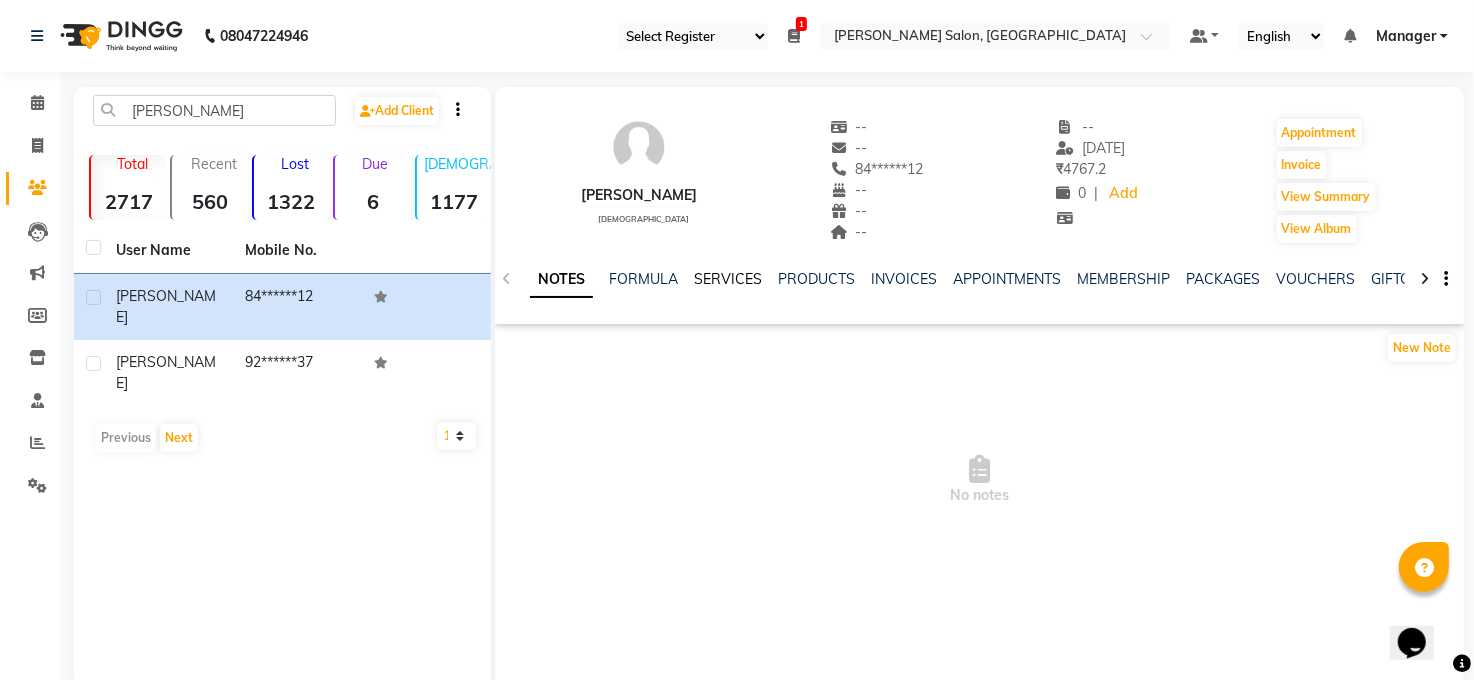 click on "SERVICES" 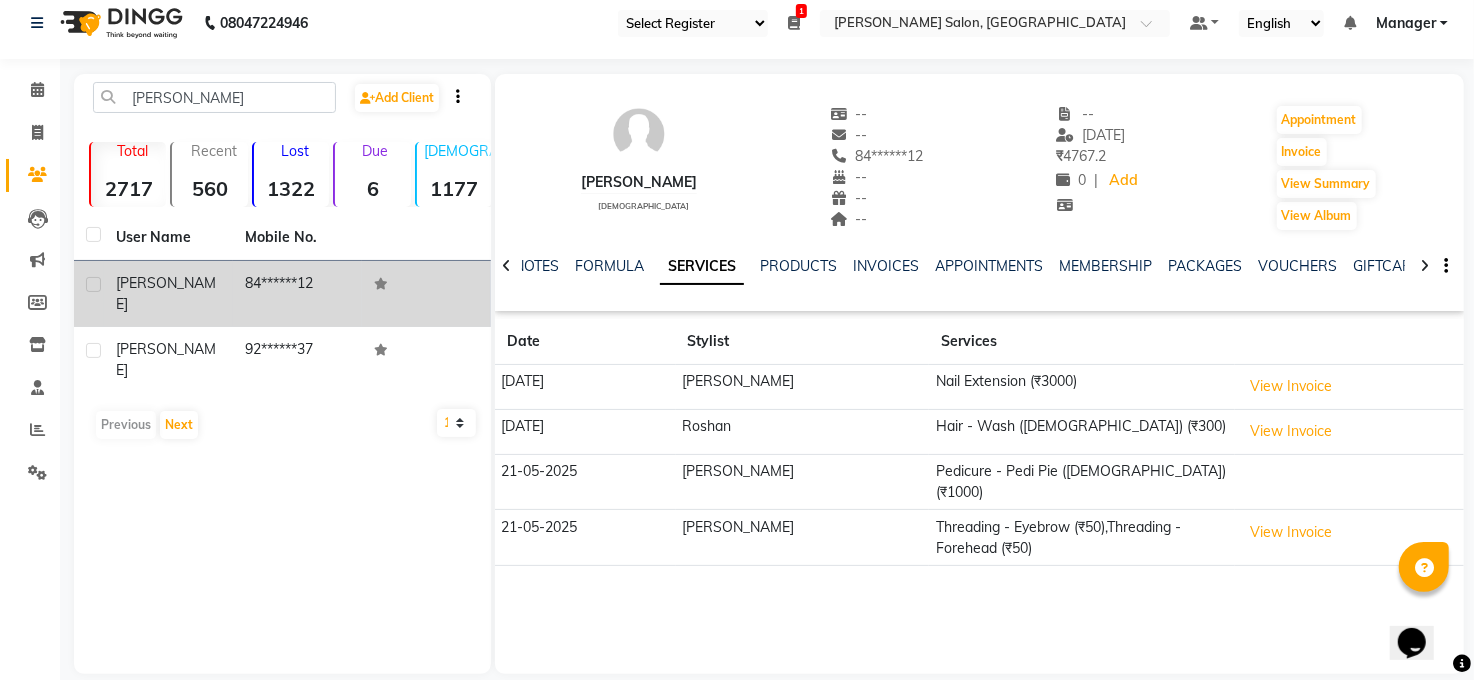scroll, scrollTop: 0, scrollLeft: 0, axis: both 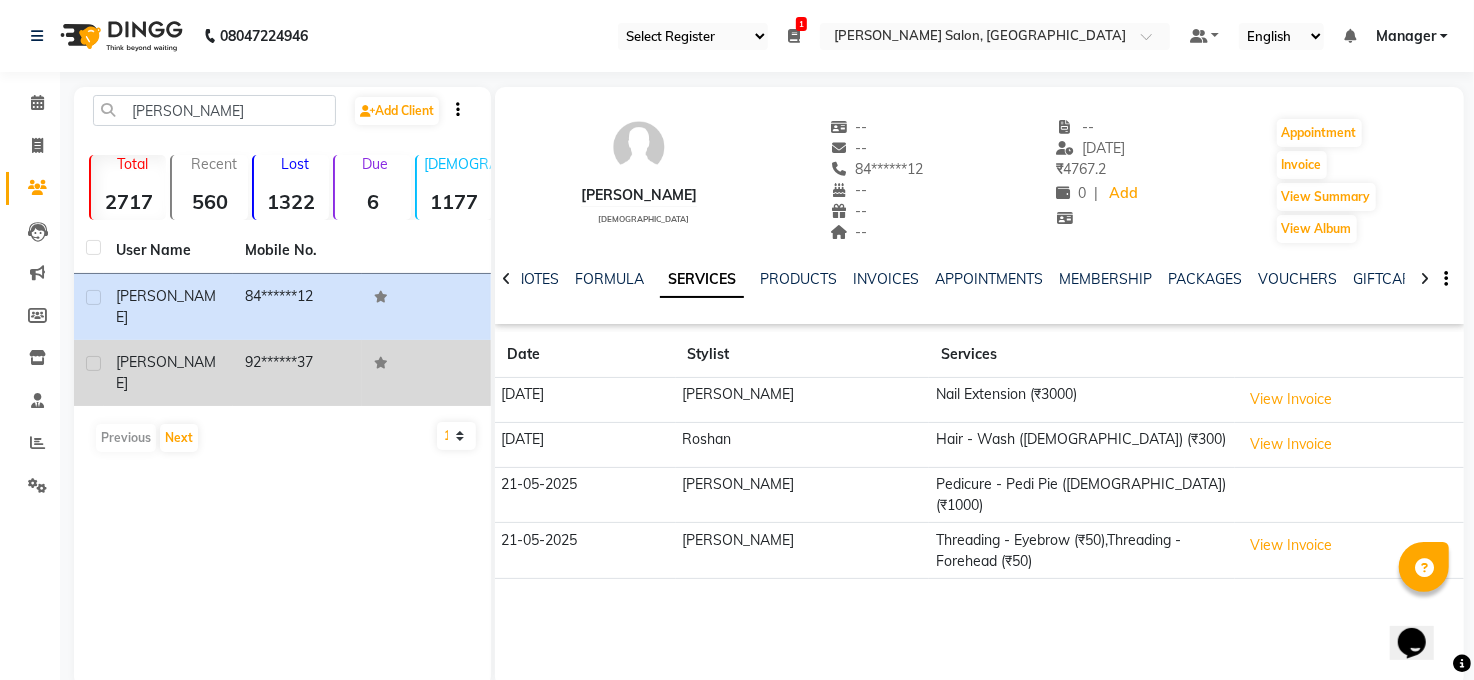 click on "ADITIYA" 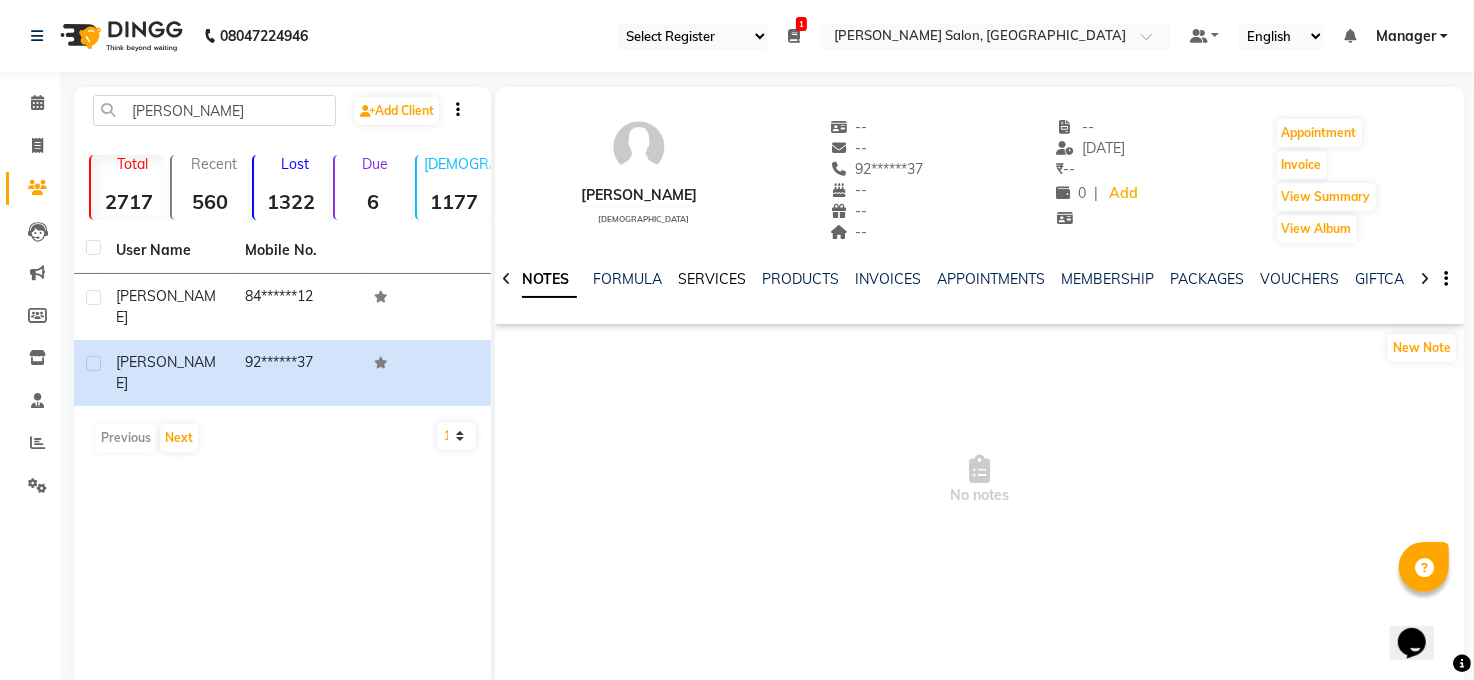 click on "SERVICES" 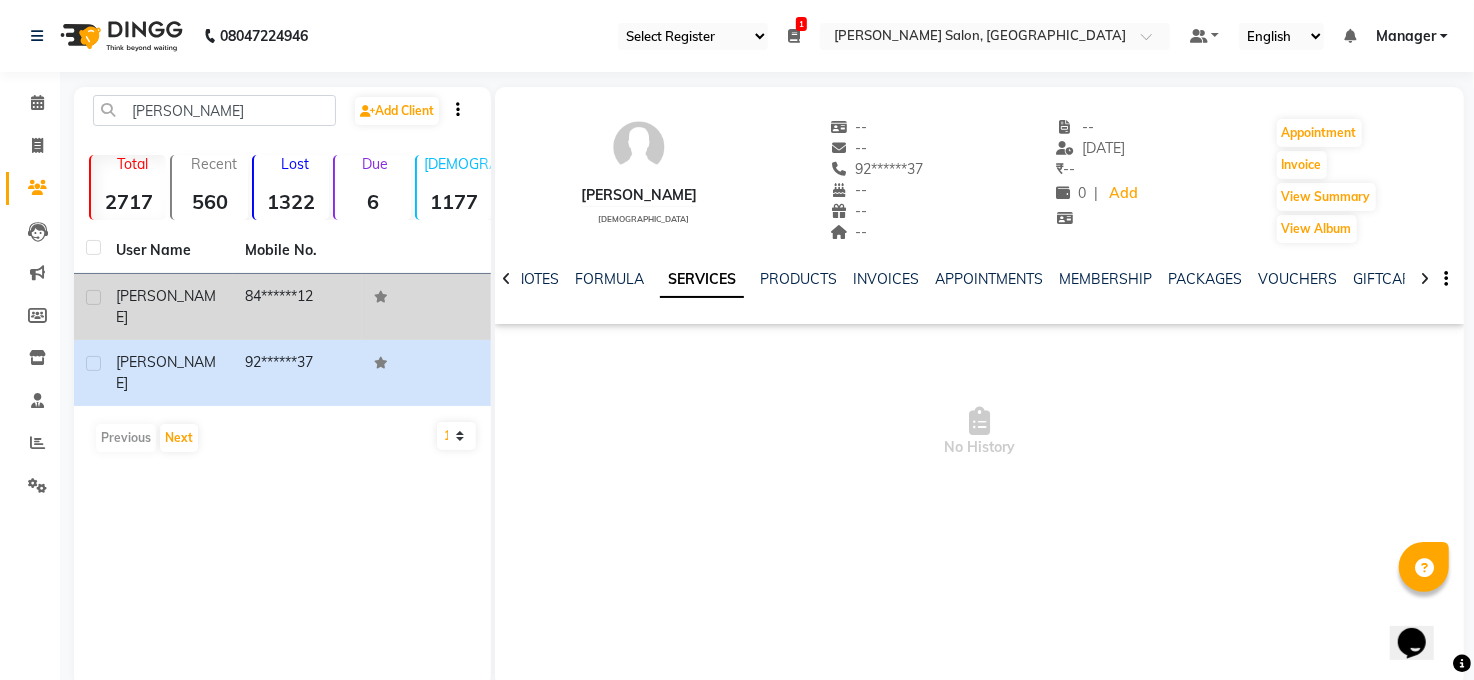 click on "aditiya" 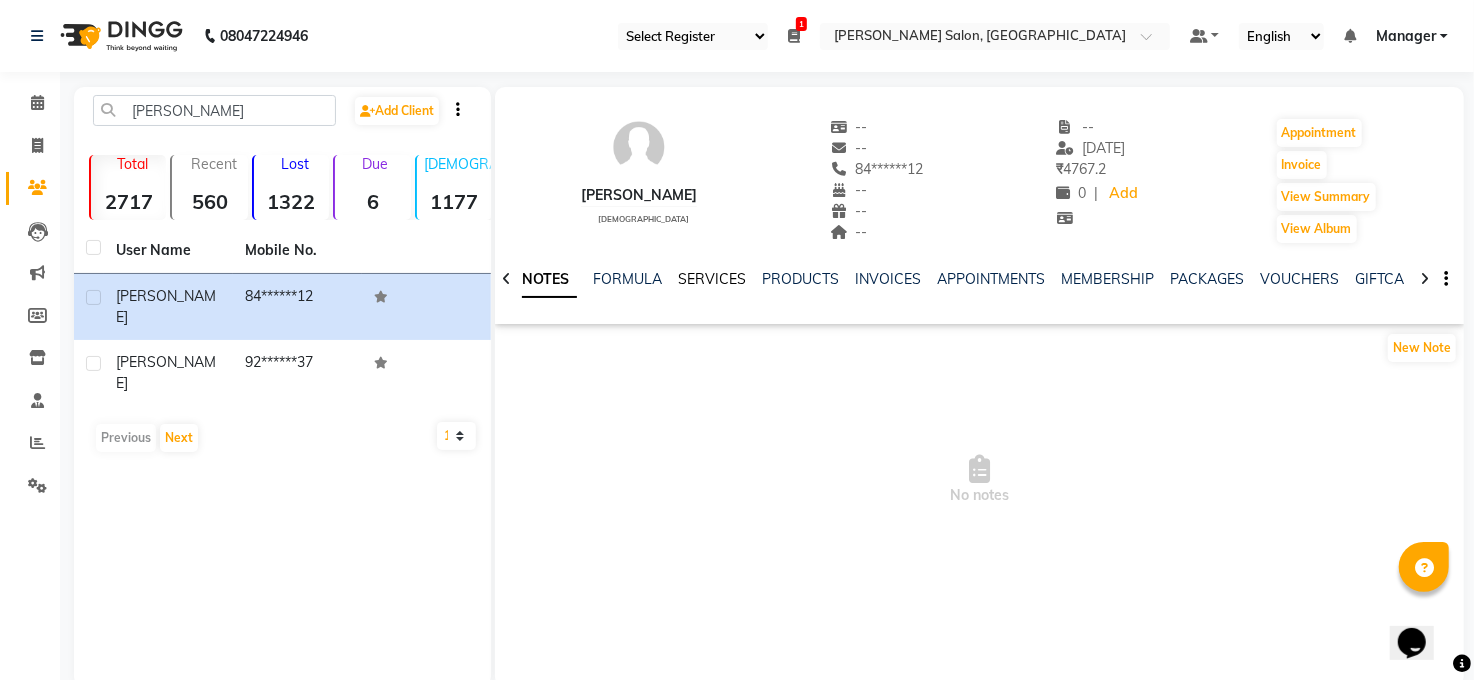 click on "SERVICES" 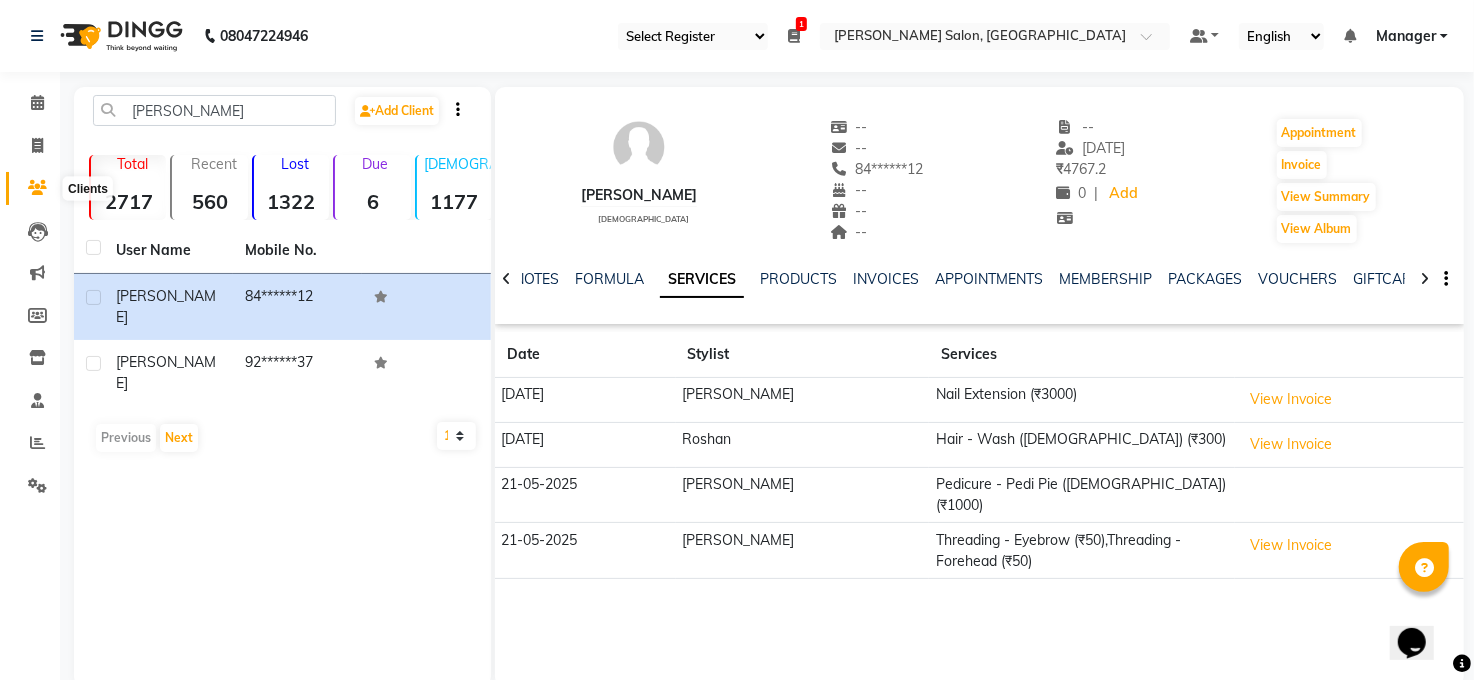 click 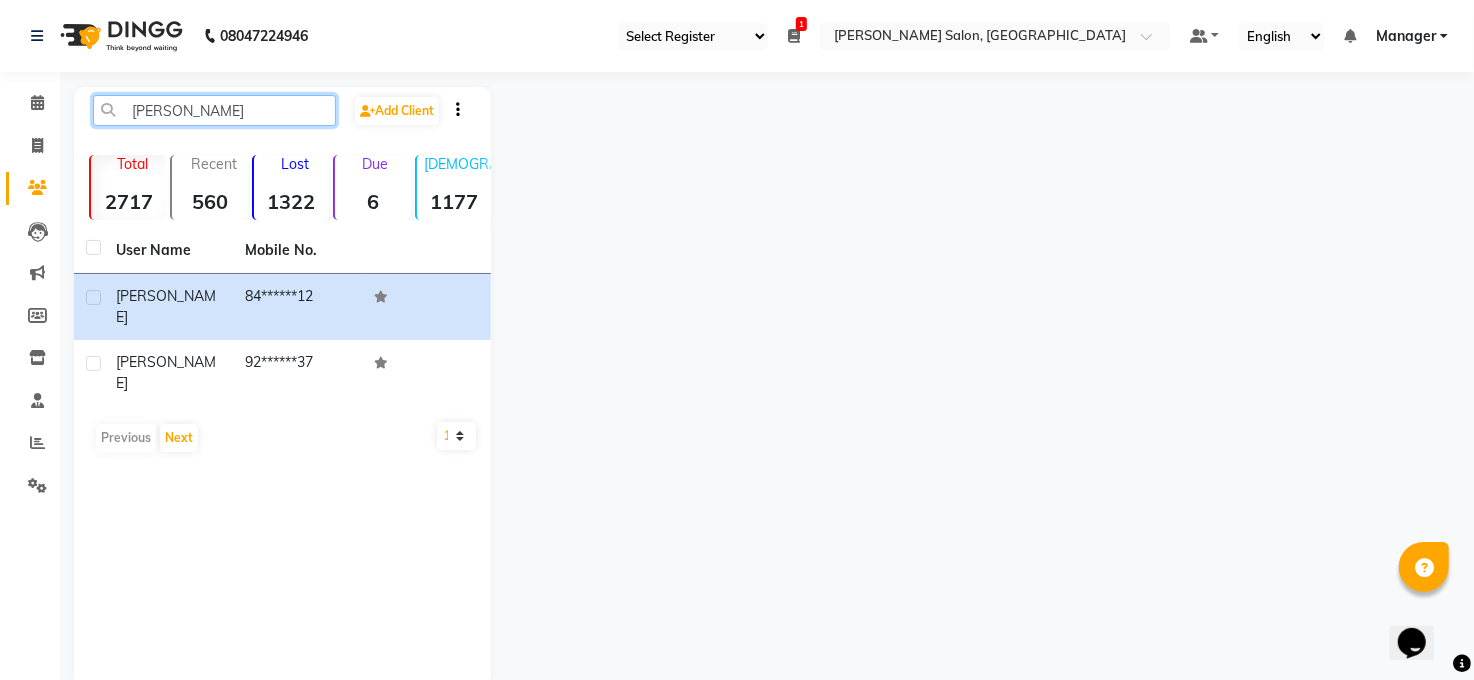 click on "ADITIYA" 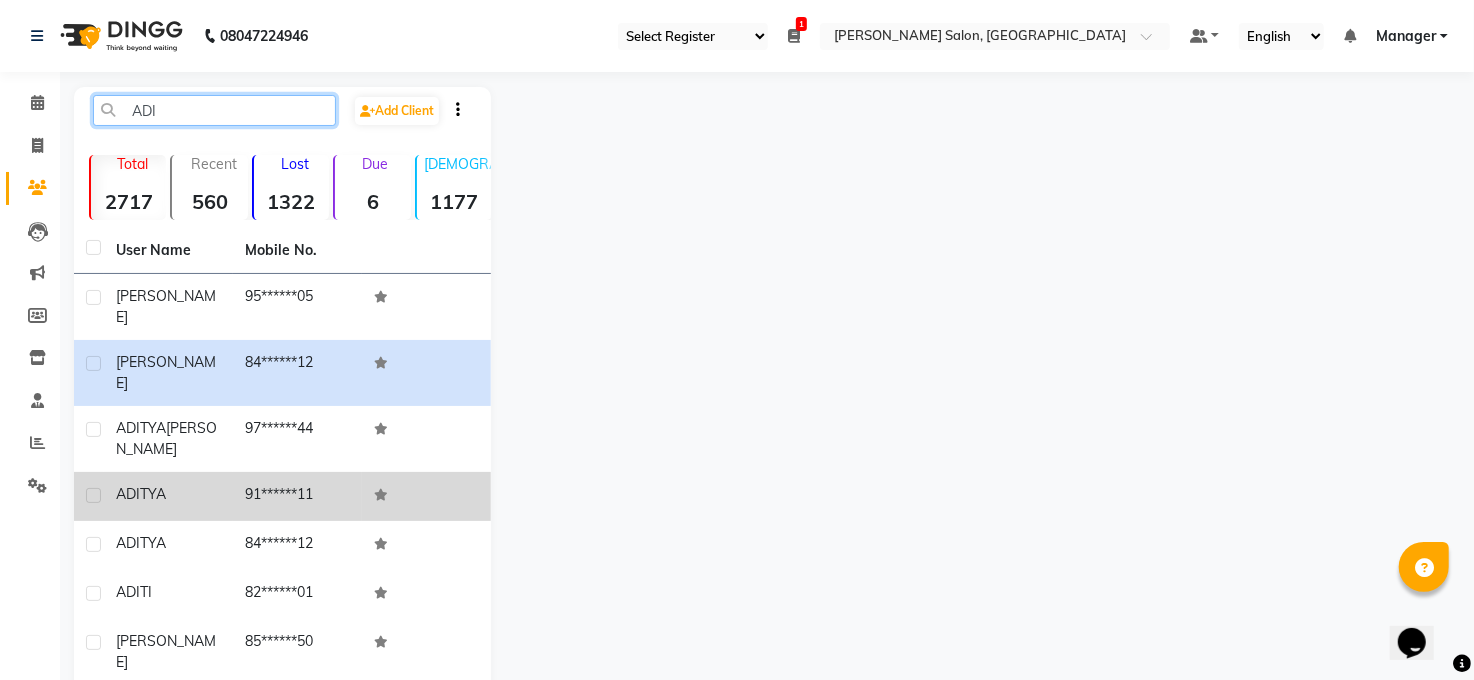 type on "ADI" 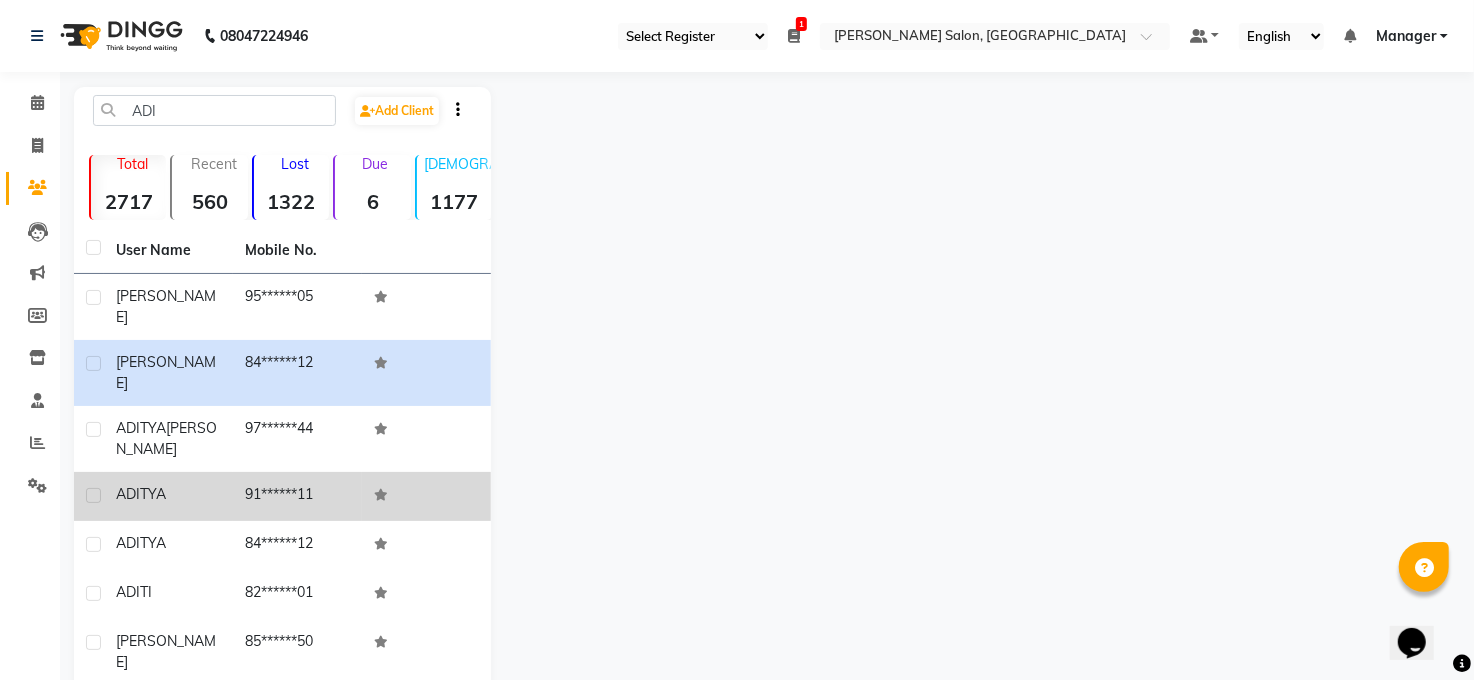 click on "91******11" 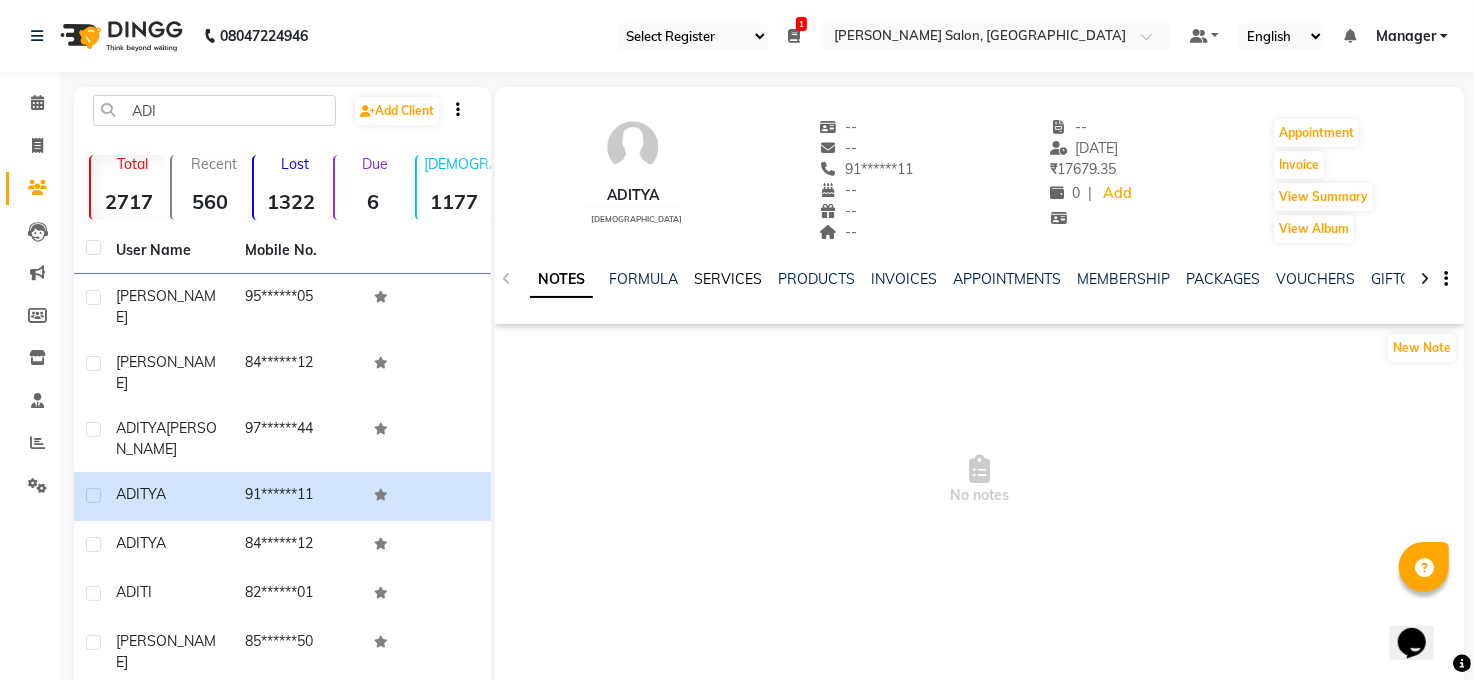 click on "SERVICES" 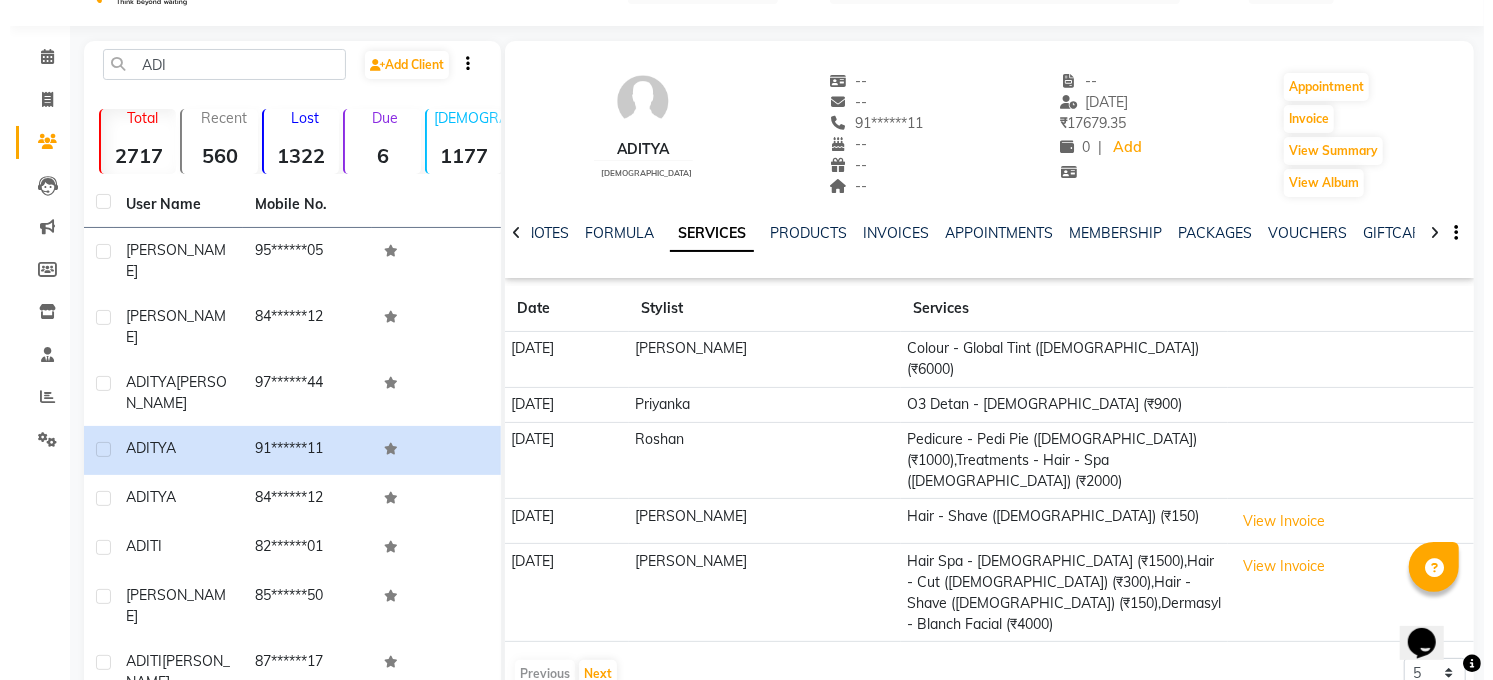 scroll, scrollTop: 185, scrollLeft: 0, axis: vertical 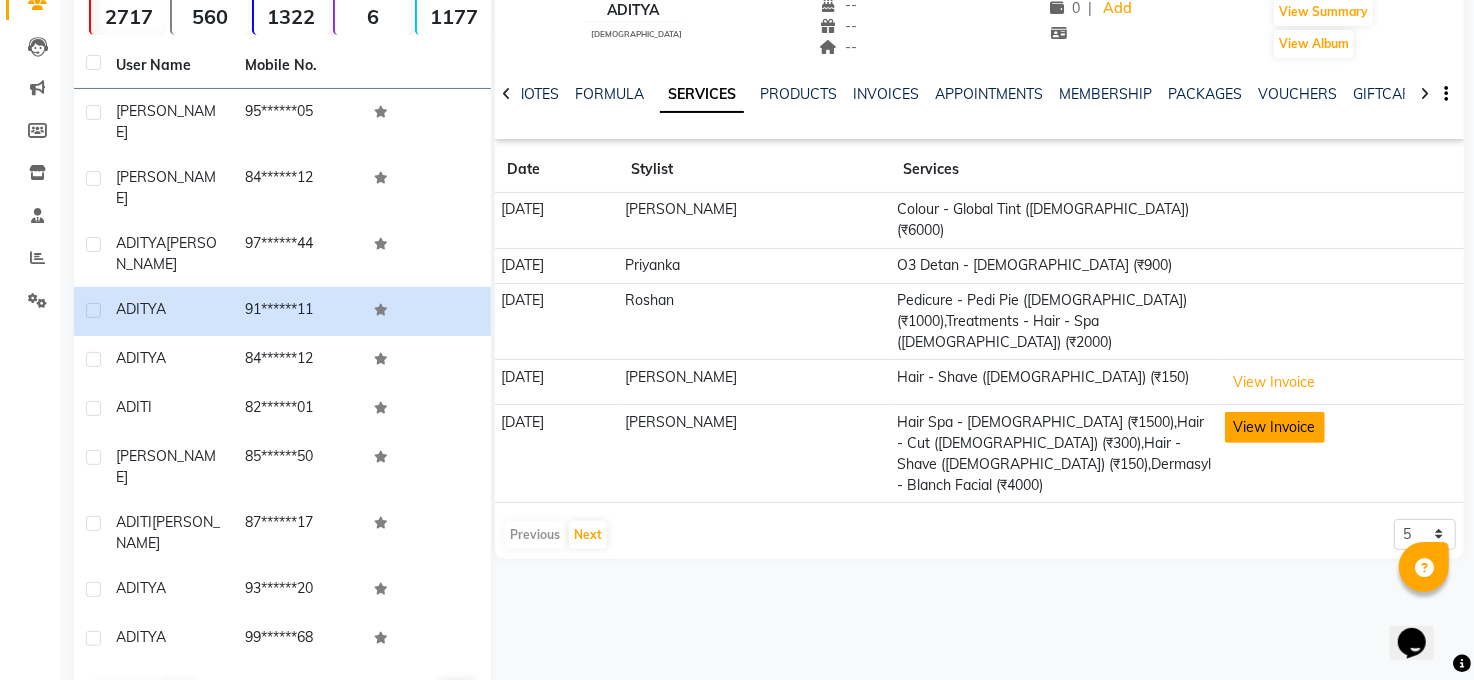 click on "View Invoice" 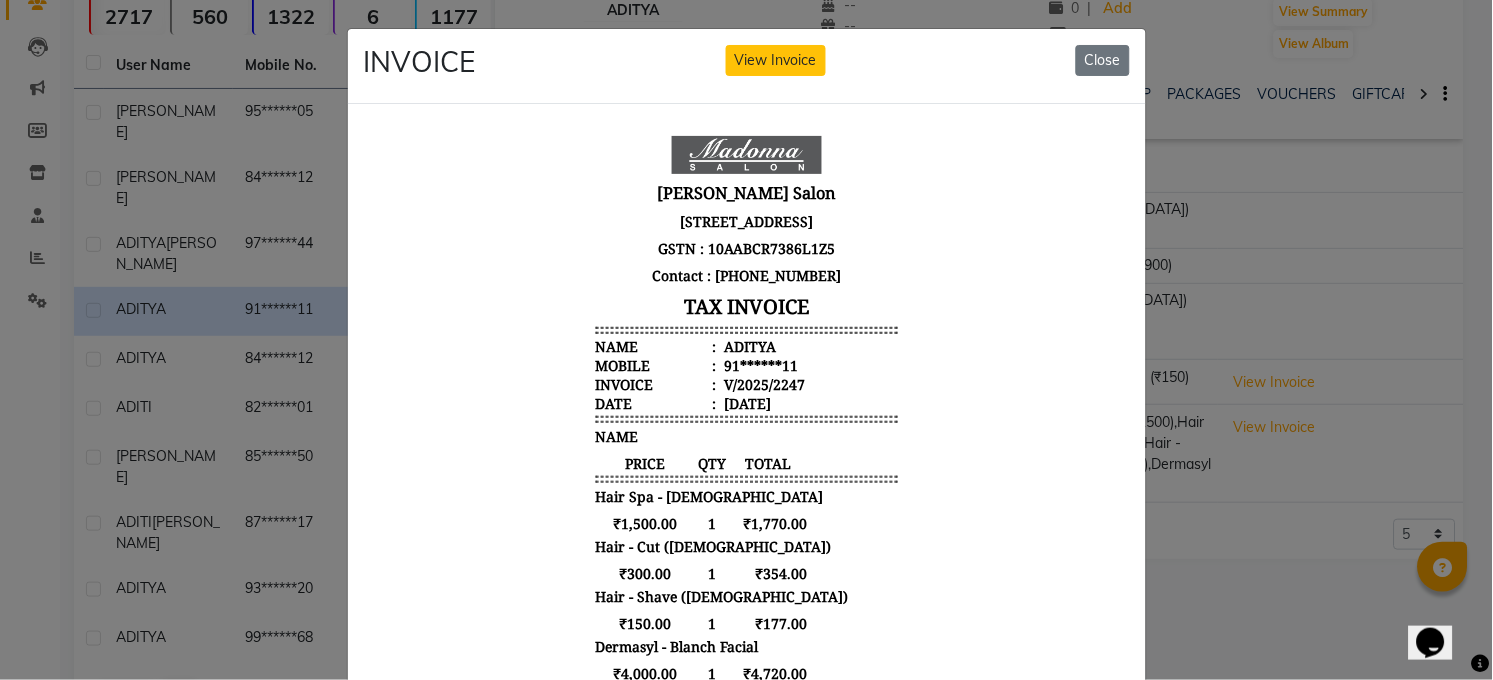 scroll, scrollTop: 16, scrollLeft: 0, axis: vertical 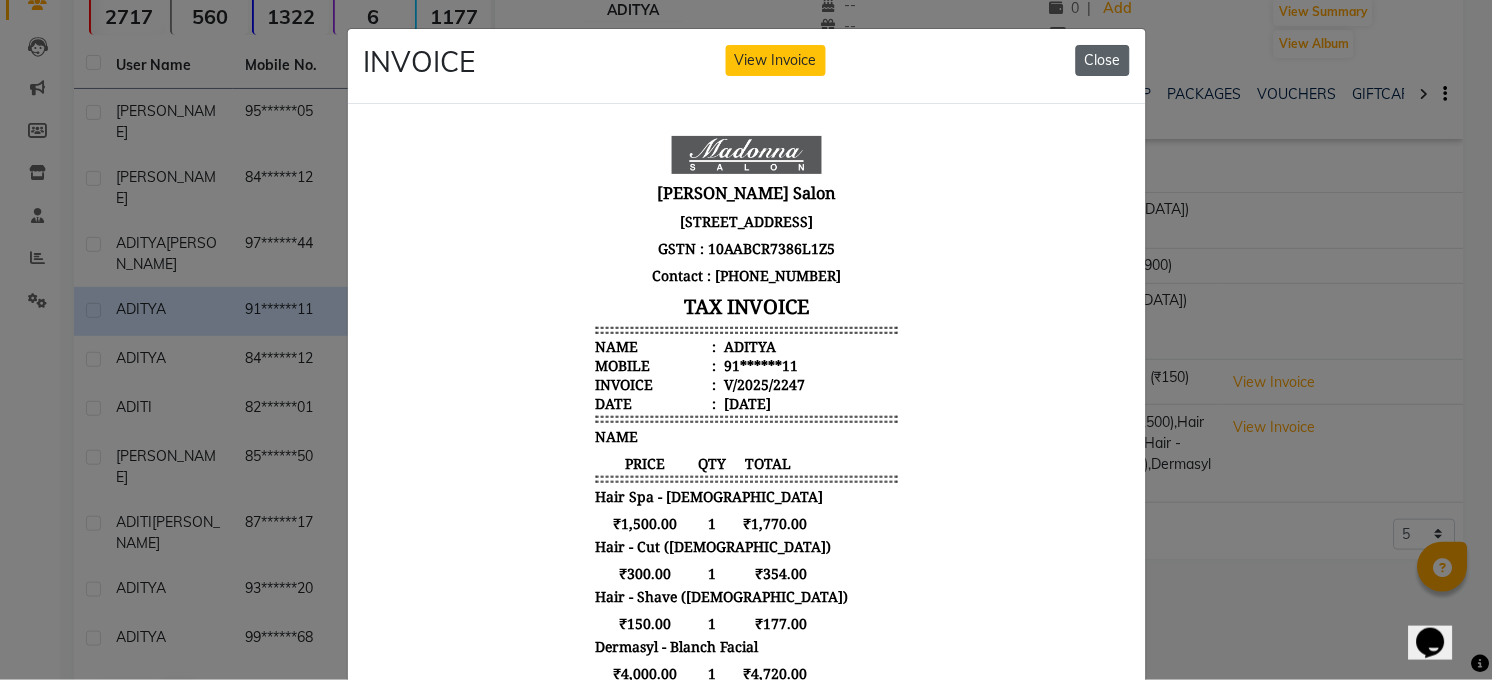 drag, startPoint x: 1096, startPoint y: 61, endPoint x: 1103, endPoint y: 52, distance: 11.401754 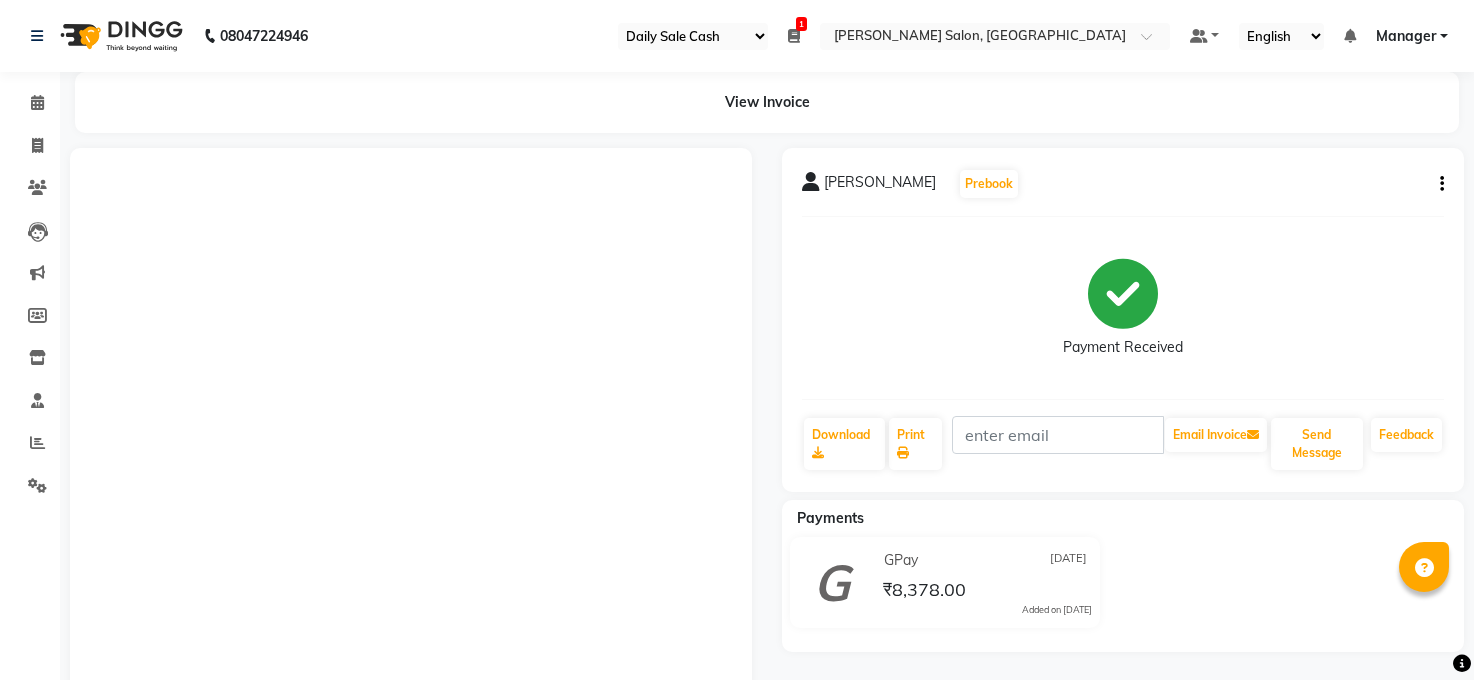 select on "35" 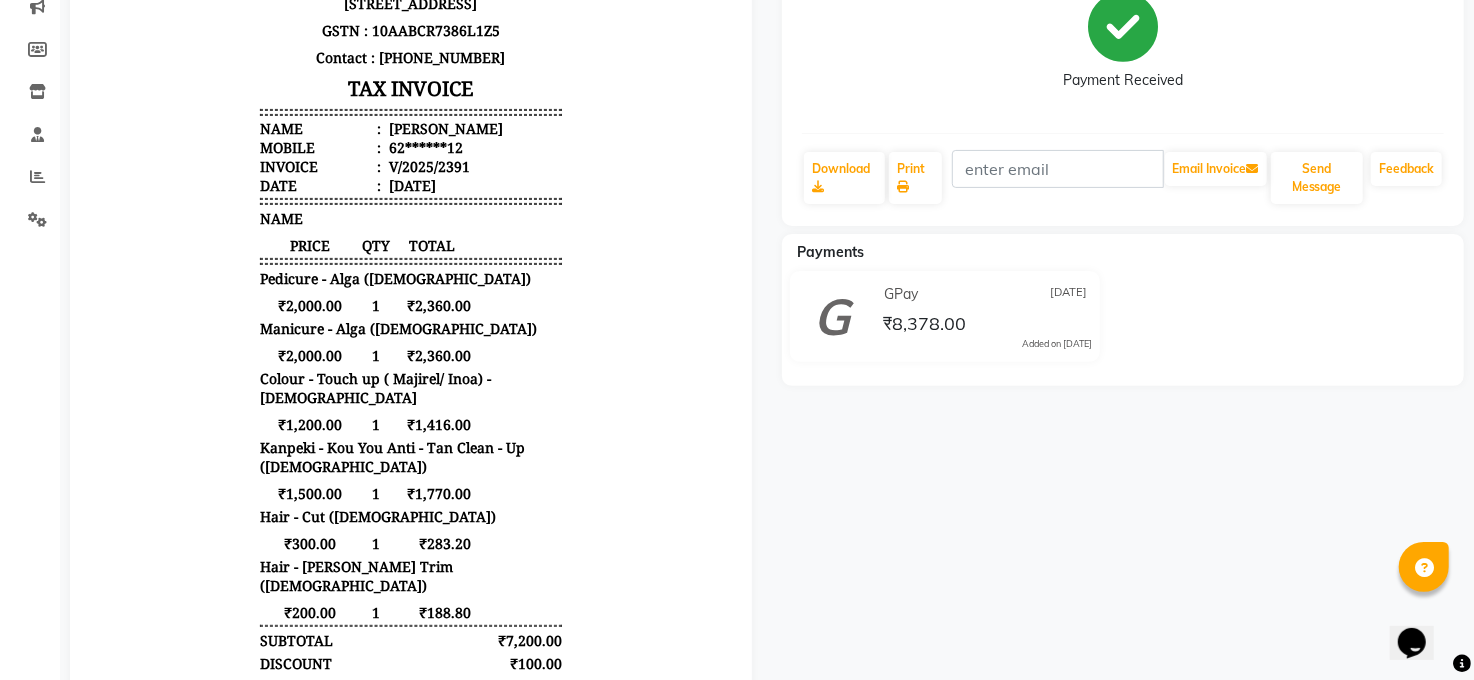scroll, scrollTop: 0, scrollLeft: 0, axis: both 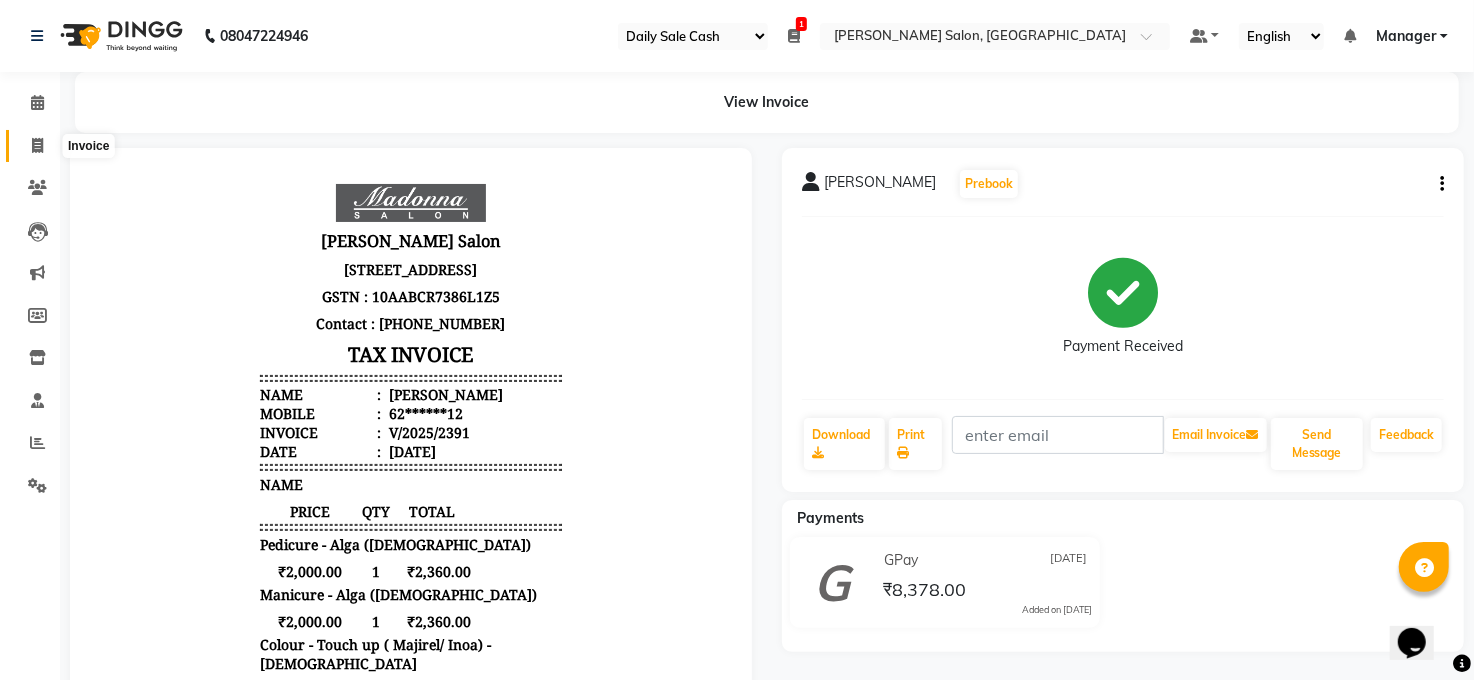 click 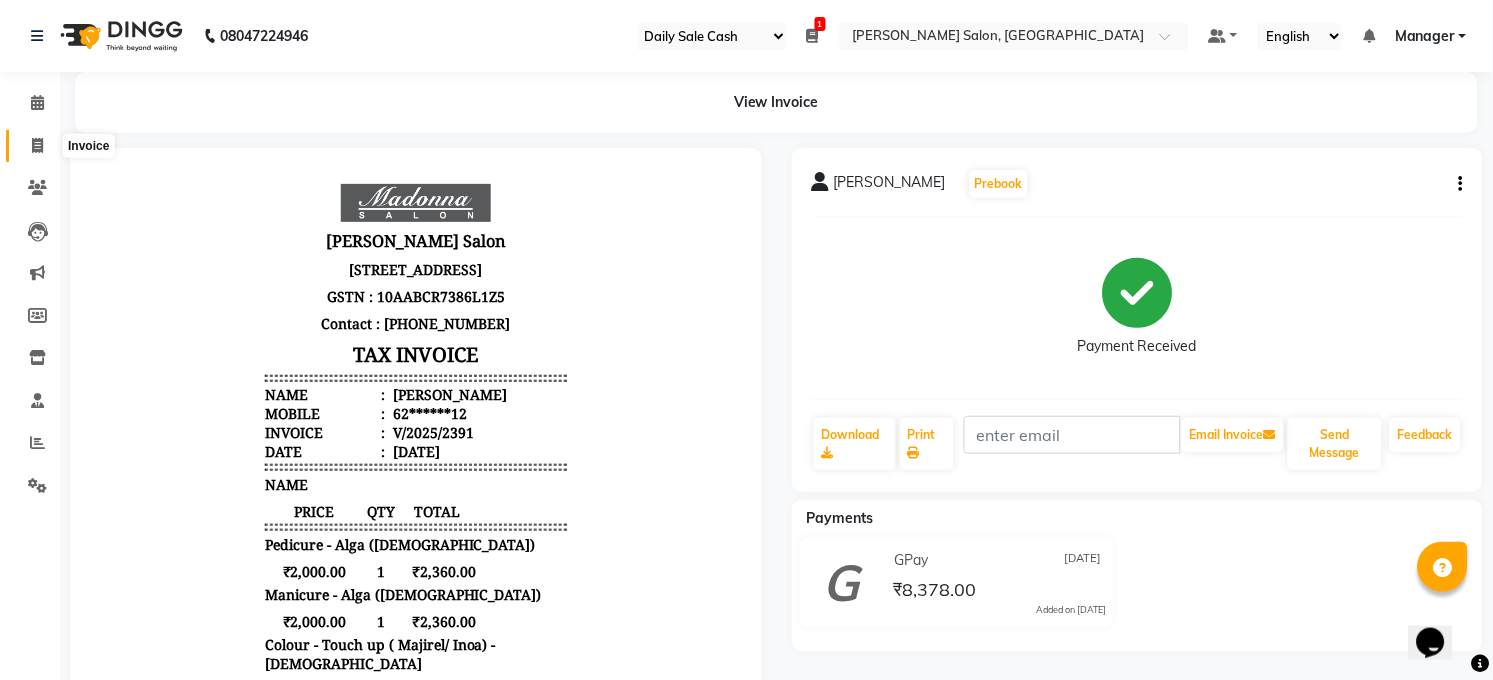 select on "service" 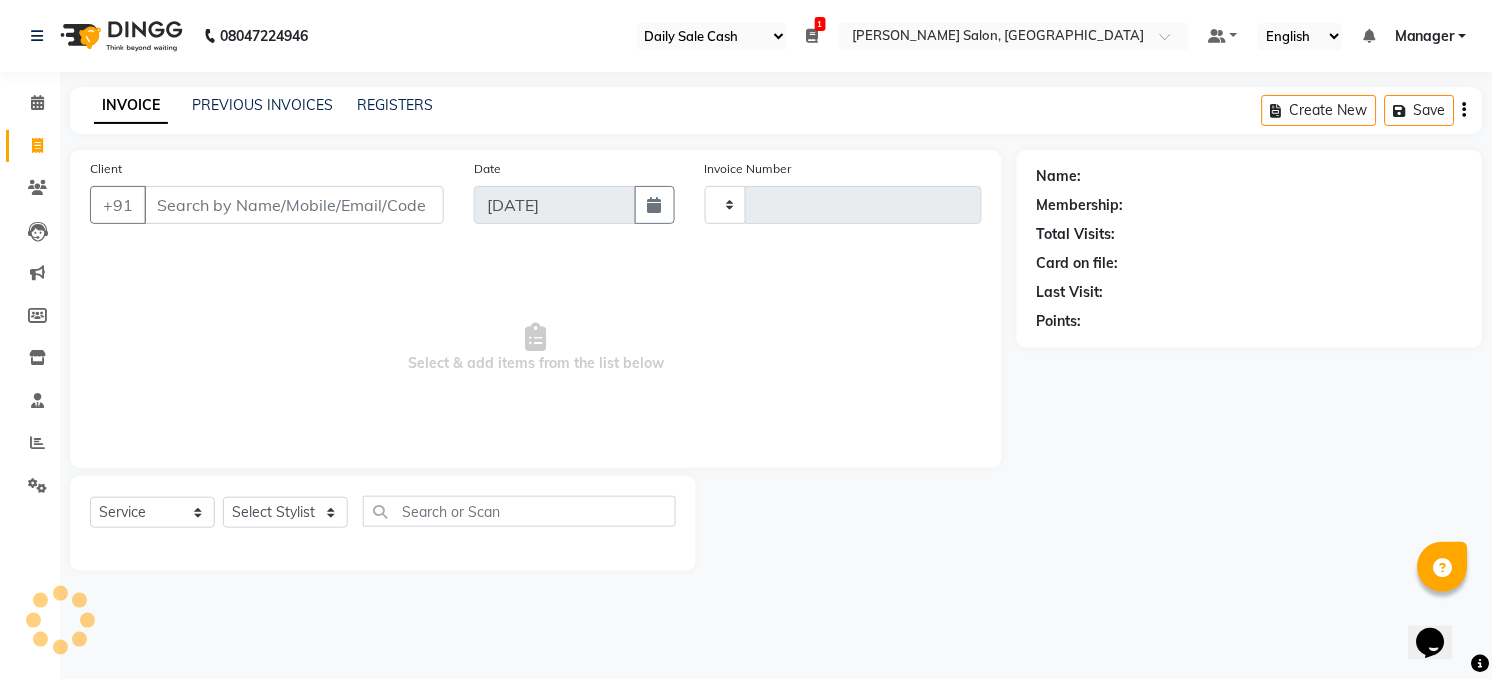 type on "2729" 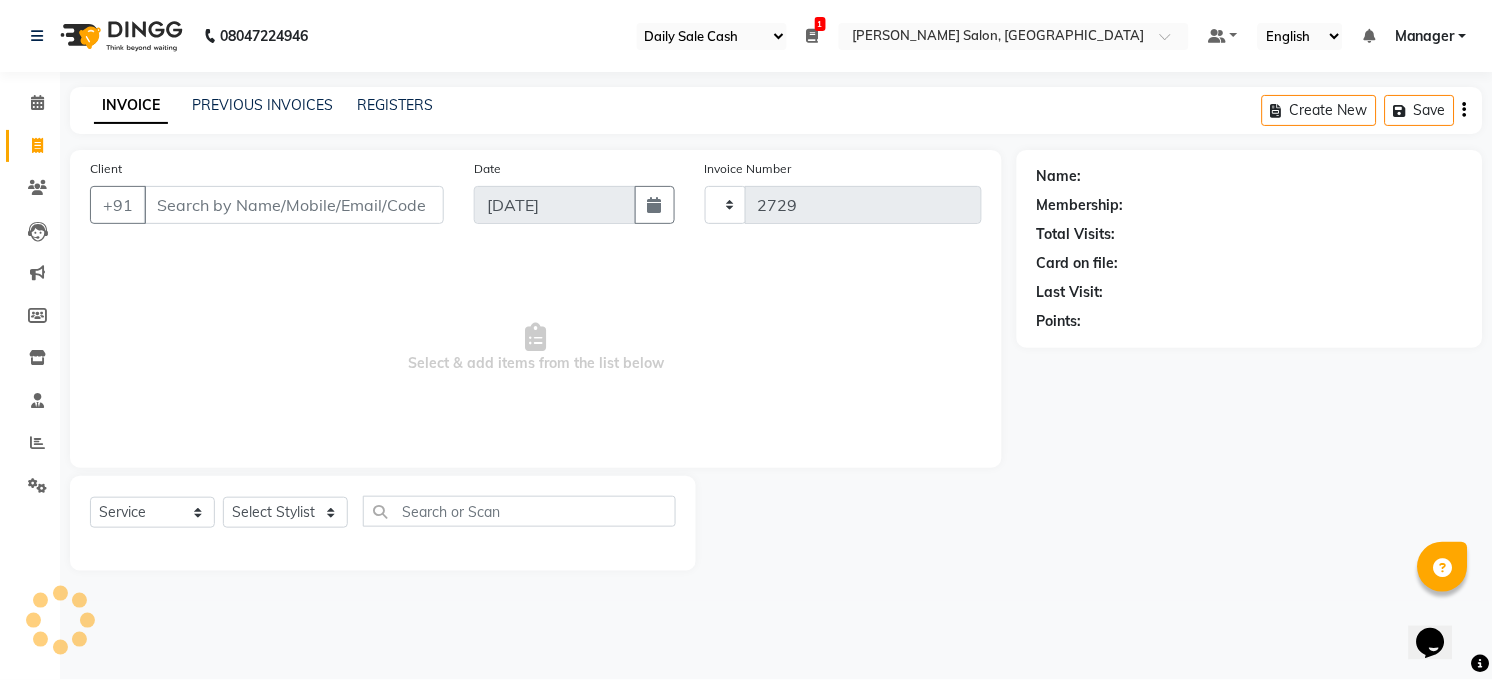 select on "5748" 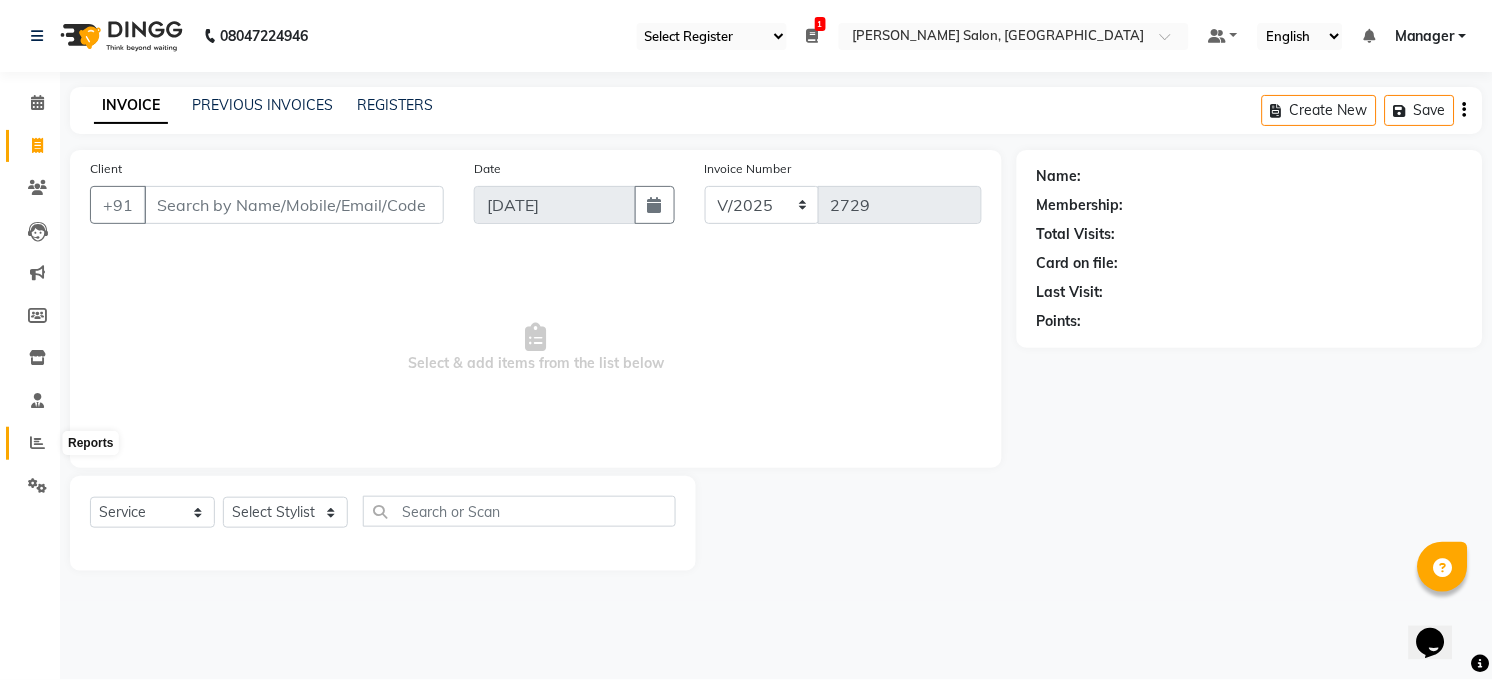 click 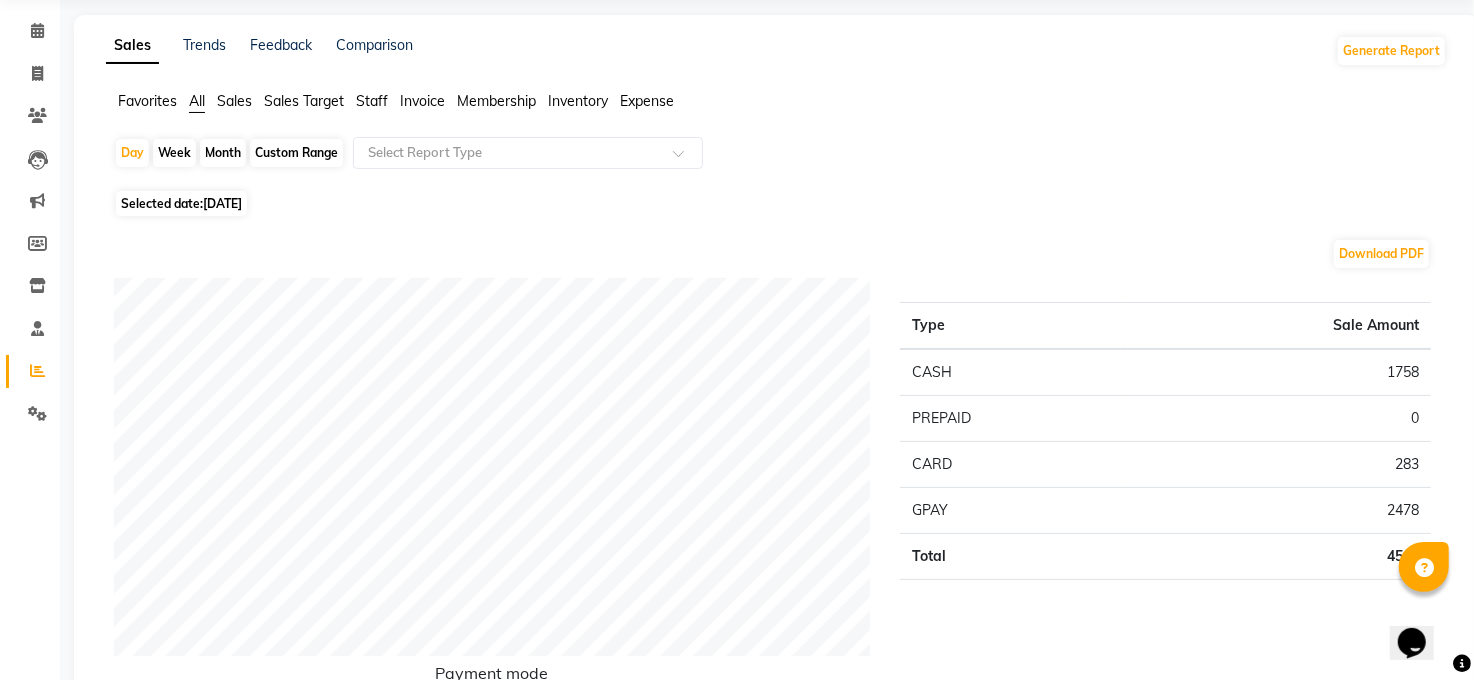 scroll, scrollTop: 0, scrollLeft: 0, axis: both 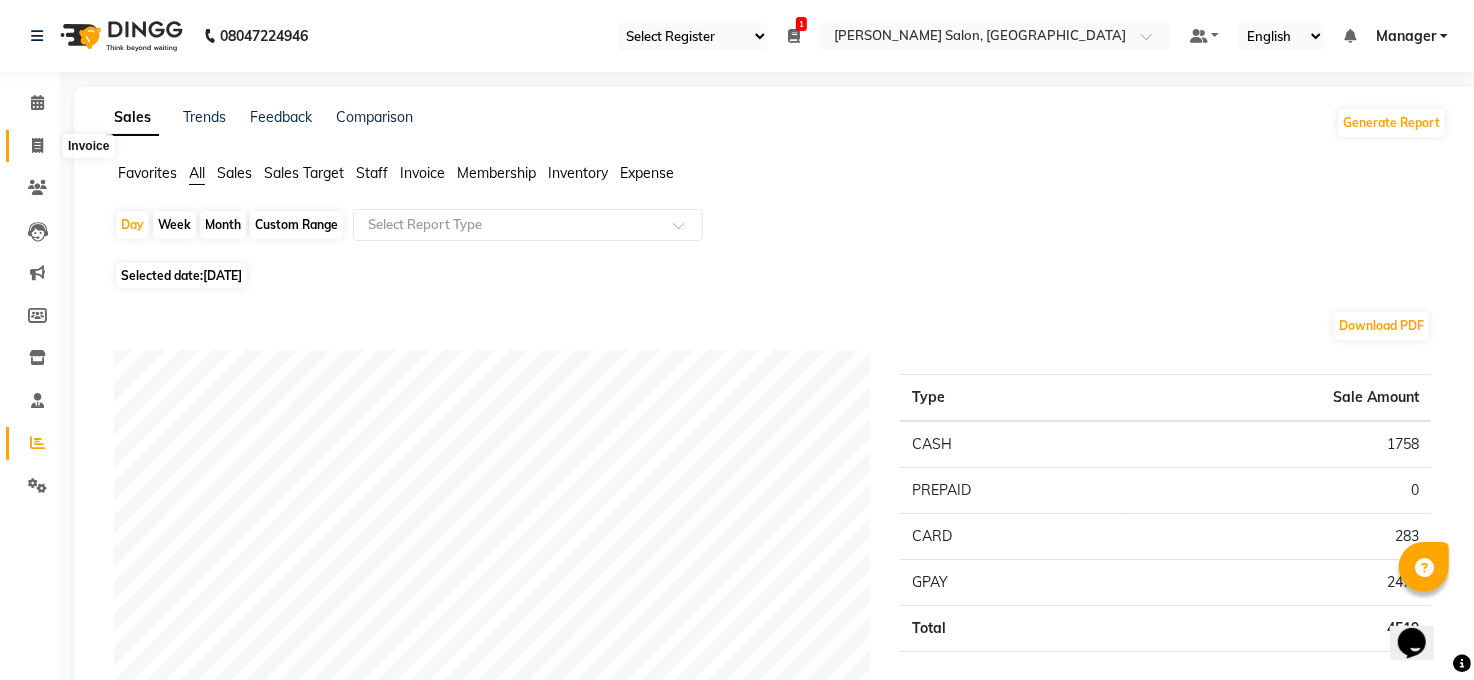 click 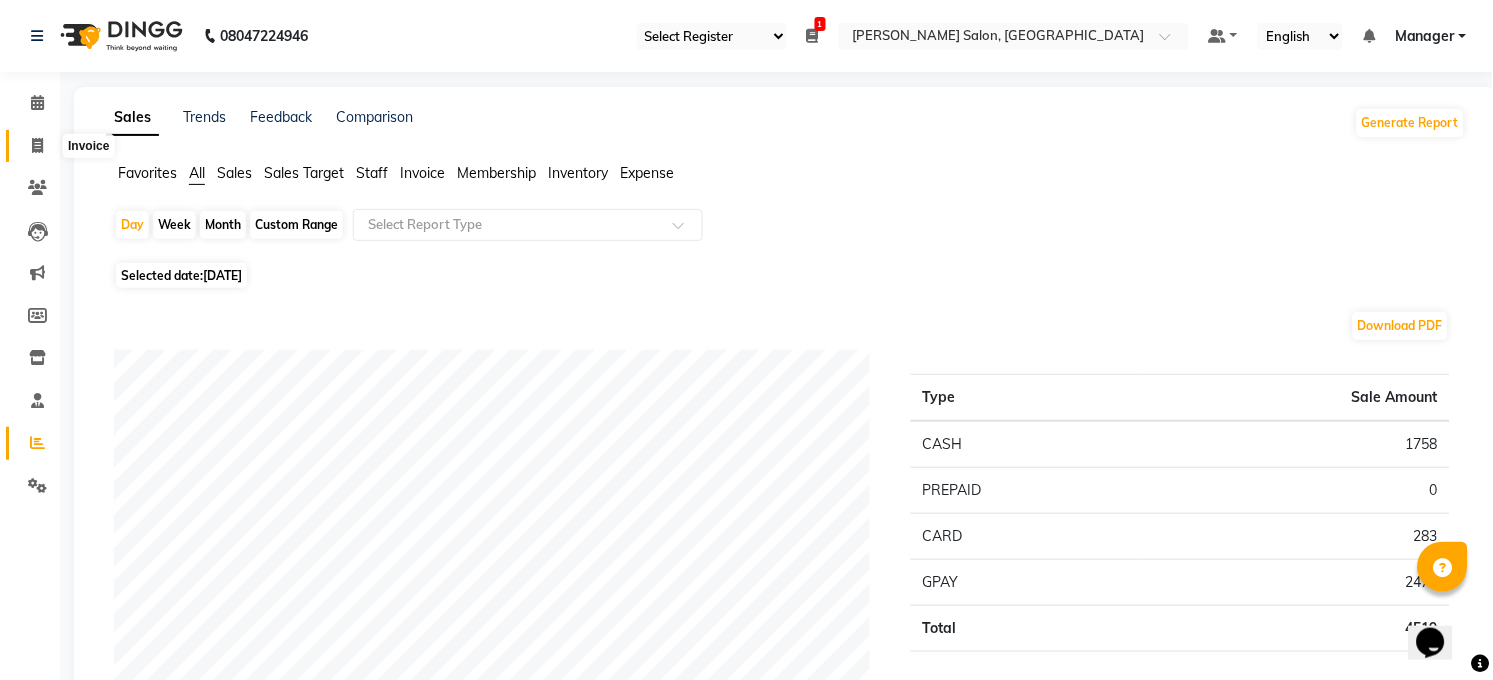 select on "5748" 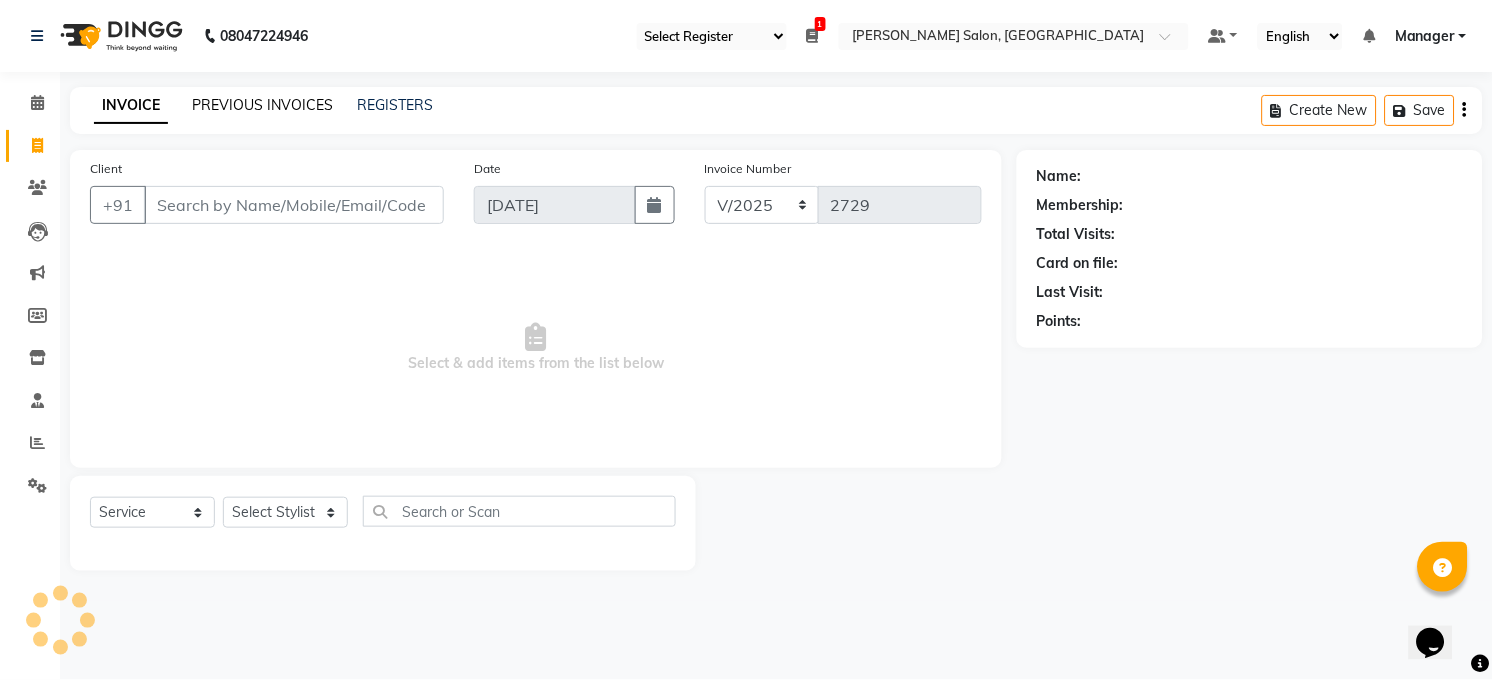 click on "PREVIOUS INVOICES" 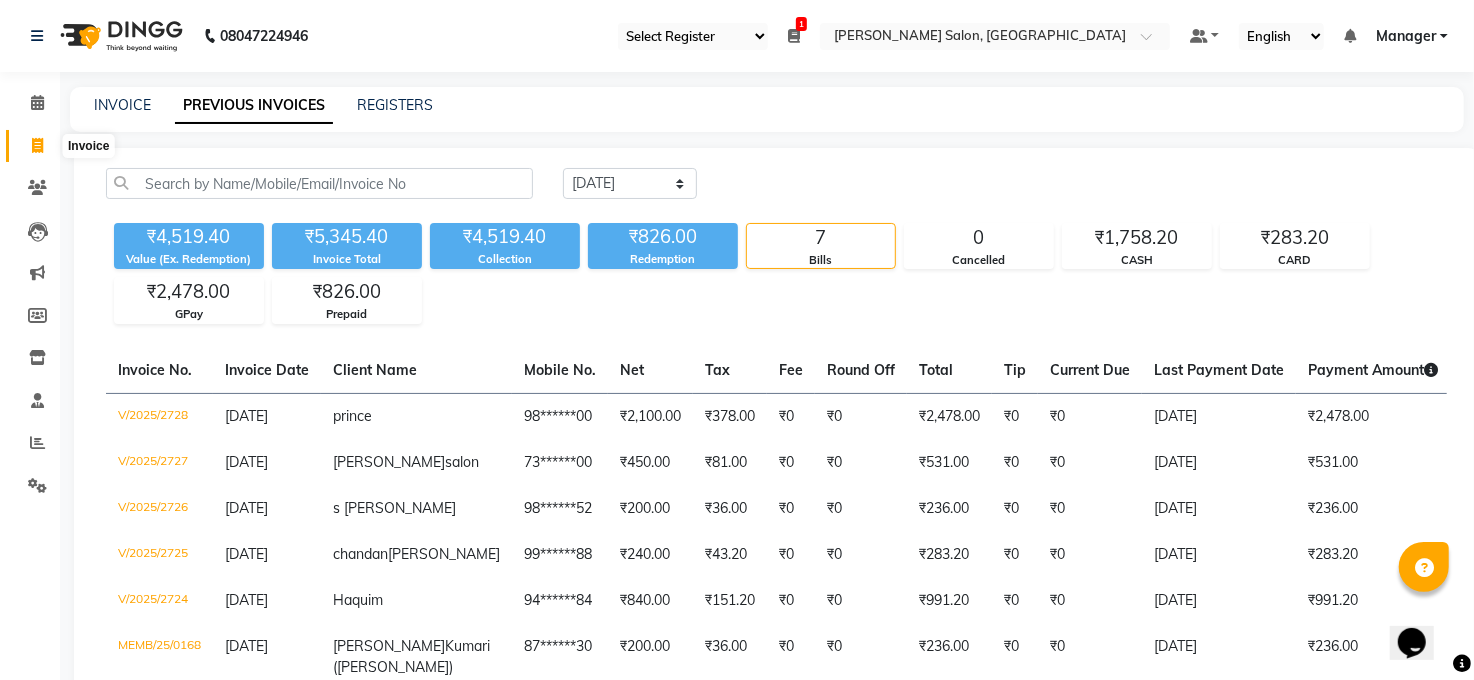 click 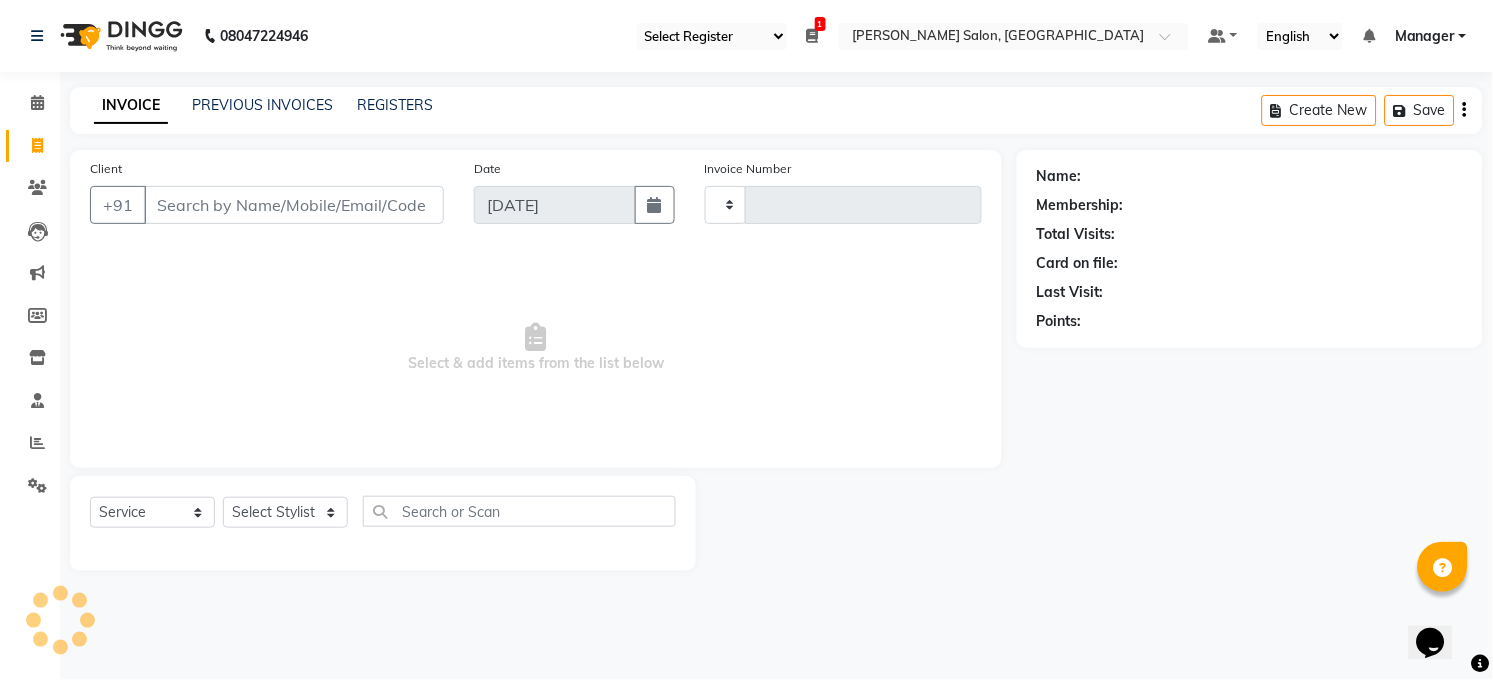 type on "2729" 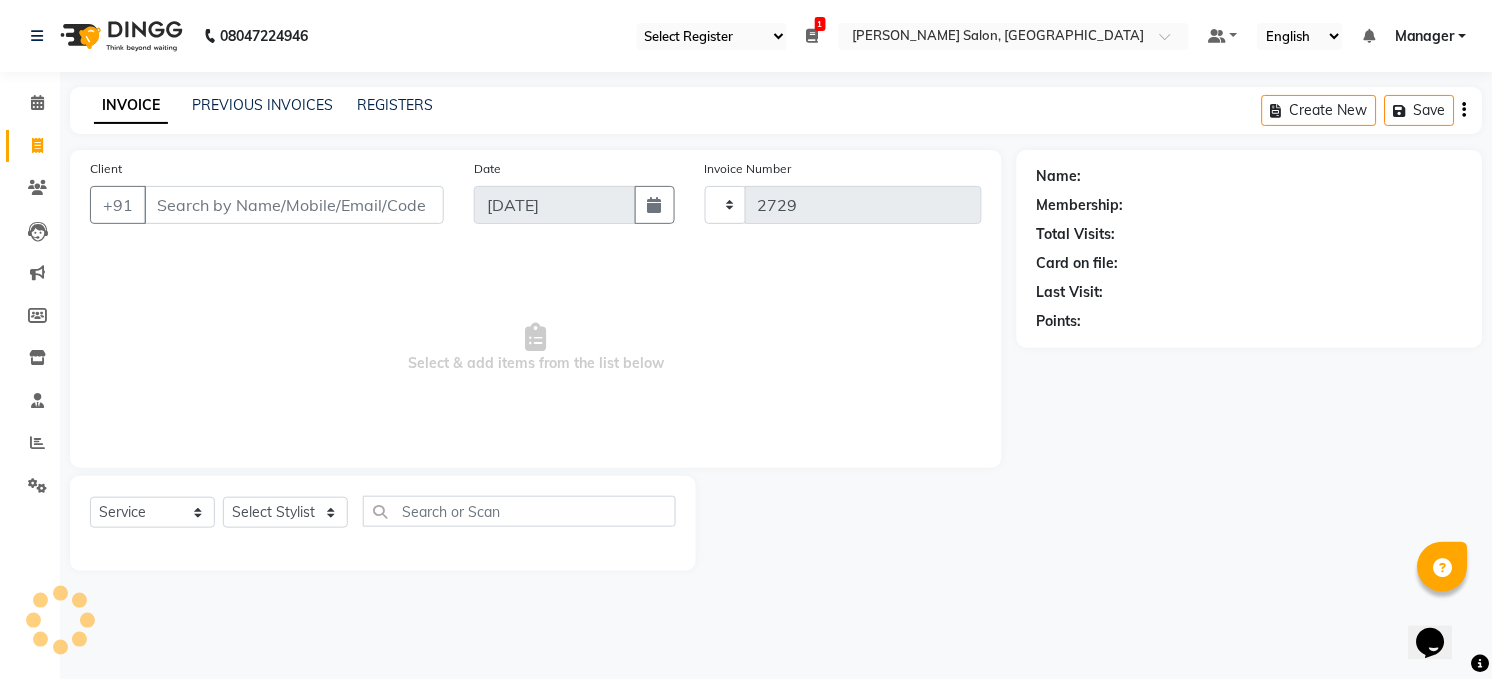 select on "5748" 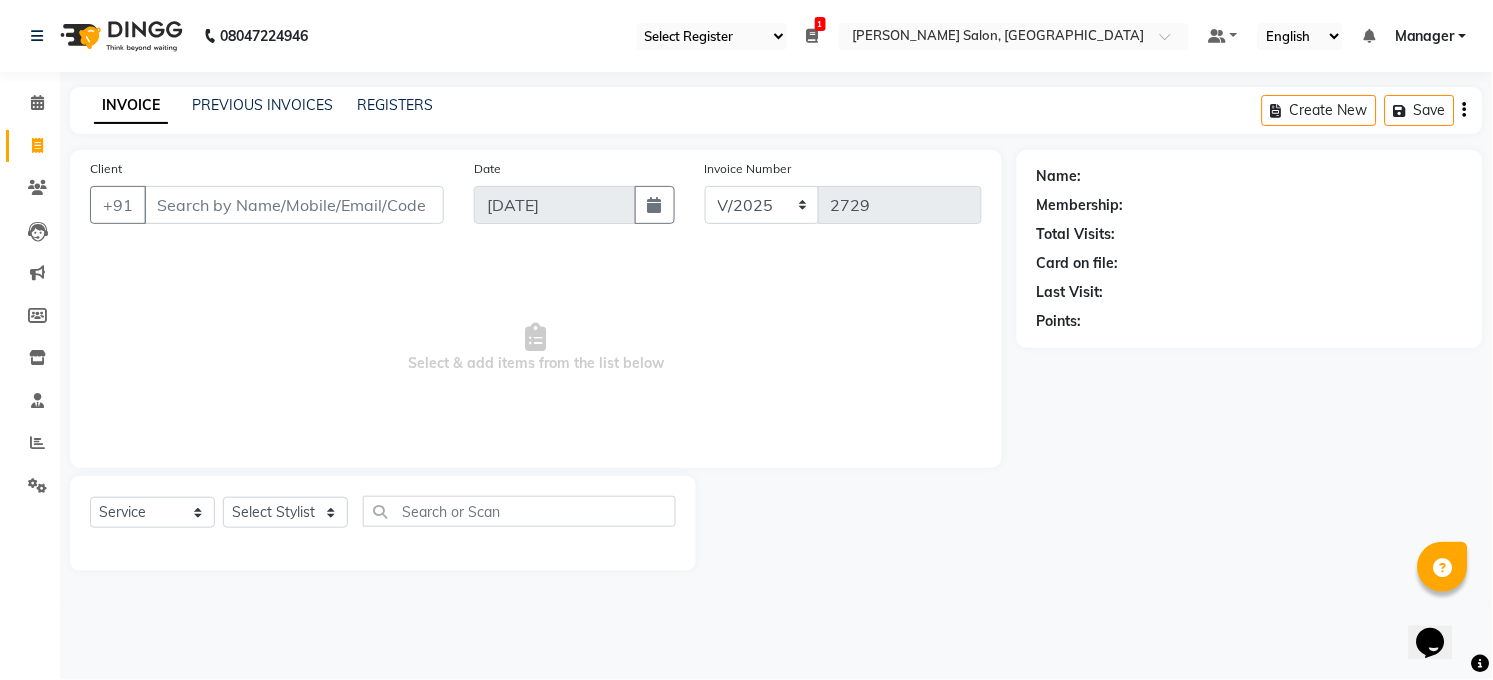 click on "Name: Membership: Total Visits: Card on file: Last Visit:  Points:" 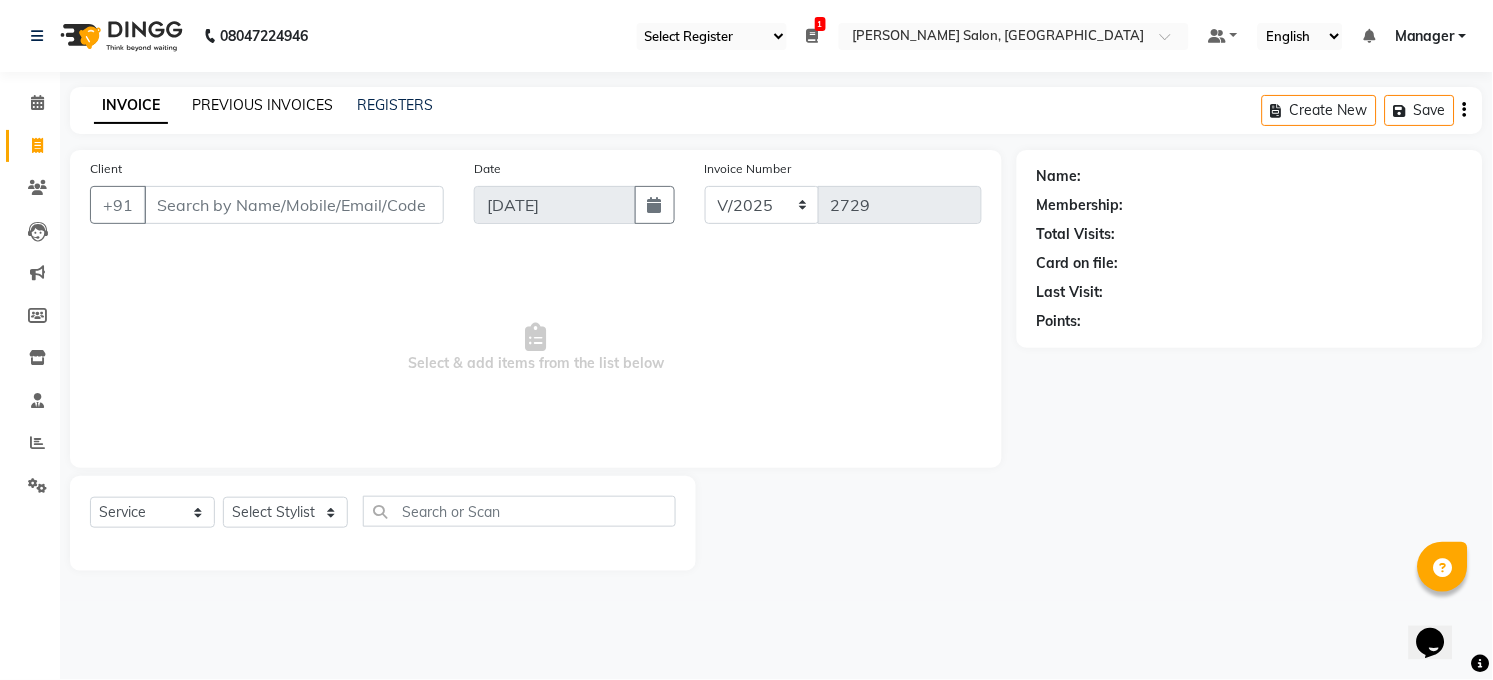 click on "PREVIOUS INVOICES" 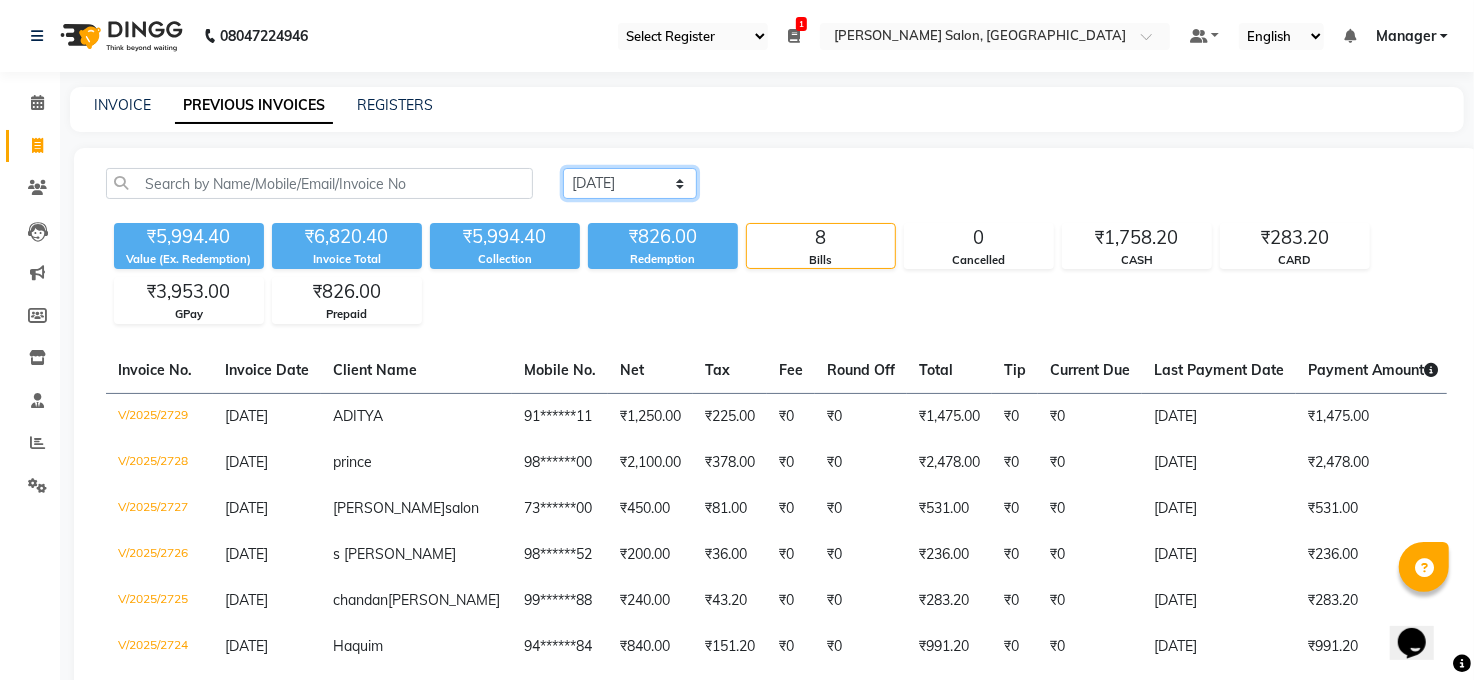 click on "Today Yesterday Custom Range" 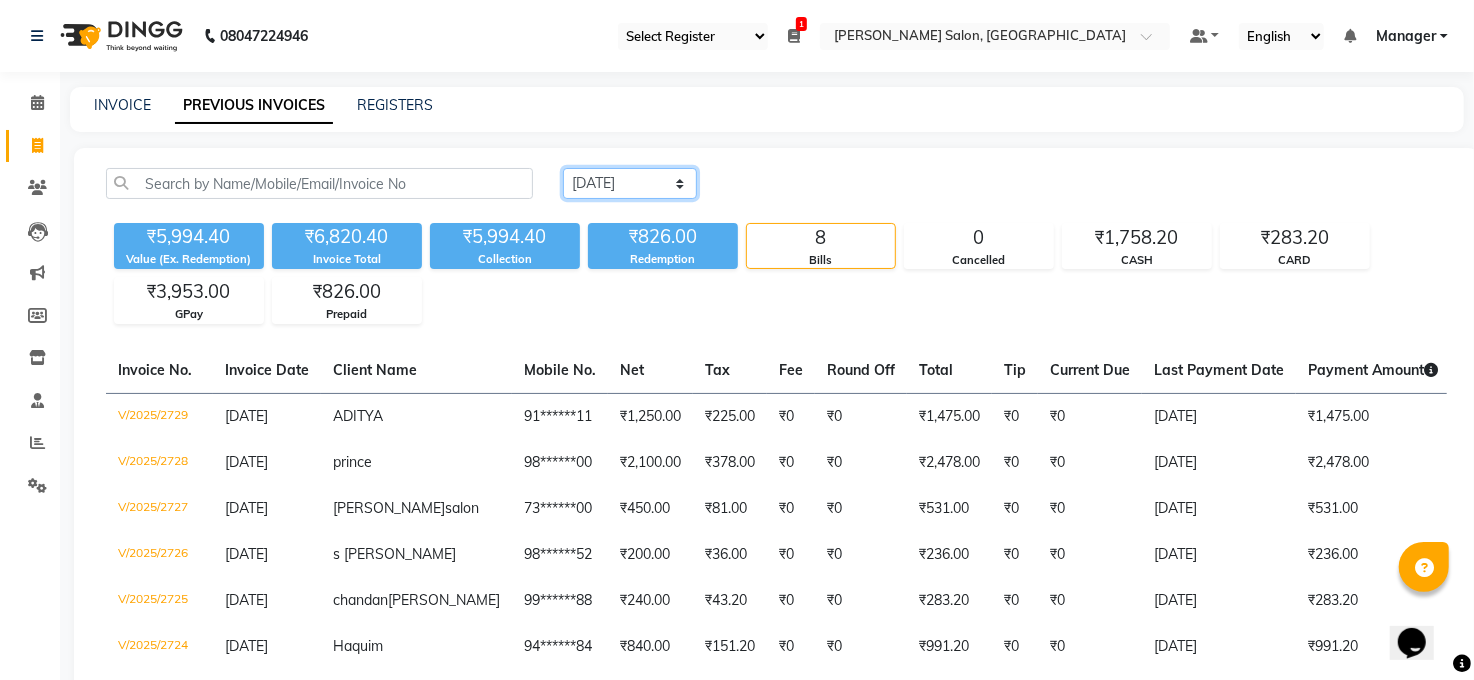 select on "range" 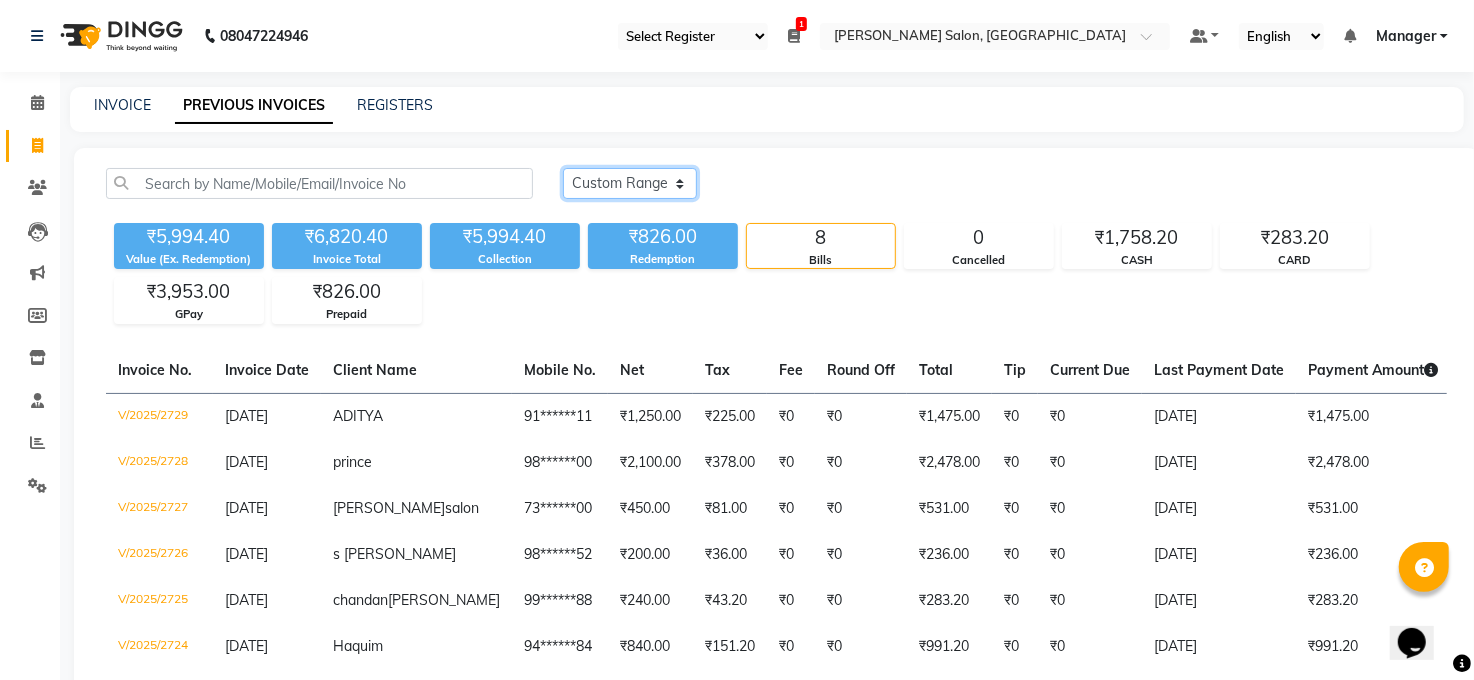 click on "Today Yesterday Custom Range" 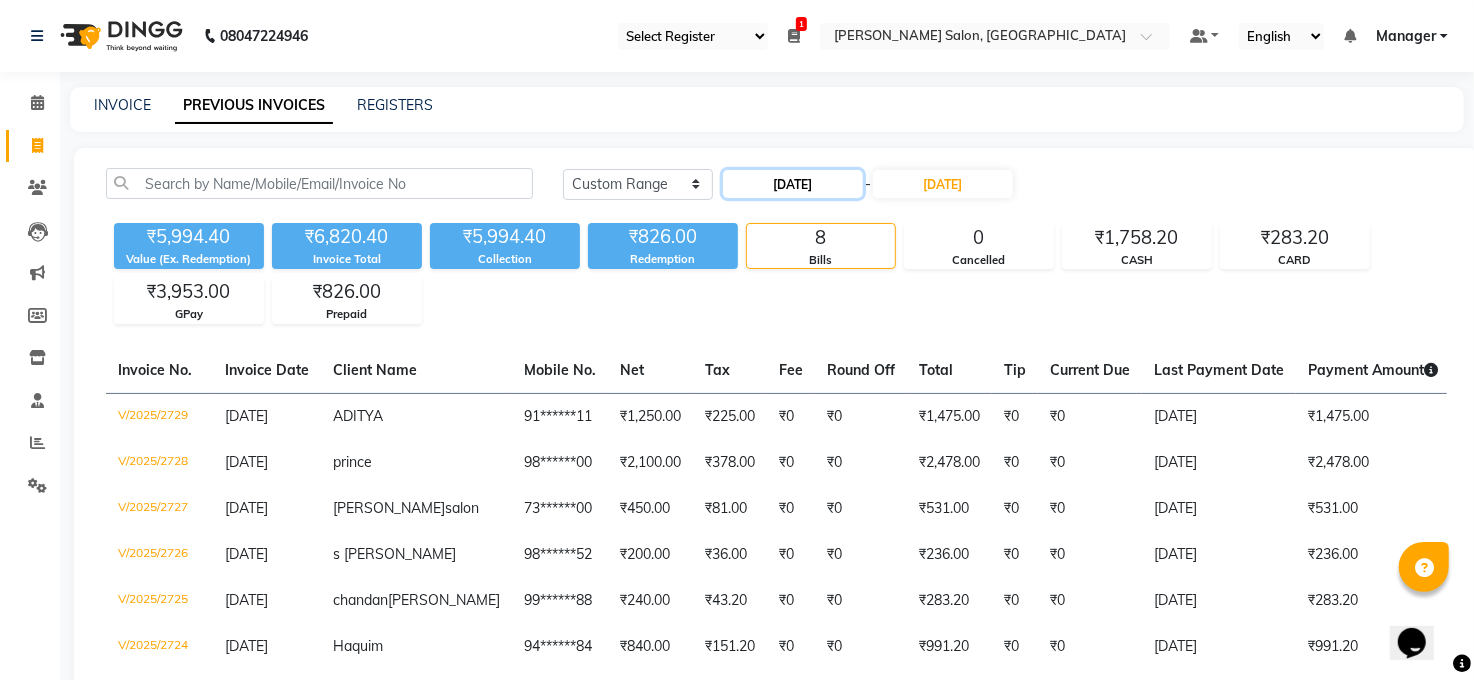click on "[DATE]" 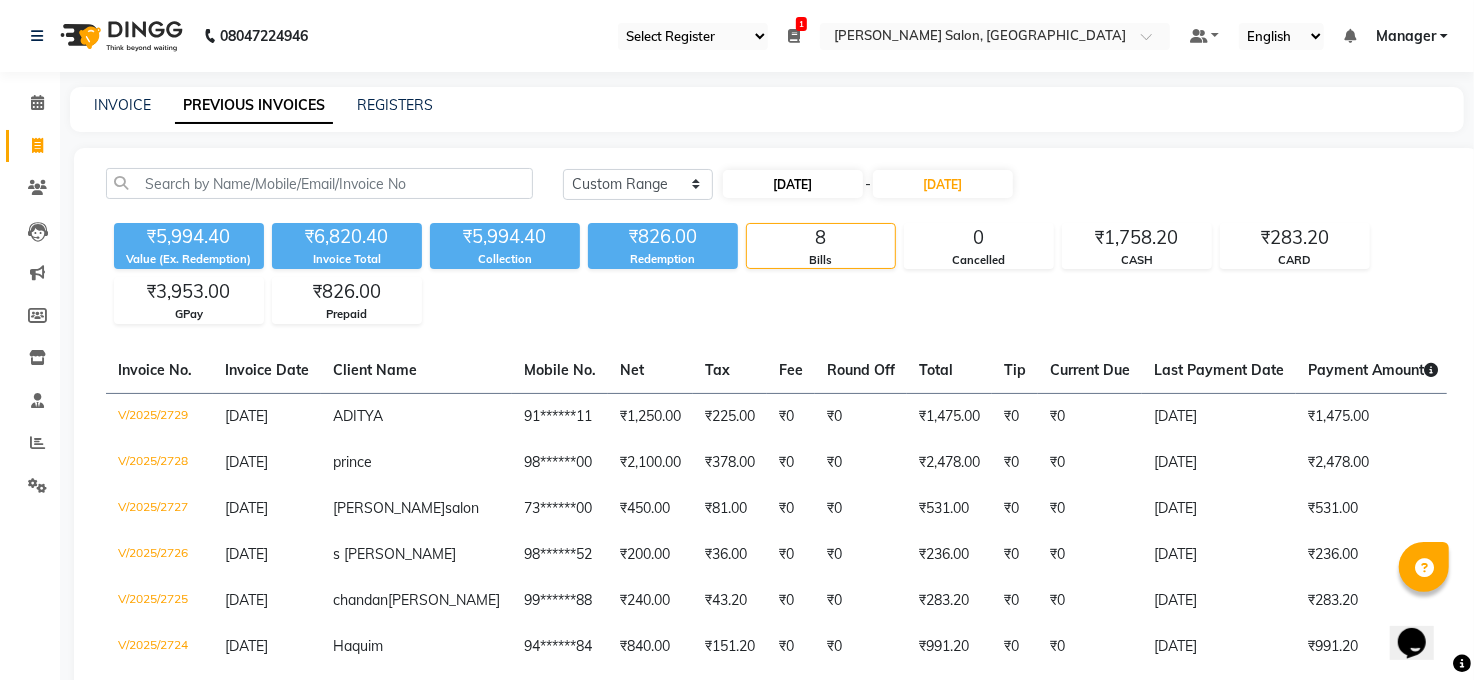 select on "7" 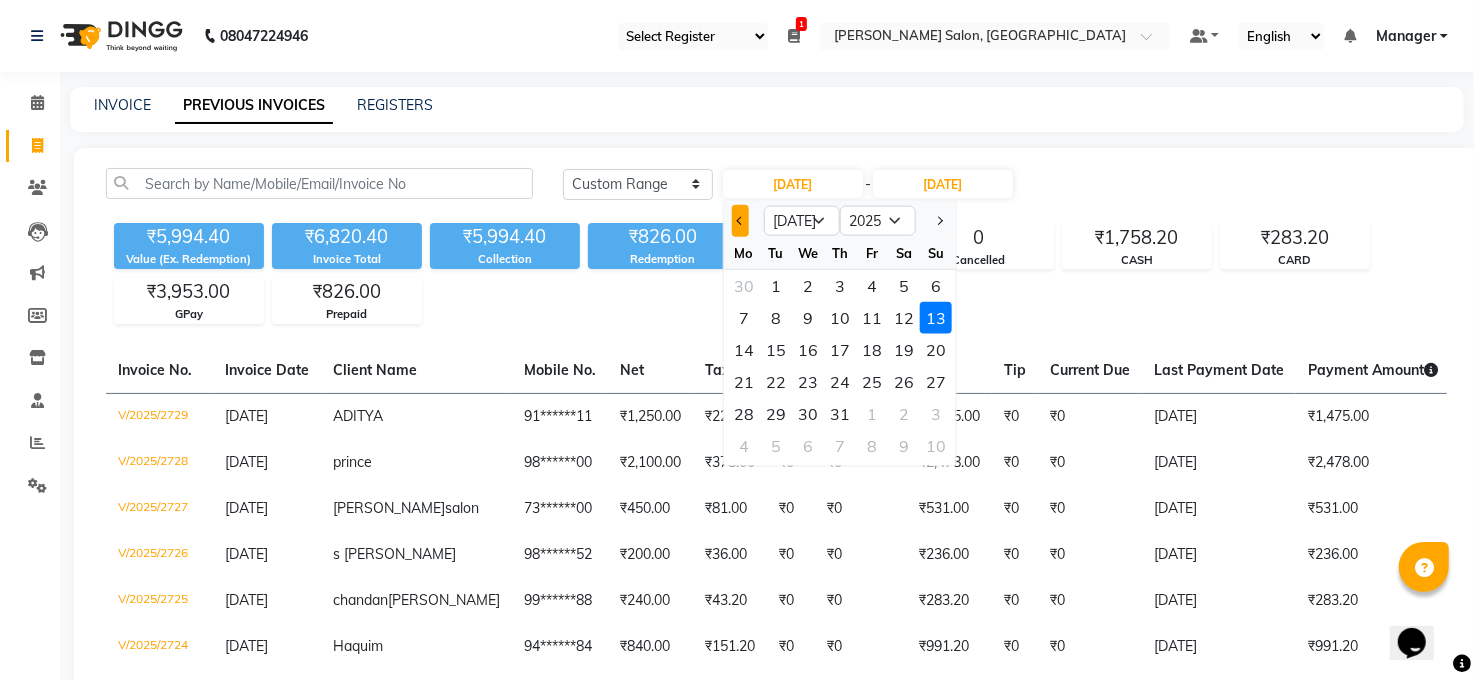 click 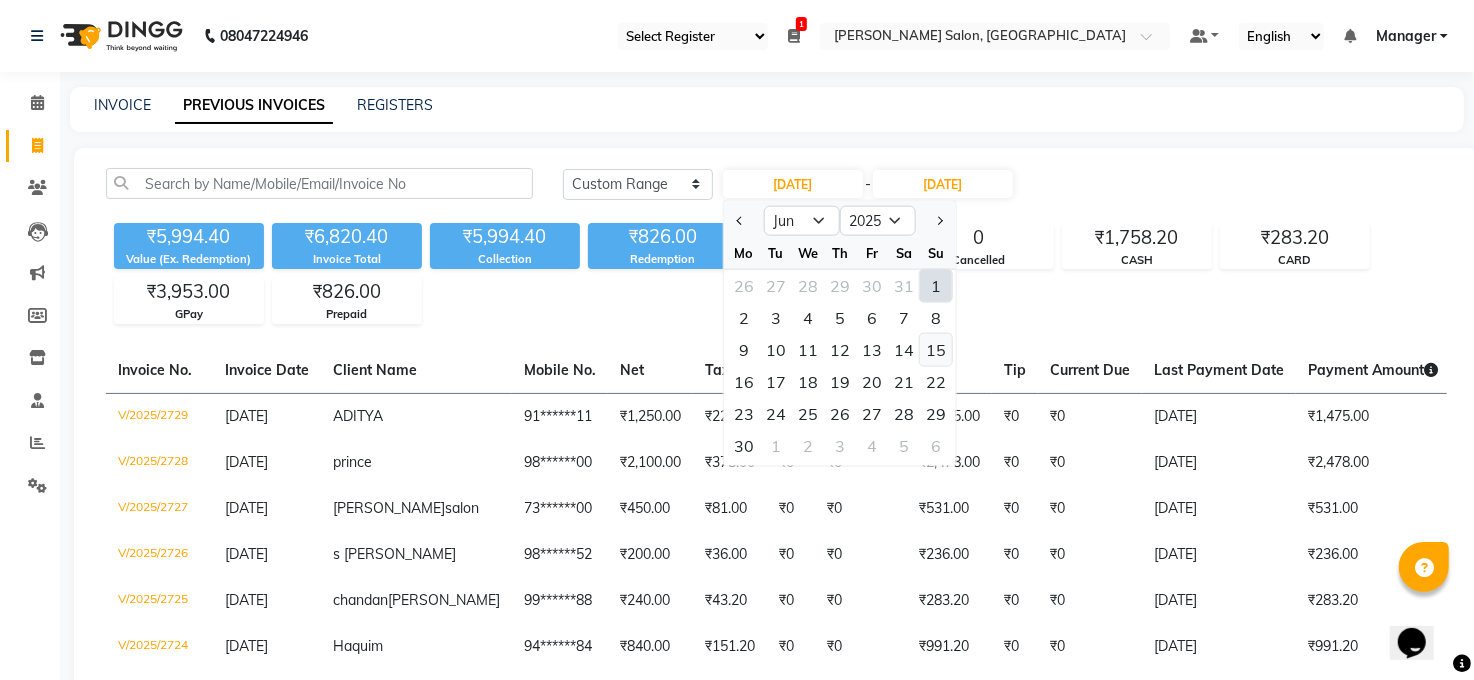 click on "15" 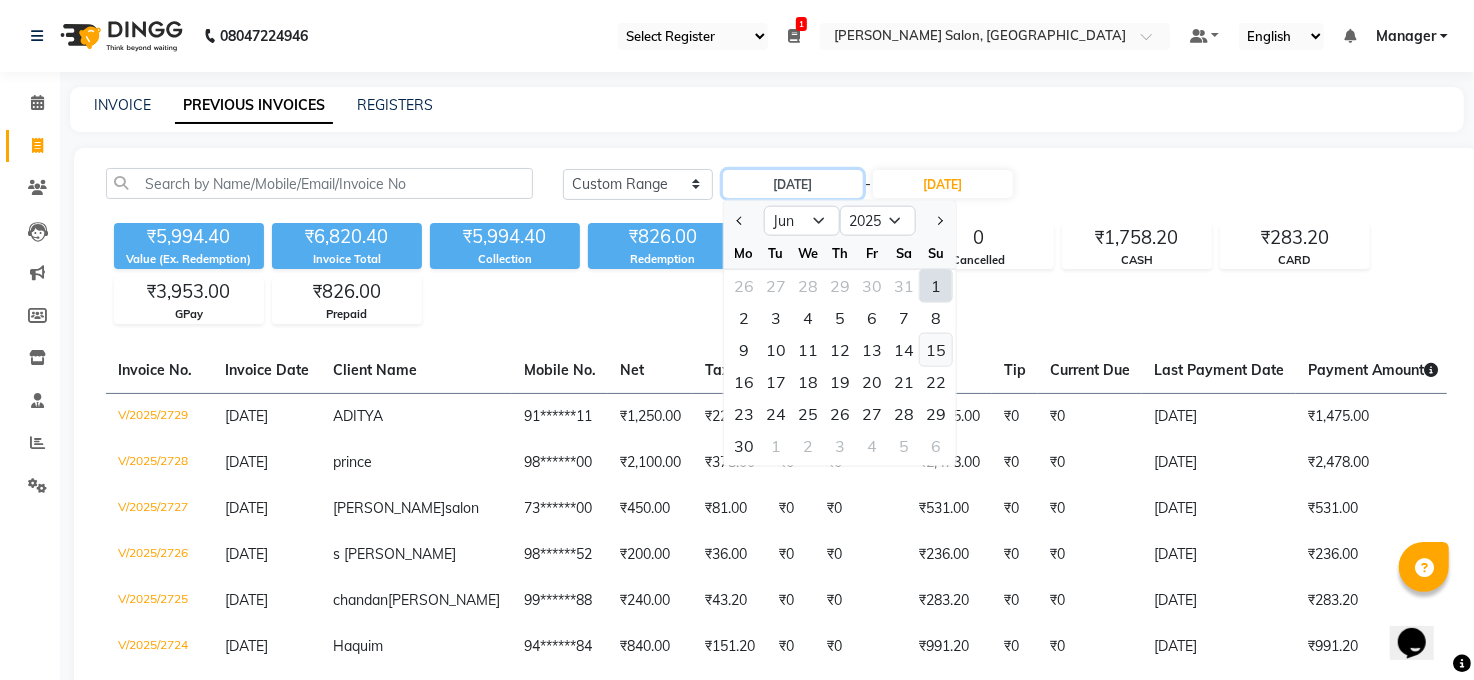 type on "15-06-2025" 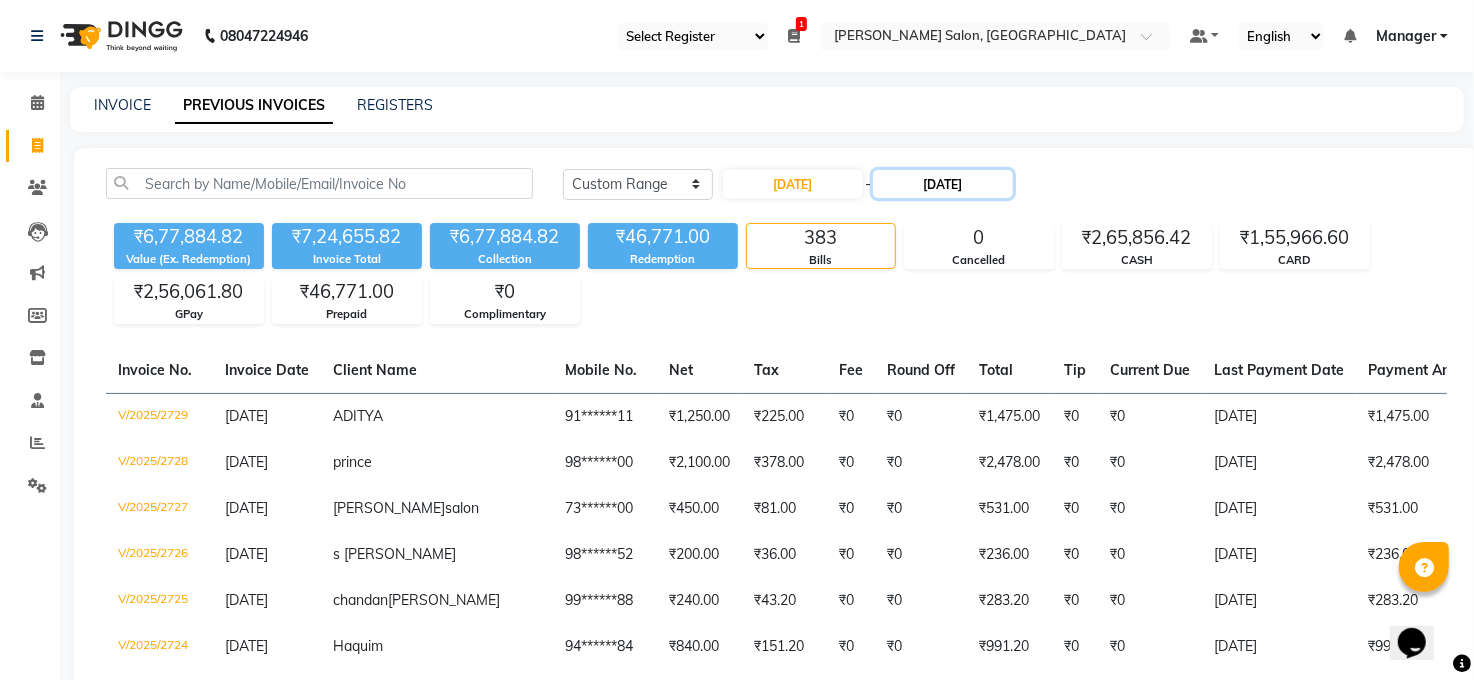 click on "[DATE]" 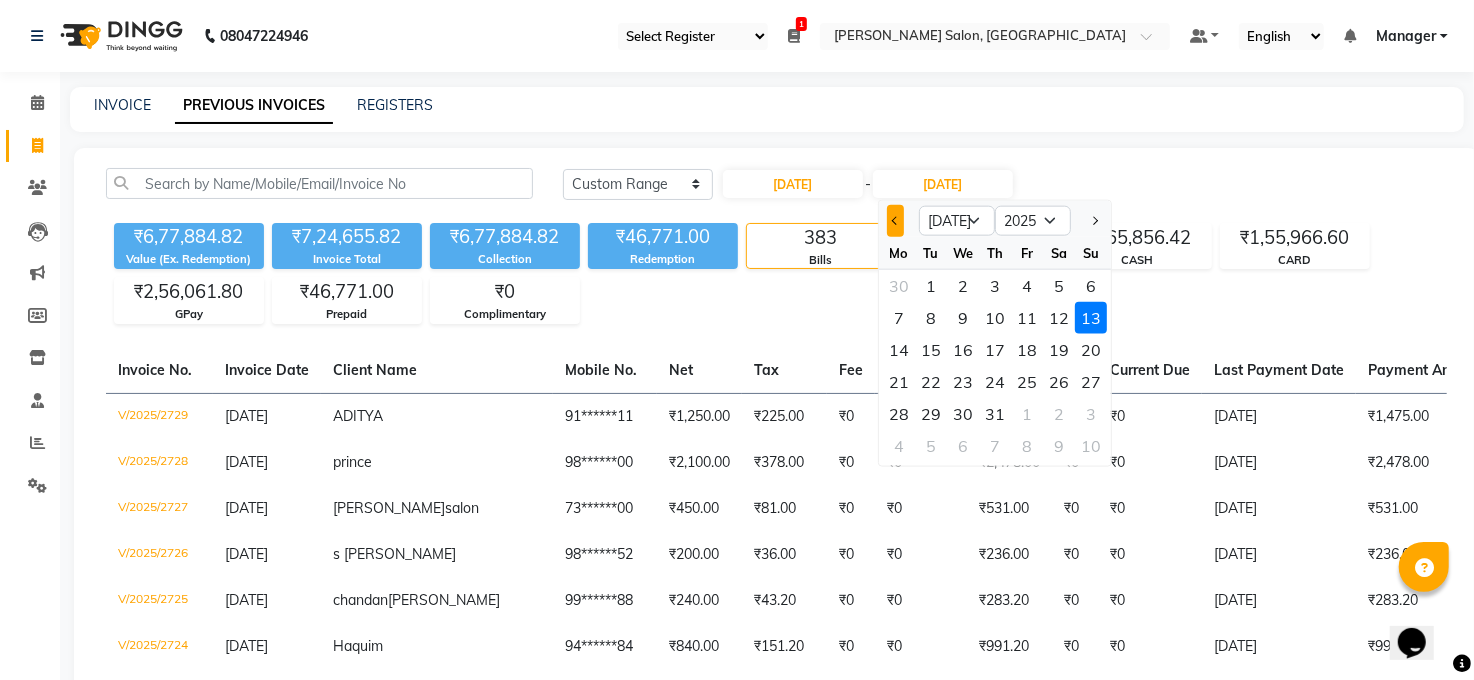 click 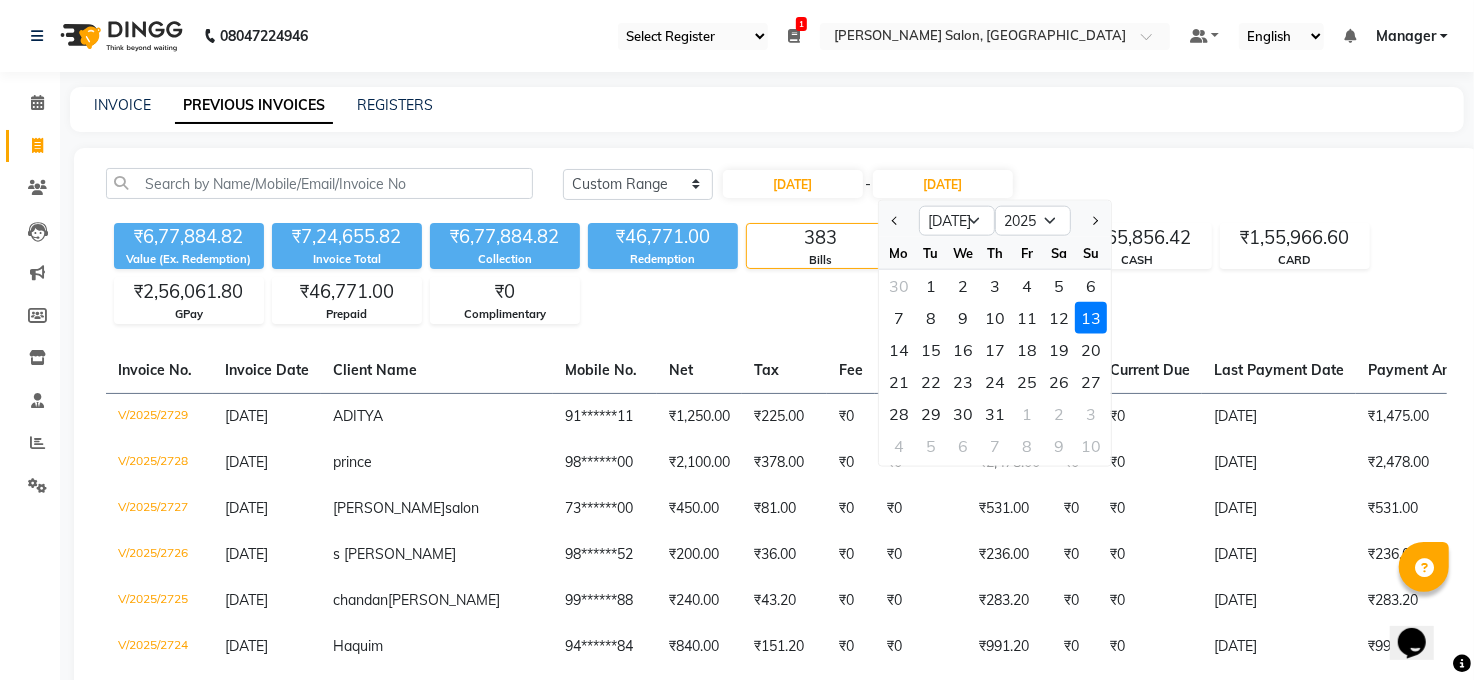 select on "6" 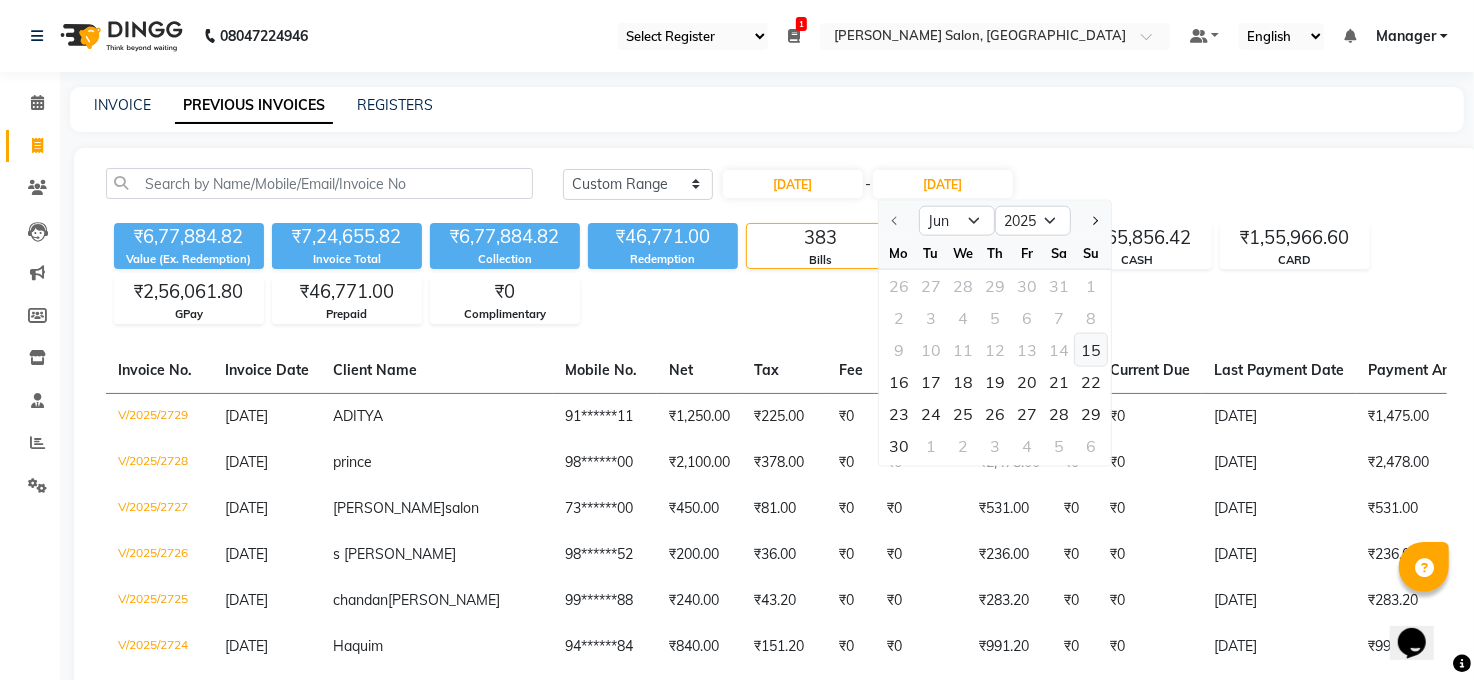 click on "15" 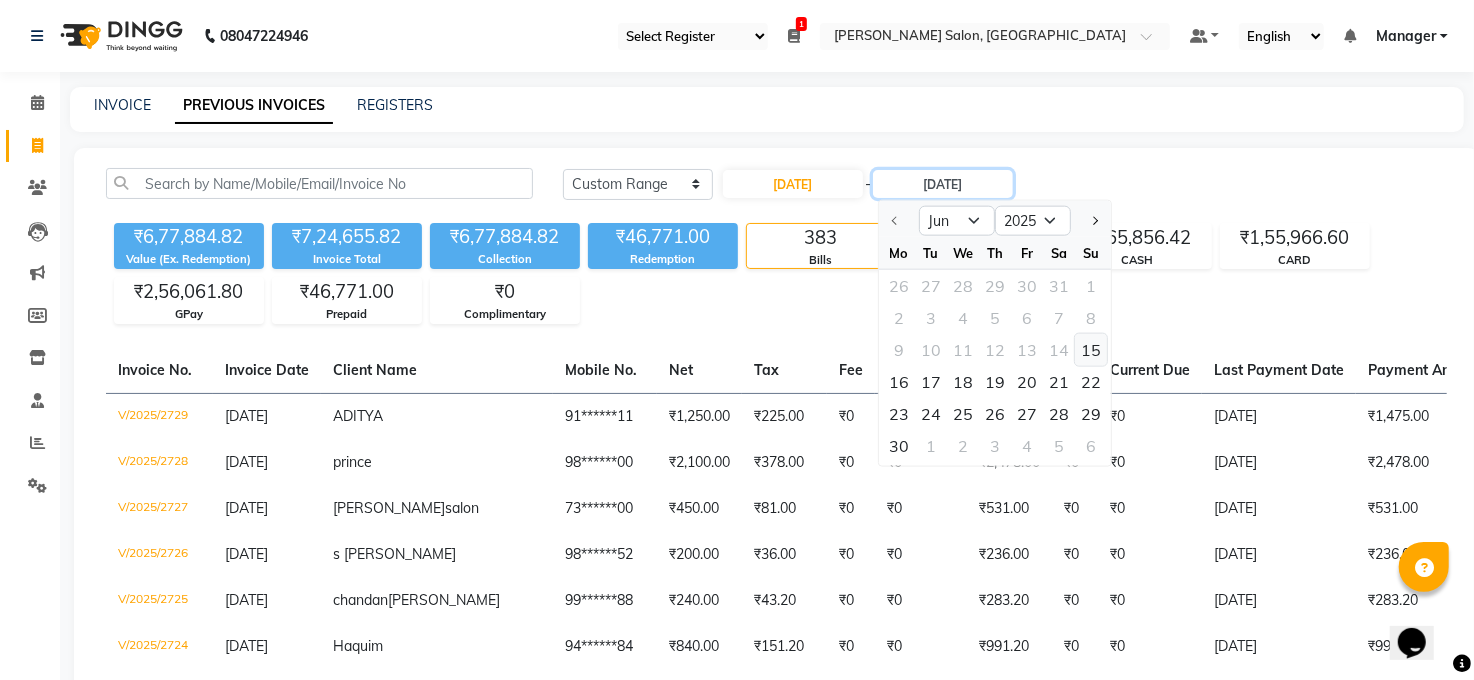 type on "15-06-2025" 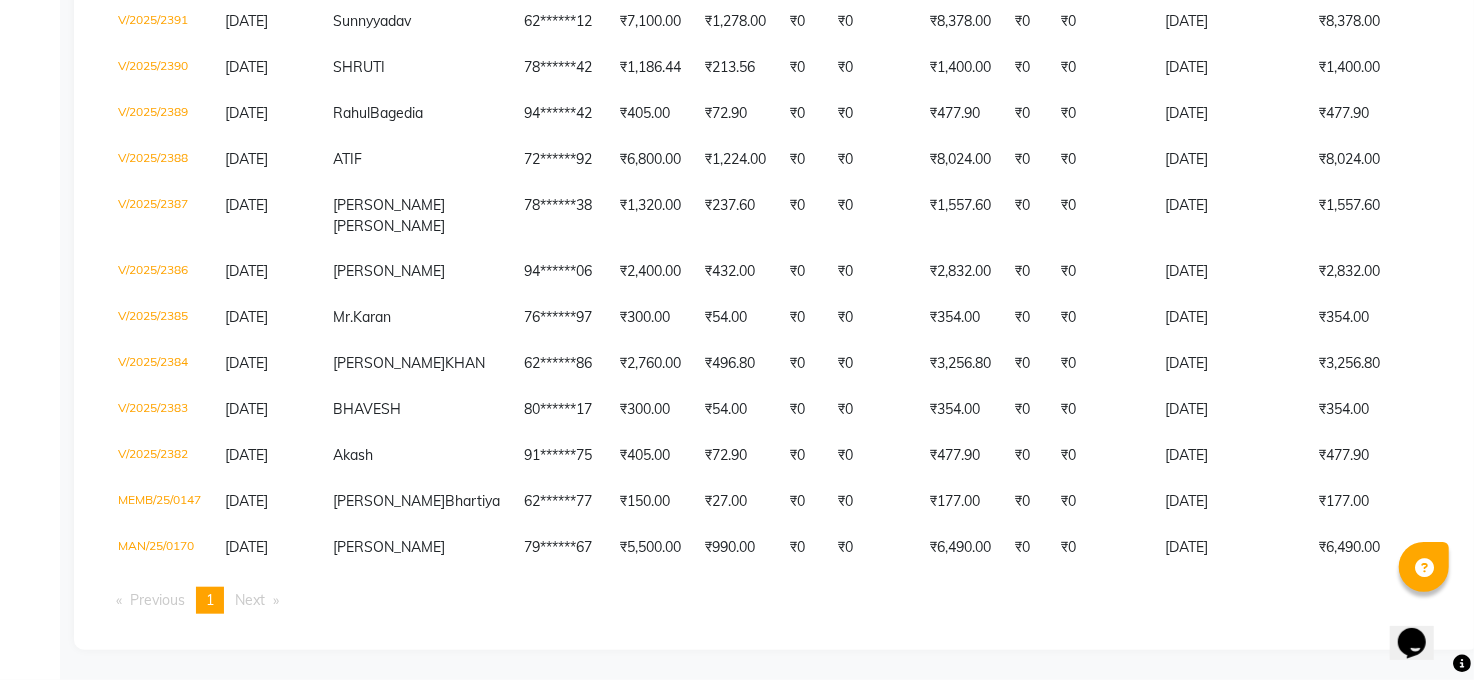 scroll, scrollTop: 888, scrollLeft: 0, axis: vertical 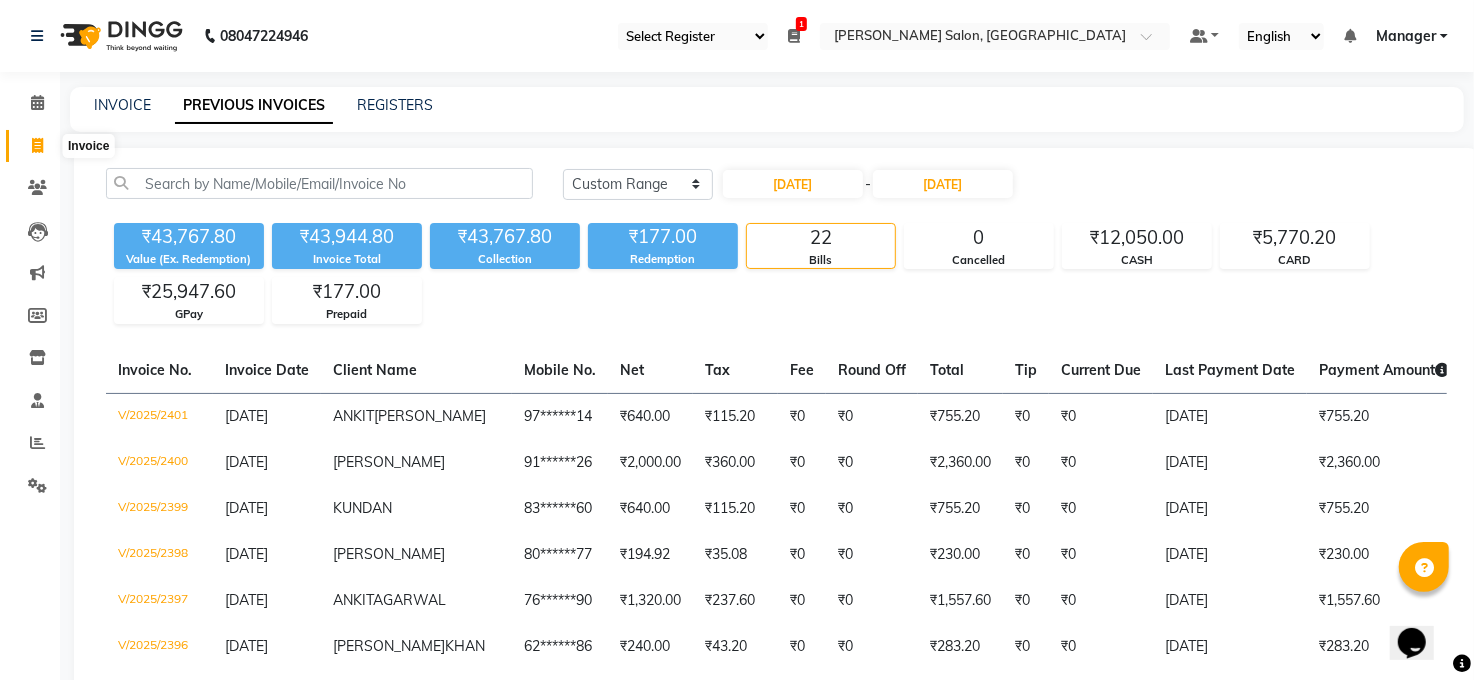 drag, startPoint x: 29, startPoint y: 149, endPoint x: 31, endPoint y: 200, distance: 51.0392 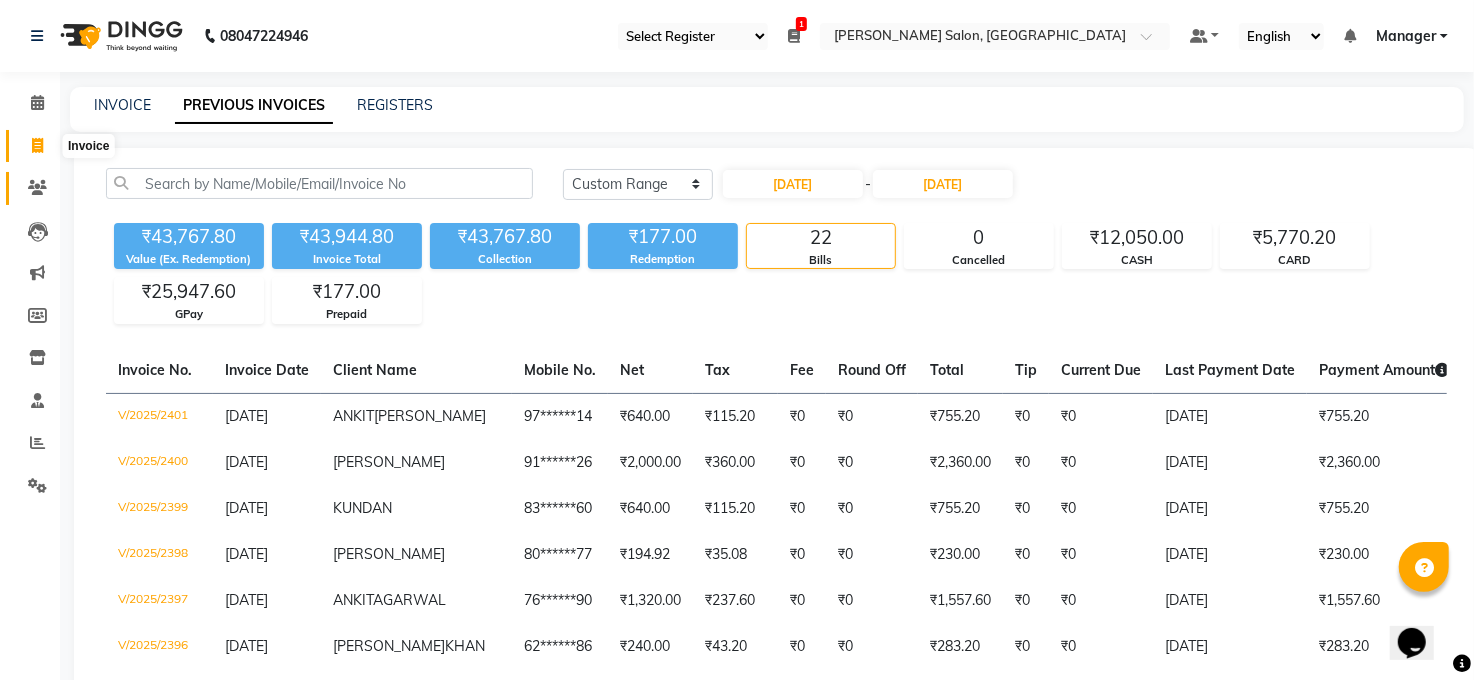 click 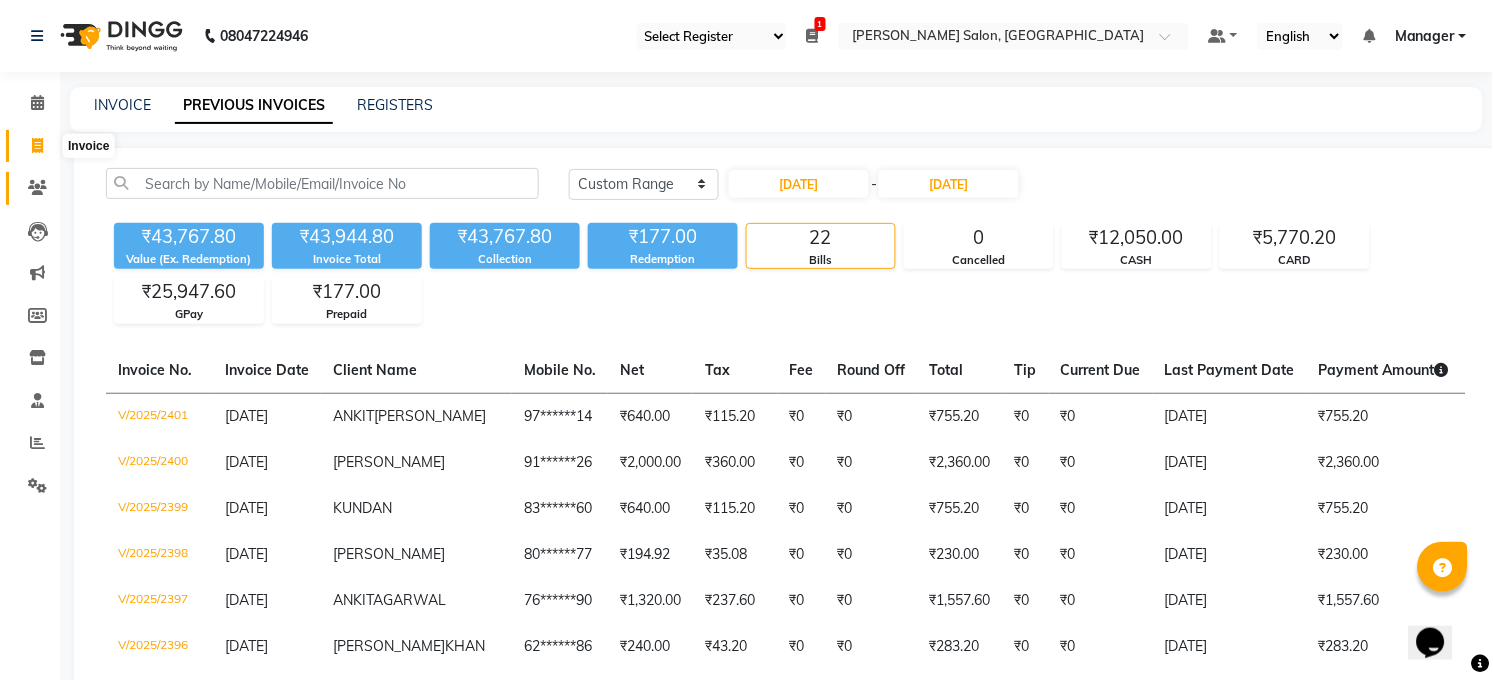 select on "5748" 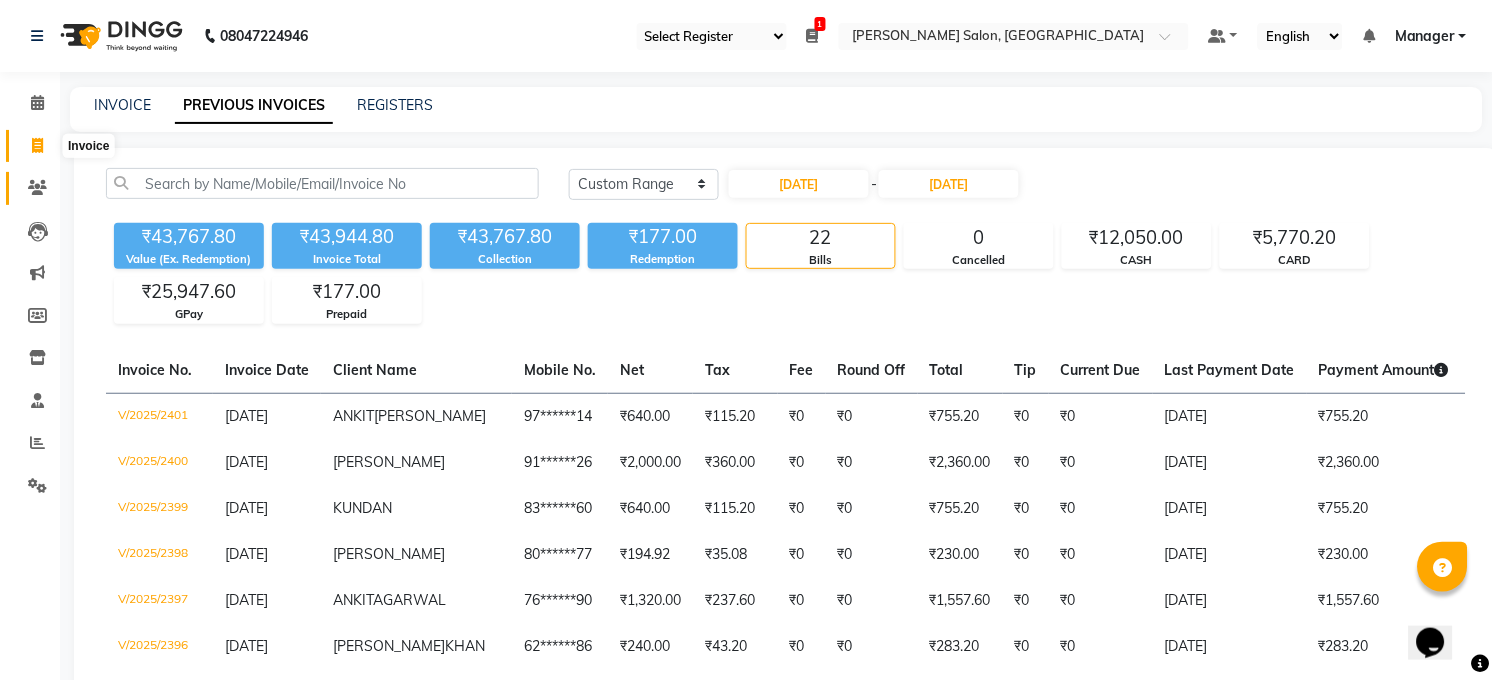 select on "service" 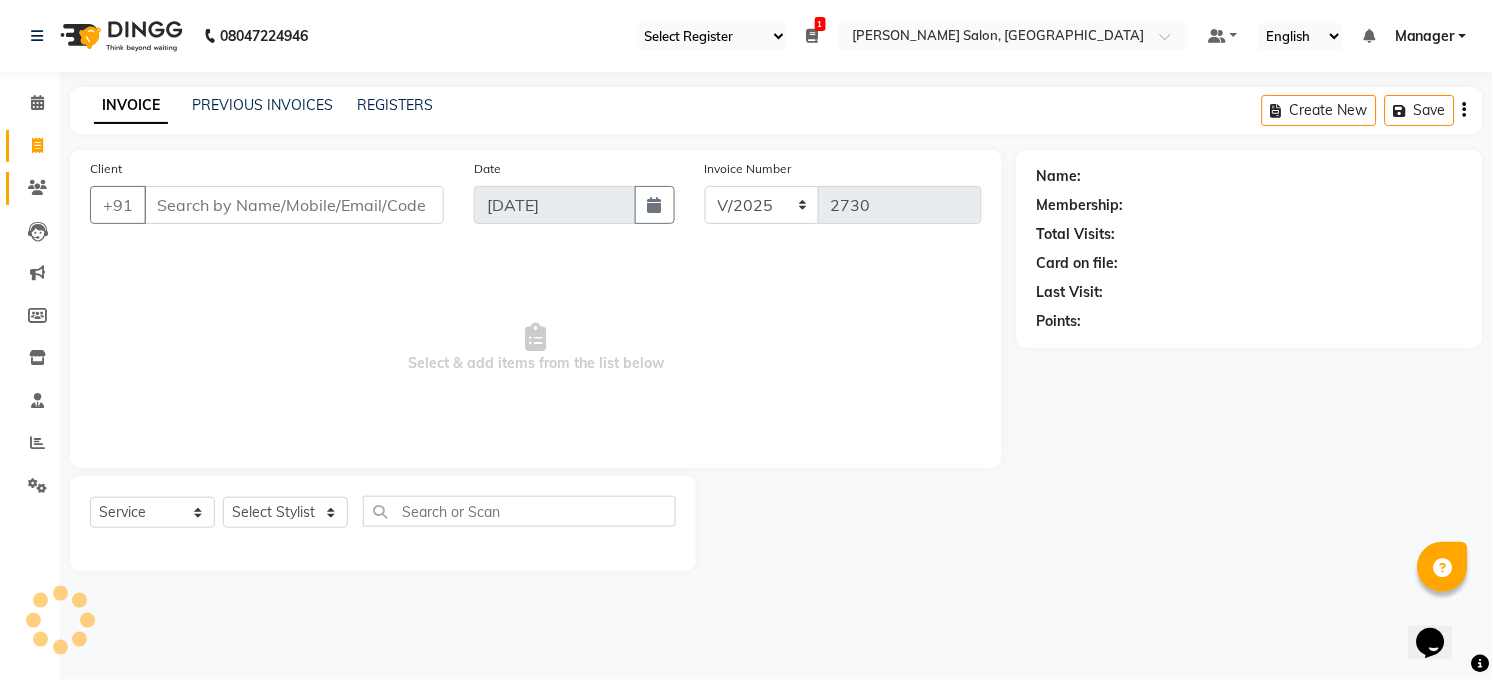 click 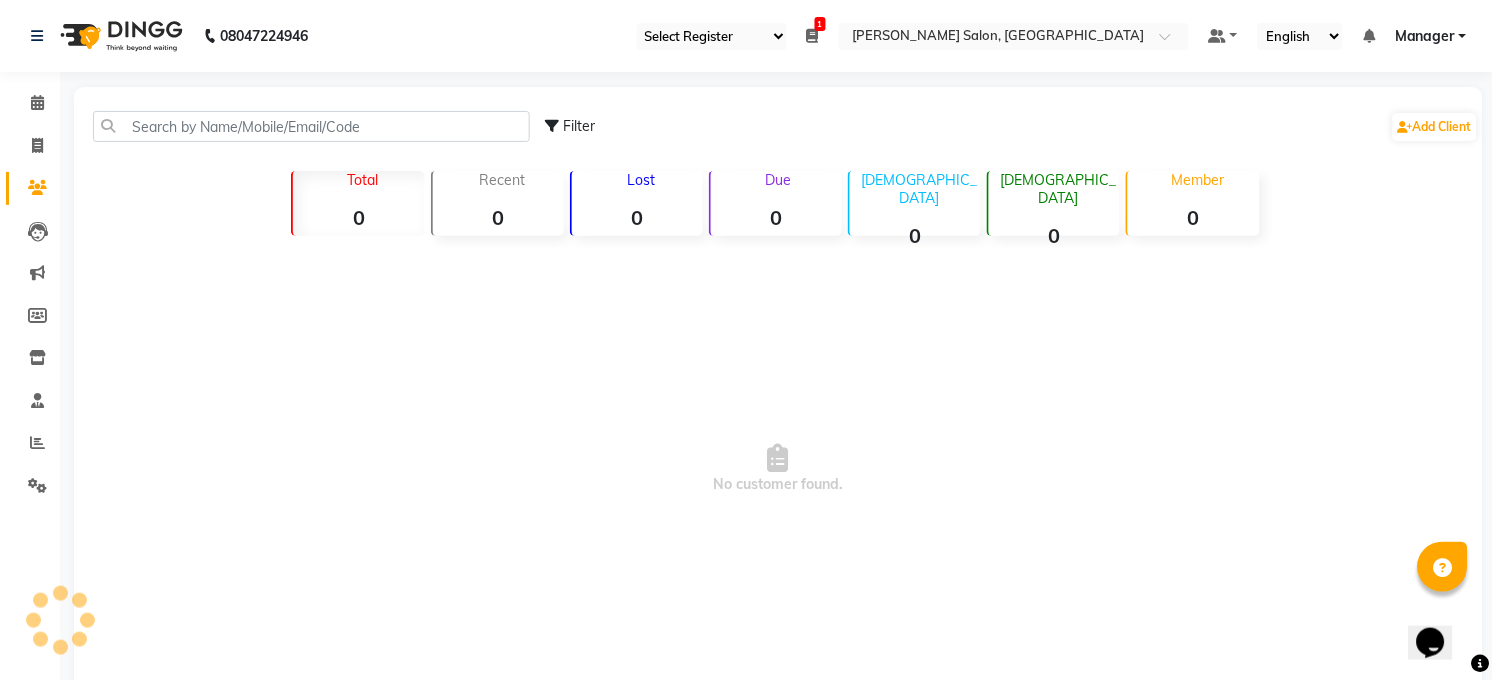 scroll, scrollTop: 83, scrollLeft: 0, axis: vertical 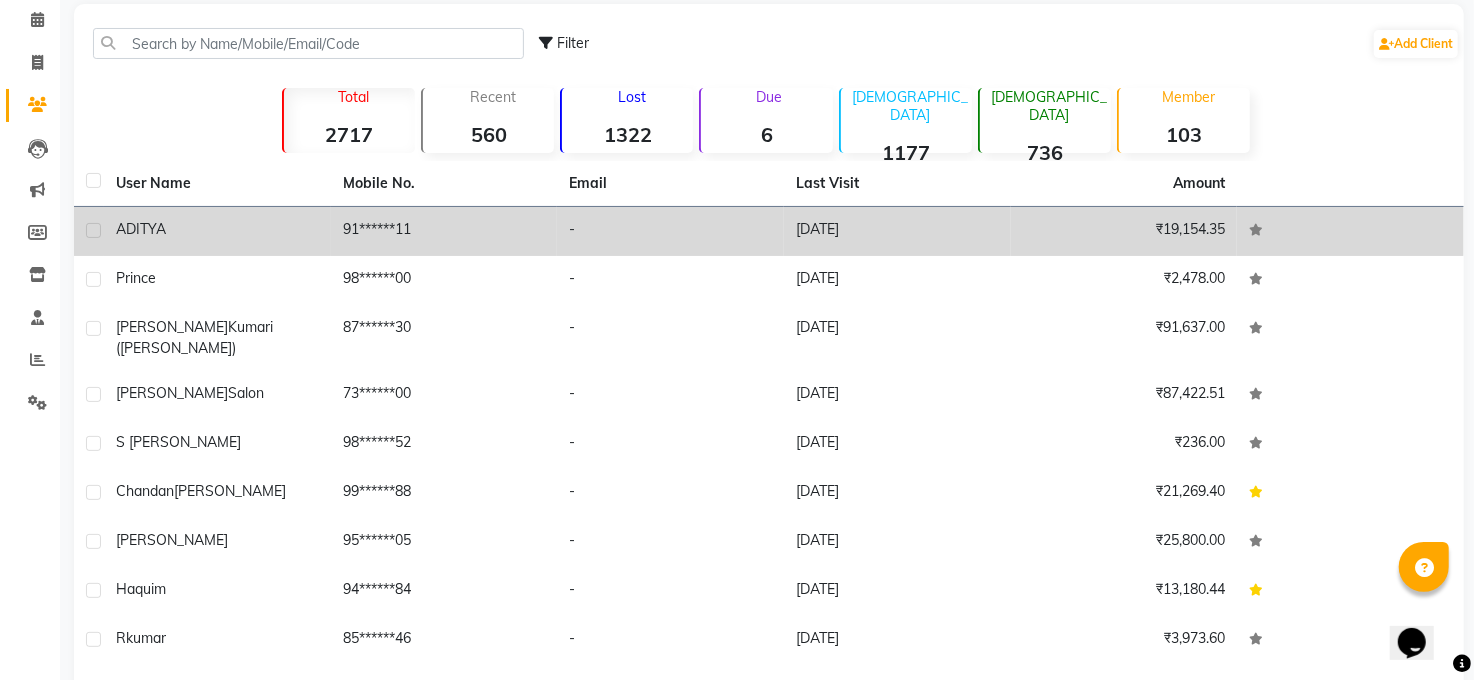click on "ADITYA" 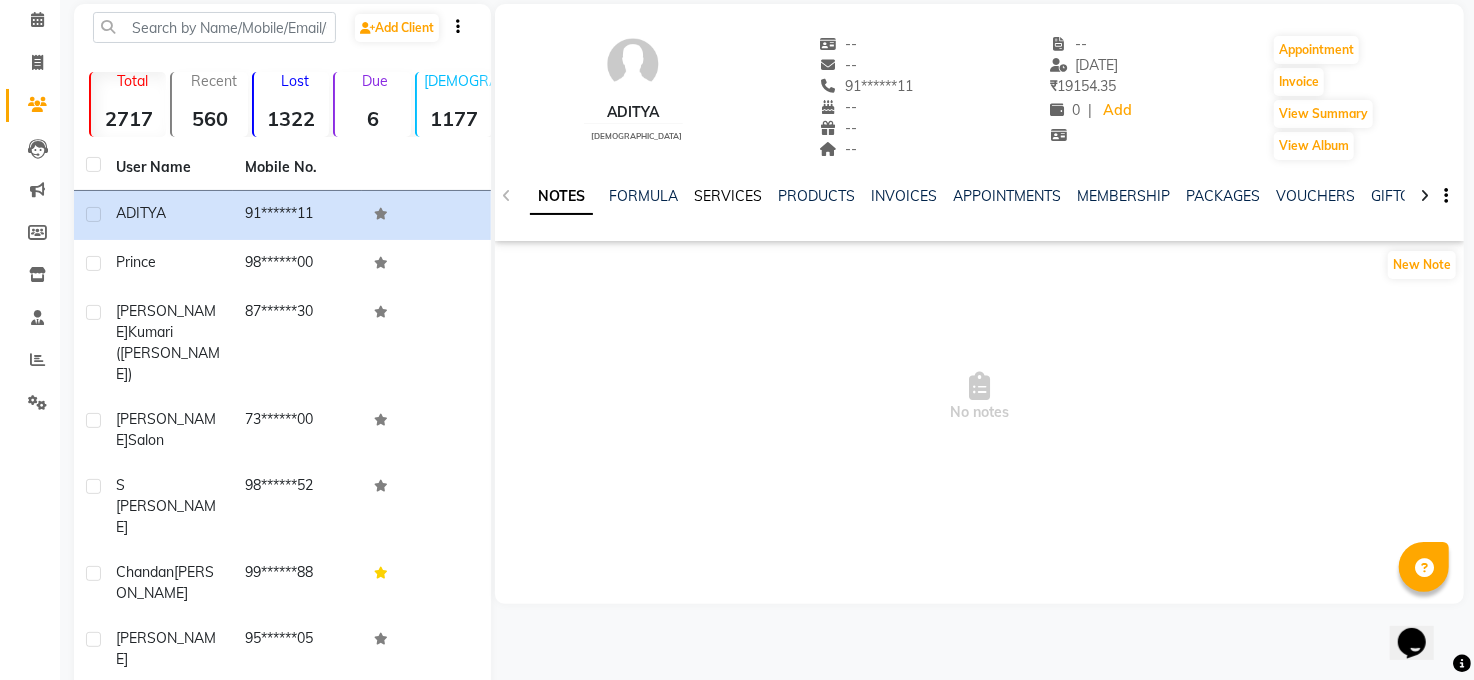 drag, startPoint x: 734, startPoint y: 199, endPoint x: 726, endPoint y: 210, distance: 13.601471 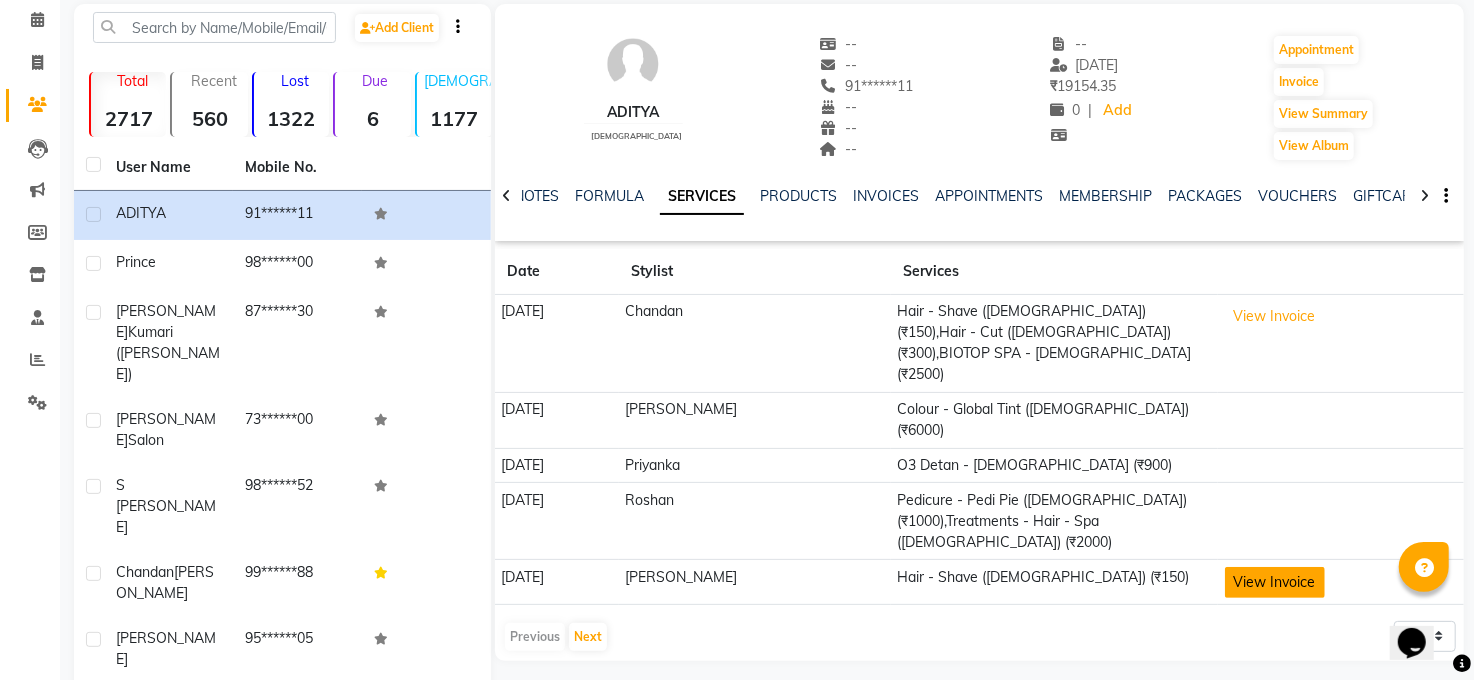 click on "View Invoice" 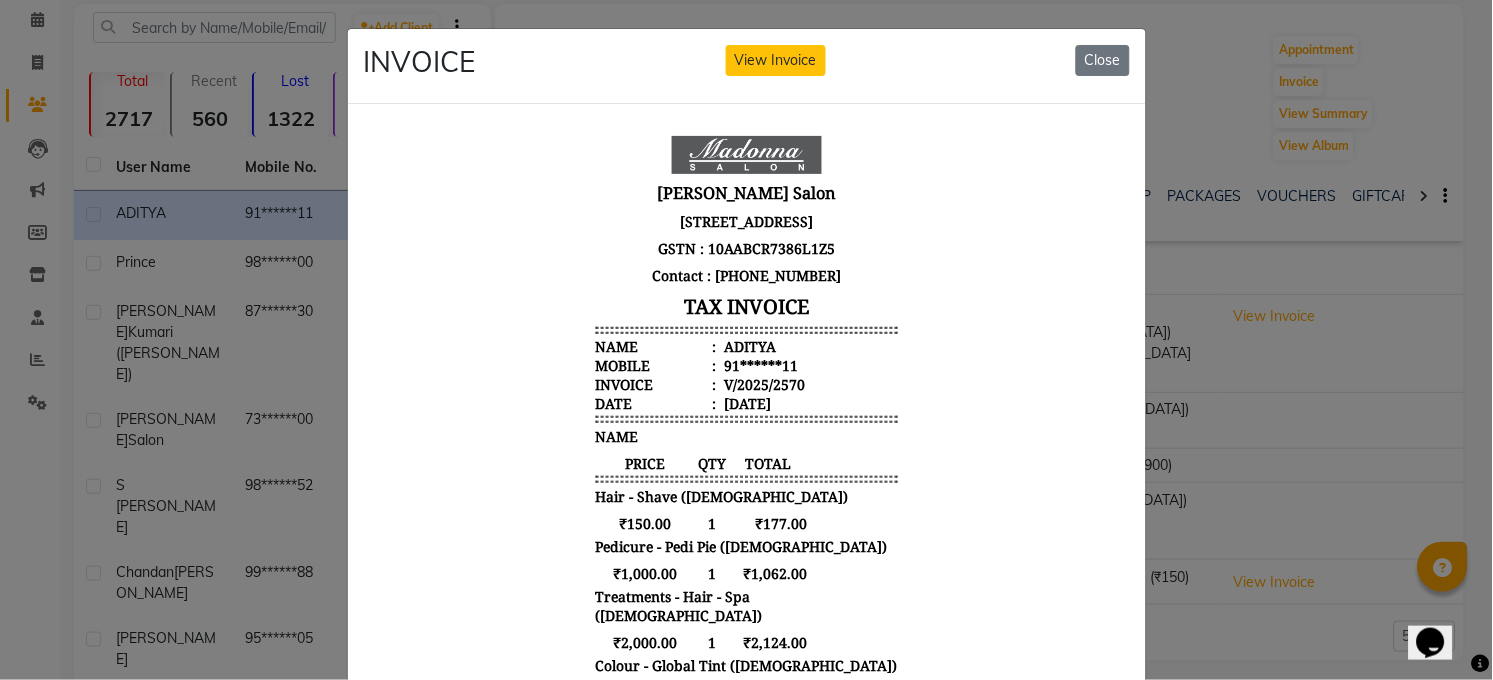 scroll, scrollTop: 15, scrollLeft: 0, axis: vertical 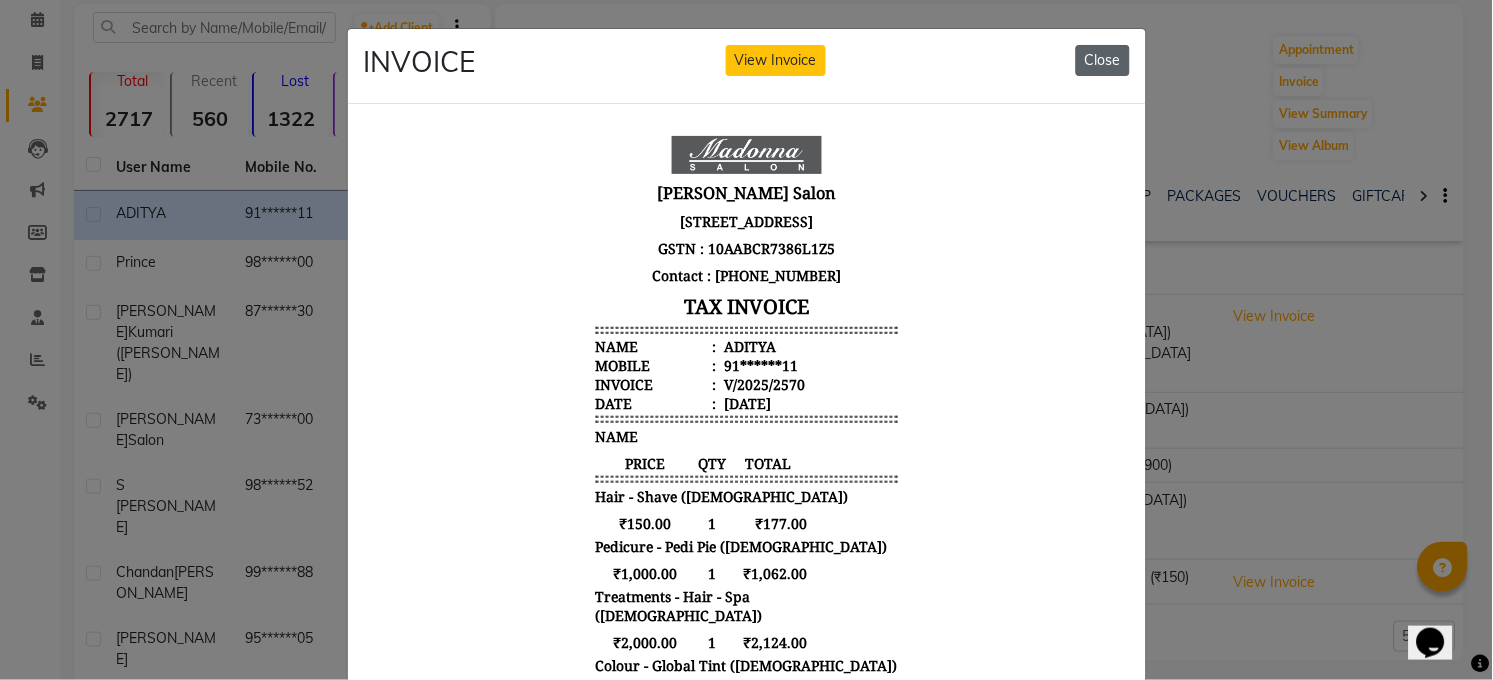 click on "Close" 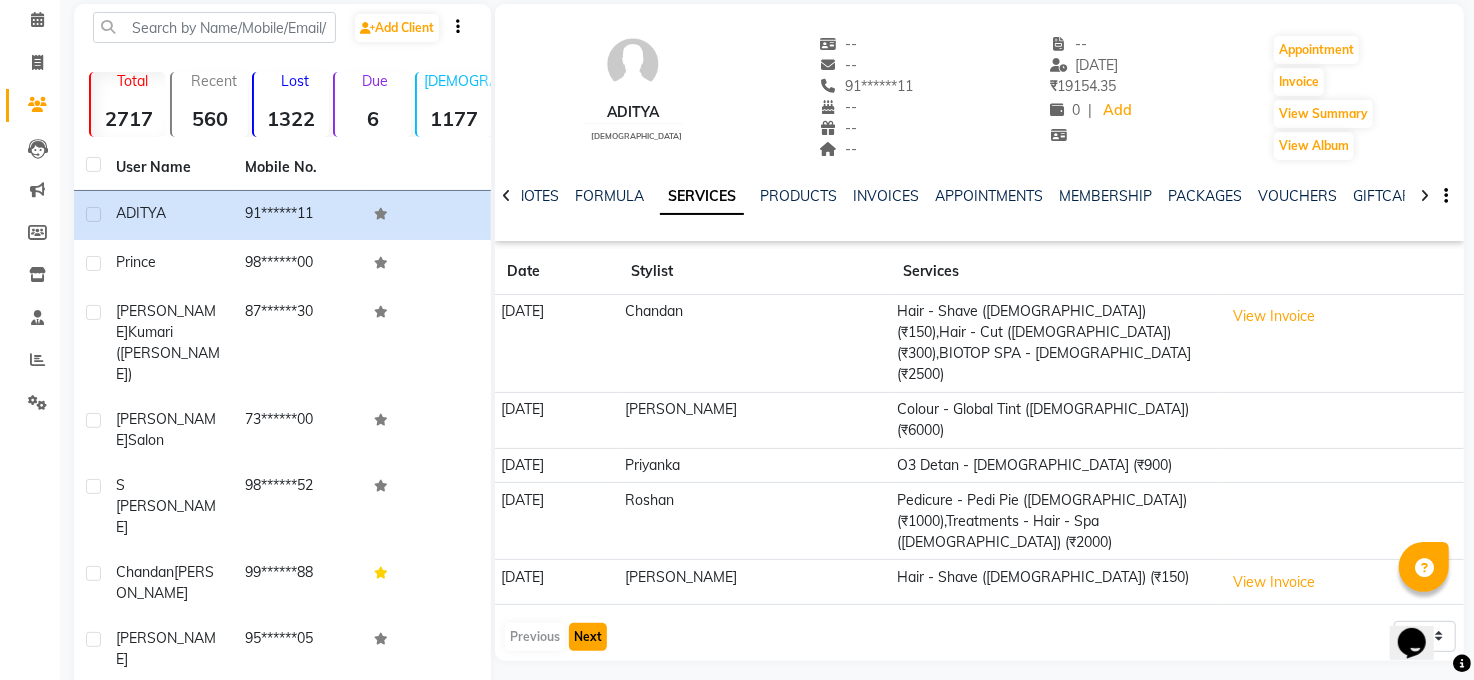 click on "Next" 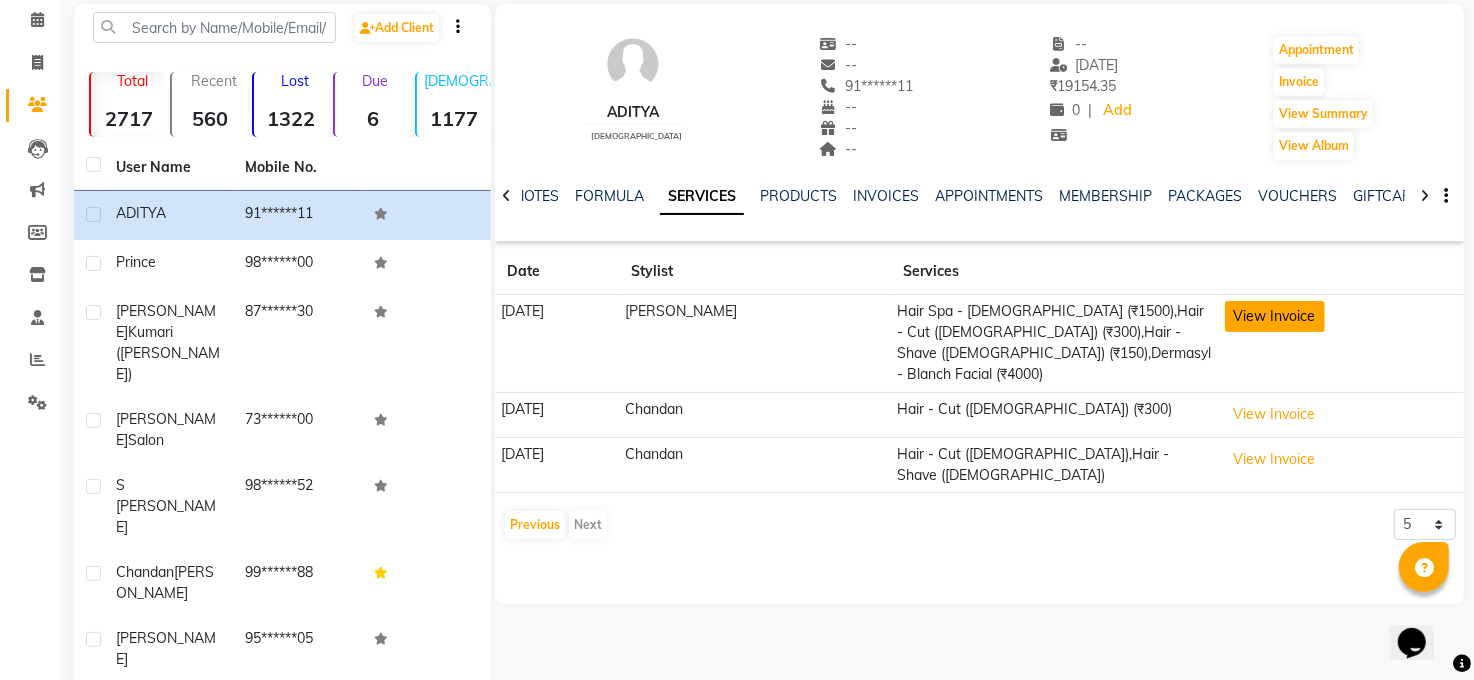 click on "View Invoice" 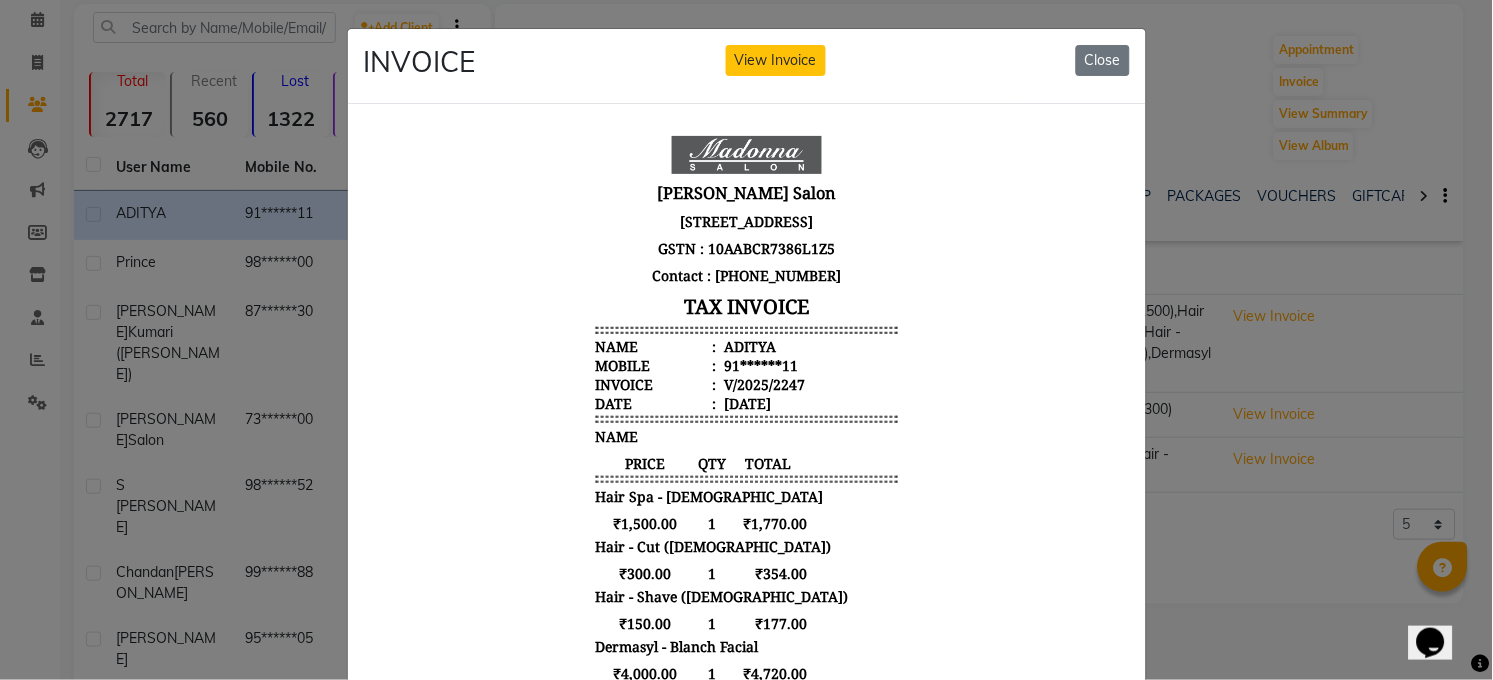 scroll, scrollTop: 16, scrollLeft: 0, axis: vertical 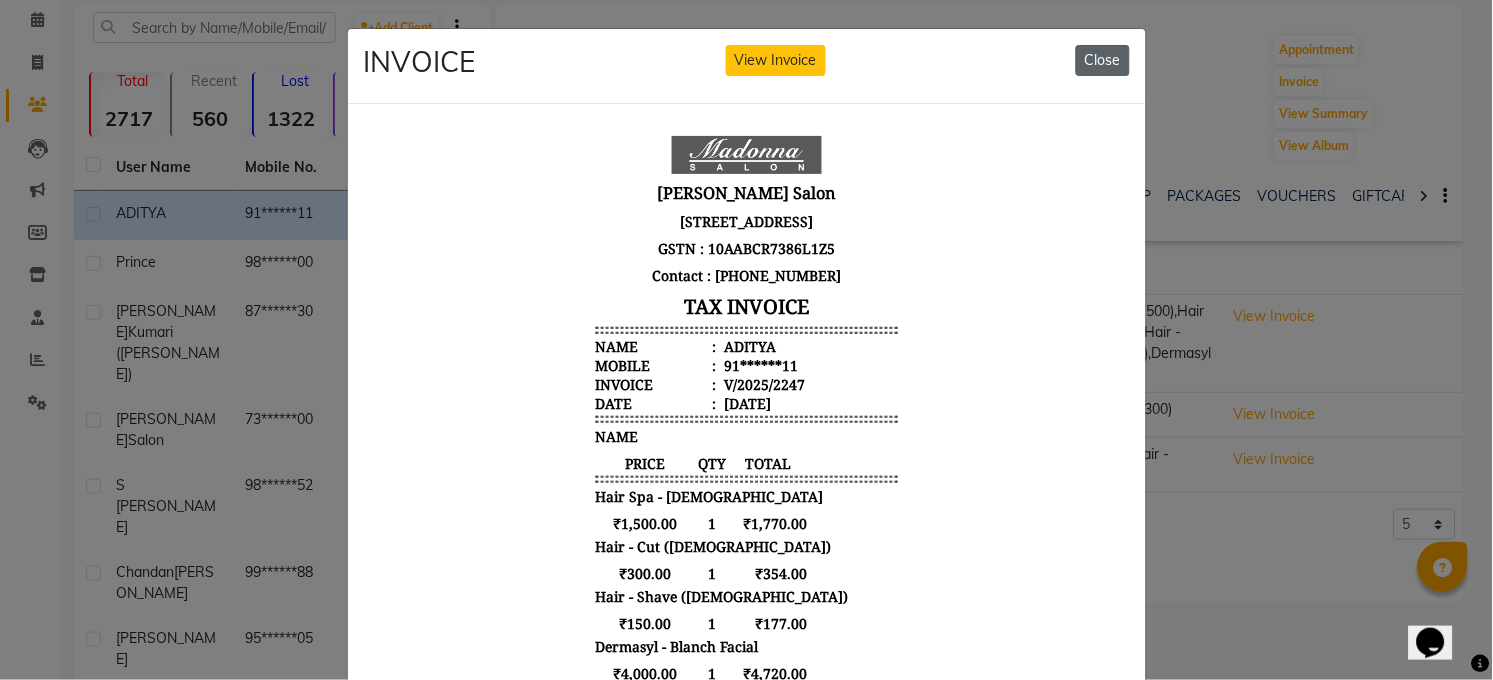 drag, startPoint x: 1090, startPoint y: 63, endPoint x: 1051, endPoint y: 75, distance: 40.804413 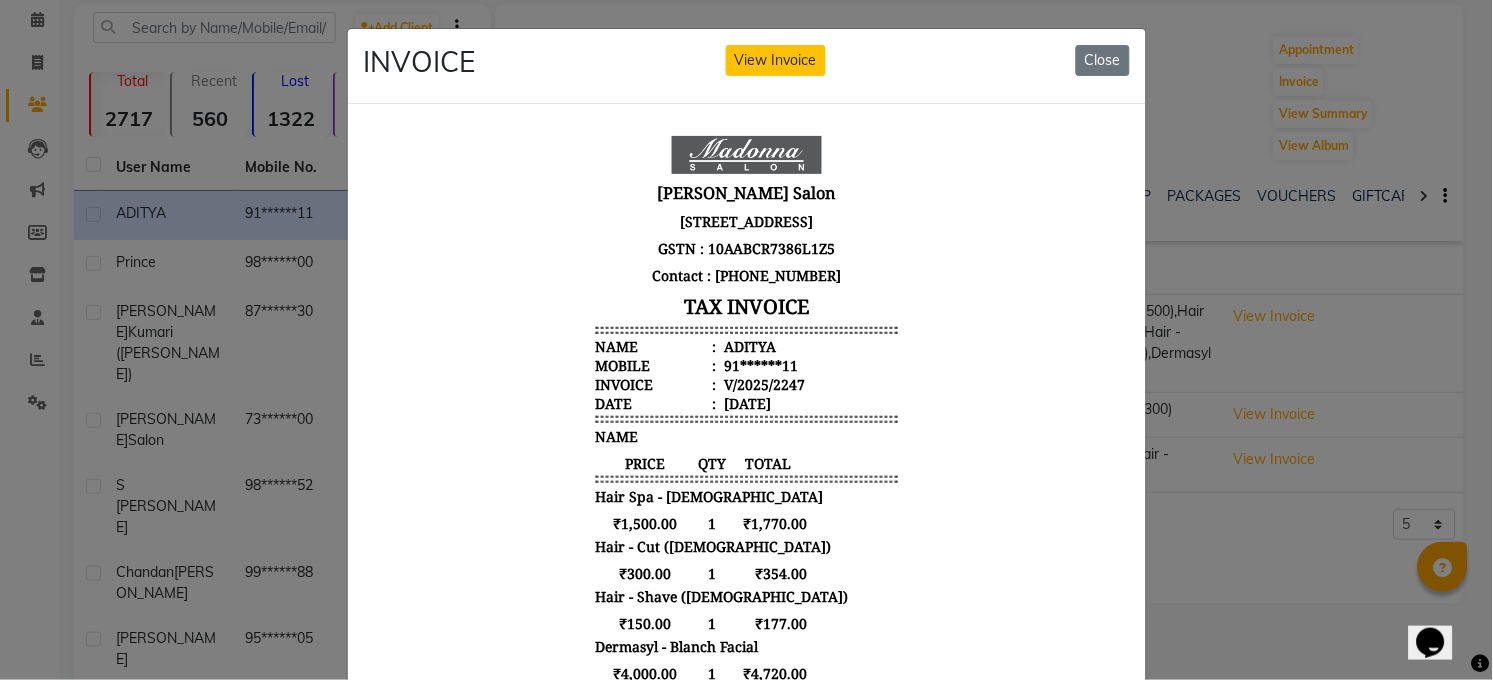 click on "Close" 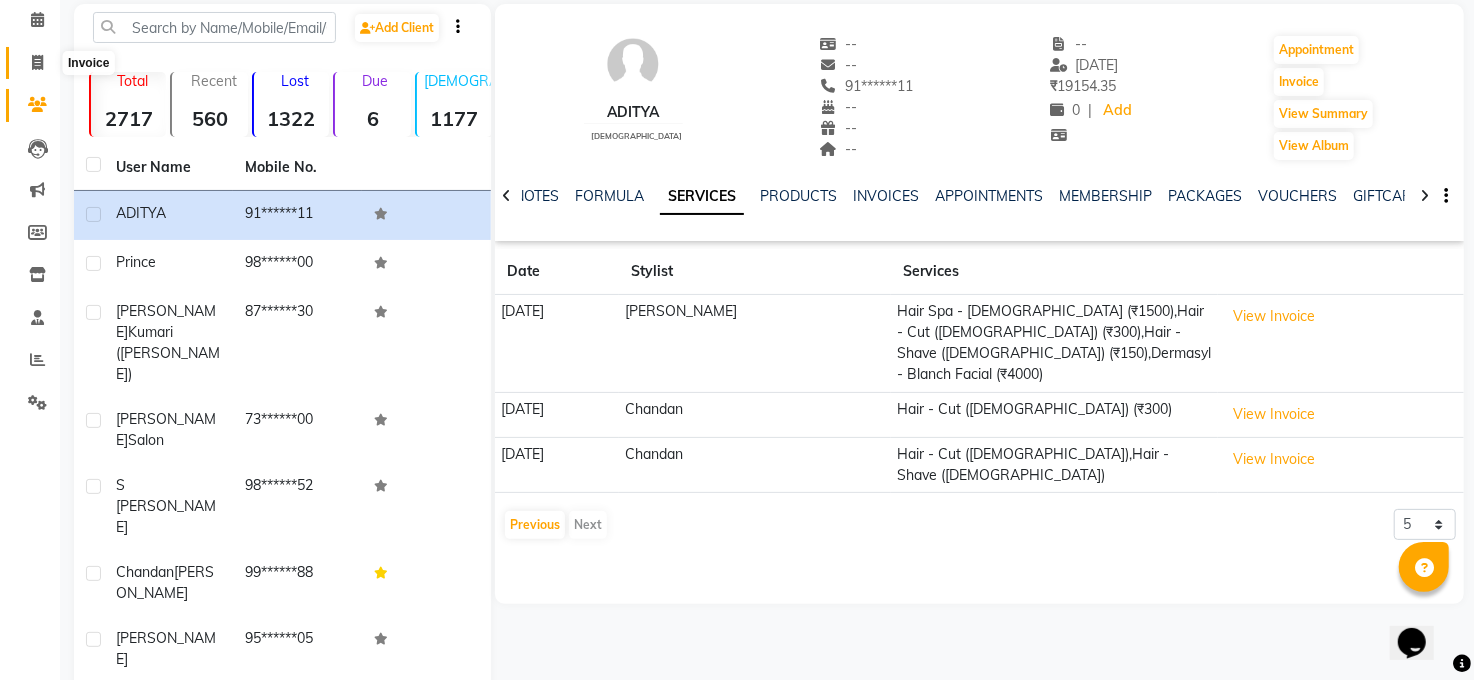 click 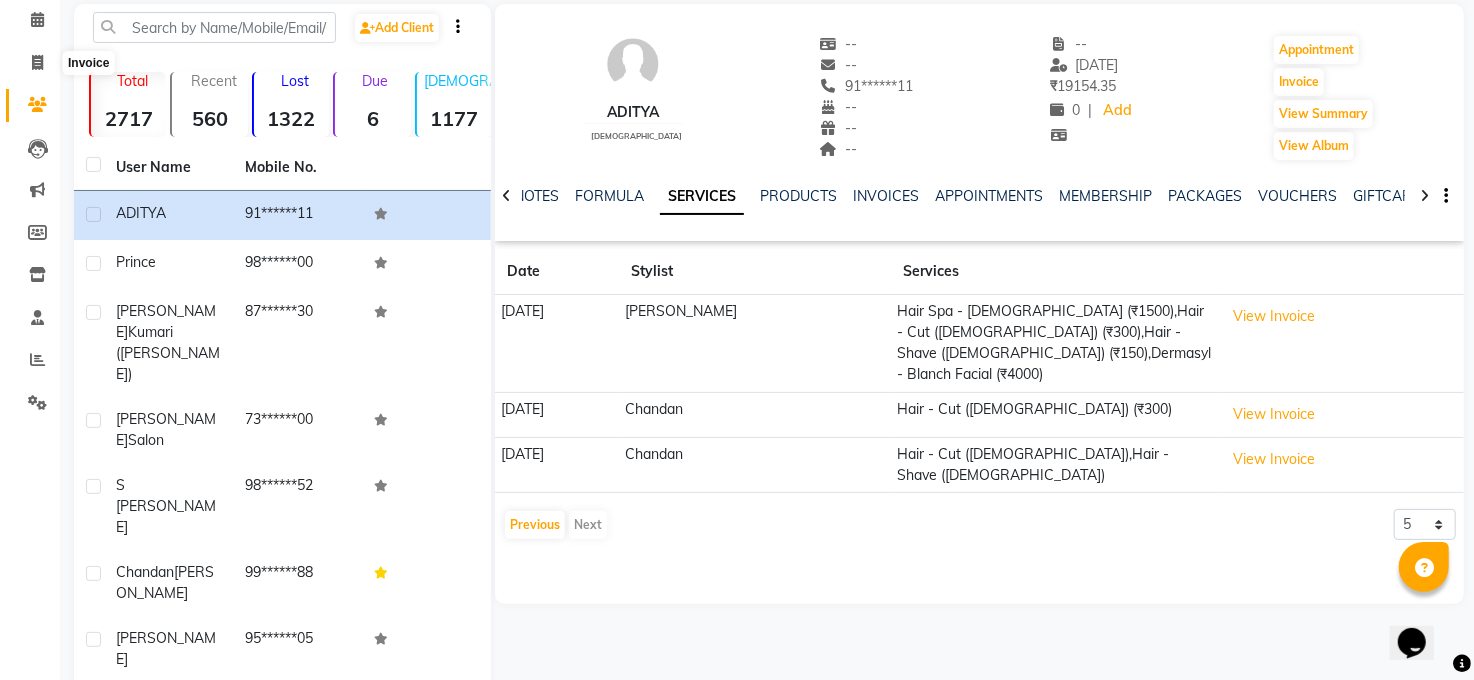 select on "service" 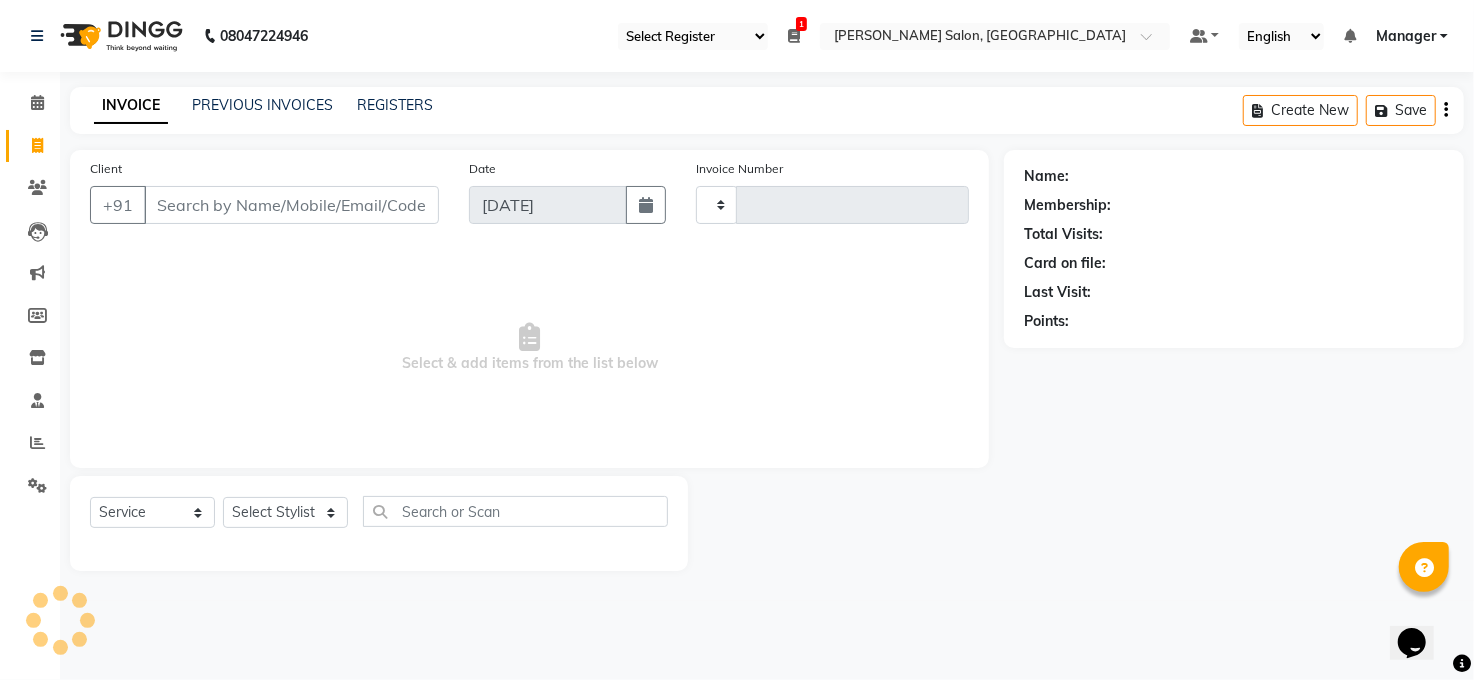 scroll, scrollTop: 0, scrollLeft: 0, axis: both 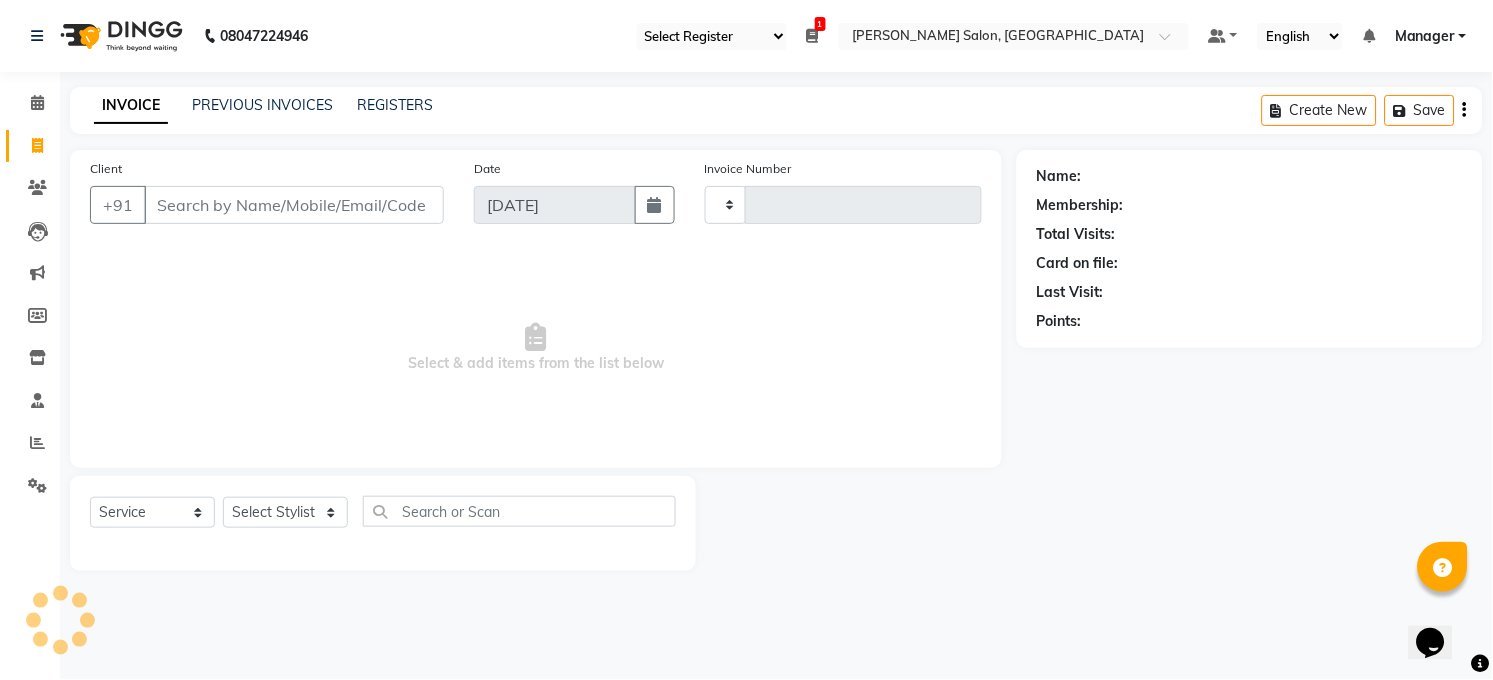 type on "2730" 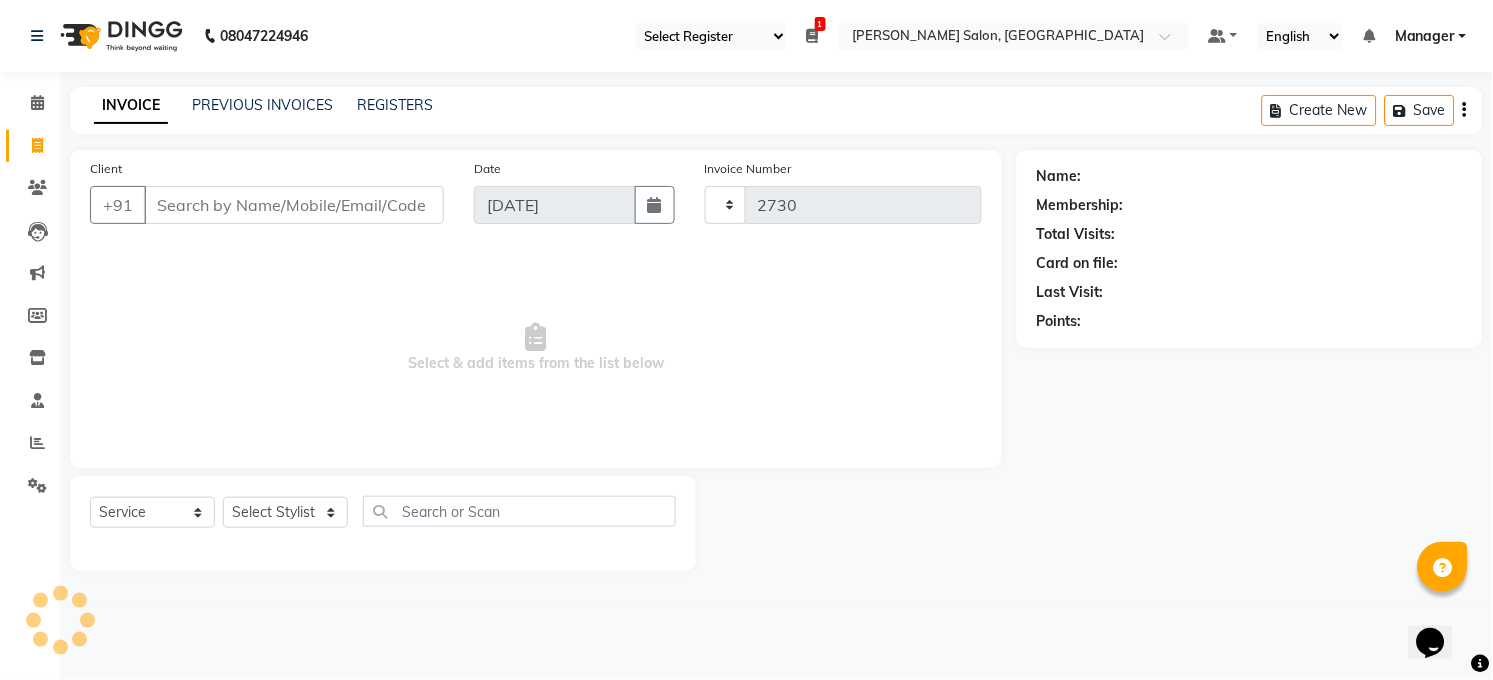 select on "5748" 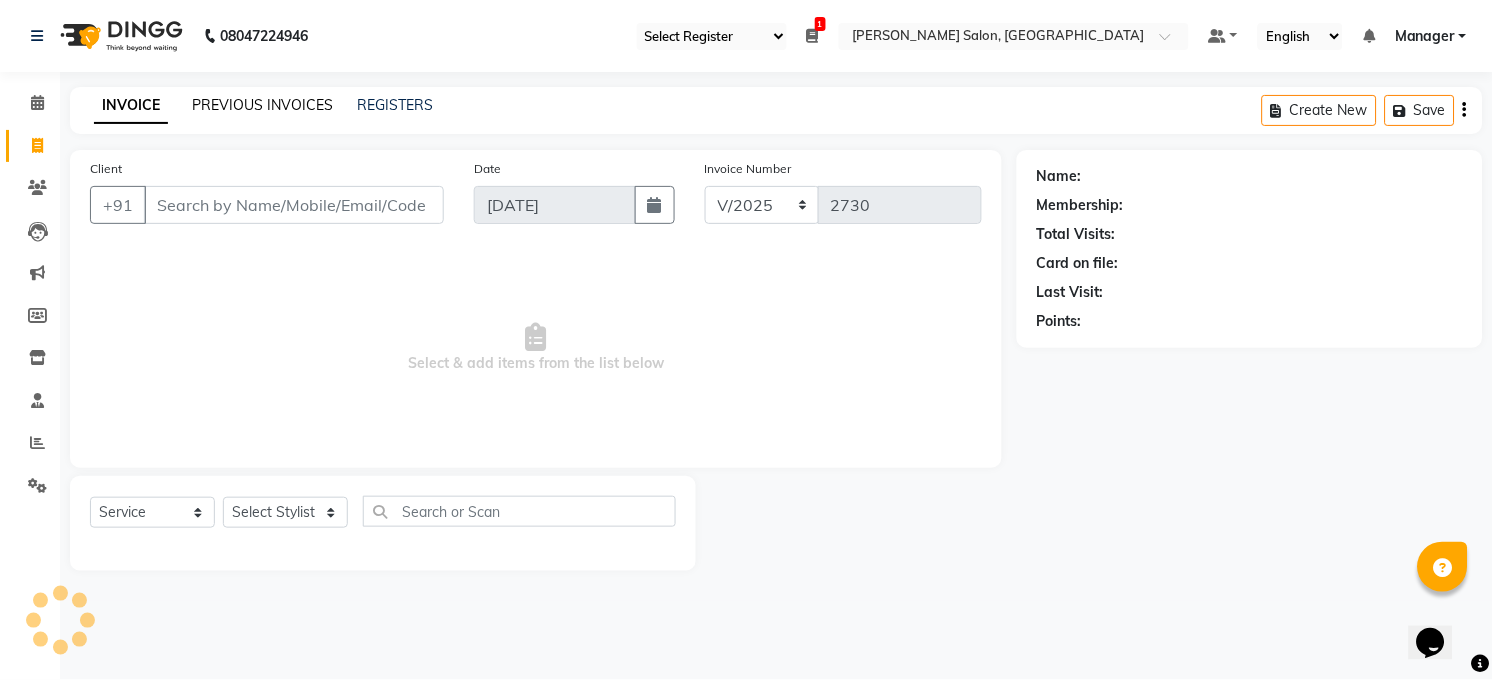 click on "PREVIOUS INVOICES" 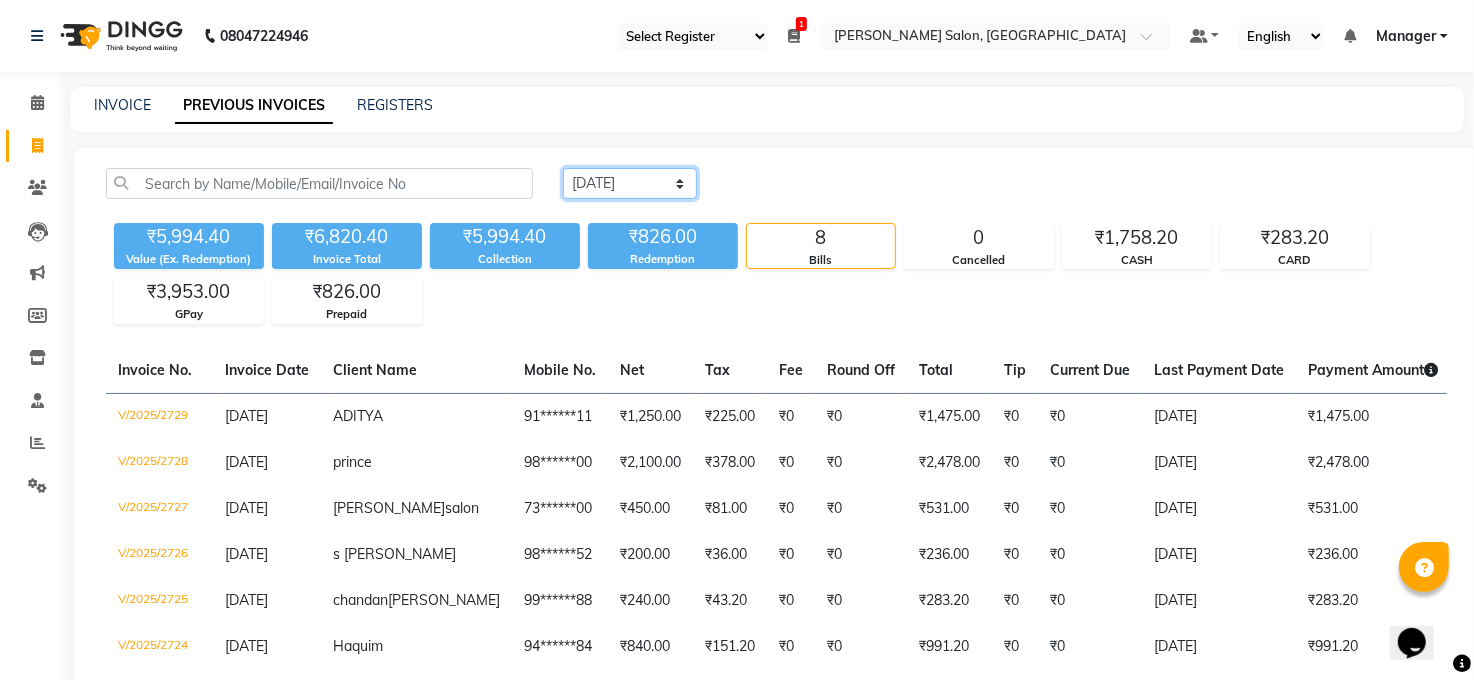 click on "Today Yesterday Custom Range" 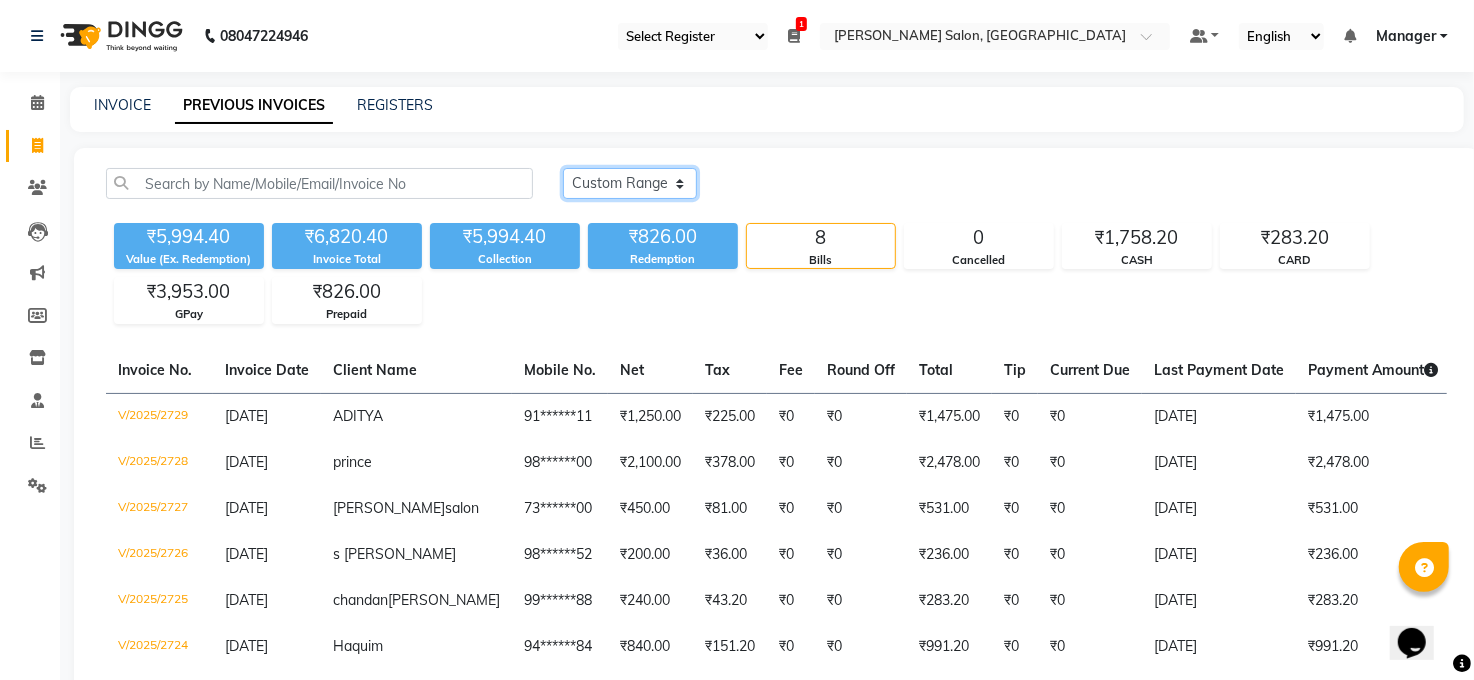 click on "Today Yesterday Custom Range" 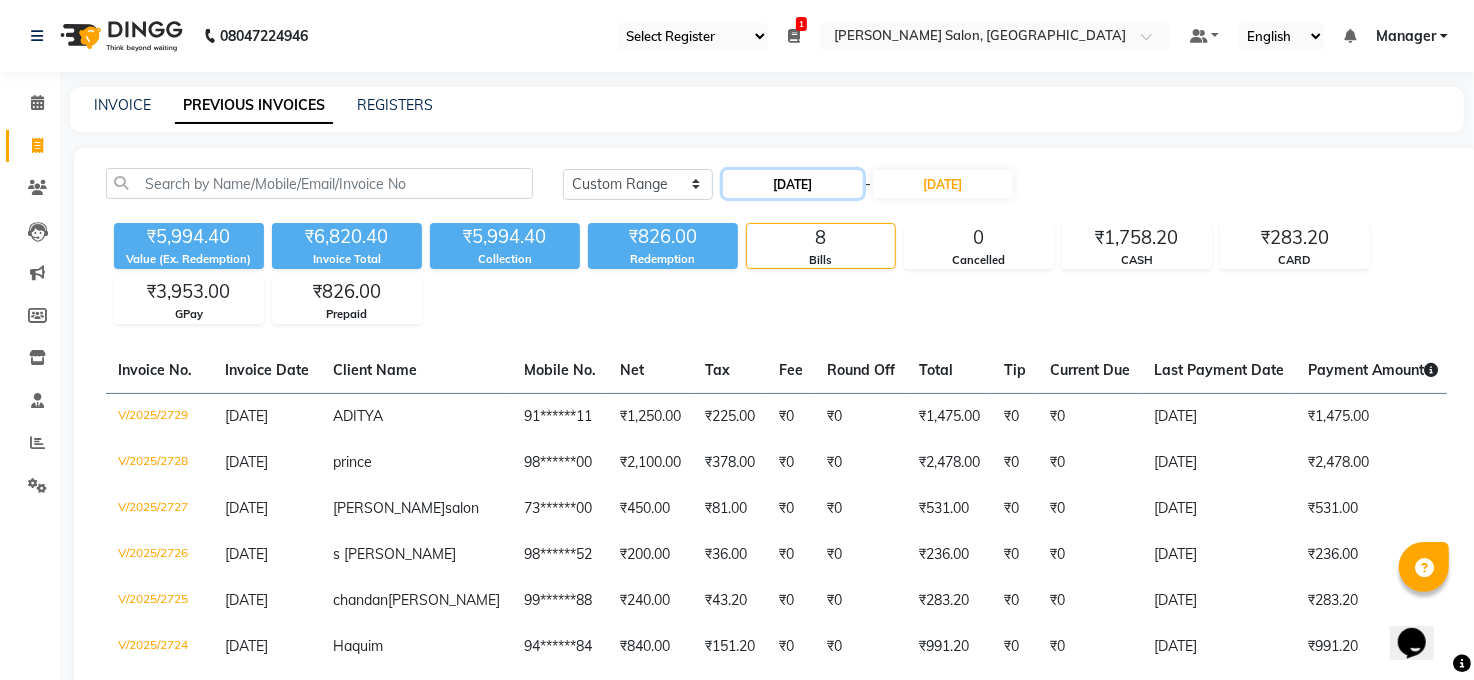 click on "13-07-2025" 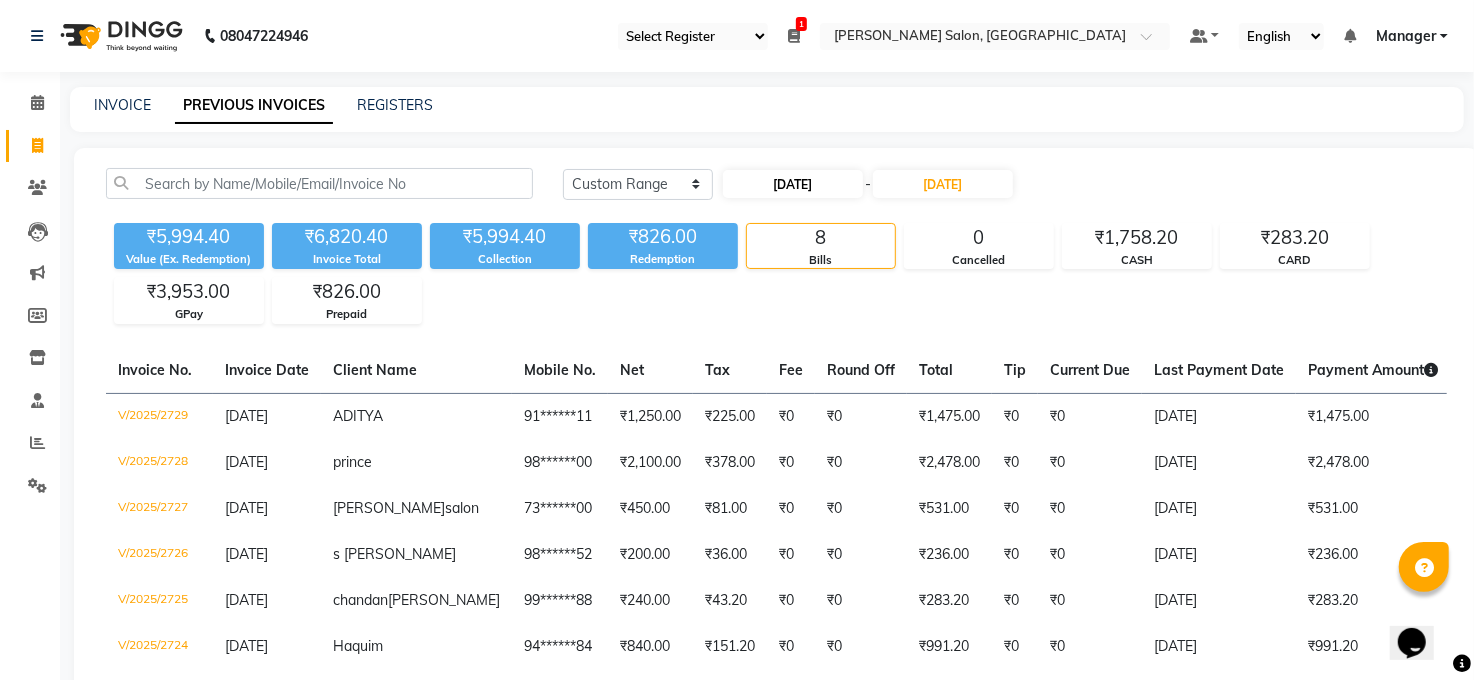 select on "7" 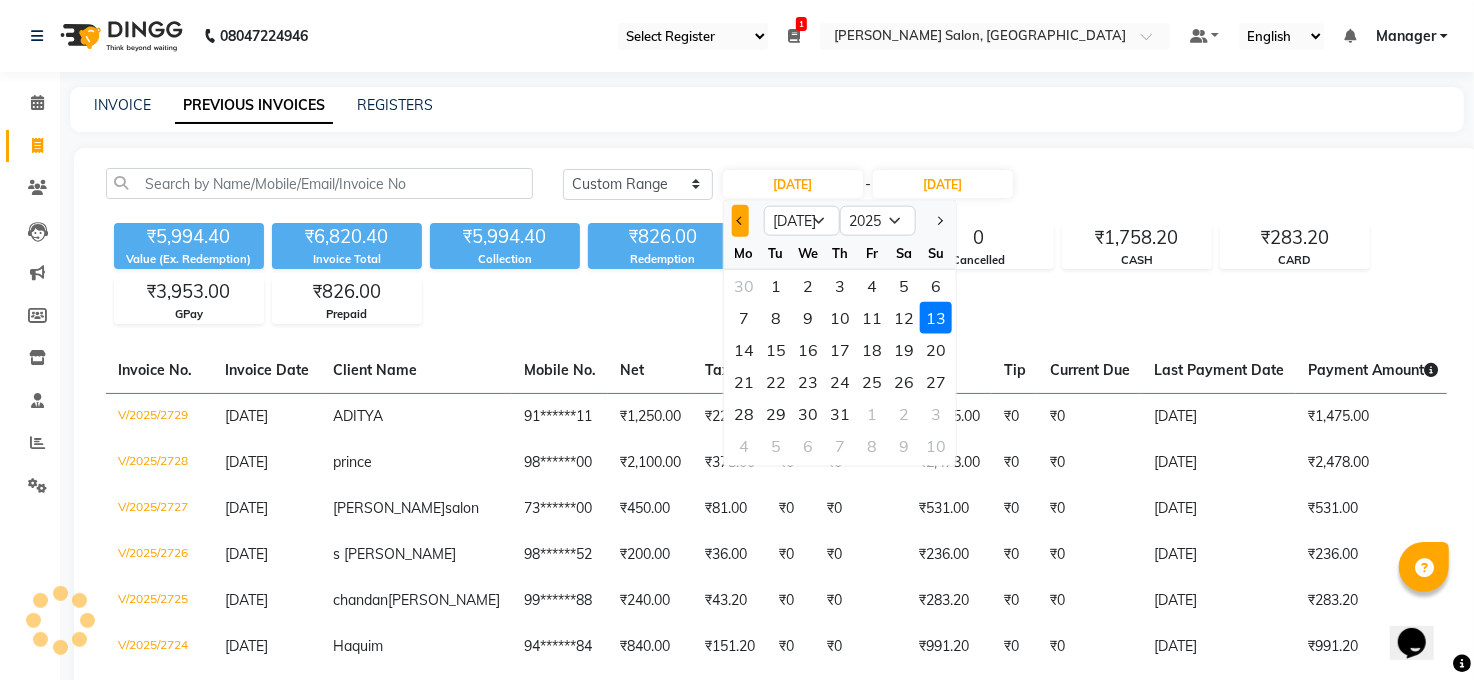 click 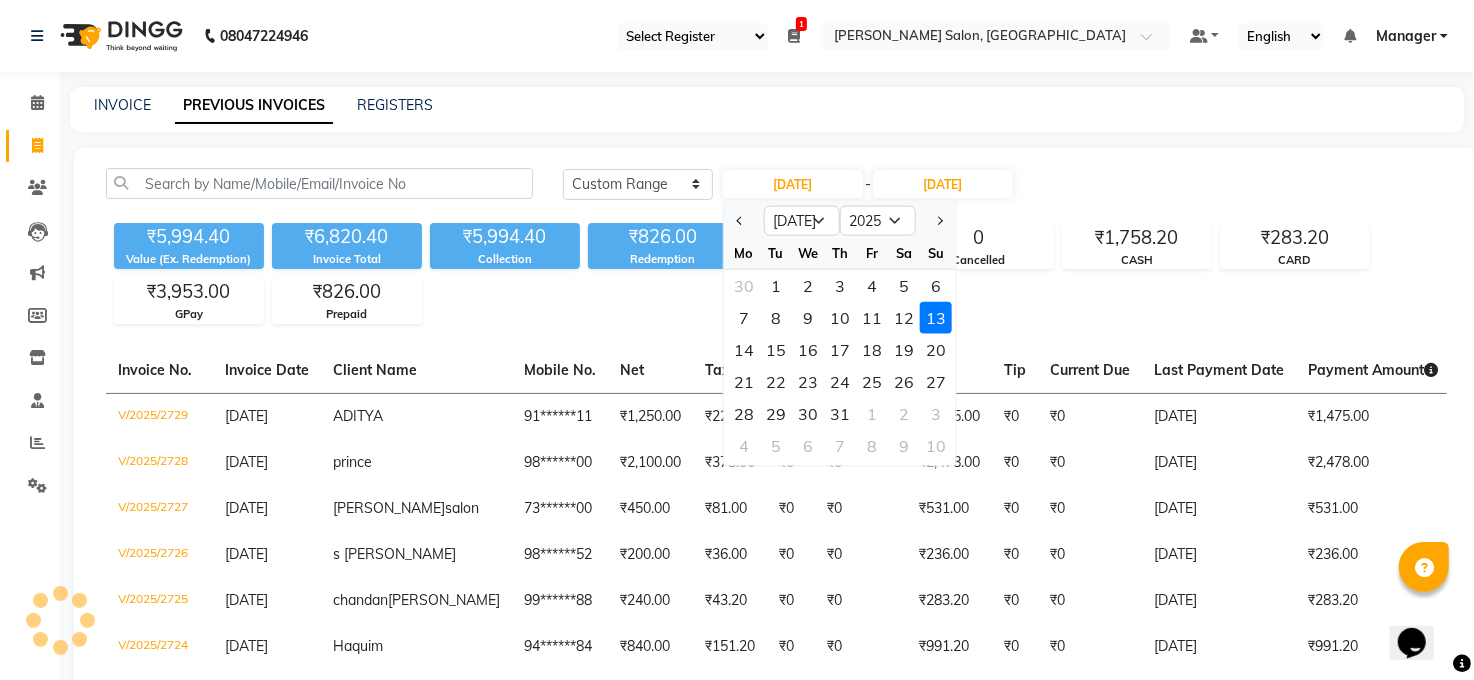select on "6" 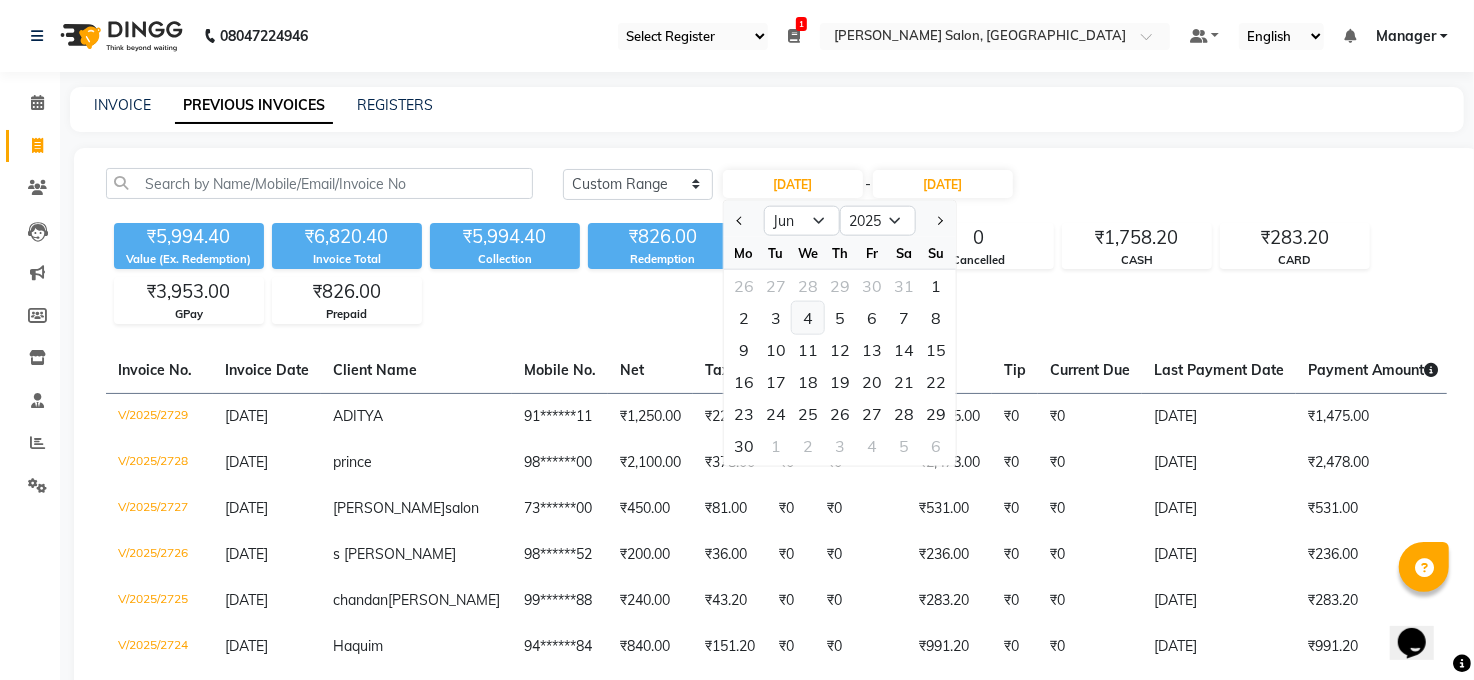 click on "4" 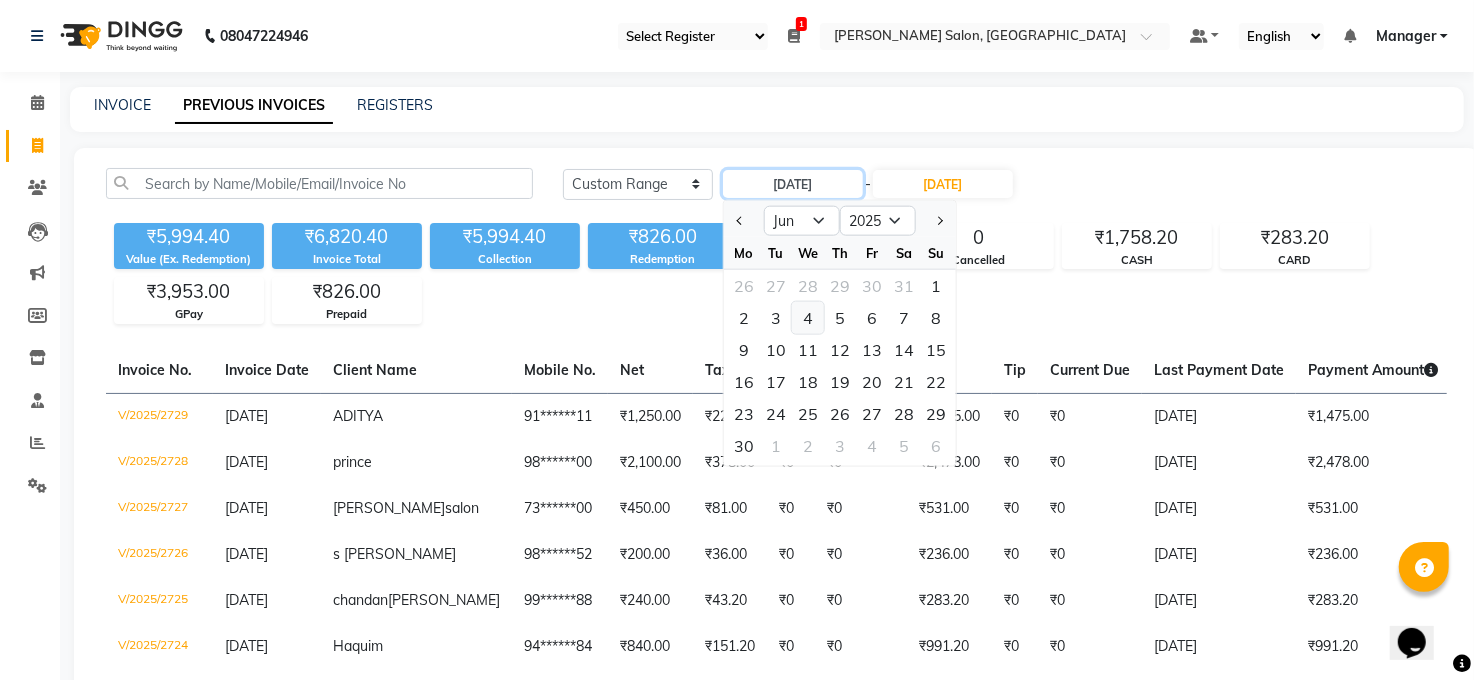 type on "[DATE]" 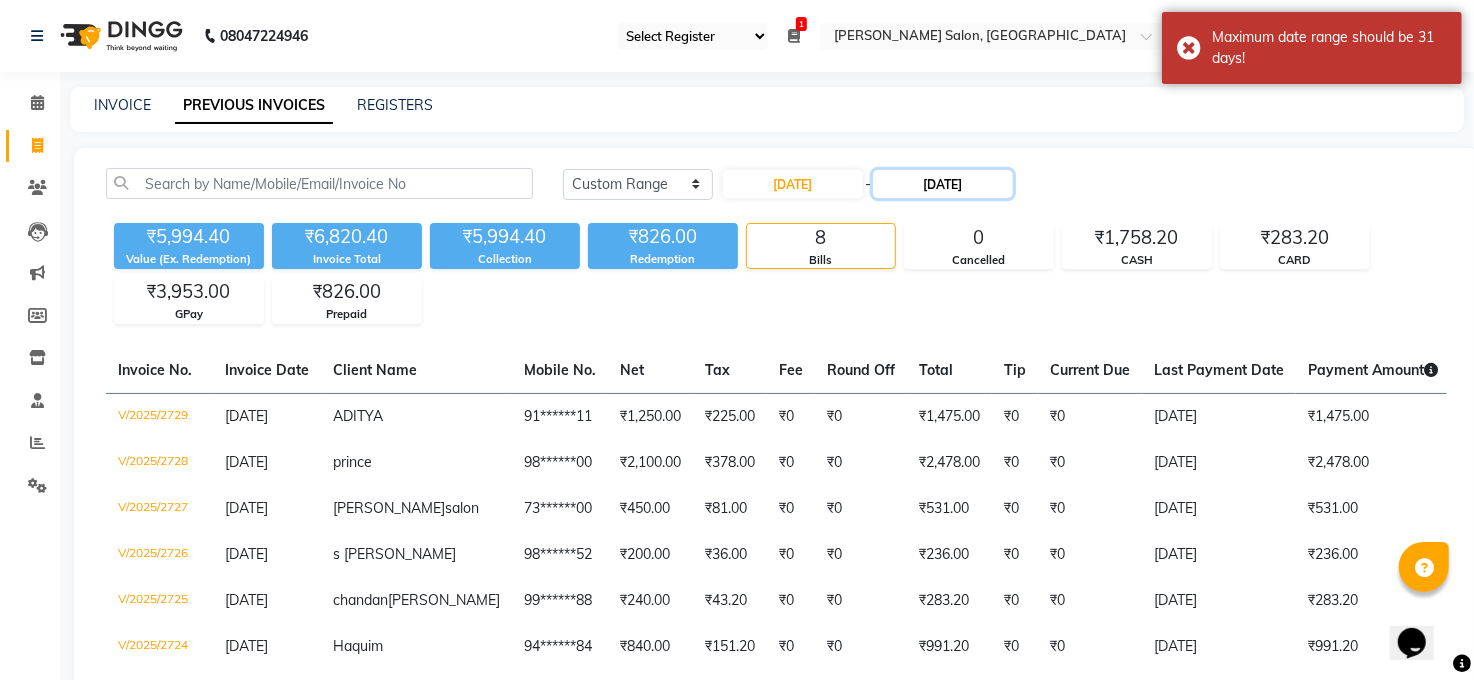 click on "13-07-2025" 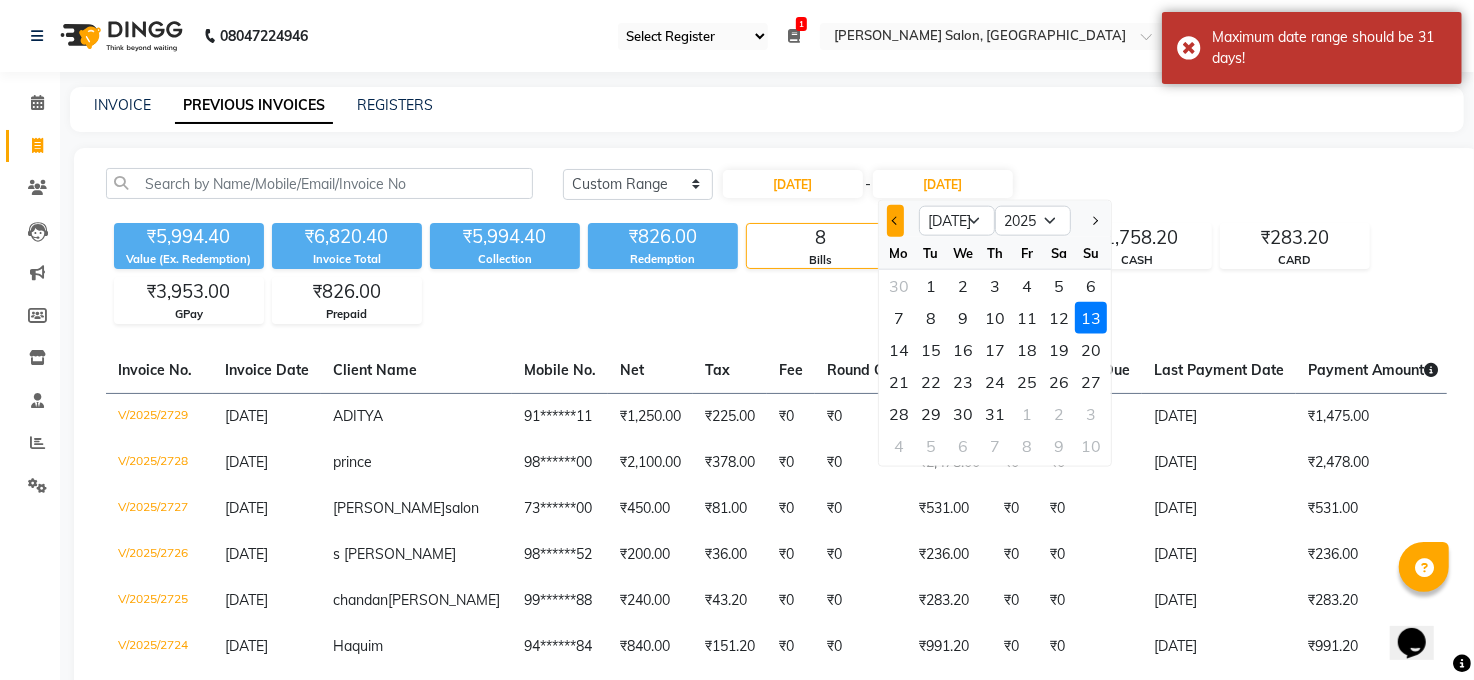 click 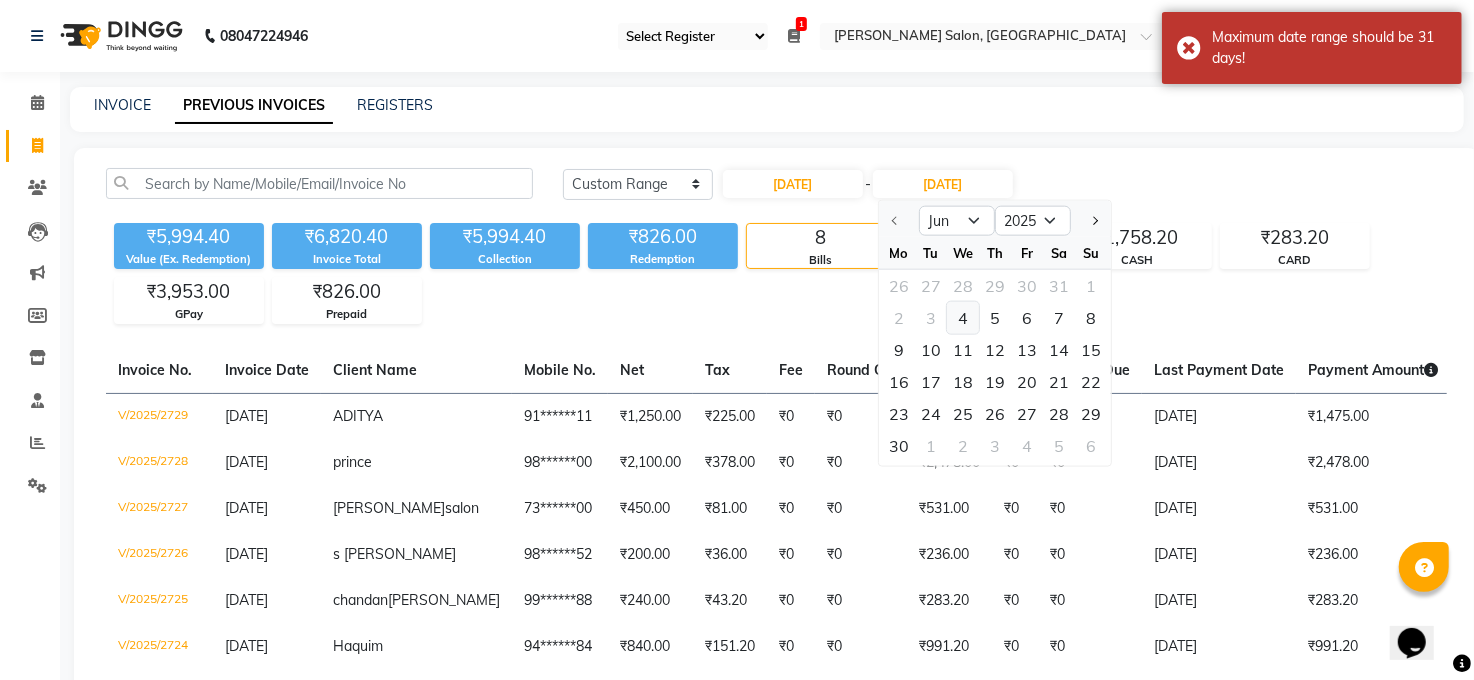 click on "4" 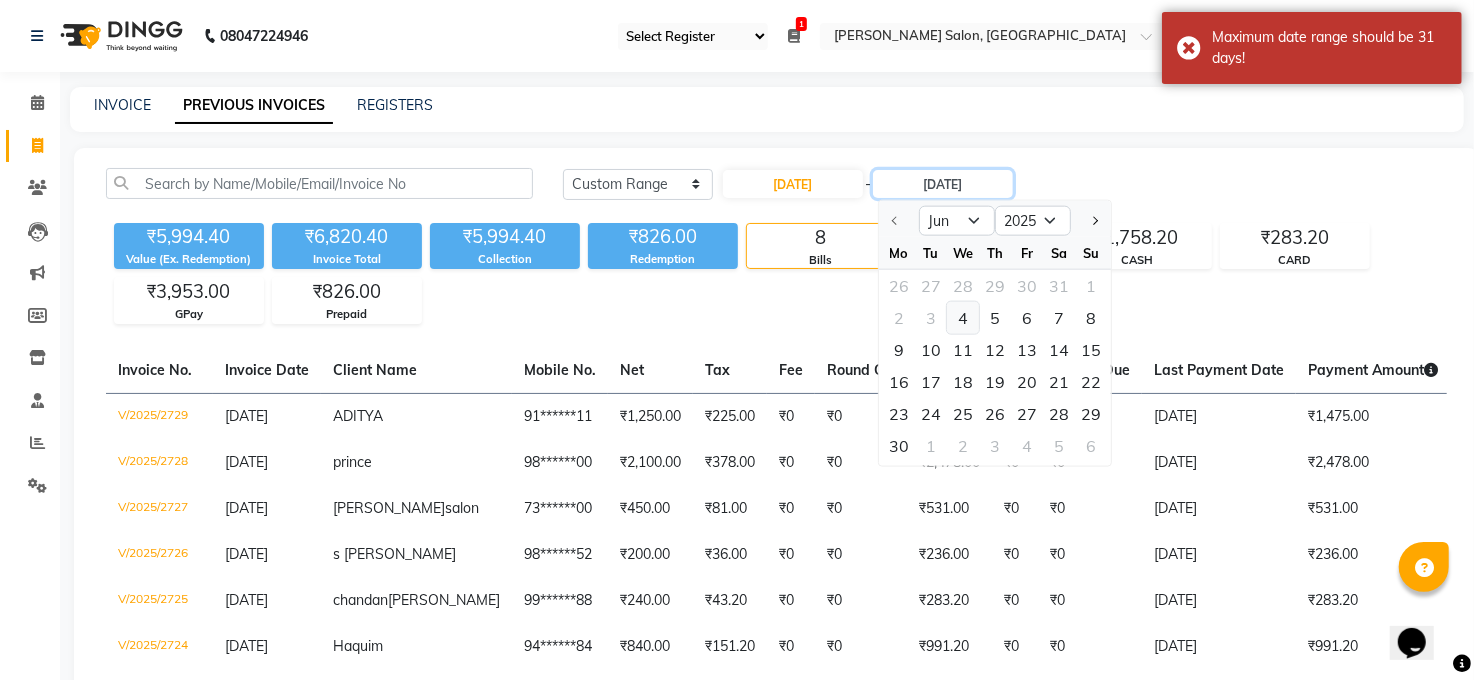 type on "[DATE]" 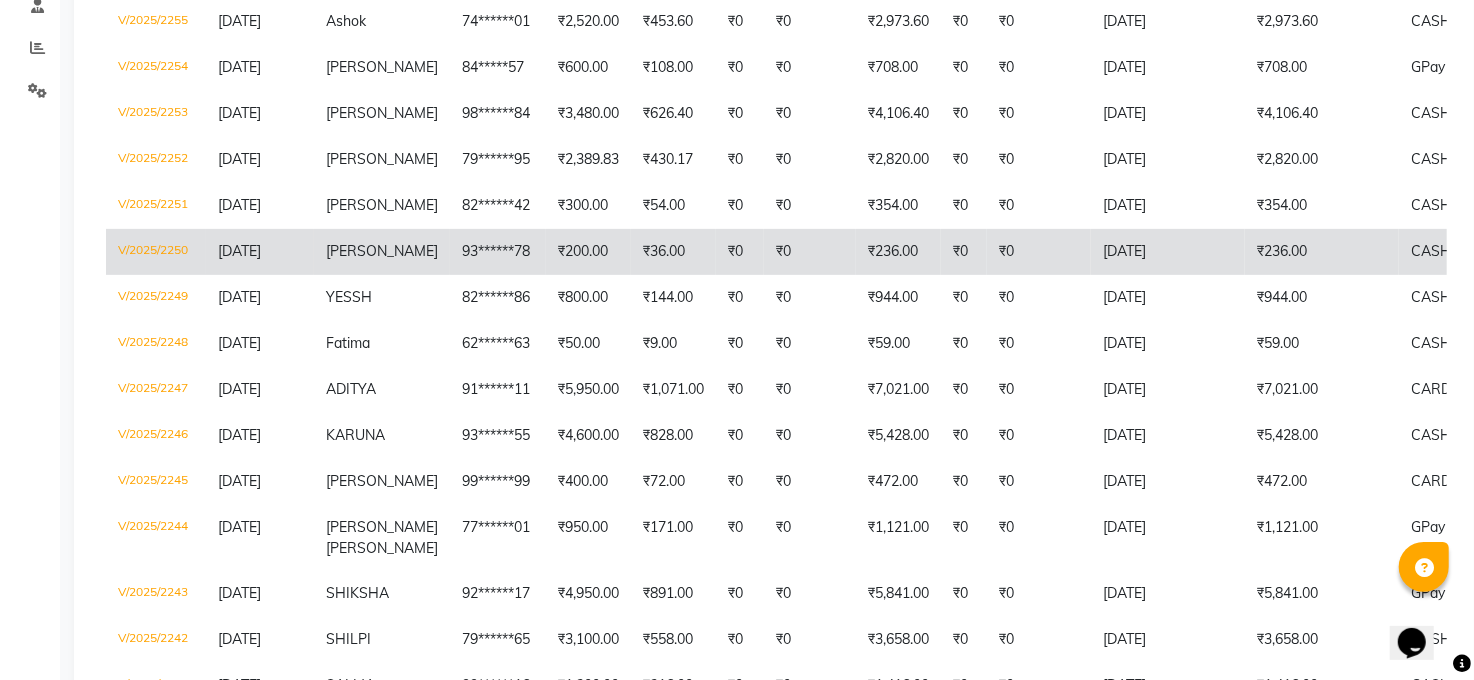 scroll, scrollTop: 400, scrollLeft: 0, axis: vertical 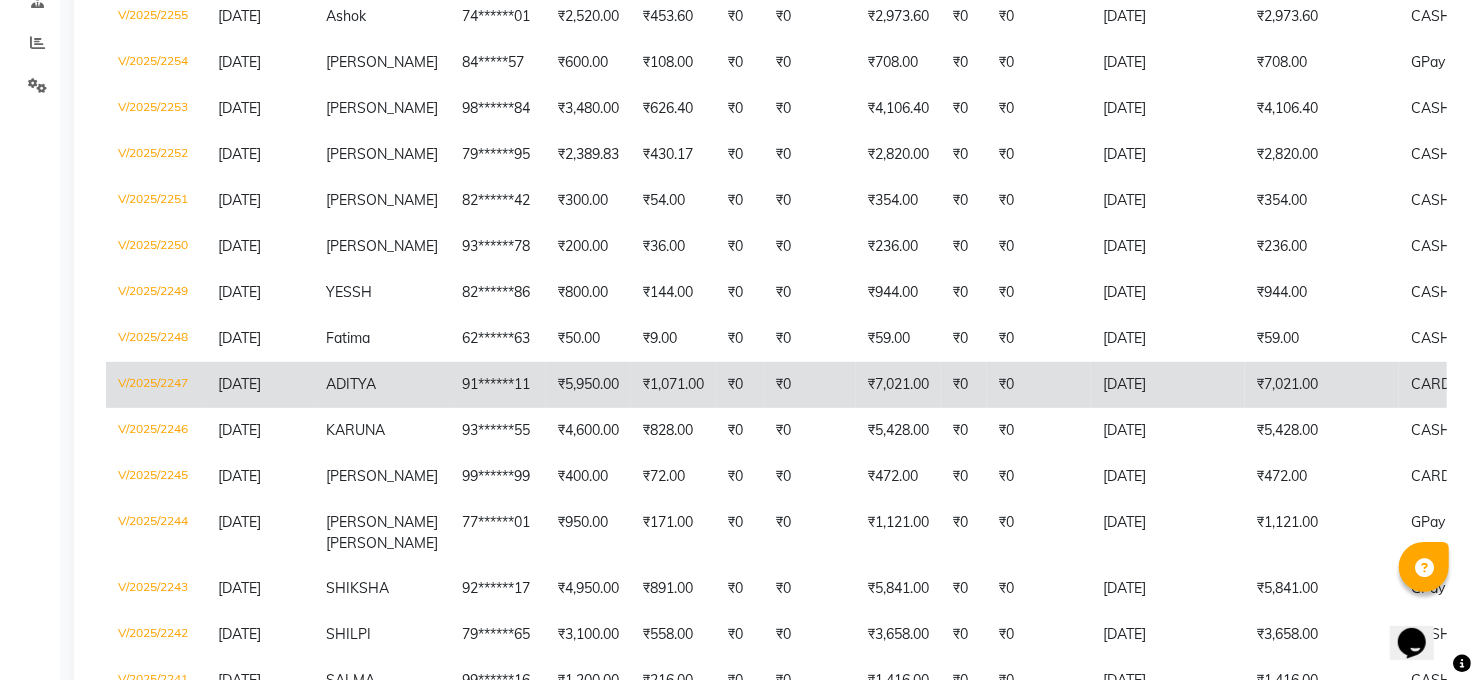 click on "₹1,071.00" 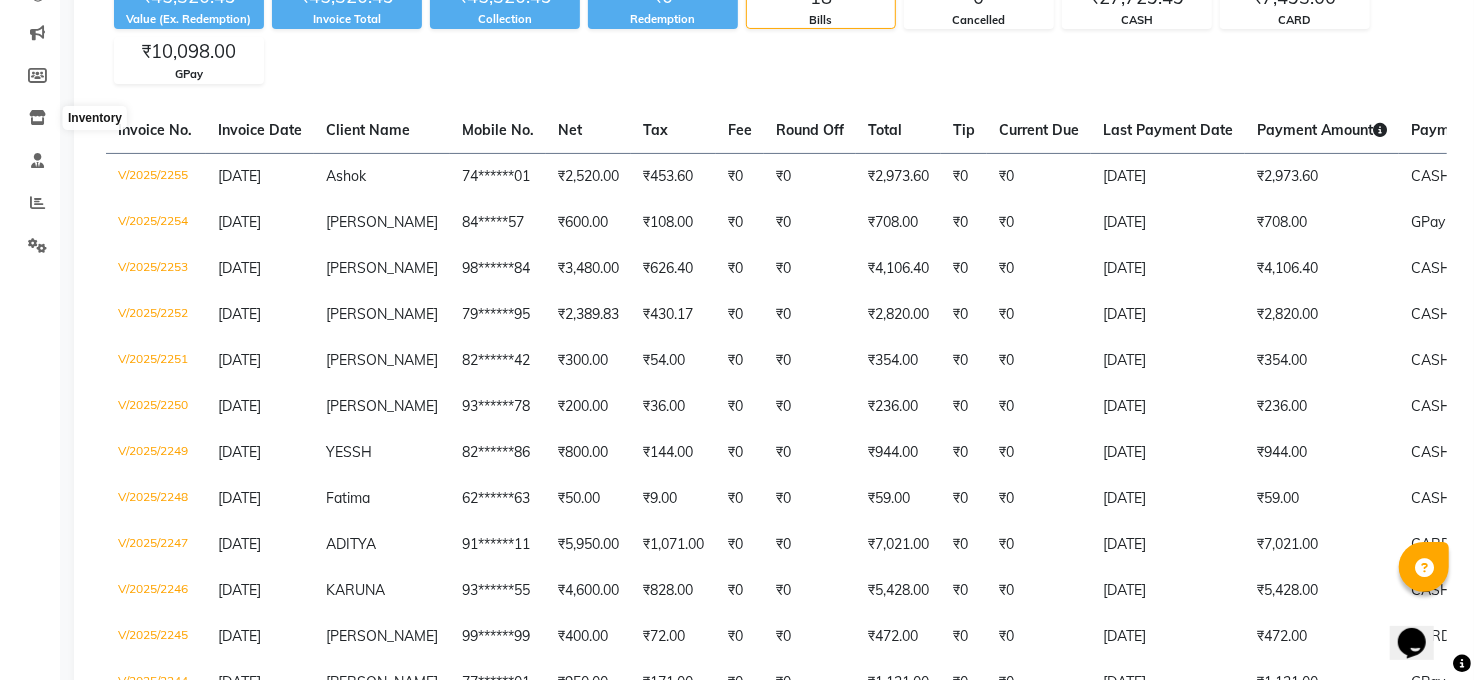 scroll, scrollTop: 0, scrollLeft: 0, axis: both 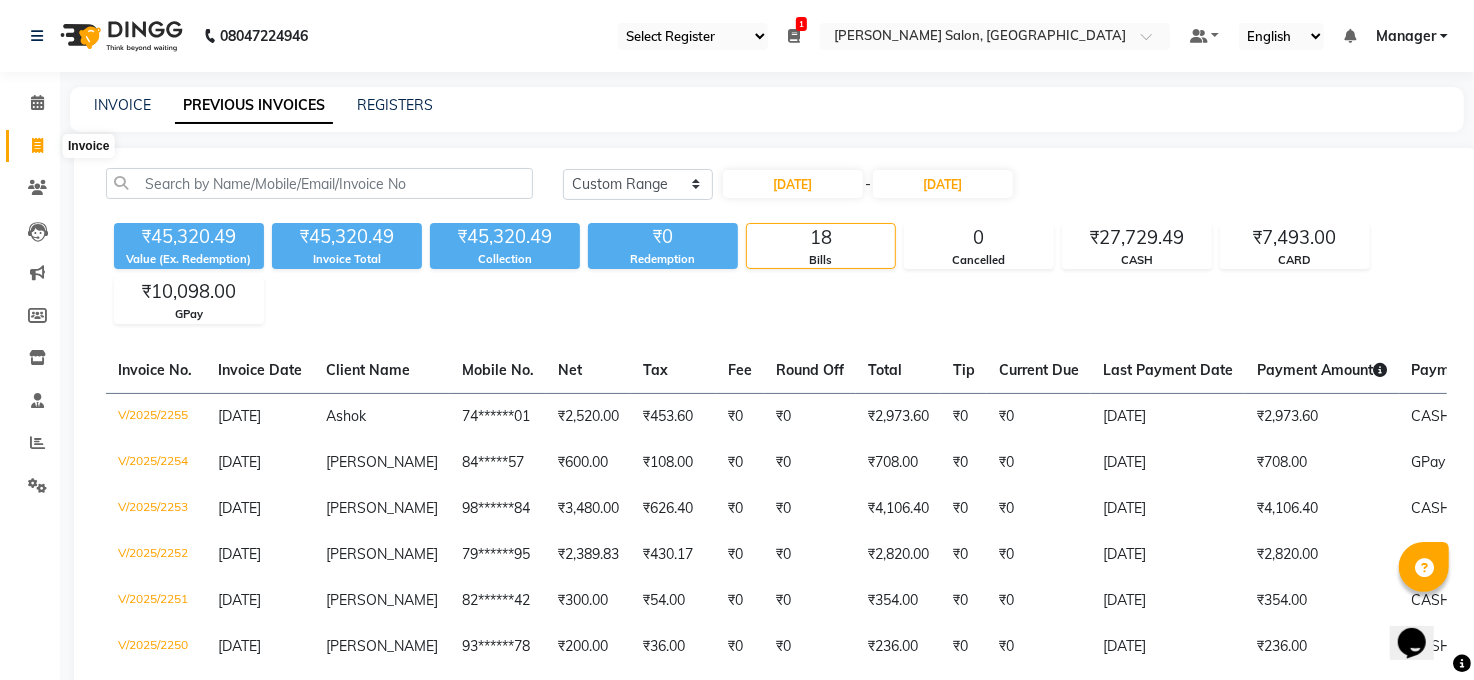 click 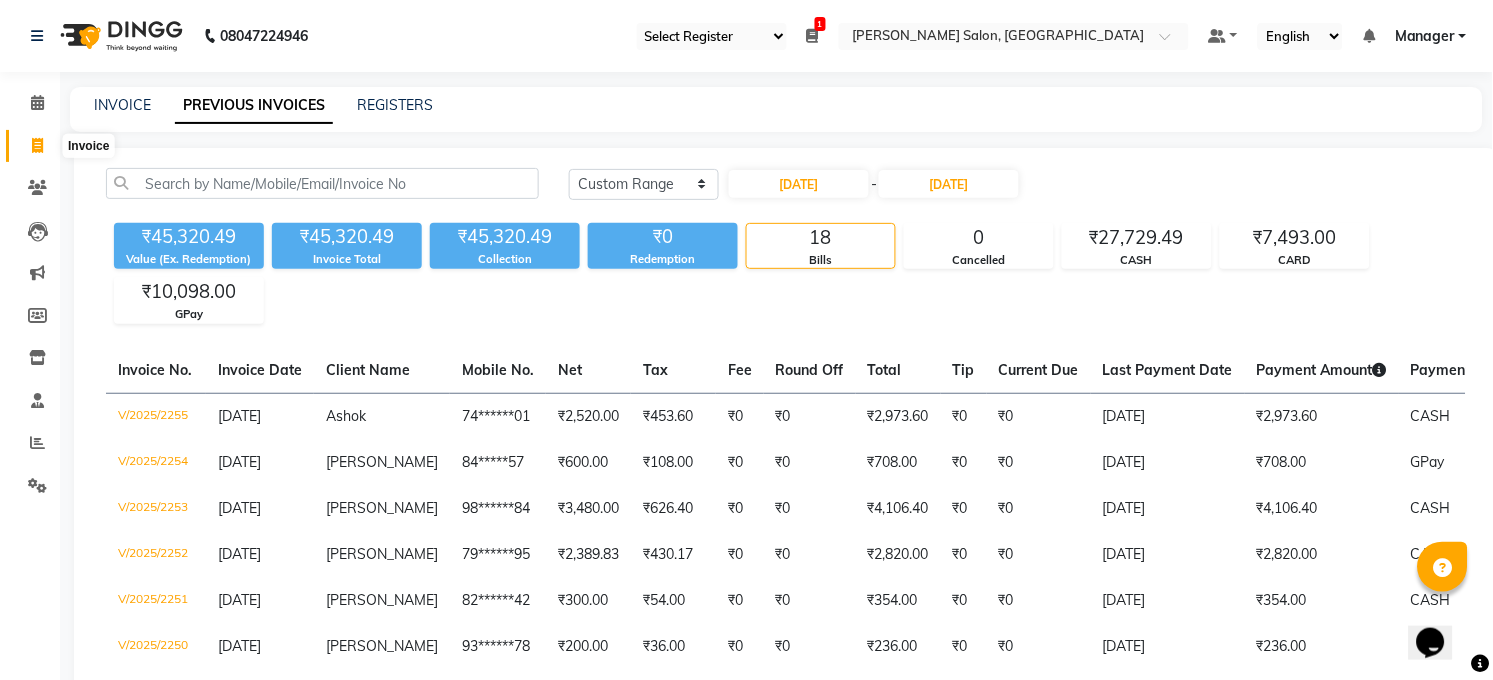 select on "service" 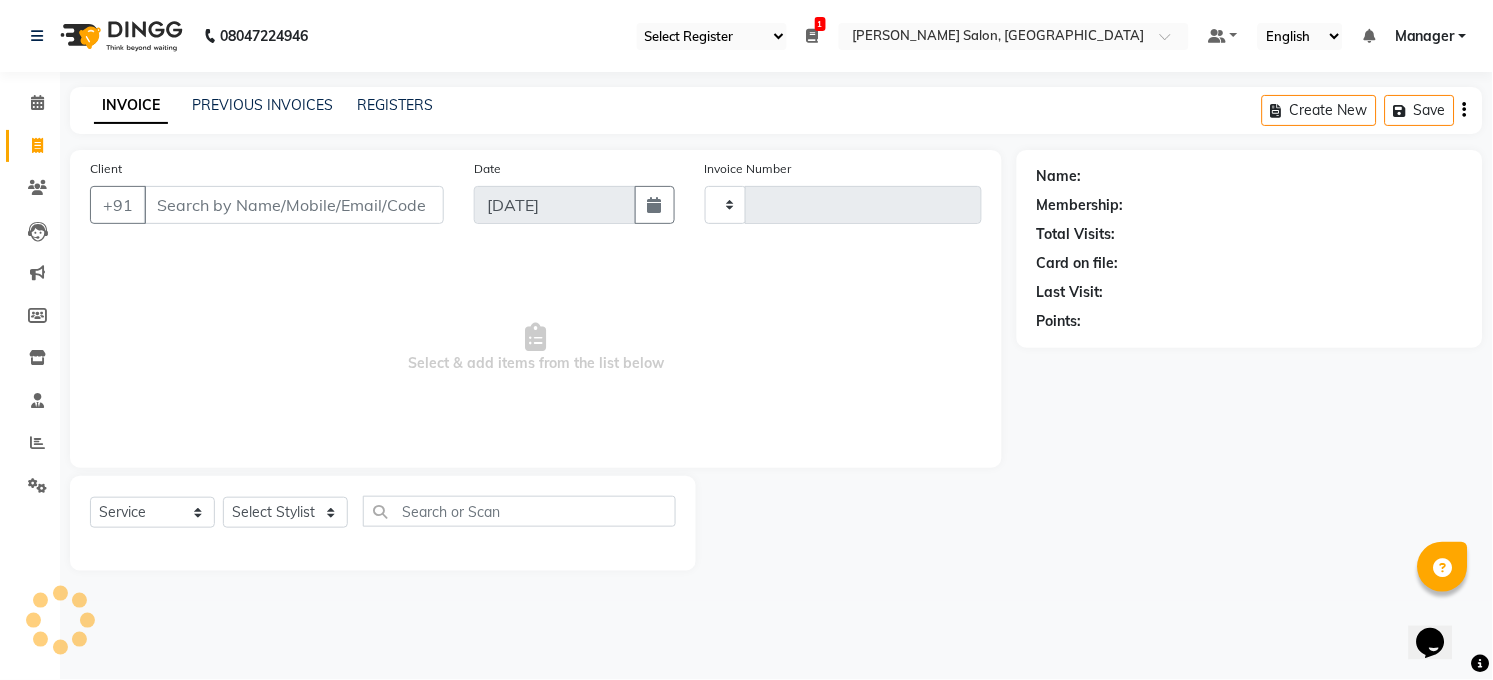 type on "2730" 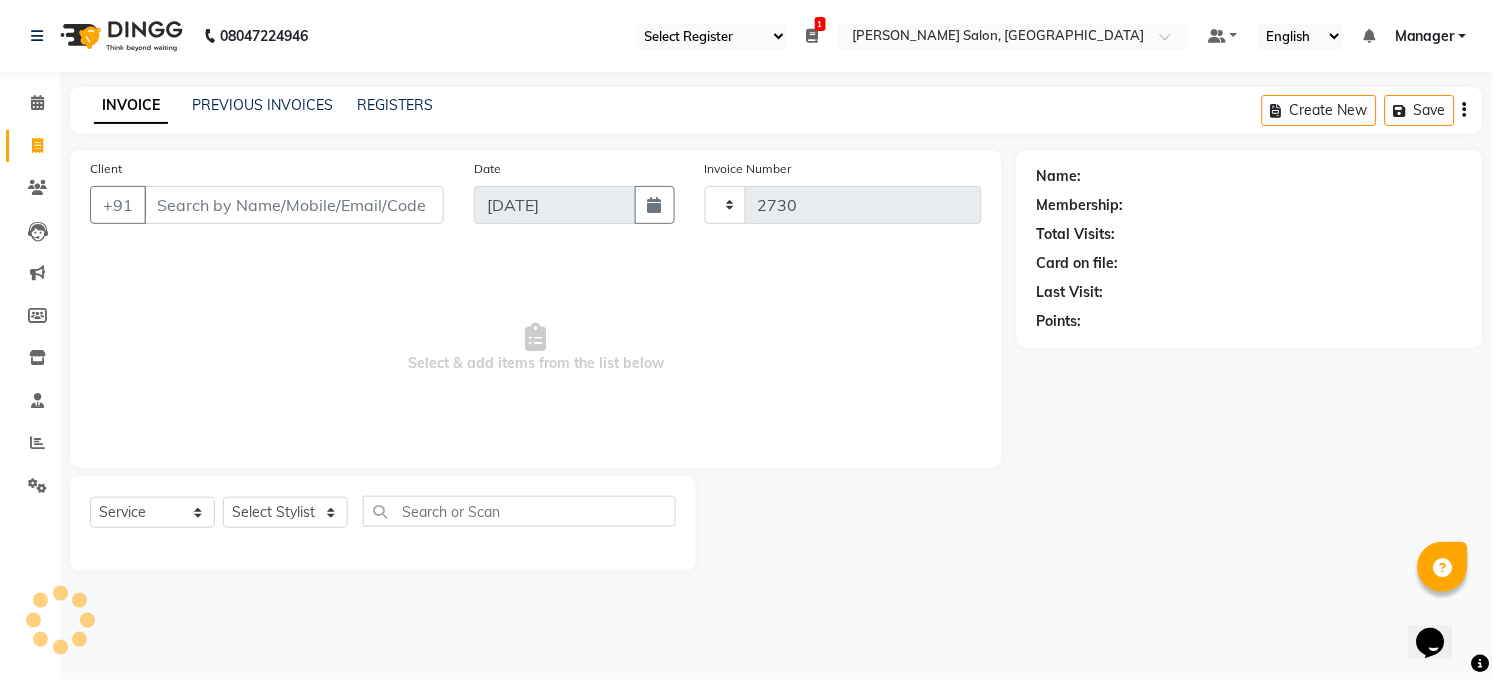 select on "5748" 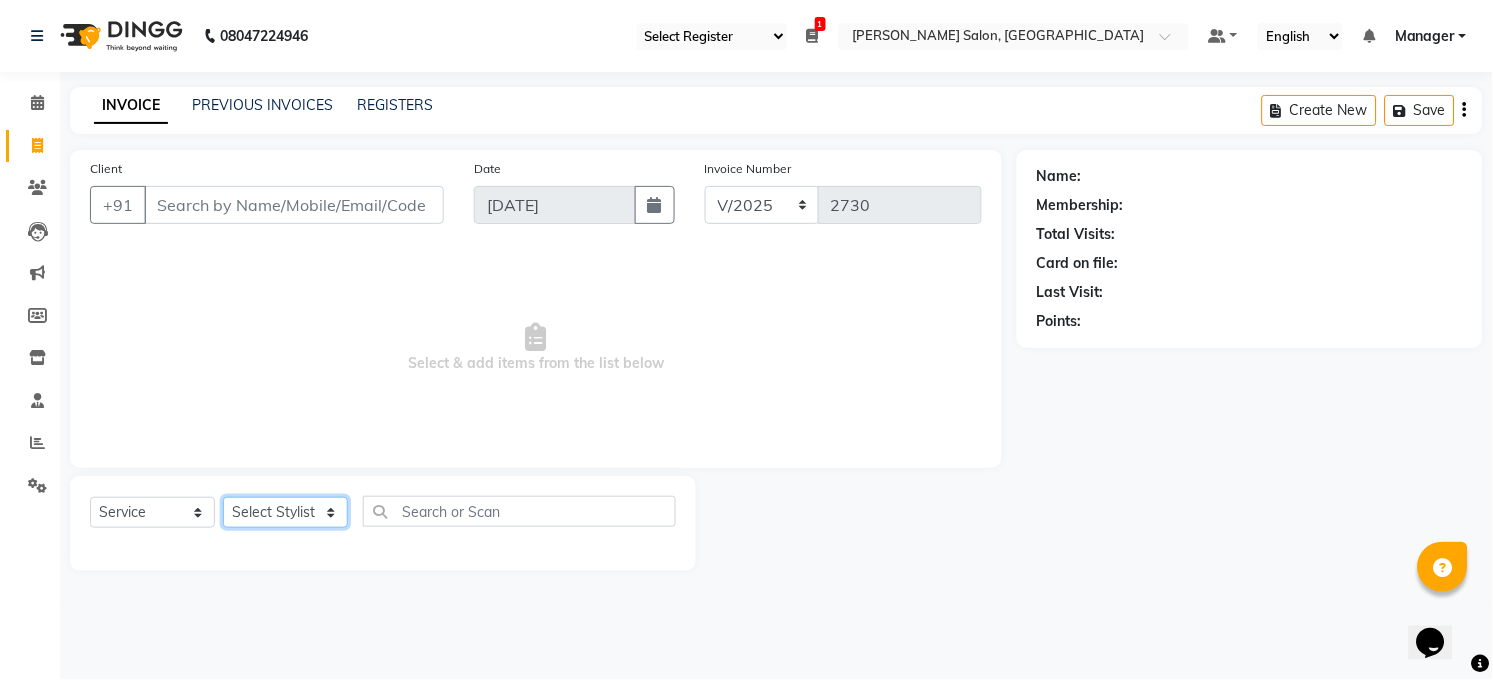 click on "Select Stylist Abhay kumar ALTAF ANKITA ARJUN Chandan COUNTER  Manager Manish Kumar Neetu Mam Priyanka Raju Ravi Thakur RINKI Roshan Santosh SAURABH SUJEET THAKUR SUNITA Veer Vinod Kumar" 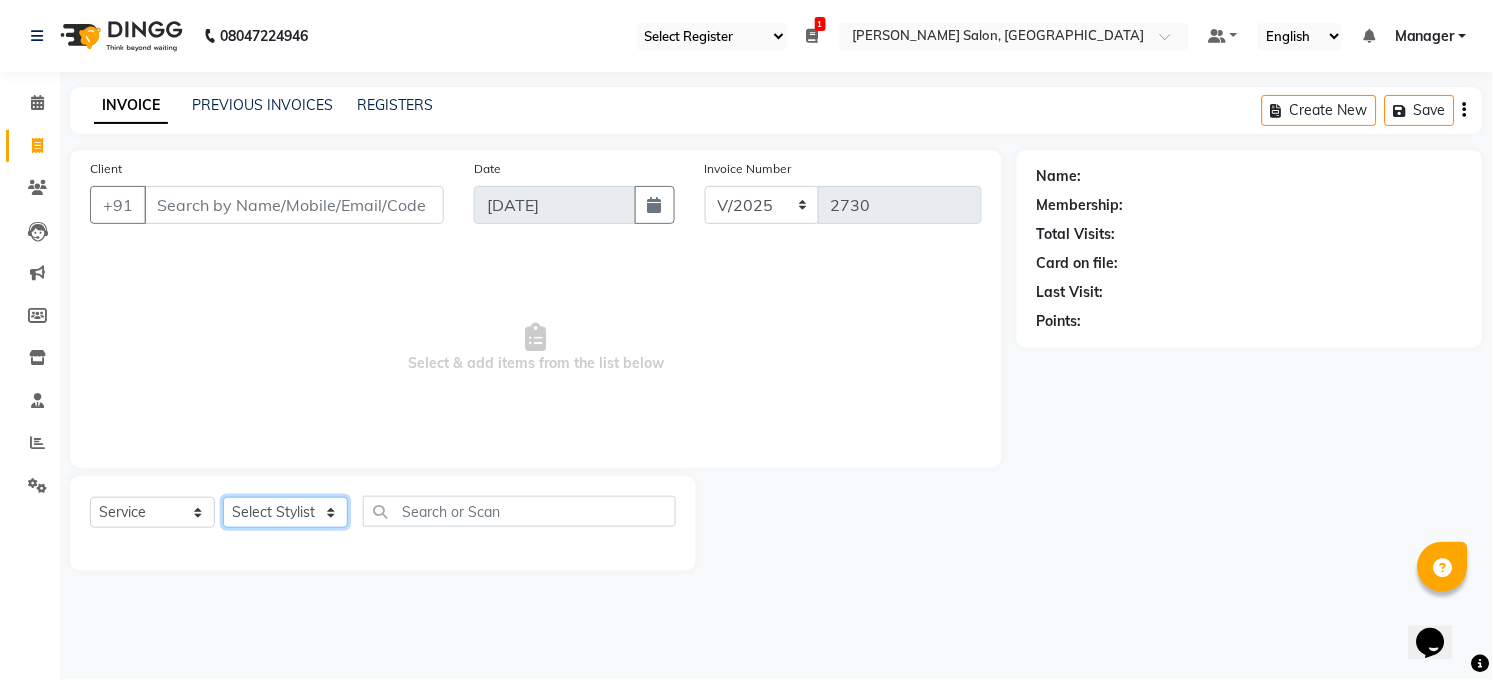 select on "40301" 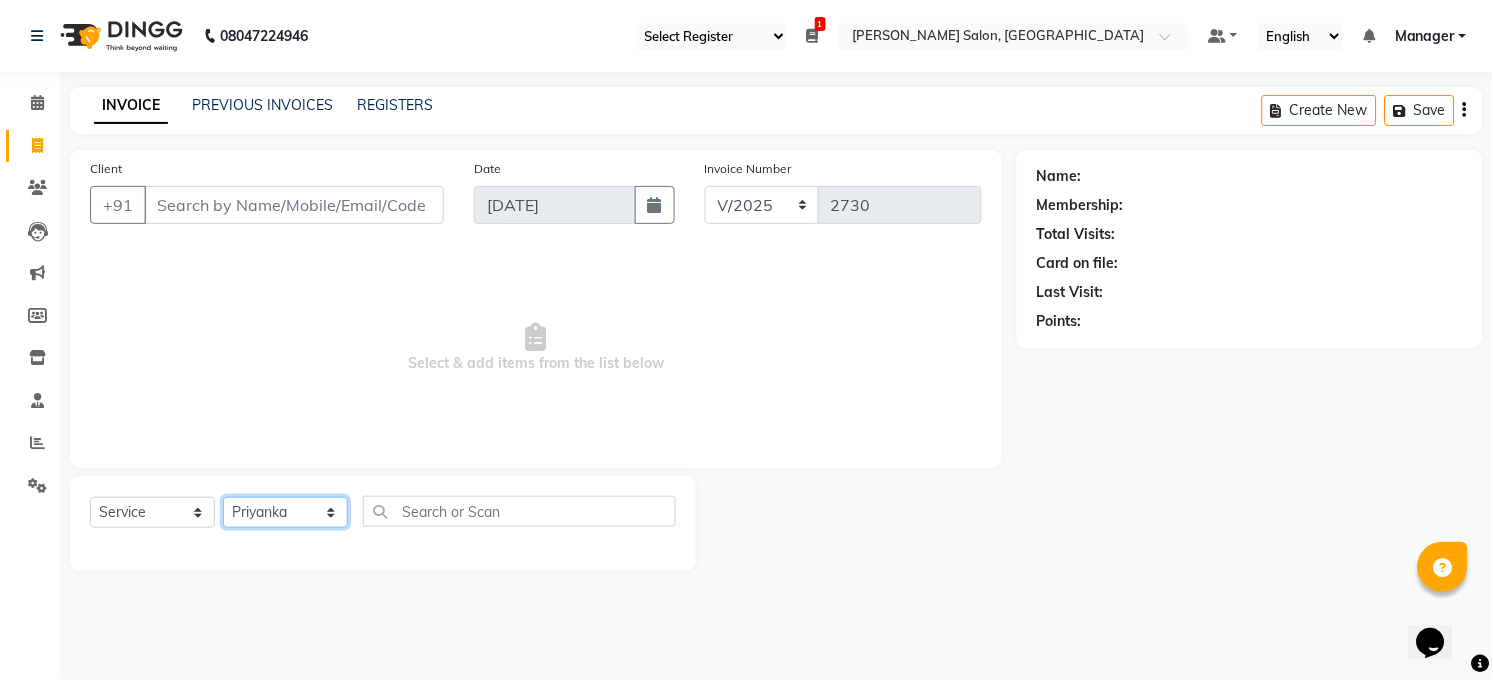 click on "Select Stylist Abhay kumar ALTAF ANKITA ARJUN Chandan COUNTER  Manager Manish Kumar Neetu Mam Priyanka Raju Ravi Thakur RINKI Roshan Santosh SAURABH SUJEET THAKUR SUNITA Veer Vinod Kumar" 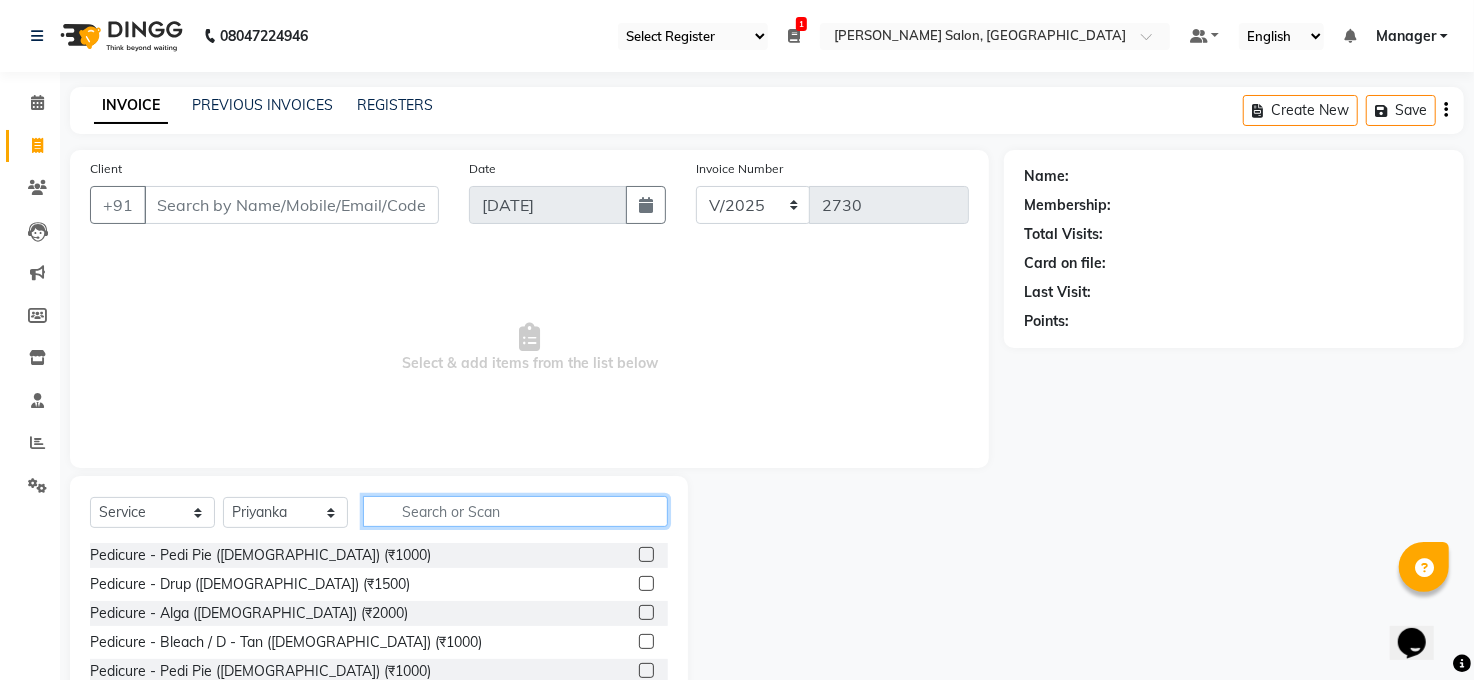 click 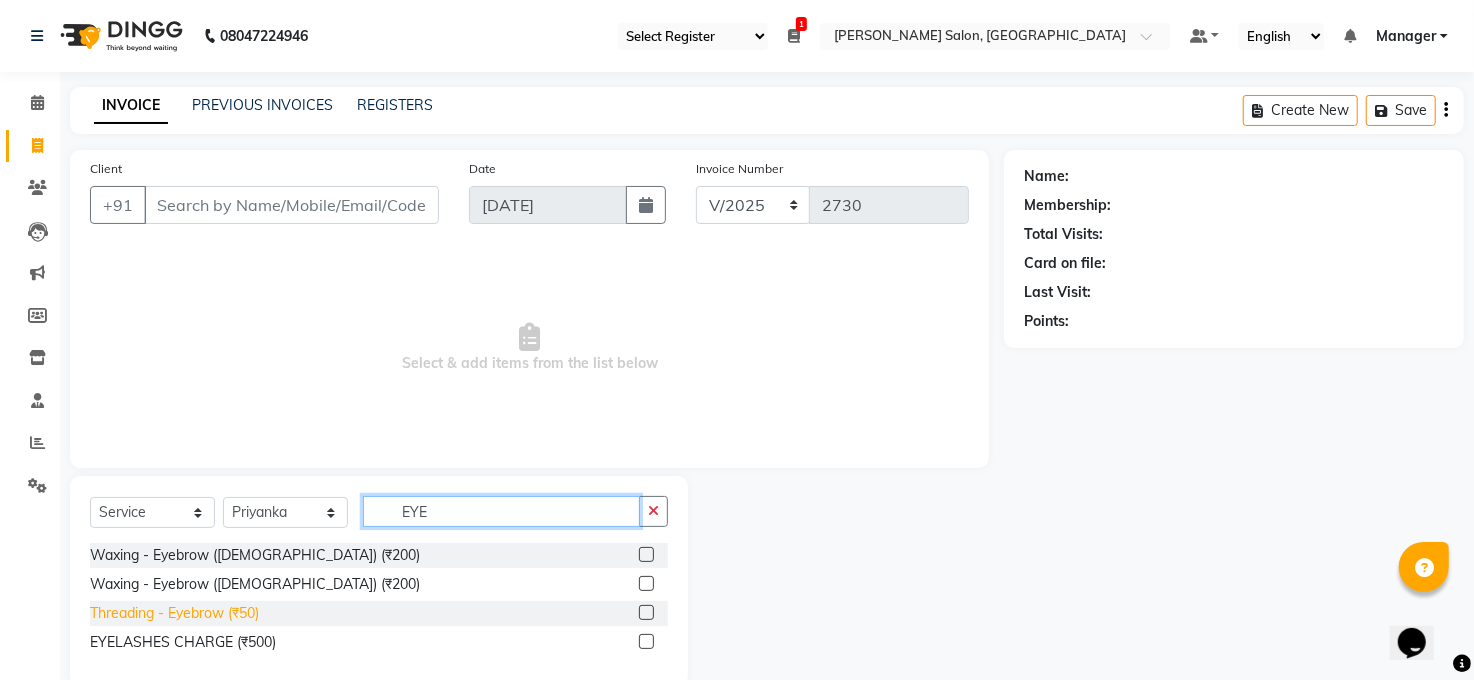 type on "EYE" 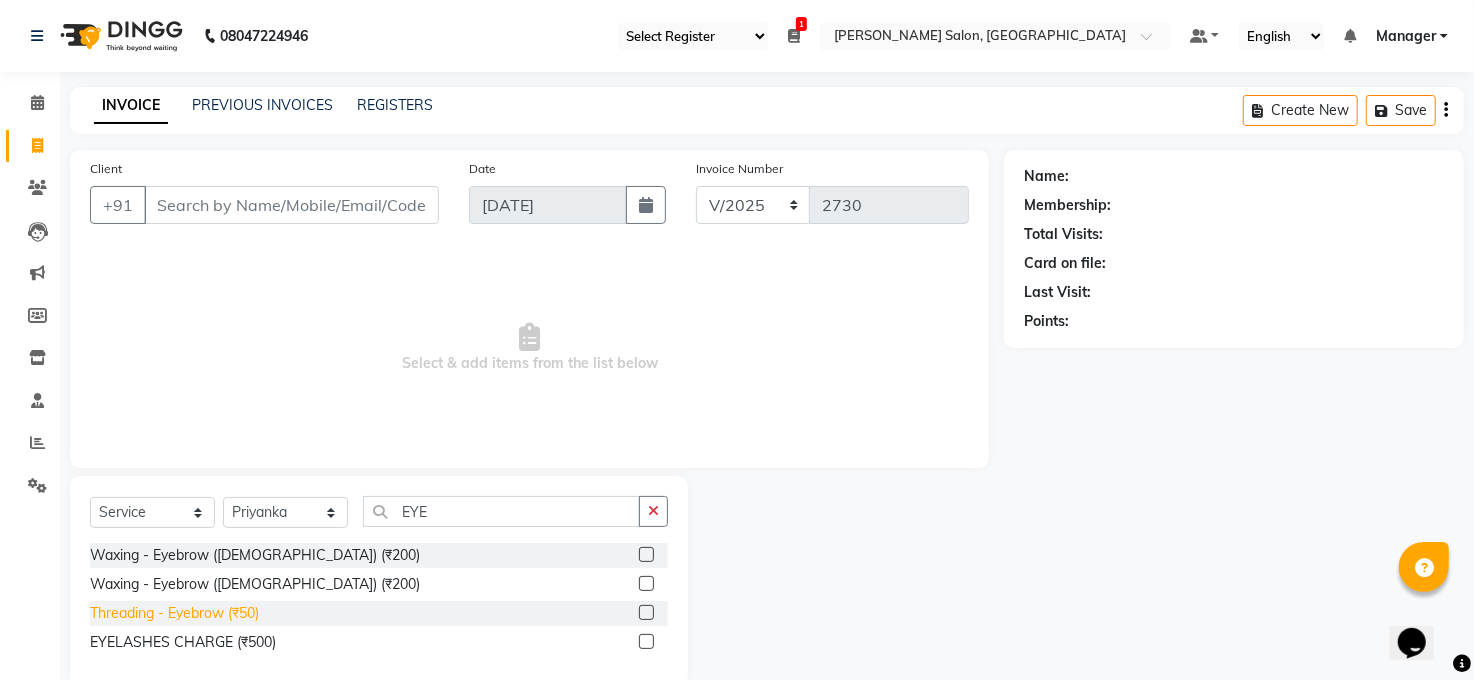 click on "Threading - Eyebrow  (₹50)" 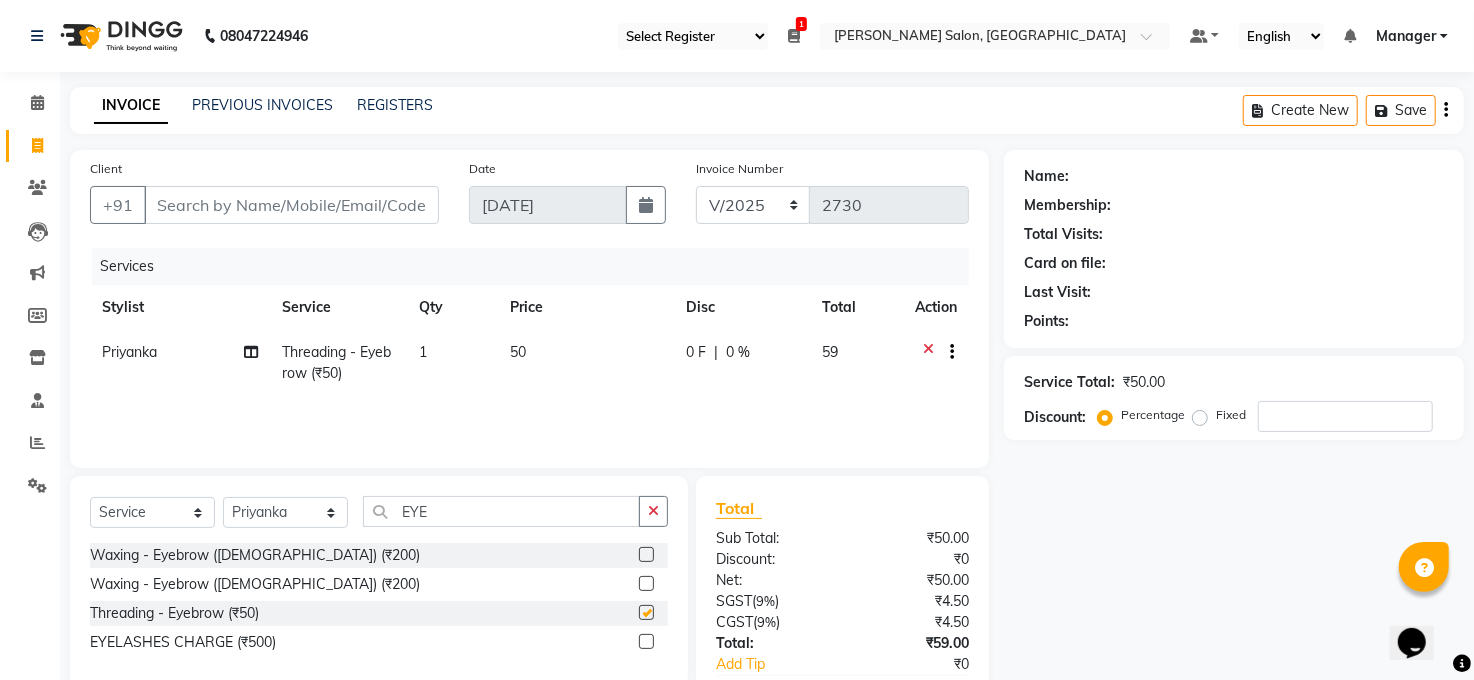 checkbox on "false" 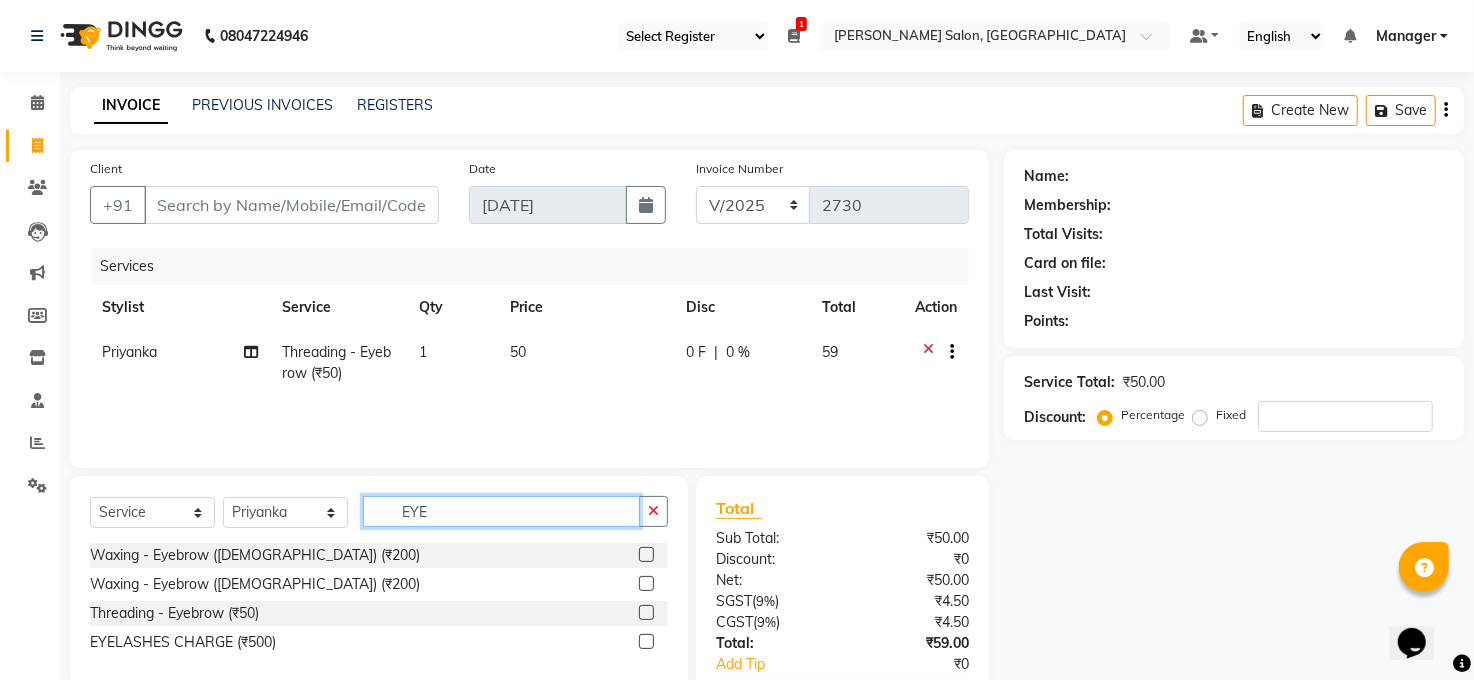 click on "EYE" 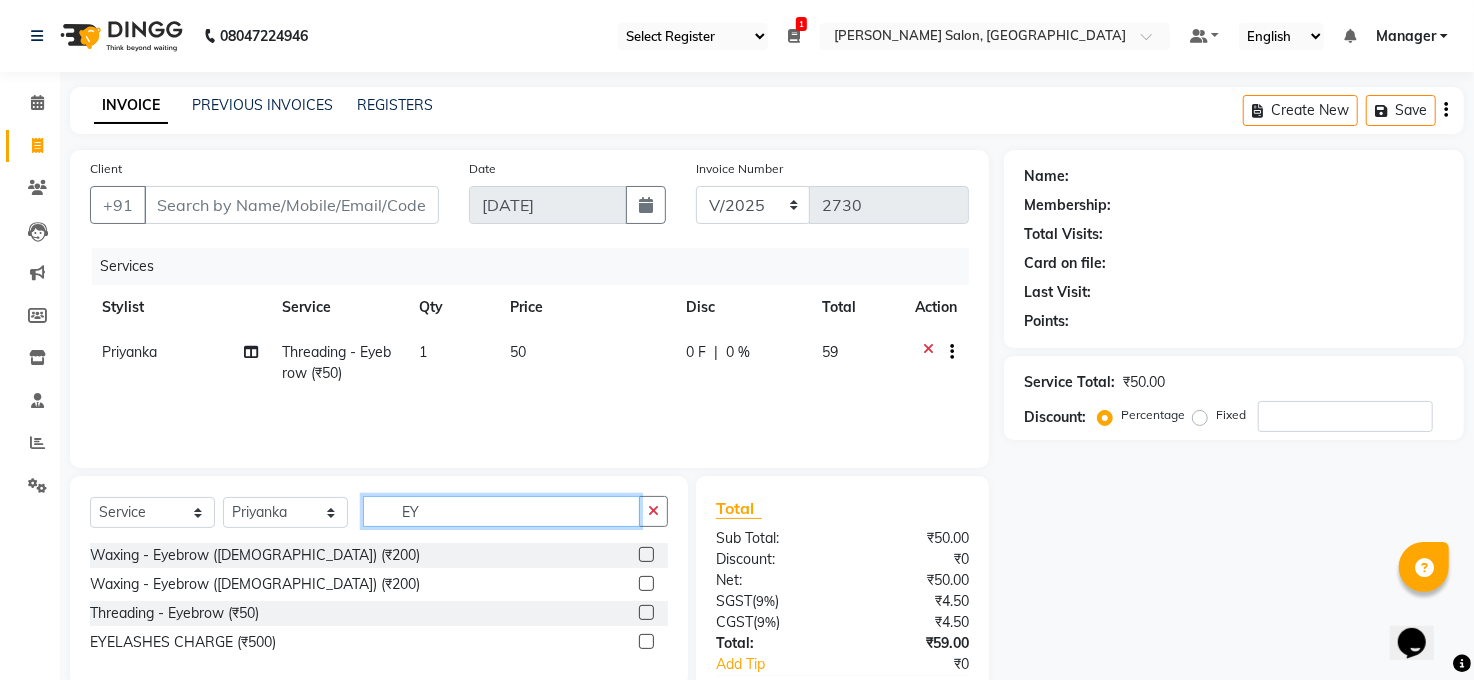 type on "E" 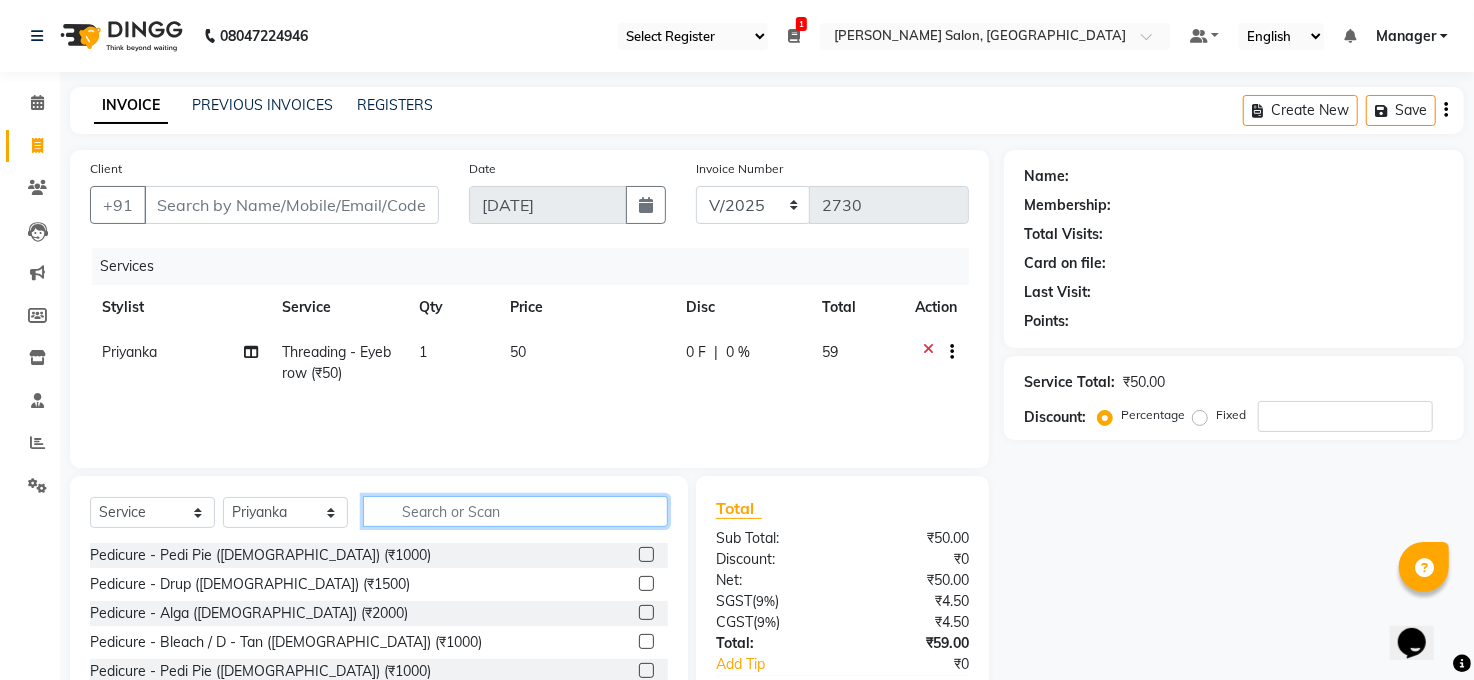 type 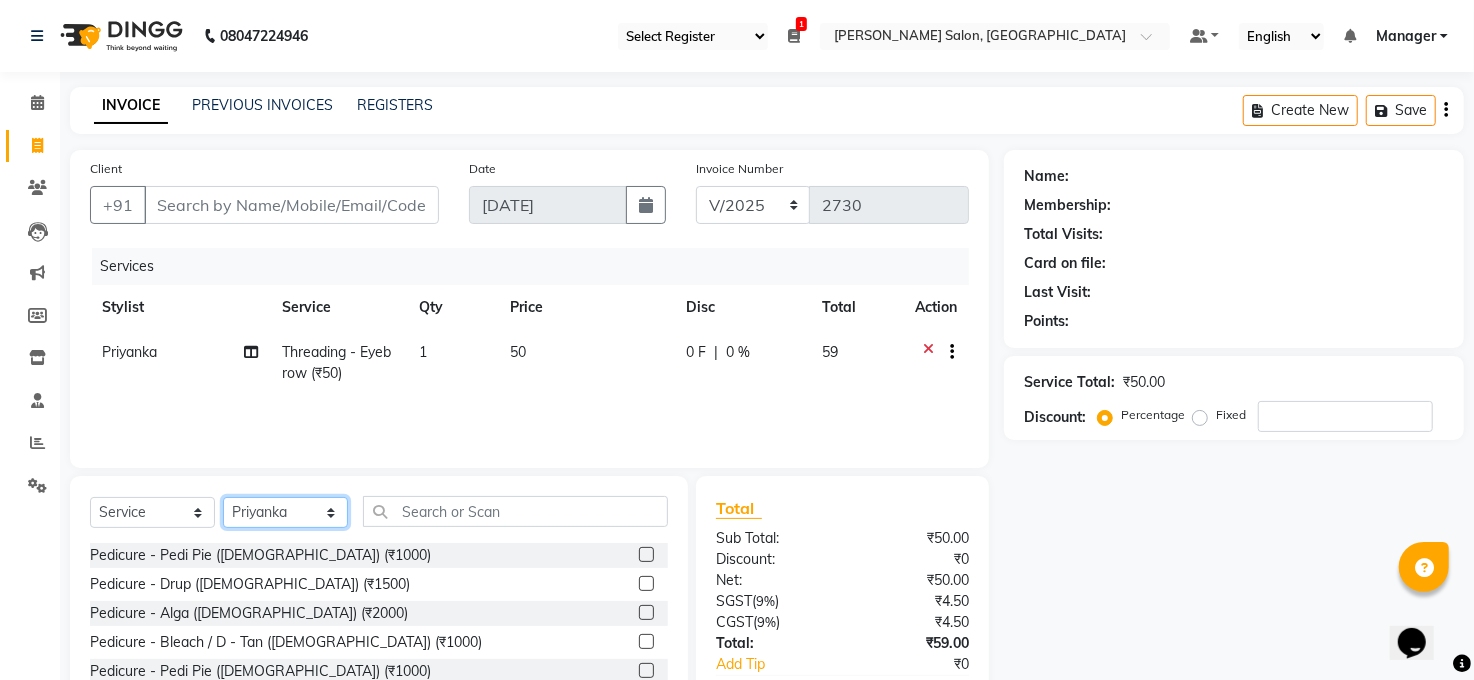click on "Select Stylist Abhay kumar ALTAF ANKITA ARJUN Chandan COUNTER  Manager Manish Kumar Neetu Mam Priyanka Raju Ravi Thakur RINKI Roshan Santosh SAURABH SUJEET THAKUR SUNITA Veer Vinod Kumar" 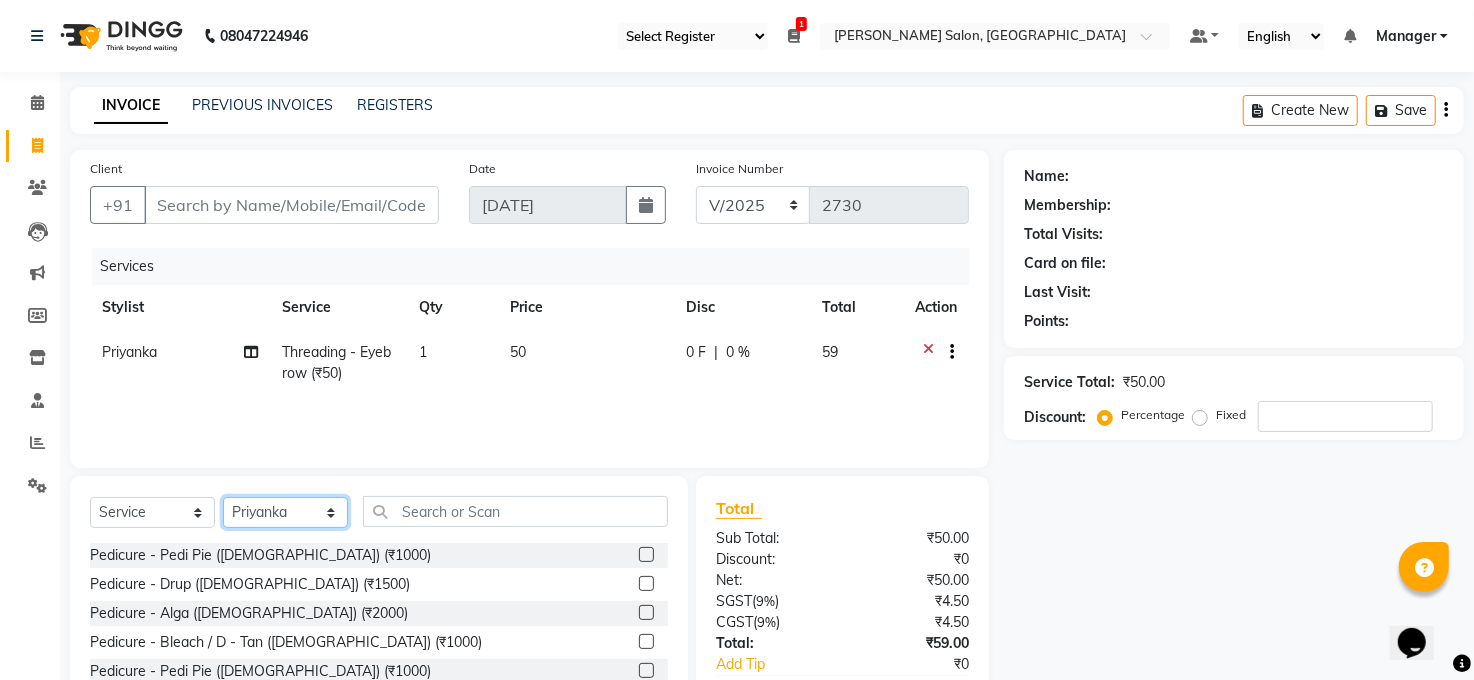 select on "65024" 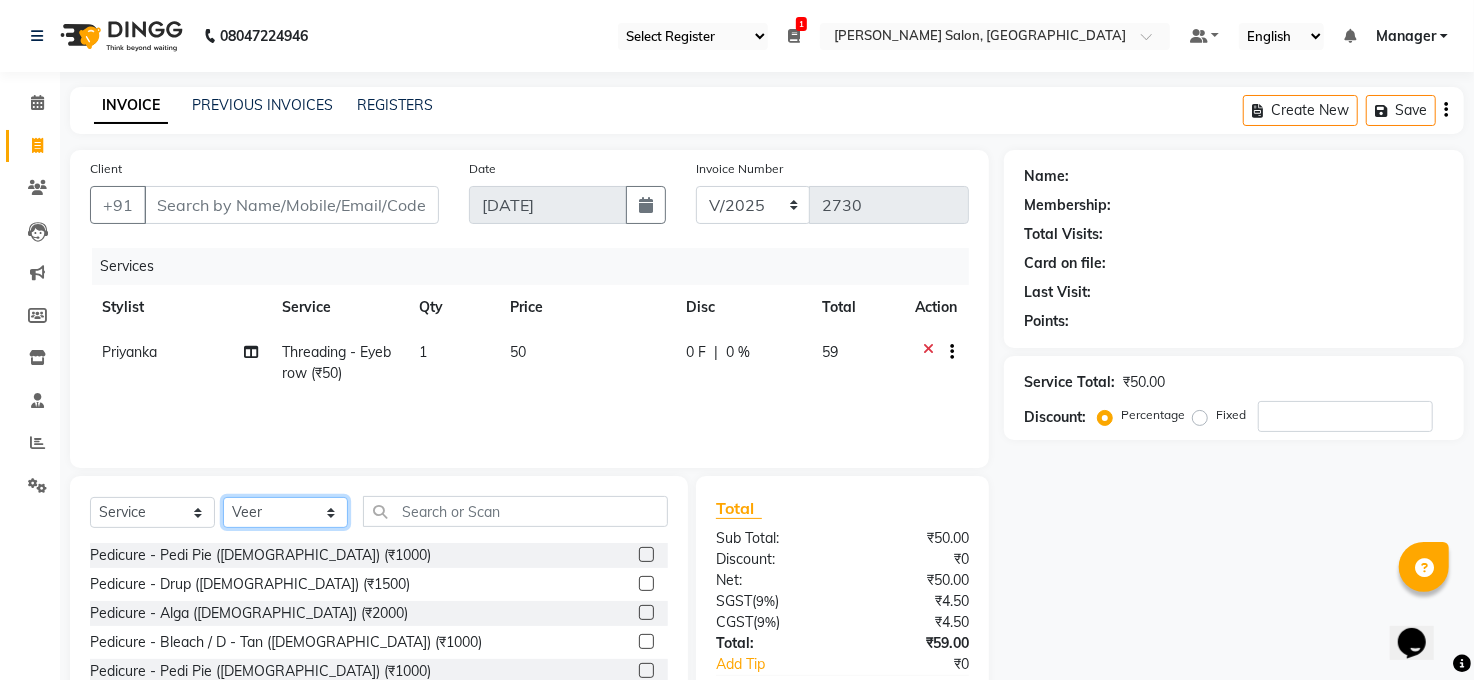click on "Select Stylist Abhay kumar ALTAF ANKITA ARJUN Chandan COUNTER  Manager Manish Kumar Neetu Mam Priyanka Raju Ravi Thakur RINKI Roshan Santosh SAURABH SUJEET THAKUR SUNITA Veer Vinod Kumar" 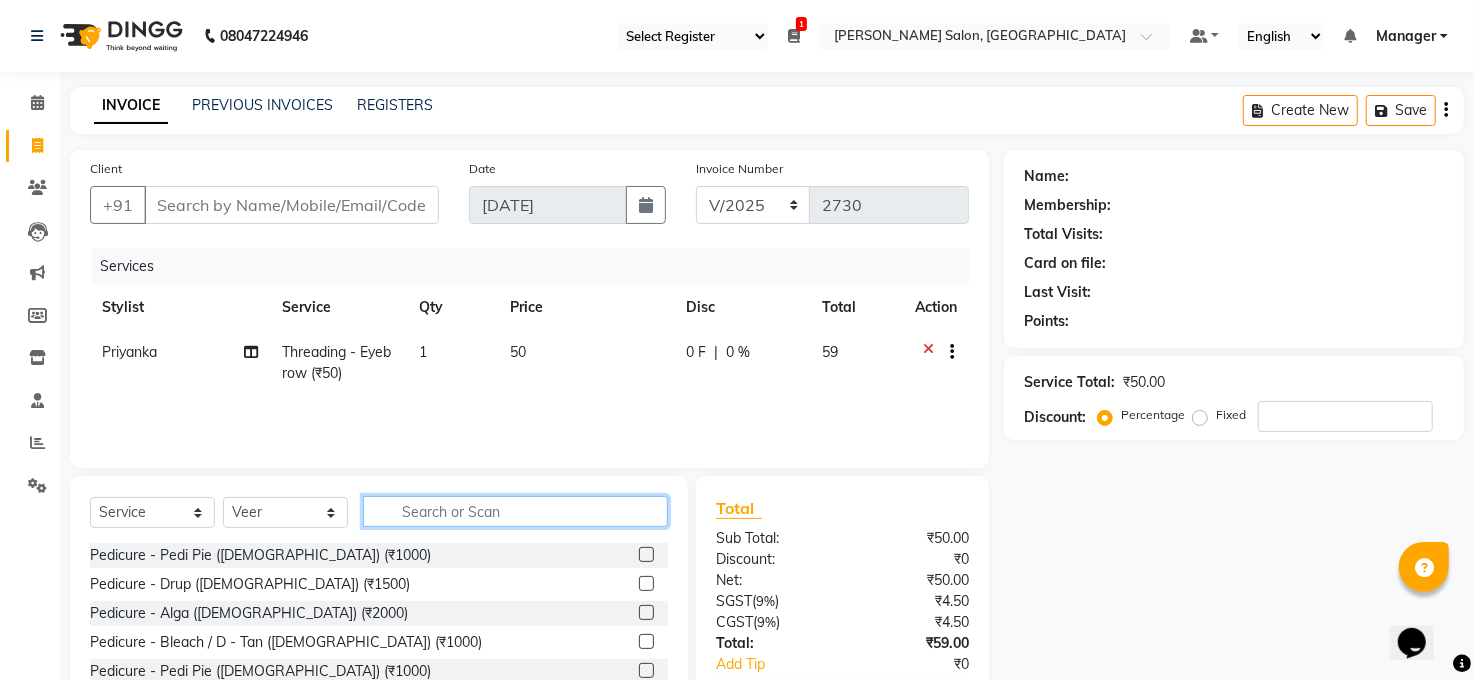 click 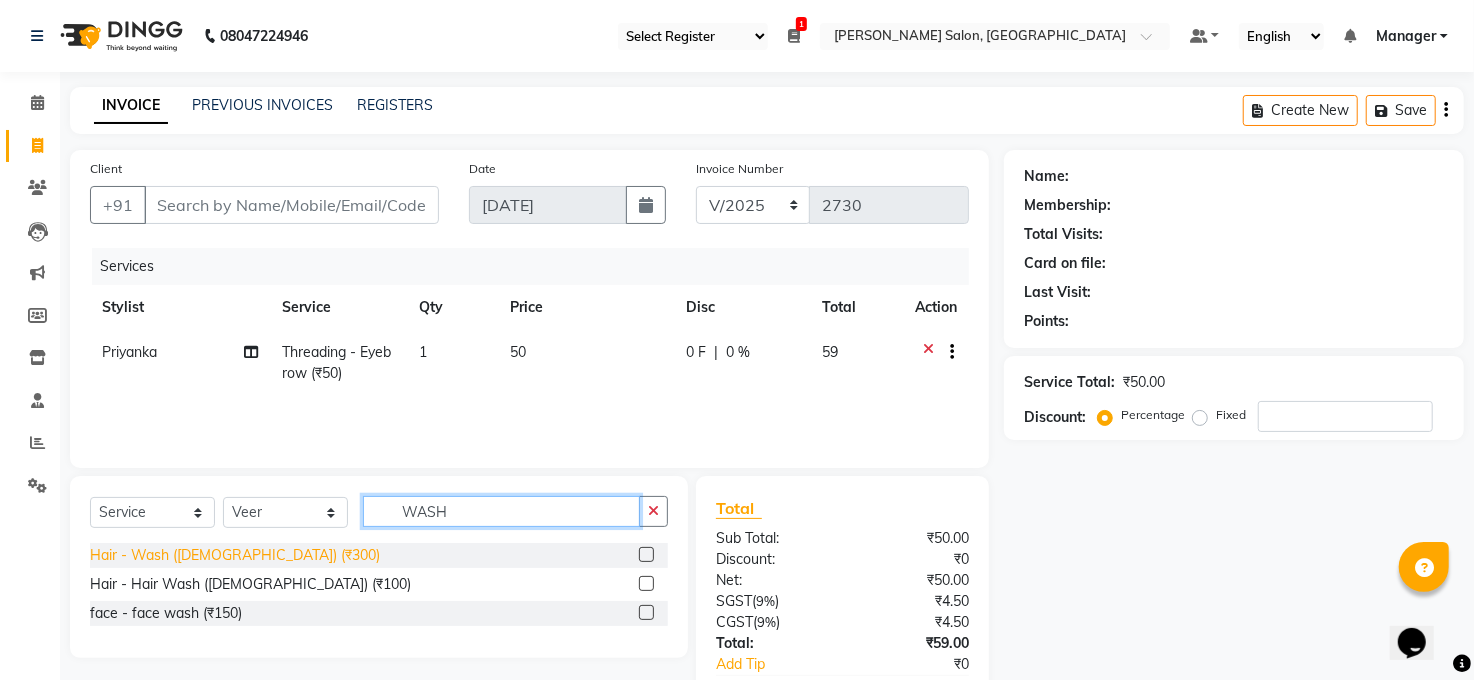 type on "WASH" 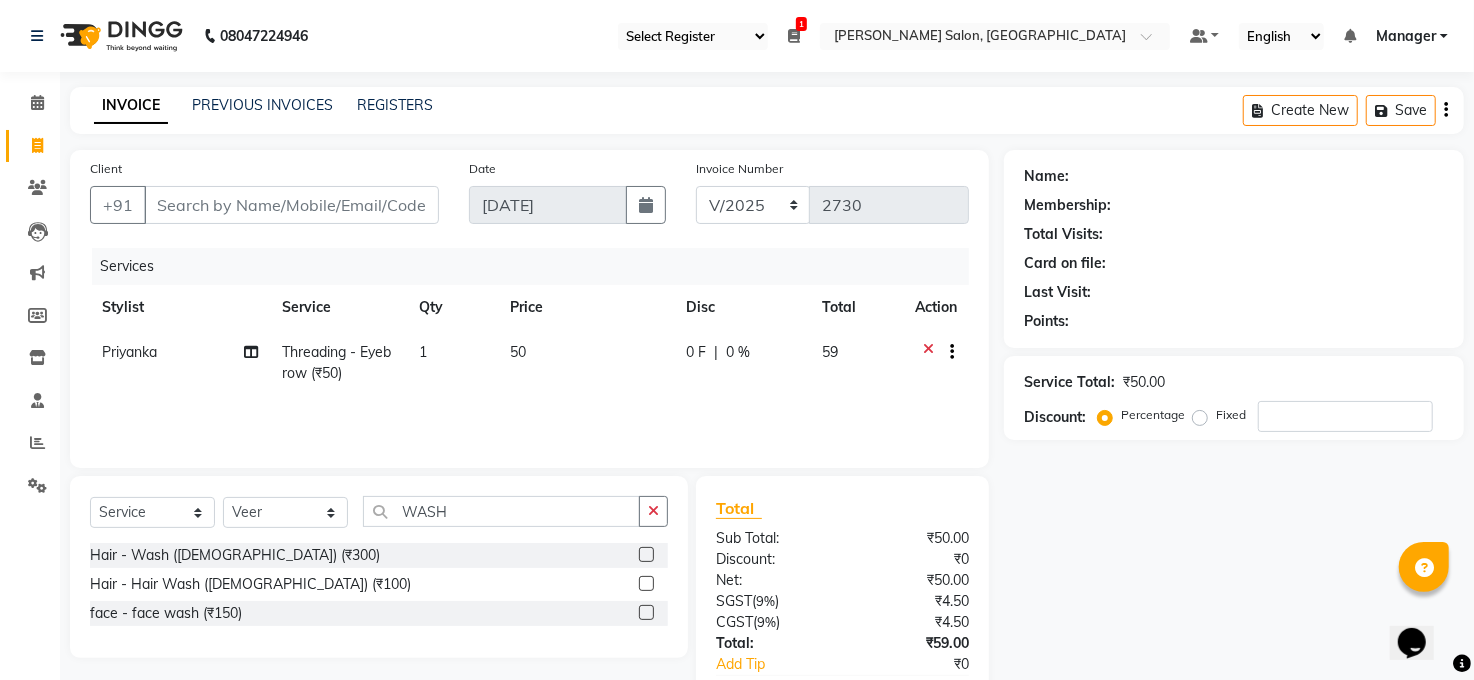 drag, startPoint x: 253, startPoint y: 546, endPoint x: 345, endPoint y: 553, distance: 92.26592 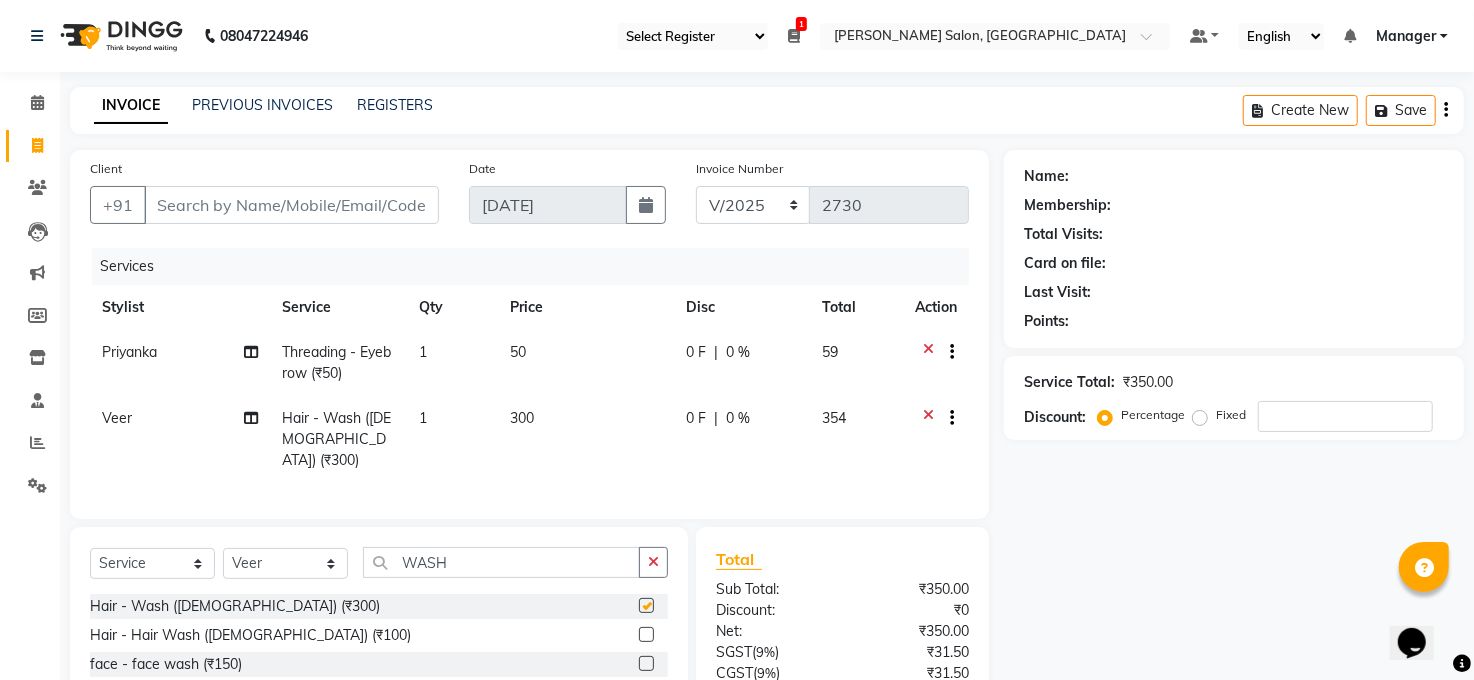 checkbox on "false" 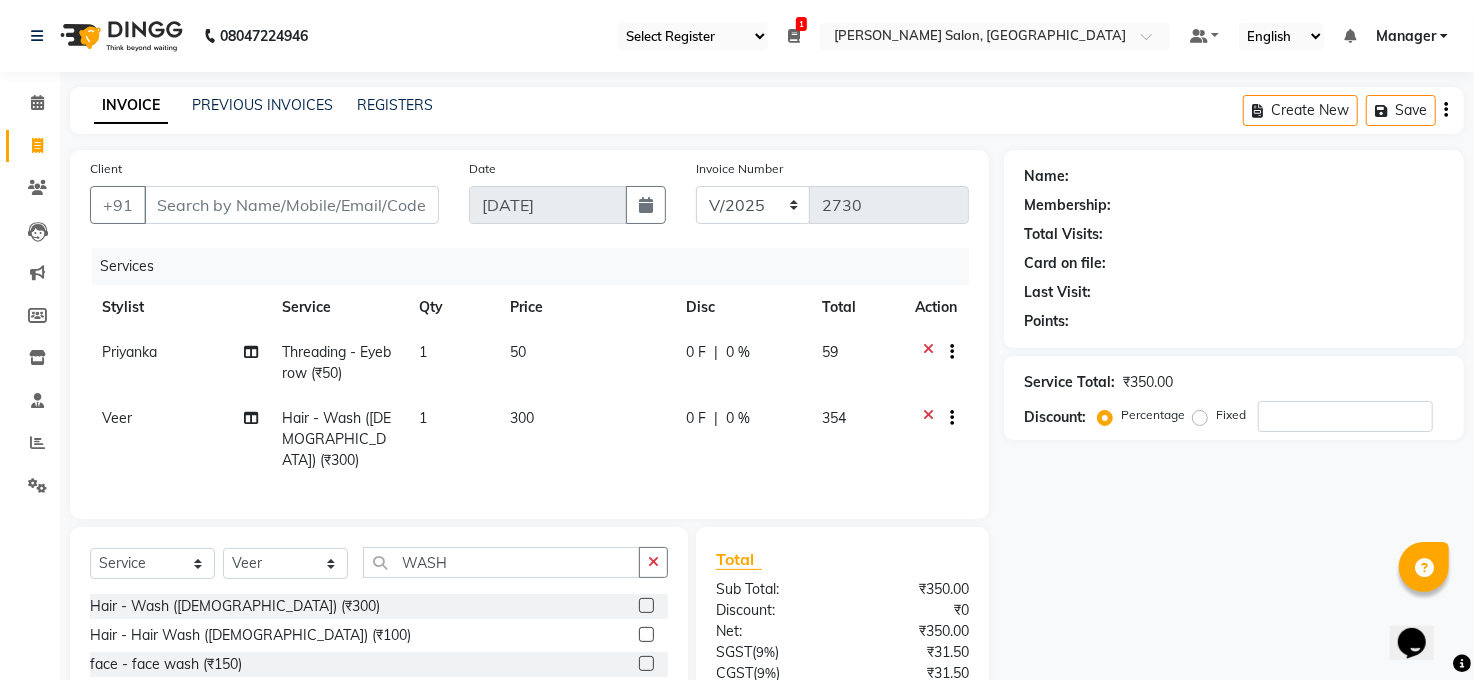 click on "Select  Service  Product  Membership  Package Voucher Prepaid Gift Card  Select Stylist Abhay kumar ALTAF ANKITA ARJUN Chandan COUNTER  Manager Manish Kumar Neetu Mam Priyanka Raju Ravi Thakur RINKI Roshan Santosh SAURABH SUJEET THAKUR SUNITA Veer Vinod Kumar WASH Hair - Wash (Female) (₹300)  Hair - Hair Wash (Male) (₹100)  face - face wash  (₹150)" 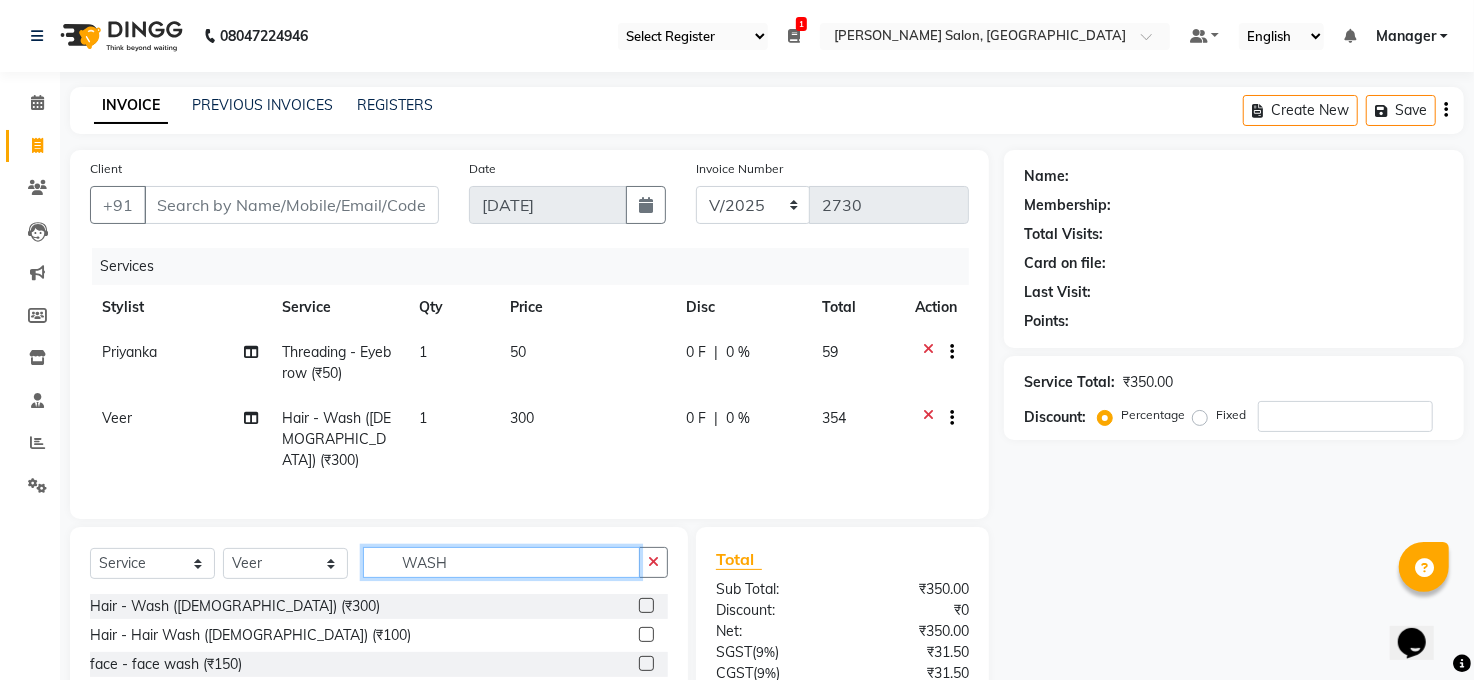 click on "WASH" 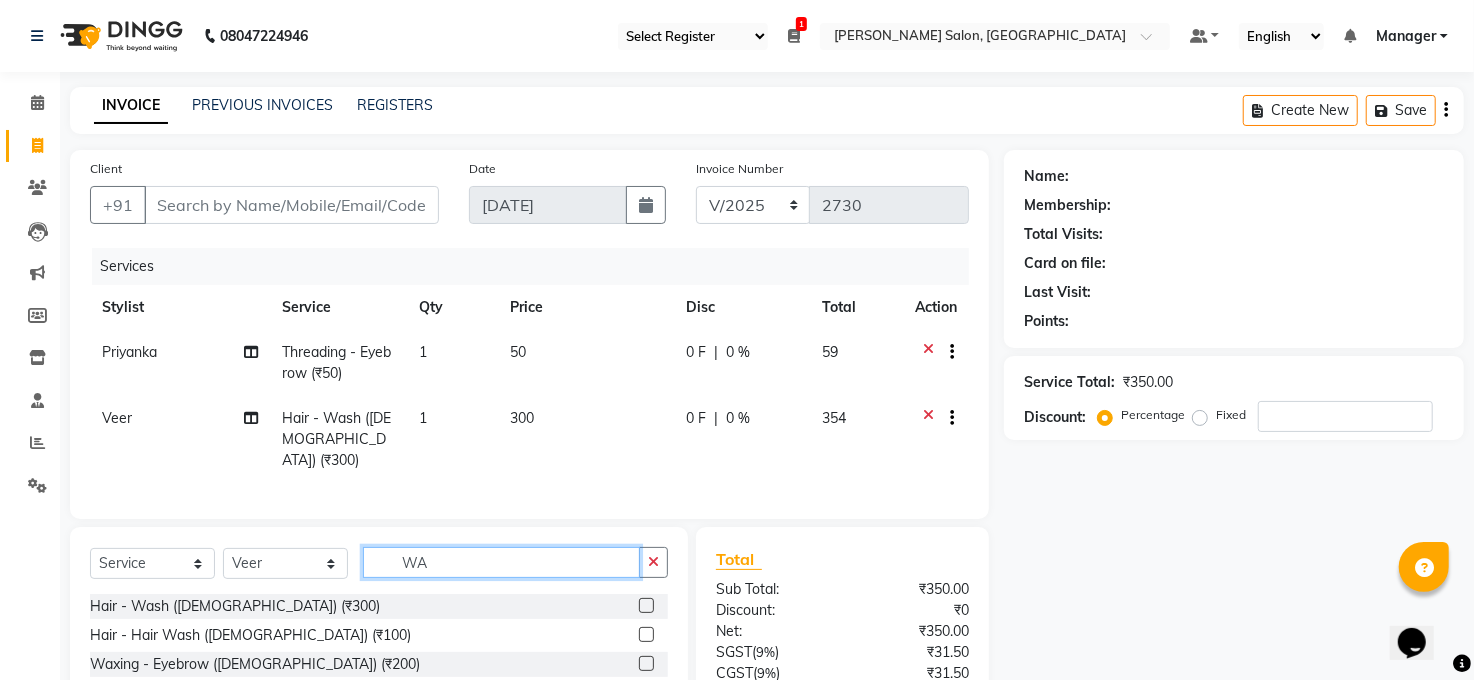 type on "W" 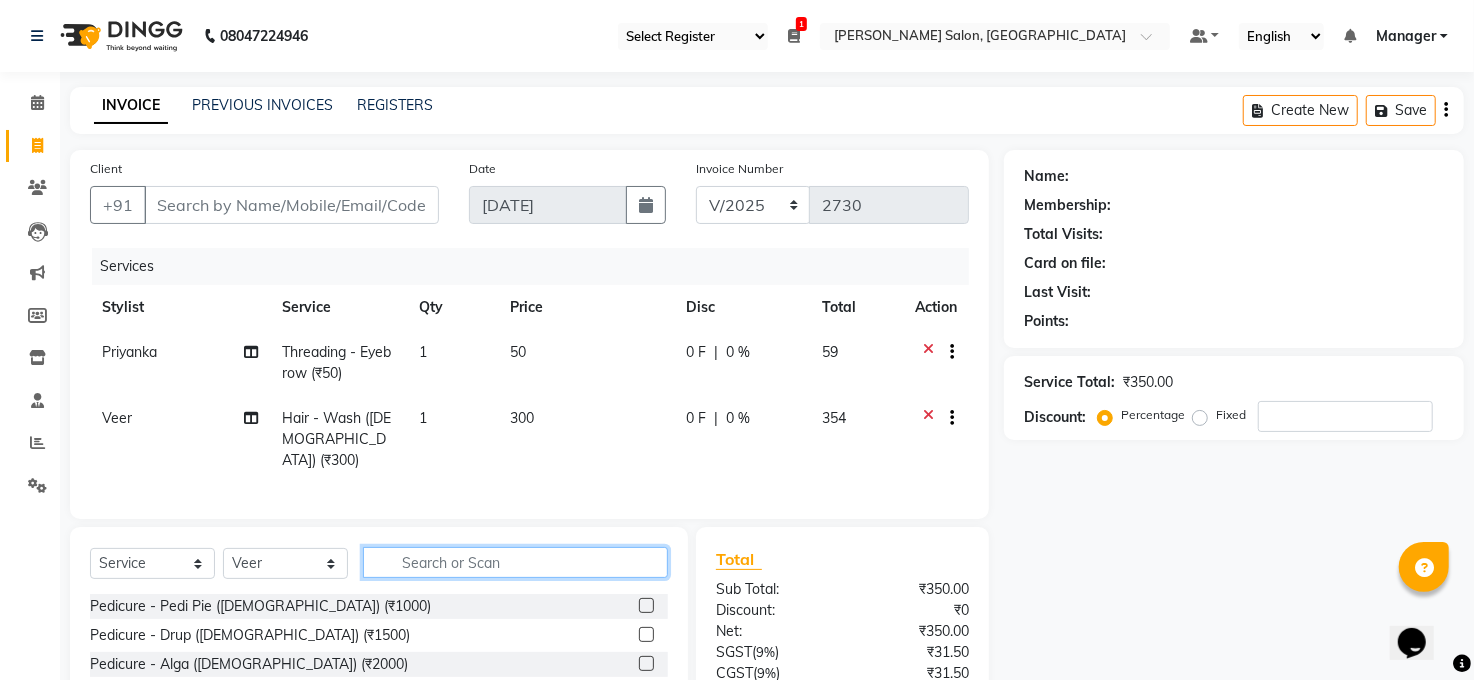 type 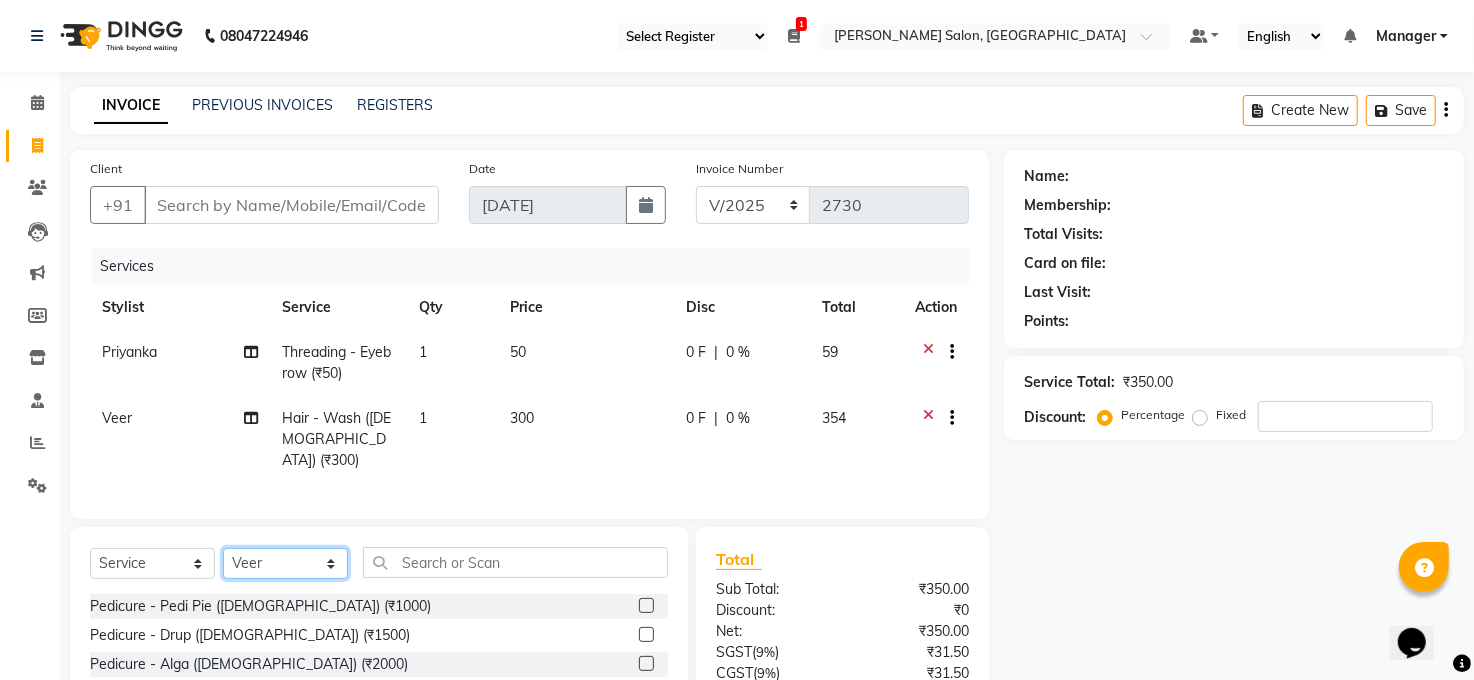 click on "Select Stylist Abhay kumar ALTAF ANKITA ARJUN Chandan COUNTER  Manager Manish Kumar Neetu Mam Priyanka Raju Ravi Thakur RINKI Roshan Santosh SAURABH SUJEET THAKUR SUNITA Veer Vinod Kumar" 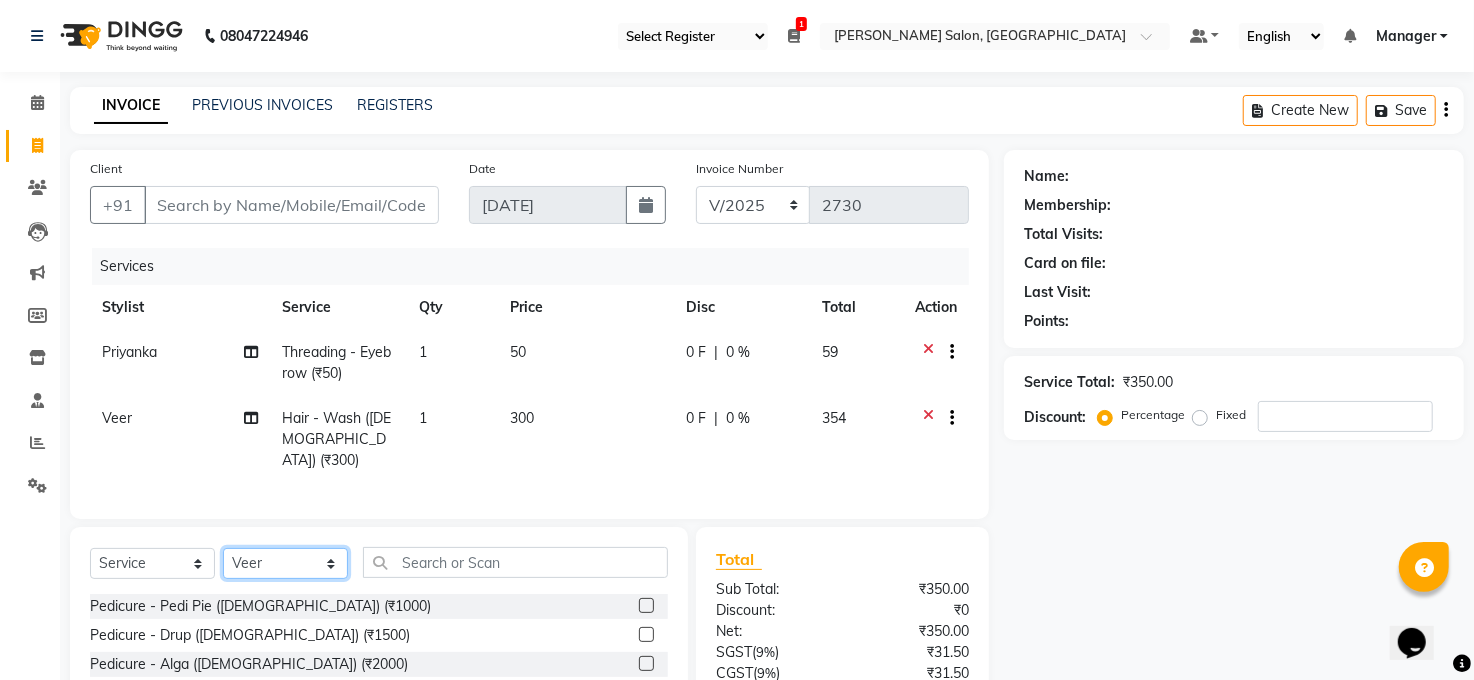 select on "67693" 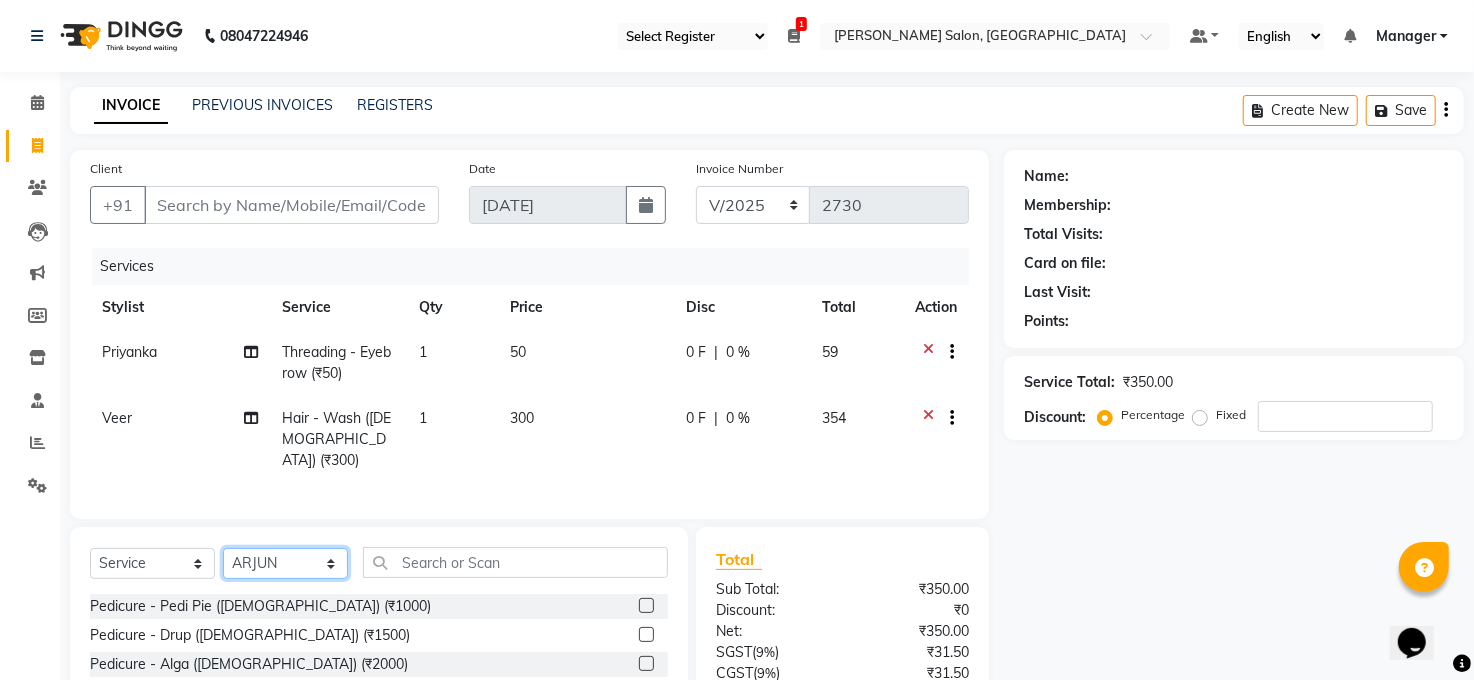 click on "Select Stylist Abhay kumar ALTAF ANKITA ARJUN Chandan COUNTER  Manager Manish Kumar Neetu Mam Priyanka Raju Ravi Thakur RINKI Roshan Santosh SAURABH SUJEET THAKUR SUNITA Veer Vinod Kumar" 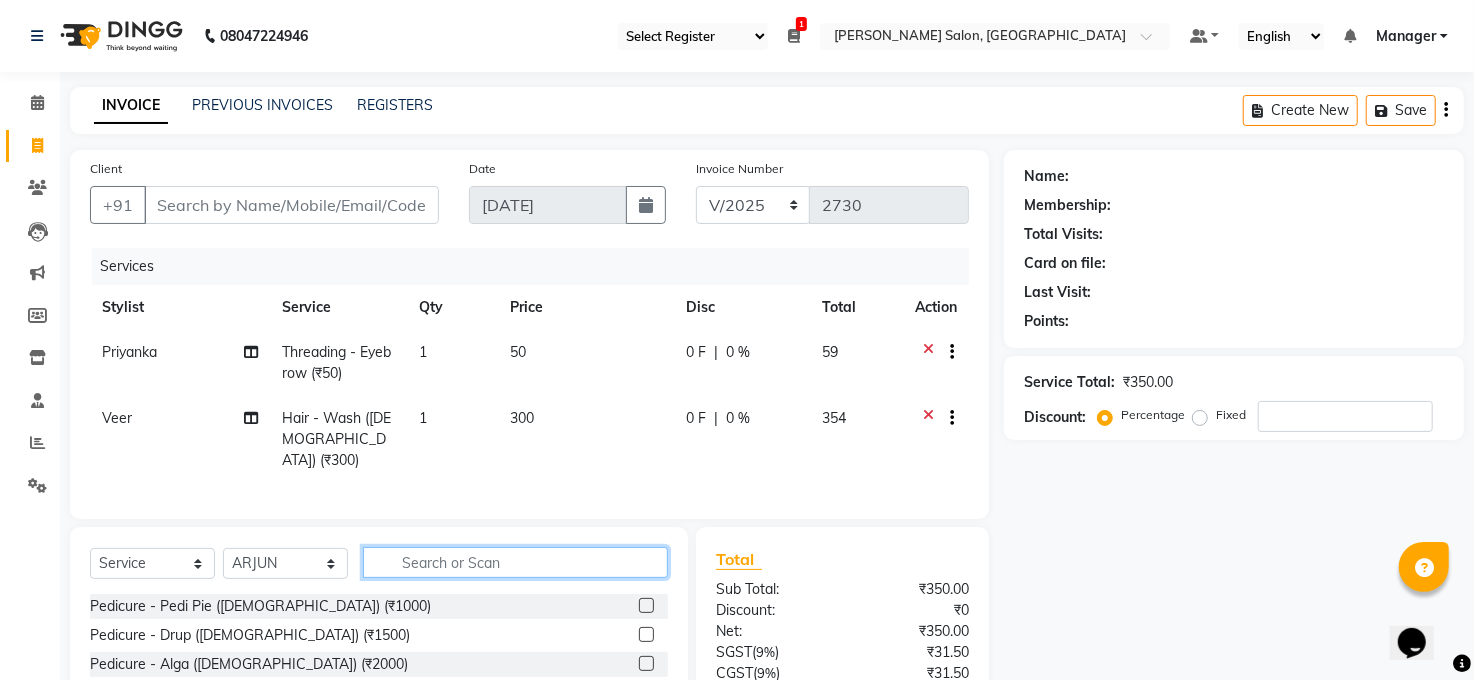 click 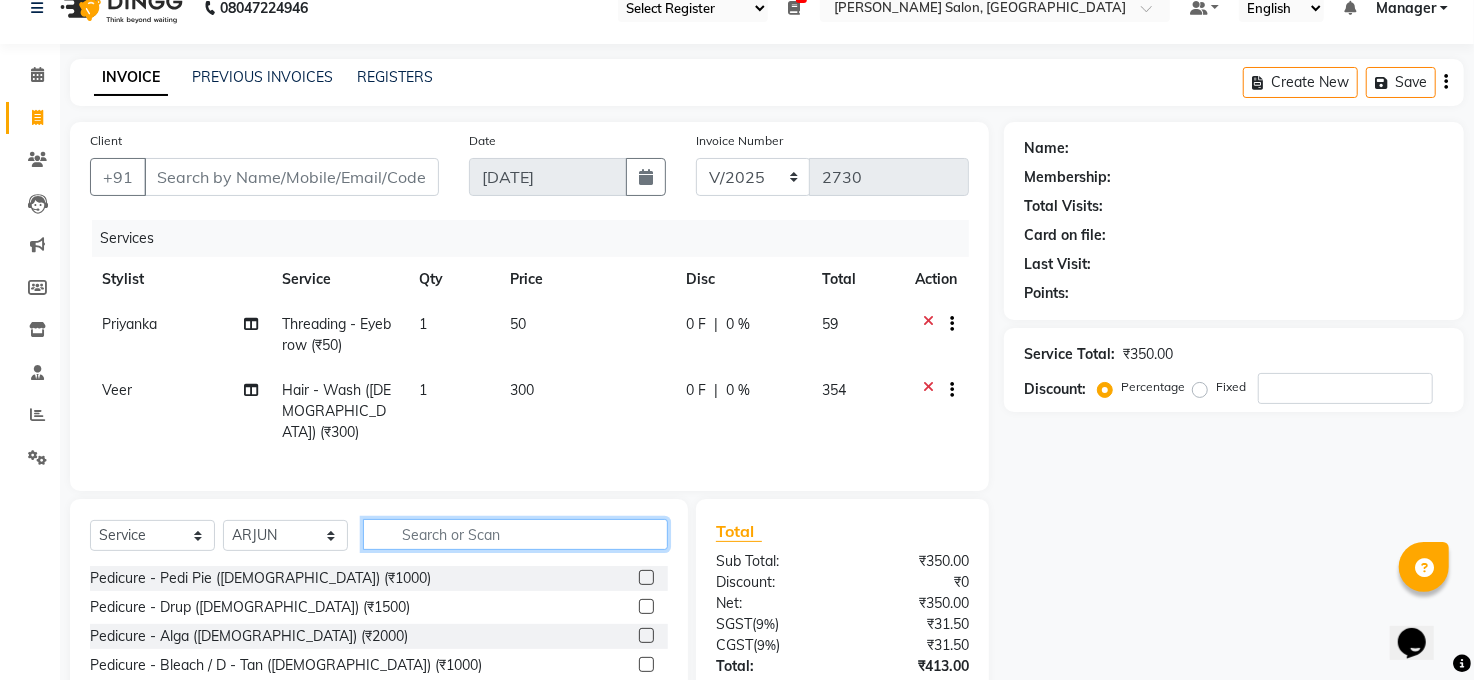 scroll, scrollTop: 44, scrollLeft: 0, axis: vertical 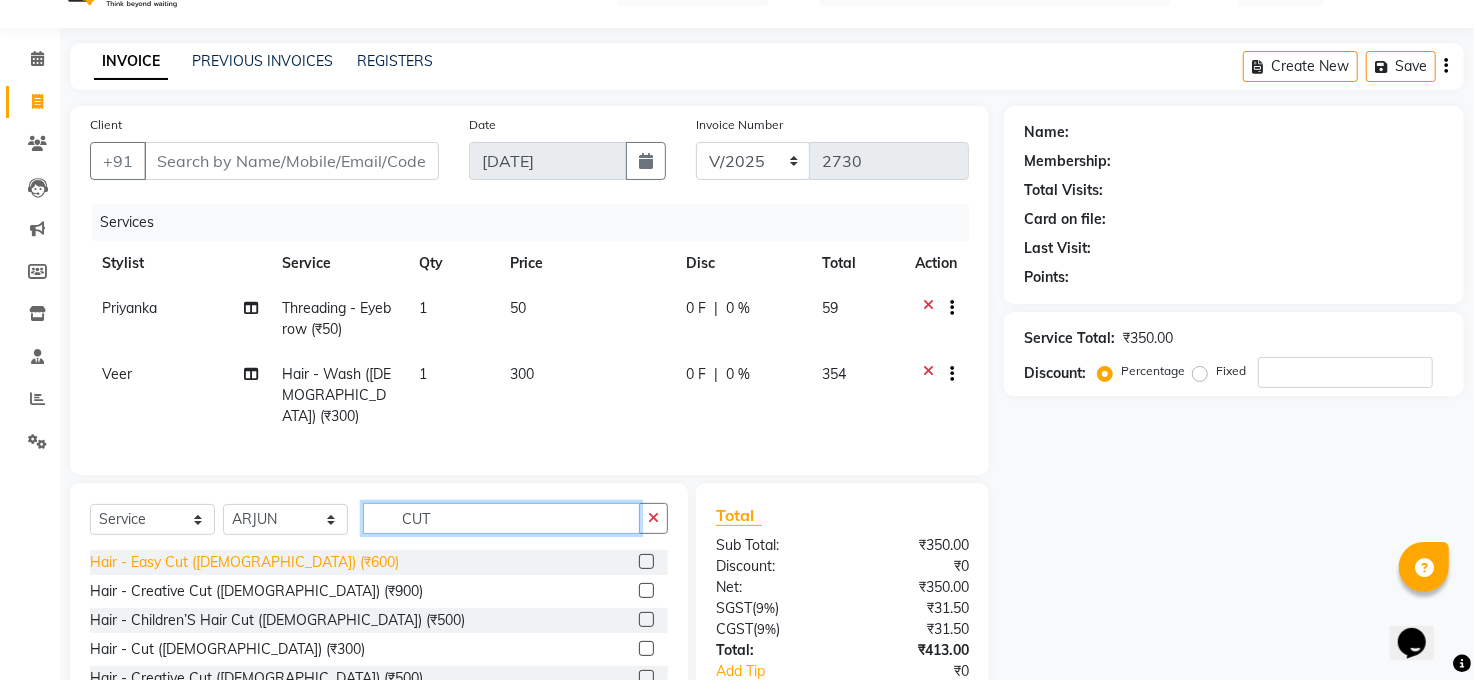 type on "CUT" 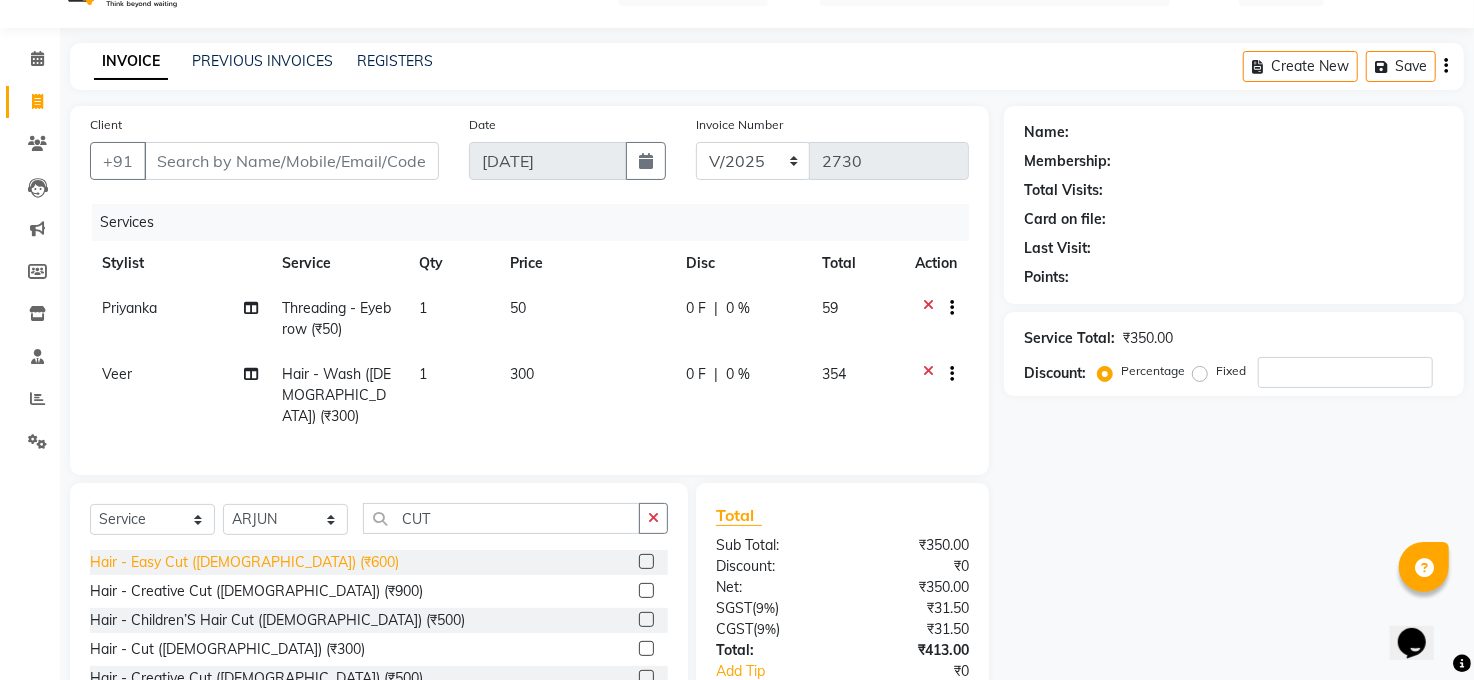 click on "Hair - Easy Cut ([DEMOGRAPHIC_DATA]) (₹600)" 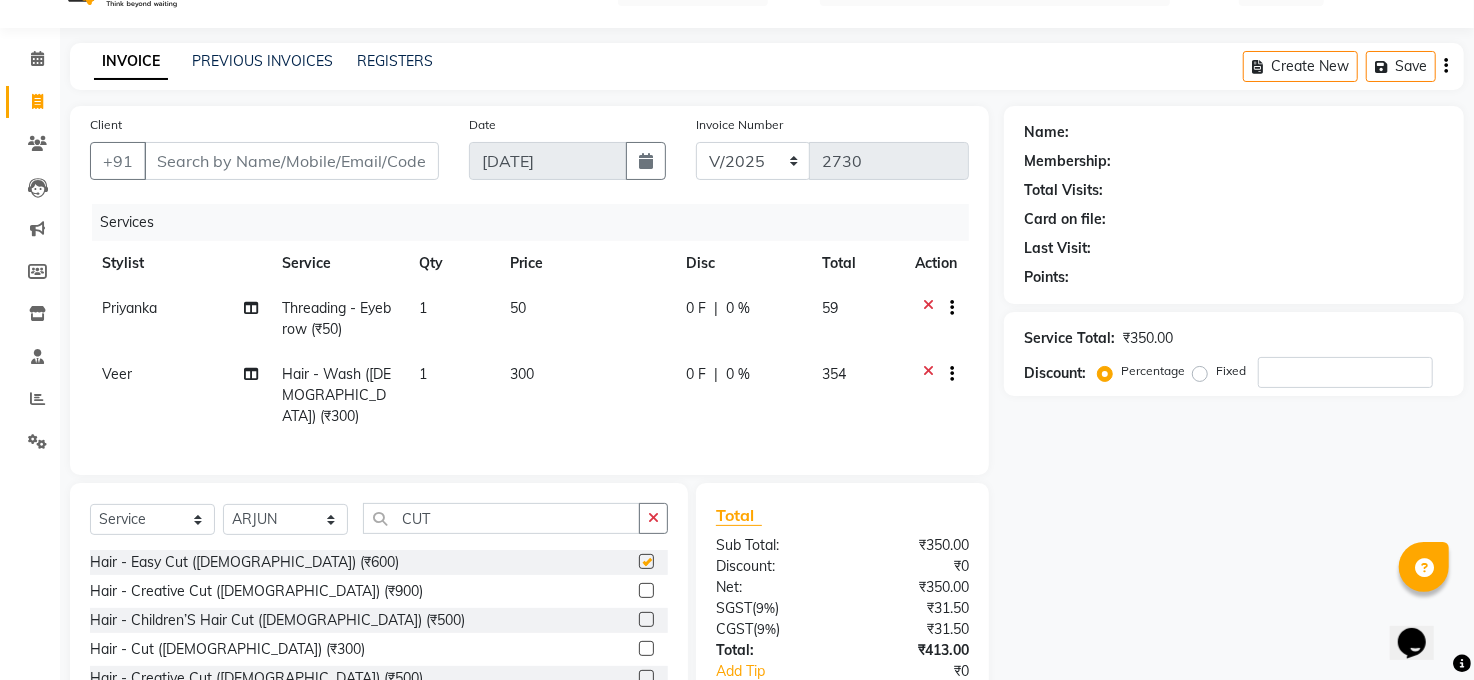 checkbox on "false" 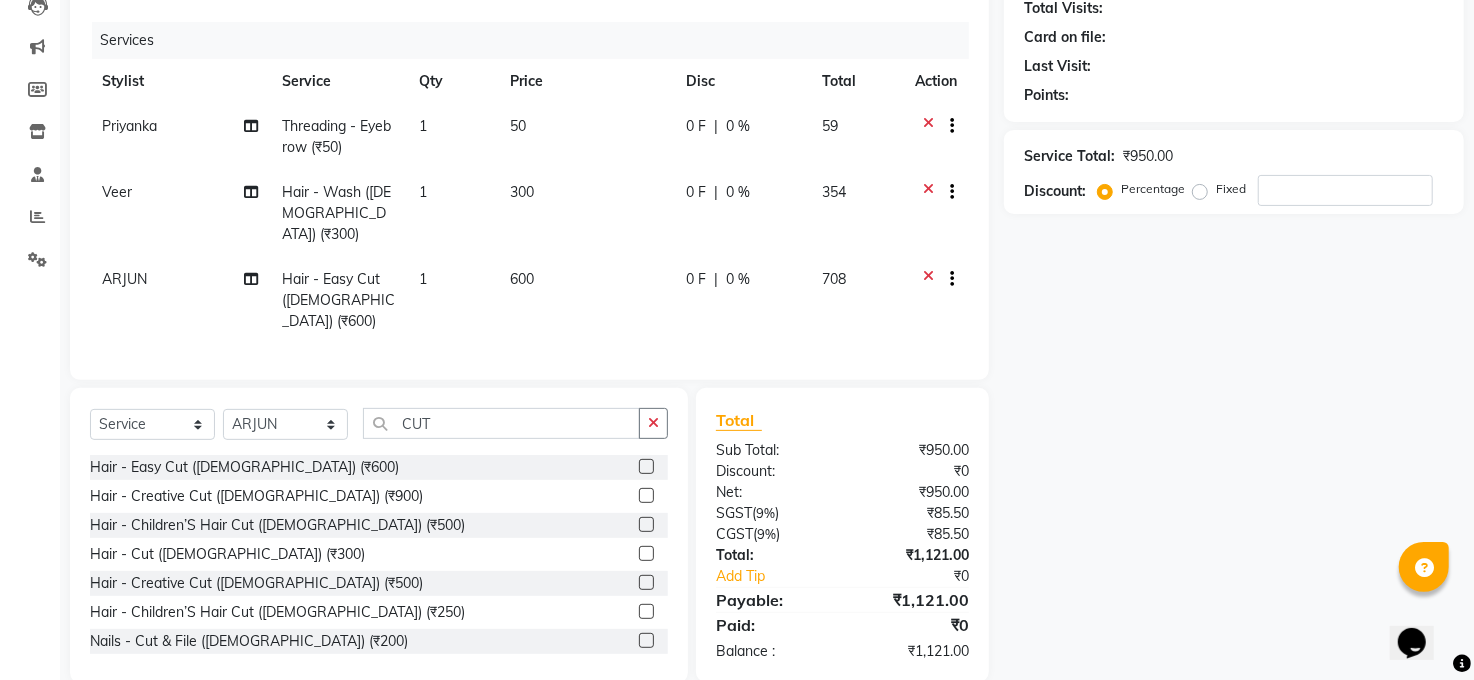 scroll, scrollTop: 236, scrollLeft: 0, axis: vertical 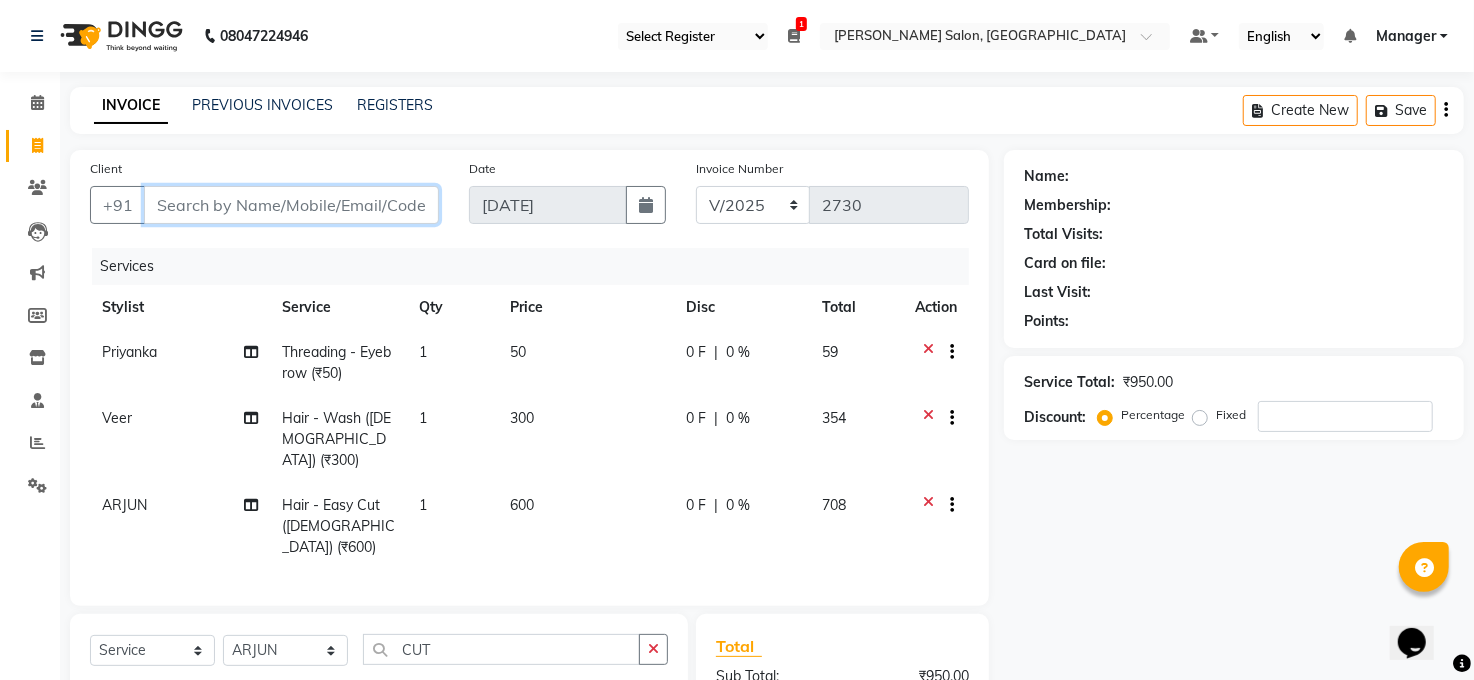 click on "Client" at bounding box center (291, 205) 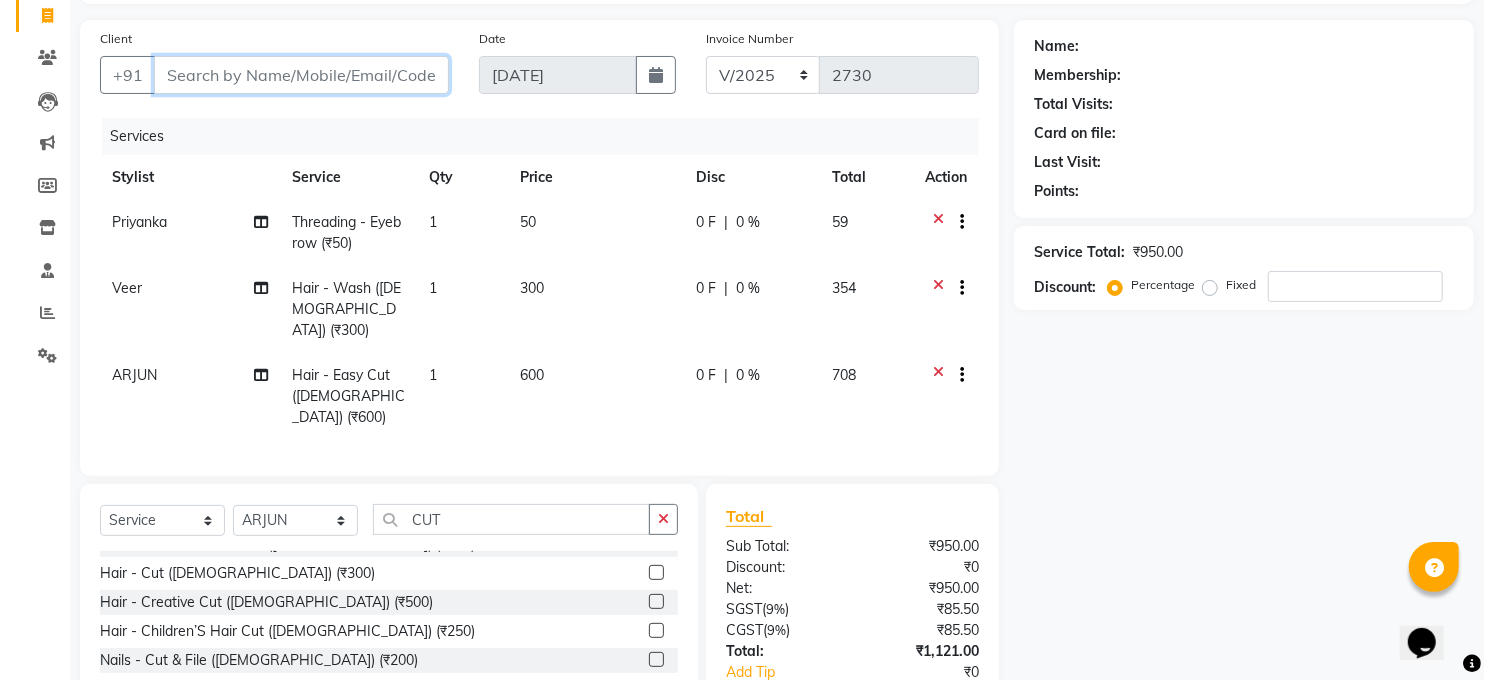 scroll, scrollTop: 0, scrollLeft: 0, axis: both 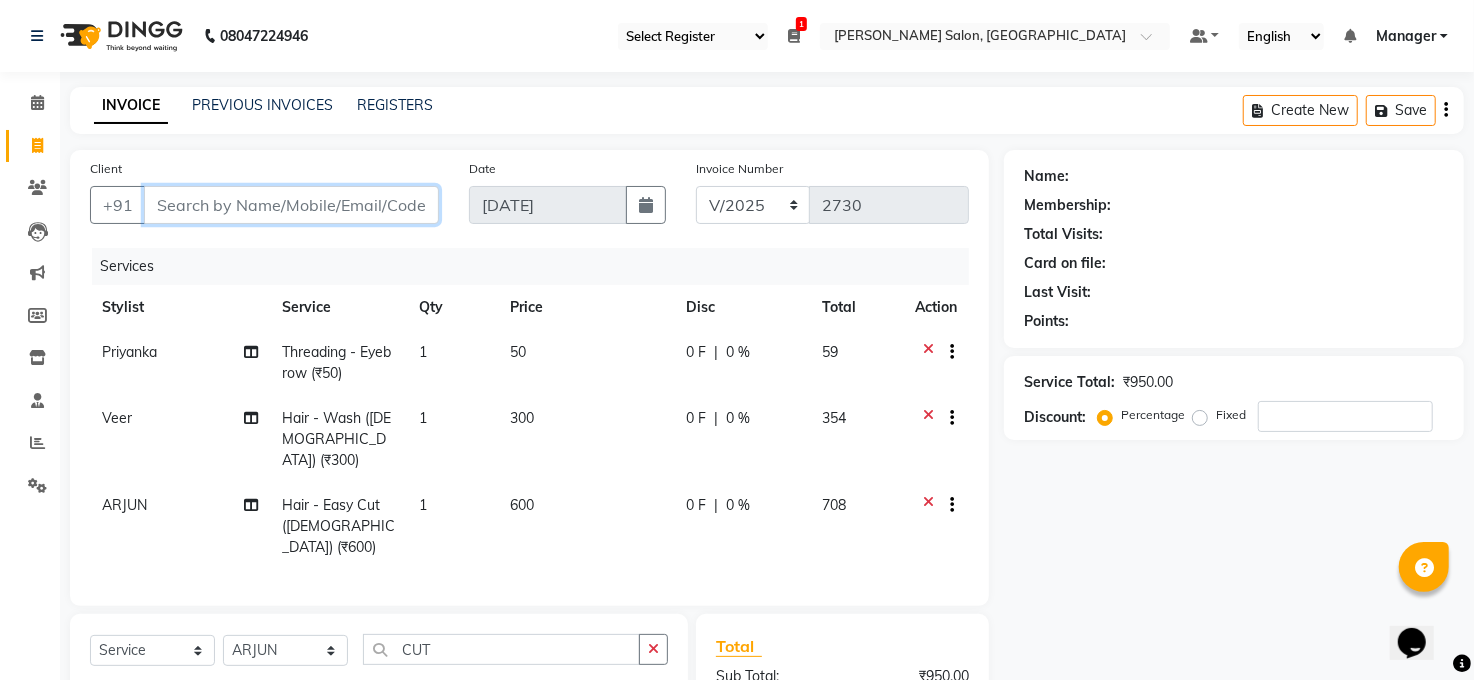 type on "9" 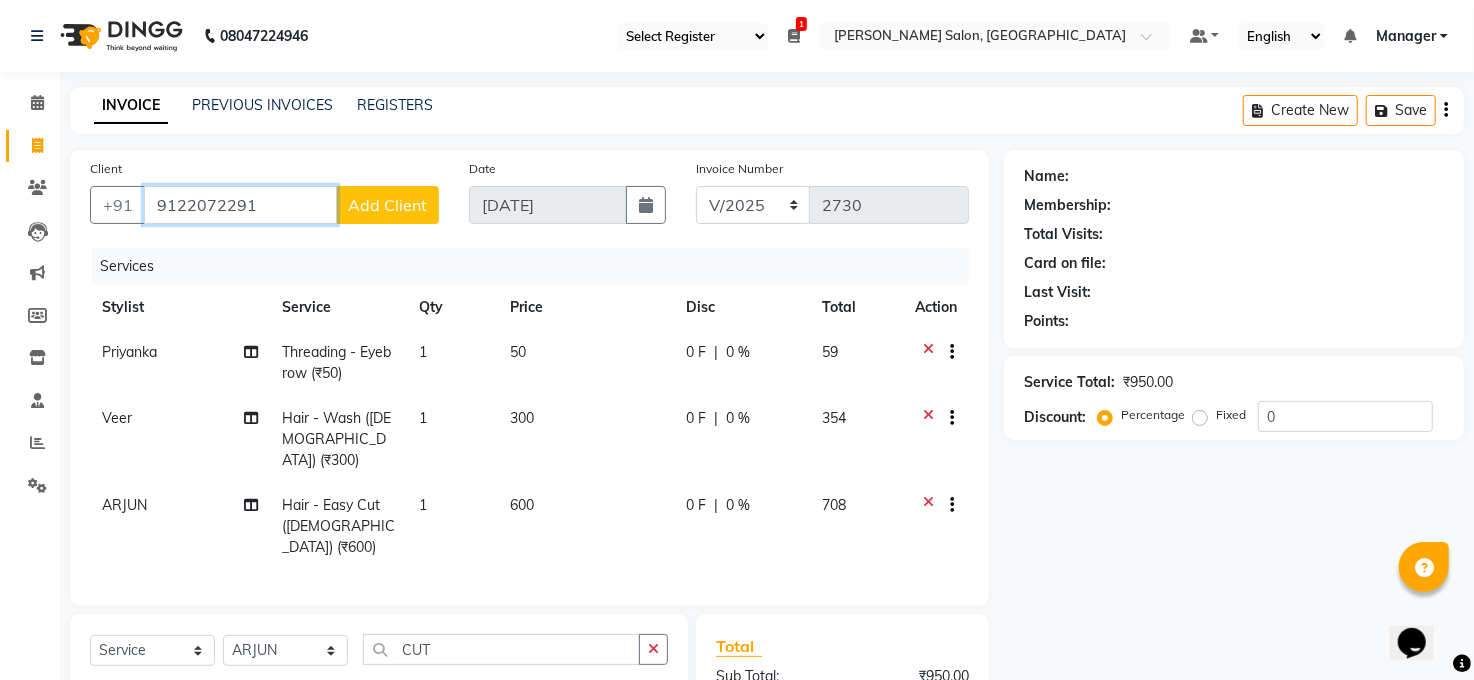type on "9122072291" 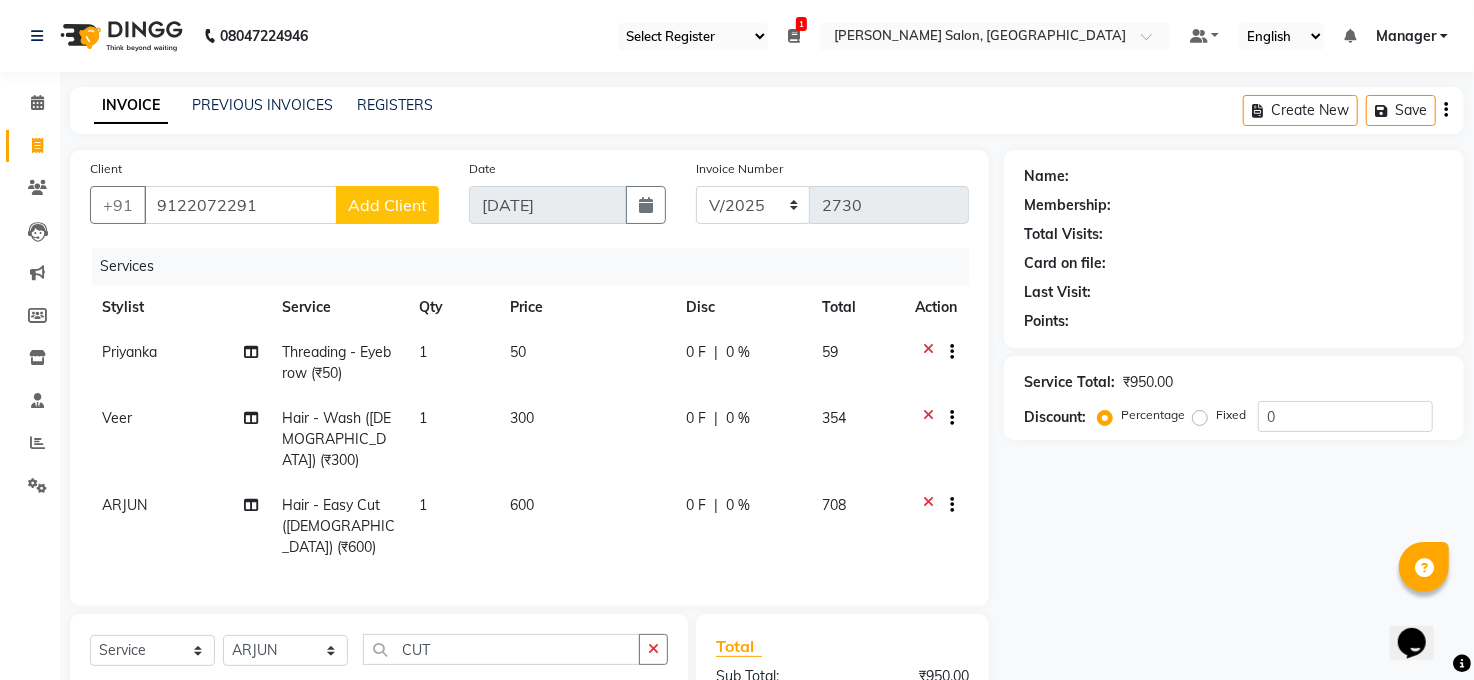 click on "Add Client" 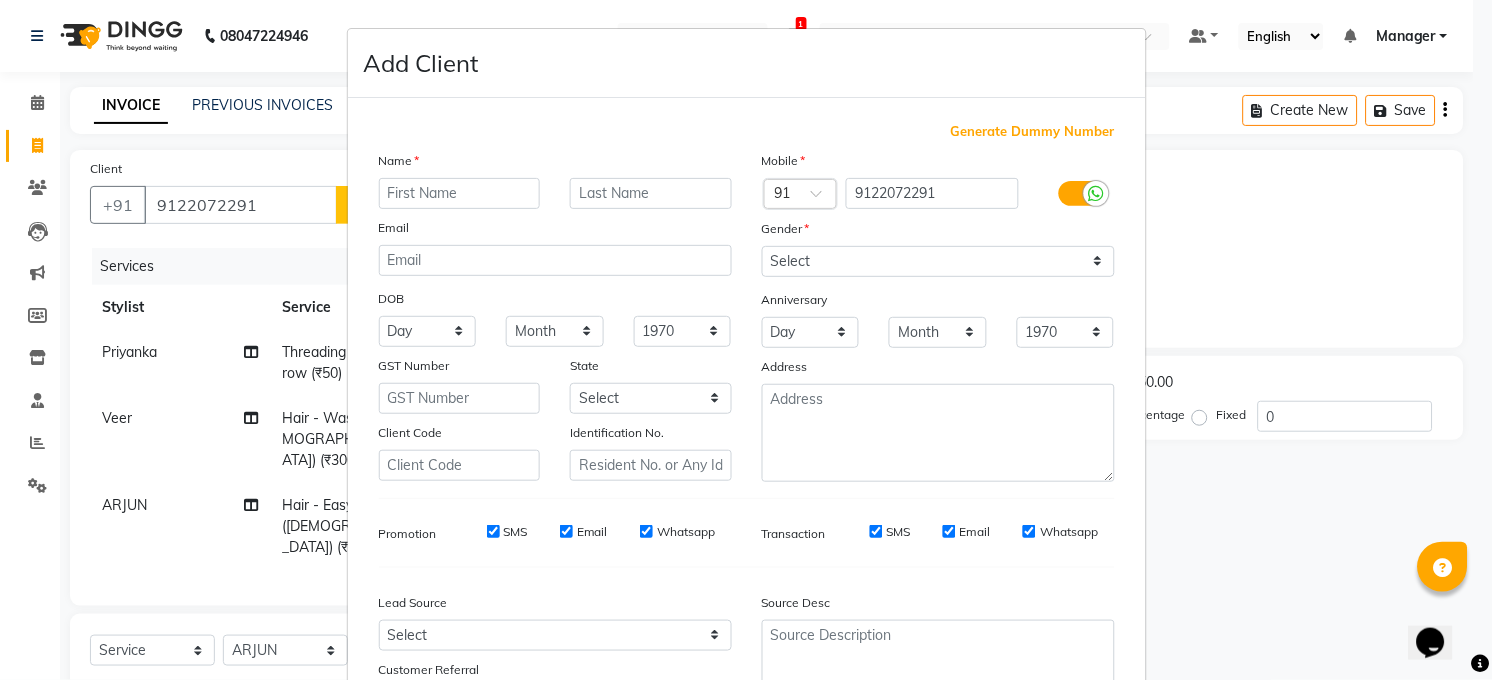 click at bounding box center [460, 193] 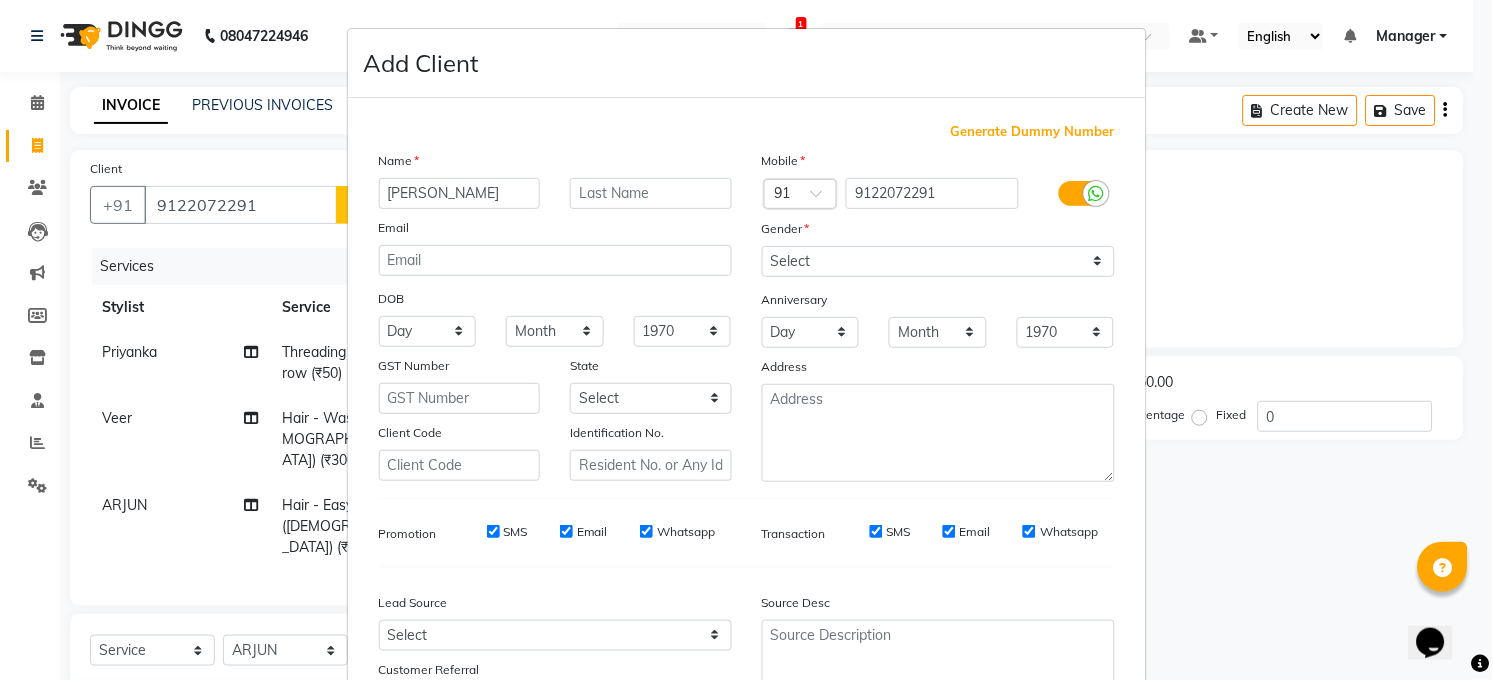 type on "[PERSON_NAME]" 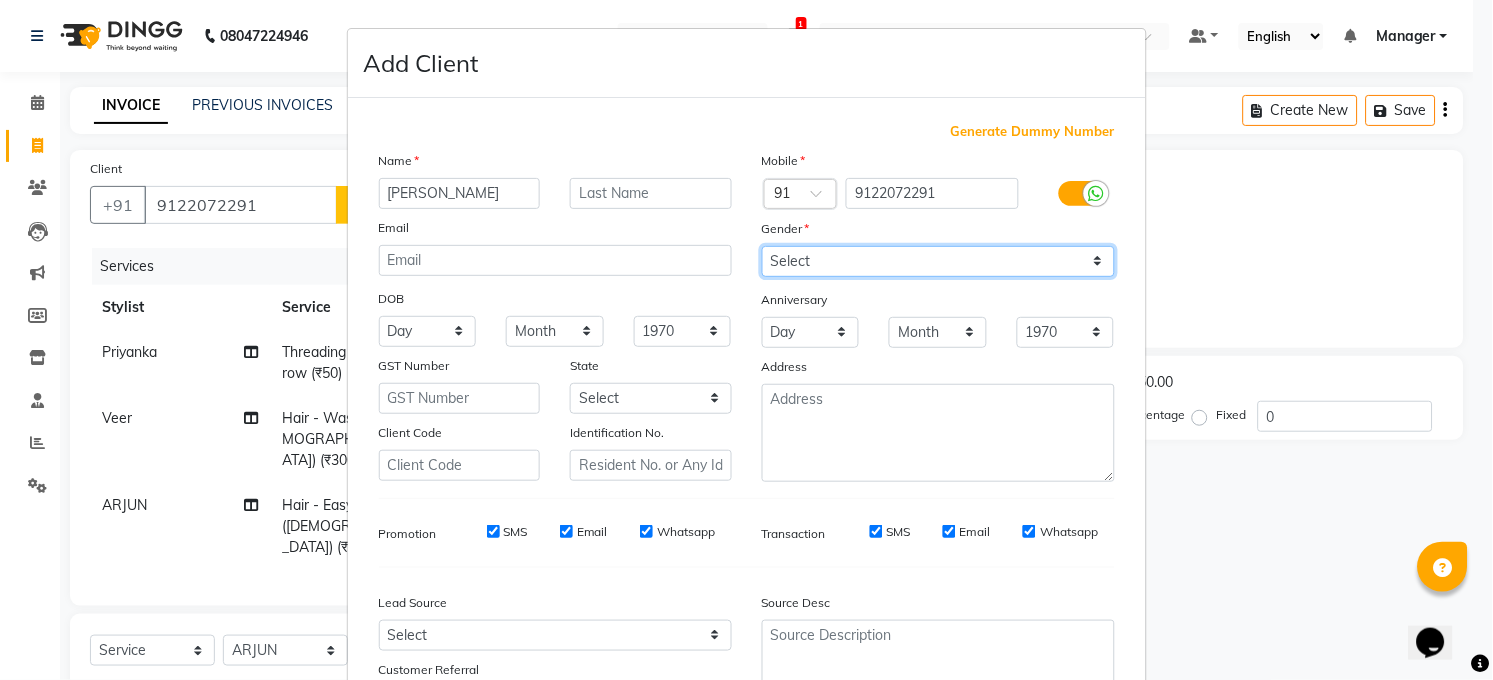 click on "Select Male Female Other Prefer Not To Say" at bounding box center (938, 261) 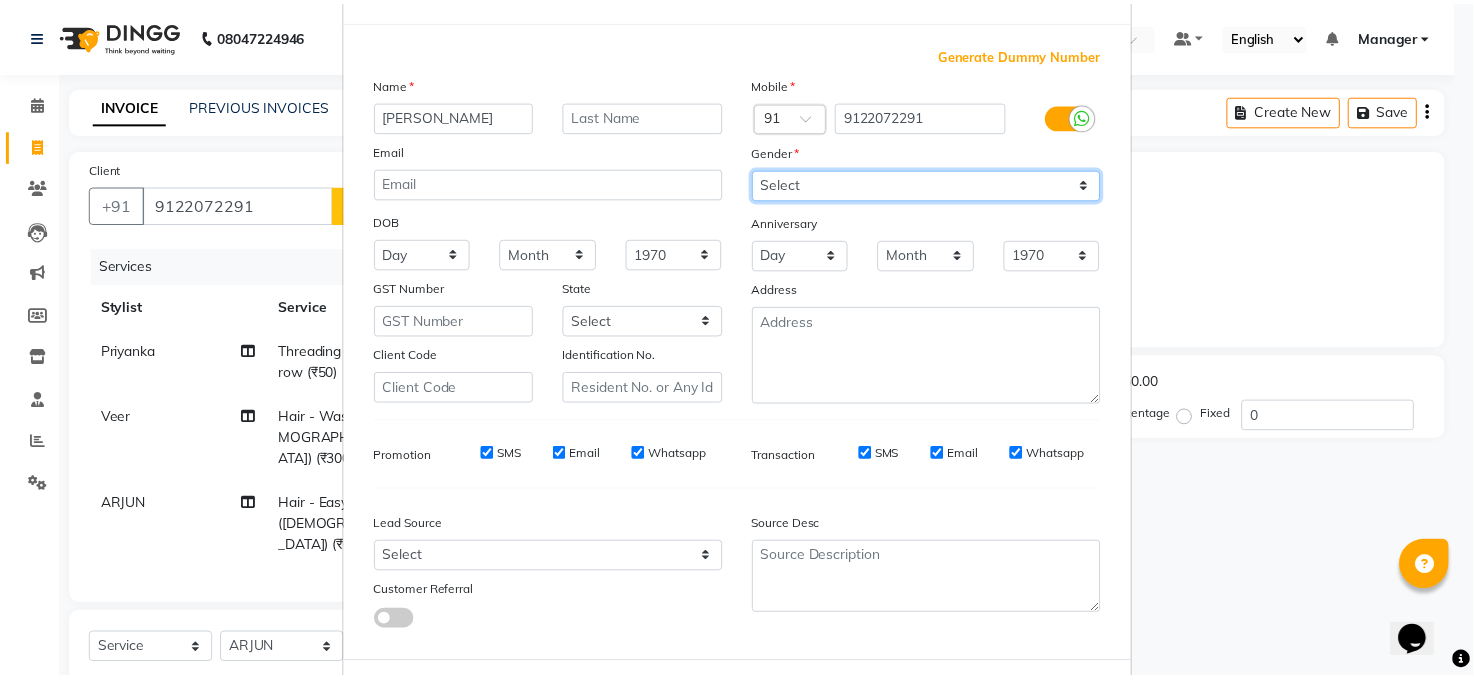 scroll, scrollTop: 169, scrollLeft: 0, axis: vertical 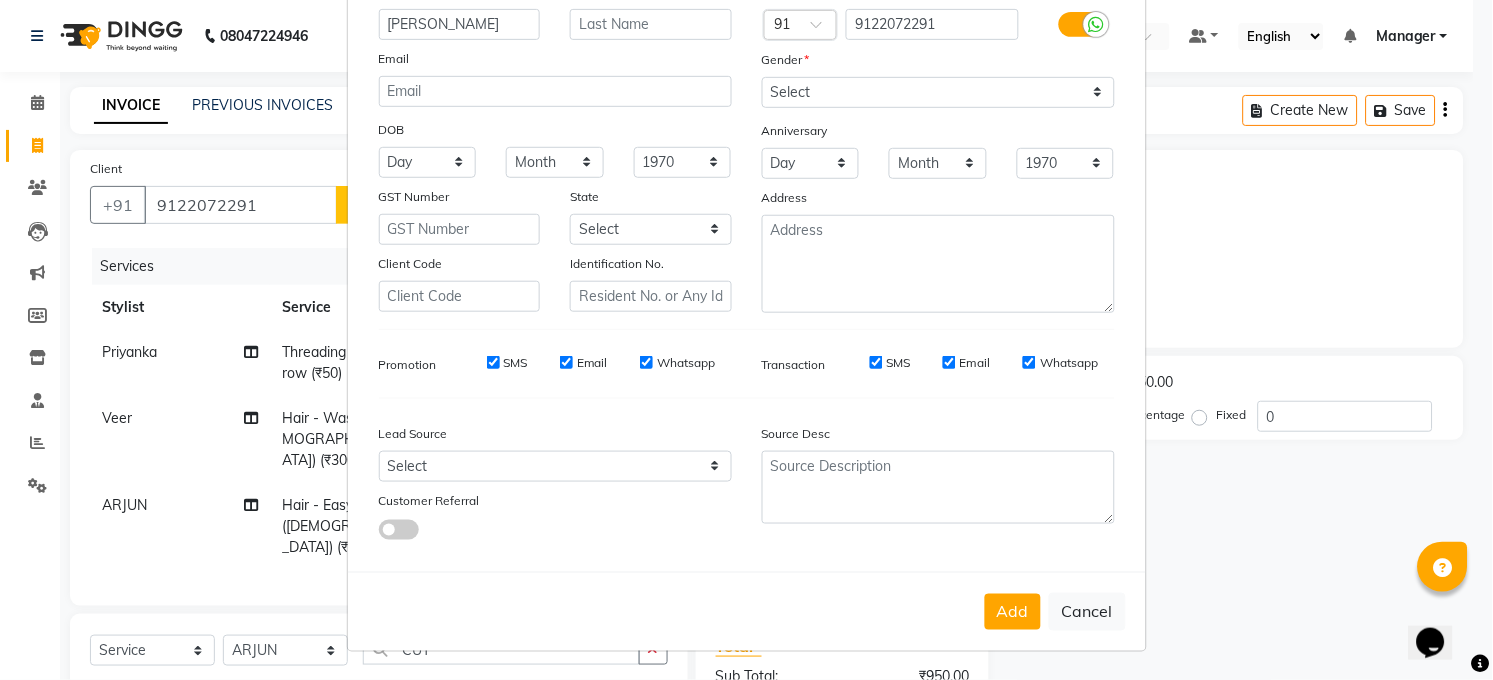 click on "Add" at bounding box center (1013, 612) 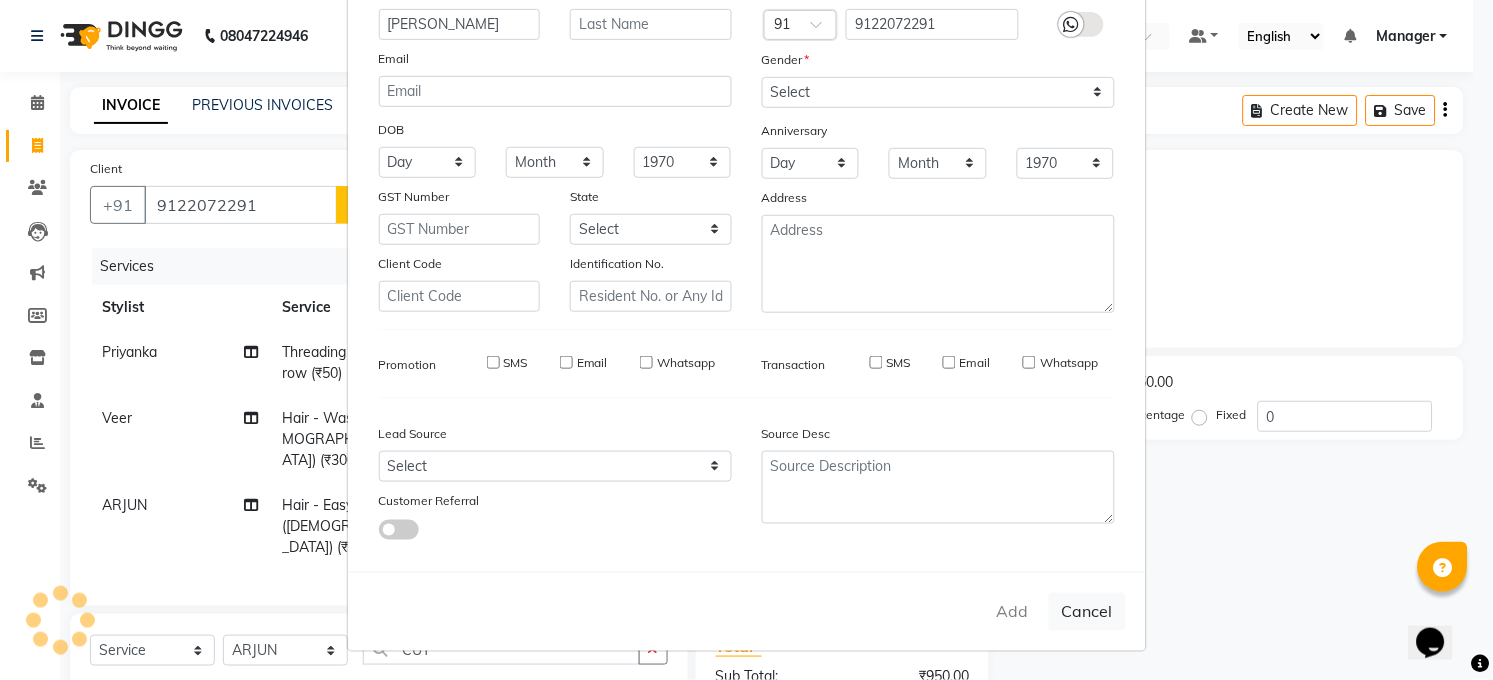 type on "91******91" 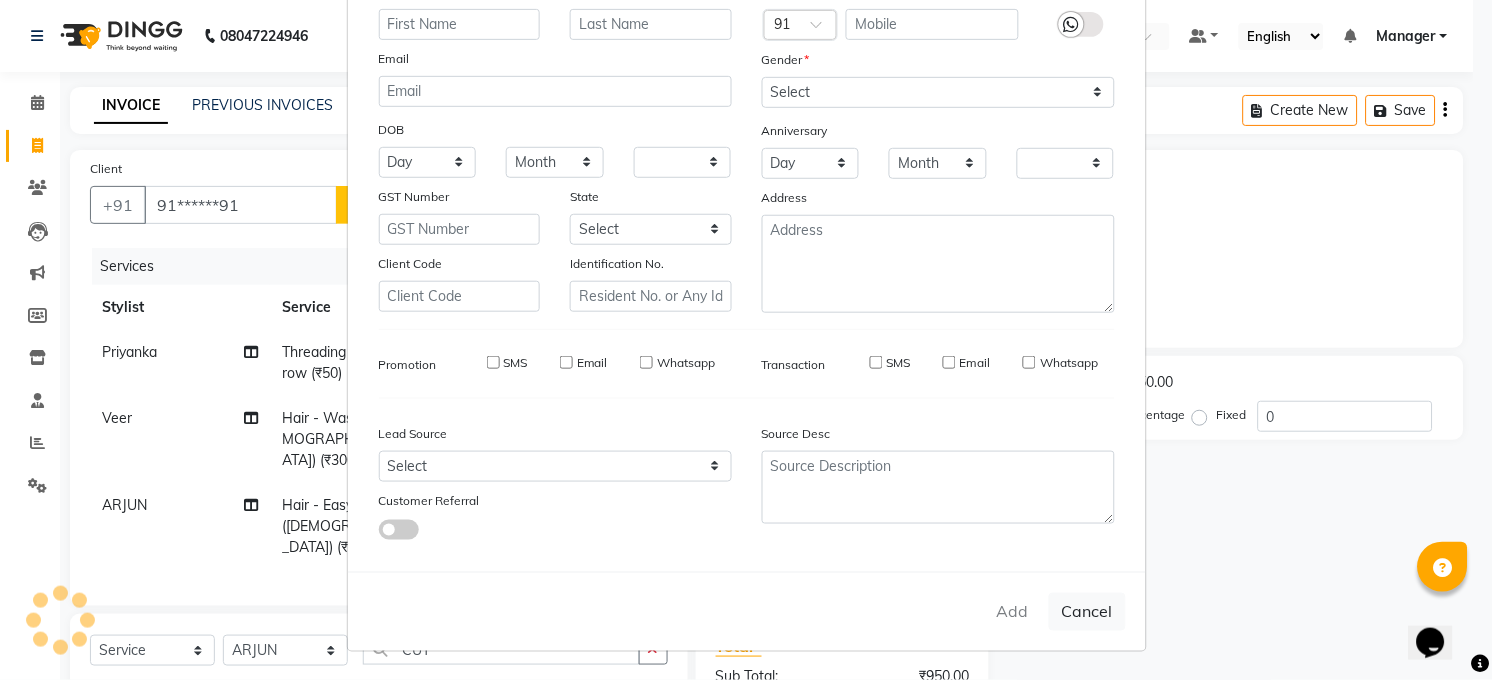 checkbox on "false" 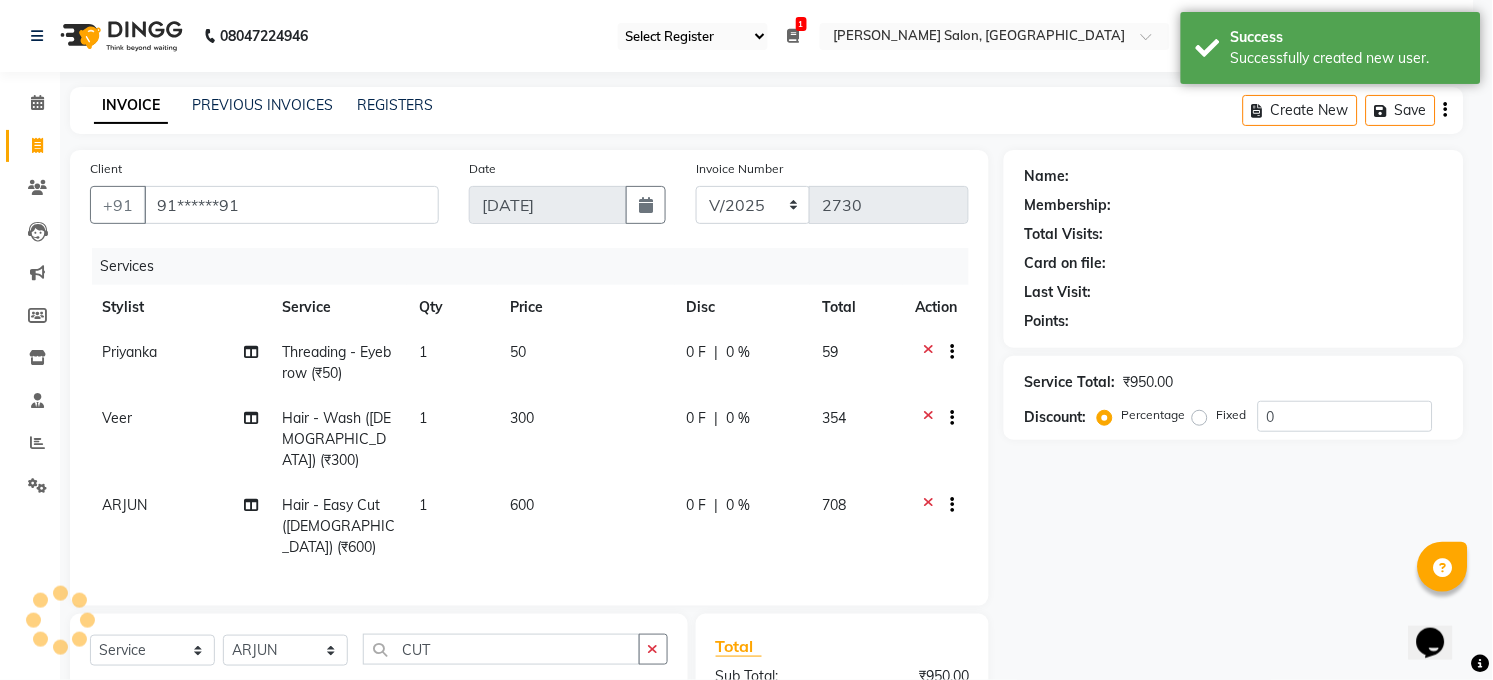 select on "1: Object" 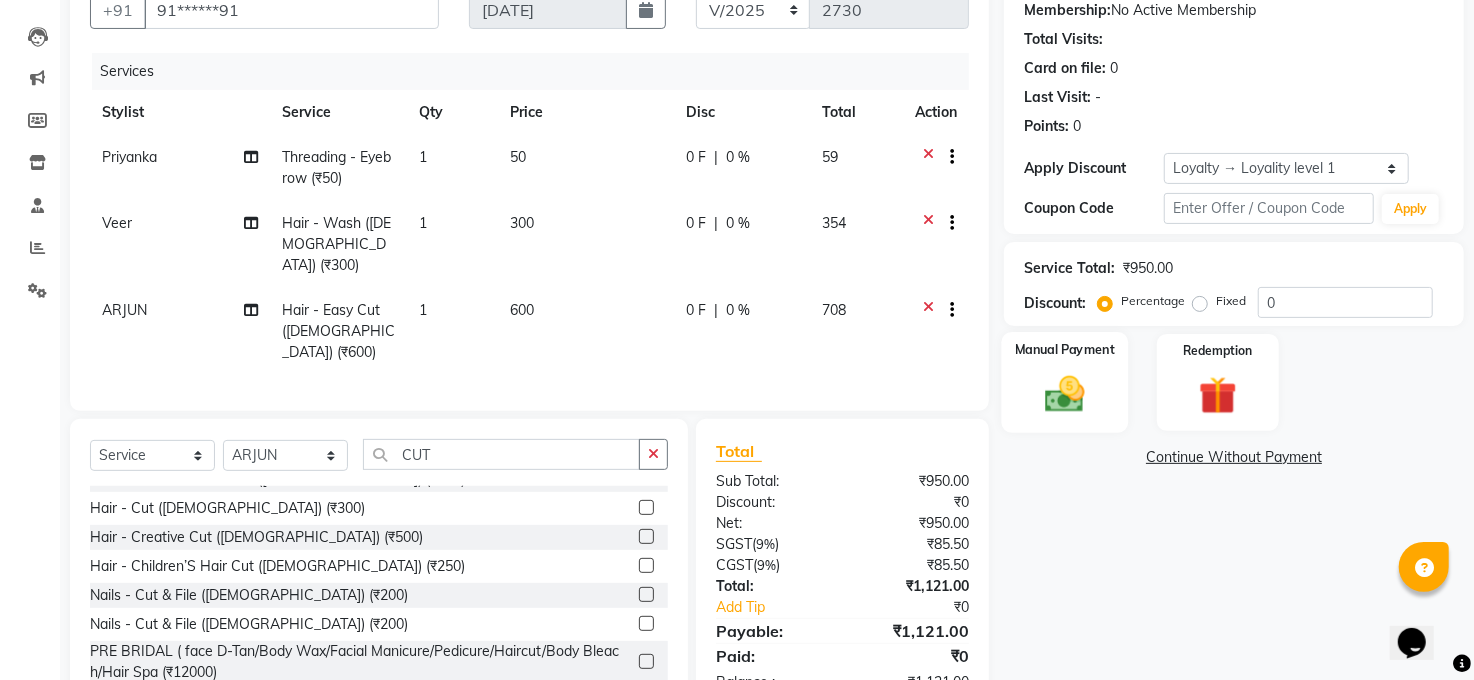 scroll, scrollTop: 236, scrollLeft: 0, axis: vertical 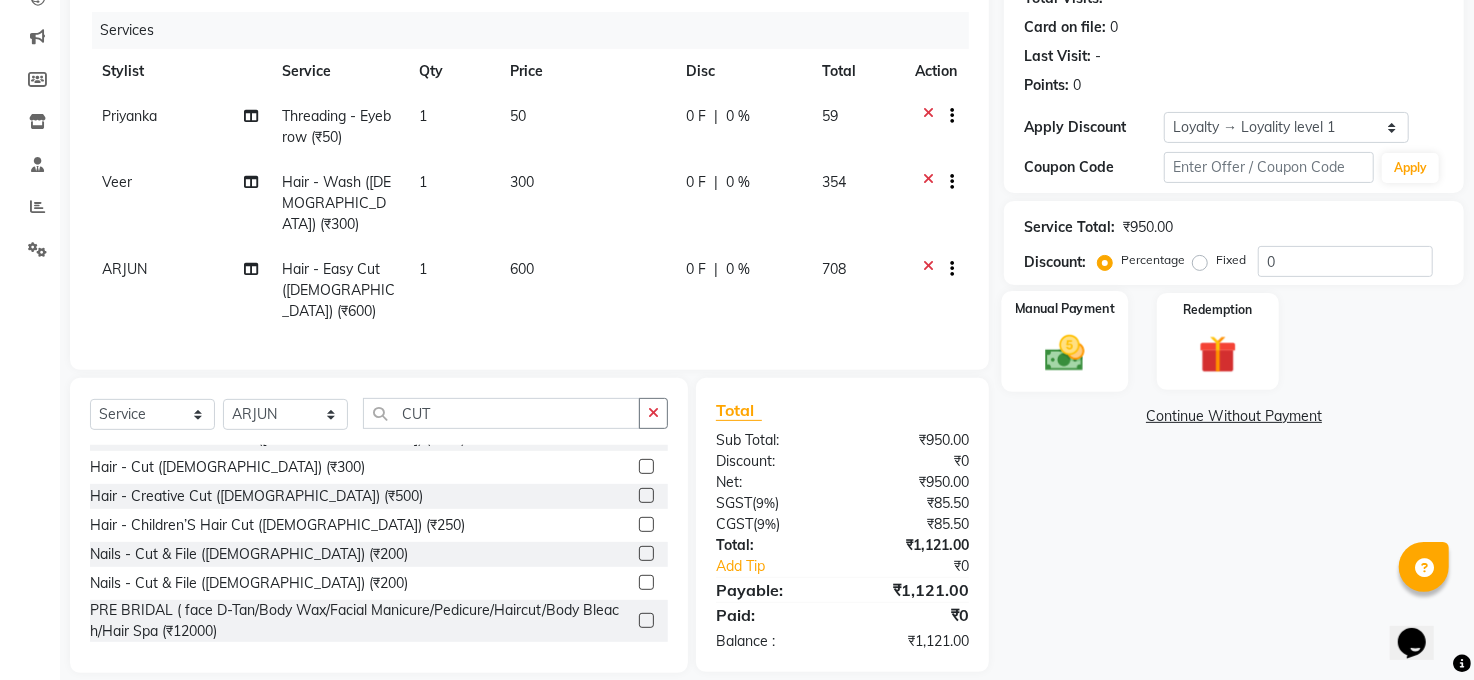 click 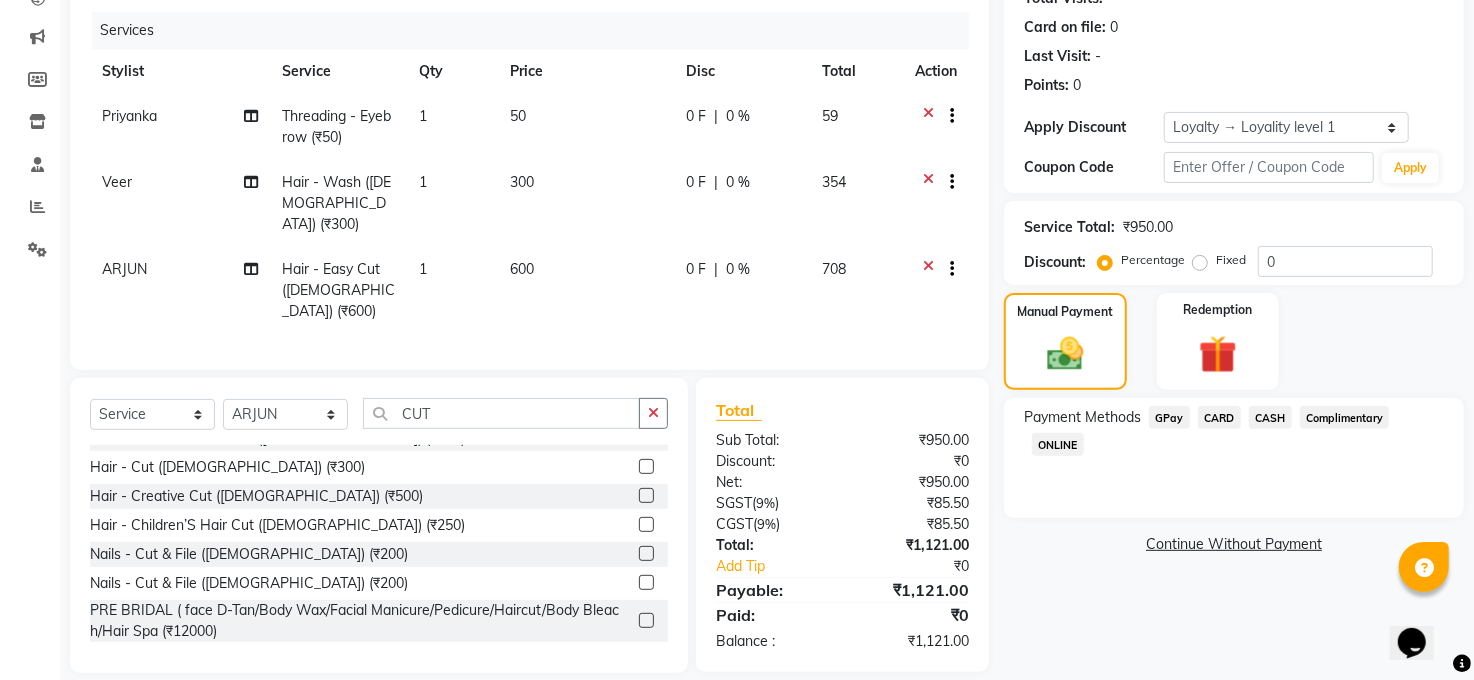 click on "GPay" 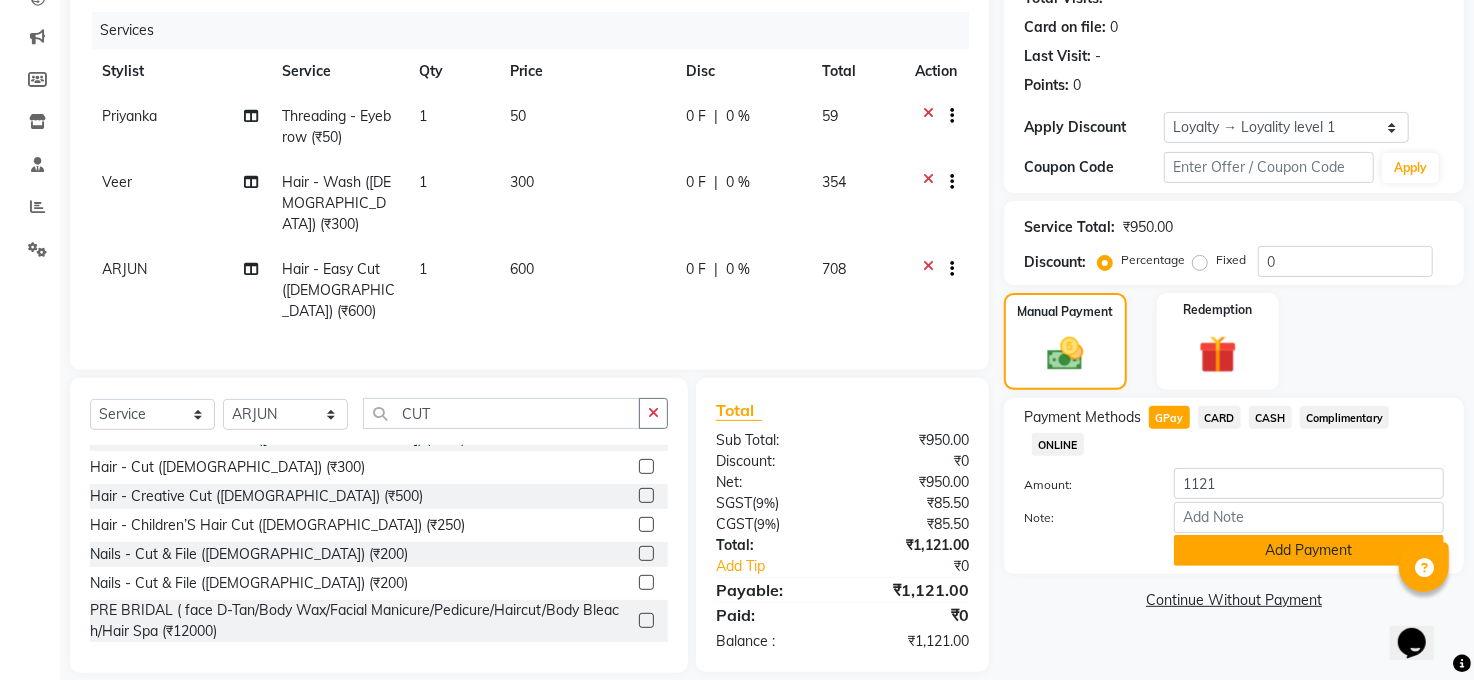 click on "Add Payment" 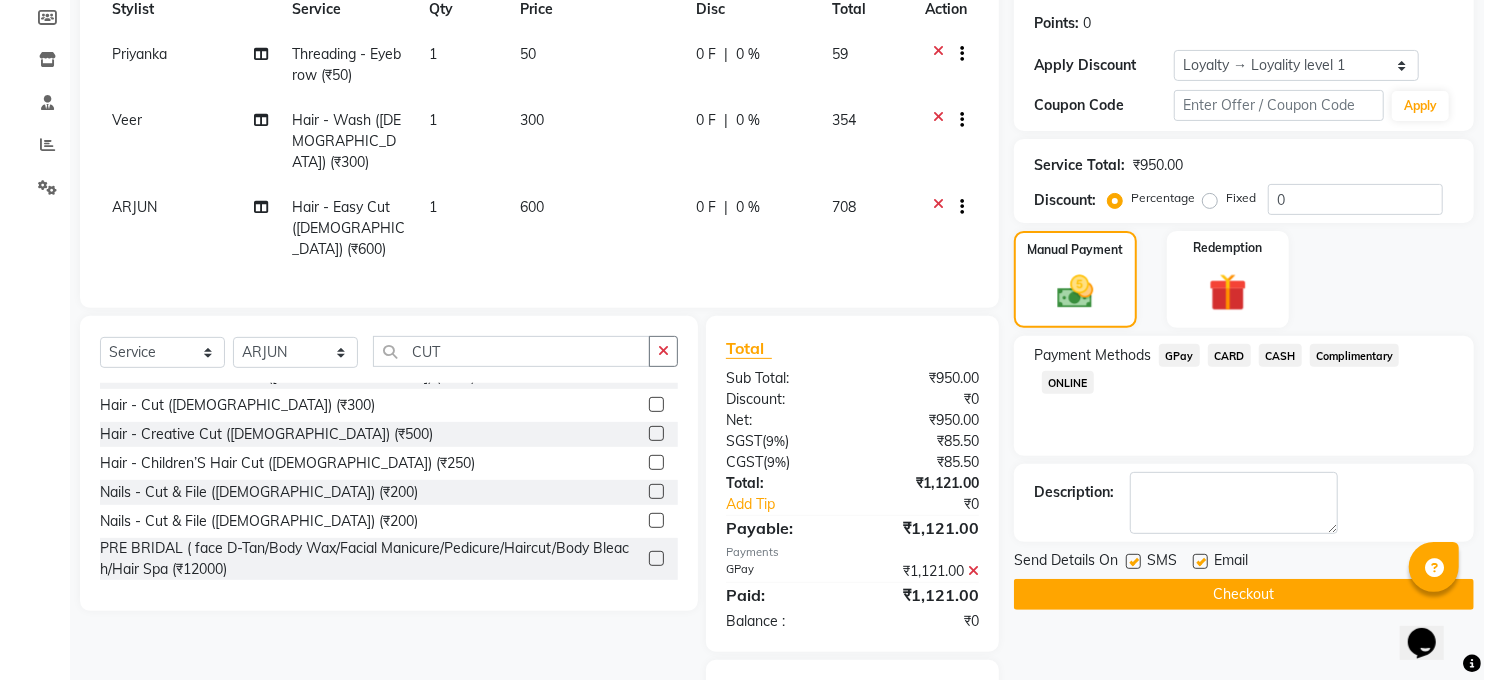 scroll, scrollTop: 375, scrollLeft: 0, axis: vertical 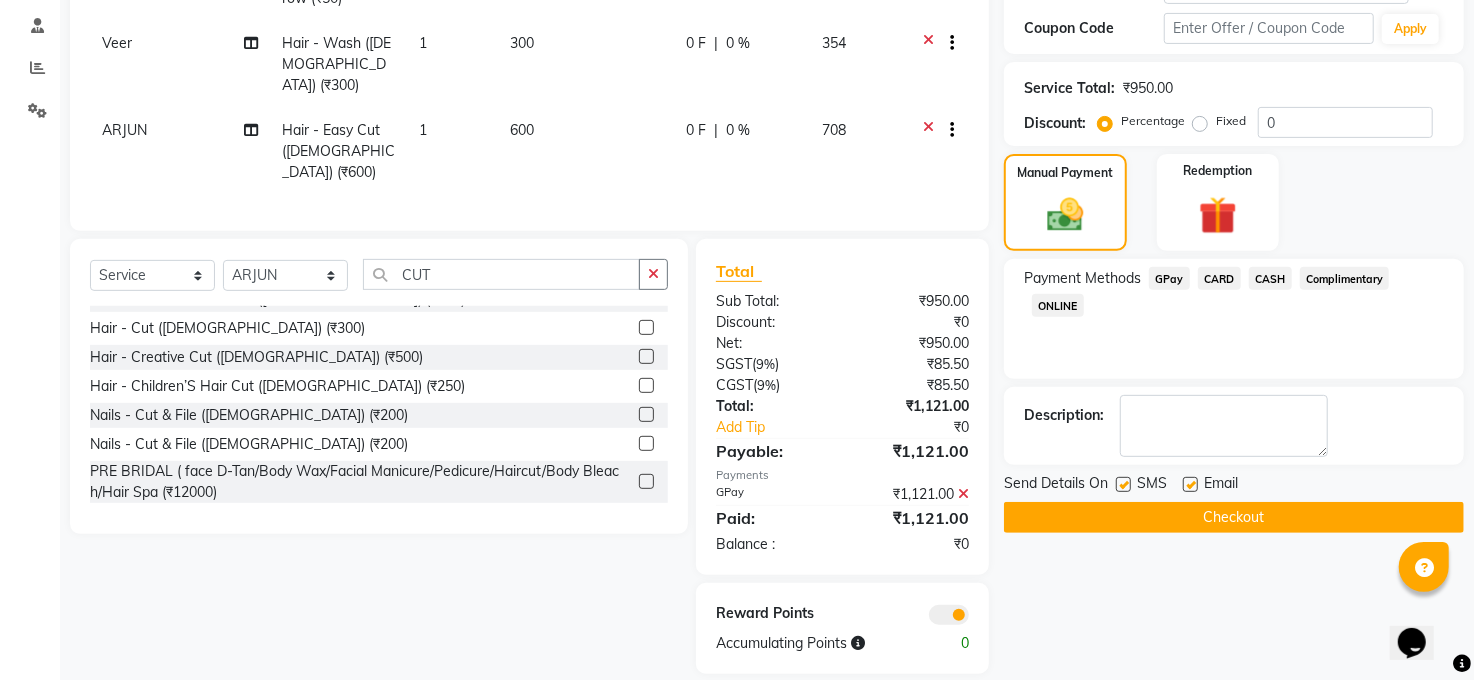 click 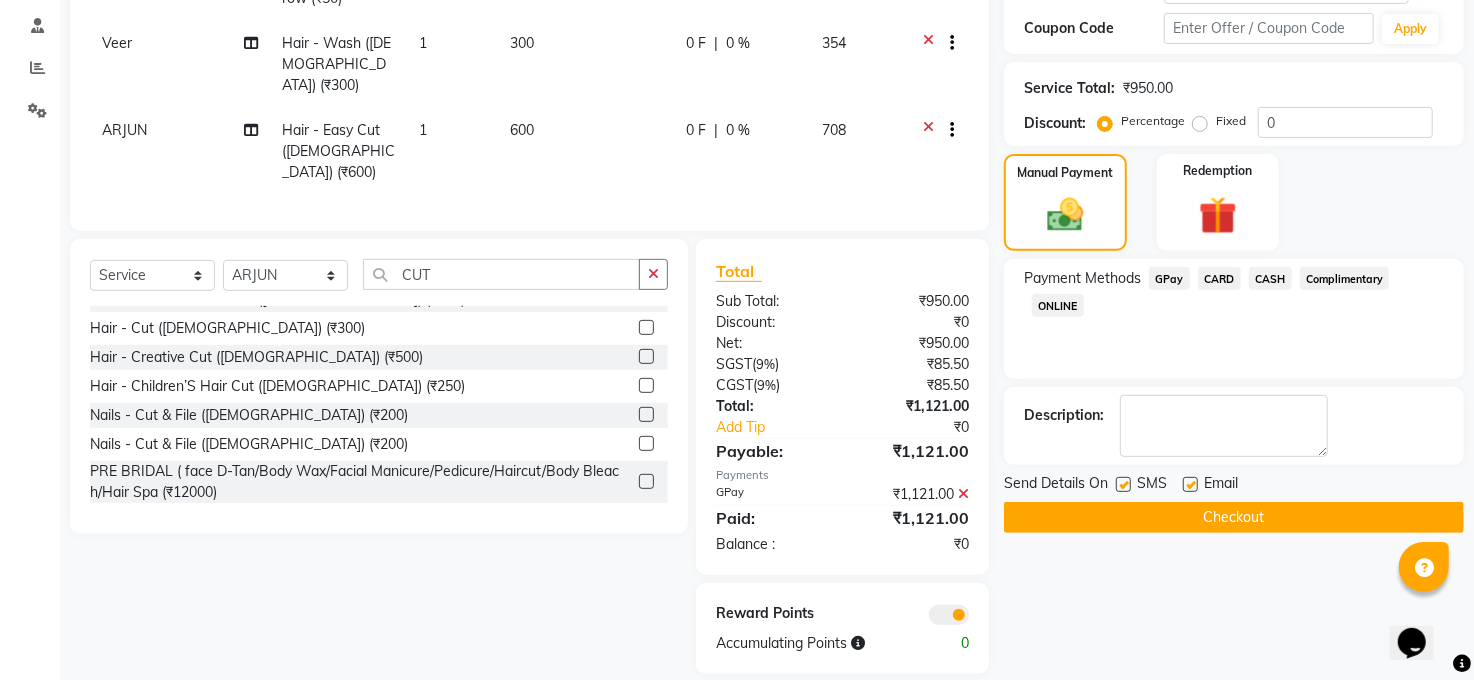 click 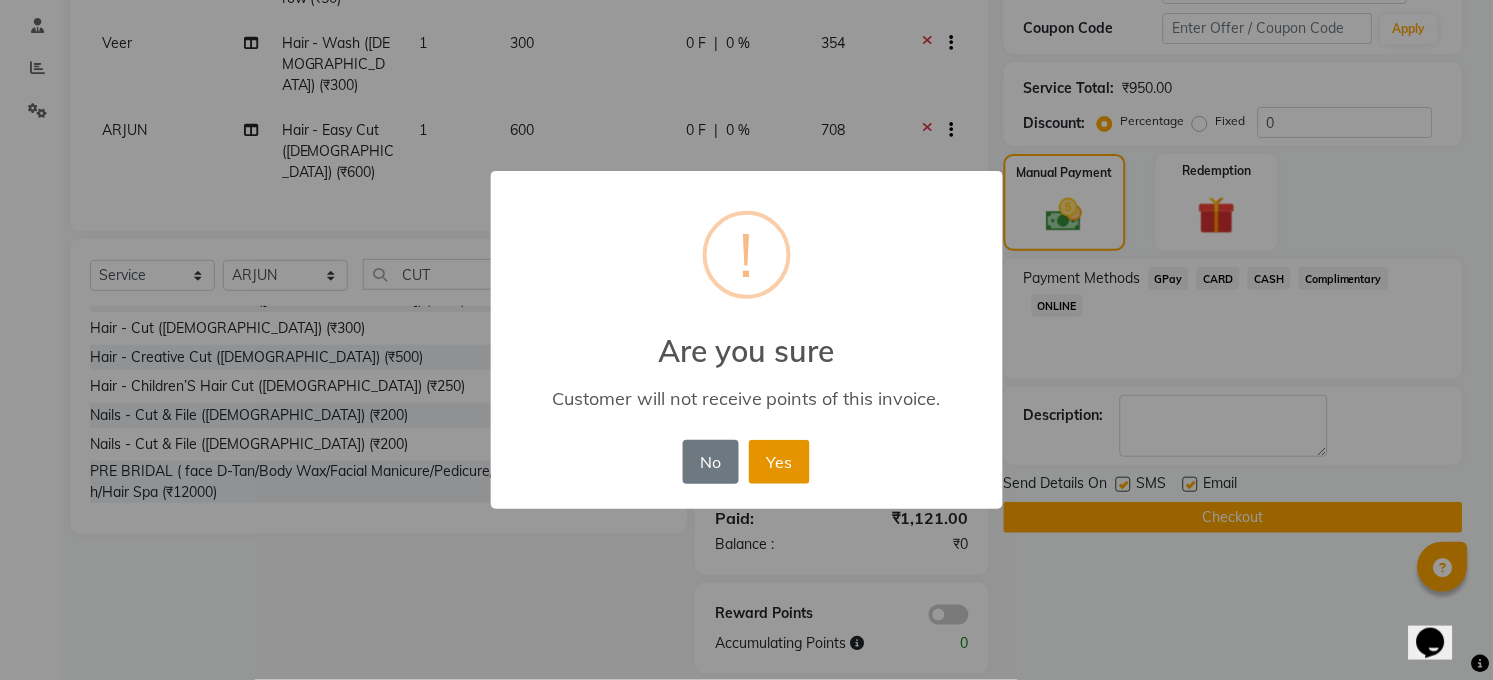 click on "Yes" at bounding box center [779, 462] 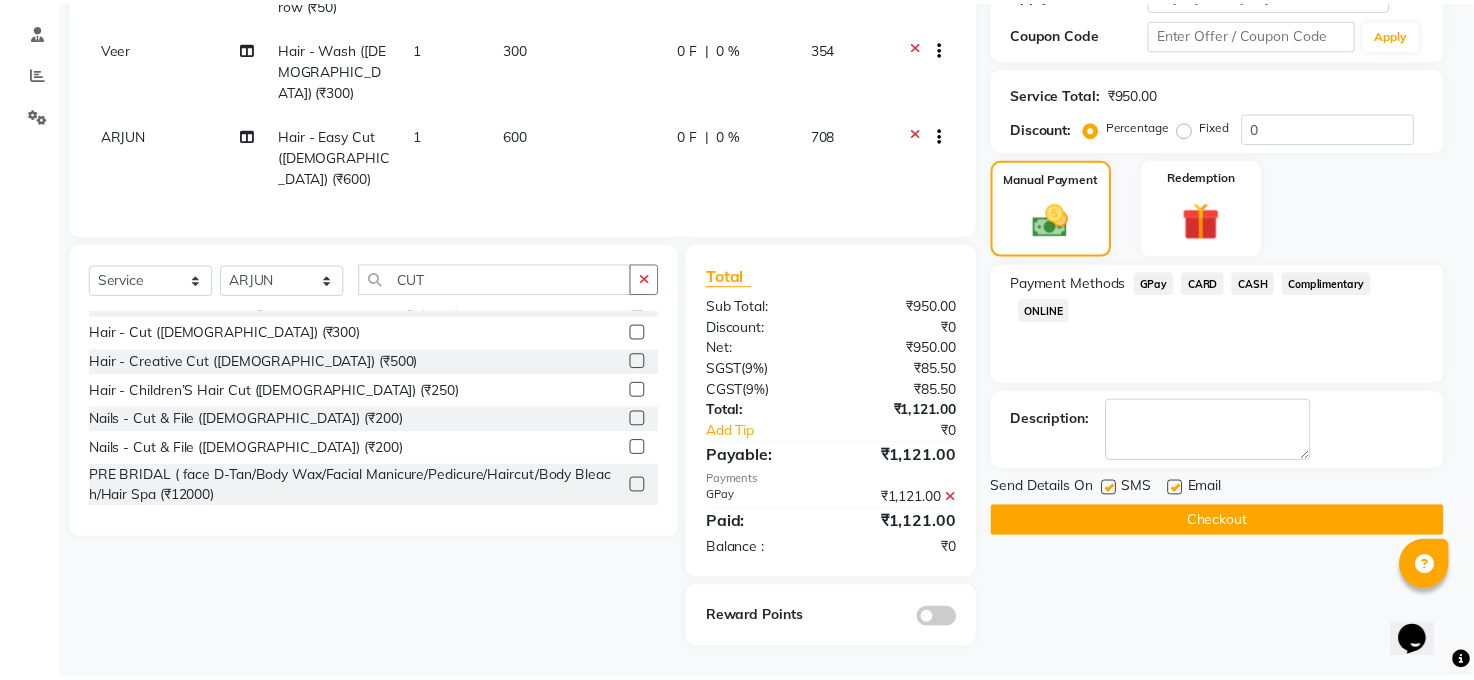 scroll, scrollTop: 347, scrollLeft: 0, axis: vertical 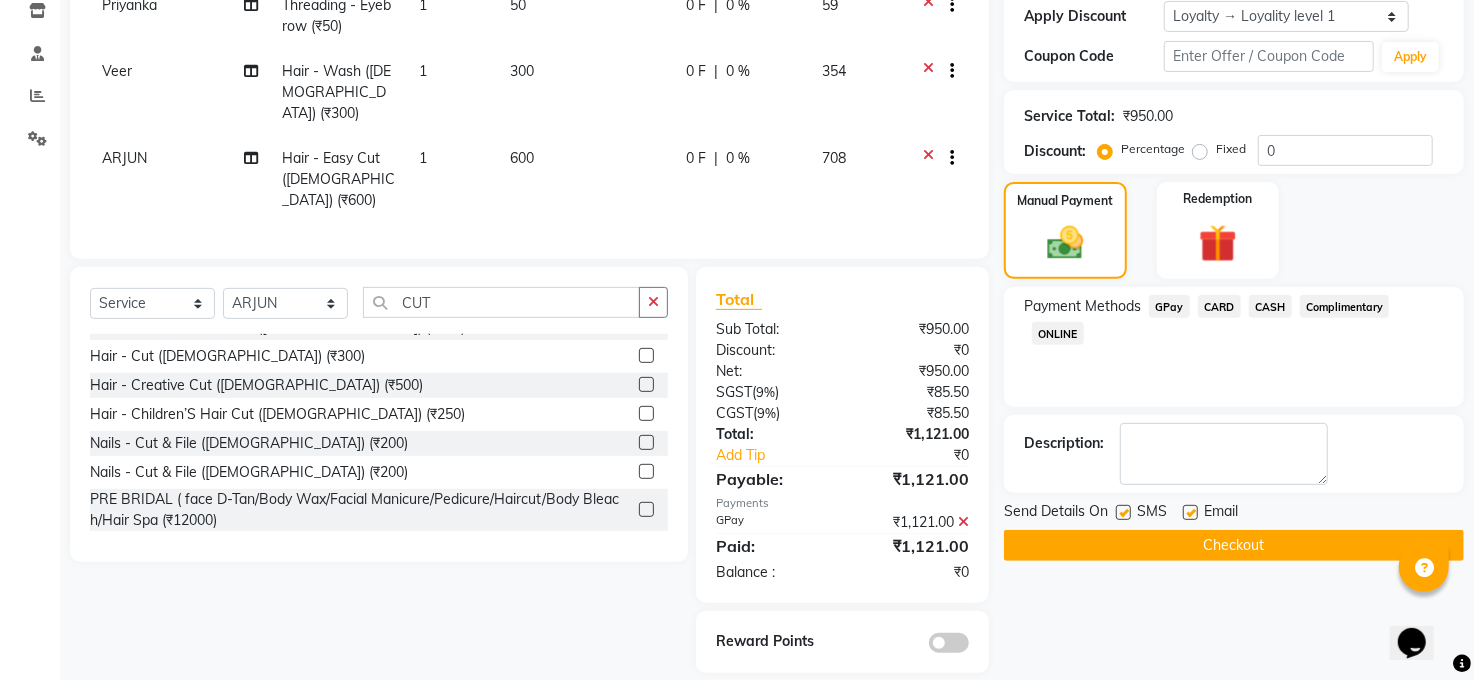 click on "Checkout" 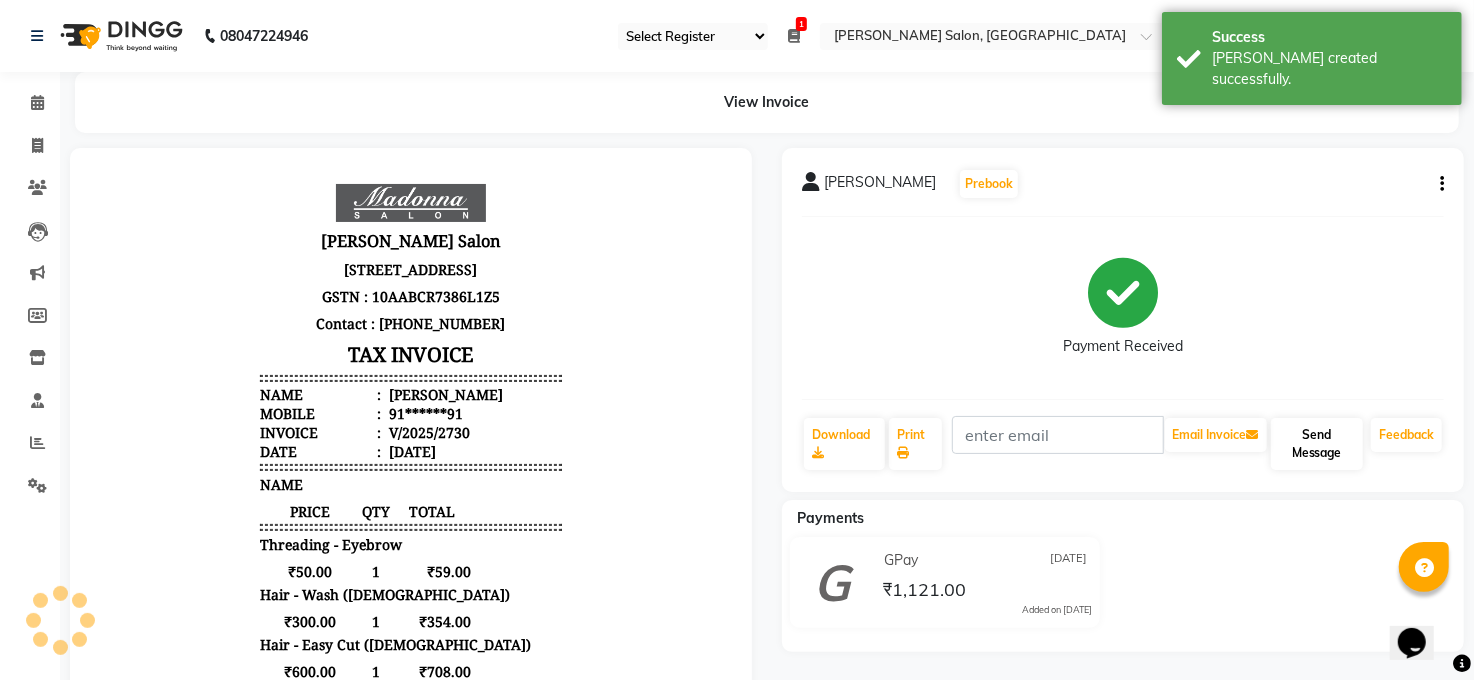 scroll, scrollTop: 0, scrollLeft: 0, axis: both 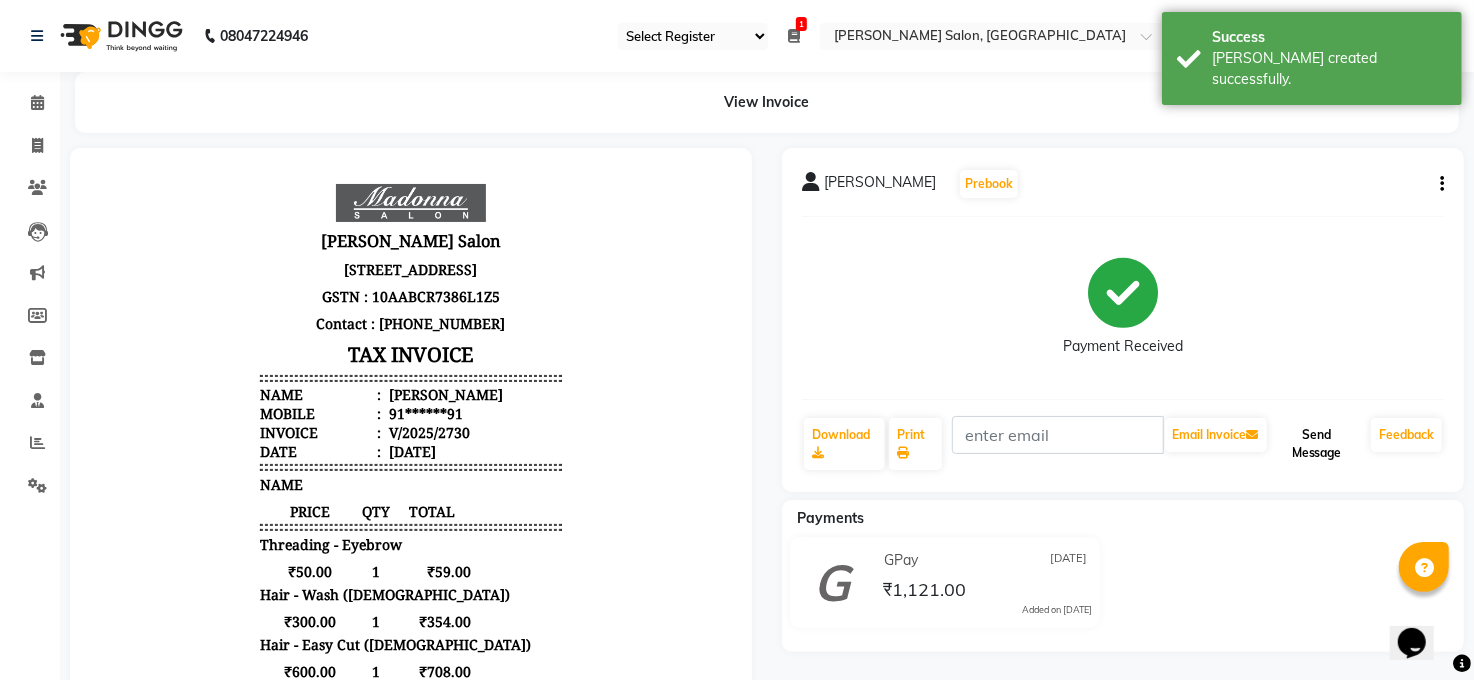 click on "Send Message" 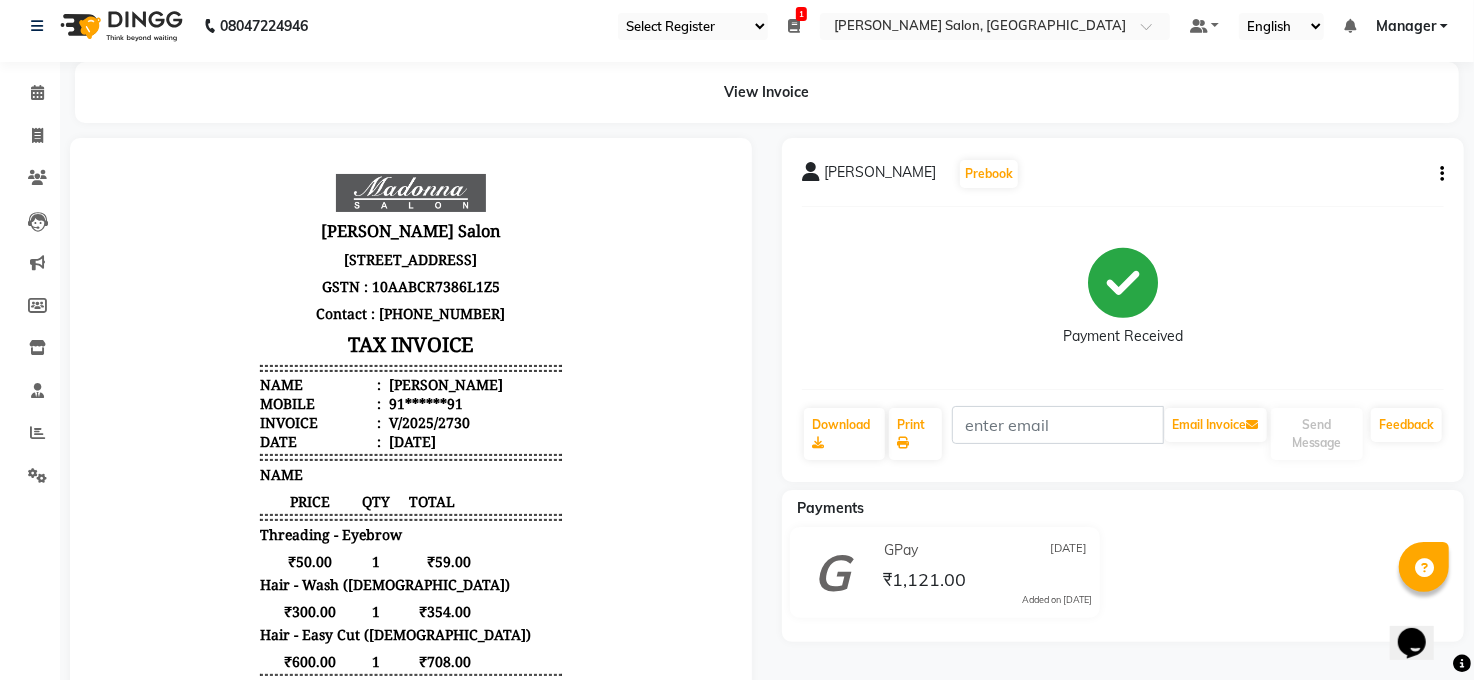 scroll, scrollTop: 0, scrollLeft: 0, axis: both 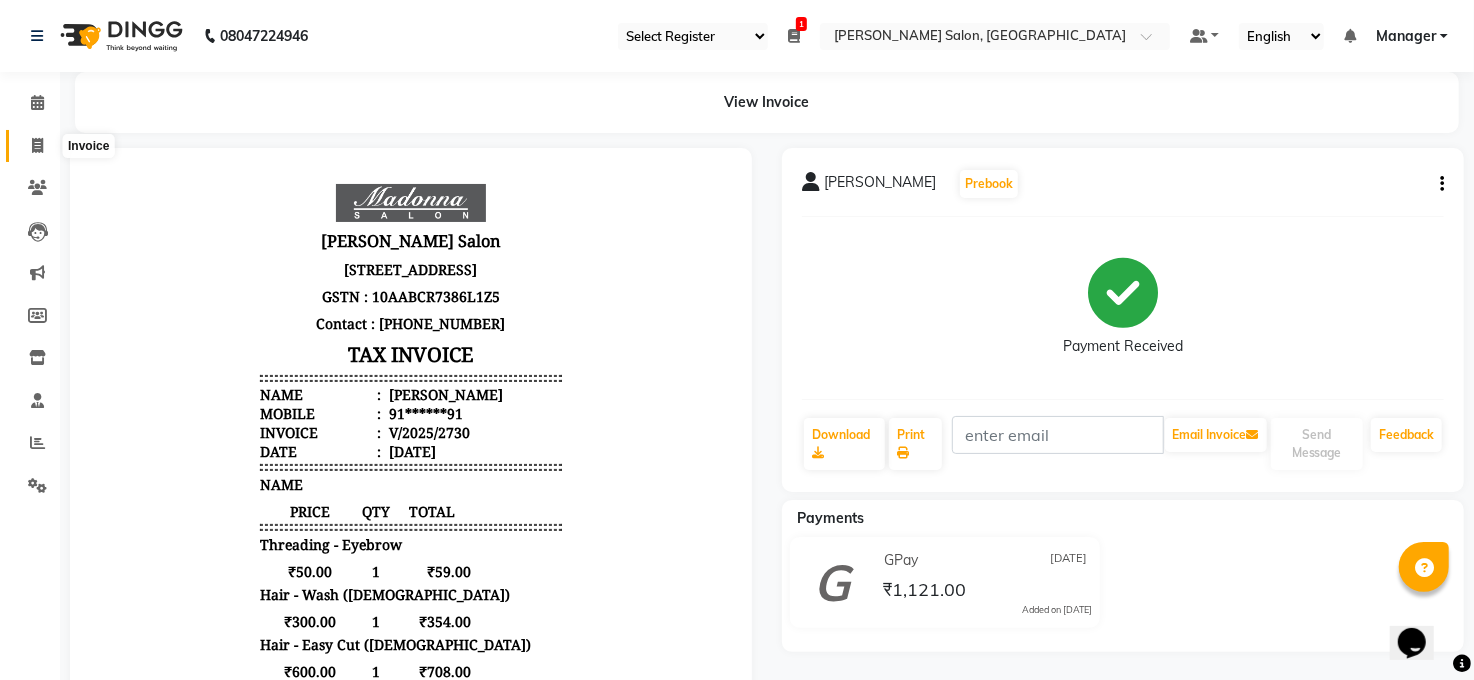 click 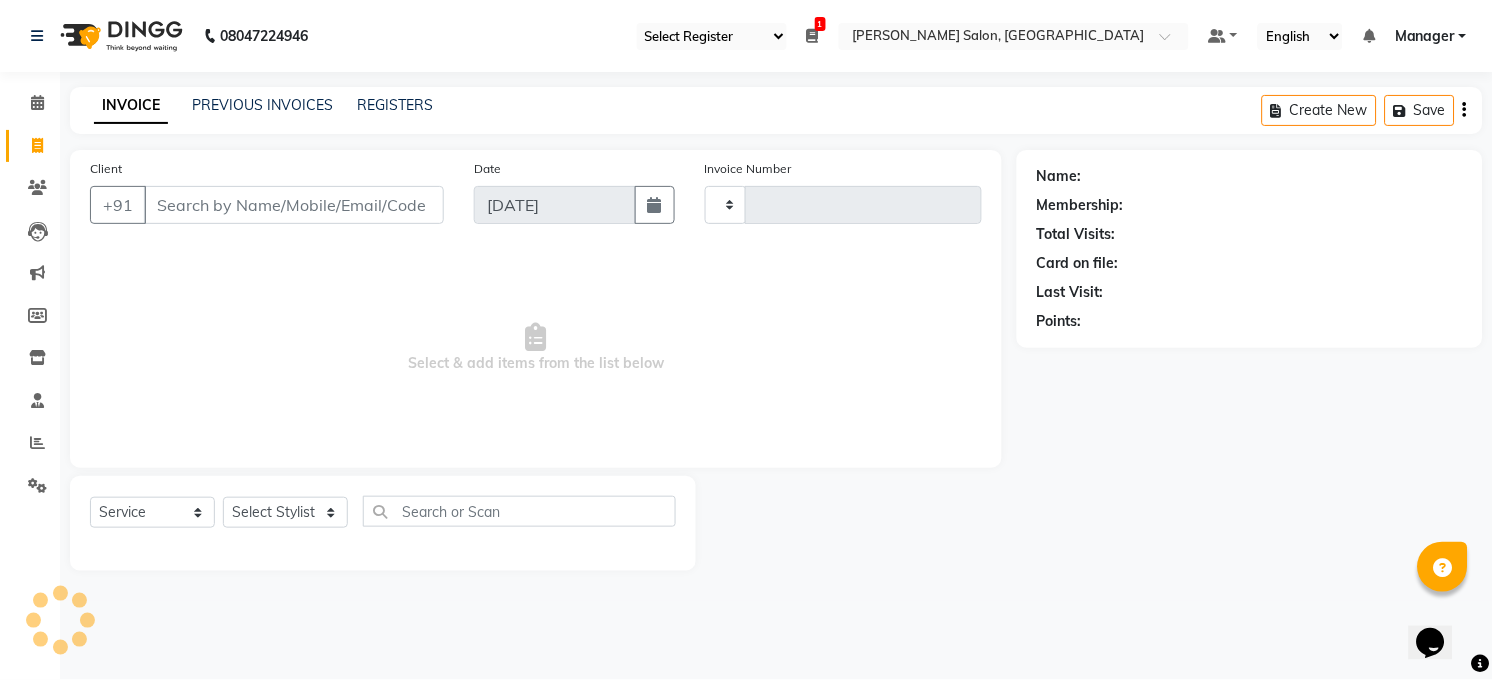 type on "2731" 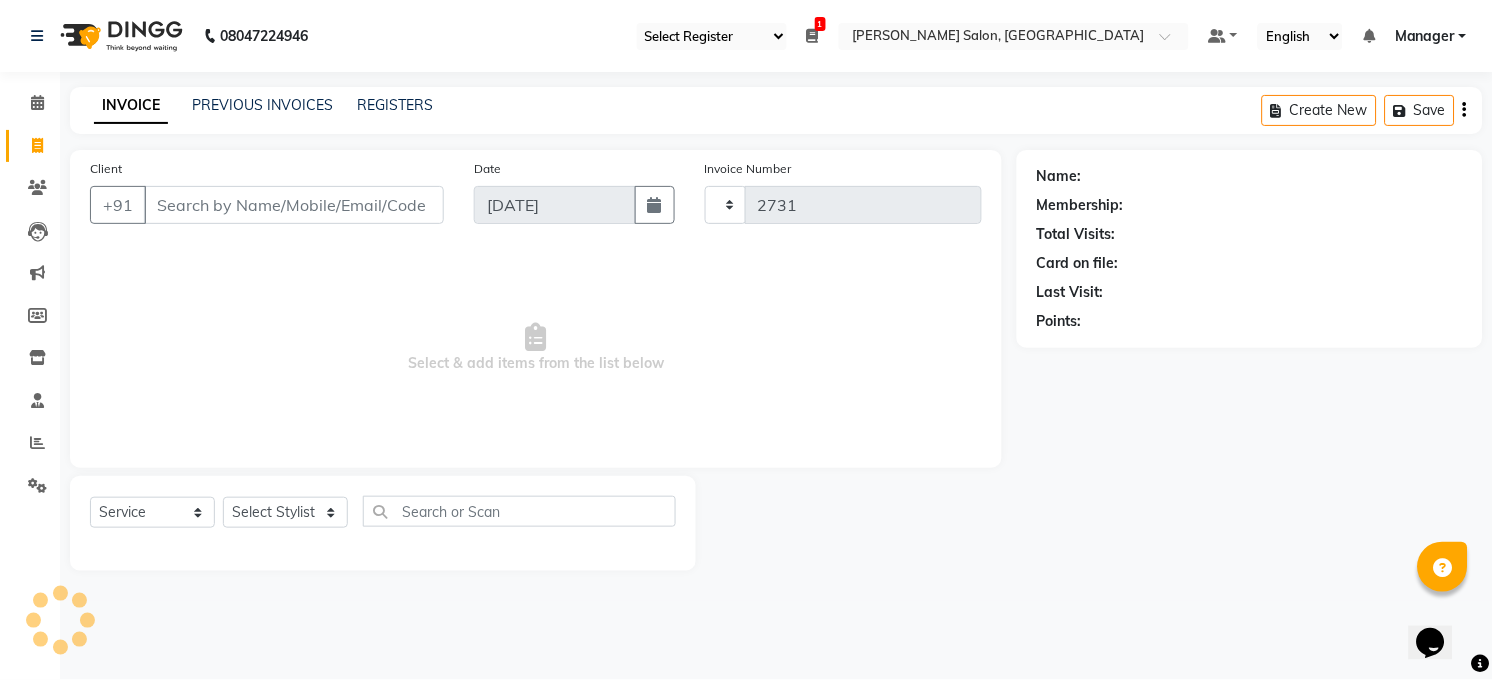 select on "5748" 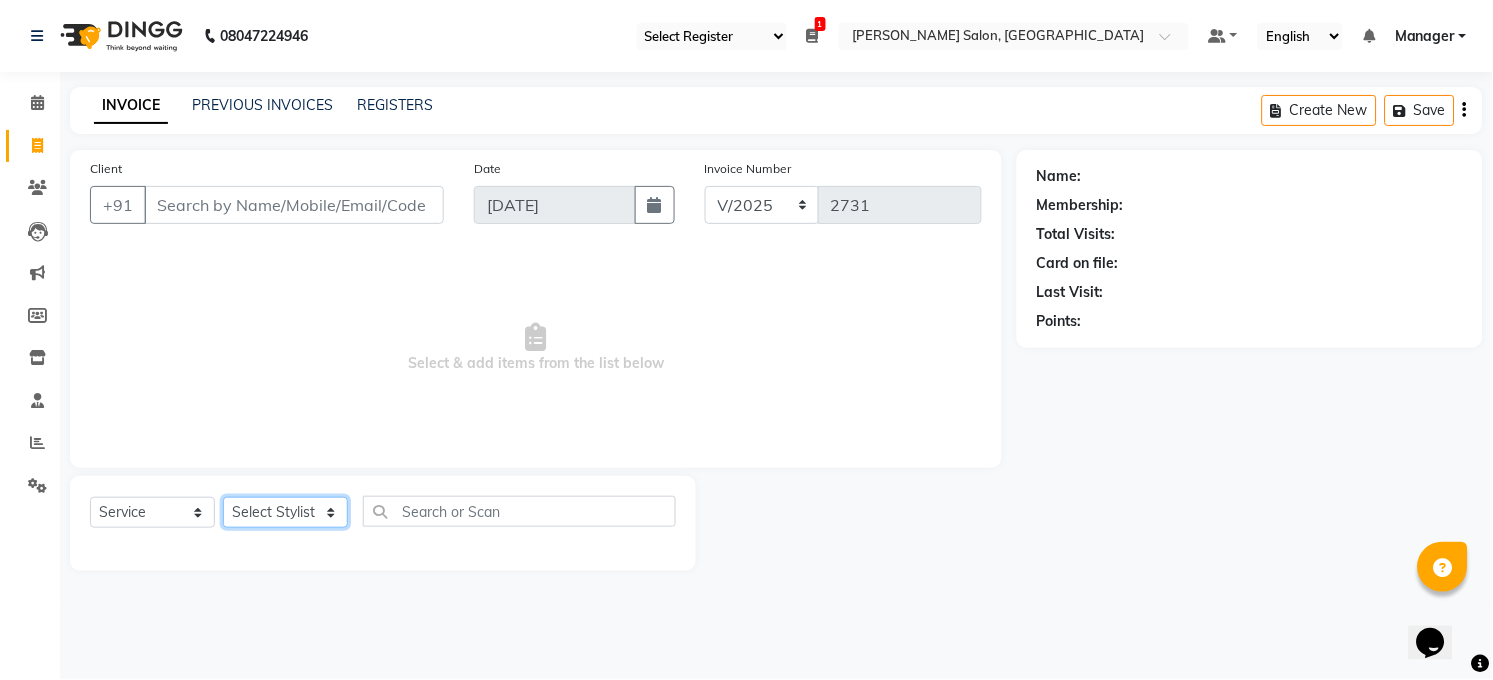 drag, startPoint x: 300, startPoint y: 514, endPoint x: 288, endPoint y: 520, distance: 13.416408 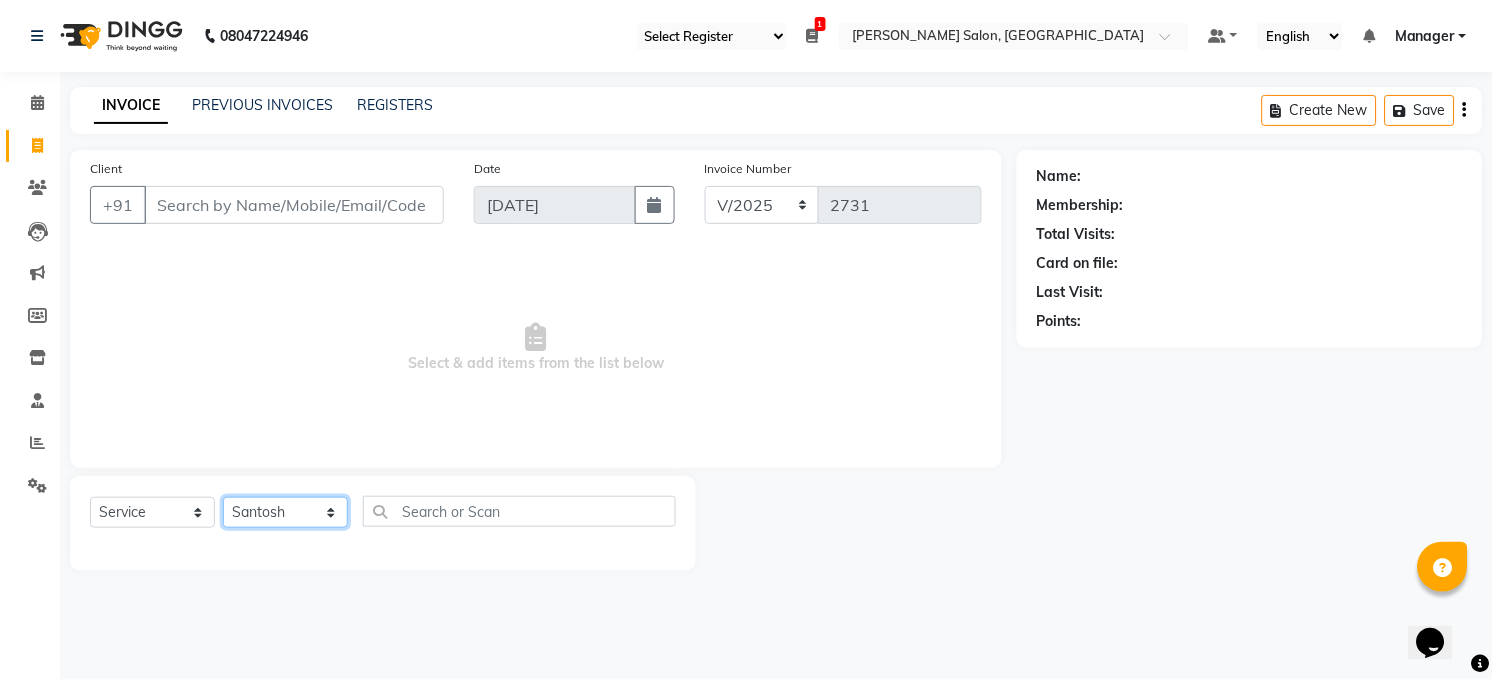 click on "Select Stylist [PERSON_NAME] [PERSON_NAME] [PERSON_NAME] COUNTER  Manager [PERSON_NAME] [PERSON_NAME] [PERSON_NAME] [PERSON_NAME] [PERSON_NAME] Santosh SAURABH [PERSON_NAME] [PERSON_NAME] Veer [PERSON_NAME]" 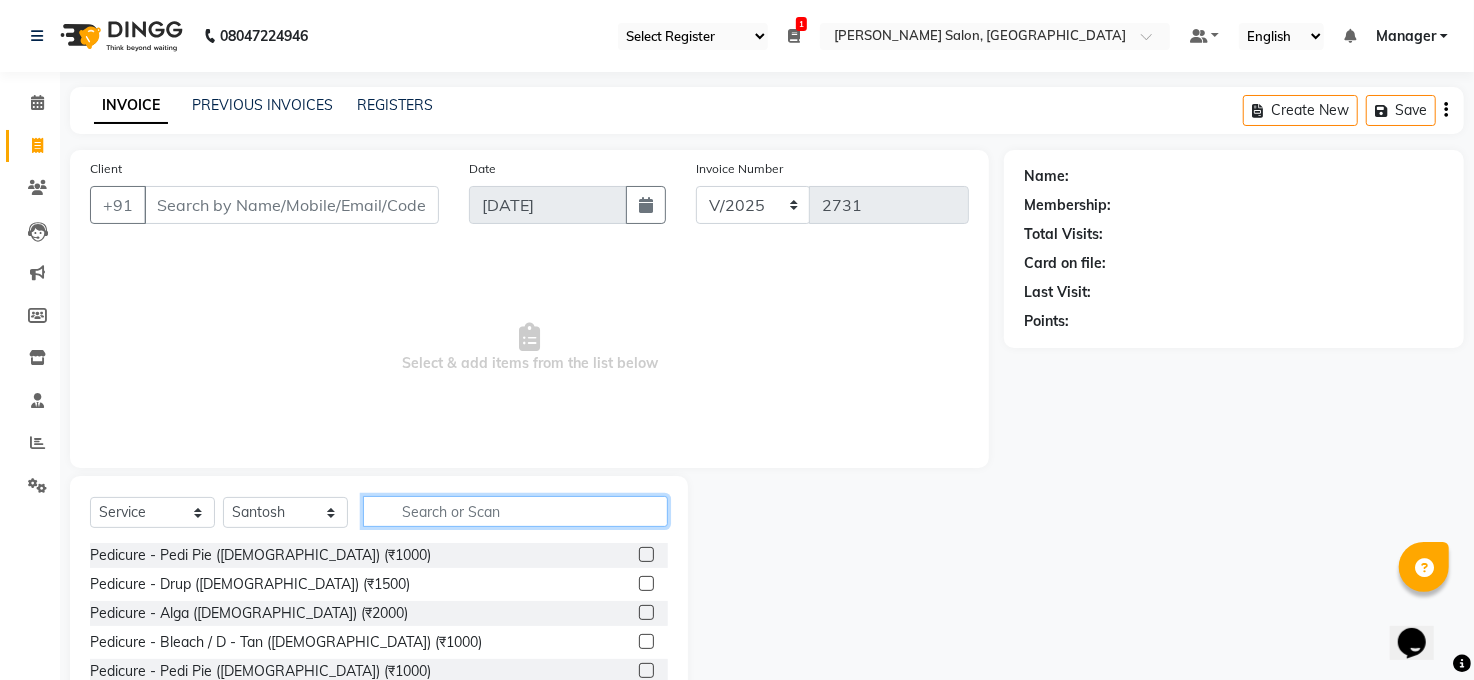 click 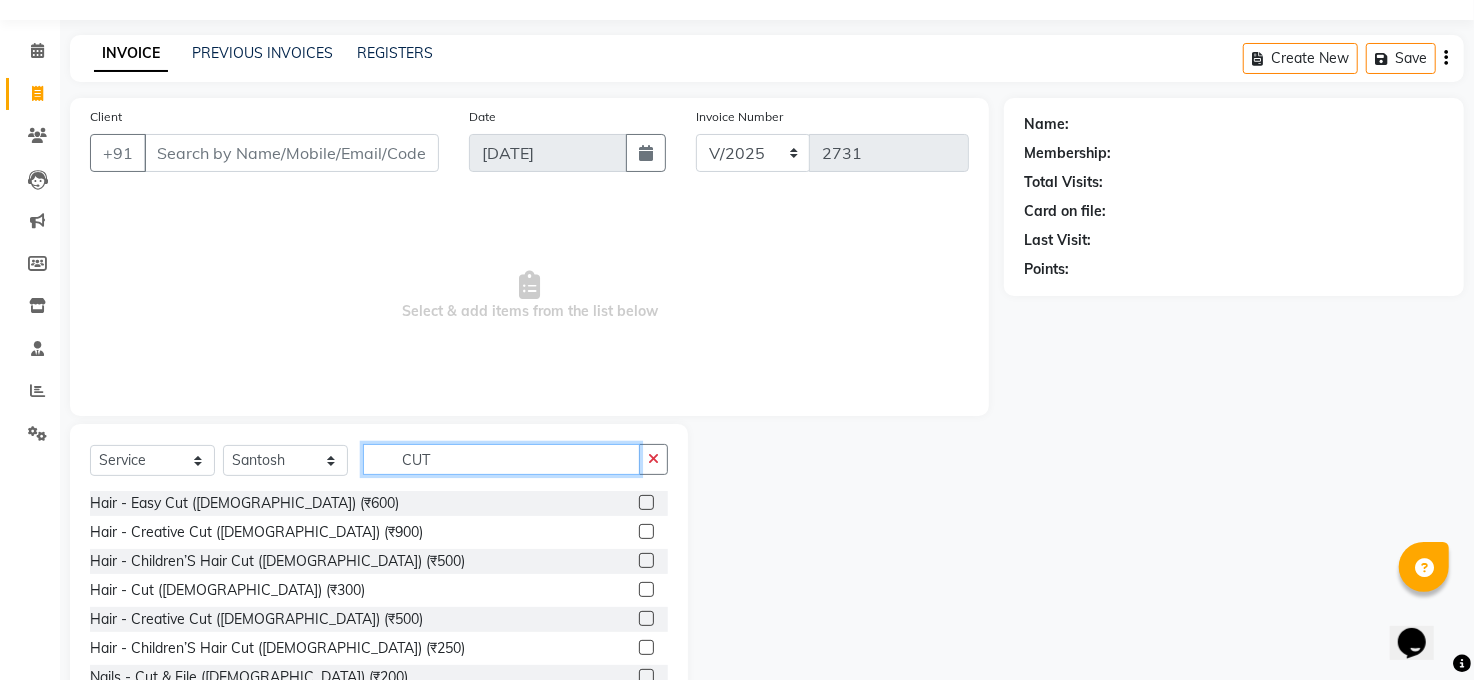 scroll, scrollTop: 120, scrollLeft: 0, axis: vertical 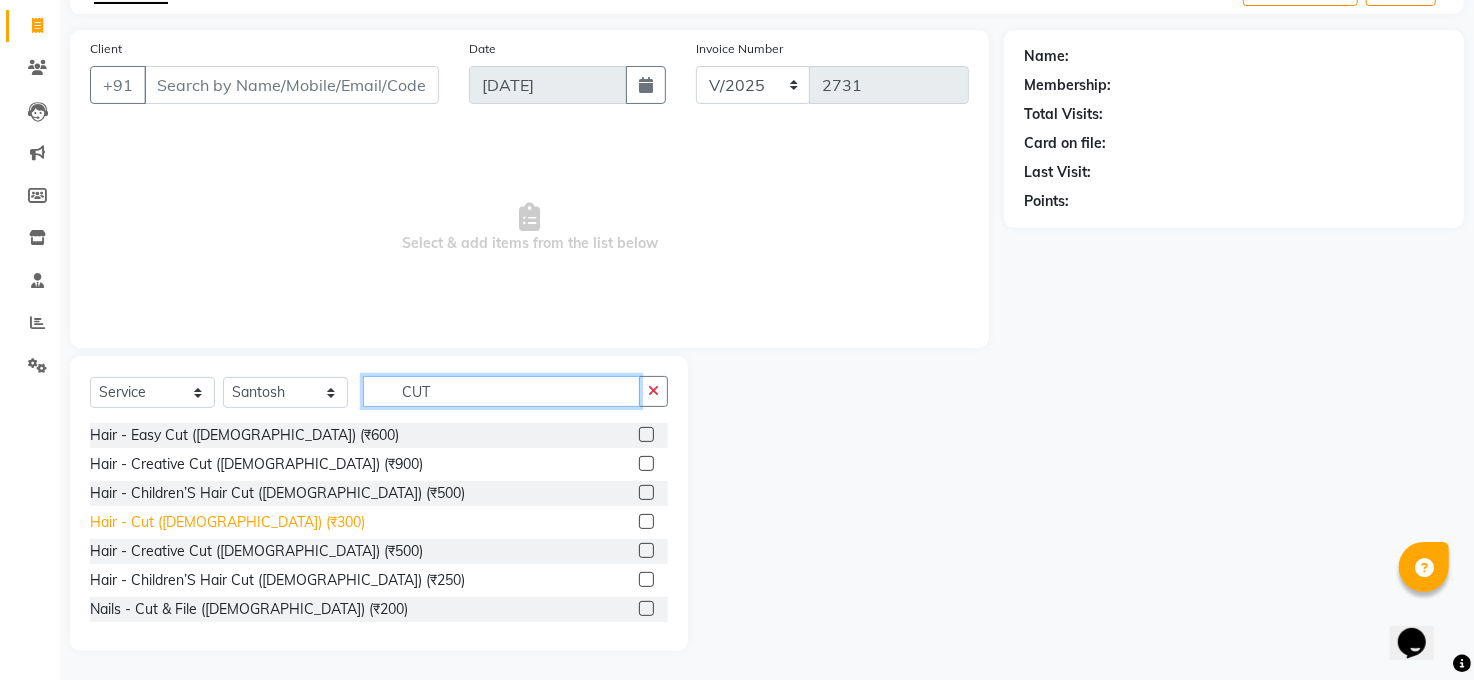 type on "CUT" 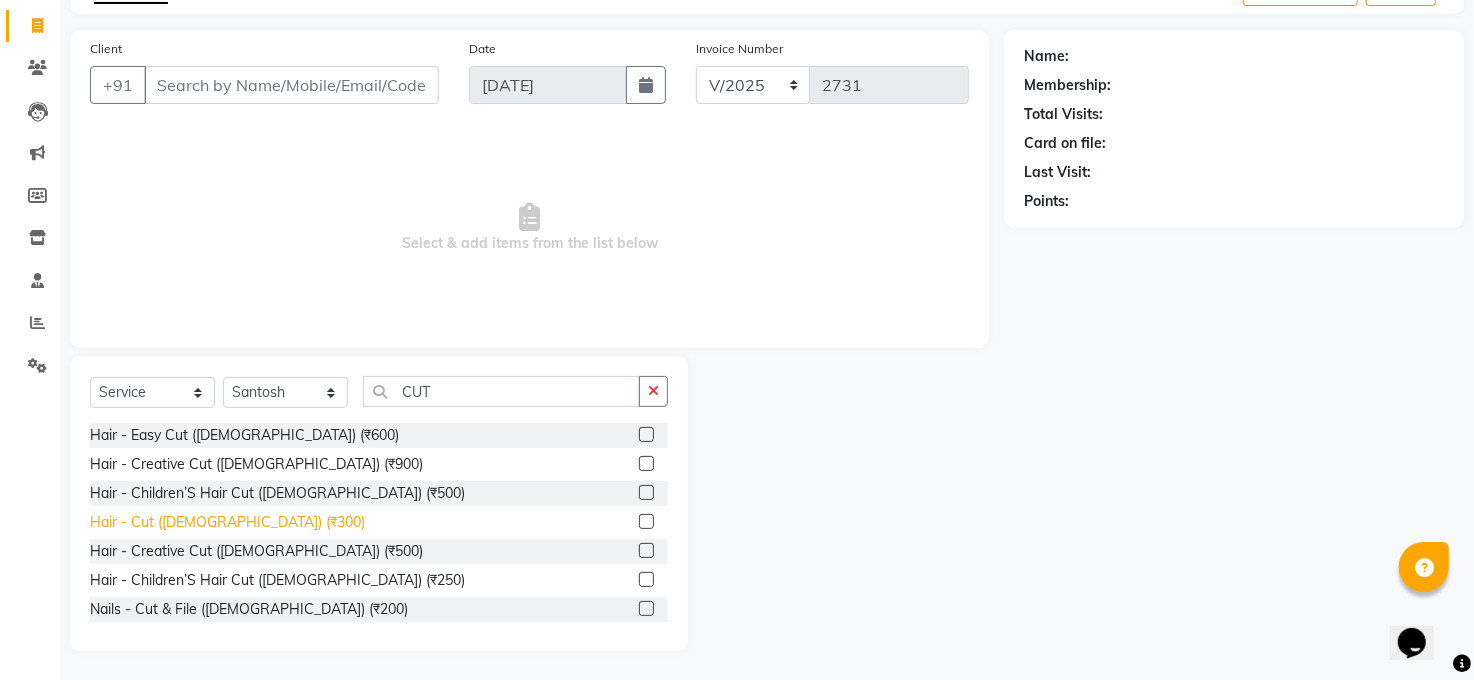 click on "Hair - Cut ([DEMOGRAPHIC_DATA]) (₹300)" 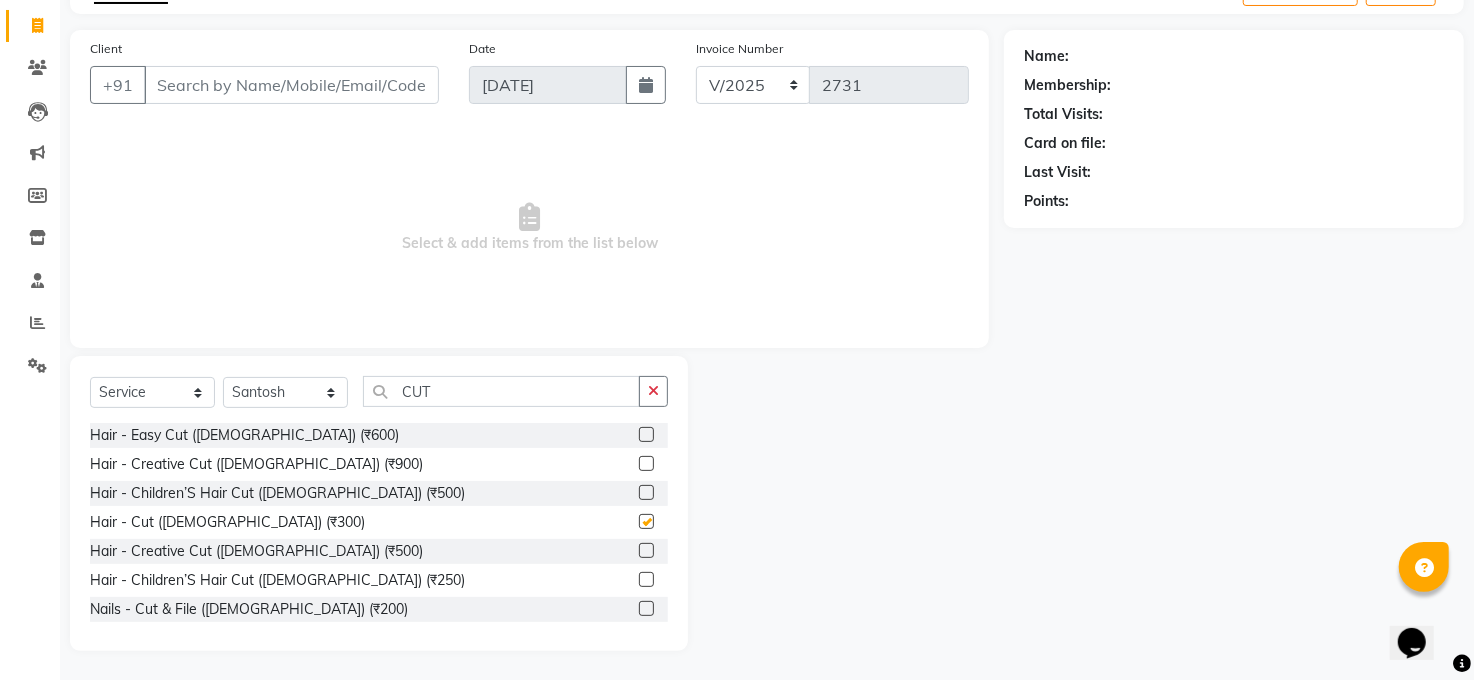 checkbox on "false" 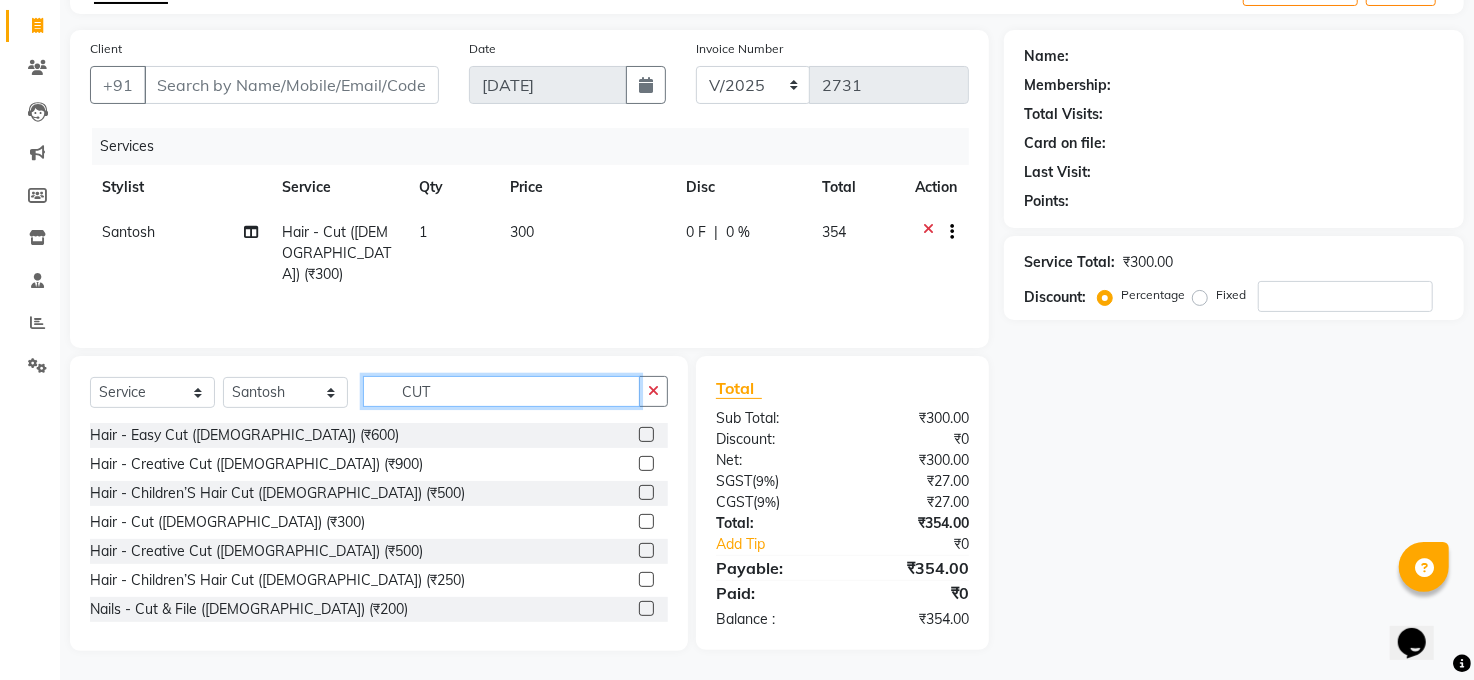 click on "CUT" 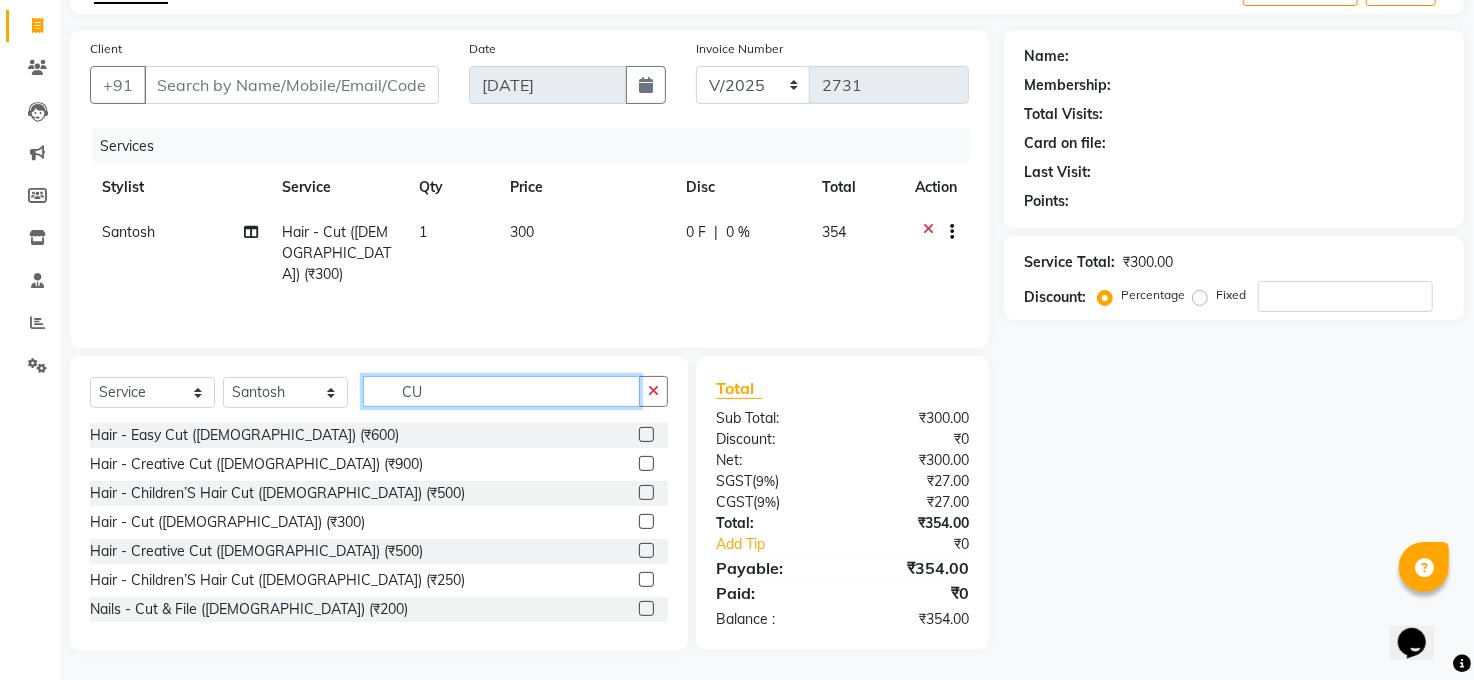 type on "C" 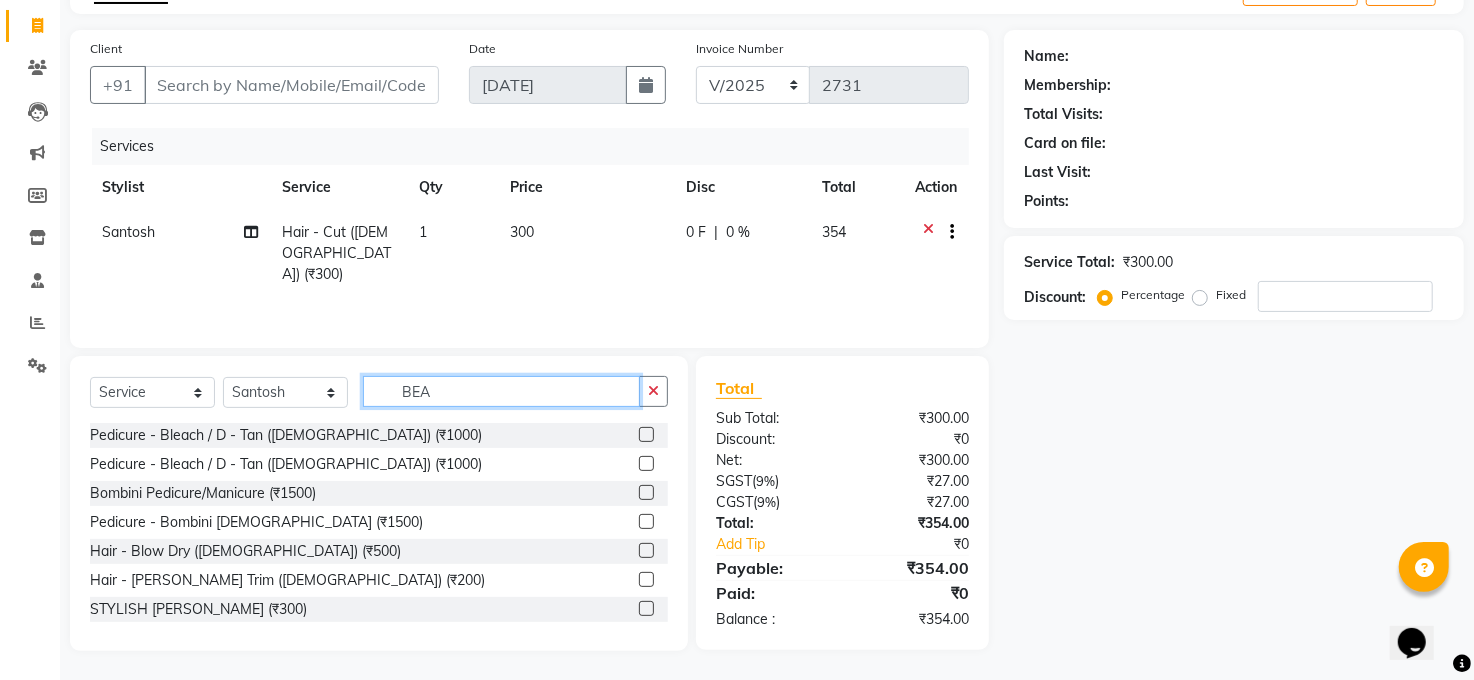 scroll, scrollTop: 119, scrollLeft: 0, axis: vertical 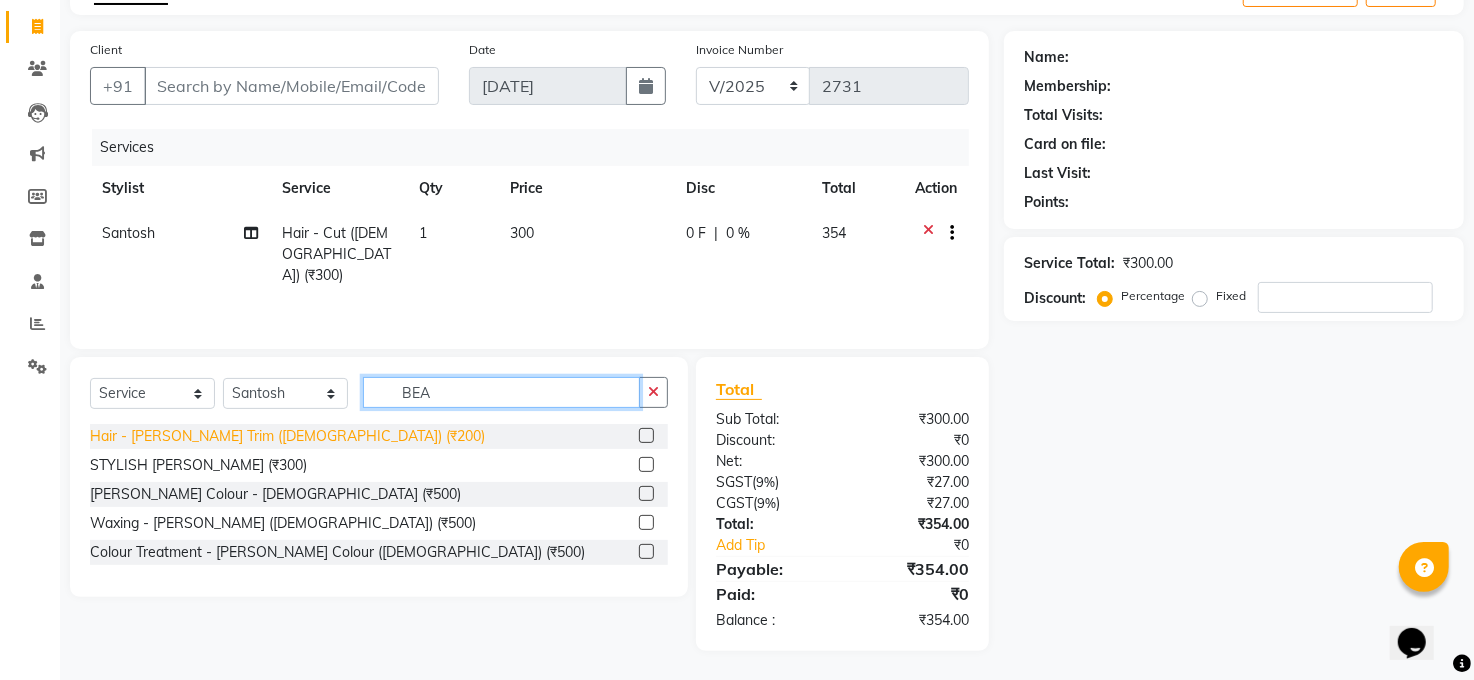 type on "BEA" 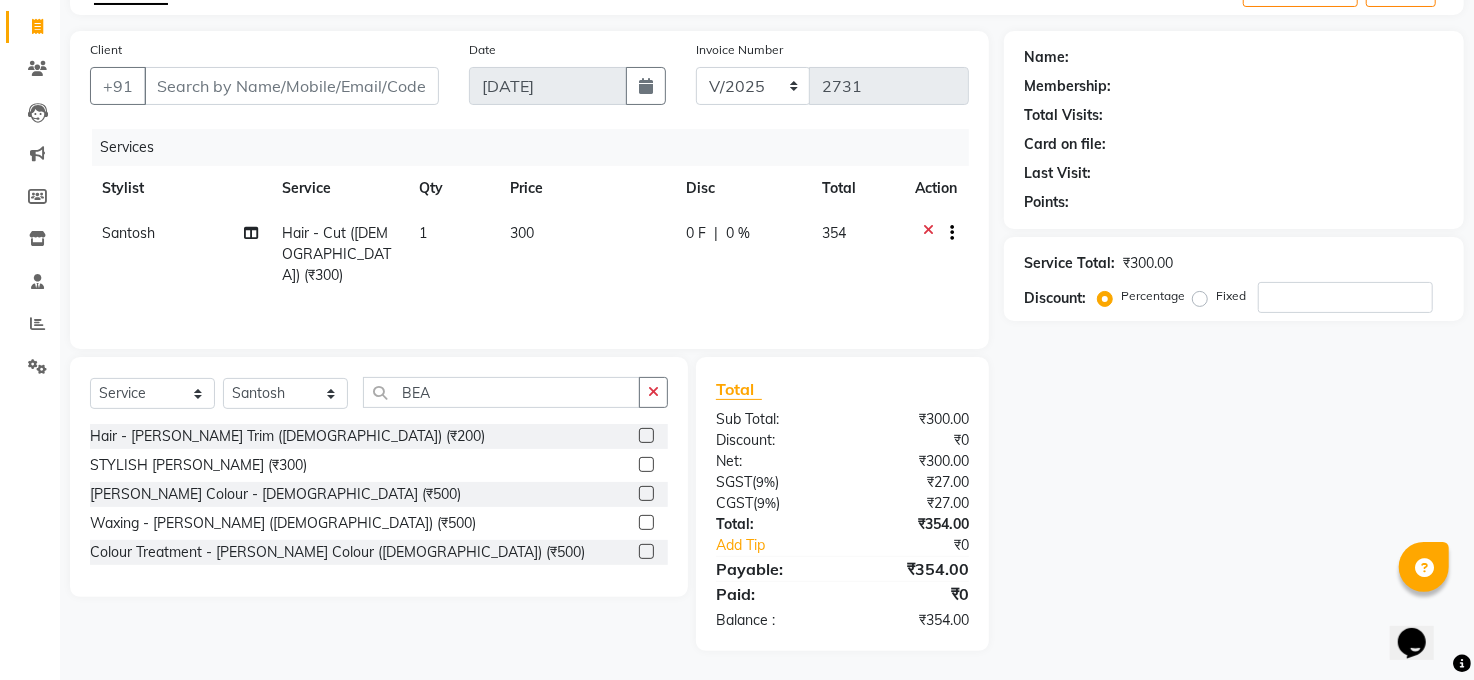 drag, startPoint x: 252, startPoint y: 444, endPoint x: 385, endPoint y: 429, distance: 133.84319 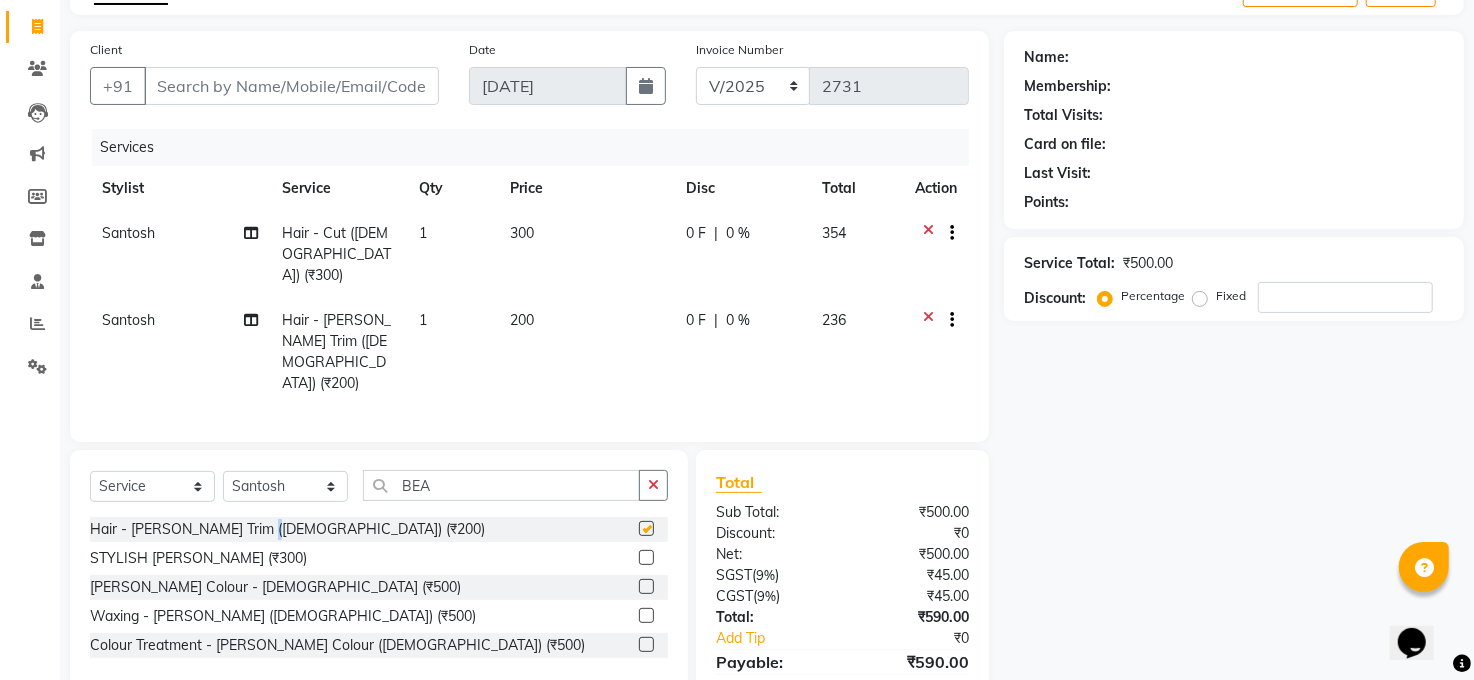 checkbox on "false" 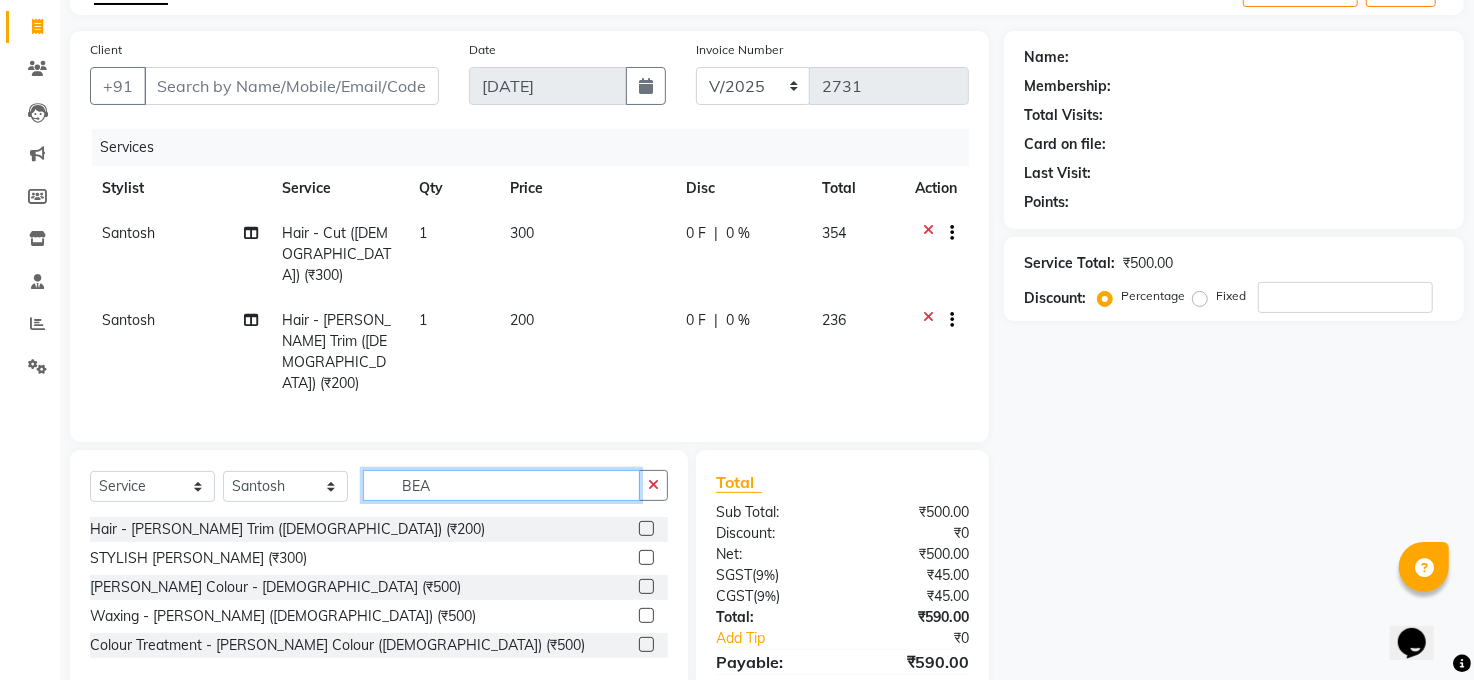 click on "BEA" 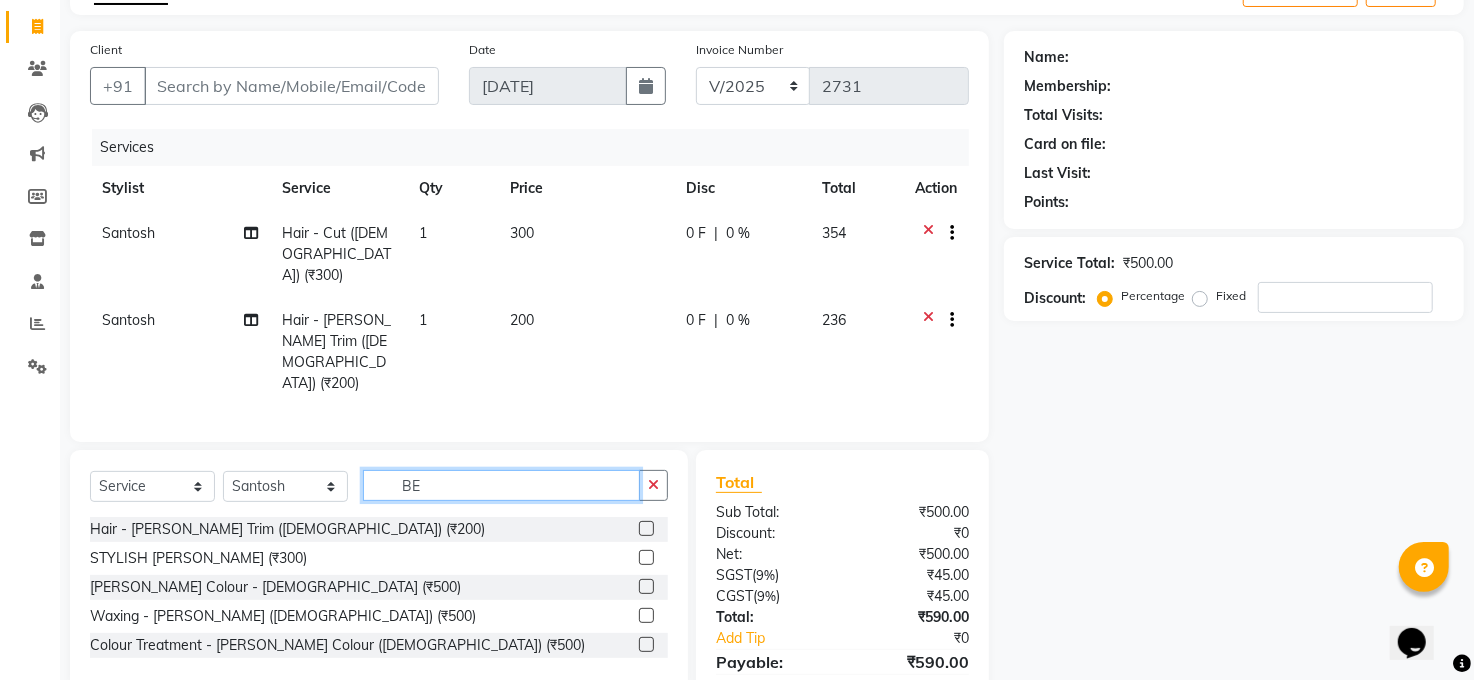 type on "B" 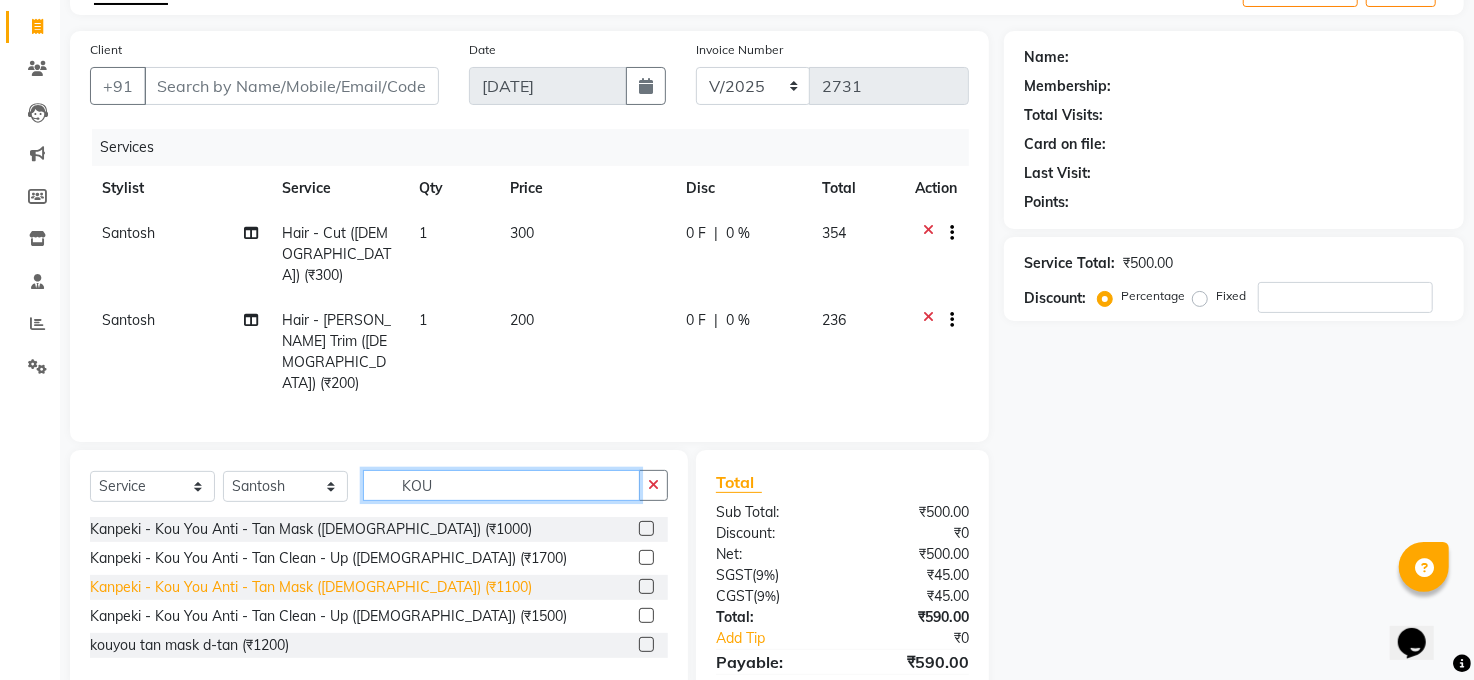 type on "KOU" 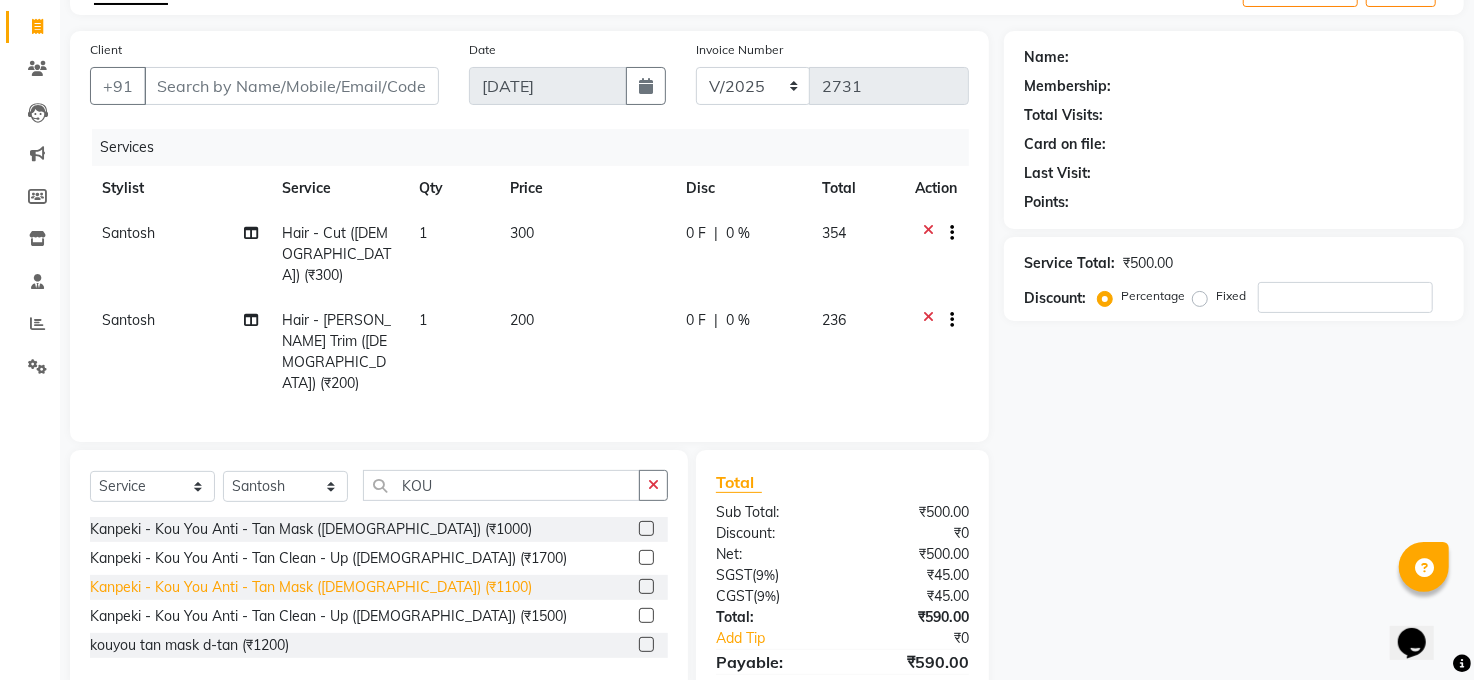 click on "Kanpeki - Kou You Anti - Tan Mask ([DEMOGRAPHIC_DATA]) (₹1100)" 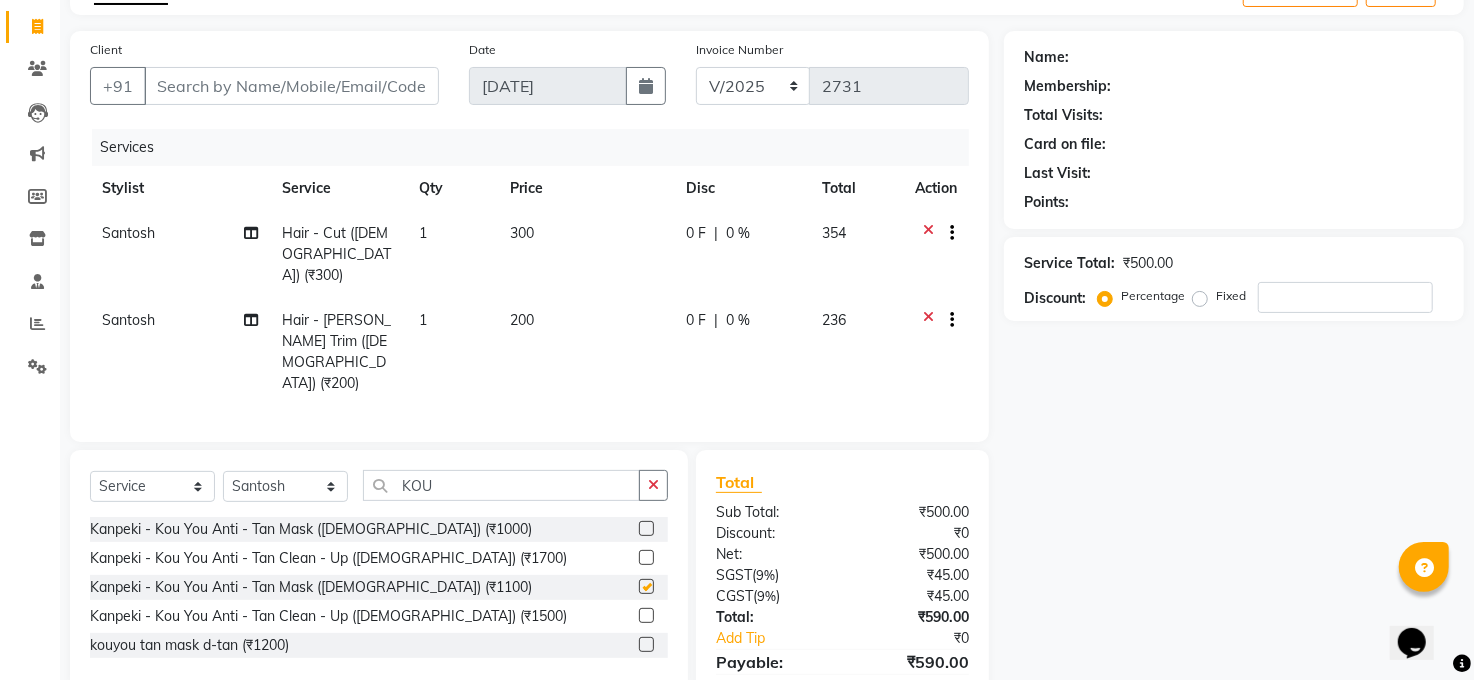checkbox on "false" 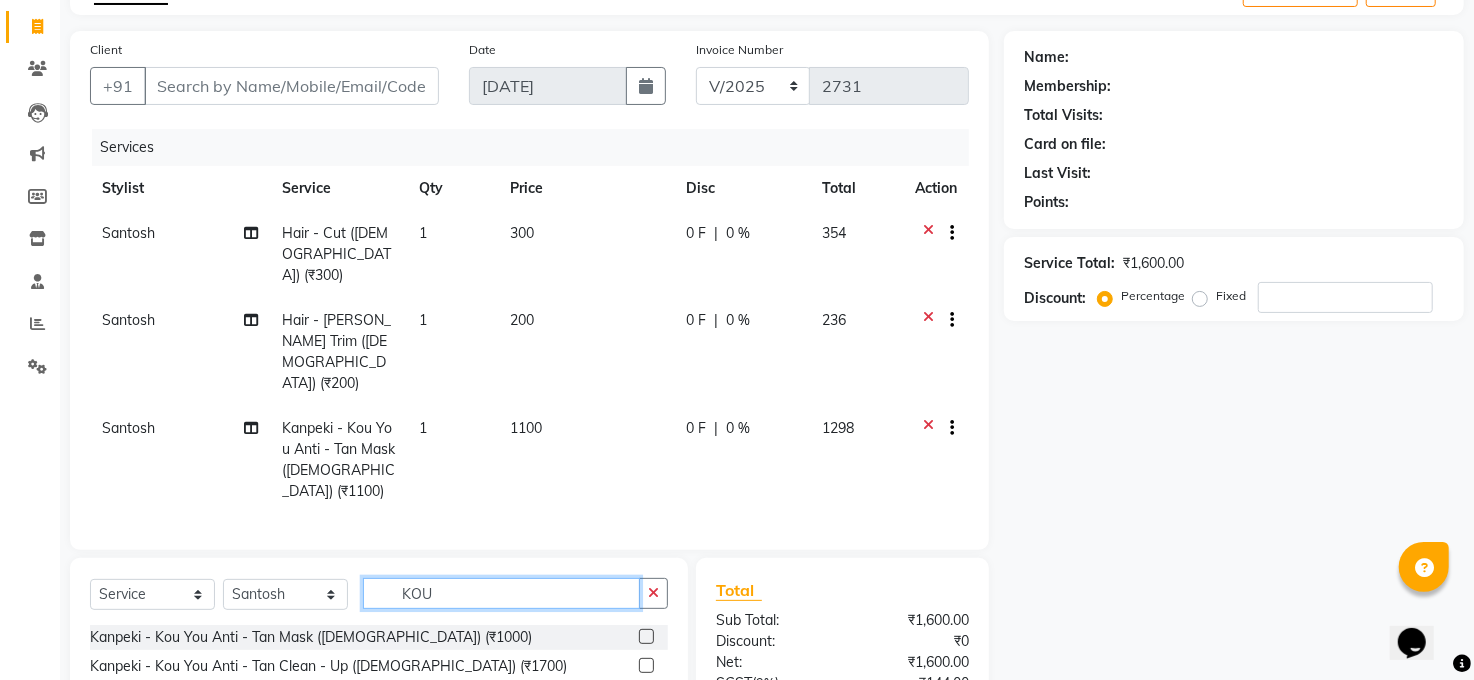 click on "KOU" 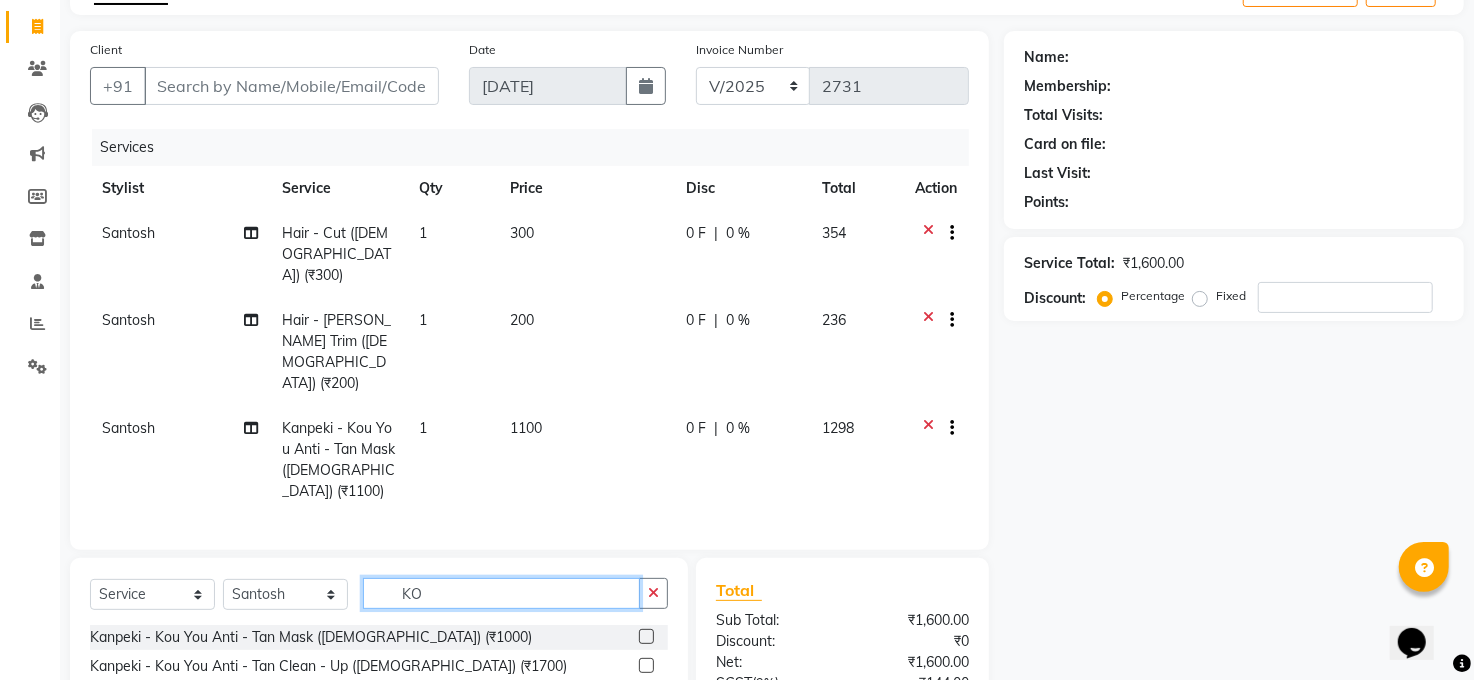 type on "K" 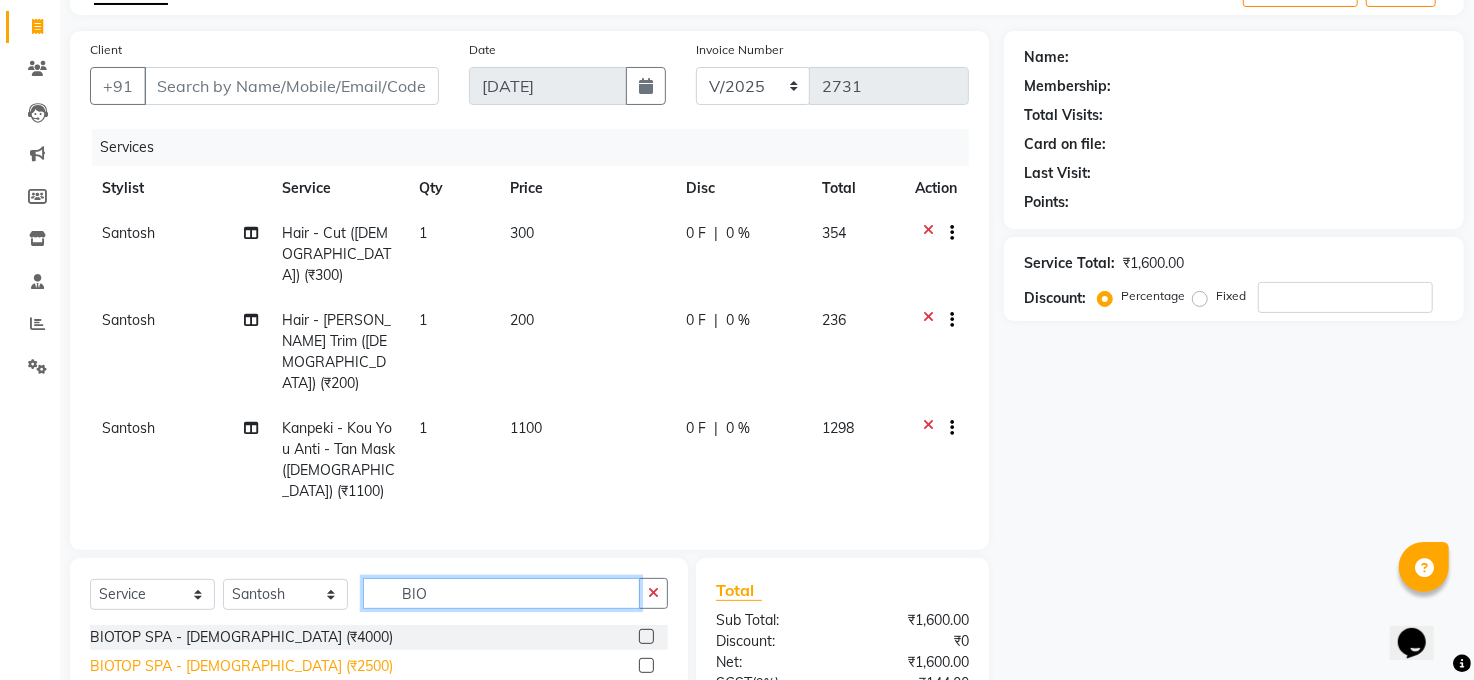type on "BIO" 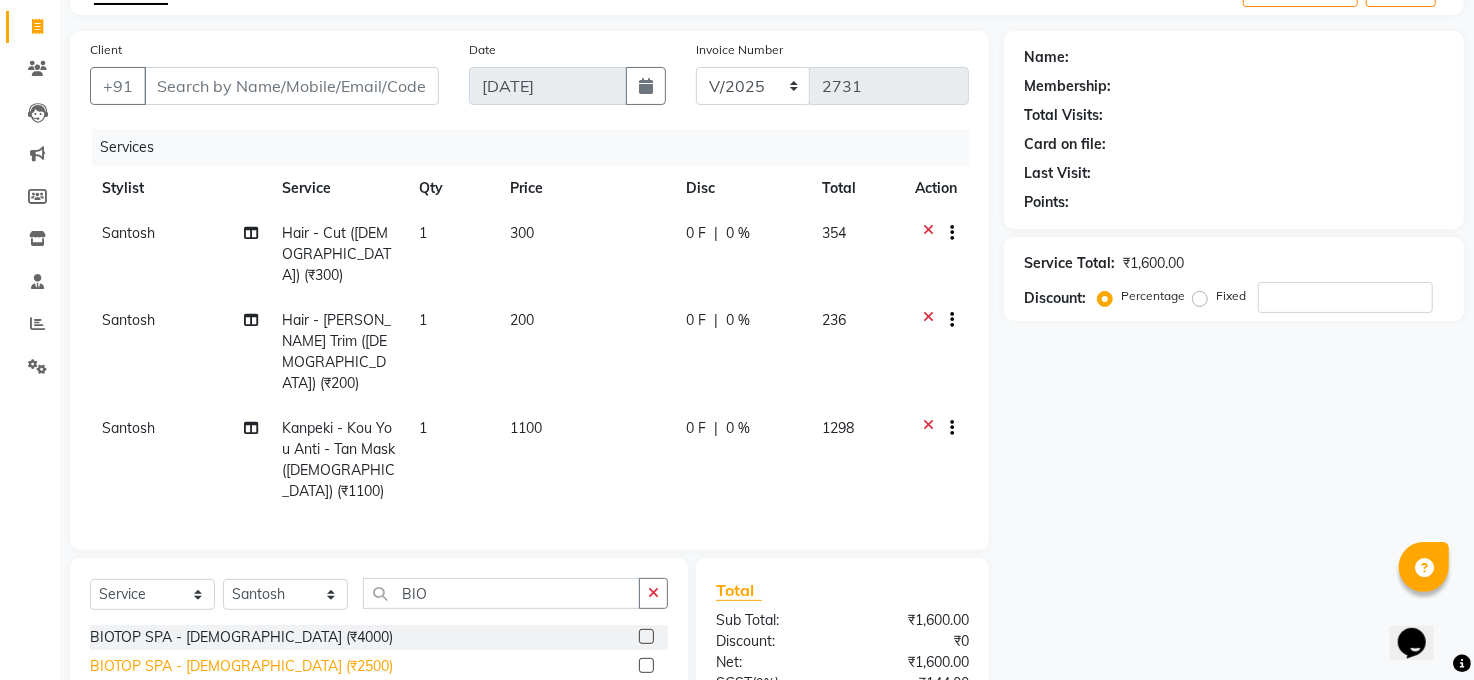 click on "BIOTOP SPA - [DEMOGRAPHIC_DATA] (₹2500)" 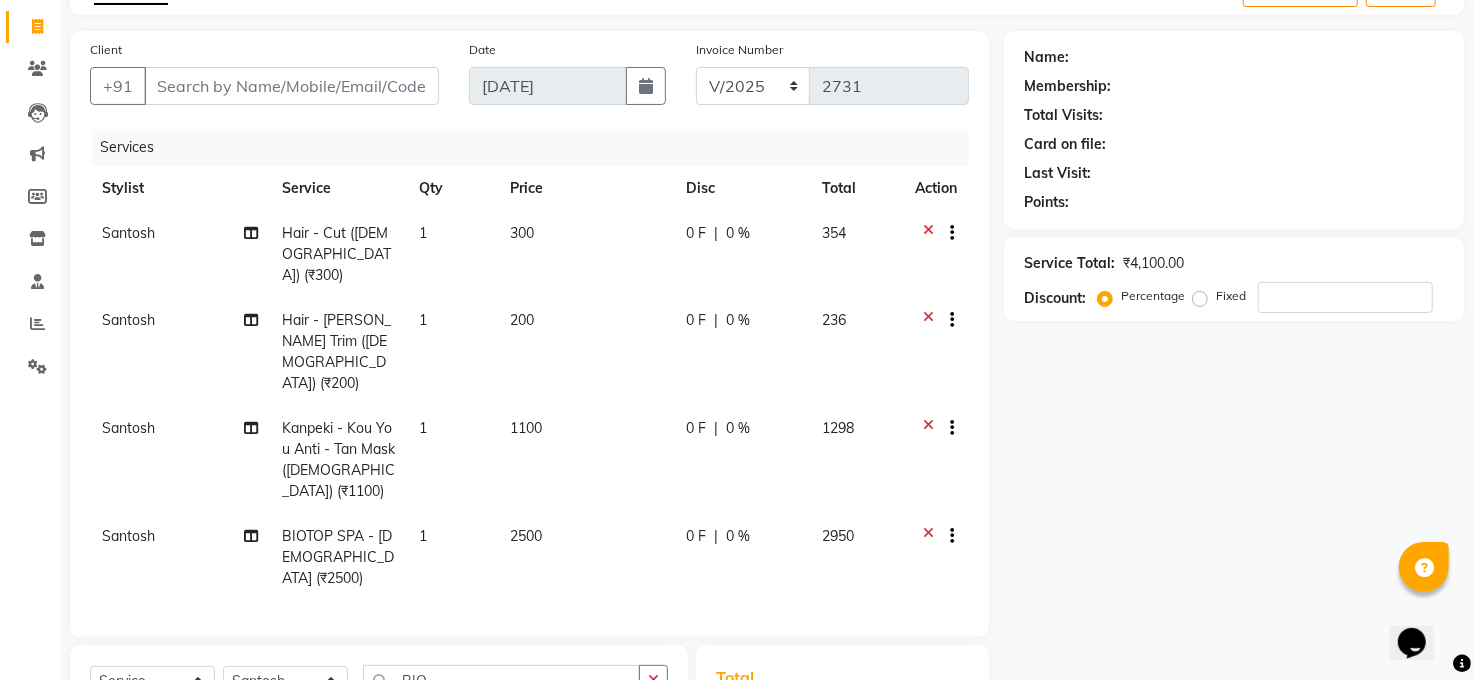 checkbox on "false" 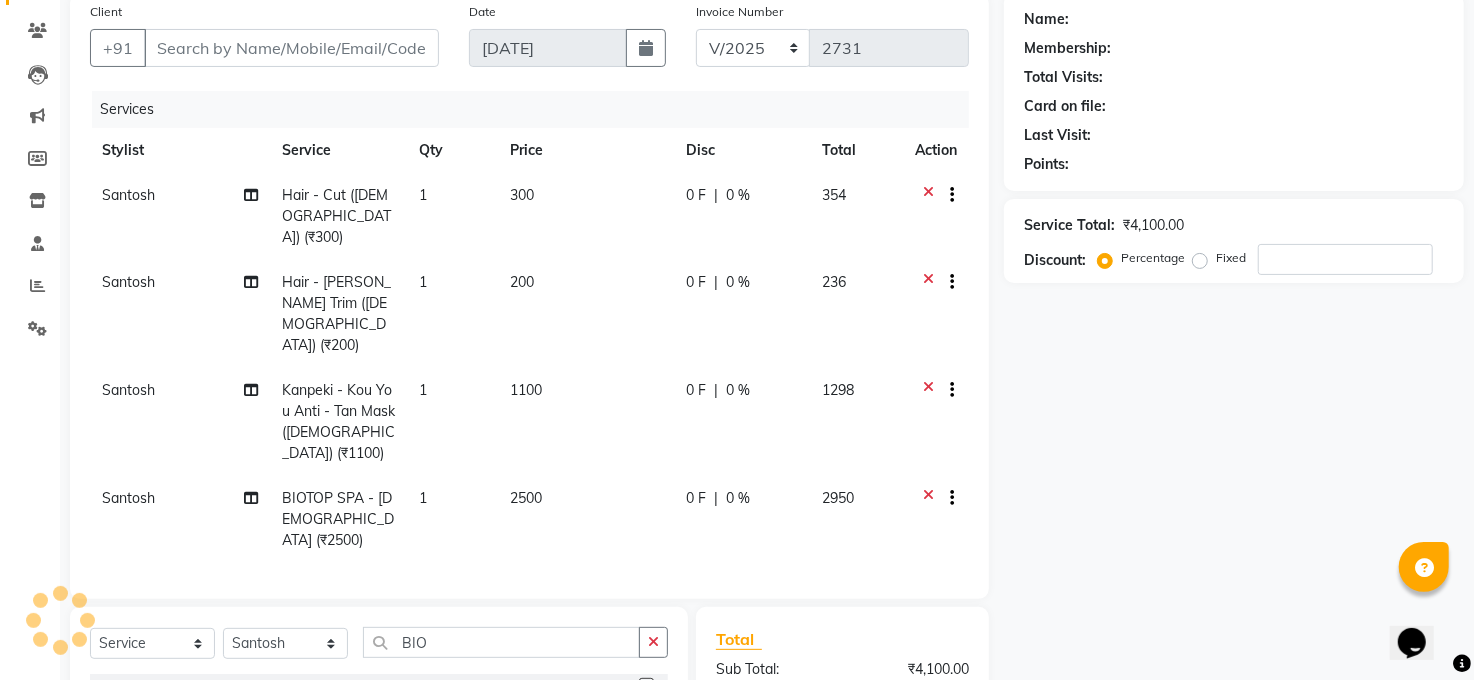 scroll, scrollTop: 44, scrollLeft: 0, axis: vertical 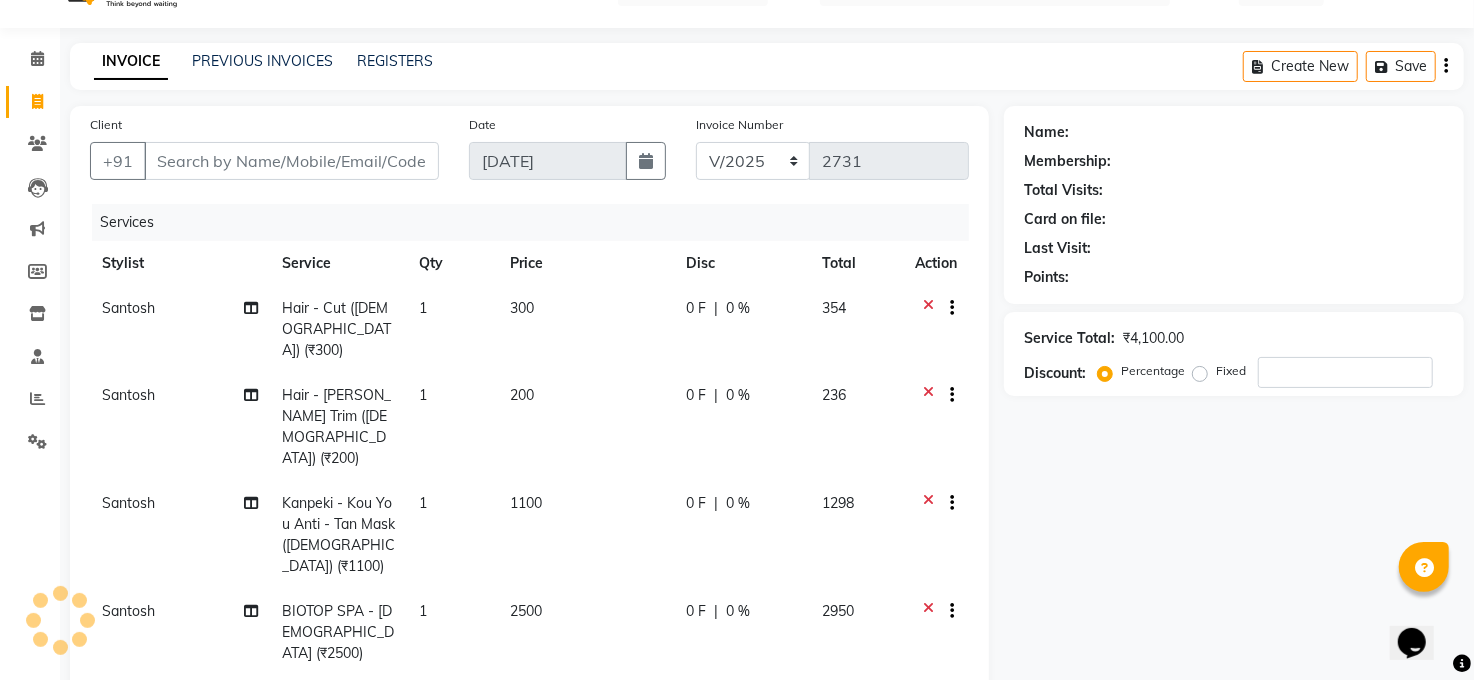click on "Client +91" 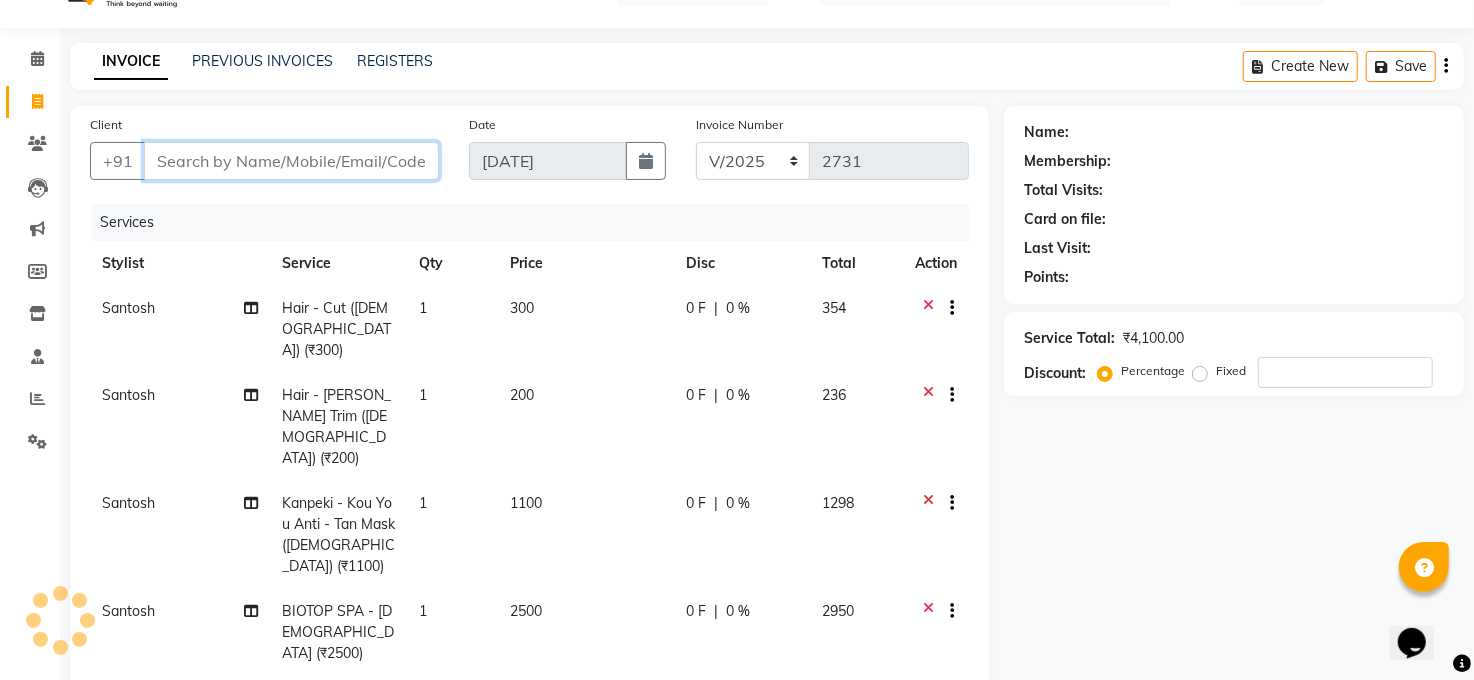 click on "Client" at bounding box center [291, 161] 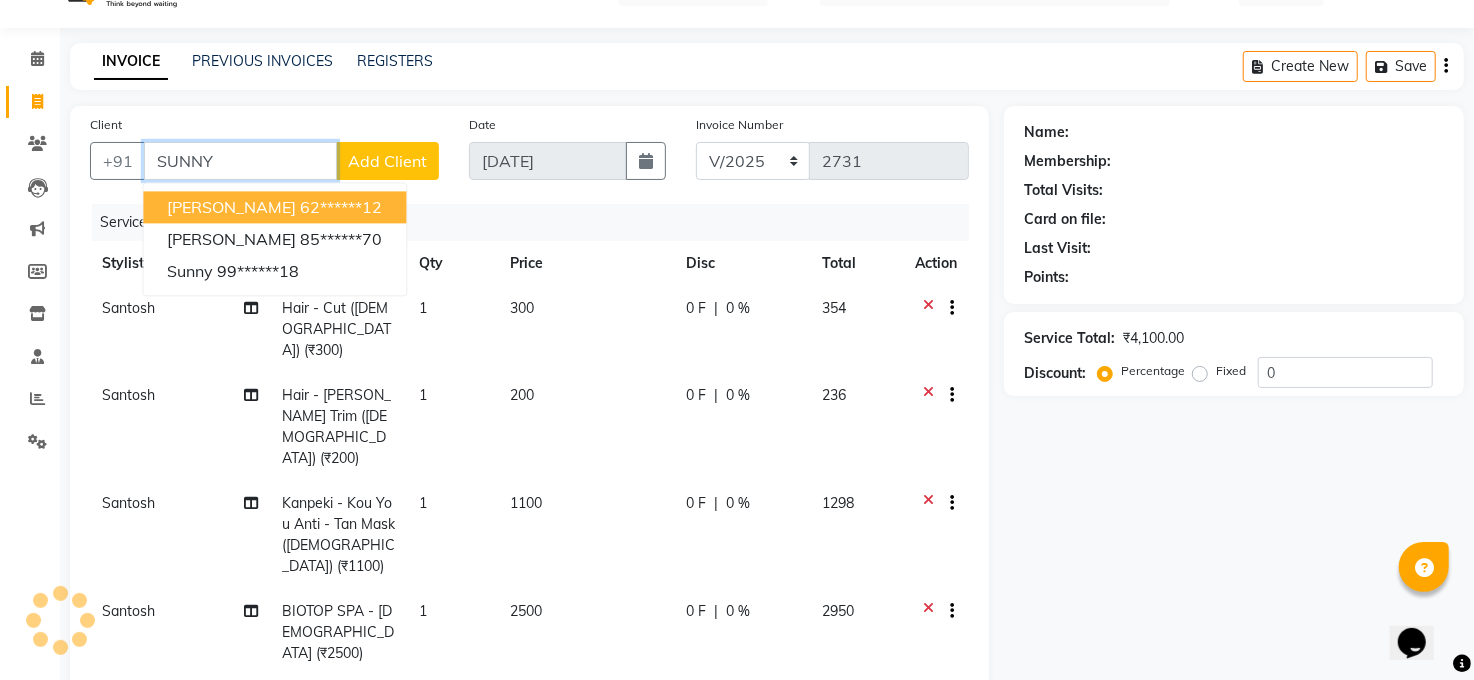 click on "62******12" at bounding box center (341, 207) 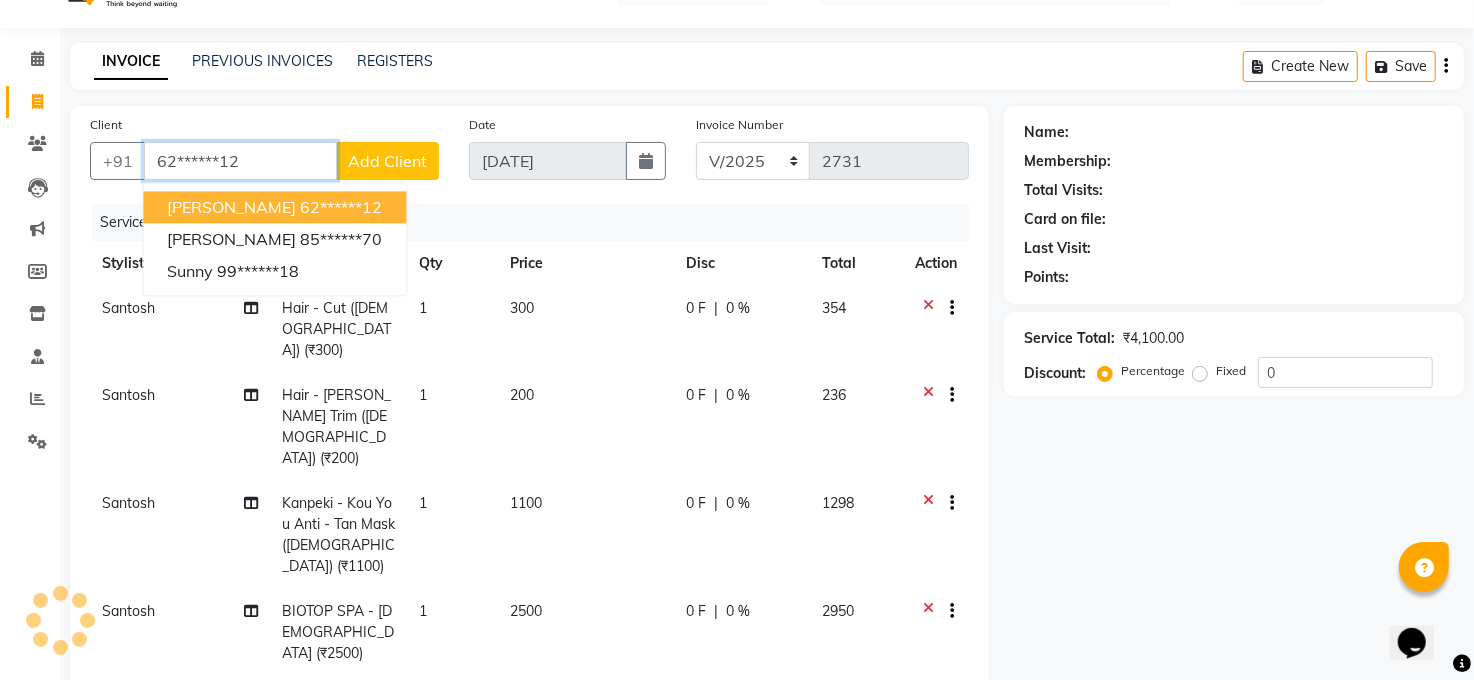 type on "62******12" 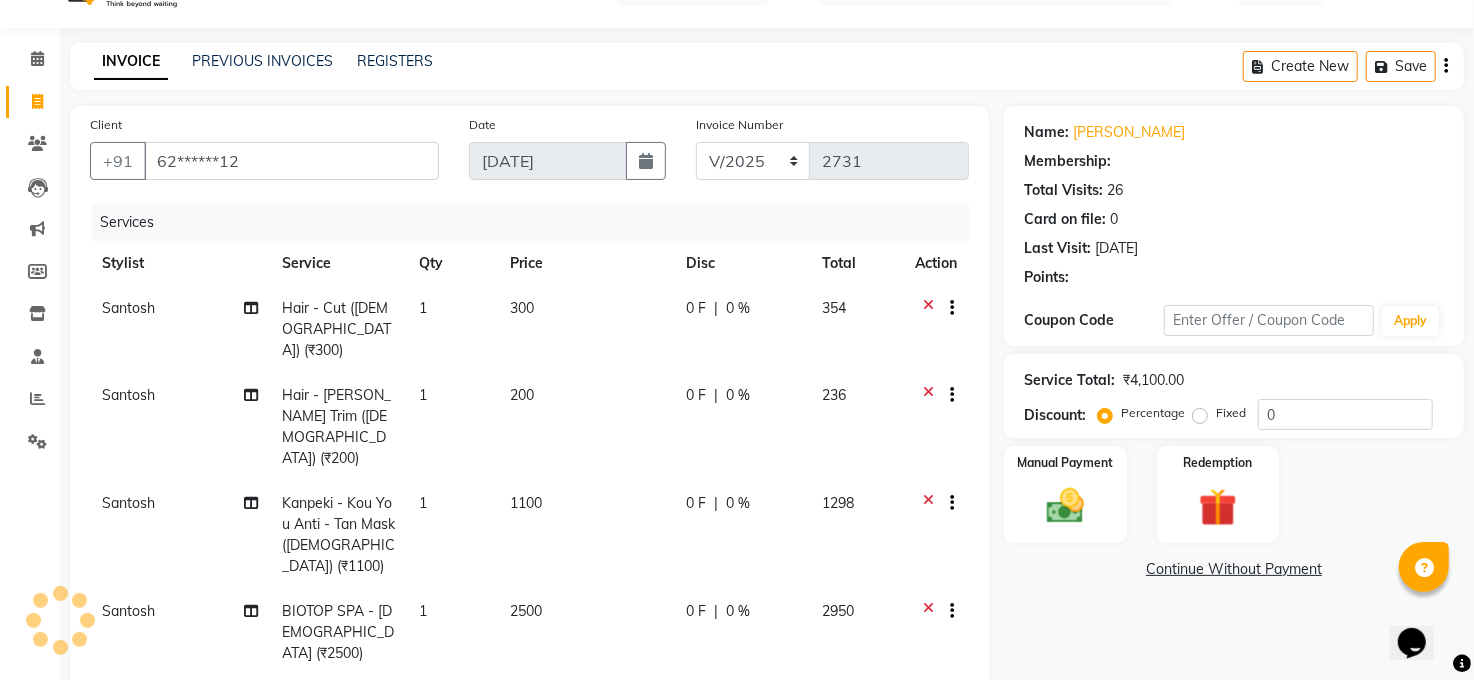 select on "1: Object" 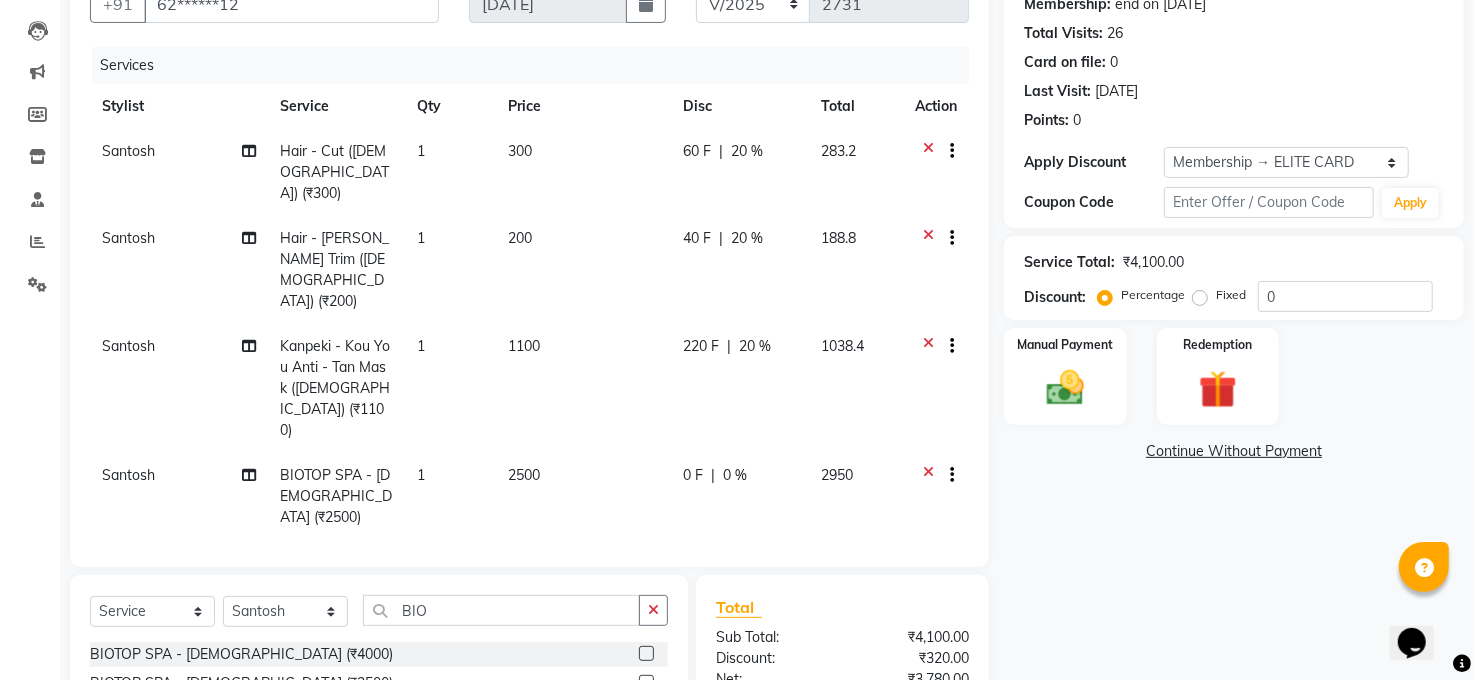 scroll, scrollTop: 221, scrollLeft: 0, axis: vertical 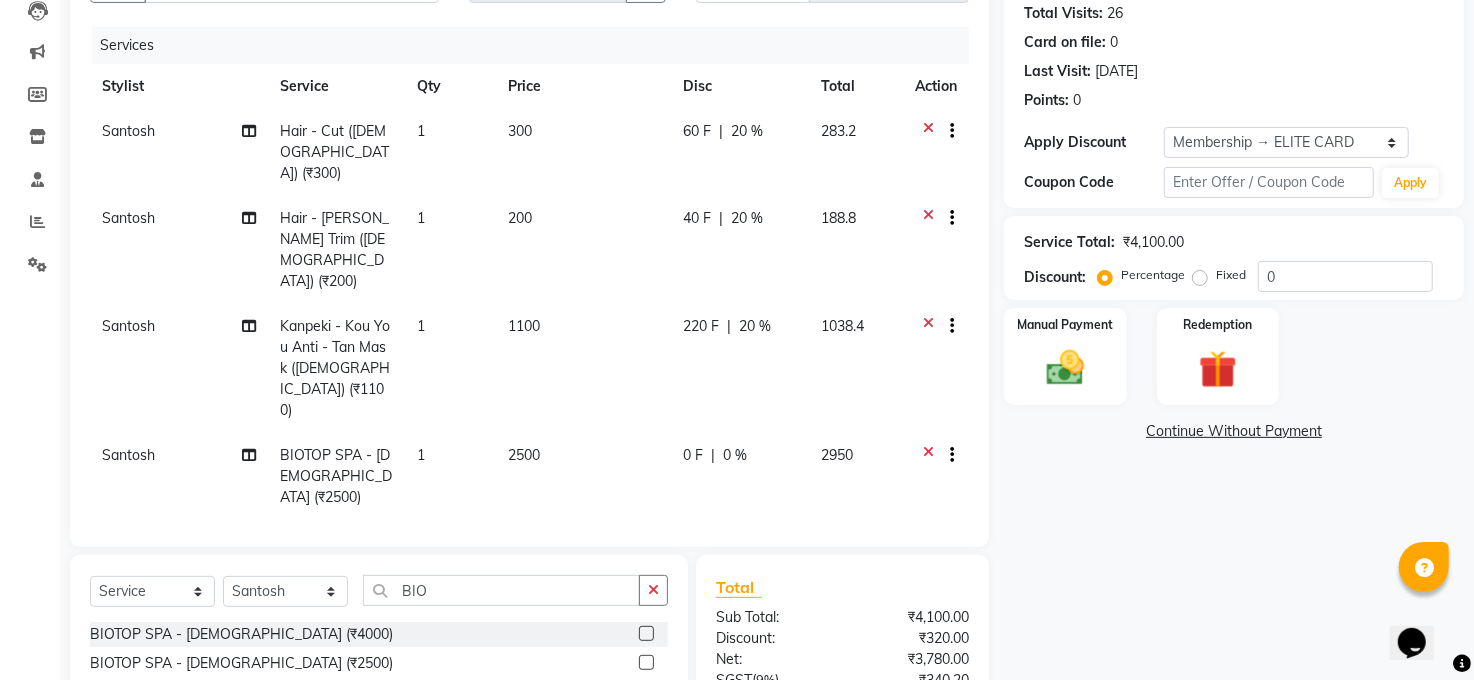 click on "0 F | 0 %" 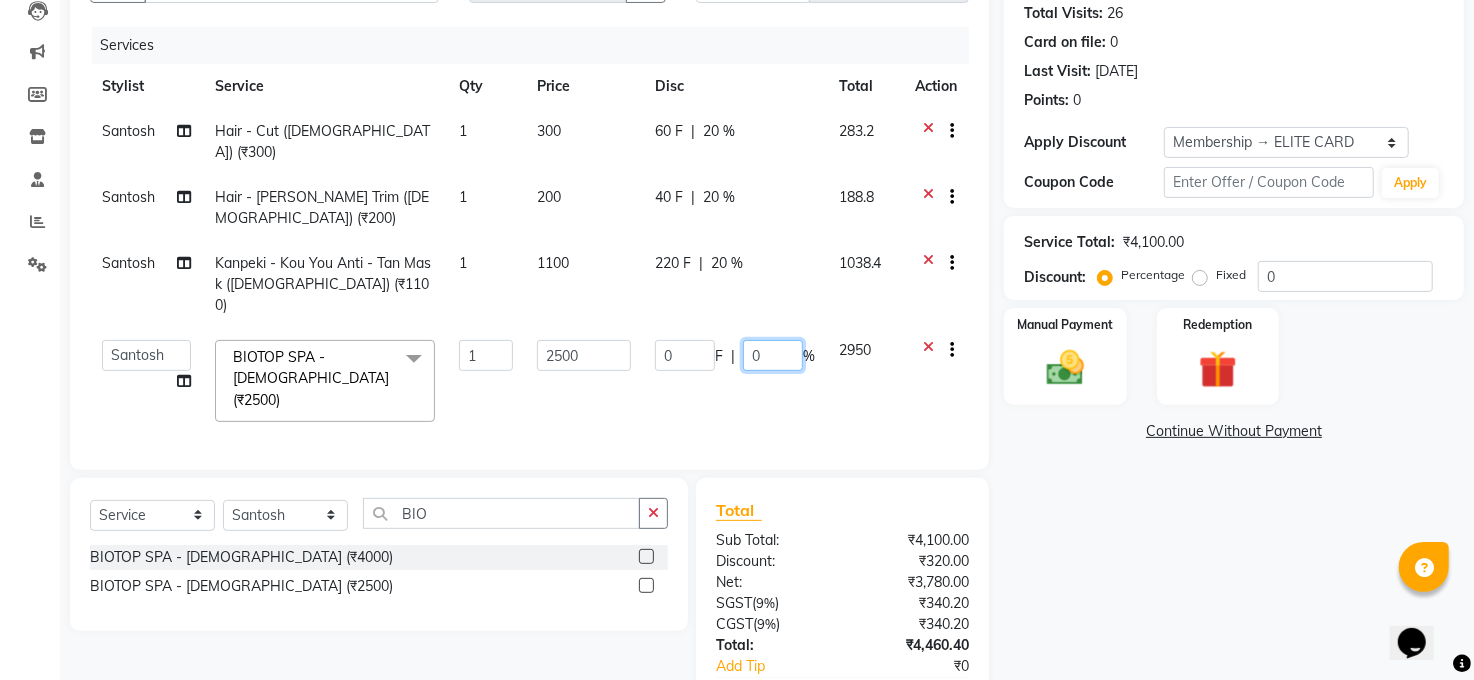 click on "0" 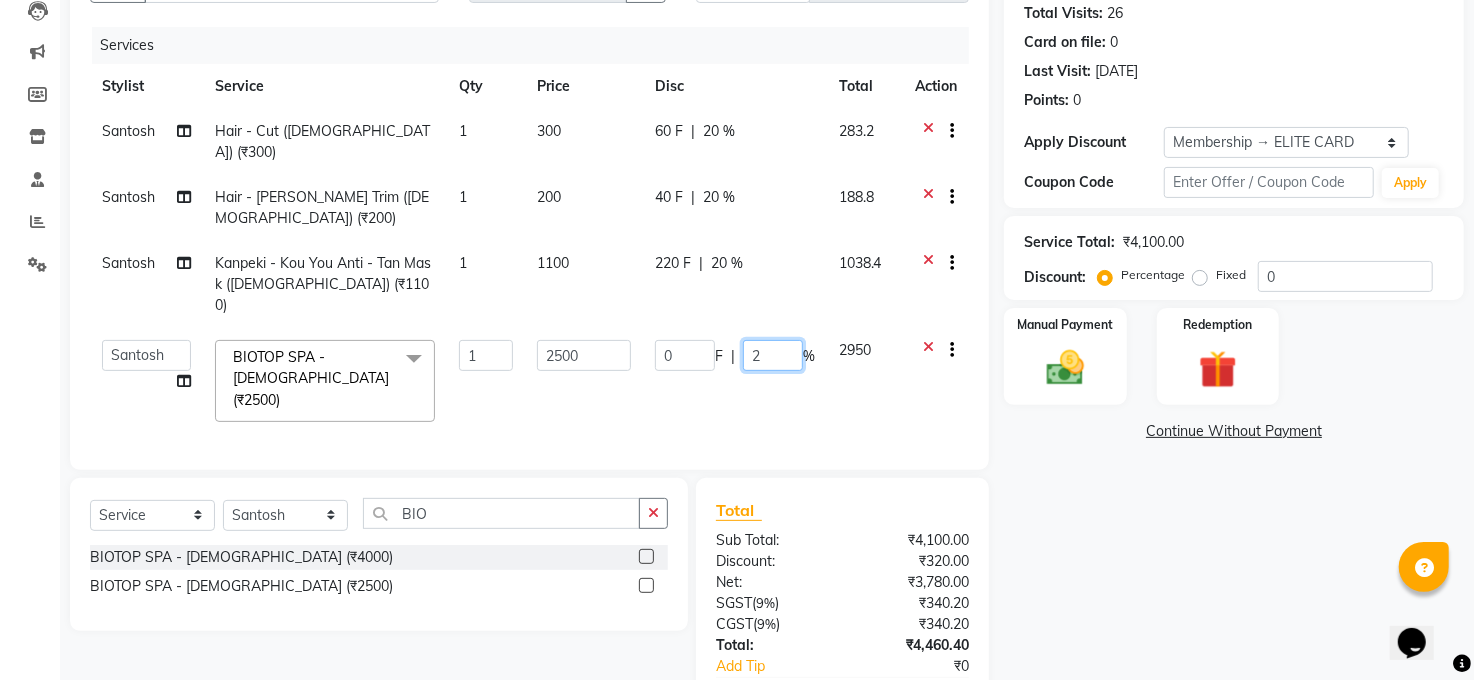 type on "20" 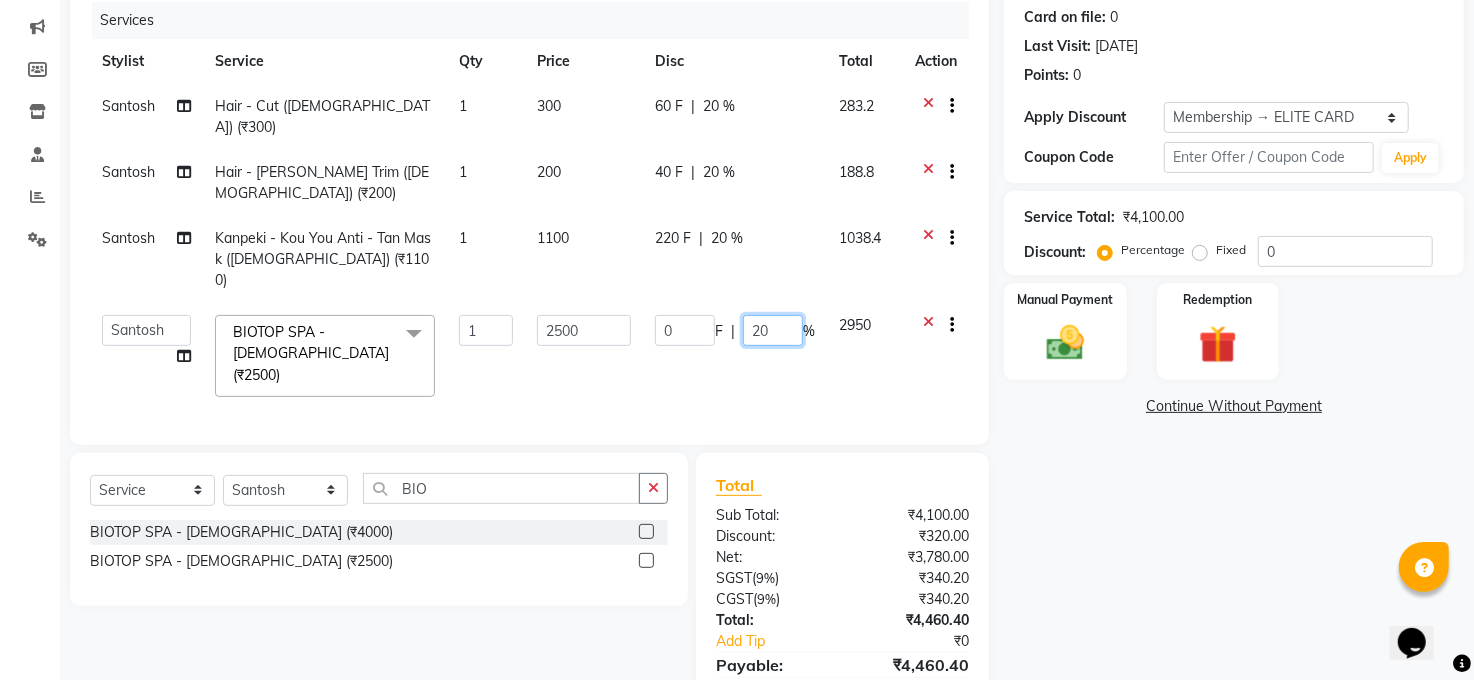 scroll, scrollTop: 286, scrollLeft: 0, axis: vertical 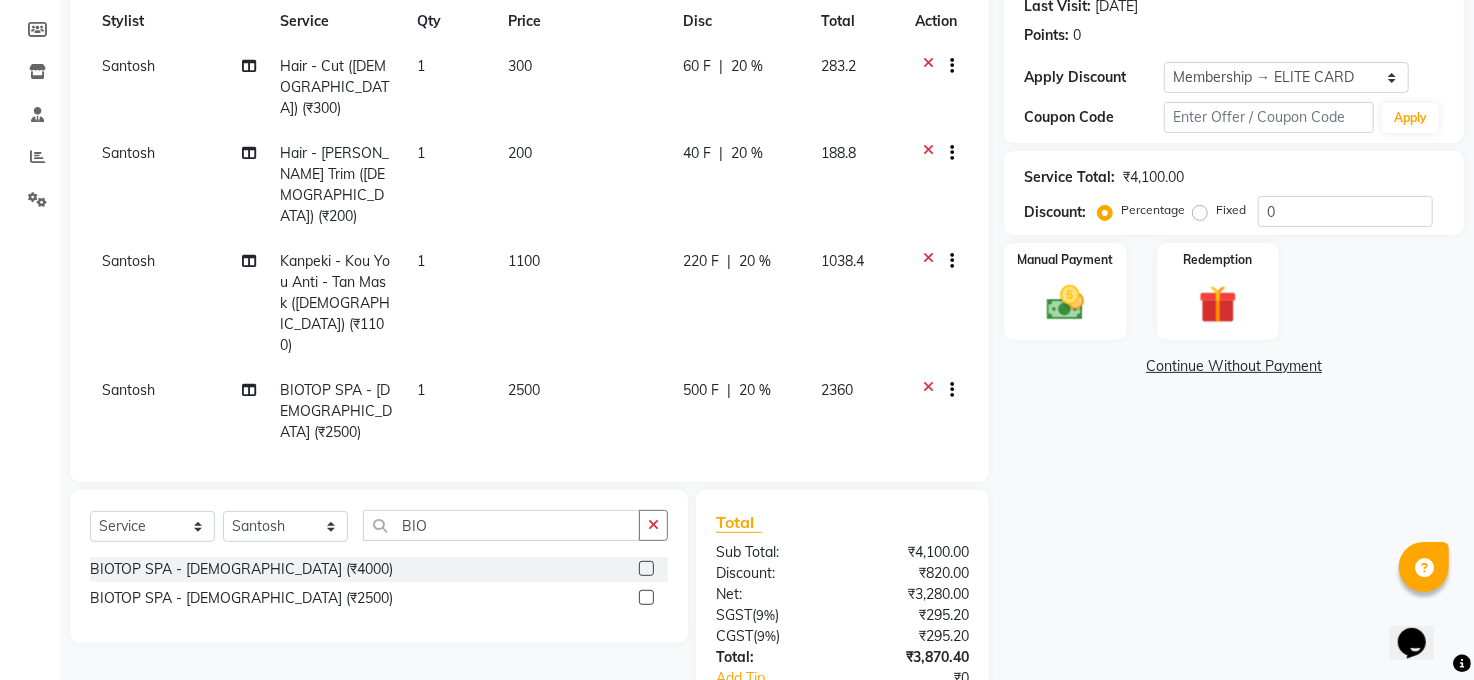 click on "Name: Sunny Yadav Membership: end on 12-02-2026 Total Visits:  26 Card on file:  0 Last Visit:   04-07-2025 Points:   0  Apply Discount Select Membership → ELITE CARD Coupon Code Apply Service Total:  ₹4,100.00  Discount:  Percentage   Fixed  0 Manual Payment Redemption  Continue Without Payment" 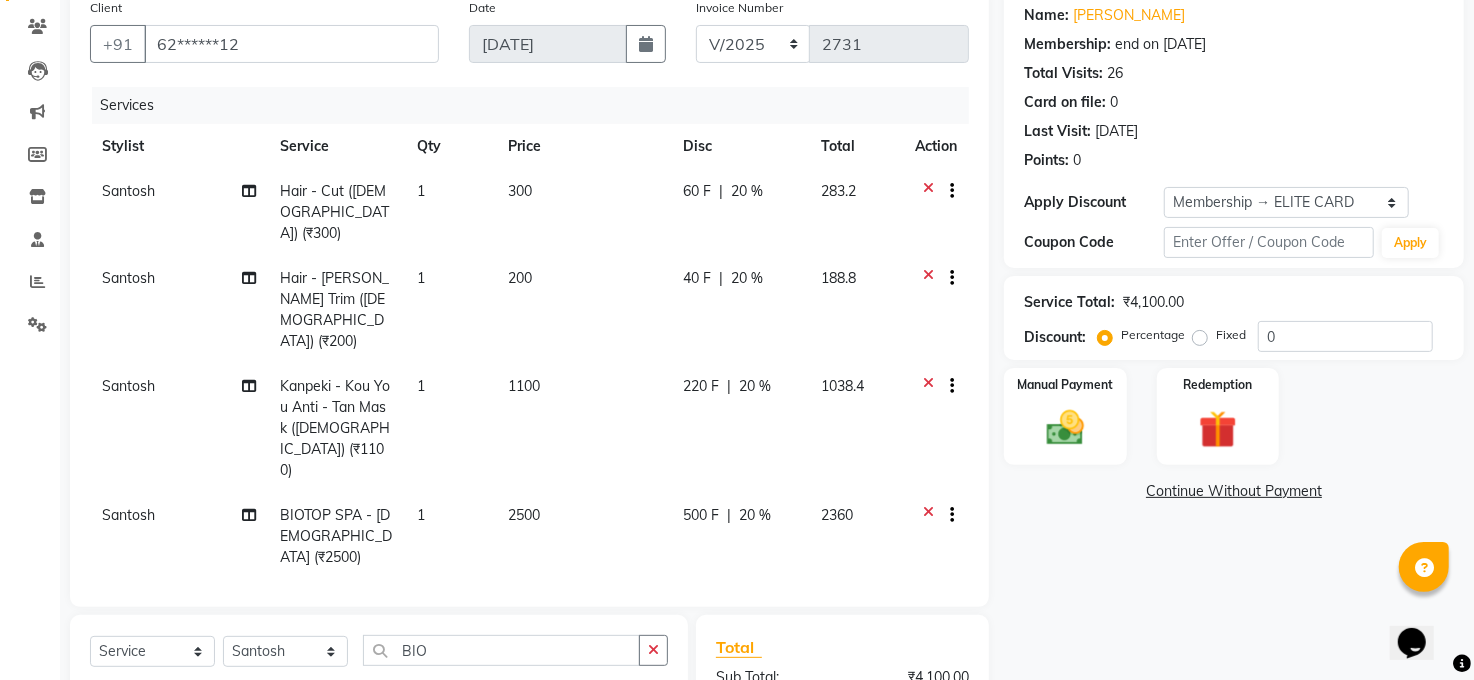 scroll, scrollTop: 322, scrollLeft: 0, axis: vertical 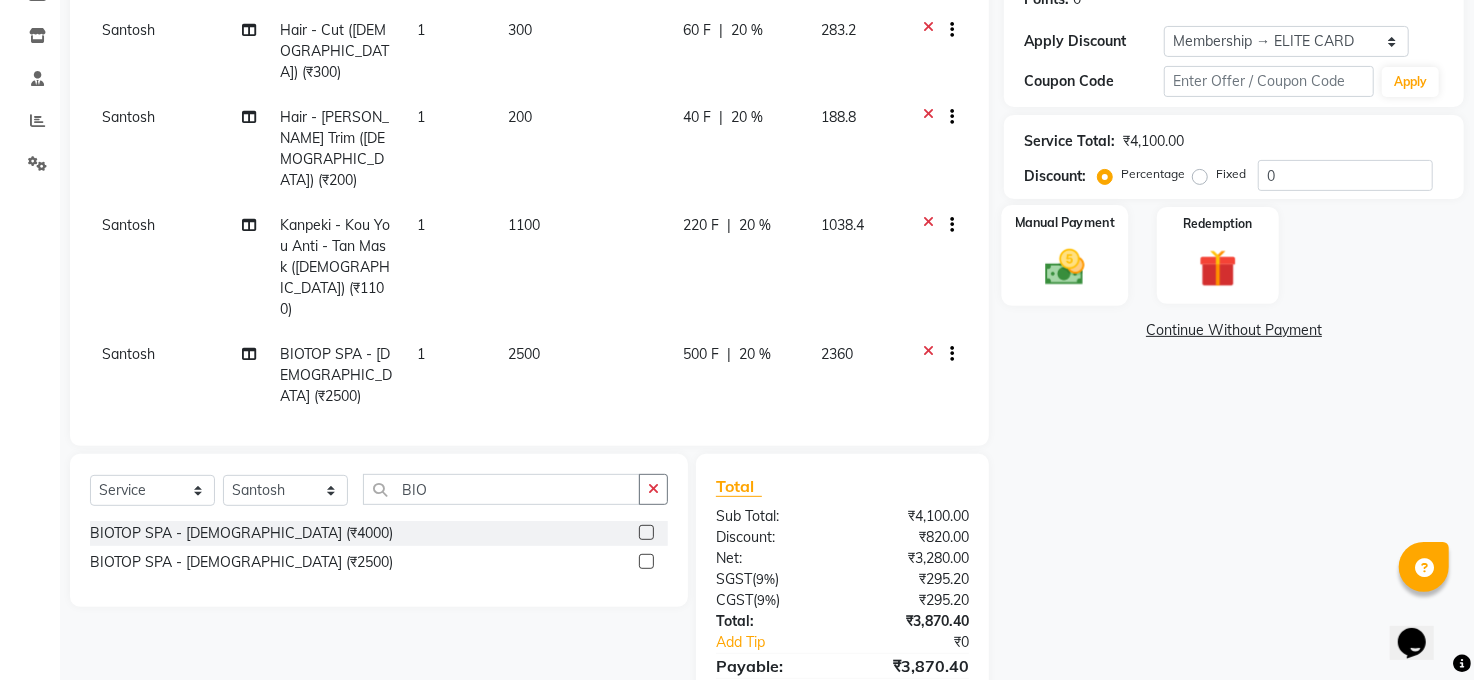 click 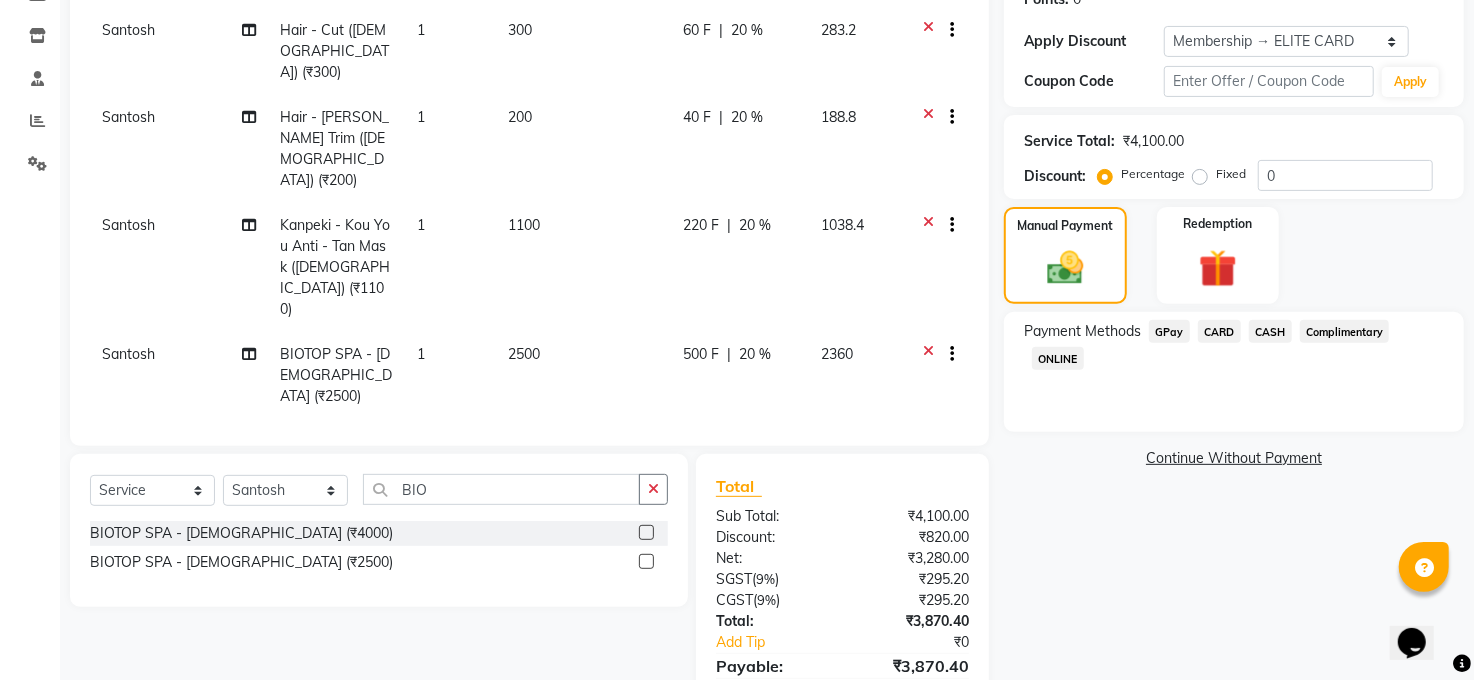 click on "CASH" 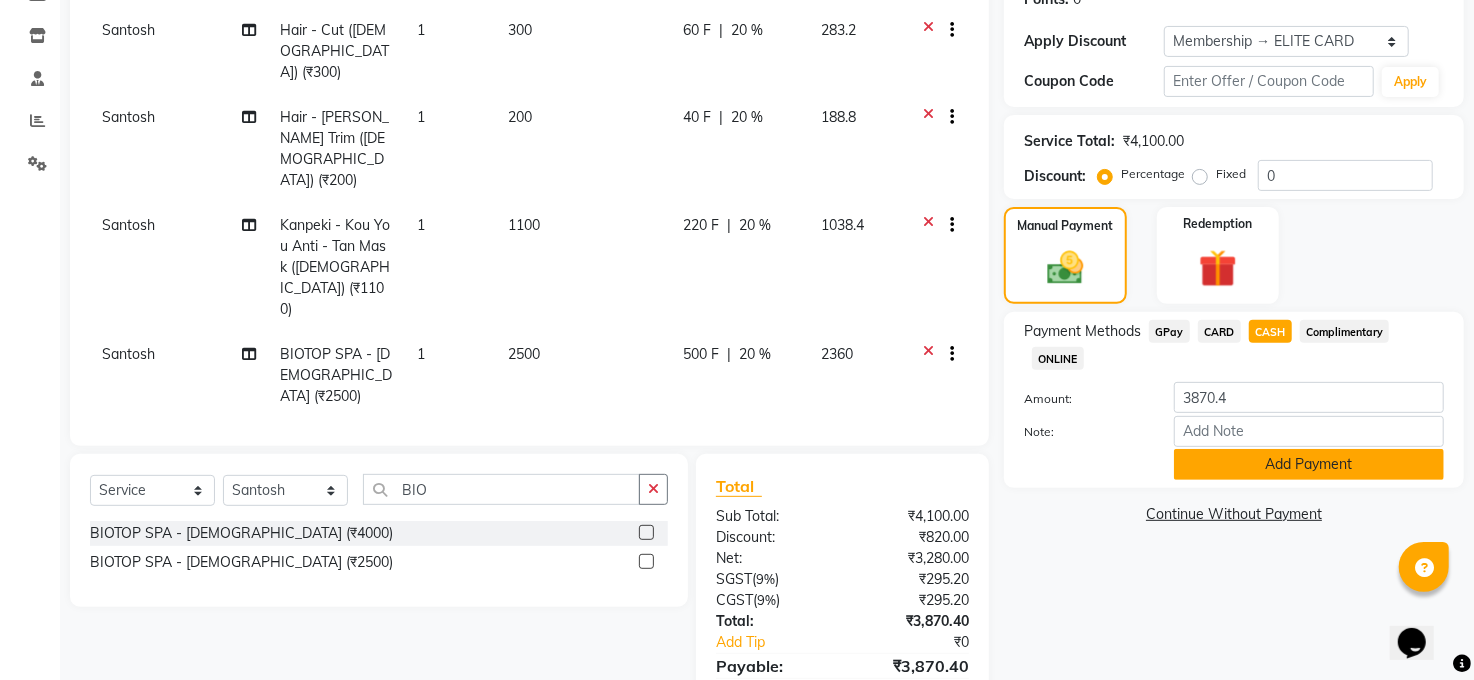 click on "Add Payment" 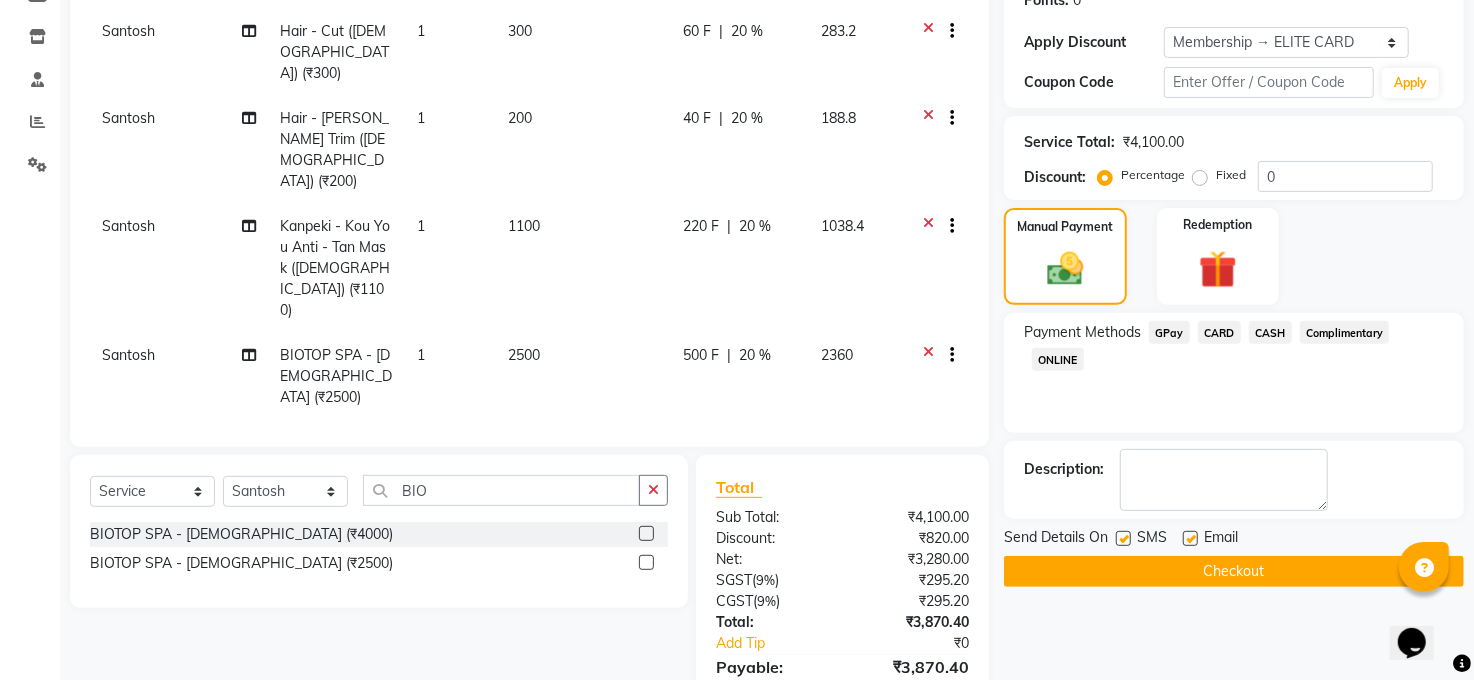 scroll, scrollTop: 393, scrollLeft: 0, axis: vertical 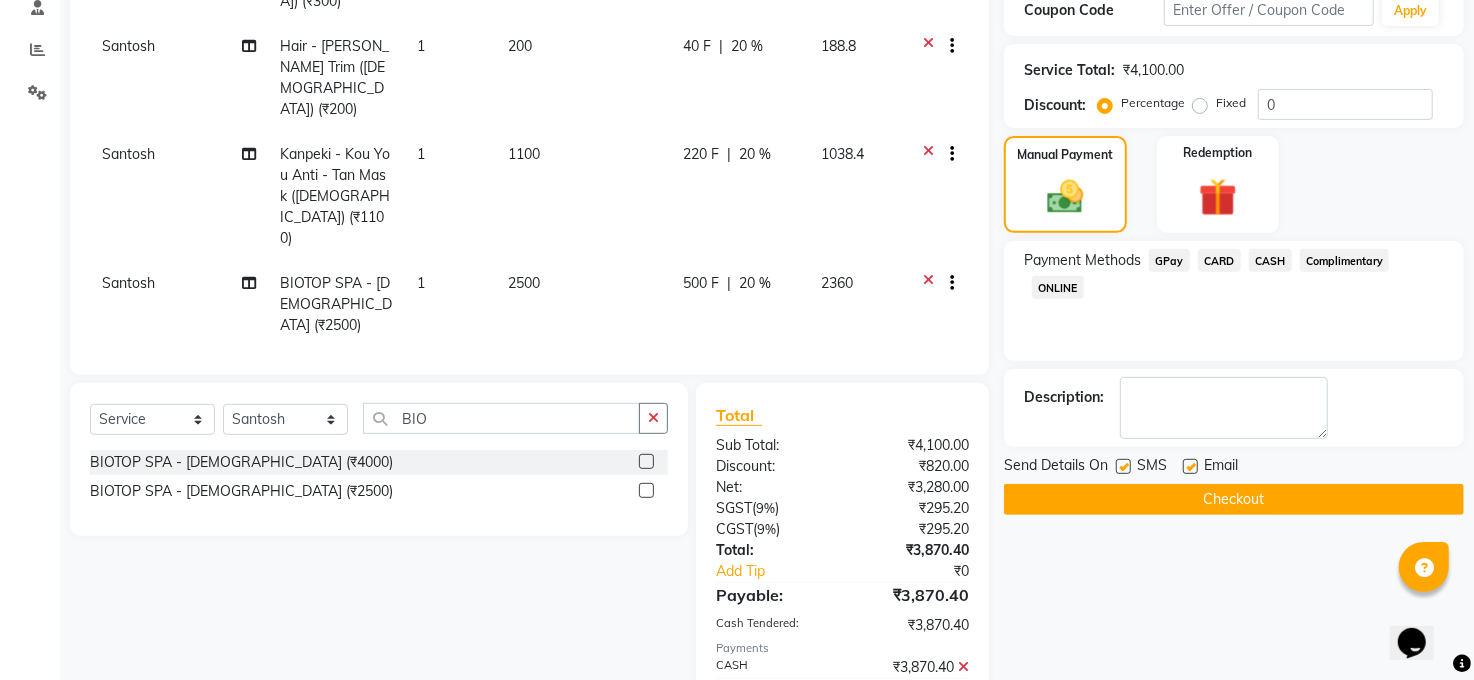 click 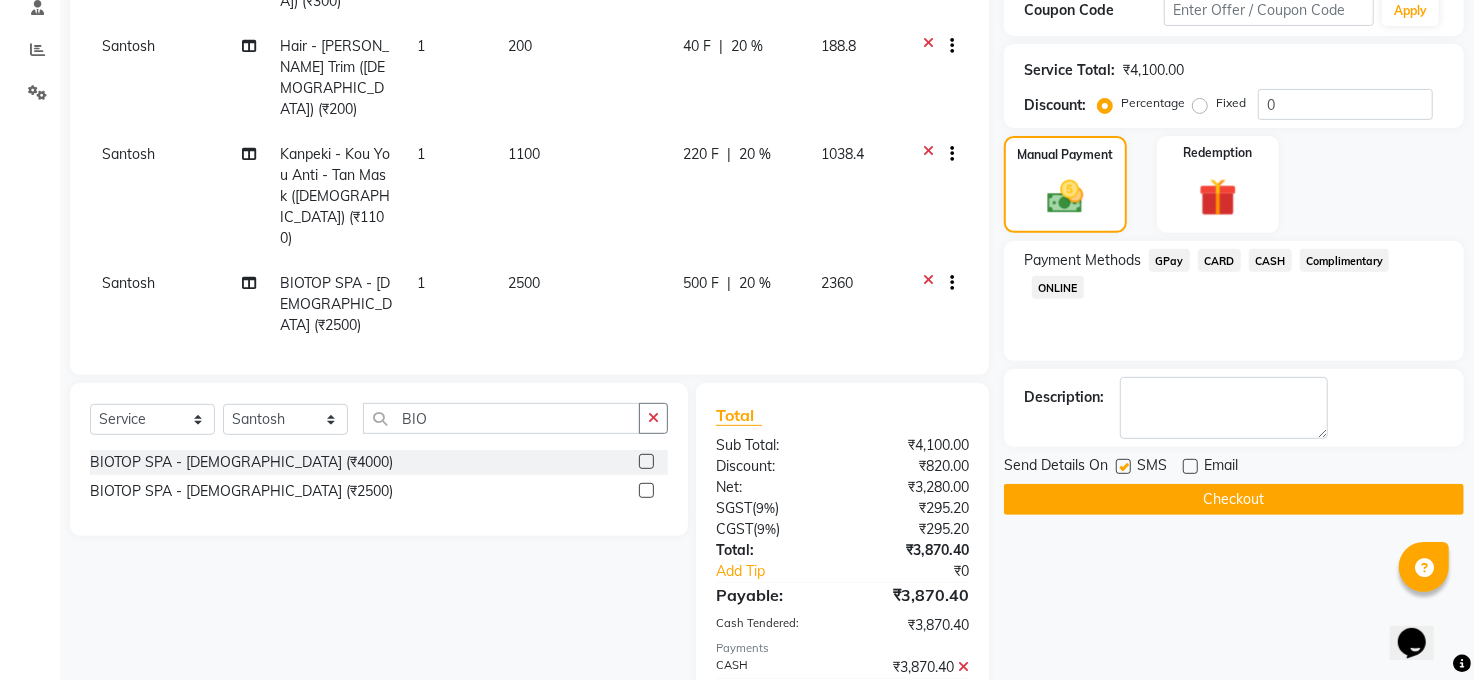 click 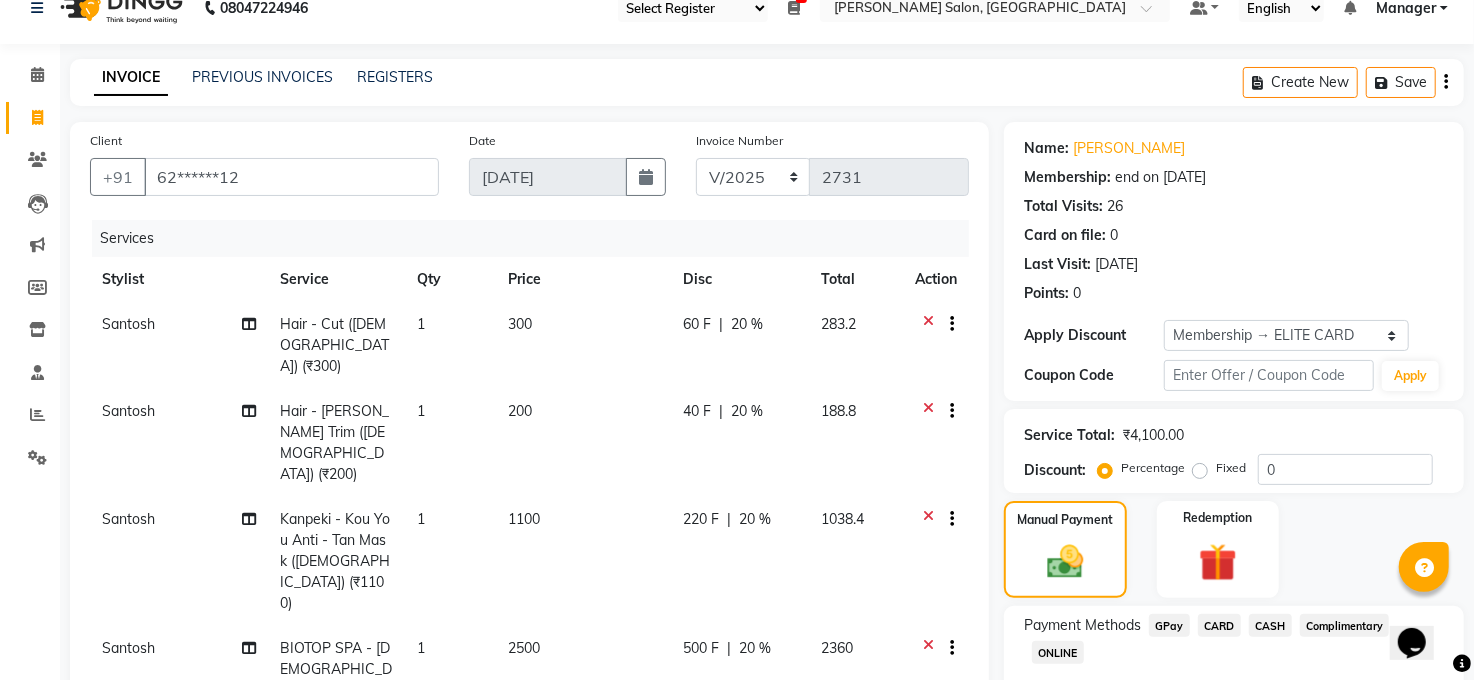 scroll, scrollTop: 0, scrollLeft: 0, axis: both 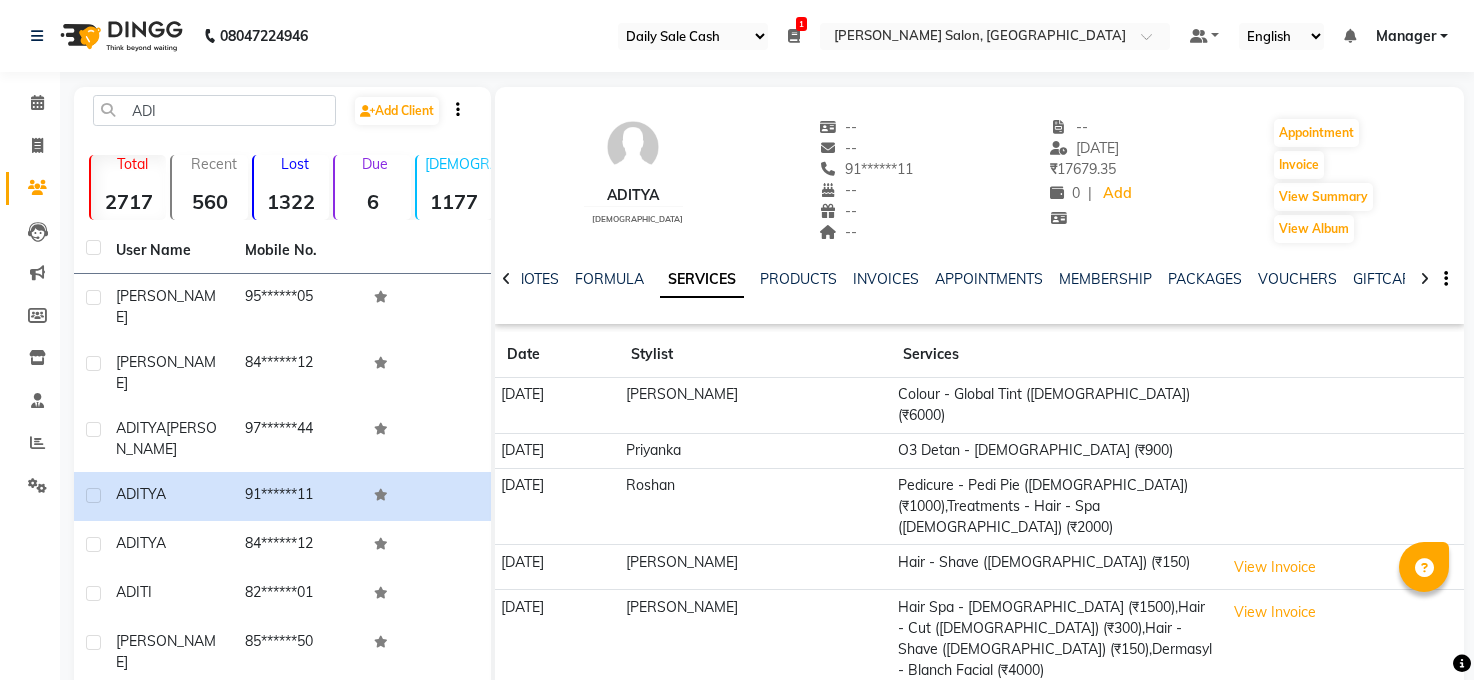 select on "35" 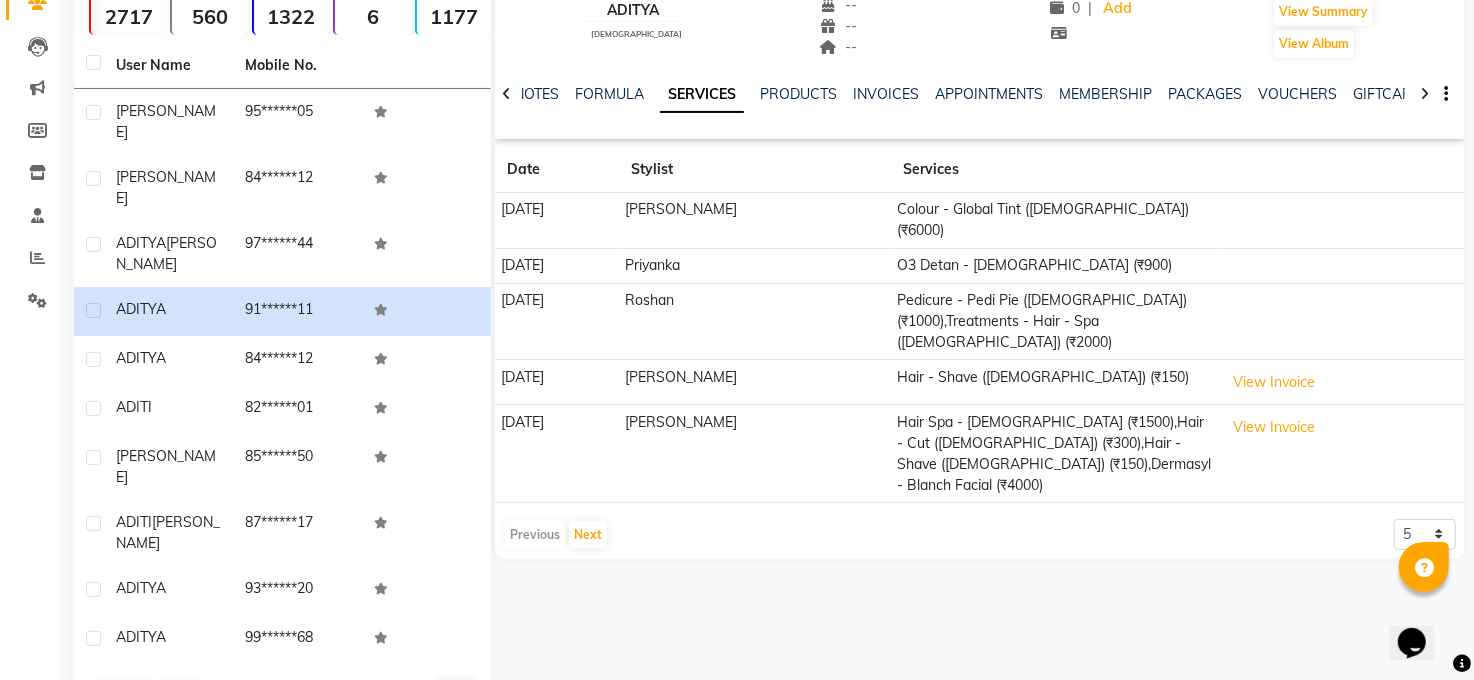 scroll, scrollTop: 0, scrollLeft: 0, axis: both 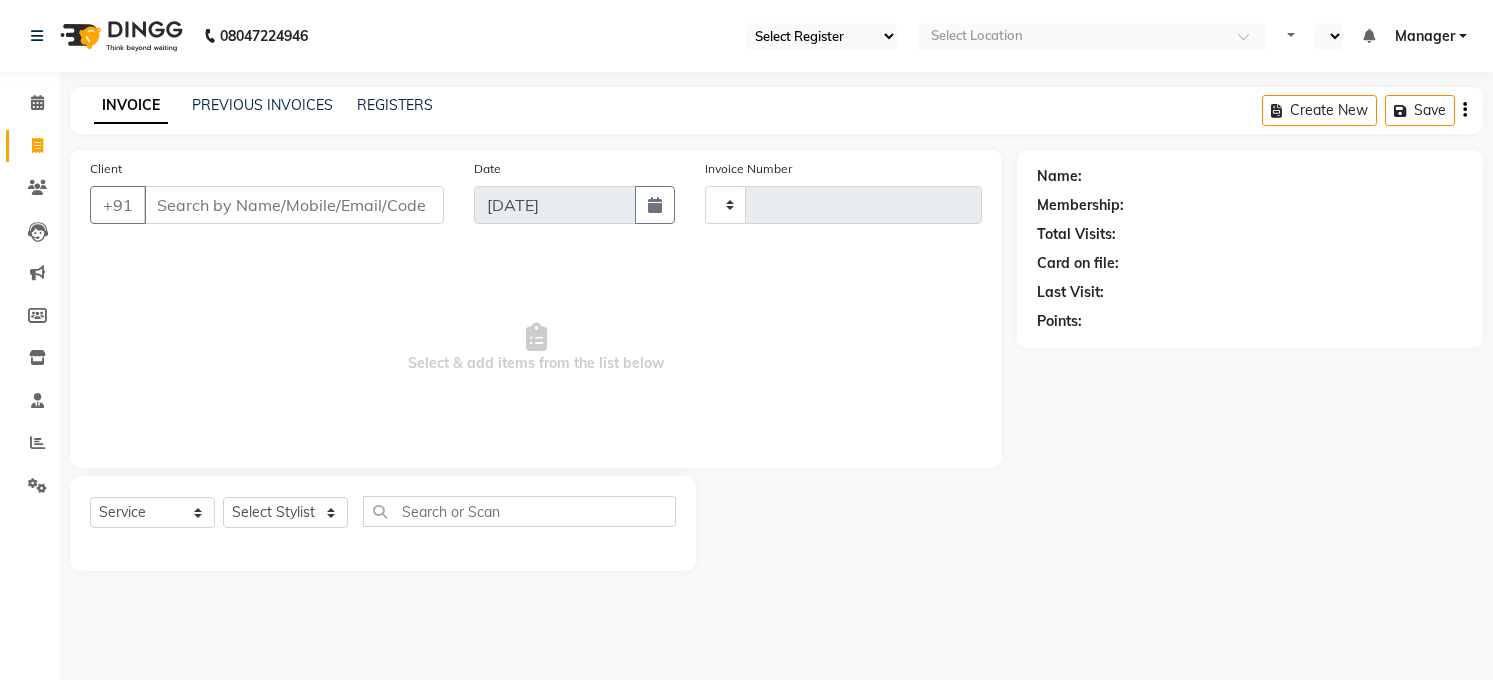 select on "service" 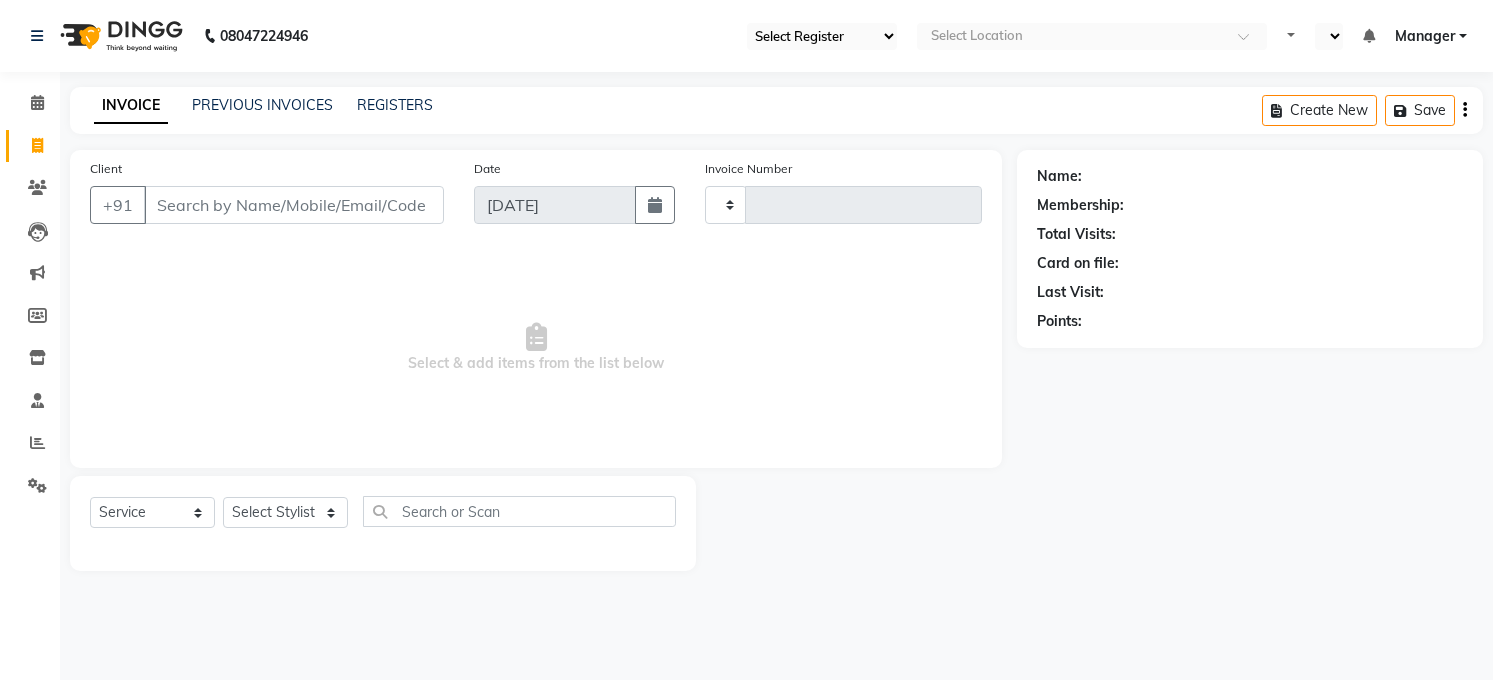 type on "2729" 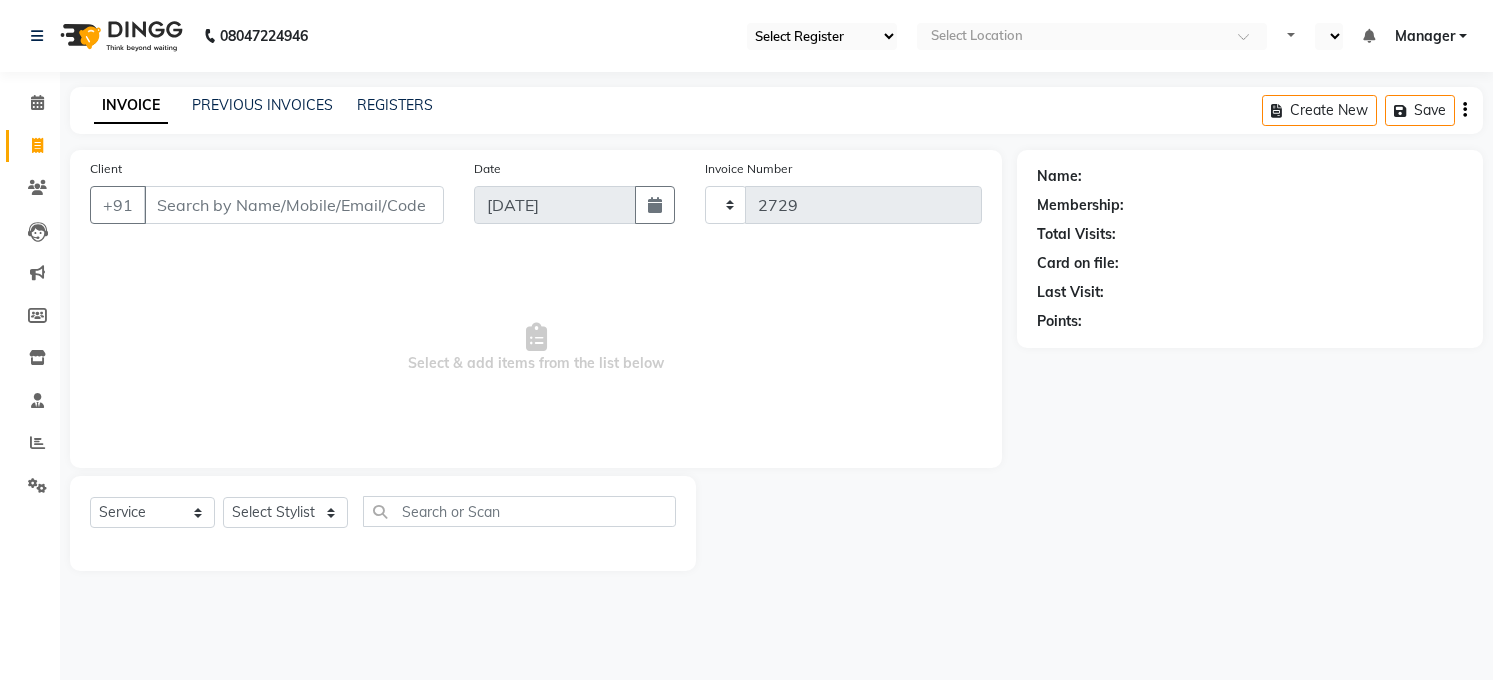 scroll, scrollTop: 0, scrollLeft: 0, axis: both 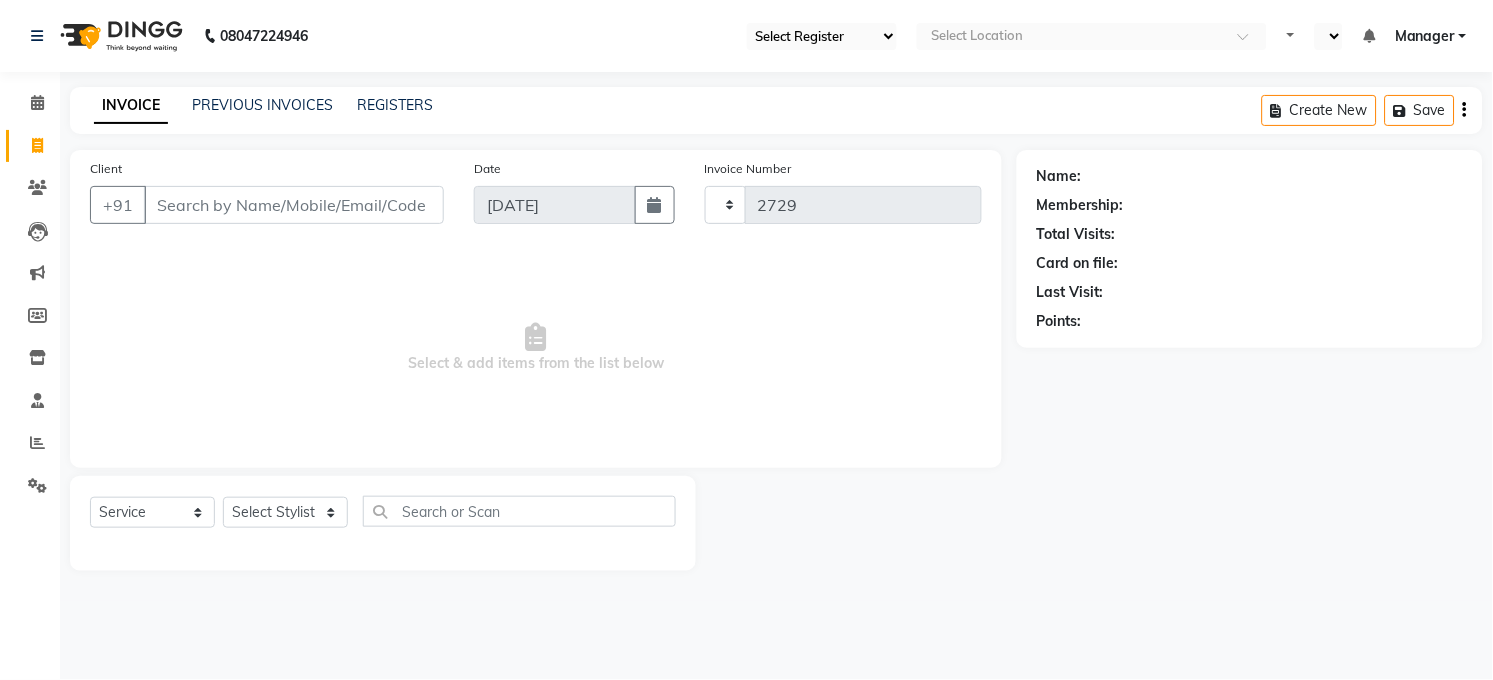 select on "35" 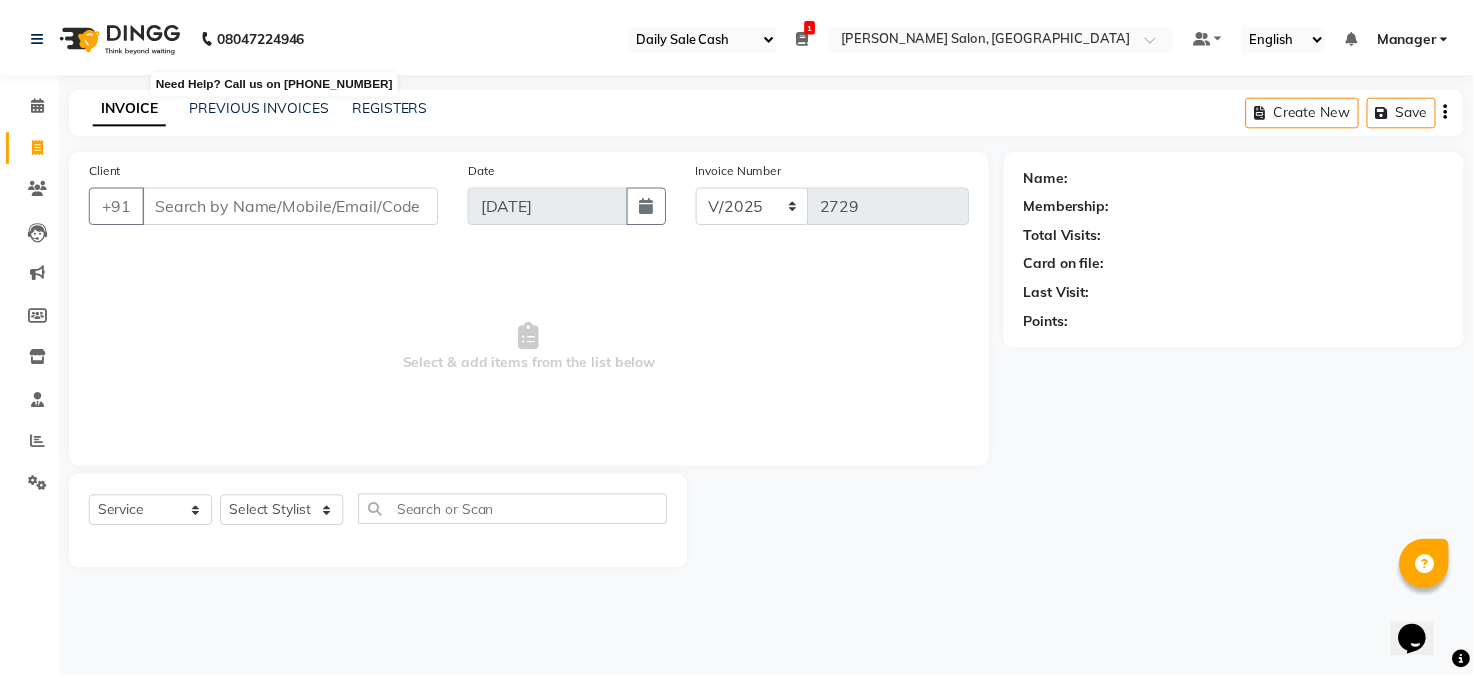 scroll, scrollTop: 0, scrollLeft: 0, axis: both 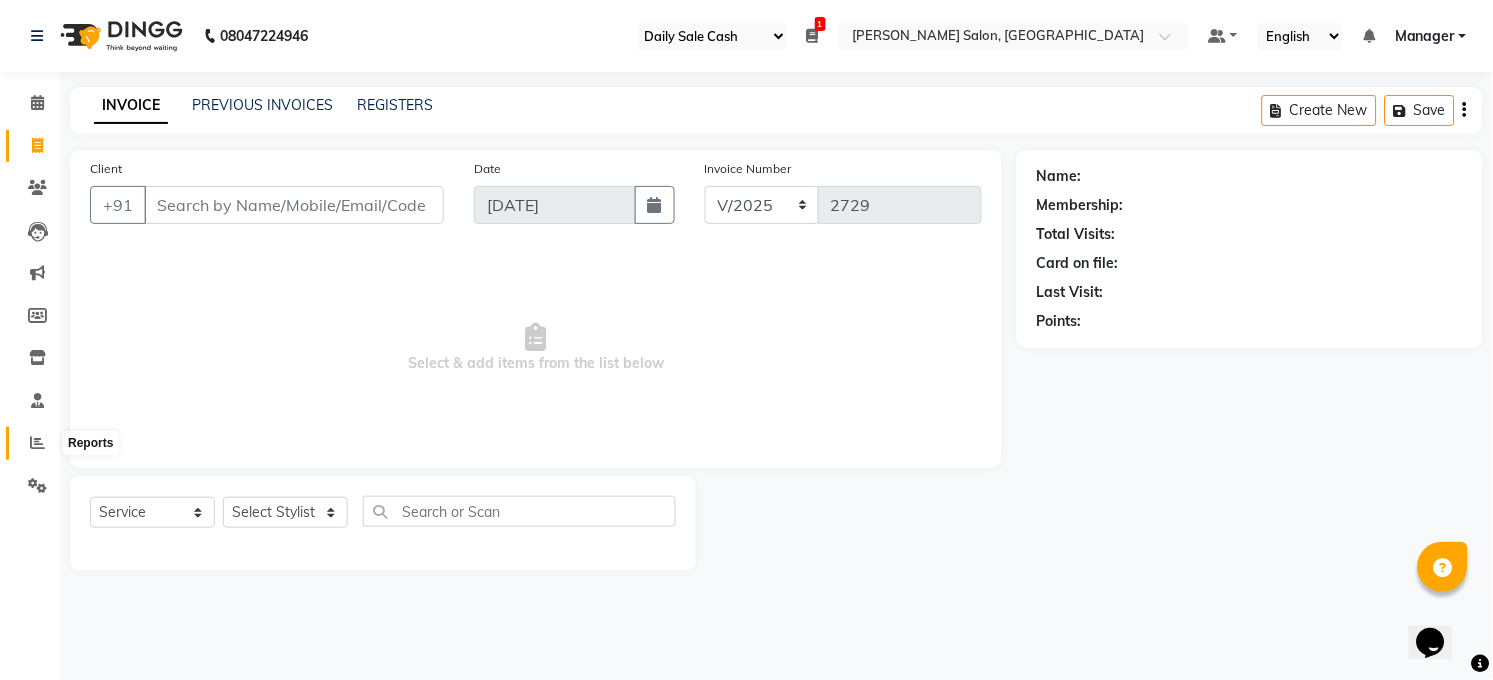 click 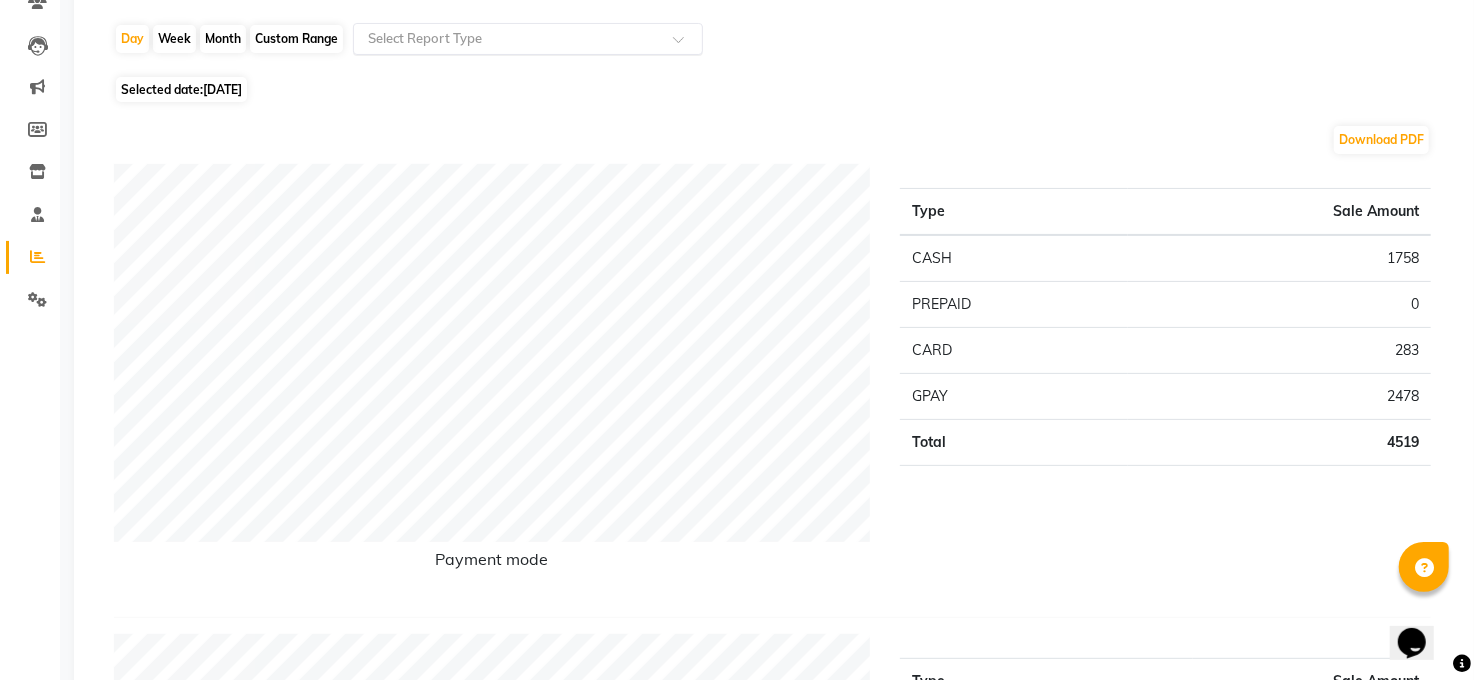 scroll, scrollTop: 0, scrollLeft: 0, axis: both 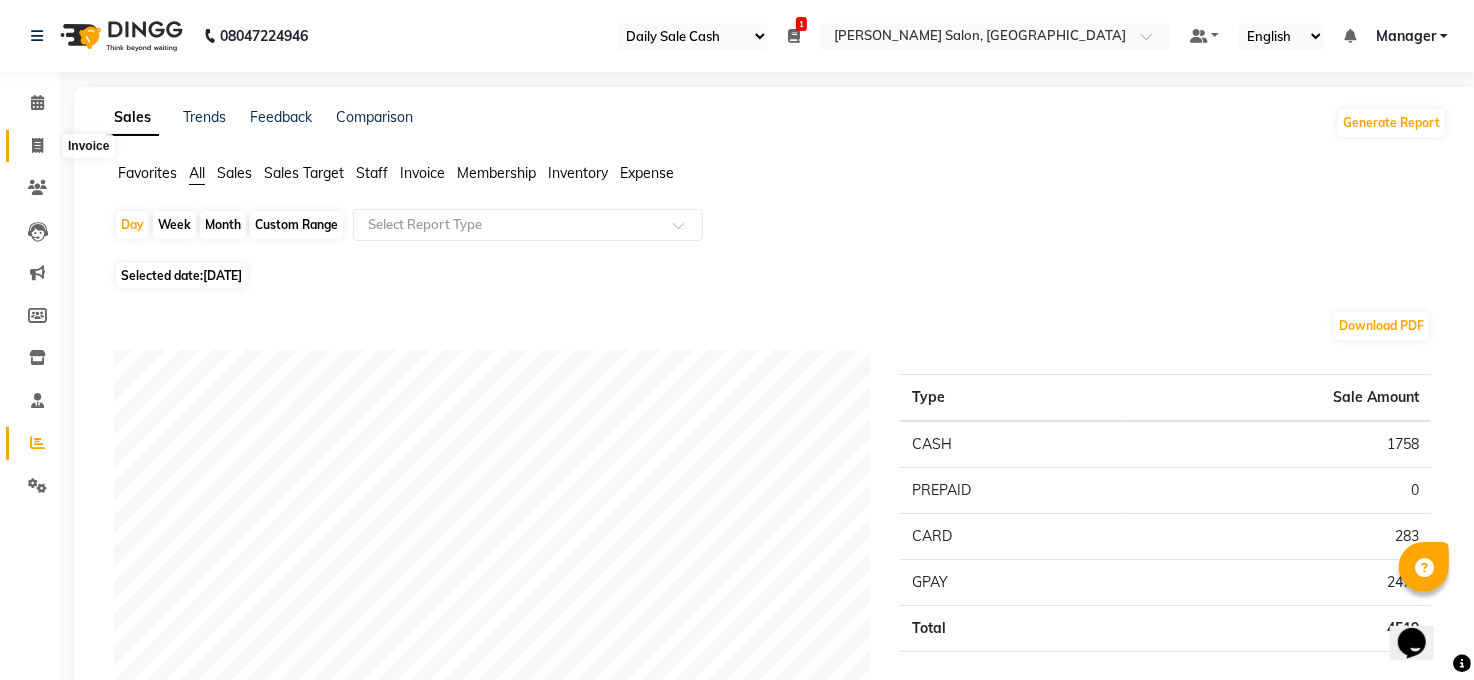 click 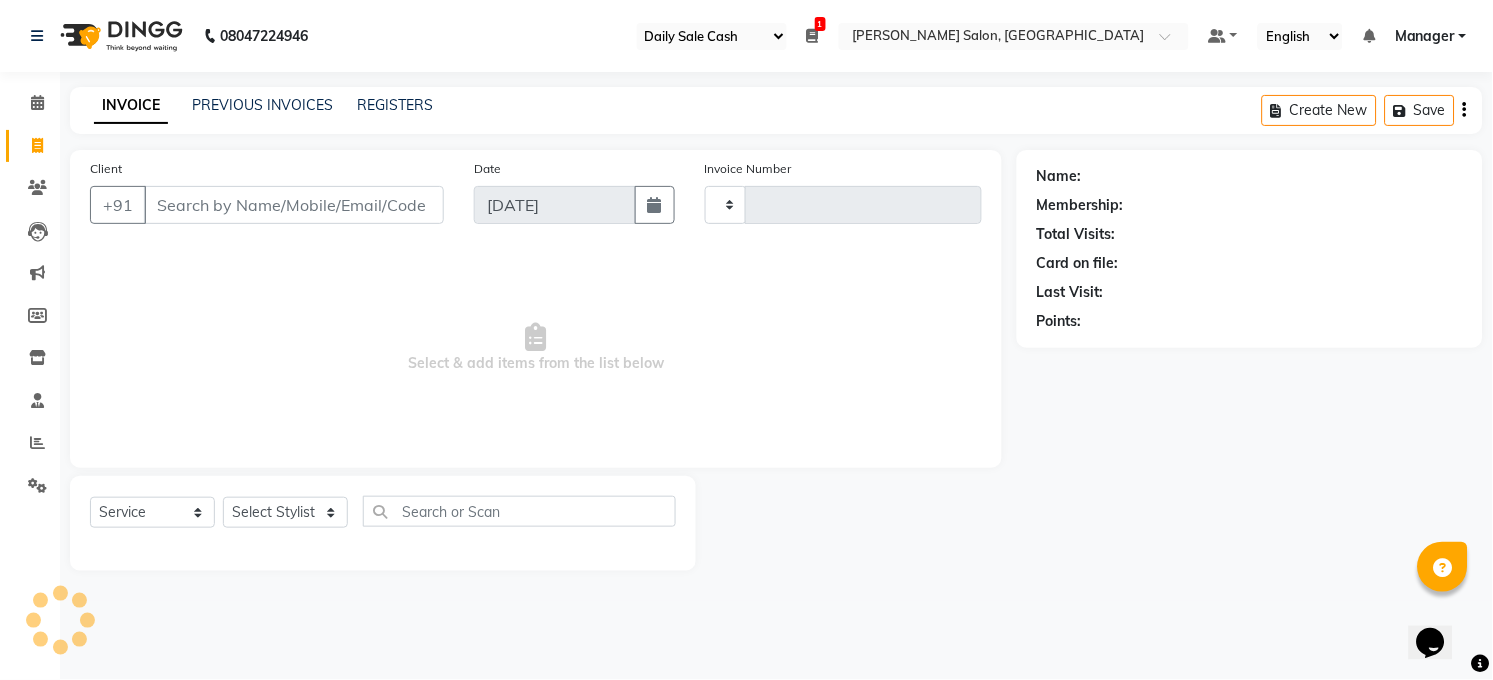 type on "2729" 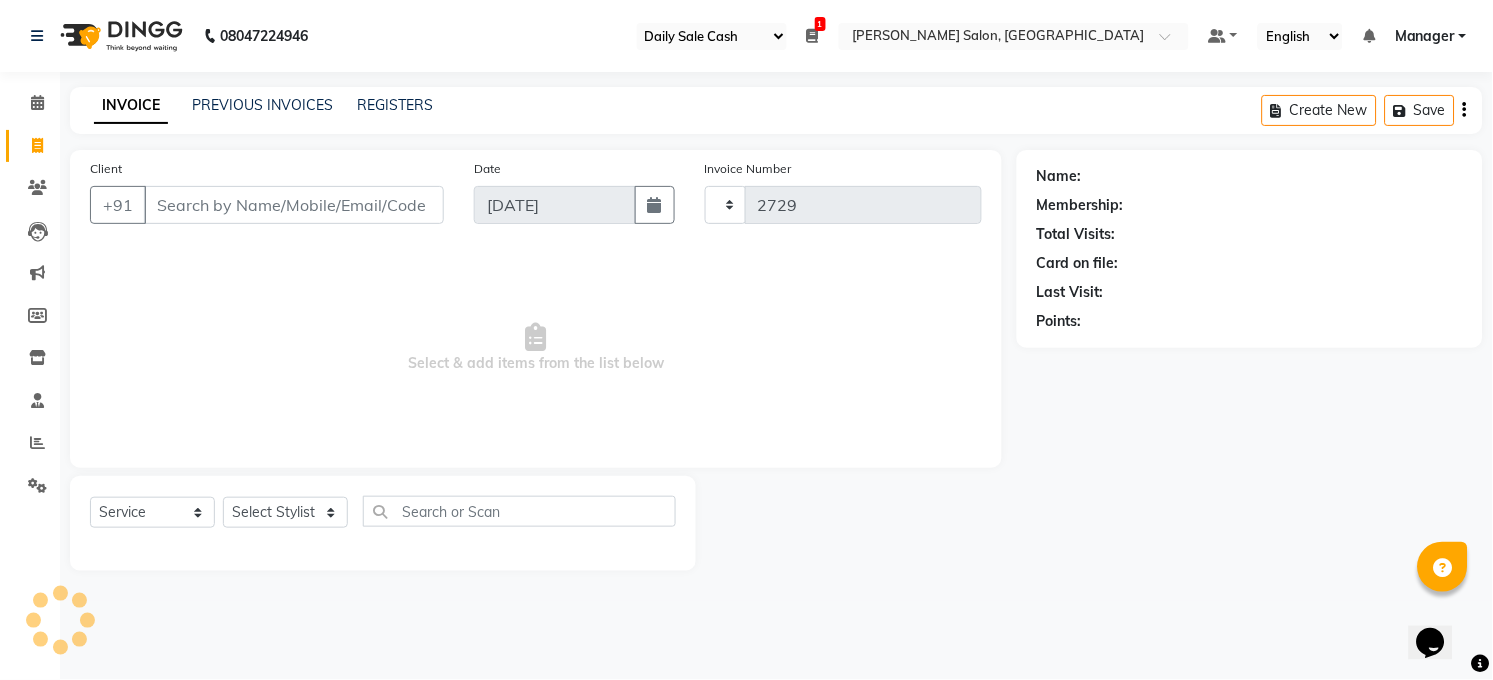 select on "5748" 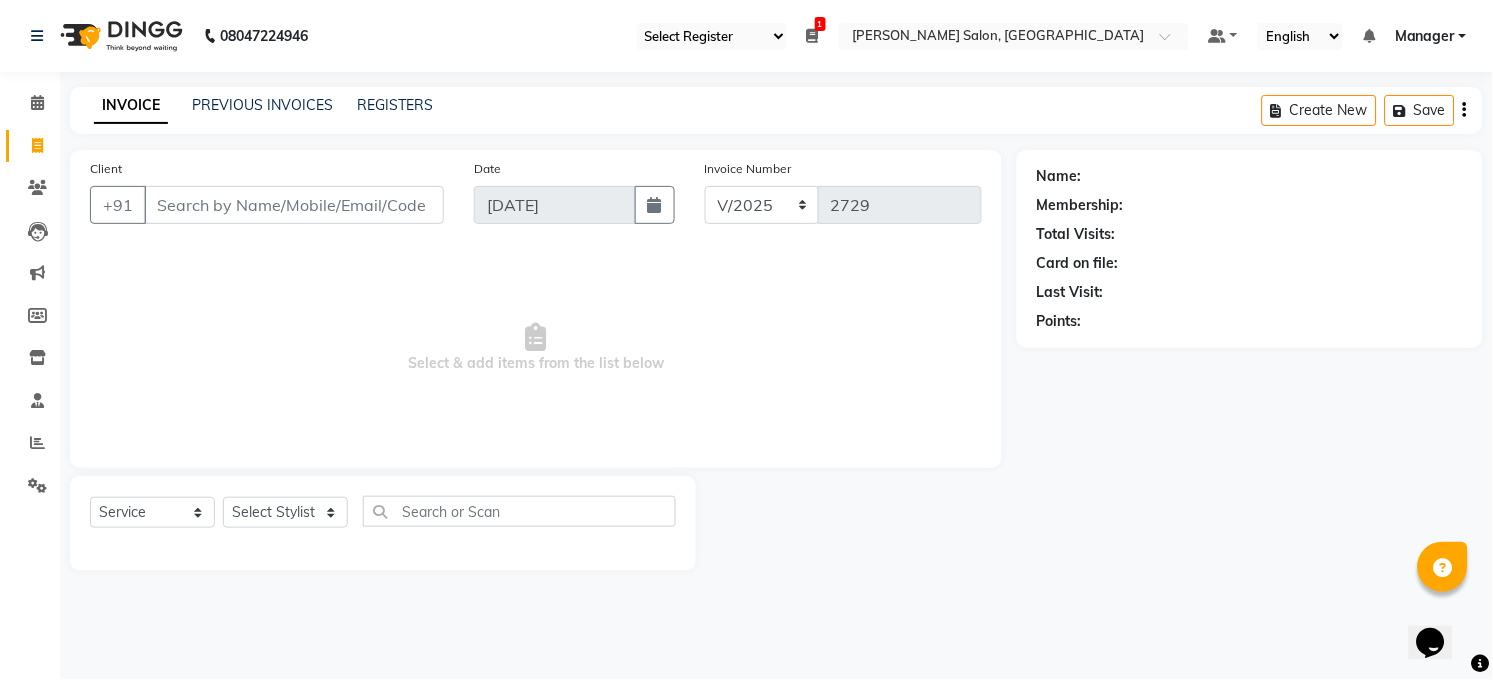 click on "Select  Service  Product  Membership  Package Voucher Prepaid Gift Card  Select Stylist Abhay kumar ALTAF ANKITA ARJUN Chandan COUNTER  Manager Manish Kumar Neetu Mam Priyanka Raju Ravi Thakur RINKI Roshan Santosh SAURABH SUJEET THAKUR SUNITA Veer Vinod Kumar" 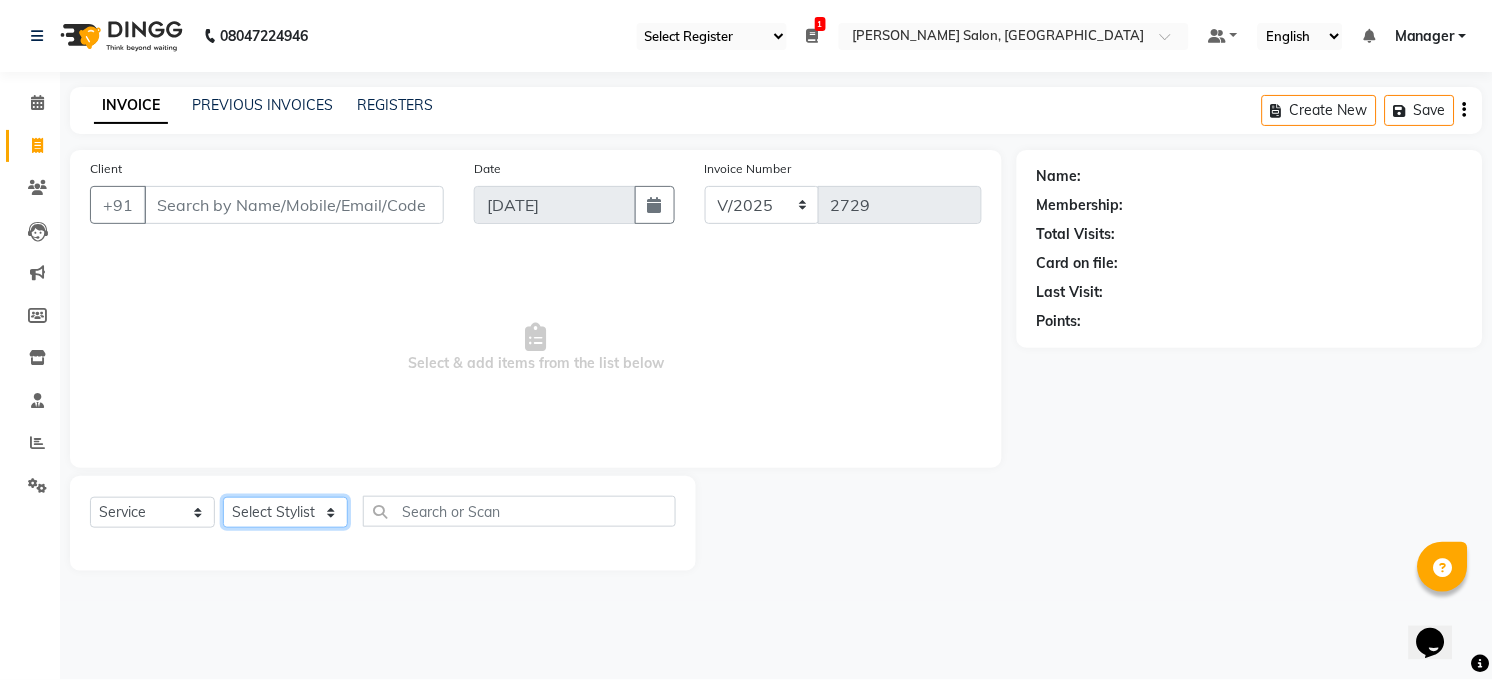 click on "Select Stylist [PERSON_NAME] [PERSON_NAME] [PERSON_NAME] COUNTER  Manager [PERSON_NAME] [PERSON_NAME] [PERSON_NAME] [PERSON_NAME] [PERSON_NAME] Santosh SAURABH [PERSON_NAME] [PERSON_NAME] Veer [PERSON_NAME]" 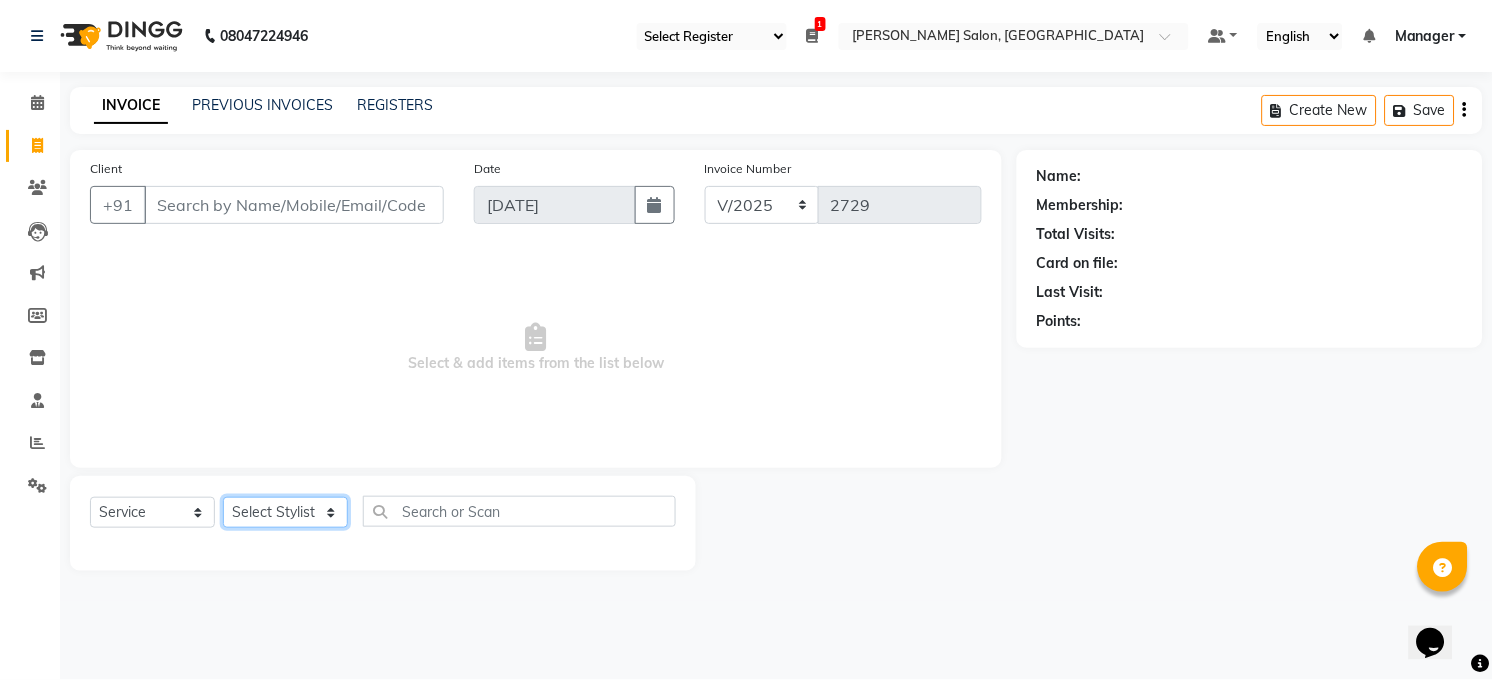 select on "40299" 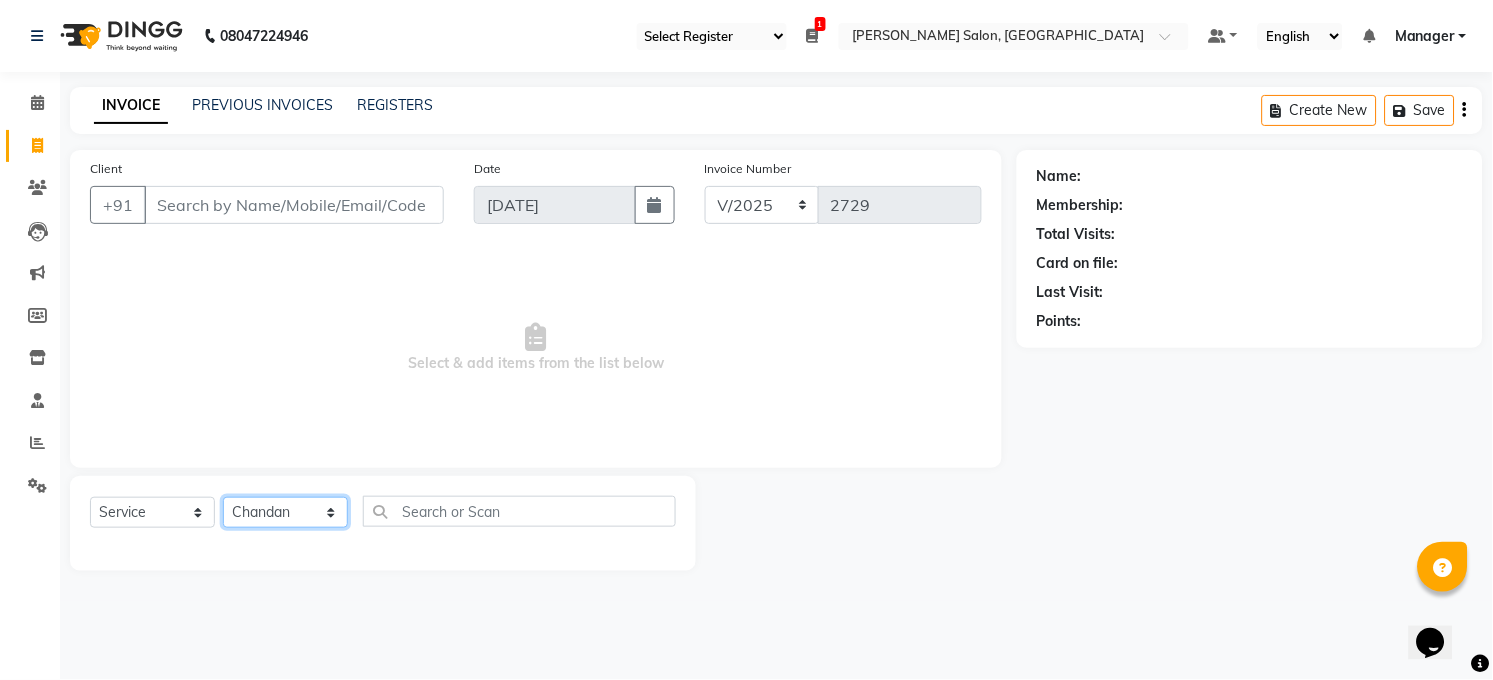 click on "Select Stylist [PERSON_NAME] [PERSON_NAME] [PERSON_NAME] COUNTER  Manager [PERSON_NAME] [PERSON_NAME] [PERSON_NAME] [PERSON_NAME] [PERSON_NAME] Santosh SAURABH [PERSON_NAME] [PERSON_NAME] Veer [PERSON_NAME]" 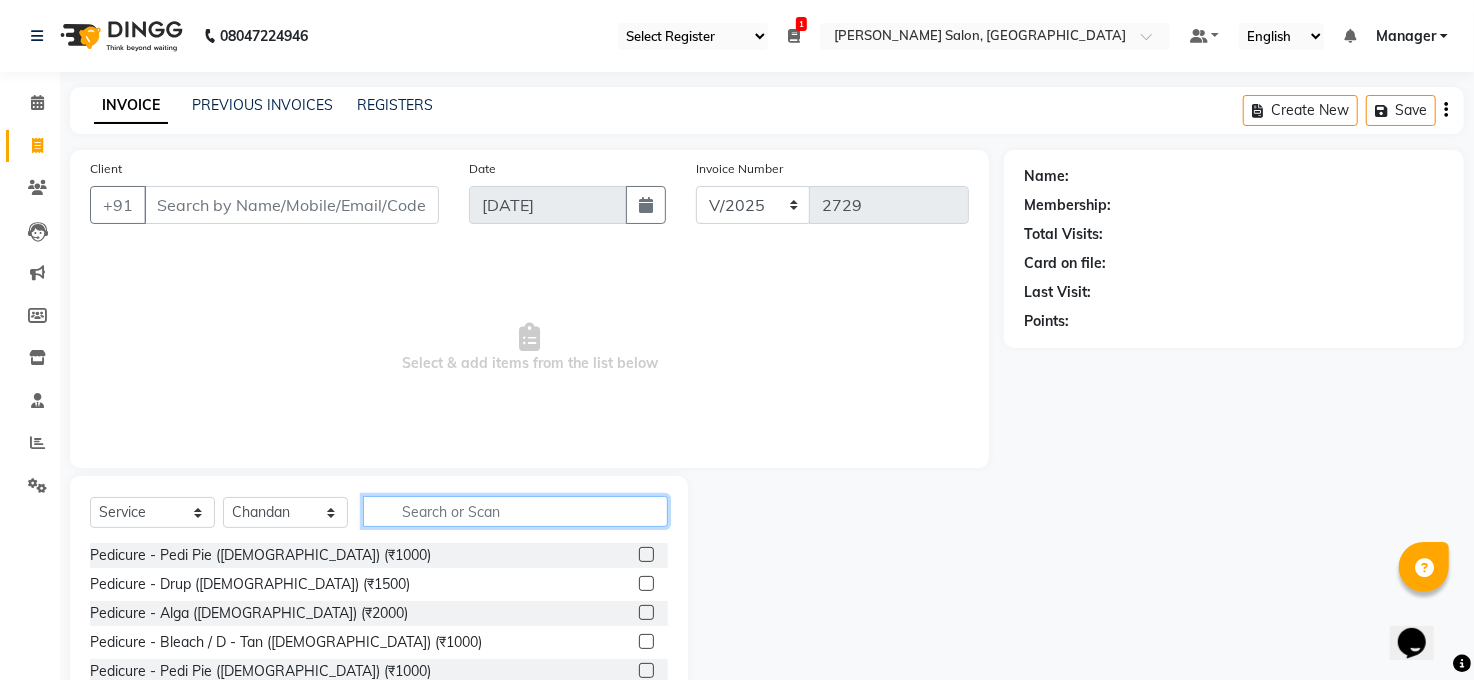 drag, startPoint x: 416, startPoint y: 511, endPoint x: 426, endPoint y: 515, distance: 10.770329 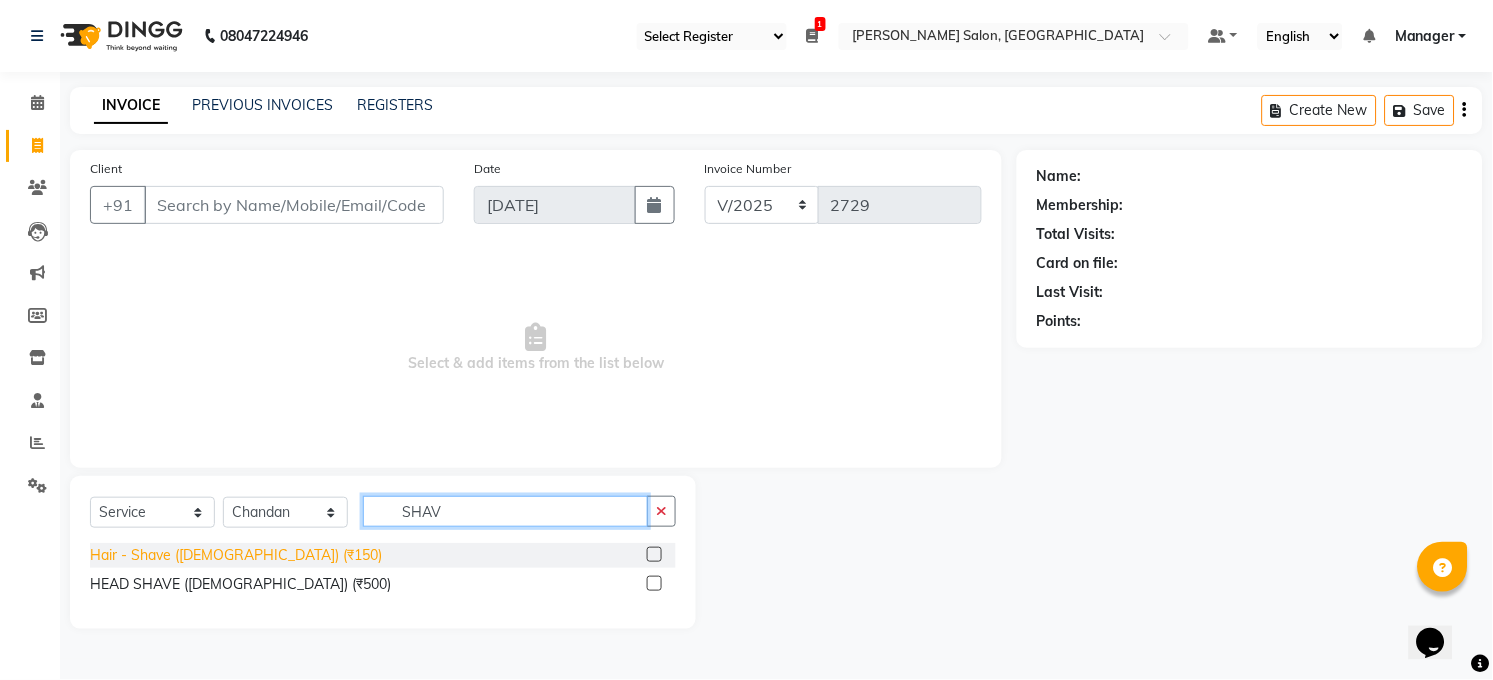 type on "SHAV" 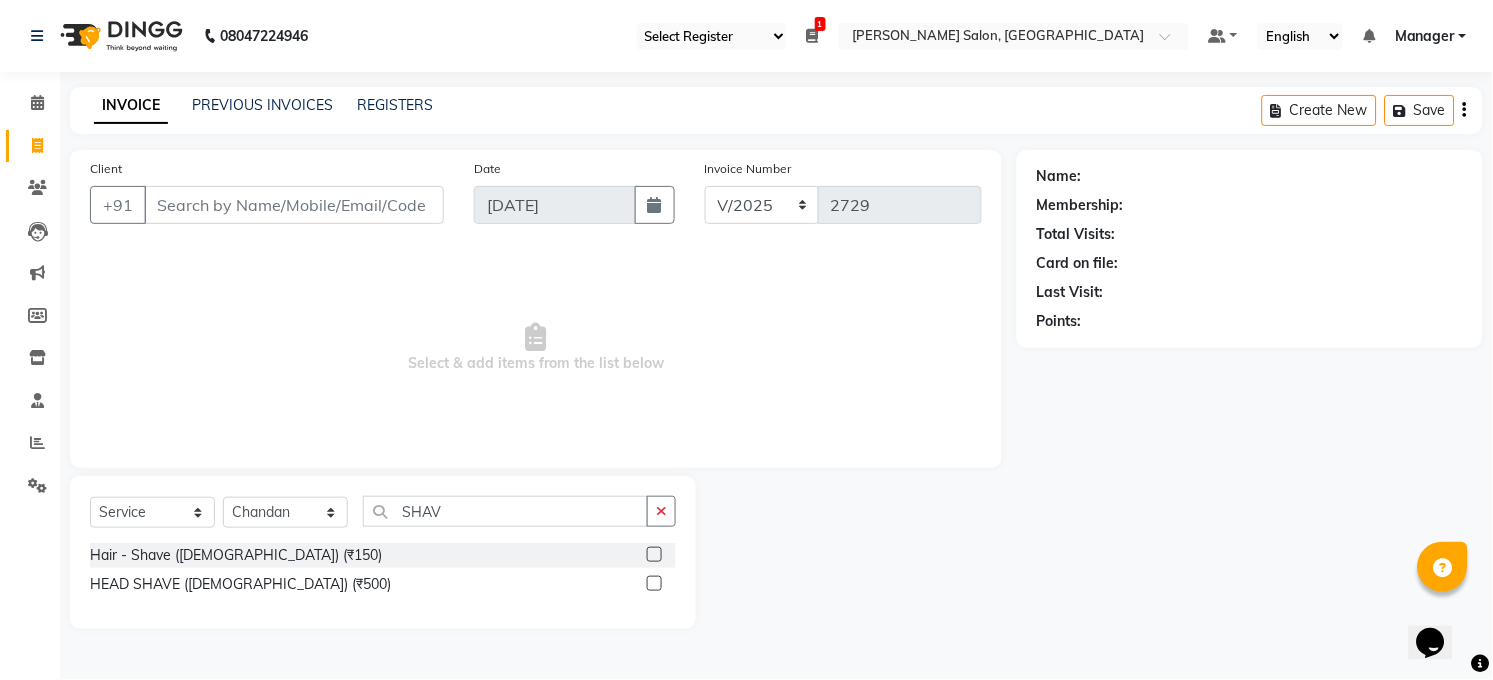 drag, startPoint x: 193, startPoint y: 546, endPoint x: 318, endPoint y: 552, distance: 125.14392 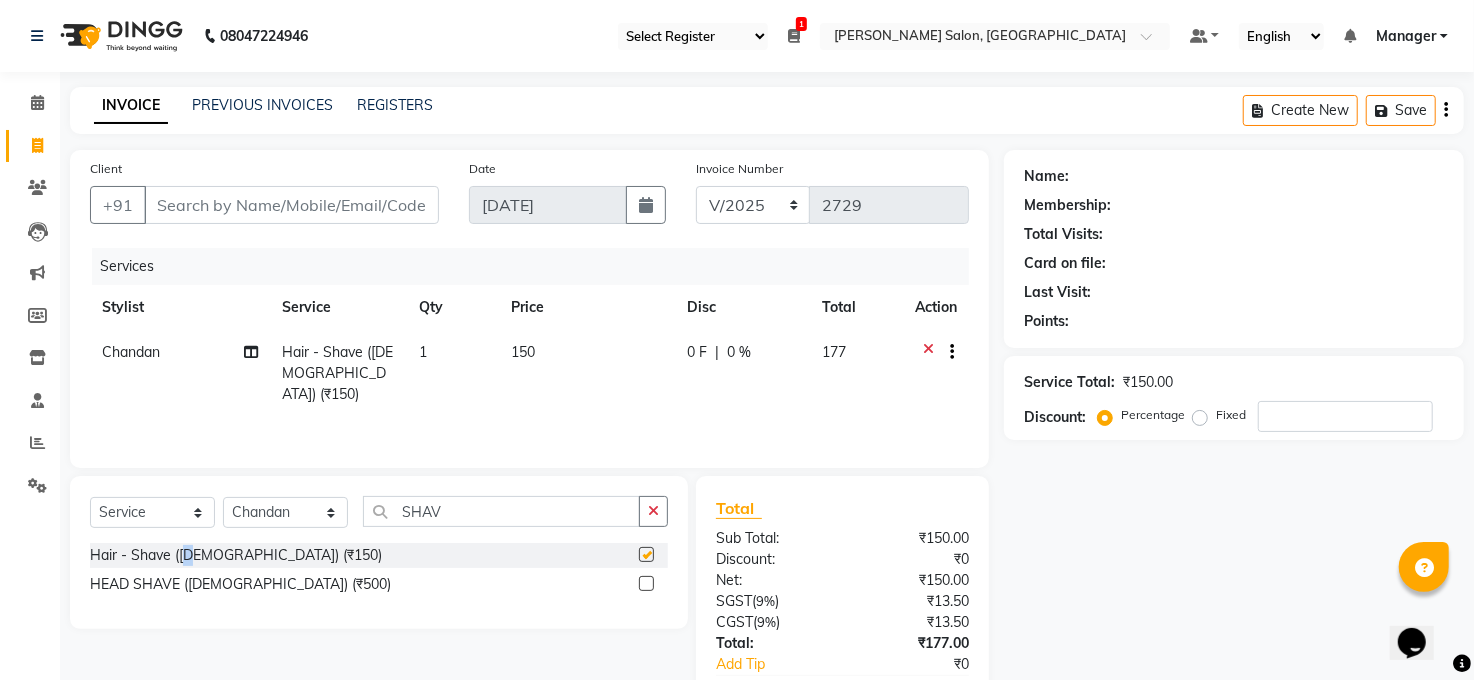 checkbox on "false" 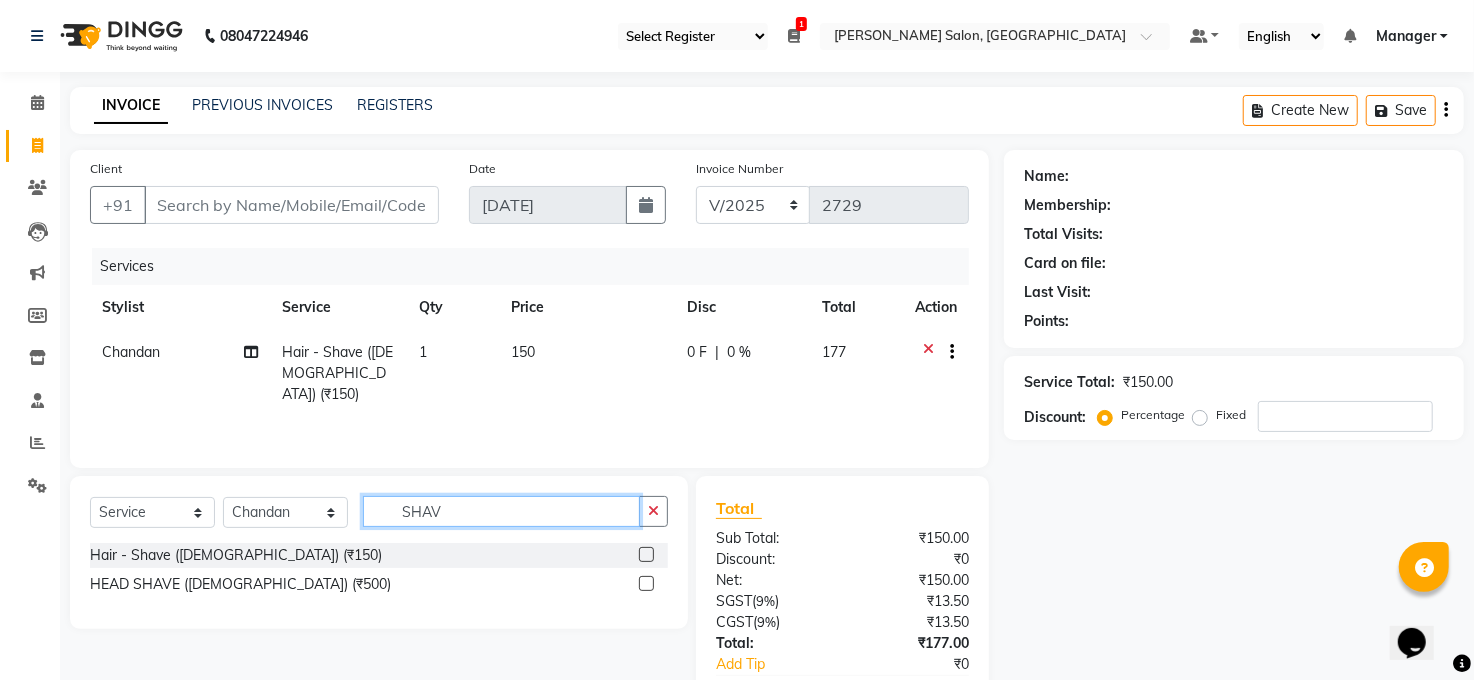 click on "SHAV" 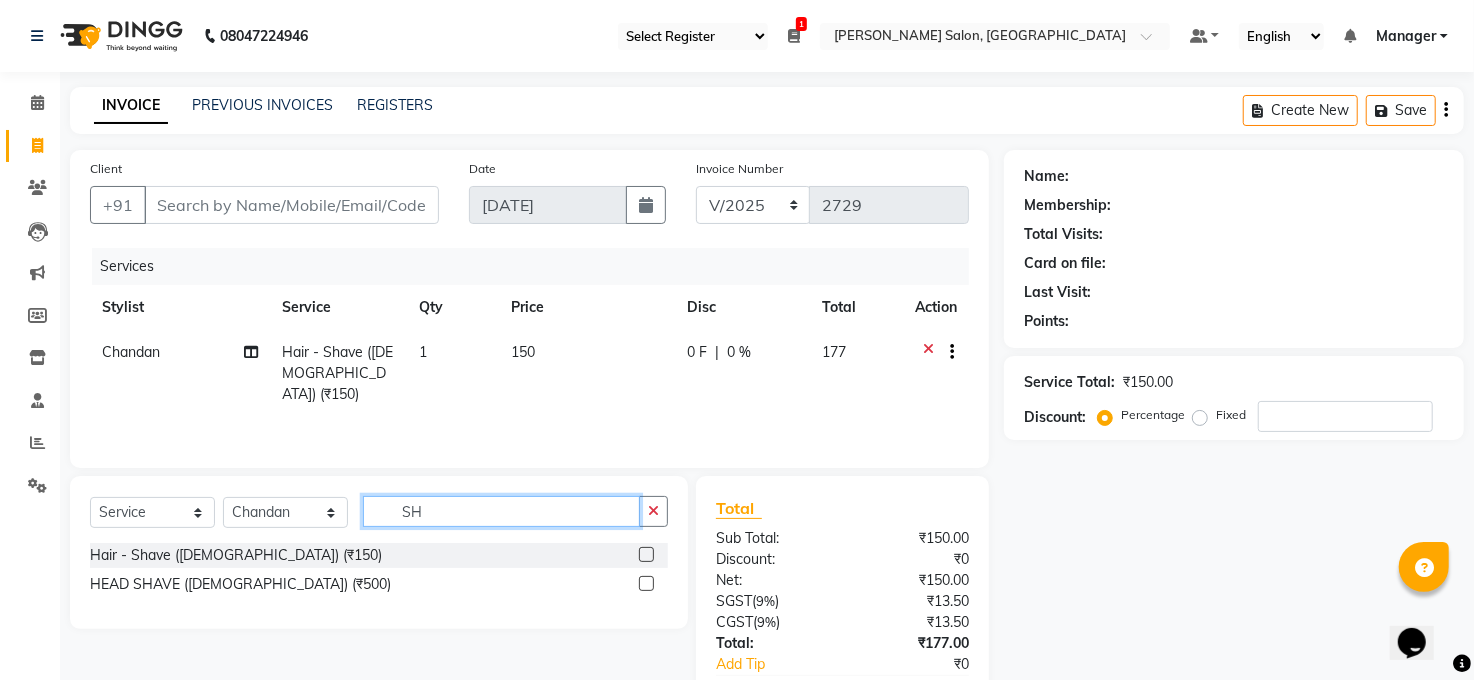 type on "S" 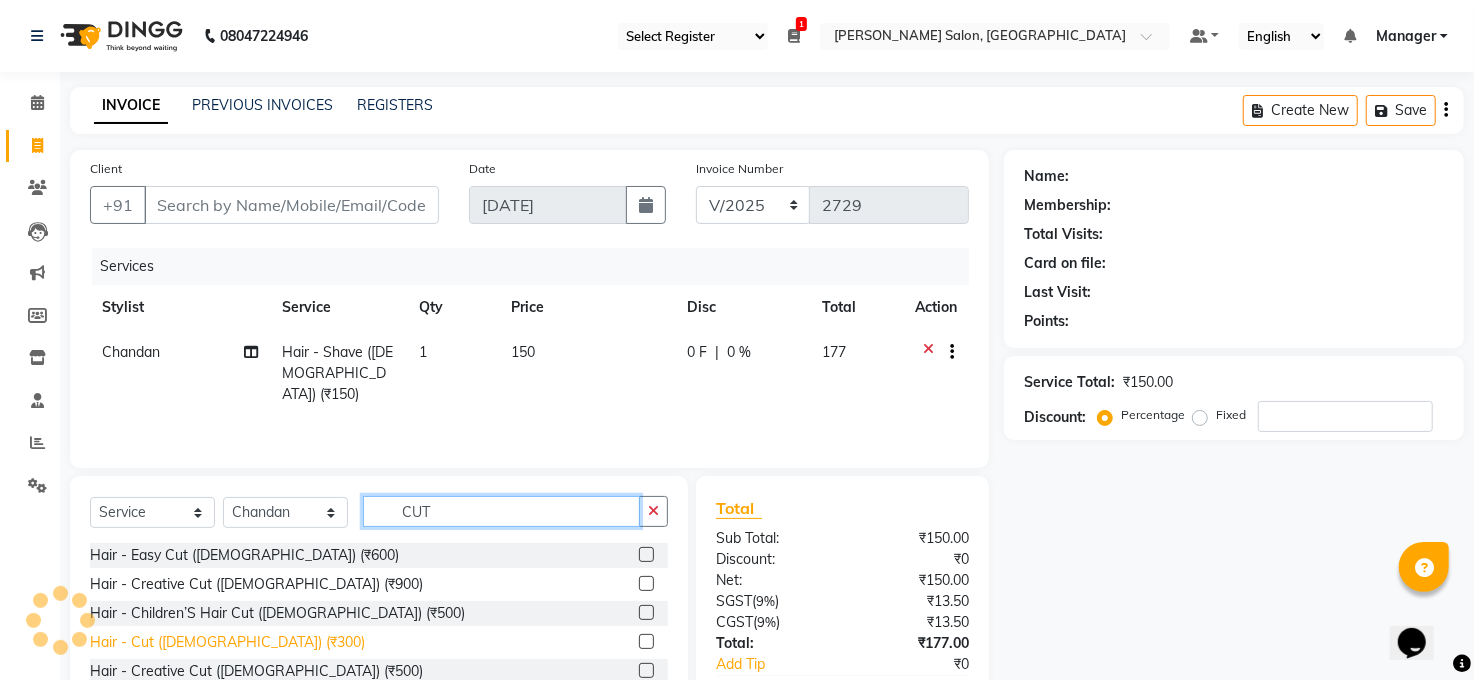 type on "CUT" 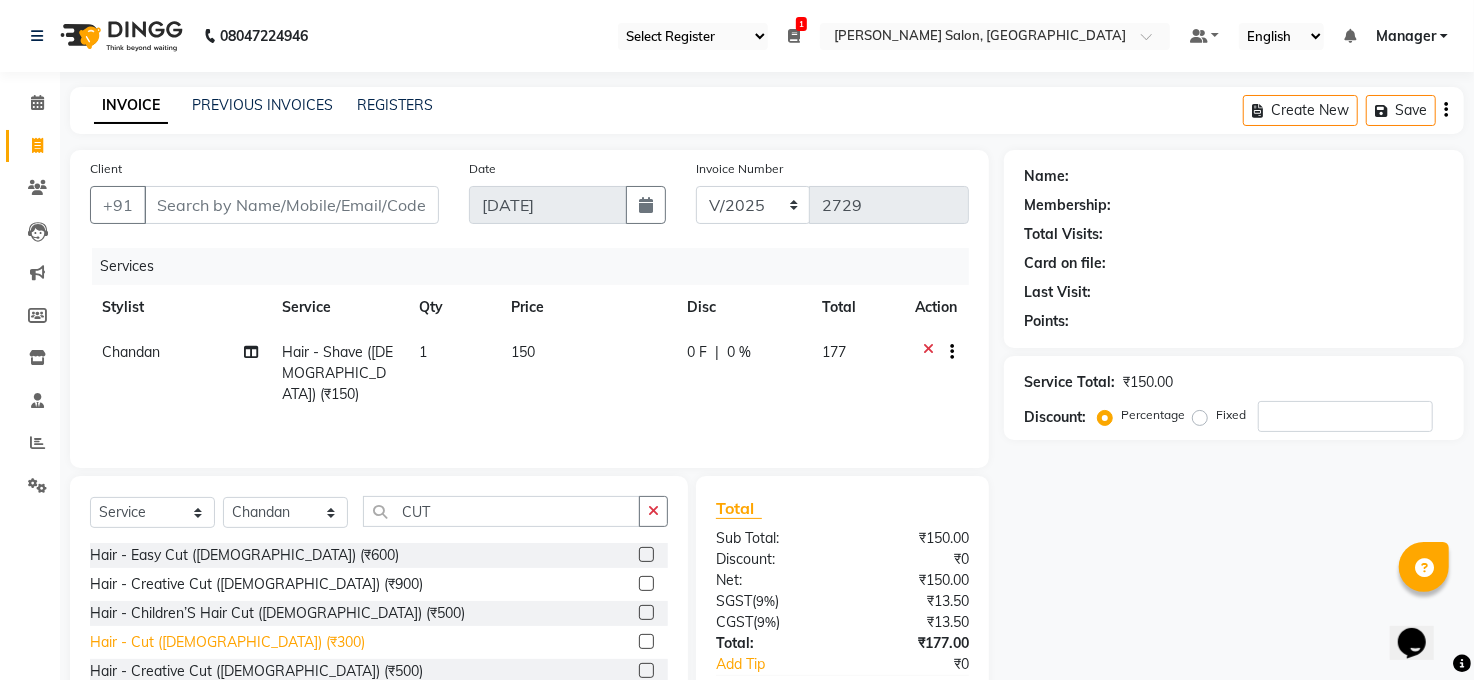 click on "Hair - Cut ([DEMOGRAPHIC_DATA]) (₹300)" 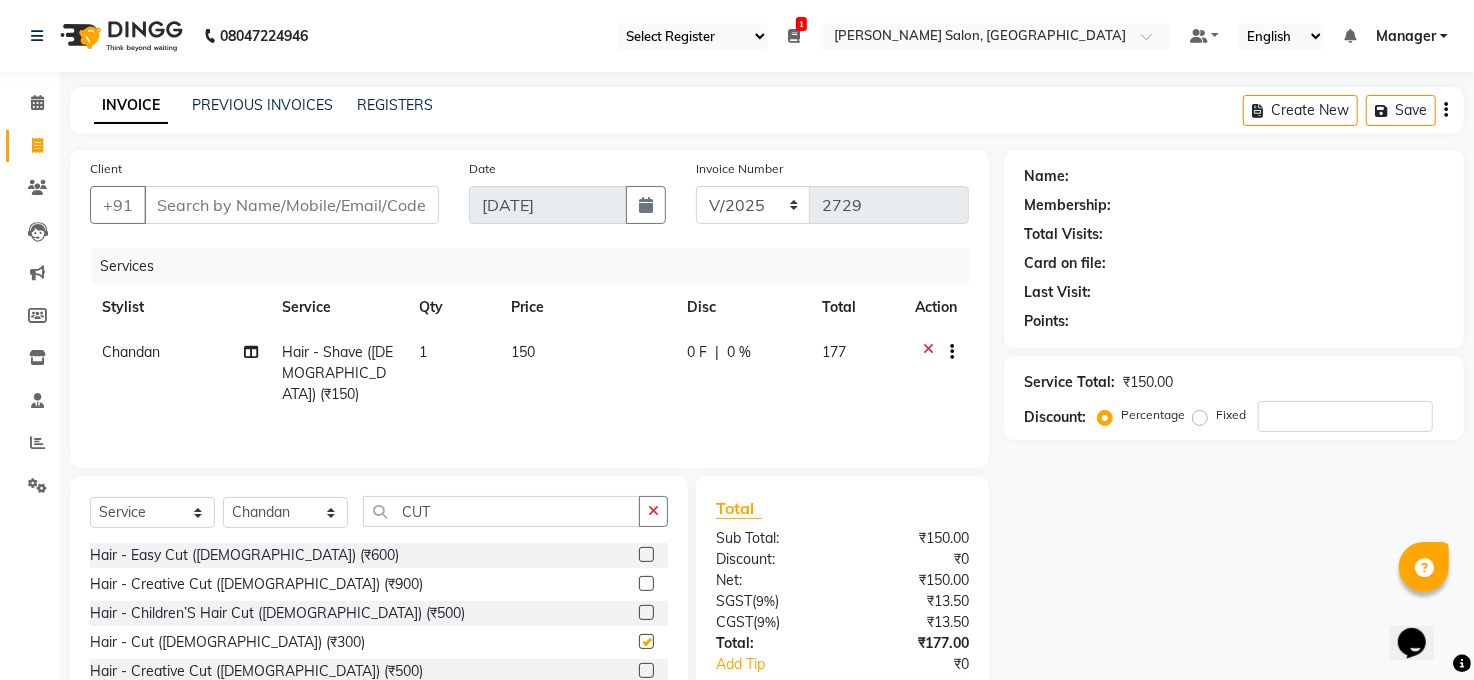 checkbox on "false" 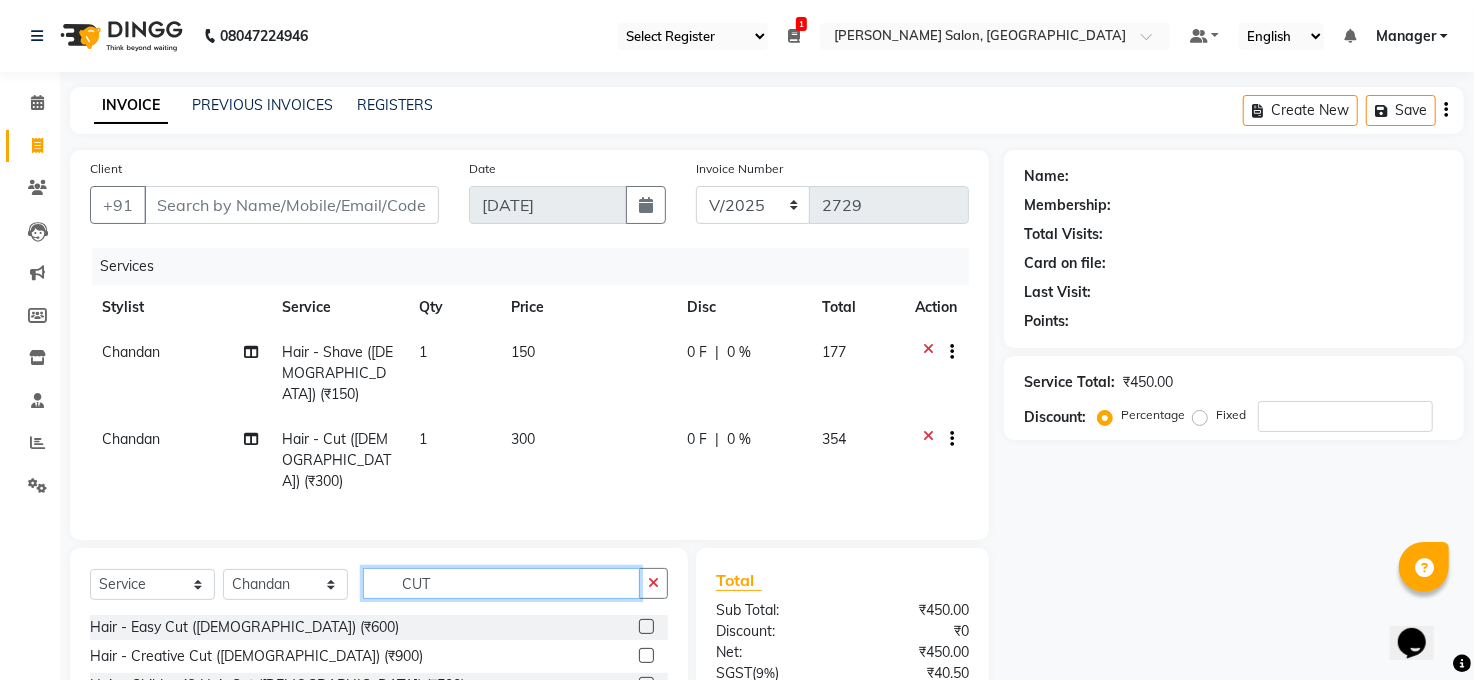 click on "CUT" 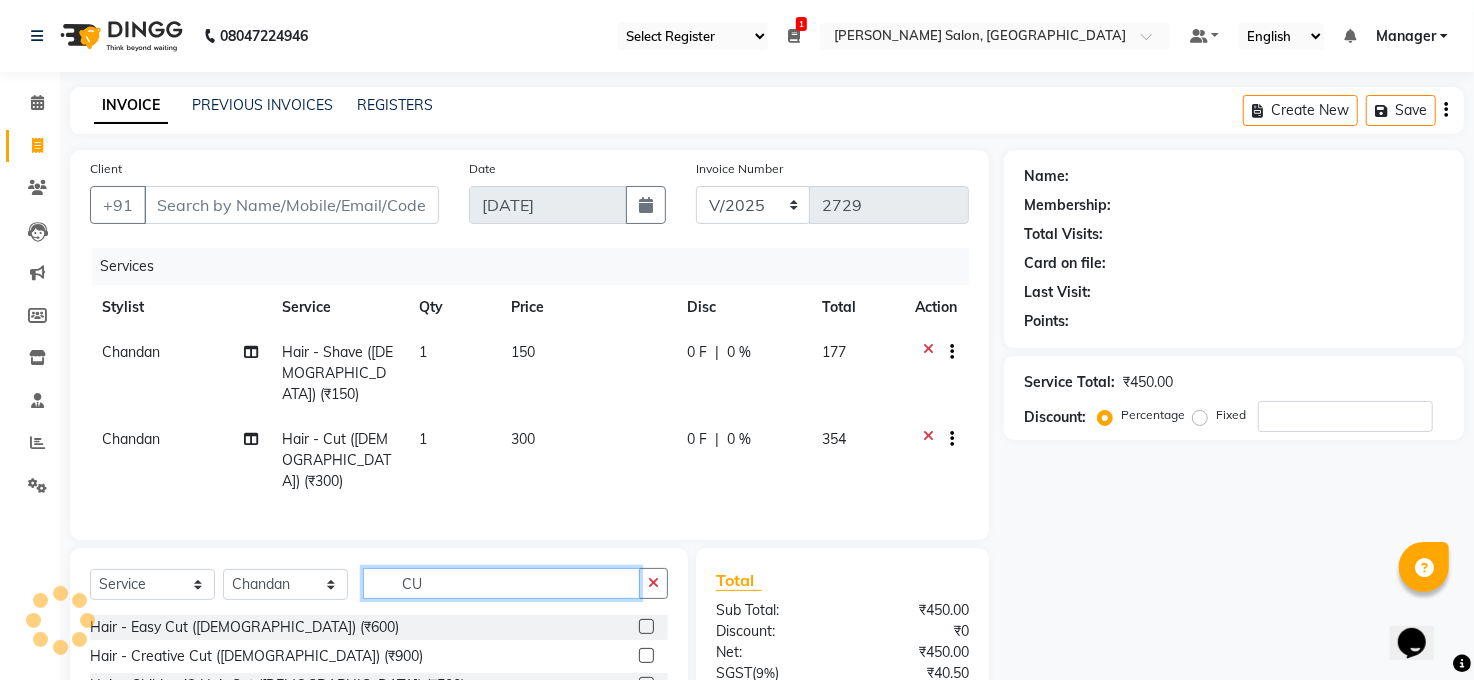 type on "C" 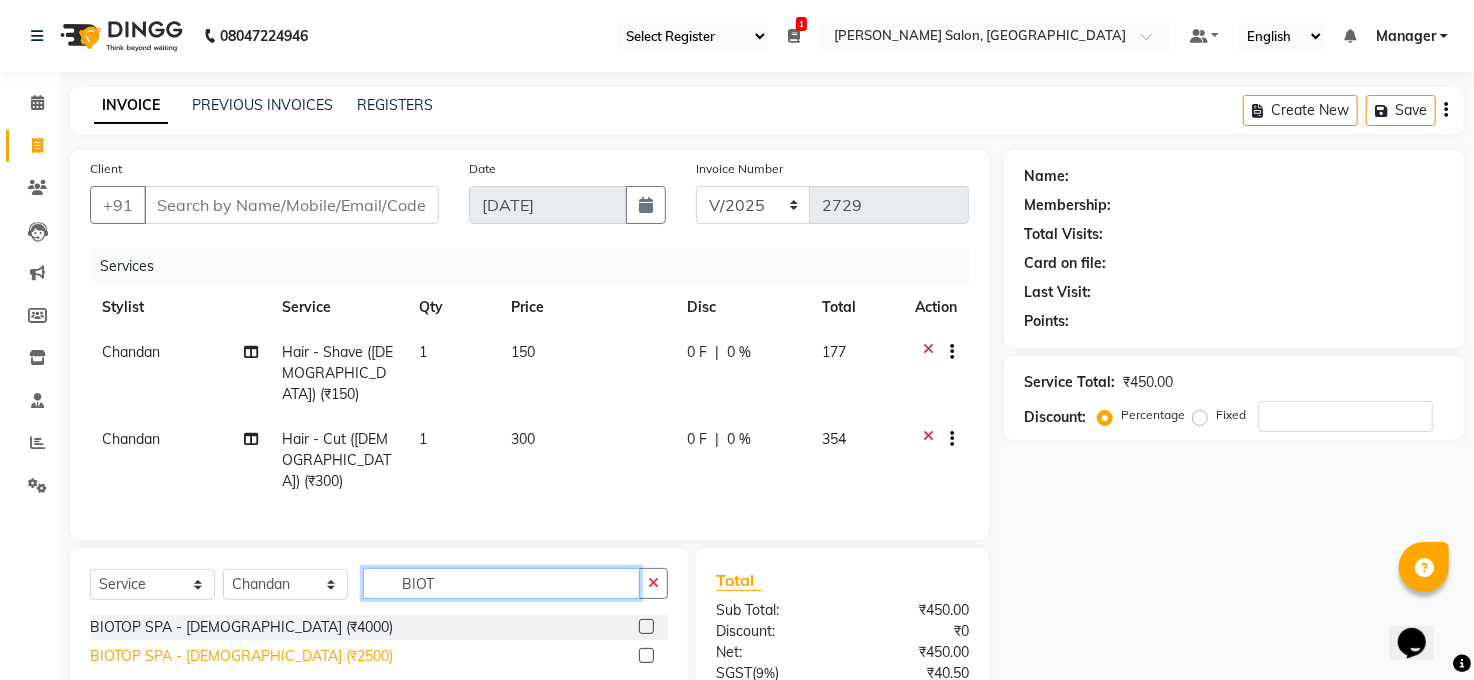 type on "BIOT" 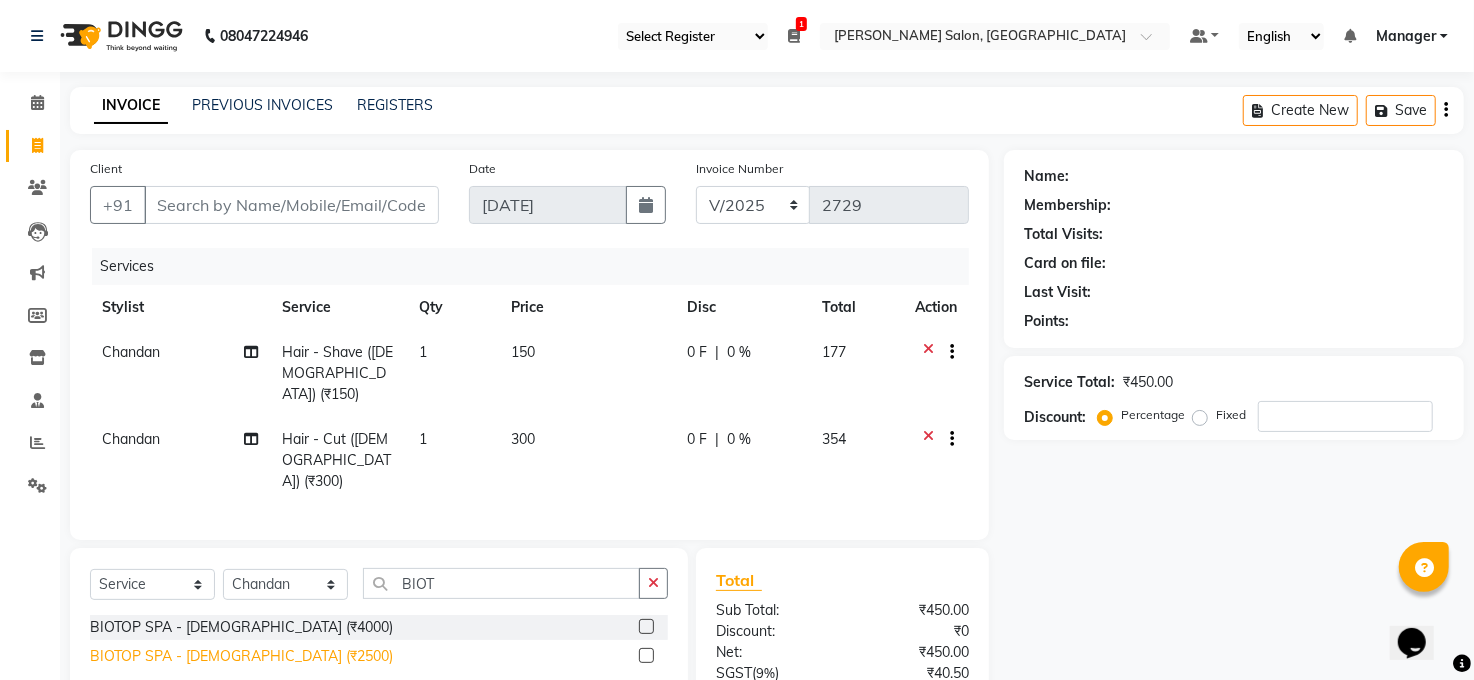 click on "BIOTOP SPA - [DEMOGRAPHIC_DATA] (₹2500)" 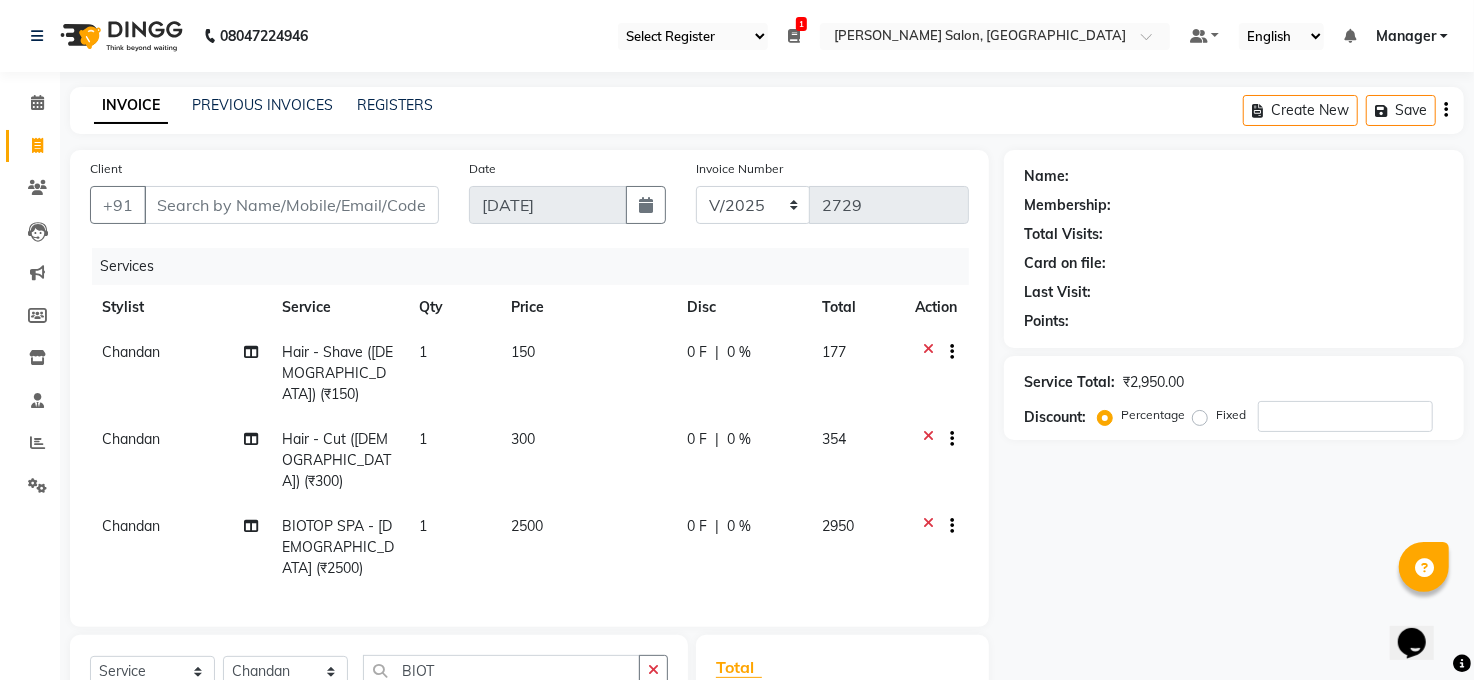 checkbox on "false" 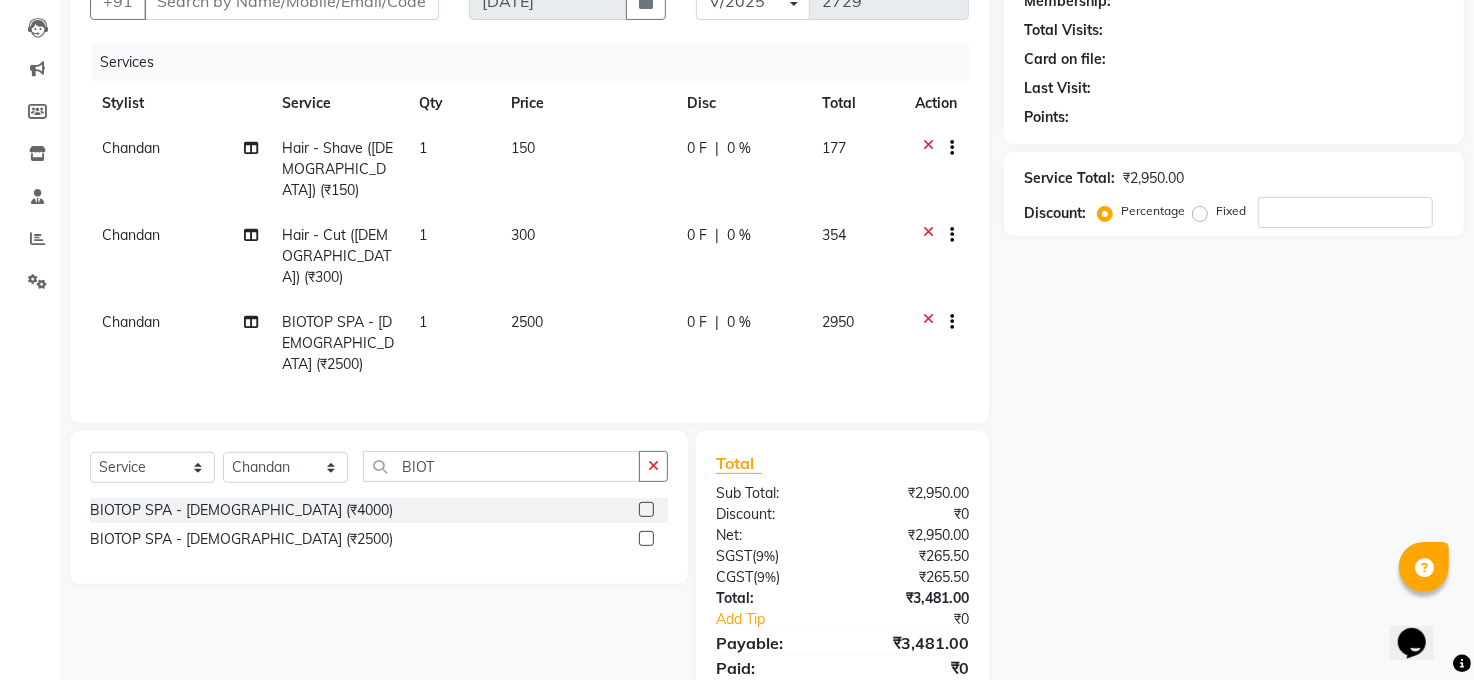 scroll, scrollTop: 234, scrollLeft: 0, axis: vertical 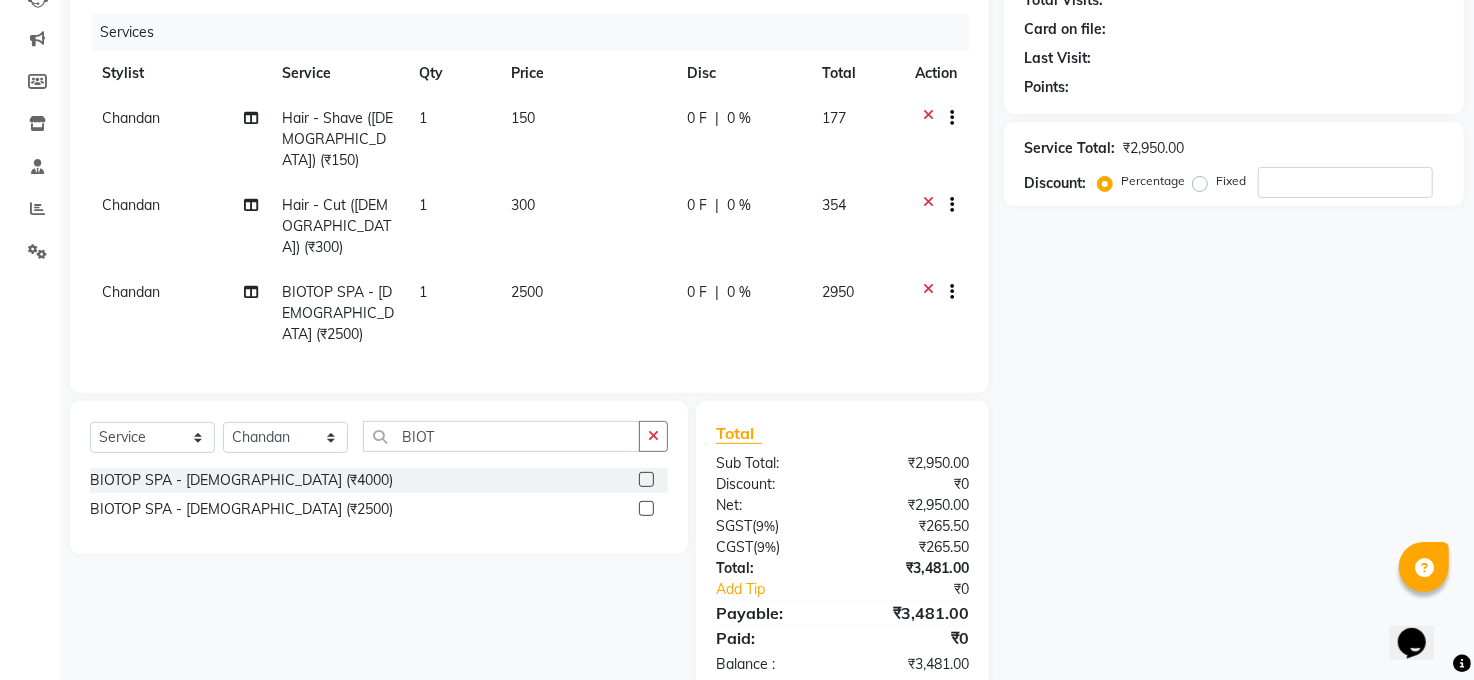 click on "2500" 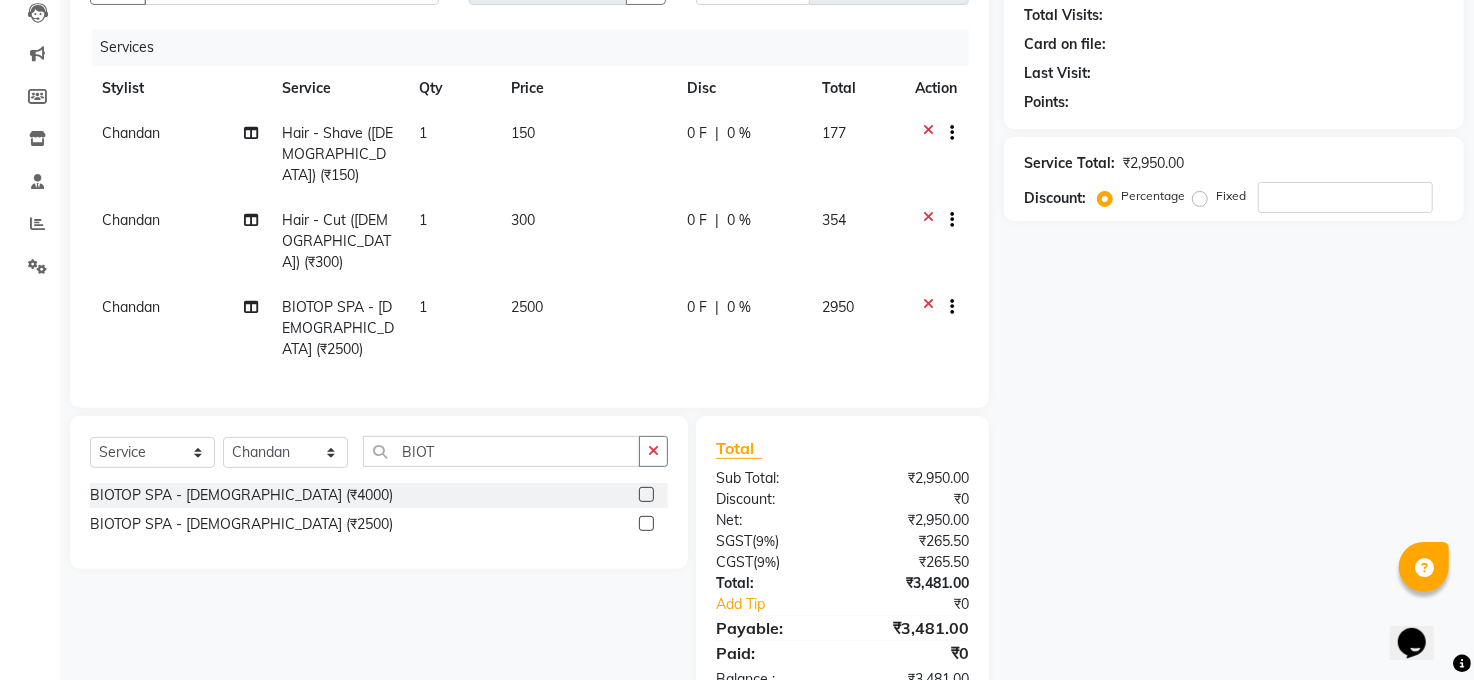 select on "40299" 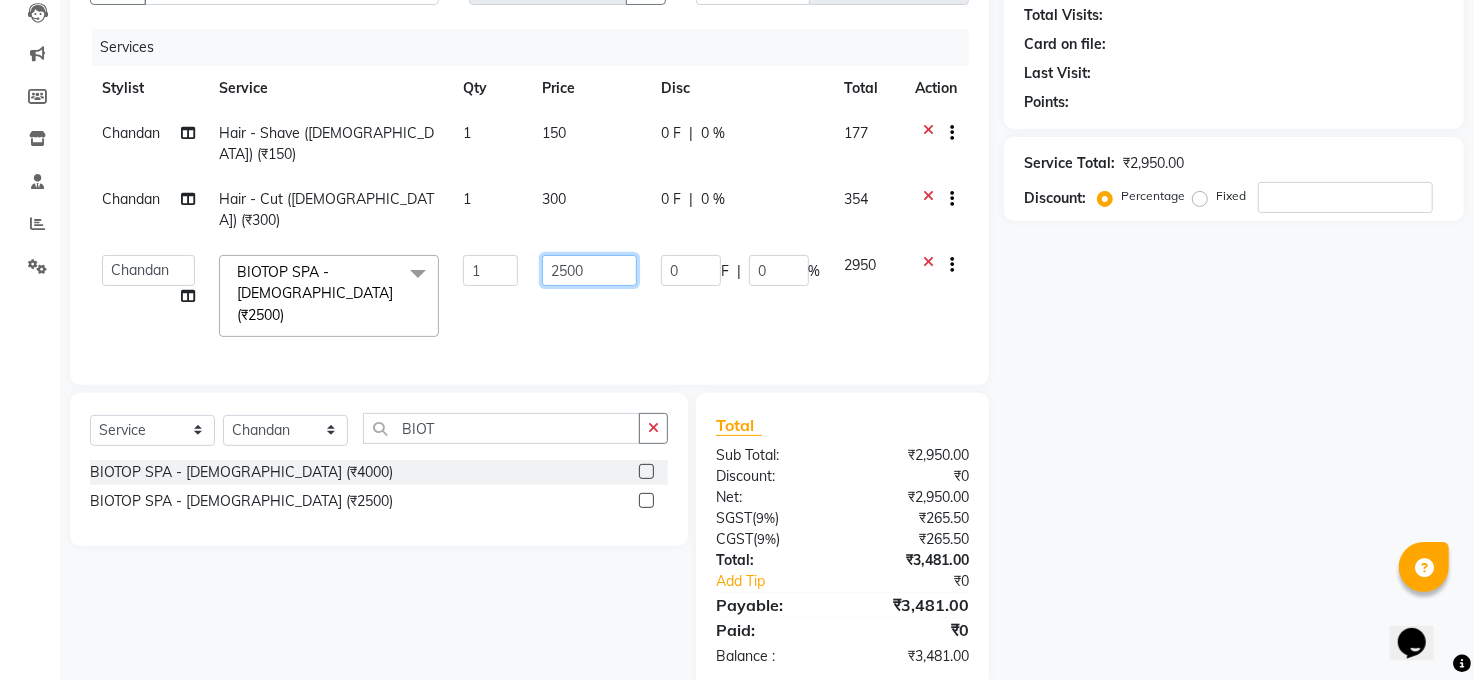 click on "2500" 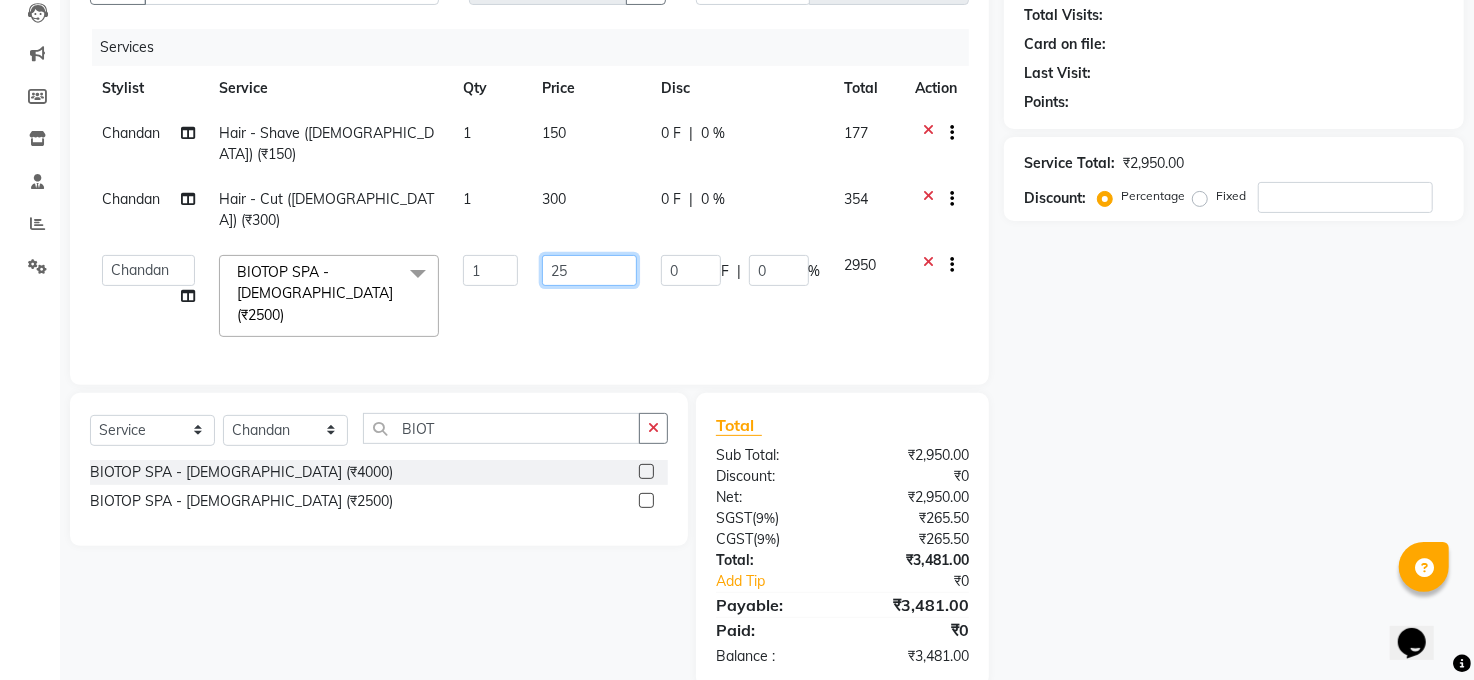 type on "2" 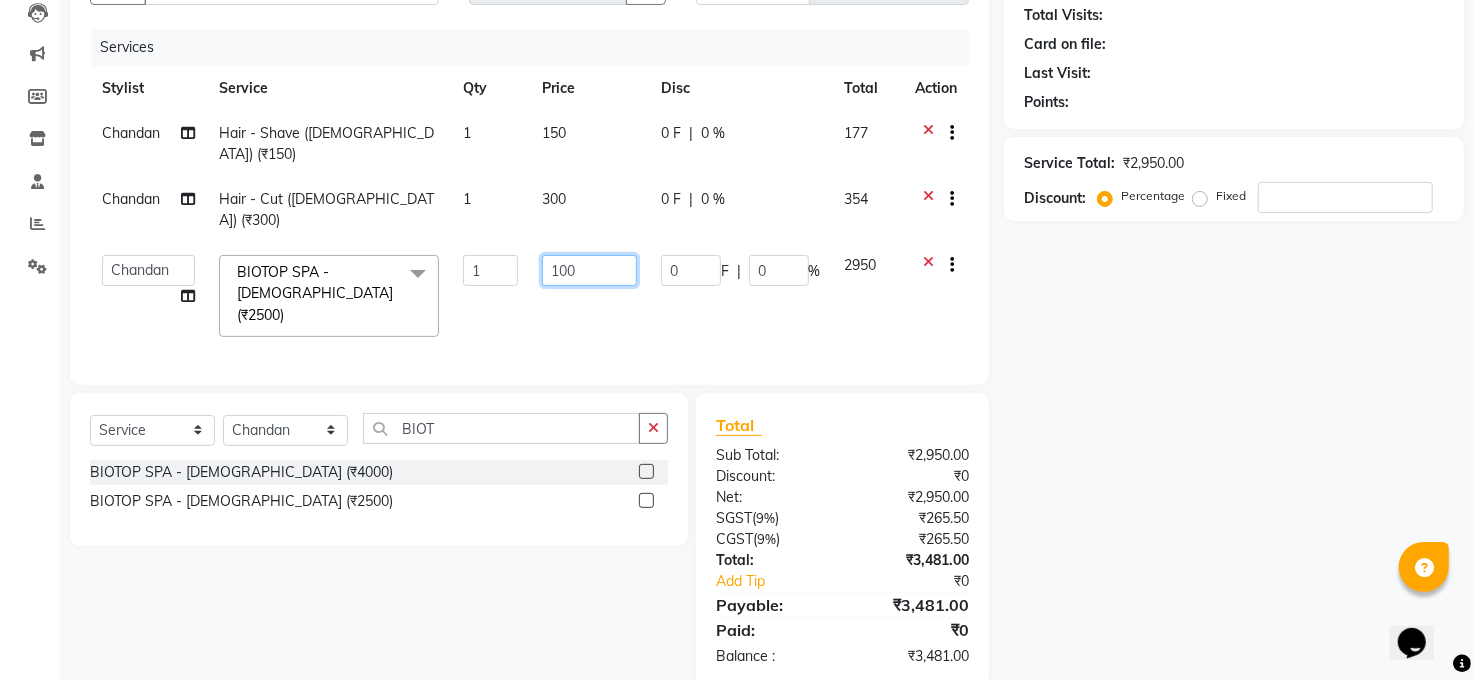 type on "1000" 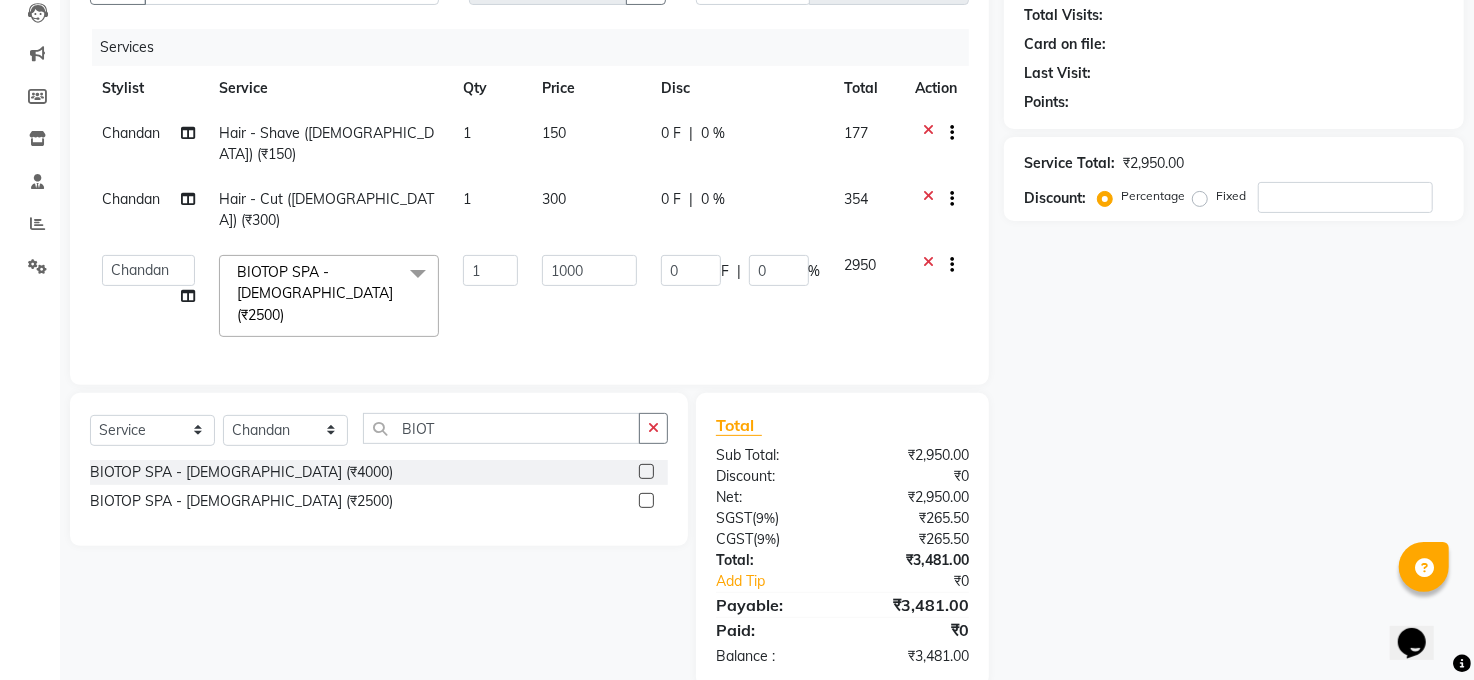 click on "Name: Membership: Total Visits: Card on file: Last Visit:  Points:  Service Total:  ₹2,950.00  Discount:  Percentage   Fixed" 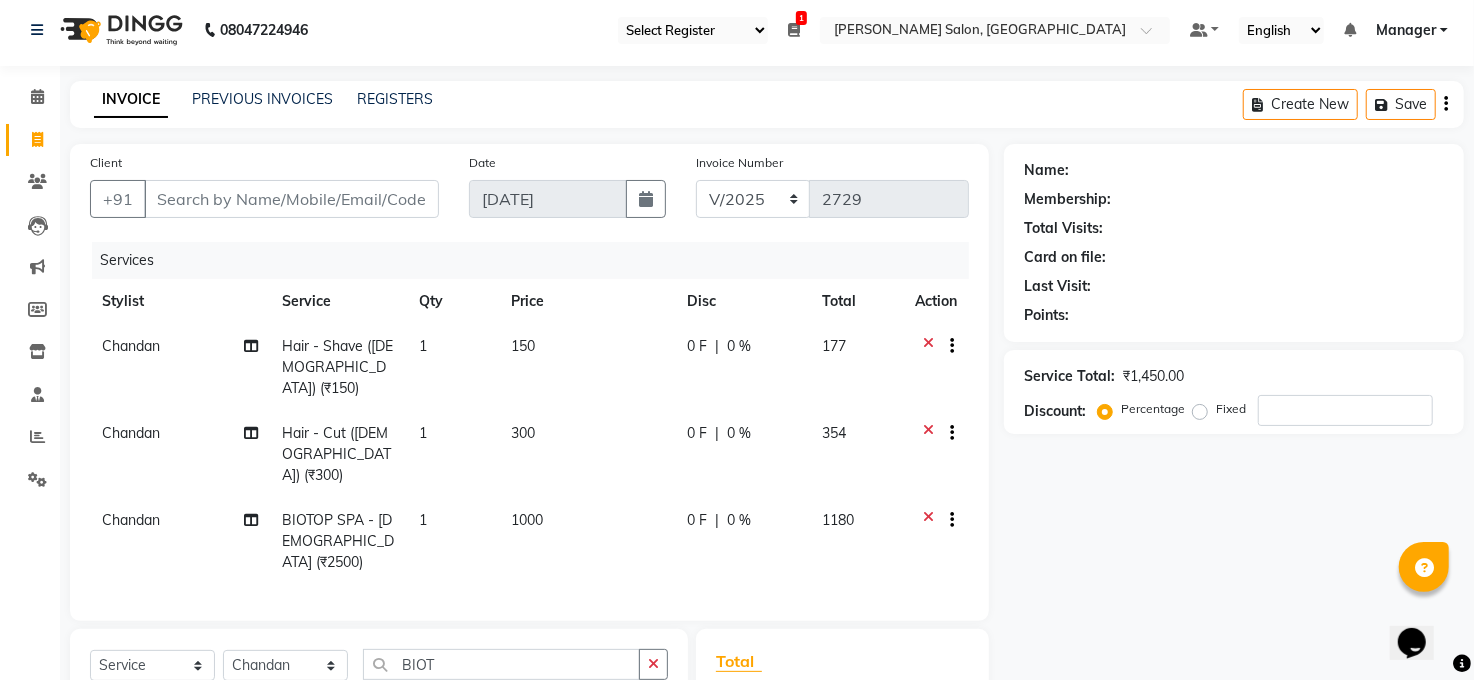 scroll, scrollTop: 0, scrollLeft: 0, axis: both 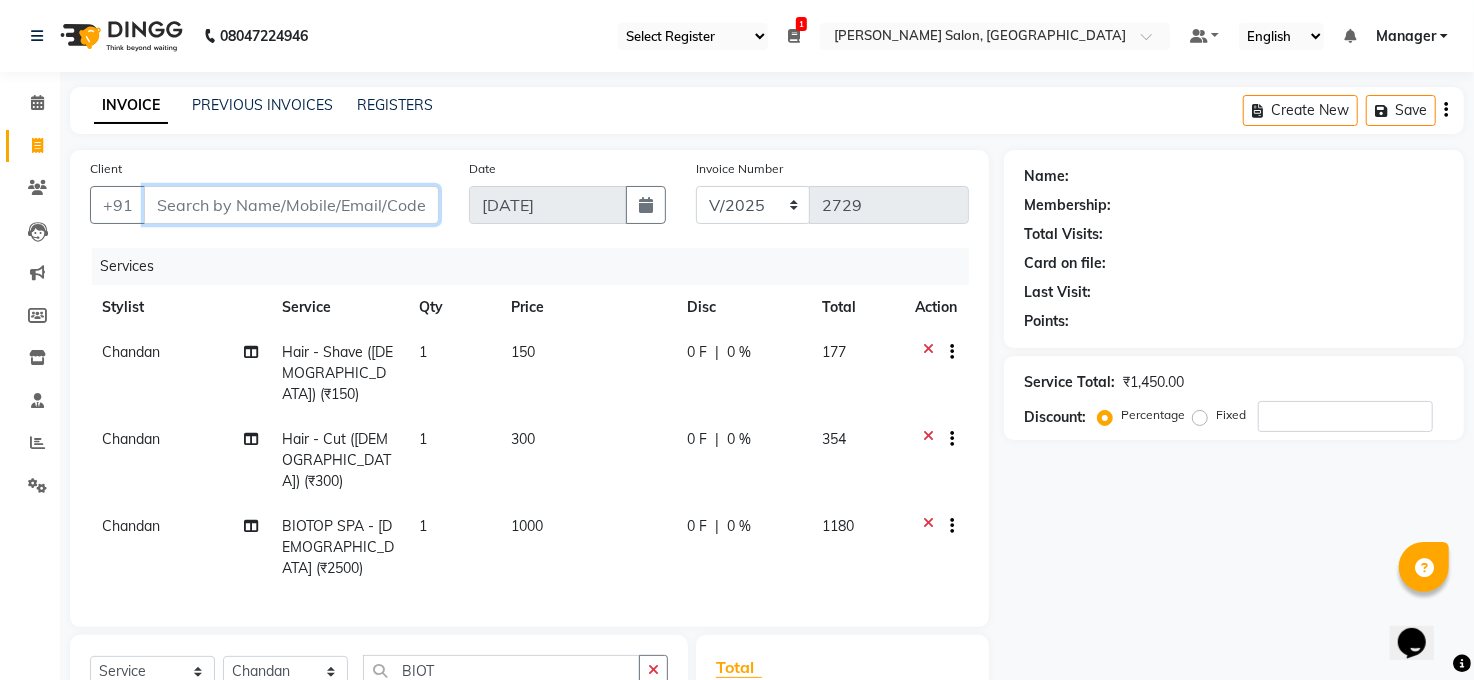 click on "Client" at bounding box center [291, 205] 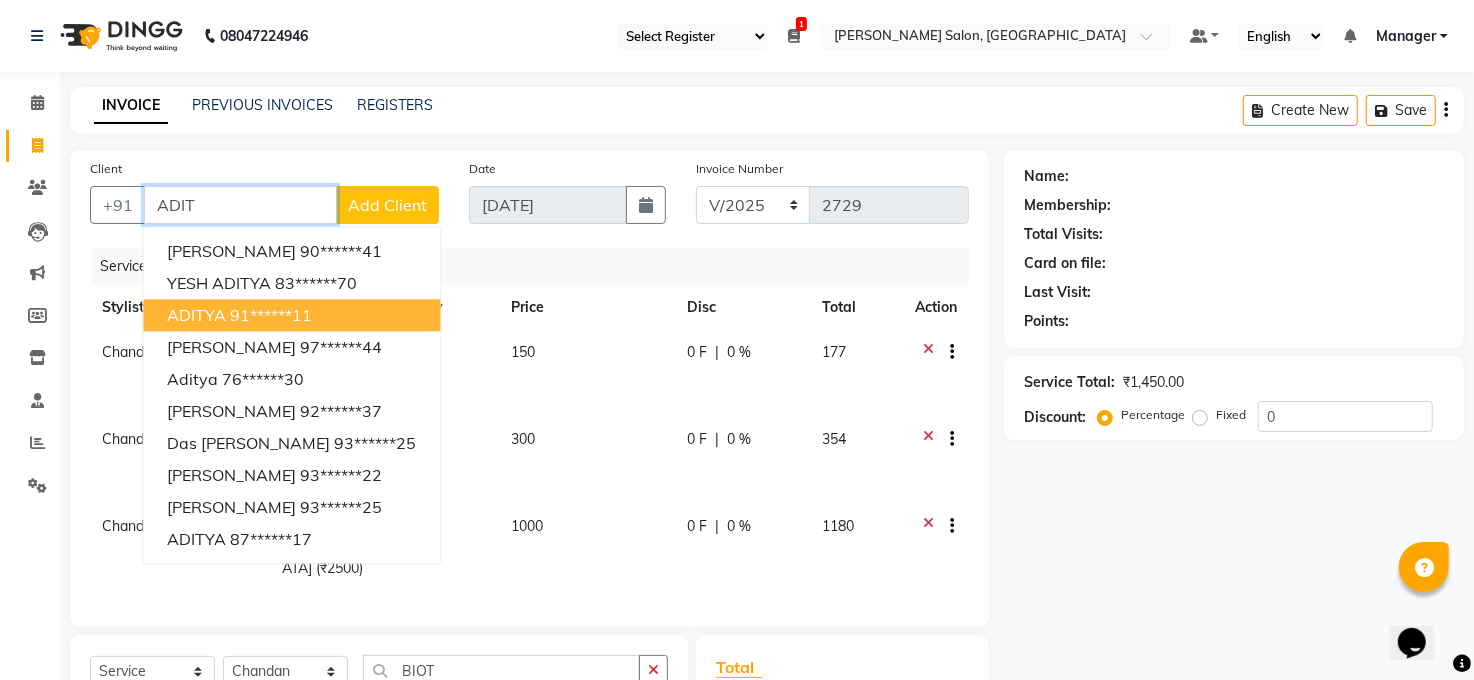 click on "ADITYA  91******11" at bounding box center (291, 315) 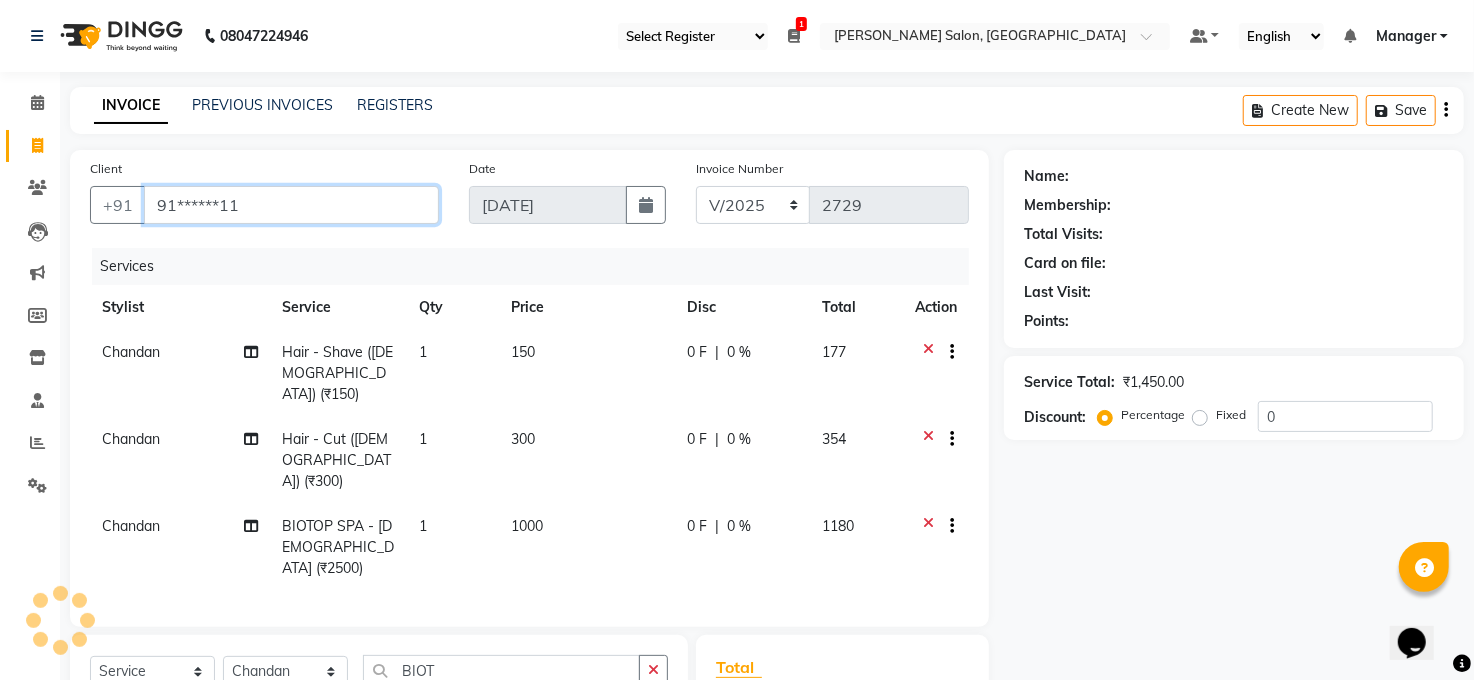 type on "91******11" 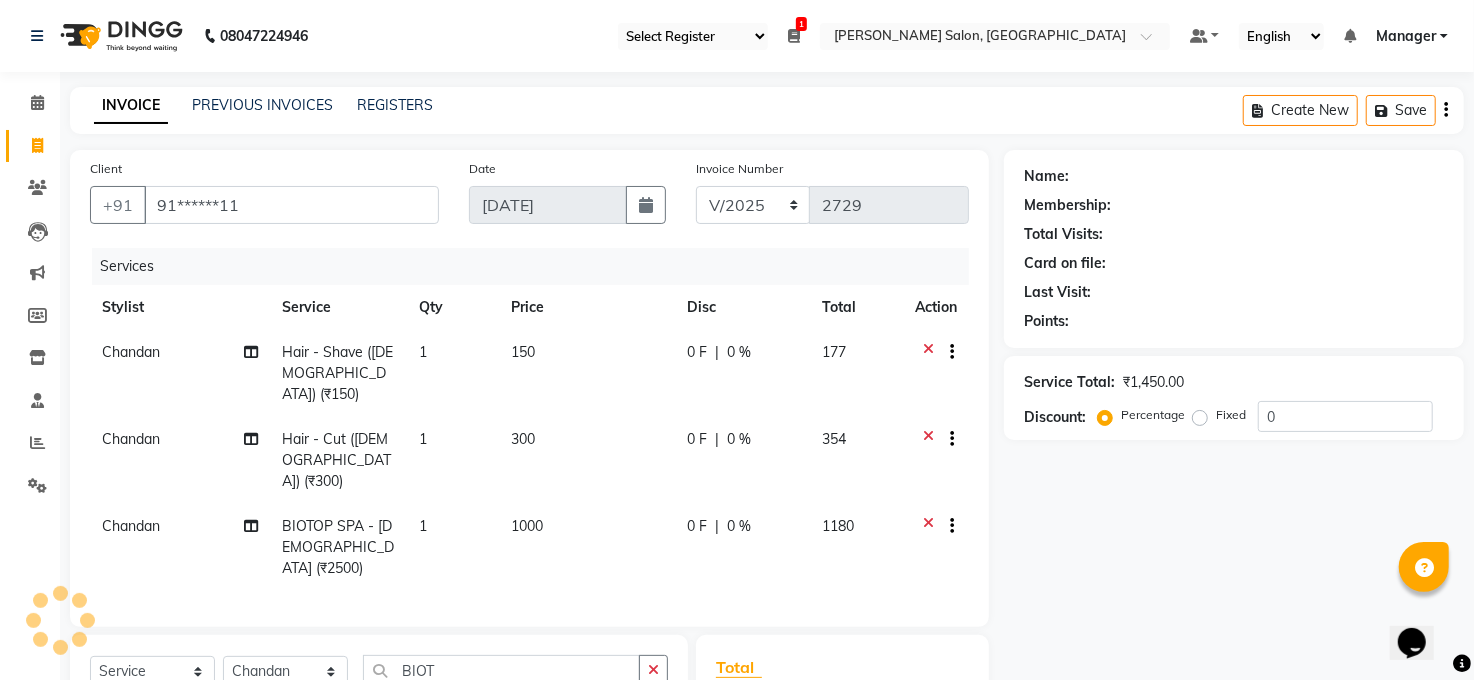 select on "1: Object" 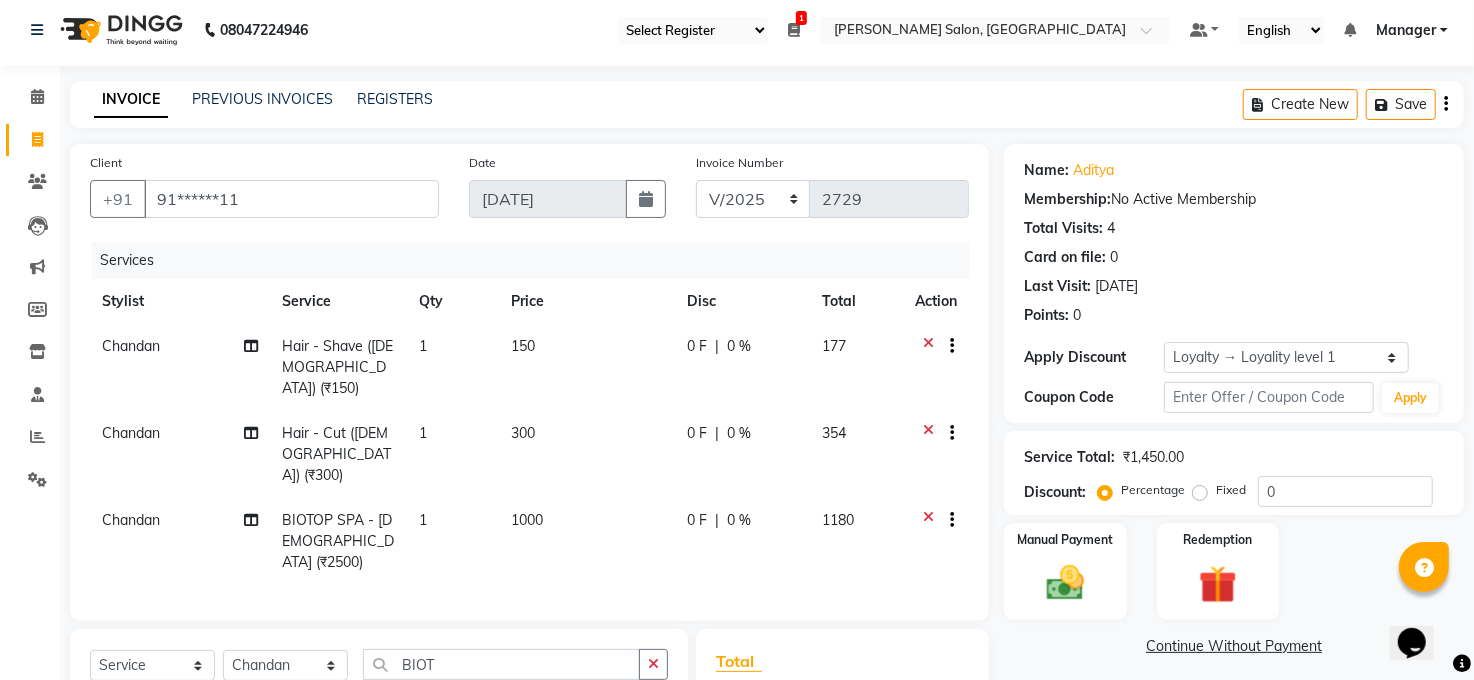 scroll, scrollTop: 0, scrollLeft: 0, axis: both 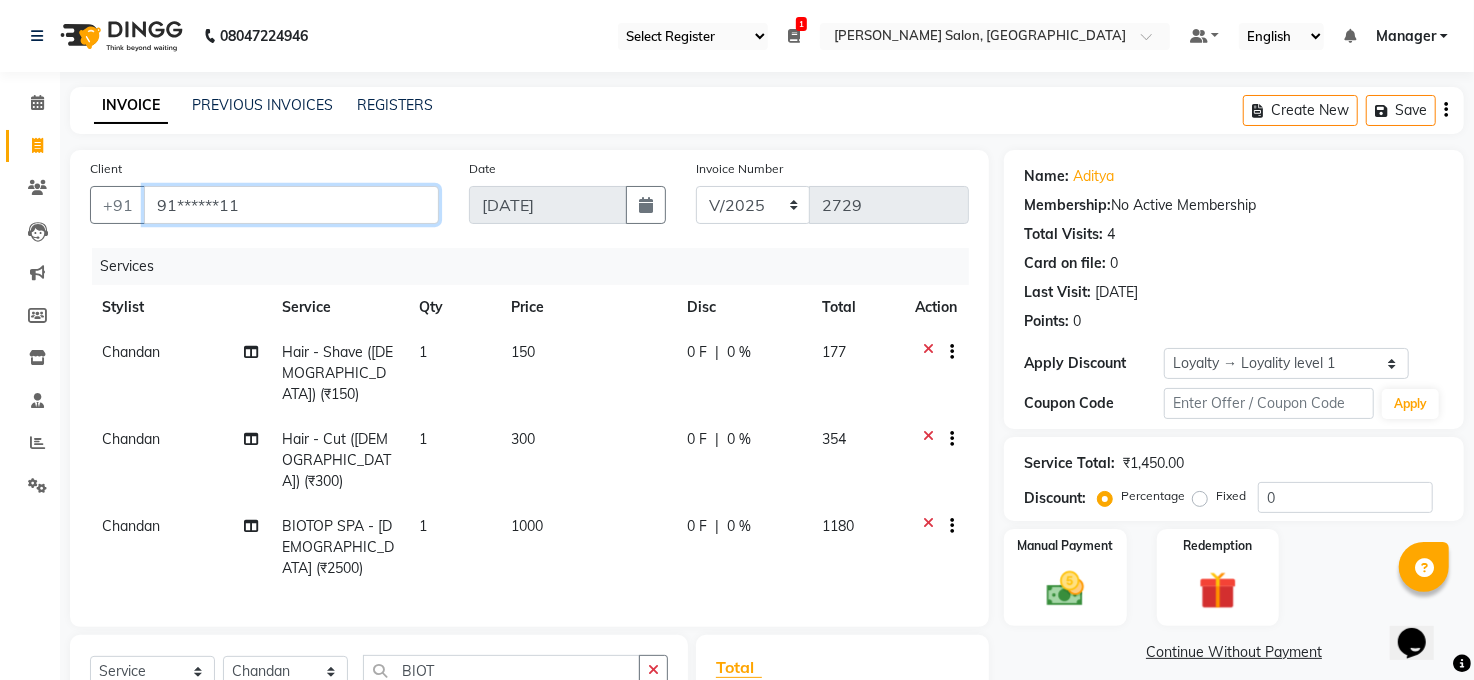 click on "91******11" at bounding box center (291, 205) 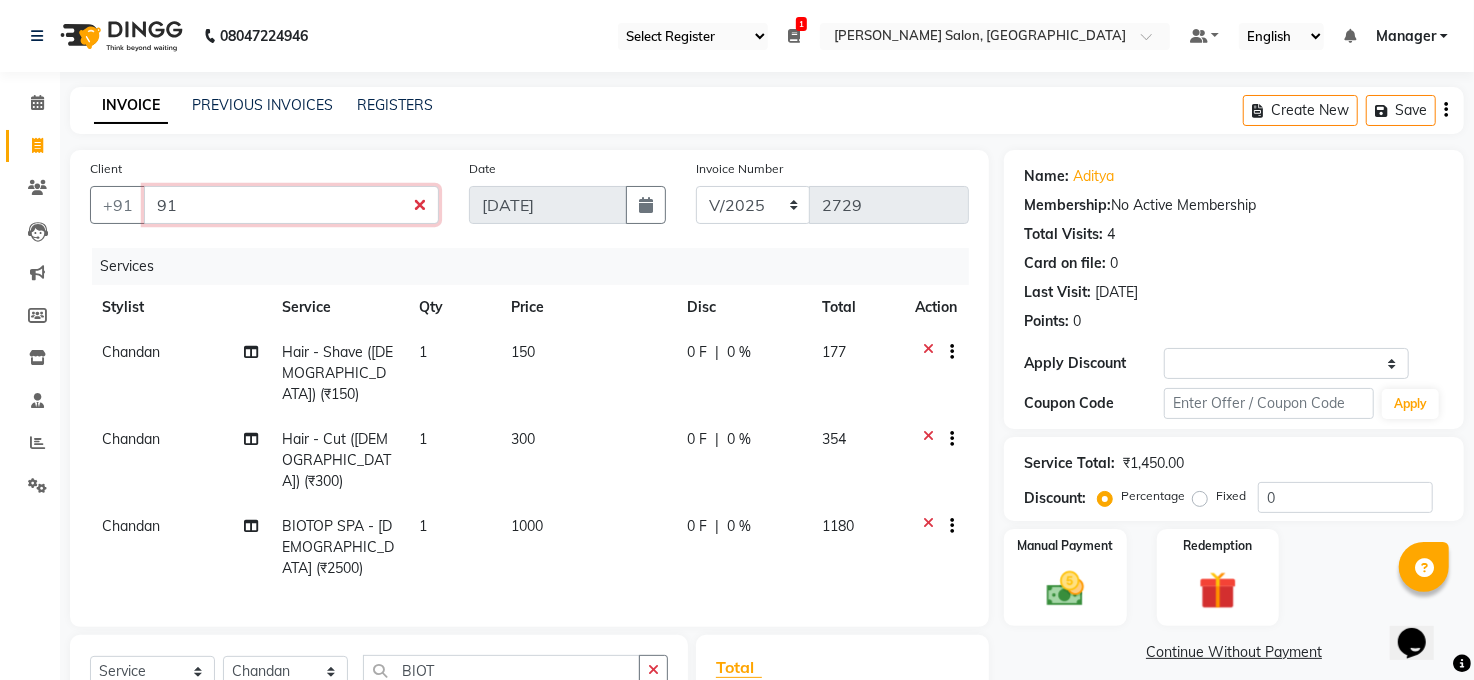type on "9" 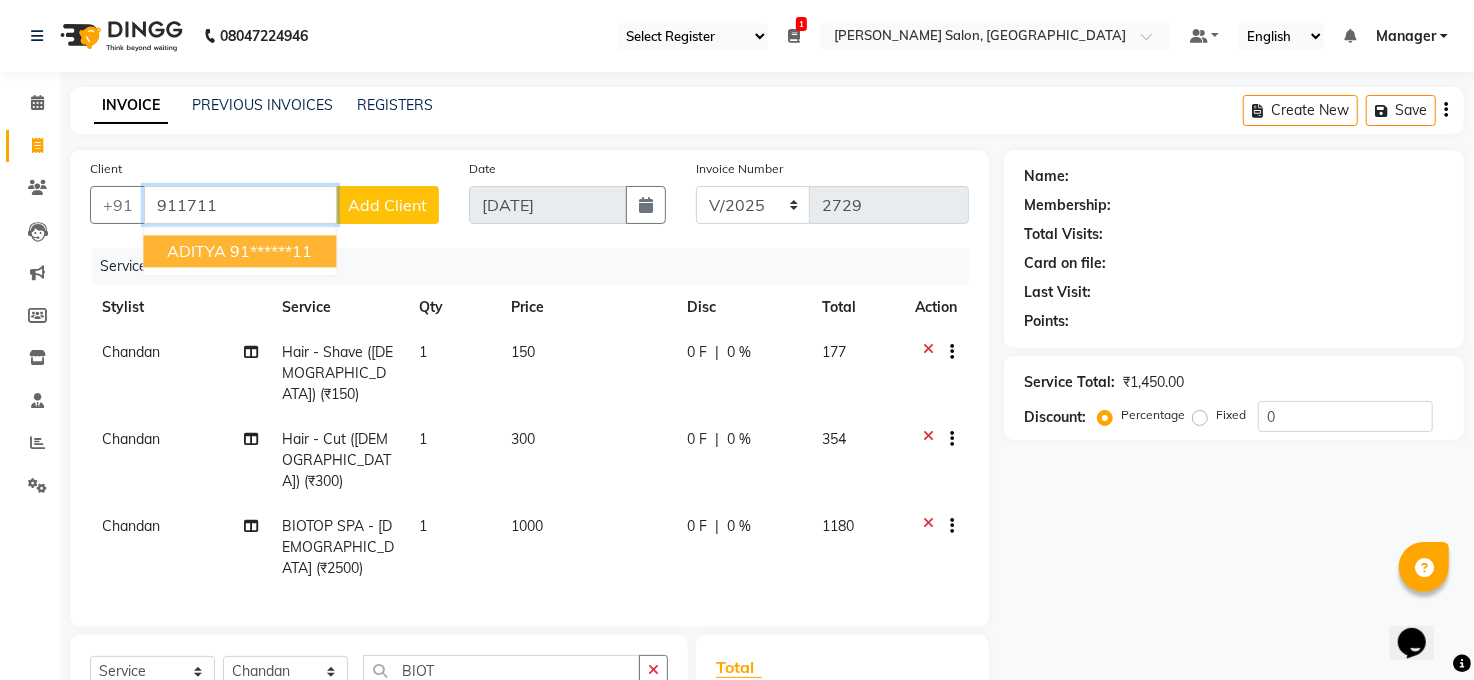 click on "91******11" at bounding box center (271, 251) 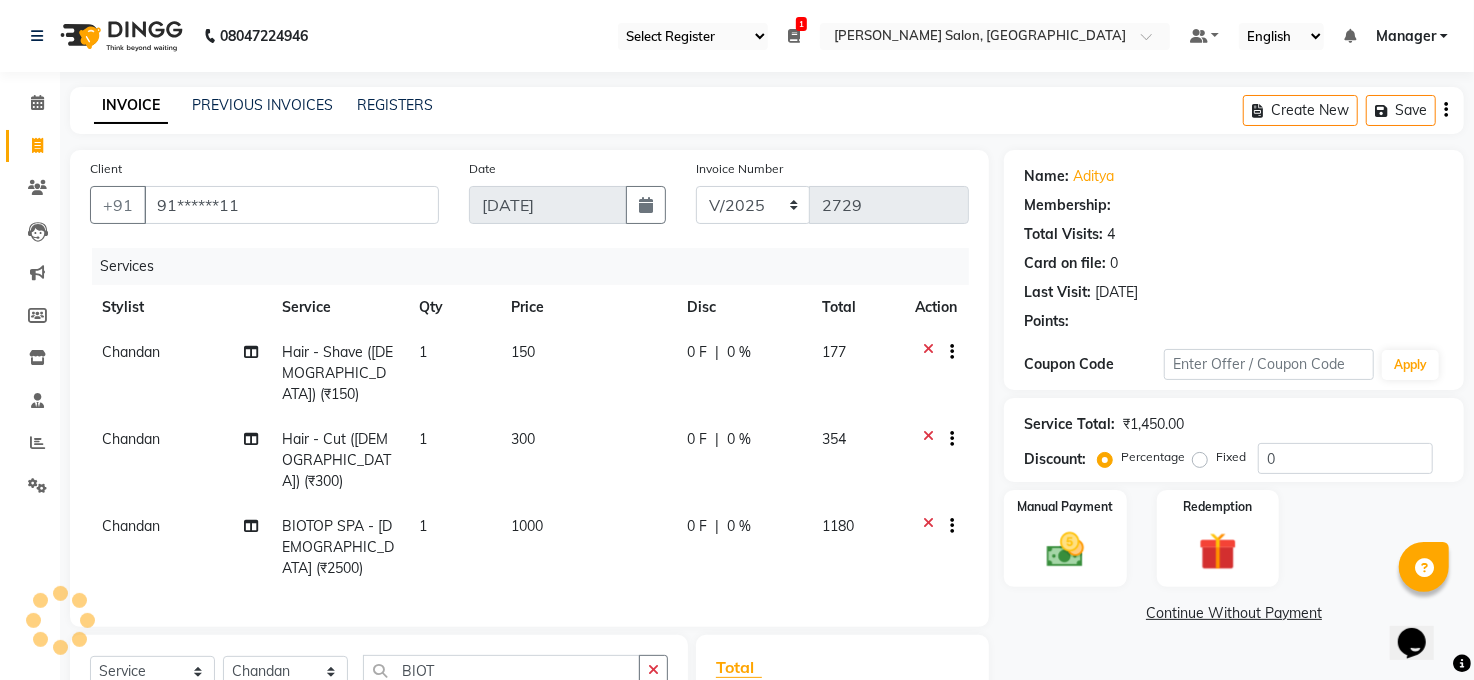 select on "1: Object" 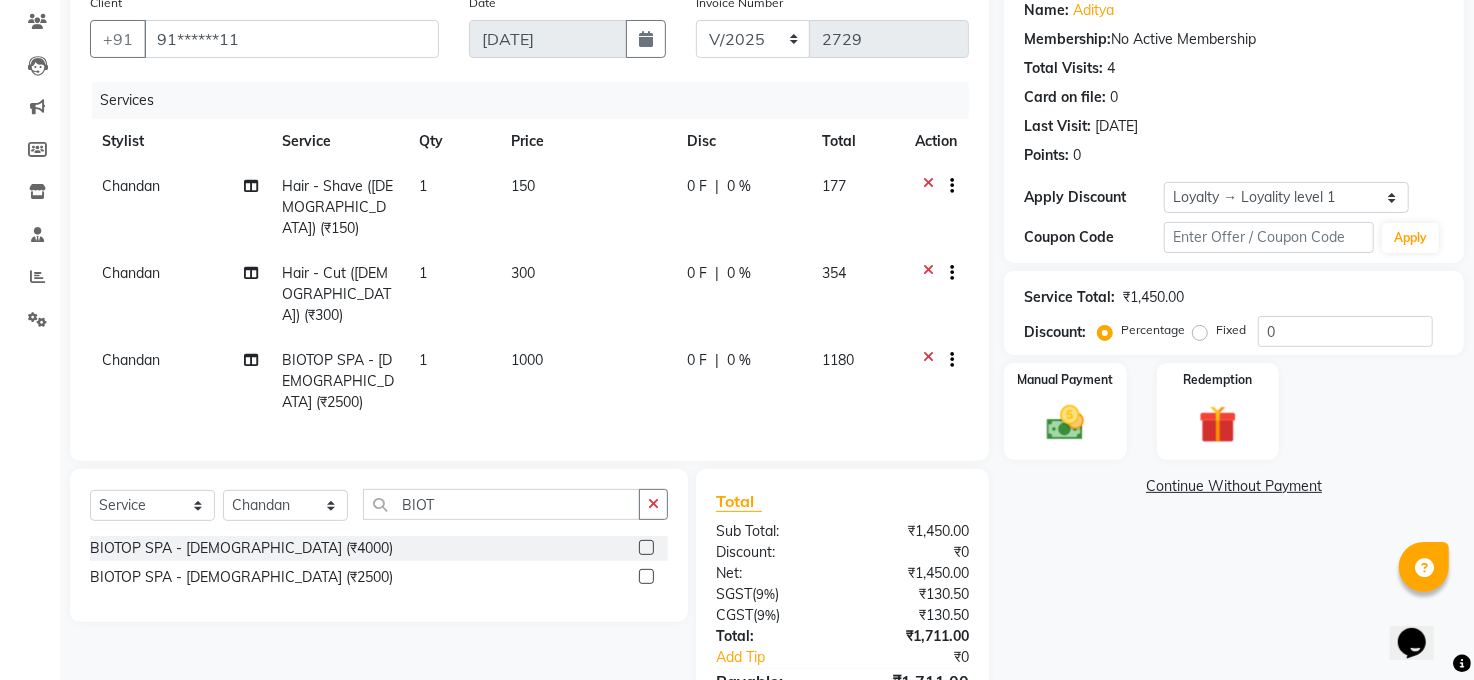 scroll, scrollTop: 234, scrollLeft: 0, axis: vertical 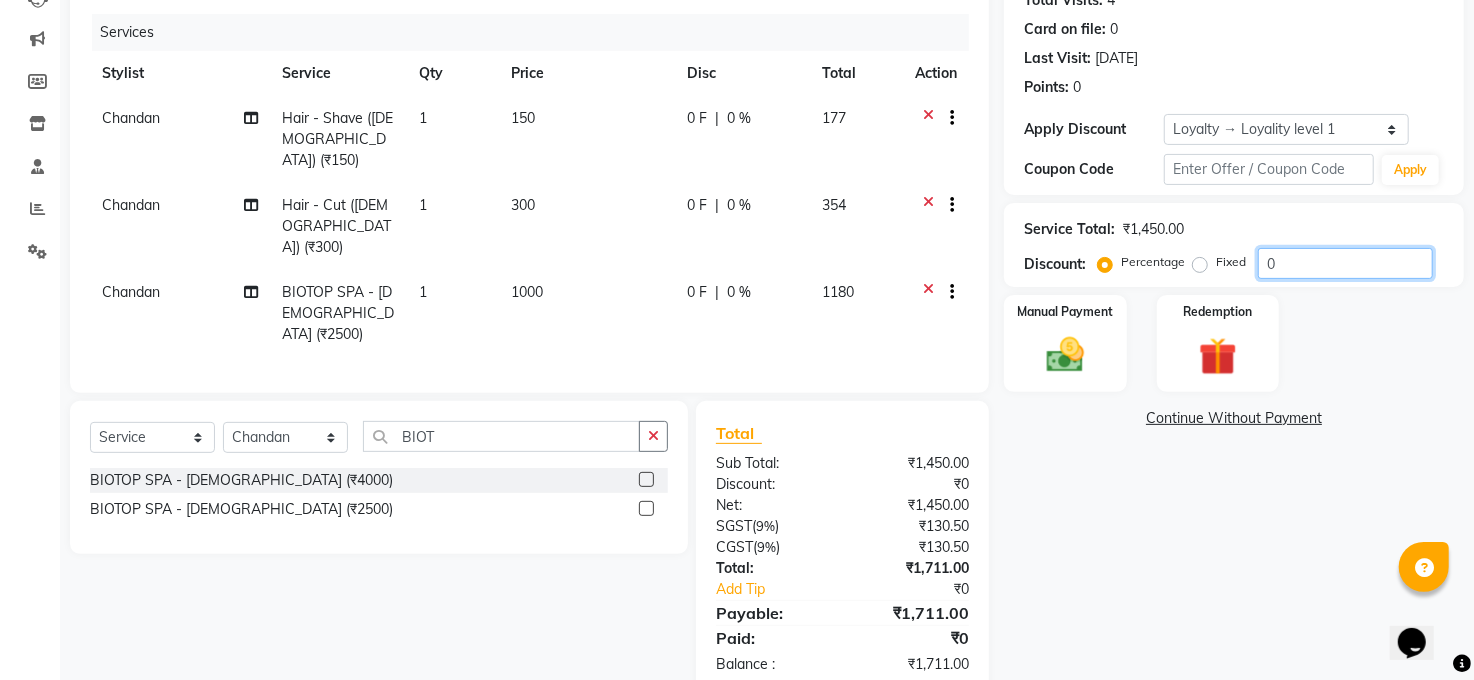 click on "0" 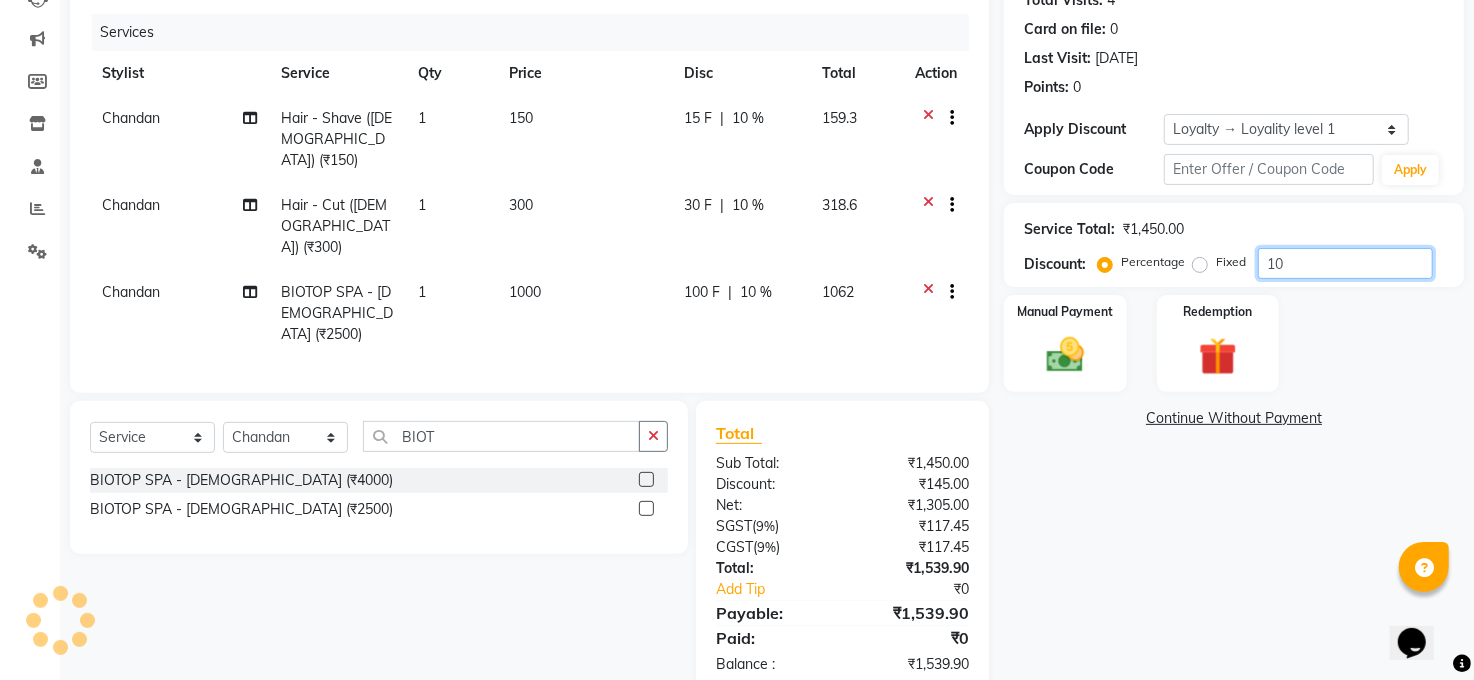 type on "1" 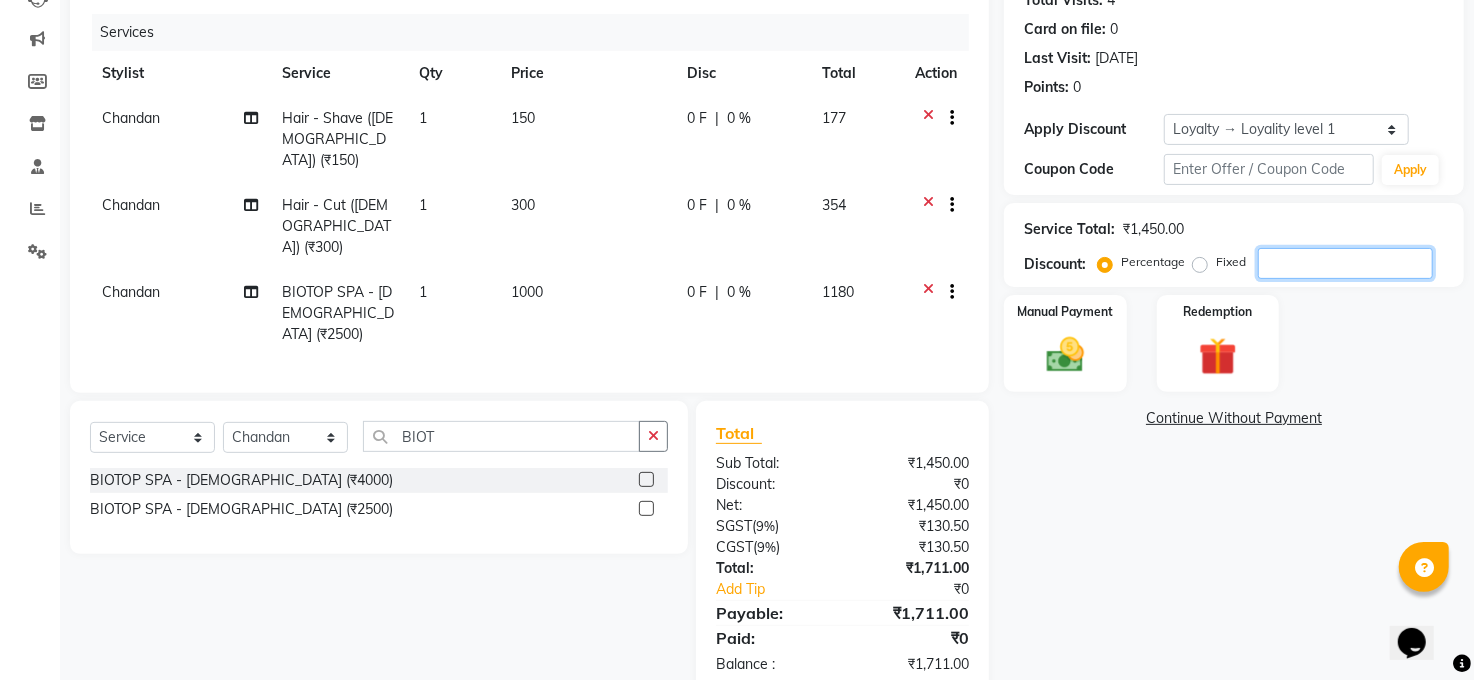 click 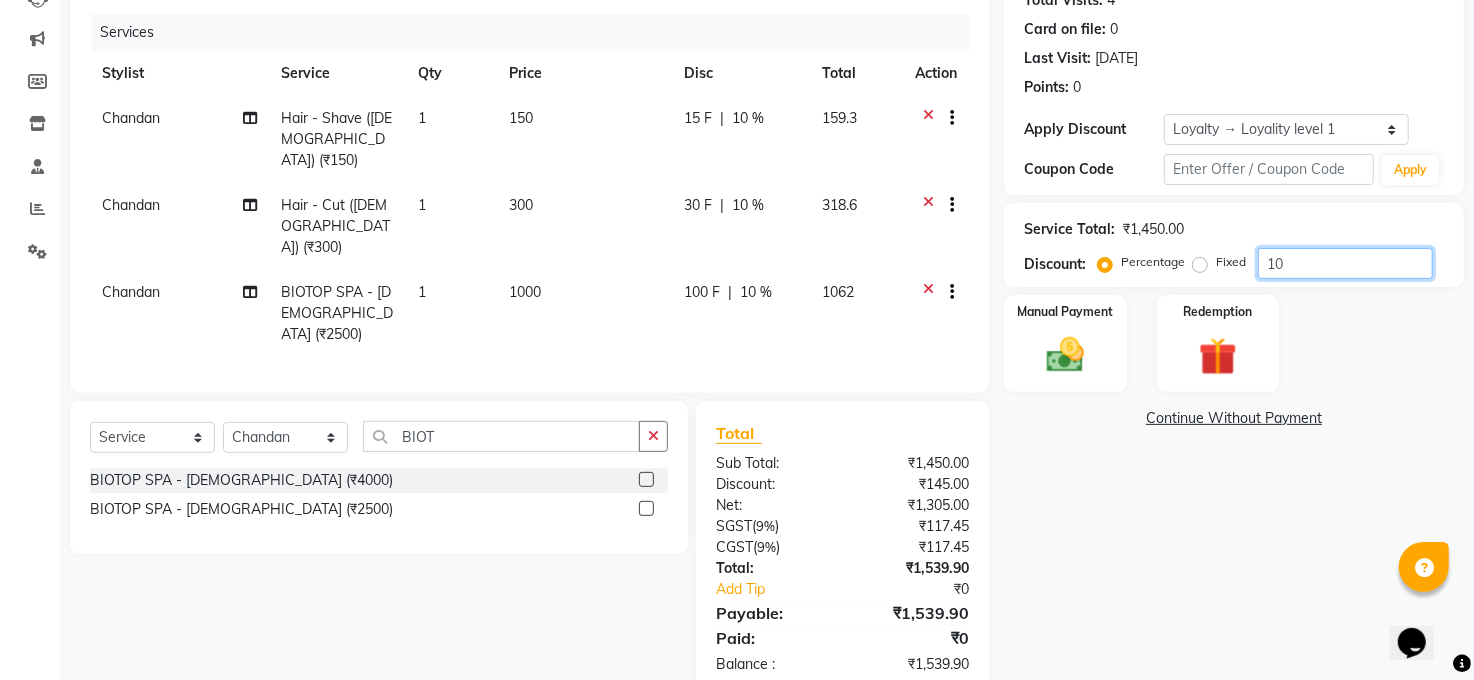 type on "1" 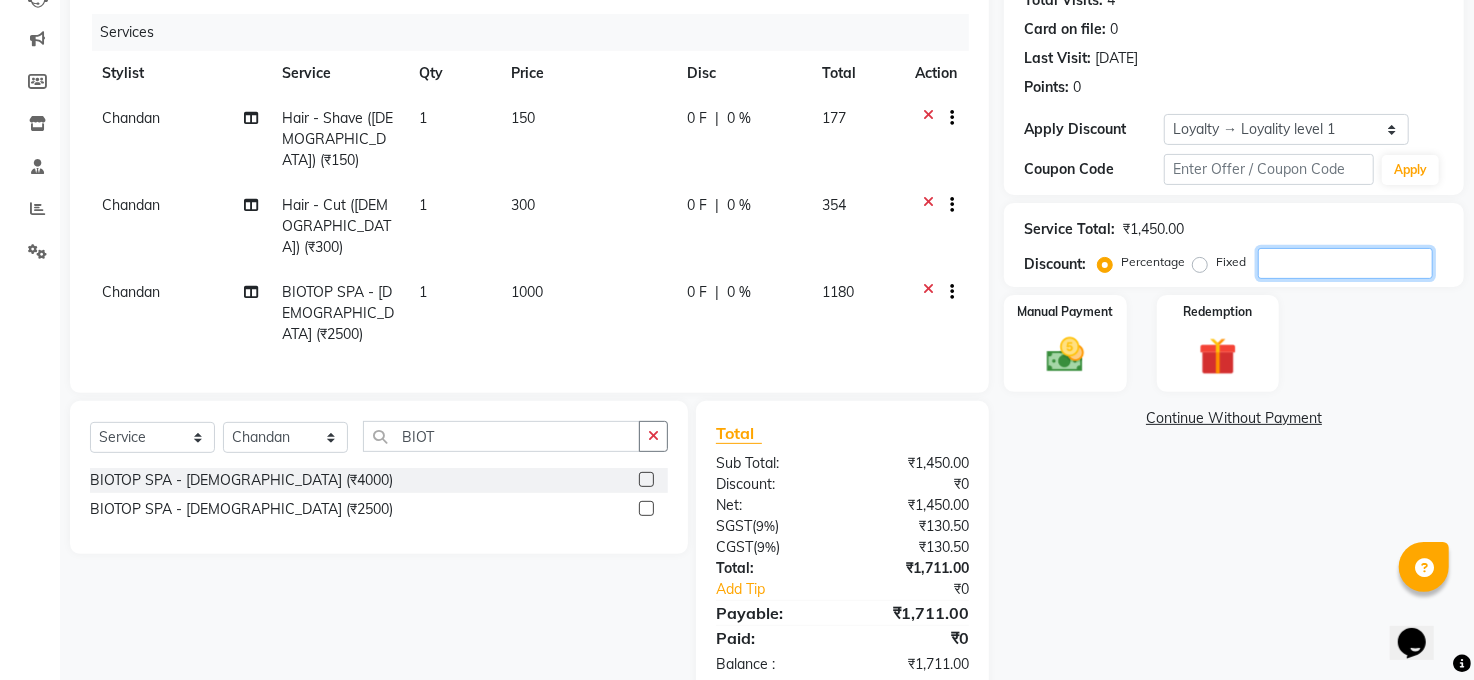 type 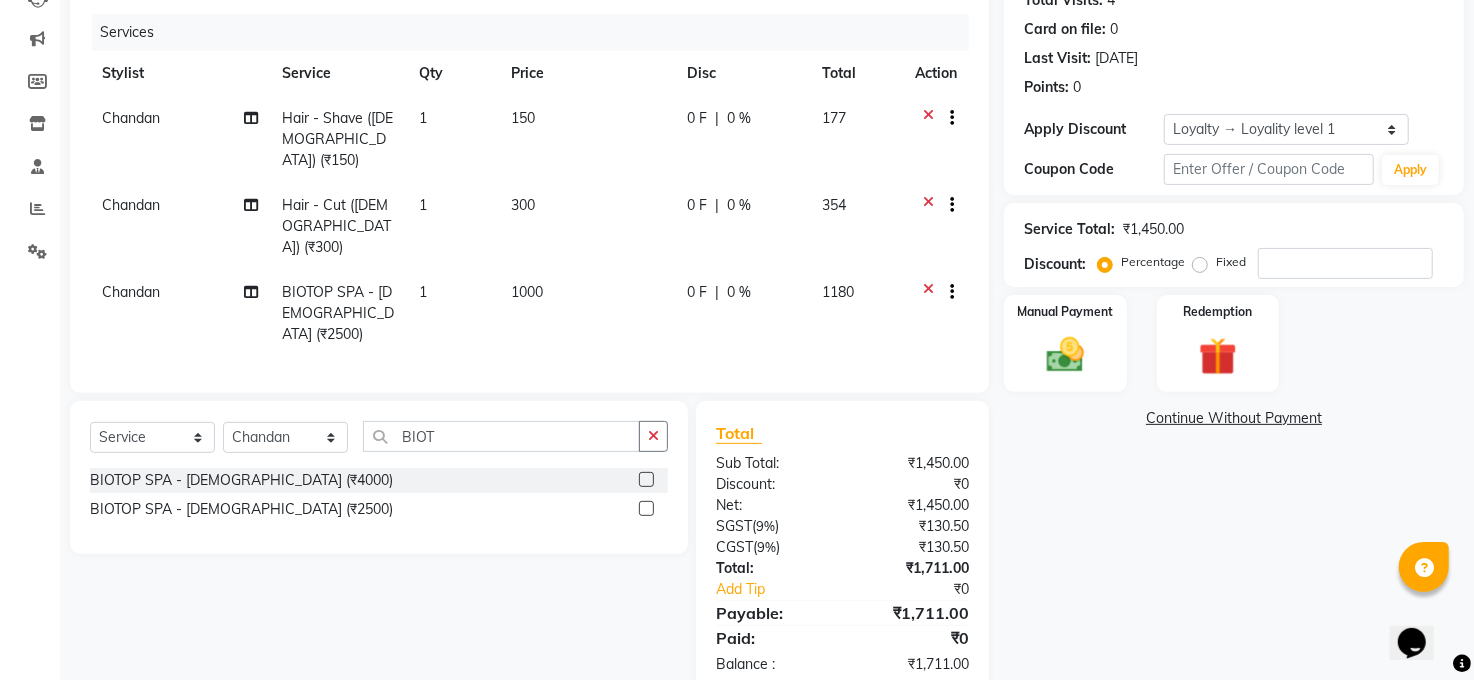 drag, startPoint x: 544, startPoint y: 249, endPoint x: 631, endPoint y: 259, distance: 87.57283 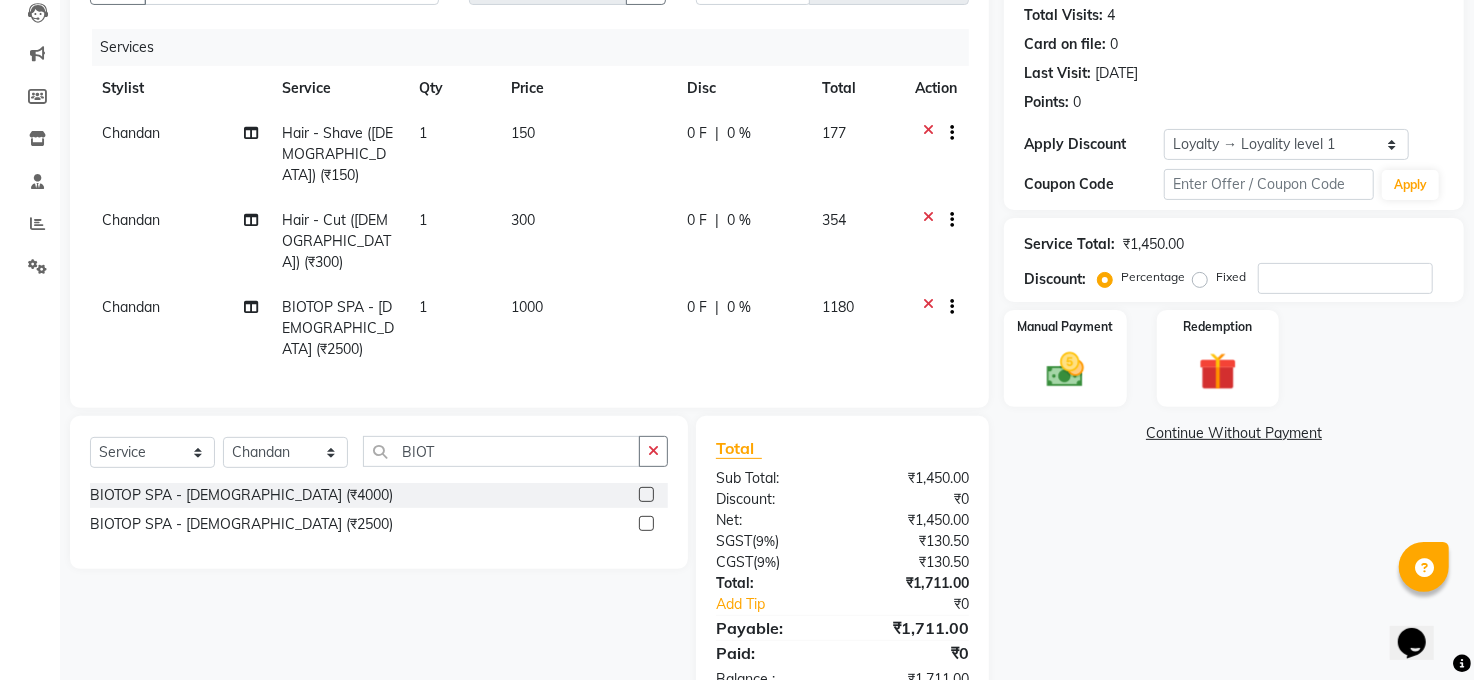 select on "40299" 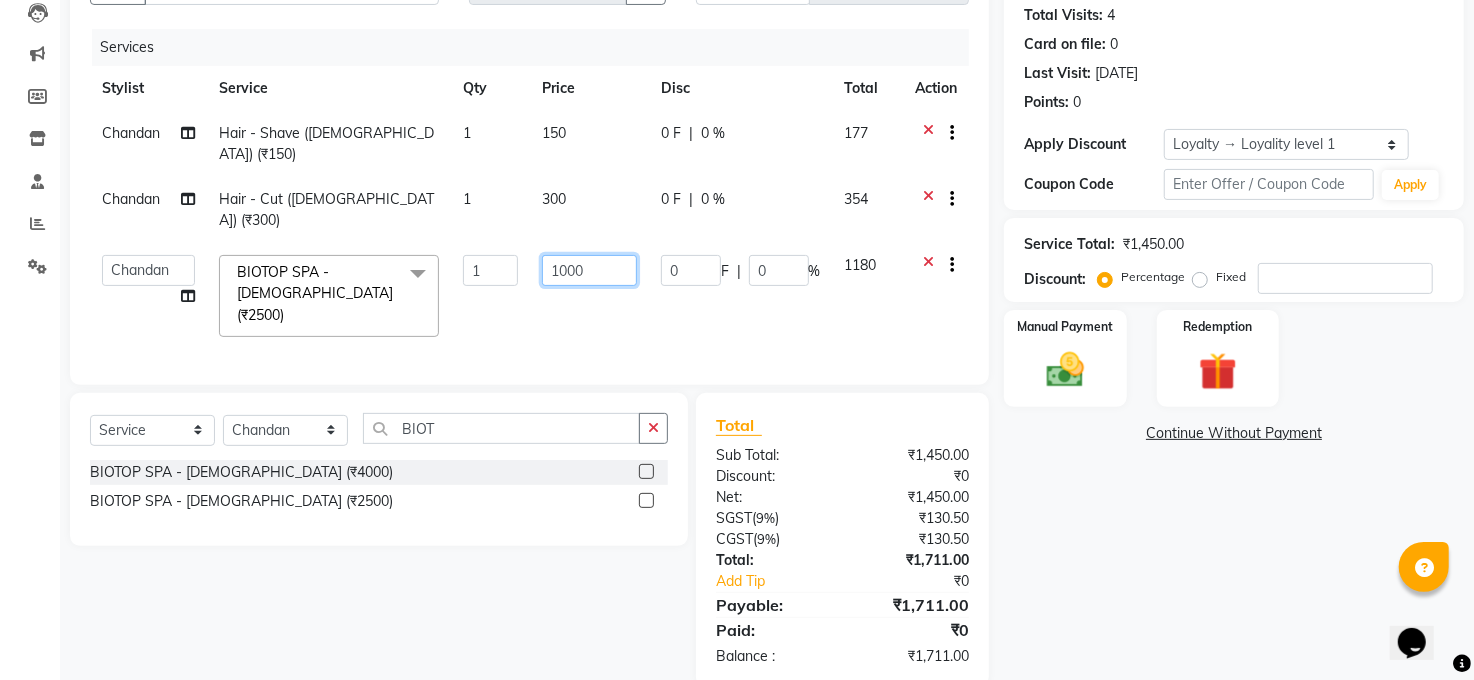 click on "1000" 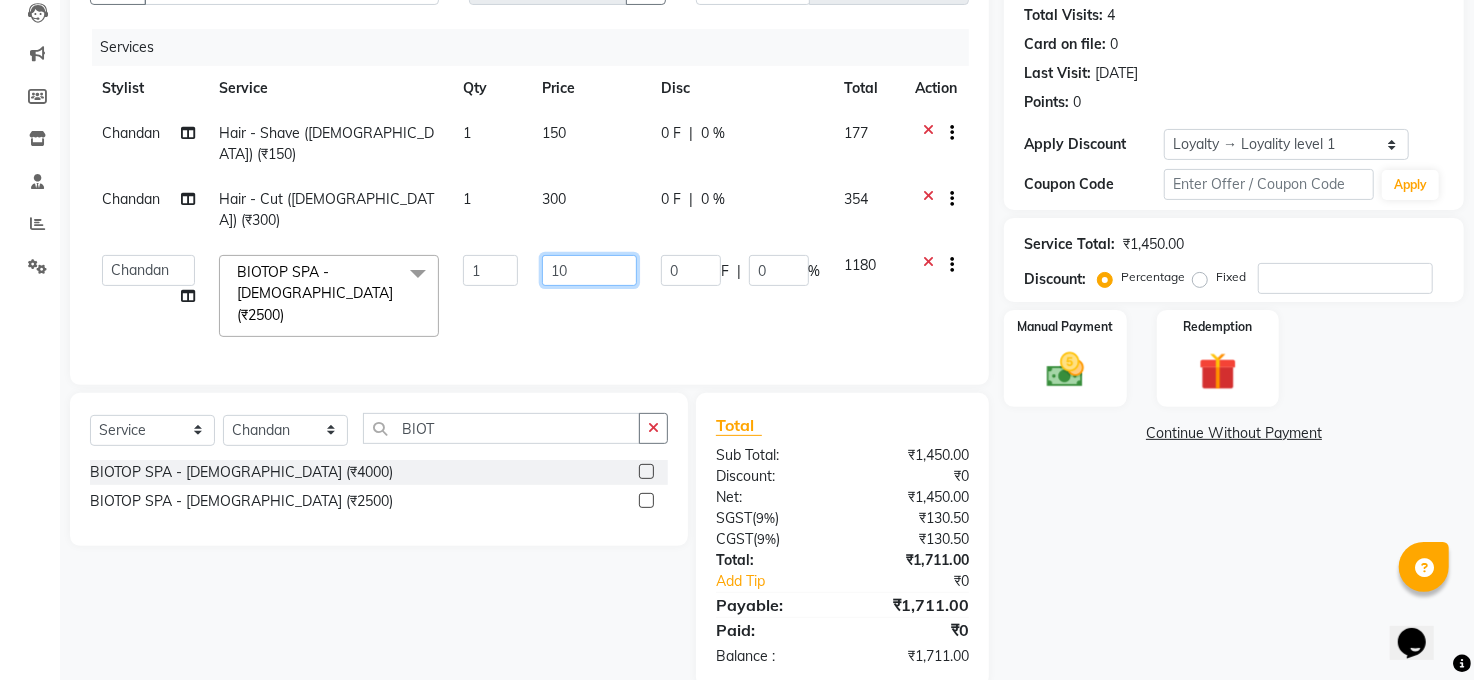 type on "1" 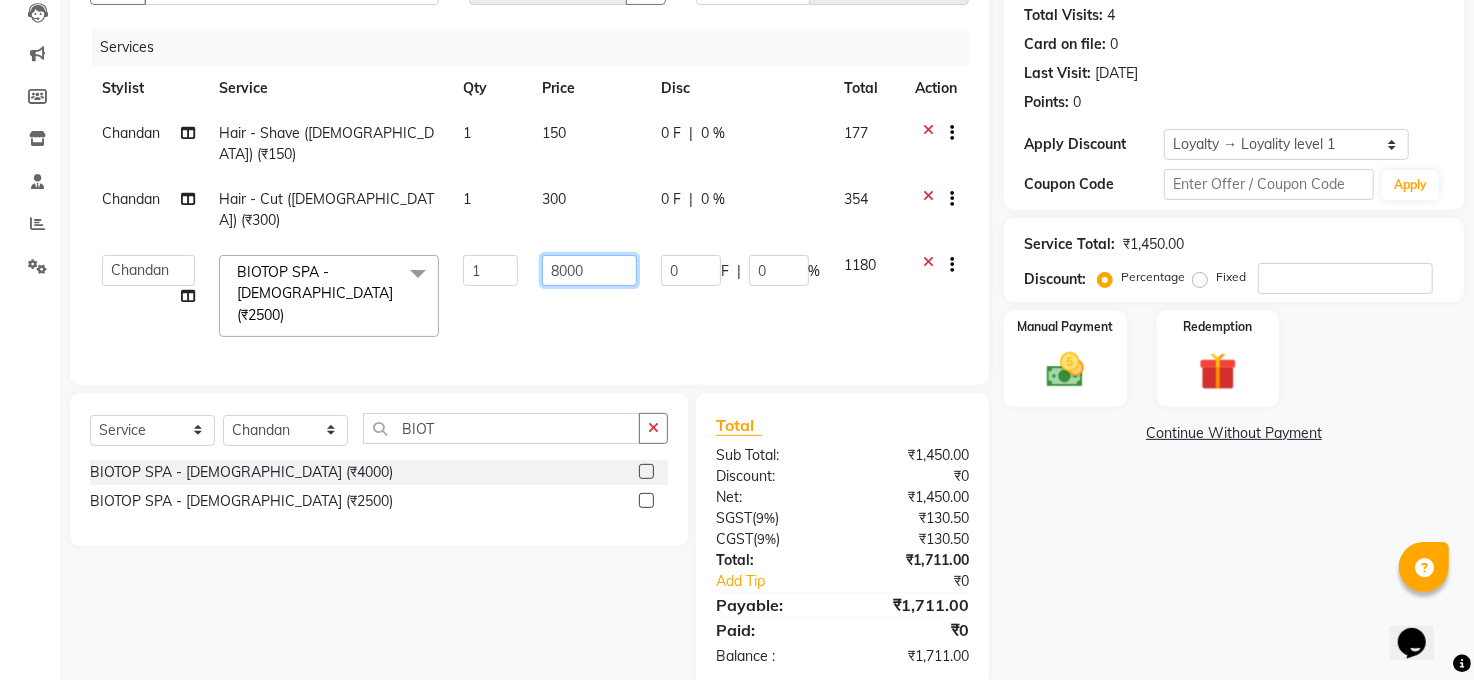 type on "800" 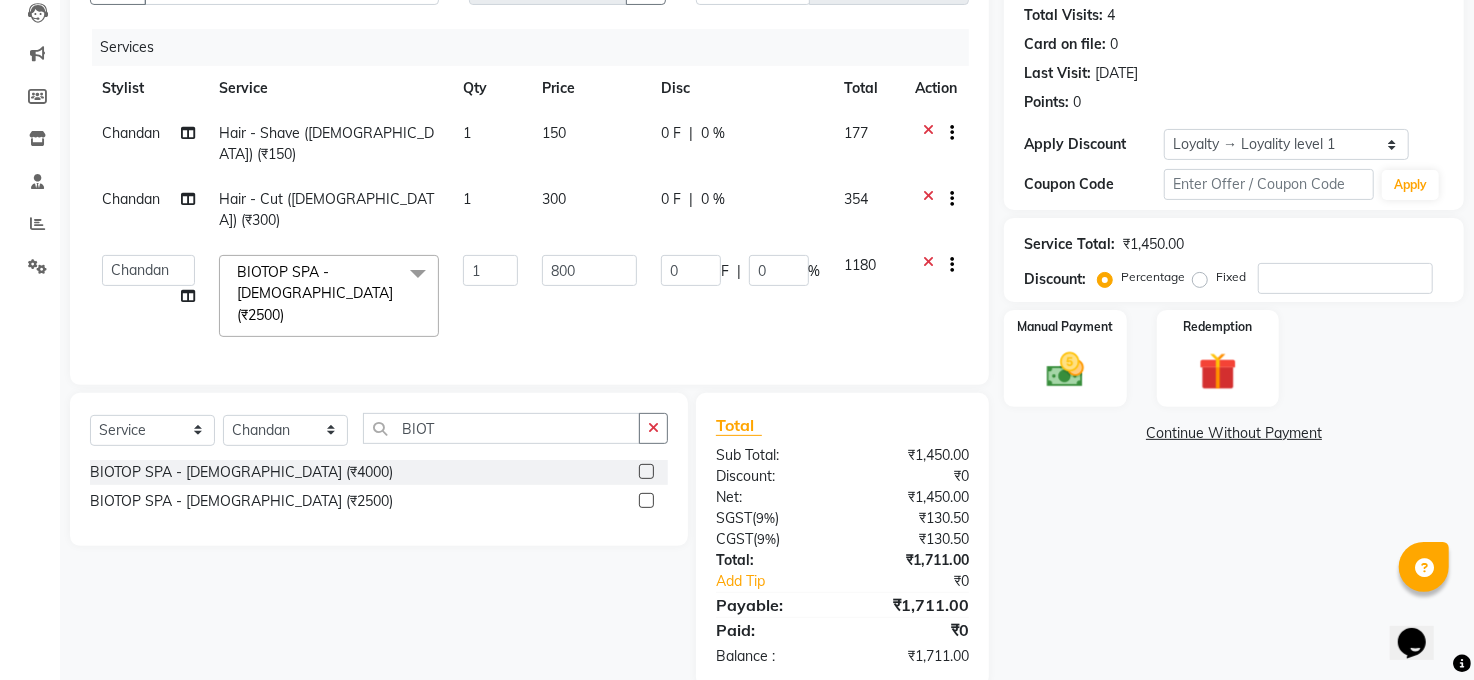 click on "Name: Aditya  Membership:  No Active Membership  Total Visits:  4 Card on file:  0 Last Visit:   29-06-2025 Points:   0  Apply Discount Select  Loyalty → Loyality level 1  Coupon Code Apply Service Total:  ₹1,450.00  Discount:  Percentage   Fixed  Manual Payment Redemption  Continue Without Payment" 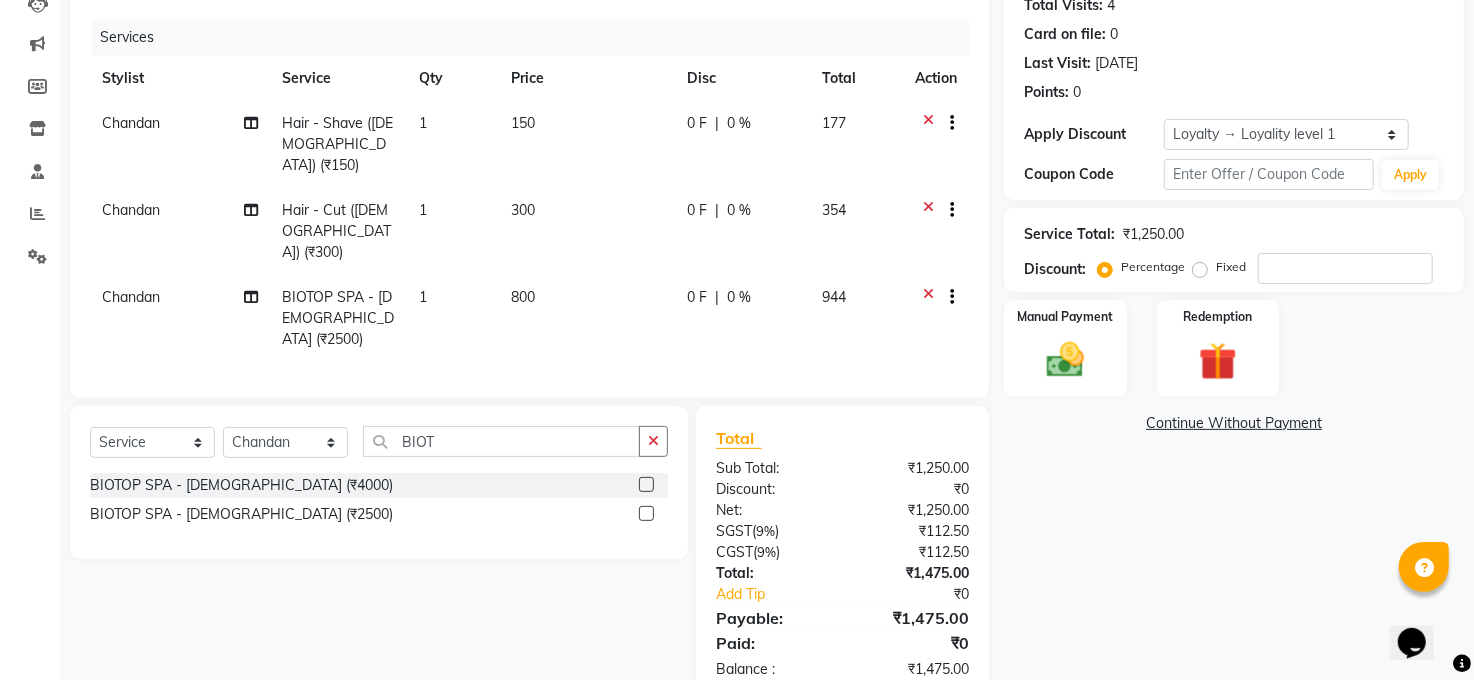 scroll, scrollTop: 234, scrollLeft: 0, axis: vertical 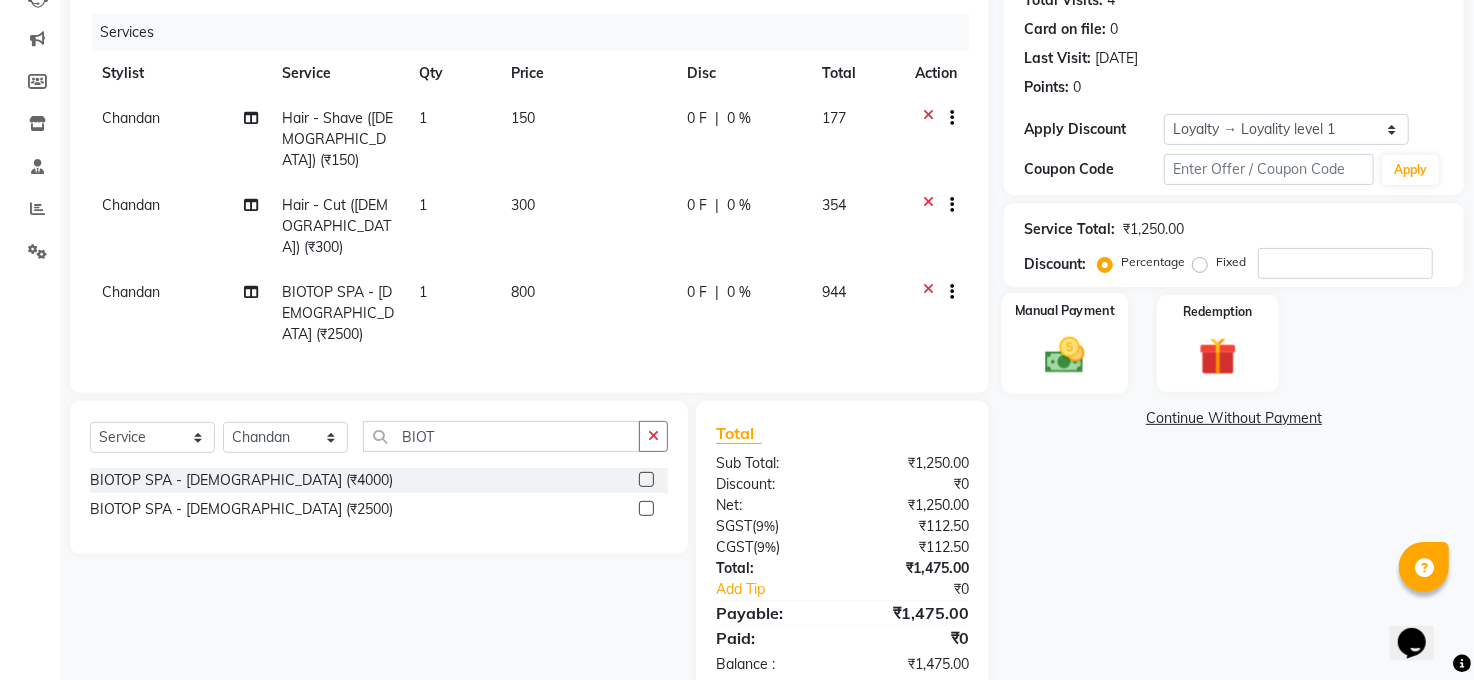 click 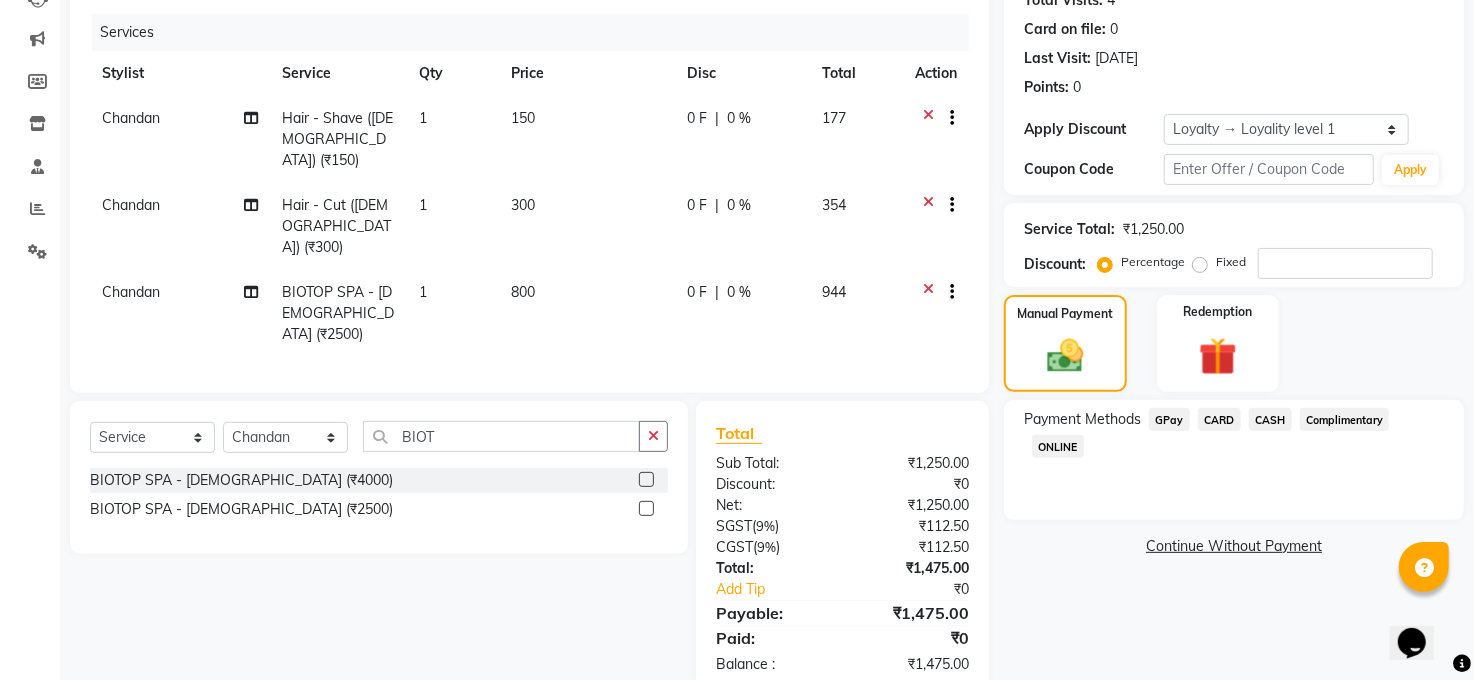 click on "CASH" 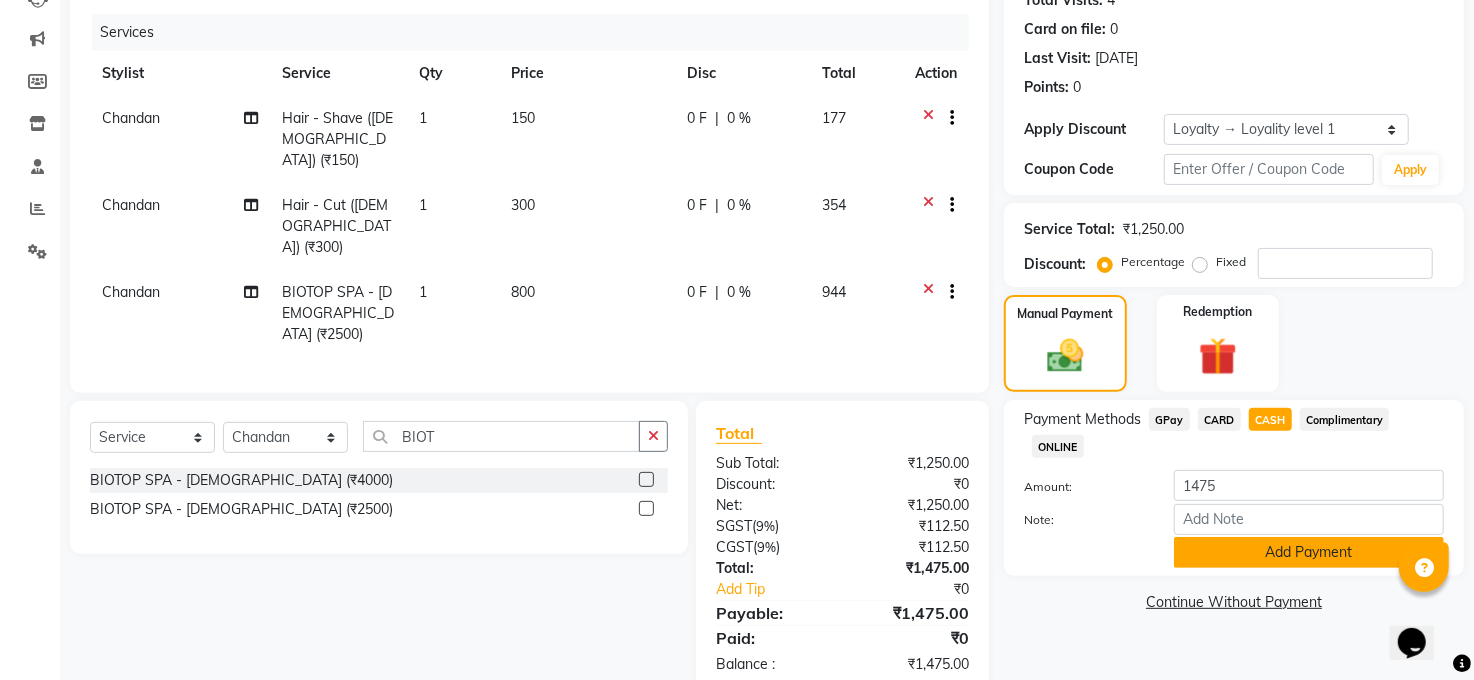 click on "Add Payment" 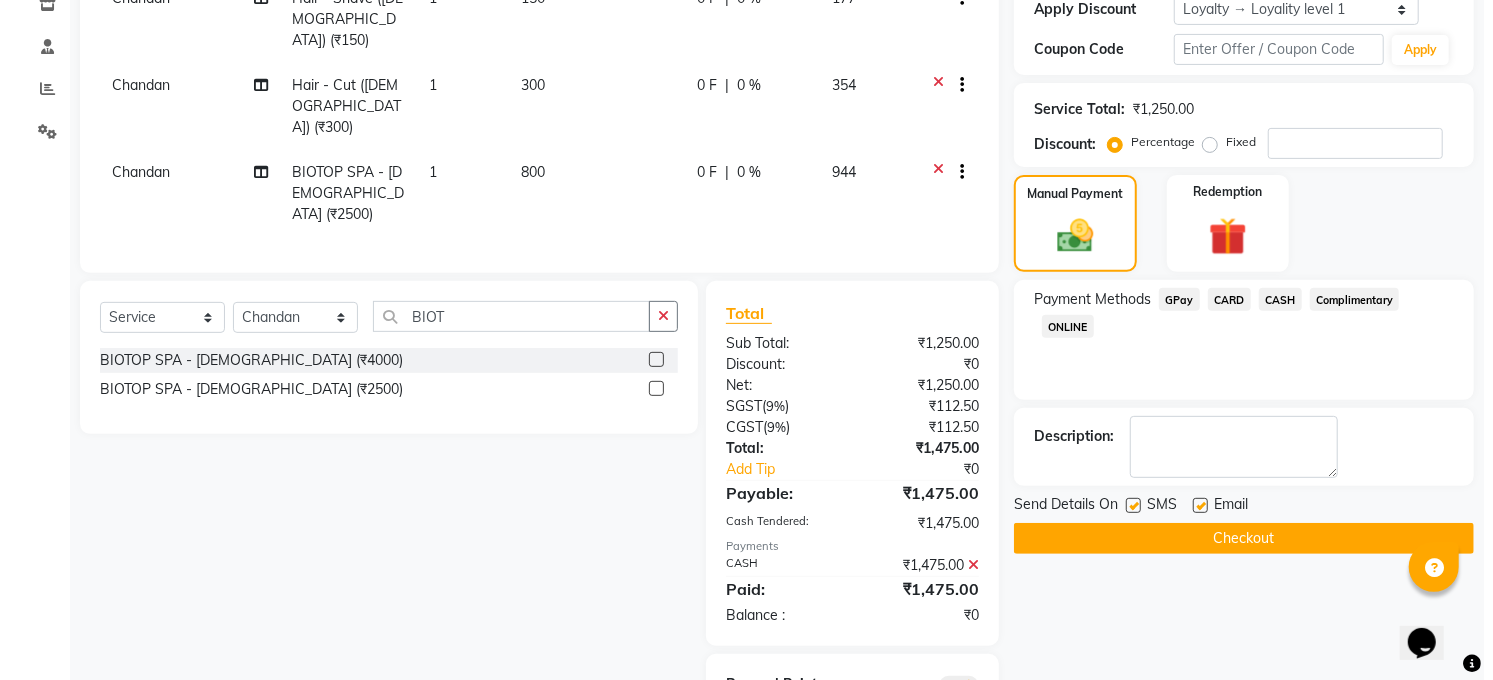 scroll, scrollTop: 405, scrollLeft: 0, axis: vertical 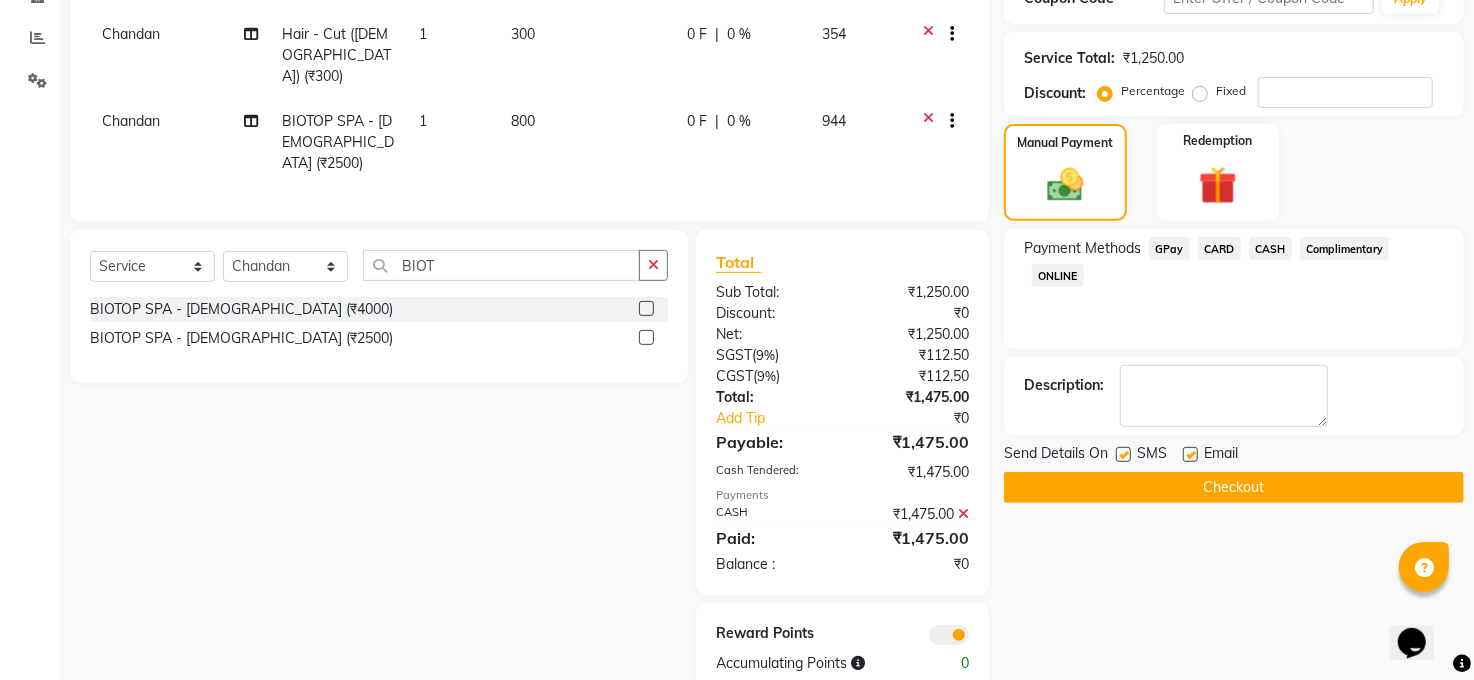 click 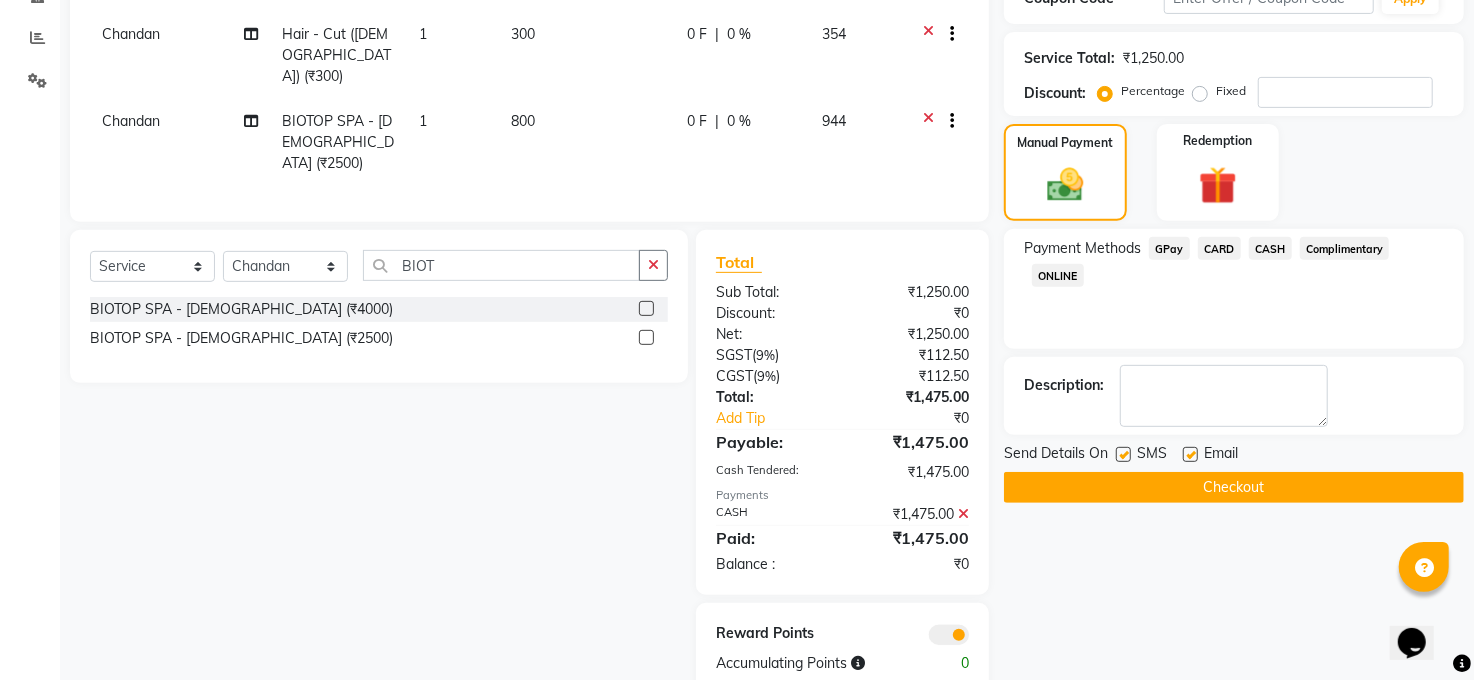 click 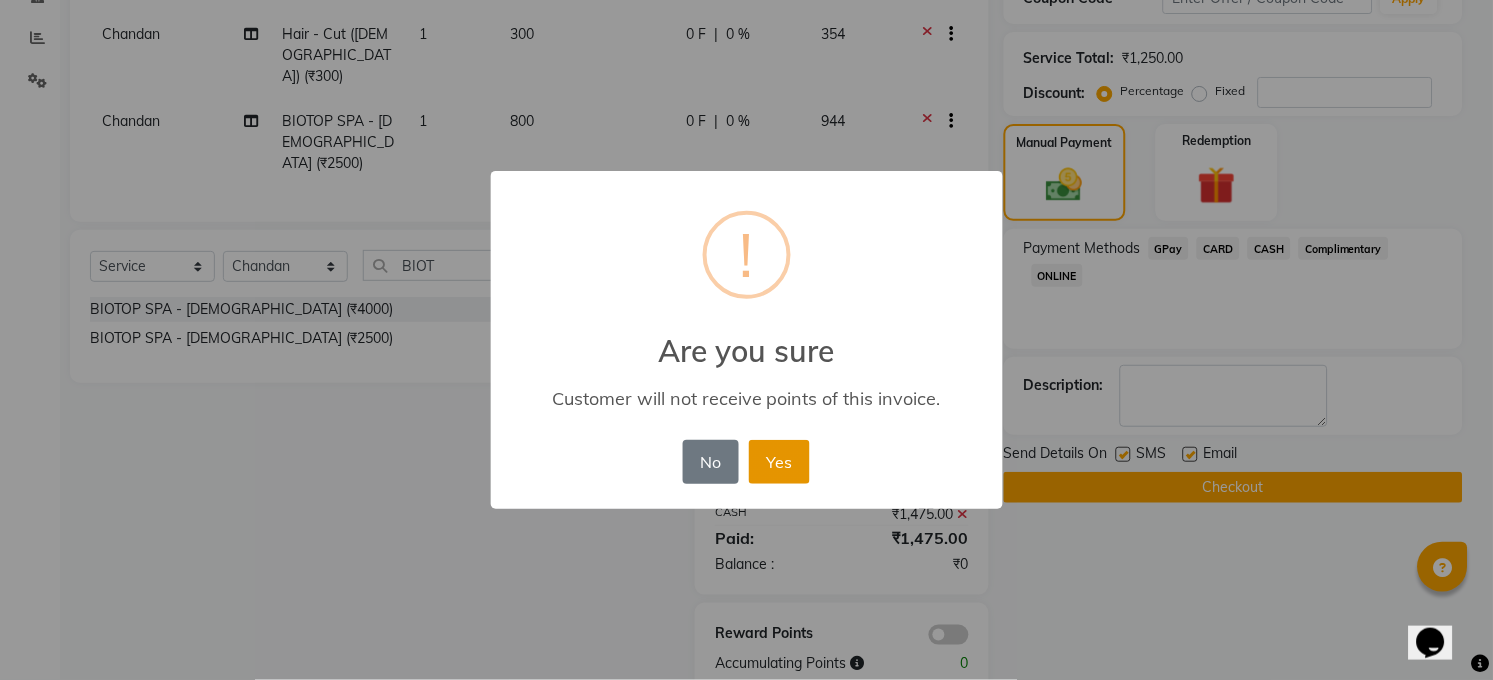 click on "Yes" at bounding box center (779, 462) 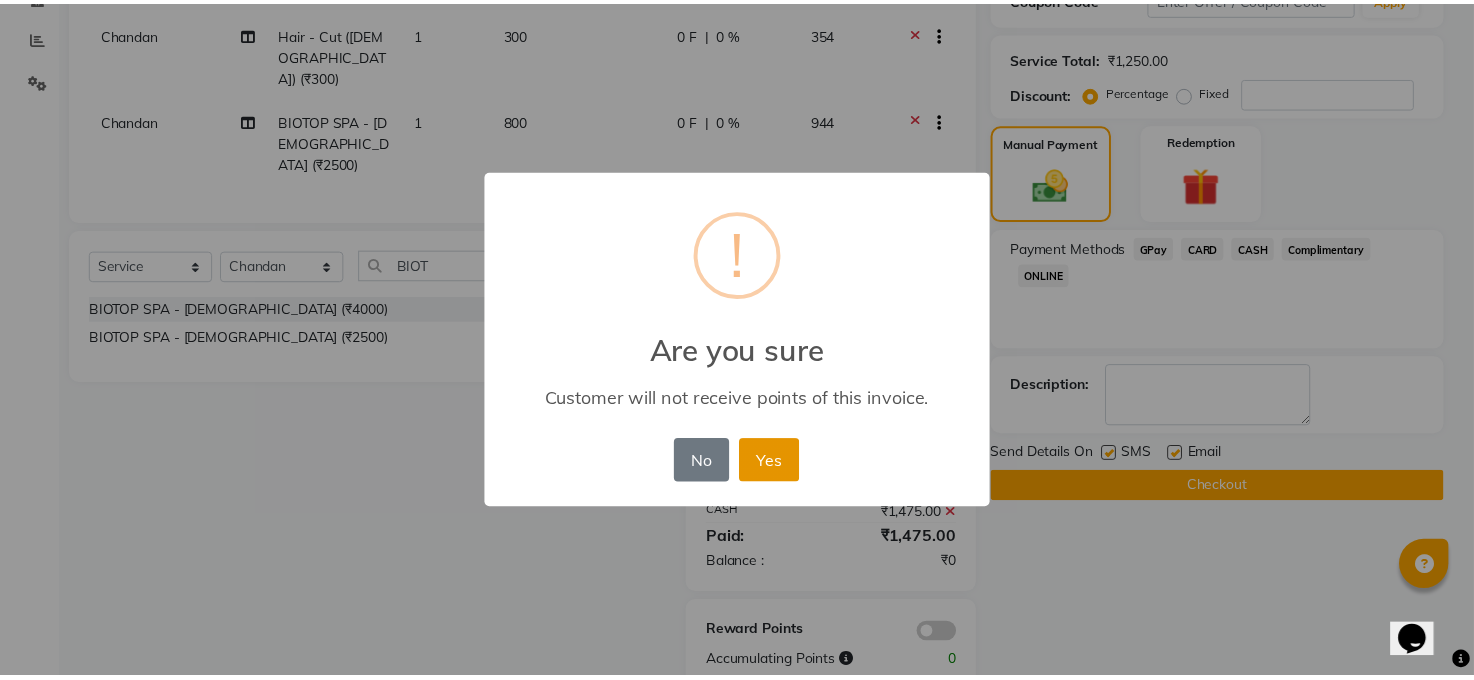 scroll, scrollTop: 375, scrollLeft: 0, axis: vertical 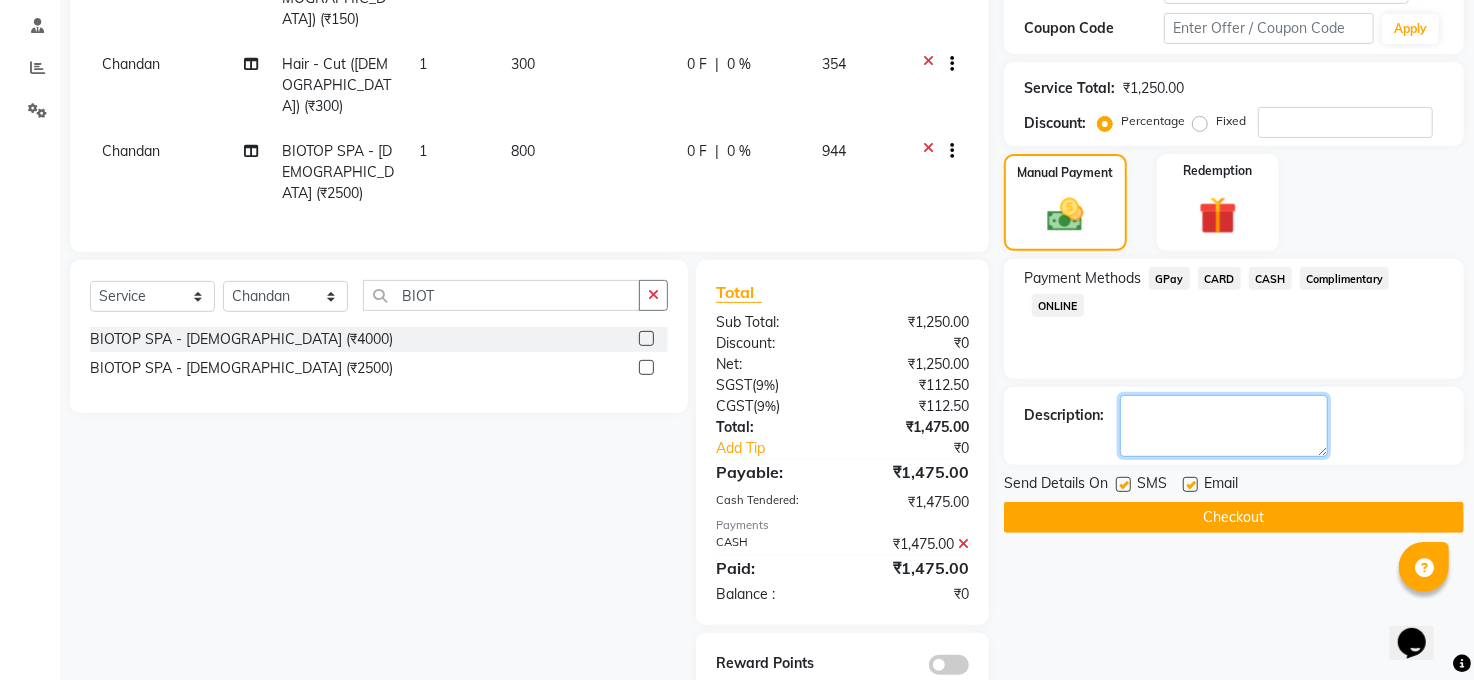 drag, startPoint x: 1199, startPoint y: 423, endPoint x: 1216, endPoint y: 434, distance: 20.248457 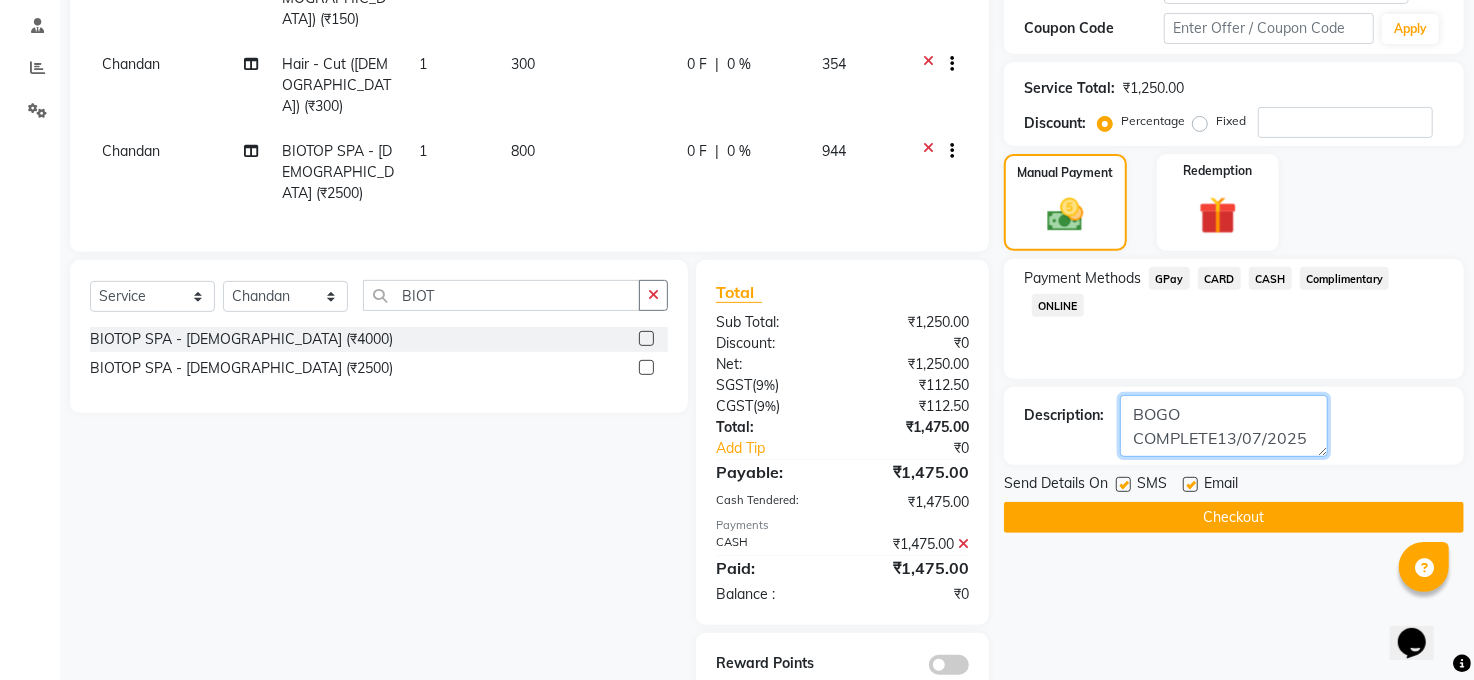 type on "BOGO COMPLETE13/07/2025" 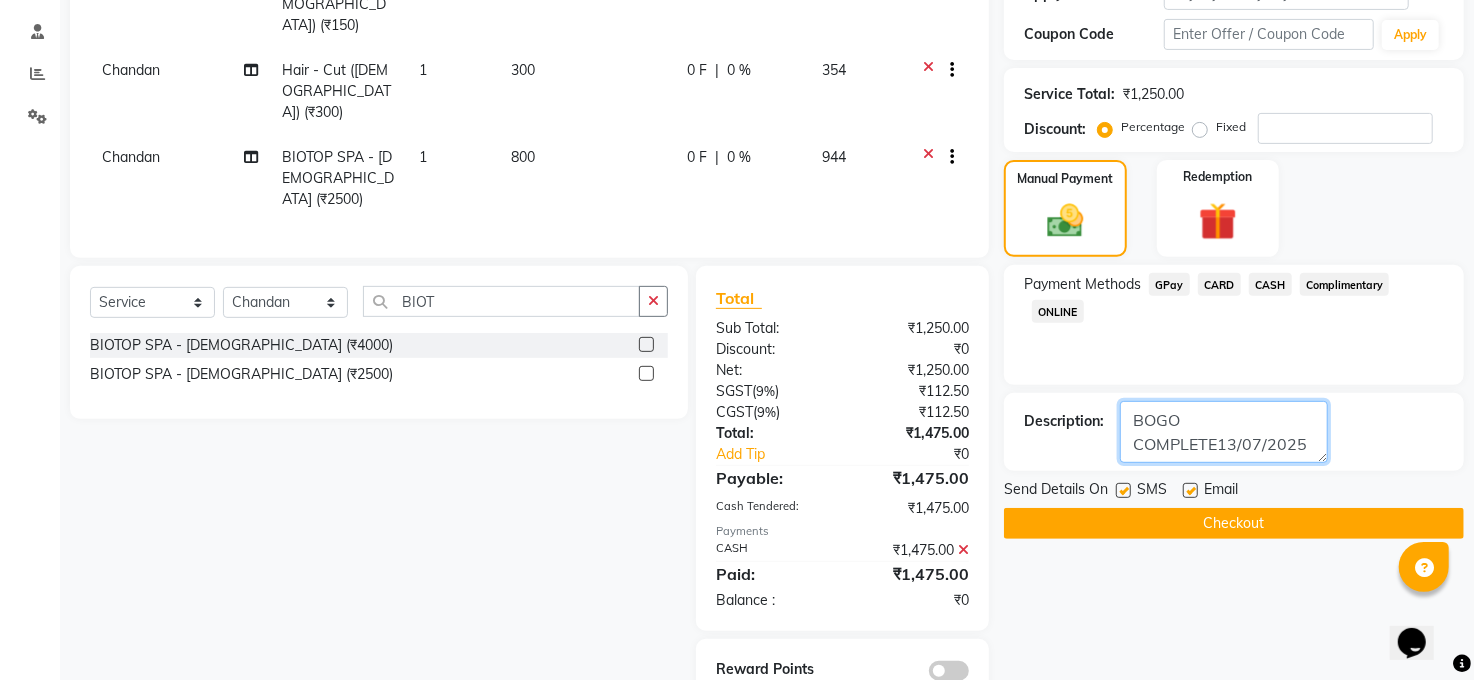 scroll, scrollTop: 375, scrollLeft: 0, axis: vertical 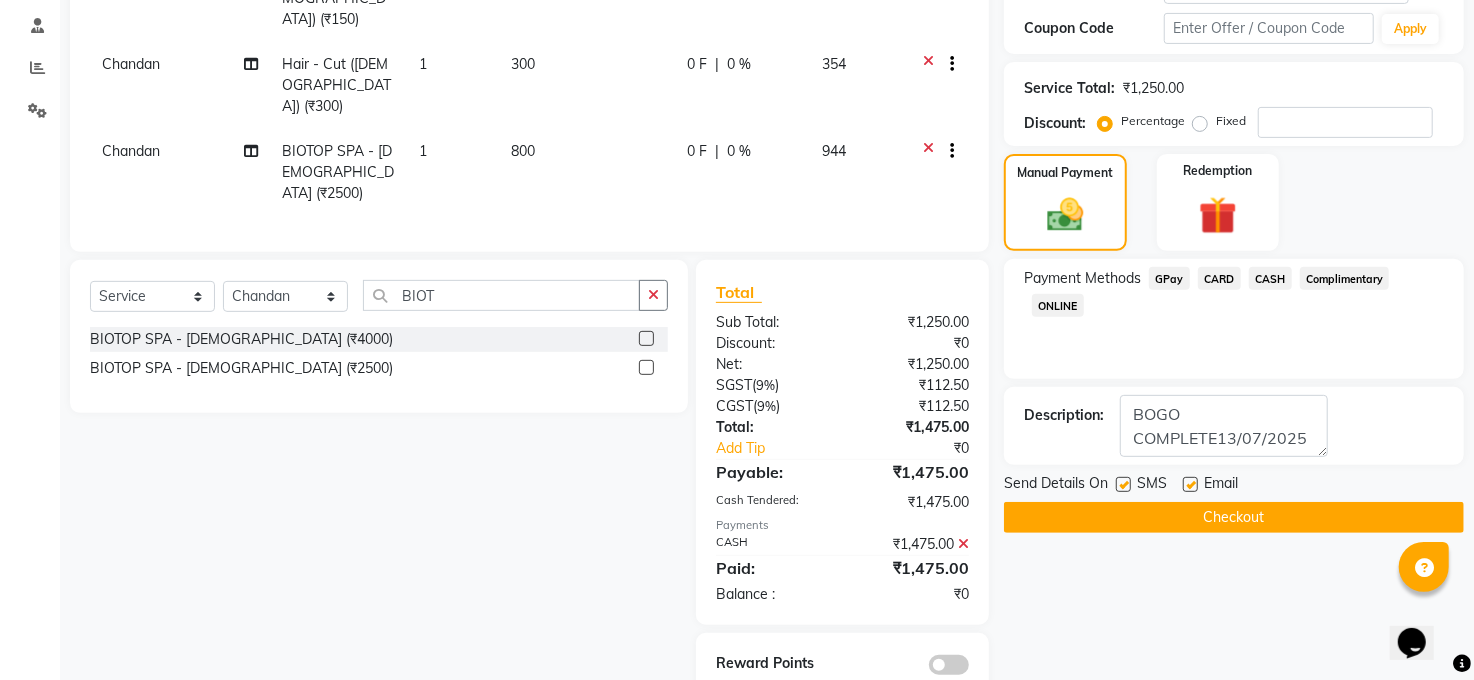 click on "Checkout" 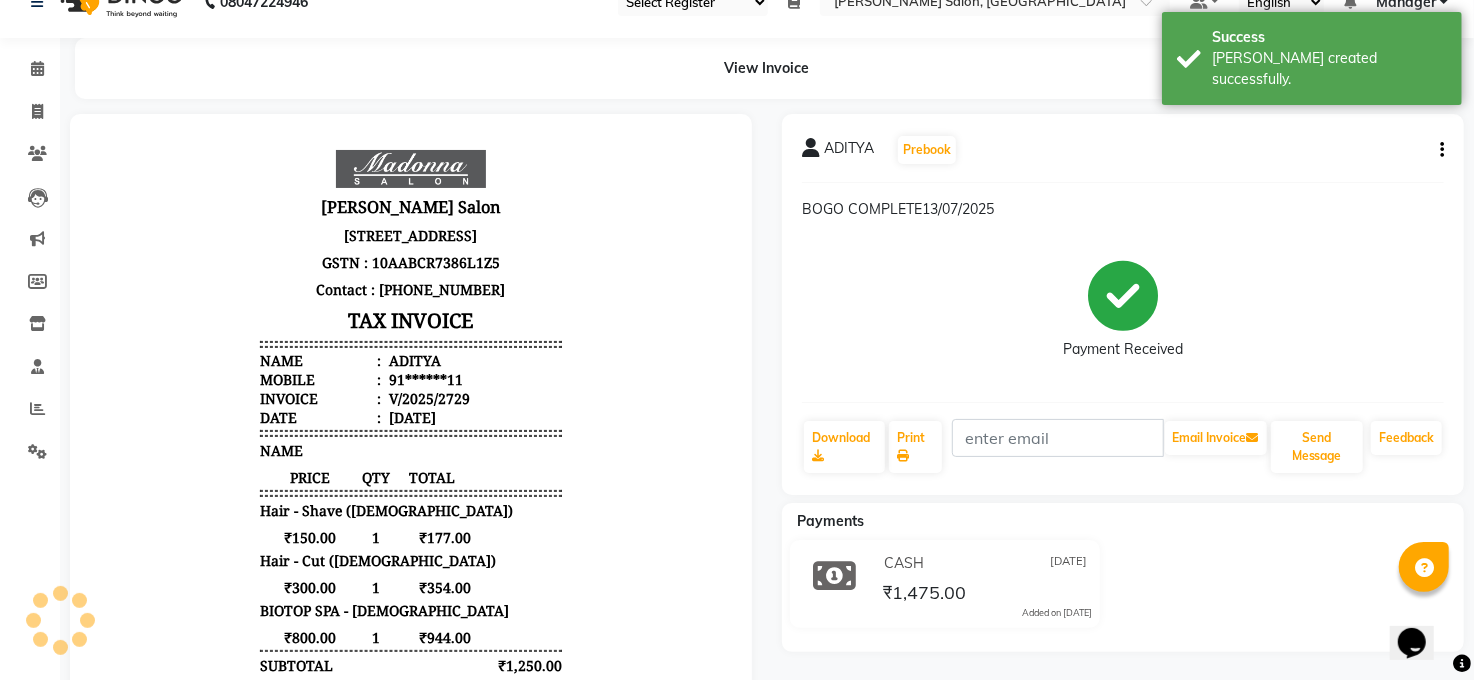 scroll, scrollTop: 0, scrollLeft: 0, axis: both 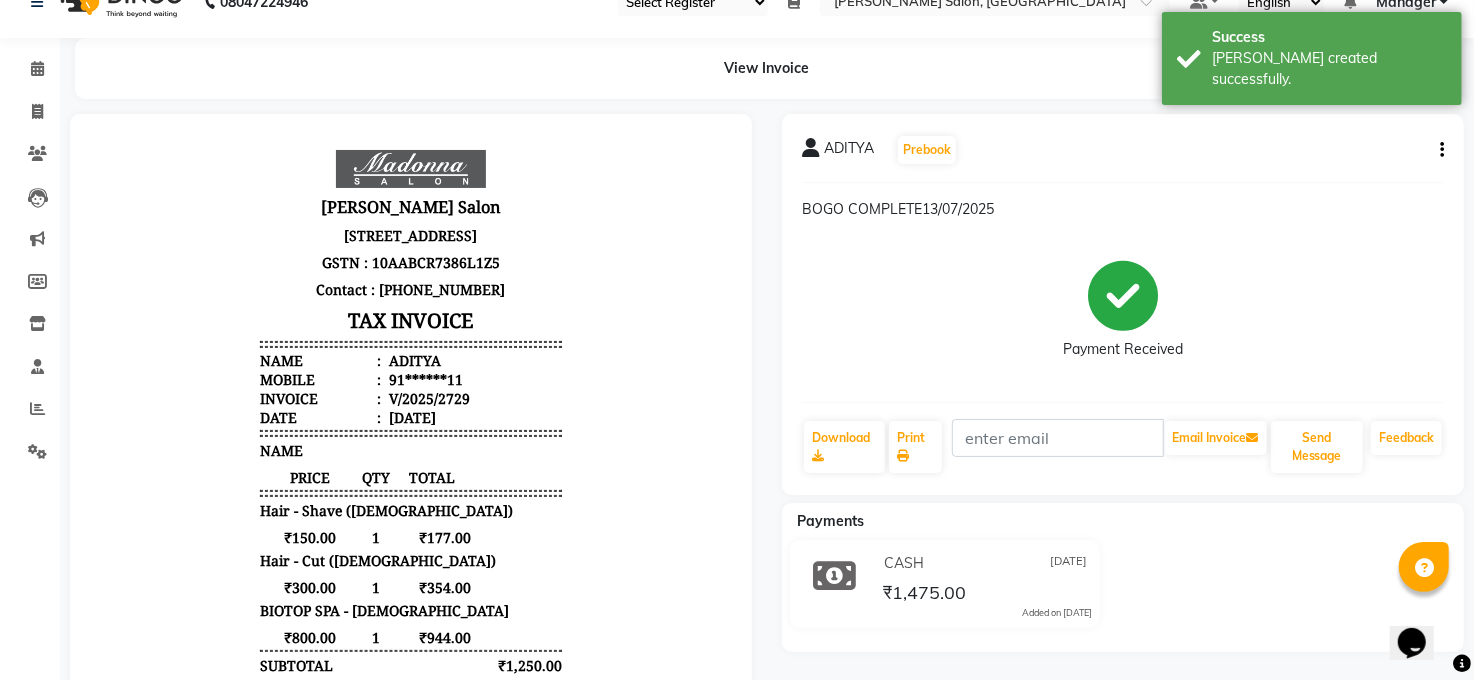 click 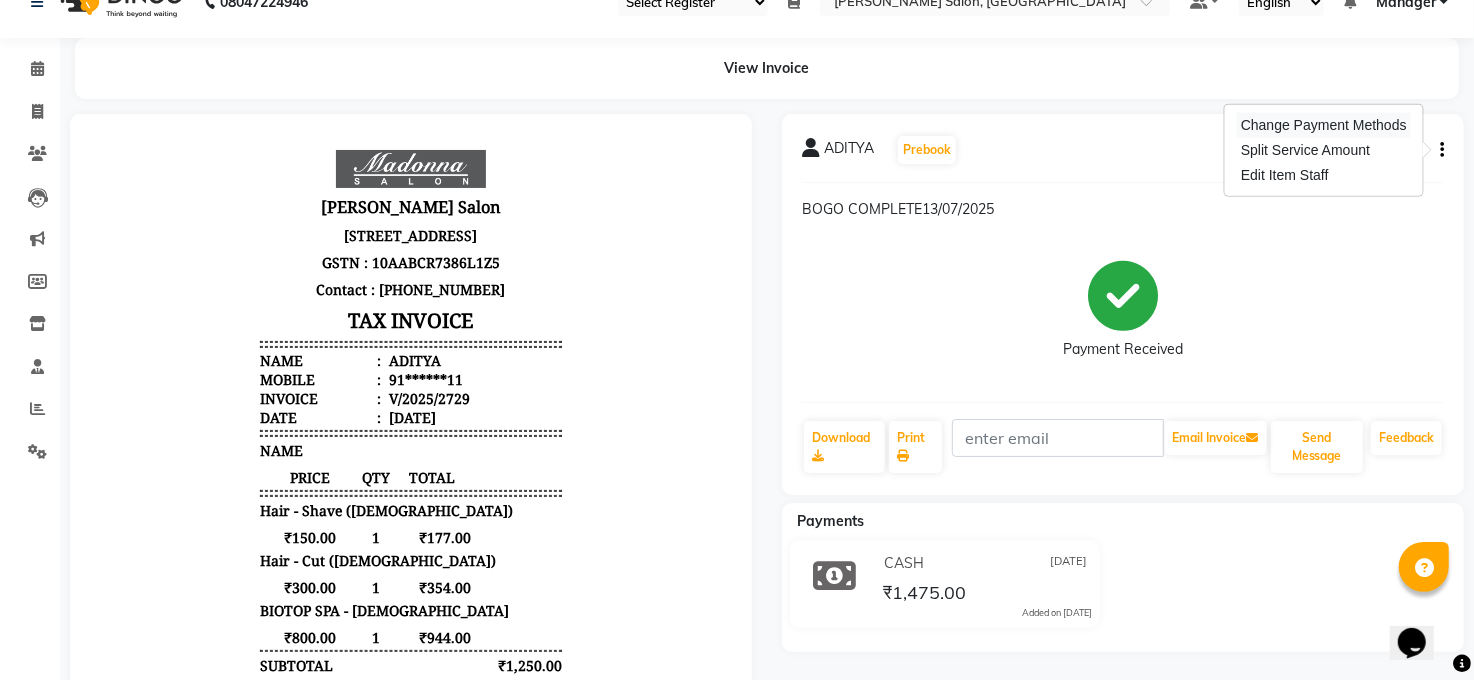 click on "Change Payment Methods" at bounding box center (1324, 125) 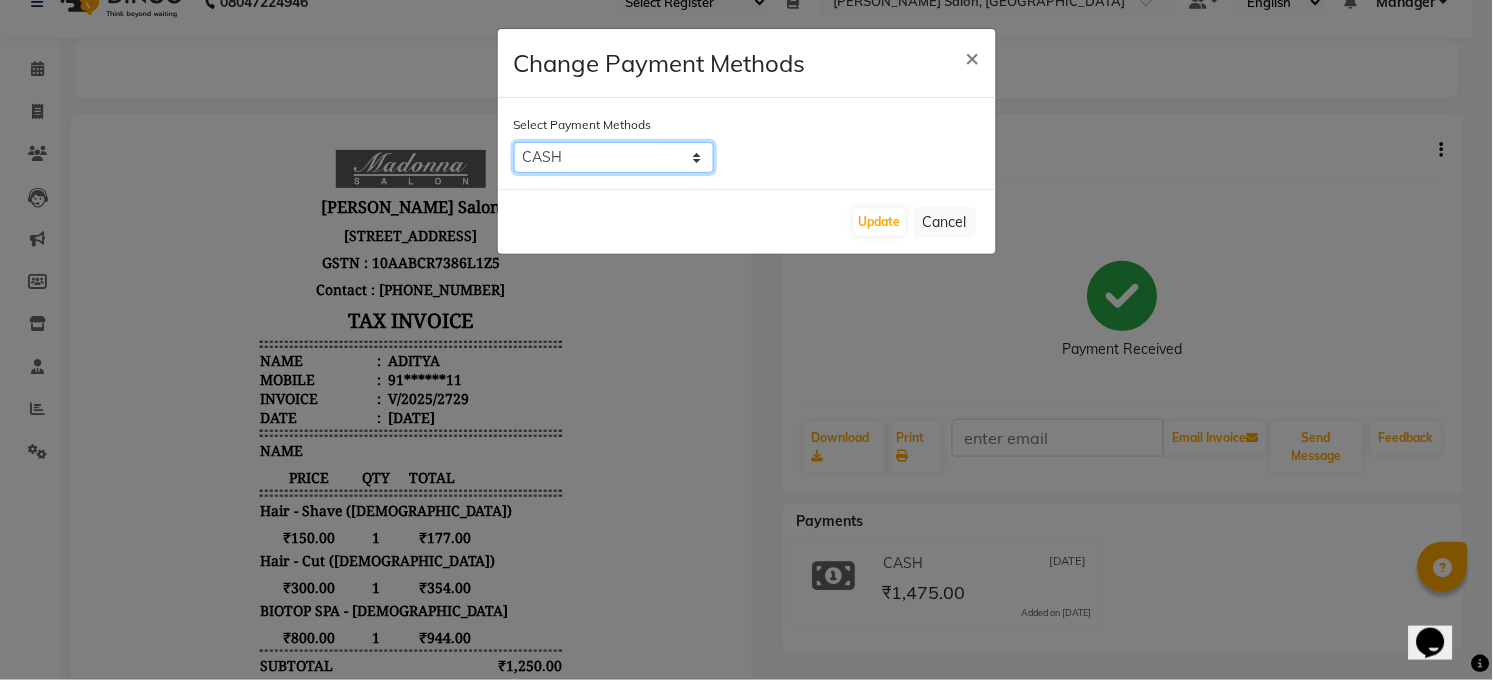 click on "GPay   CARD   CASH   Complimentary   ONLINE" 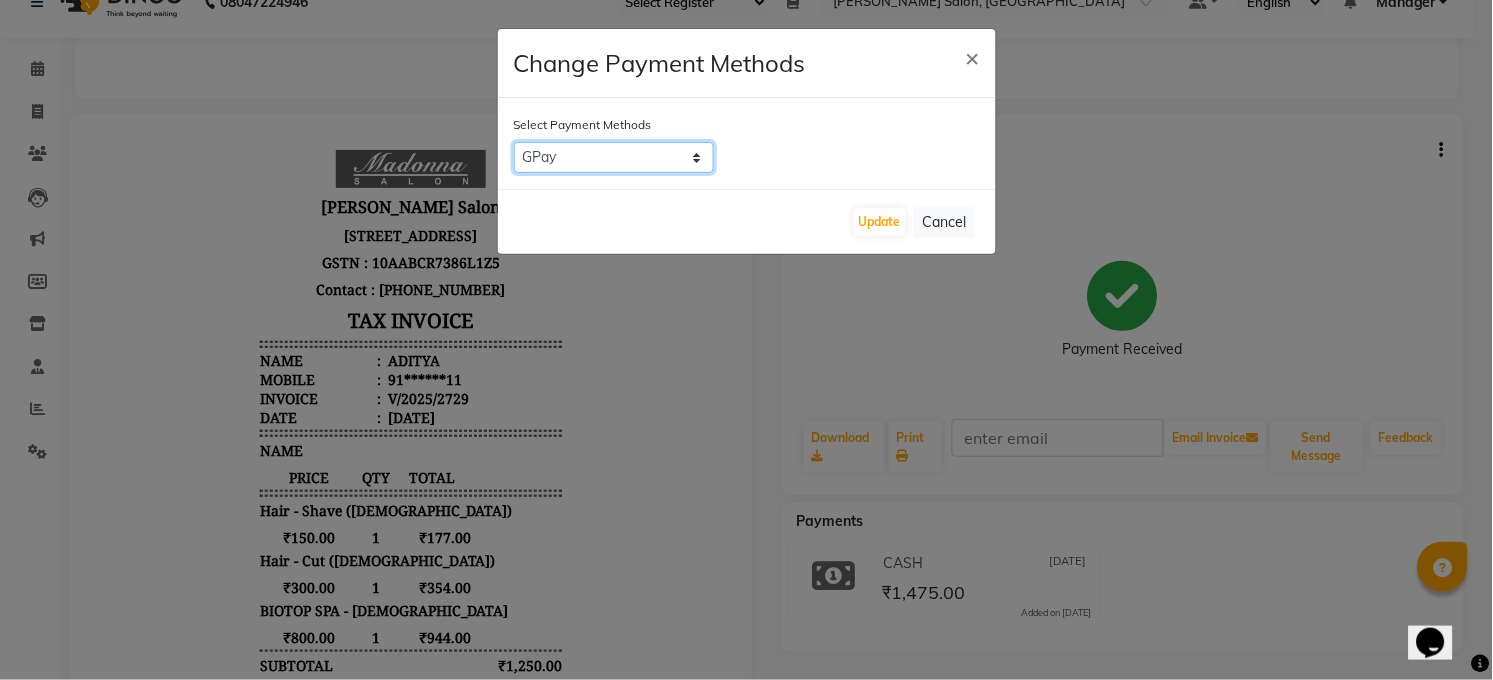 click on "GPay   CARD   CASH   Complimentary   ONLINE" 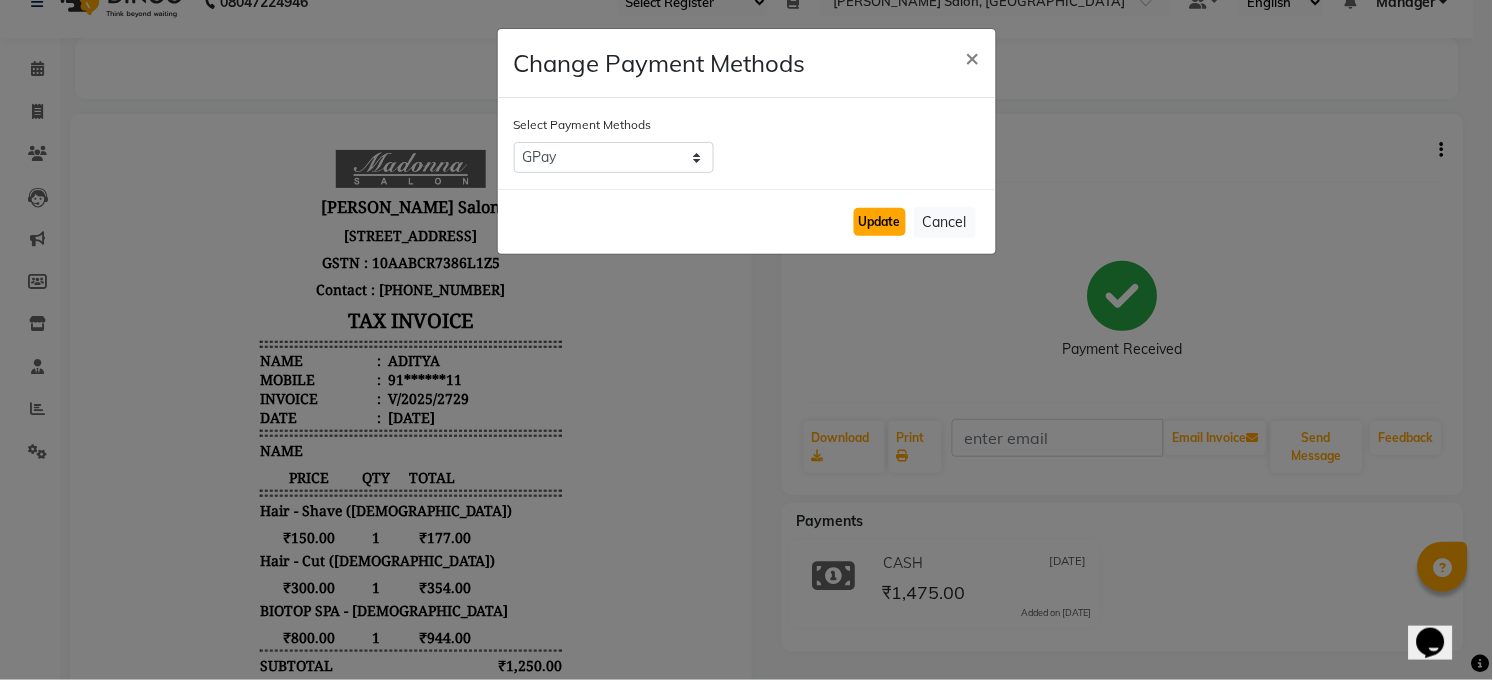 click on "Update" 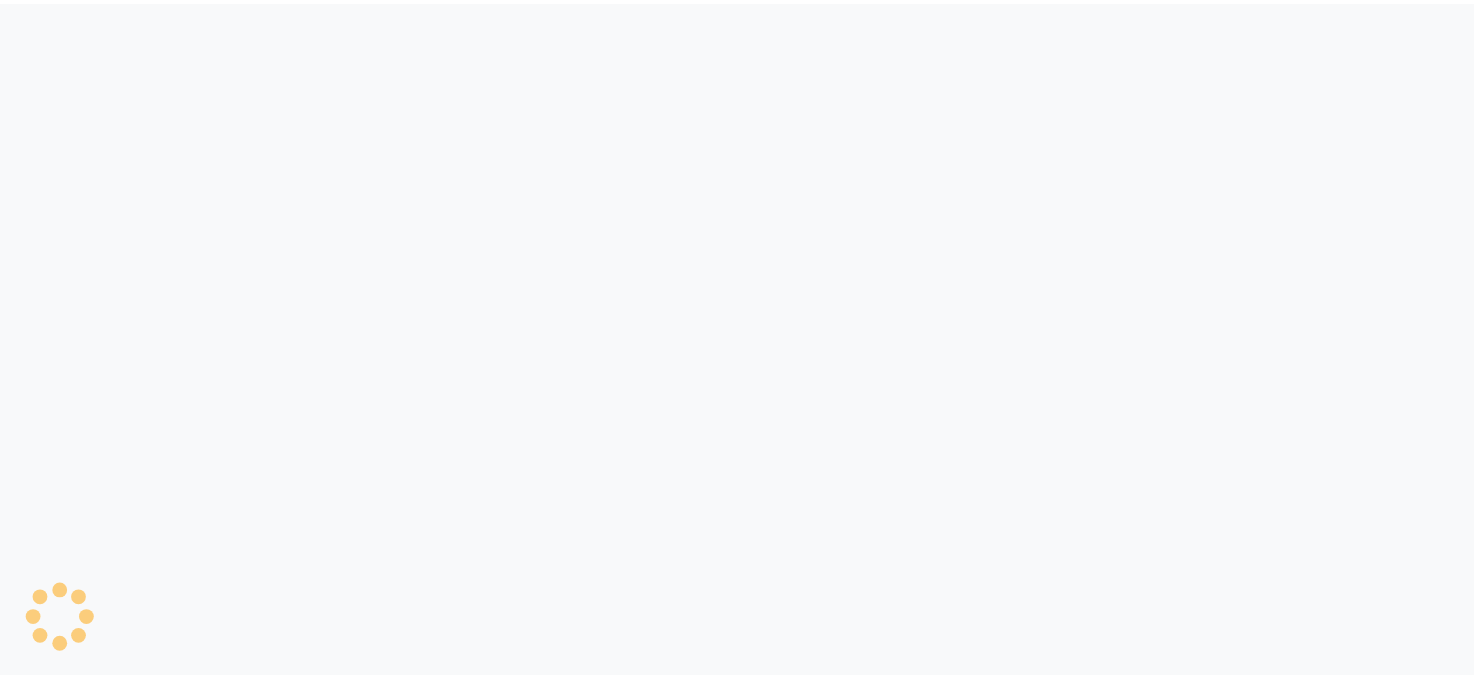 scroll, scrollTop: 0, scrollLeft: 0, axis: both 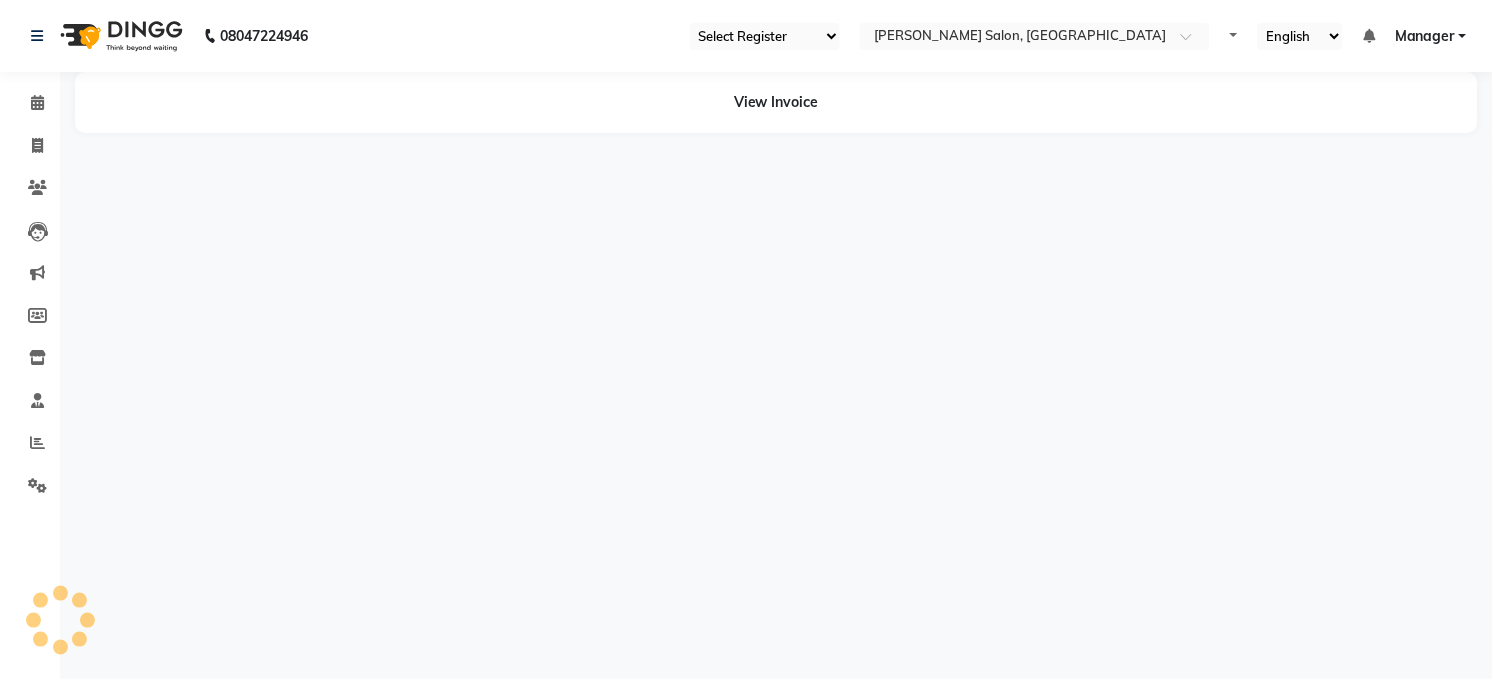select on "35" 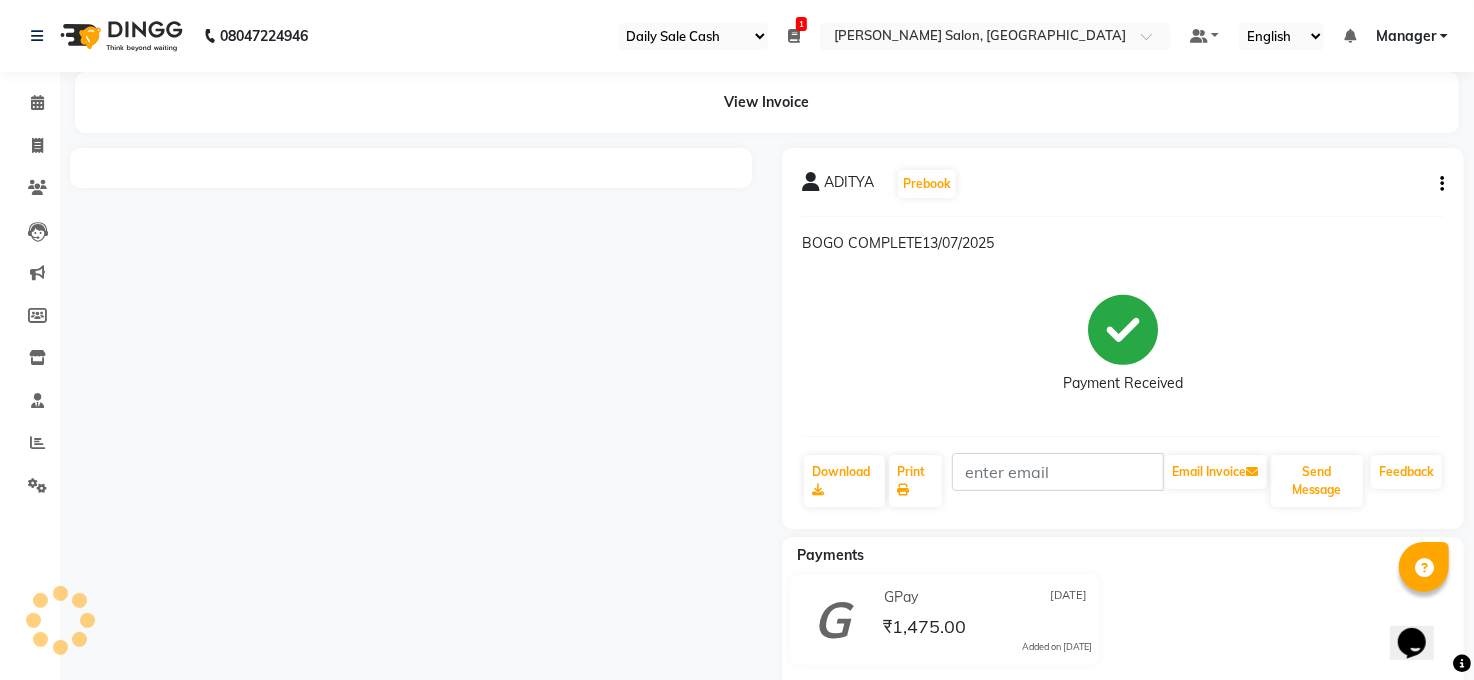 scroll, scrollTop: 0, scrollLeft: 0, axis: both 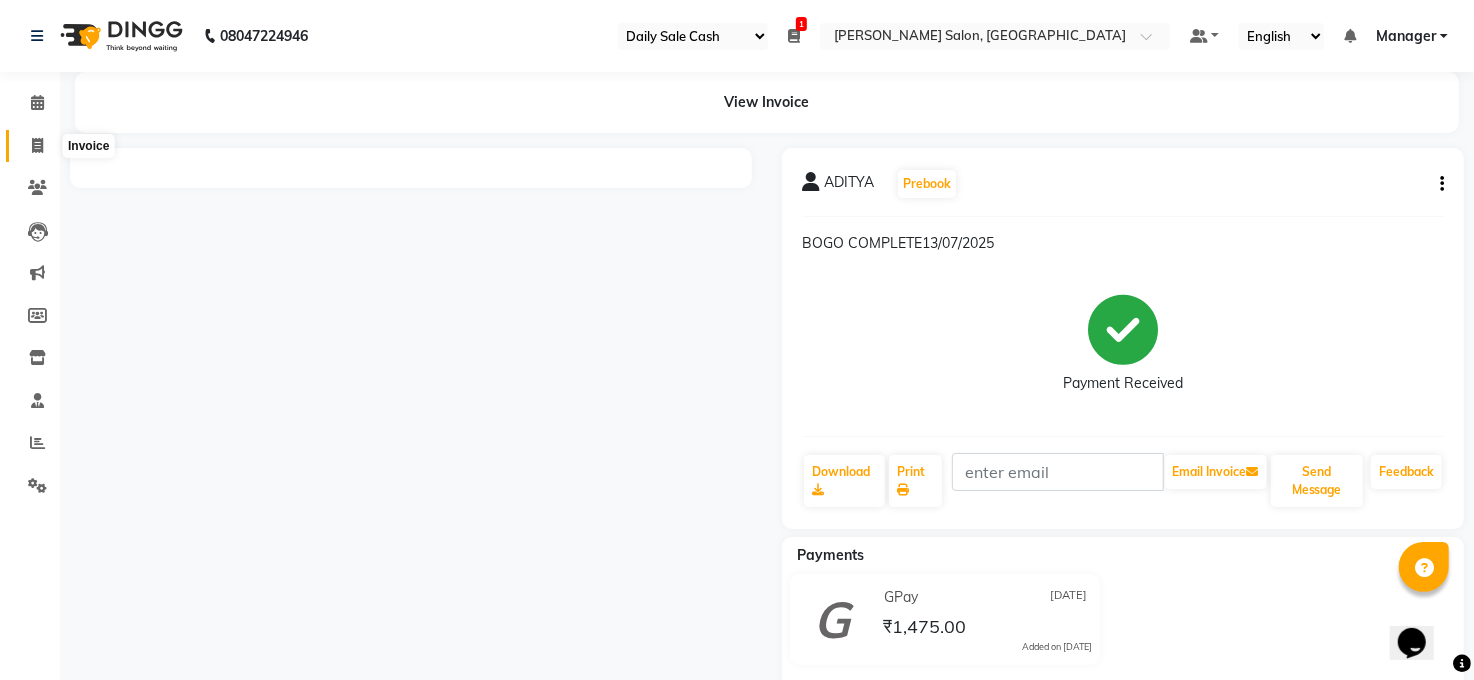 click 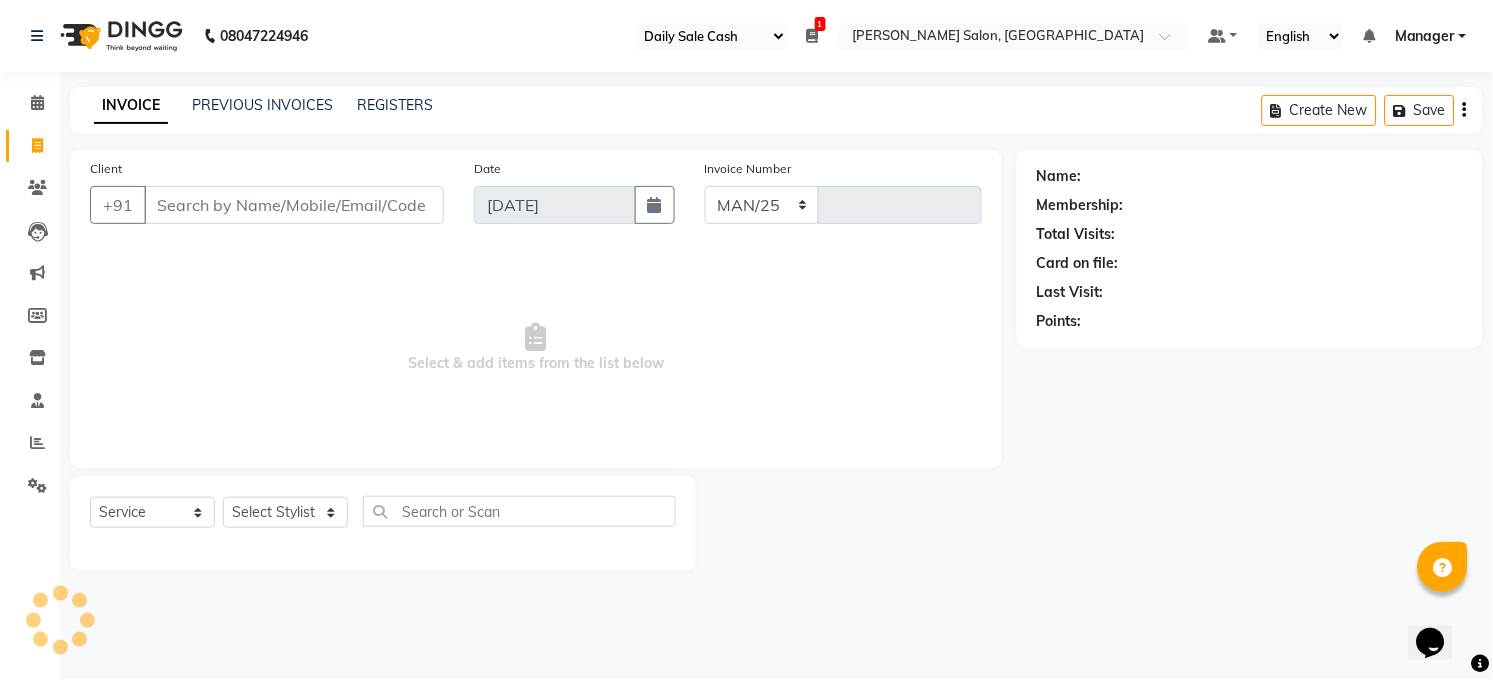 select on "5748" 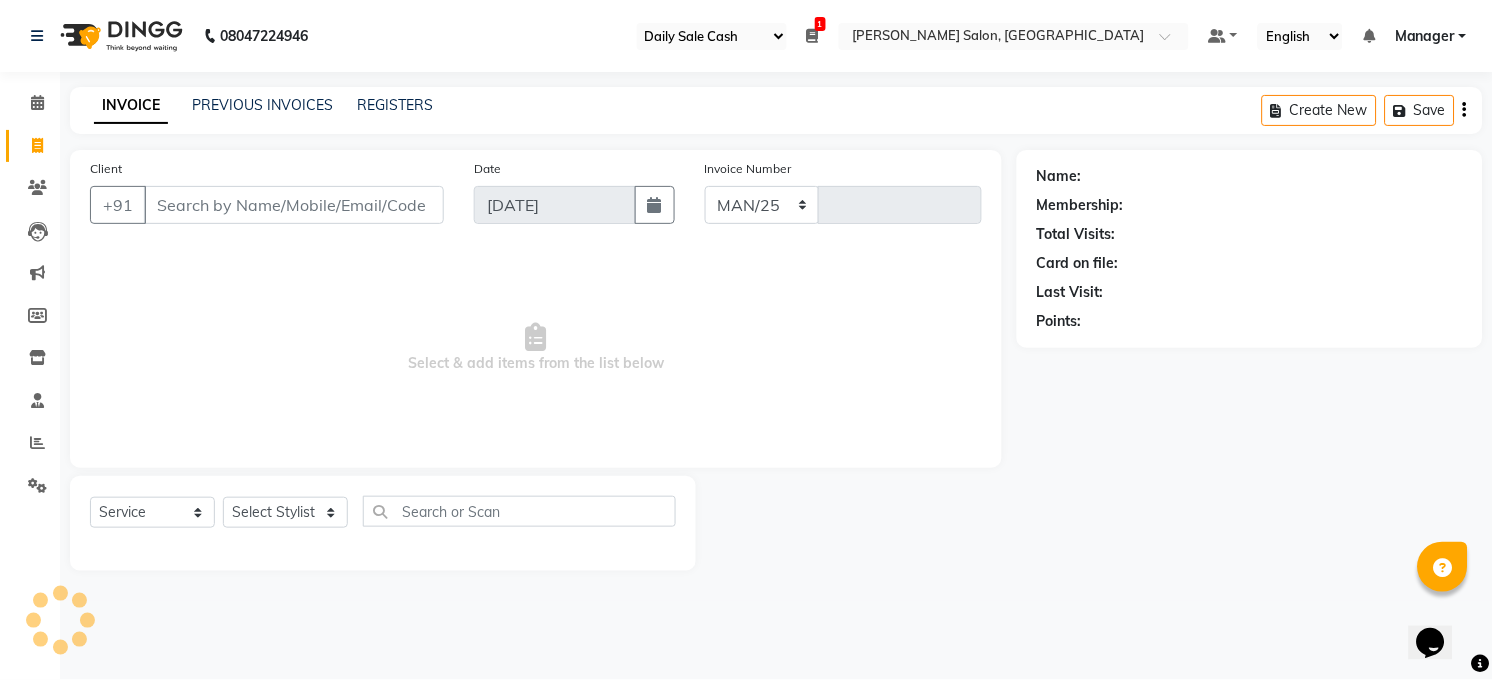 type on "2730" 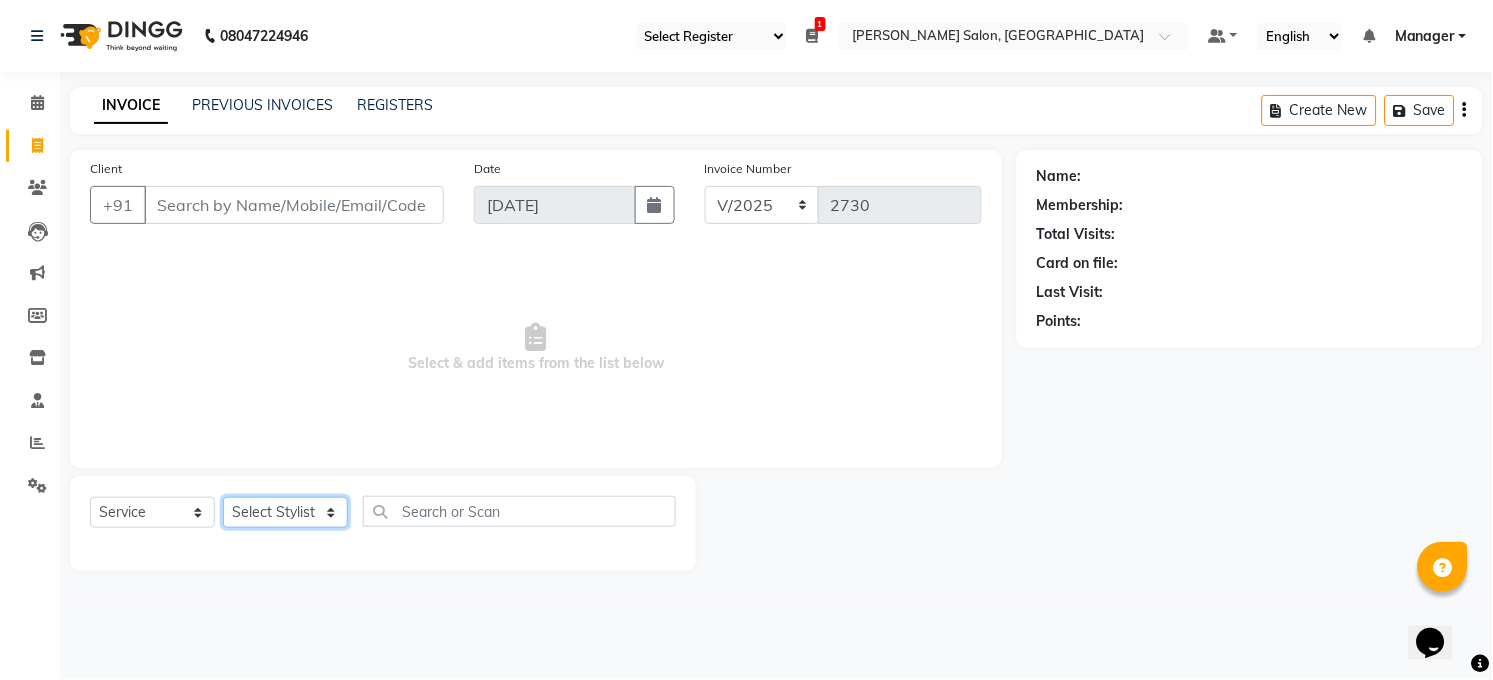 click on "Select Stylist [PERSON_NAME] [PERSON_NAME] [PERSON_NAME] COUNTER  Manager [PERSON_NAME] [PERSON_NAME] [PERSON_NAME] [PERSON_NAME] [PERSON_NAME] Santosh SAURABH [PERSON_NAME] [PERSON_NAME] Veer [PERSON_NAME]" 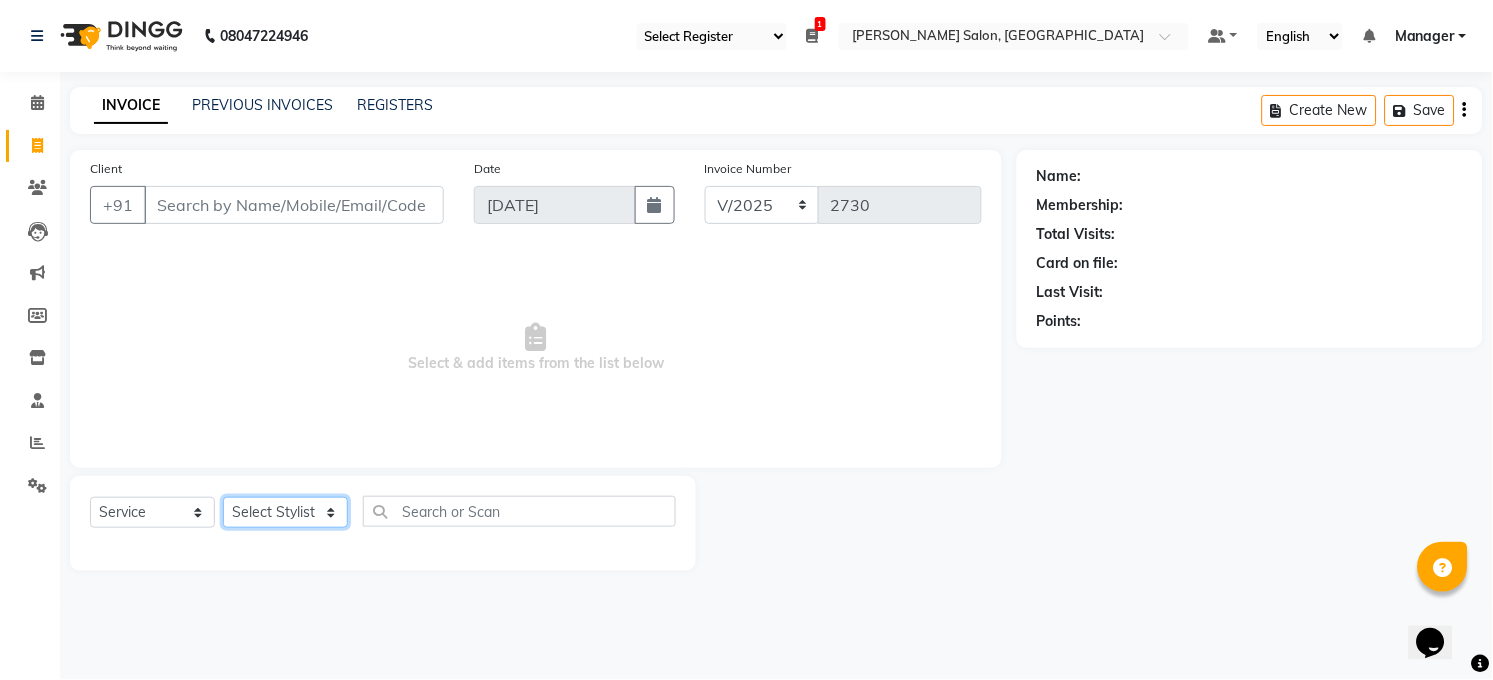 select on "40299" 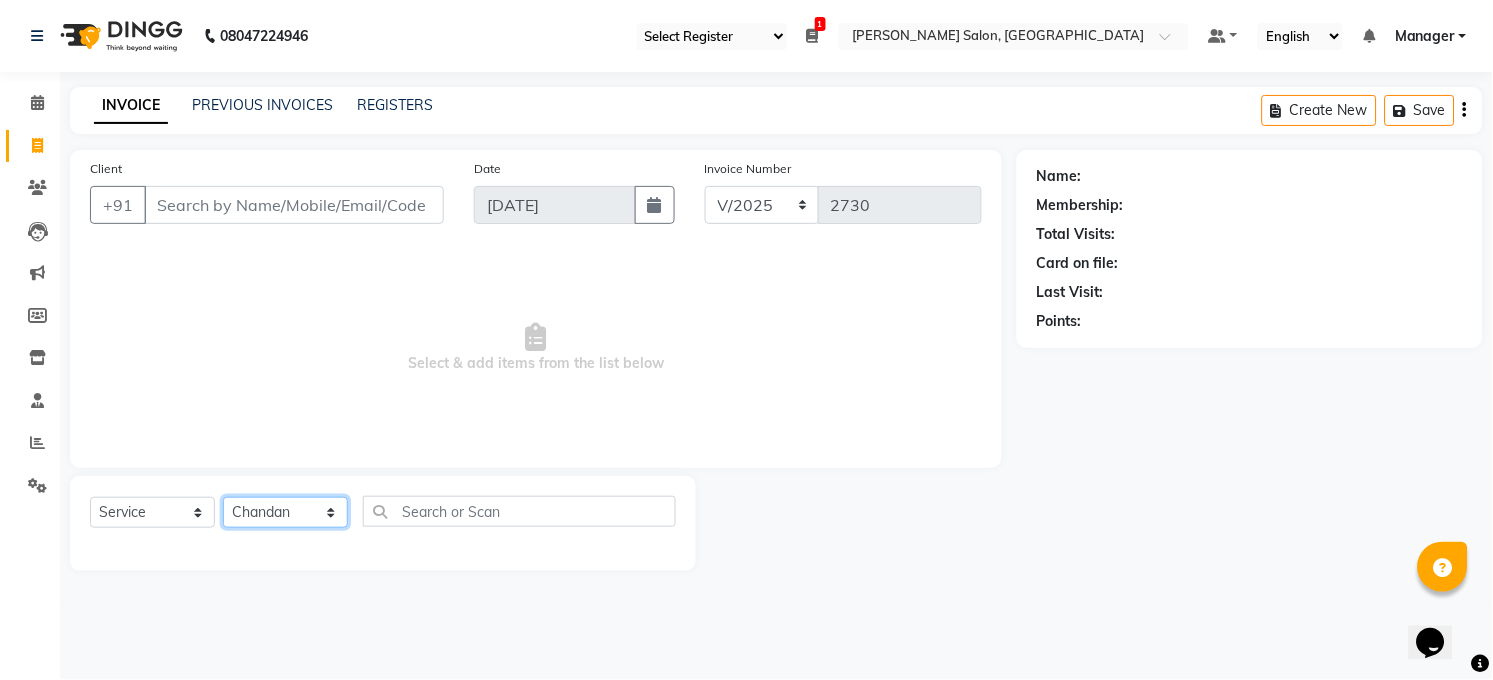 click on "Select Stylist [PERSON_NAME] [PERSON_NAME] [PERSON_NAME] COUNTER  Manager [PERSON_NAME] [PERSON_NAME] [PERSON_NAME] [PERSON_NAME] [PERSON_NAME] Santosh SAURABH [PERSON_NAME] [PERSON_NAME] Veer [PERSON_NAME]" 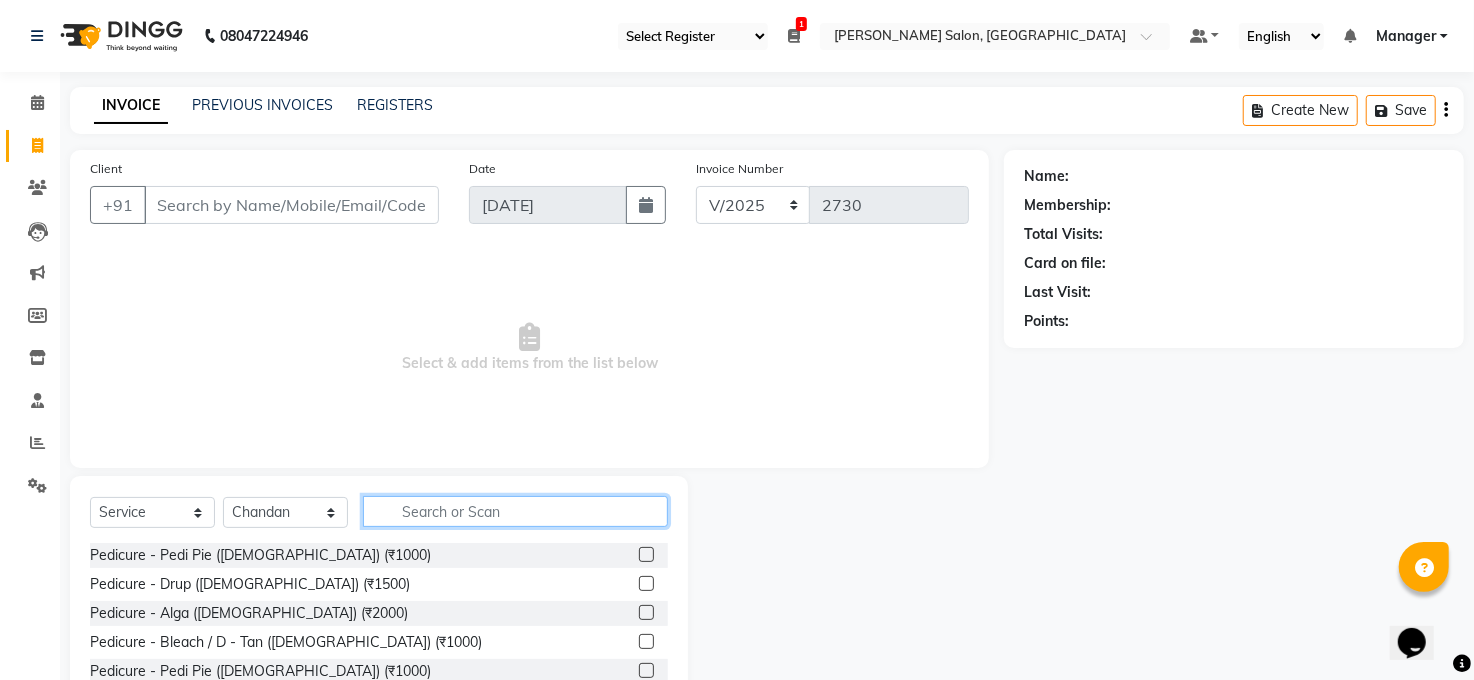 click 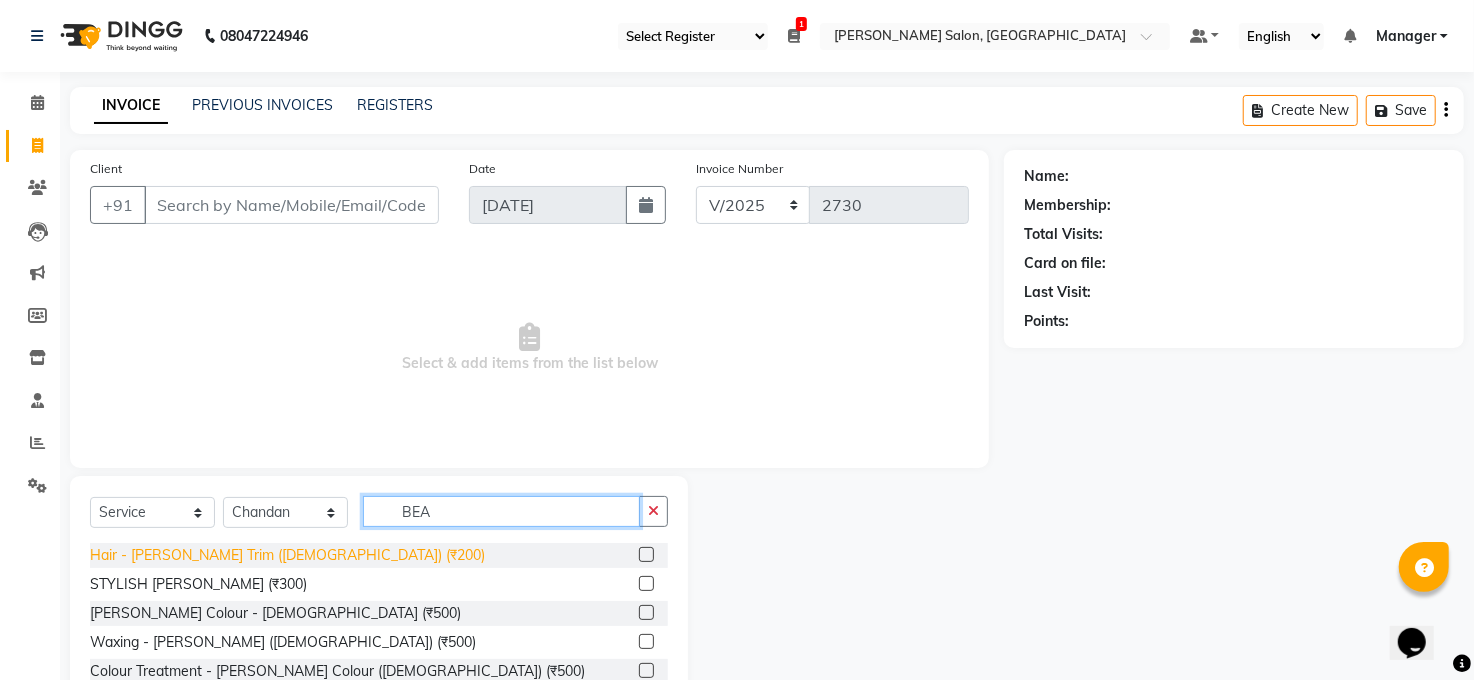 type on "BEA" 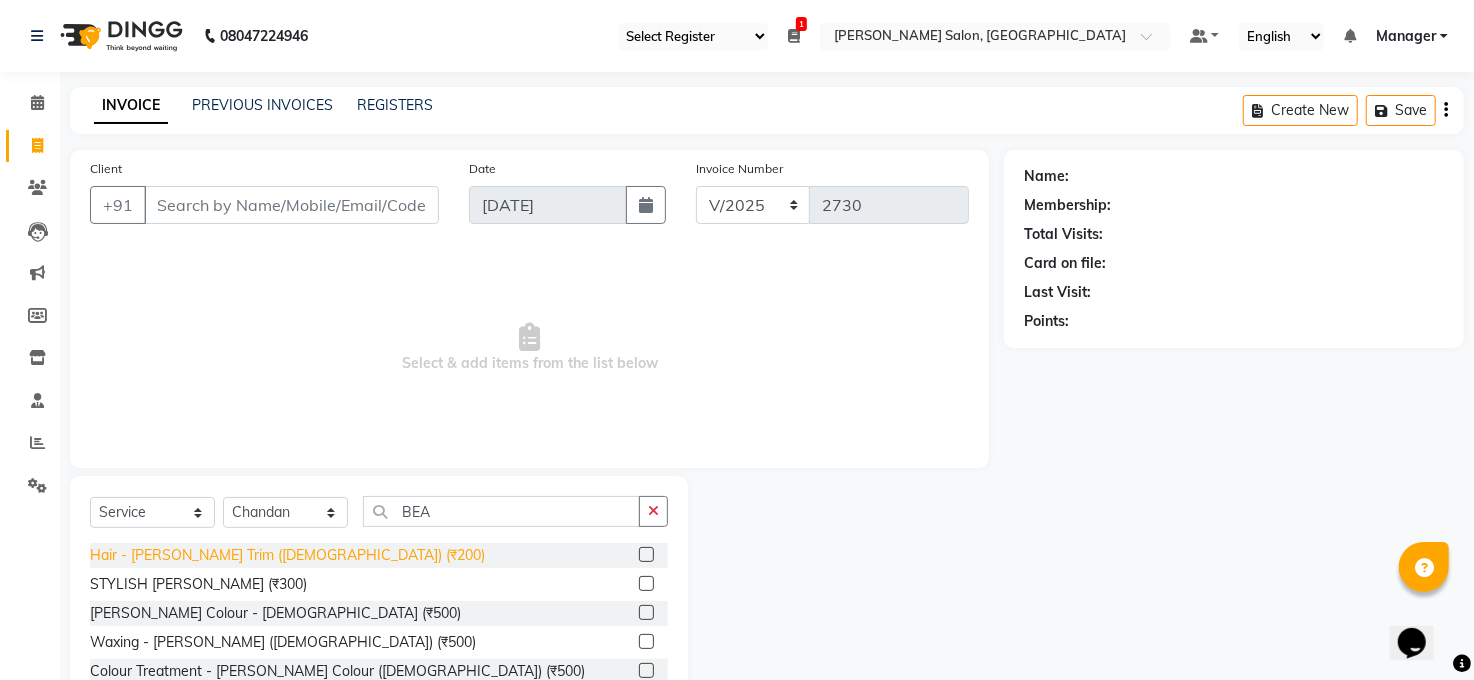 click on "Hair - [PERSON_NAME] Trim ([DEMOGRAPHIC_DATA]) (₹200)" 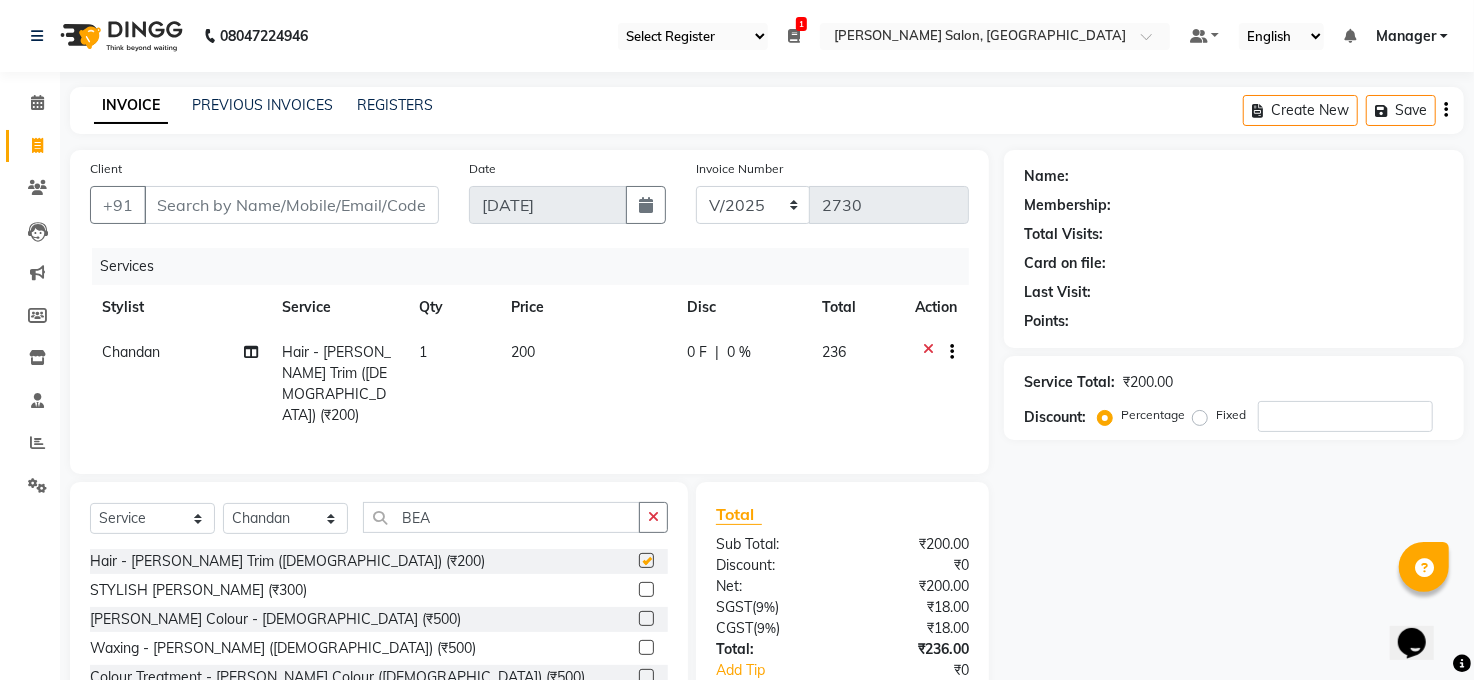 checkbox on "false" 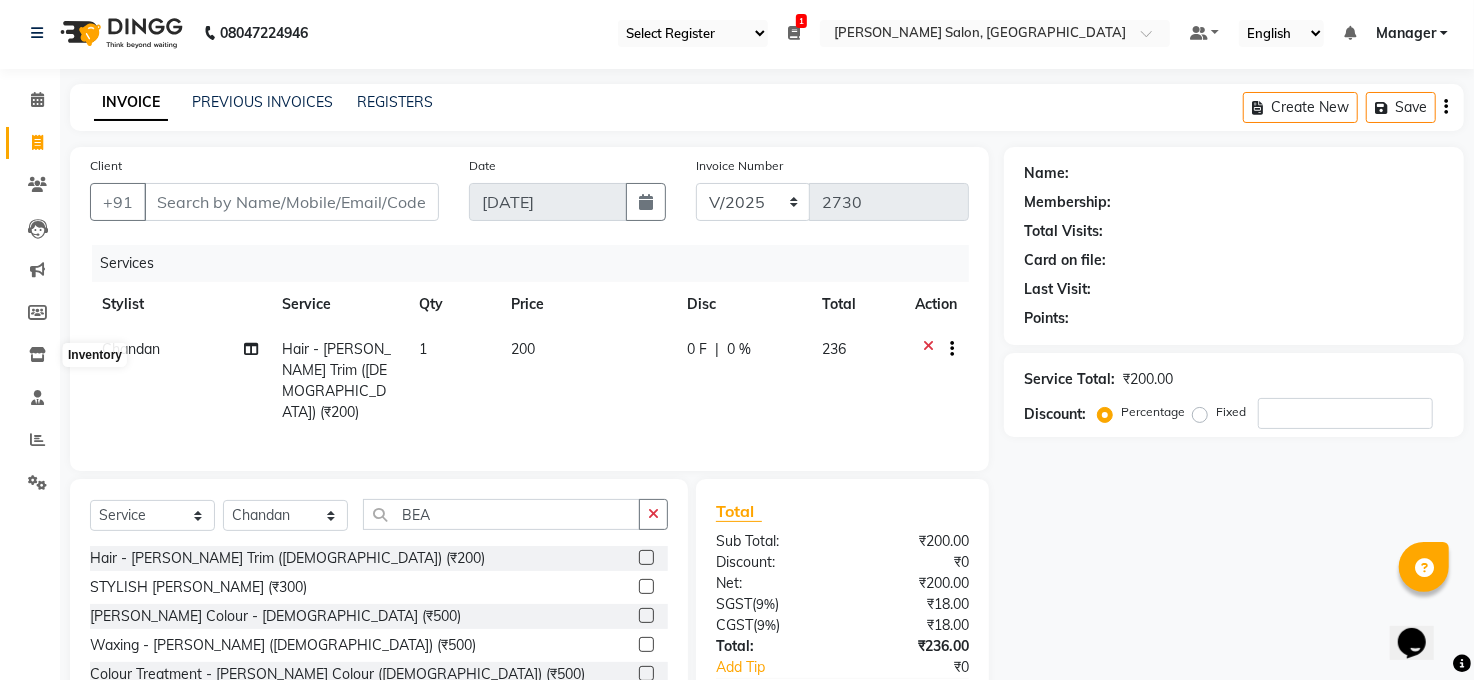 scroll, scrollTop: 0, scrollLeft: 0, axis: both 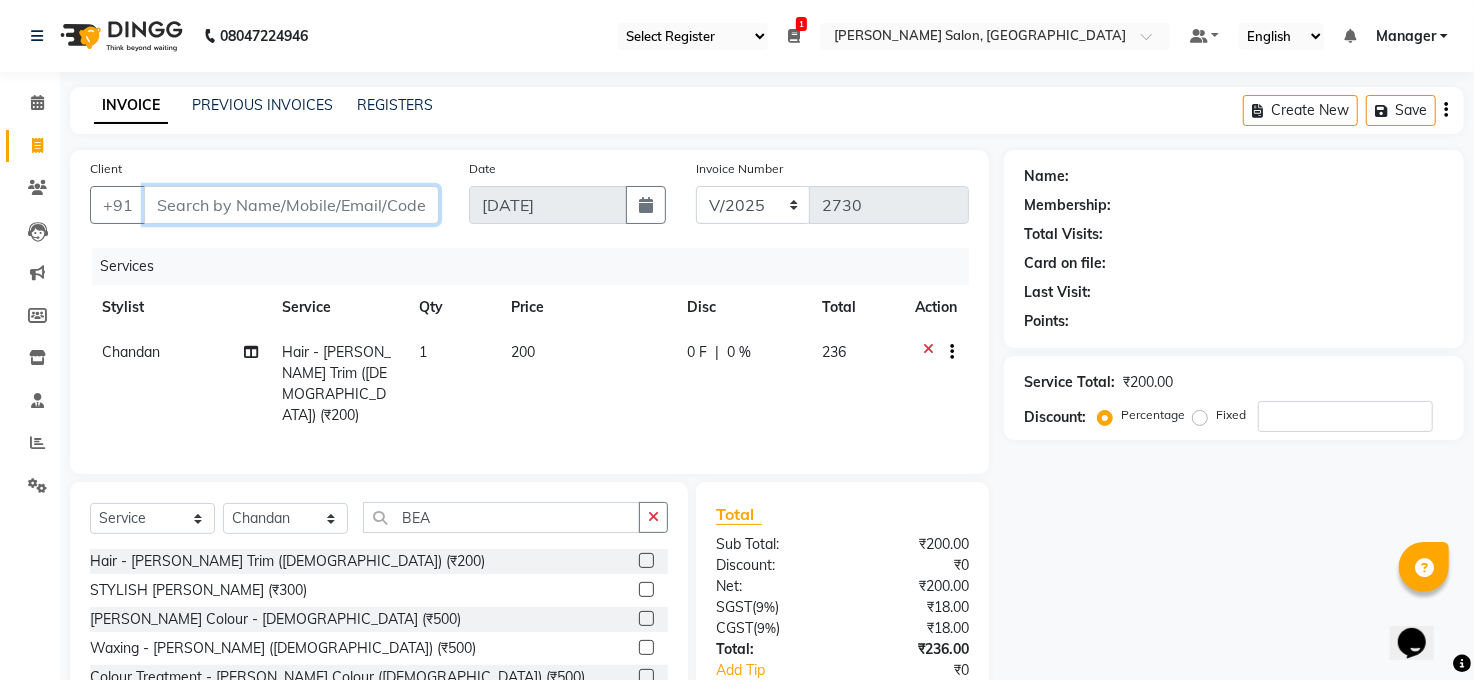 click on "Client" at bounding box center (291, 205) 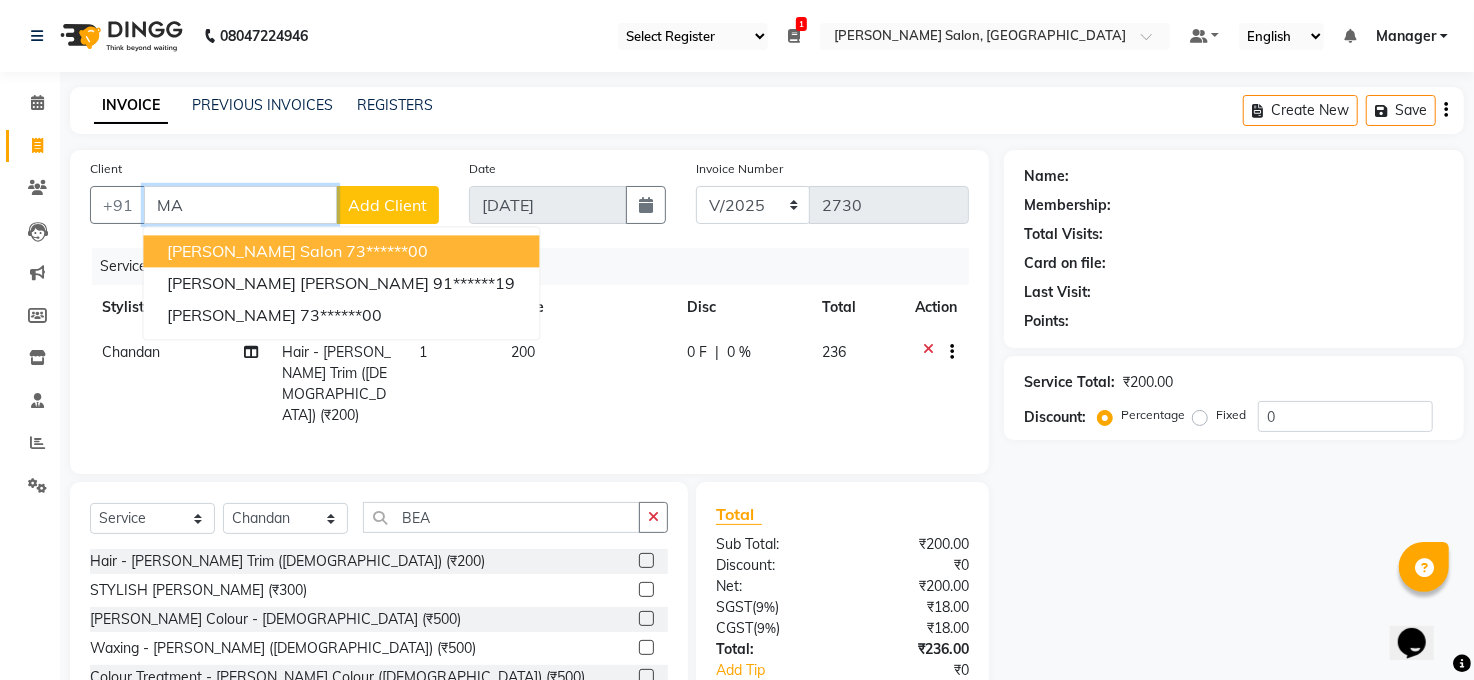 type on "M" 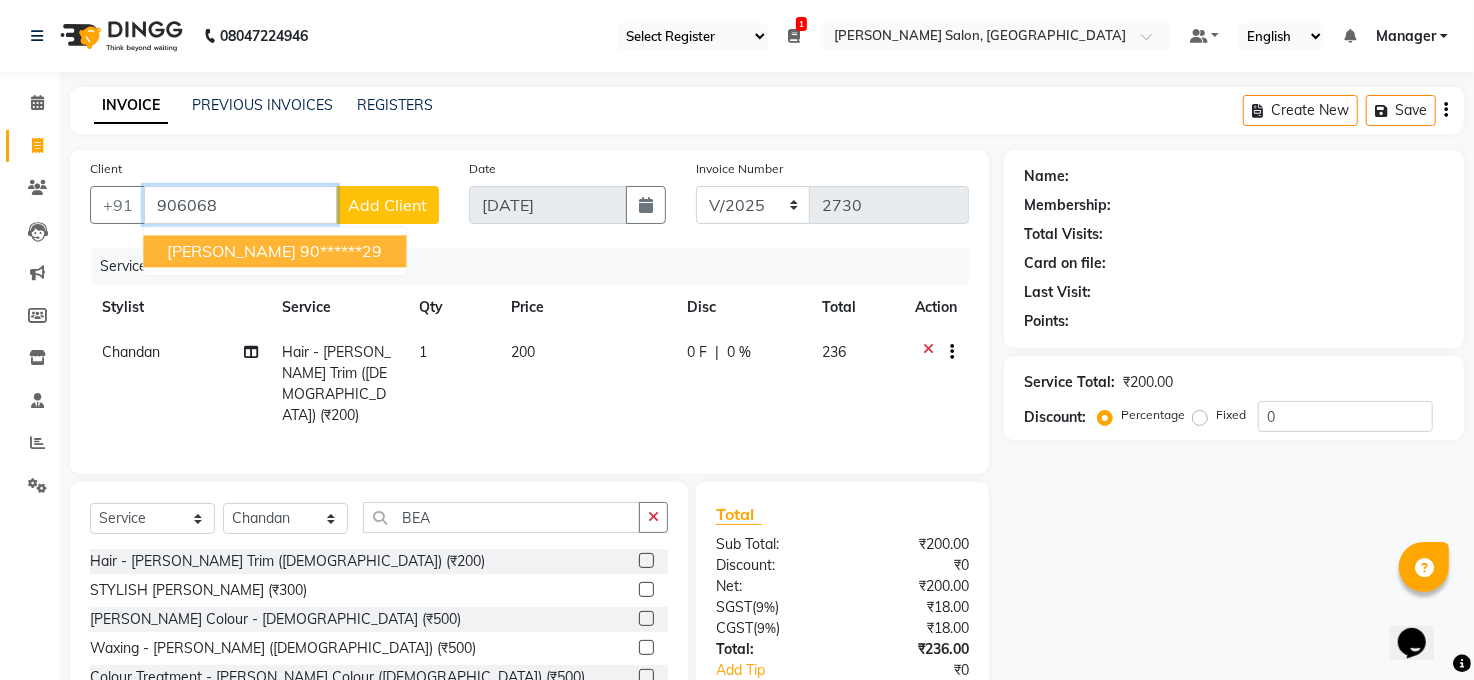 click on "[PERSON_NAME]  90******29" at bounding box center (274, 251) 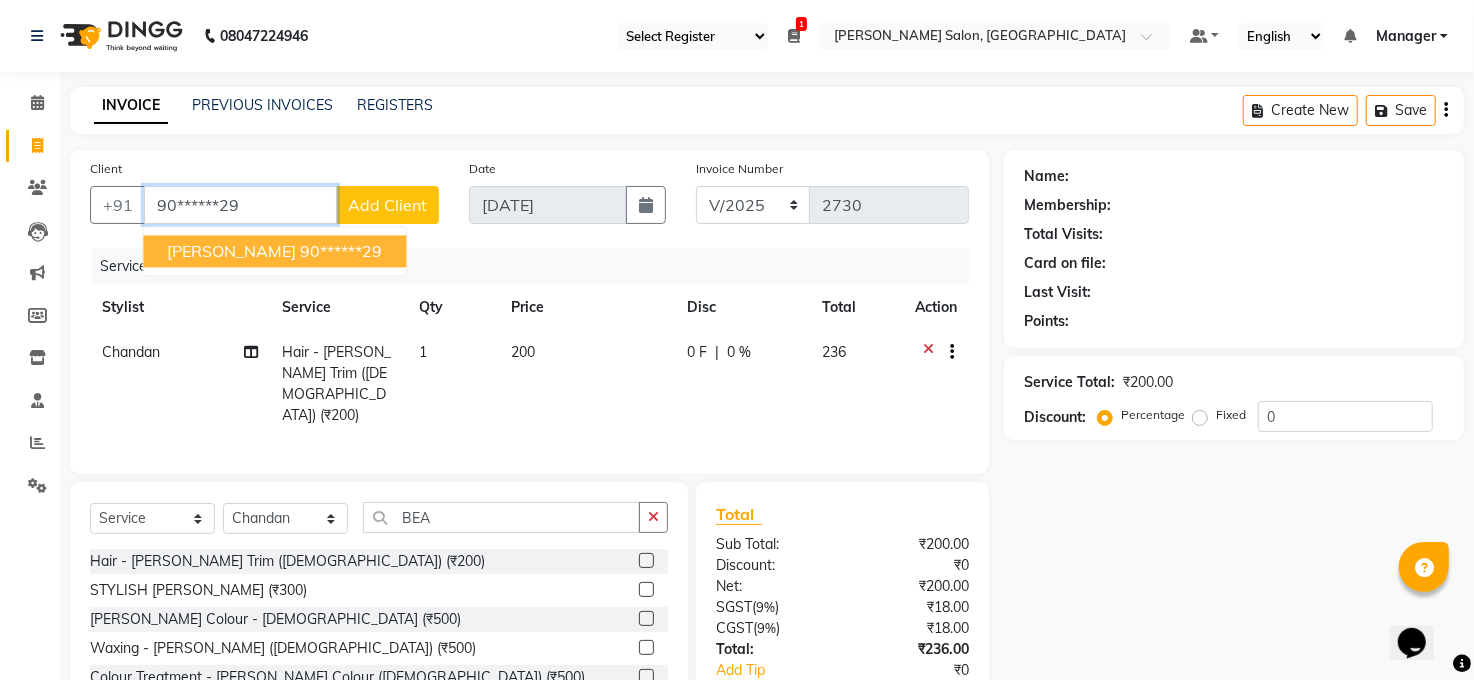 type on "90******29" 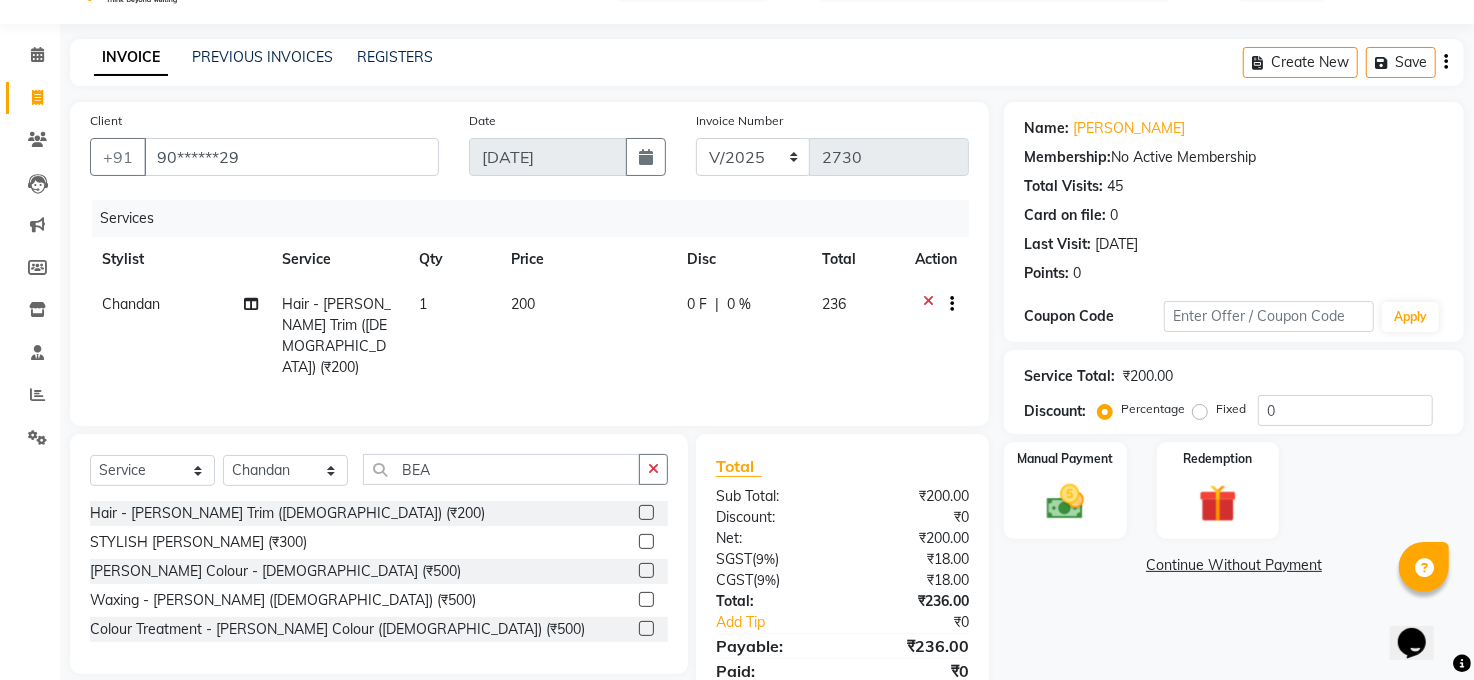 scroll, scrollTop: 119, scrollLeft: 0, axis: vertical 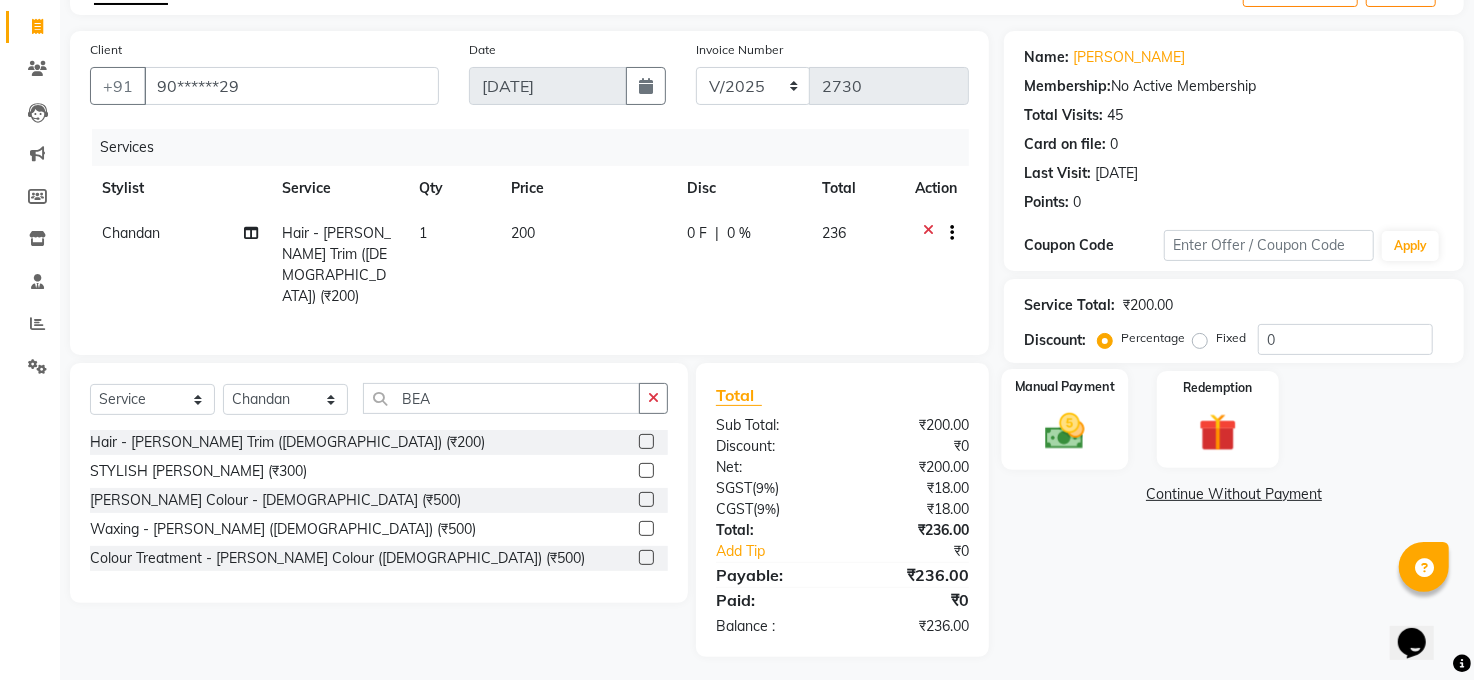 click on "Manual Payment" 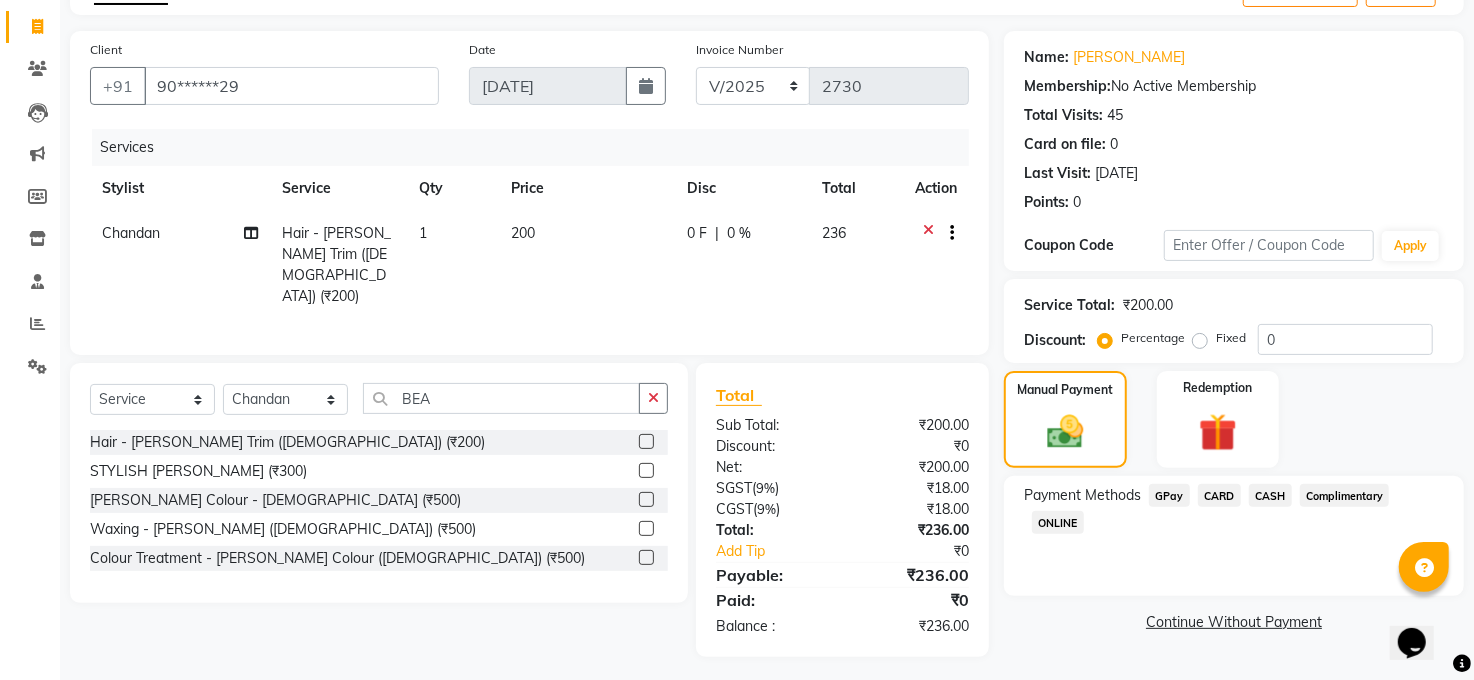 click on "Fixed" 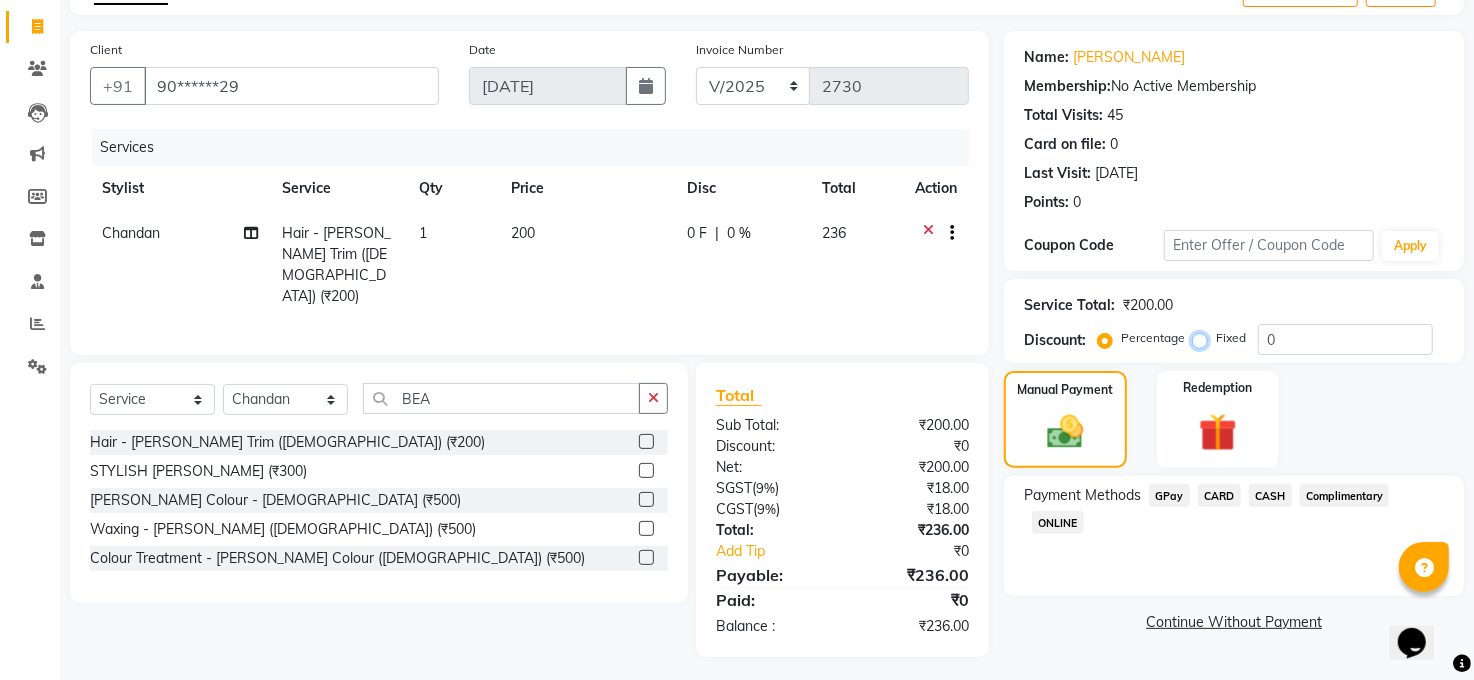 click on "Fixed" at bounding box center [1204, 338] 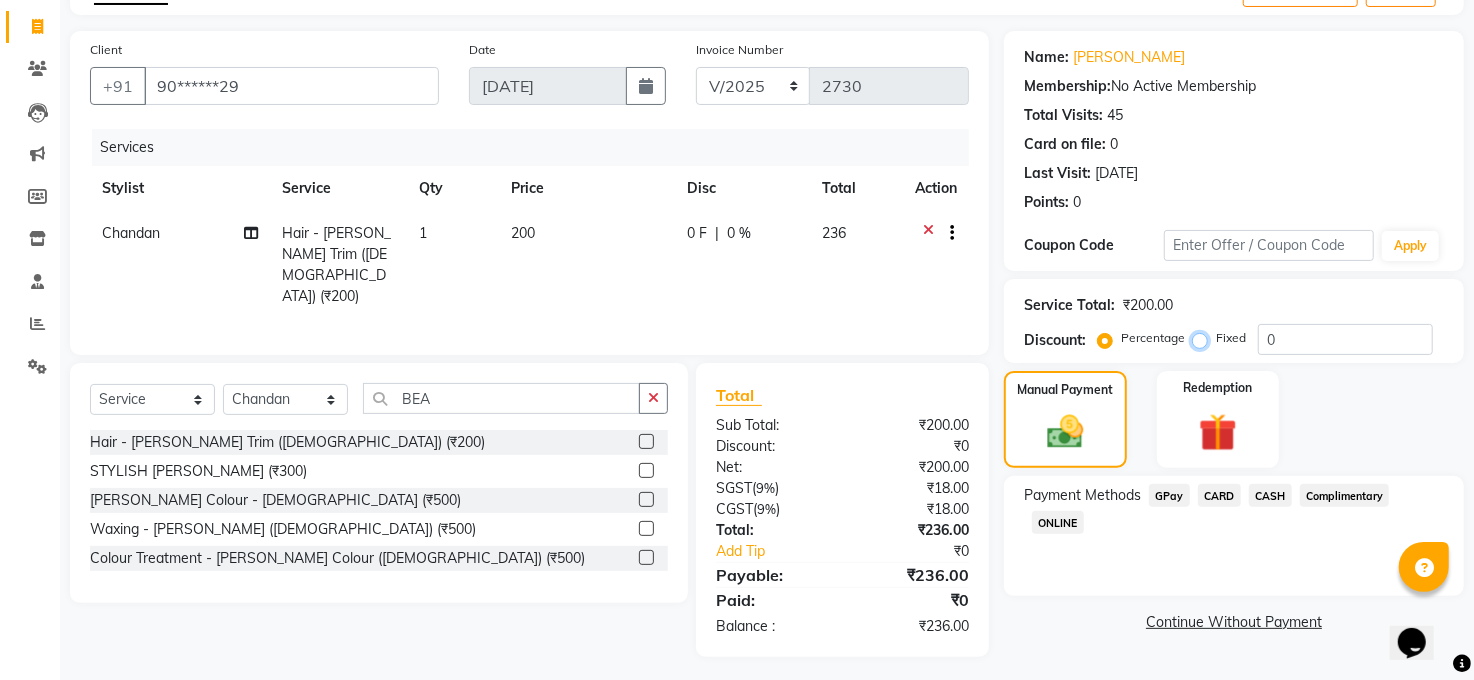 radio on "true" 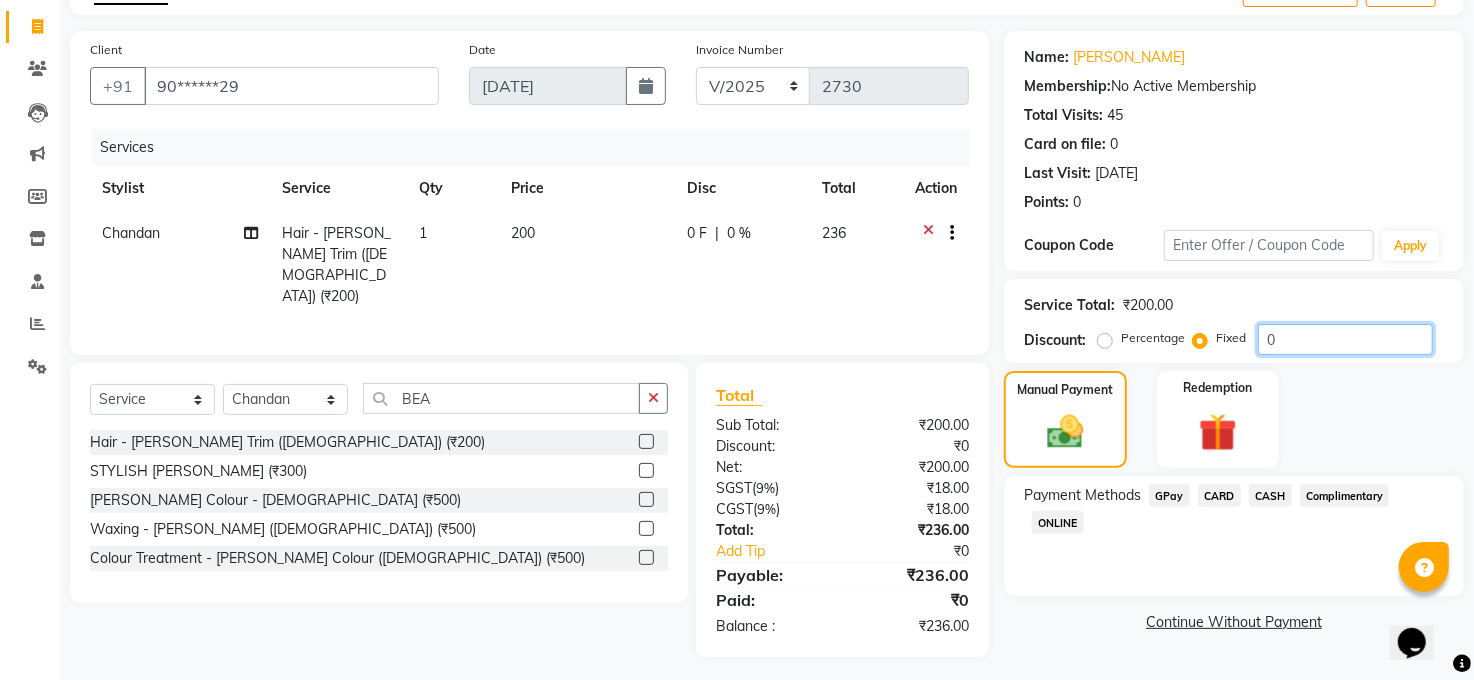 click on "0" 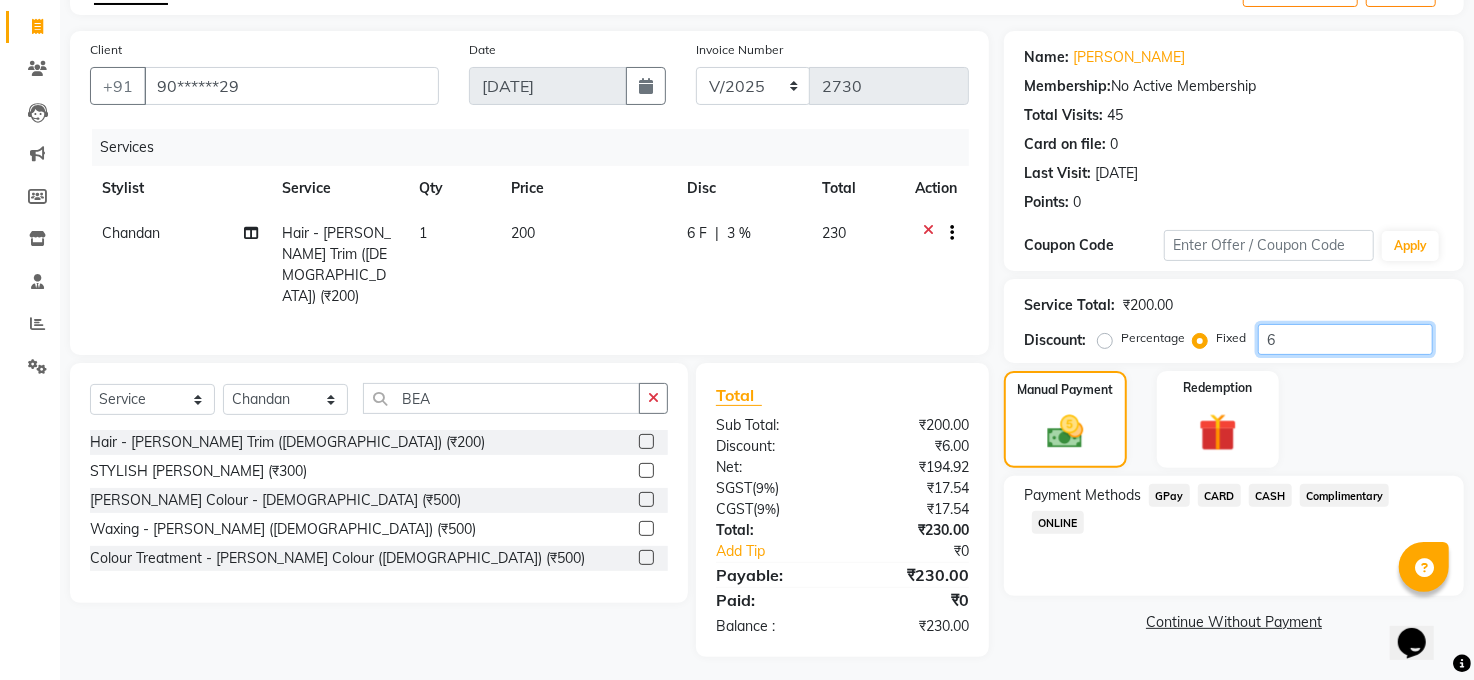 type on "6" 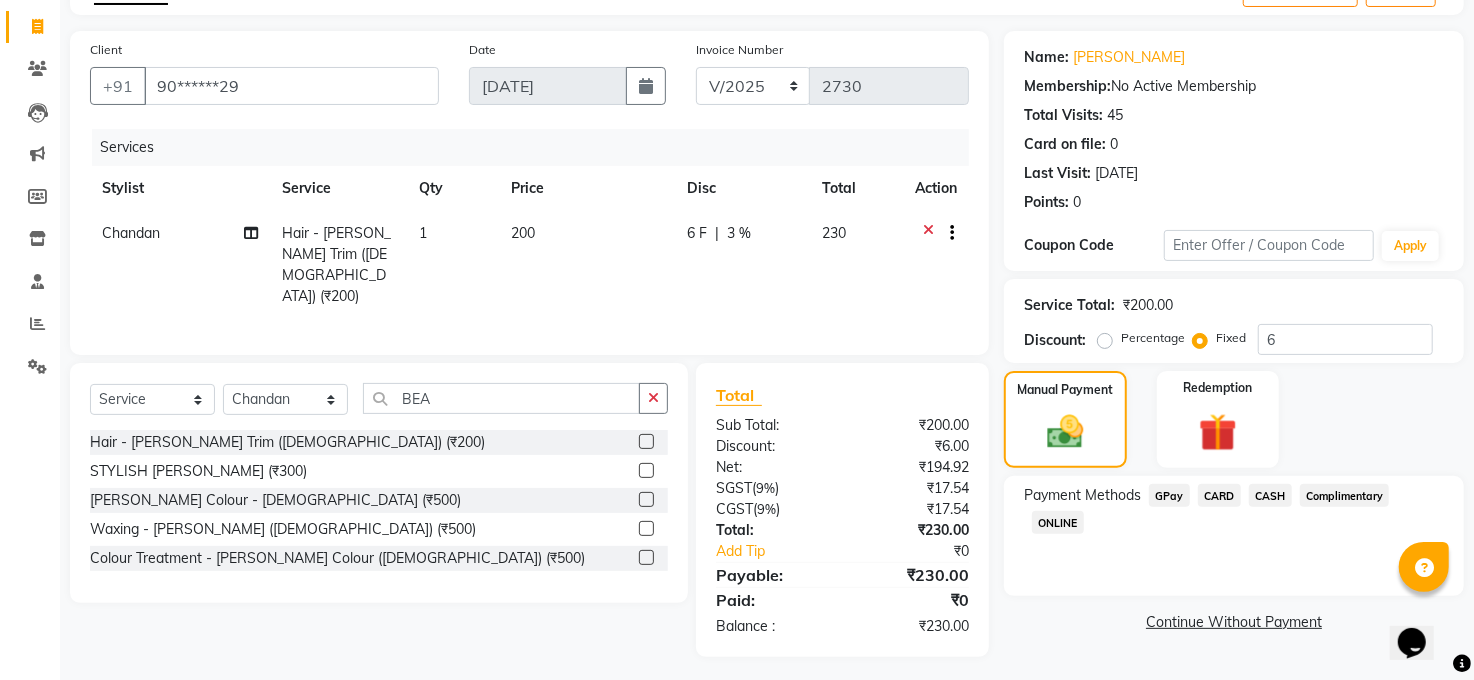 click on "CASH" 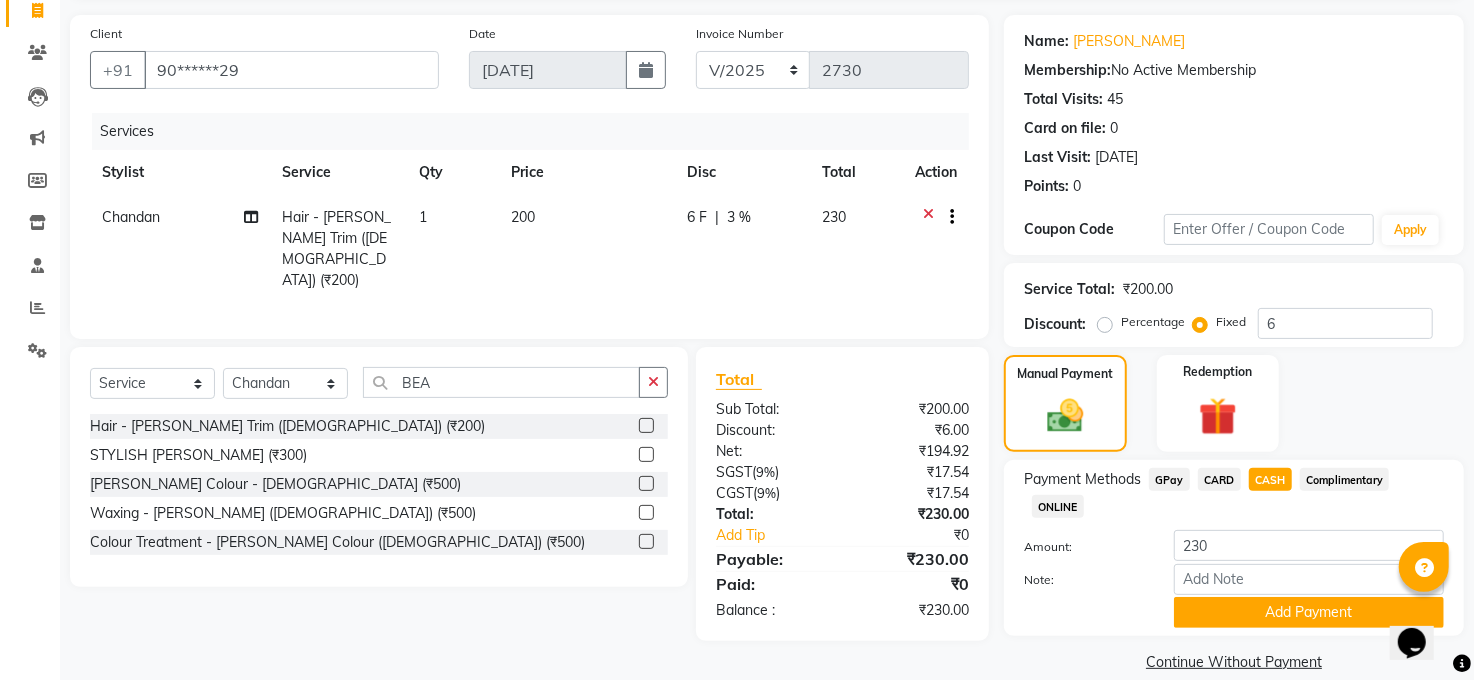 scroll, scrollTop: 162, scrollLeft: 0, axis: vertical 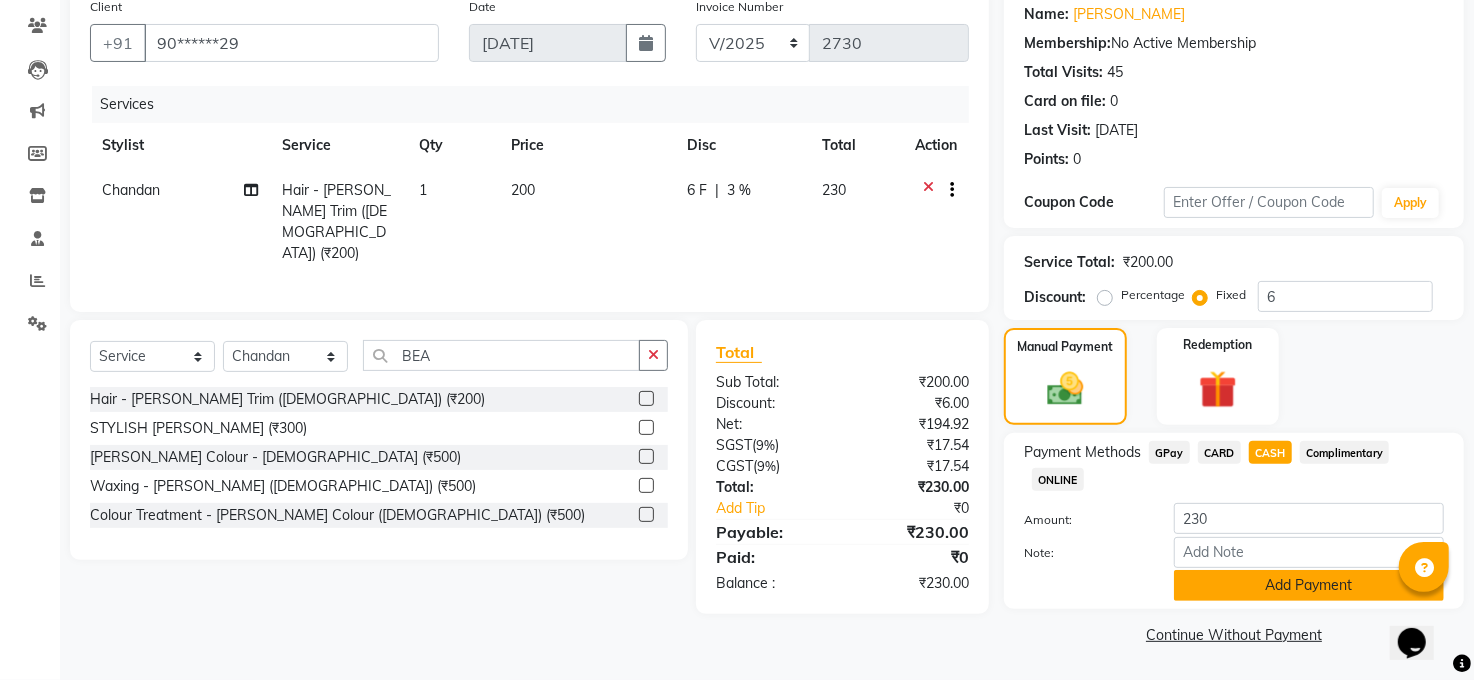 click on "Add Payment" 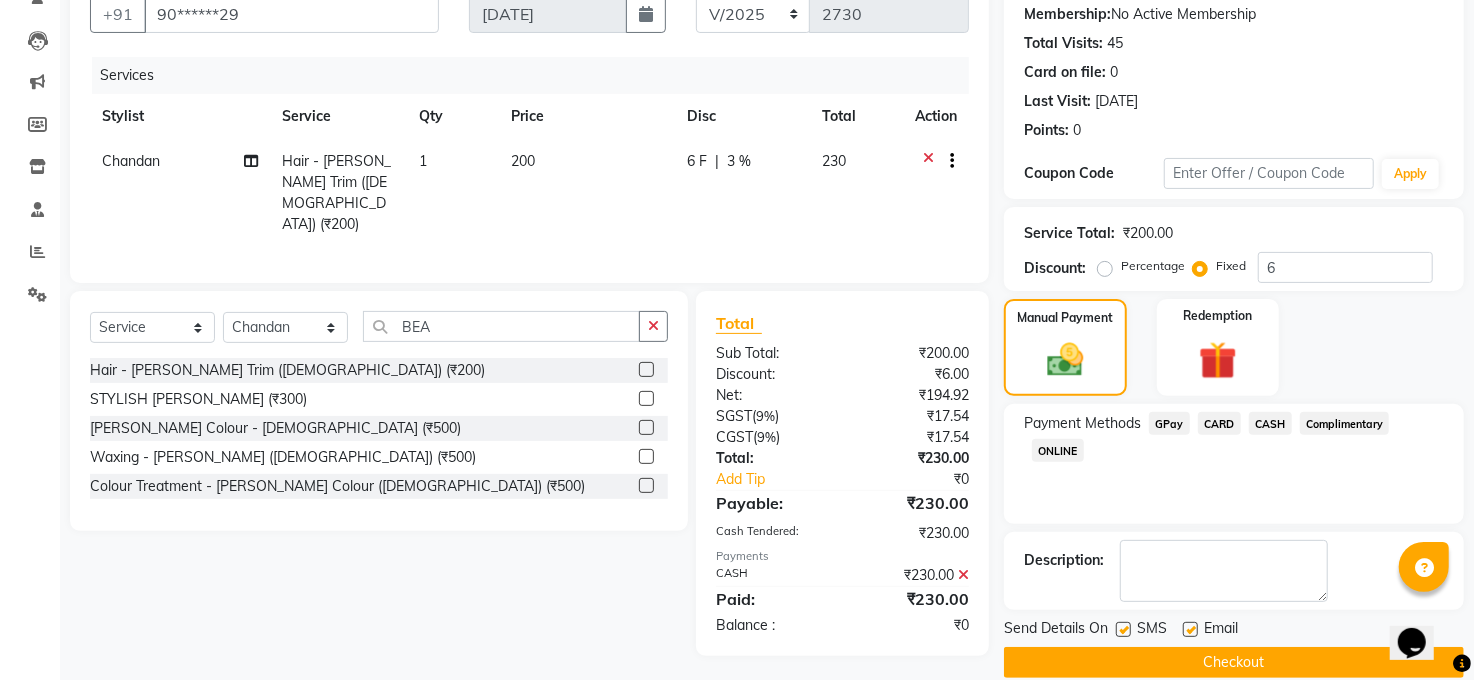 scroll, scrollTop: 218, scrollLeft: 0, axis: vertical 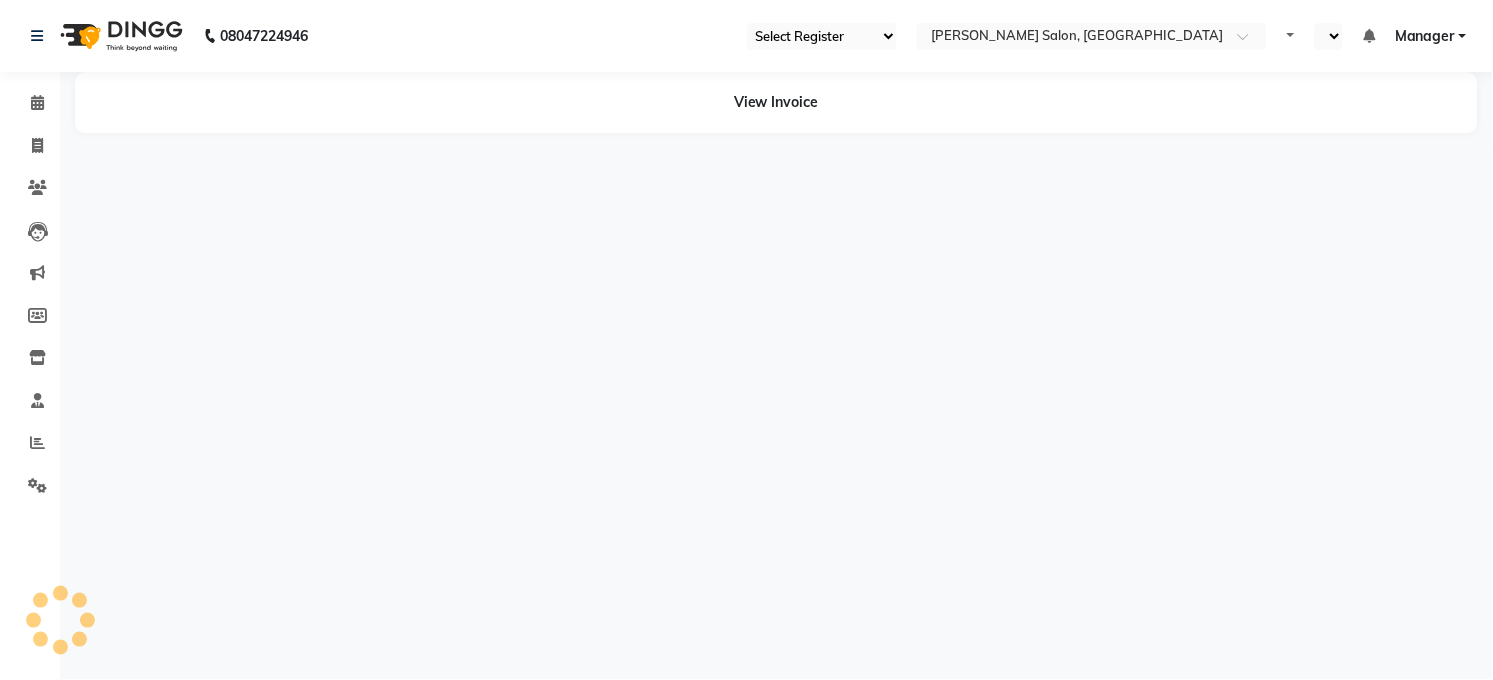 select on "35" 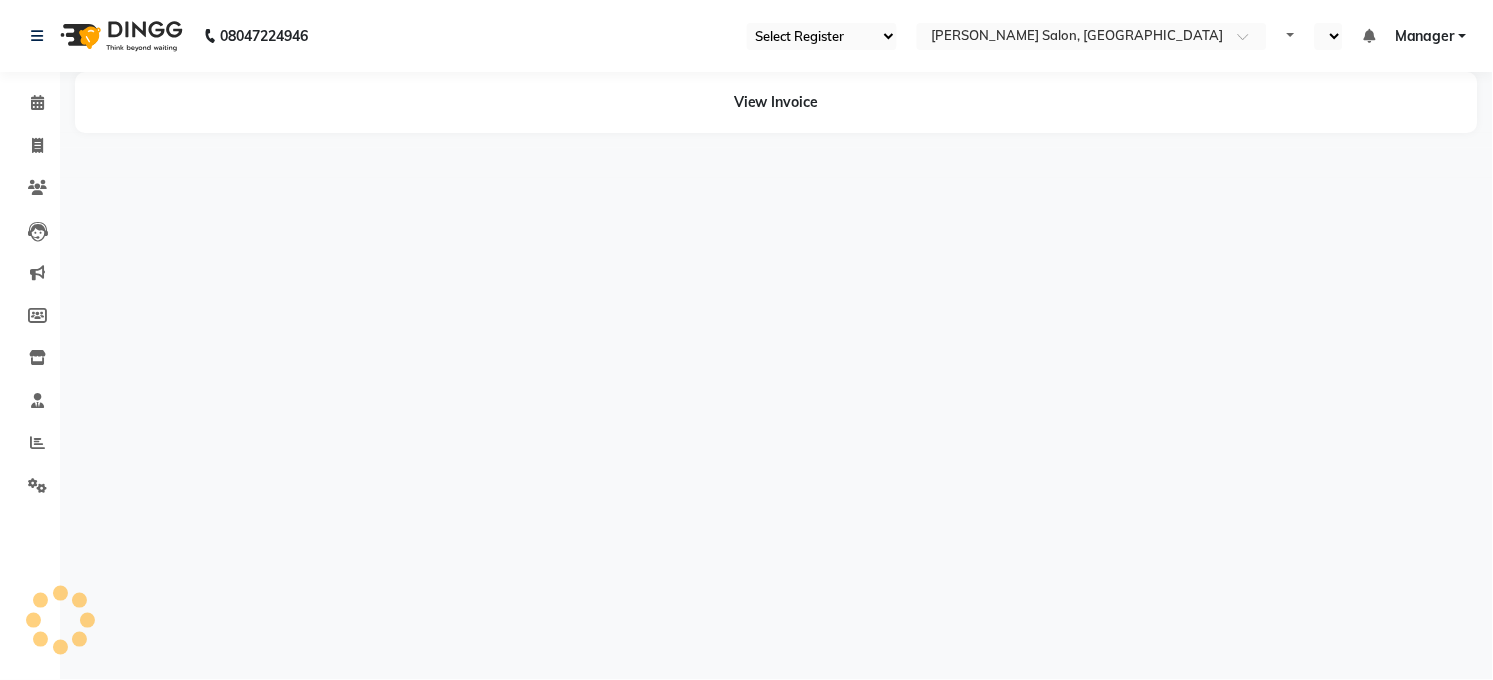 select on "en" 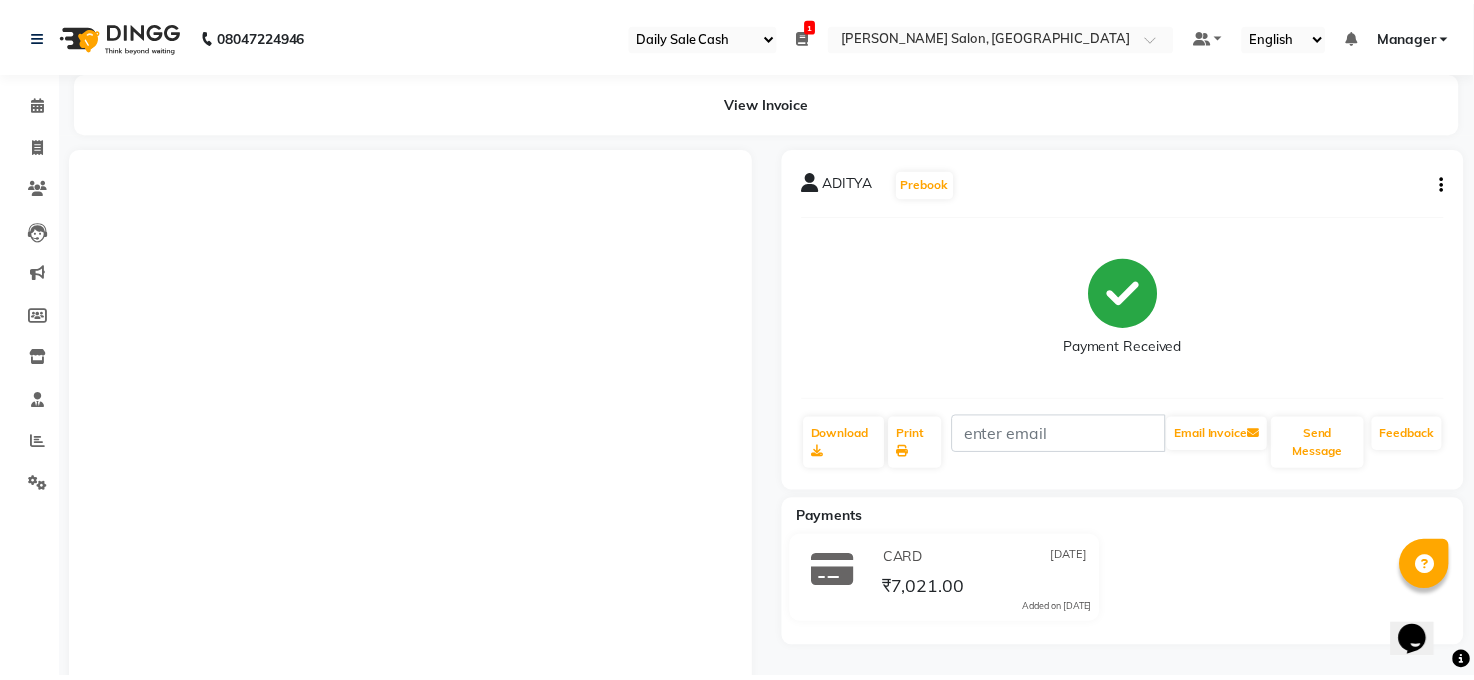scroll, scrollTop: 0, scrollLeft: 0, axis: both 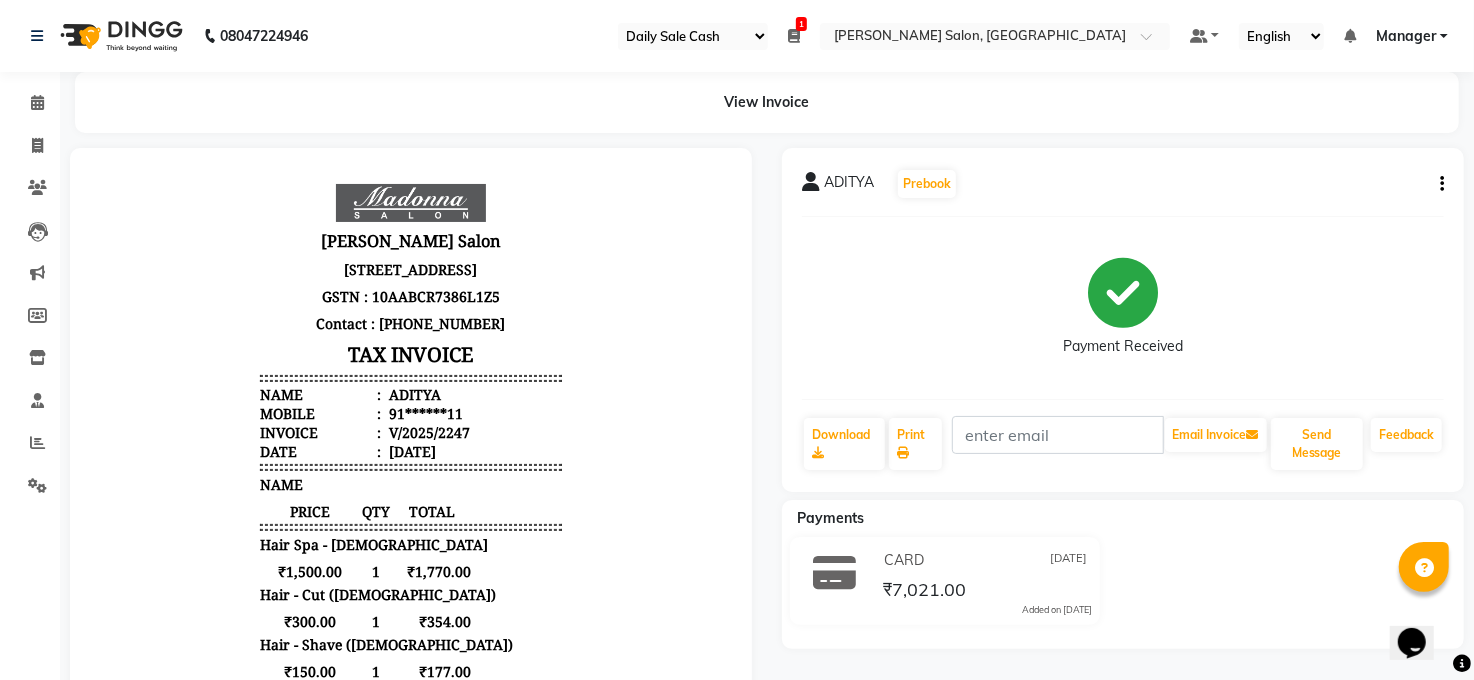 click 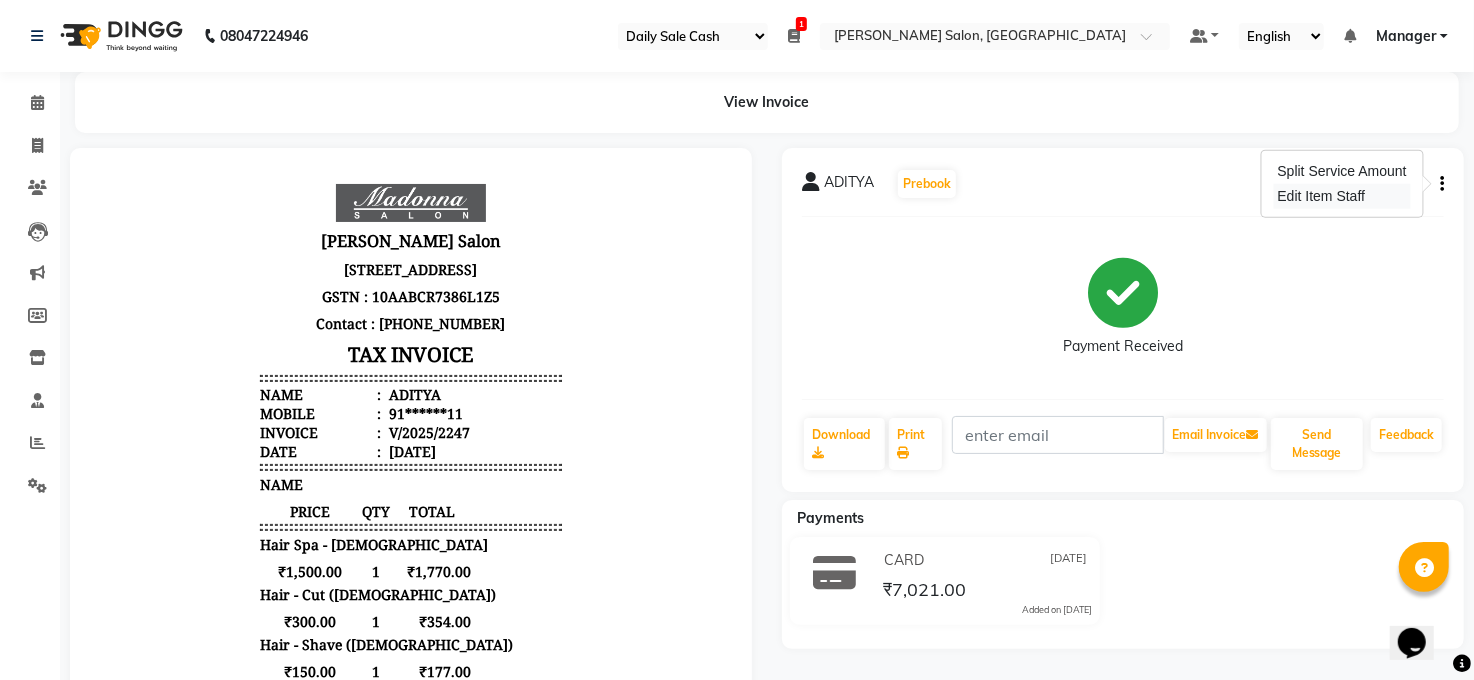 click on "Edit Item Staff" at bounding box center (1342, 196) 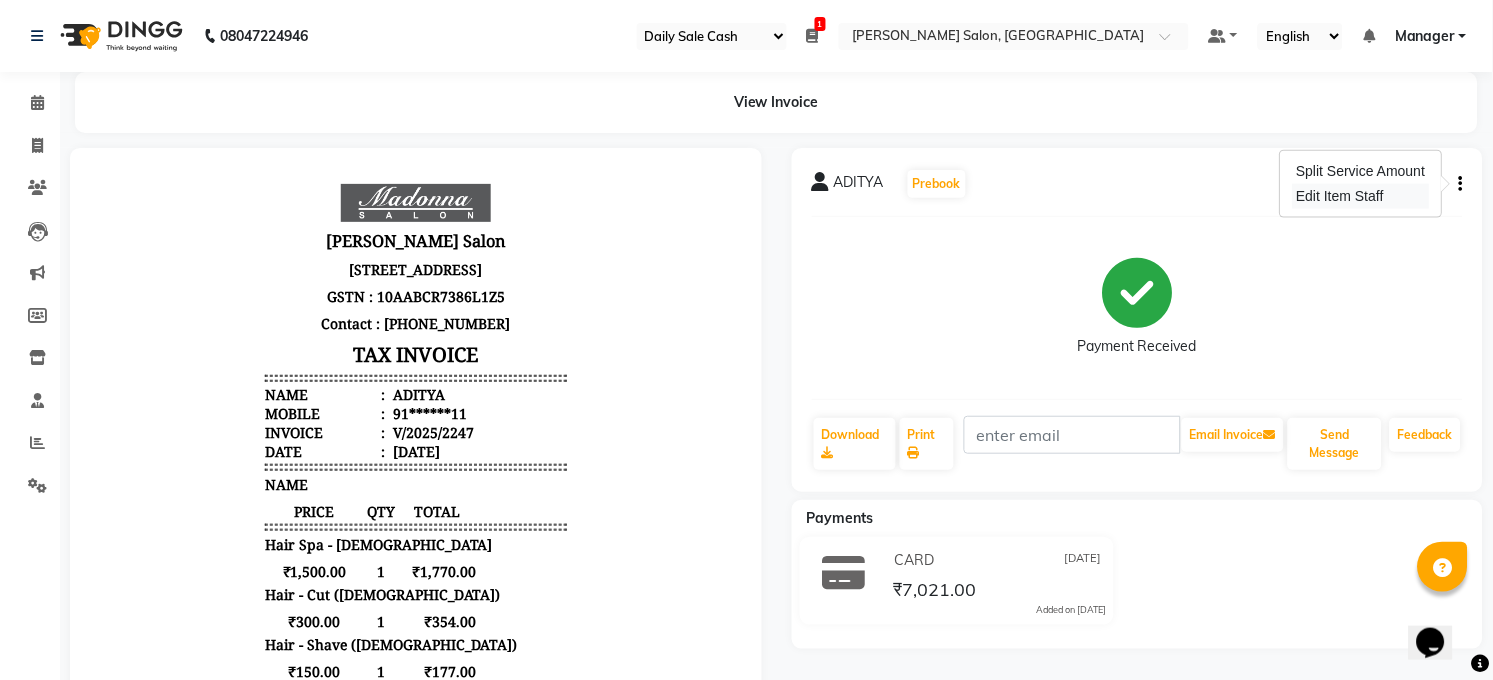 select on "60523" 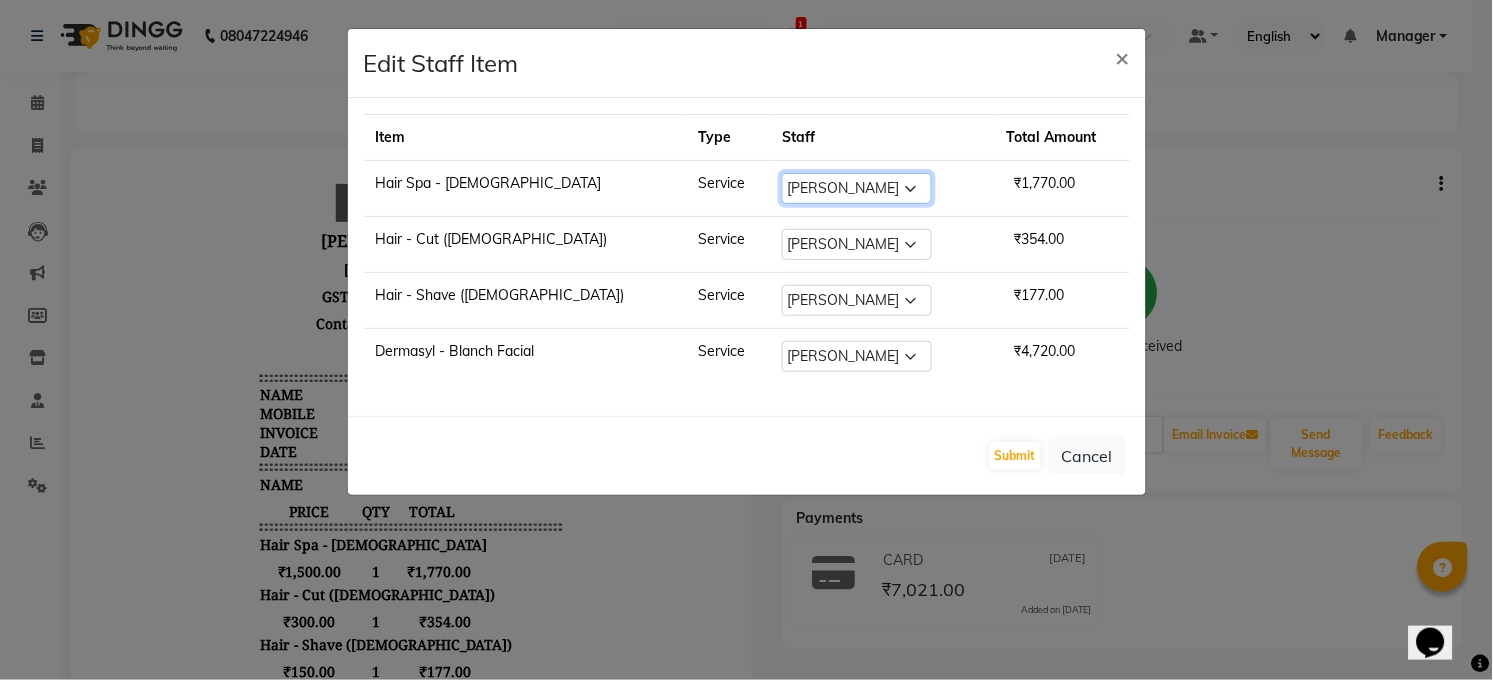 click on "Select  [PERSON_NAME]   [PERSON_NAME]   [PERSON_NAME]   COUNTER    Manager   [PERSON_NAME]   [PERSON_NAME]   [PERSON_NAME]   [PERSON_NAME]   [PERSON_NAME]   [PERSON_NAME]   Veer   [PERSON_NAME]" 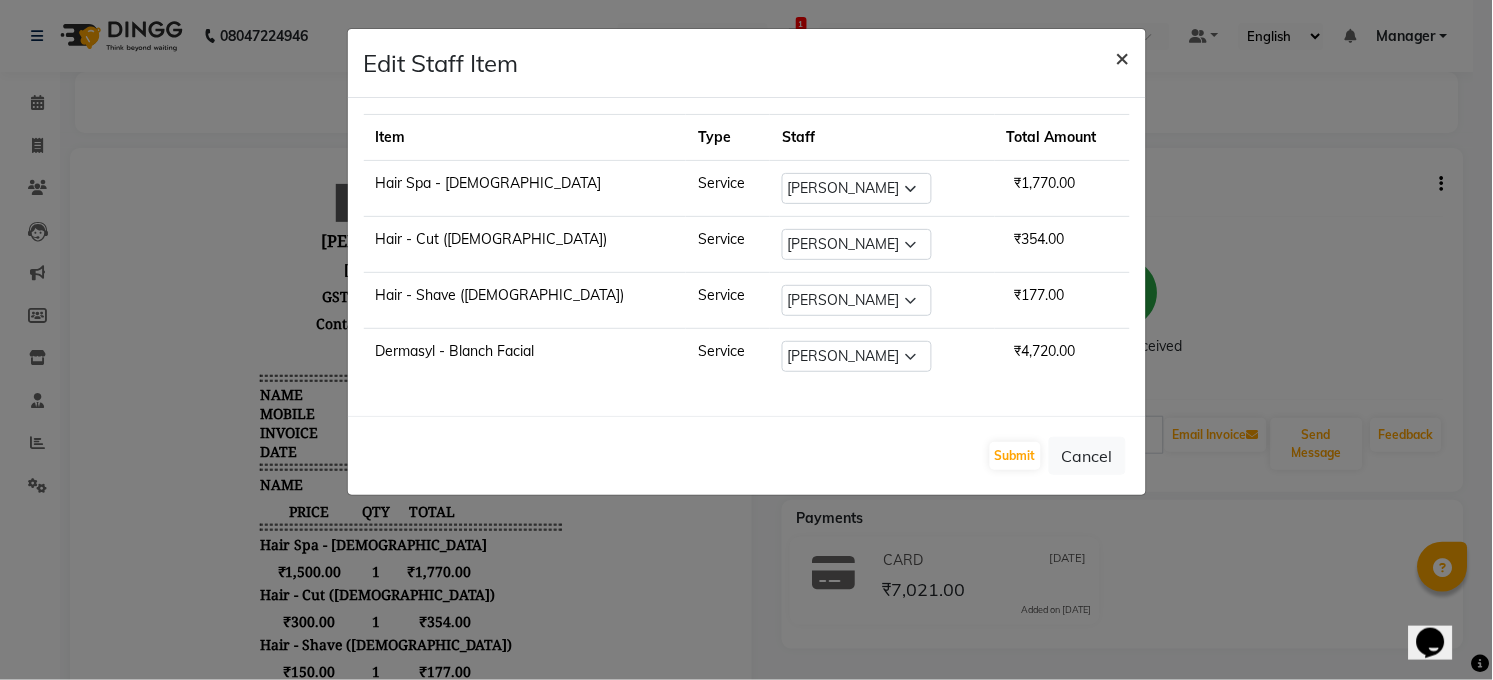 click on "×" 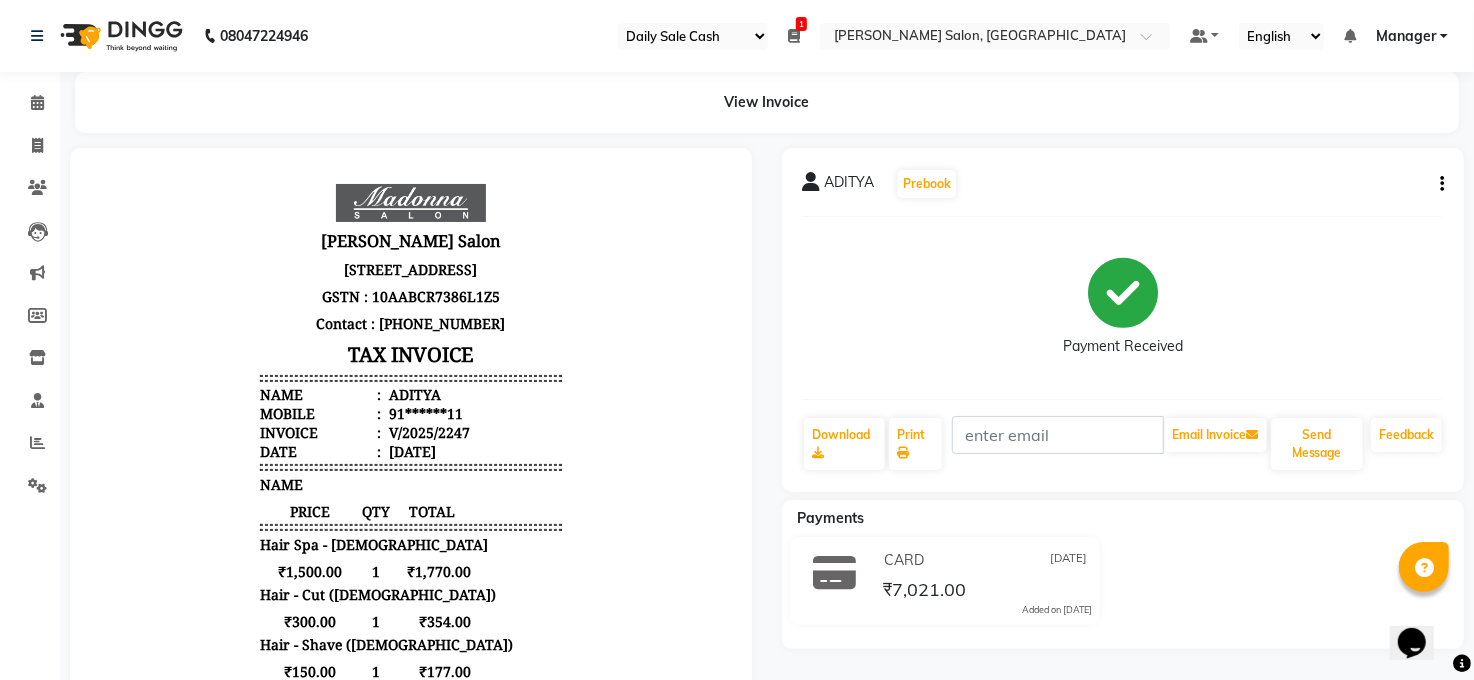 click 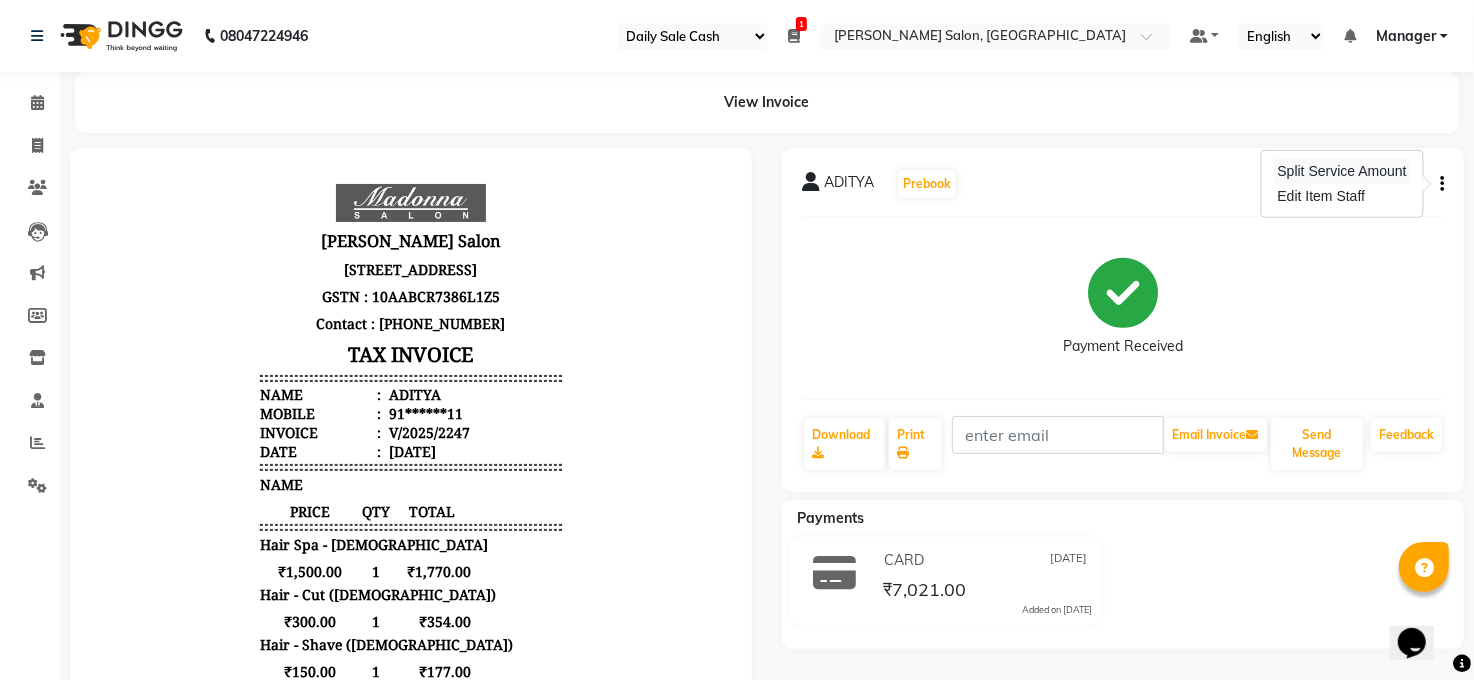 click on "Split Service Amount" at bounding box center [1342, 171] 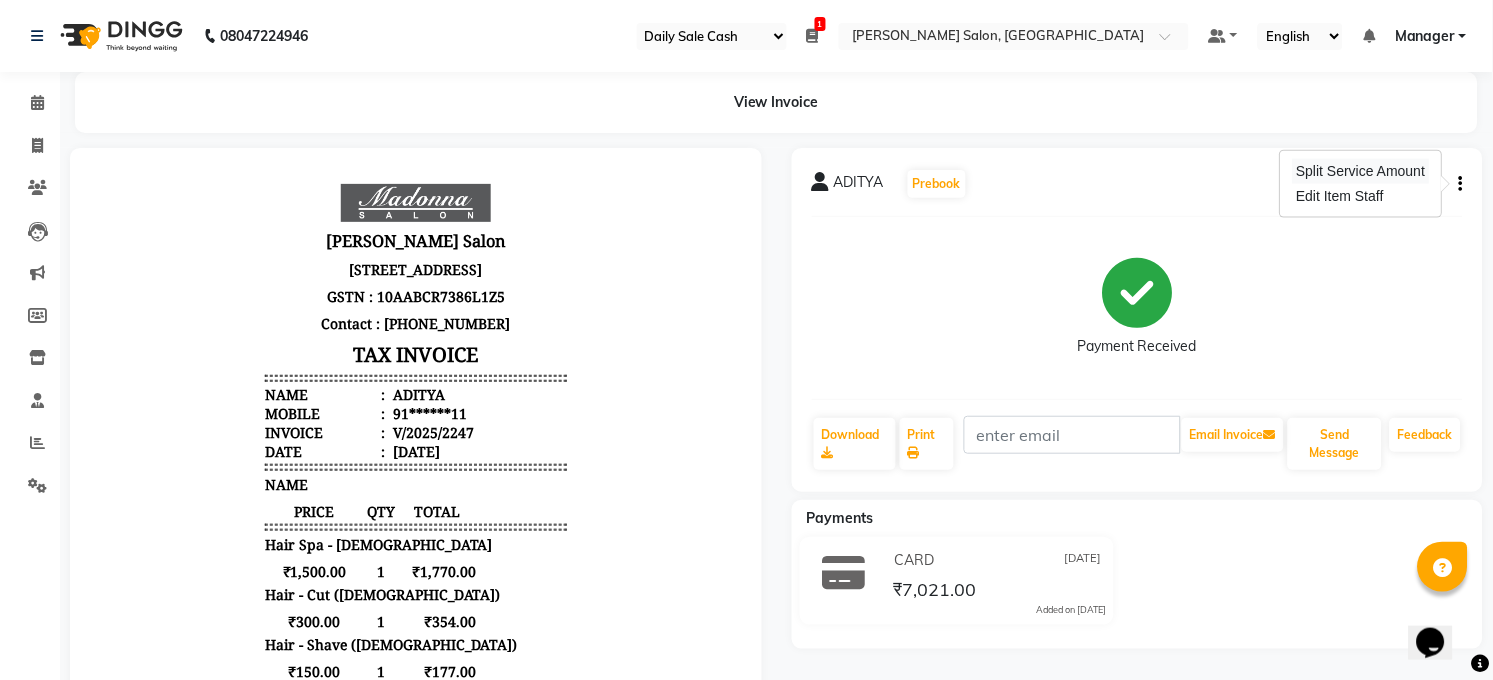 select on "60523" 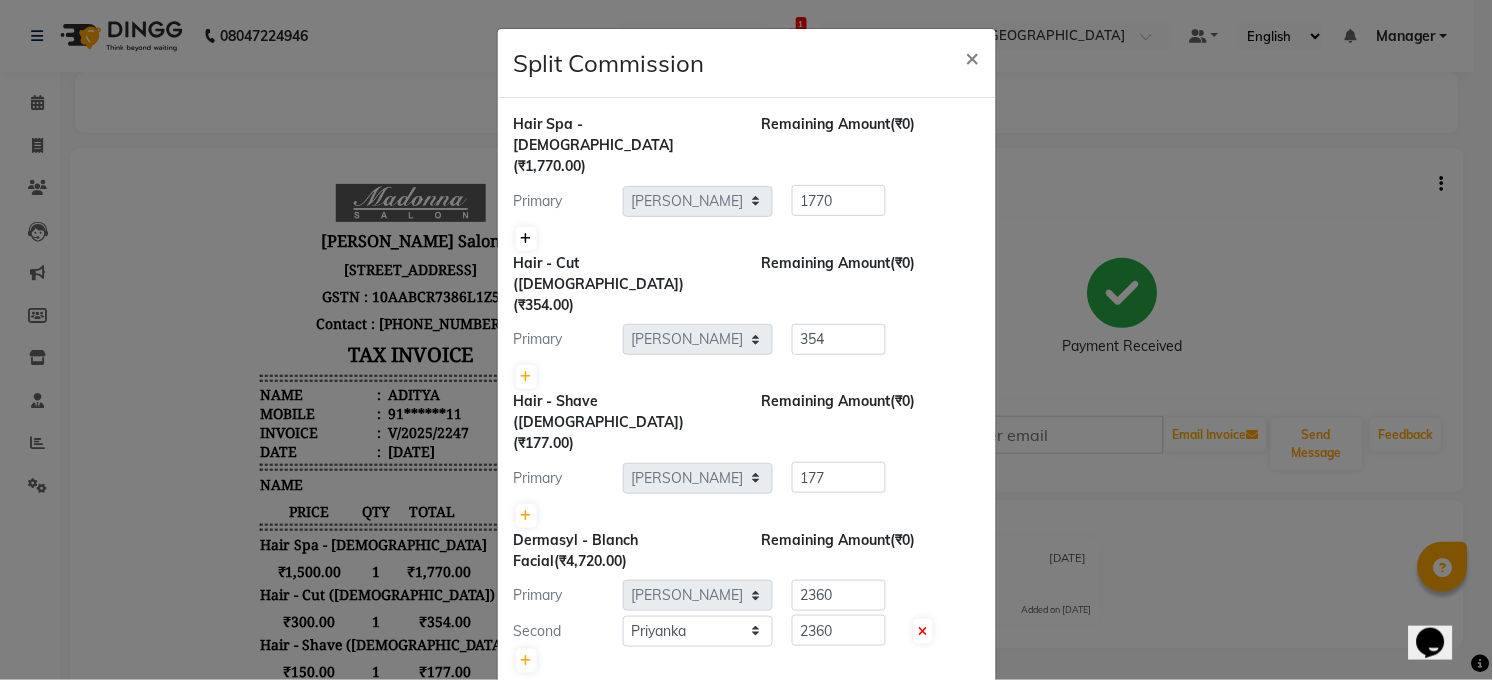 click 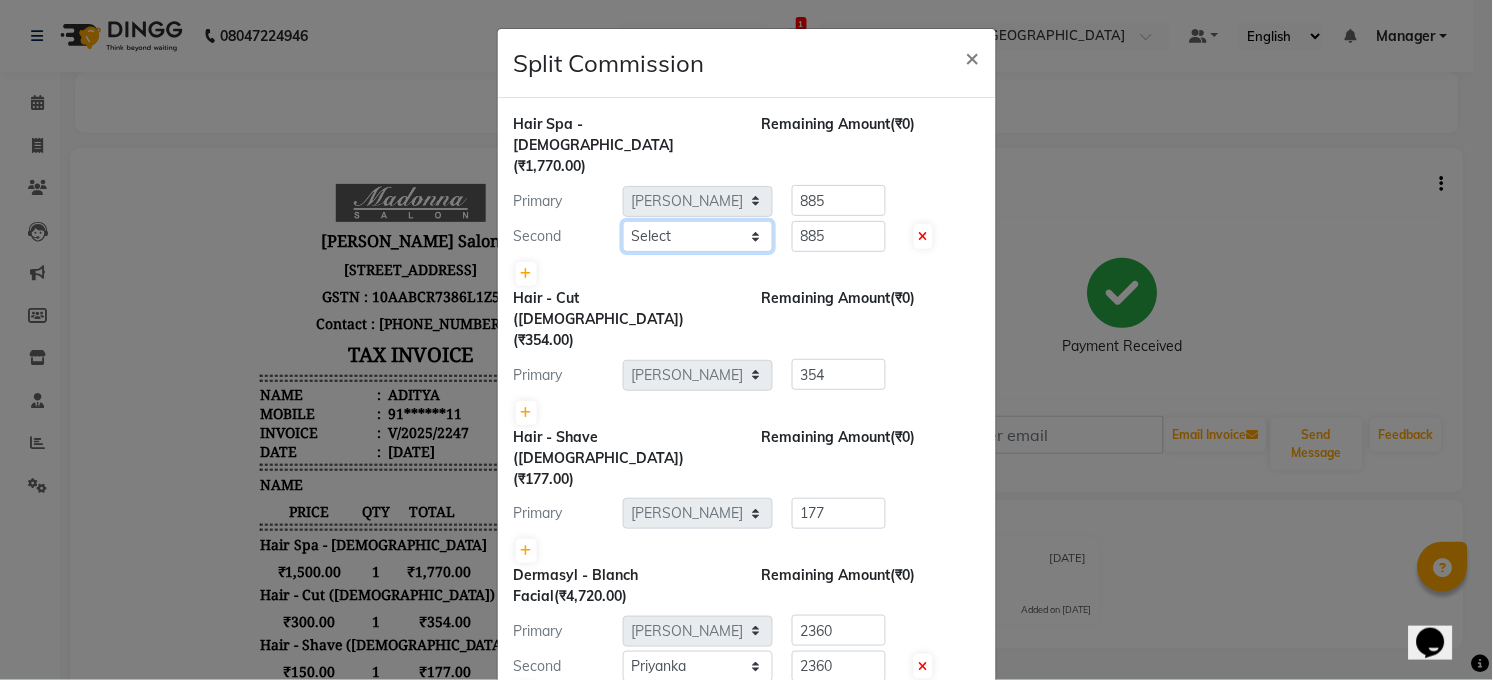 click on "Select  [PERSON_NAME]   [PERSON_NAME]   [PERSON_NAME]   COUNTER    Manager   [PERSON_NAME]   [PERSON_NAME]   [PERSON_NAME]   [PERSON_NAME]   [PERSON_NAME]   [PERSON_NAME]   Veer   [PERSON_NAME]" 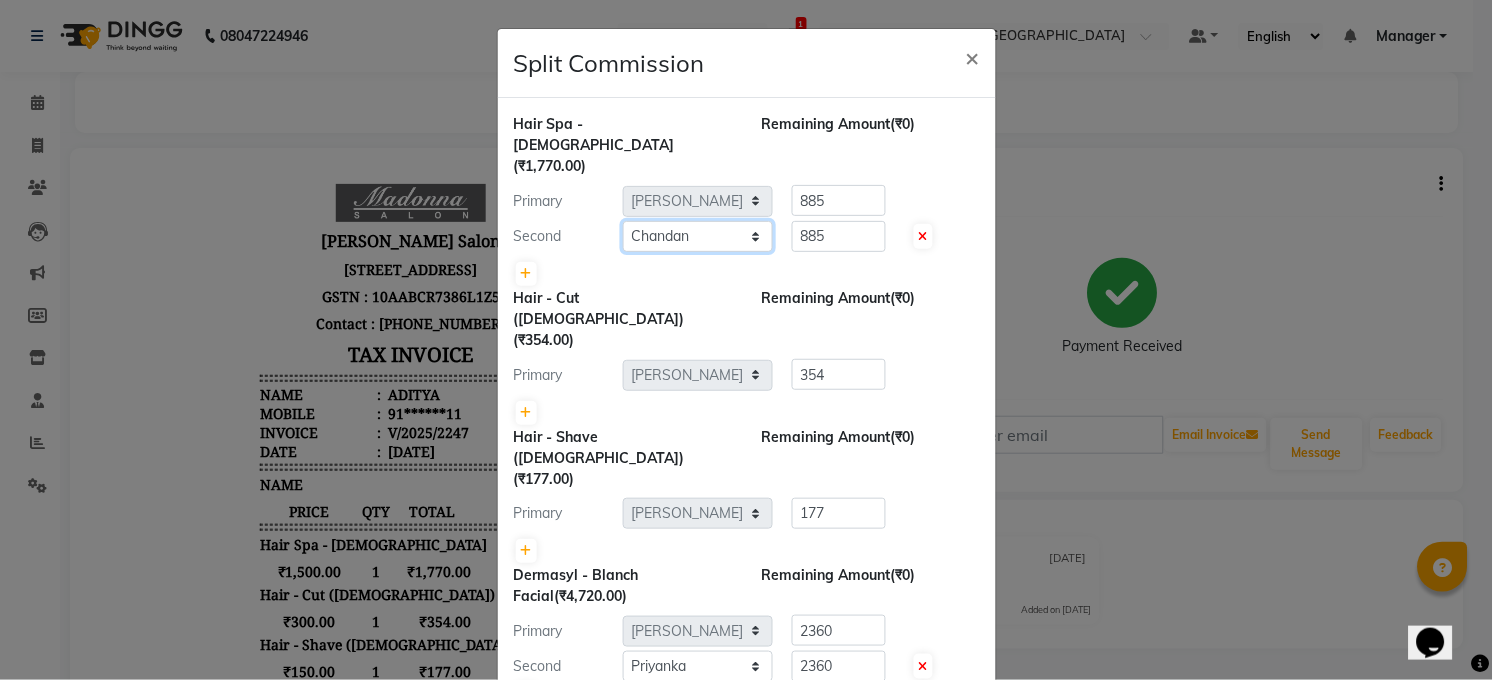 click on "Select  [PERSON_NAME]   [PERSON_NAME]   [PERSON_NAME]   COUNTER    Manager   [PERSON_NAME]   [PERSON_NAME]   [PERSON_NAME]   [PERSON_NAME]   [PERSON_NAME]   [PERSON_NAME]   Veer   [PERSON_NAME]" 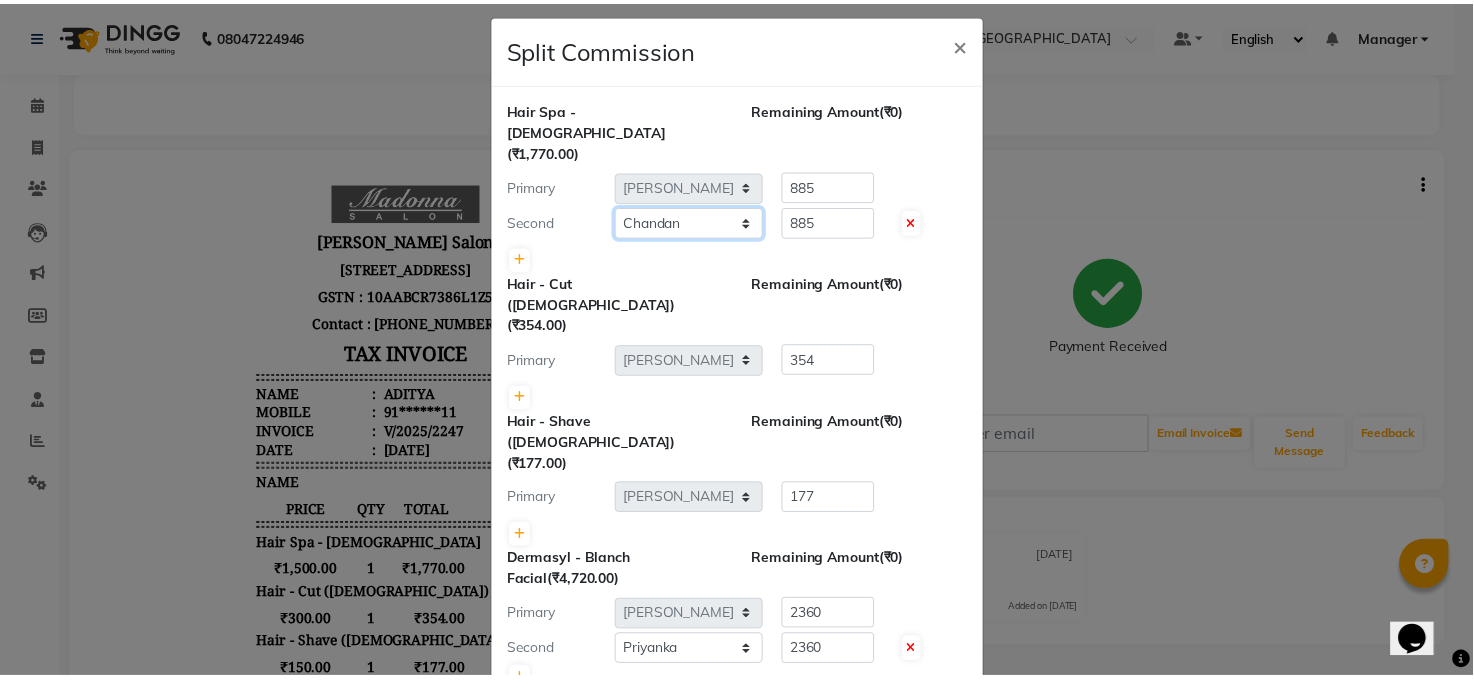scroll, scrollTop: 20, scrollLeft: 0, axis: vertical 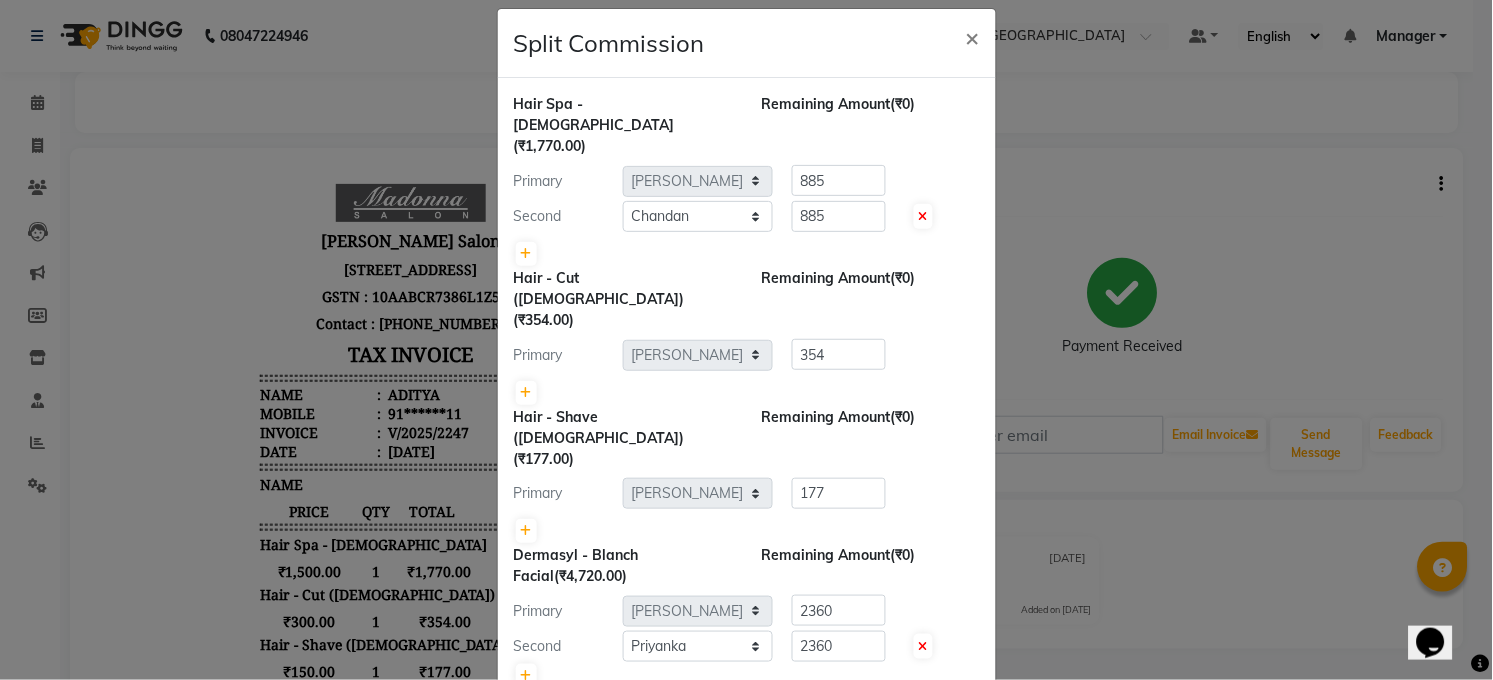 drag, startPoint x: 868, startPoint y: 609, endPoint x: 857, endPoint y: 592, distance: 20.248457 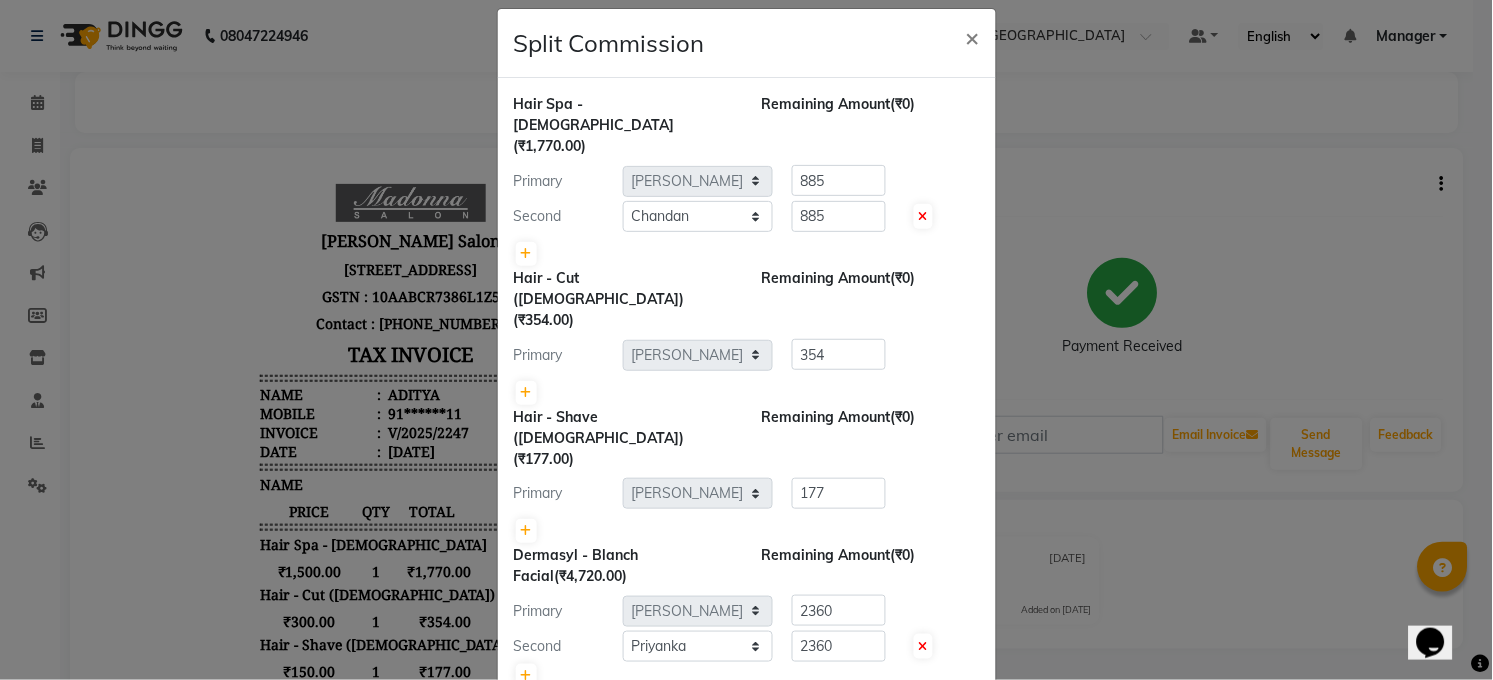 click on "Submit" 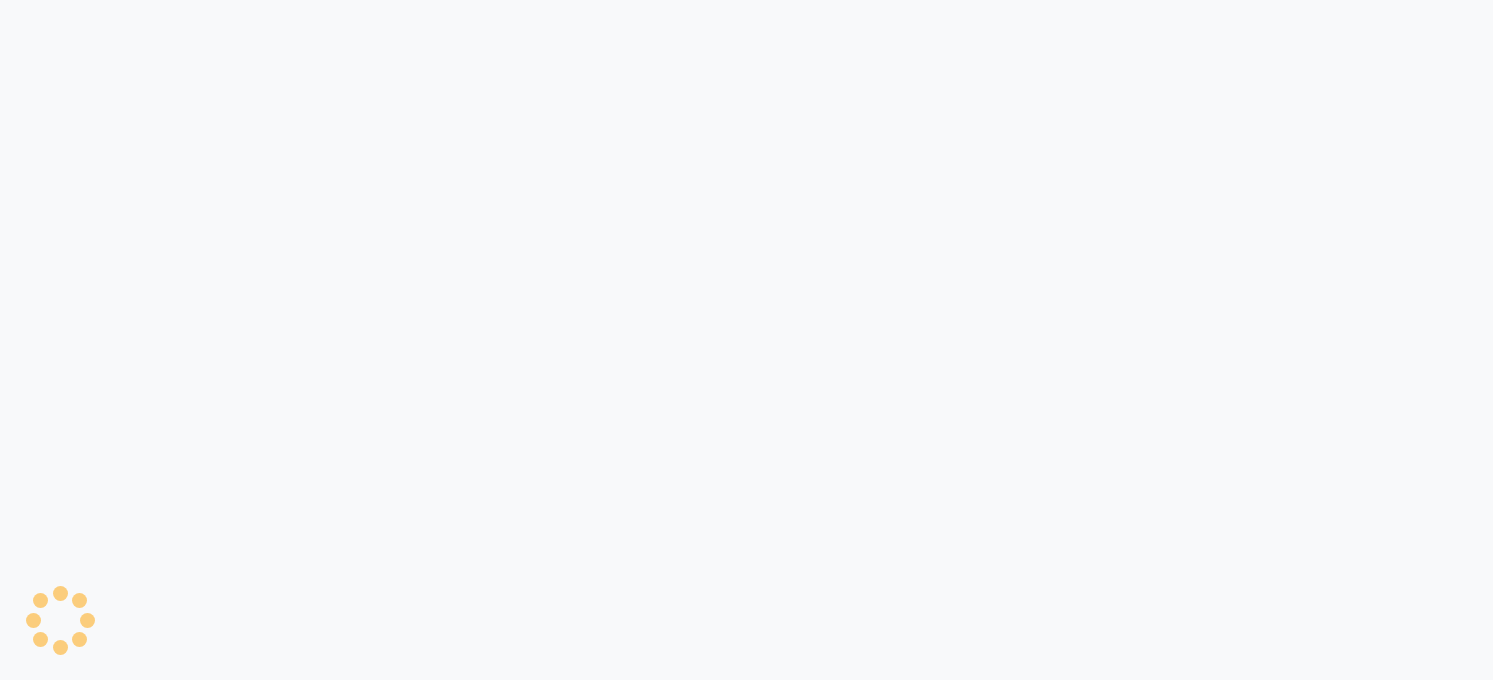 scroll, scrollTop: 0, scrollLeft: 0, axis: both 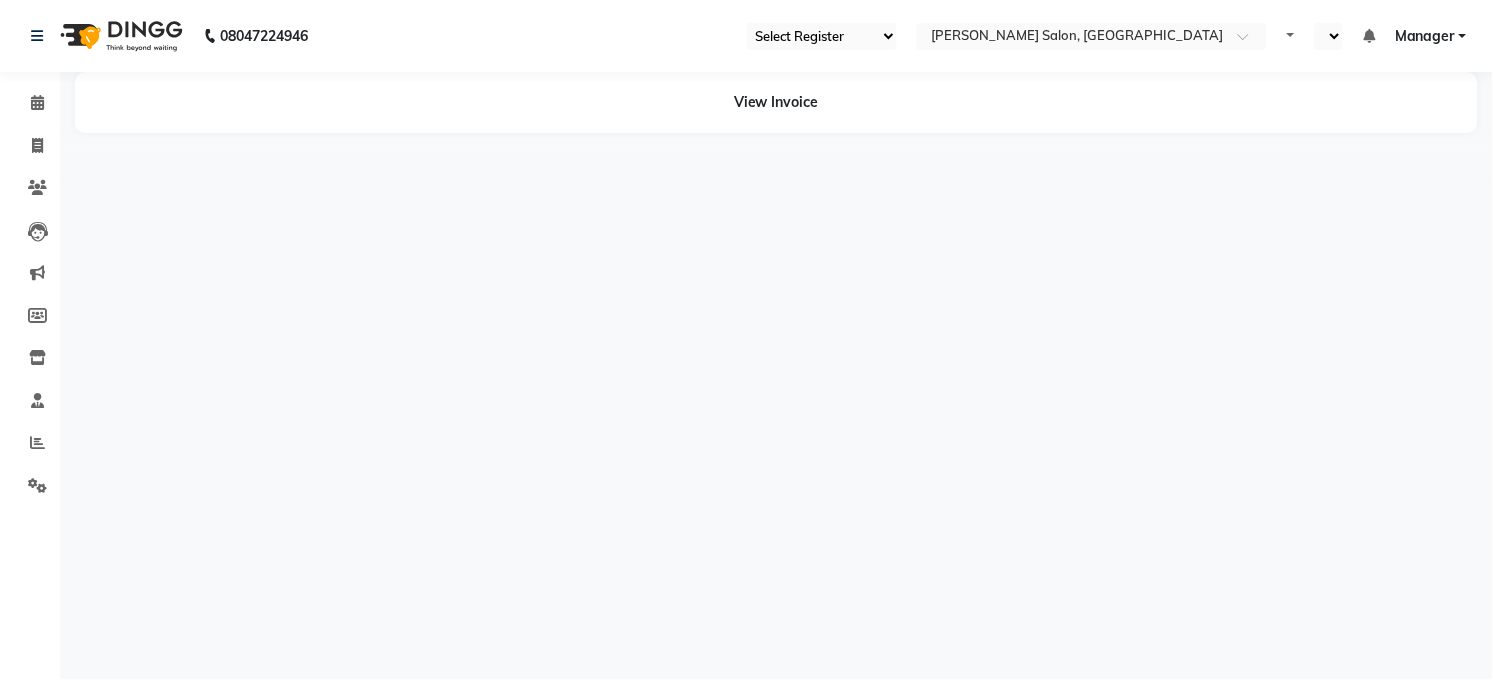 select on "35" 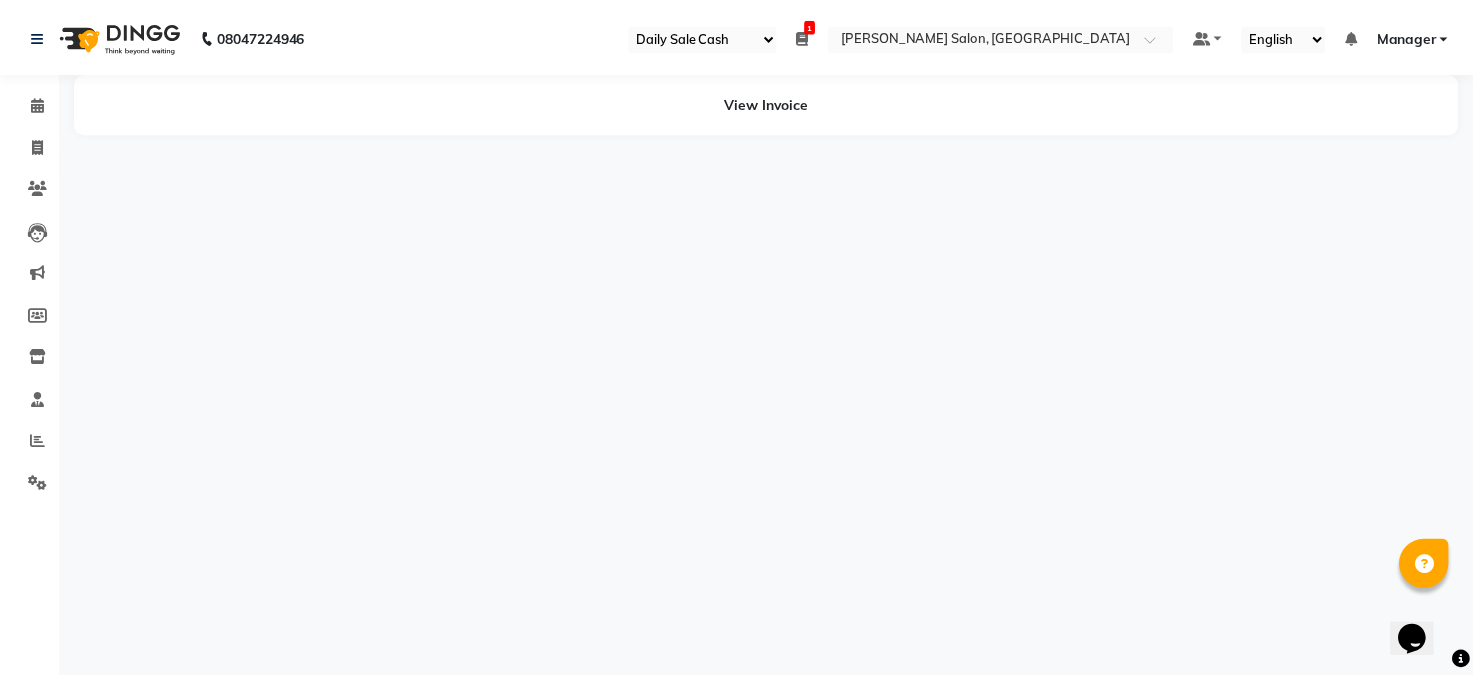 scroll, scrollTop: 0, scrollLeft: 0, axis: both 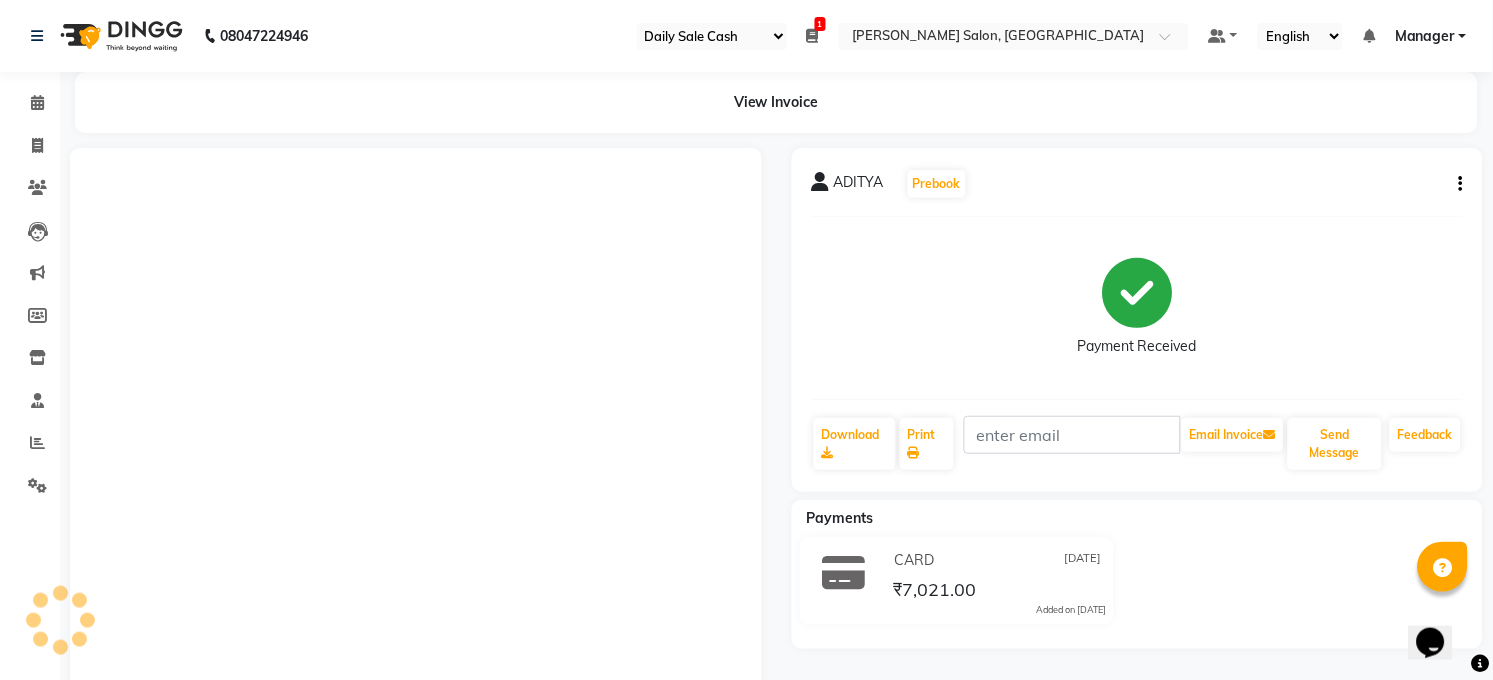click on "ADITYA   Prebook   Payment Received  Download  Print   Email Invoice   Send Message Feedback" 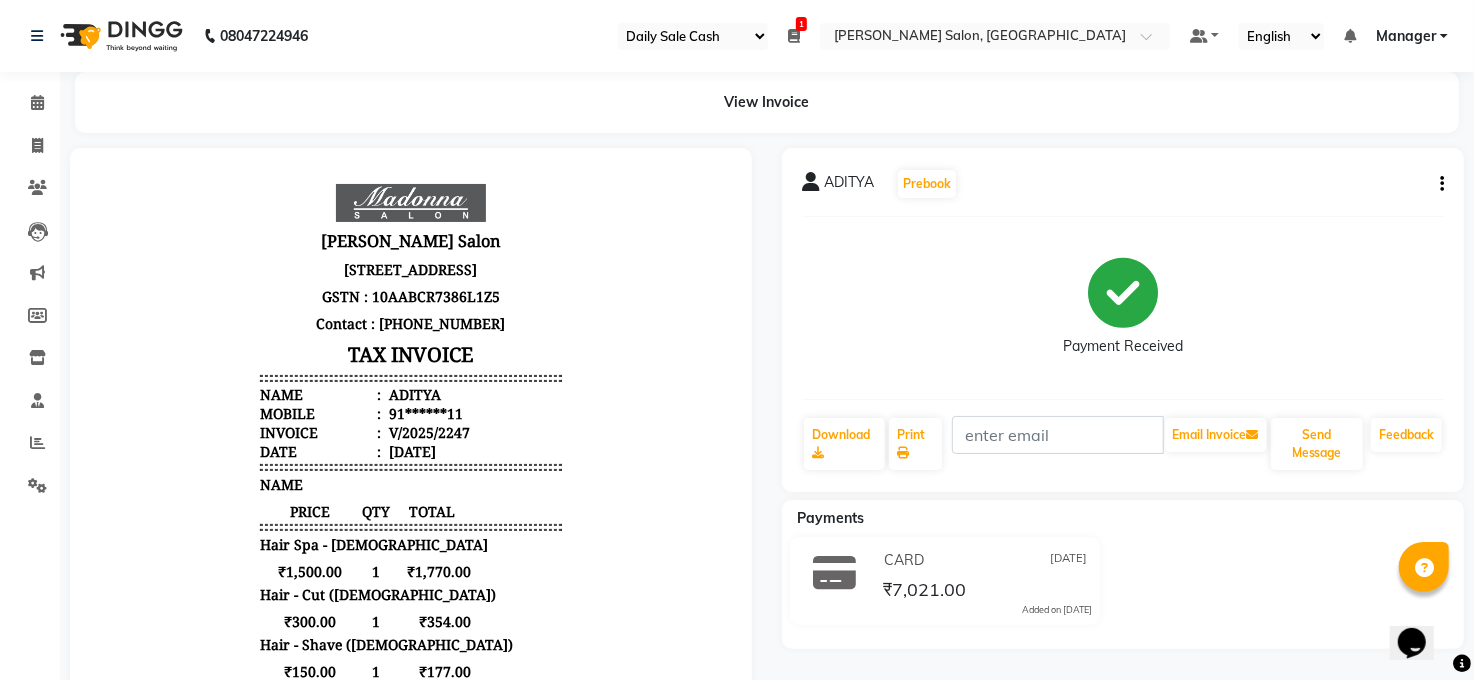 scroll, scrollTop: 0, scrollLeft: 0, axis: both 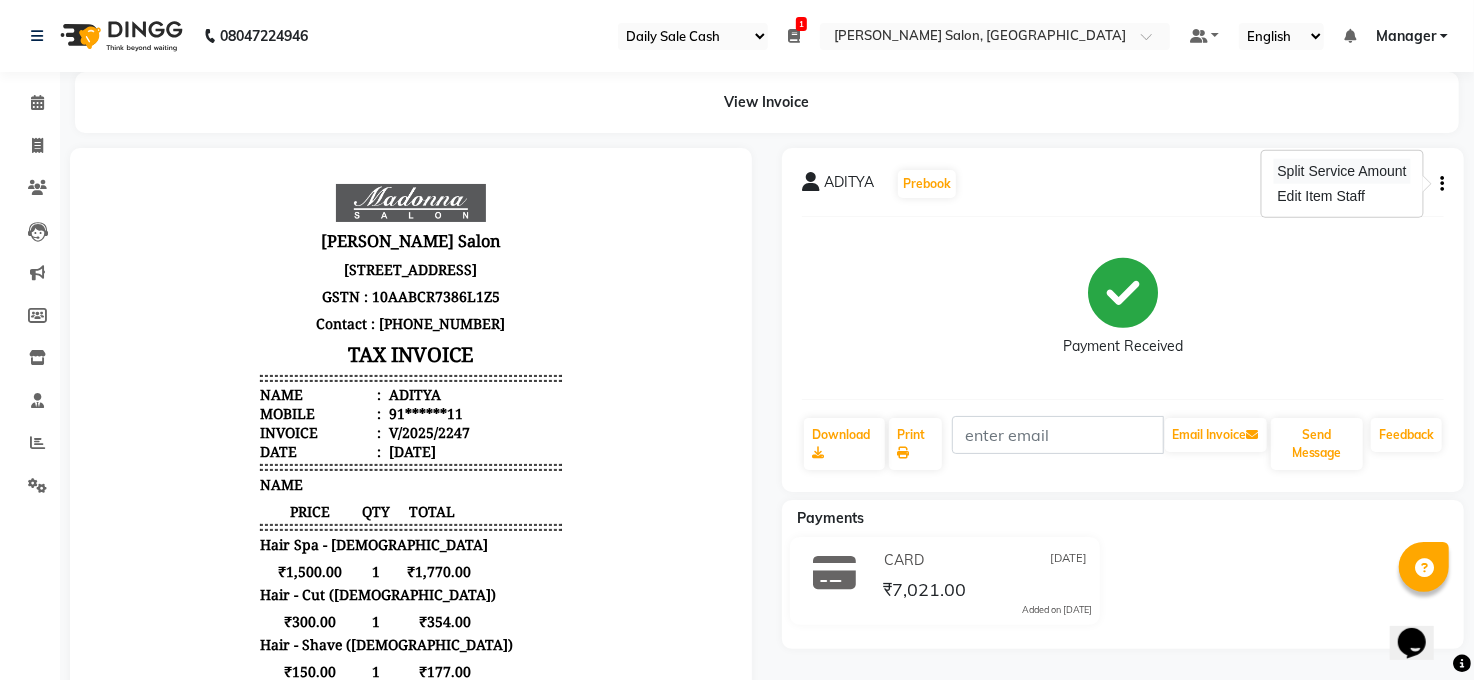 click on "Split Service Amount" at bounding box center [1342, 171] 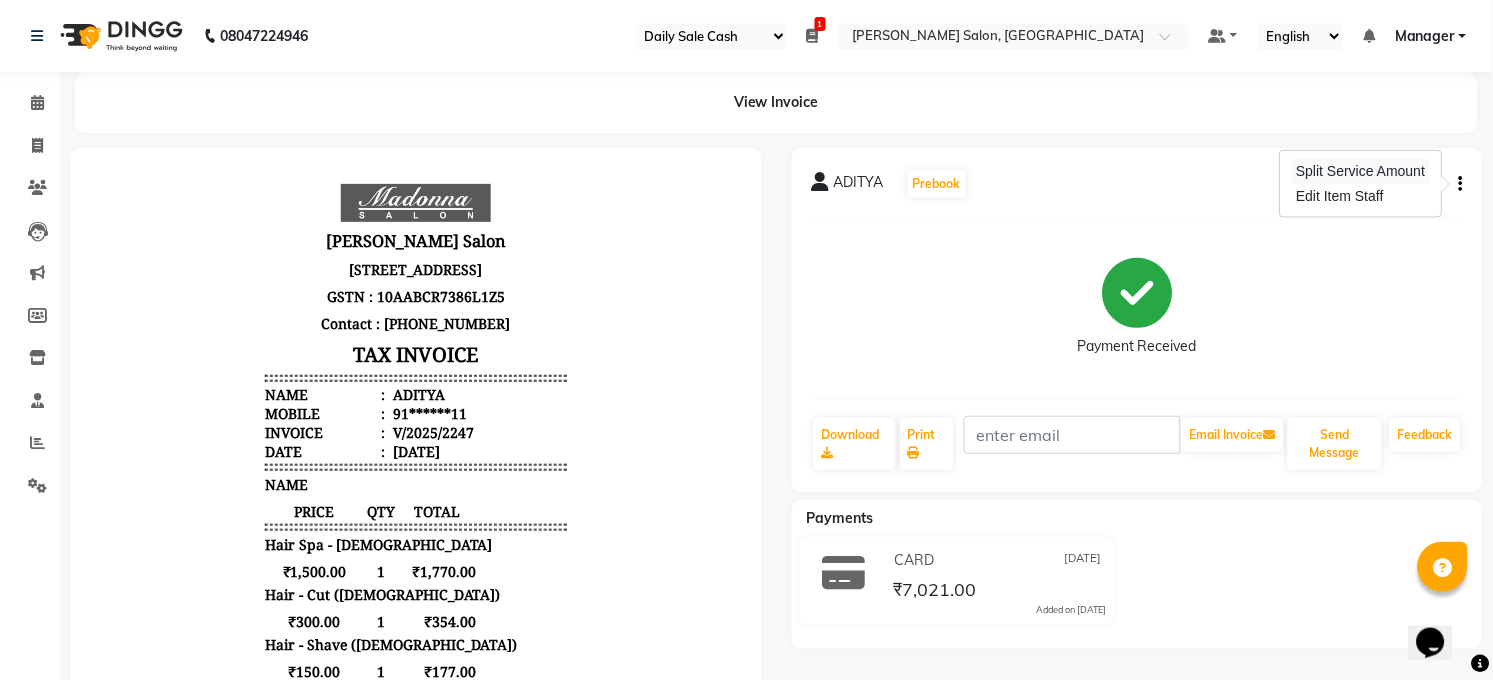 select on "60523" 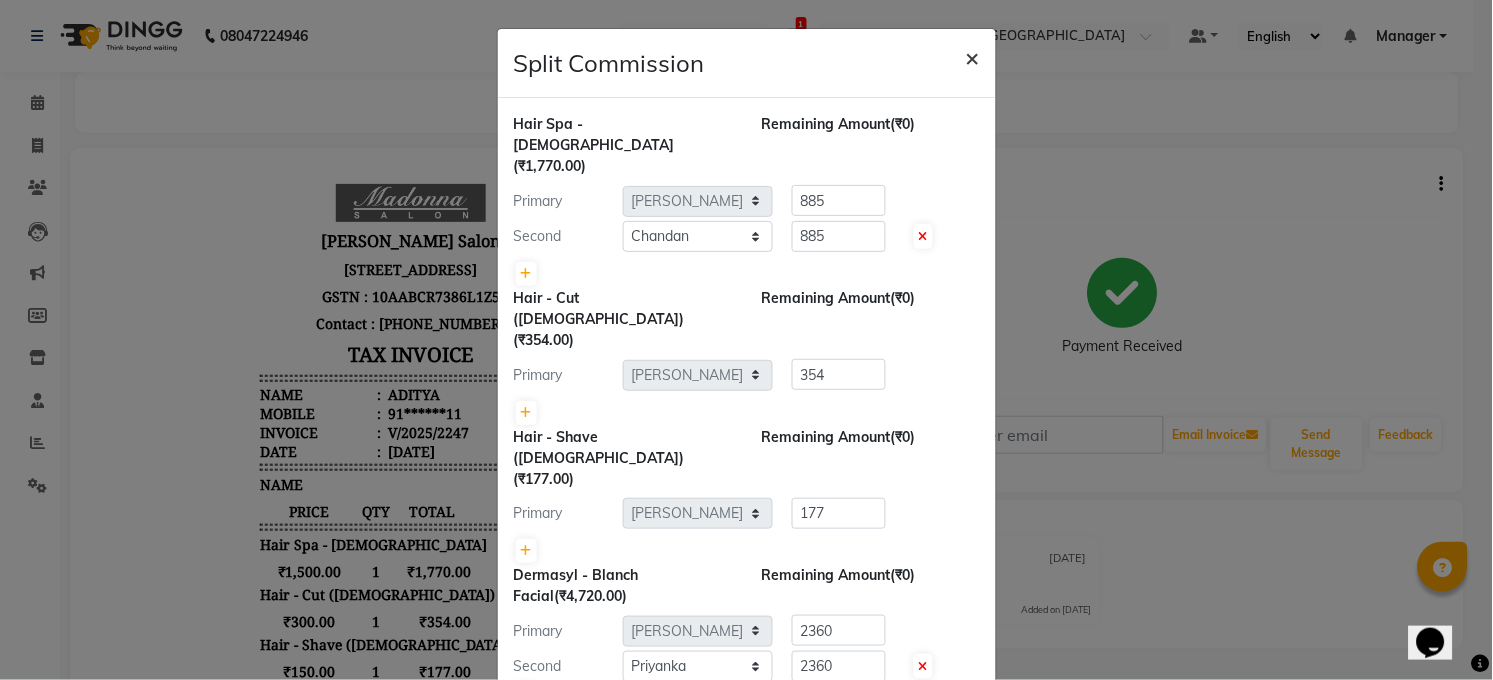click on "×" 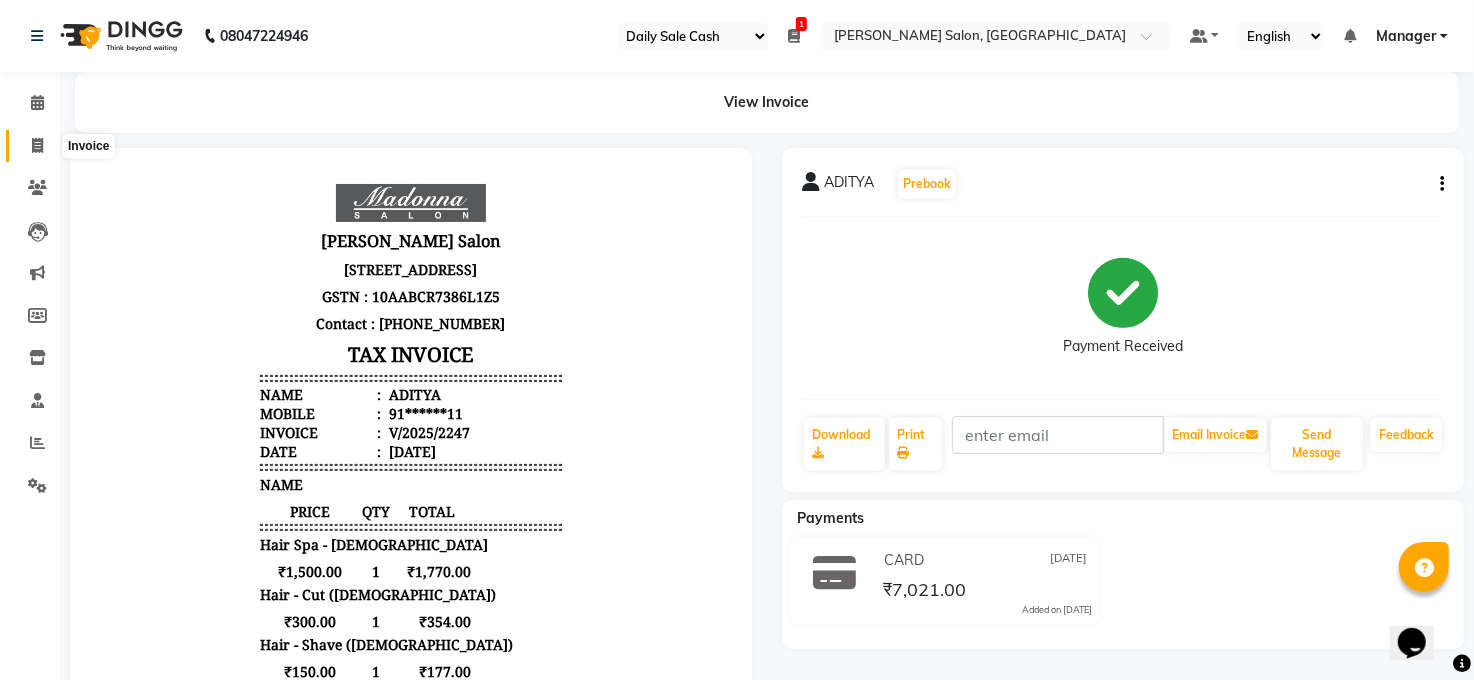 click 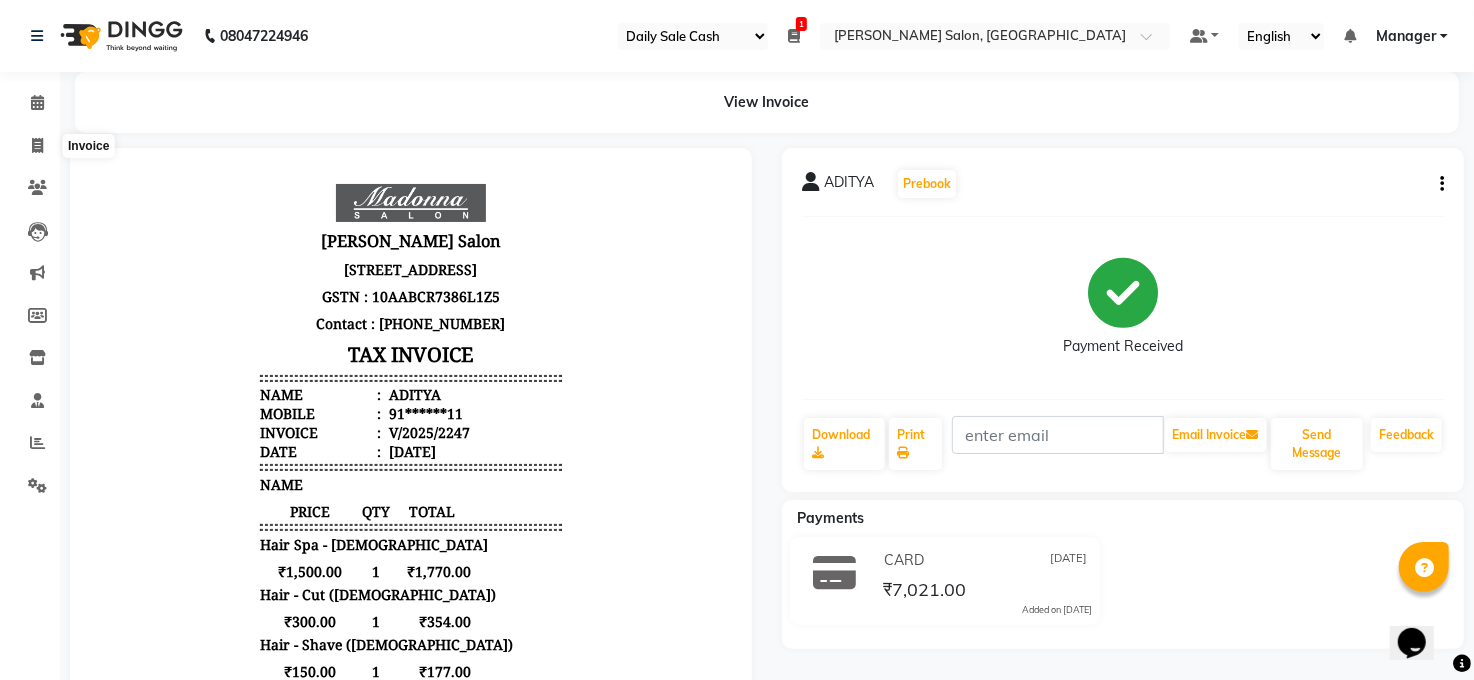 select on "service" 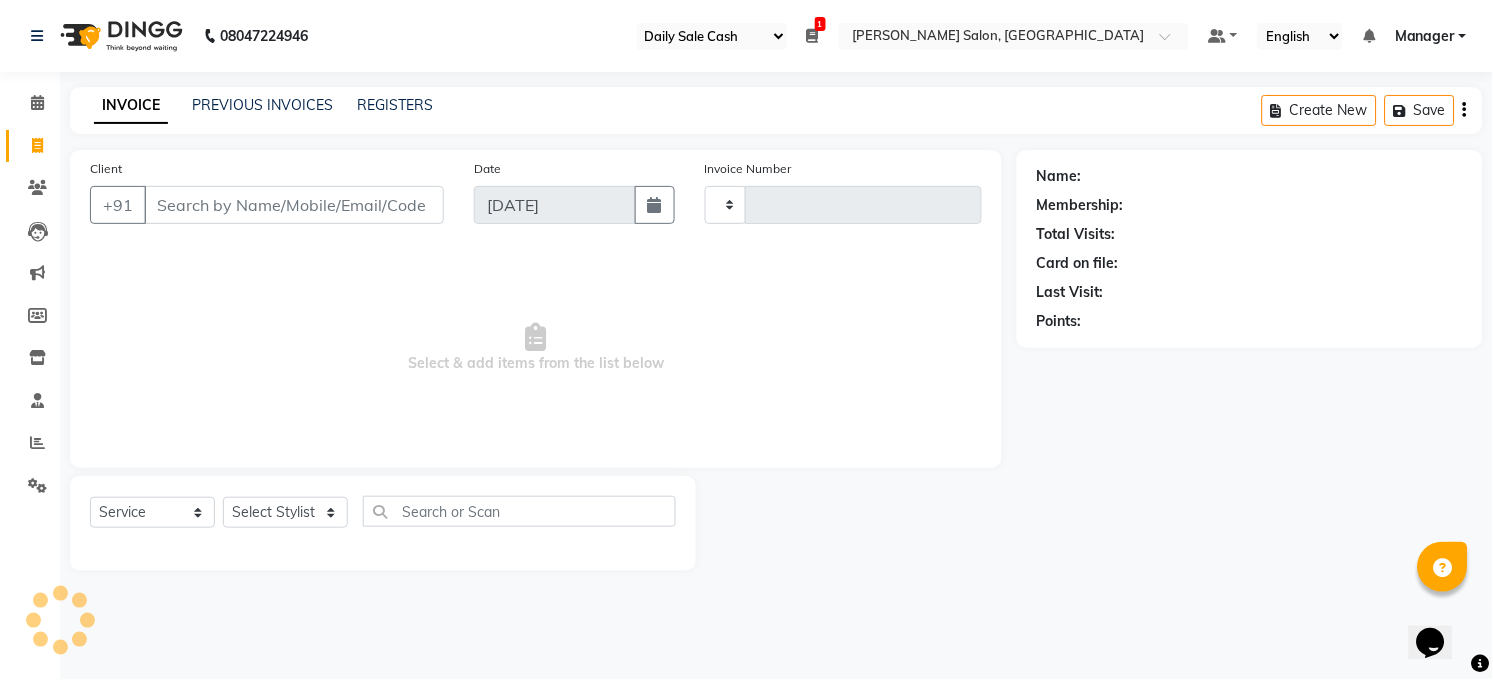 type on "2730" 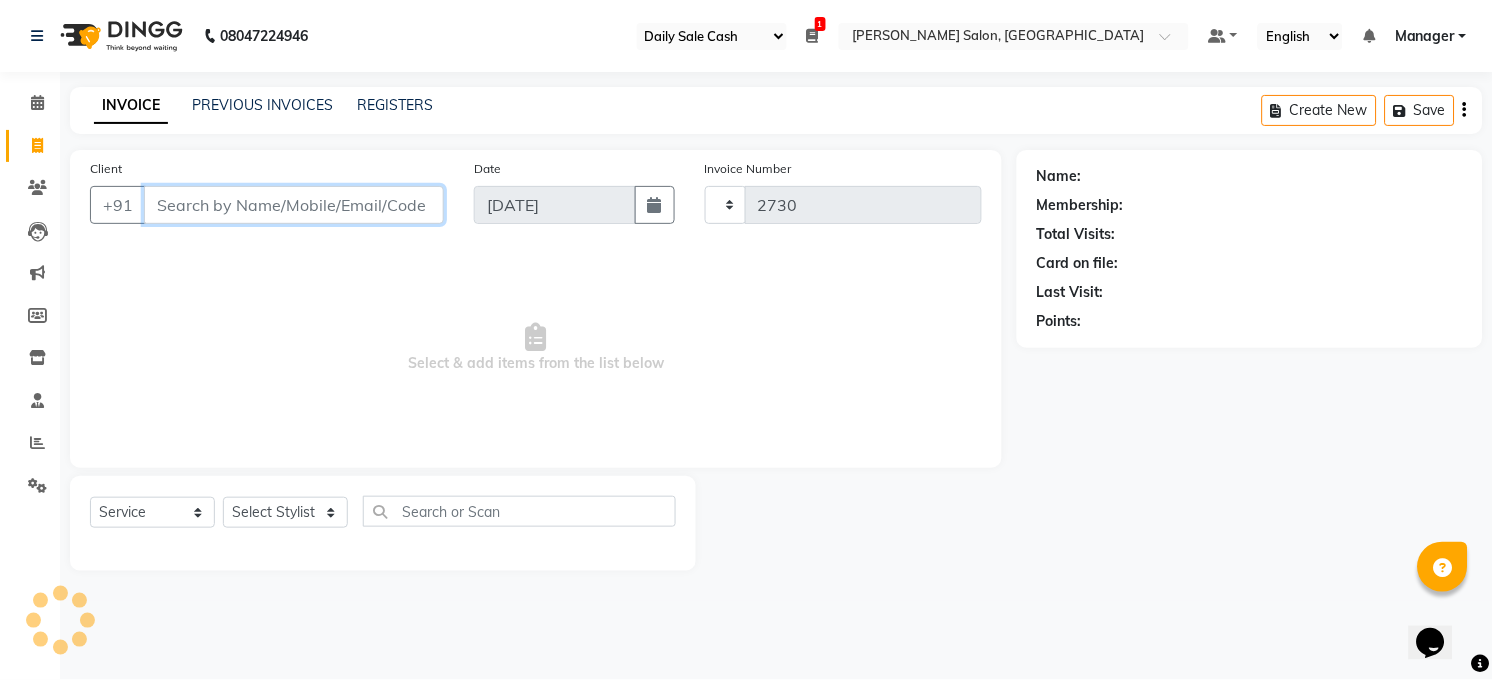 select on "5748" 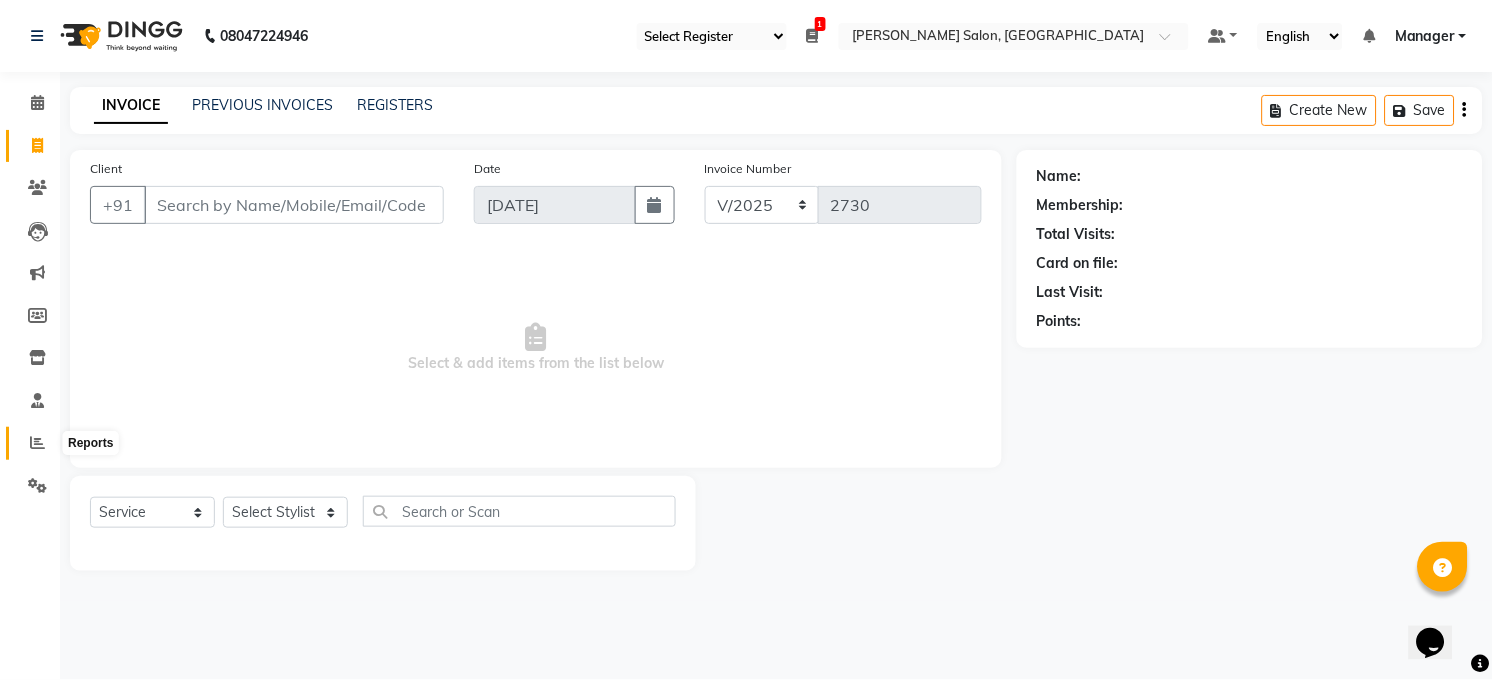 click 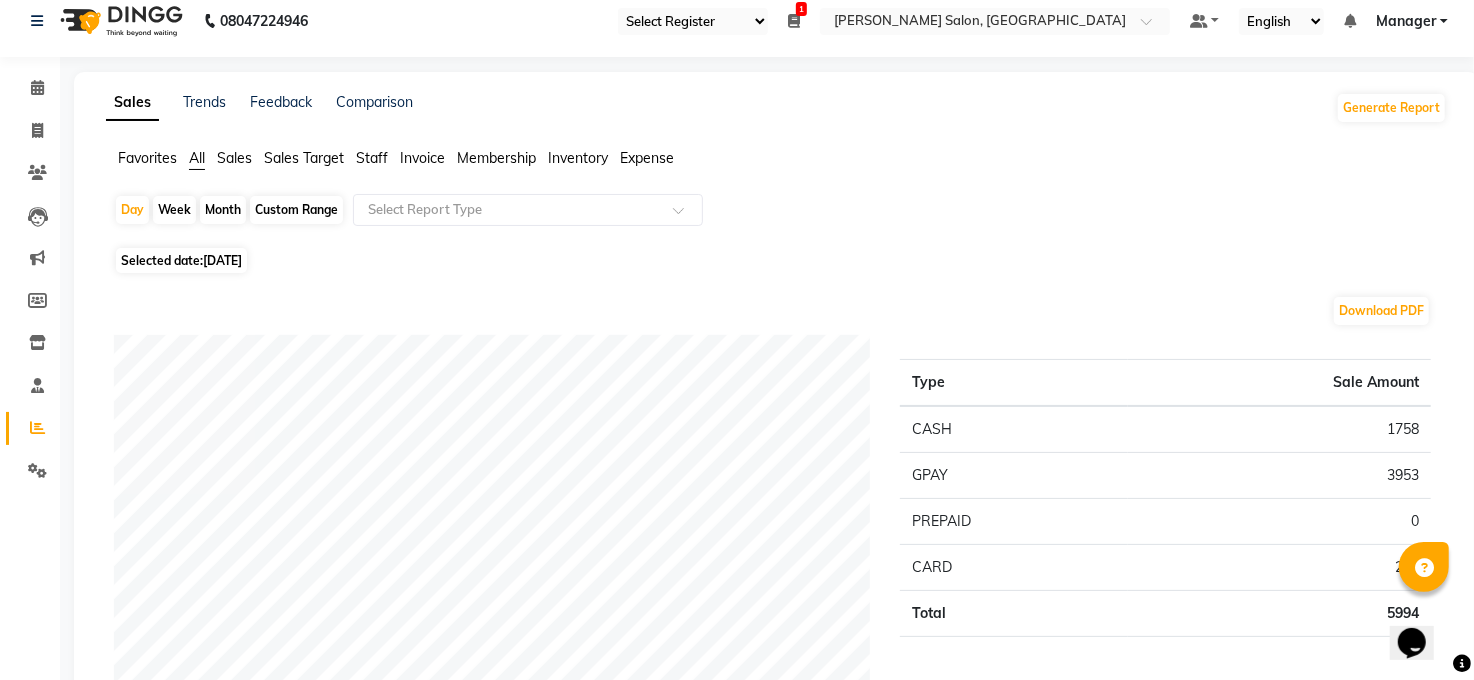 scroll, scrollTop: 0, scrollLeft: 0, axis: both 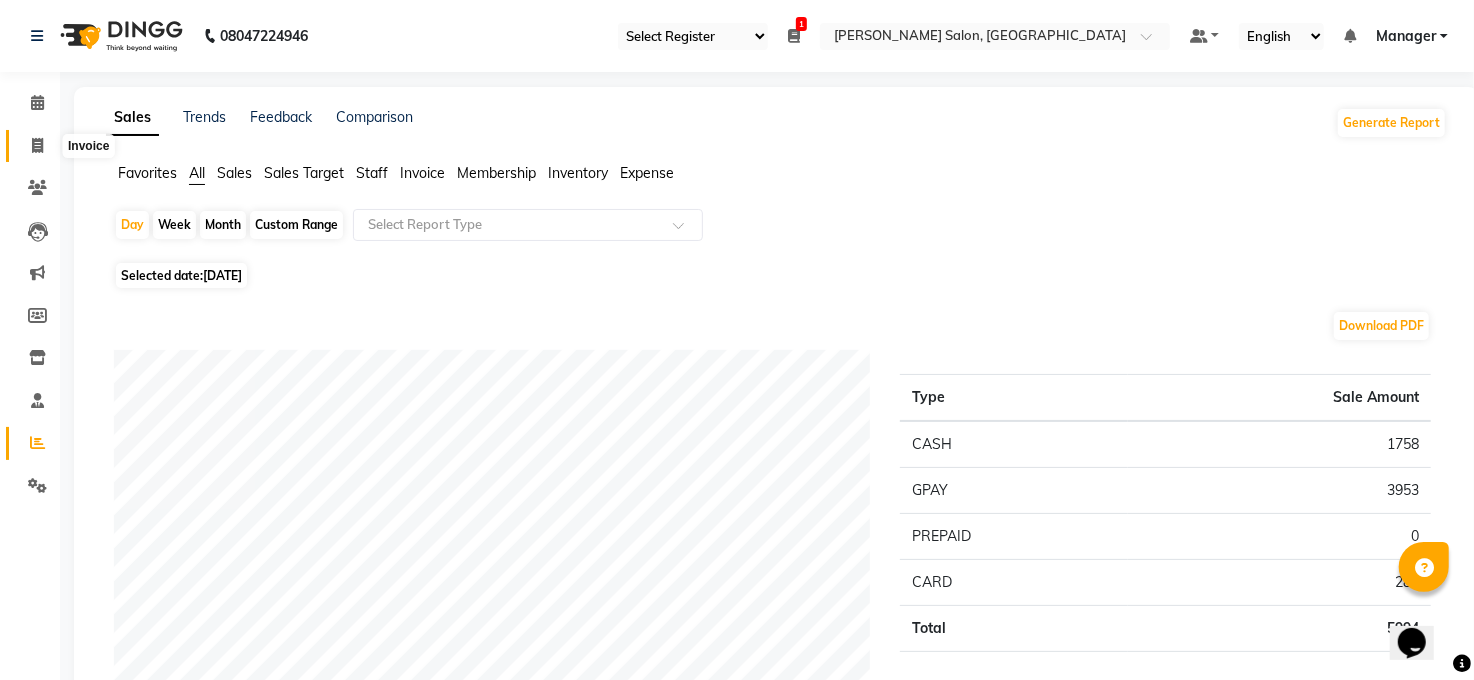 click 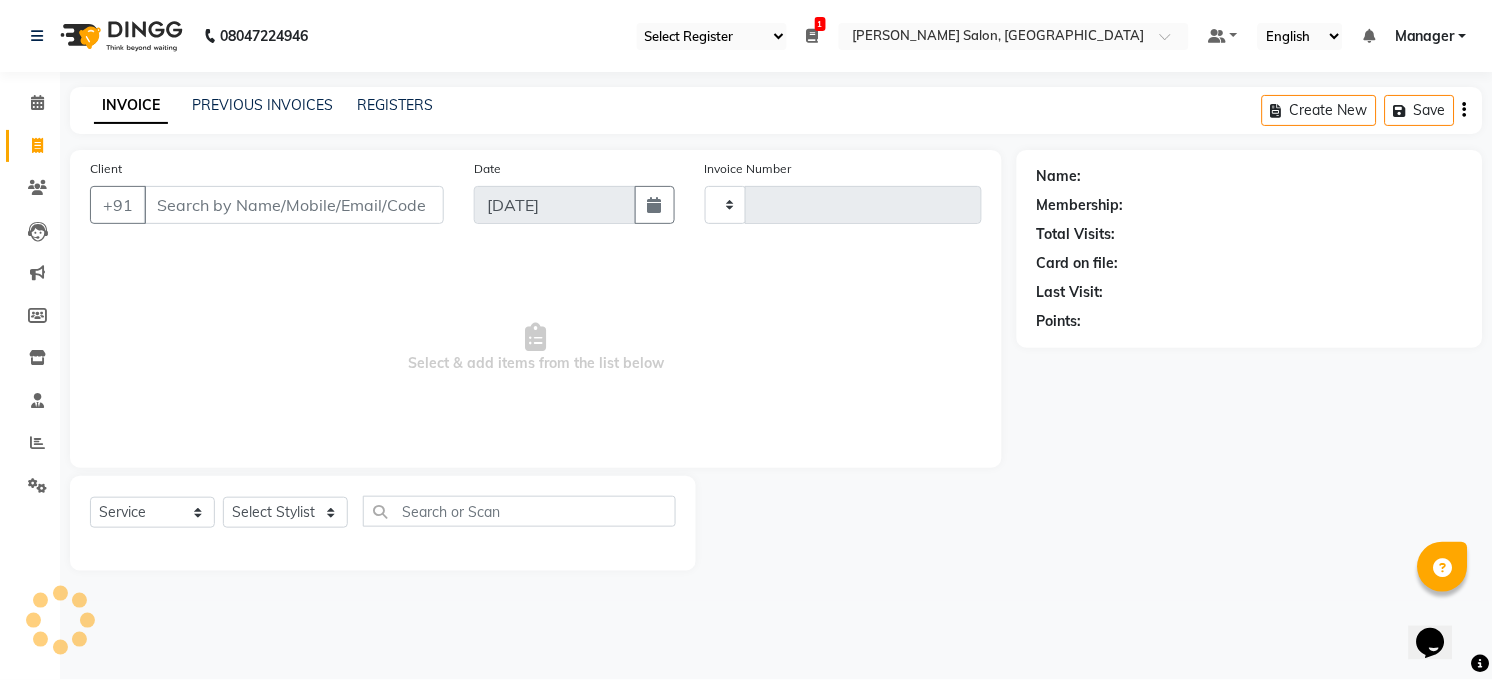 type on "2730" 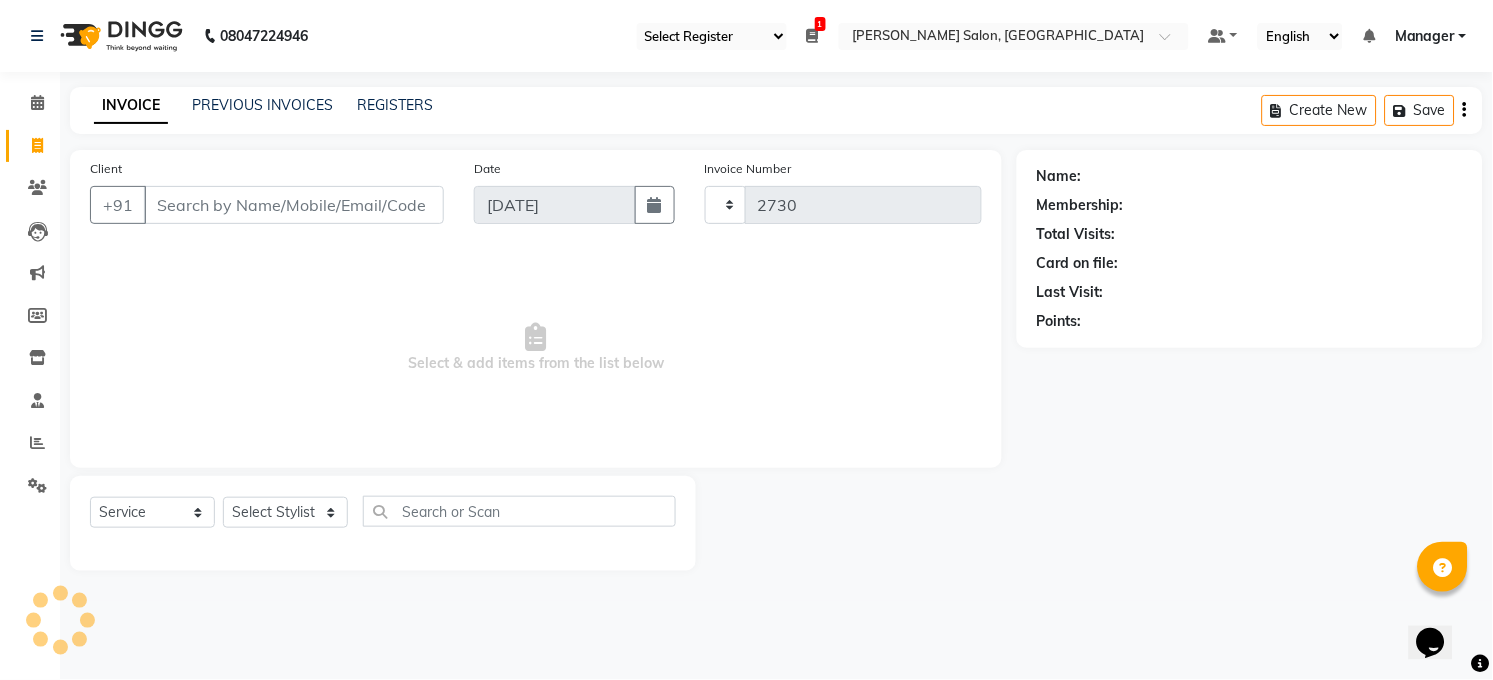 select on "5748" 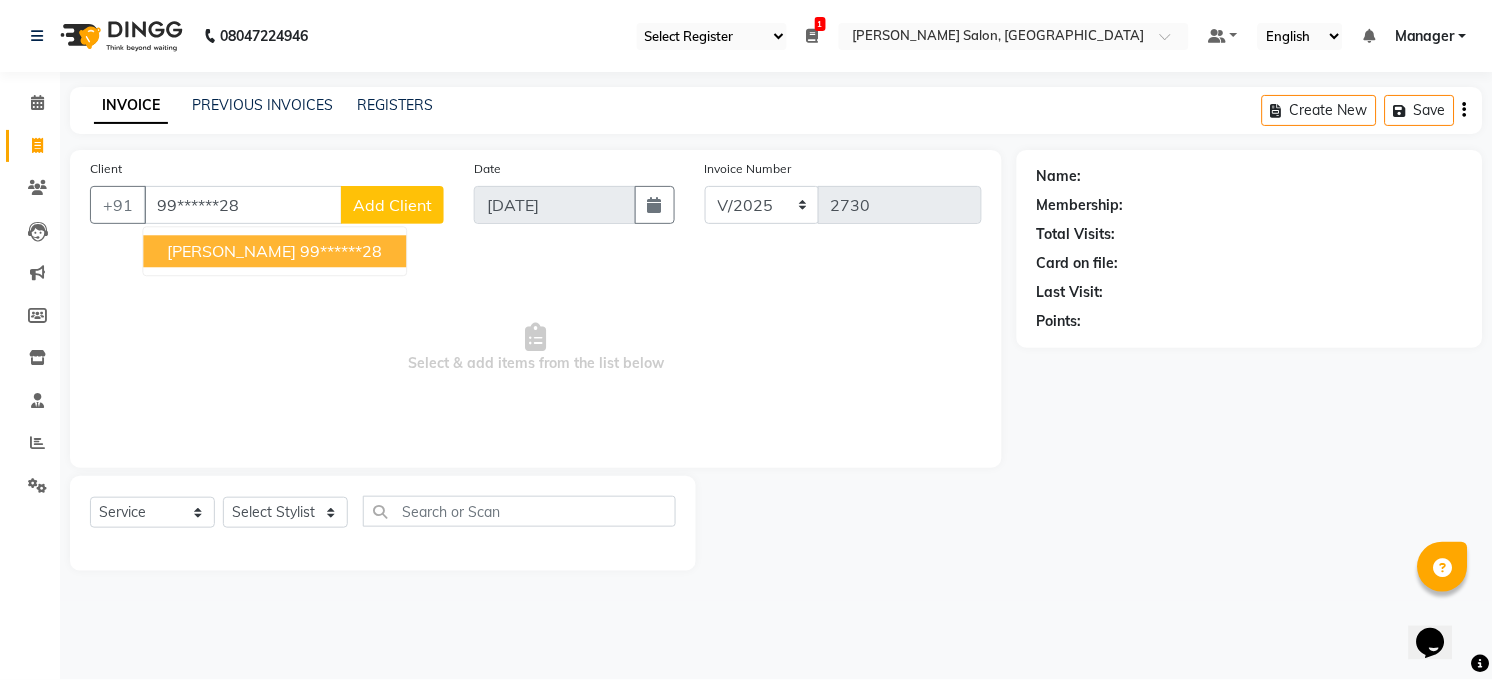 type on "99******28" 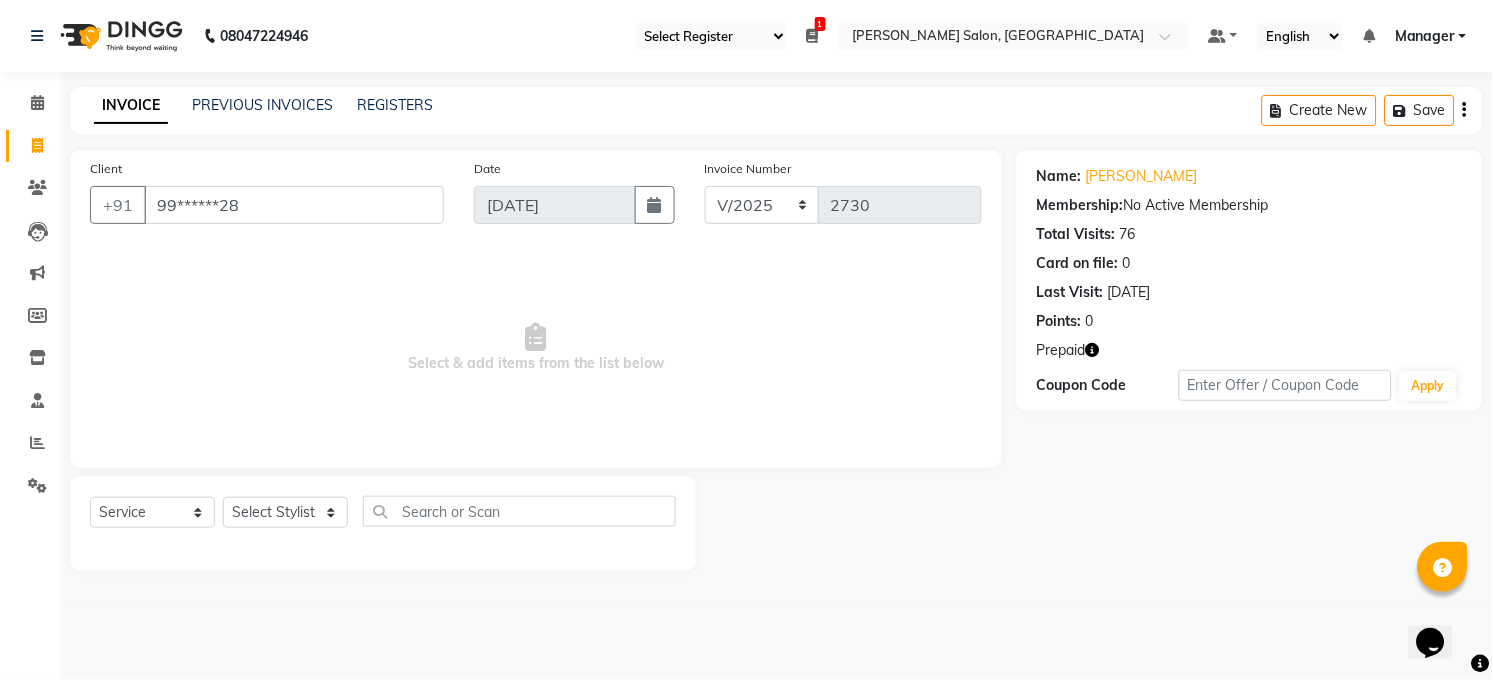 click 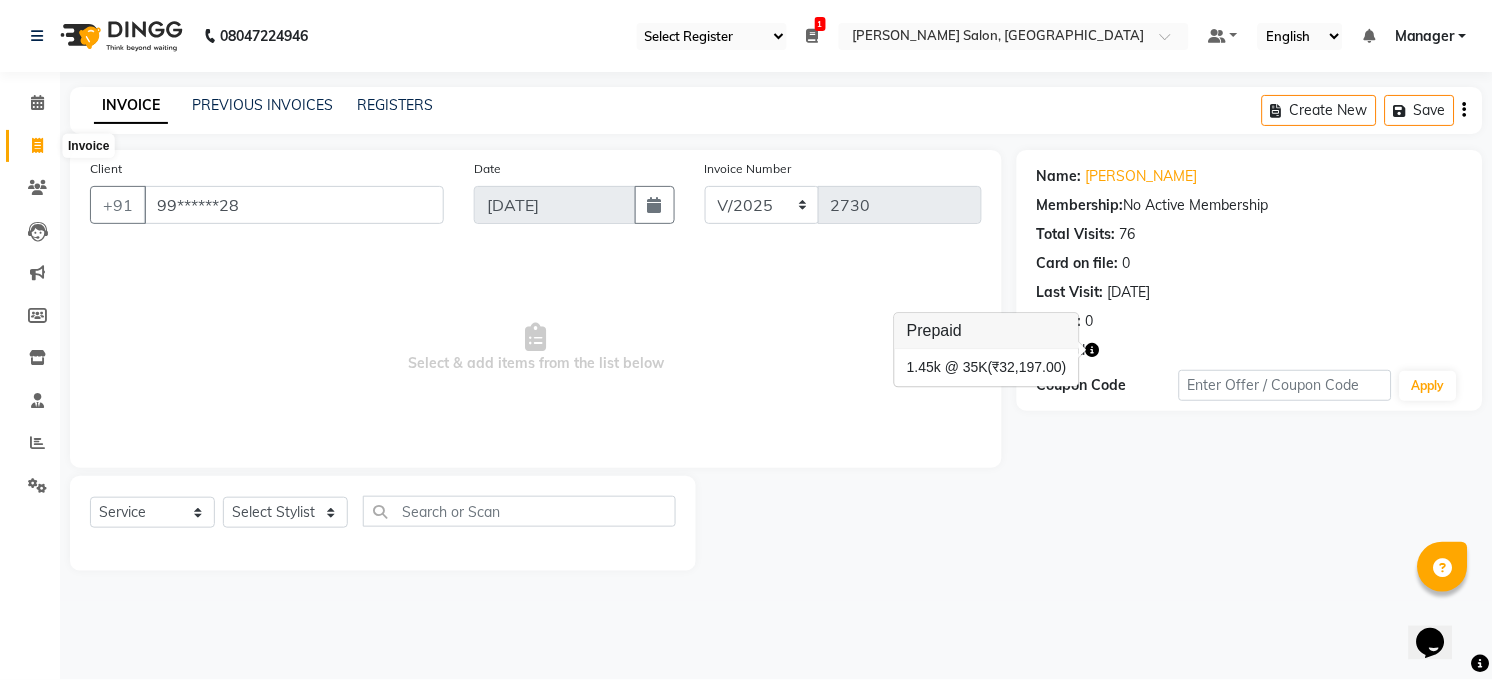 click 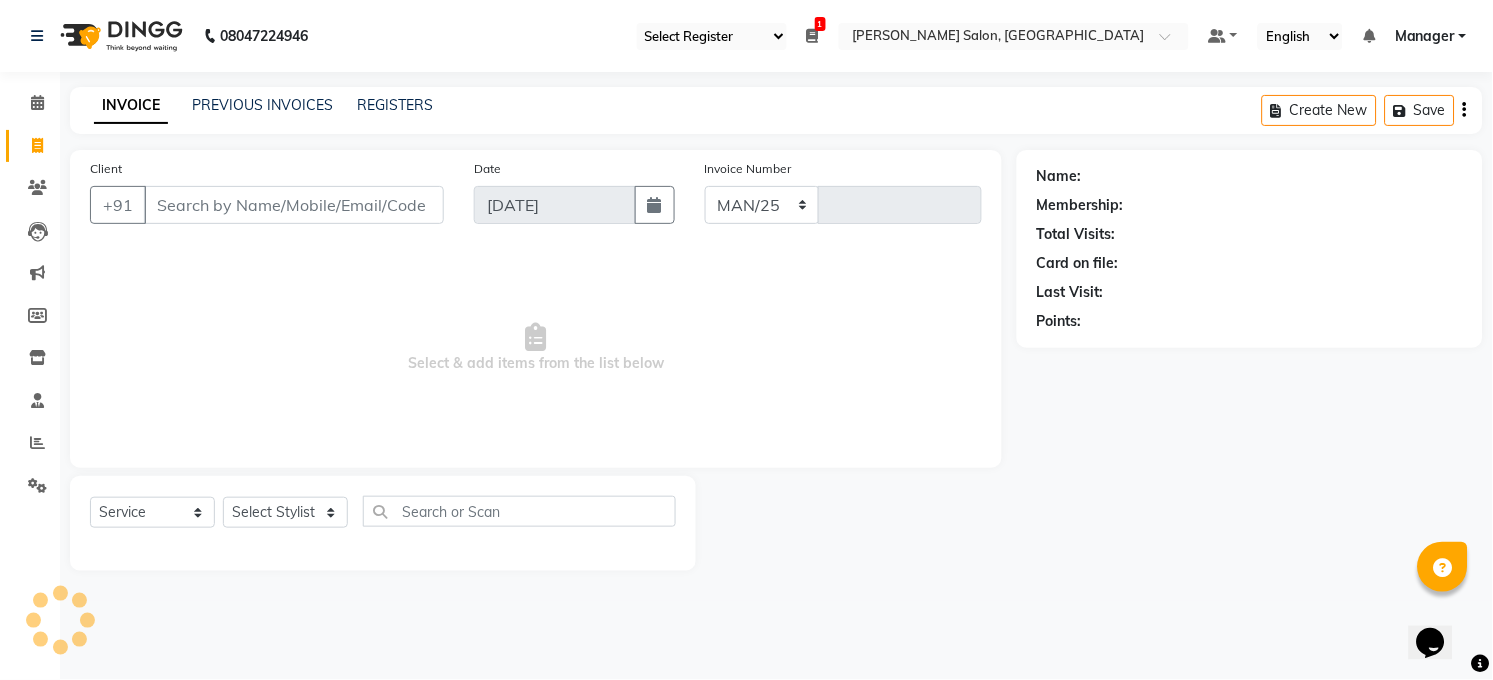 select on "5748" 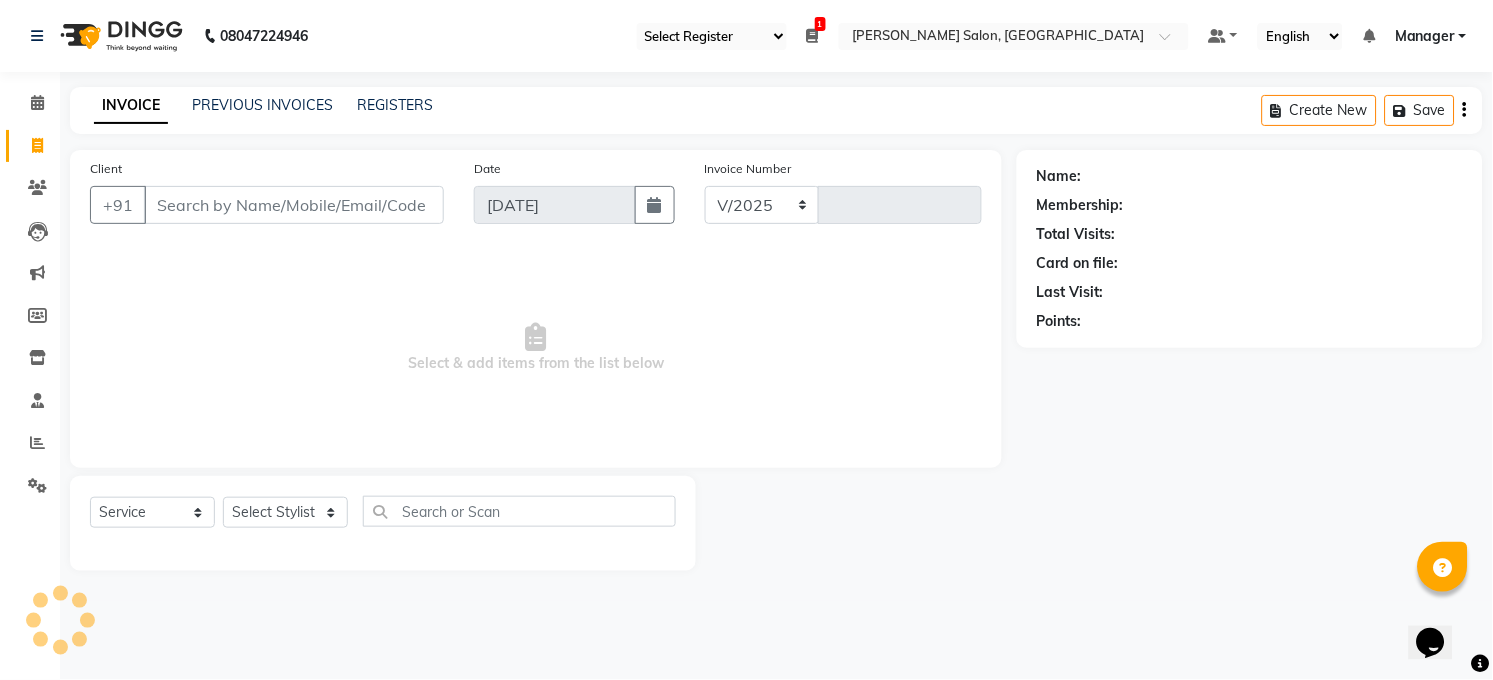 type on "2730" 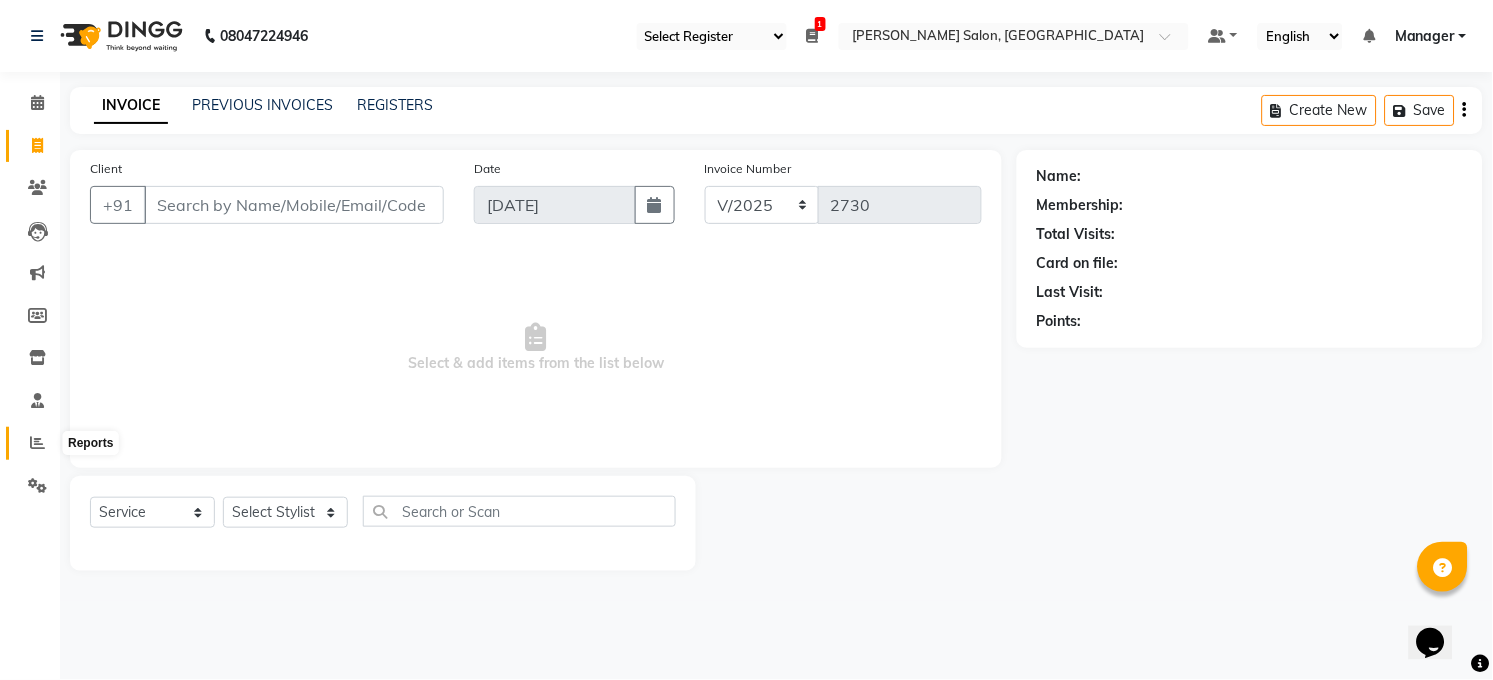 click 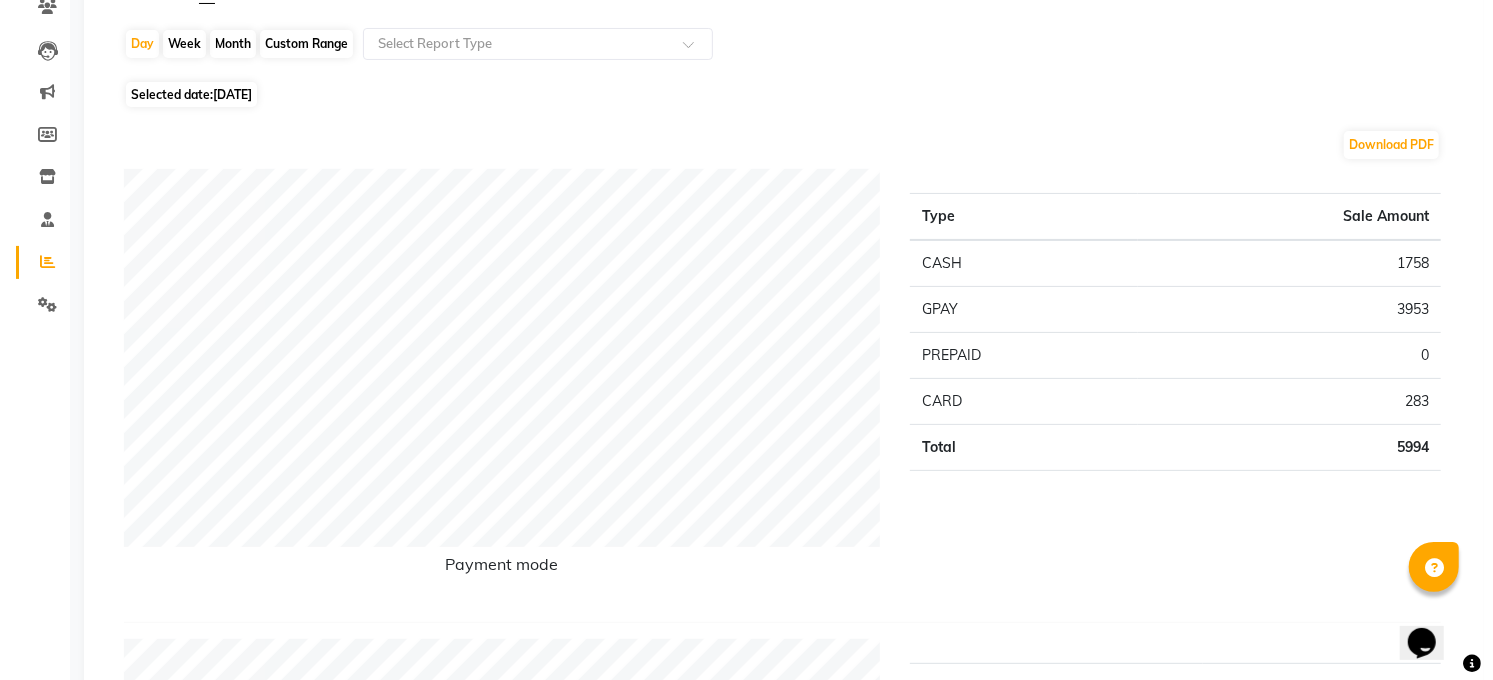 scroll, scrollTop: 0, scrollLeft: 0, axis: both 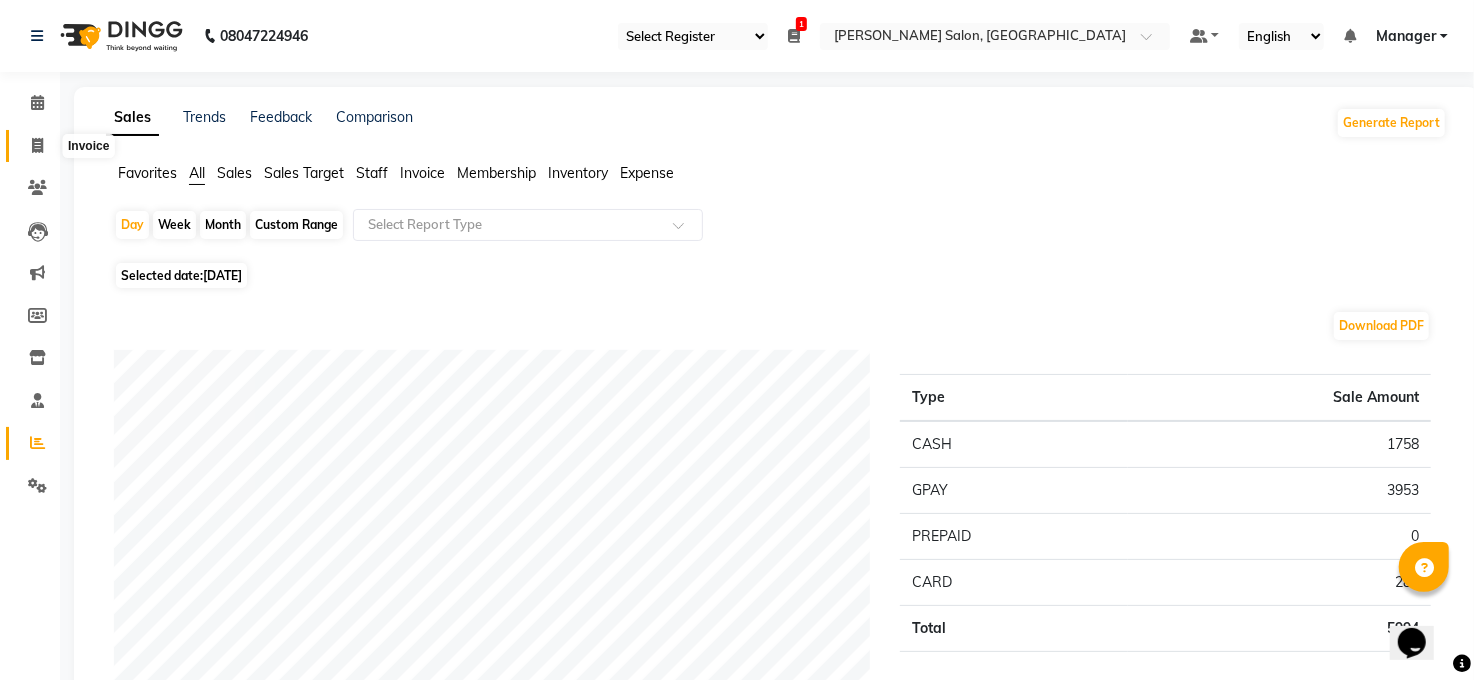 click 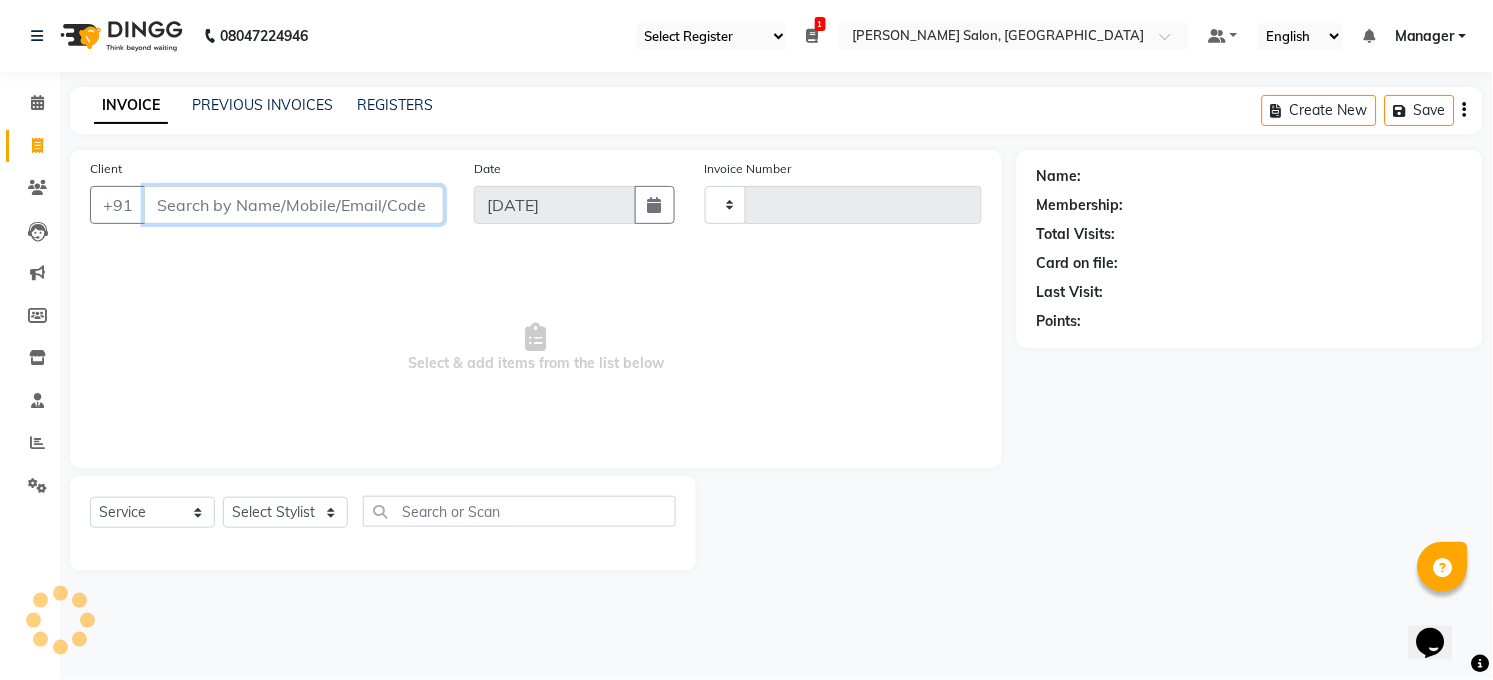 type on "2730" 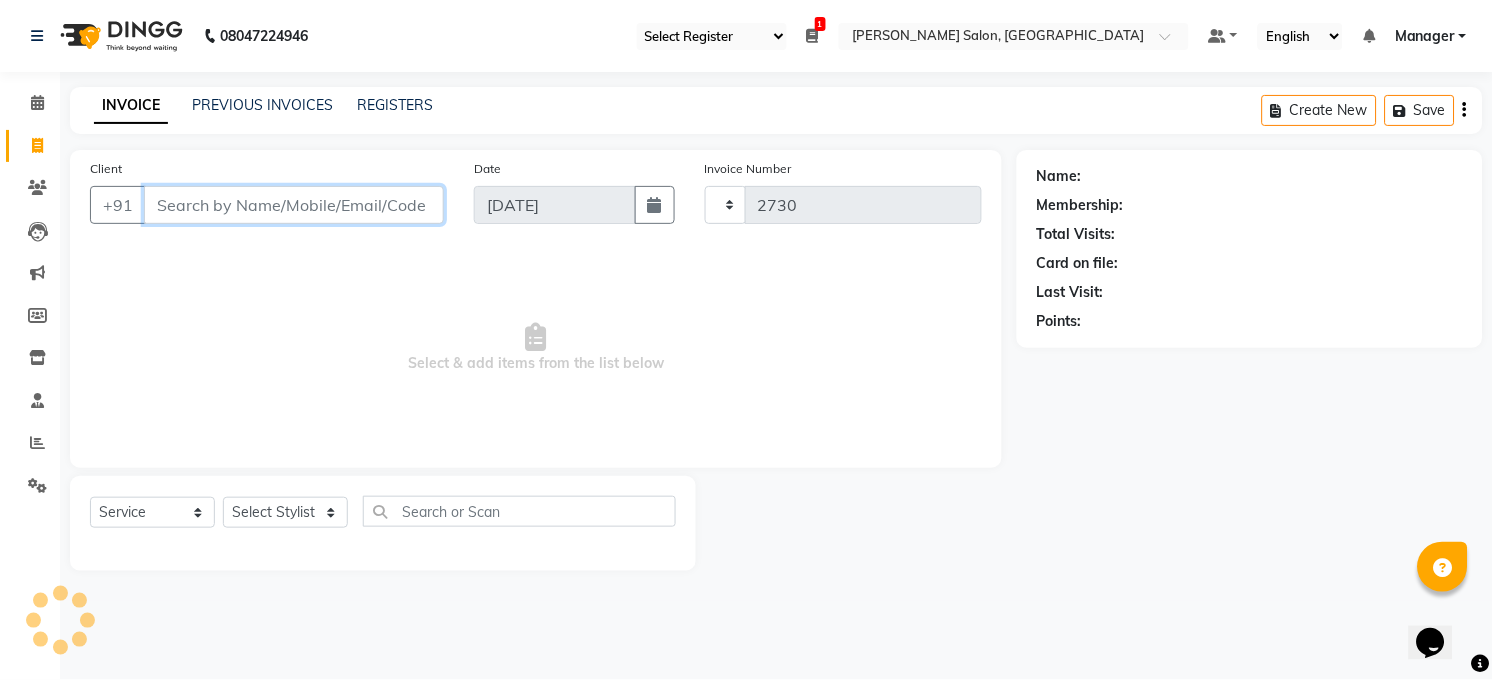 select on "5748" 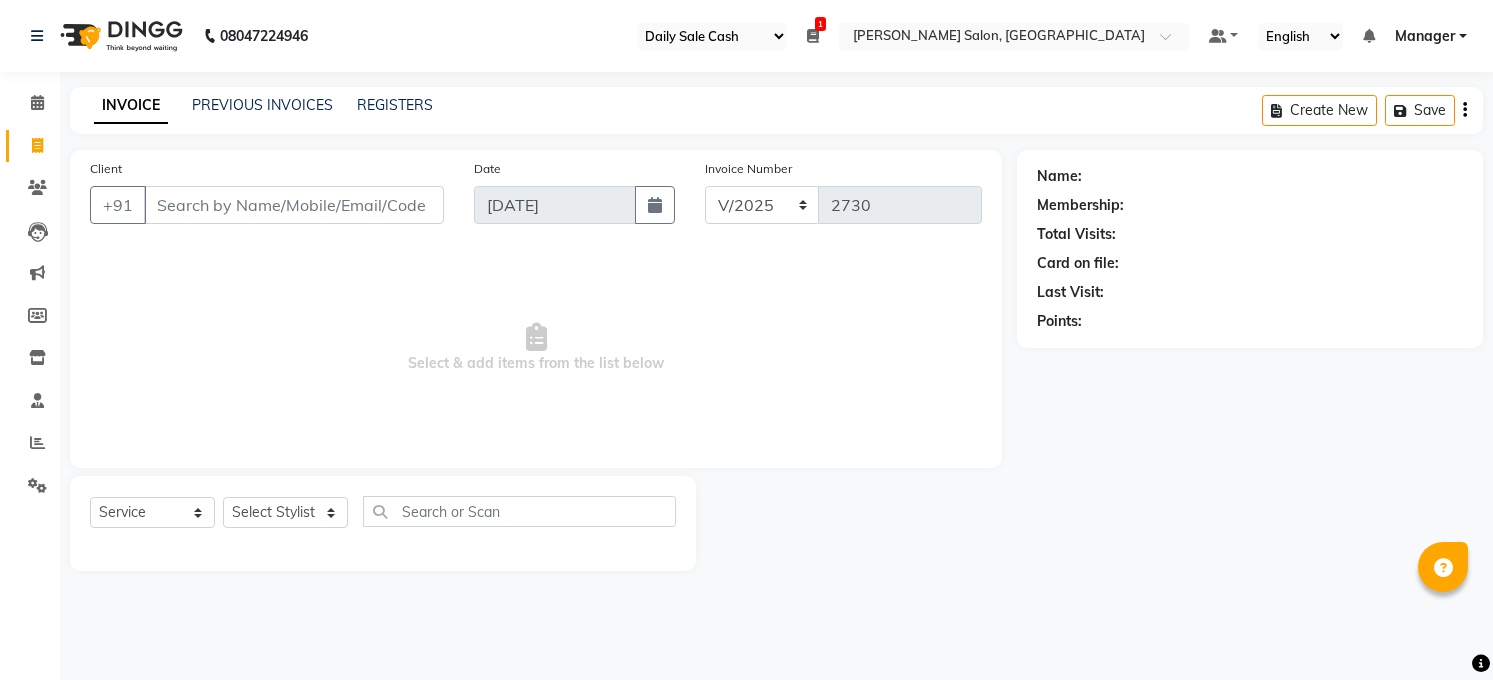 select on "35" 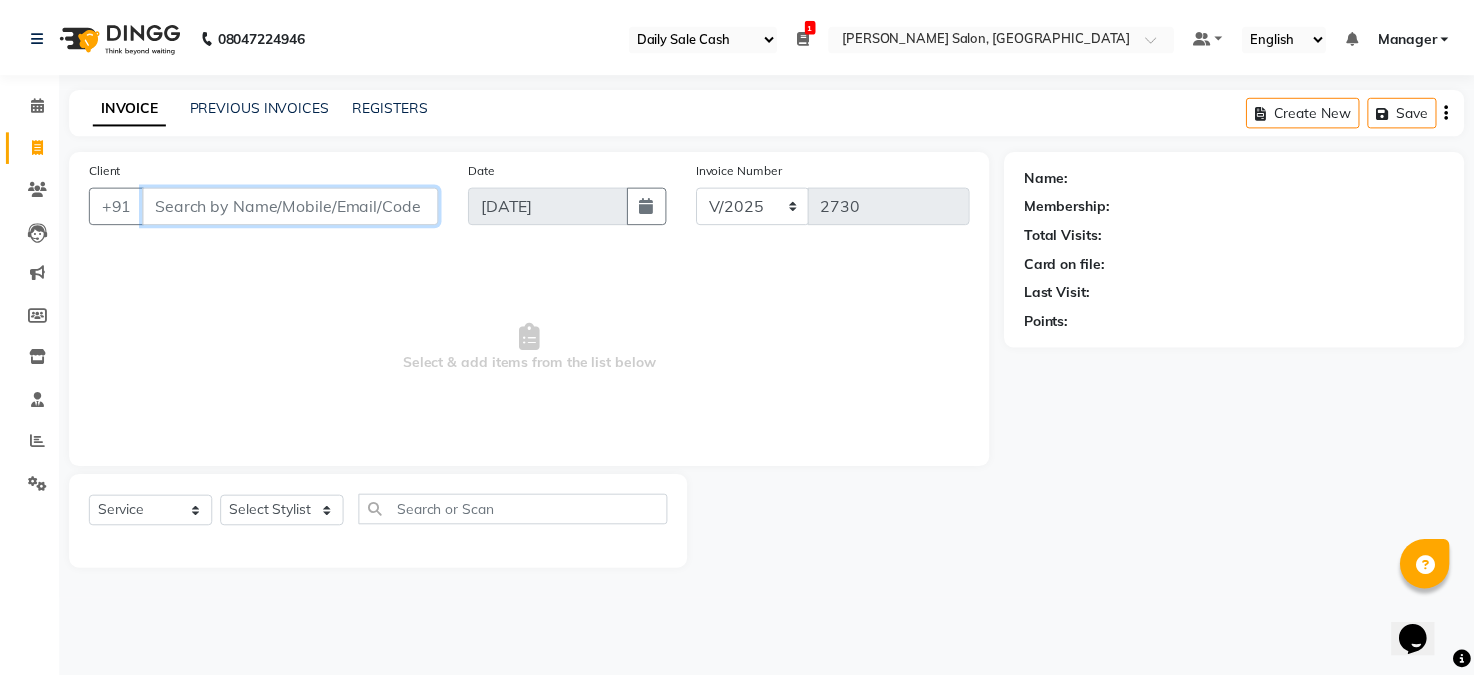 scroll, scrollTop: 0, scrollLeft: 0, axis: both 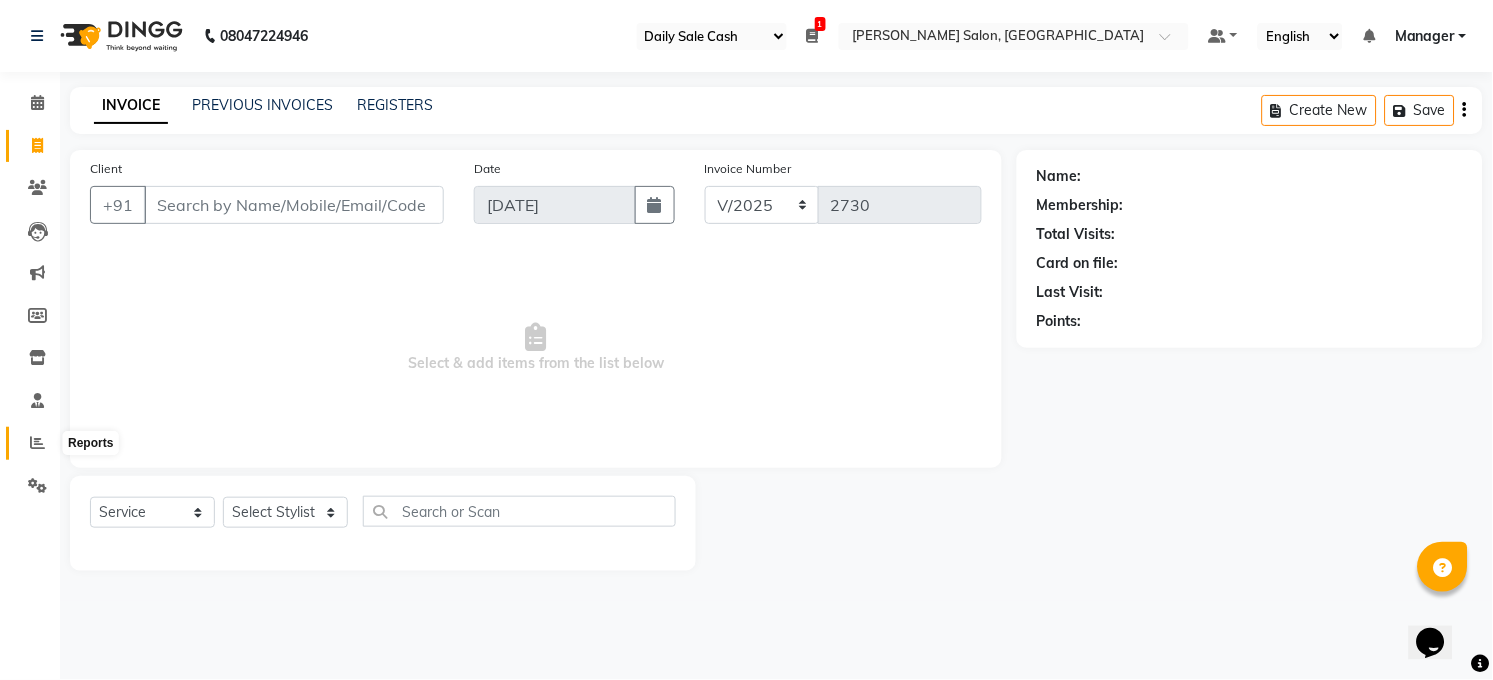 click 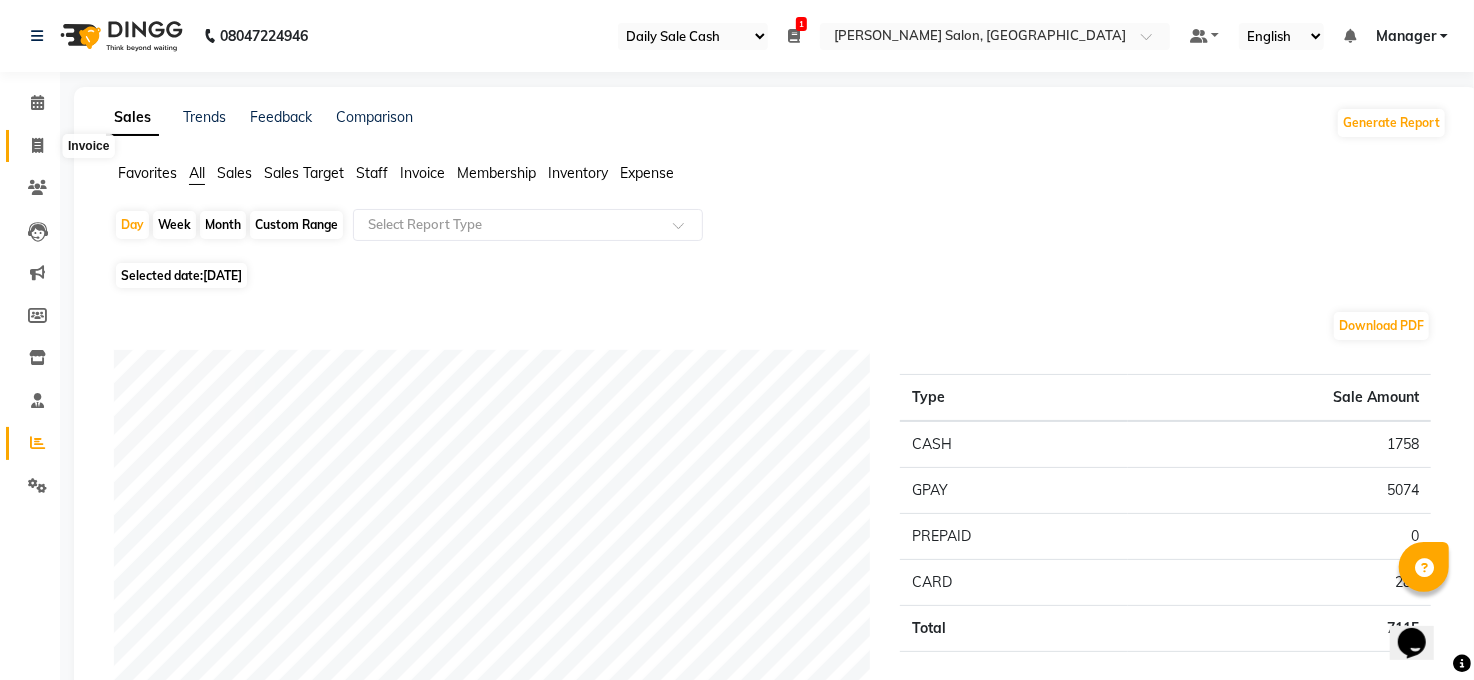 click 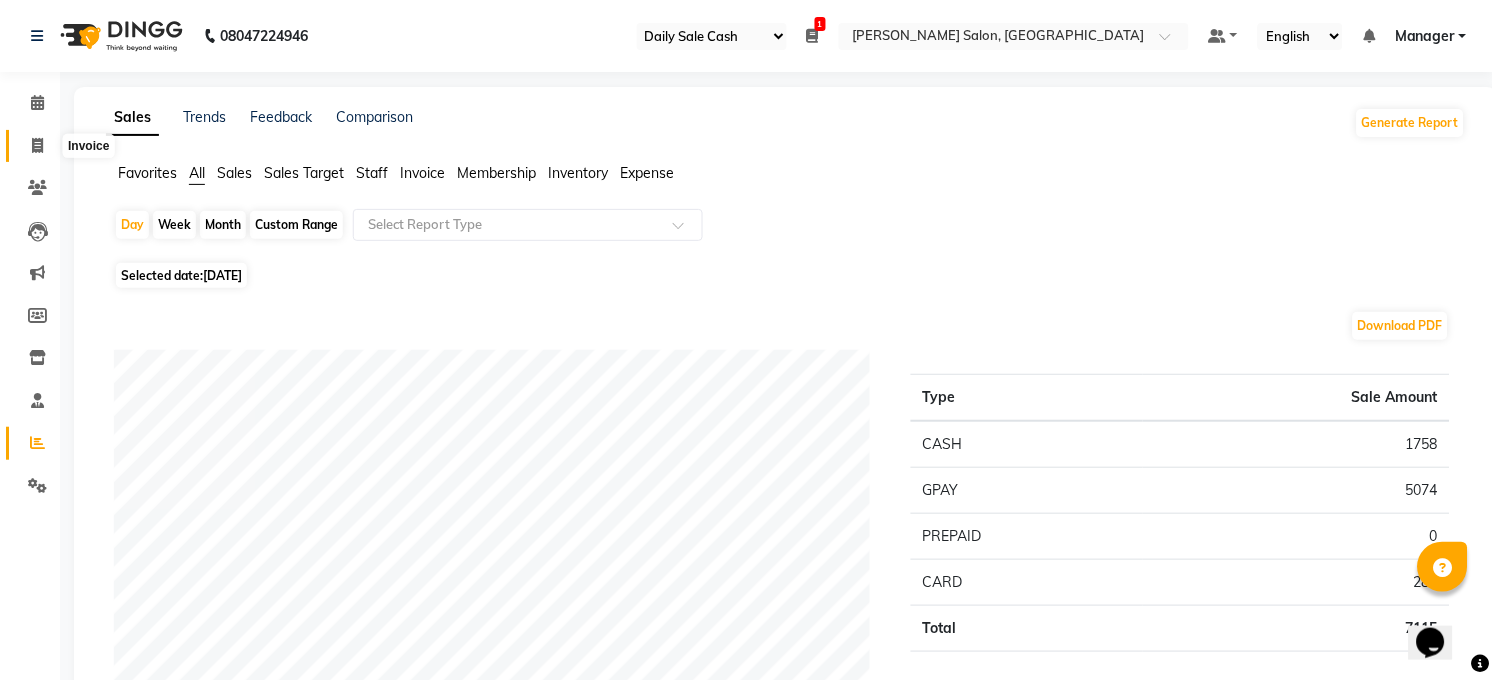 select on "5748" 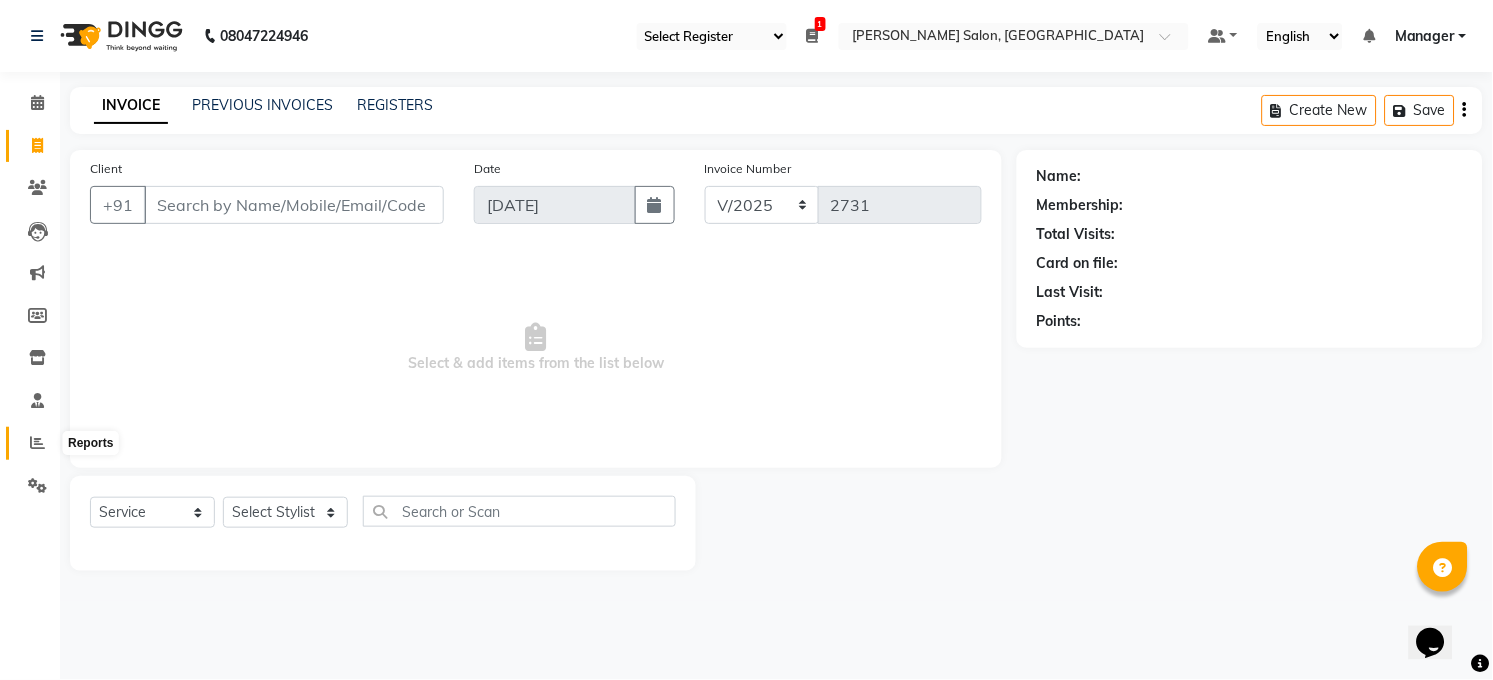 click 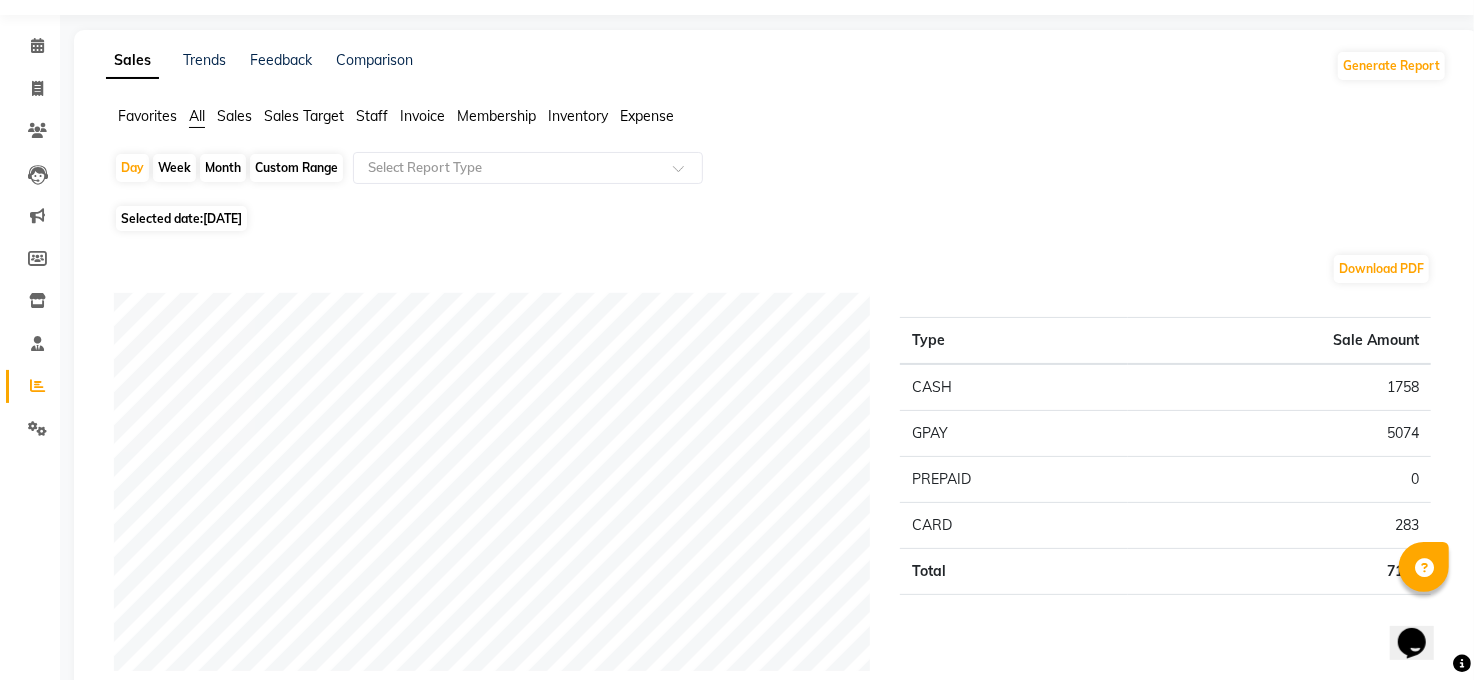 scroll, scrollTop: 0, scrollLeft: 0, axis: both 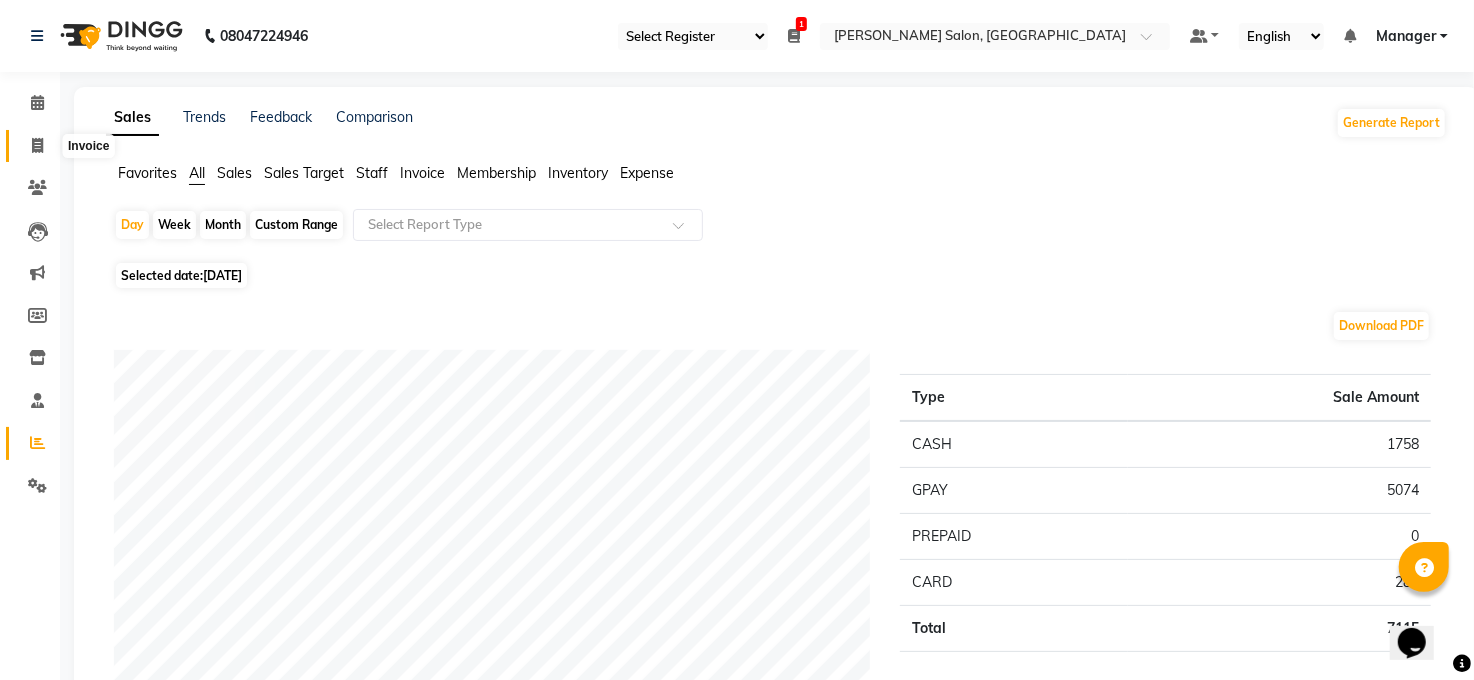 click 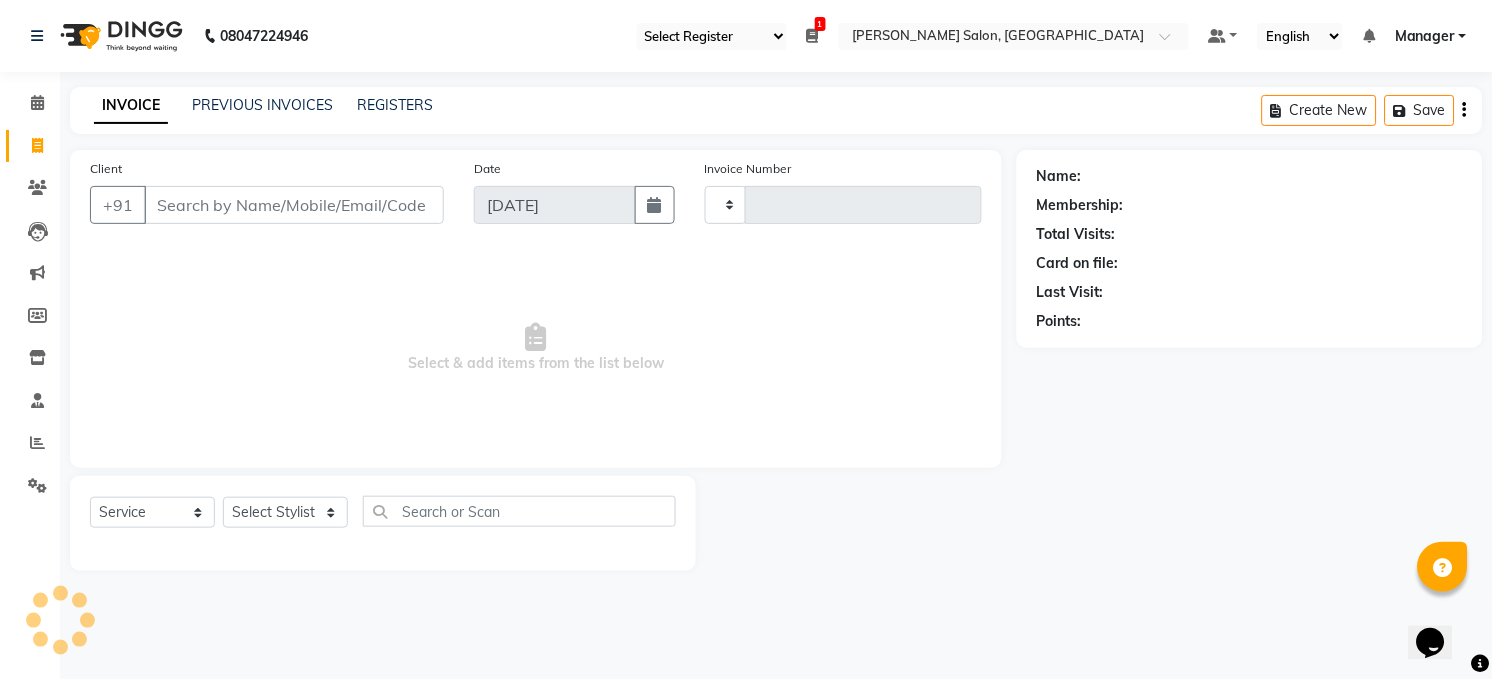 type on "2731" 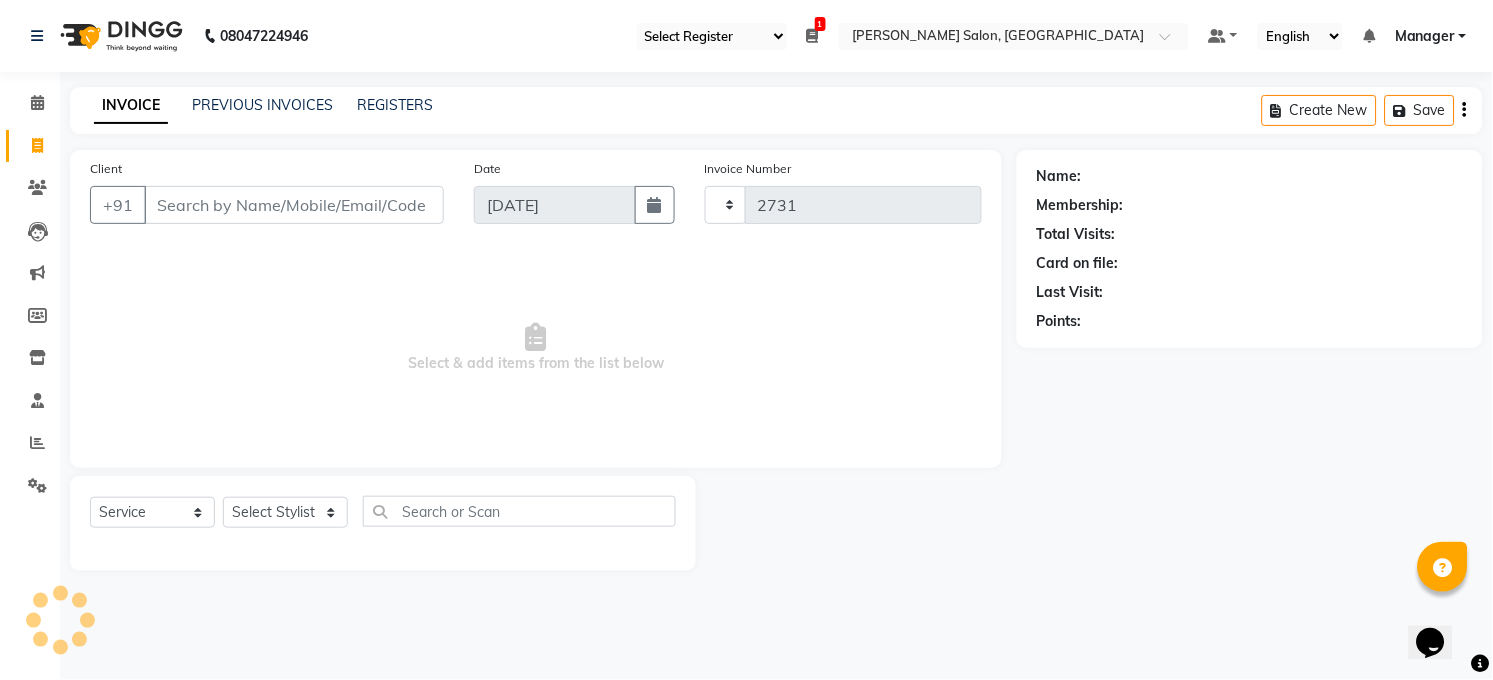 select on "5748" 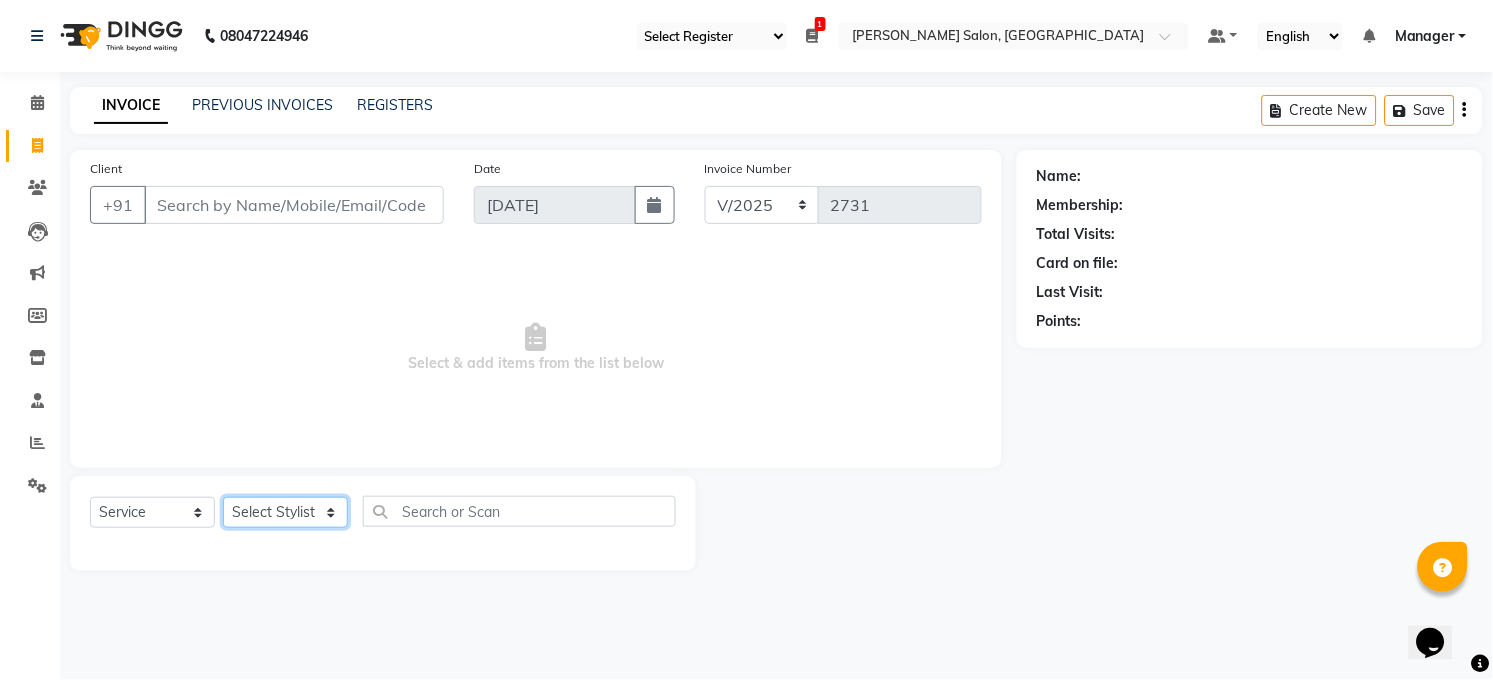 click on "Select Stylist [PERSON_NAME] [PERSON_NAME] [PERSON_NAME] COUNTER  Manager [PERSON_NAME] [PERSON_NAME] [PERSON_NAME] [PERSON_NAME] [PERSON_NAME] Santosh SAURABH [PERSON_NAME] [PERSON_NAME] Veer [PERSON_NAME]" 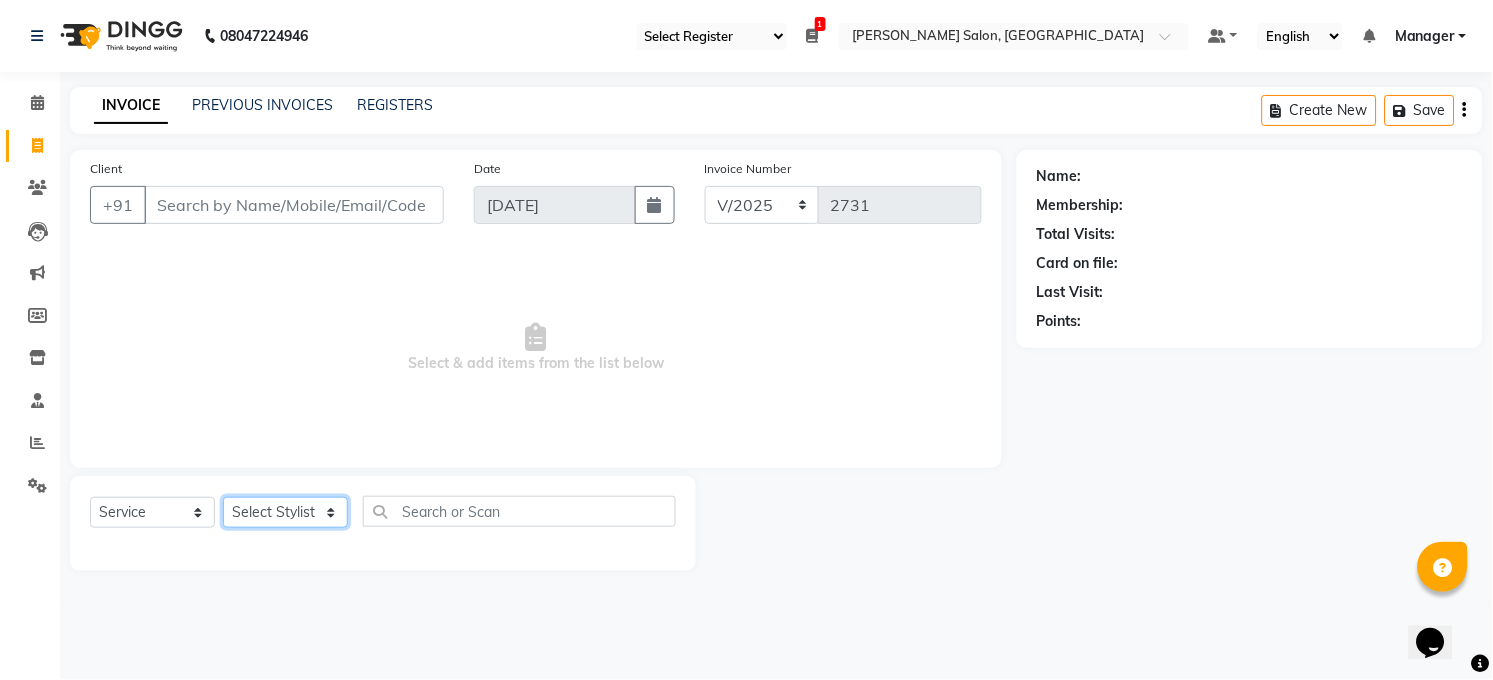 select on "45734" 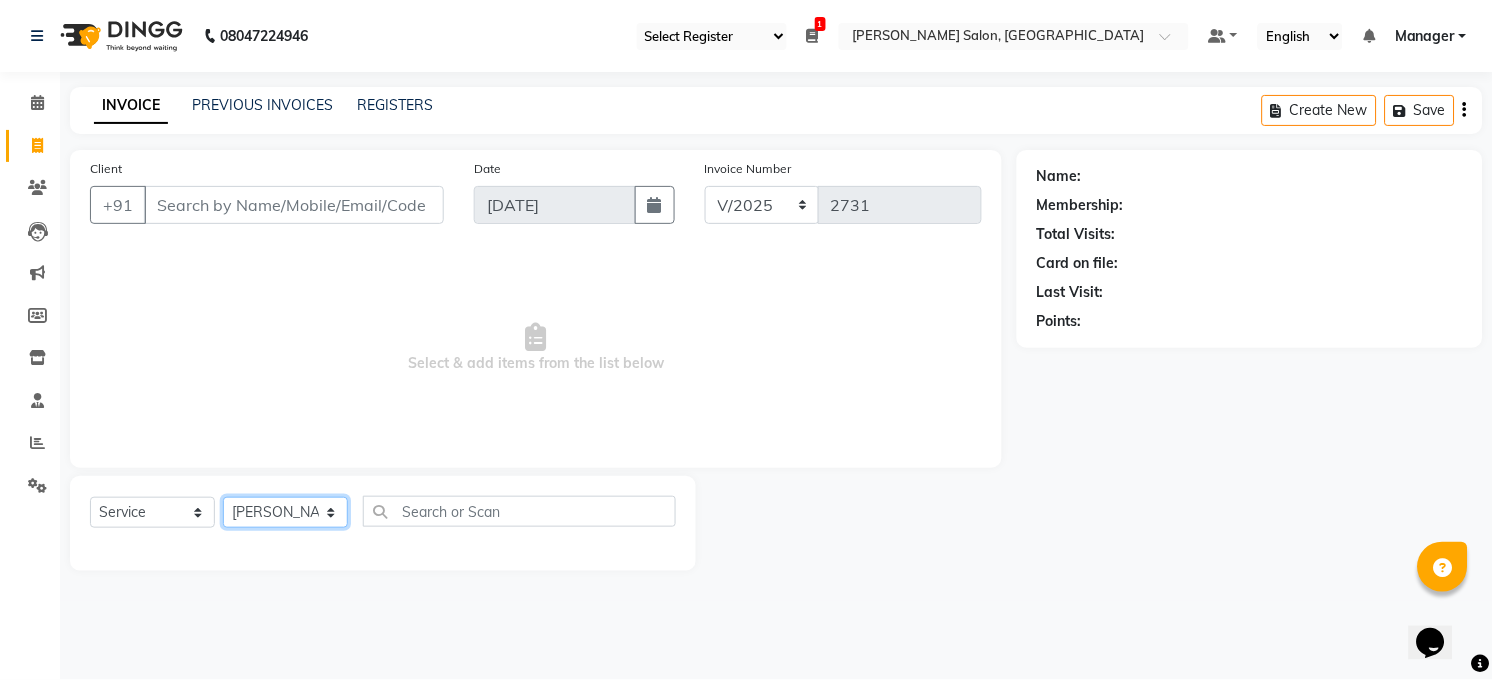 click on "Select Stylist [PERSON_NAME] [PERSON_NAME] [PERSON_NAME] COUNTER  Manager [PERSON_NAME] [PERSON_NAME] [PERSON_NAME] [PERSON_NAME] [PERSON_NAME] Santosh SAURABH [PERSON_NAME] [PERSON_NAME] Veer [PERSON_NAME]" 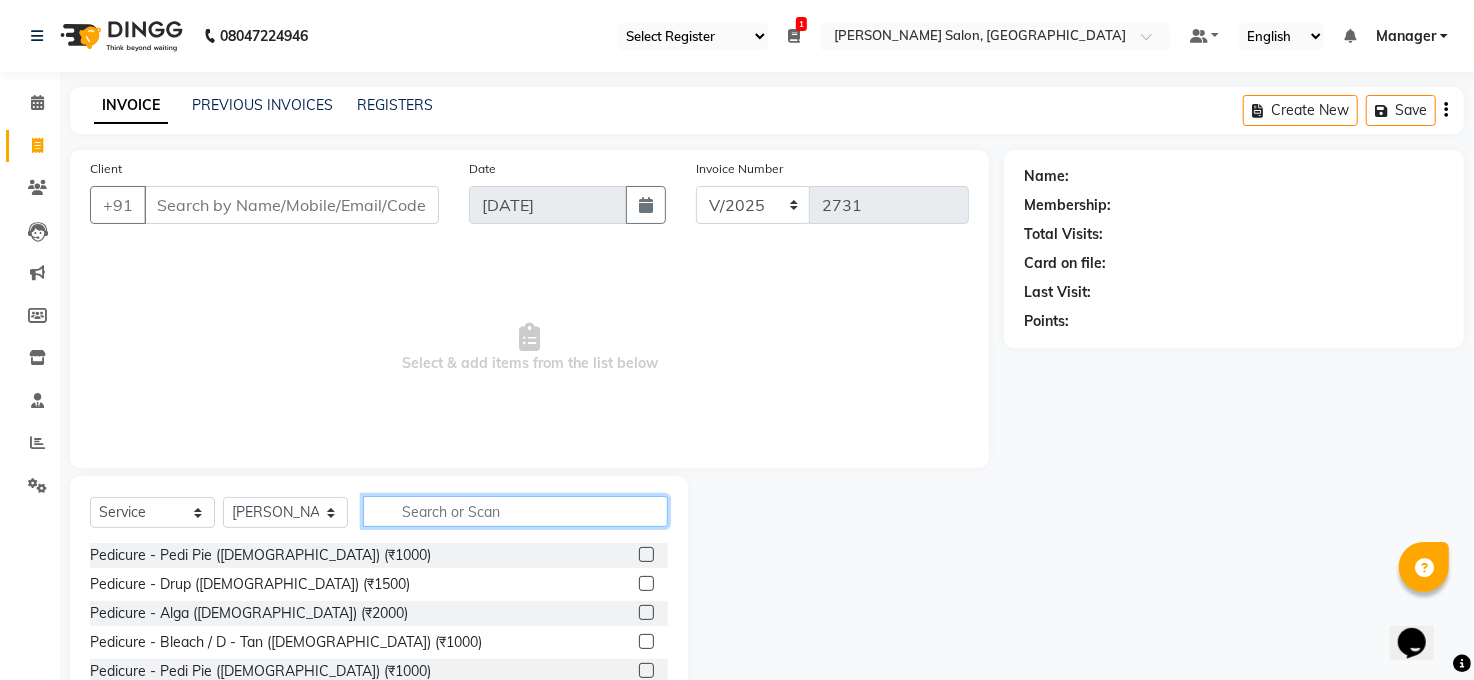 click 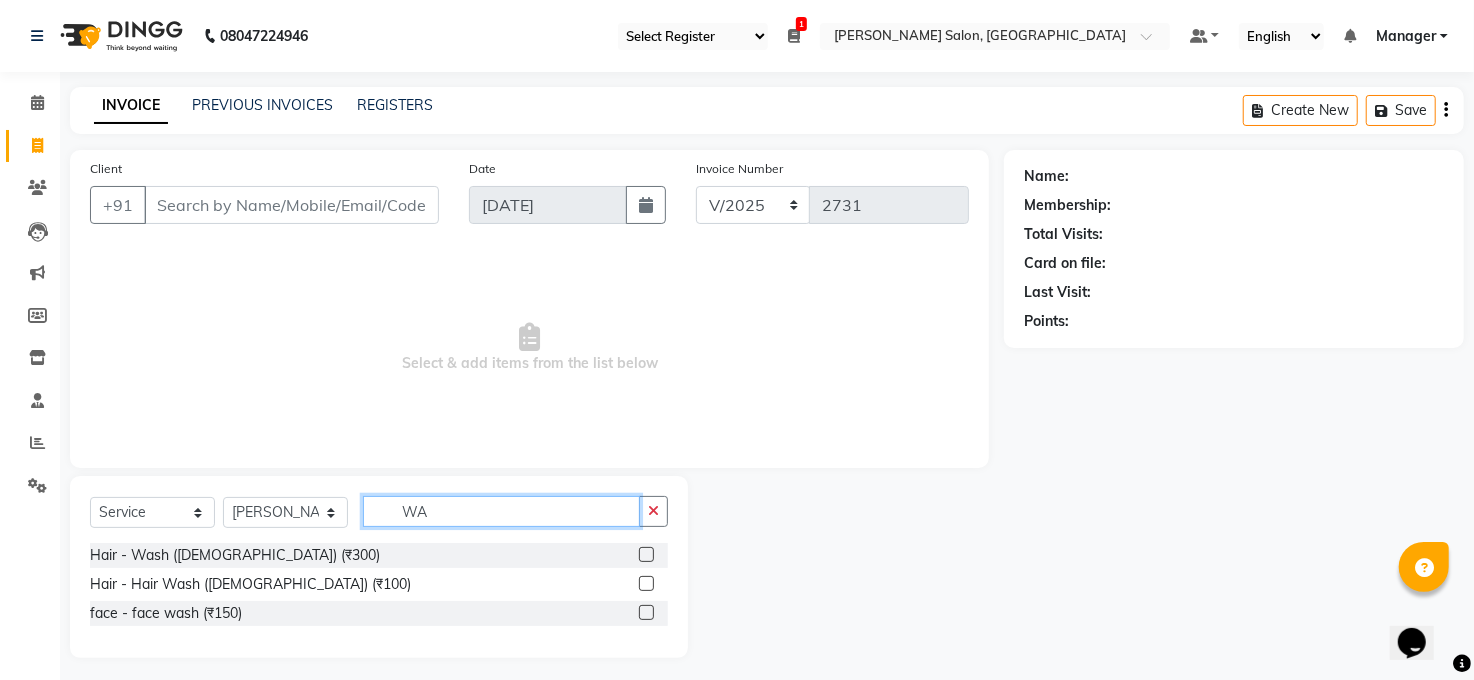type on "W" 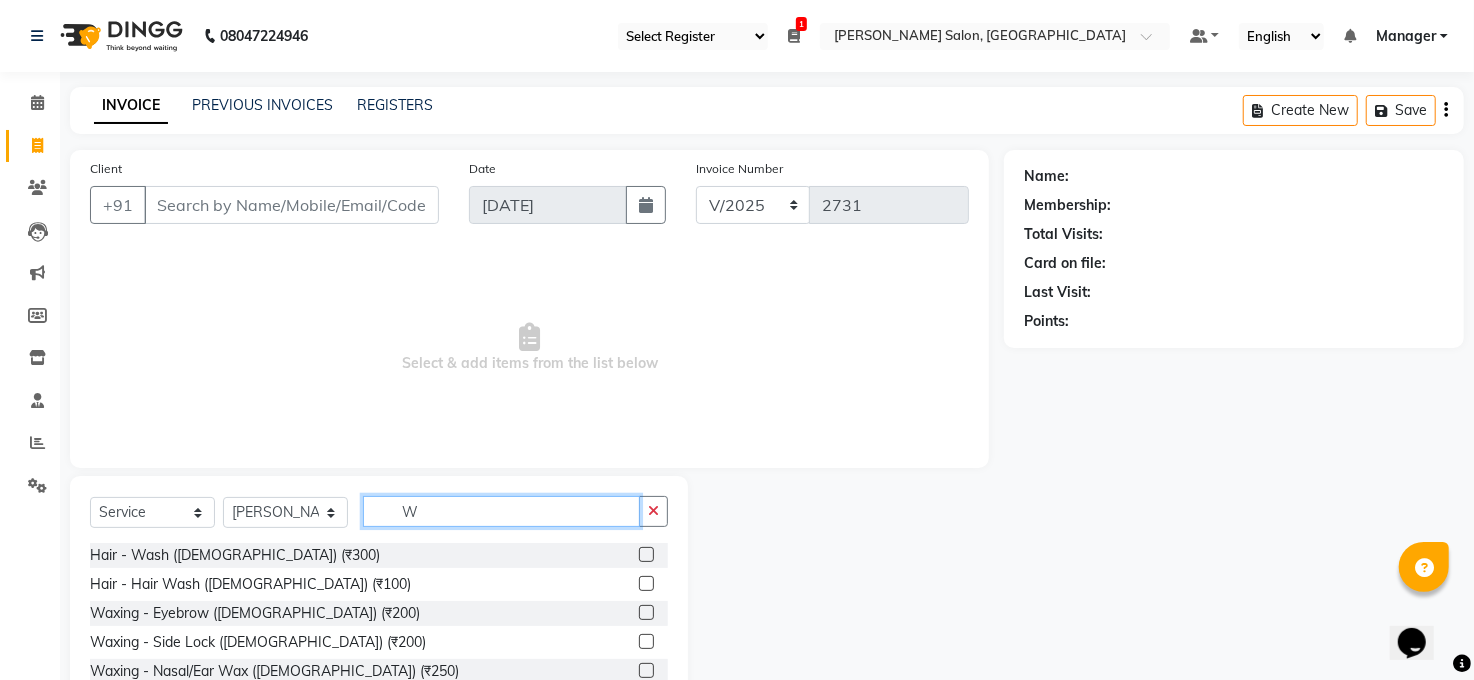 type 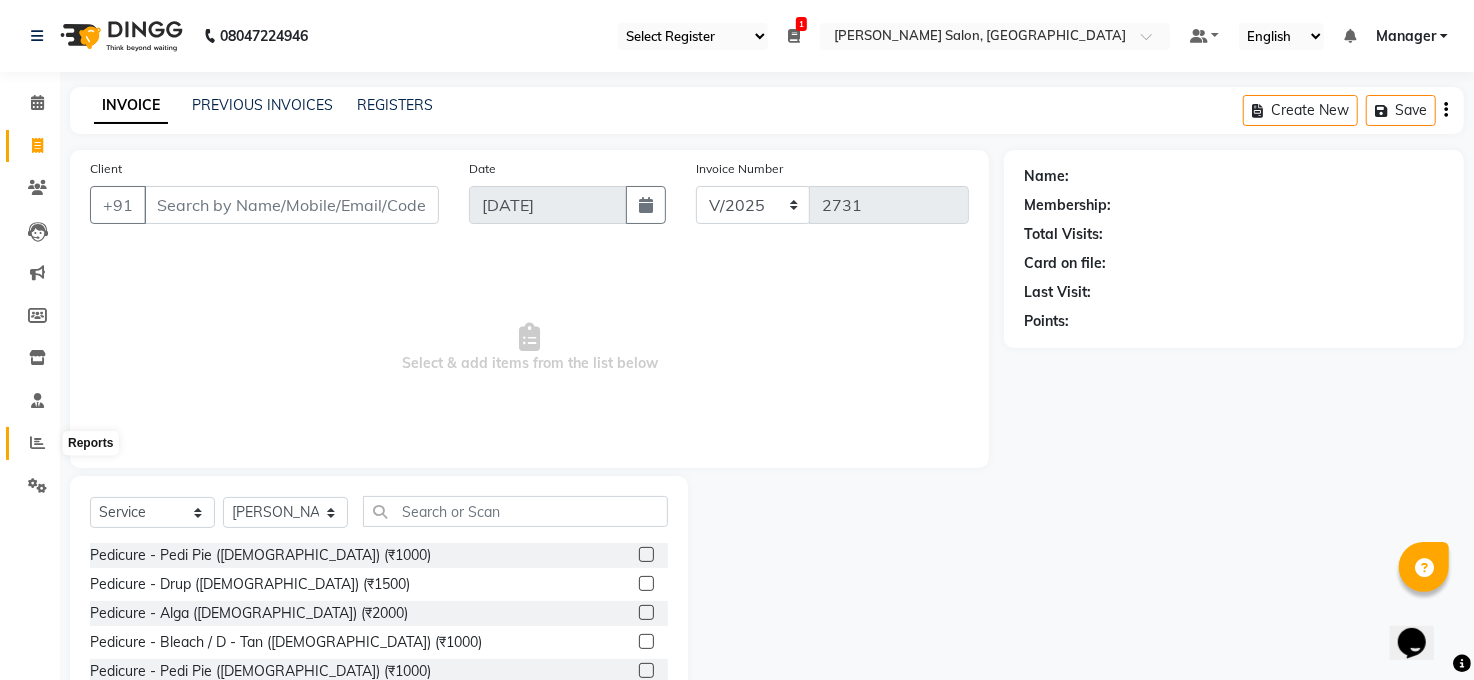 click 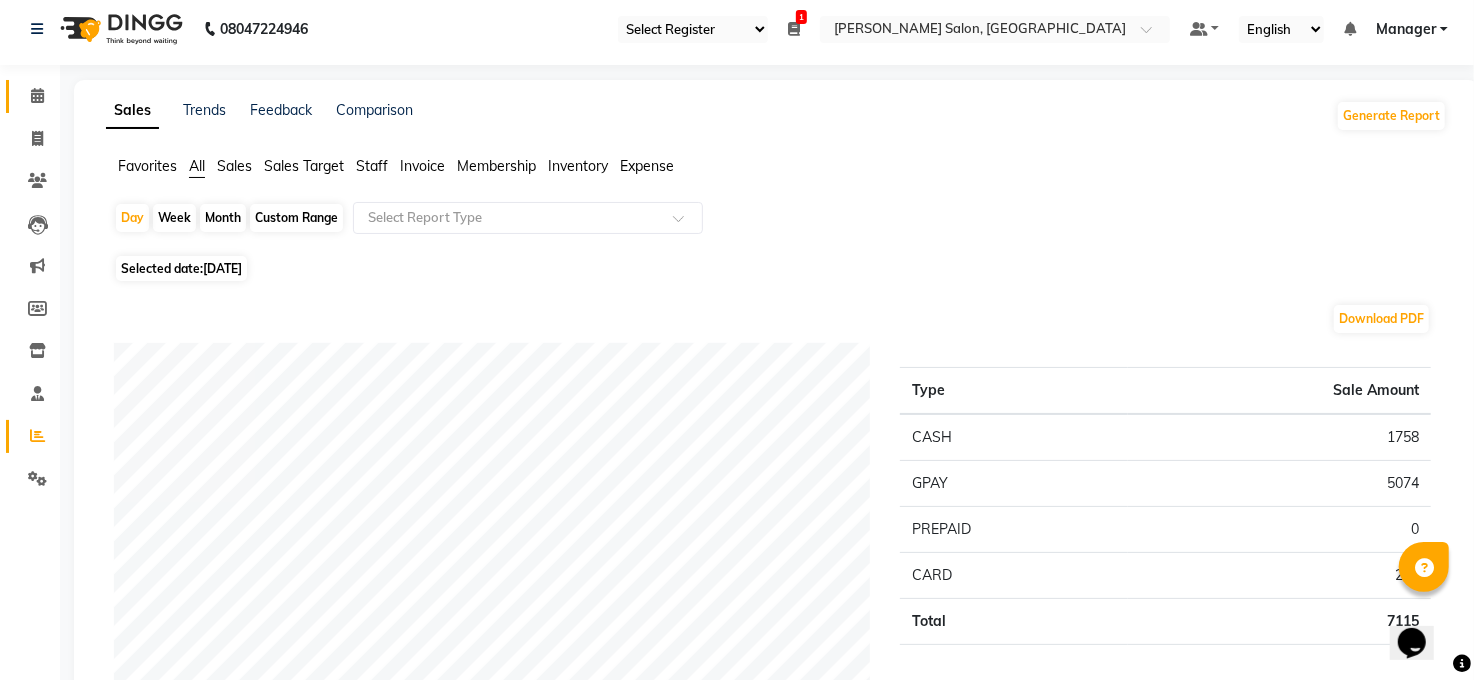 scroll, scrollTop: 0, scrollLeft: 0, axis: both 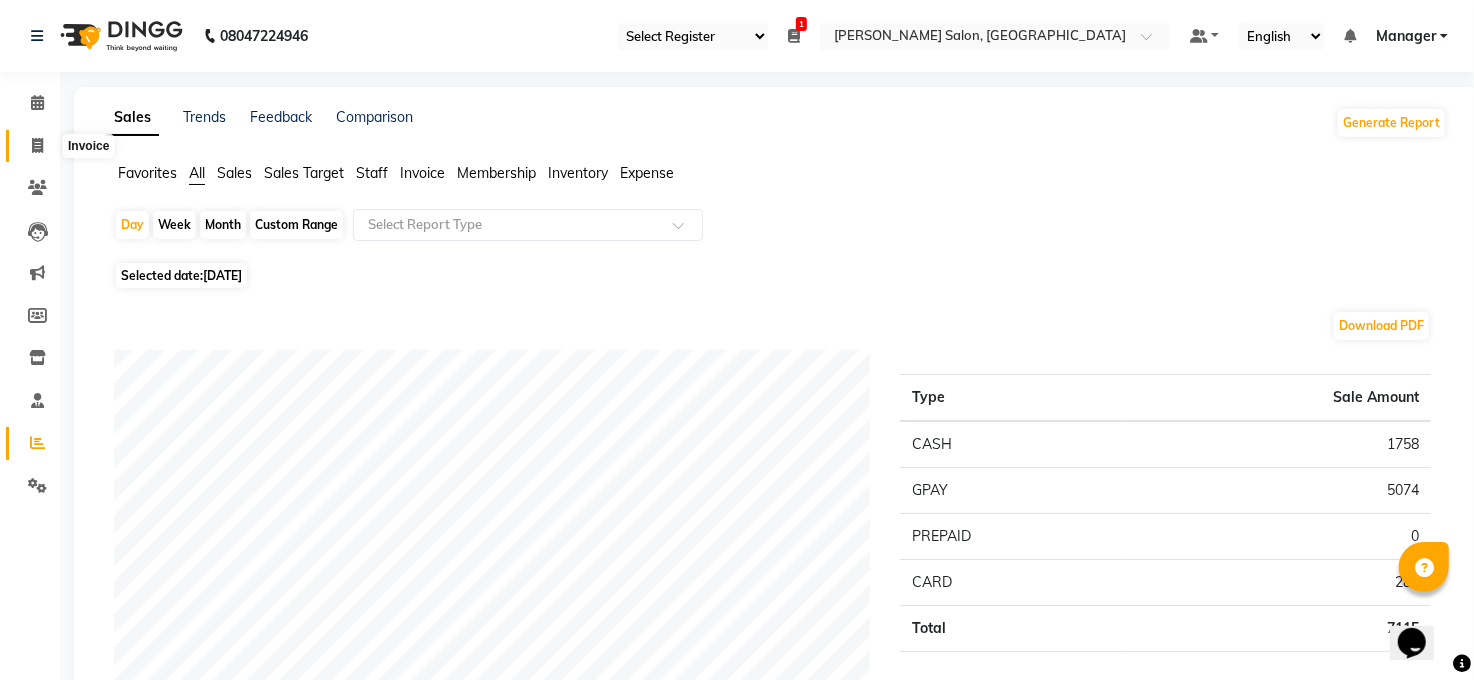 click 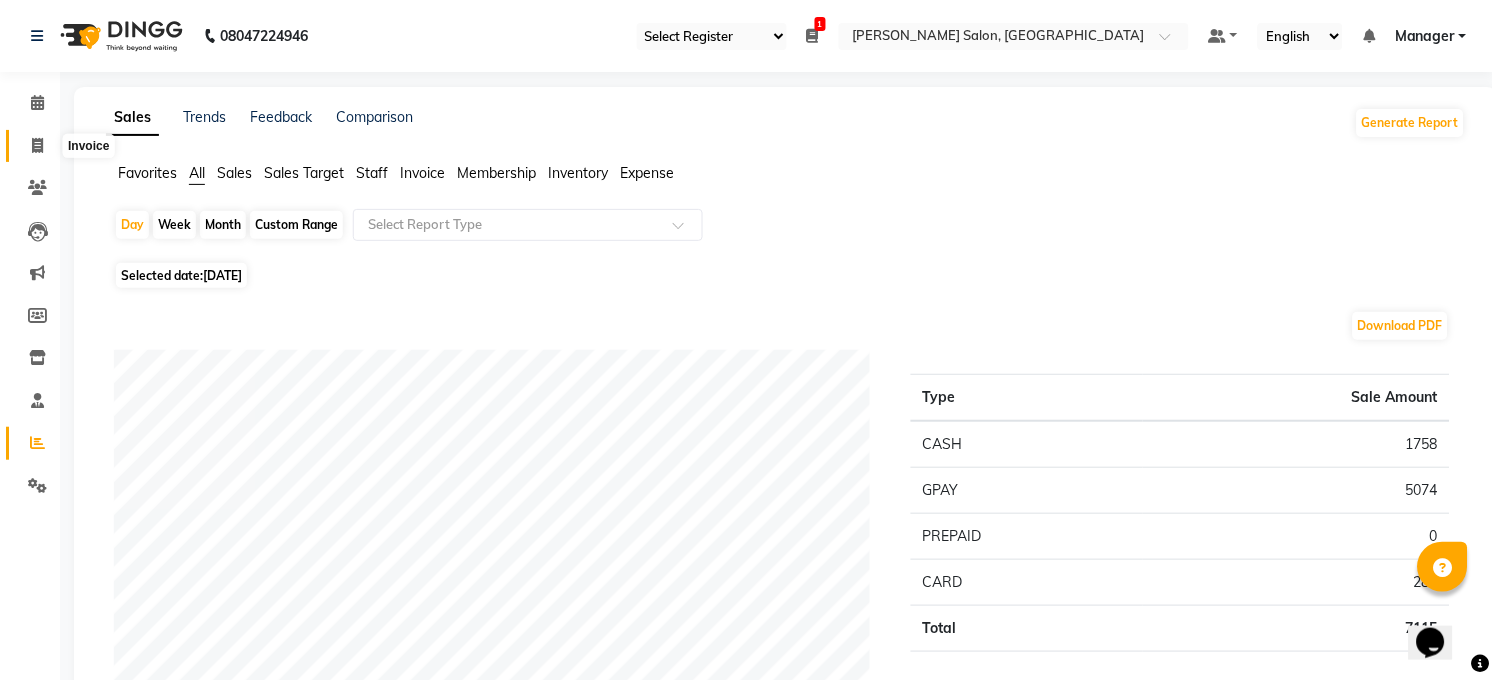 select on "service" 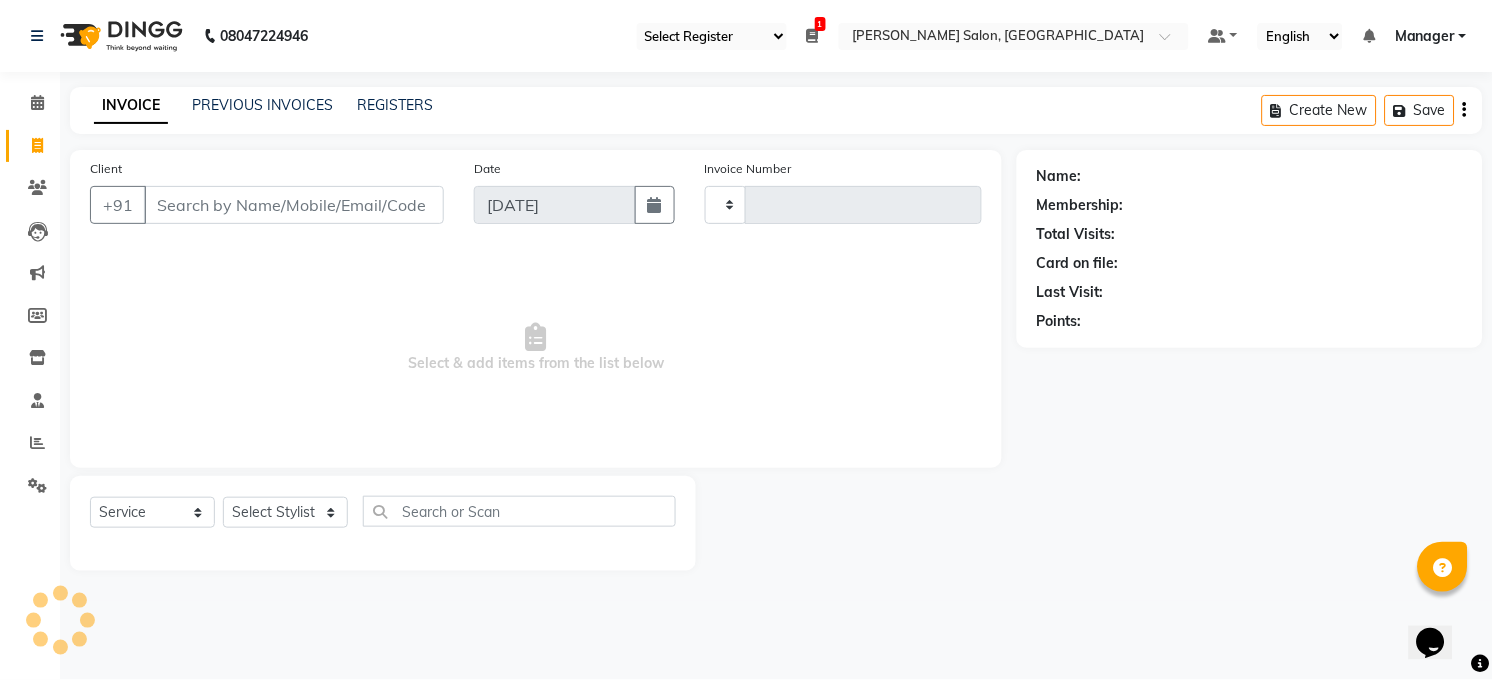 type on "2731" 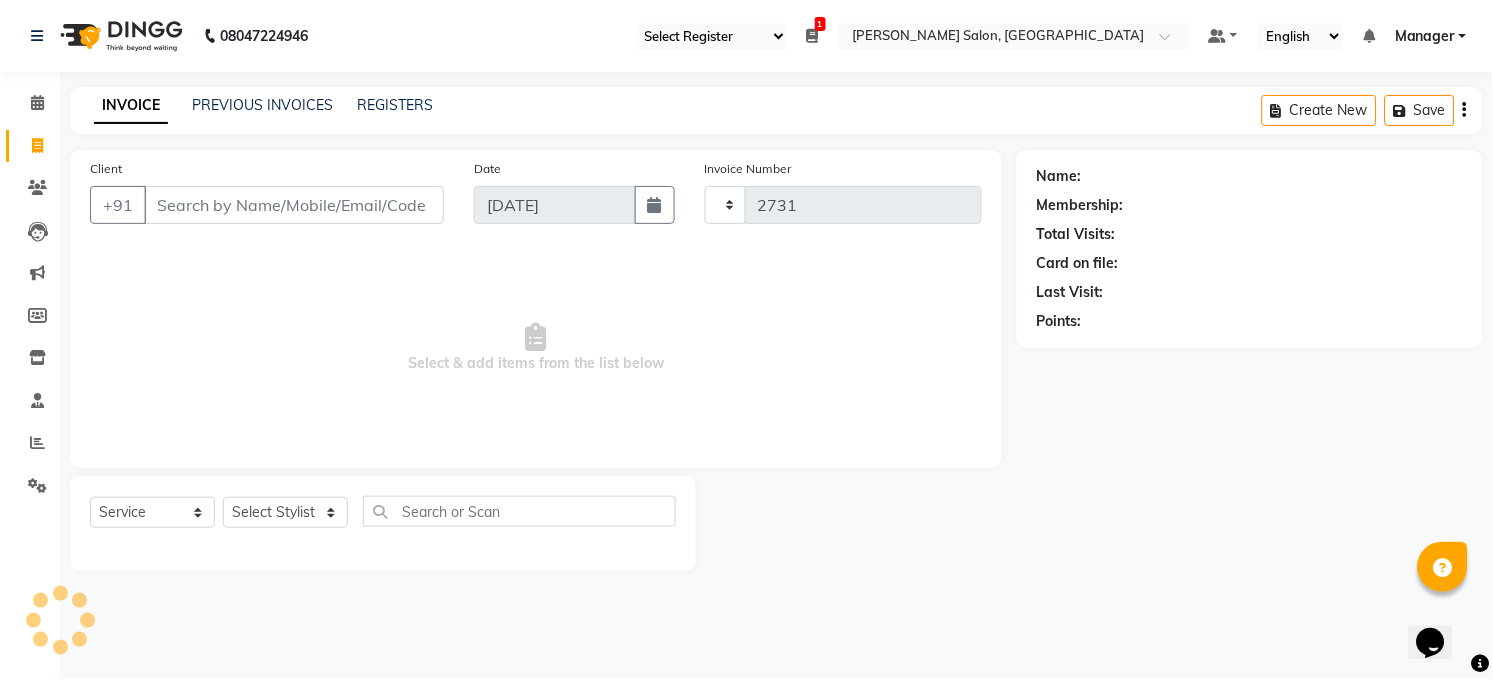 select on "5748" 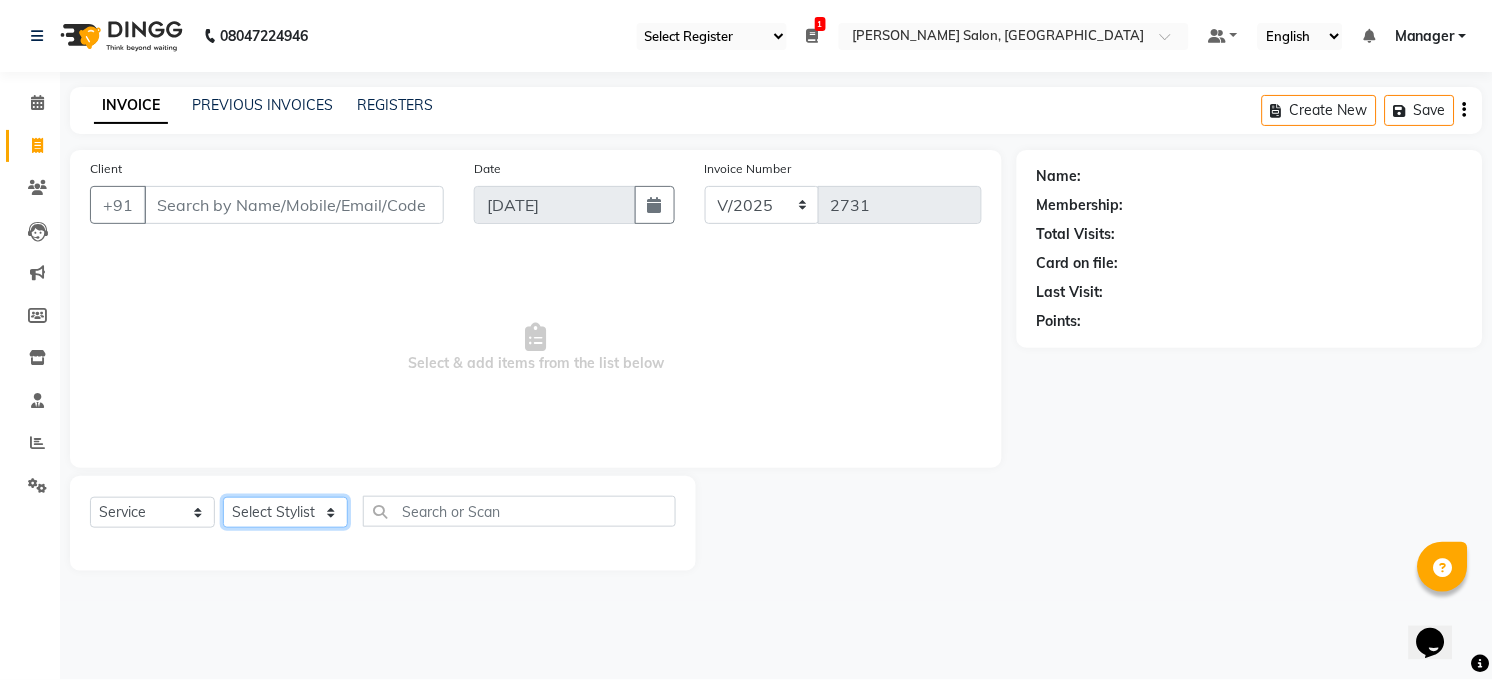 click on "Select Stylist [PERSON_NAME] [PERSON_NAME] [PERSON_NAME] COUNTER  Manager [PERSON_NAME] [PERSON_NAME] [PERSON_NAME] [PERSON_NAME] [PERSON_NAME] Santosh SAURABH [PERSON_NAME] [PERSON_NAME] Veer [PERSON_NAME]" 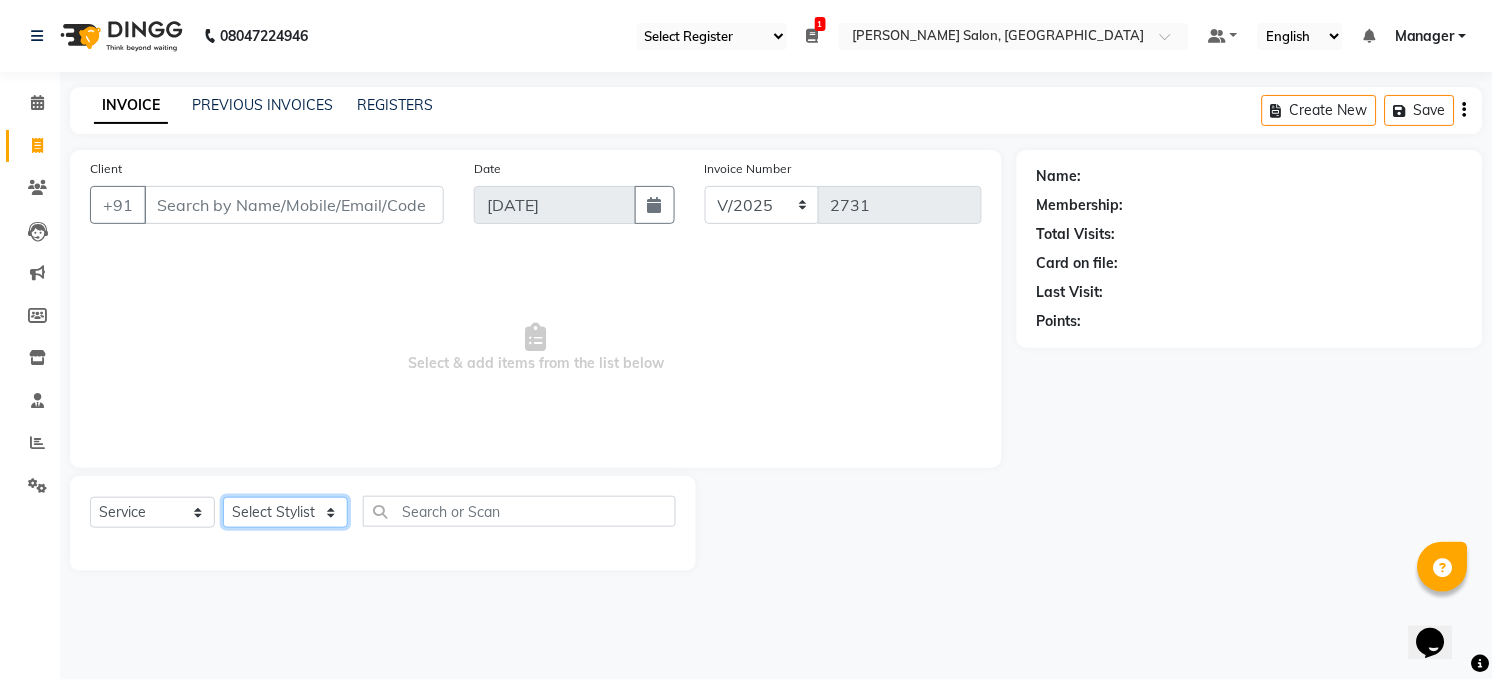 select on "45734" 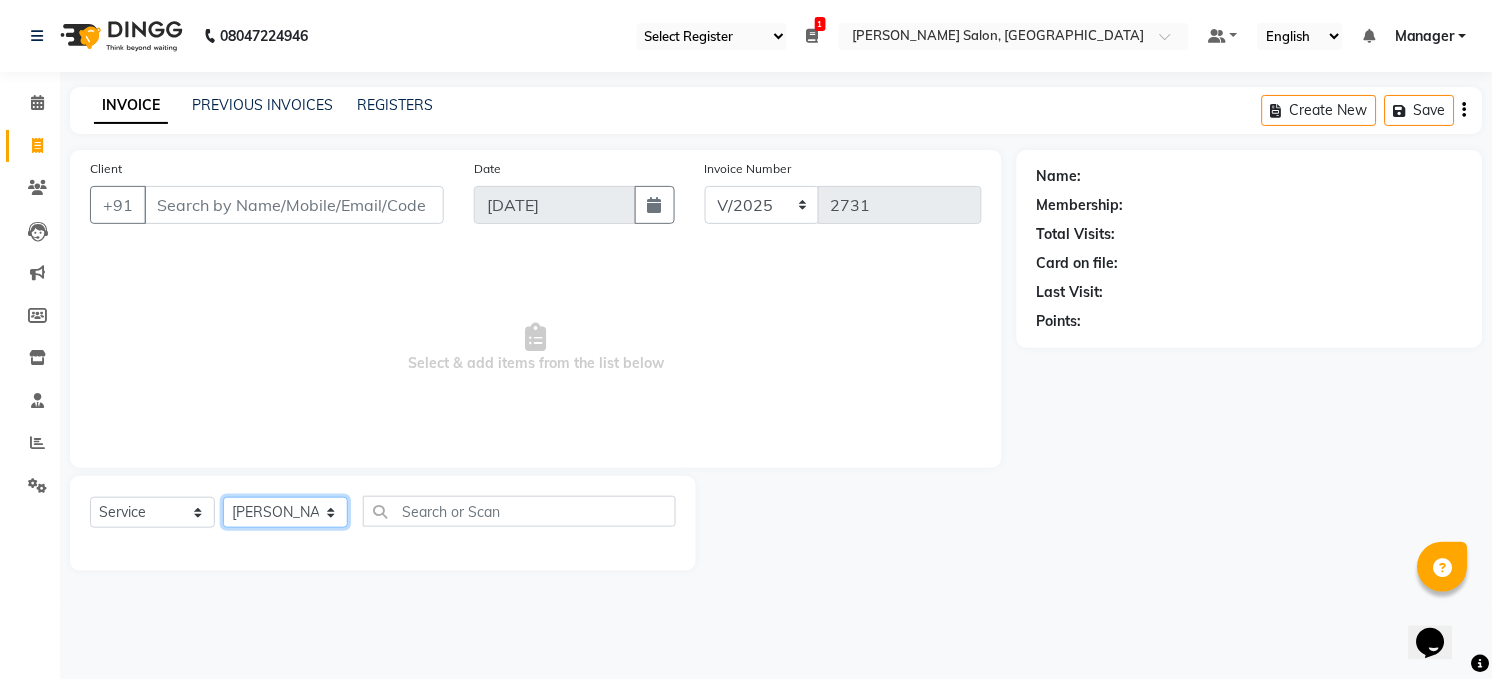 click on "Select Stylist [PERSON_NAME] [PERSON_NAME] [PERSON_NAME] COUNTER  Manager [PERSON_NAME] [PERSON_NAME] [PERSON_NAME] [PERSON_NAME] [PERSON_NAME] Santosh SAURABH [PERSON_NAME] [PERSON_NAME] Veer [PERSON_NAME]" 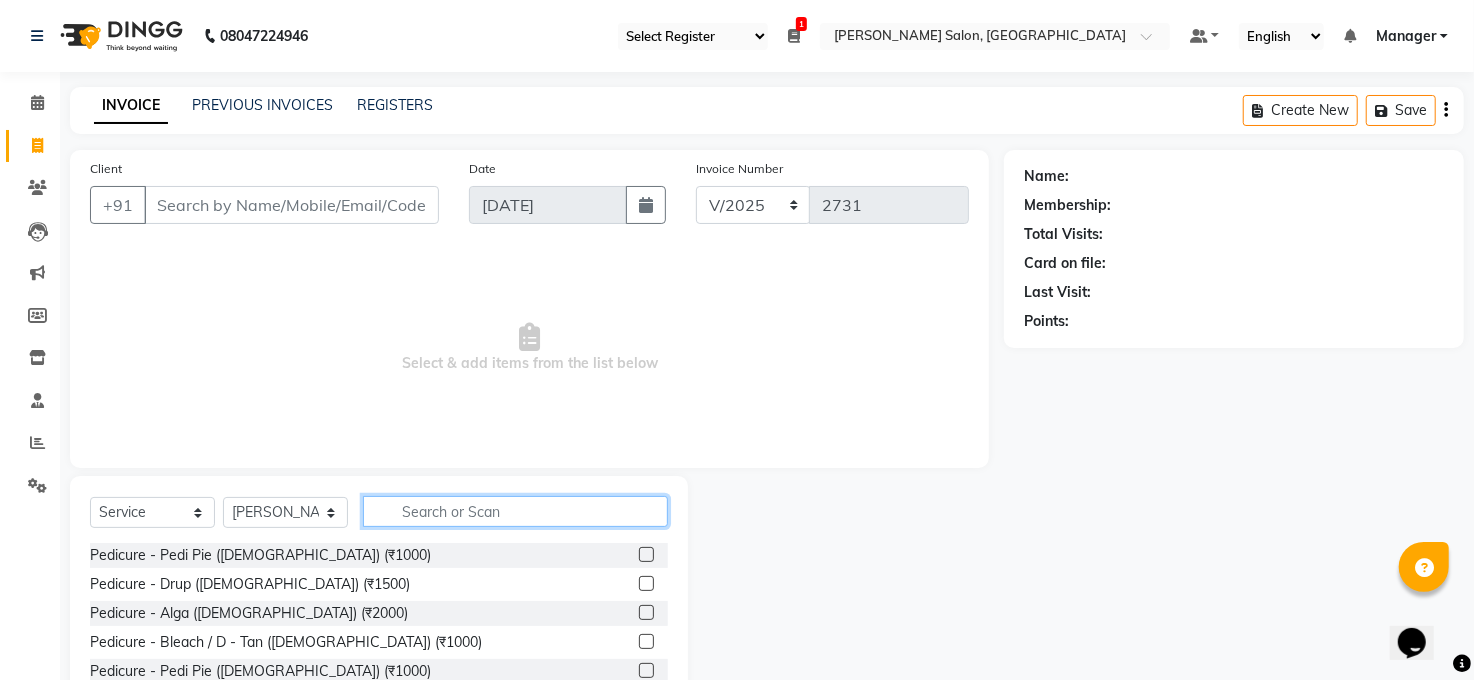 click 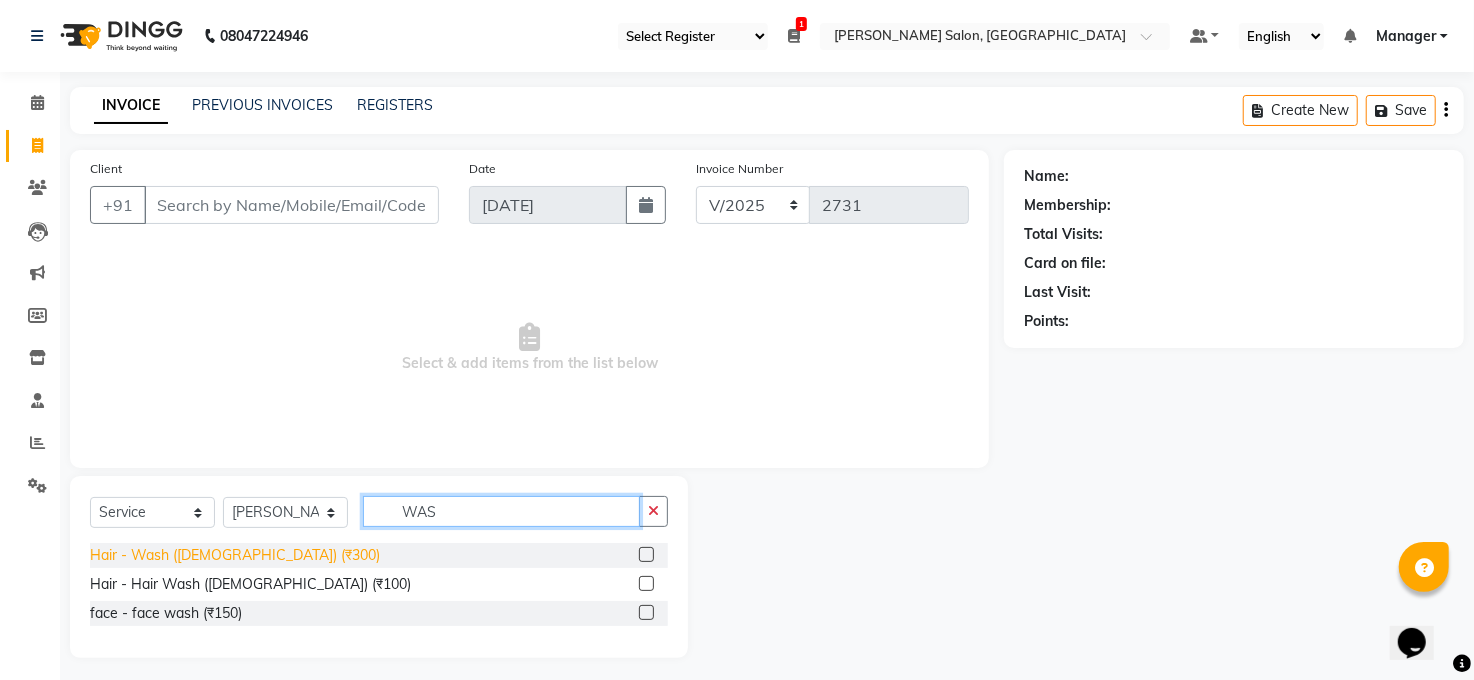 type on "WAS" 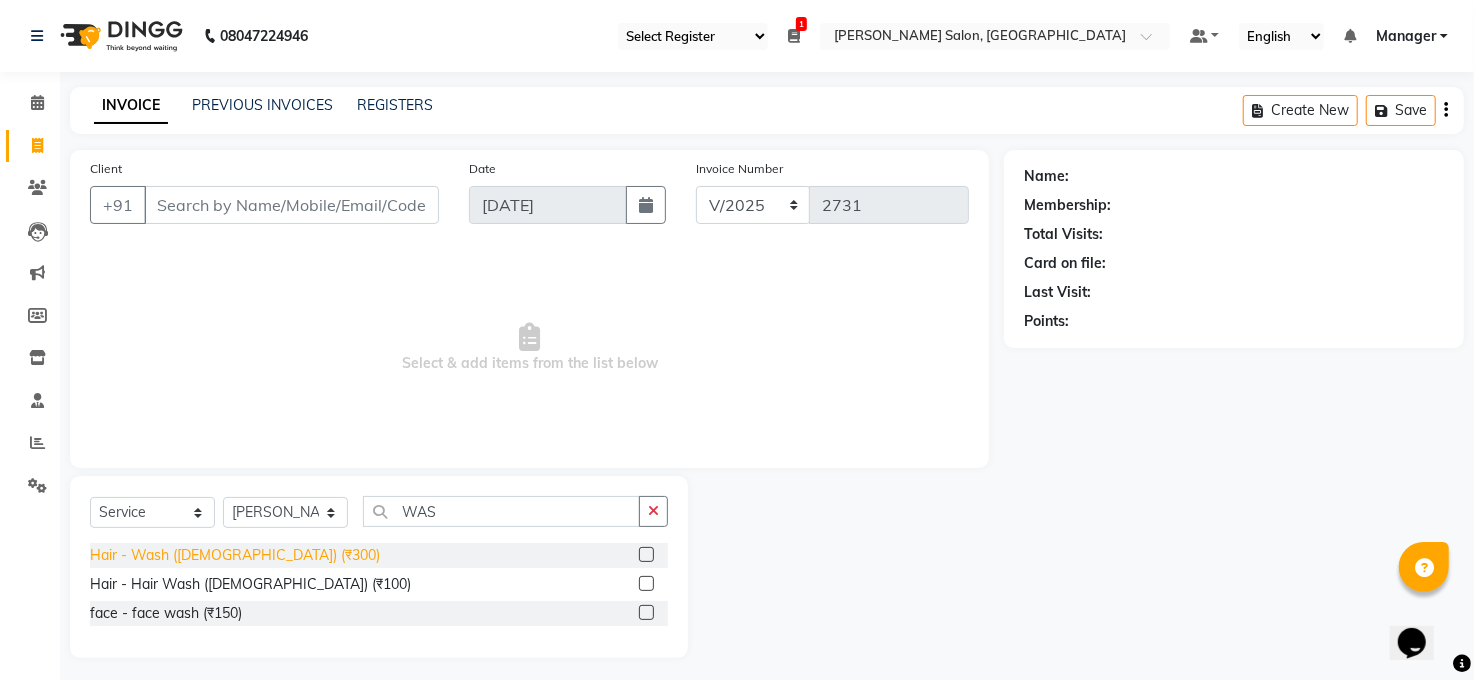 click on "Hair - Wash ([DEMOGRAPHIC_DATA]) (₹300)" 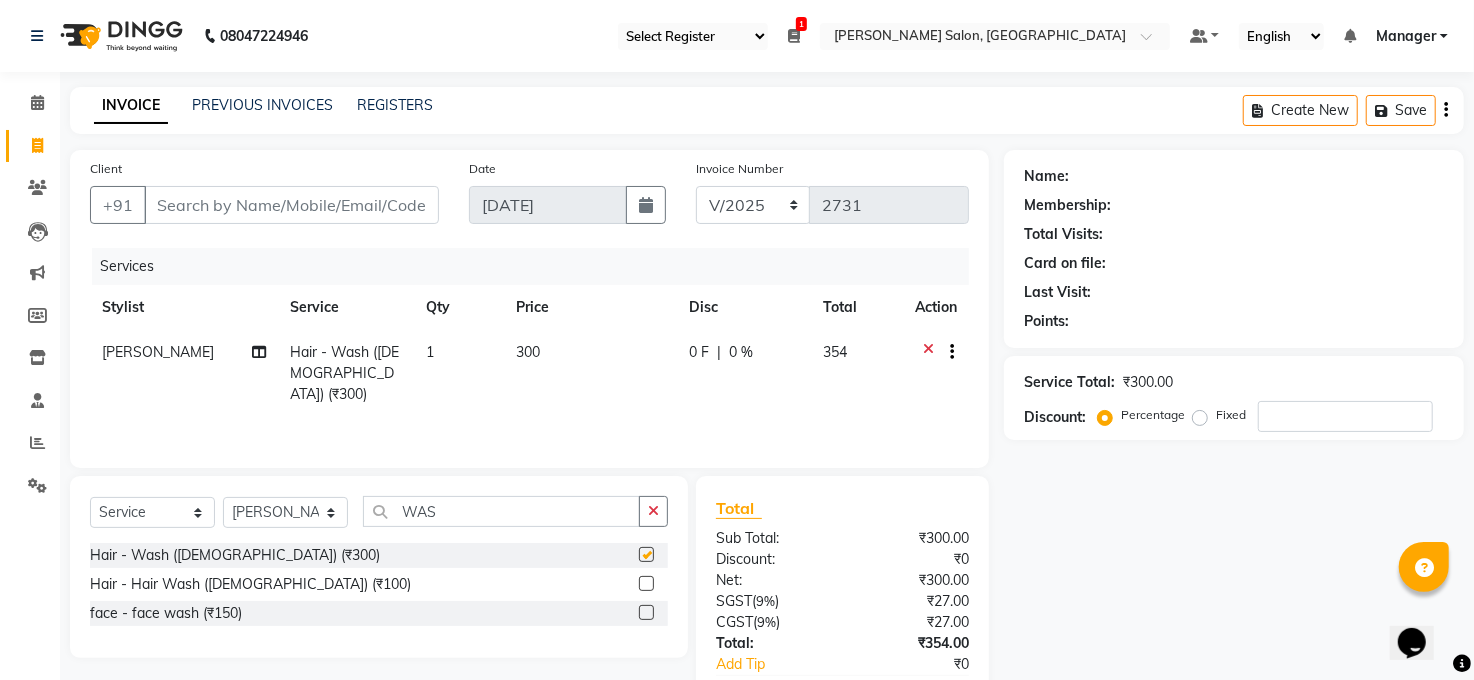 checkbox on "false" 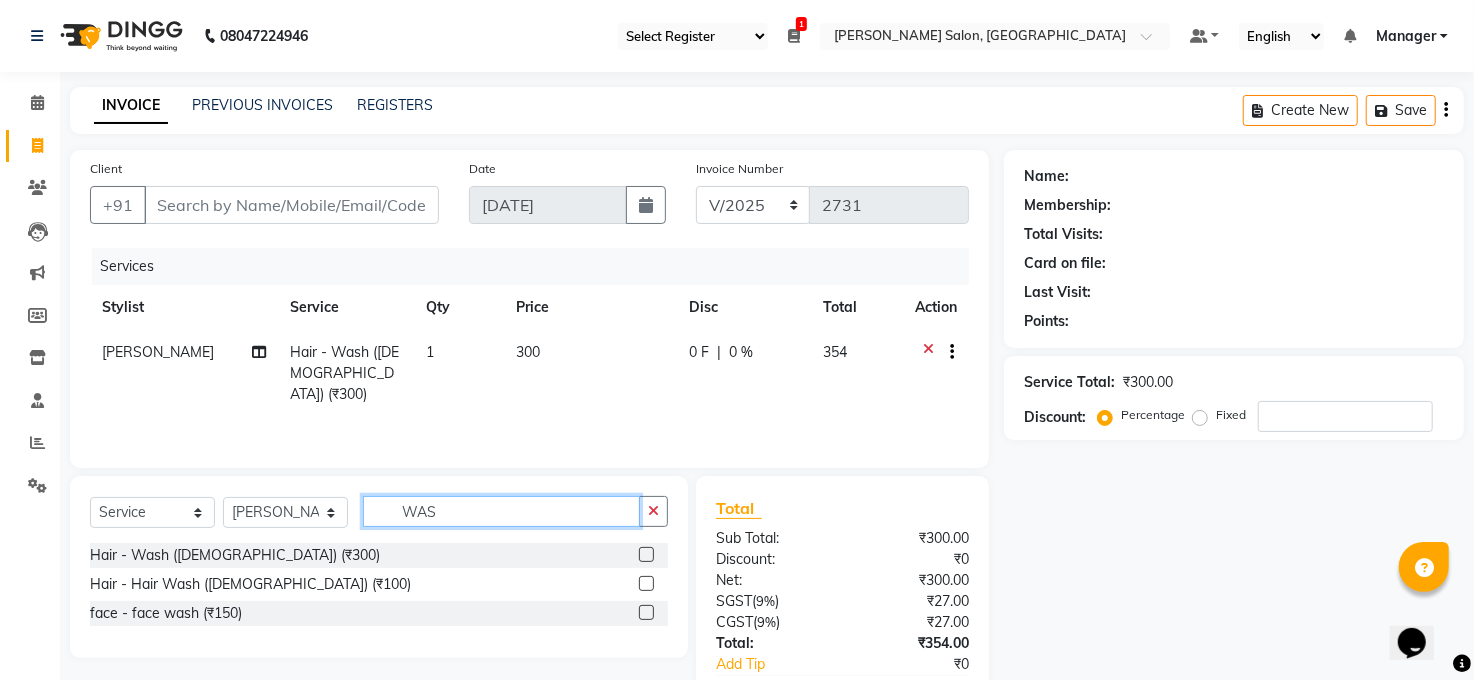 click on "WAS" 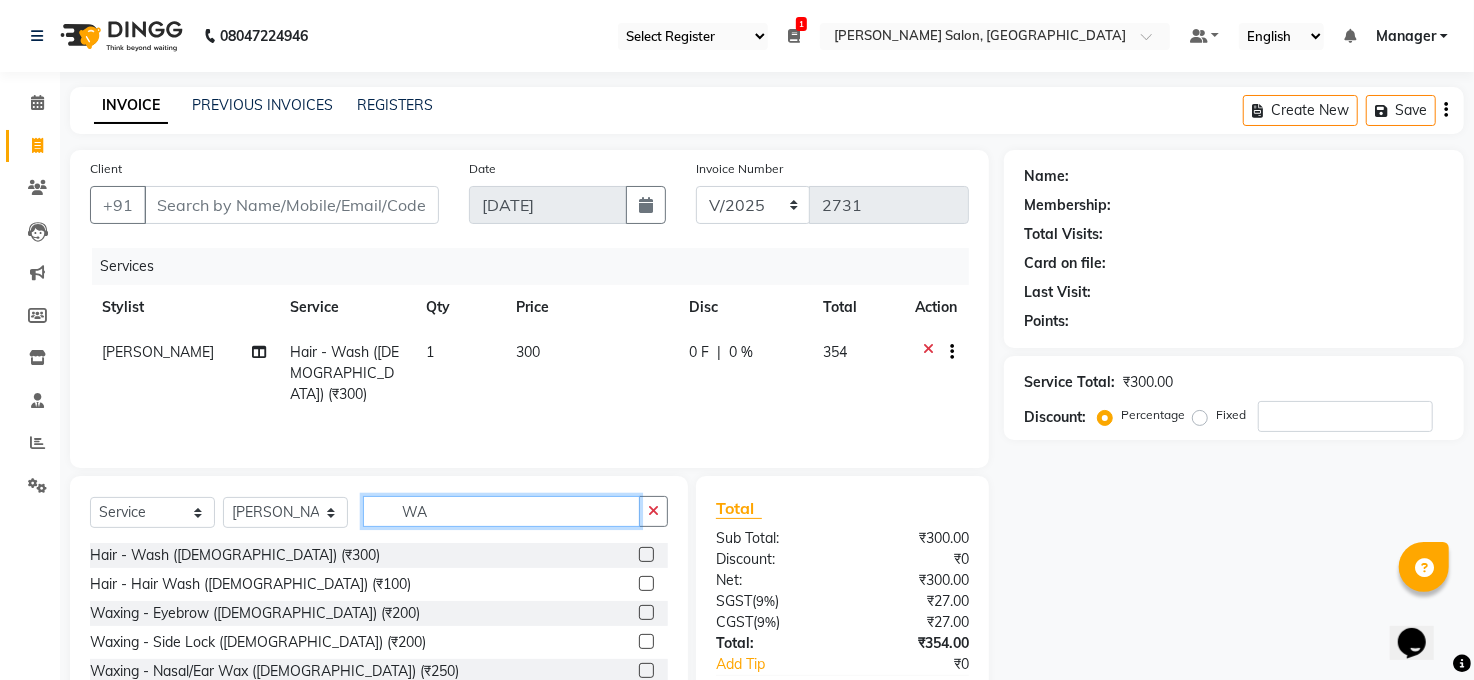 type on "W" 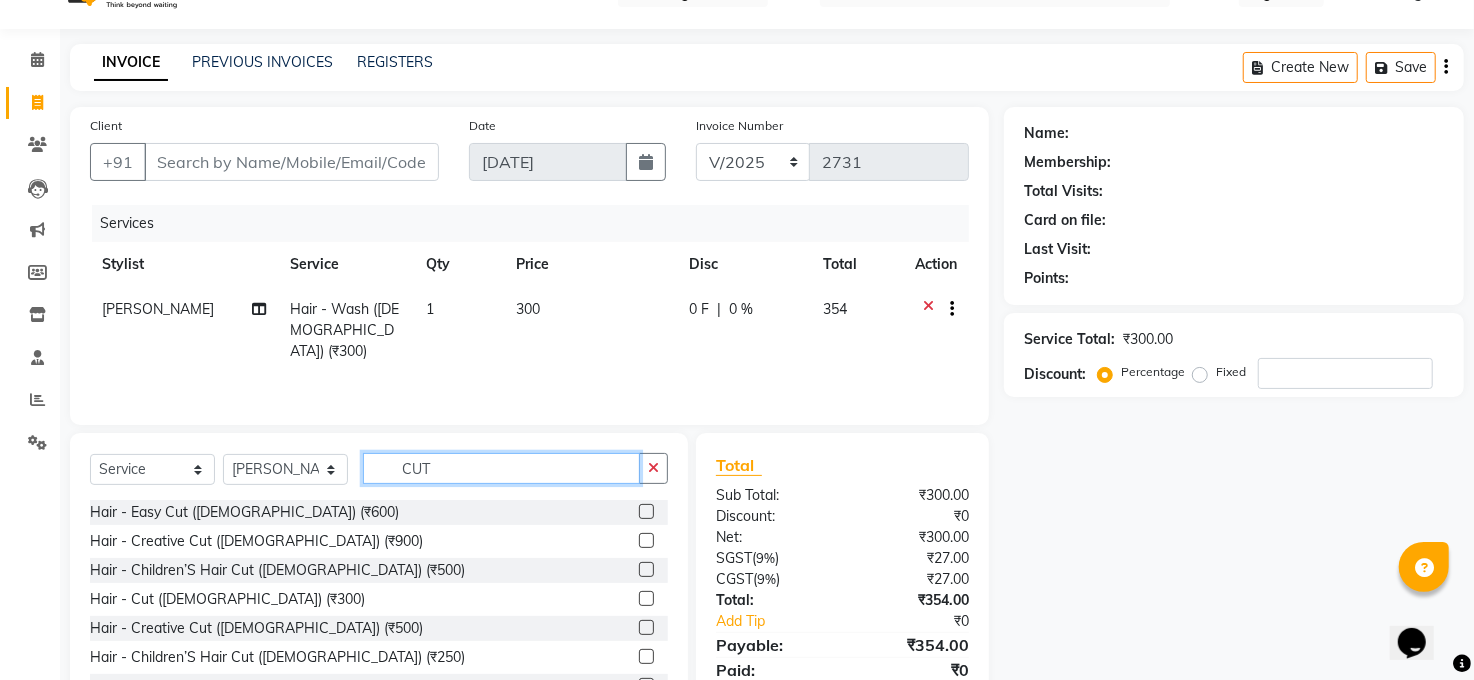 scroll, scrollTop: 44, scrollLeft: 0, axis: vertical 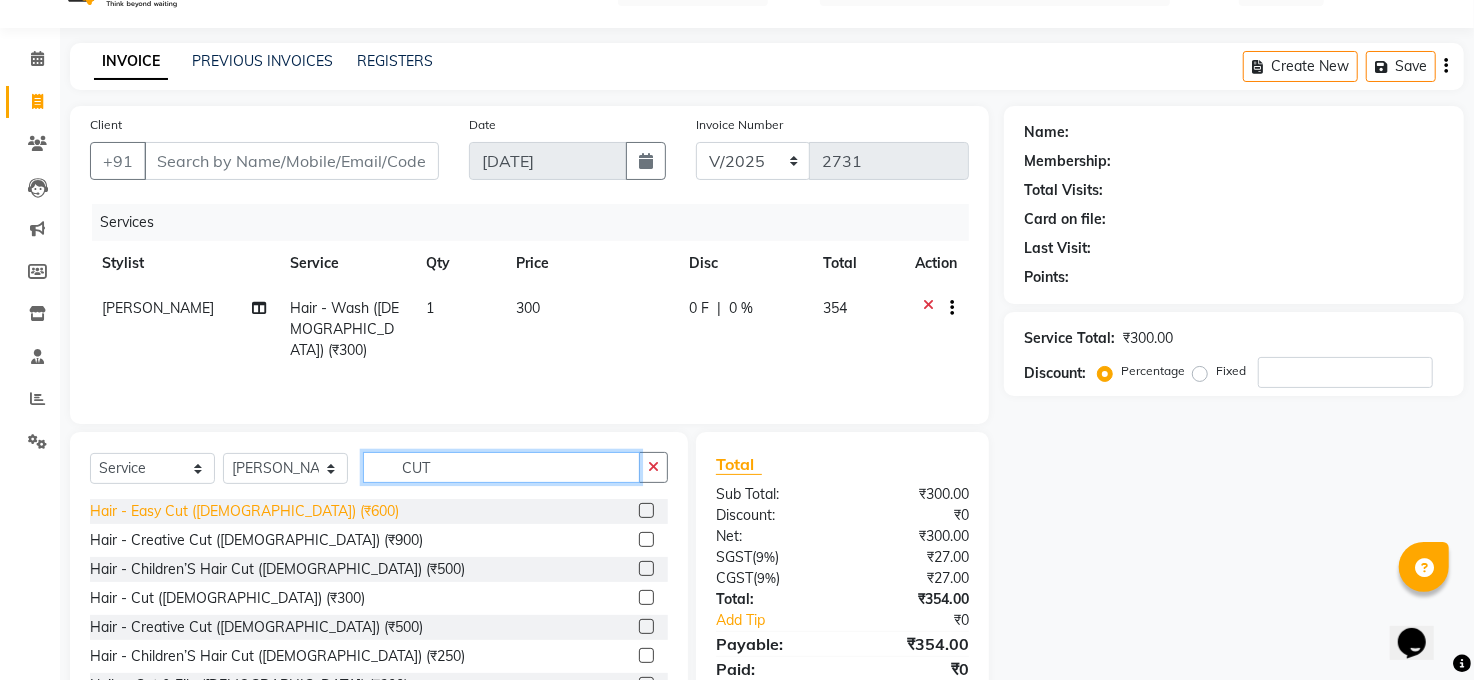 type on "CUT" 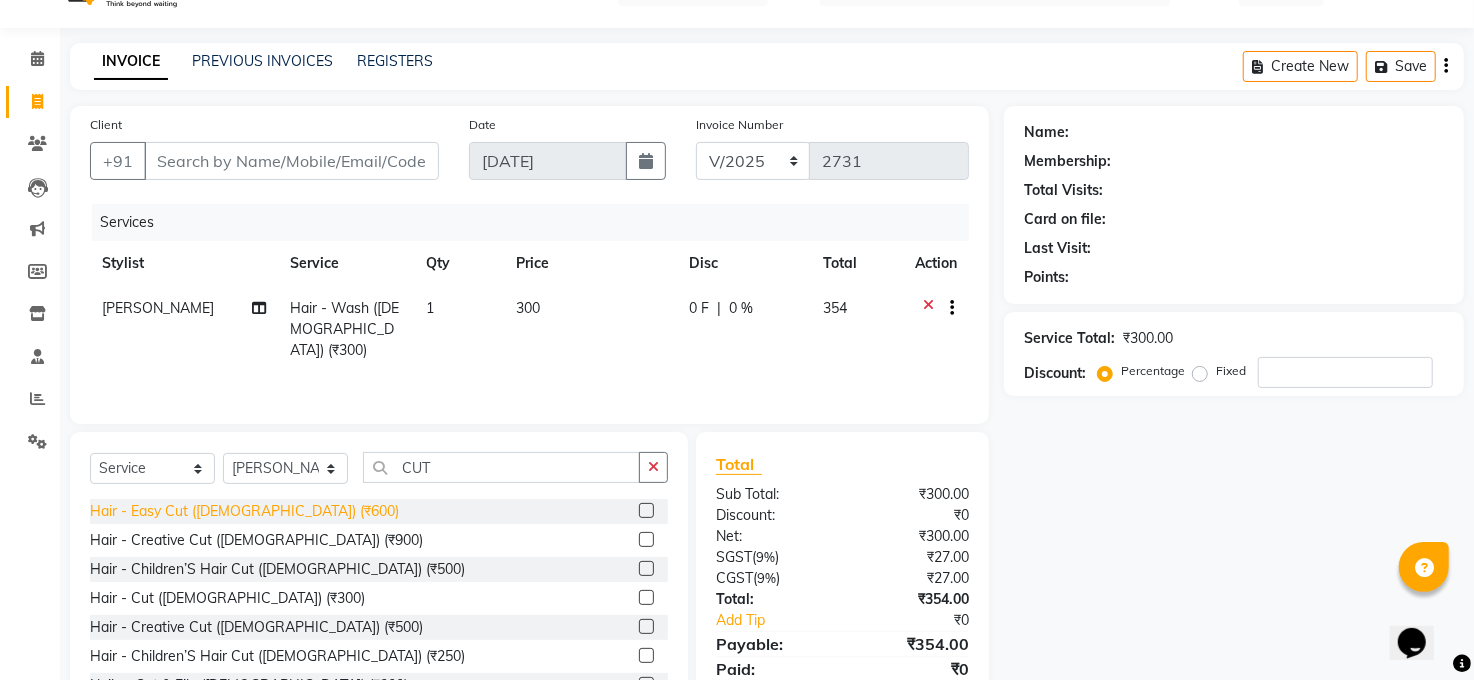 click on "Hair - Easy Cut ([DEMOGRAPHIC_DATA]) (₹600)" 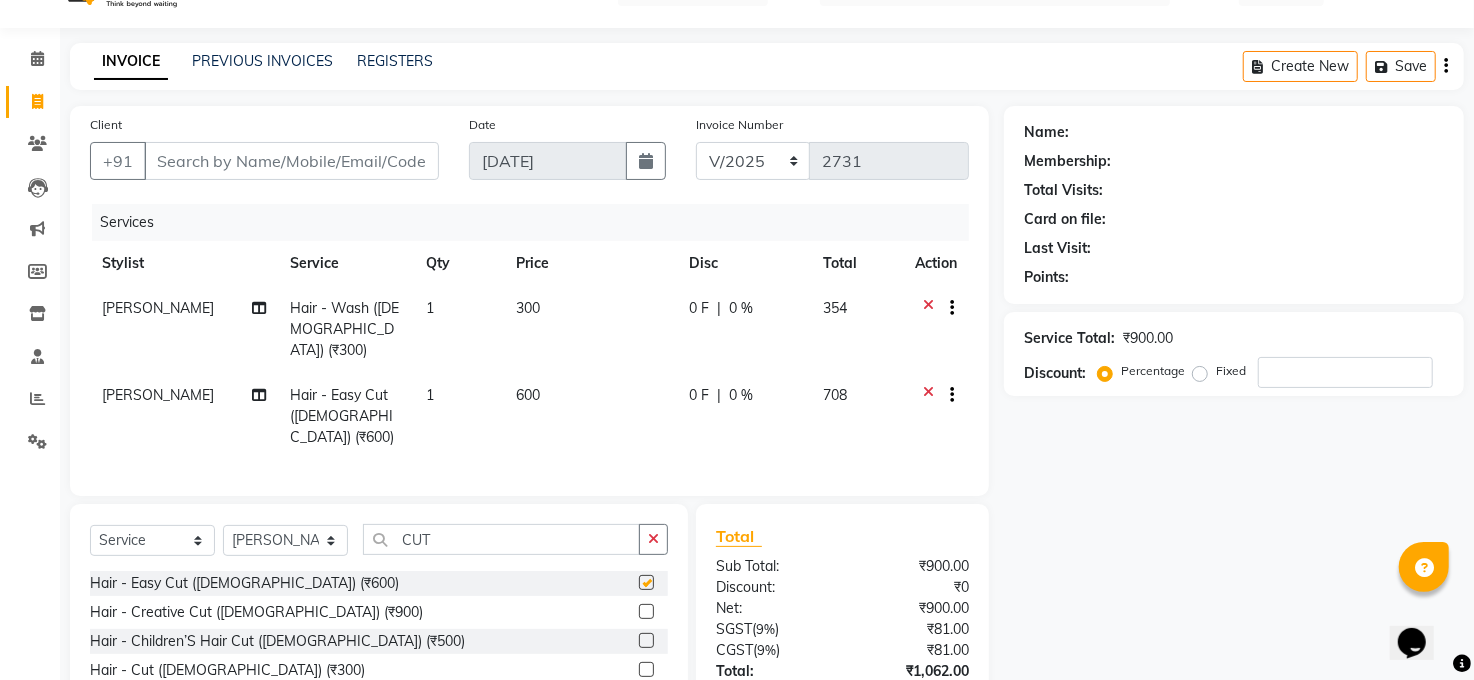 checkbox on "false" 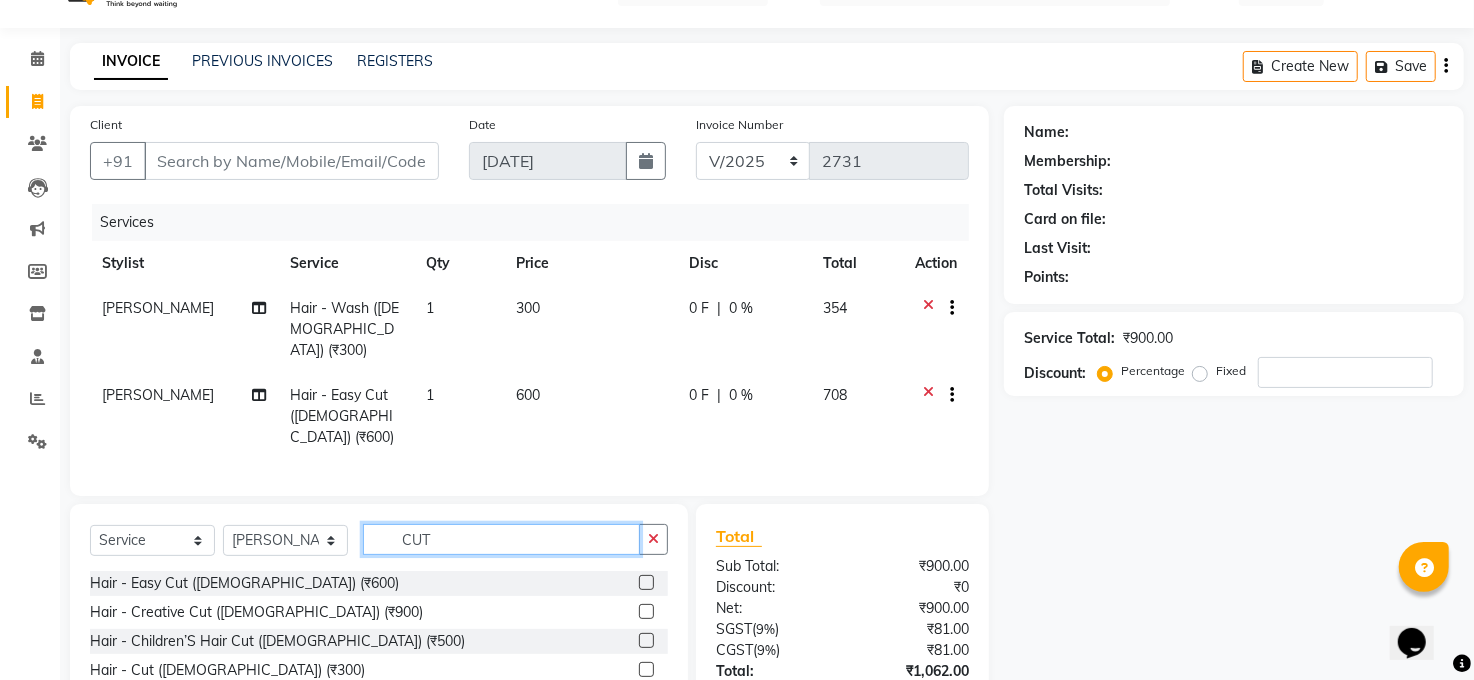 drag, startPoint x: 461, startPoint y: 510, endPoint x: 457, endPoint y: 524, distance: 14.56022 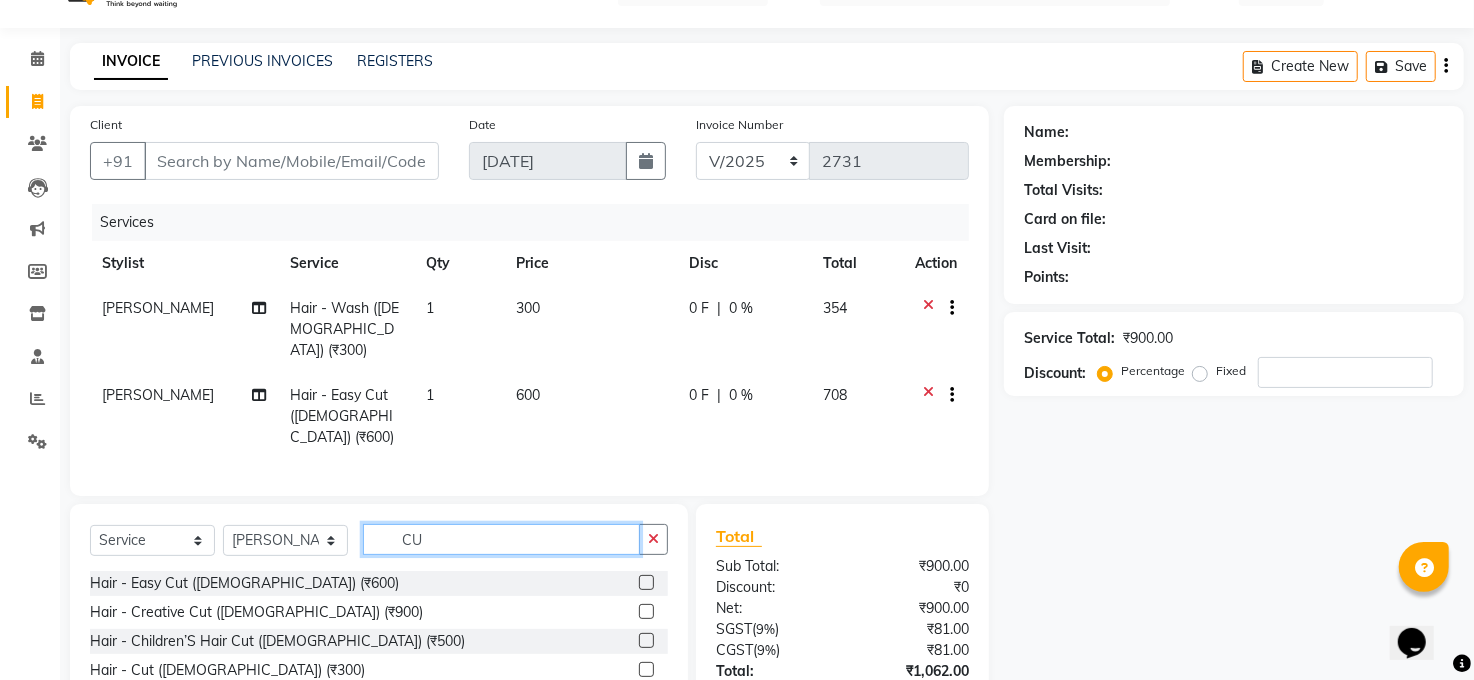 type on "C" 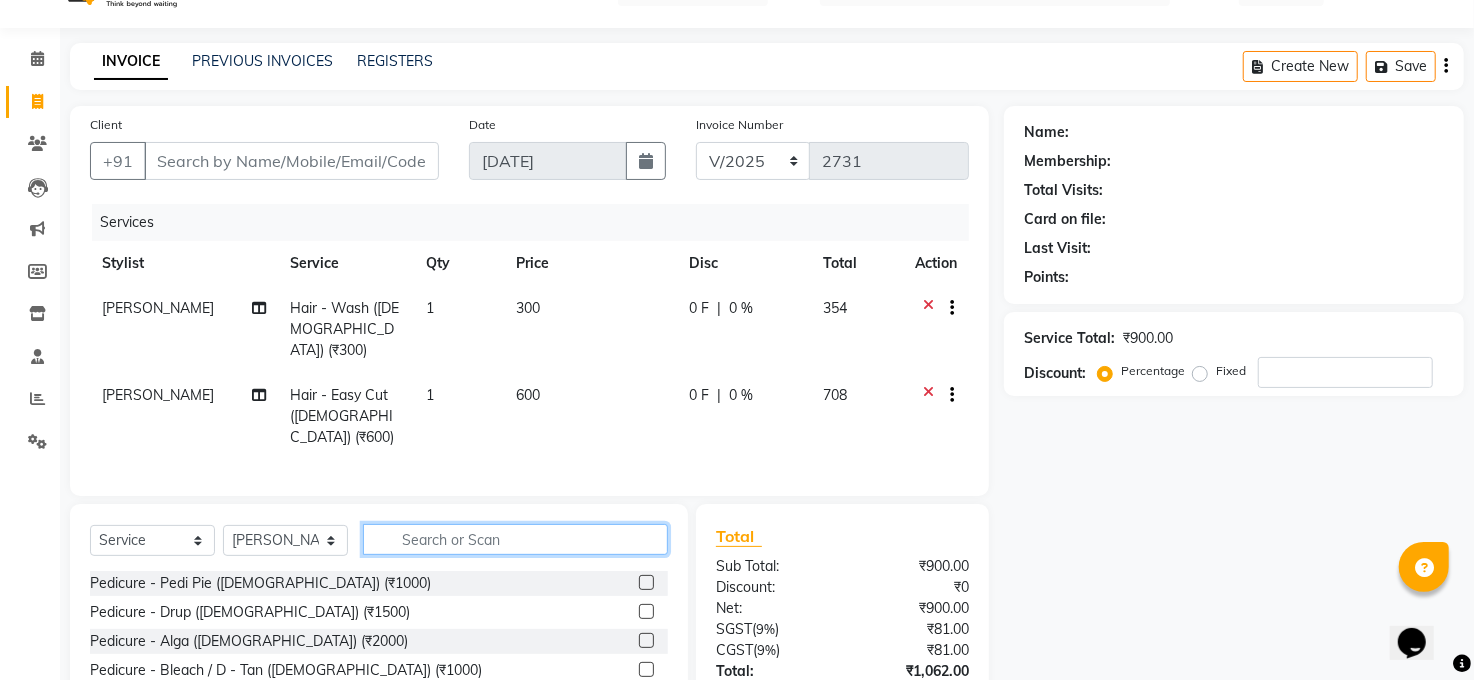 type 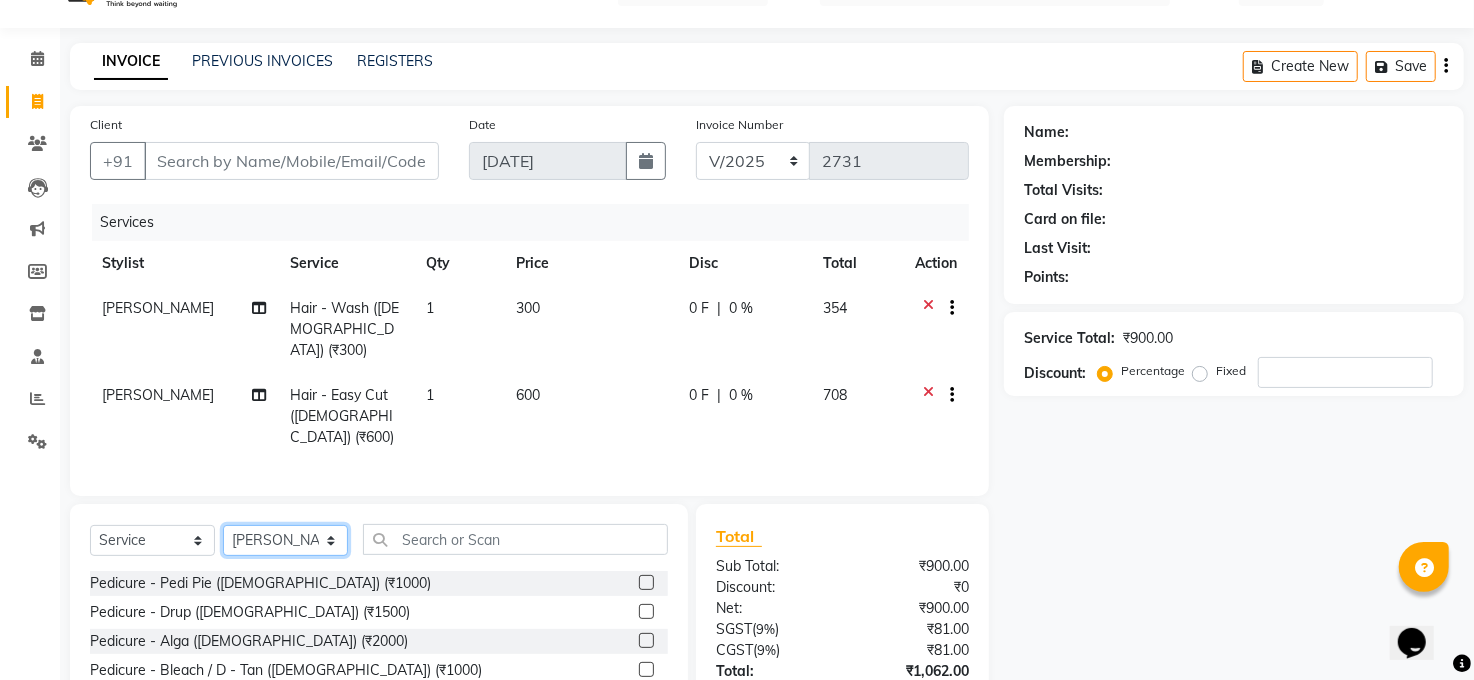 click on "Select Stylist [PERSON_NAME] [PERSON_NAME] [PERSON_NAME] COUNTER  Manager [PERSON_NAME] [PERSON_NAME] [PERSON_NAME] [PERSON_NAME] [PERSON_NAME] Santosh SAURABH [PERSON_NAME] [PERSON_NAME] Veer [PERSON_NAME]" 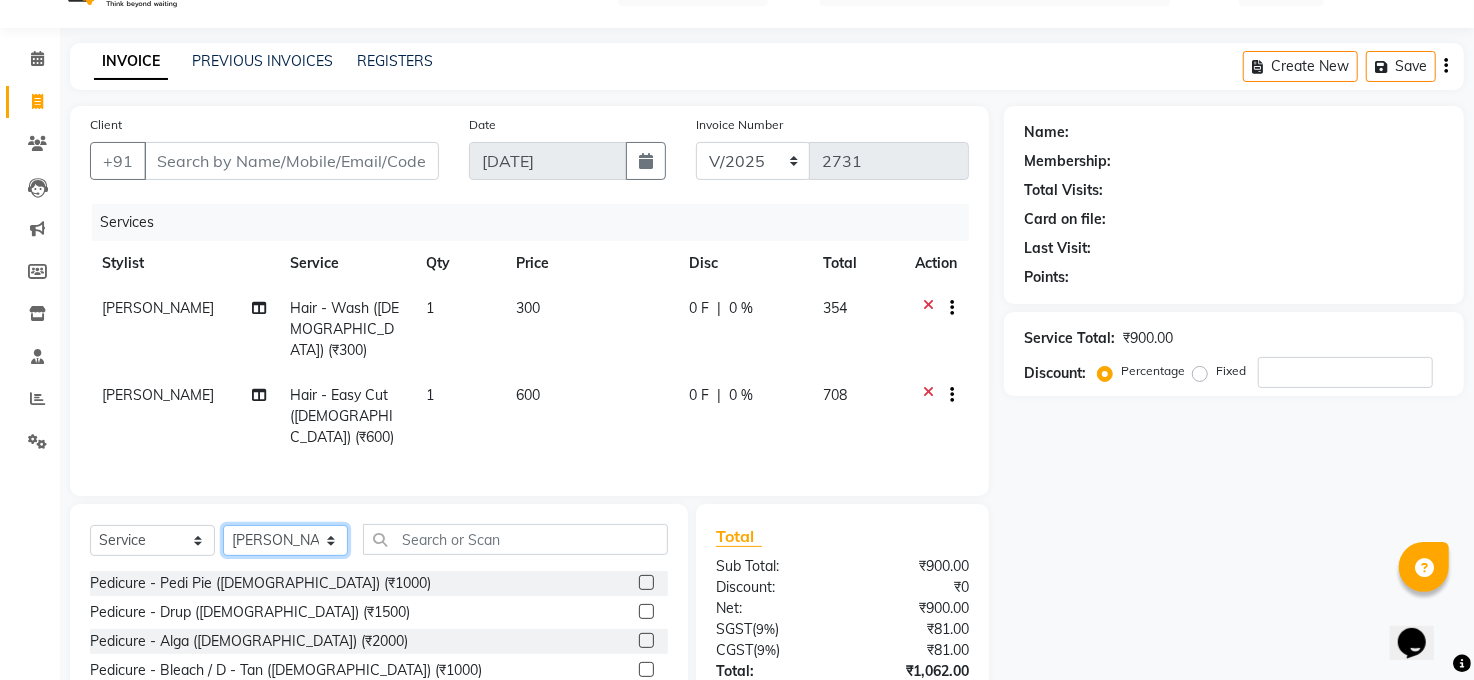 select on "40297" 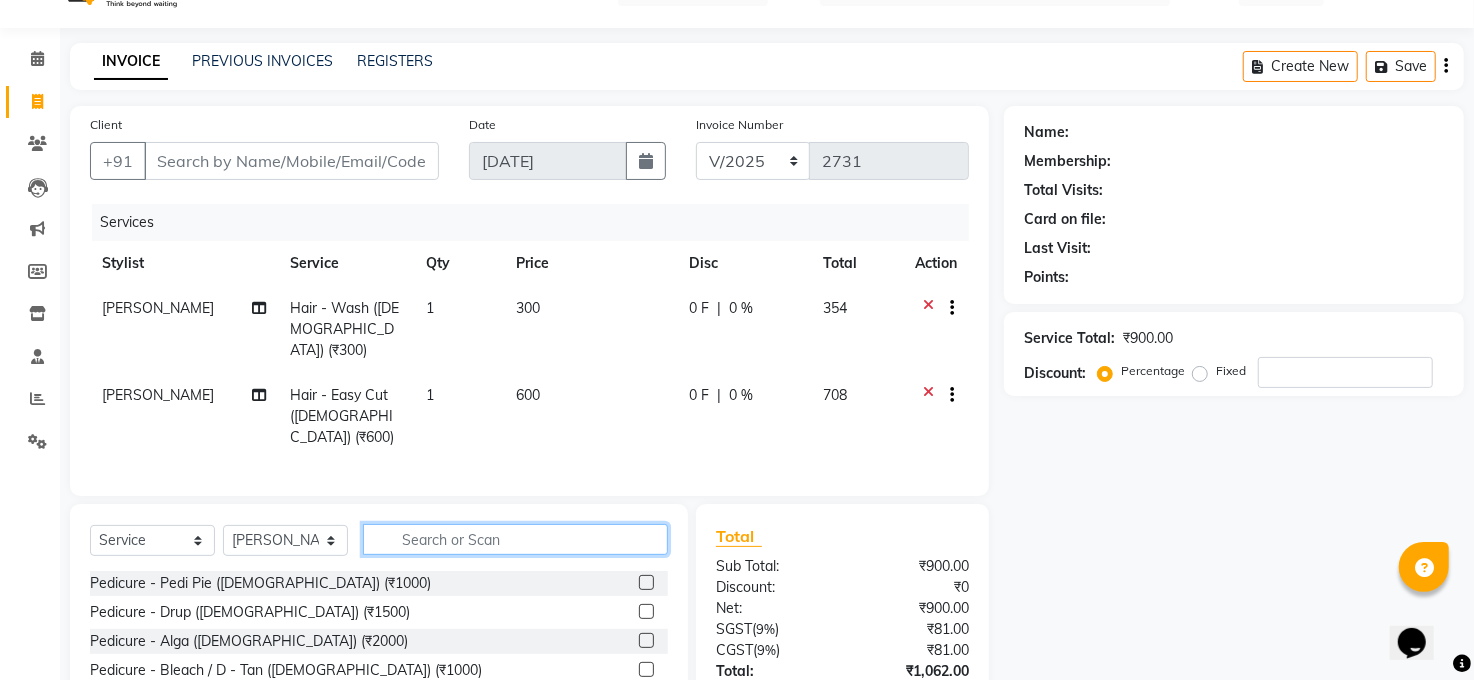 click 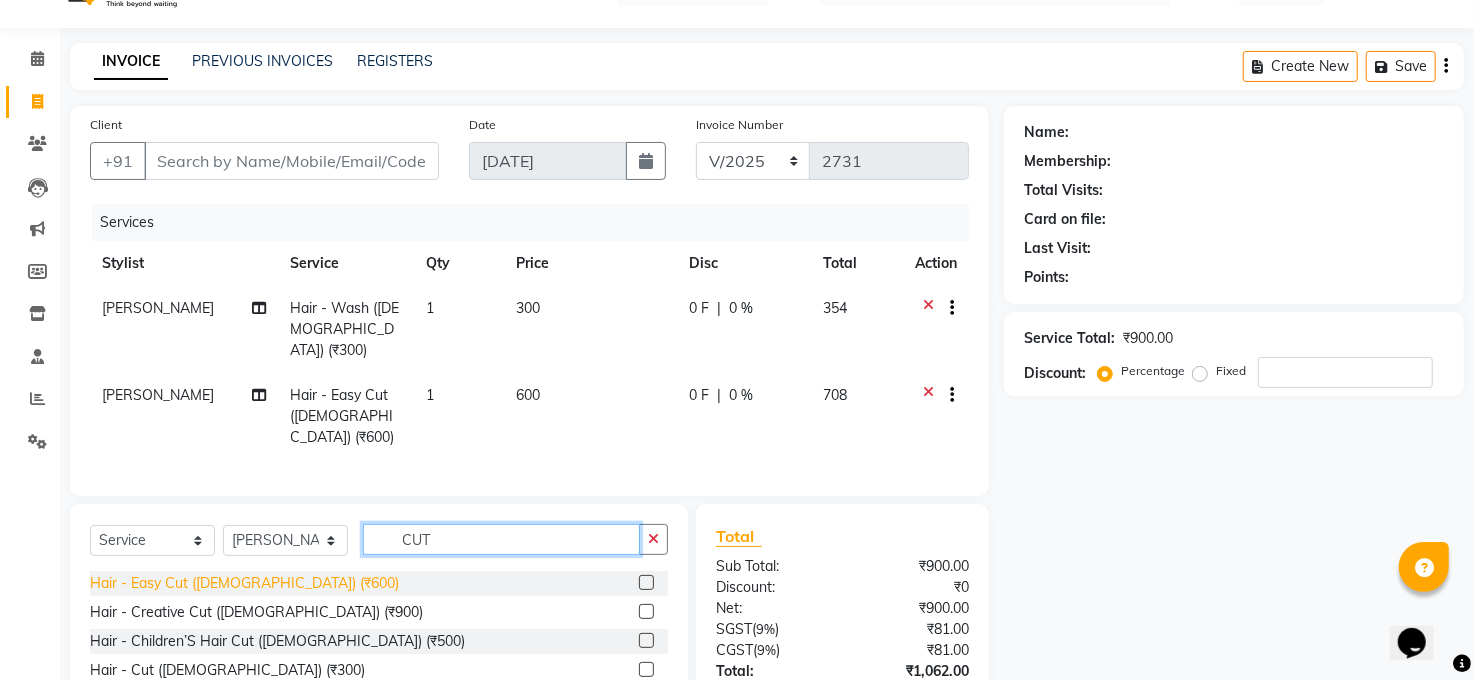 type on "CUT" 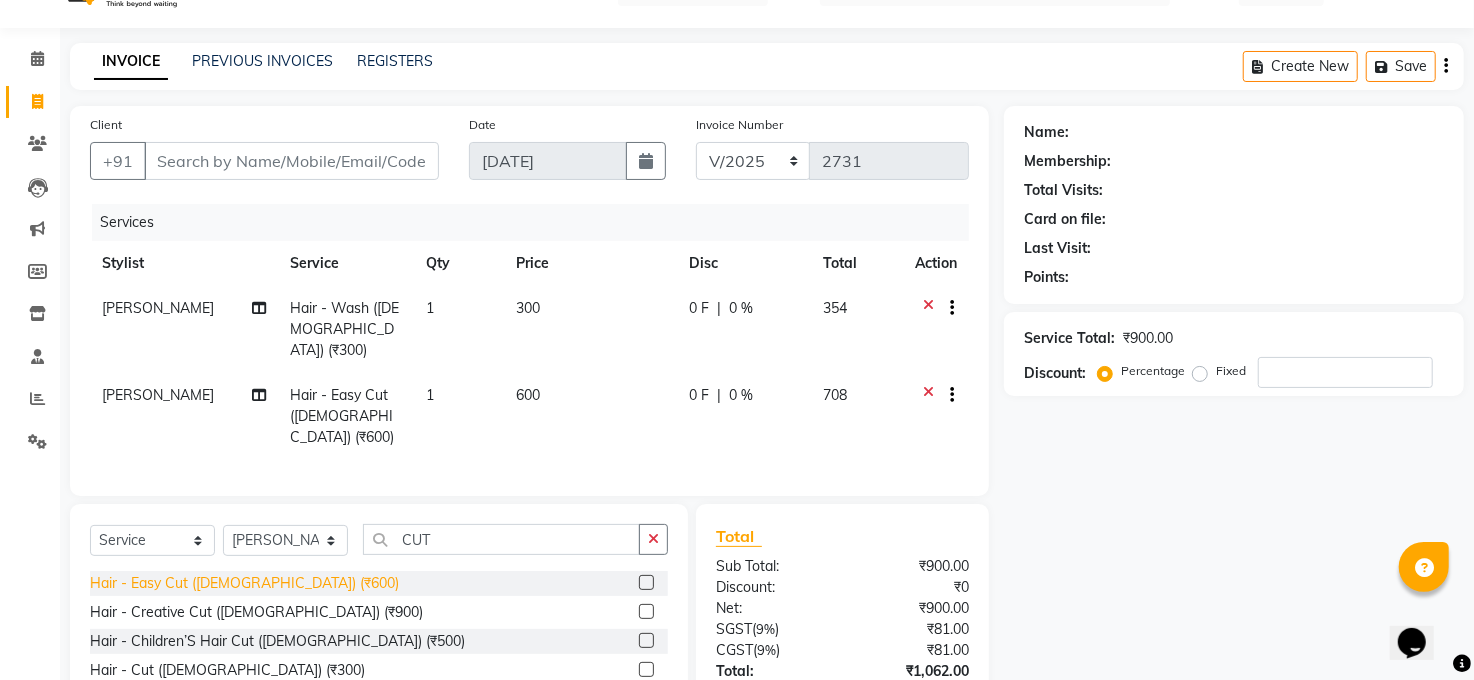 drag, startPoint x: 267, startPoint y: 552, endPoint x: 453, endPoint y: 563, distance: 186.32498 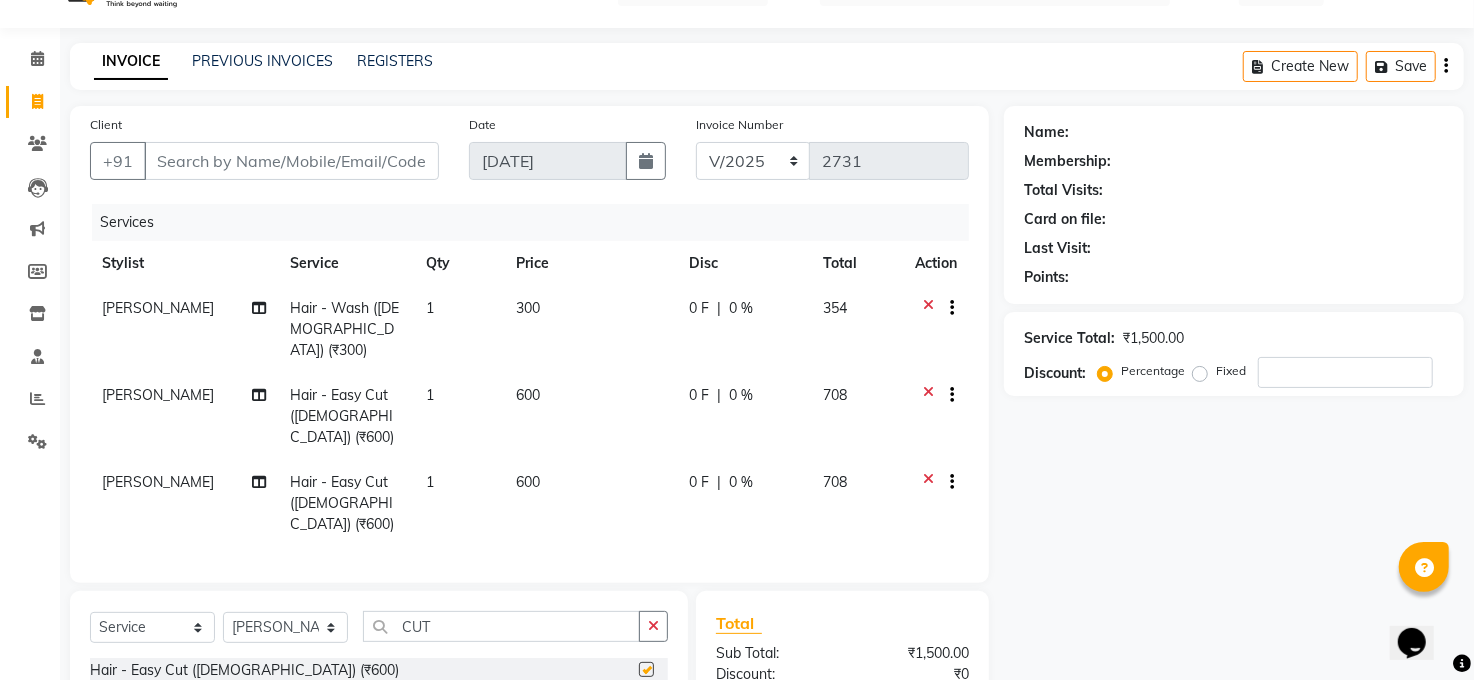 checkbox on "false" 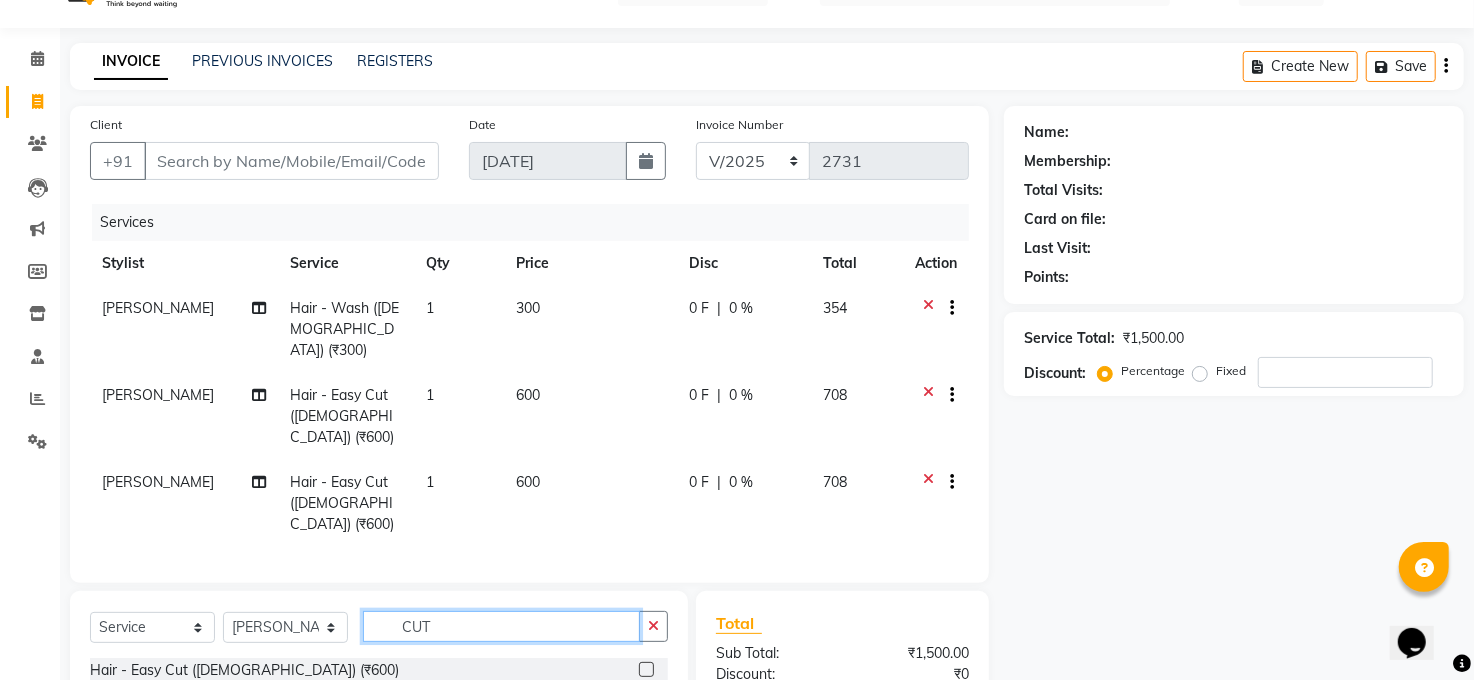 click on "CUT" 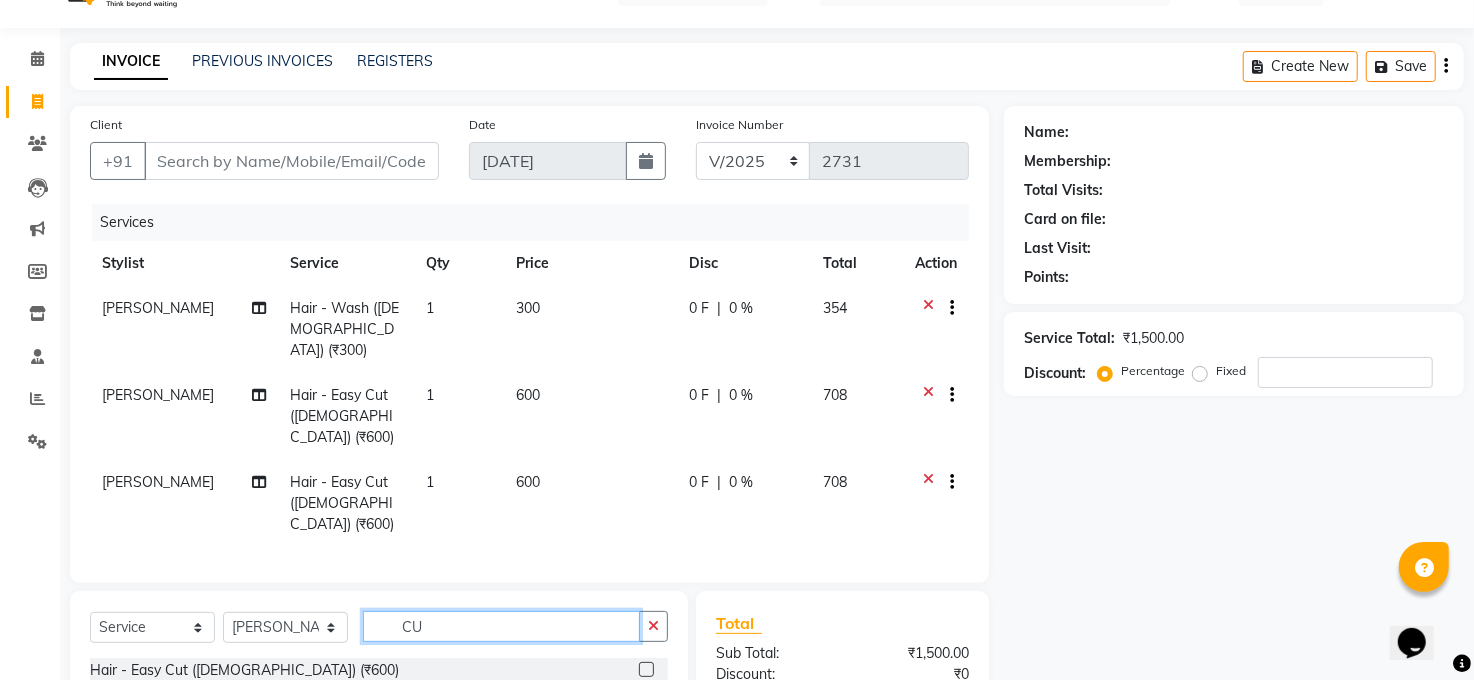 type on "C" 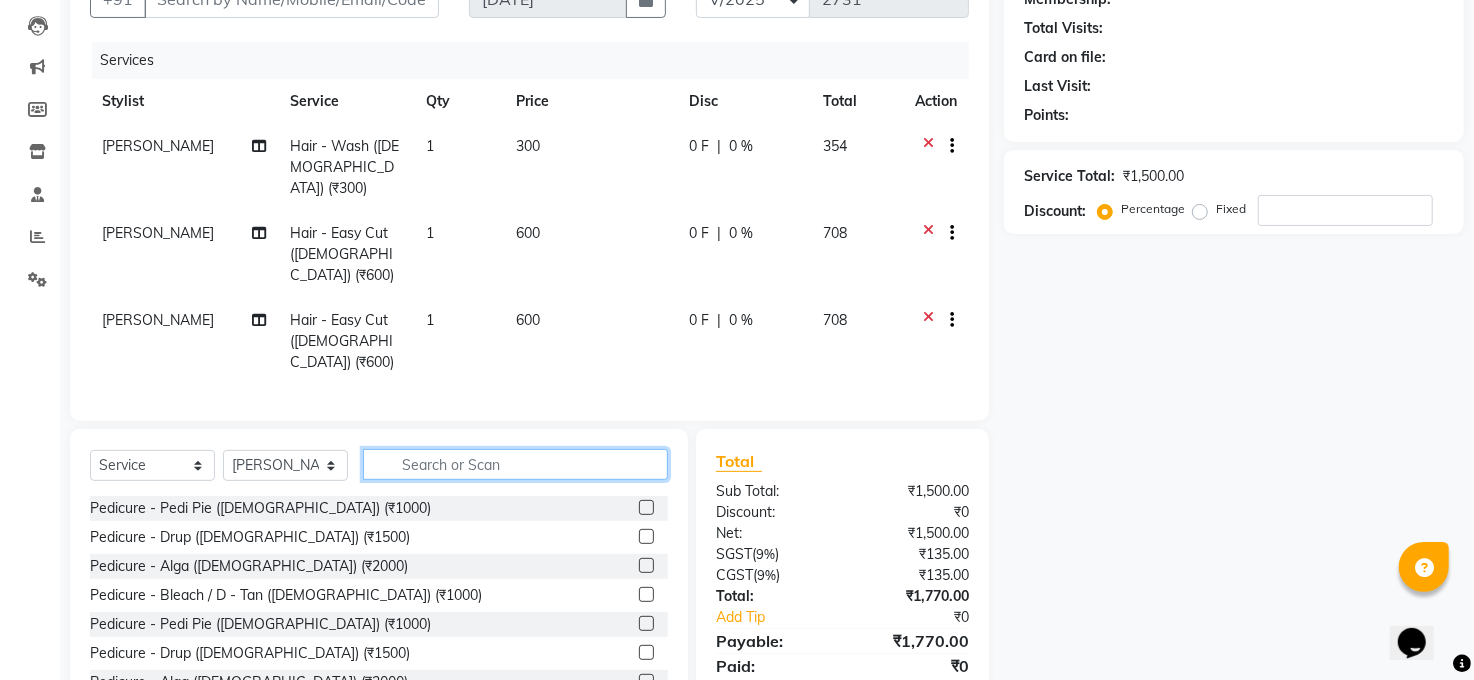 scroll, scrollTop: 221, scrollLeft: 0, axis: vertical 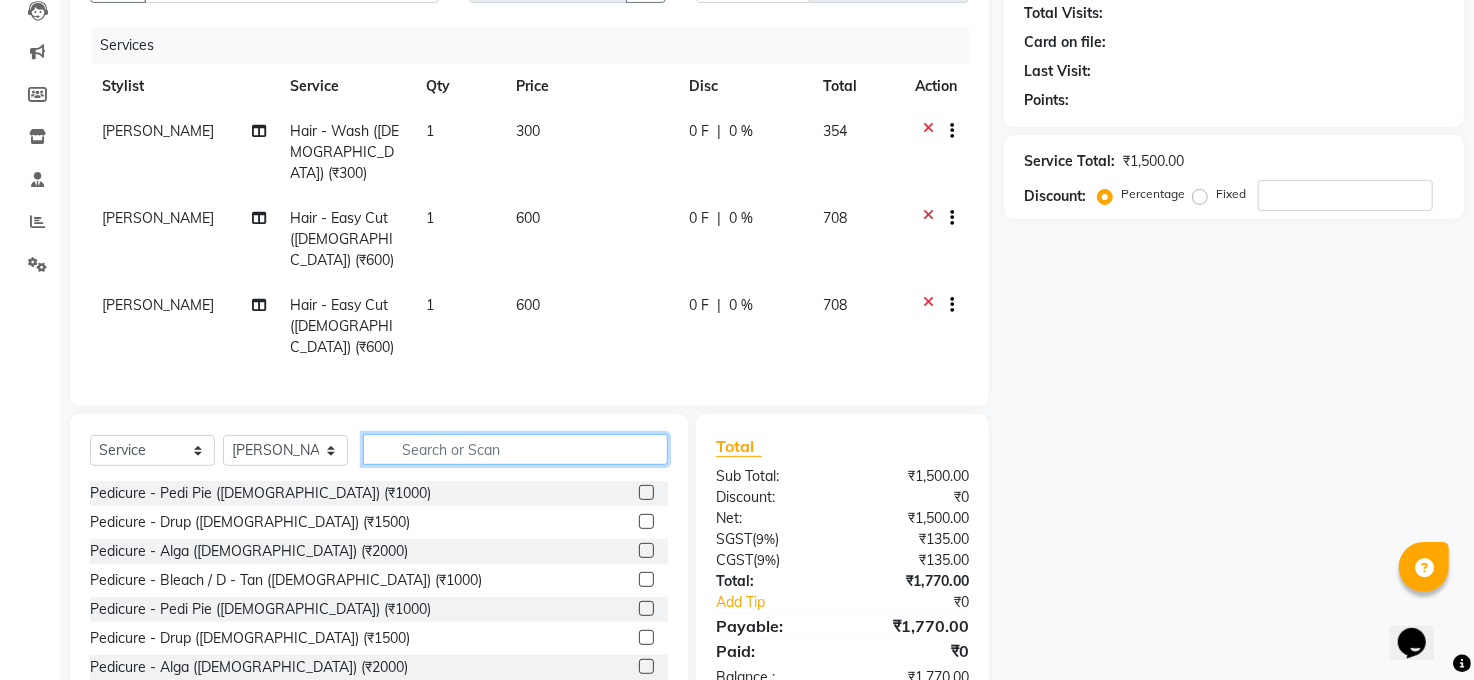 type 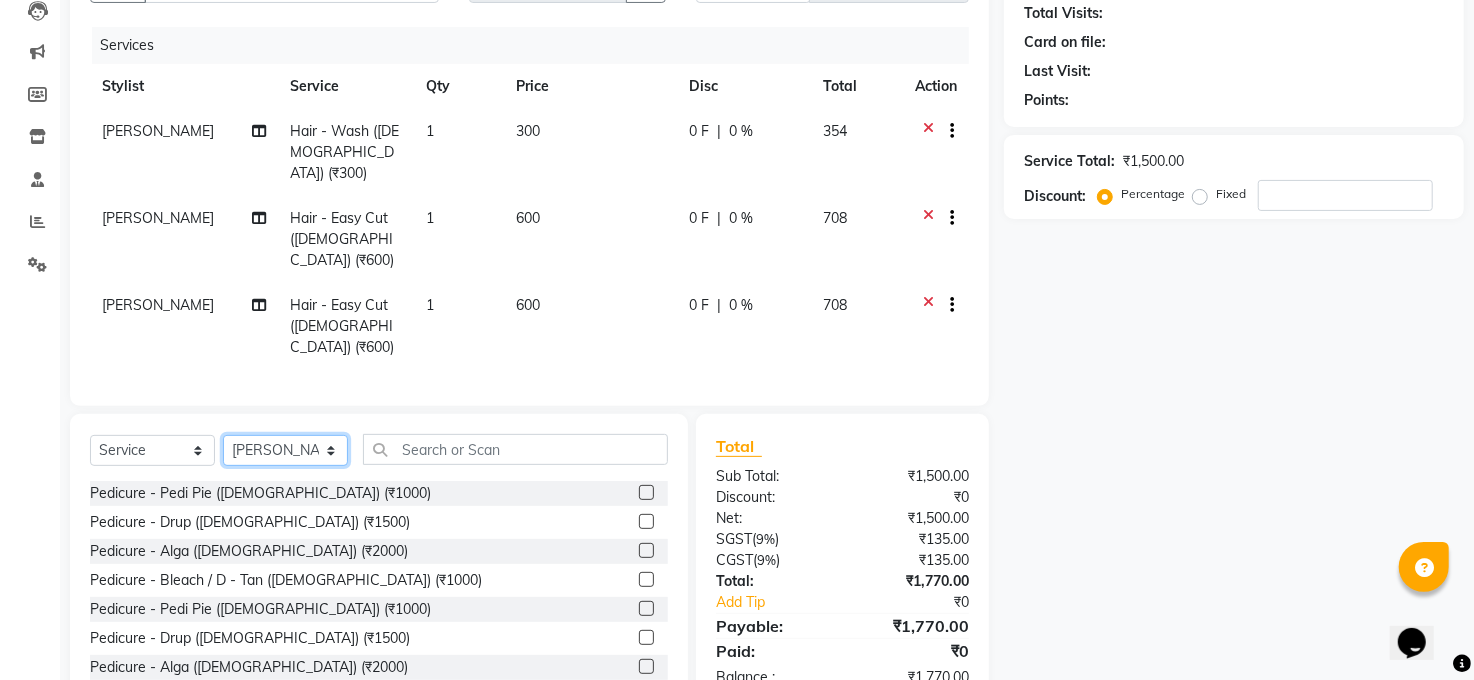 click on "Select Stylist [PERSON_NAME] [PERSON_NAME] [PERSON_NAME] COUNTER  Manager [PERSON_NAME] [PERSON_NAME] [PERSON_NAME] [PERSON_NAME] [PERSON_NAME] Santosh SAURABH [PERSON_NAME] [PERSON_NAME] Veer [PERSON_NAME]" 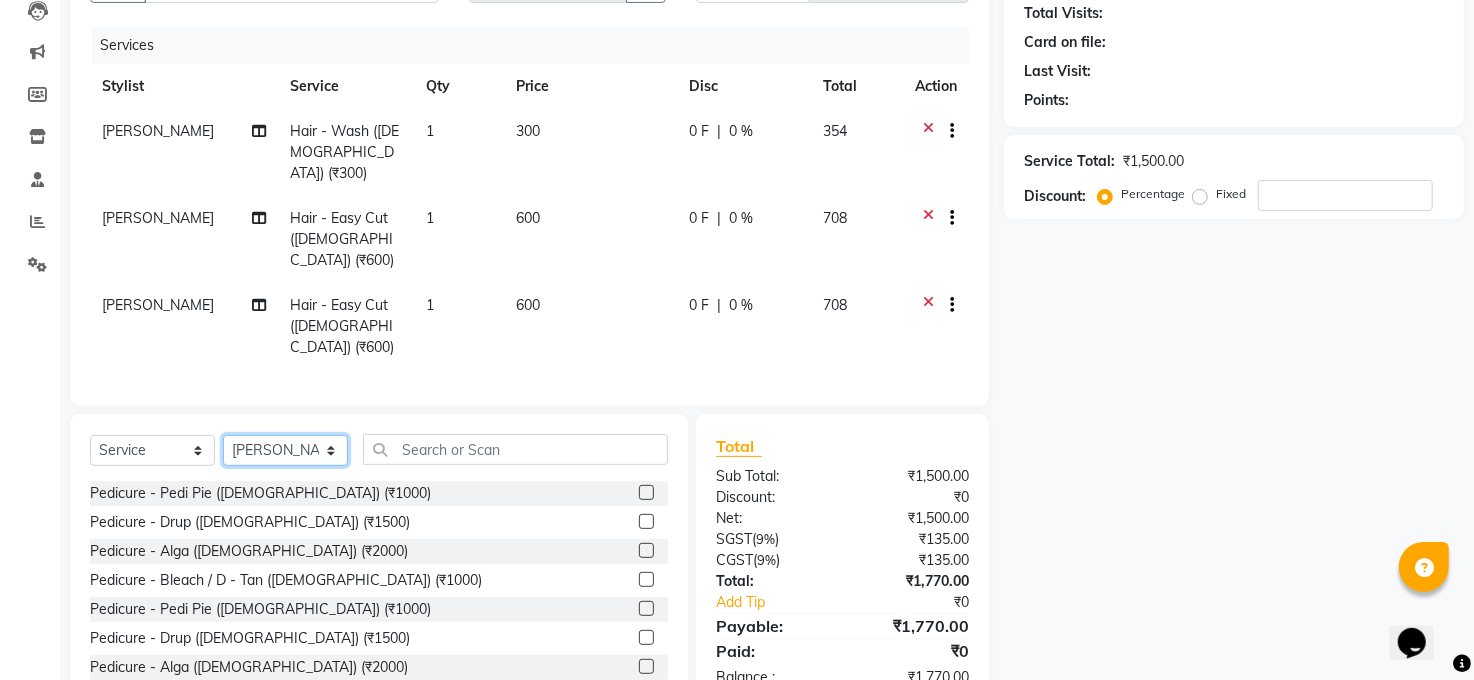select on "40972" 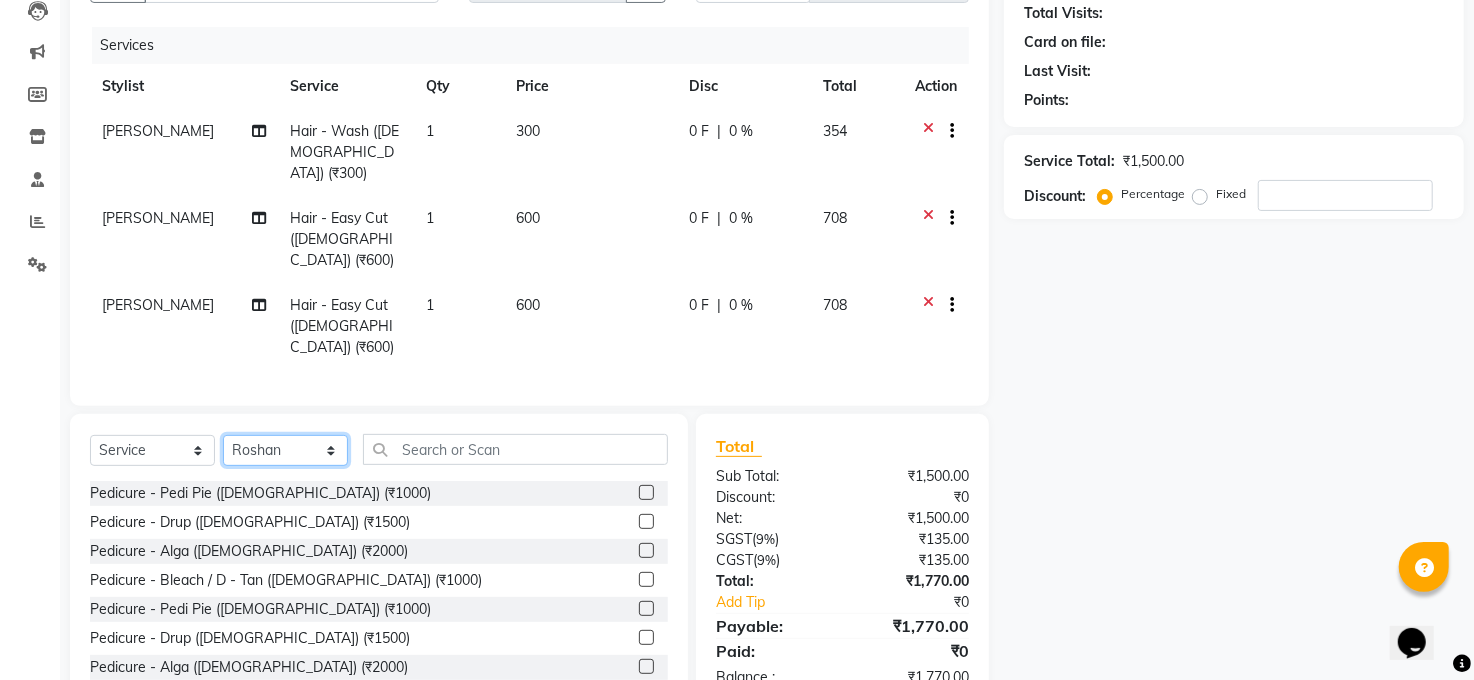 click on "Select Stylist [PERSON_NAME] [PERSON_NAME] [PERSON_NAME] COUNTER  Manager [PERSON_NAME] [PERSON_NAME] [PERSON_NAME] [PERSON_NAME] [PERSON_NAME] Santosh SAURABH [PERSON_NAME] [PERSON_NAME] Veer [PERSON_NAME]" 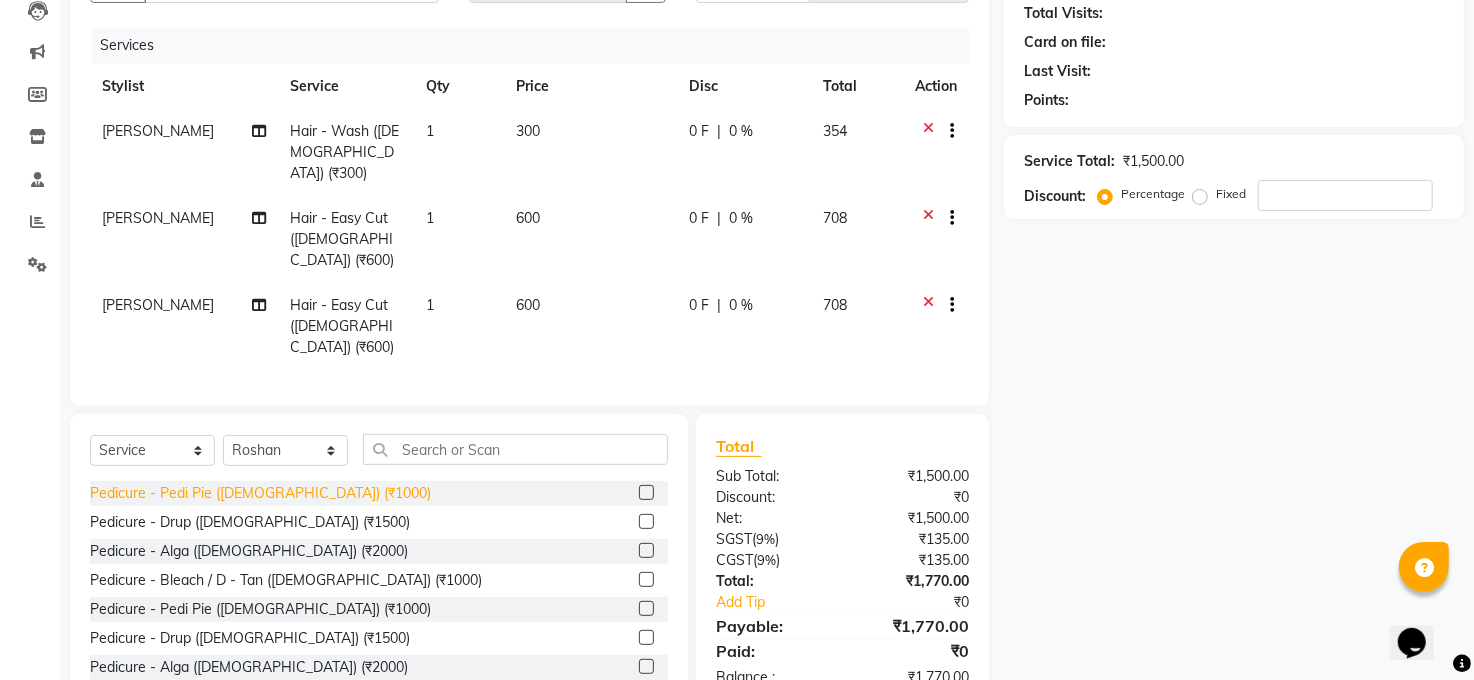 click on "Pedicure - Pedi Pie ([DEMOGRAPHIC_DATA]) (₹1000)" 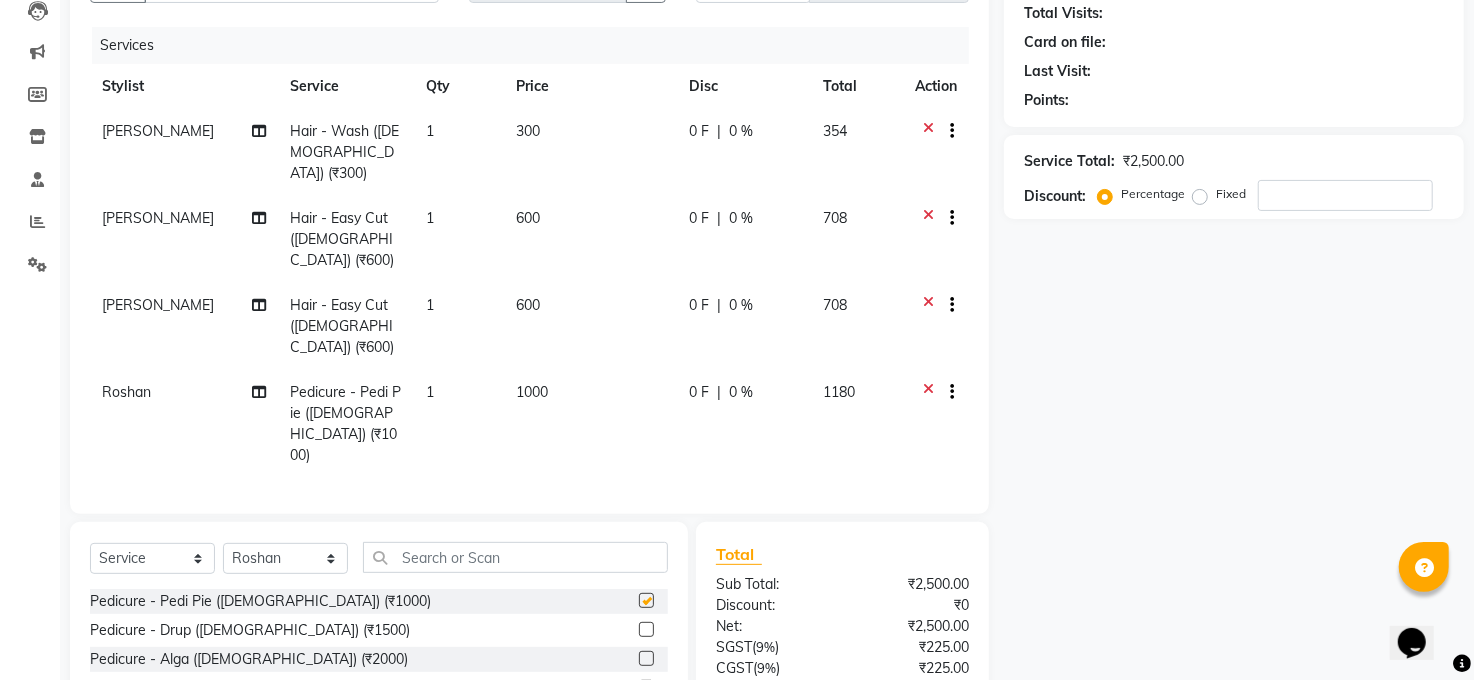 checkbox on "false" 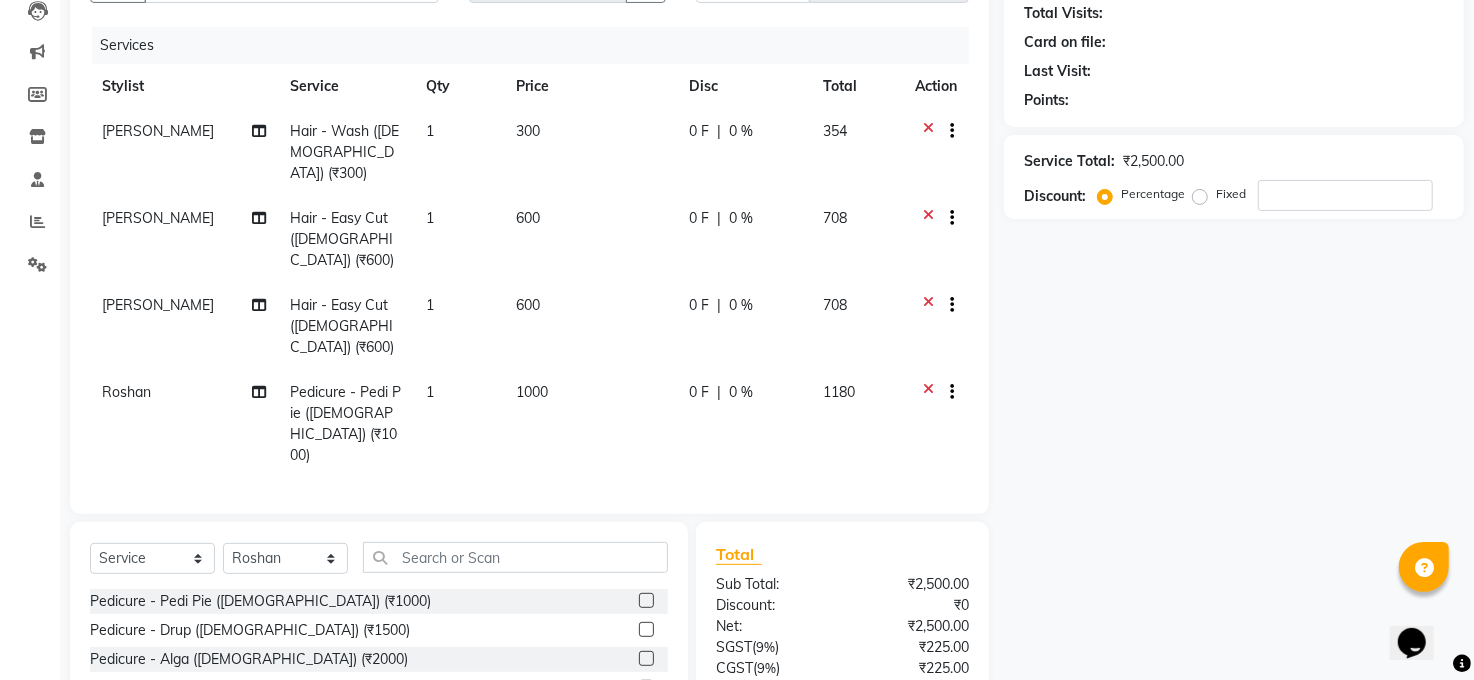click on "Select  Service  Product  Membership  Package Voucher Prepaid Gift Card  Select Stylist [PERSON_NAME] [PERSON_NAME] [PERSON_NAME] COUNTER  Manager [PERSON_NAME] [PERSON_NAME] [PERSON_NAME] [PERSON_NAME] [PERSON_NAME] [PERSON_NAME] [PERSON_NAME] Veer [PERSON_NAME]" 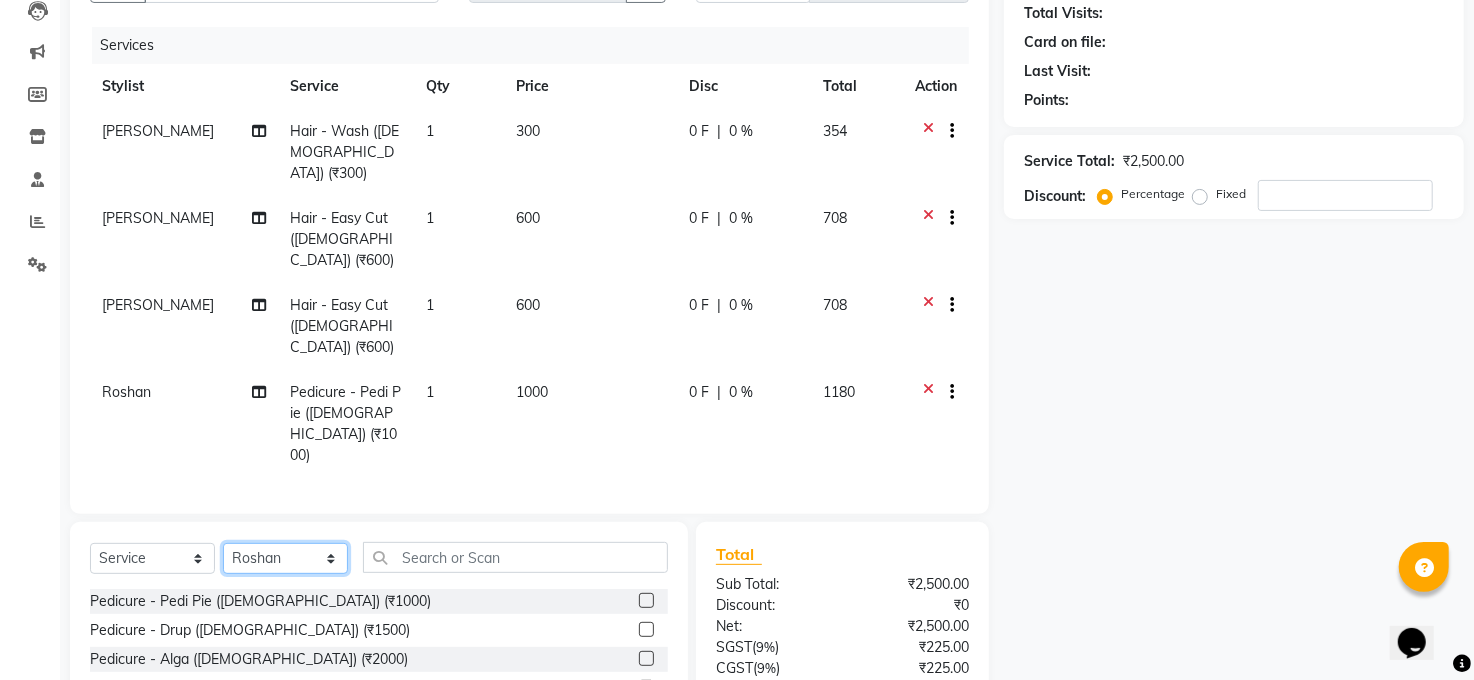 click on "Select Stylist [PERSON_NAME] [PERSON_NAME] [PERSON_NAME] COUNTER  Manager [PERSON_NAME] [PERSON_NAME] [PERSON_NAME] [PERSON_NAME] [PERSON_NAME] Santosh SAURABH [PERSON_NAME] [PERSON_NAME] Veer [PERSON_NAME]" 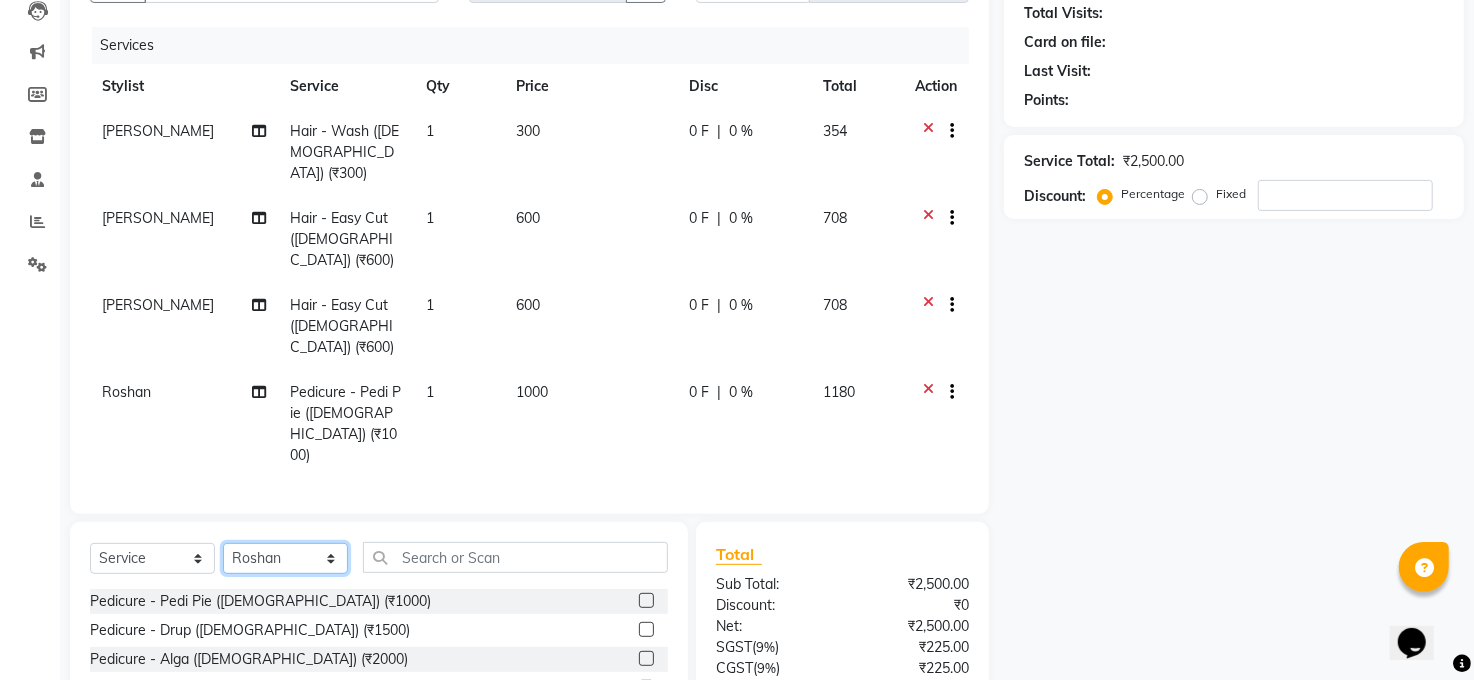 select on "65024" 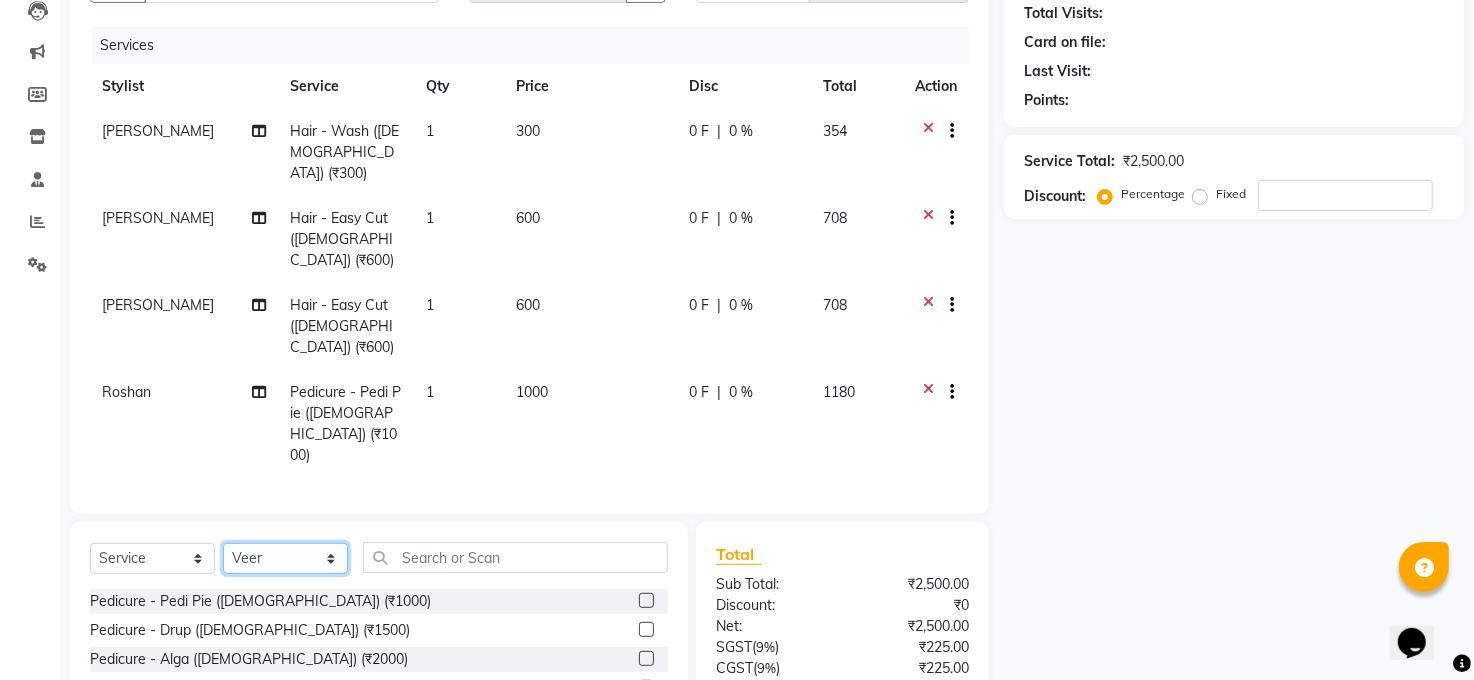 click on "Select Stylist [PERSON_NAME] [PERSON_NAME] [PERSON_NAME] COUNTER  Manager [PERSON_NAME] [PERSON_NAME] [PERSON_NAME] [PERSON_NAME] [PERSON_NAME] Santosh SAURABH [PERSON_NAME] [PERSON_NAME] Veer [PERSON_NAME]" 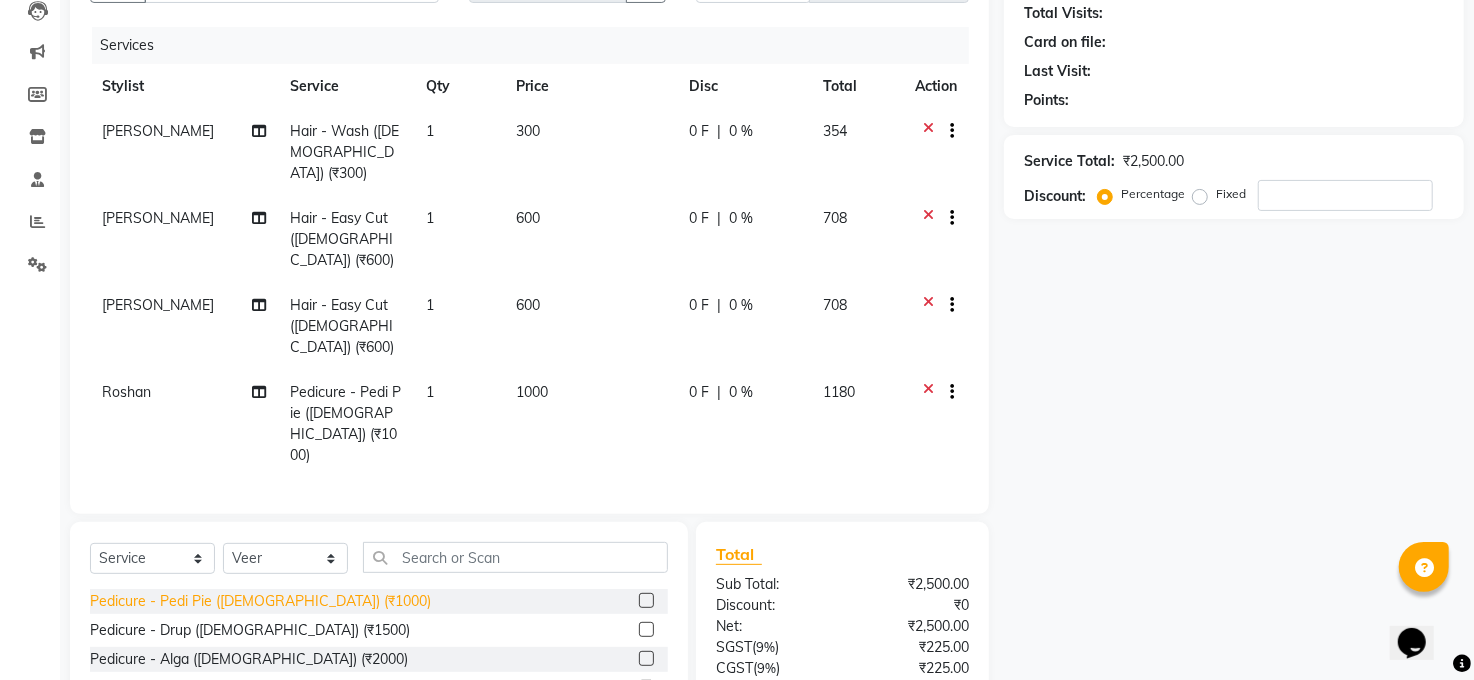 click on "Pedicure - Pedi Pie ([DEMOGRAPHIC_DATA]) (₹1000)" 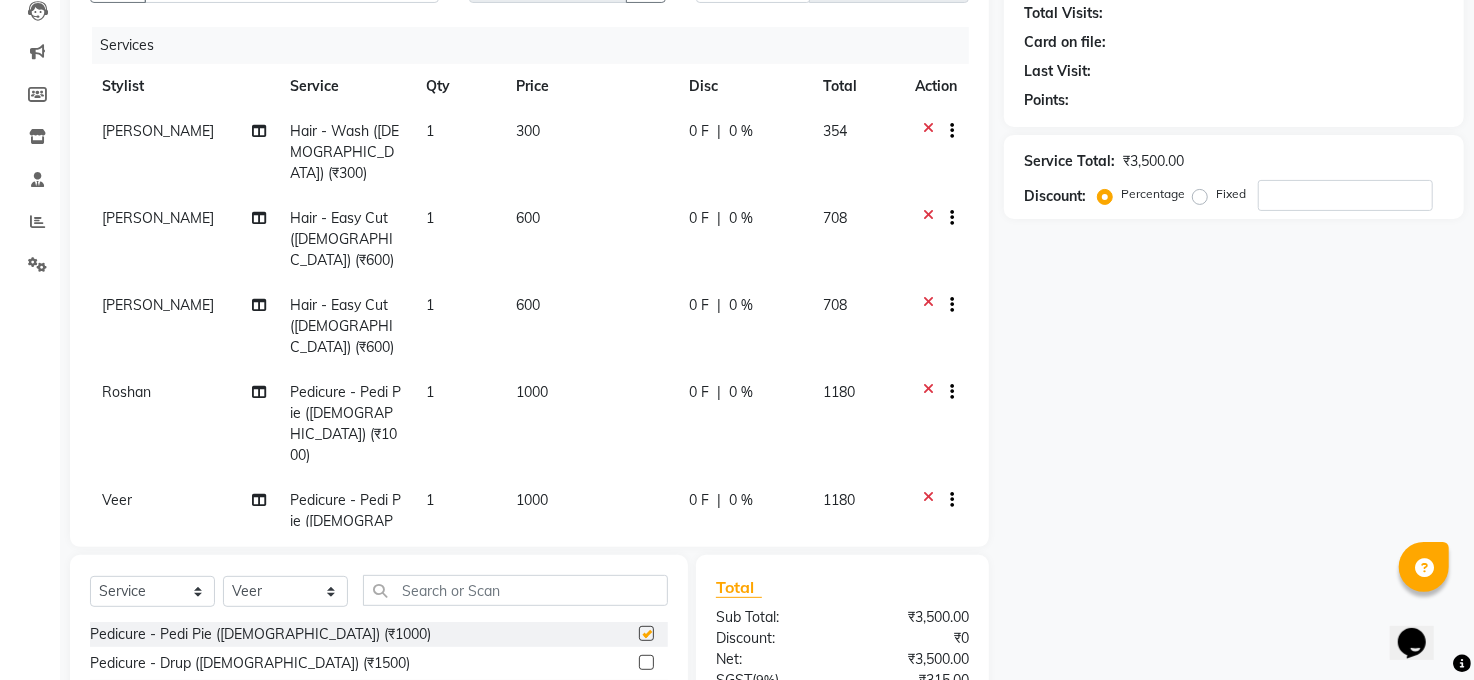 checkbox on "false" 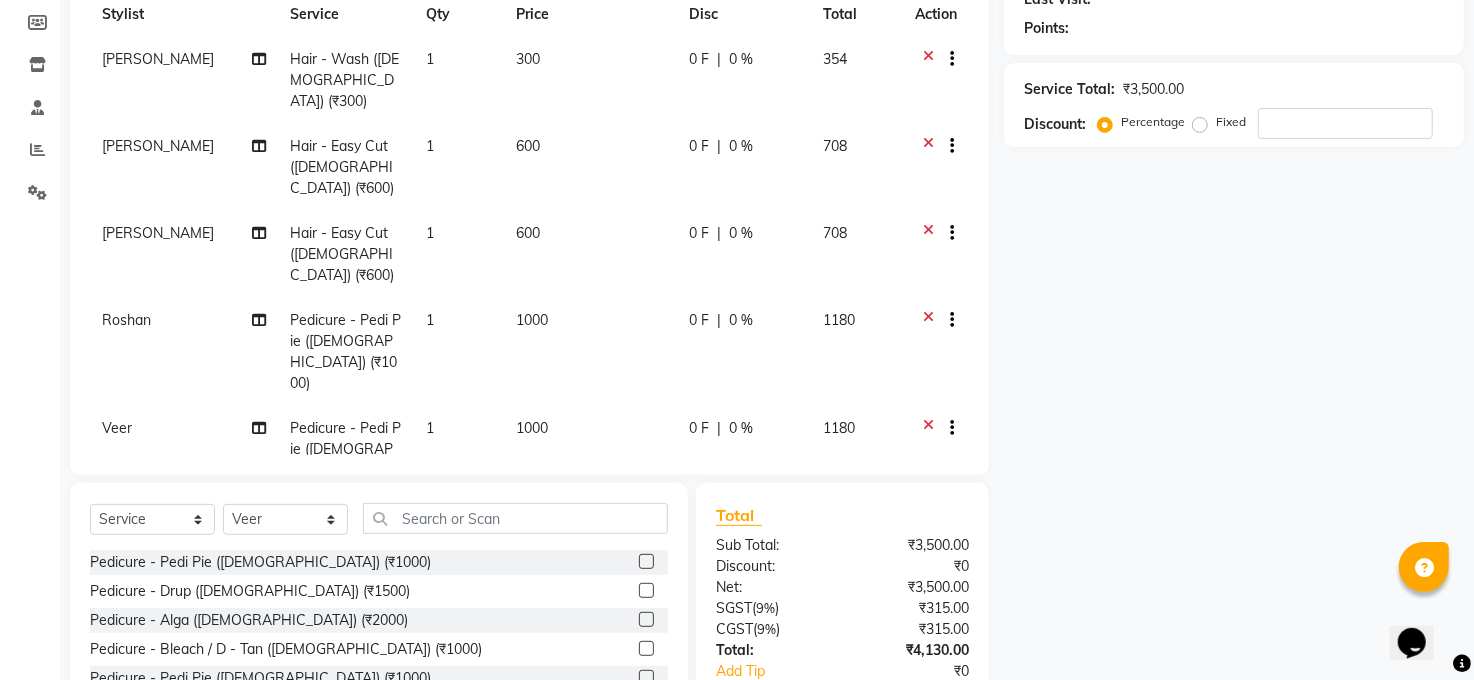 scroll, scrollTop: 311, scrollLeft: 0, axis: vertical 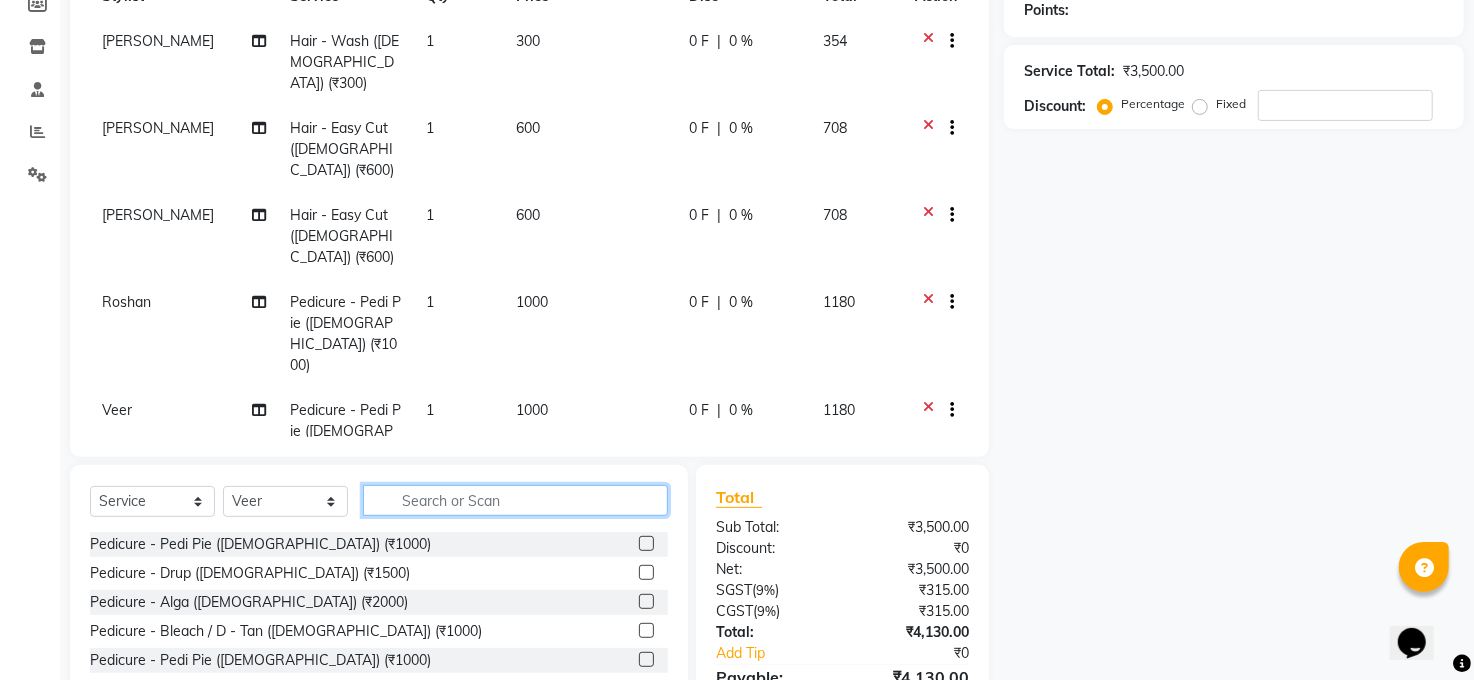 click 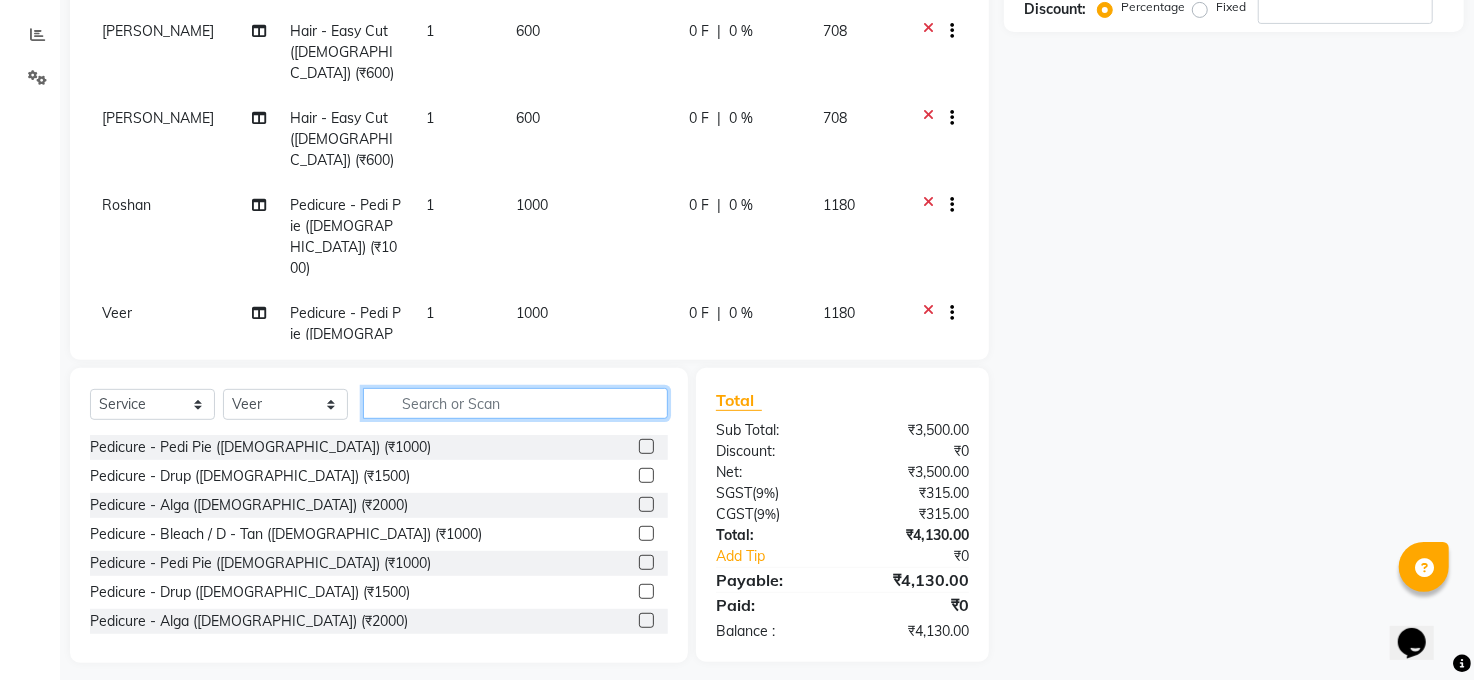 scroll, scrollTop: 409, scrollLeft: 0, axis: vertical 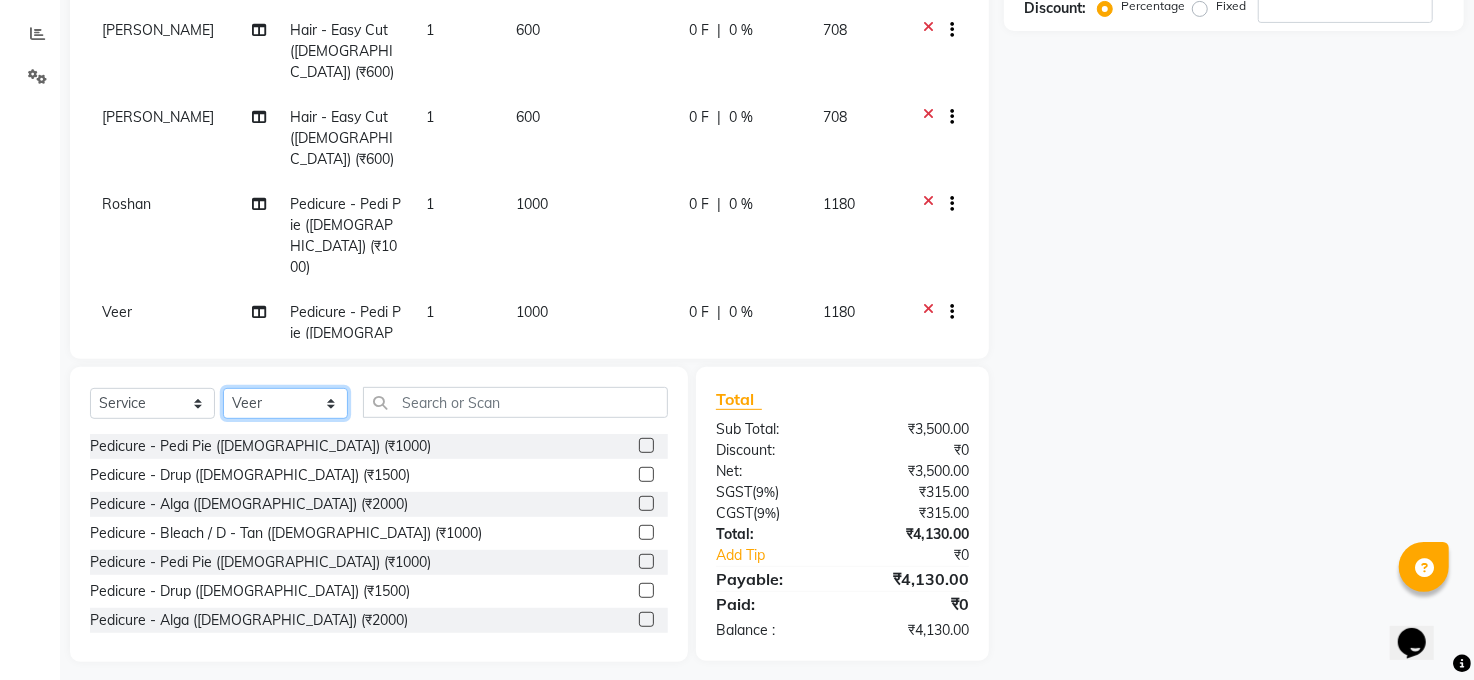 click on "Select Stylist [PERSON_NAME] [PERSON_NAME] [PERSON_NAME] COUNTER  Manager [PERSON_NAME] [PERSON_NAME] [PERSON_NAME] [PERSON_NAME] [PERSON_NAME] Santosh SAURABH [PERSON_NAME] [PERSON_NAME] Veer [PERSON_NAME]" 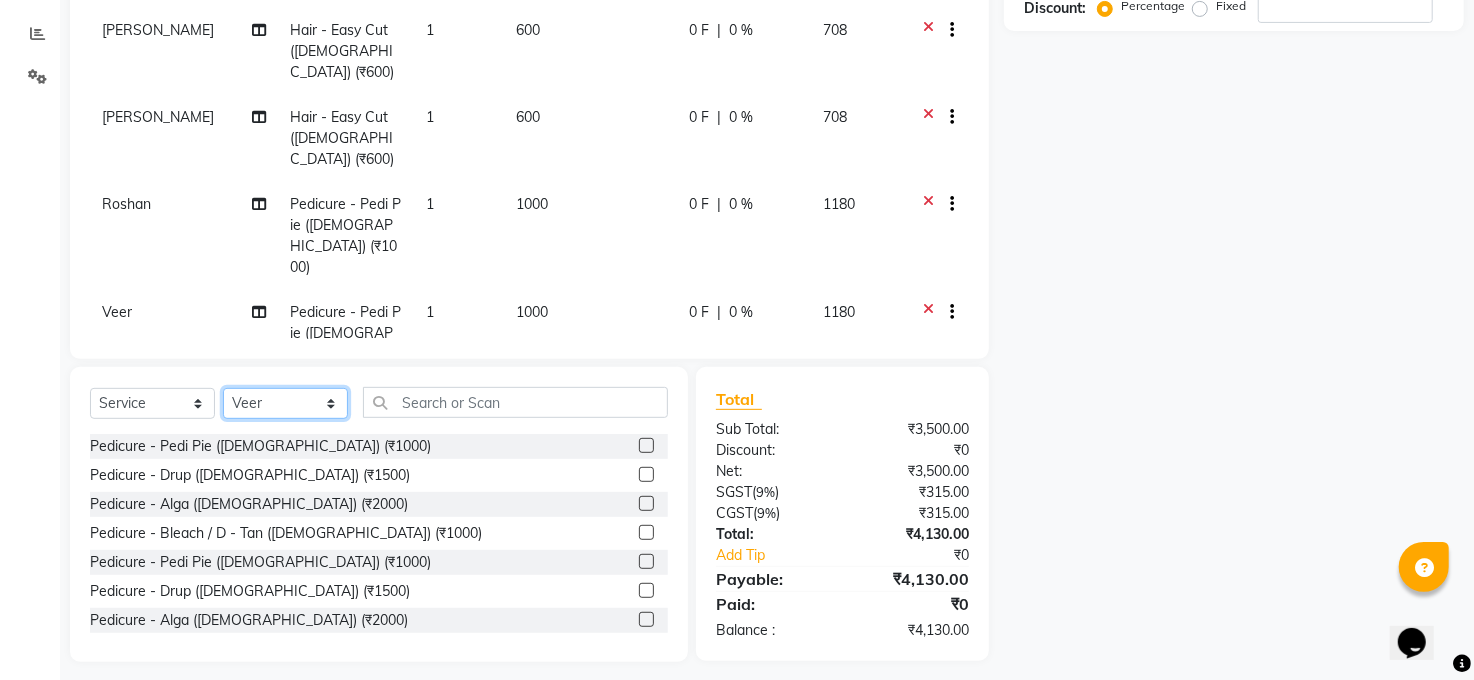 select on "77686" 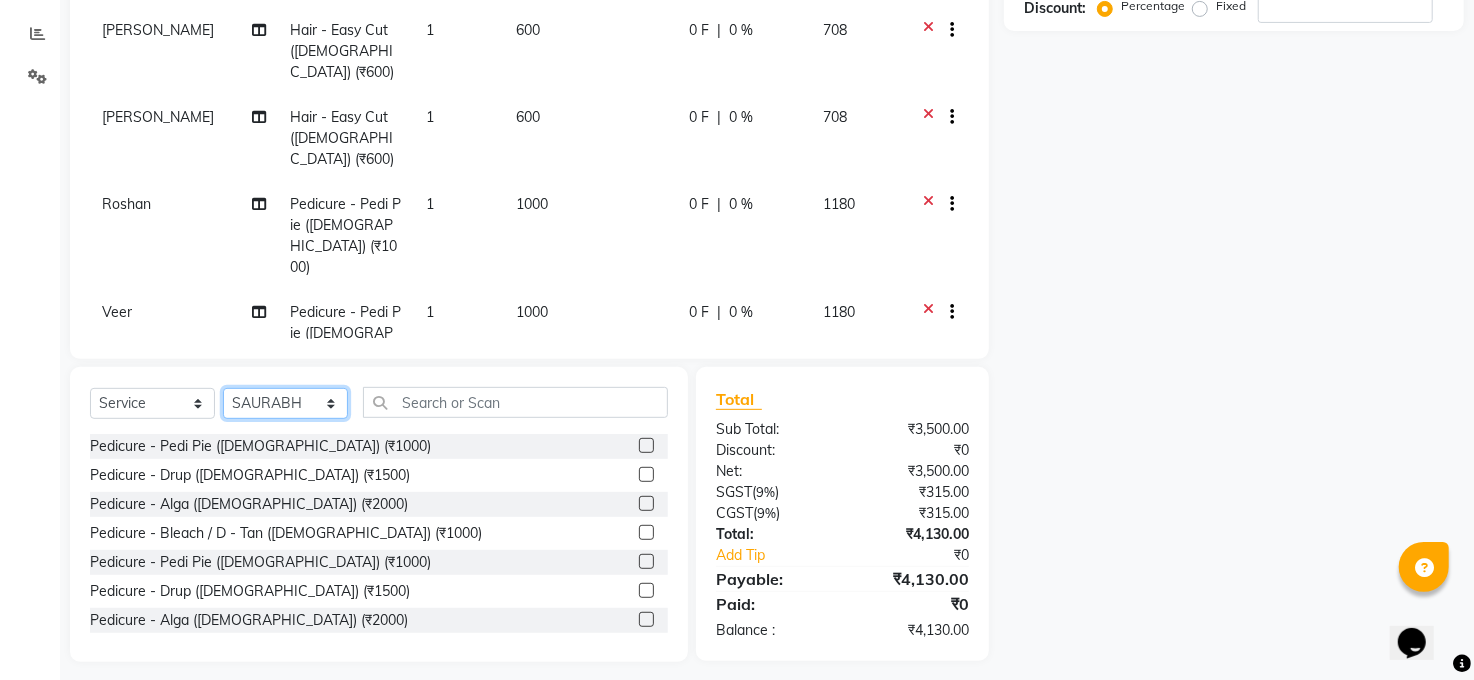 click on "Select Stylist [PERSON_NAME] [PERSON_NAME] [PERSON_NAME] COUNTER  Manager [PERSON_NAME] [PERSON_NAME] [PERSON_NAME] [PERSON_NAME] [PERSON_NAME] Santosh SAURABH [PERSON_NAME] [PERSON_NAME] Veer [PERSON_NAME]" 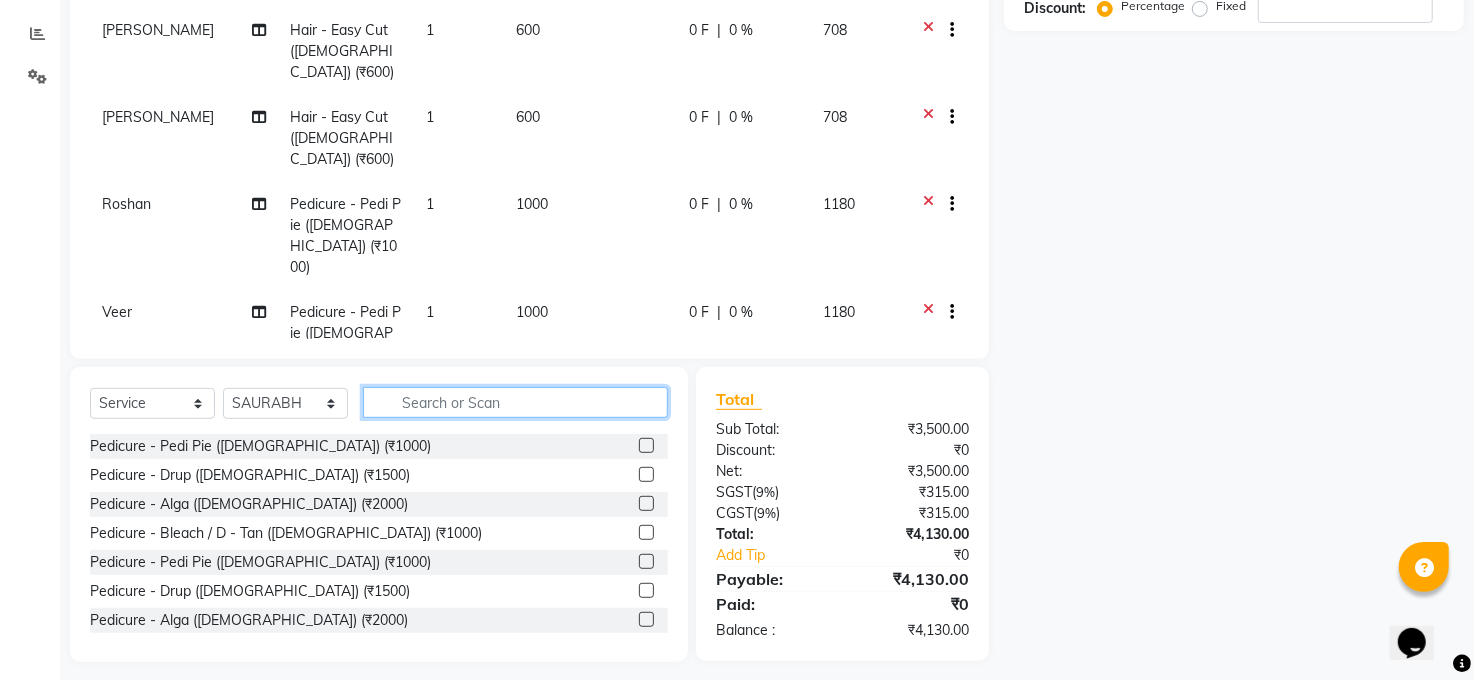 click 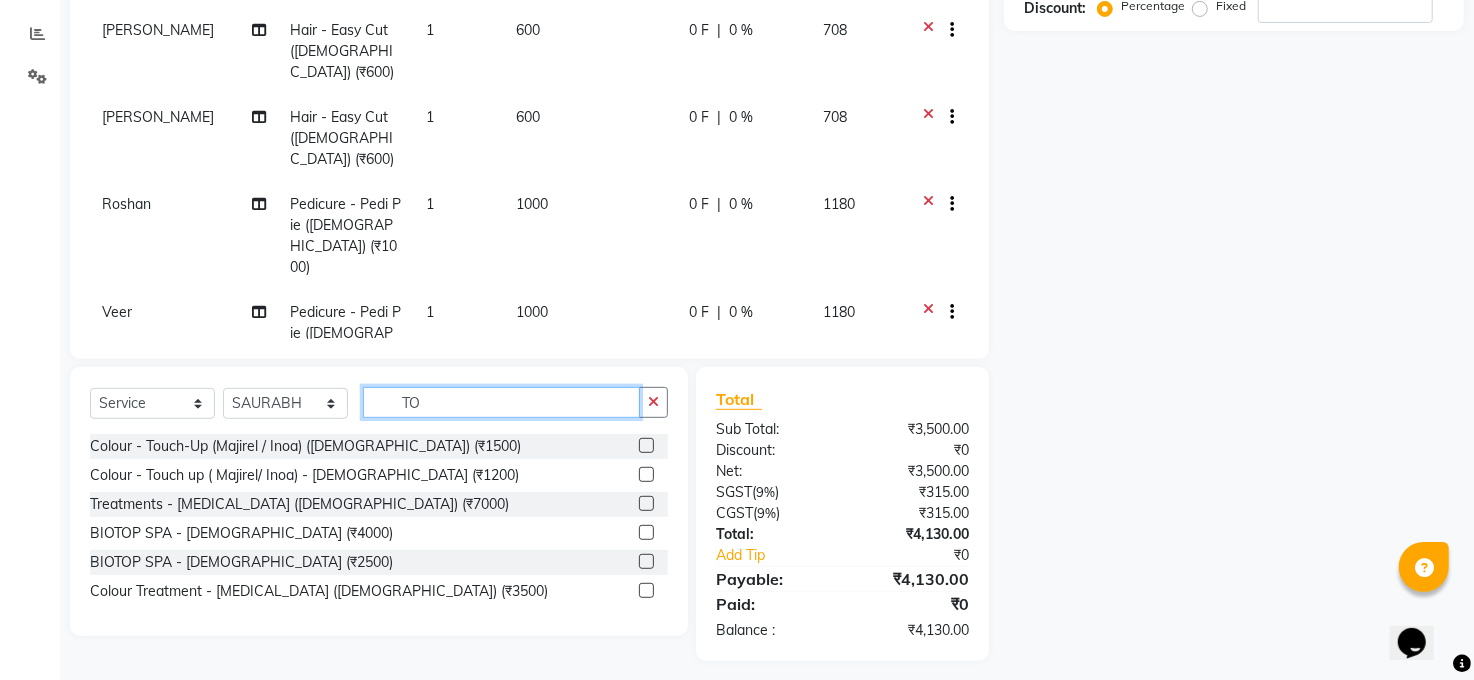 scroll, scrollTop: 408, scrollLeft: 0, axis: vertical 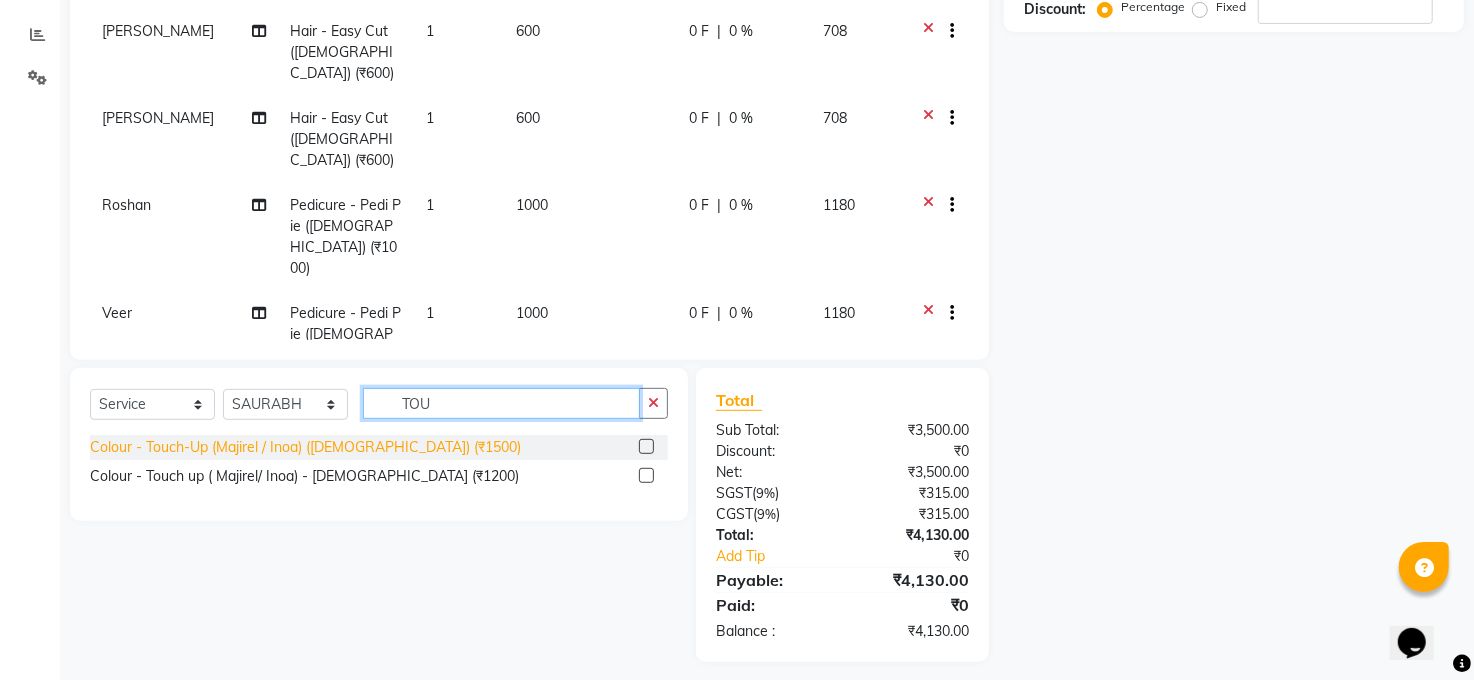 type on "TOU" 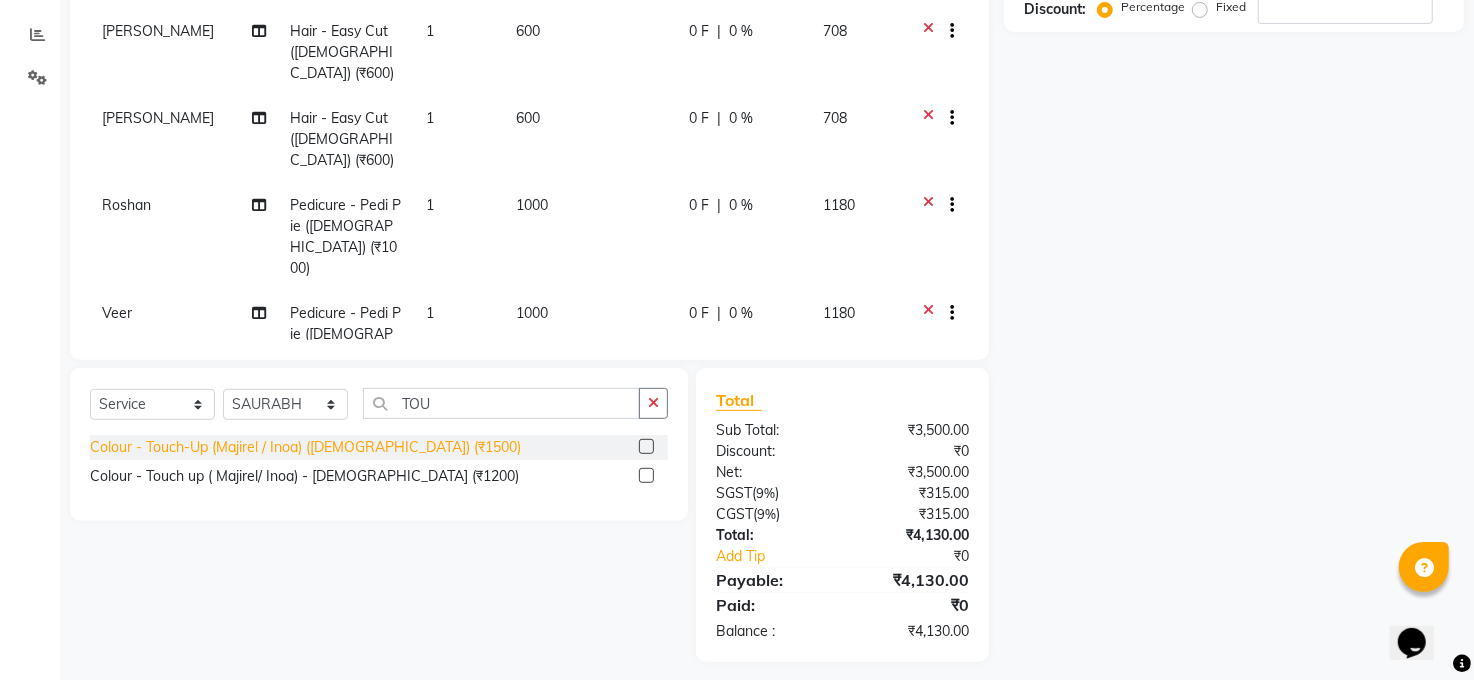 click on "Colour - Touch-Up (Majirel / Inoa) (Female) (₹1500)" 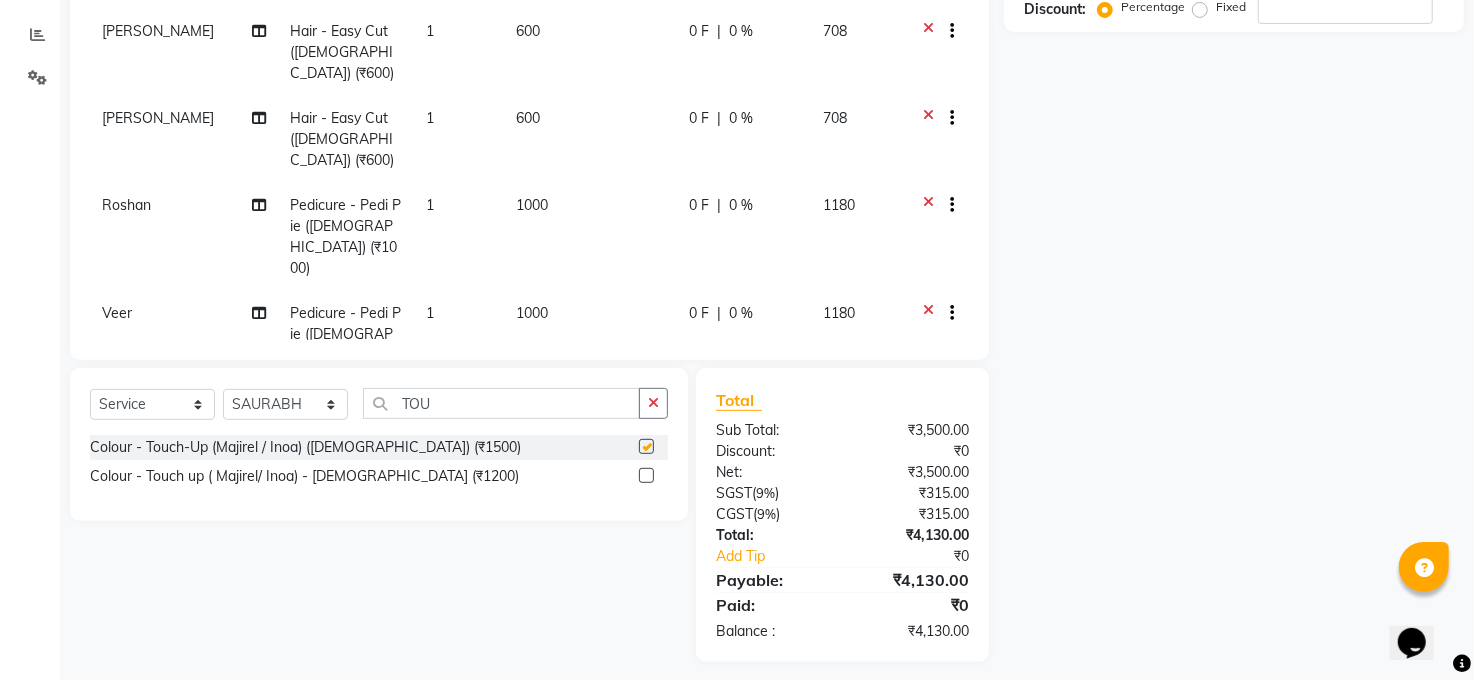 checkbox on "false" 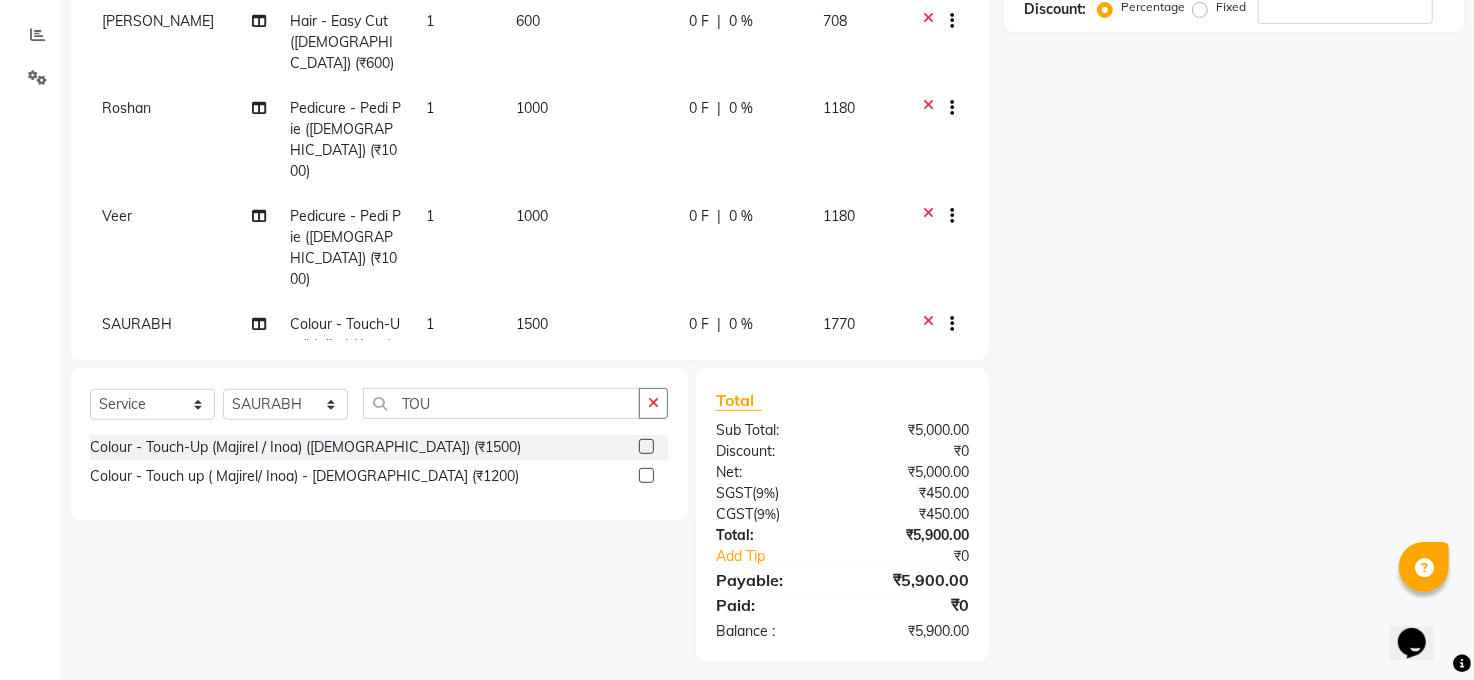click on "1500" 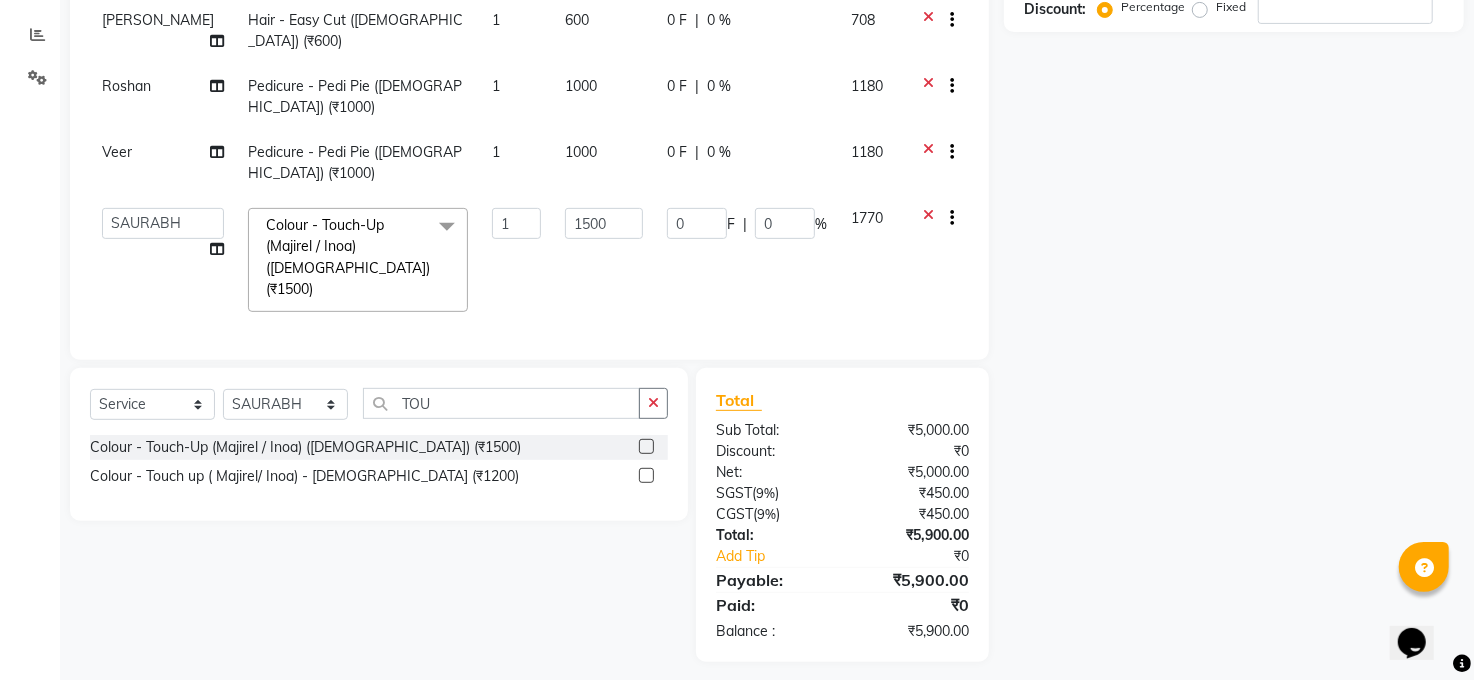 scroll, scrollTop: 53, scrollLeft: 0, axis: vertical 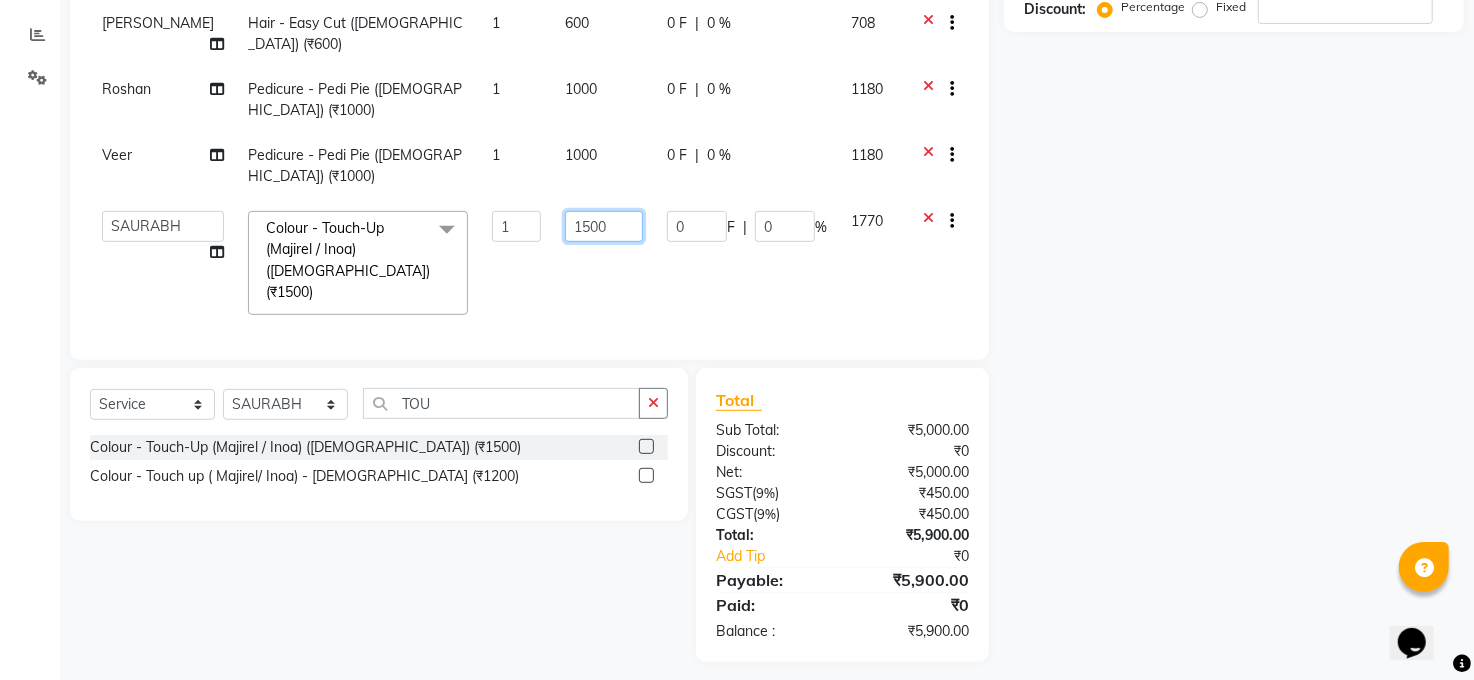 click on "1500" 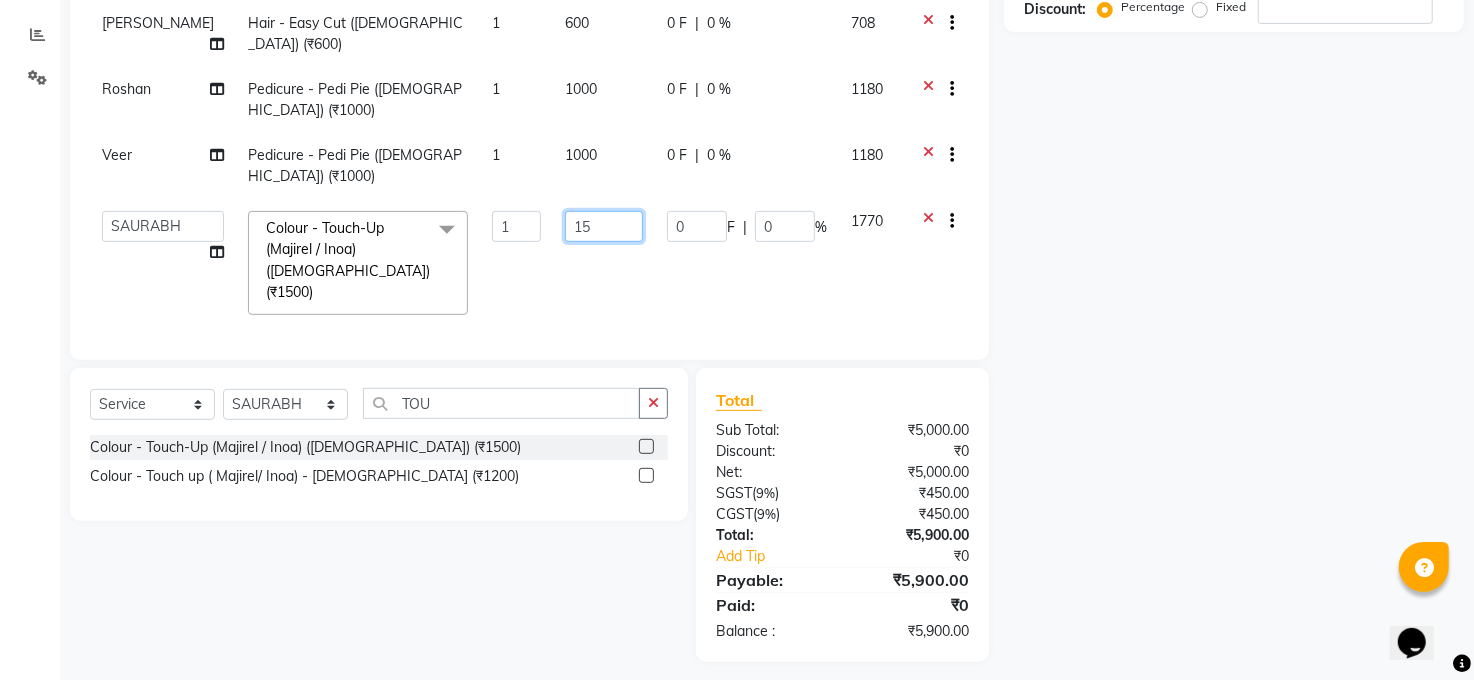 type on "1" 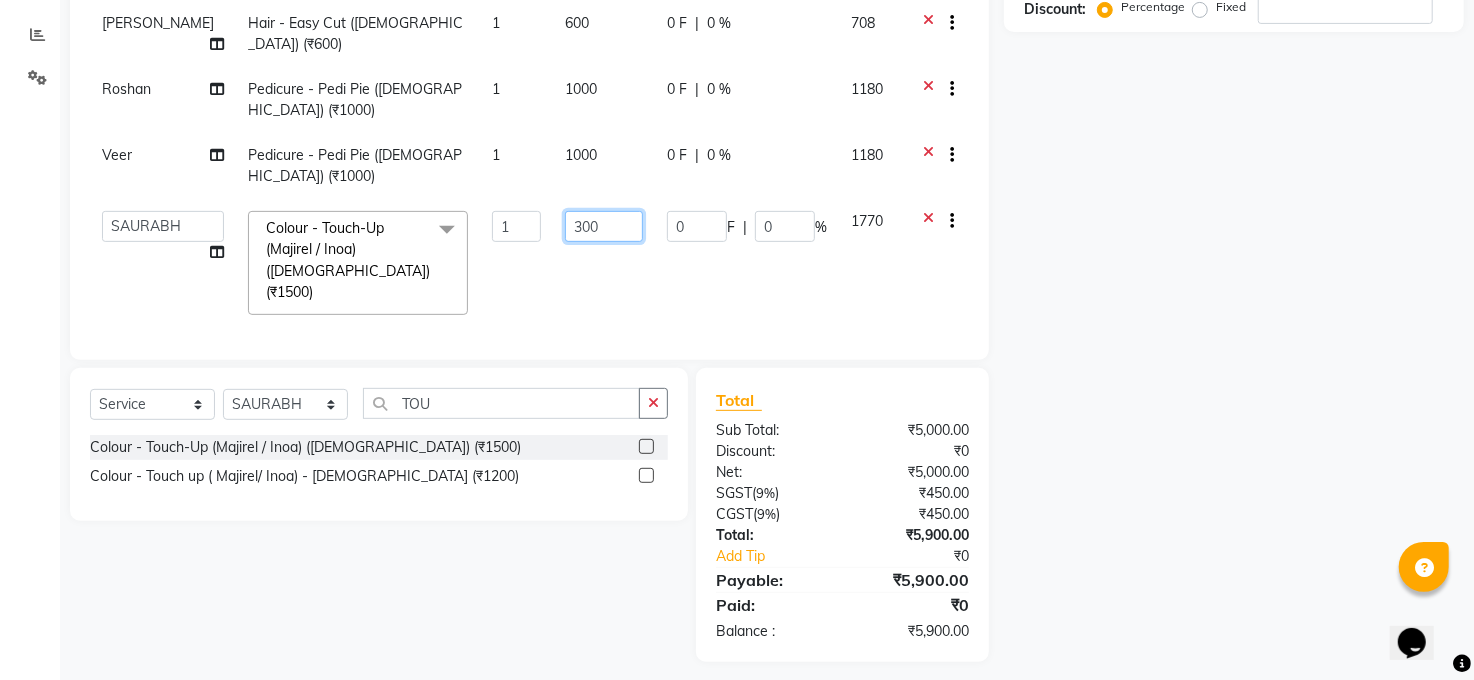 type on "3000" 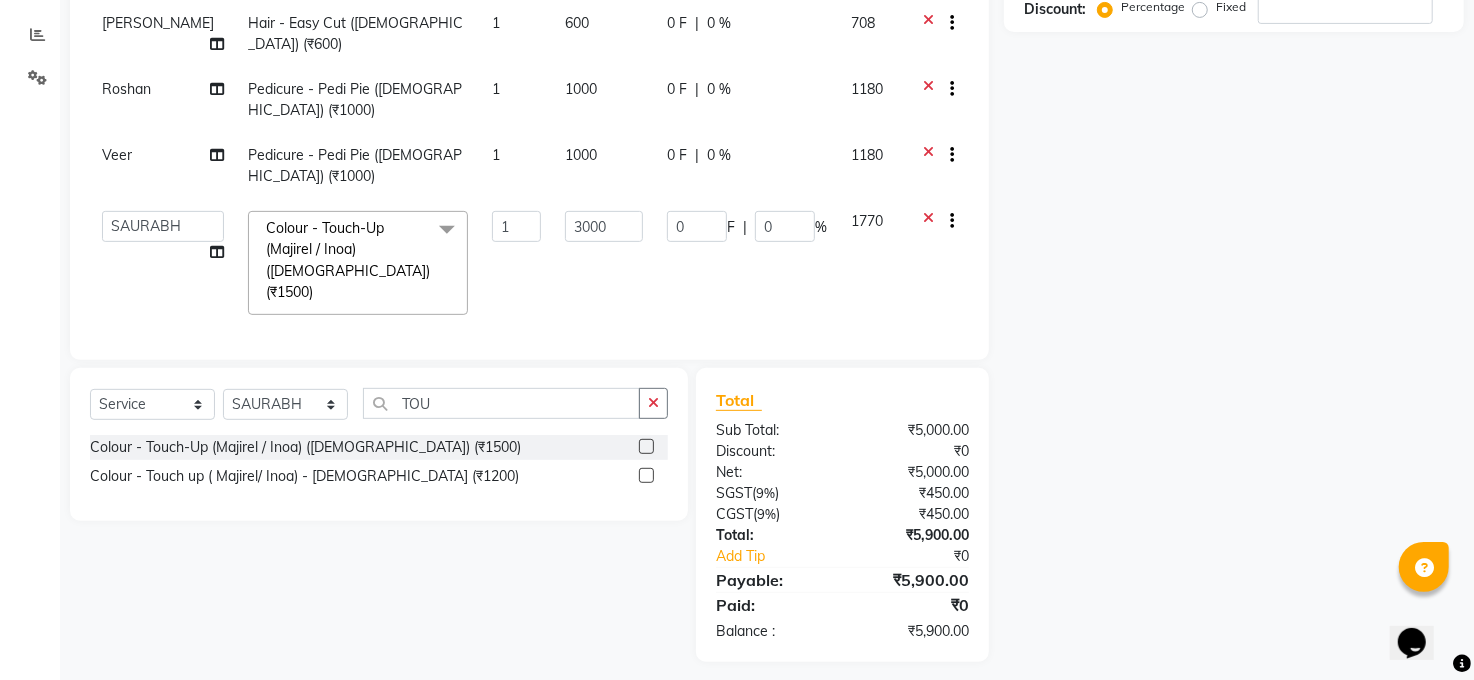 drag, startPoint x: 1174, startPoint y: 264, endPoint x: 1137, endPoint y: 277, distance: 39.217342 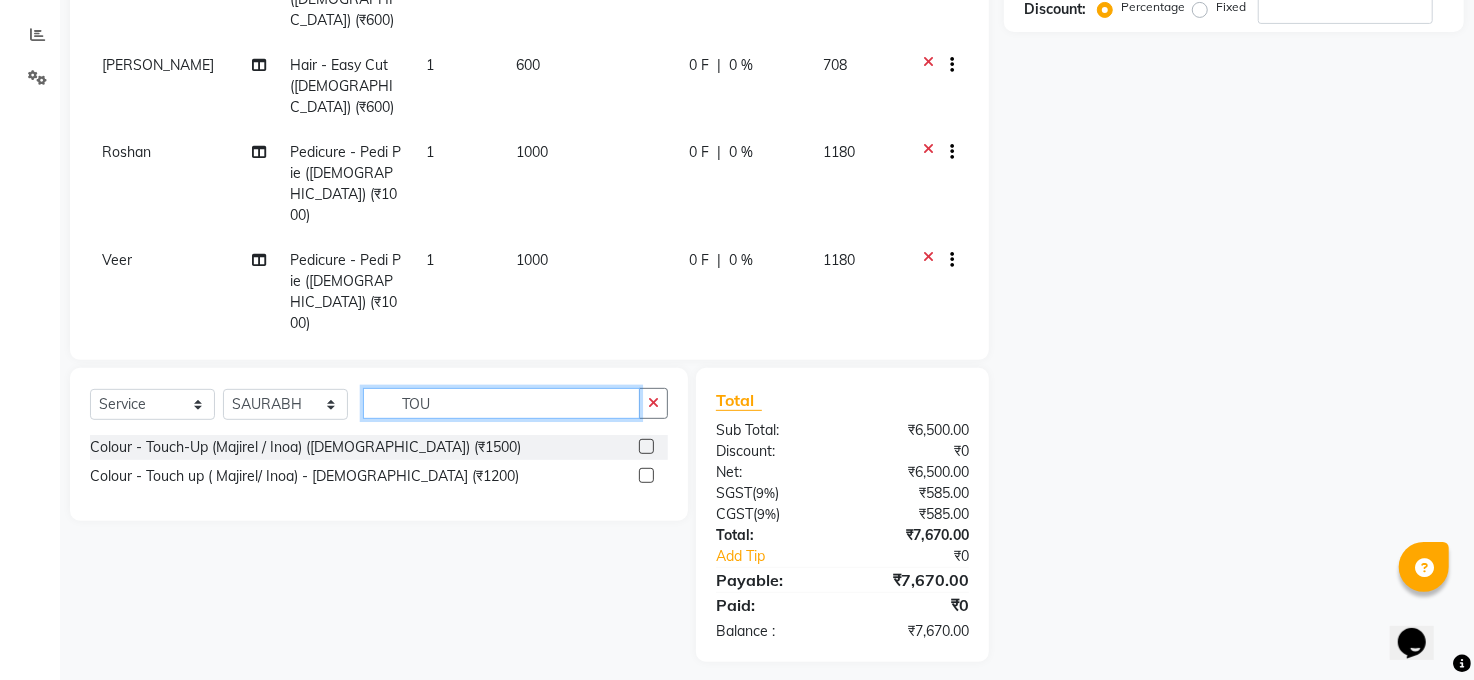 click on "TOU" 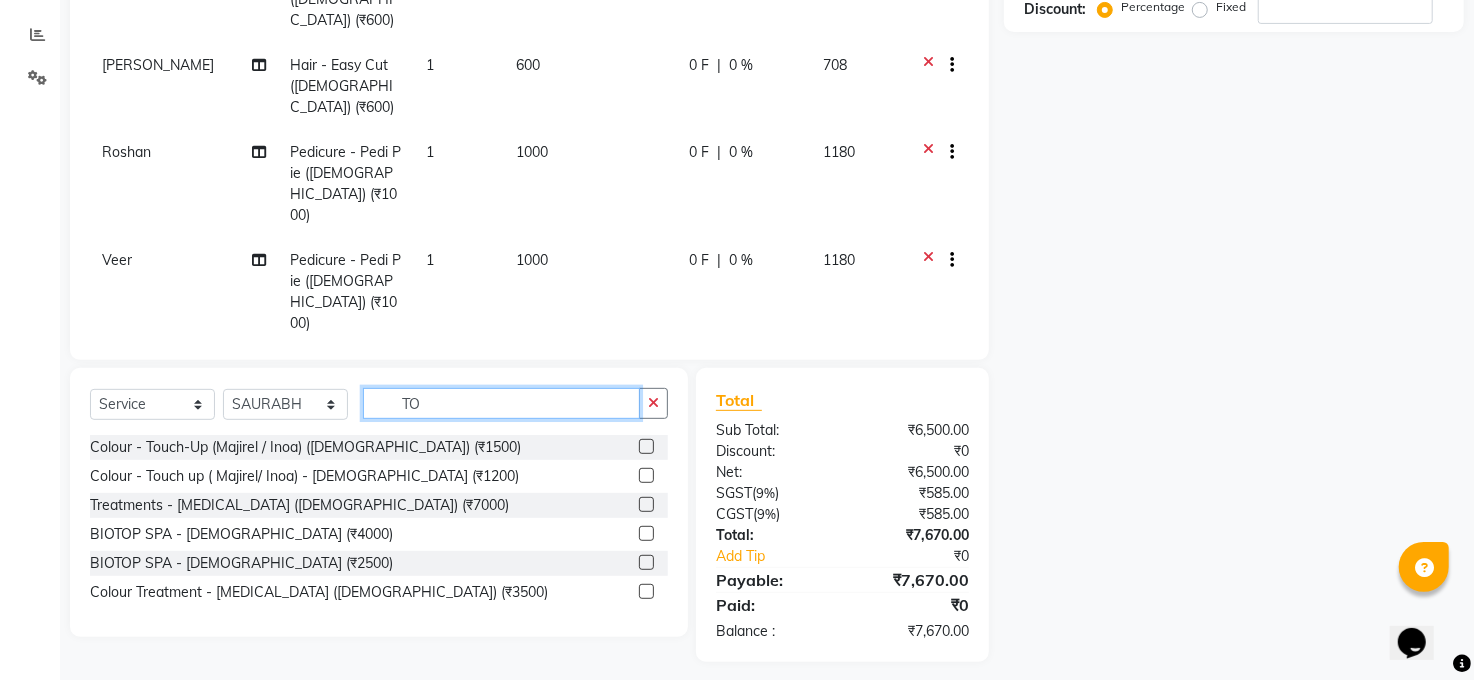 type on "T" 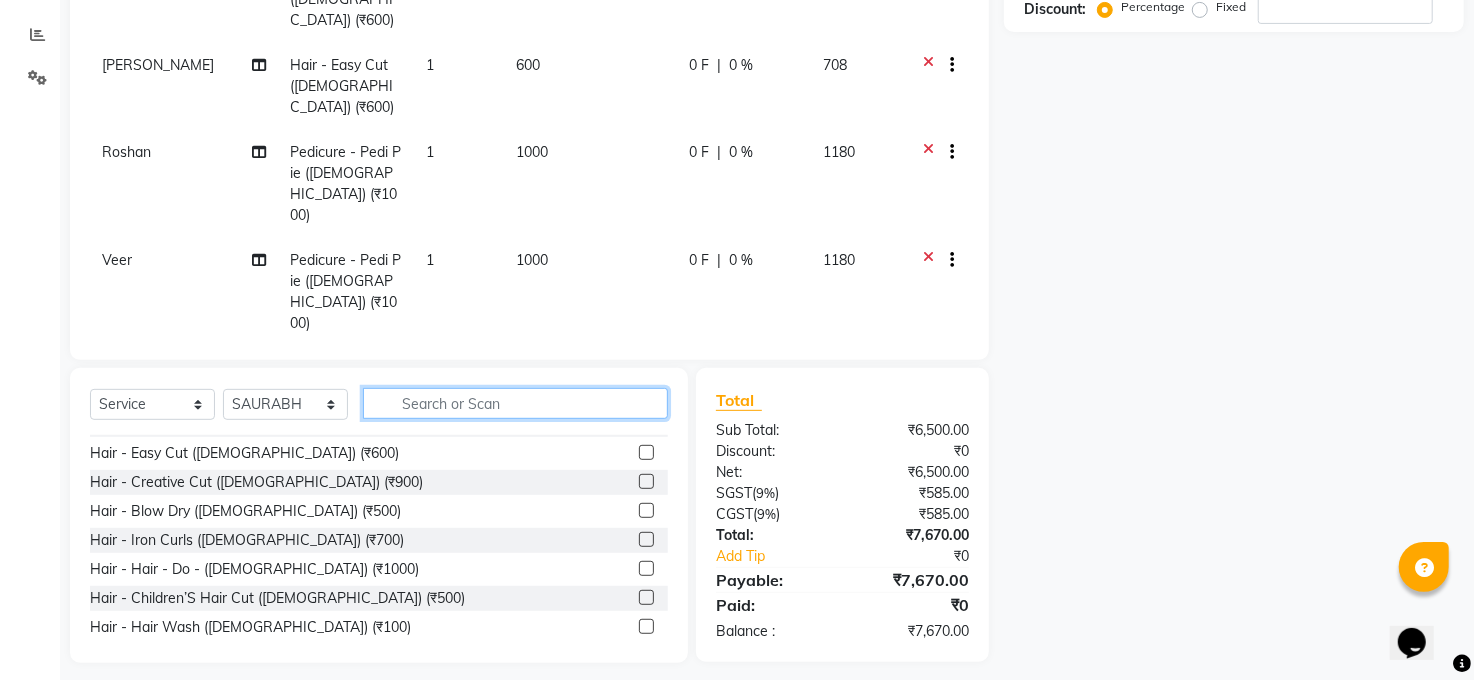 scroll, scrollTop: 444, scrollLeft: 0, axis: vertical 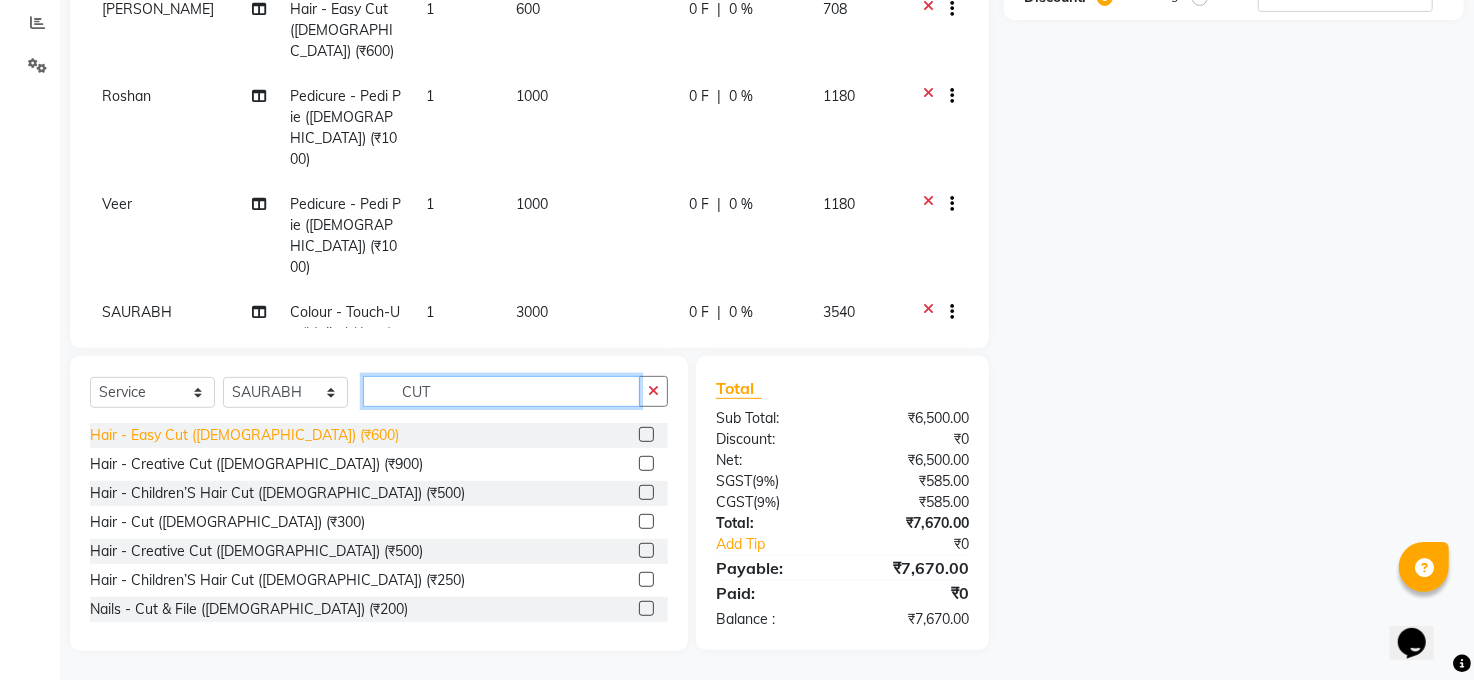 type on "CUT" 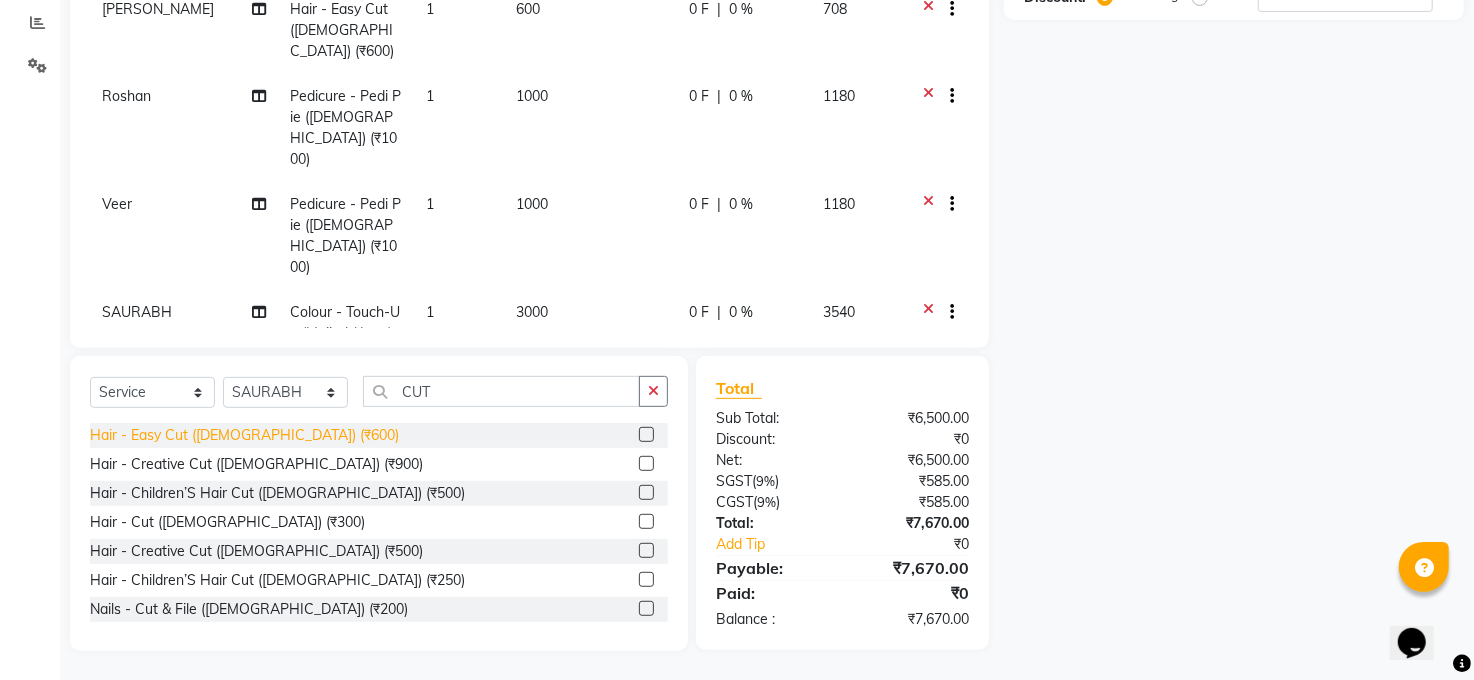 click on "Hair - Easy Cut (Female) (₹600)" 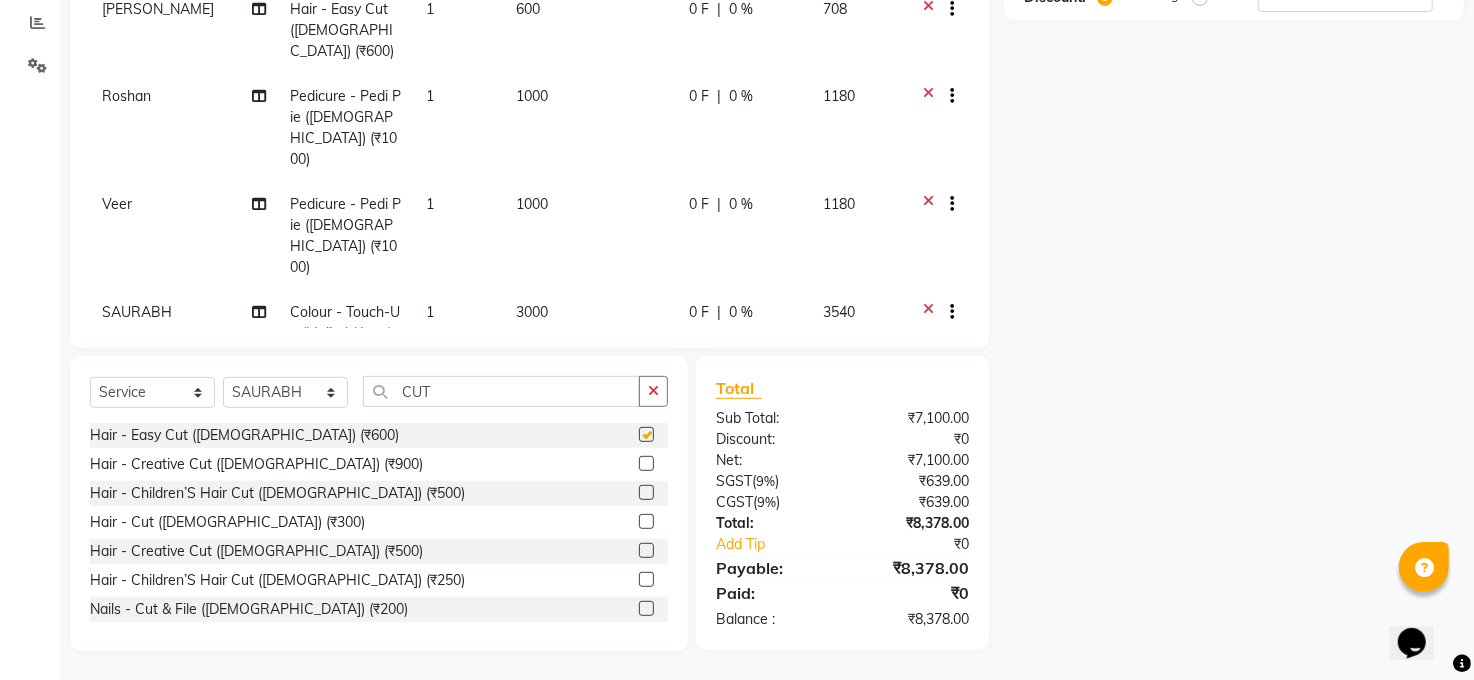checkbox on "false" 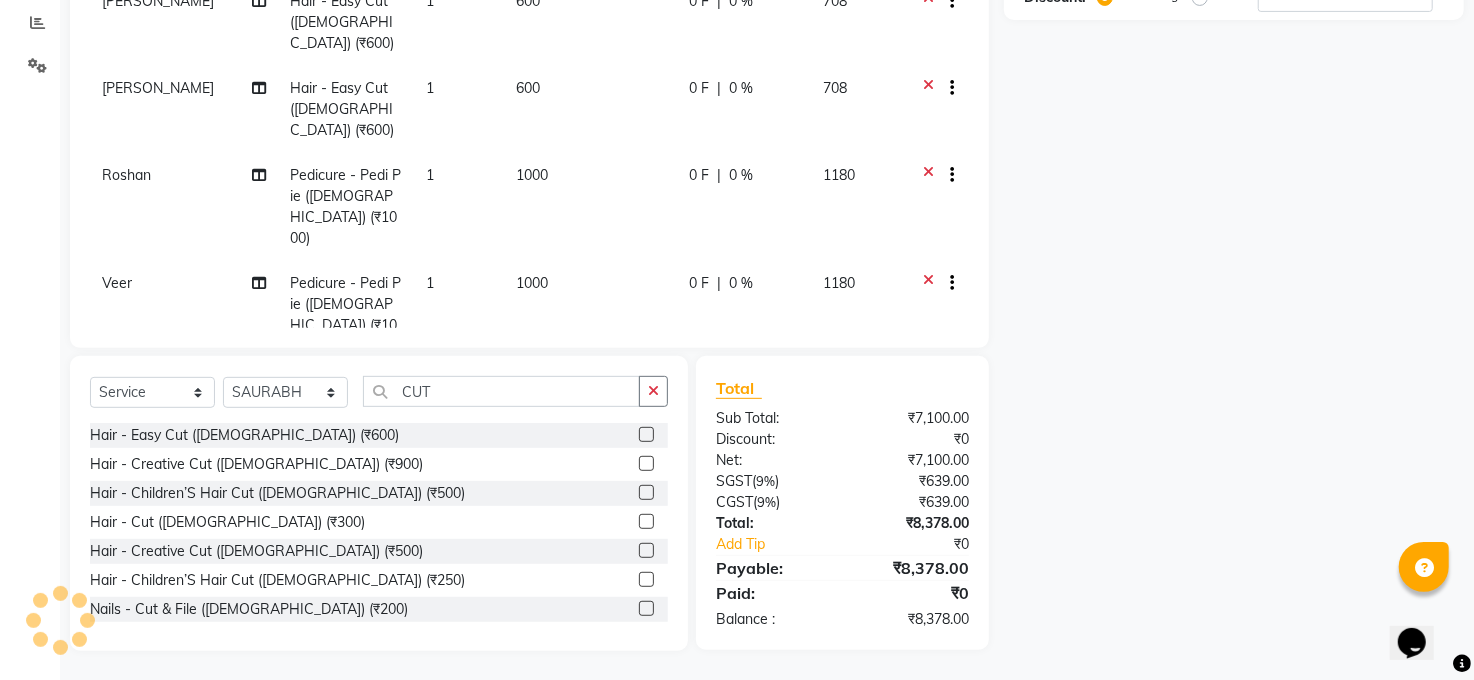 scroll, scrollTop: 0, scrollLeft: 0, axis: both 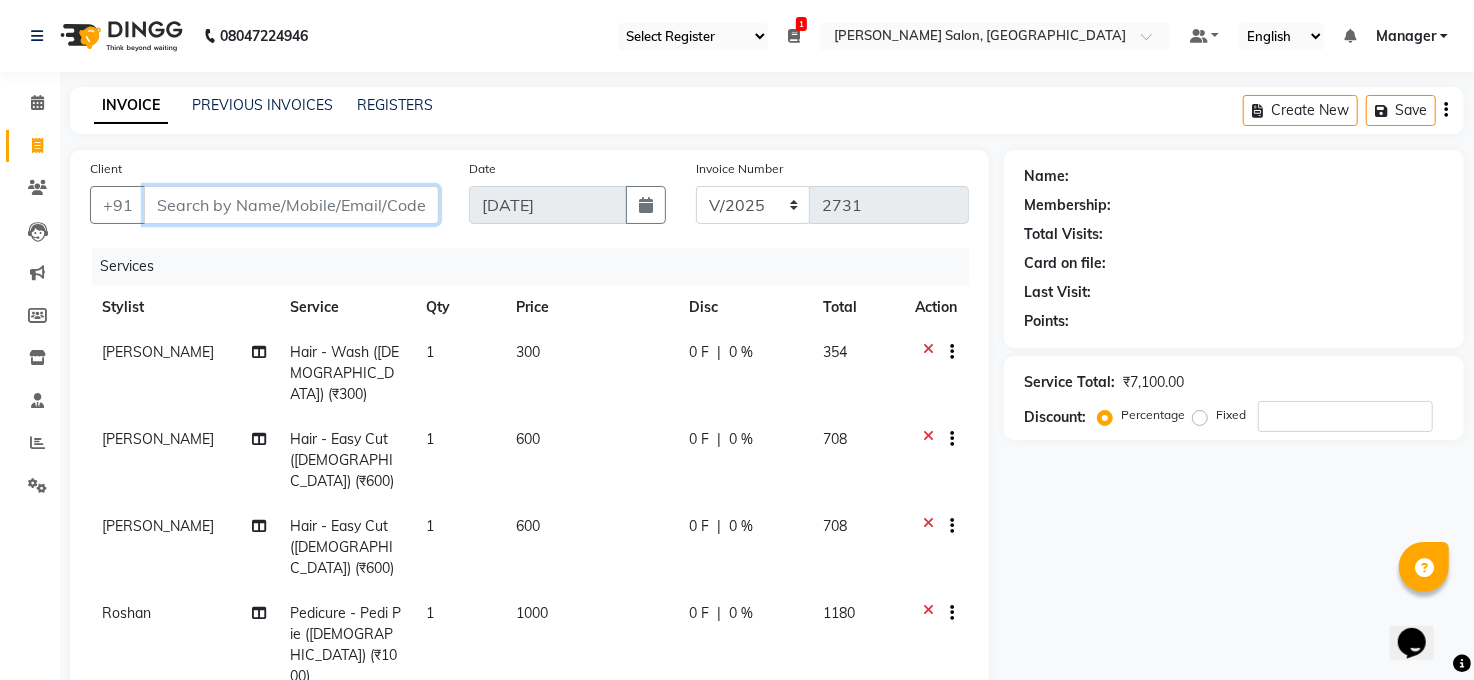 click on "Client" at bounding box center [291, 205] 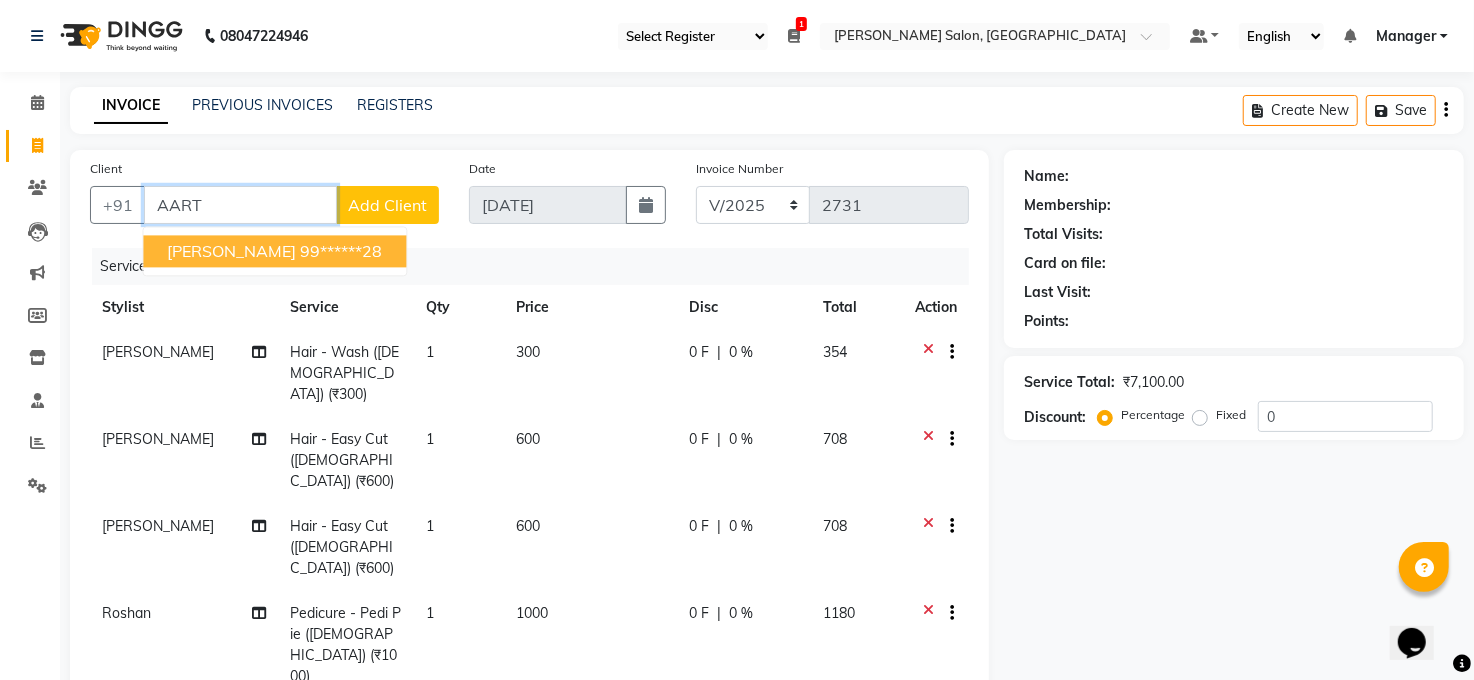 click on "99******28" at bounding box center (341, 251) 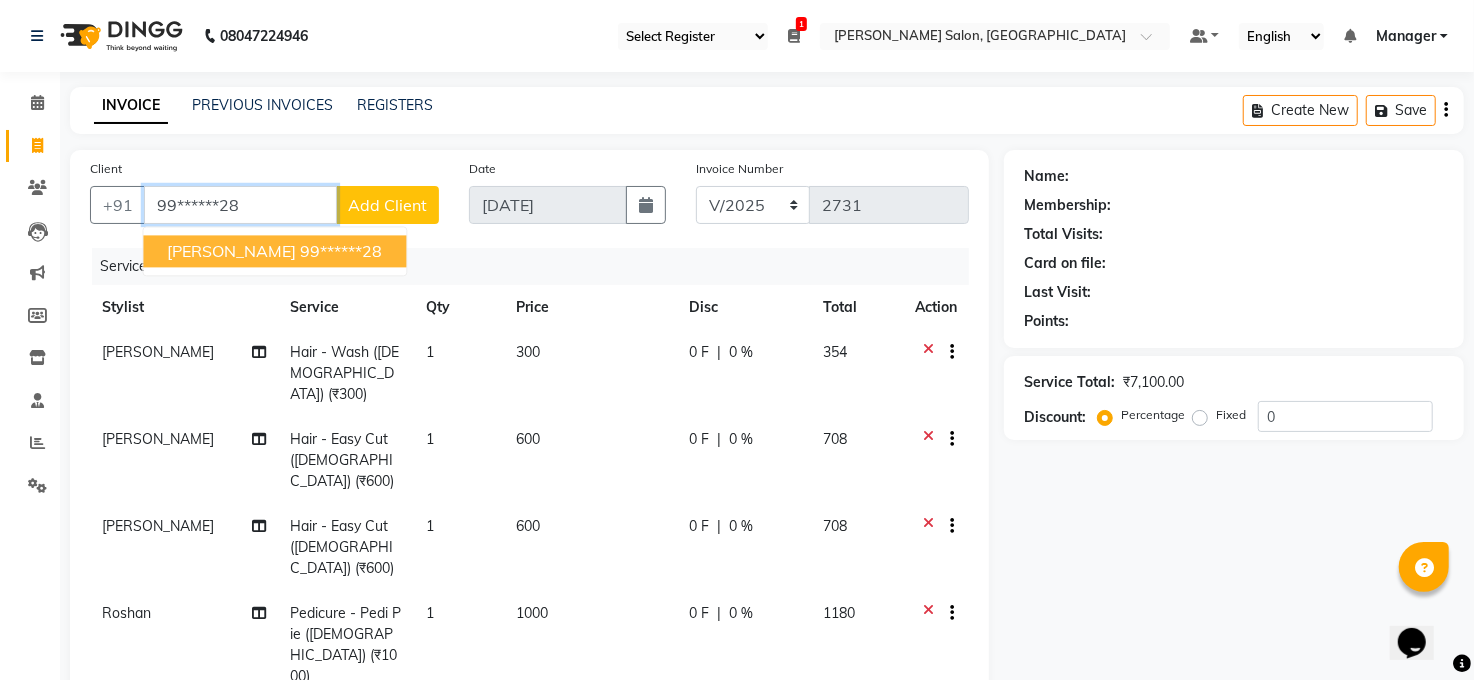 type on "99******28" 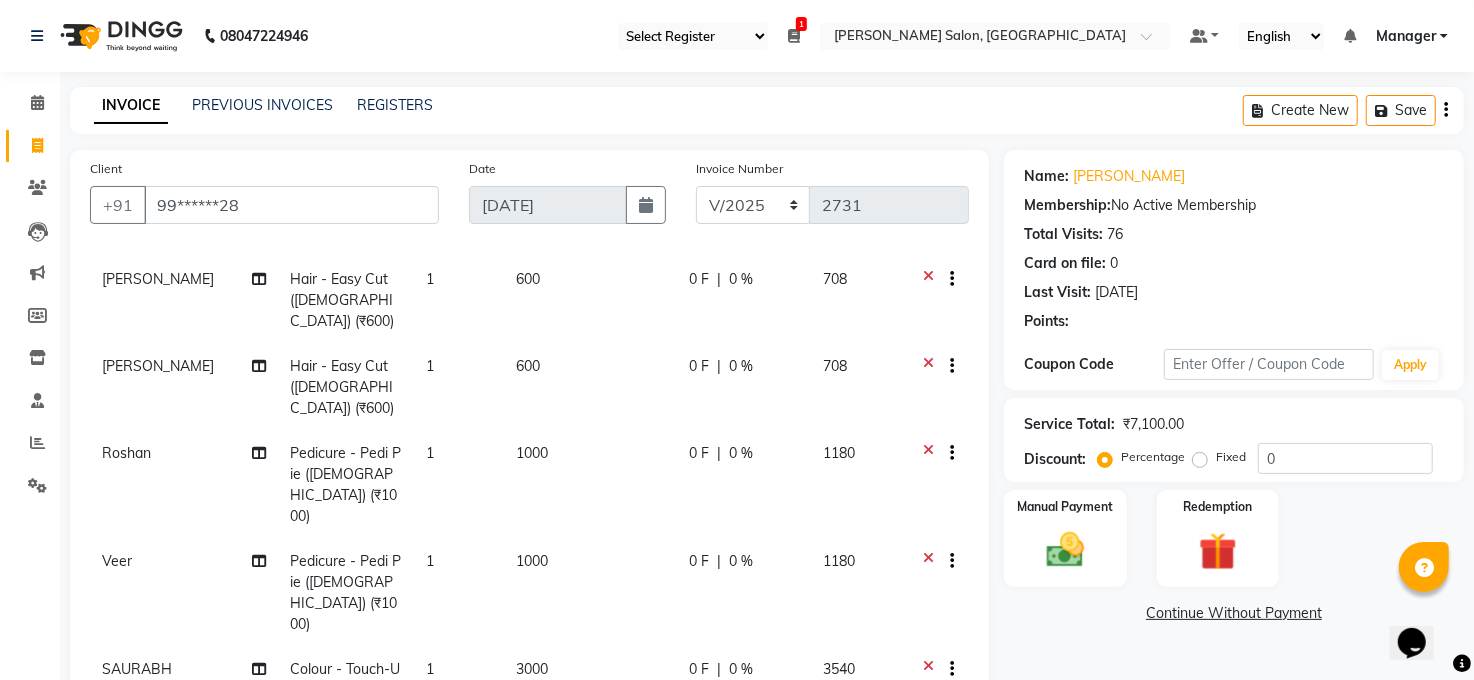 scroll, scrollTop: 162, scrollLeft: 0, axis: vertical 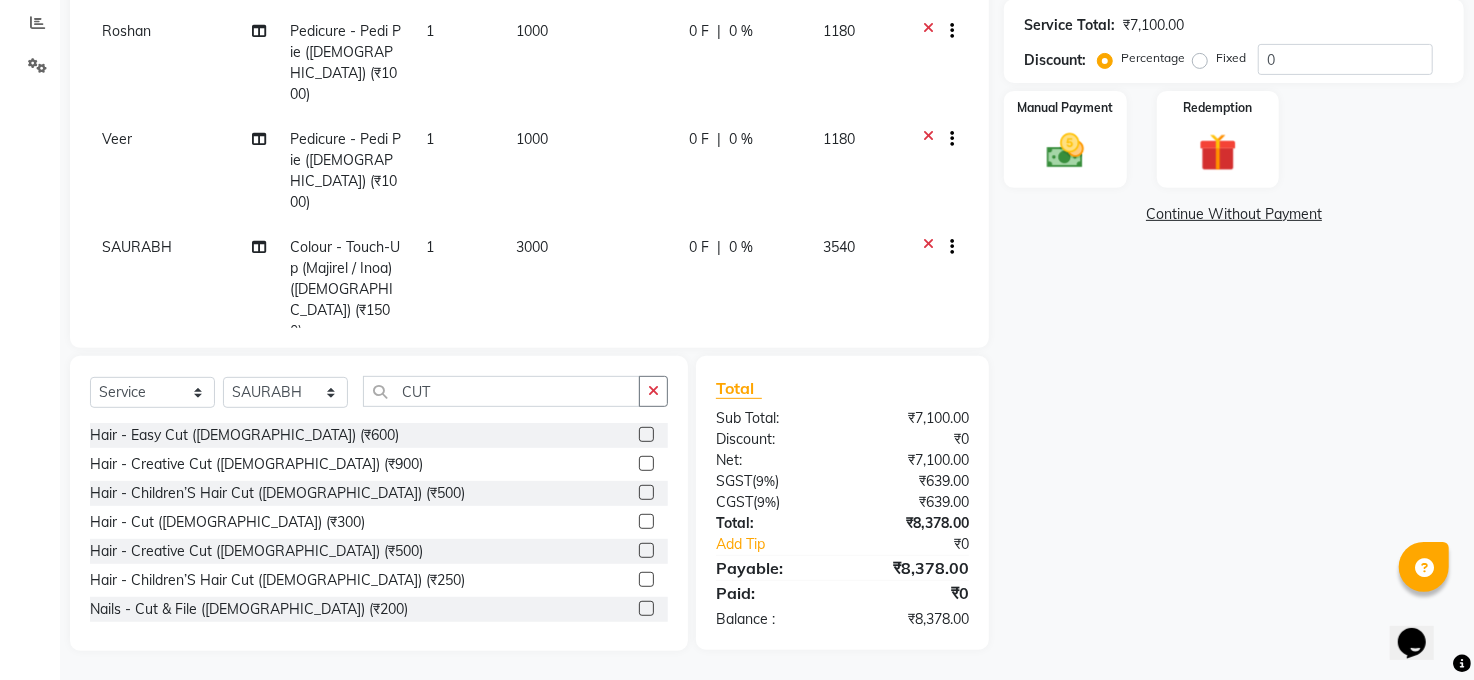 click 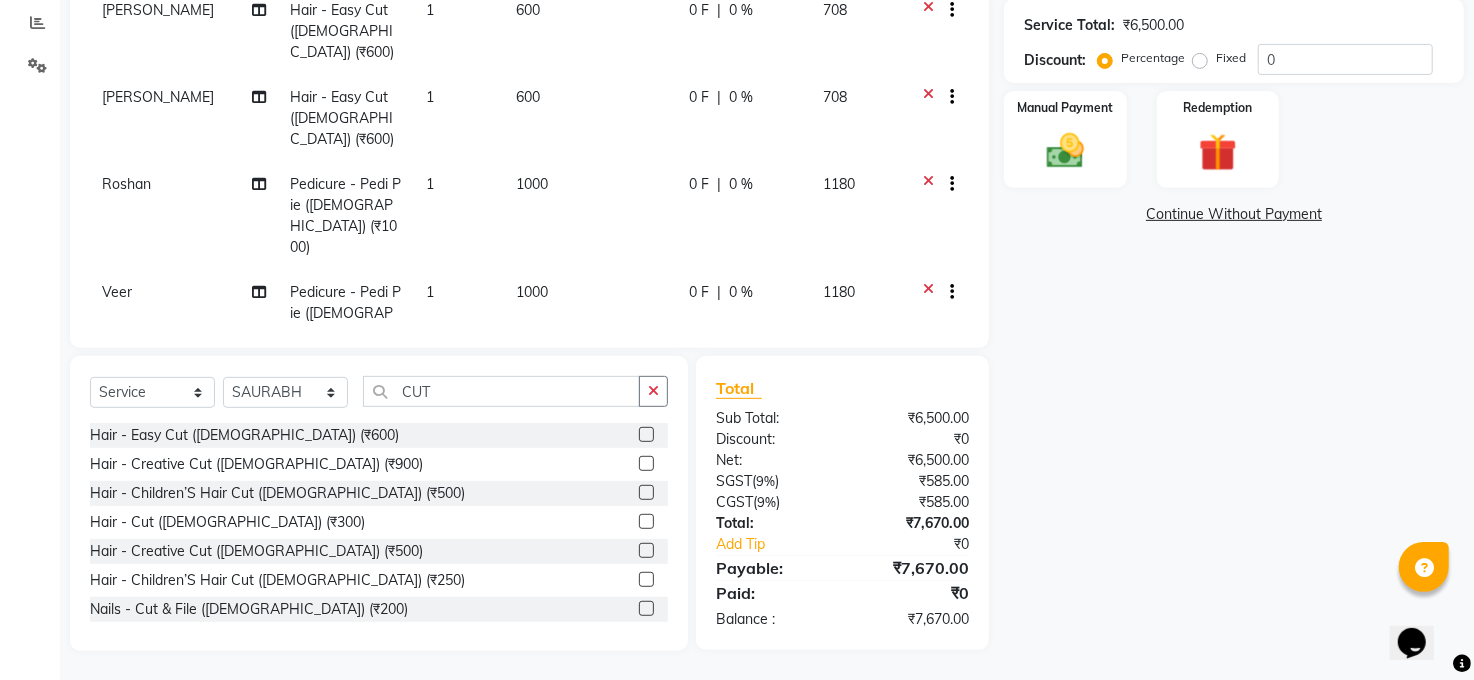 scroll, scrollTop: 0, scrollLeft: 0, axis: both 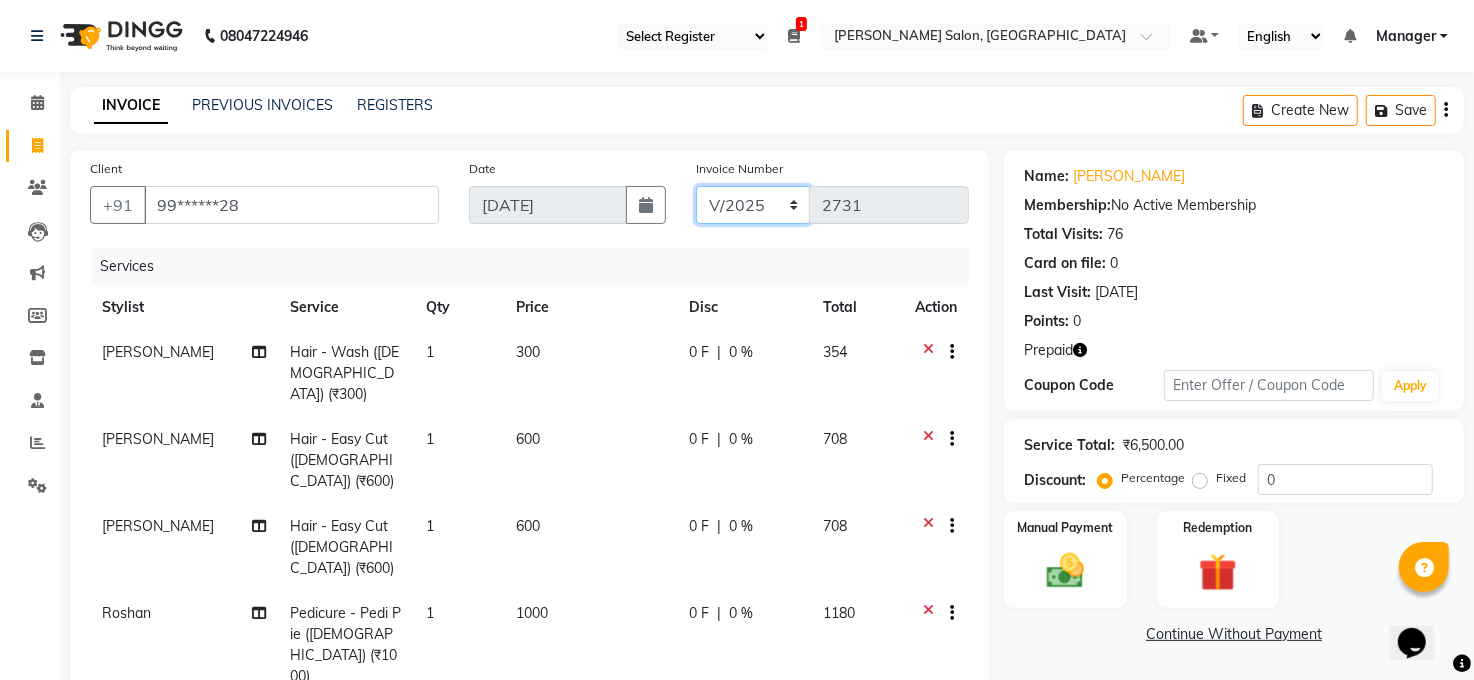 drag, startPoint x: 745, startPoint y: 197, endPoint x: 755, endPoint y: 198, distance: 10.049875 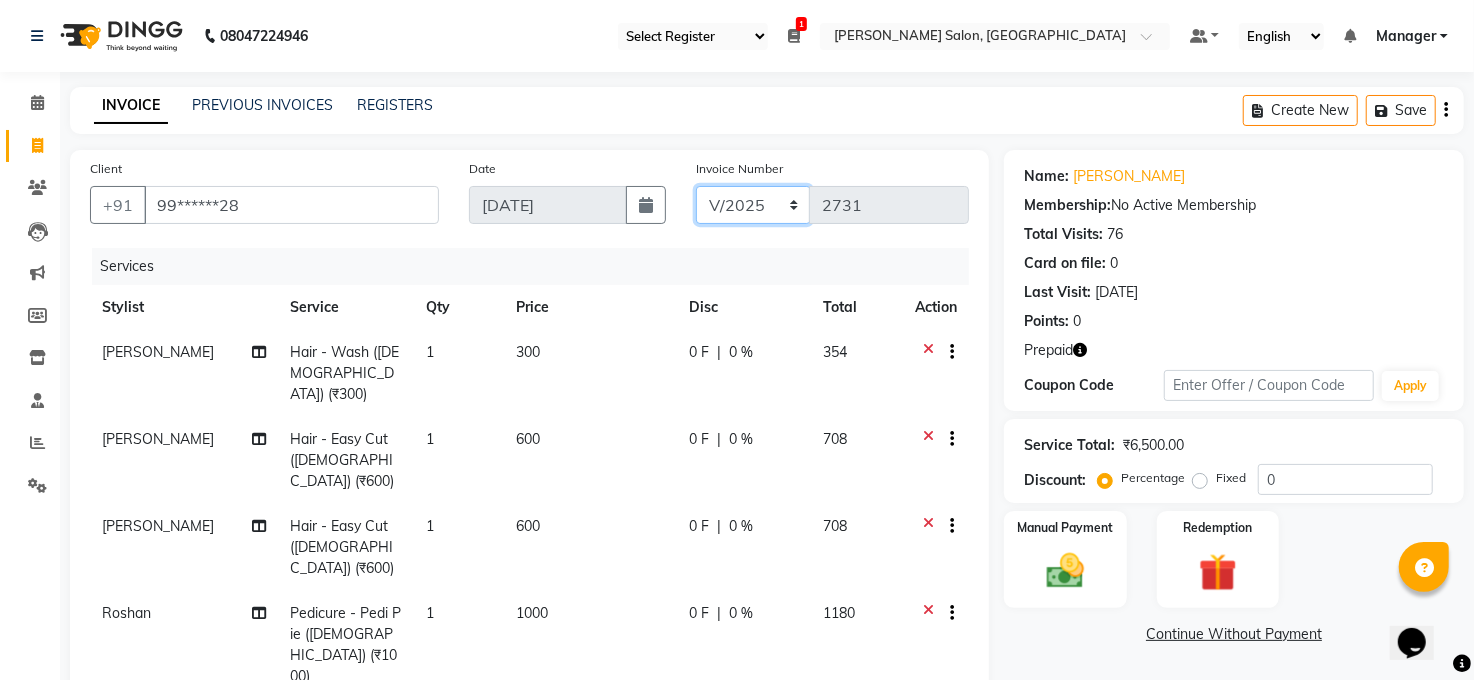 select on "5824" 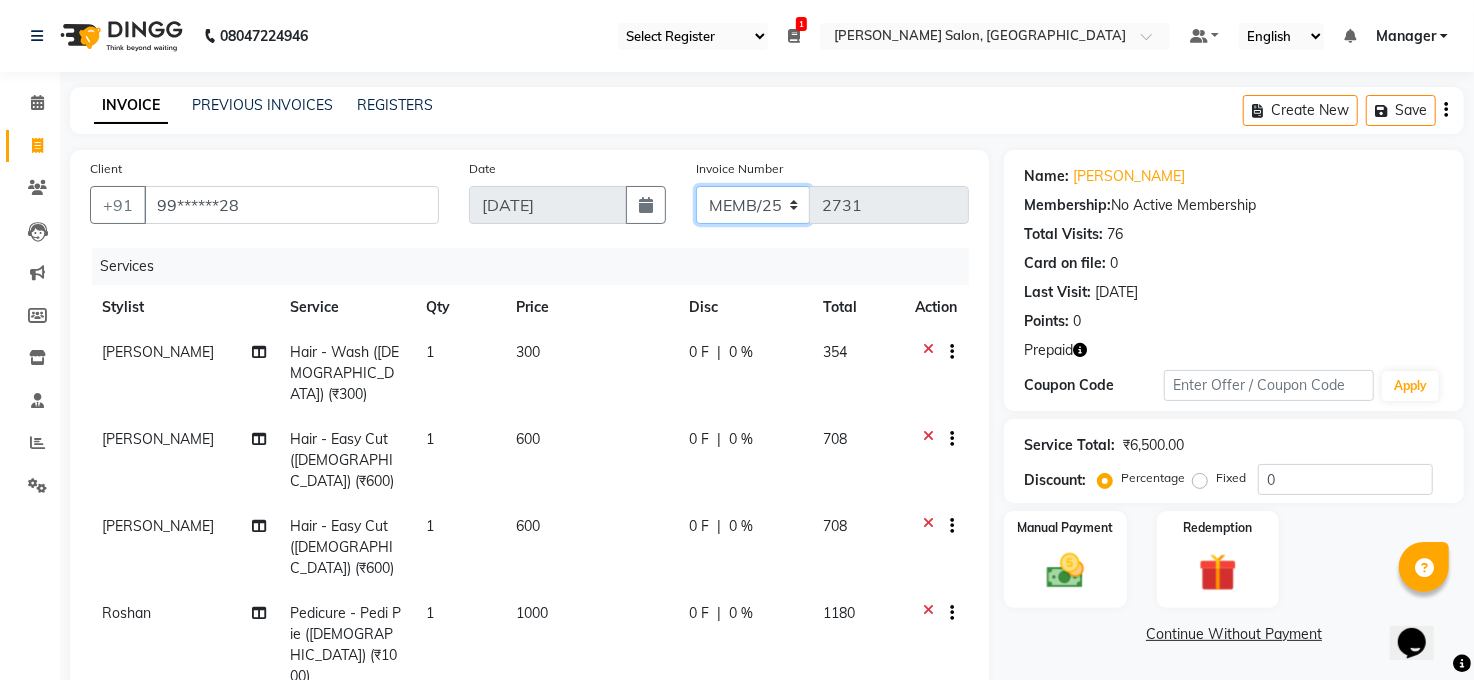 click on "MAN/25 MEMB/25 V/2025" 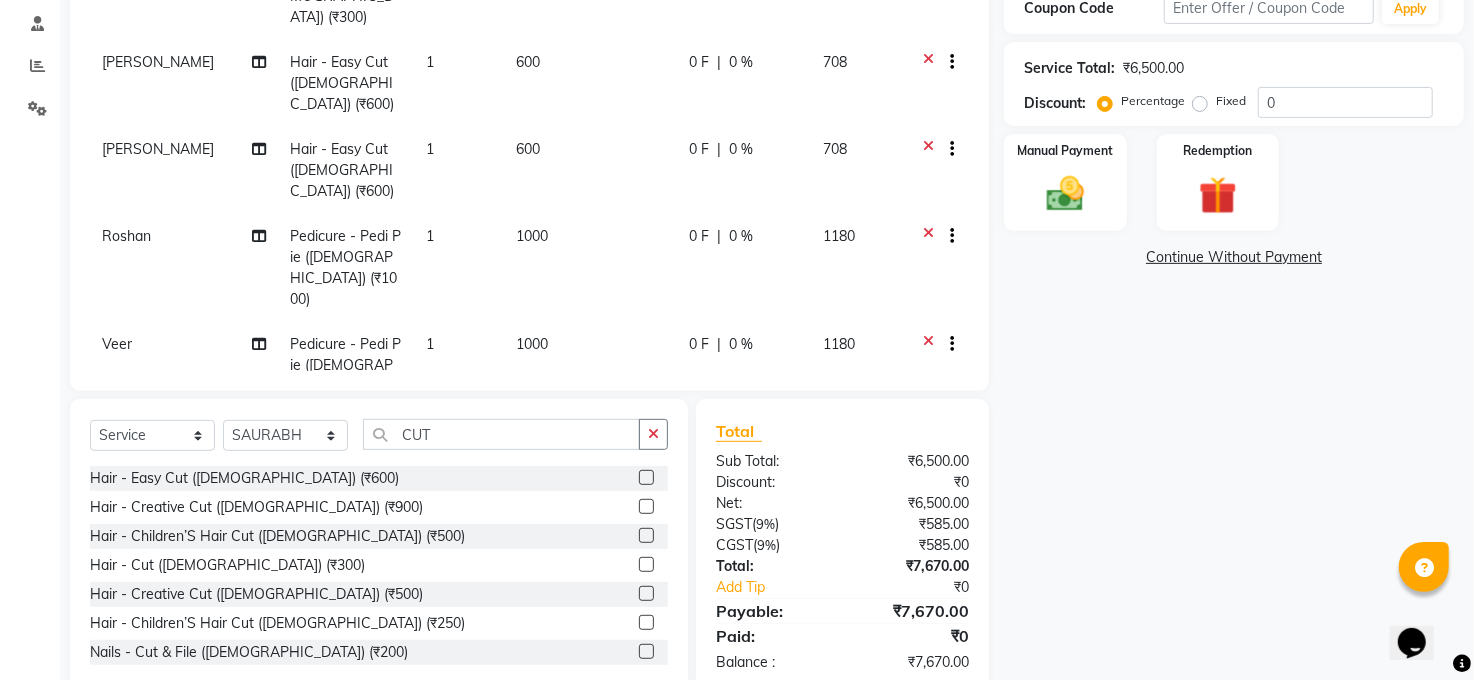 scroll, scrollTop: 420, scrollLeft: 0, axis: vertical 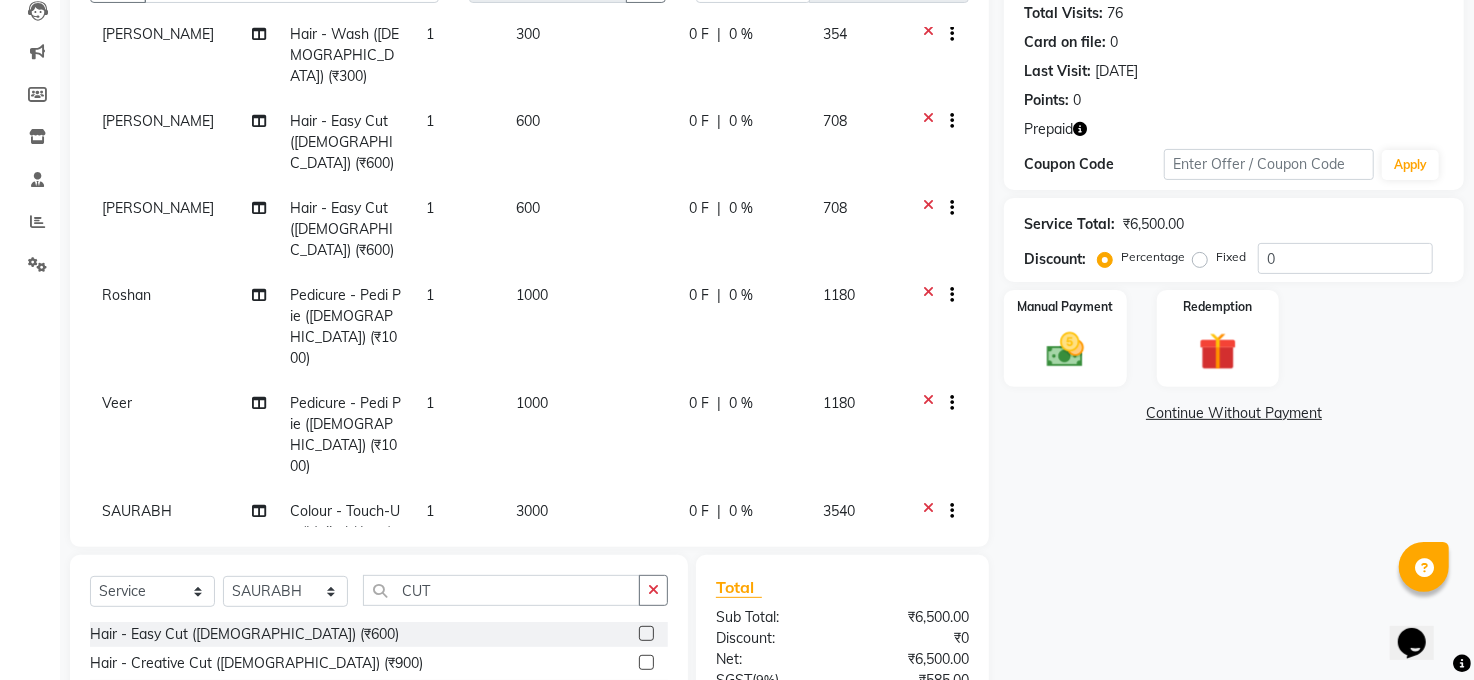 click 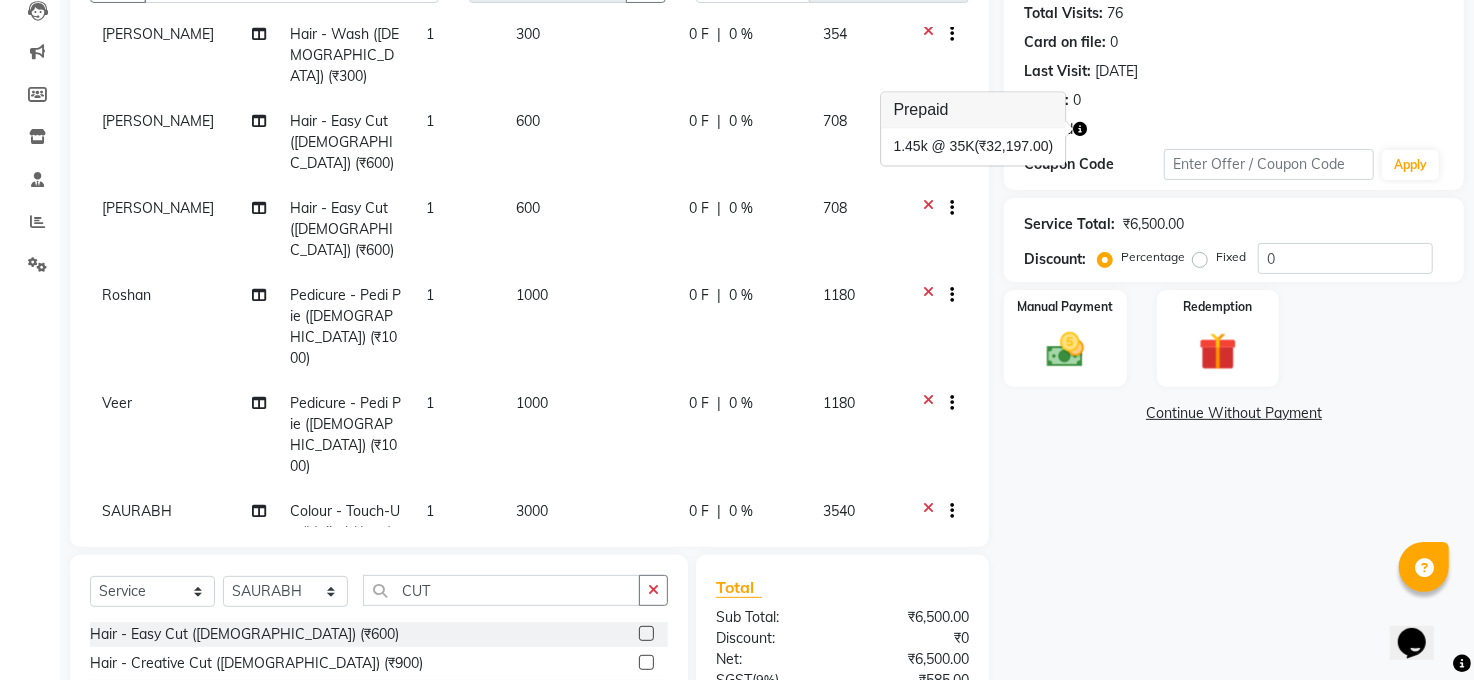 click 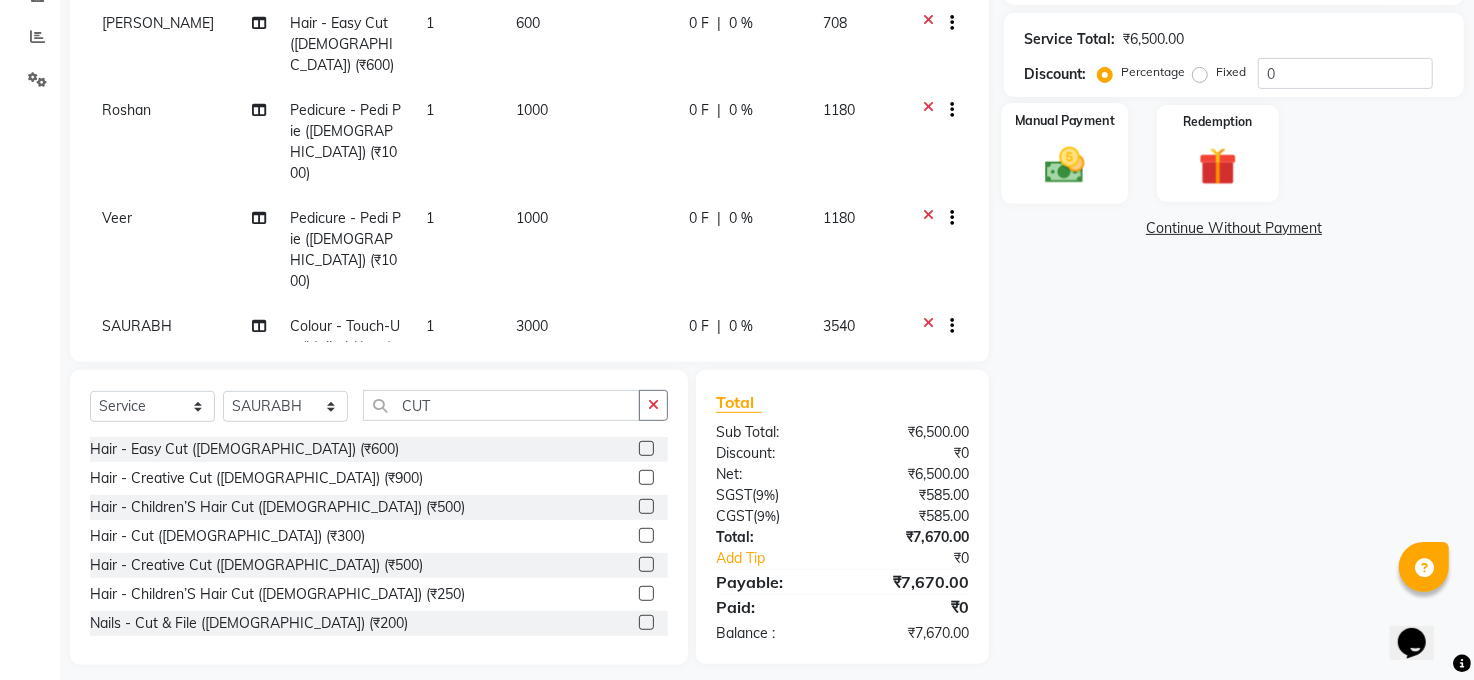 scroll, scrollTop: 420, scrollLeft: 0, axis: vertical 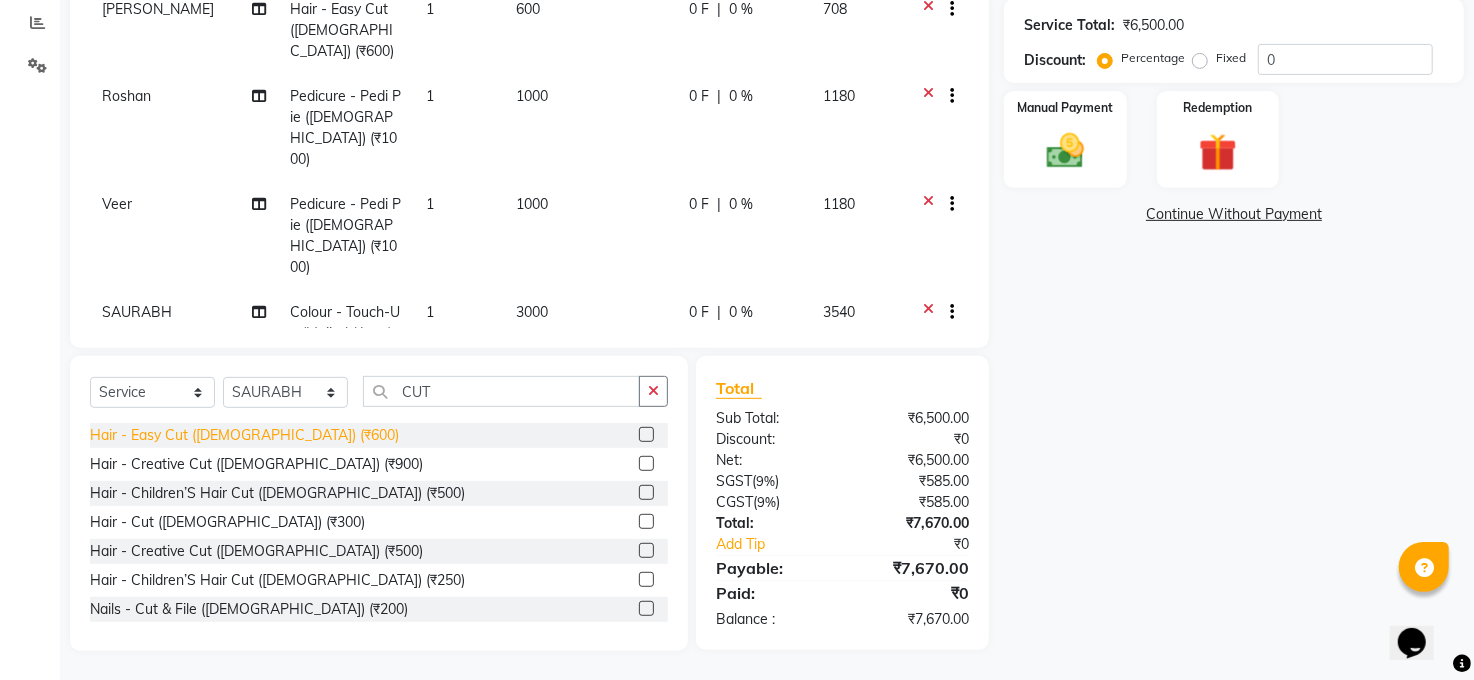 click on "Hair - Easy Cut (Female) (₹600)" 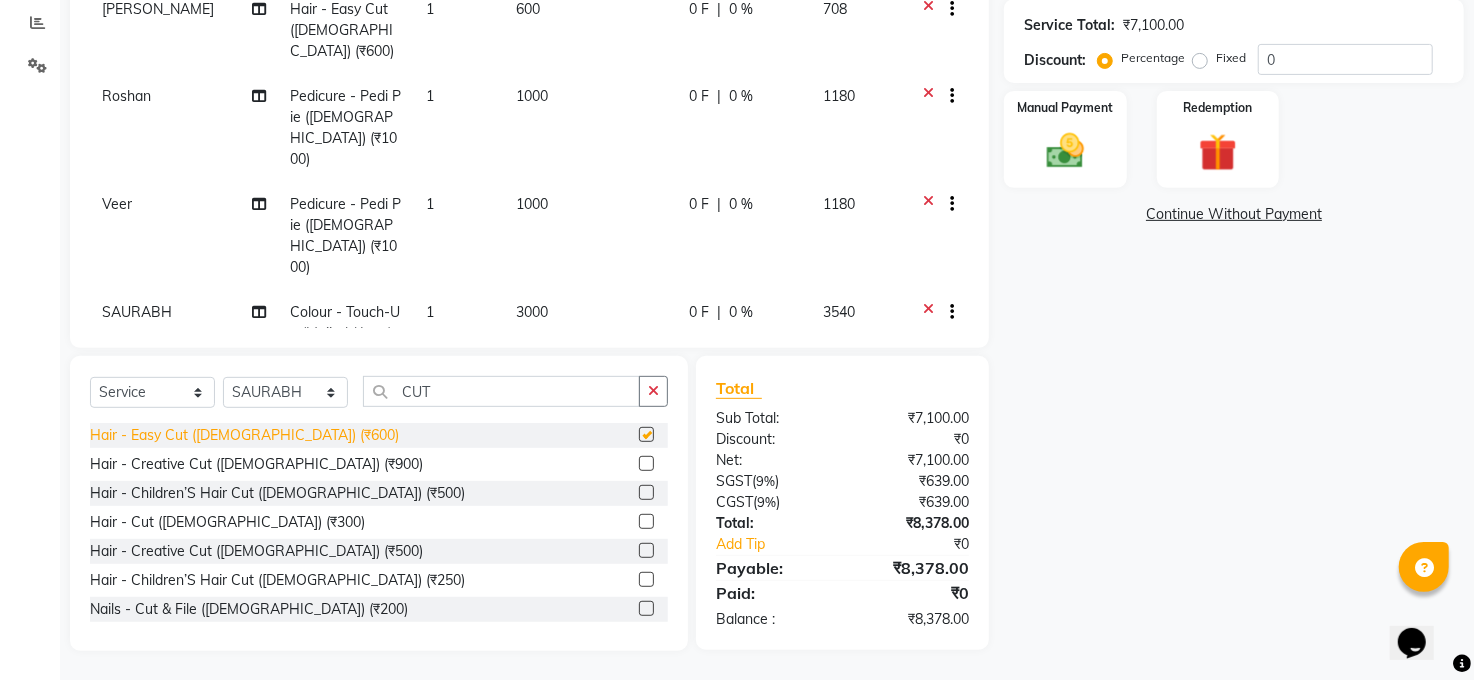 checkbox on "false" 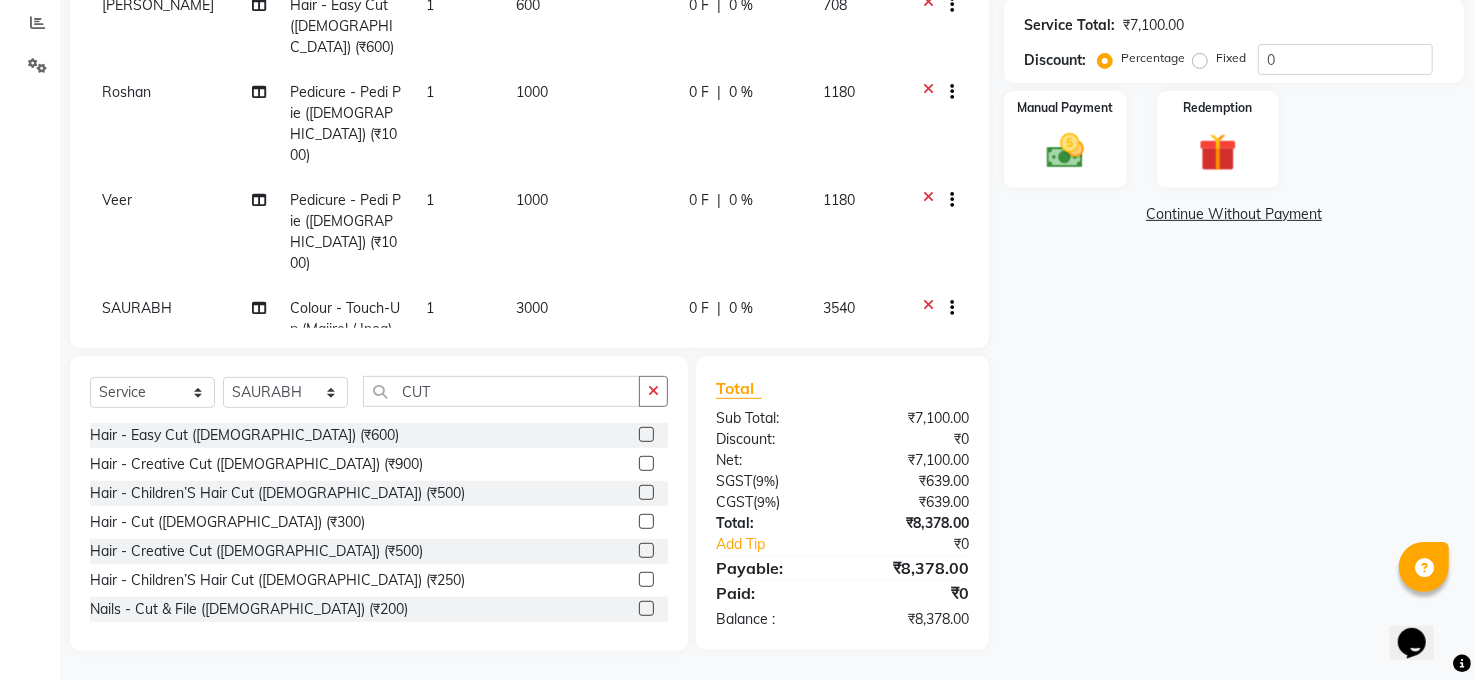 scroll, scrollTop: 0, scrollLeft: 0, axis: both 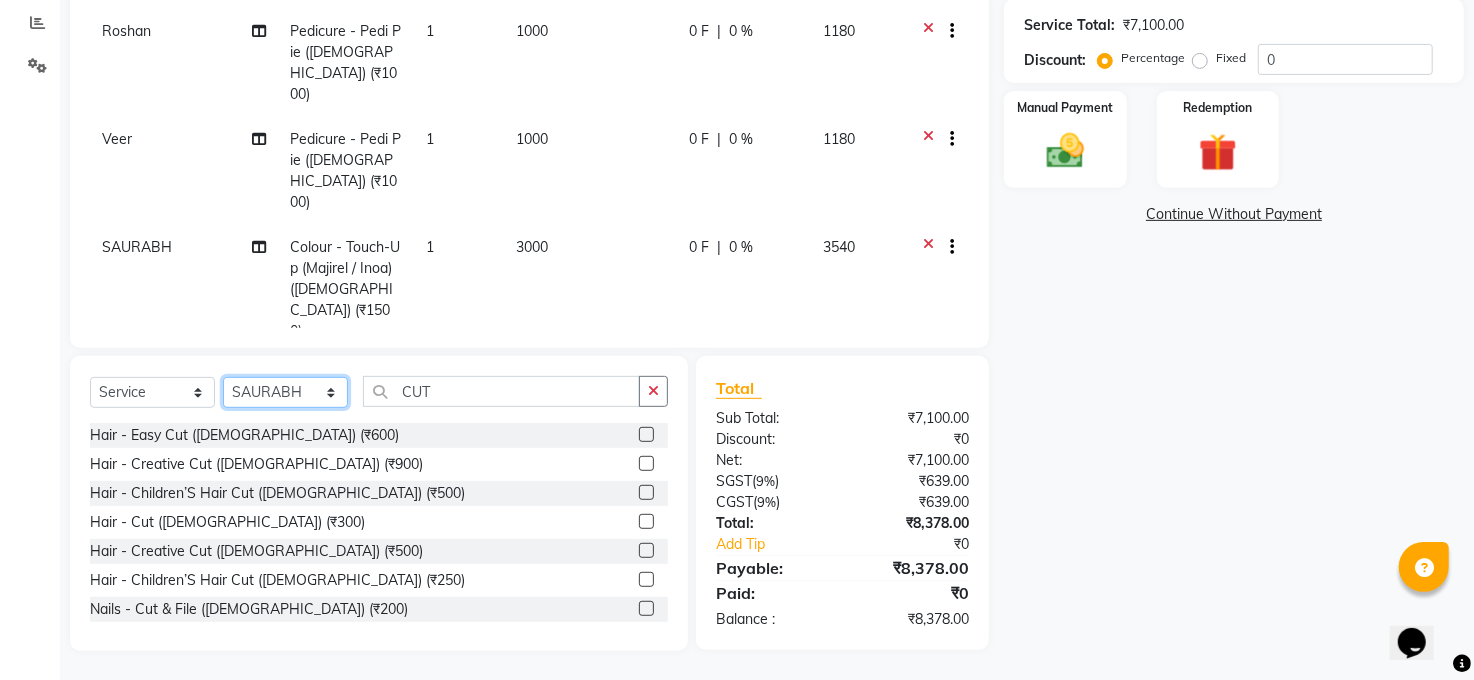 click on "Select Stylist Abhay kumar ALTAF ANKITA ARJUN Chandan COUNTER  Manager Manish Kumar Neetu Mam Priyanka Raju Ravi Thakur RINKI Roshan Santosh SAURABH SUJEET THAKUR SUNITA Veer Vinod Kumar" 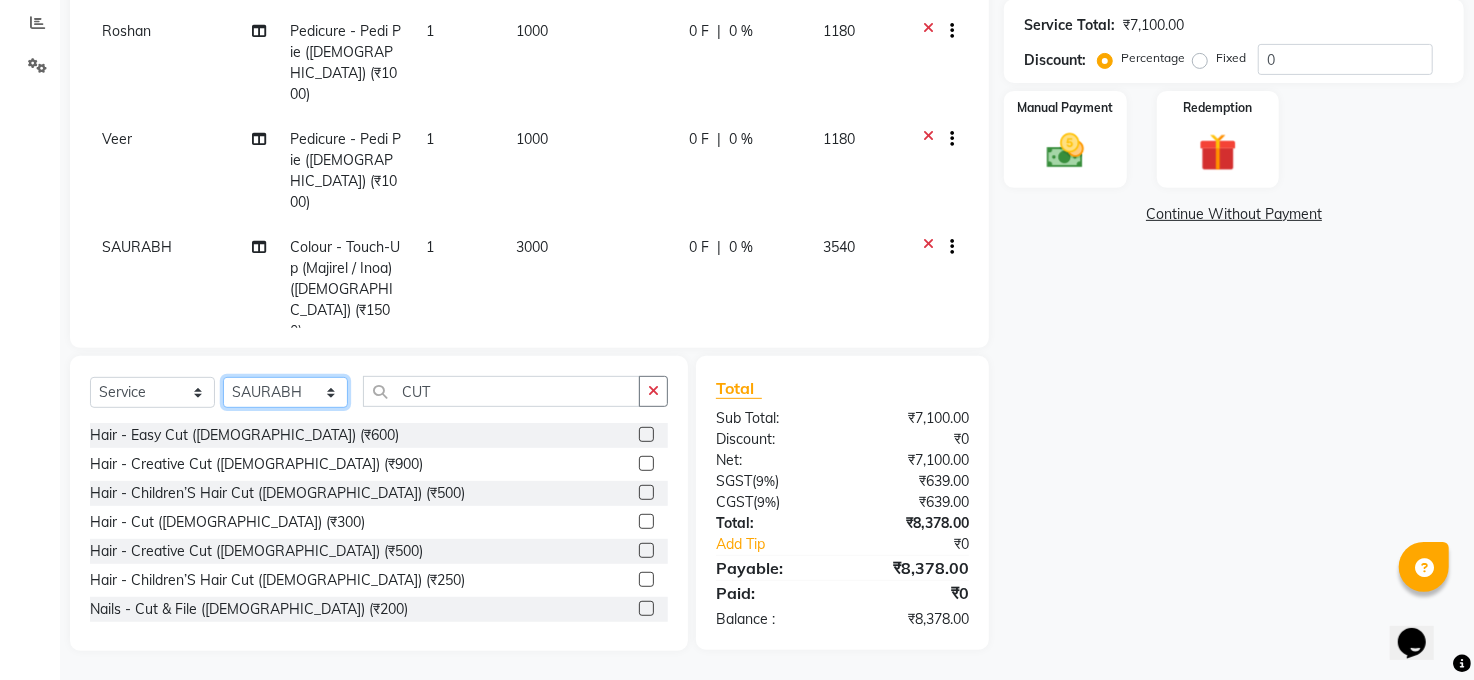 select on "40299" 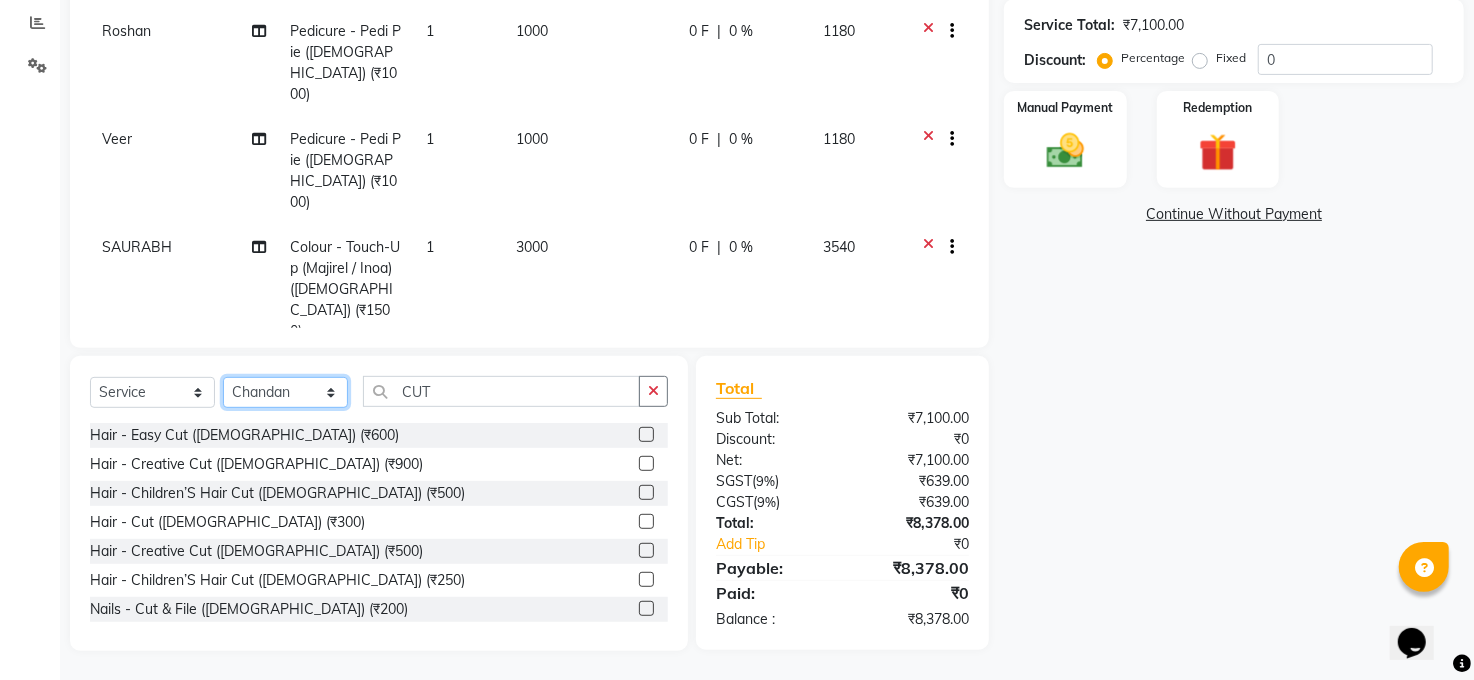 click on "Select Stylist Abhay kumar ALTAF ANKITA ARJUN Chandan COUNTER  Manager Manish Kumar Neetu Mam Priyanka Raju Ravi Thakur RINKI Roshan Santosh SAURABH SUJEET THAKUR SUNITA Veer Vinod Kumar" 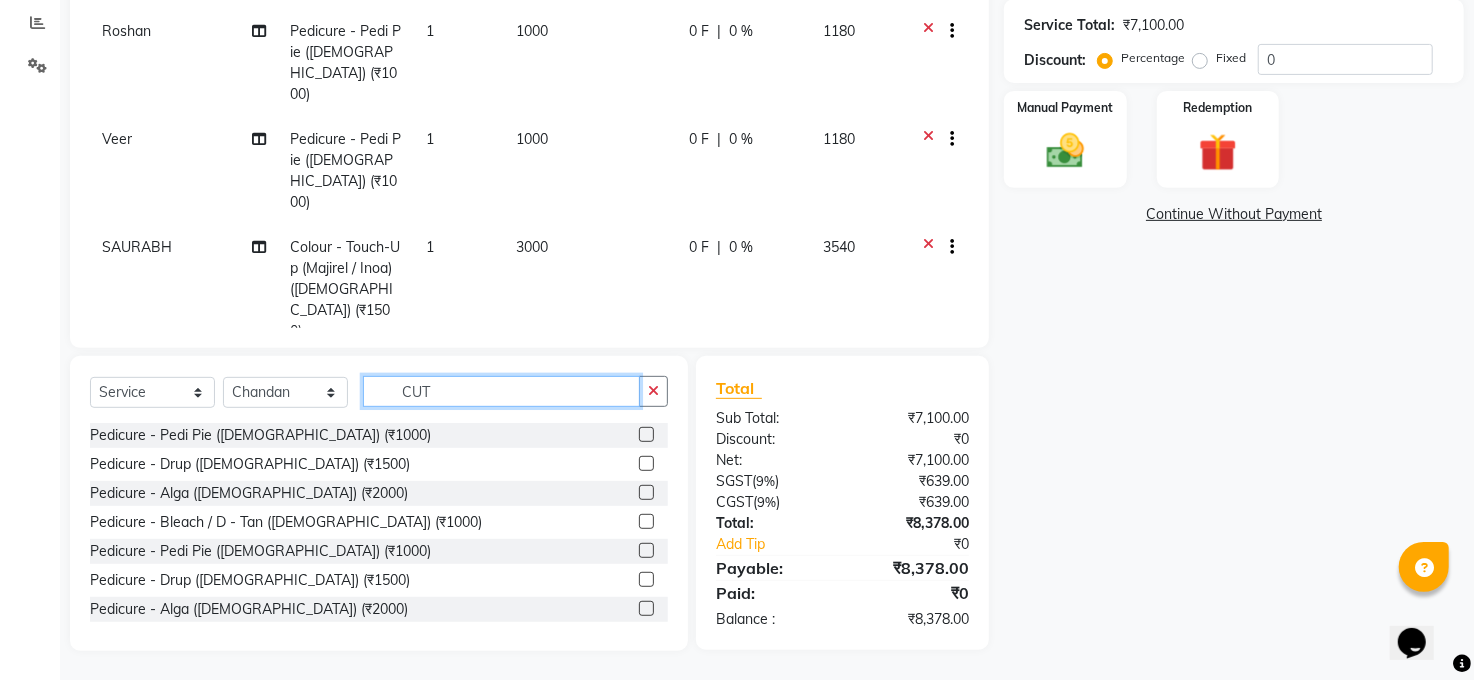 click on "CUT" 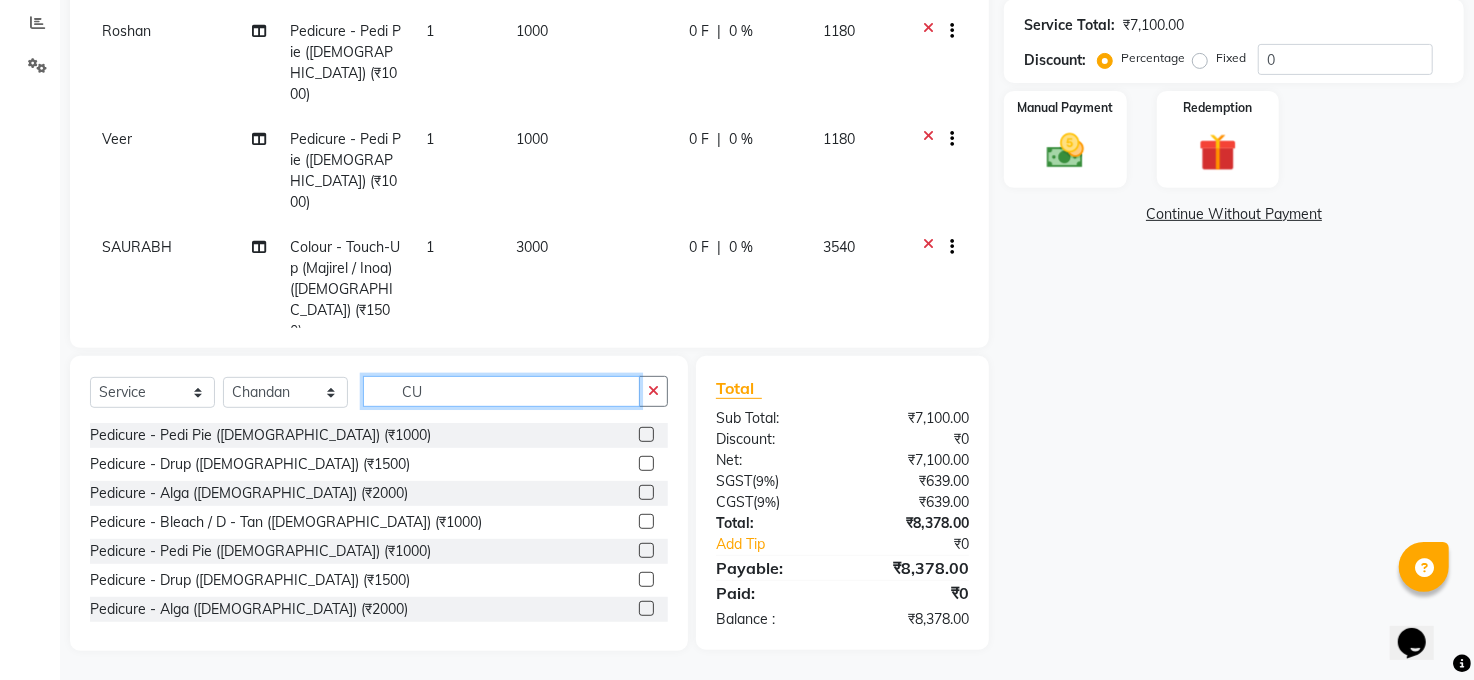 type on "C" 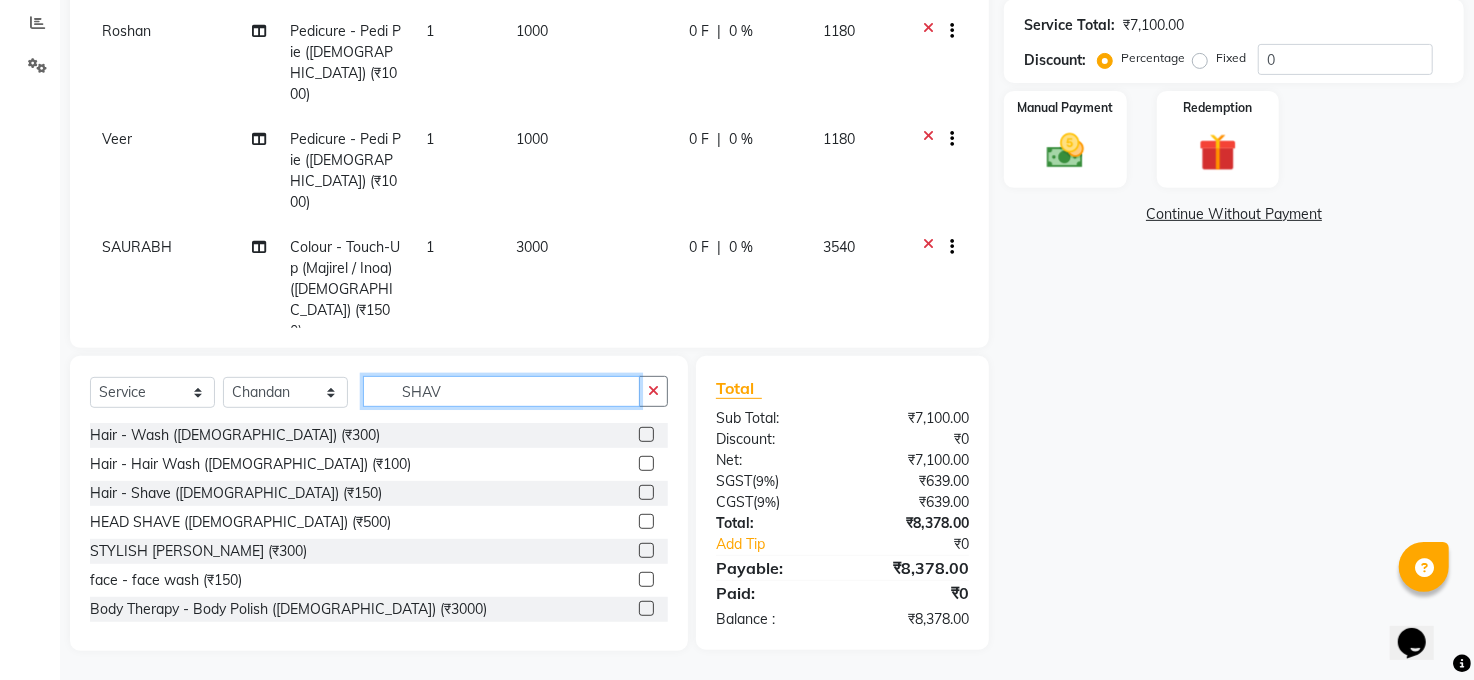 scroll, scrollTop: 419, scrollLeft: 0, axis: vertical 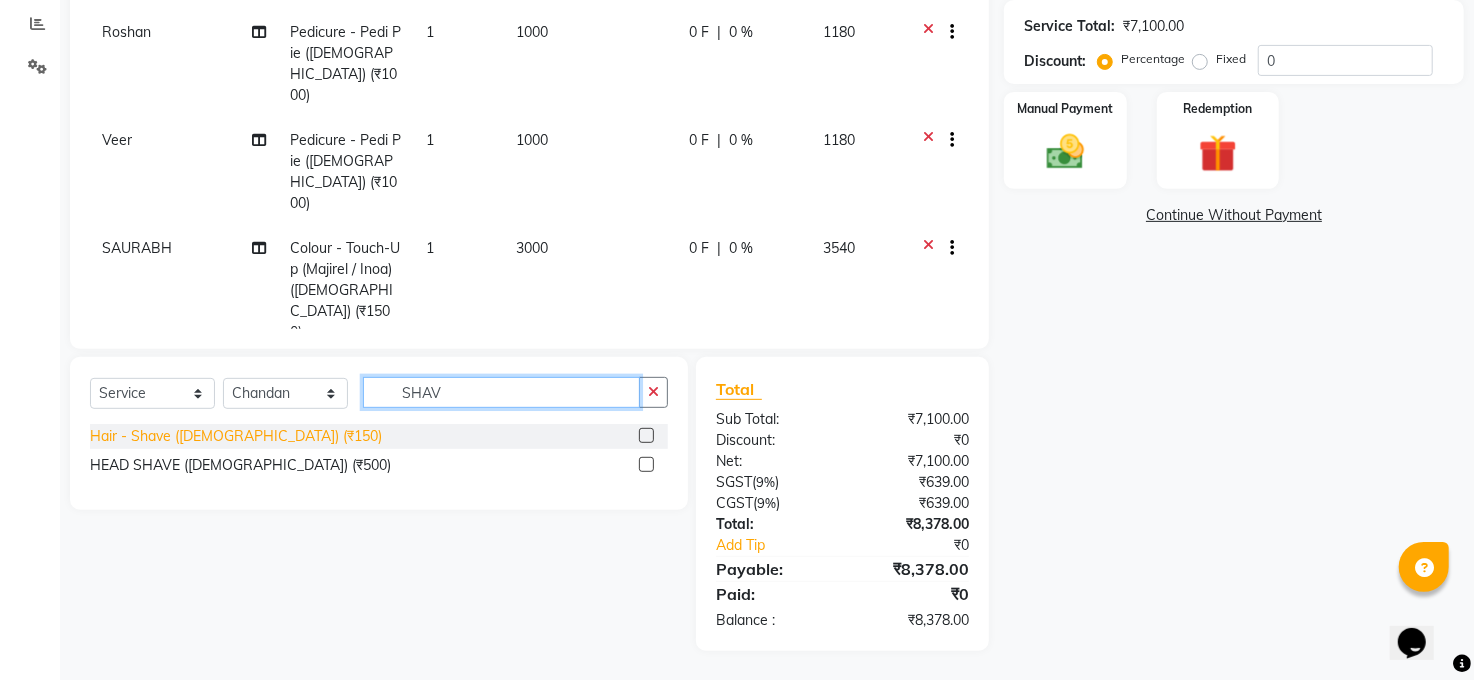 type on "SHAV" 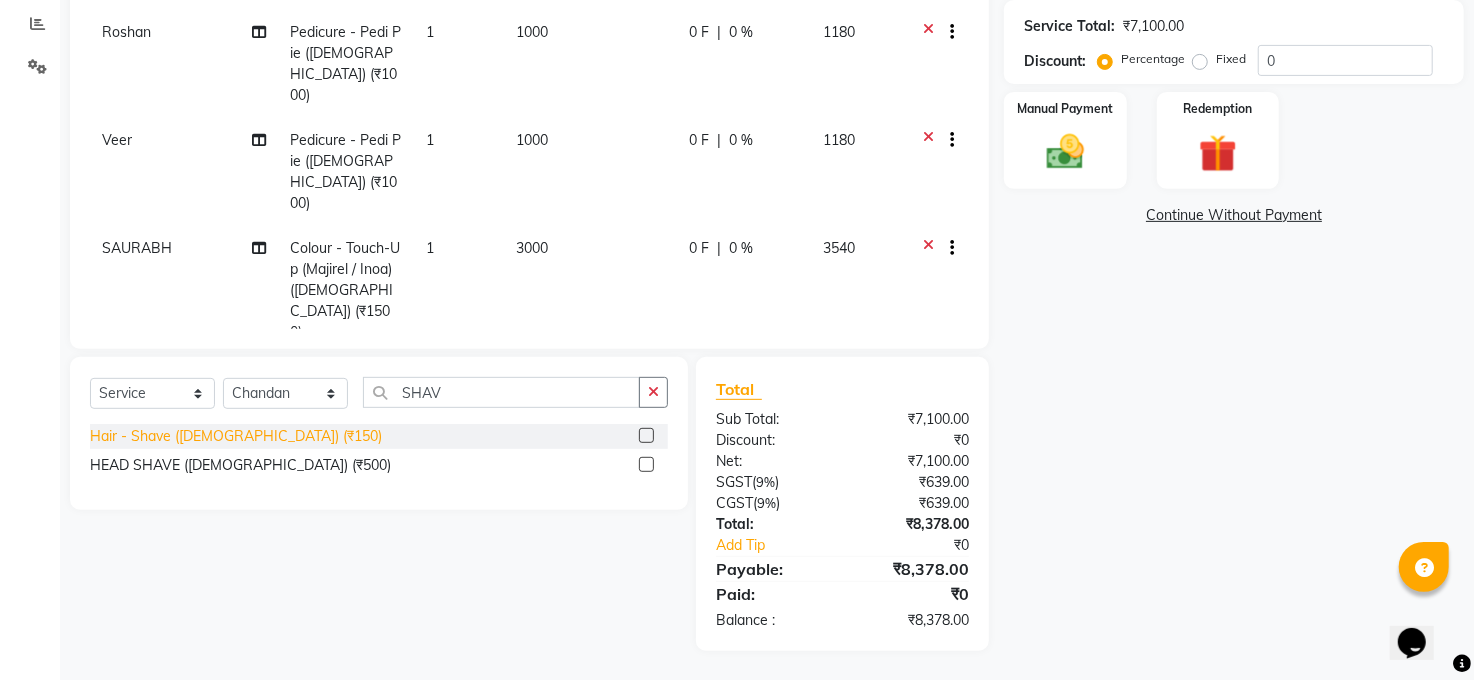 click on "Hair - Shave (Male) (₹150)" 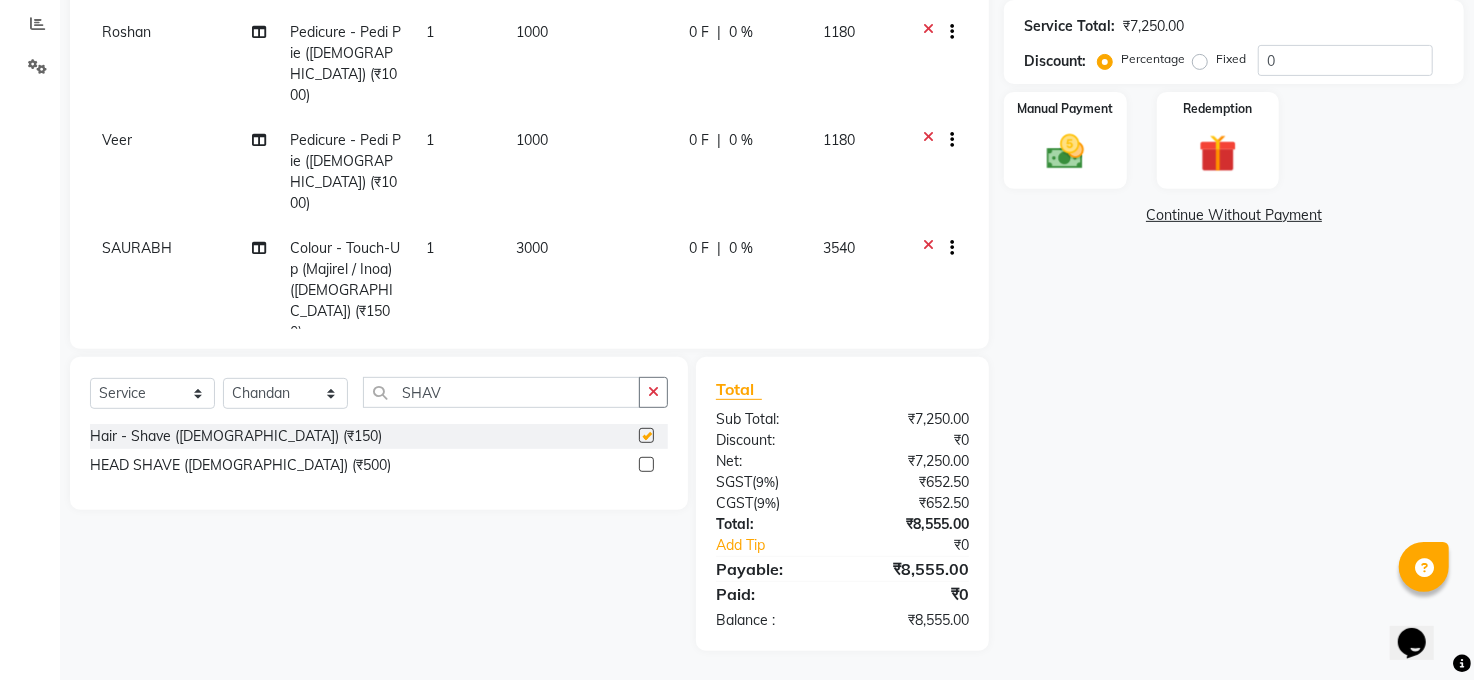 checkbox on "false" 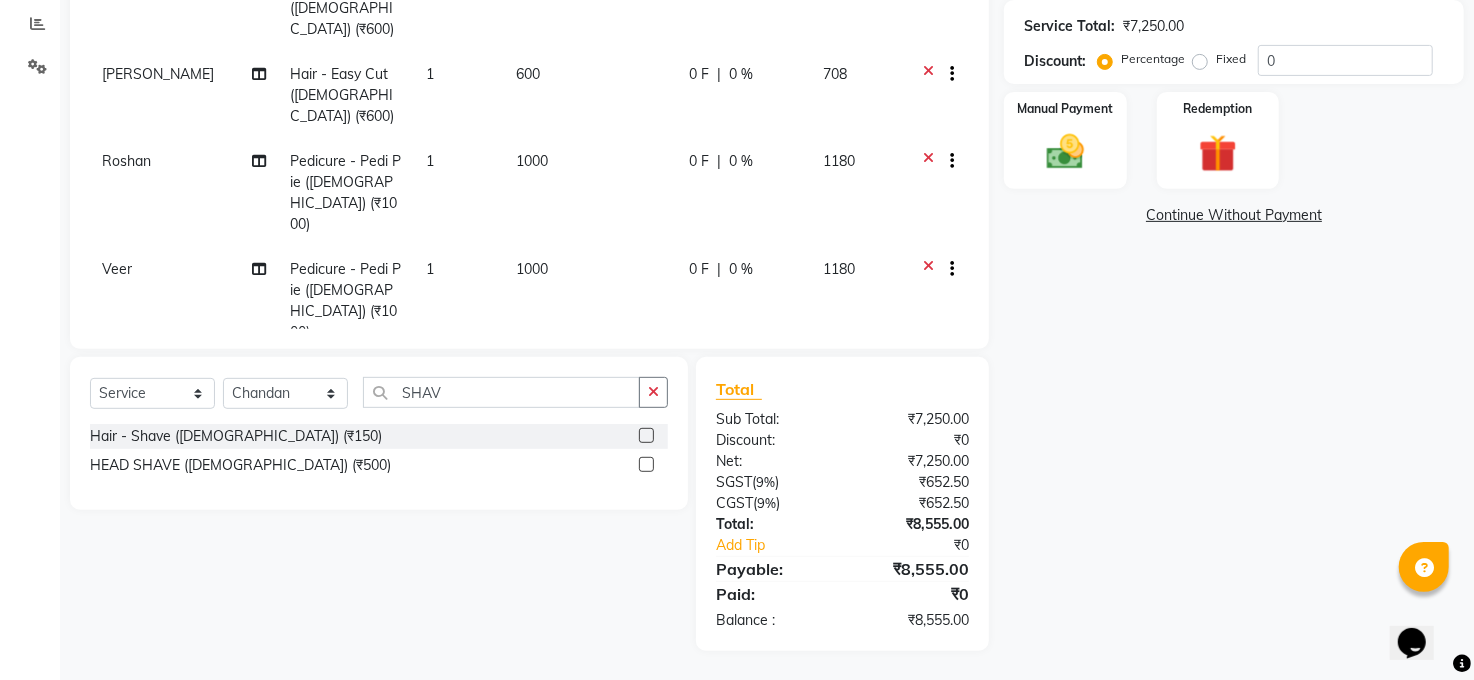 scroll, scrollTop: 0, scrollLeft: 0, axis: both 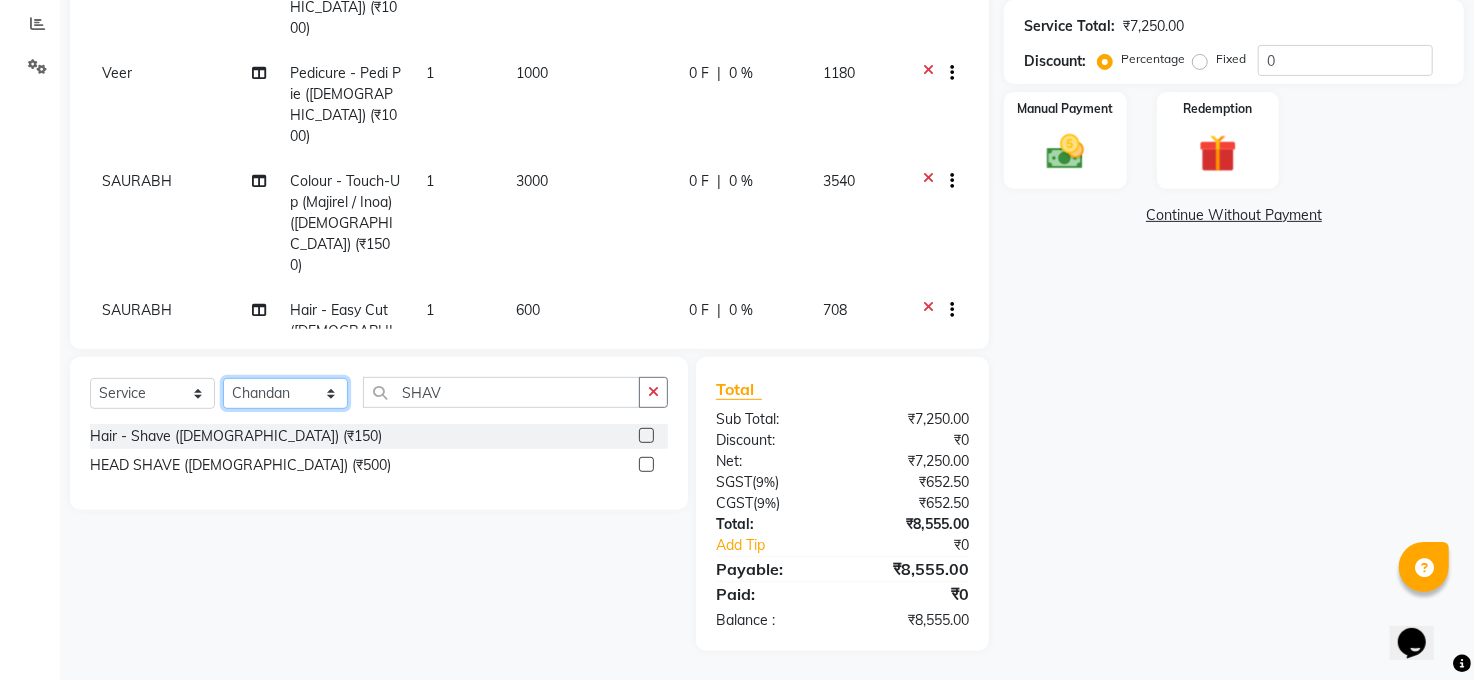 click on "Select Stylist Abhay kumar ALTAF ANKITA ARJUN Chandan COUNTER  Manager Manish Kumar Neetu Mam Priyanka Raju Ravi Thakur RINKI Roshan Santosh SAURABH SUJEET THAKUR SUNITA Veer Vinod Kumar" 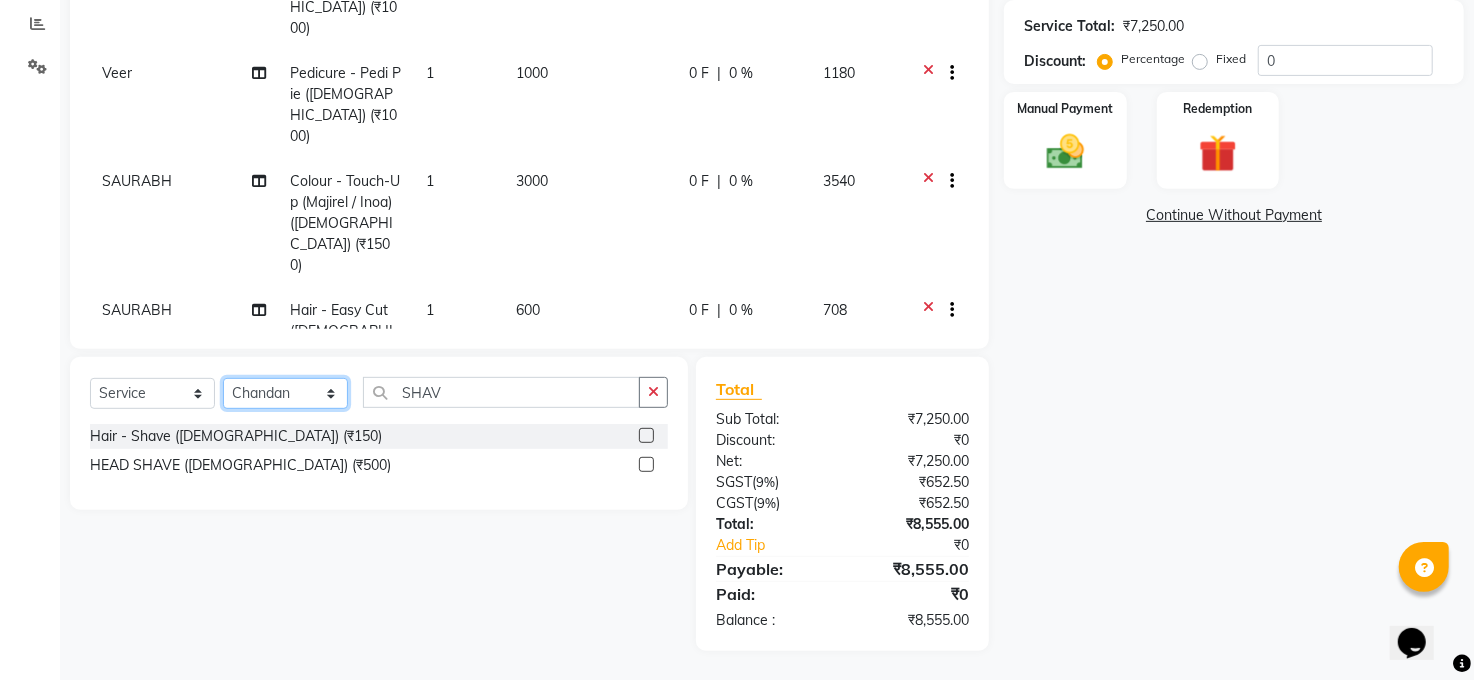 select on "61426" 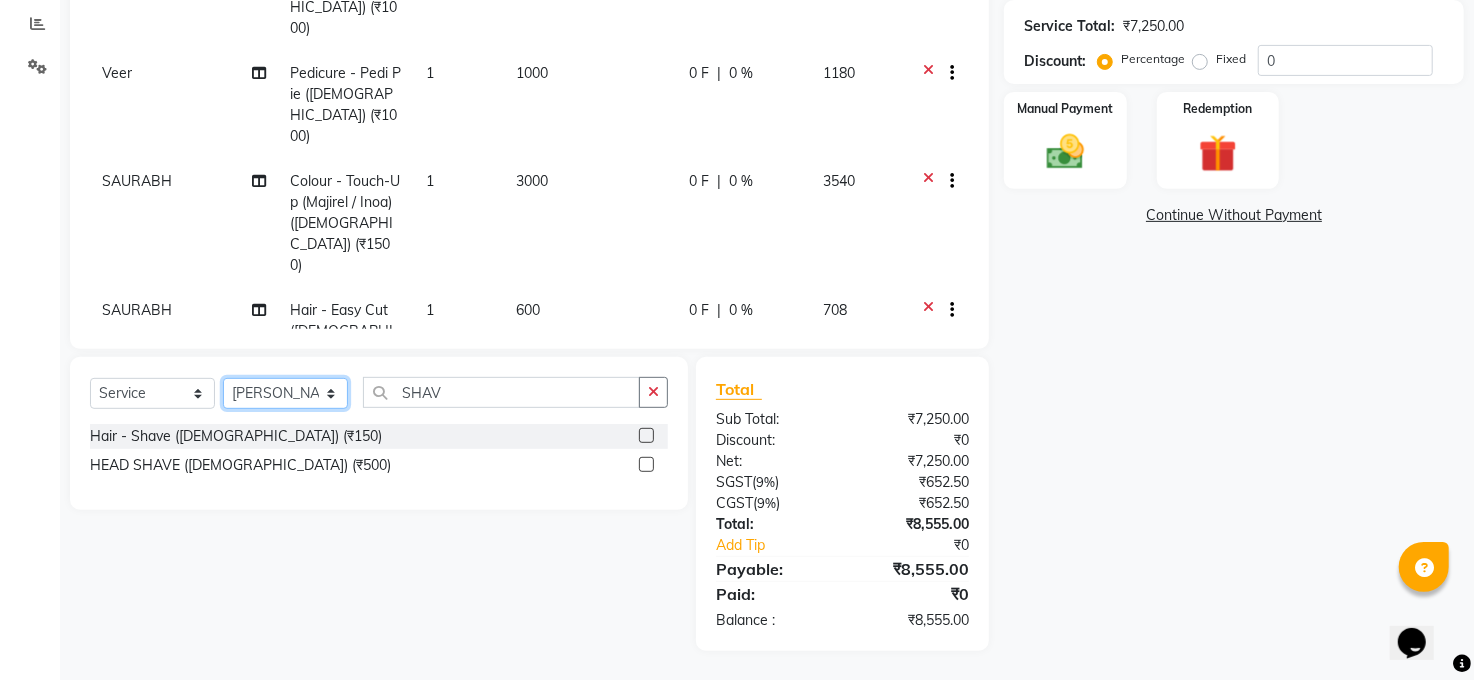 click on "Select Stylist Abhay kumar ALTAF ANKITA ARJUN Chandan COUNTER  Manager Manish Kumar Neetu Mam Priyanka Raju Ravi Thakur RINKI Roshan Santosh SAURABH SUJEET THAKUR SUNITA Veer Vinod Kumar" 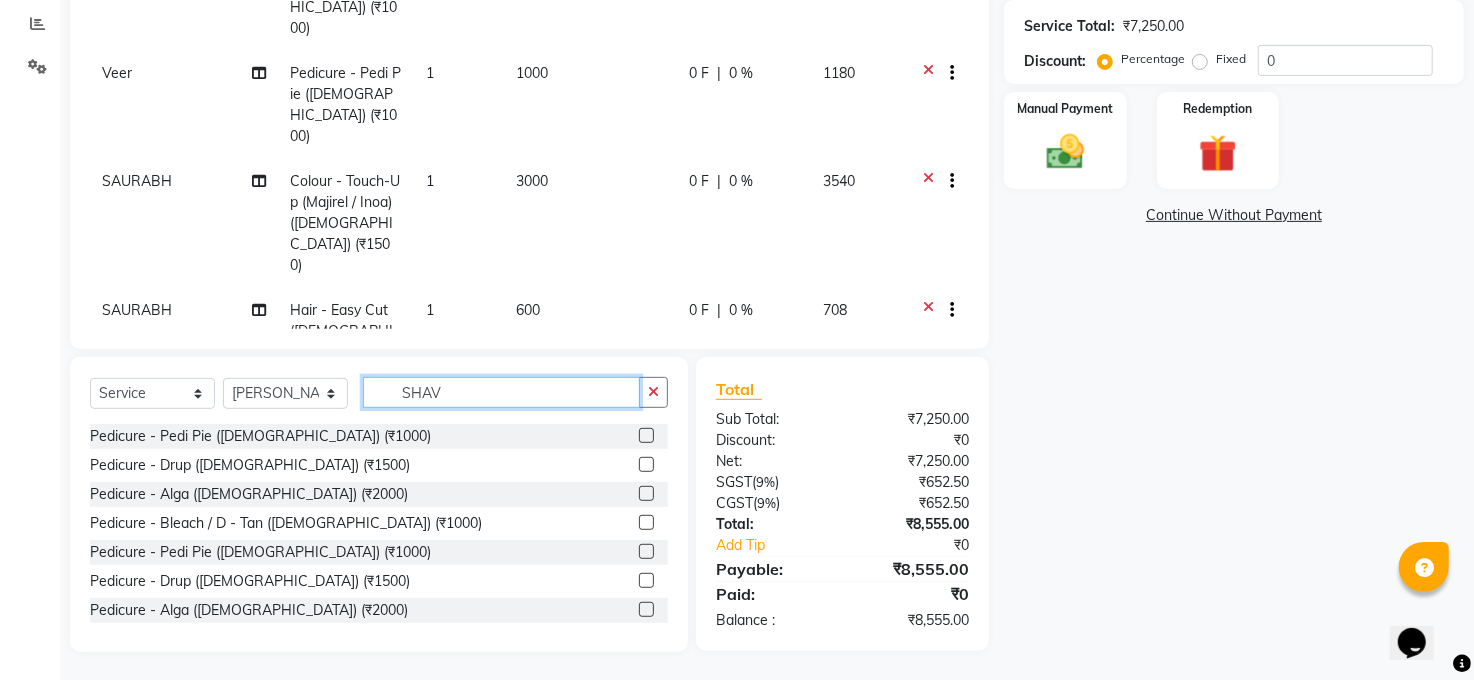 click on "SHAV" 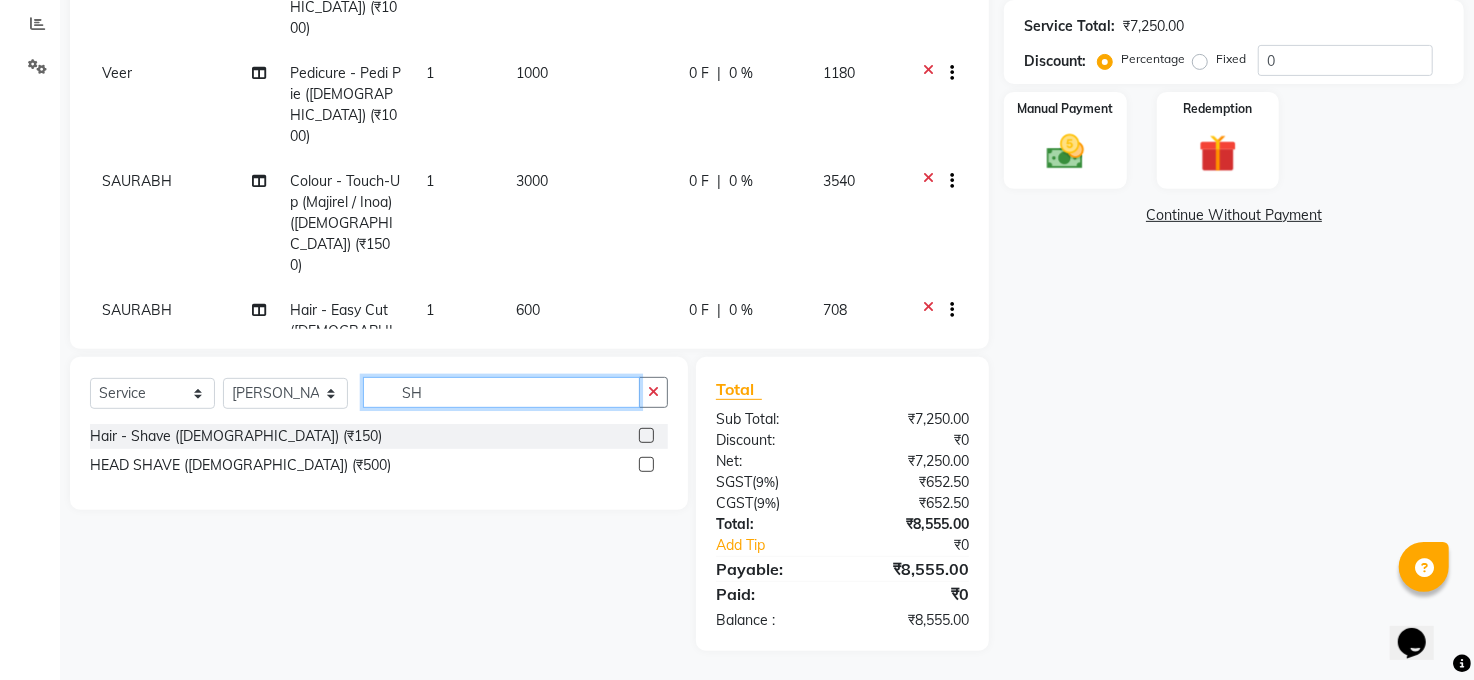 type on "S" 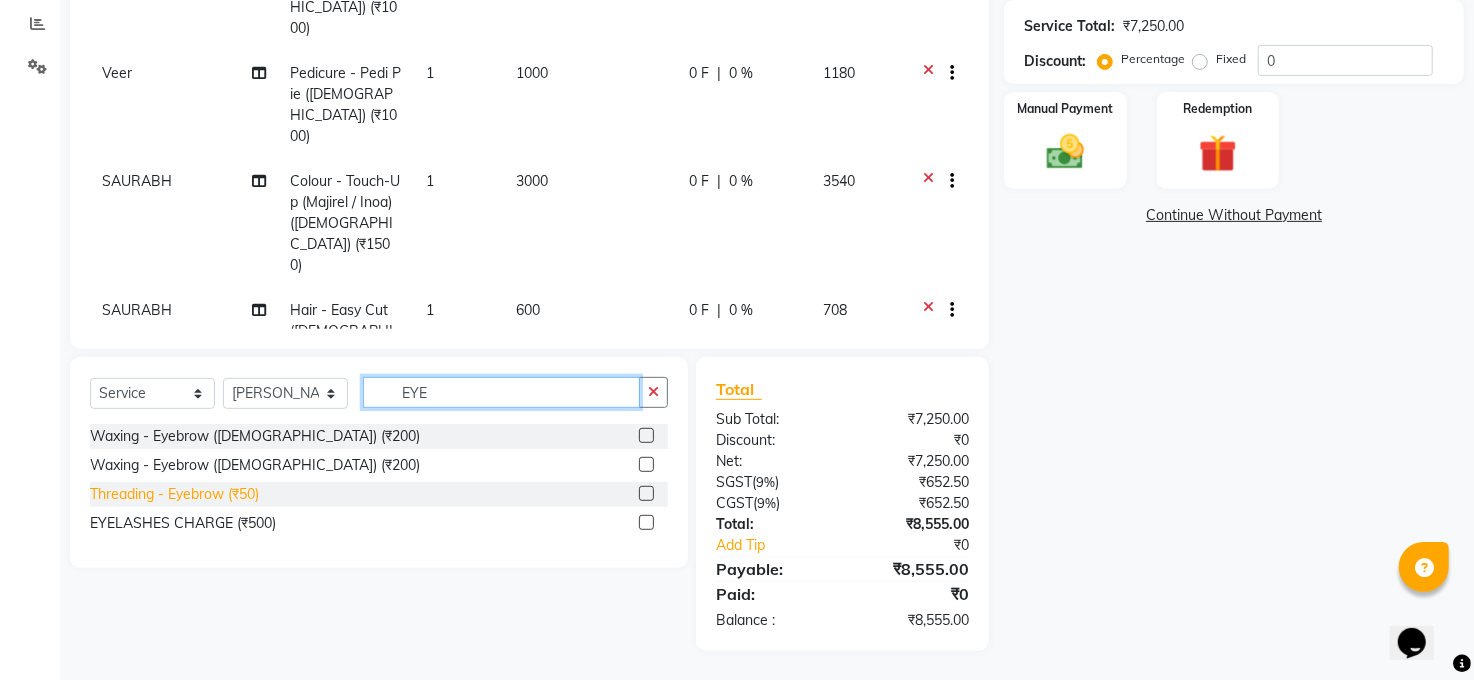 type on "EYE" 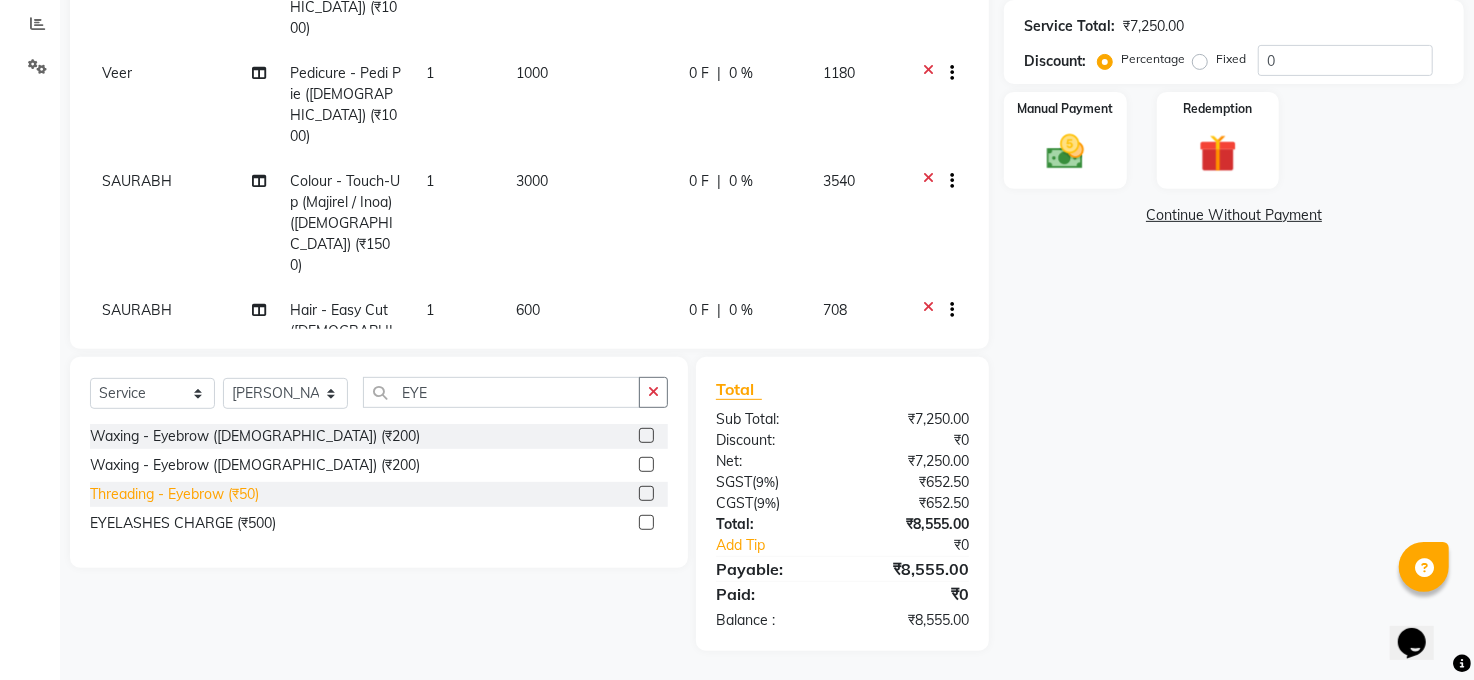 click on "Threading - Eyebrow  (₹50)" 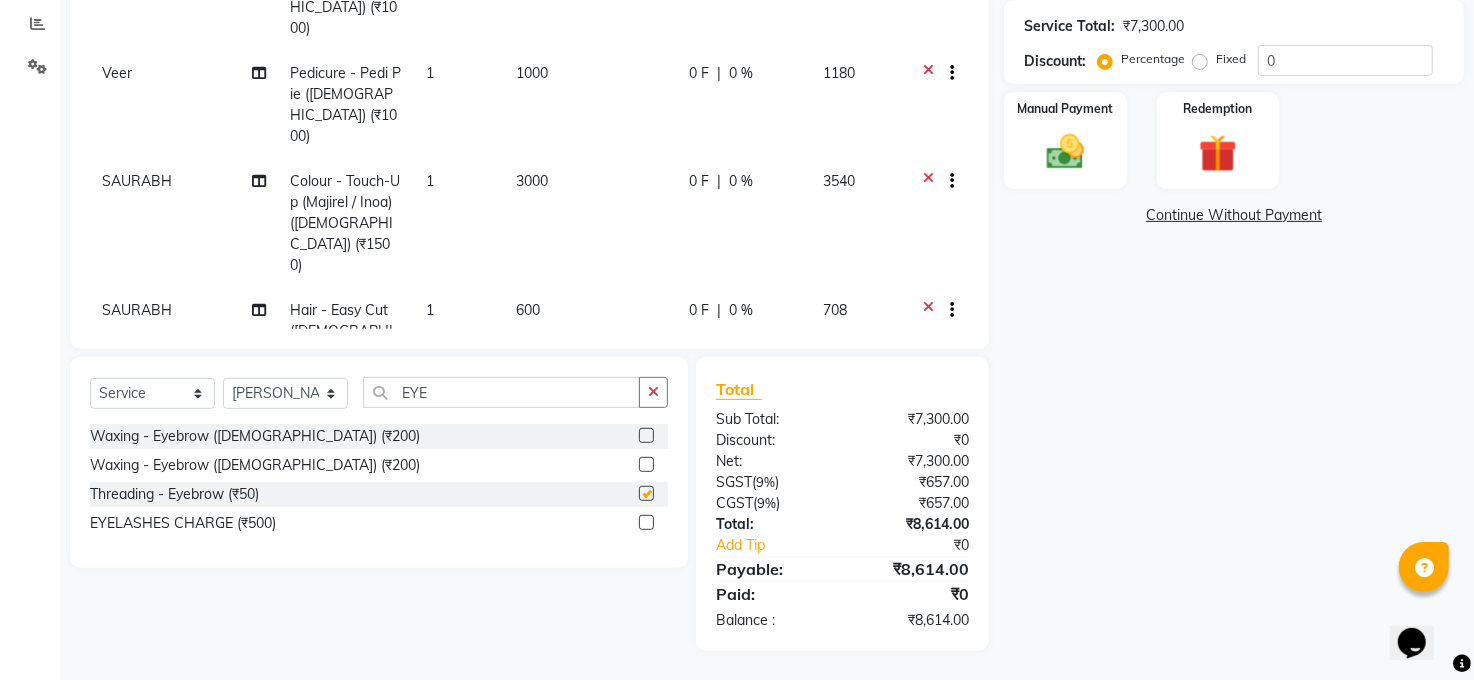 checkbox on "false" 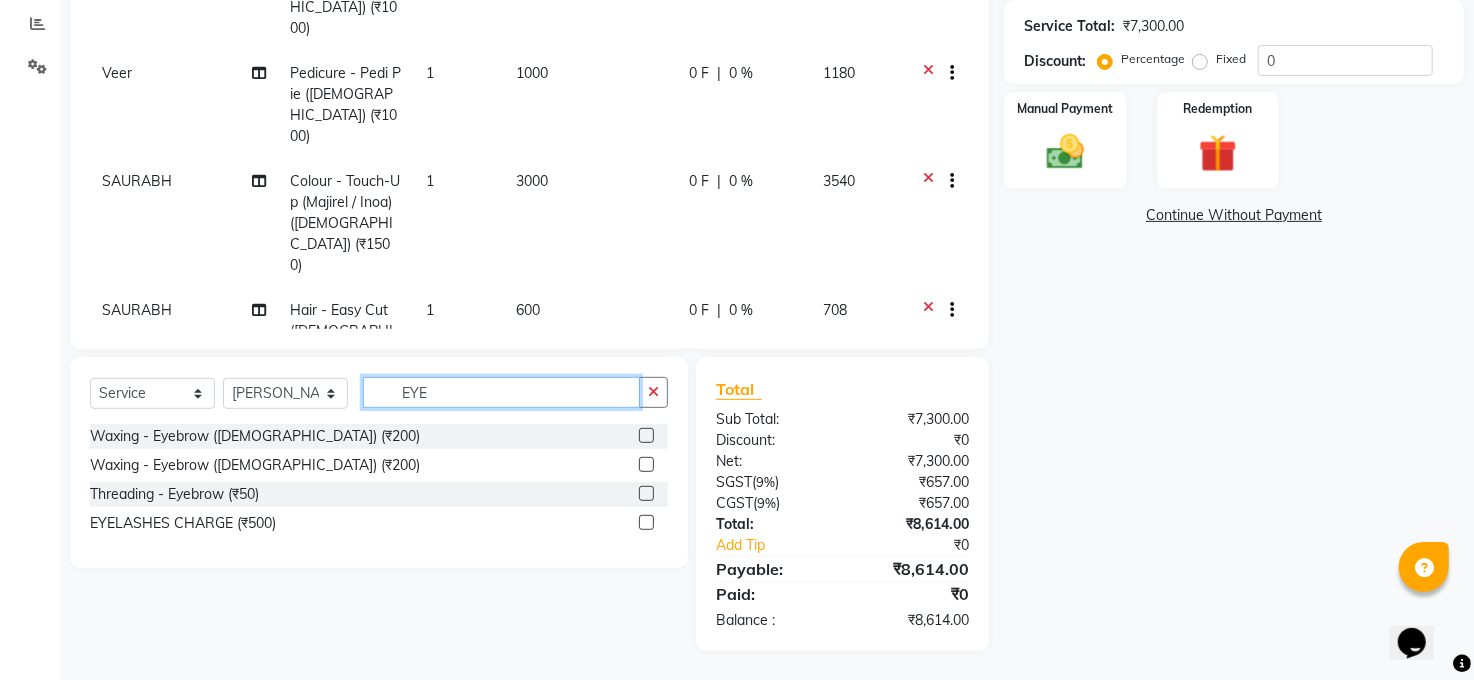 click on "EYE" 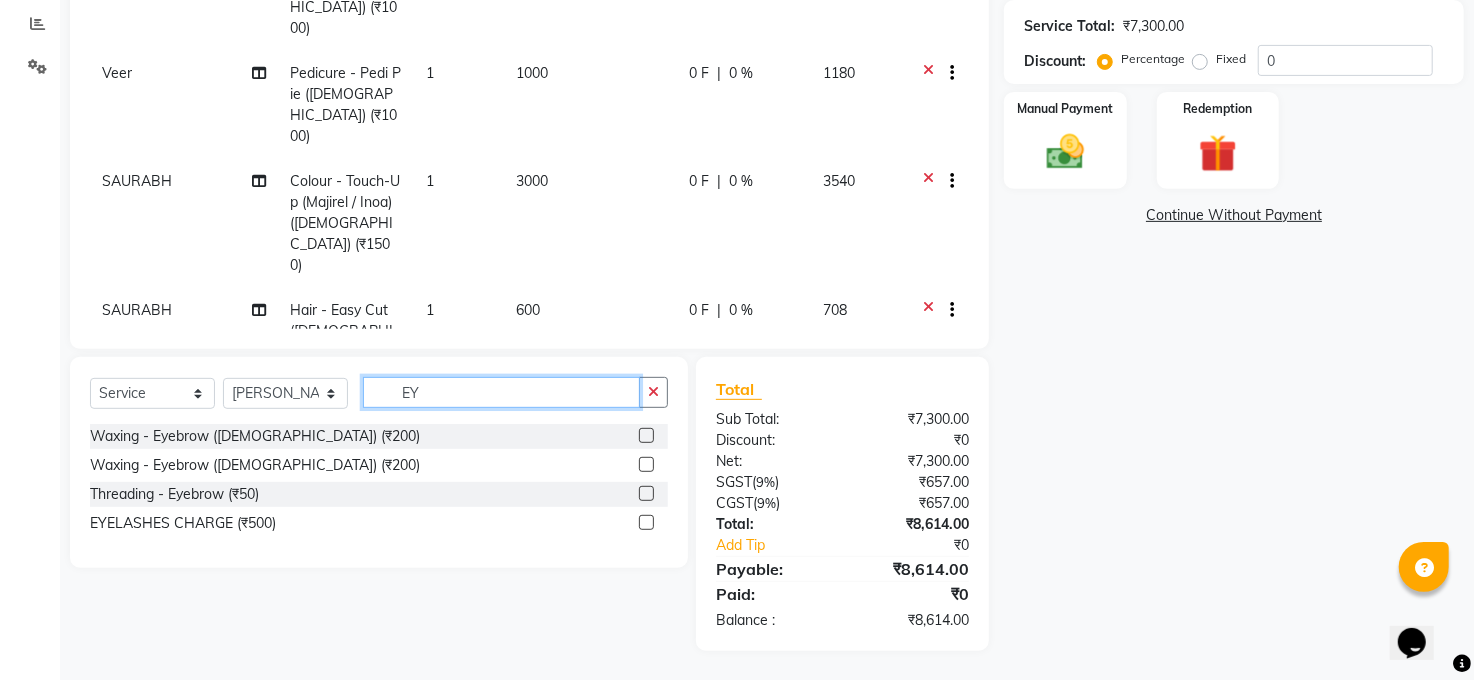 type on "E" 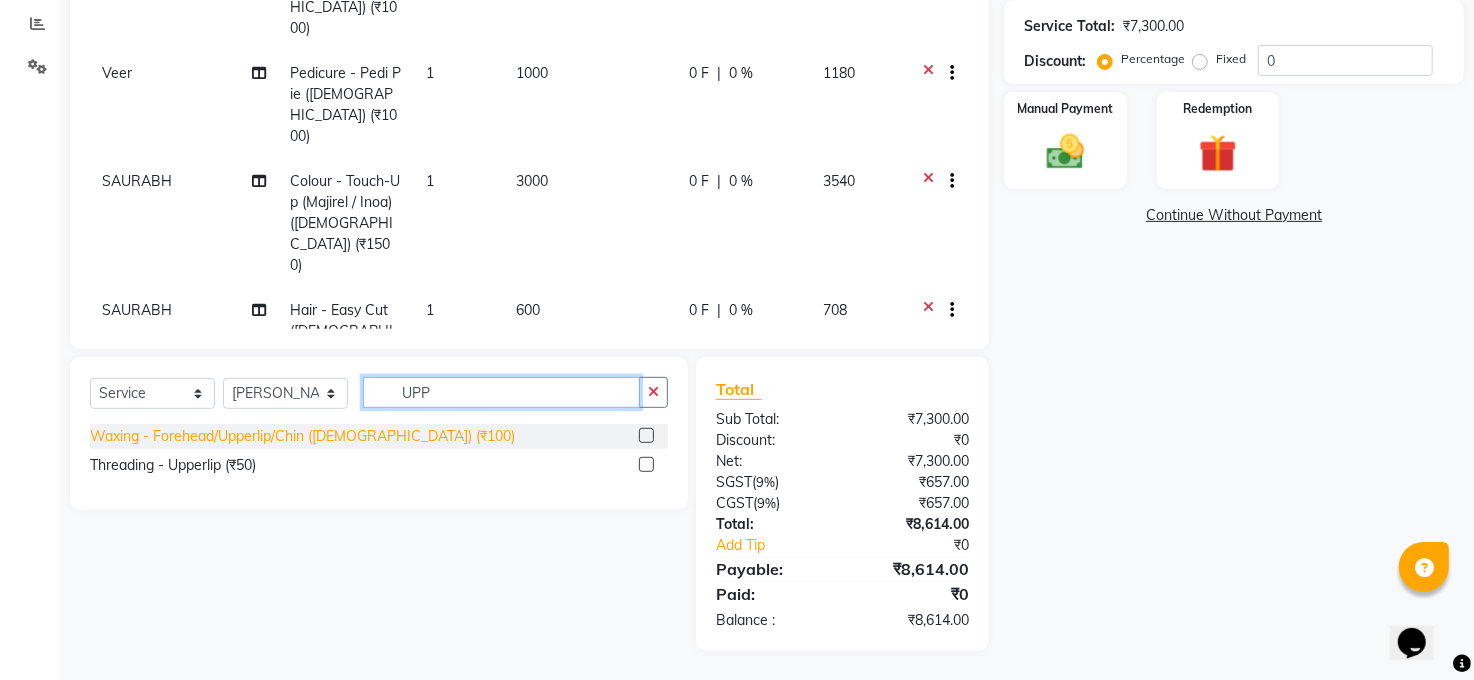 type on "UPP" 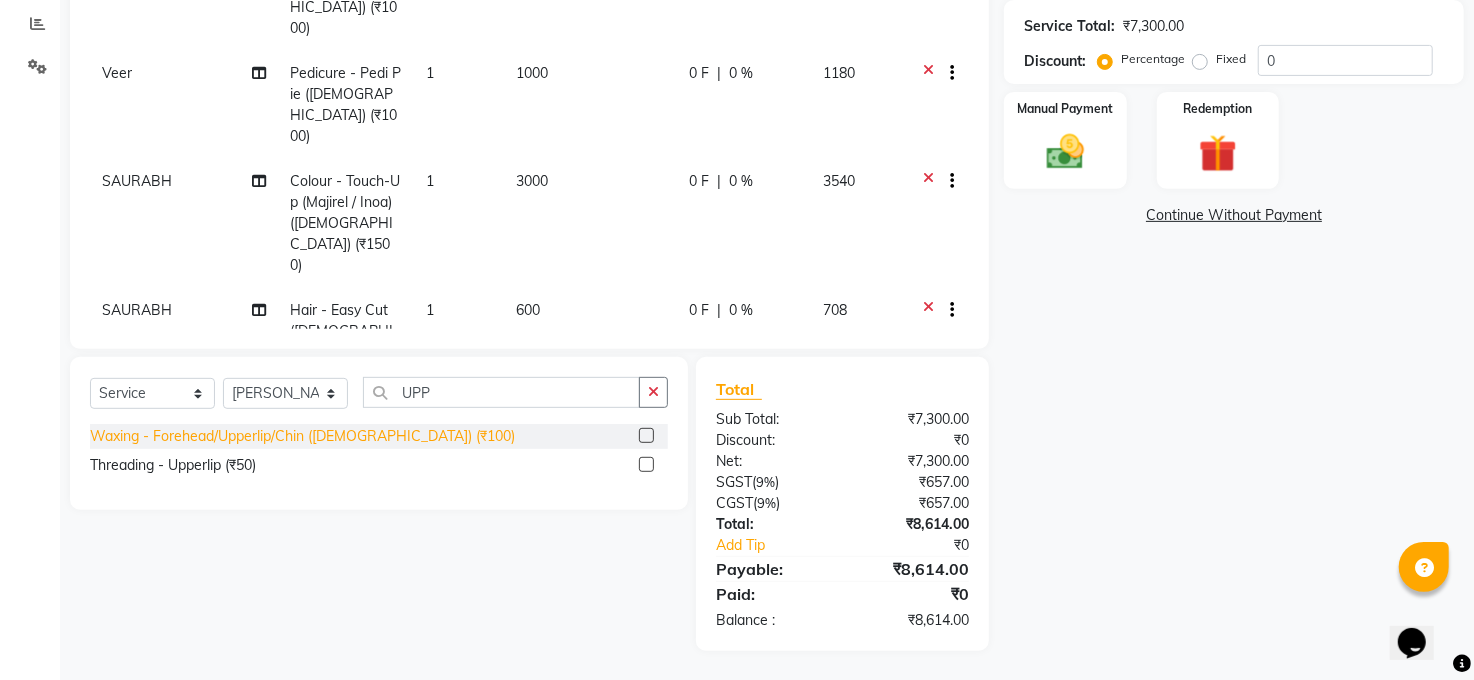click on "Waxing - Forehead/Upperlip/Chin (Female) (₹100)" 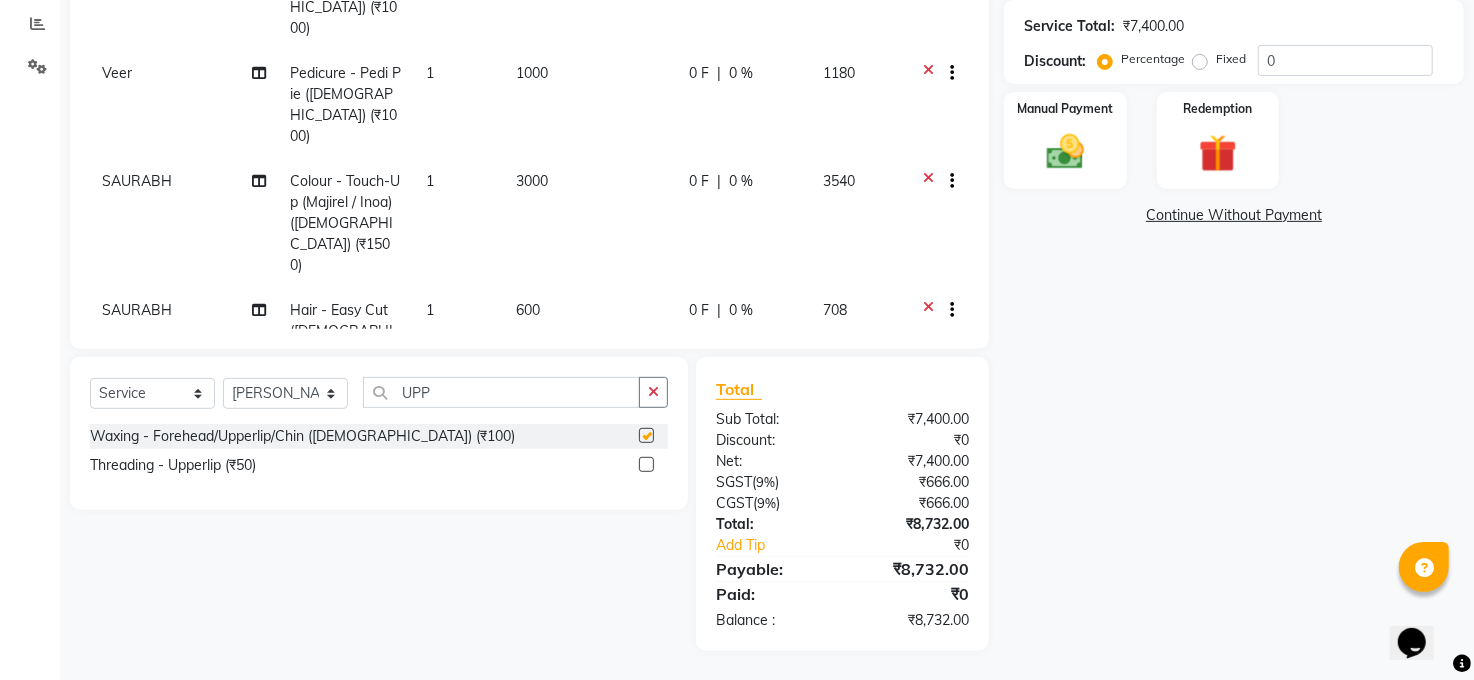 checkbox on "false" 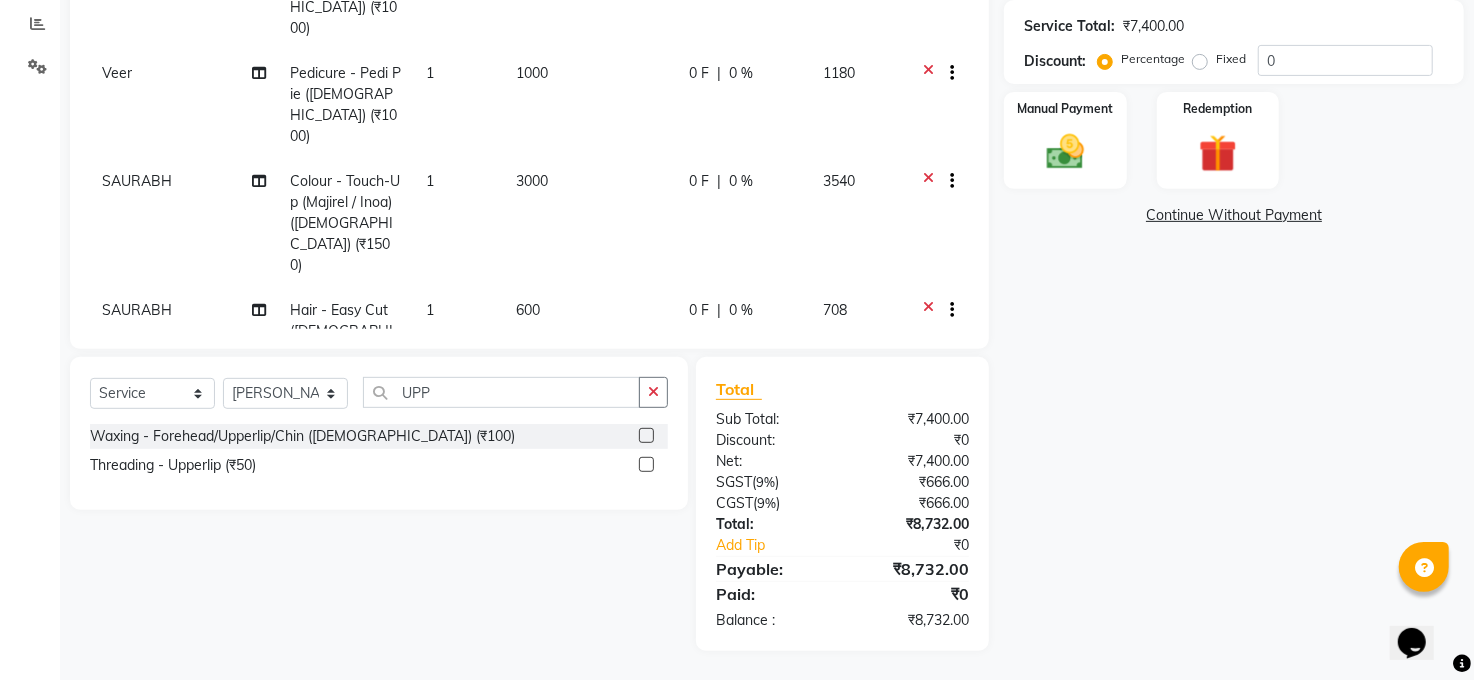 scroll, scrollTop: 381, scrollLeft: 0, axis: vertical 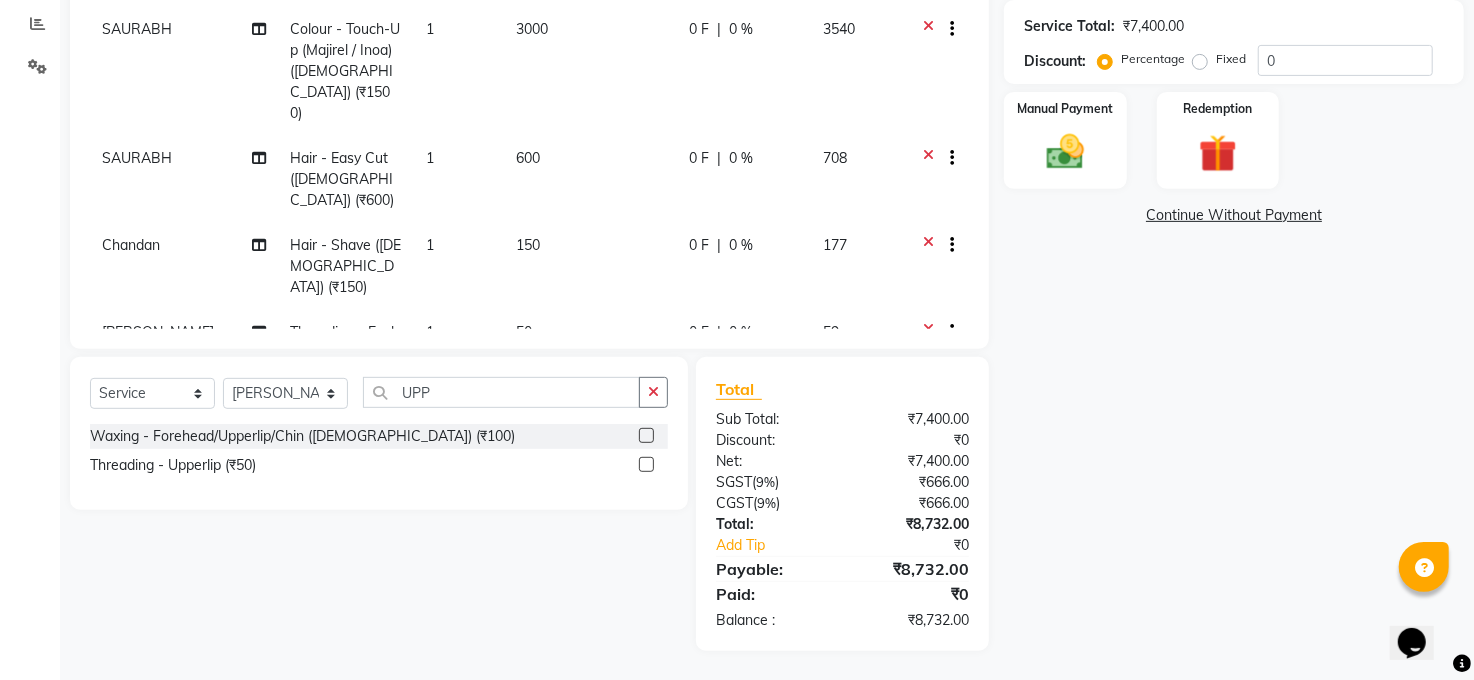 click on "1" 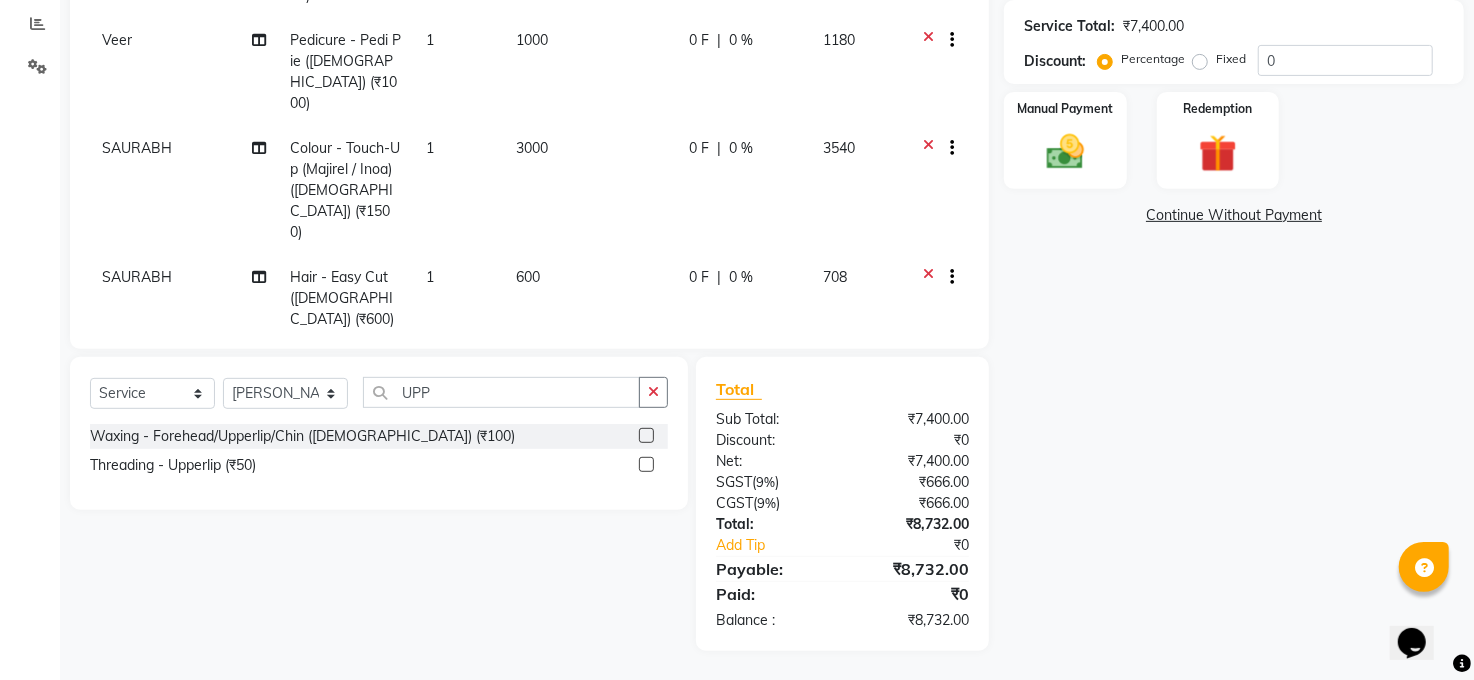 select on "61426" 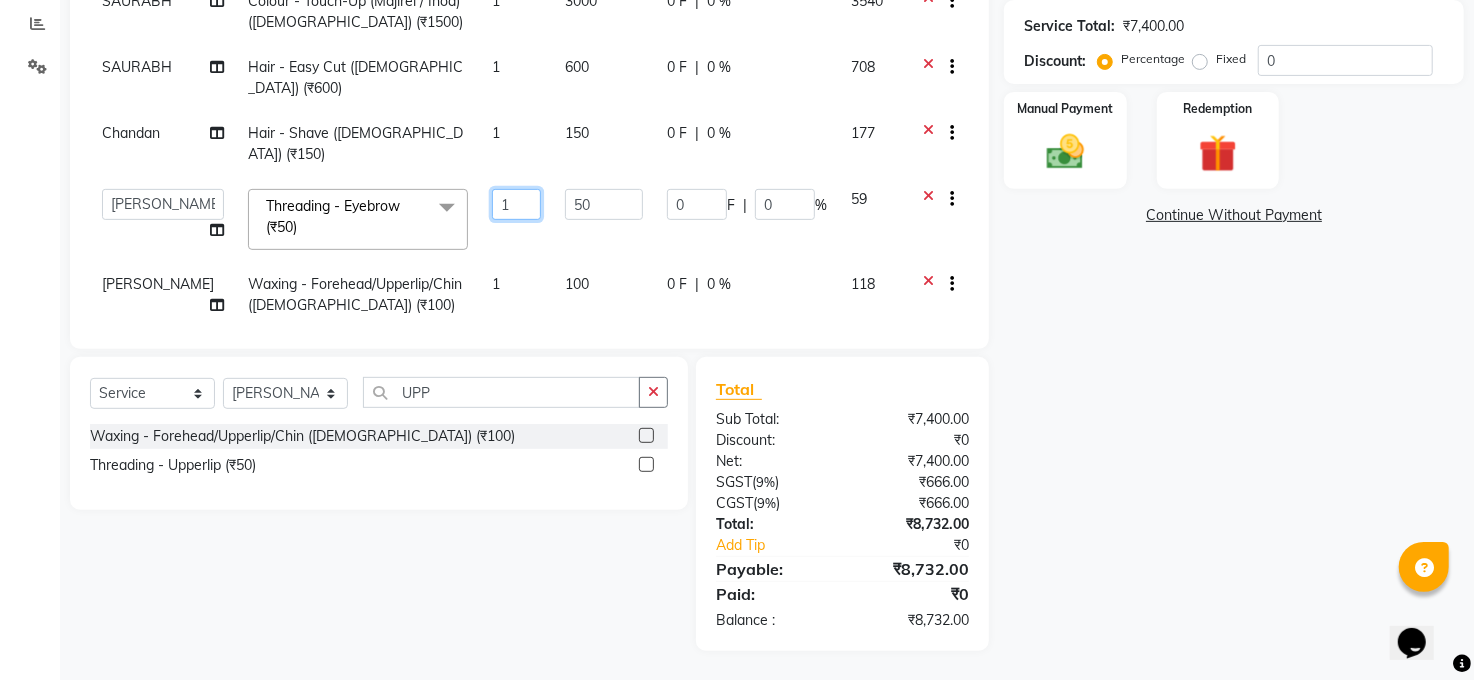 click on "1" 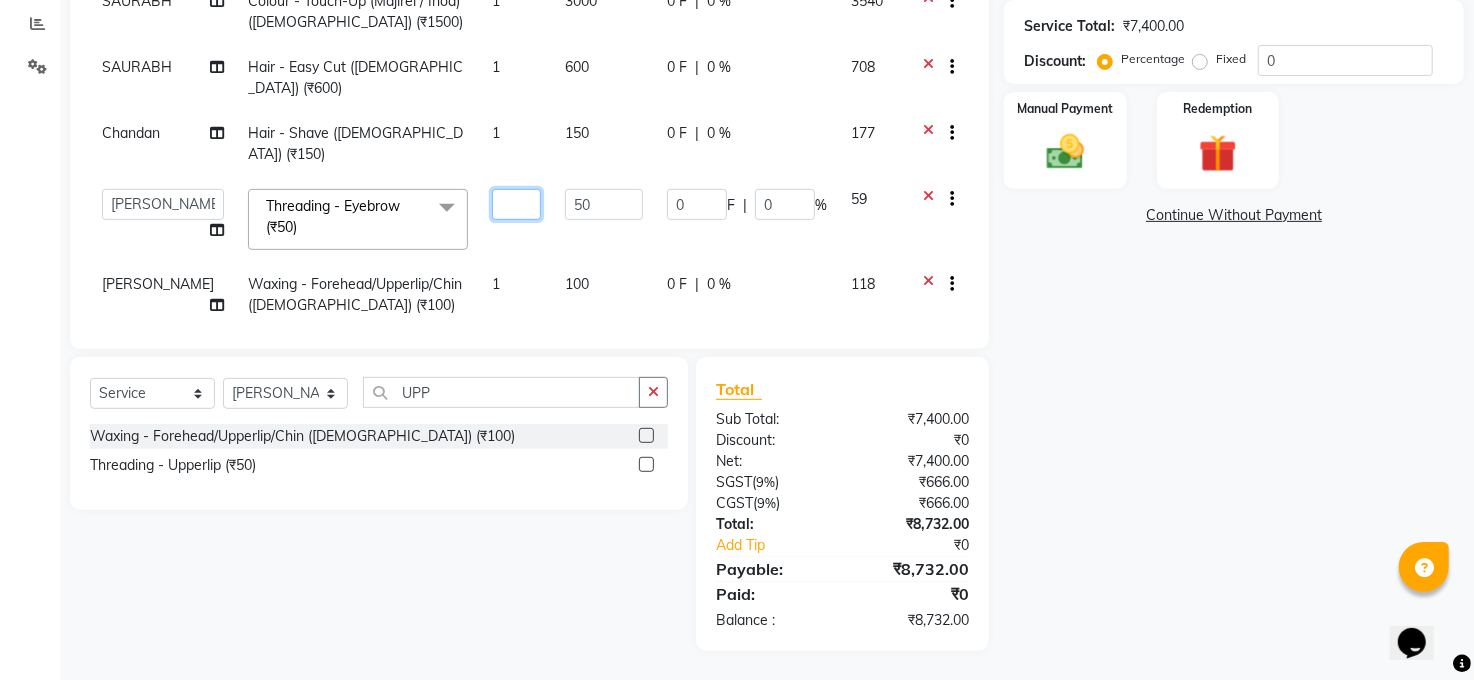 type on "2" 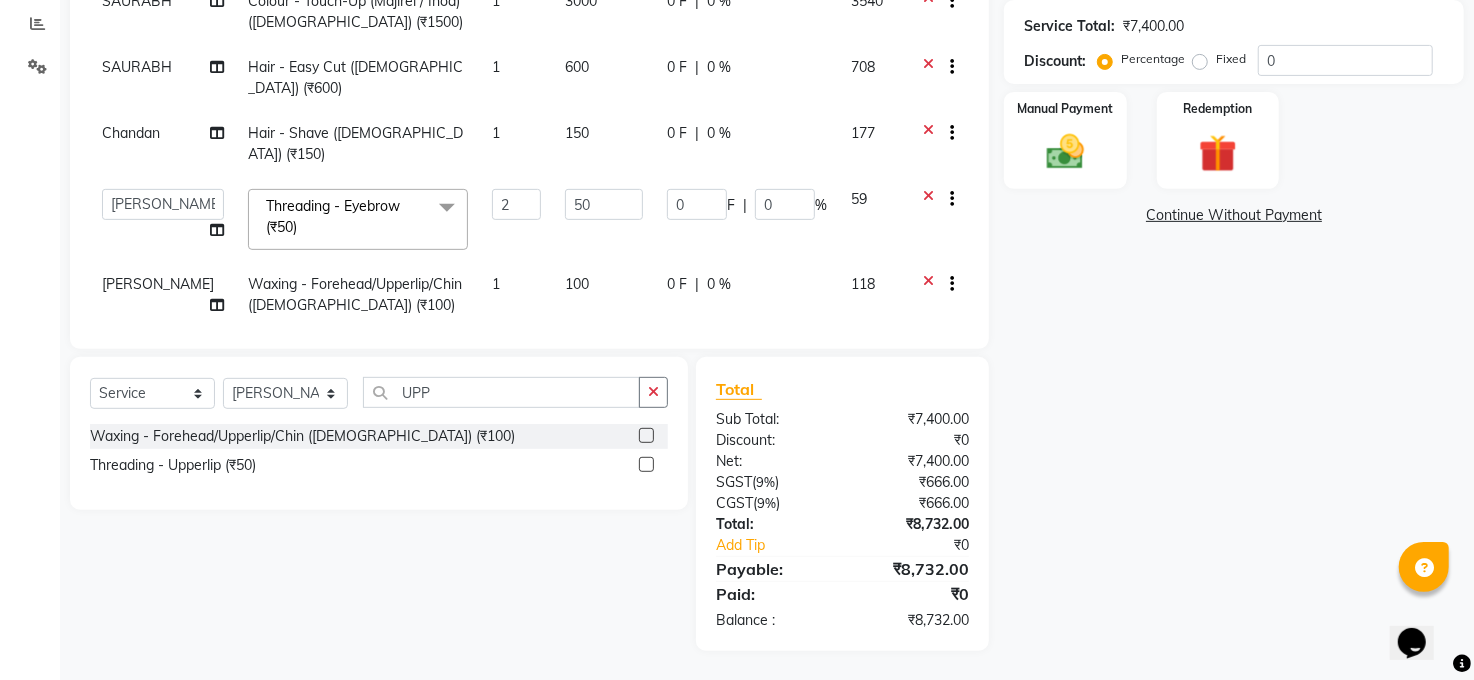 click on "SUJEET THAKUR Hair - Wash (Female) (₹300) 1 300 0 F | 0 % 354 SUJEET THAKUR Hair - Easy Cut (Female) (₹600) 1 600 0 F | 0 % 708 Ravi Thakur Hair - Easy Cut (Female) (₹600) 1 600 0 F | 0 % 708 Roshan Pedicure - Pedi Pie (Female) (₹1000) 1 1000 0 F | 0 % 1180 Veer Pedicure - Pedi Pie (Female) (₹1000) 1 1000 0 F | 0 % 1180 SAURABH Colour - Touch-Up (Majirel / Inoa) (Female) (₹1500) 1 3000 0 F | 0 % 3540 SAURABH Hair - Easy Cut (Female) (₹600) 1 600 0 F | 0 % 708 Chandan Hair - Shave (Male) (₹150) 1 150 0 F | 0 % 177  Abhay kumar   ALTAF   ANKITA   ARJUN   Chandan   COUNTER    Manager   Manish Kumar   Neetu Mam   Priyanka   Raju   Ravi Thakur   RINKI   Roshan   Santosh   SAURABH   SUJEET THAKUR   SUNITA   Veer   Vinod Kumar  Threading - Eyebrow  (₹50)  x Pedicure - Pedi Pie (Female) (₹1000) Pedicure - Drup (Female) (₹1500) Pedicure - Alga (Female) (₹2000) Pedicure - Bleach / D - Tan (Female) (₹1000) Pedicure - Pedi Pie (Male) (₹1000) Pedicure - Drup (Male) (₹1500) DREPPING (₹600)" 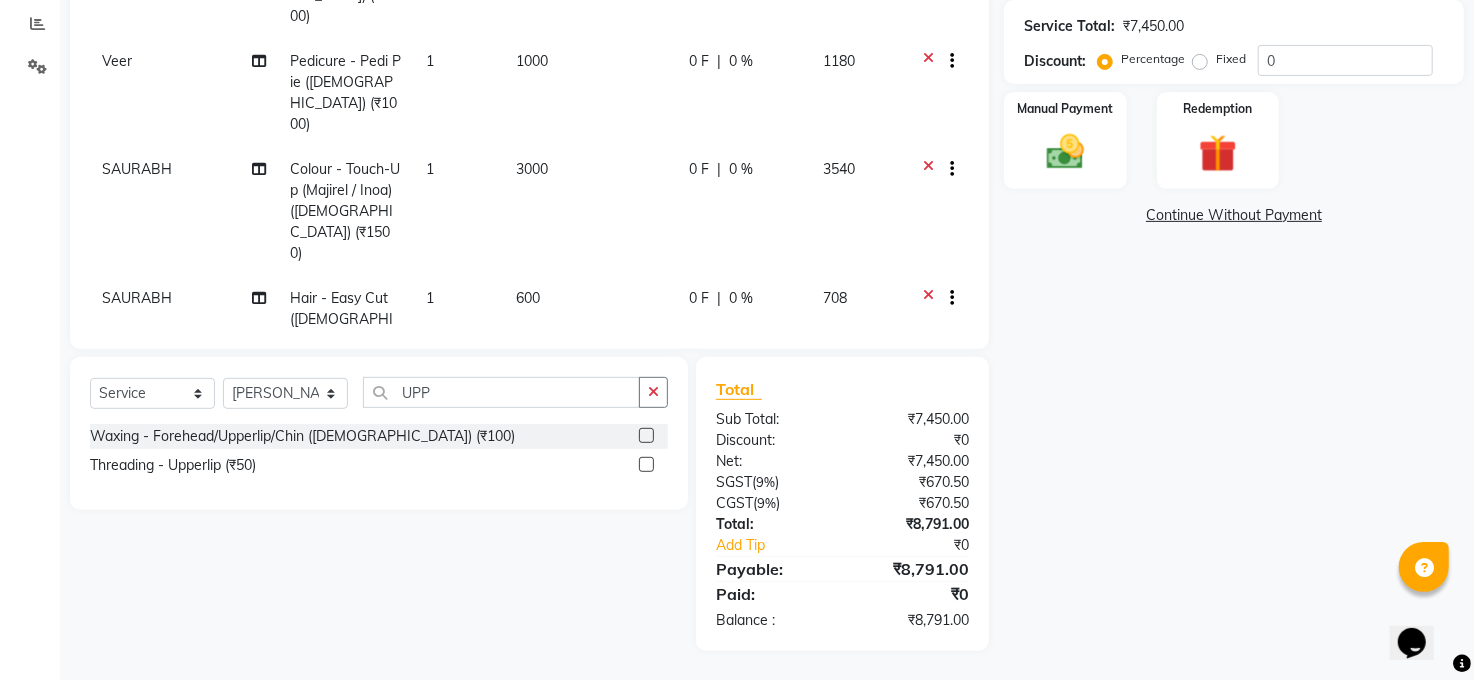 scroll, scrollTop: 381, scrollLeft: 0, axis: vertical 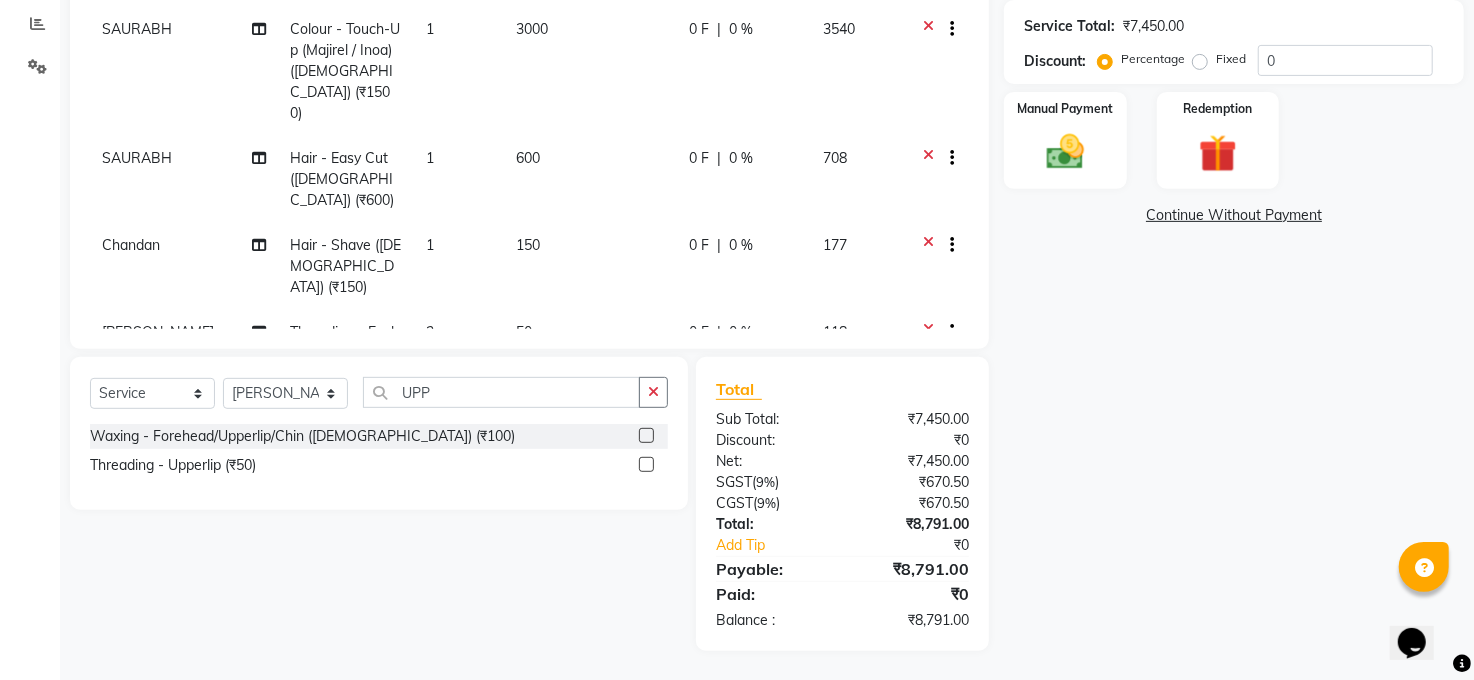 click on "1" 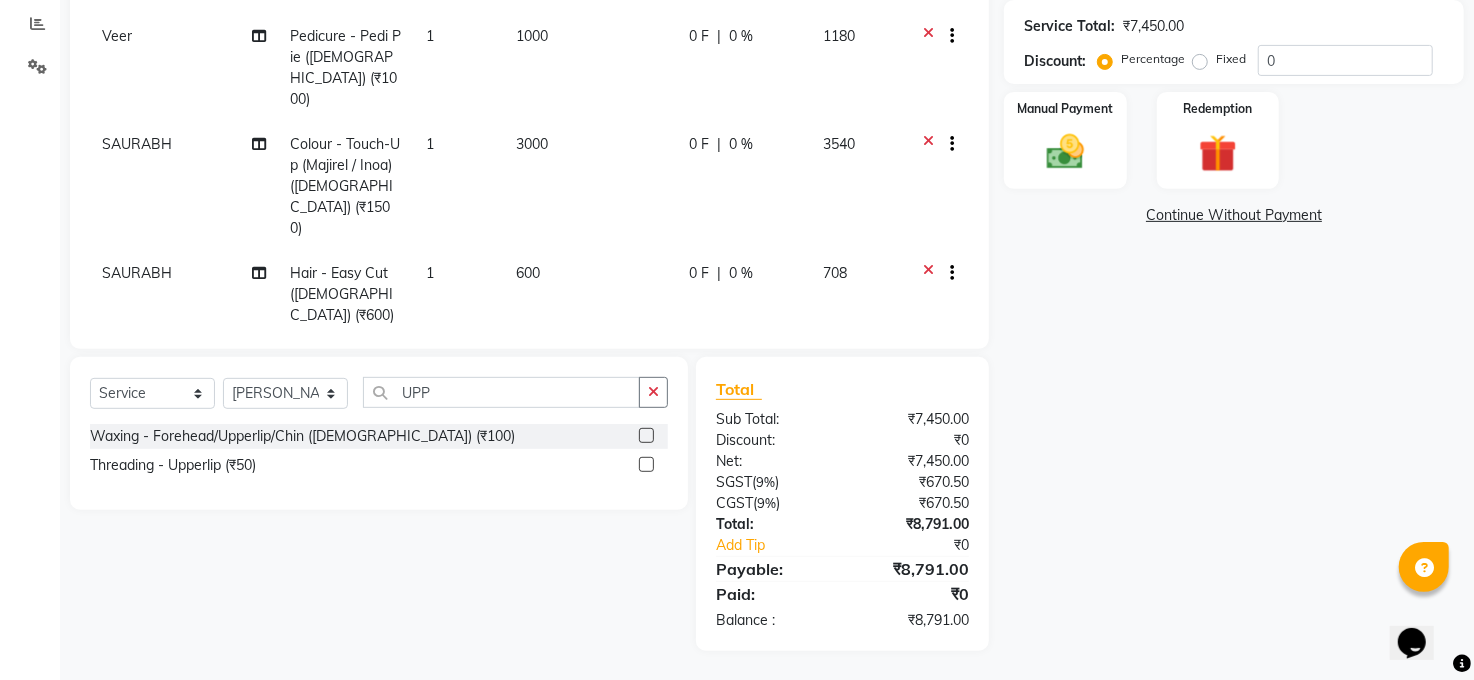select on "61426" 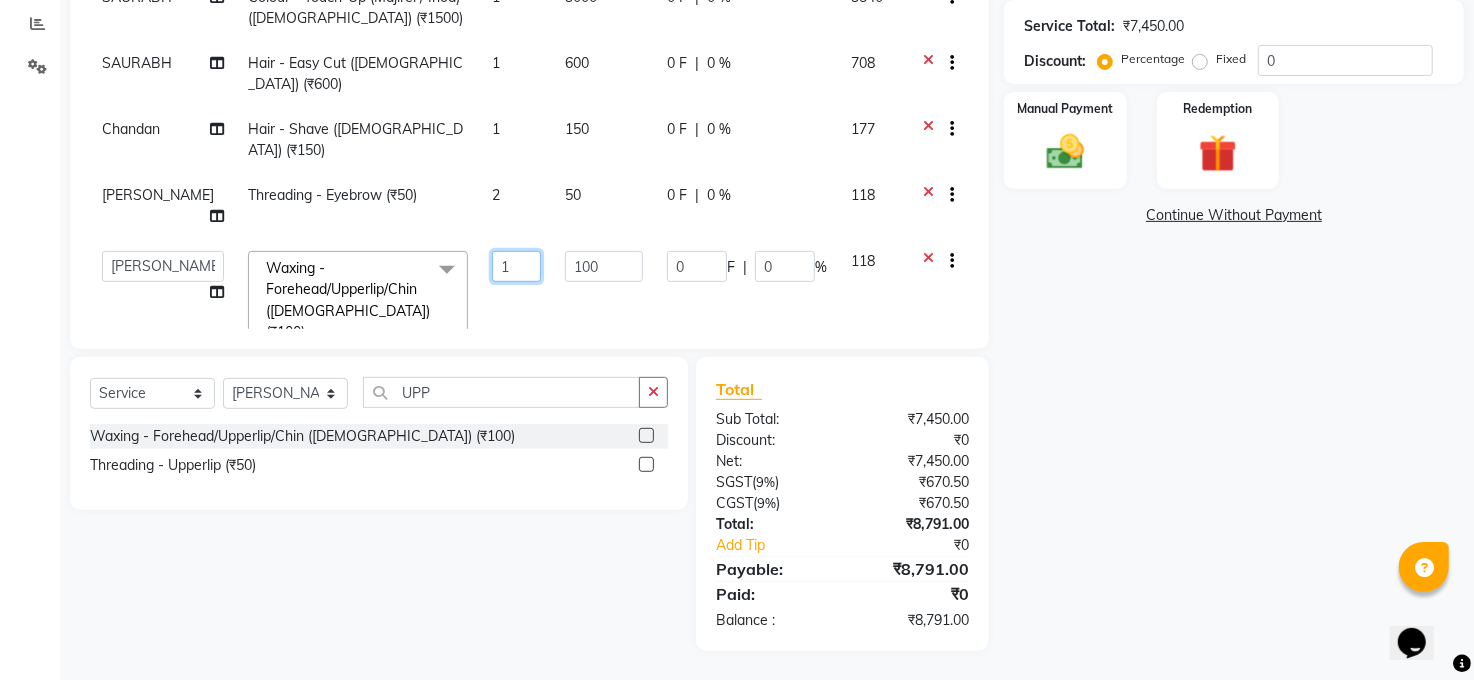 click on "1" 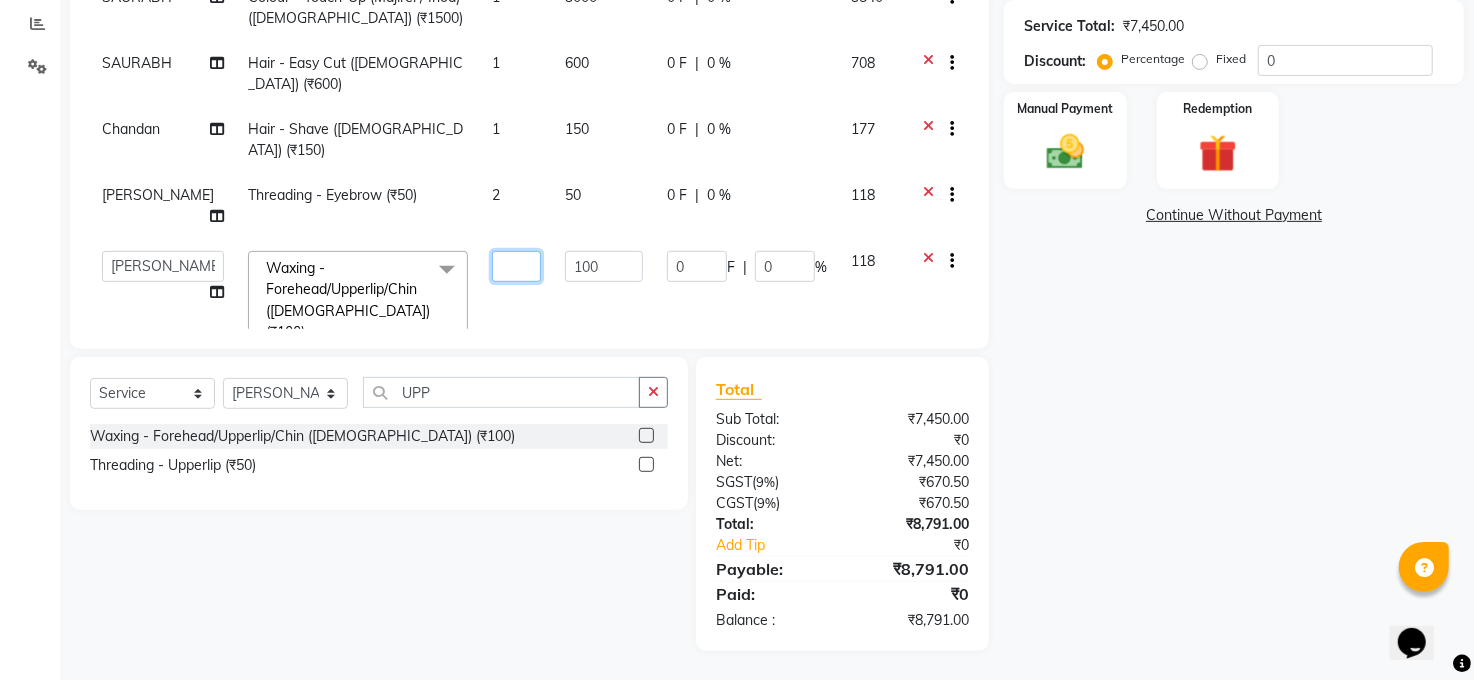 type on "2" 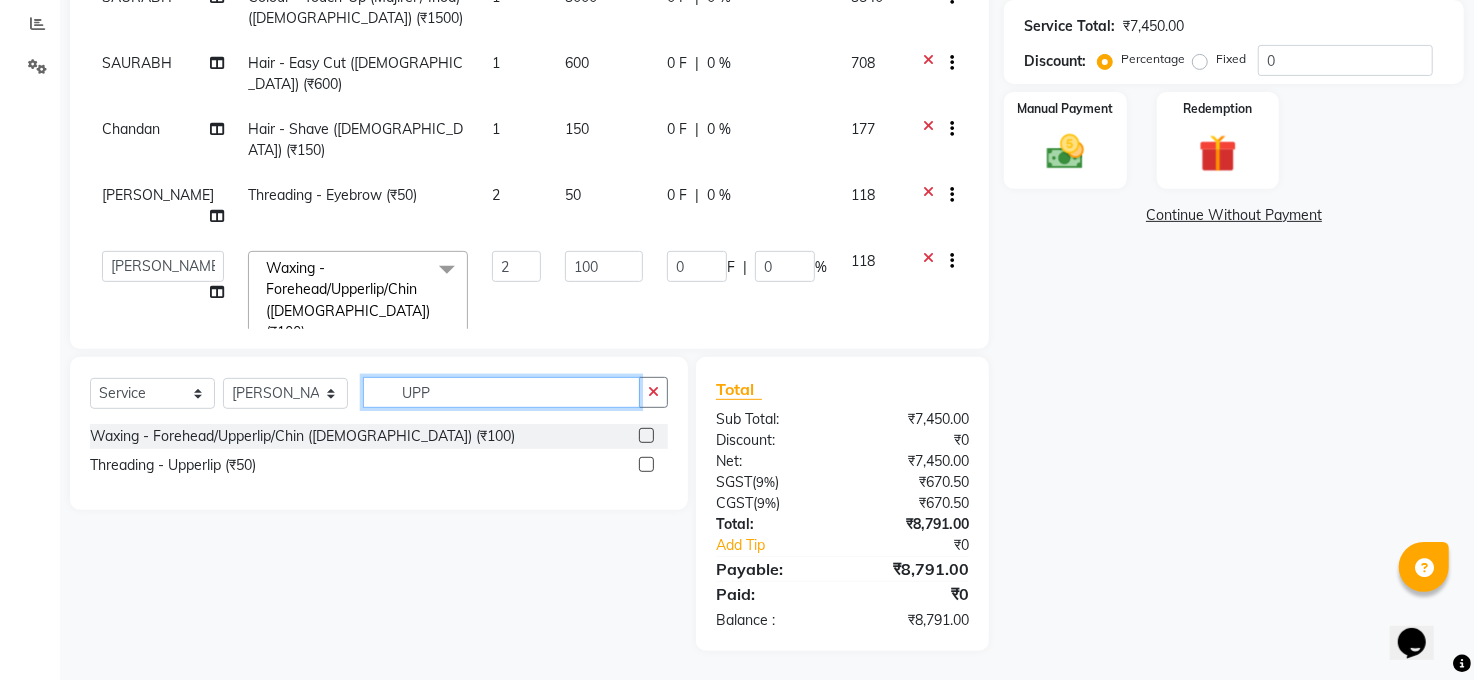 click on "UPP" 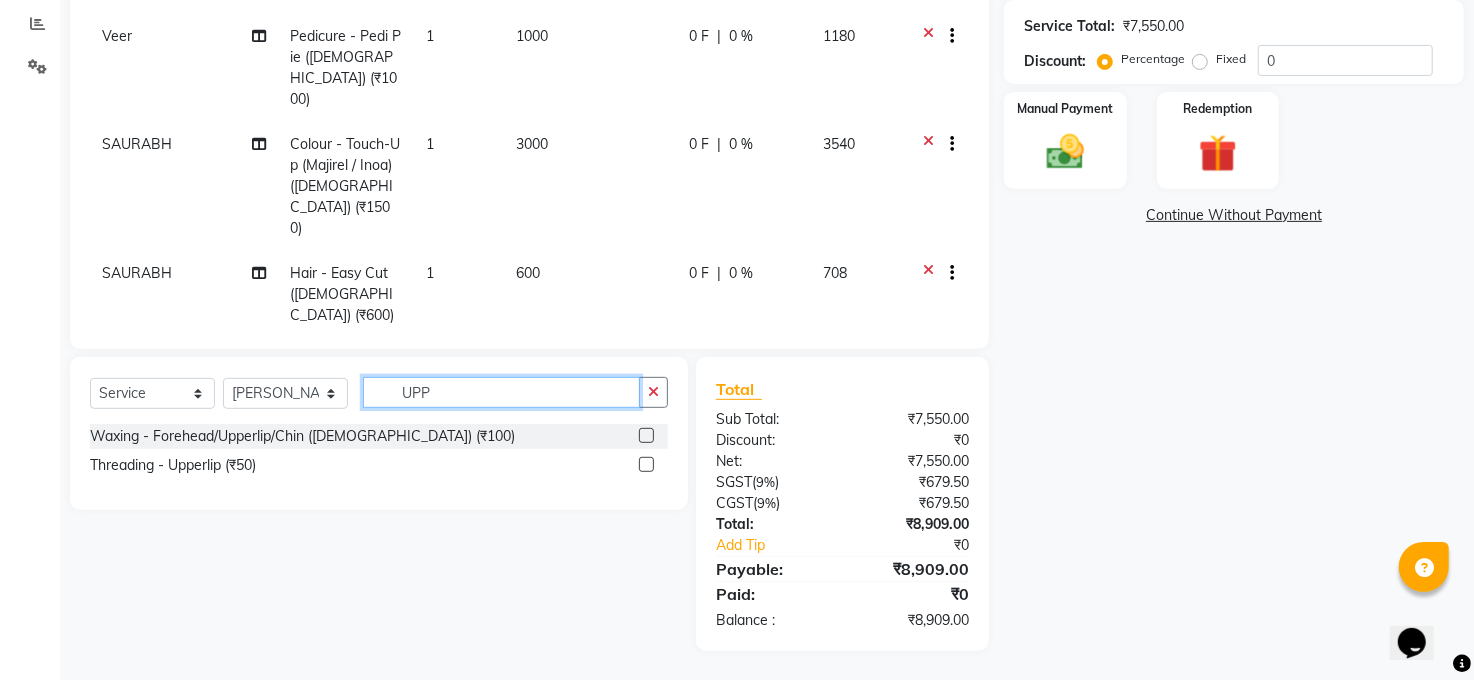 scroll, scrollTop: 245, scrollLeft: 0, axis: vertical 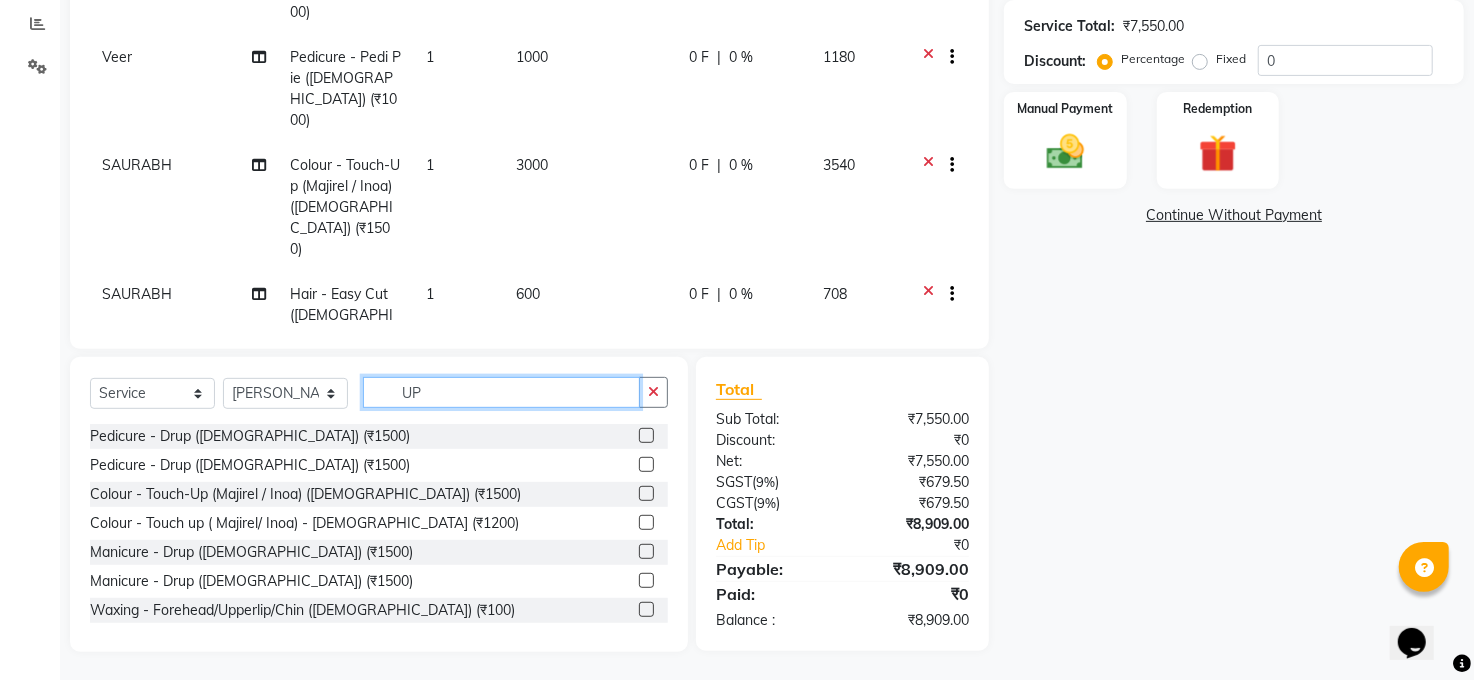 type on "U" 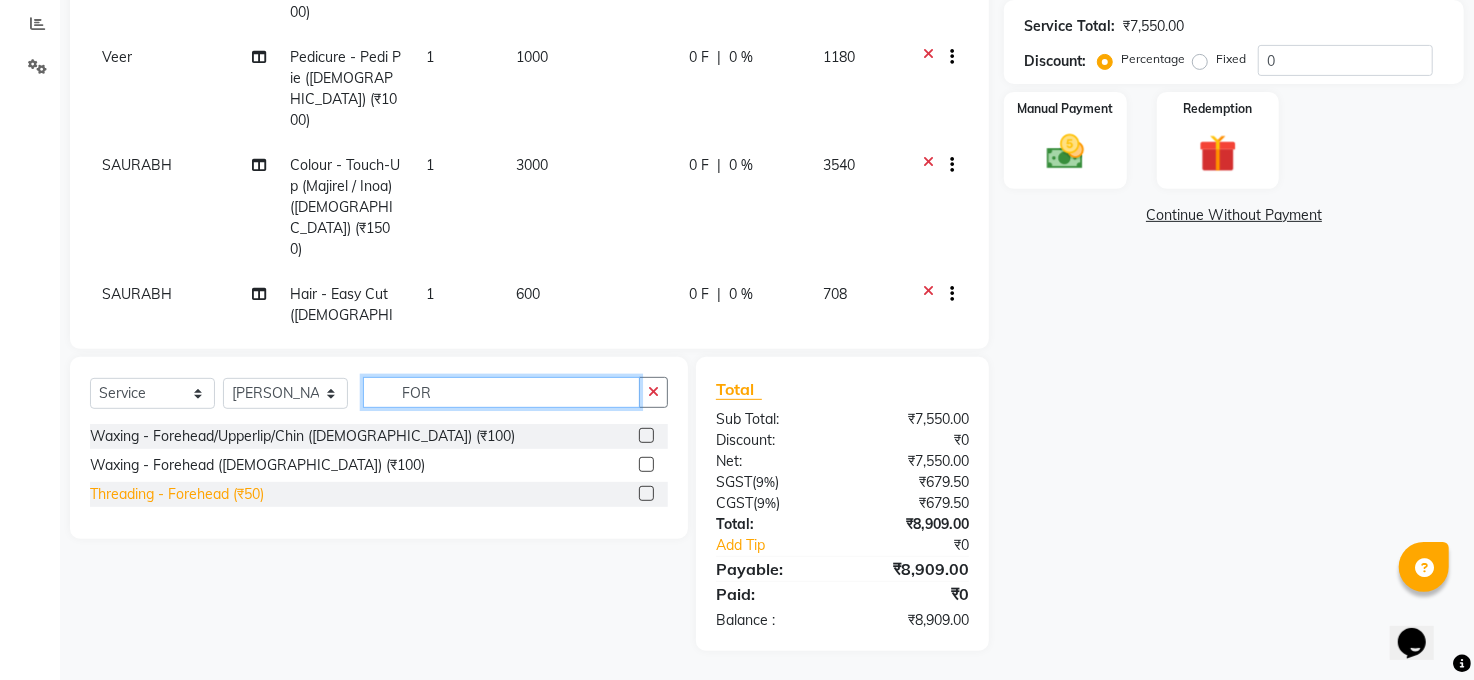 type on "FOR" 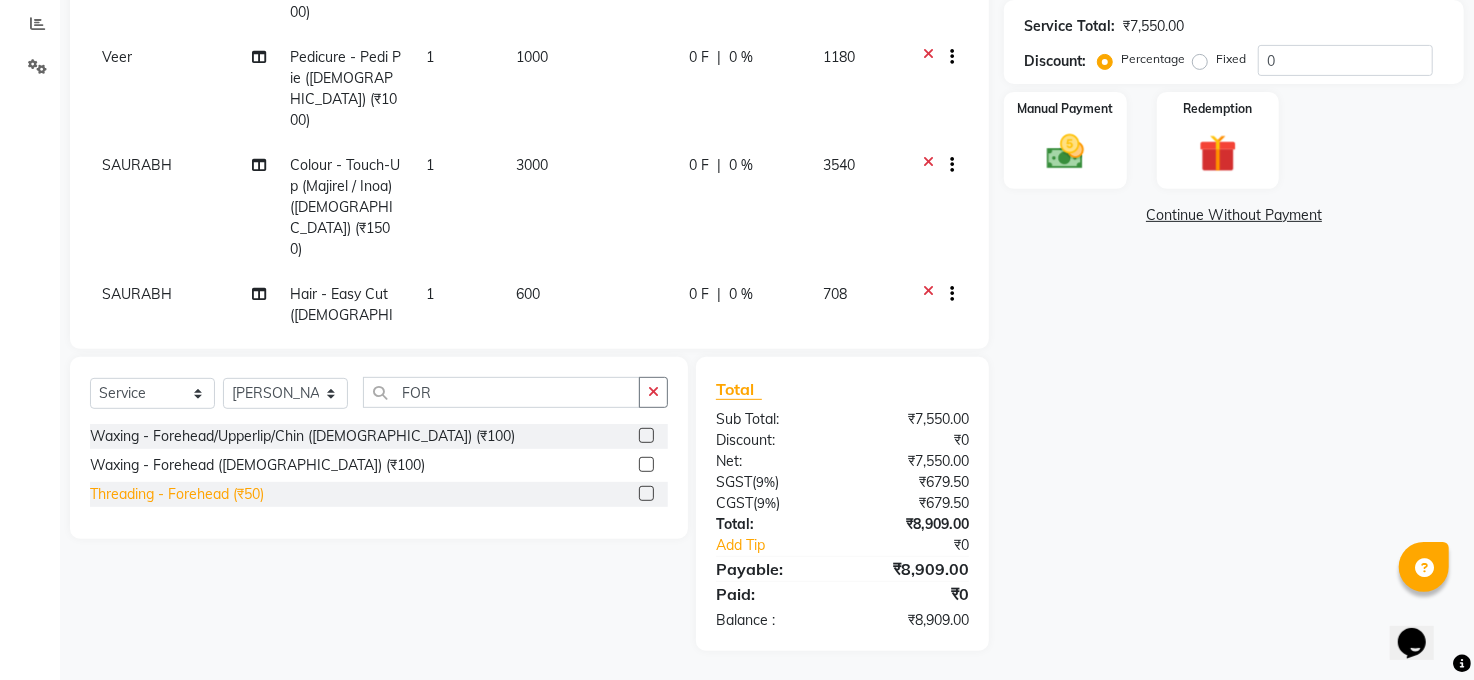 click on "Threading - Forehead  (₹50)" 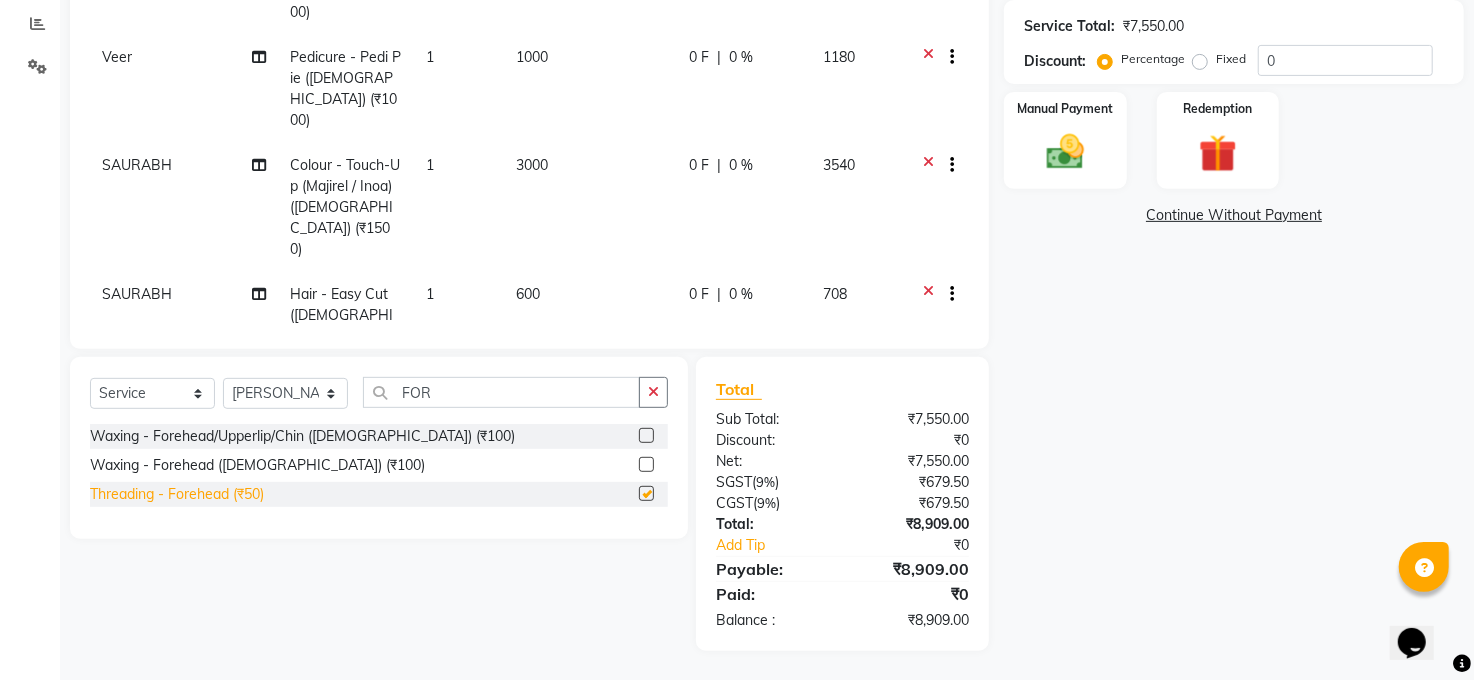 checkbox on "false" 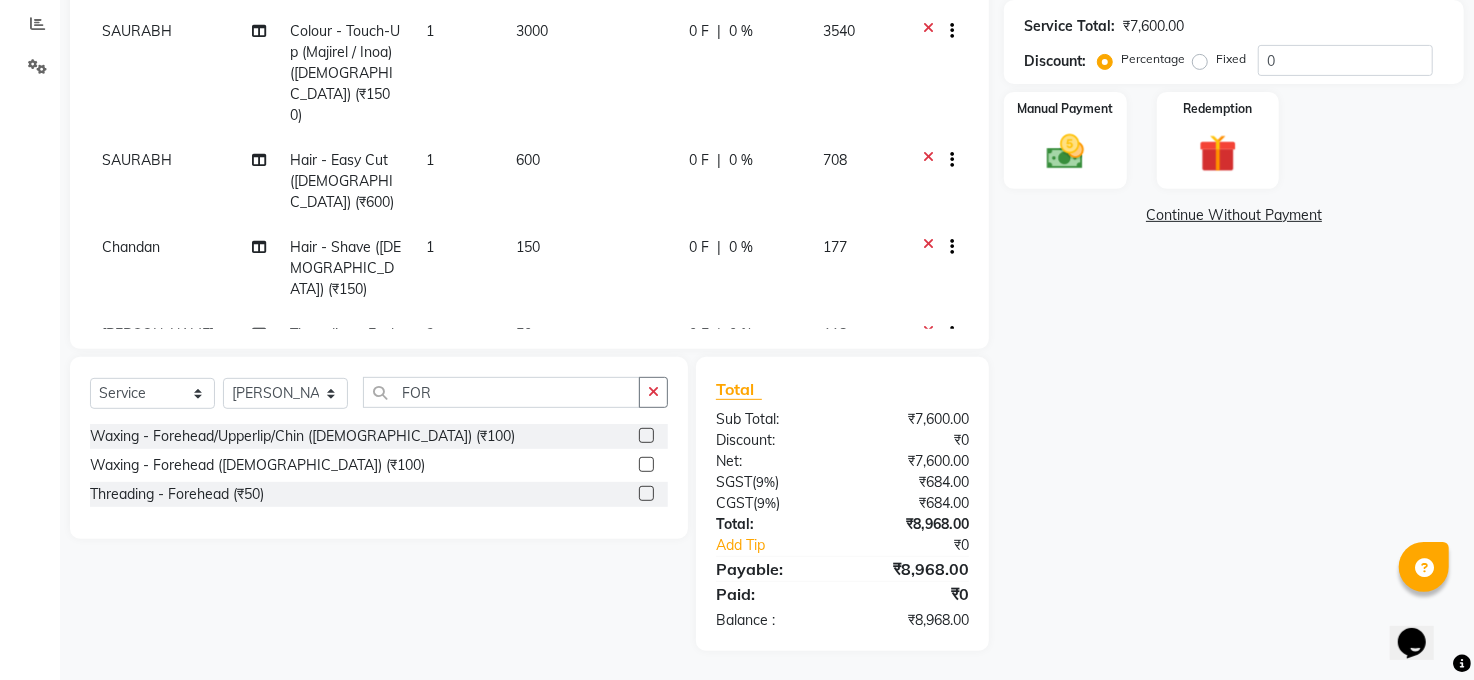 scroll, scrollTop: 448, scrollLeft: 0, axis: vertical 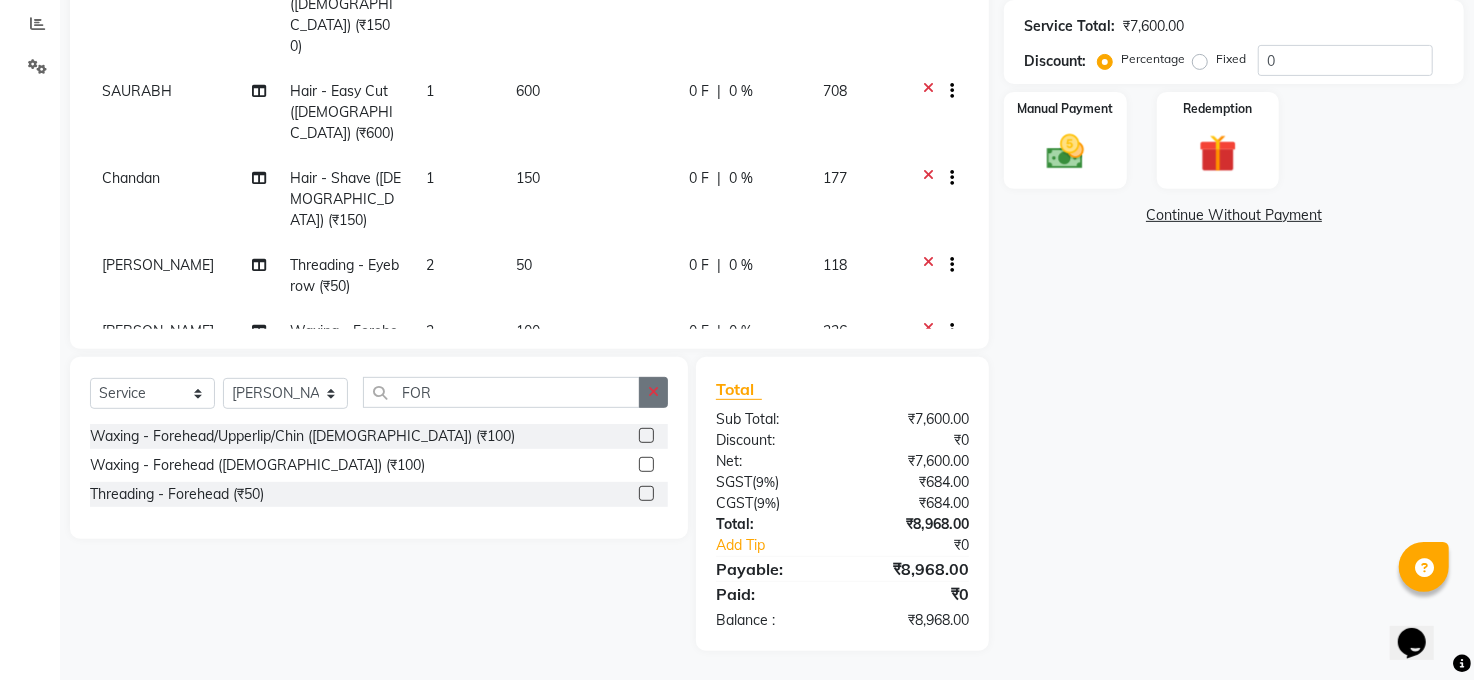 click 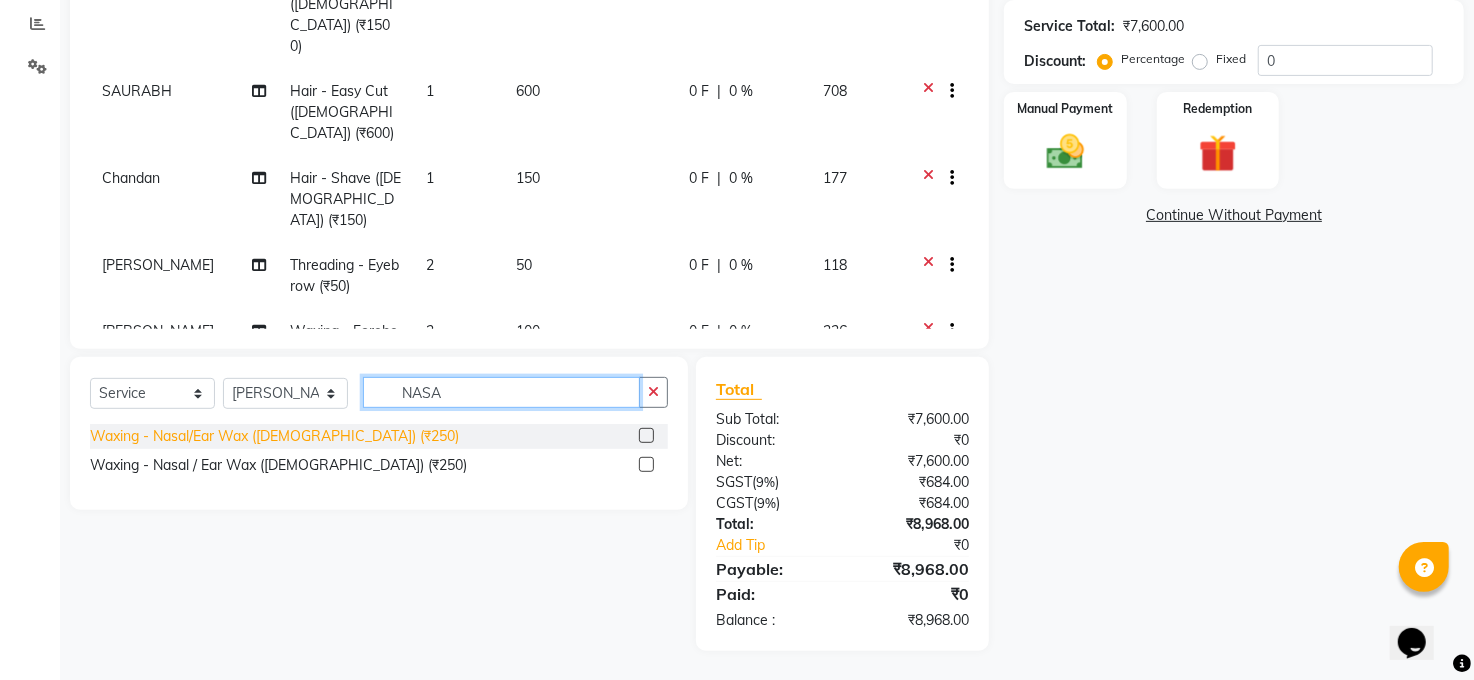 type on "NASA" 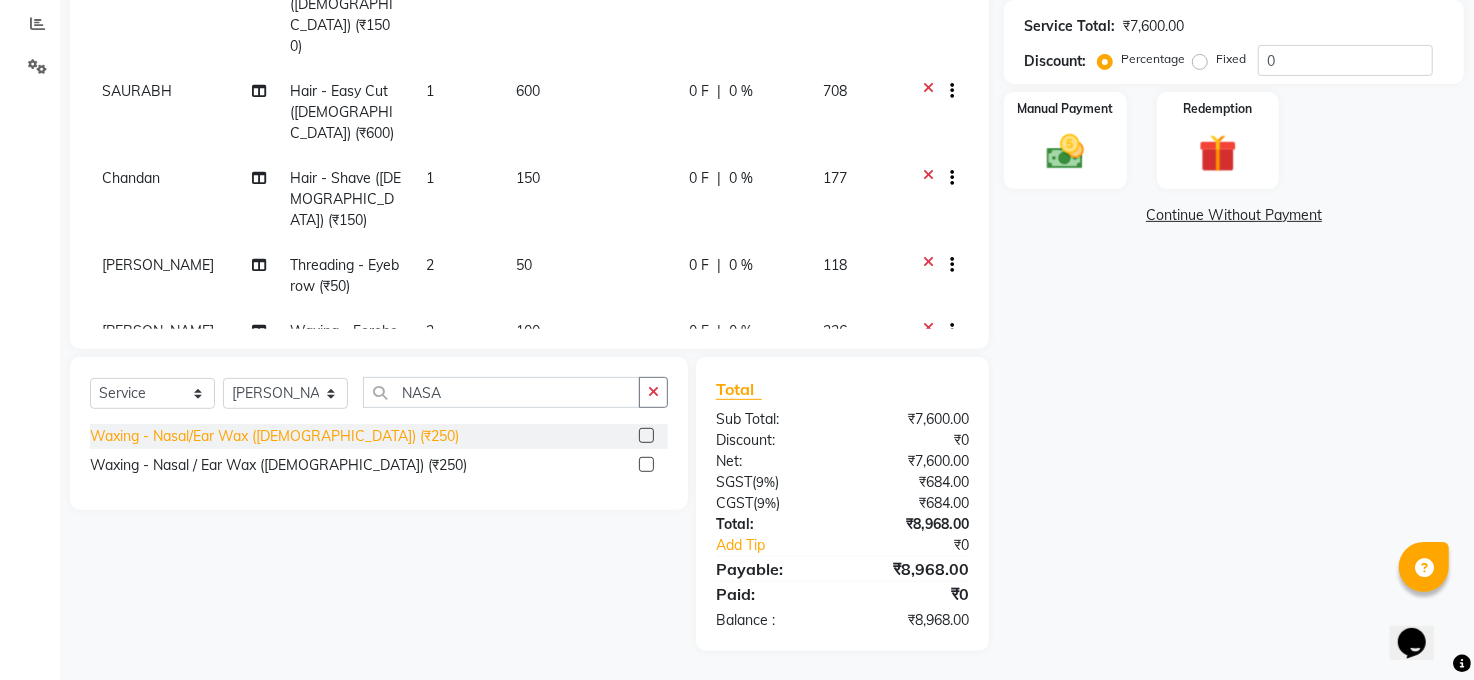 click on "Waxing - Nasal/Ear Wax ([DEMOGRAPHIC_DATA]) (₹250)" 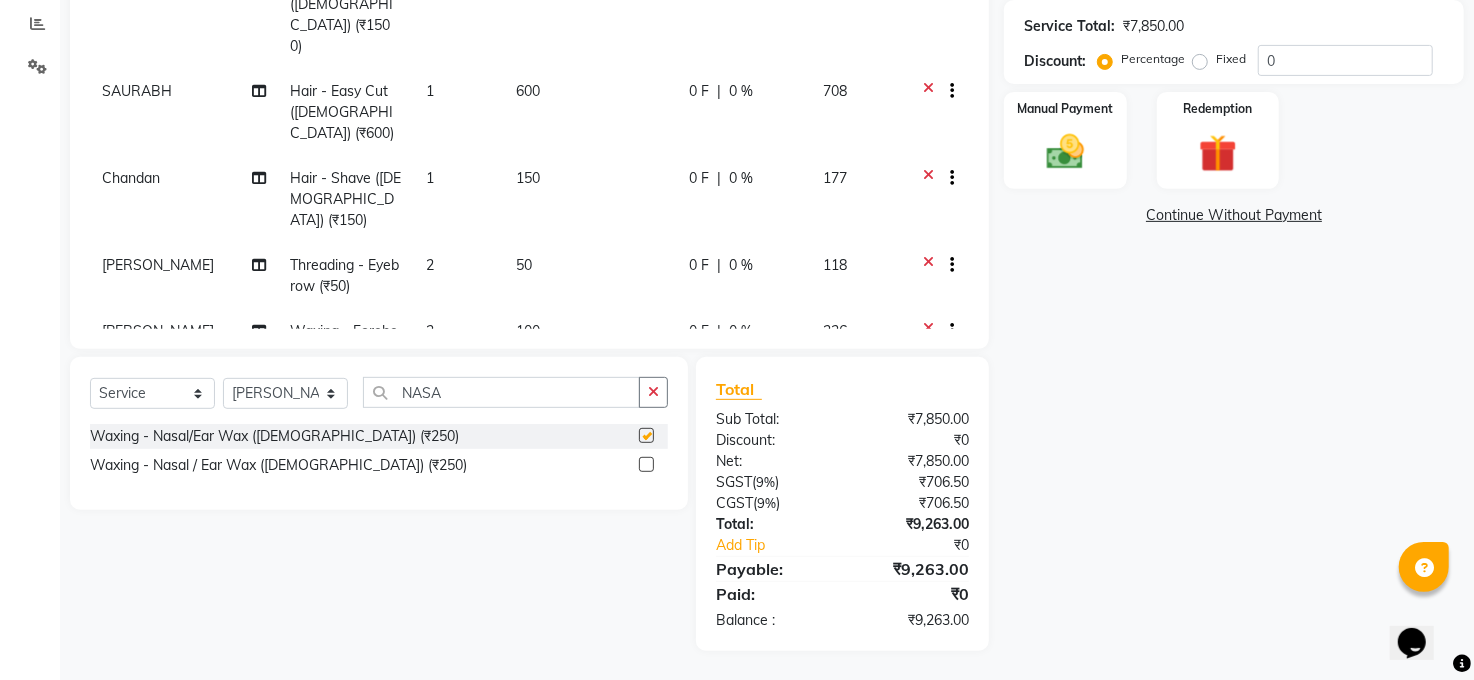 checkbox on "false" 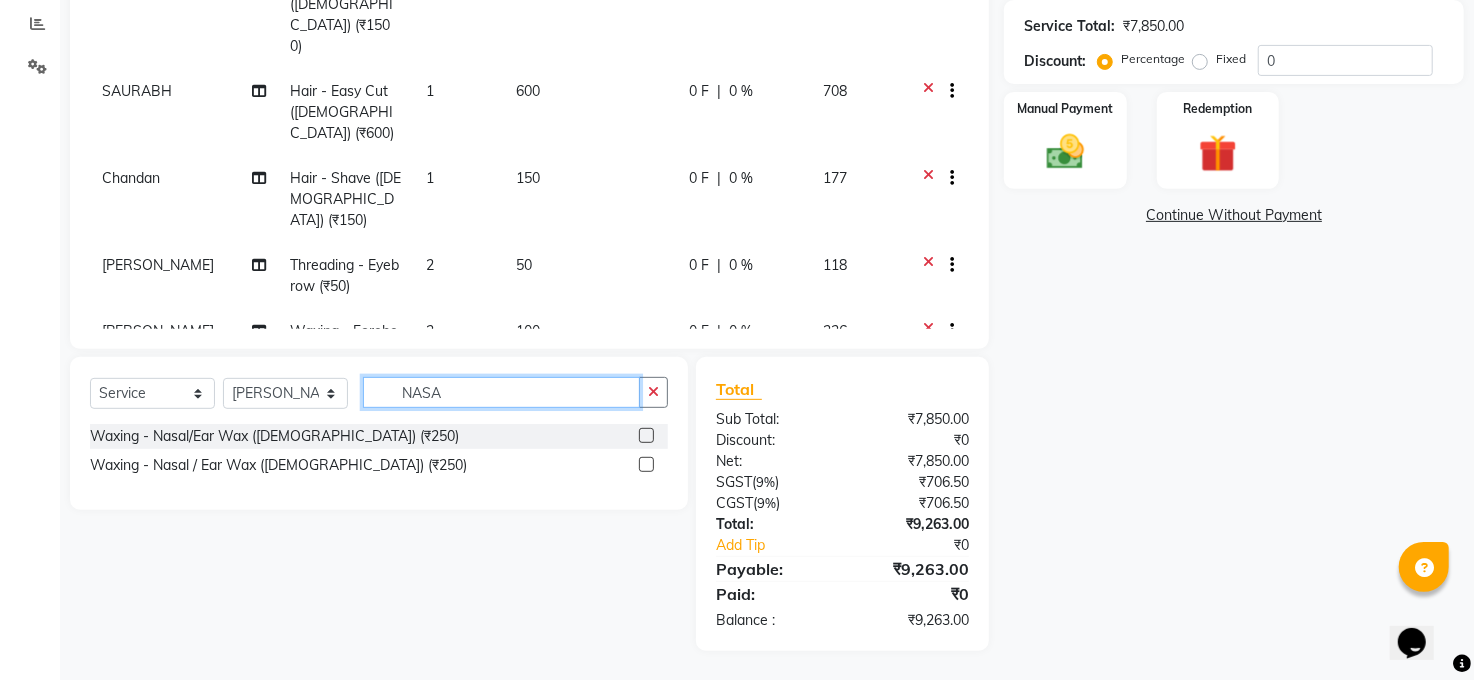 click on "NASA" 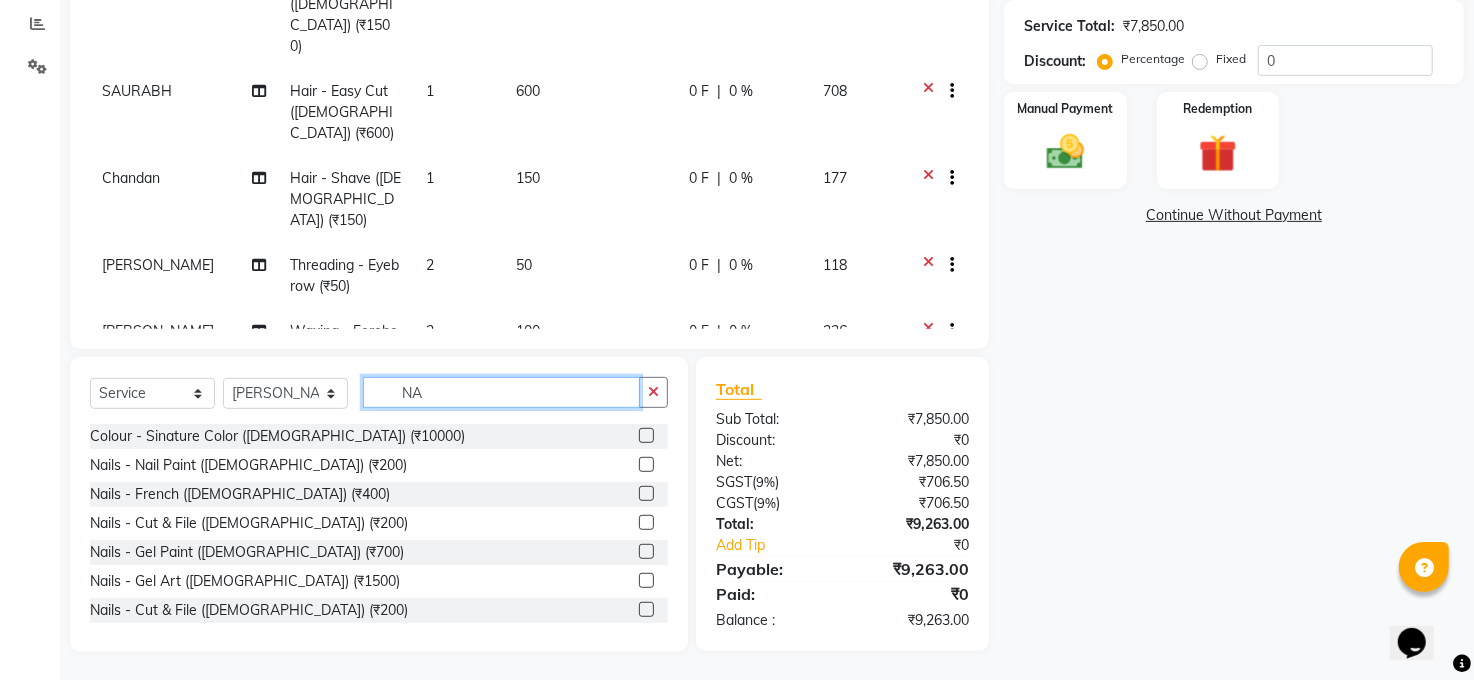 type on "N" 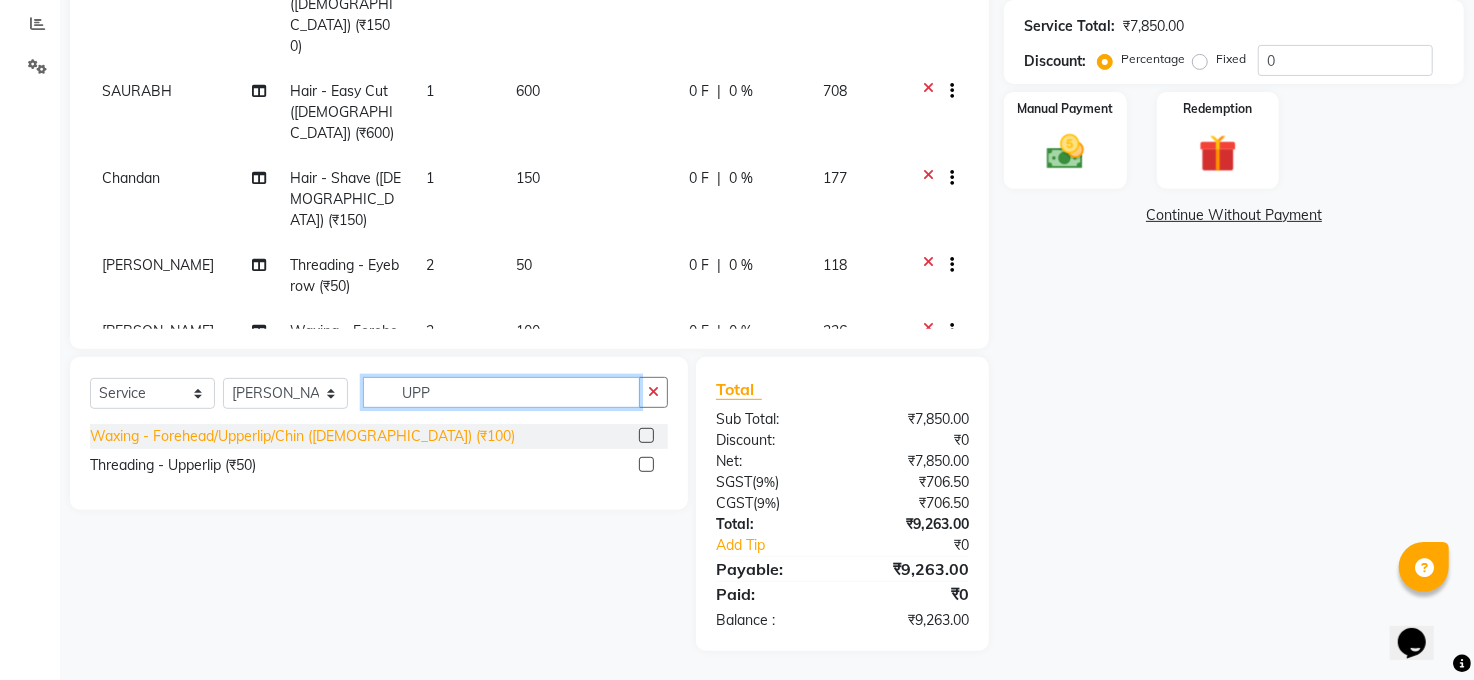 type on "UPP" 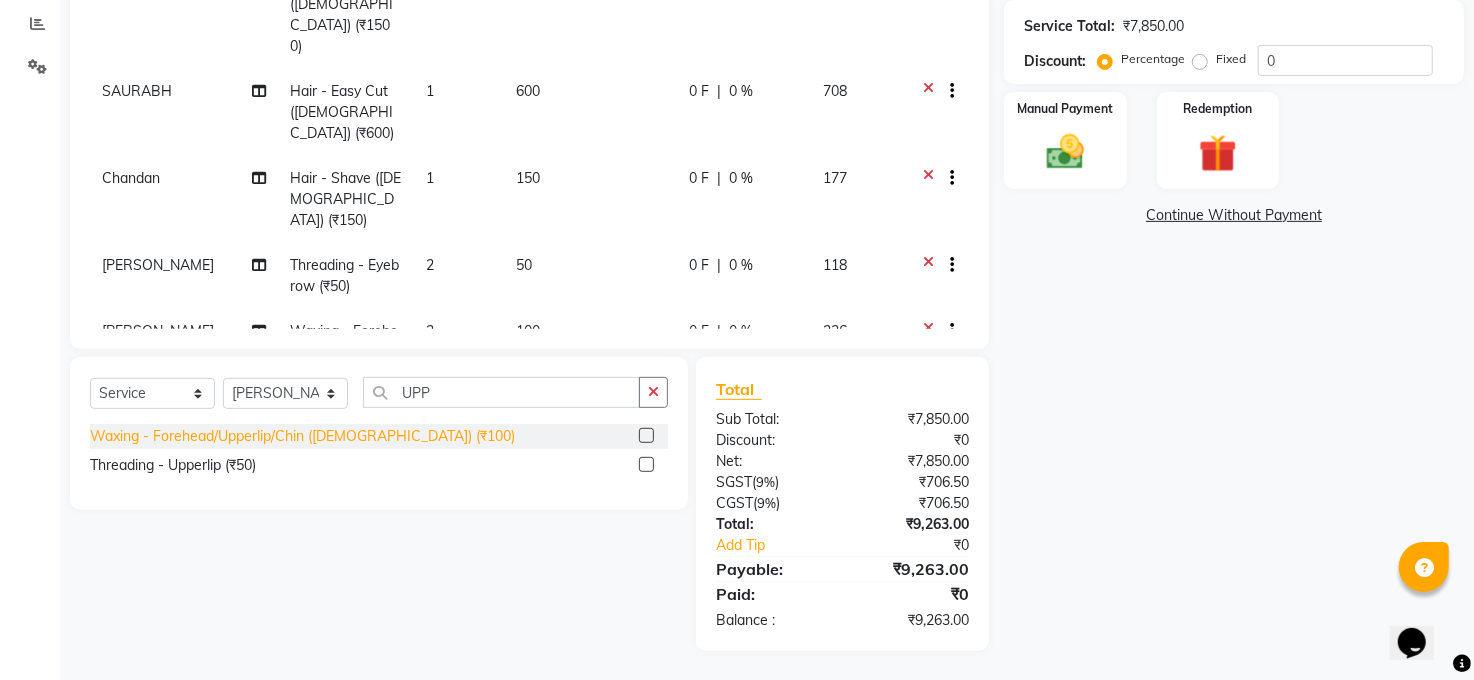 click on "Waxing - Forehead/Upperlip/Chin ([DEMOGRAPHIC_DATA]) (₹100)" 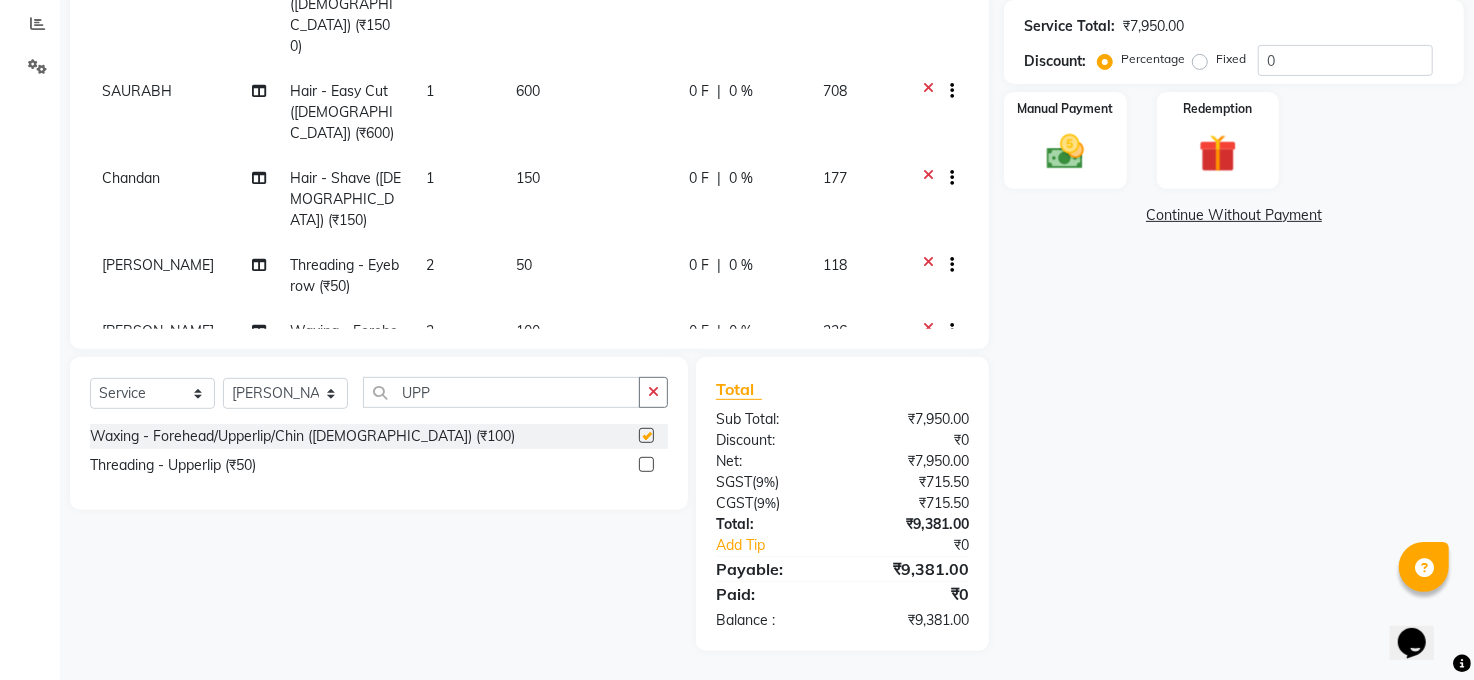 checkbox on "false" 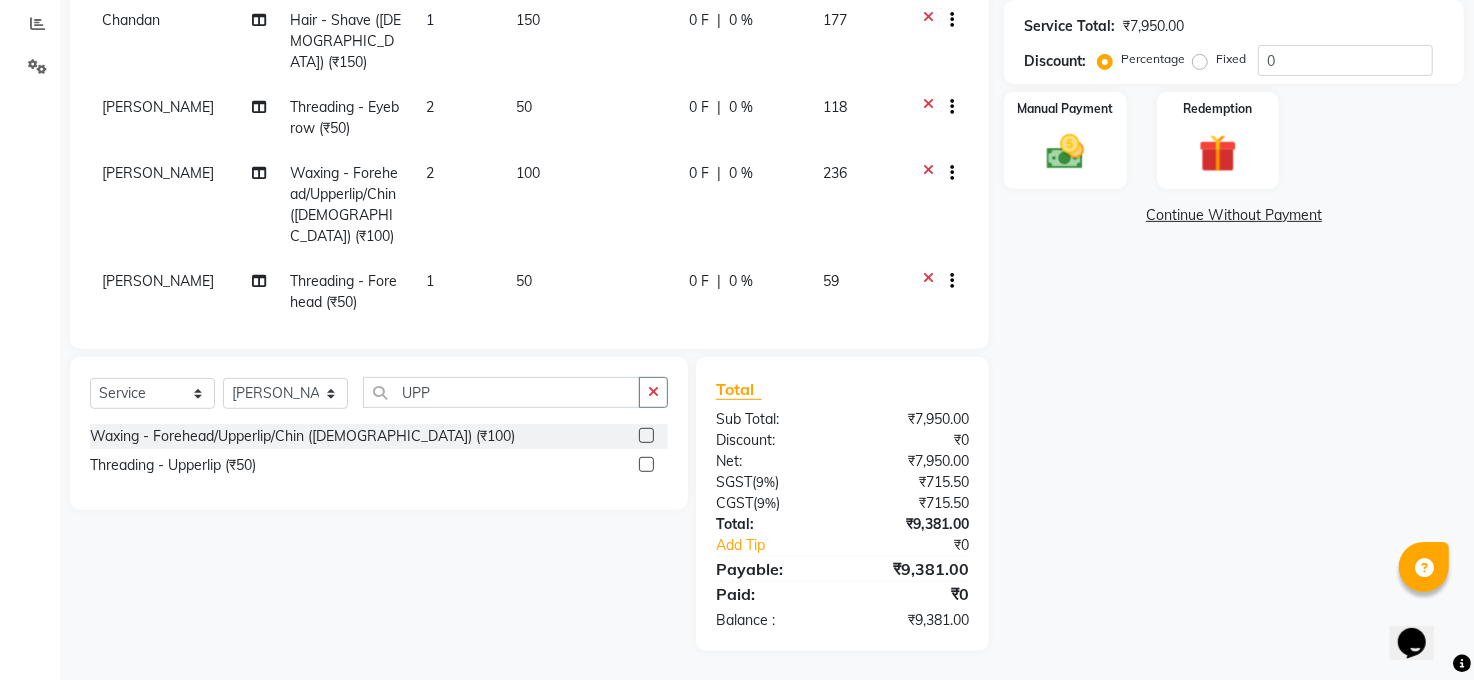 scroll, scrollTop: 621, scrollLeft: 0, axis: vertical 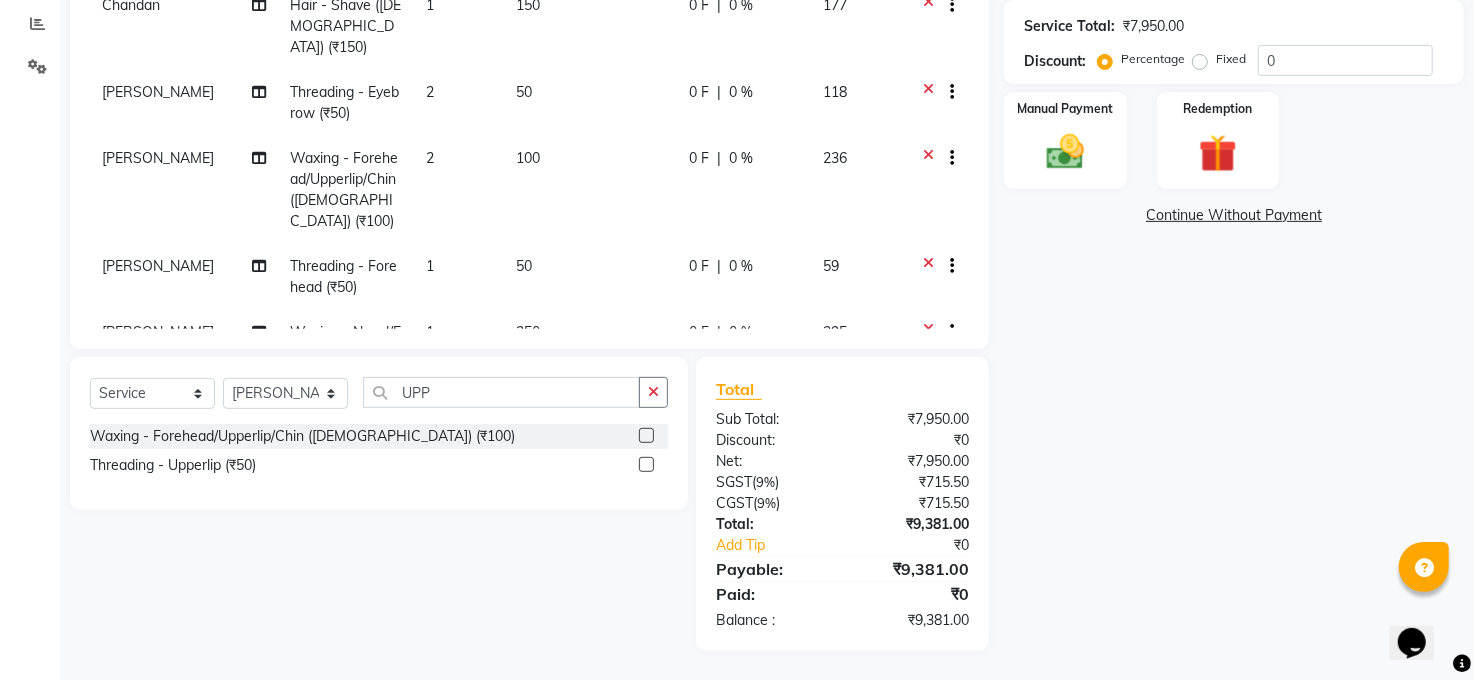 click 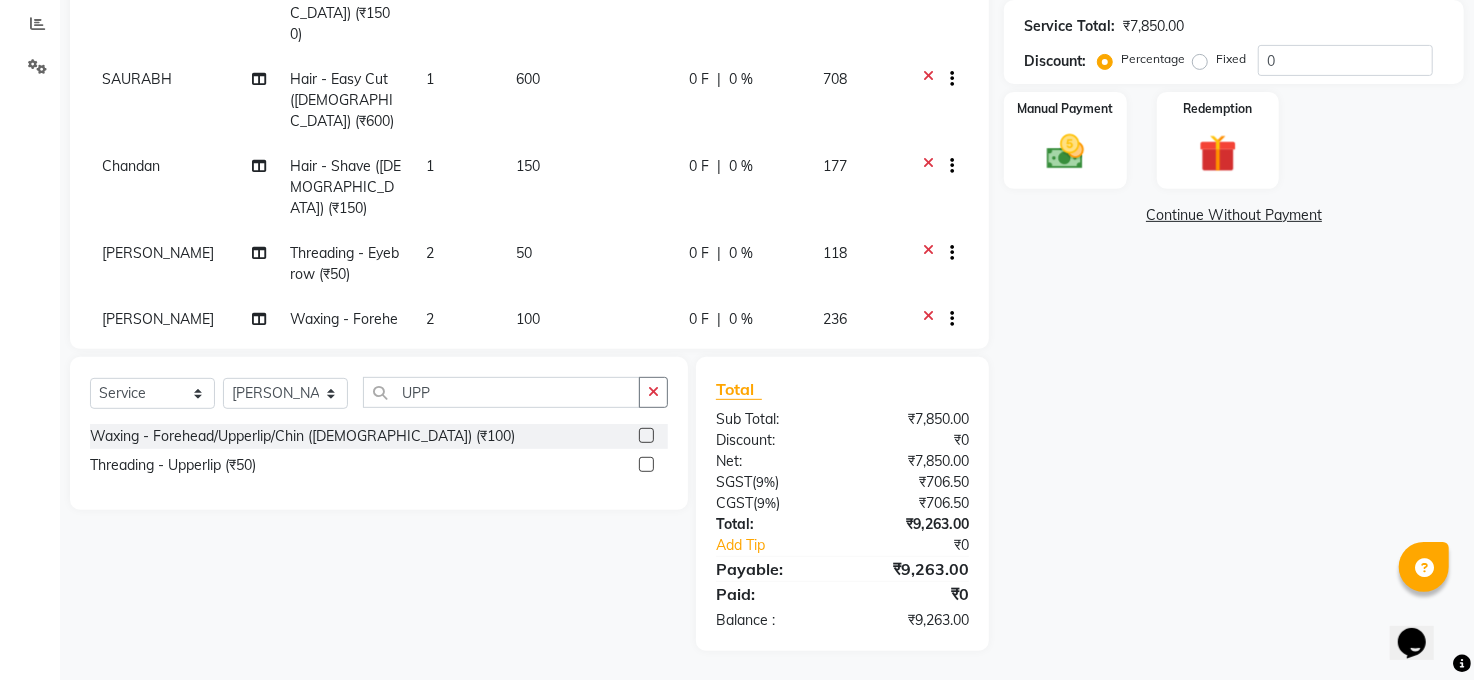scroll, scrollTop: 445, scrollLeft: 0, axis: vertical 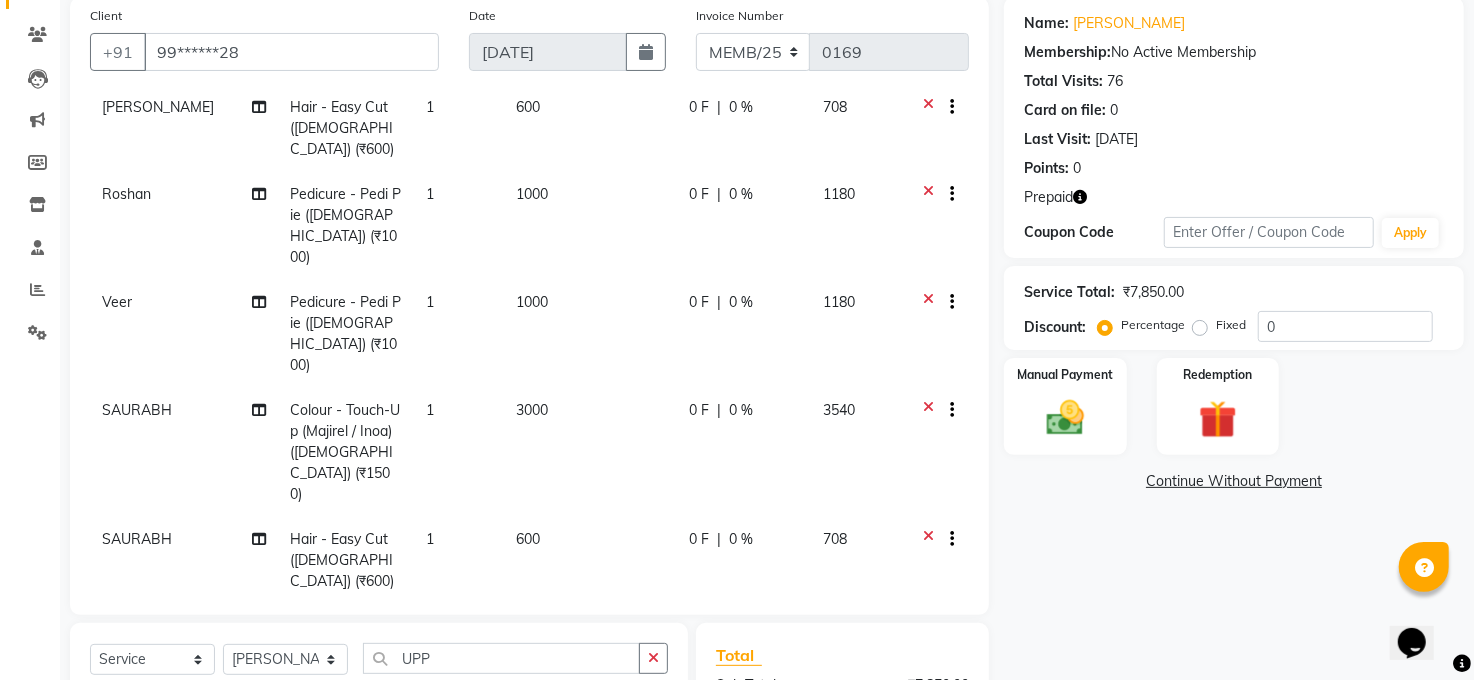 click 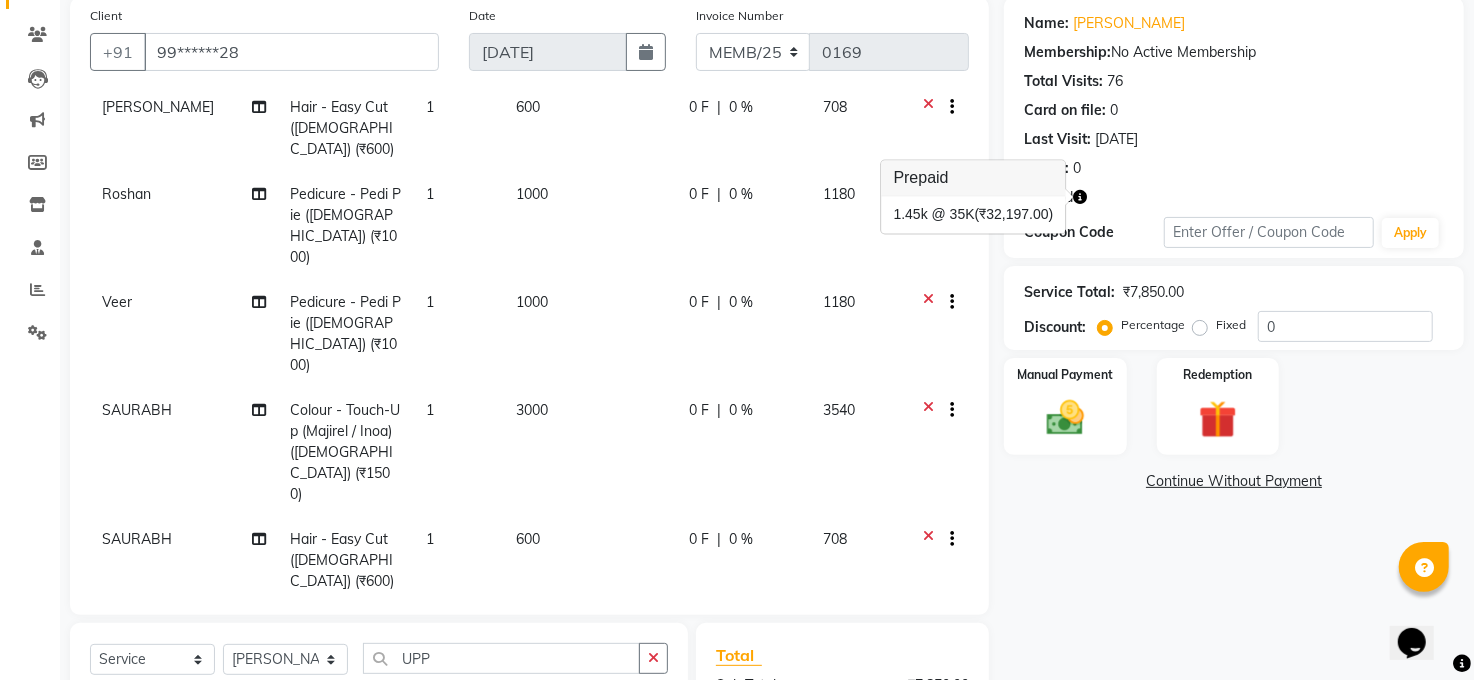 click 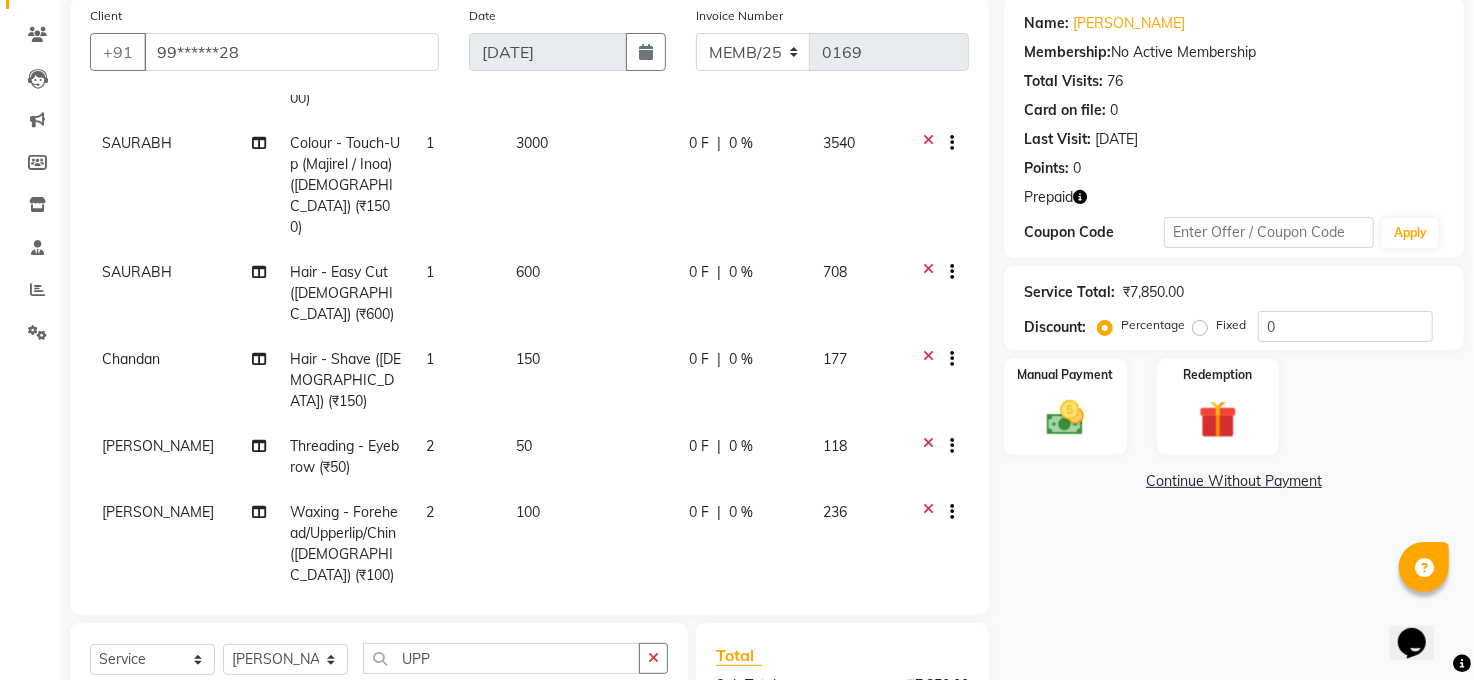 scroll, scrollTop: 534, scrollLeft: 0, axis: vertical 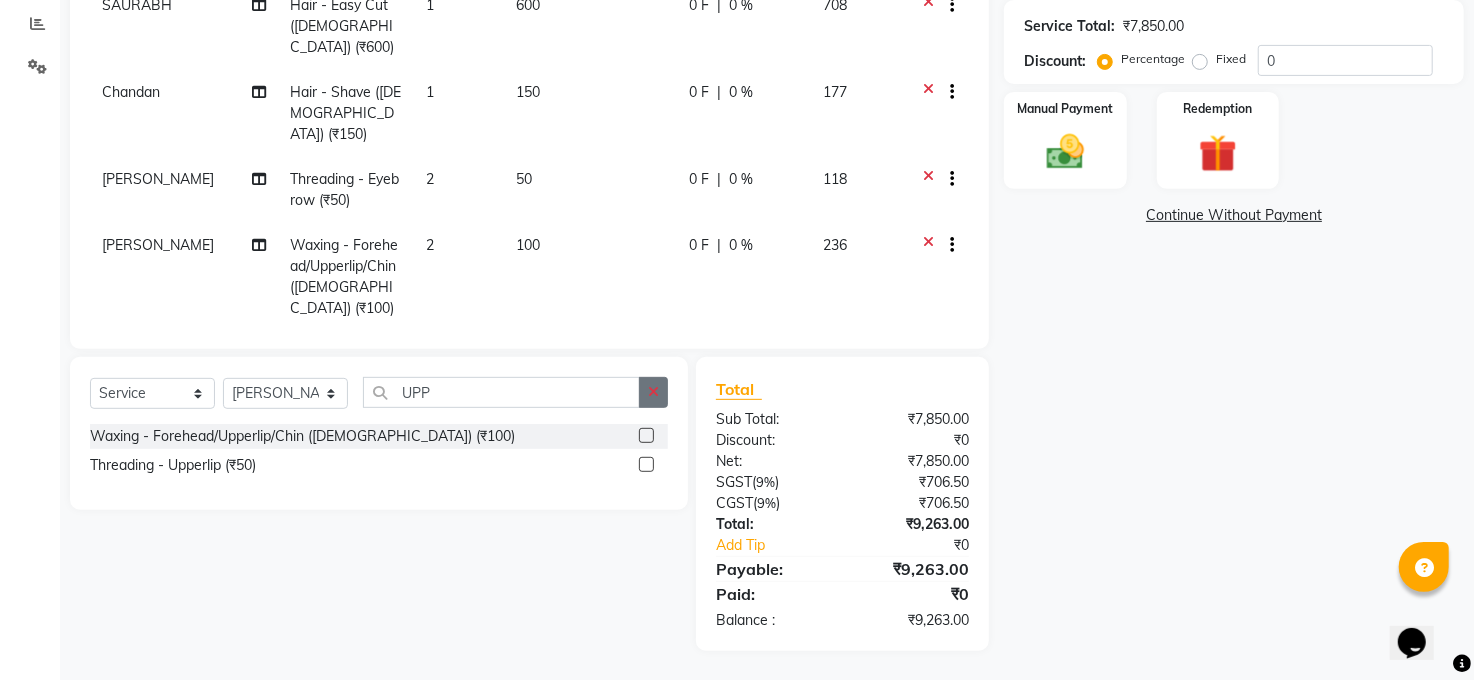 click 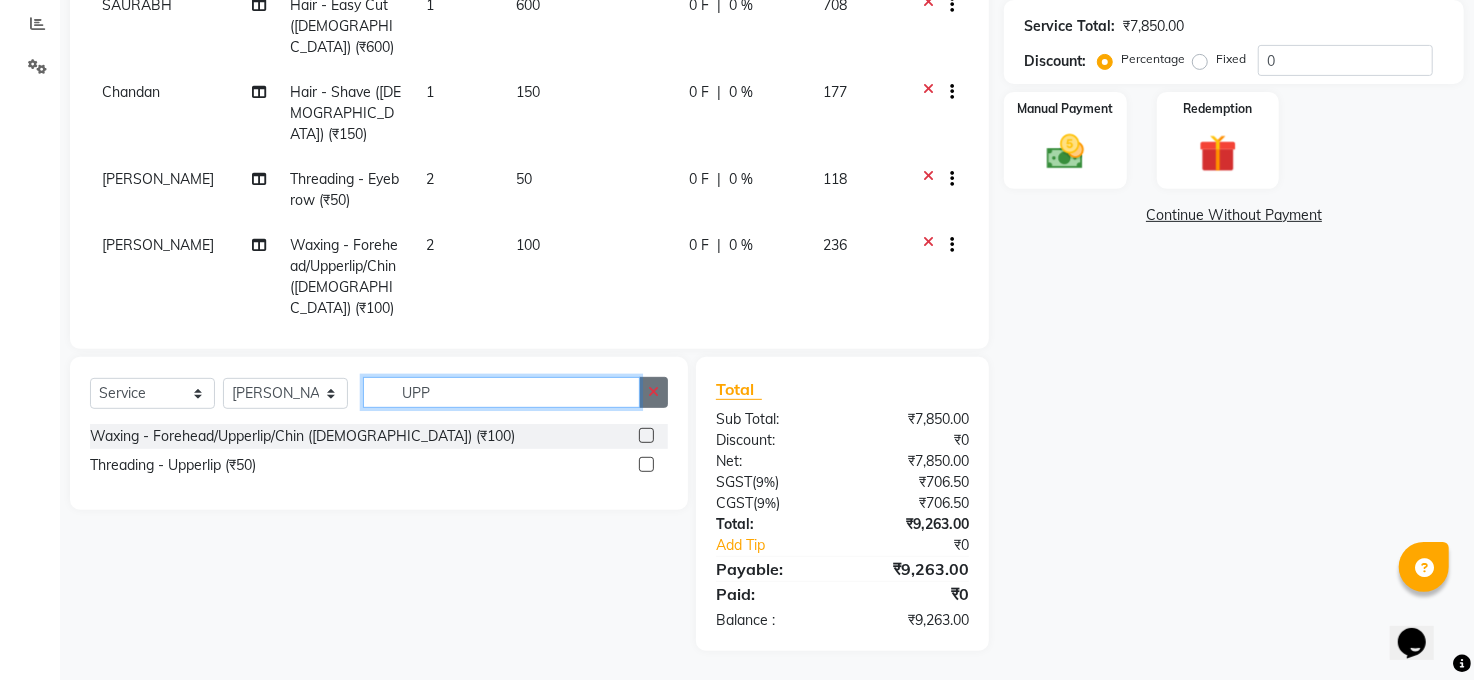 type 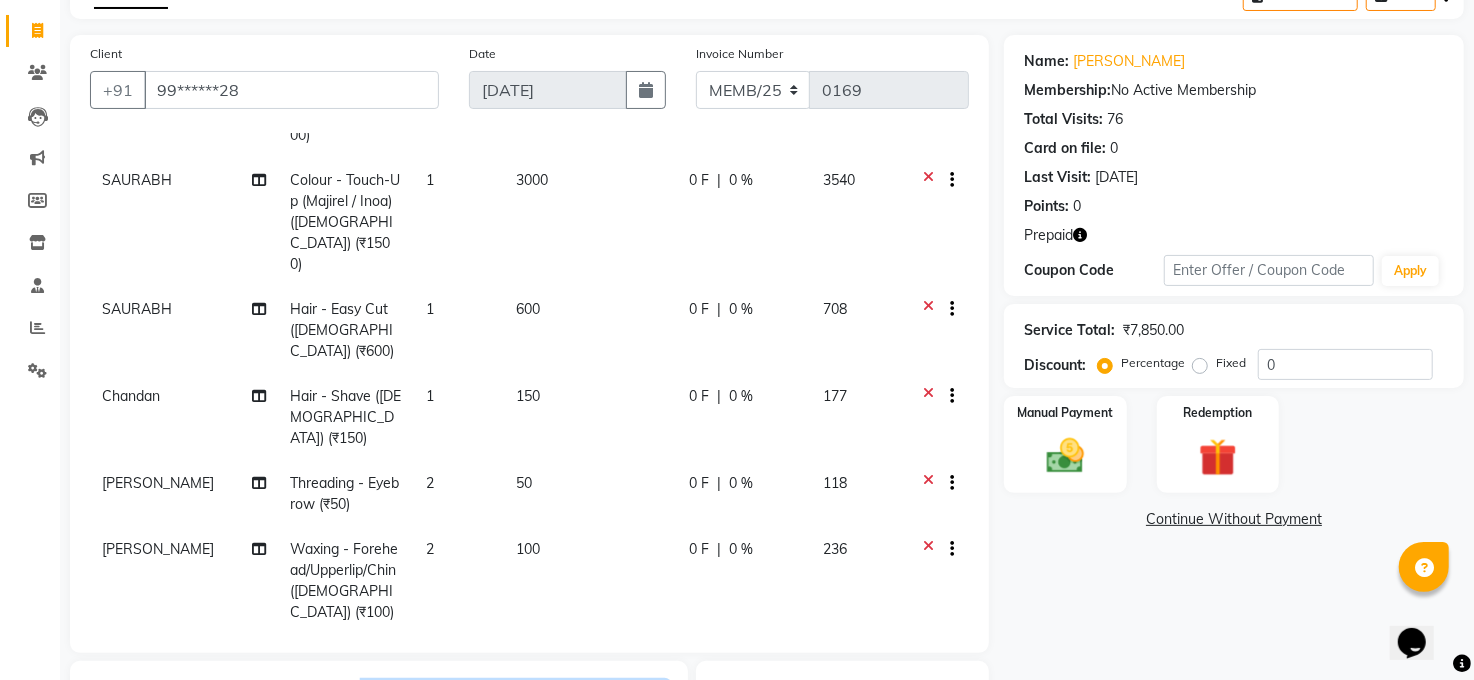 scroll, scrollTop: 108, scrollLeft: 0, axis: vertical 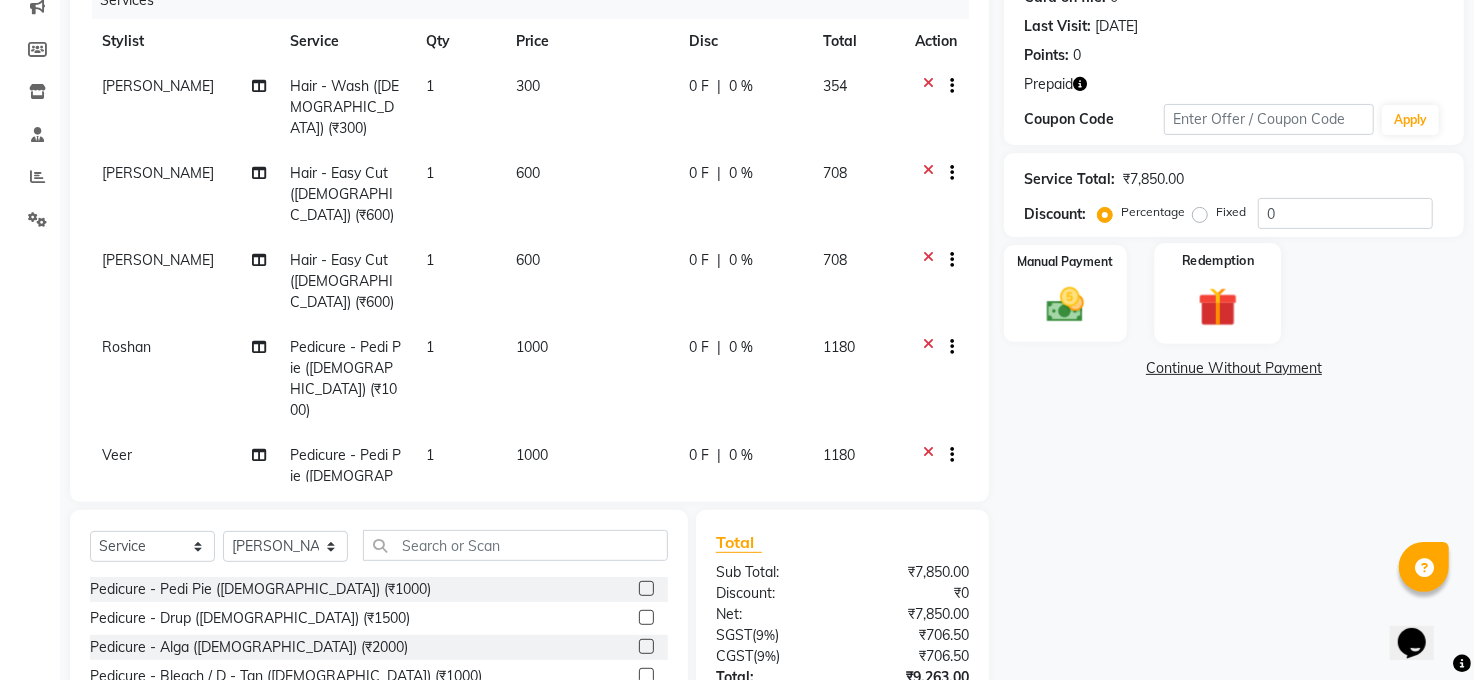 click 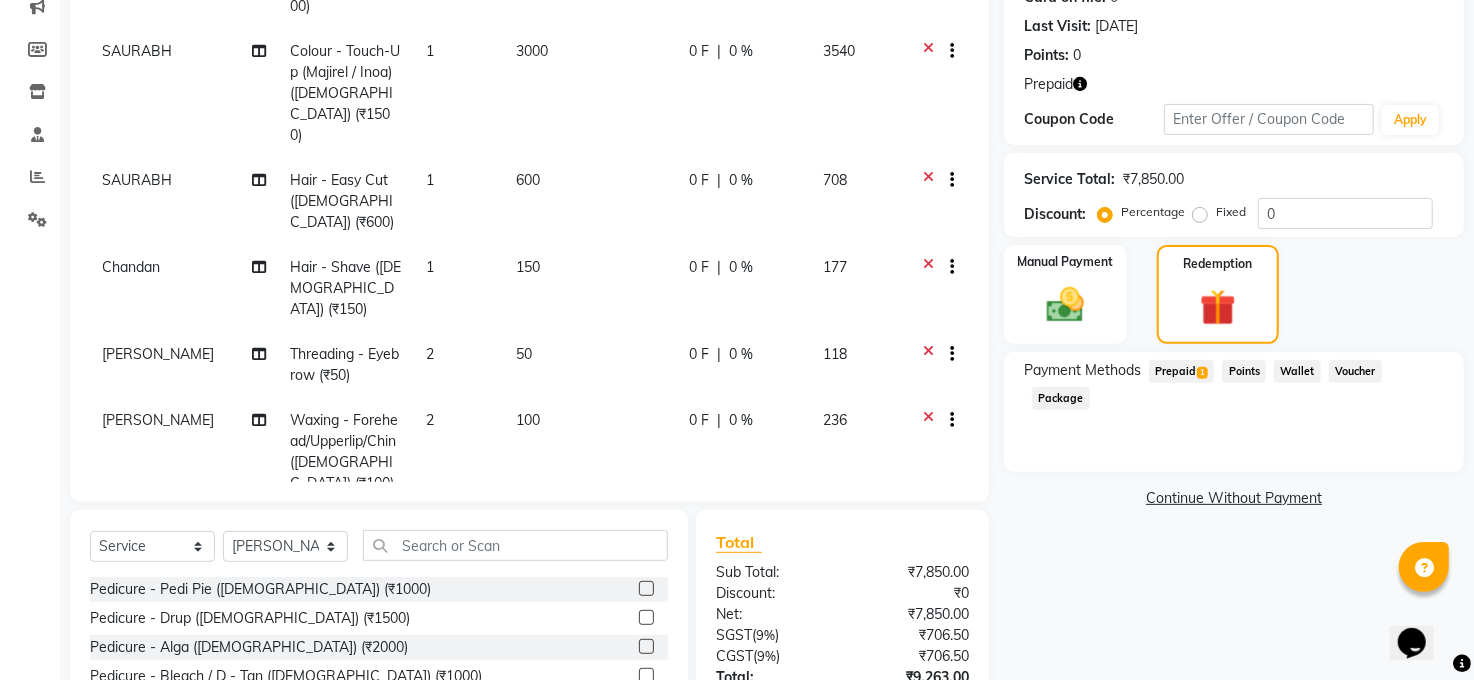 scroll, scrollTop: 534, scrollLeft: 0, axis: vertical 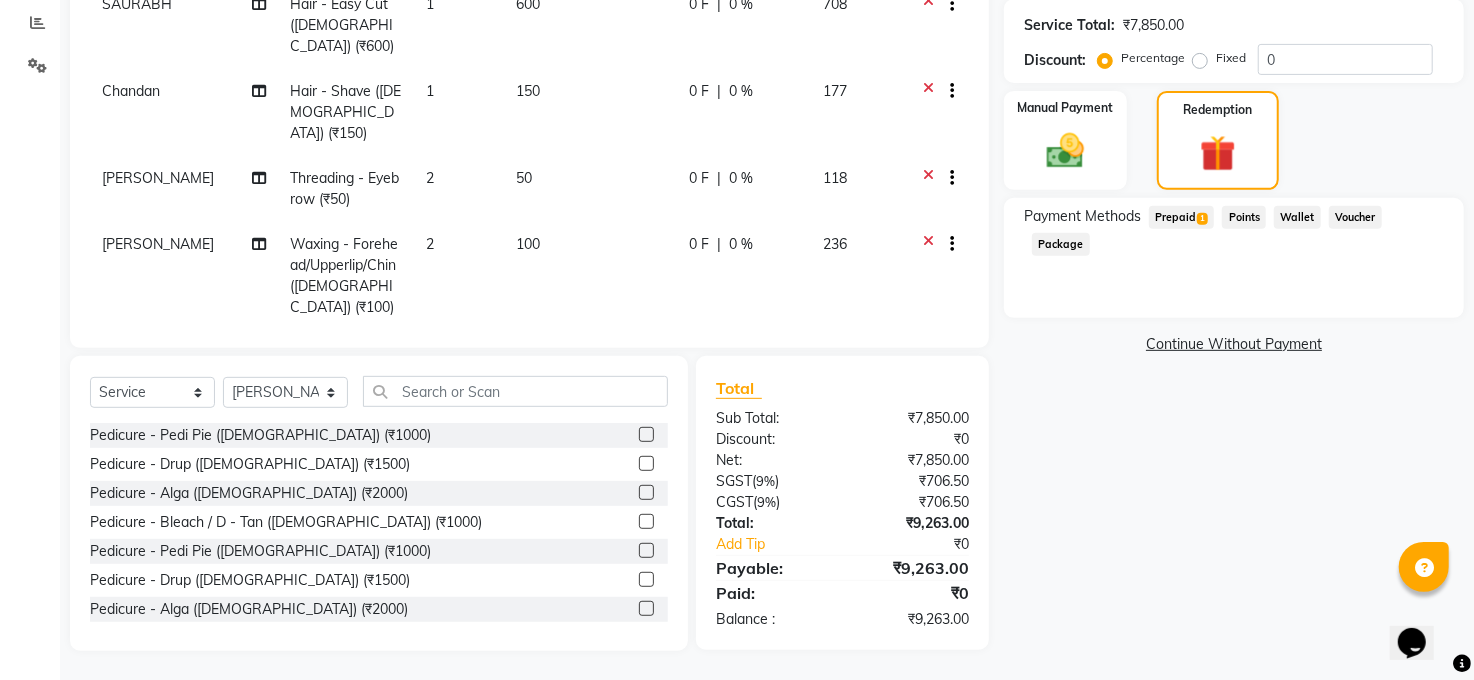 drag, startPoint x: 1192, startPoint y: 217, endPoint x: 1227, endPoint y: 254, distance: 50.931328 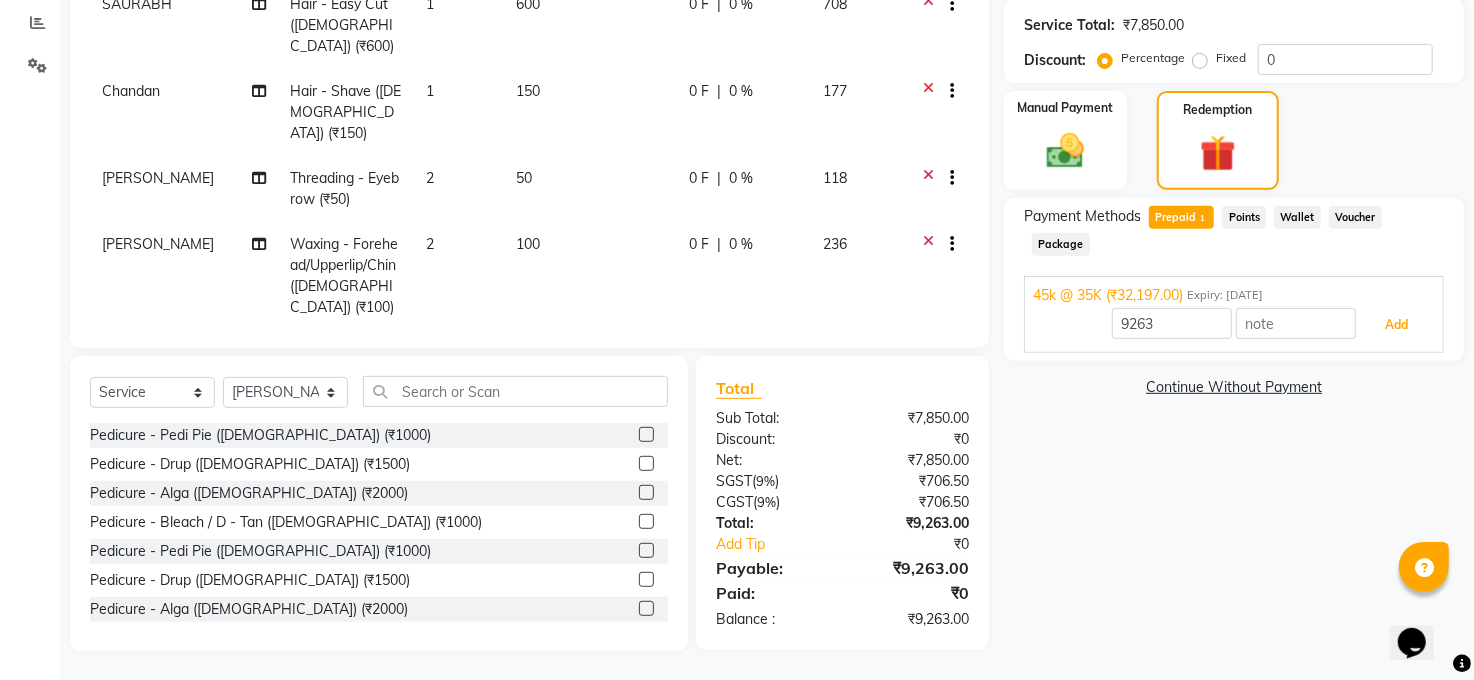 drag, startPoint x: 1396, startPoint y: 315, endPoint x: 1335, endPoint y: 300, distance: 62.817196 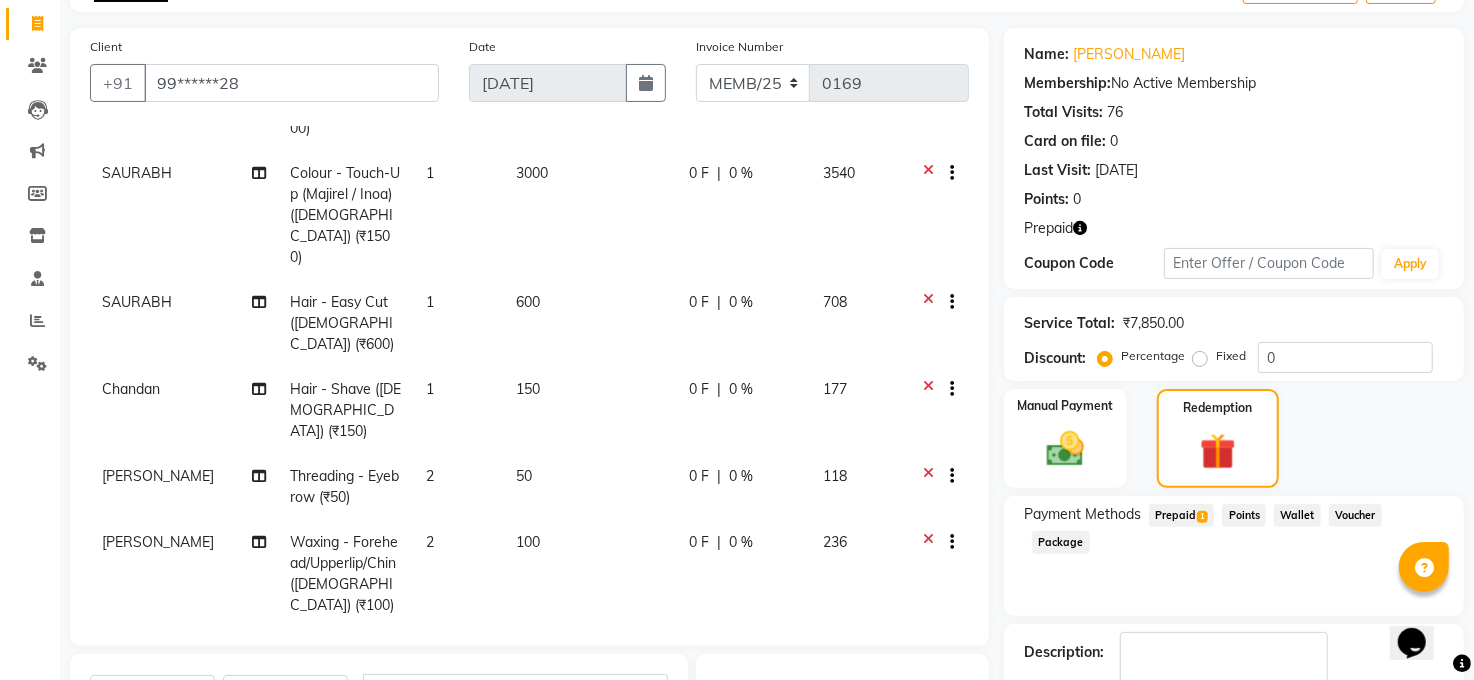 scroll, scrollTop: 109, scrollLeft: 0, axis: vertical 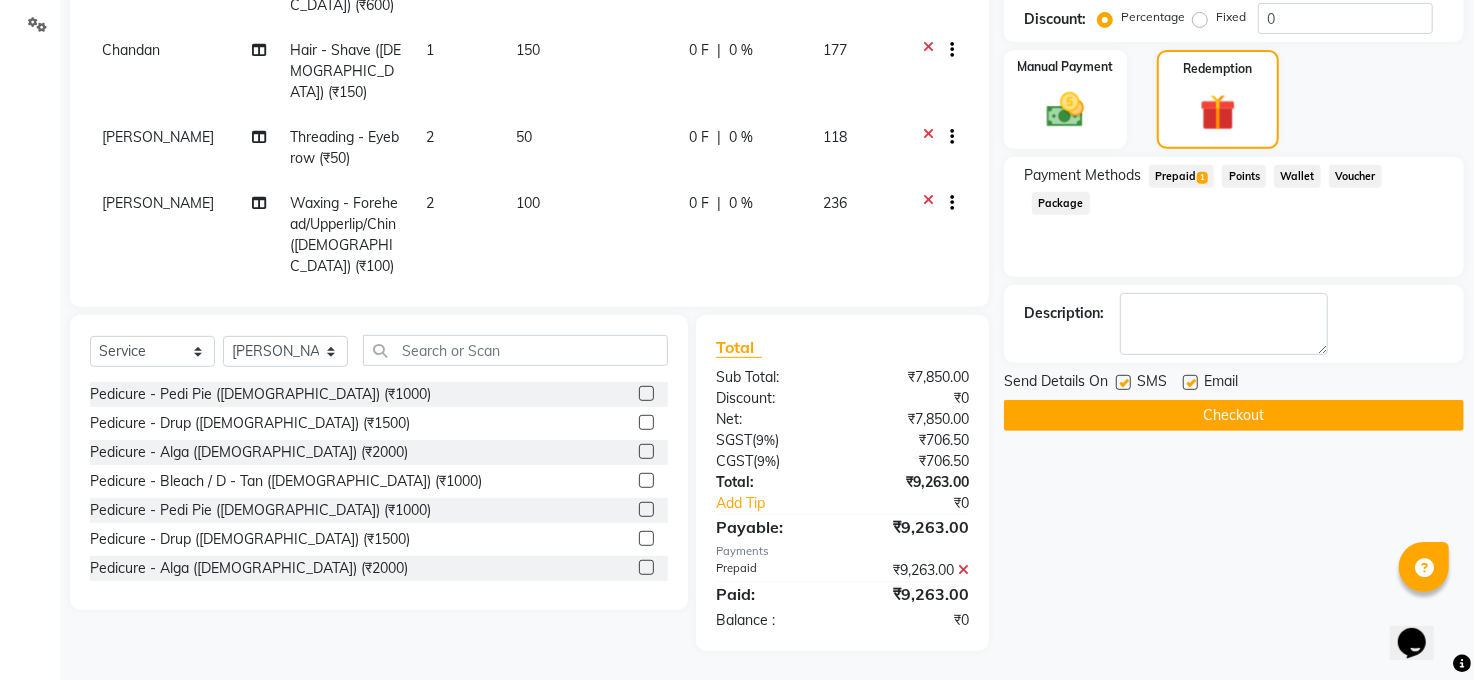 drag, startPoint x: 1234, startPoint y: 407, endPoint x: 1212, endPoint y: 411, distance: 22.36068 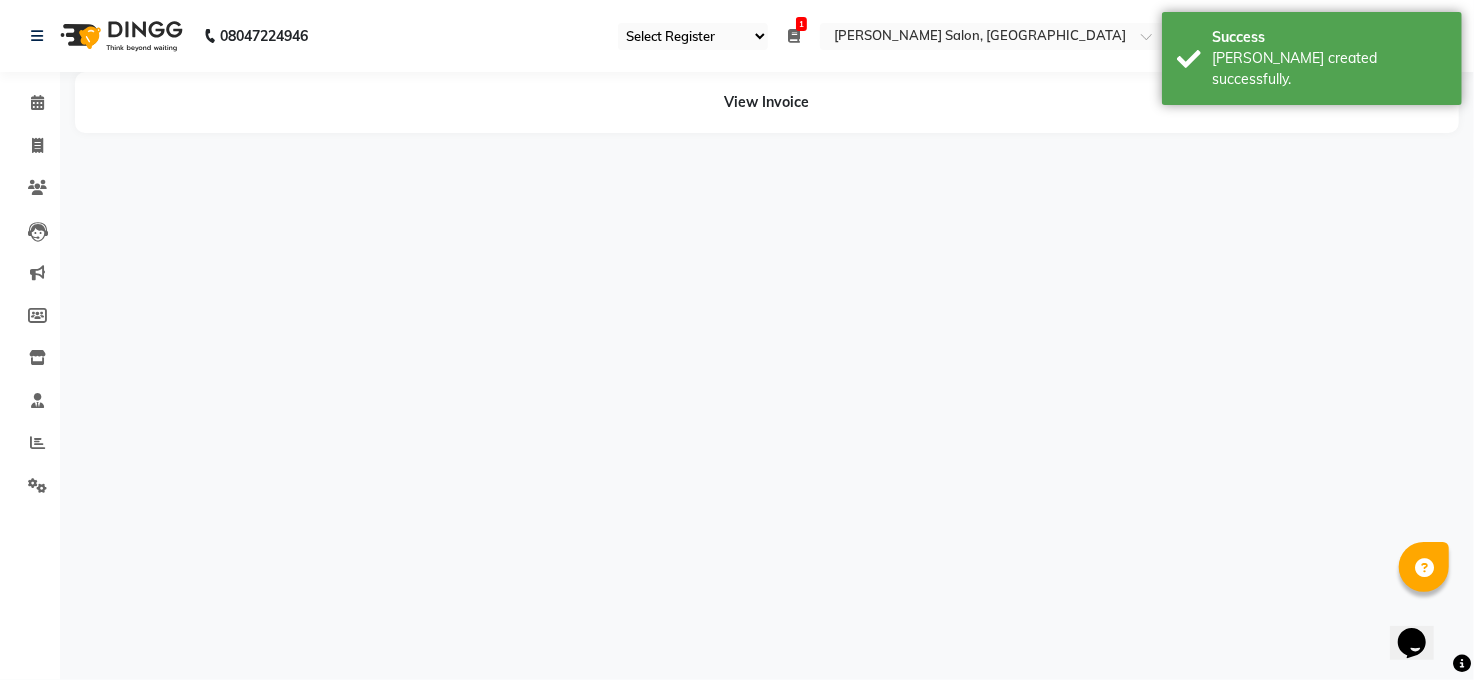 scroll, scrollTop: 0, scrollLeft: 0, axis: both 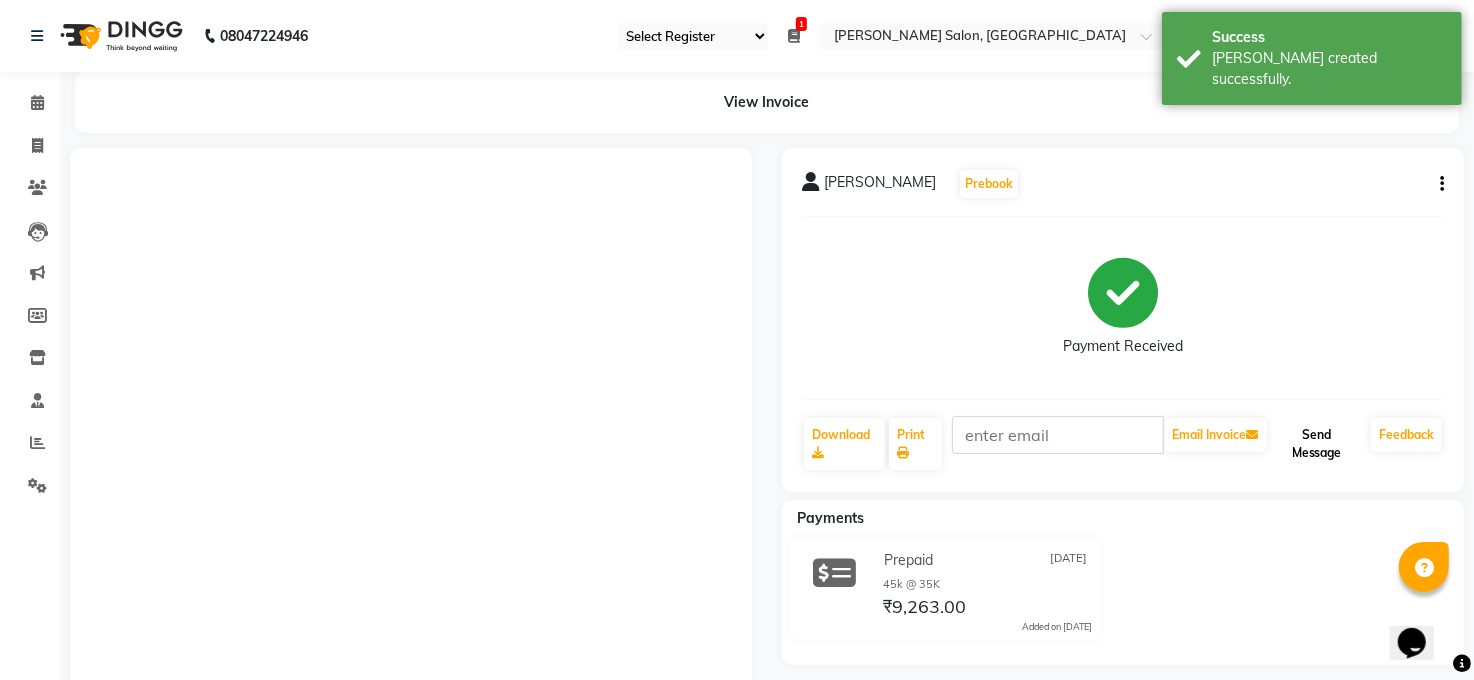 click on "Send Message" 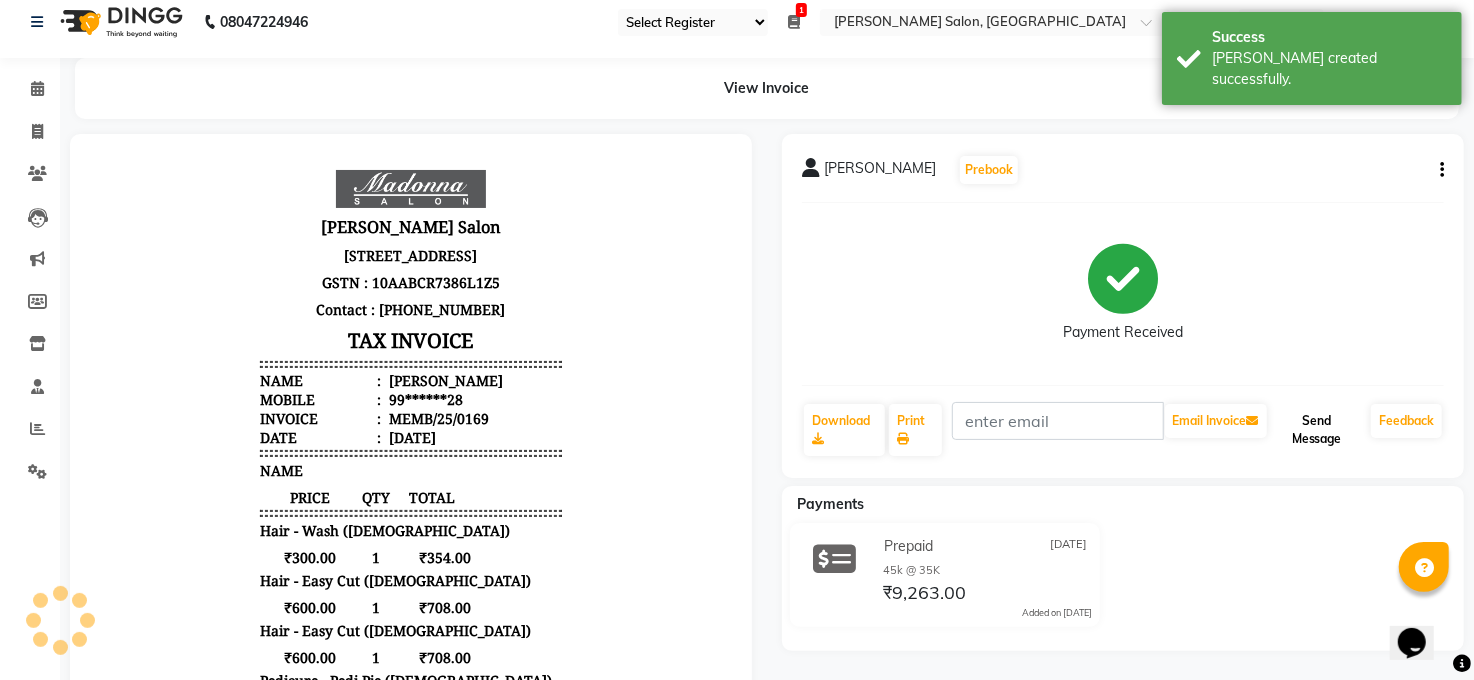 scroll, scrollTop: 0, scrollLeft: 0, axis: both 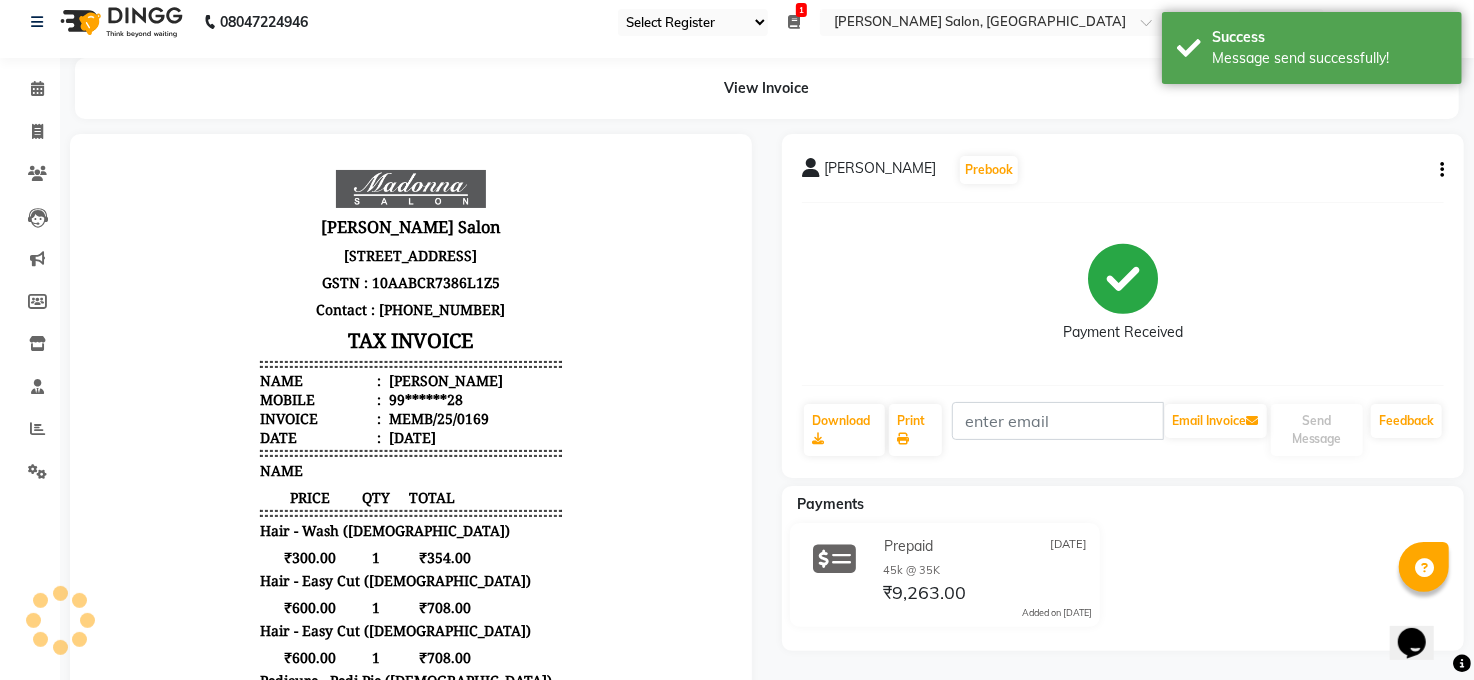 click 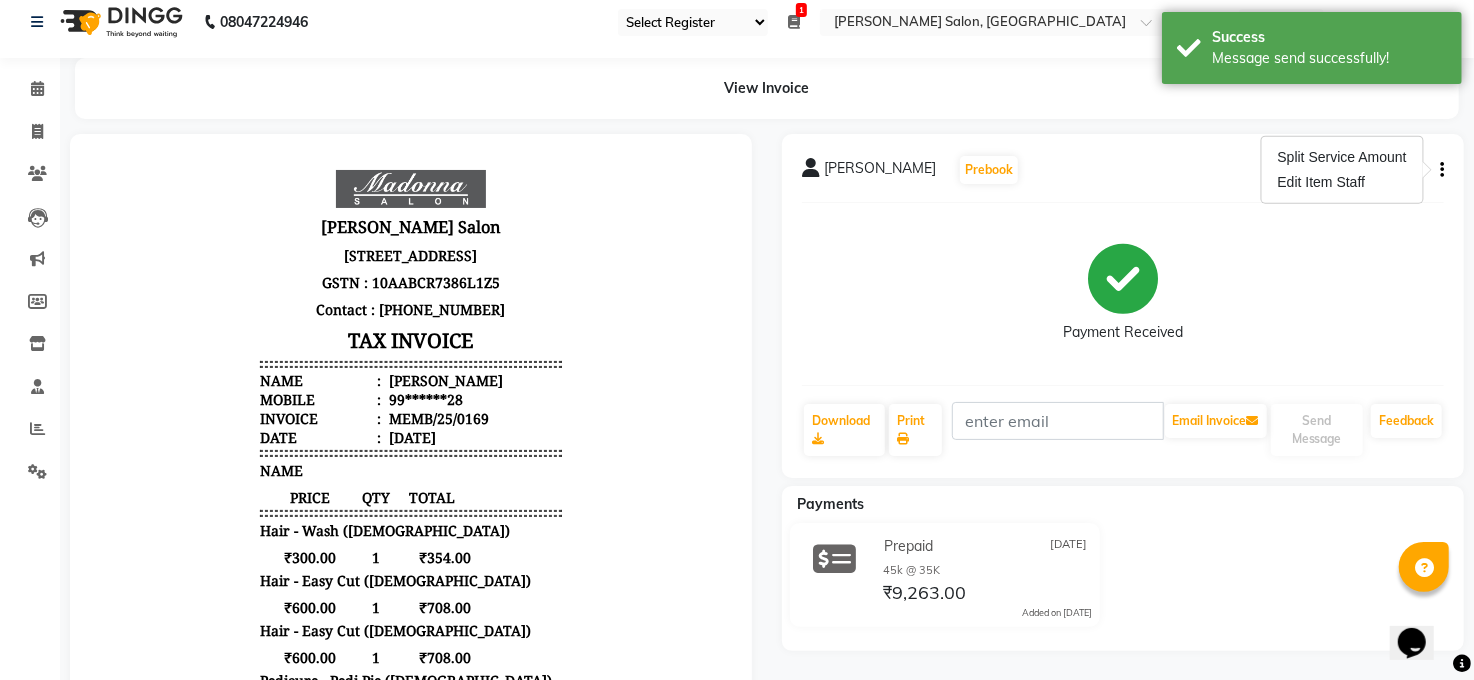 click on "Payment Received" 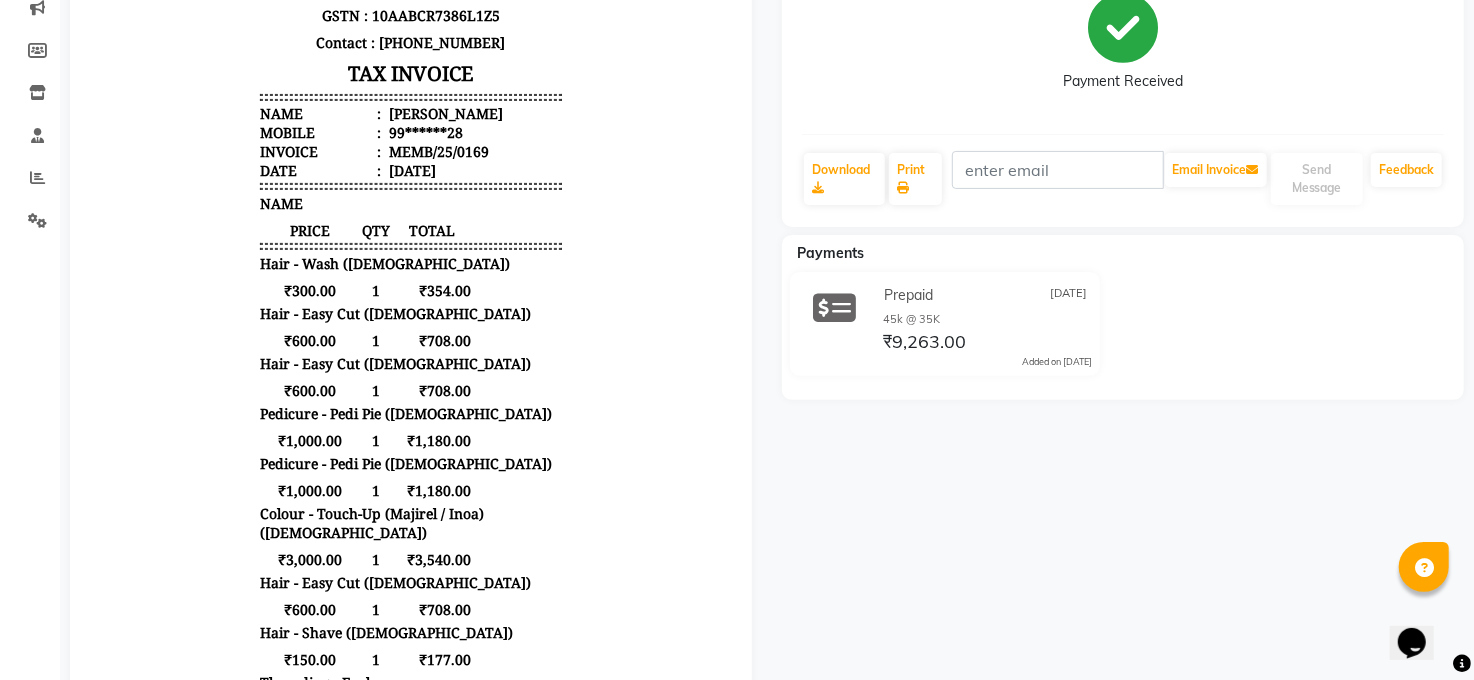 scroll, scrollTop: 266, scrollLeft: 0, axis: vertical 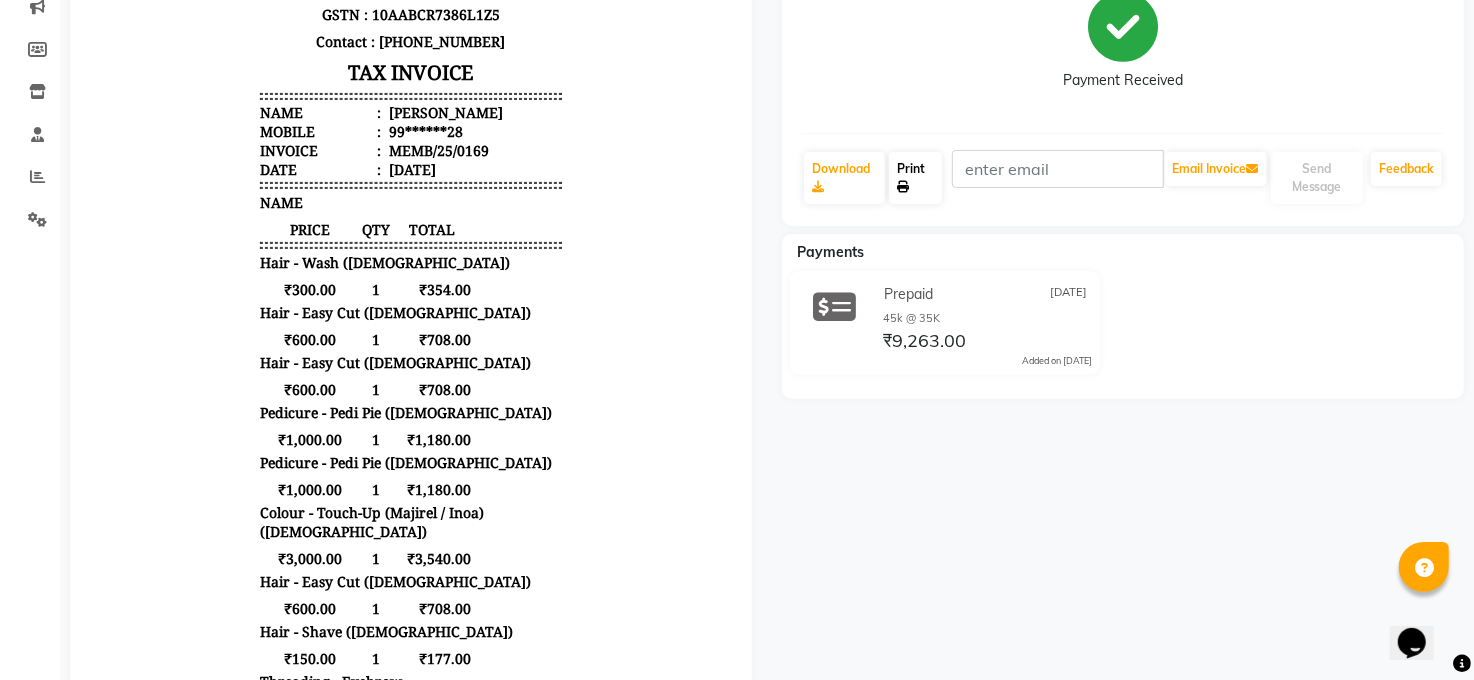 click 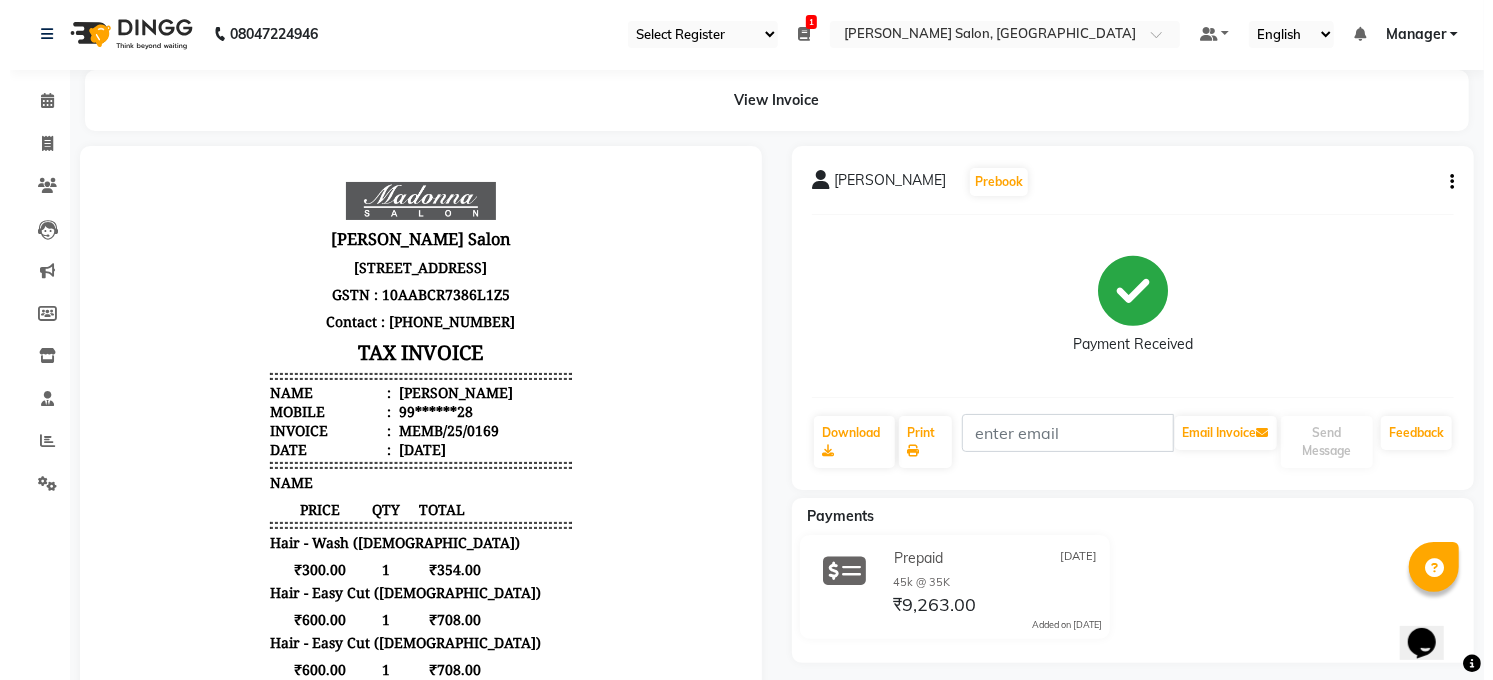 scroll, scrollTop: 0, scrollLeft: 0, axis: both 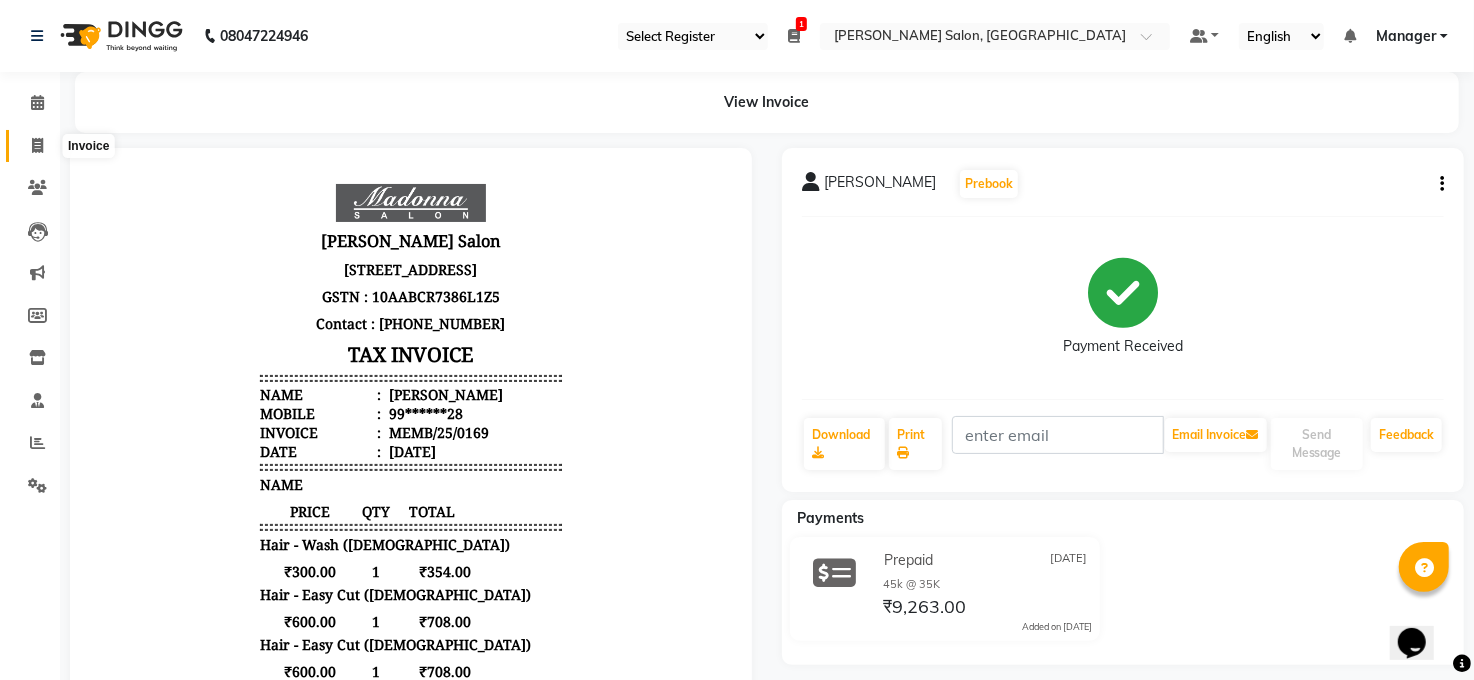 click 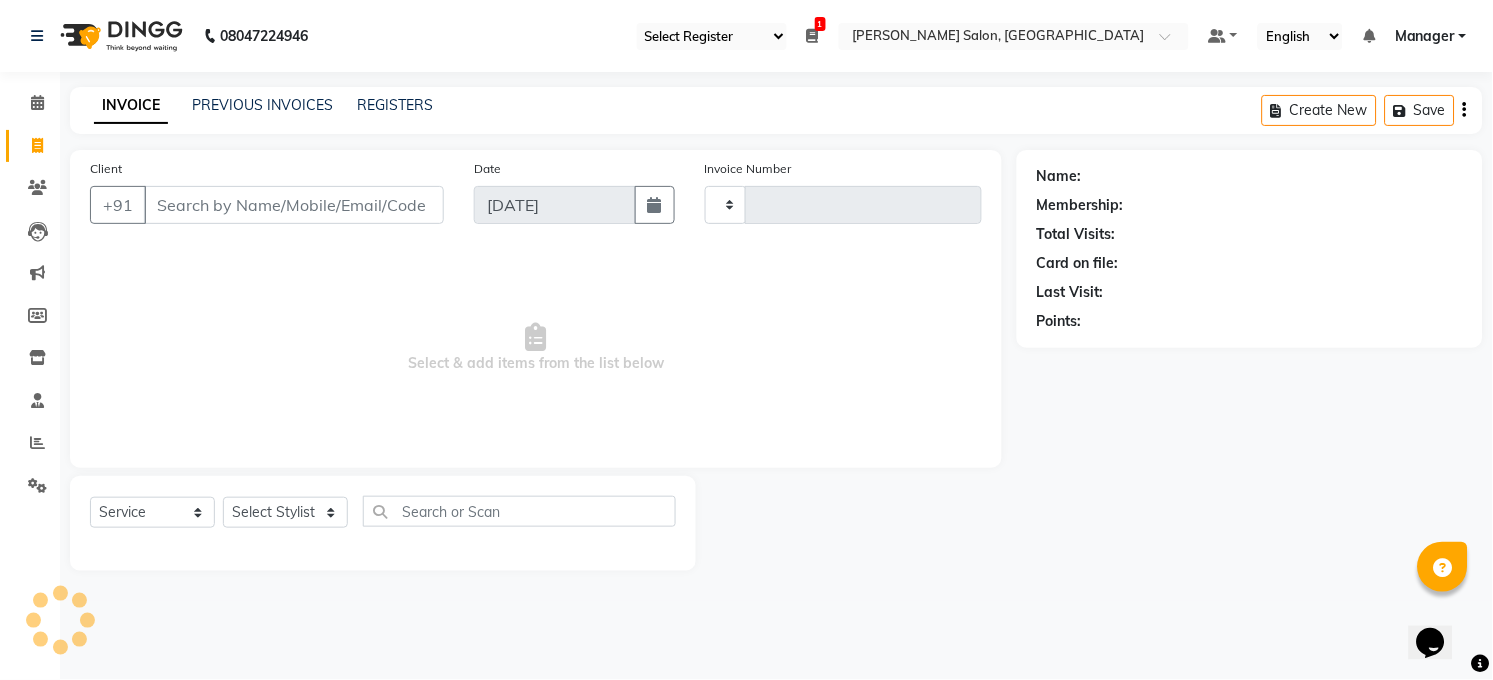type on "2733" 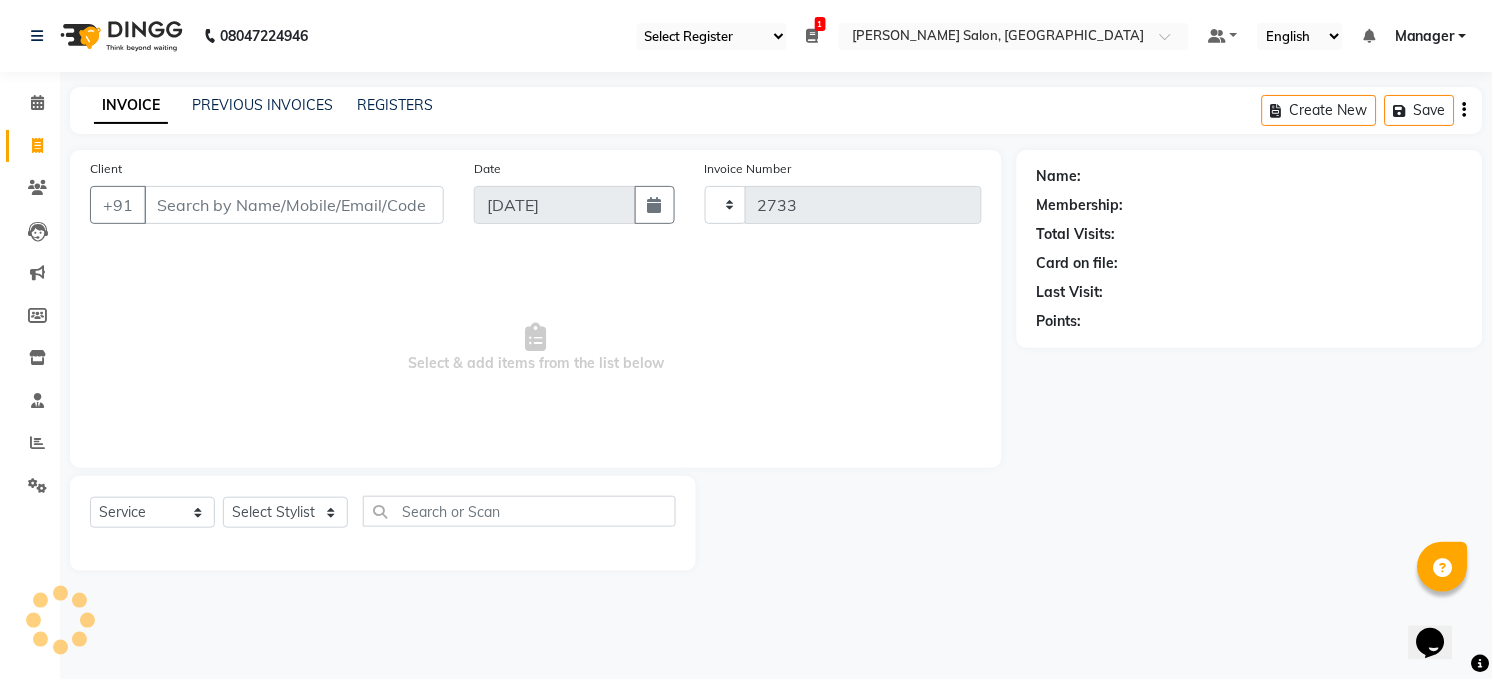 select on "5748" 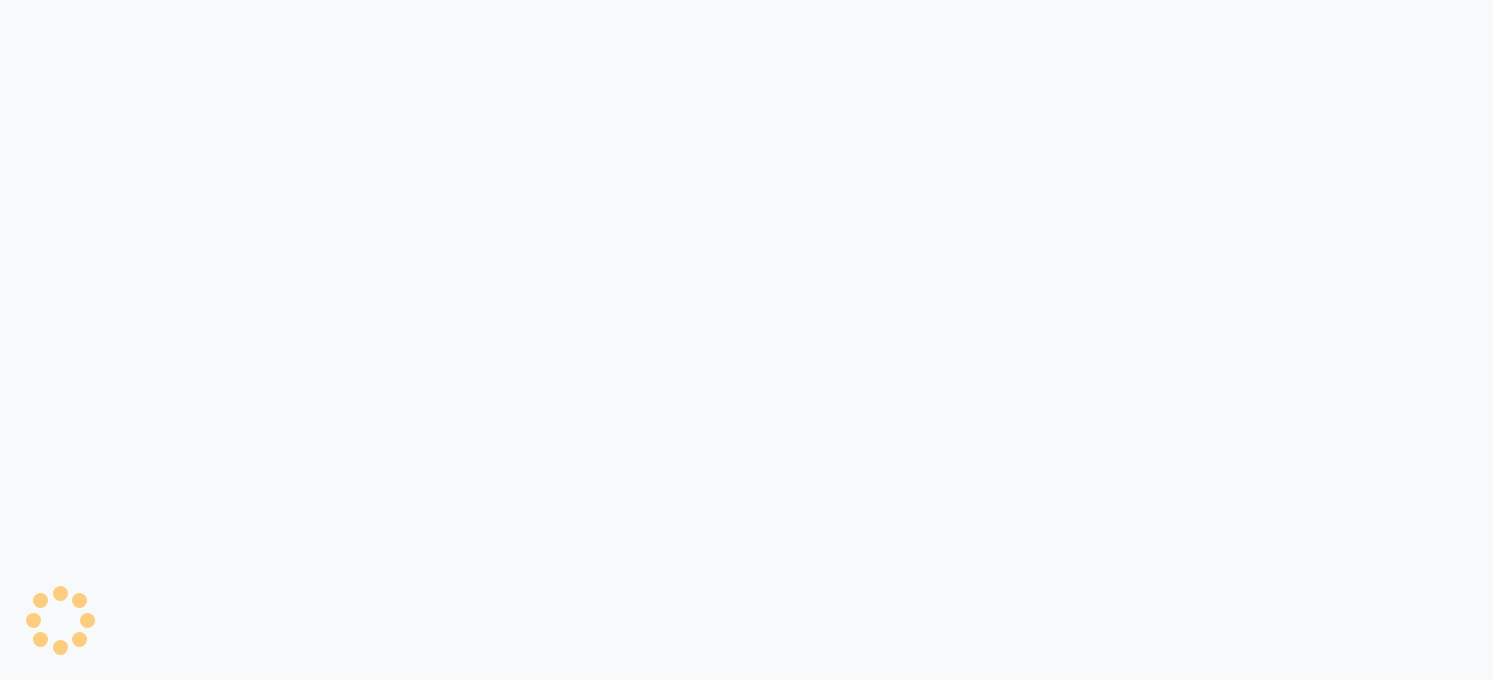 scroll, scrollTop: 0, scrollLeft: 0, axis: both 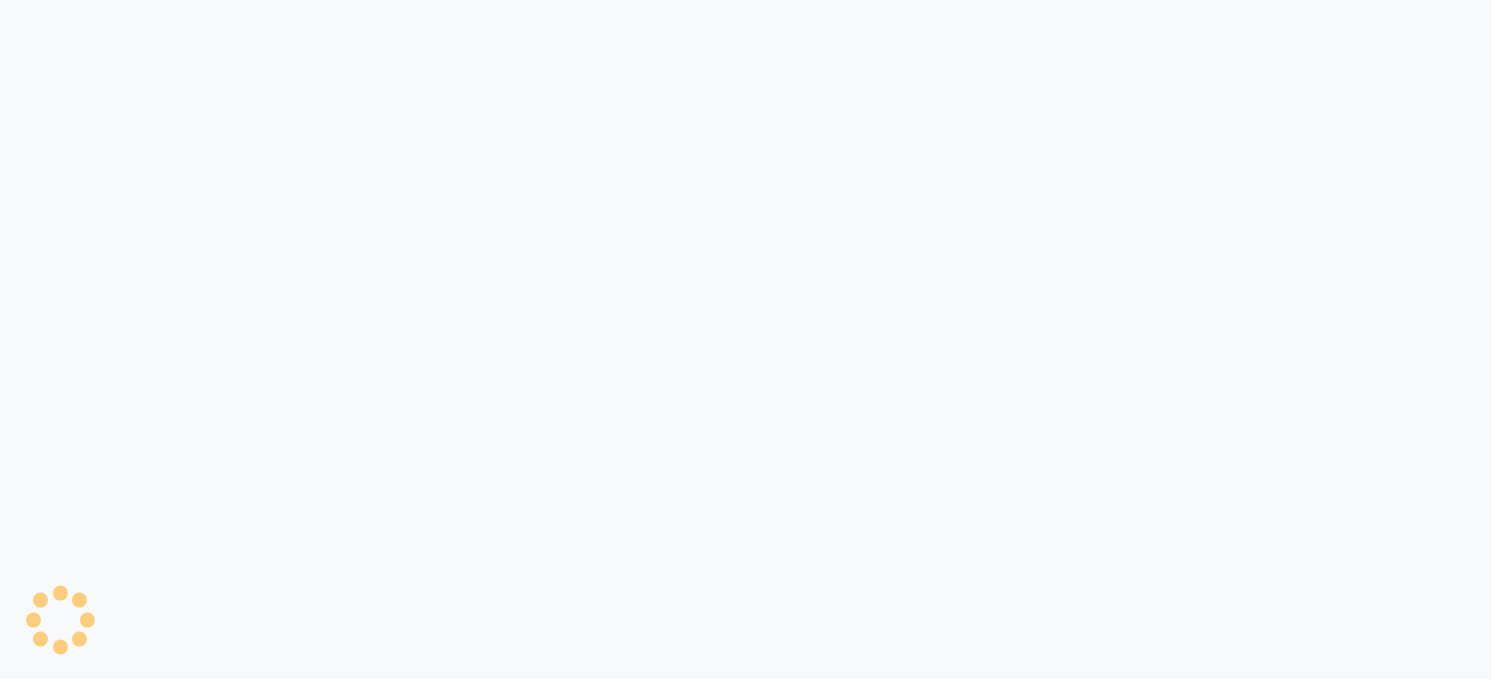 select on "35" 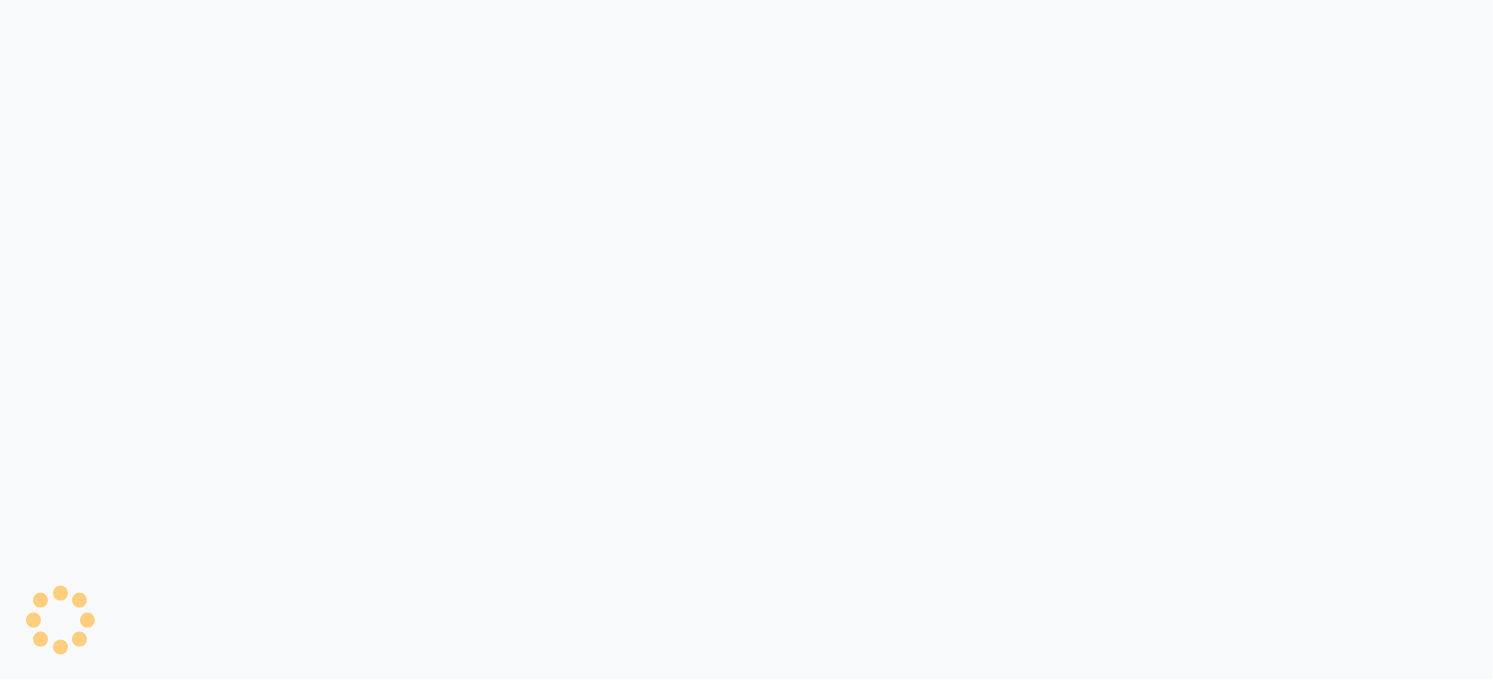 select on "service" 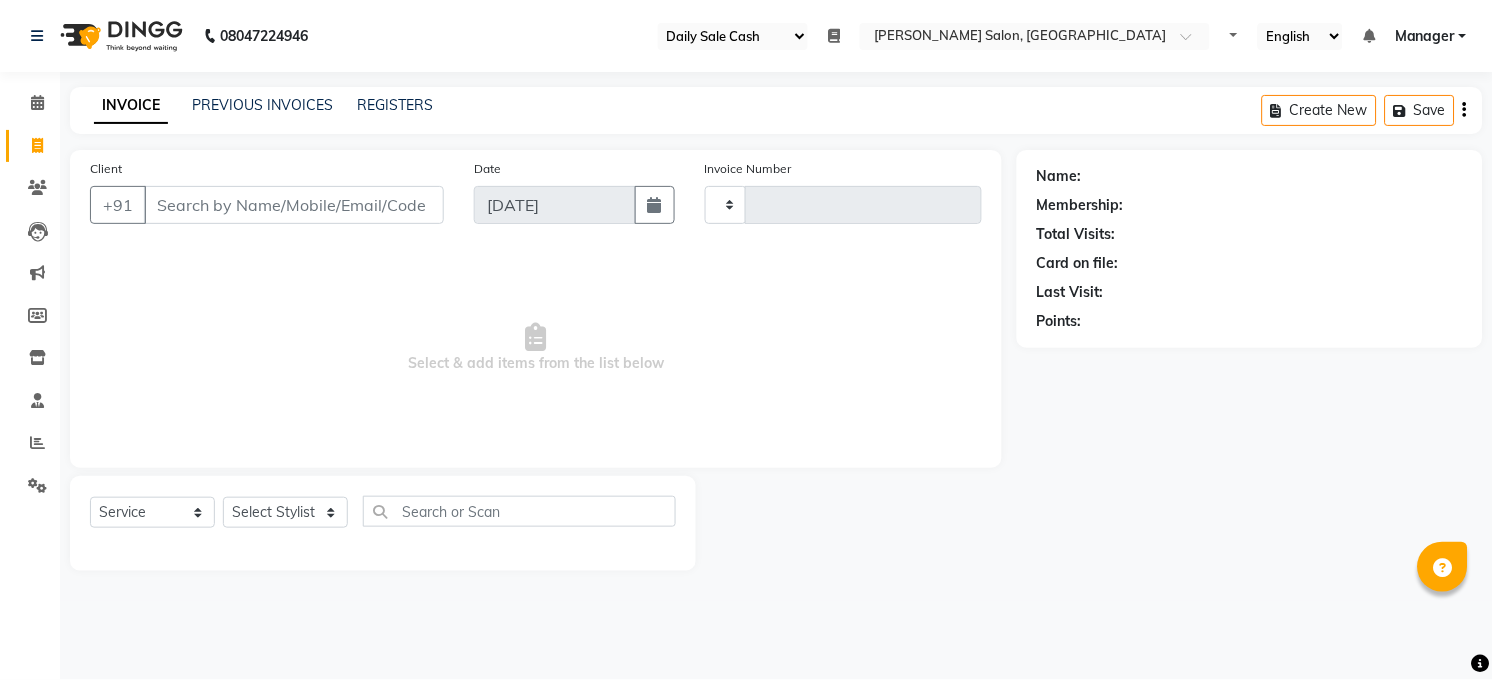type on "2731" 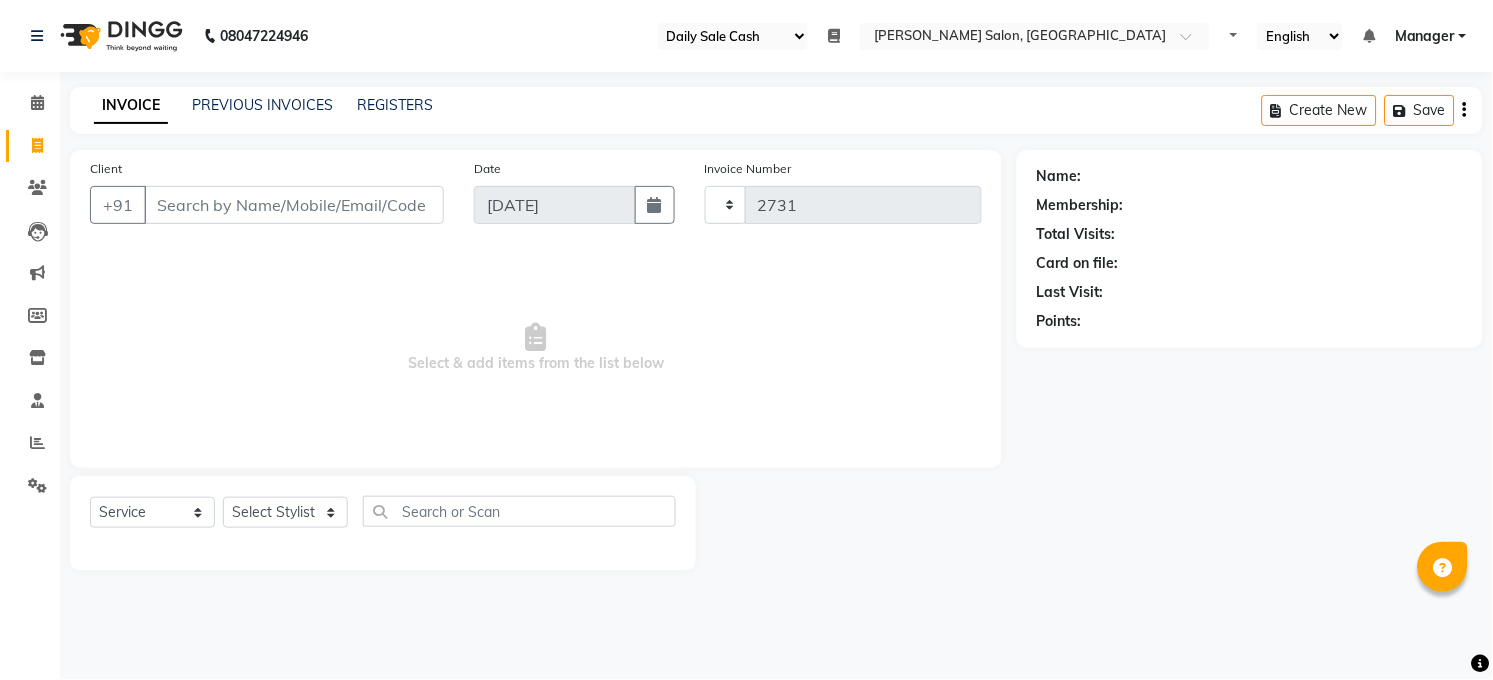 select on "5748" 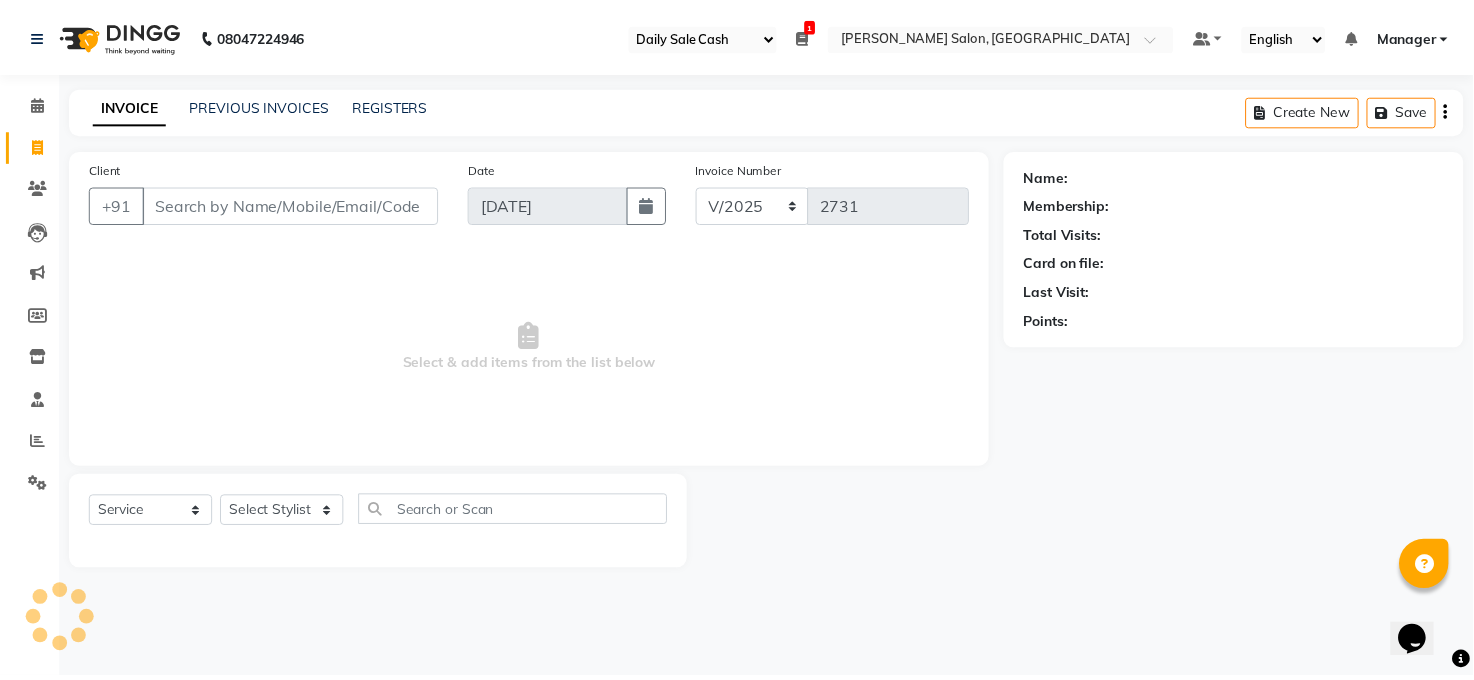 scroll, scrollTop: 0, scrollLeft: 0, axis: both 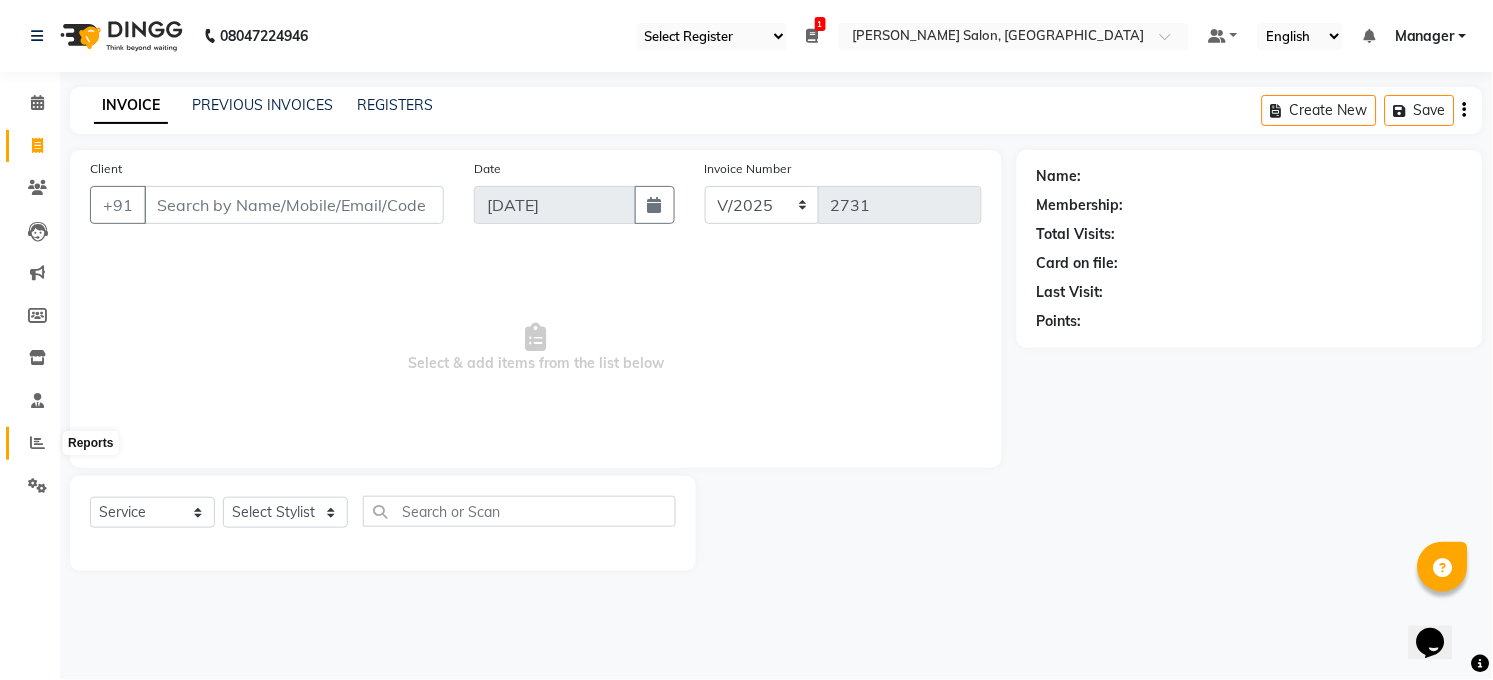 click 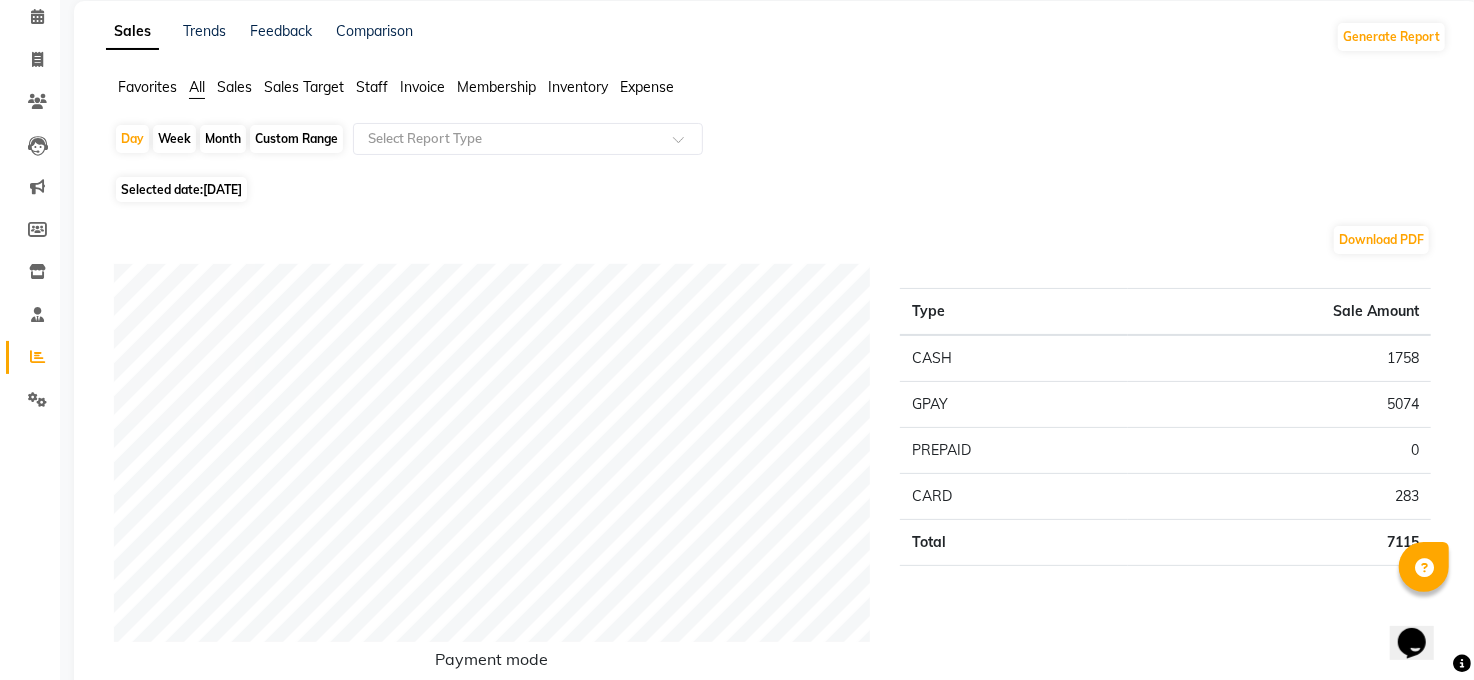 scroll, scrollTop: 0, scrollLeft: 0, axis: both 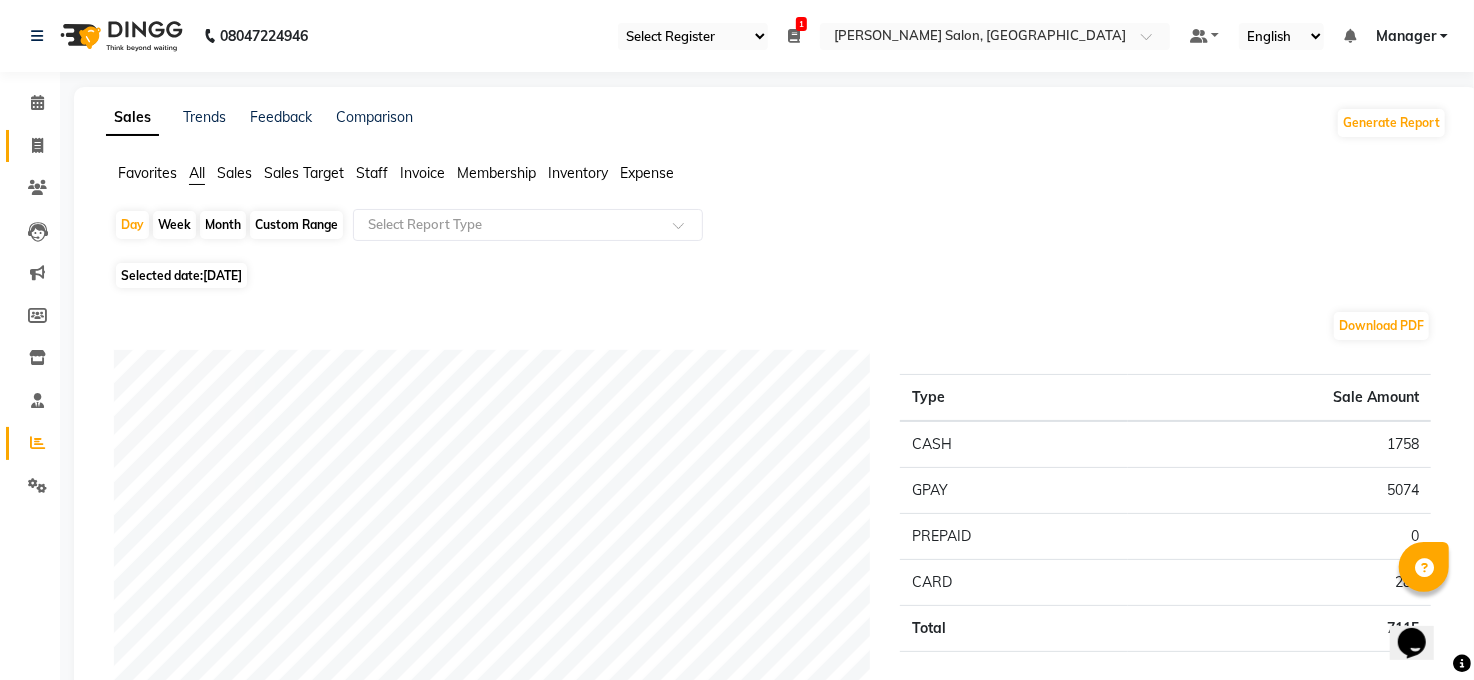 click on "Invoice" 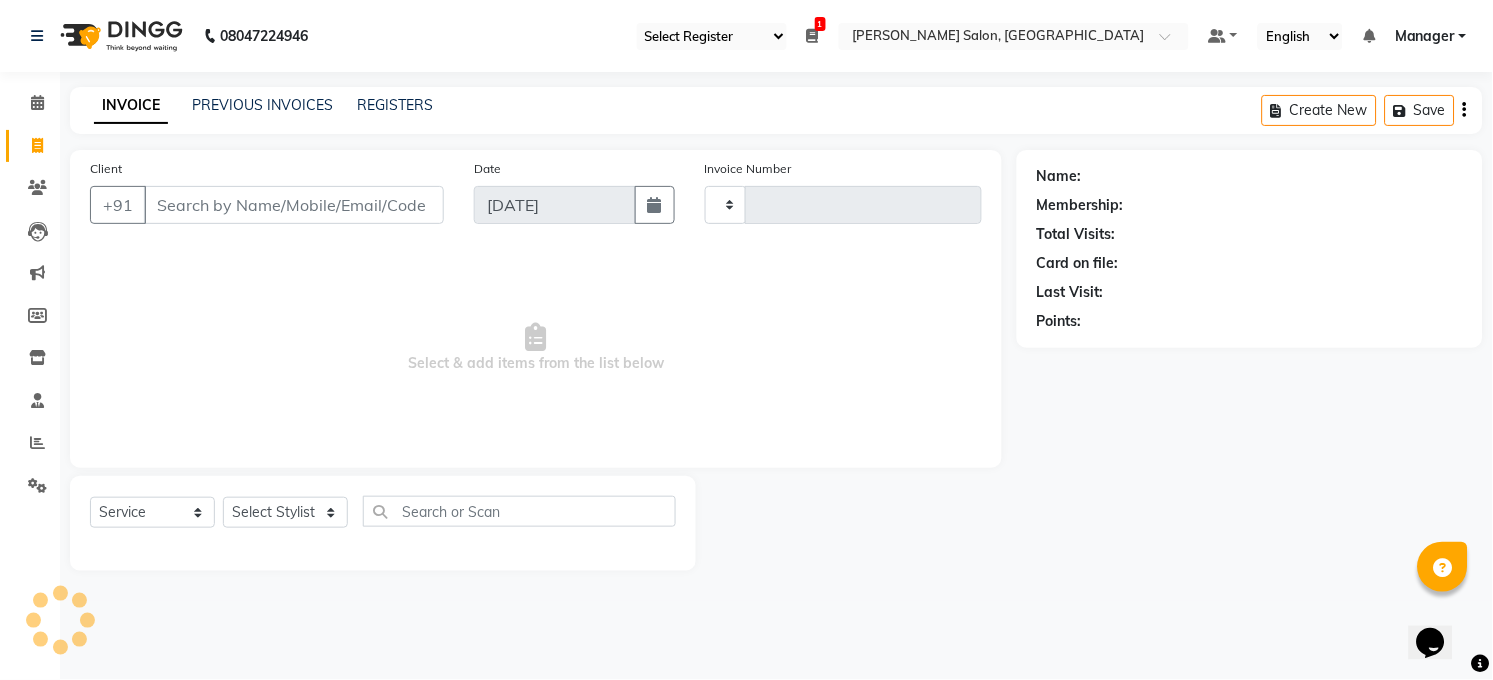 type on "2731" 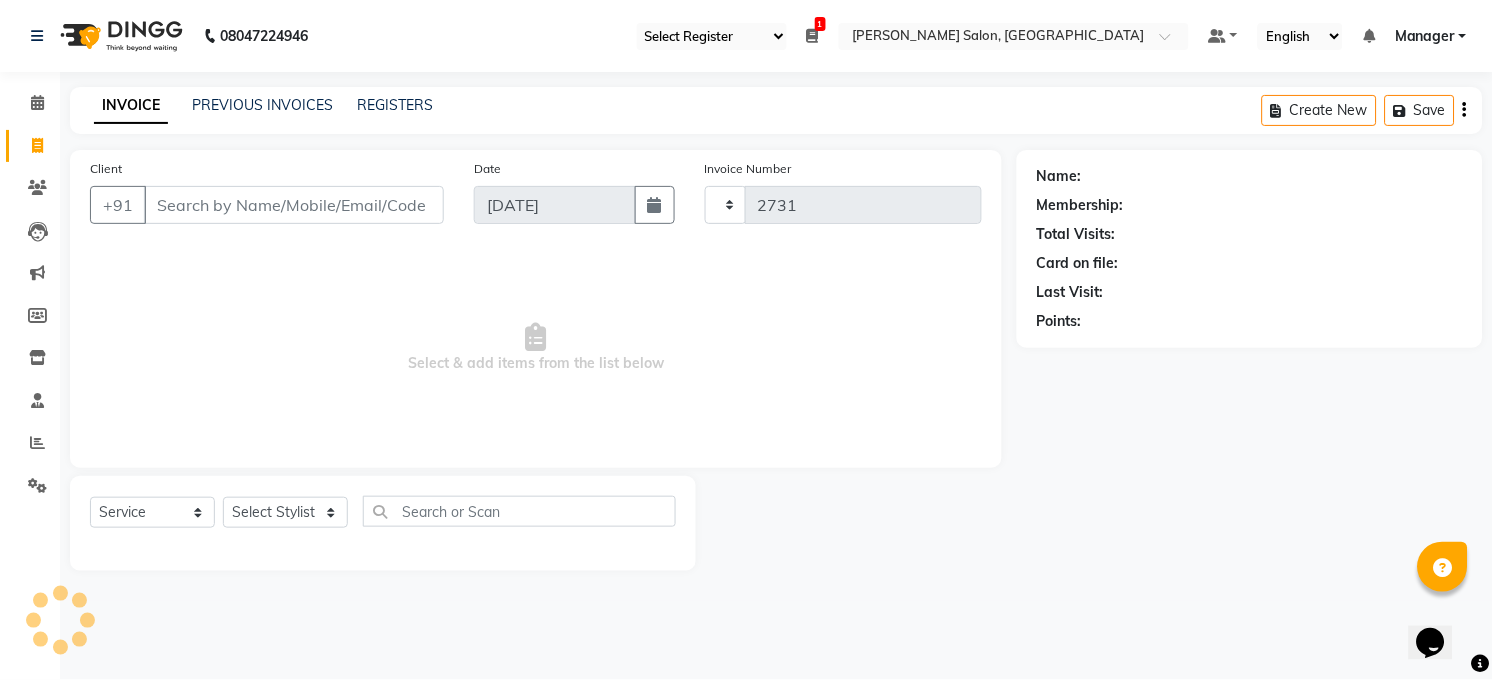 select on "5748" 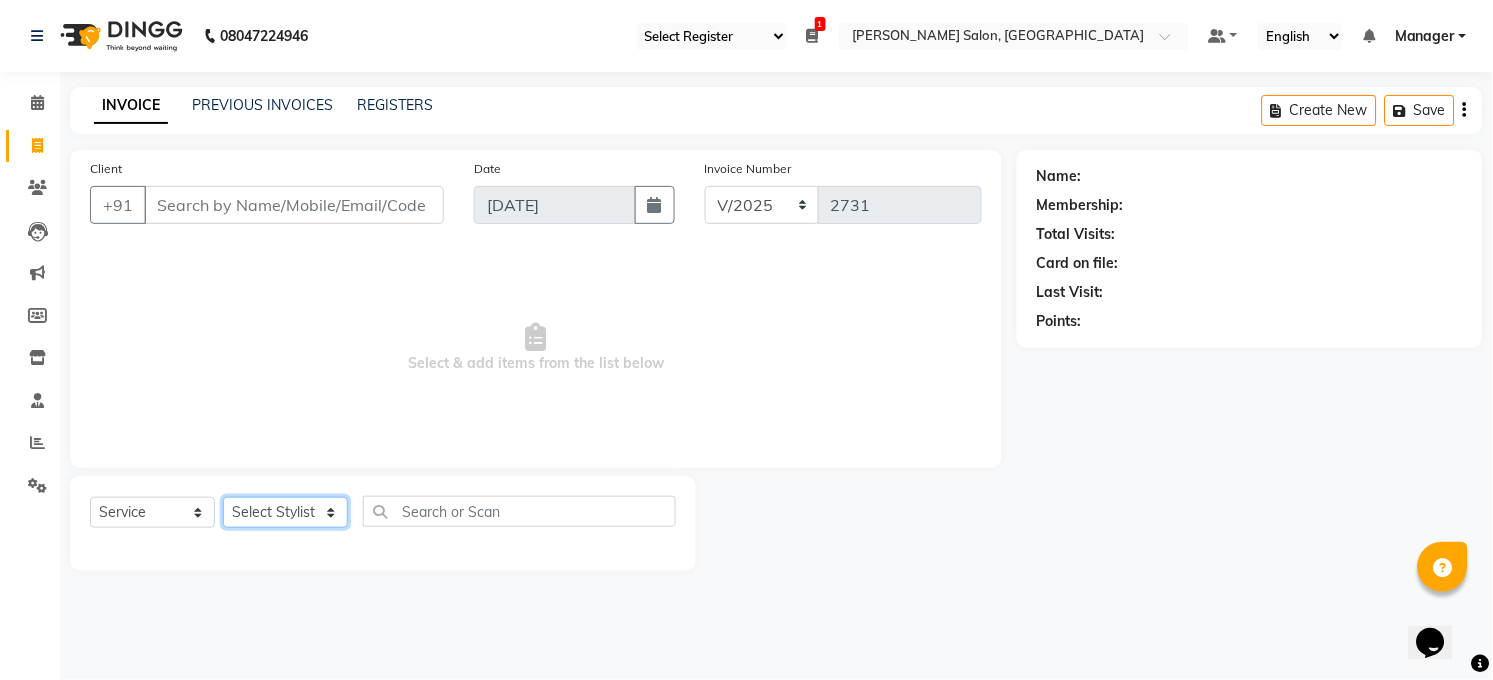 click on "Select Stylist [PERSON_NAME] [PERSON_NAME] [PERSON_NAME] COUNTER  Manager [PERSON_NAME] [PERSON_NAME] [PERSON_NAME] [PERSON_NAME] [PERSON_NAME] Santosh SAURABH [PERSON_NAME] [PERSON_NAME] Veer [PERSON_NAME]" 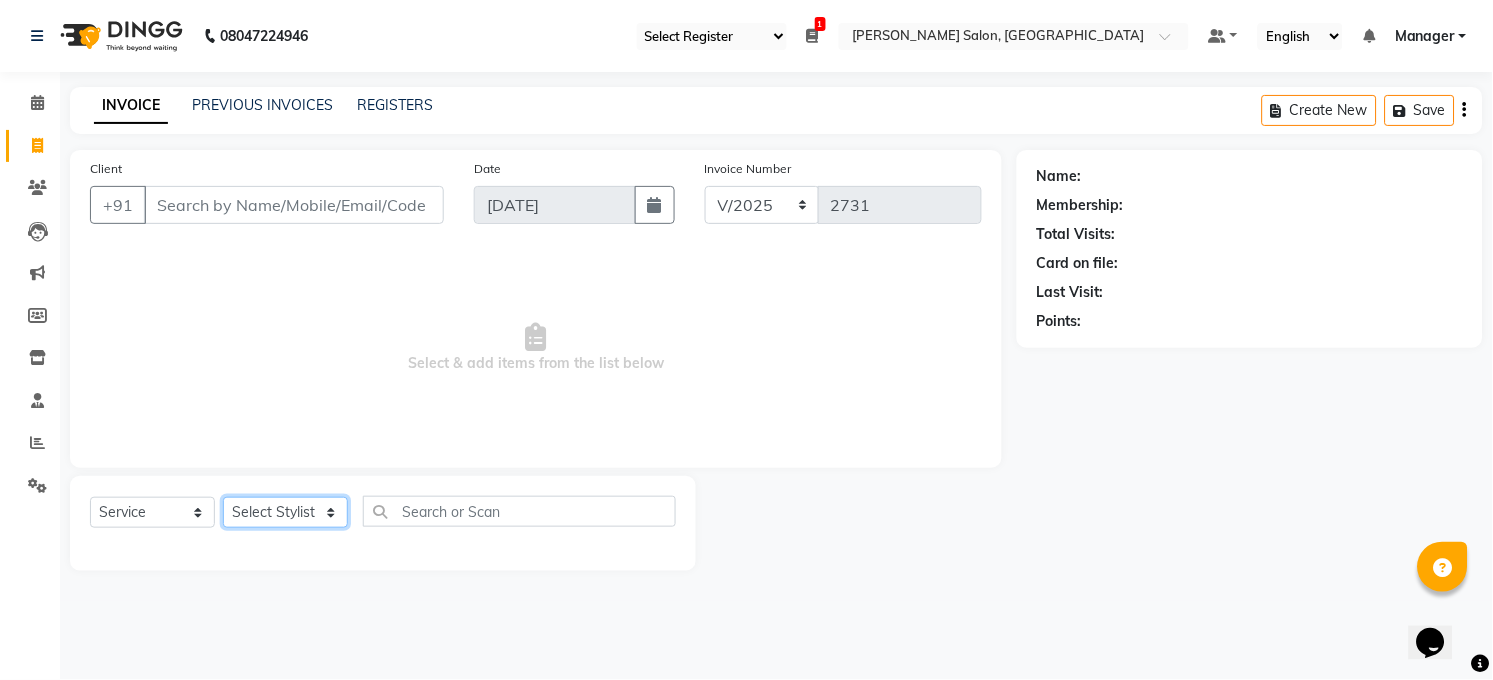 select on "65024" 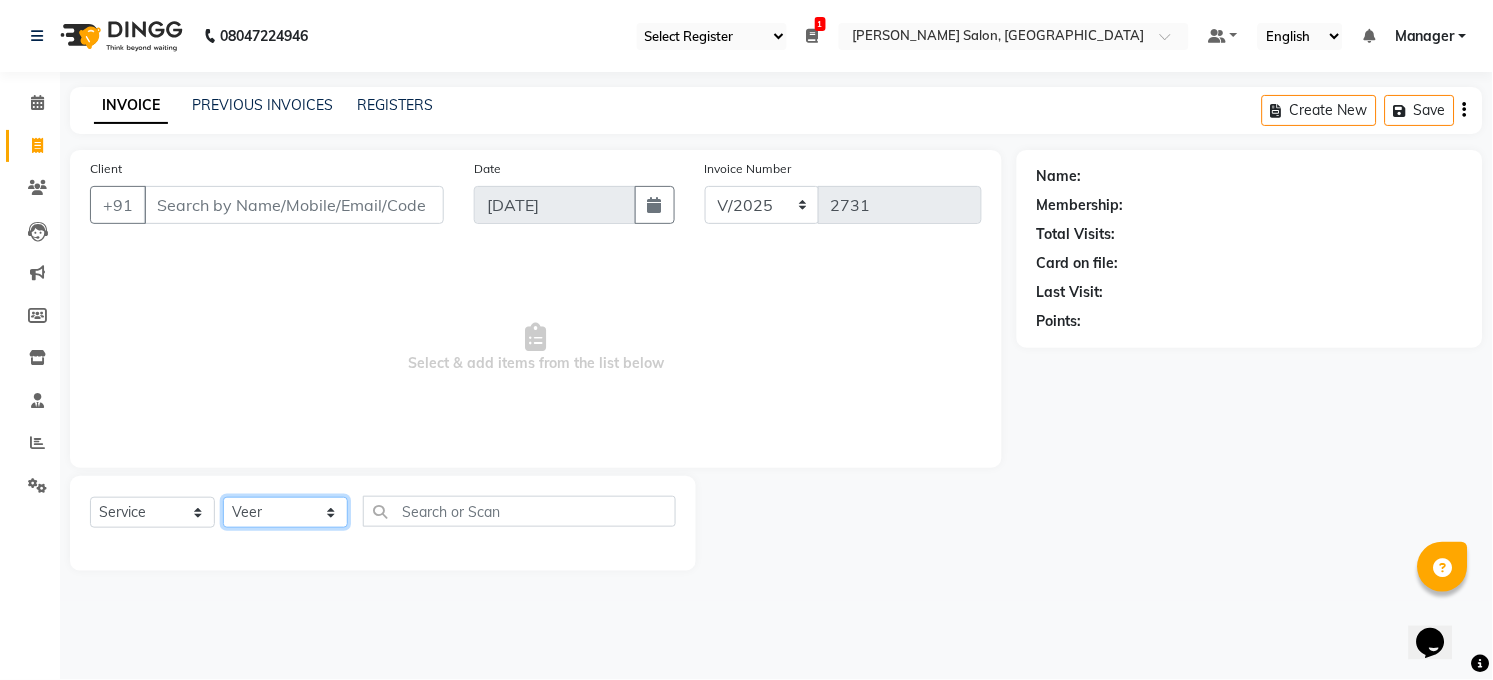 click on "Select Stylist [PERSON_NAME] [PERSON_NAME] [PERSON_NAME] COUNTER  Manager [PERSON_NAME] [PERSON_NAME] [PERSON_NAME] [PERSON_NAME] [PERSON_NAME] Santosh SAURABH [PERSON_NAME] [PERSON_NAME] Veer [PERSON_NAME]" 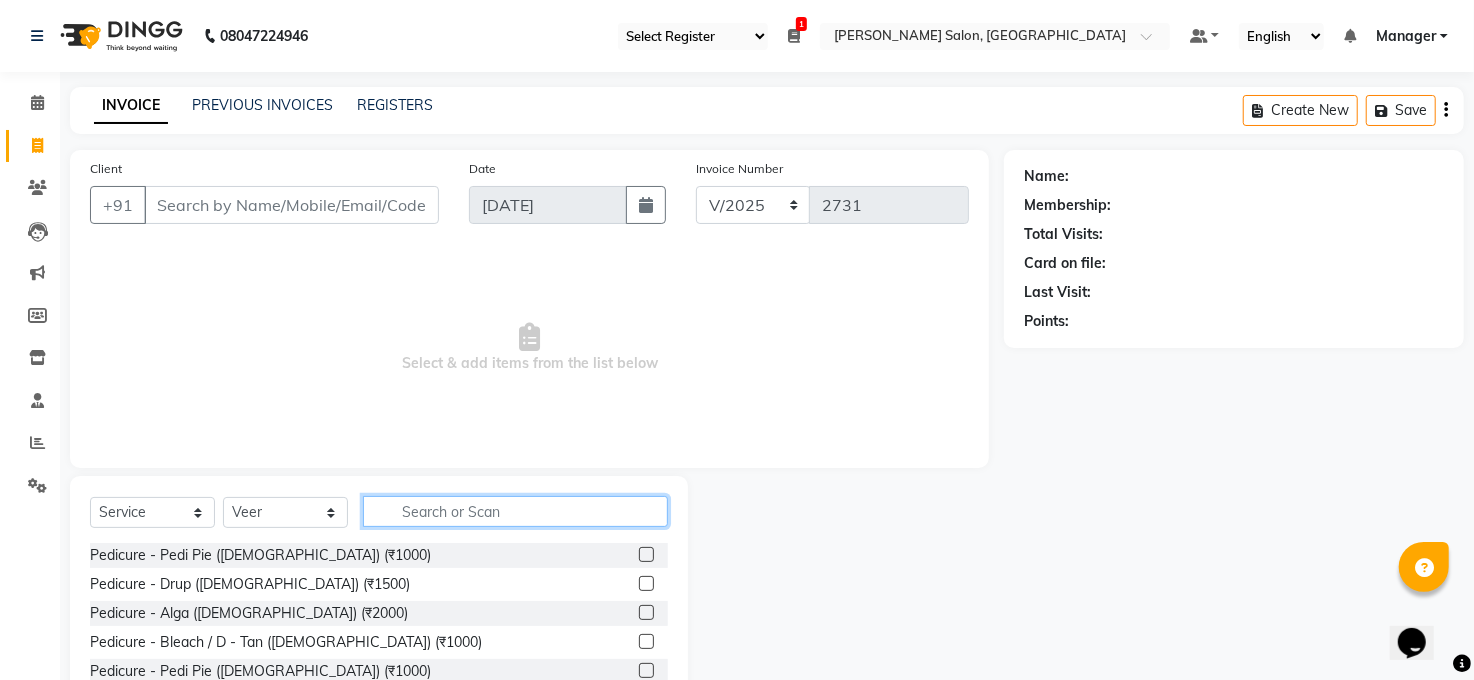 click 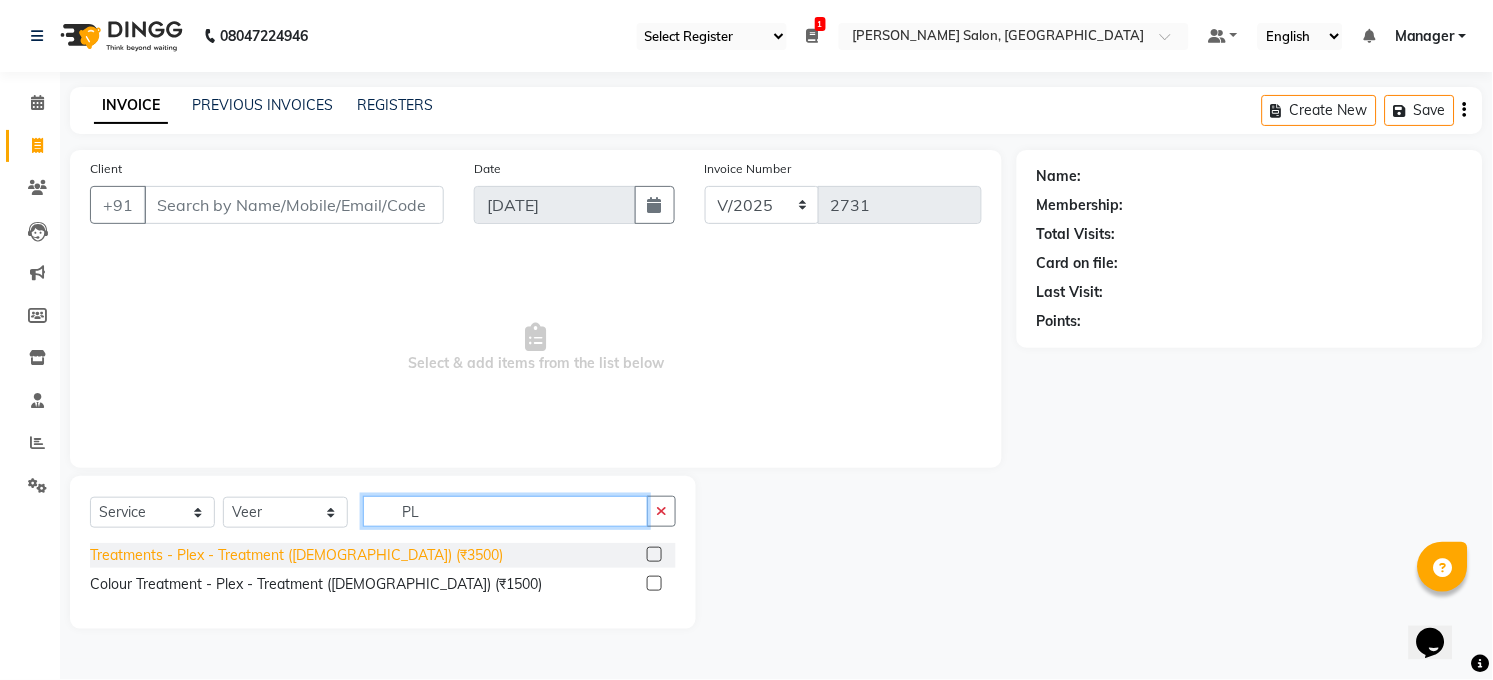 type on "PL" 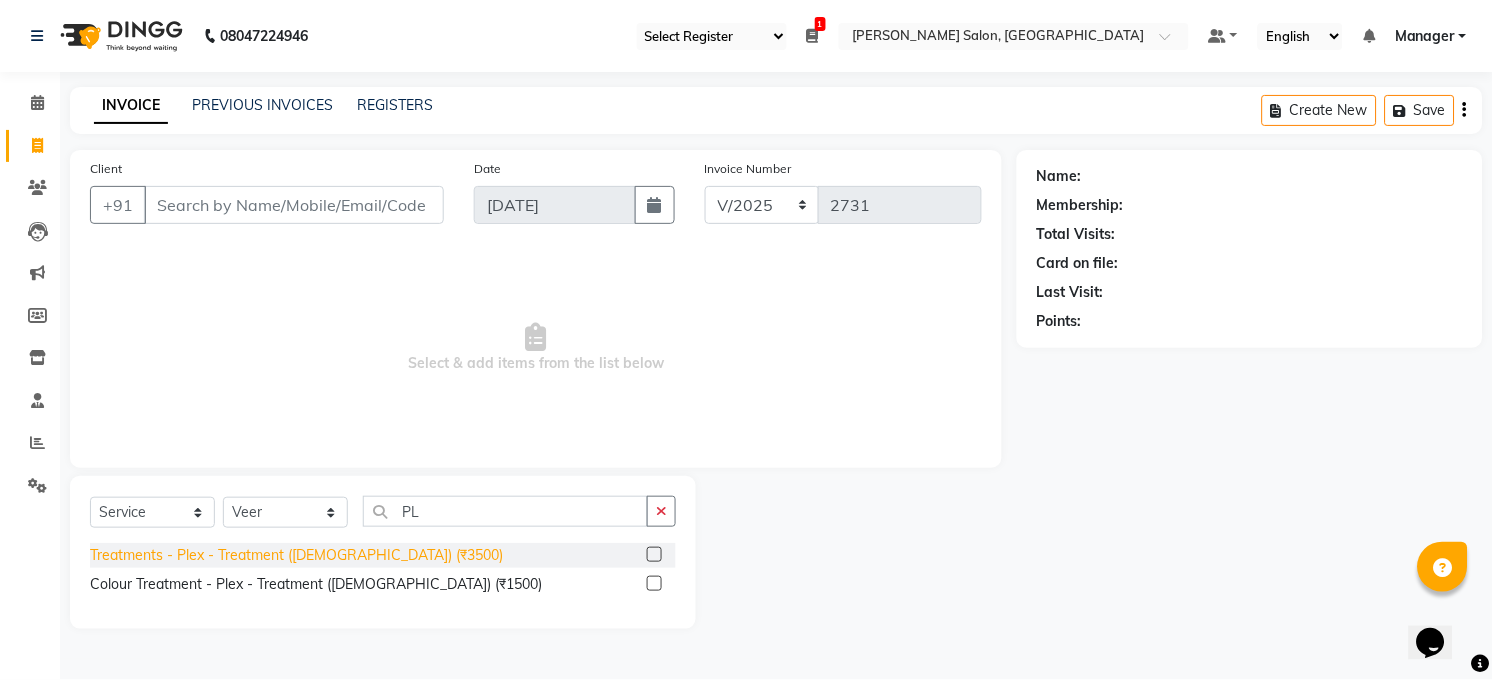 click on "Treatments - Plex - Treatment (Female) (₹3500)" 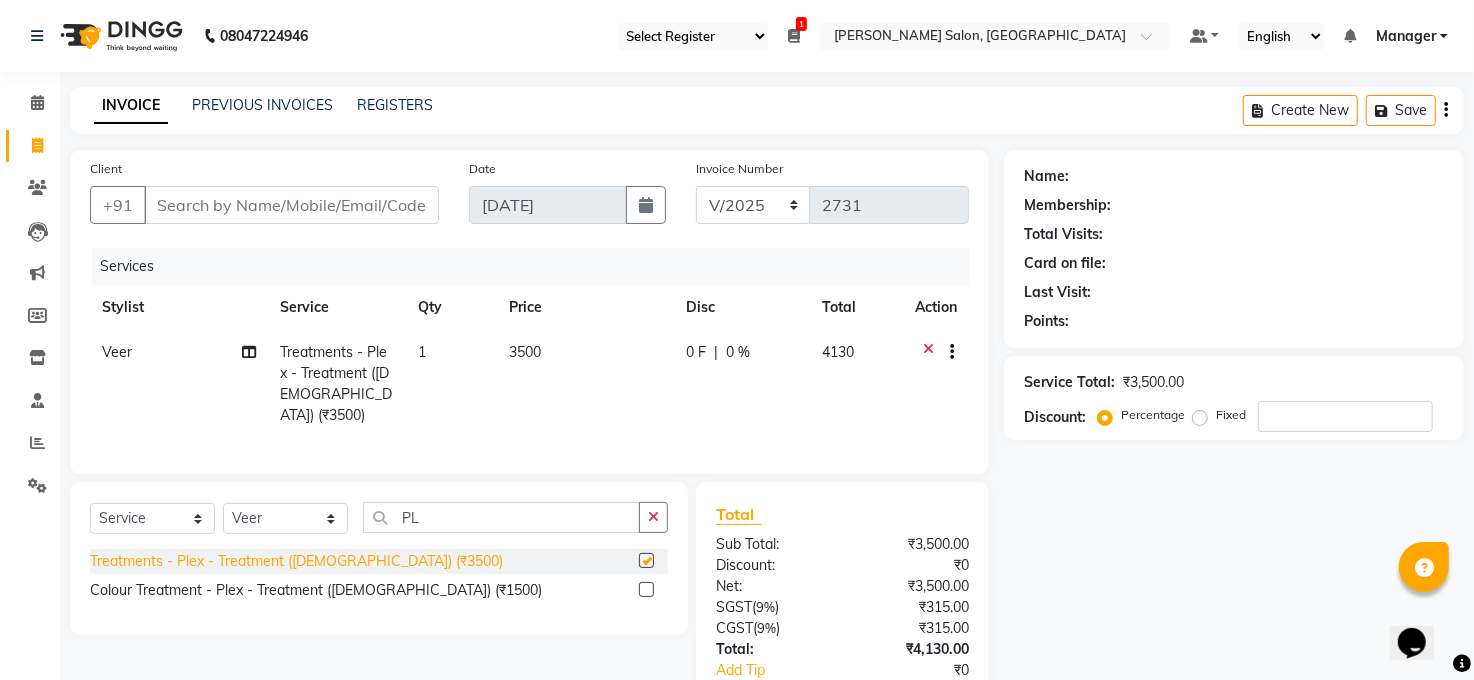 checkbox on "false" 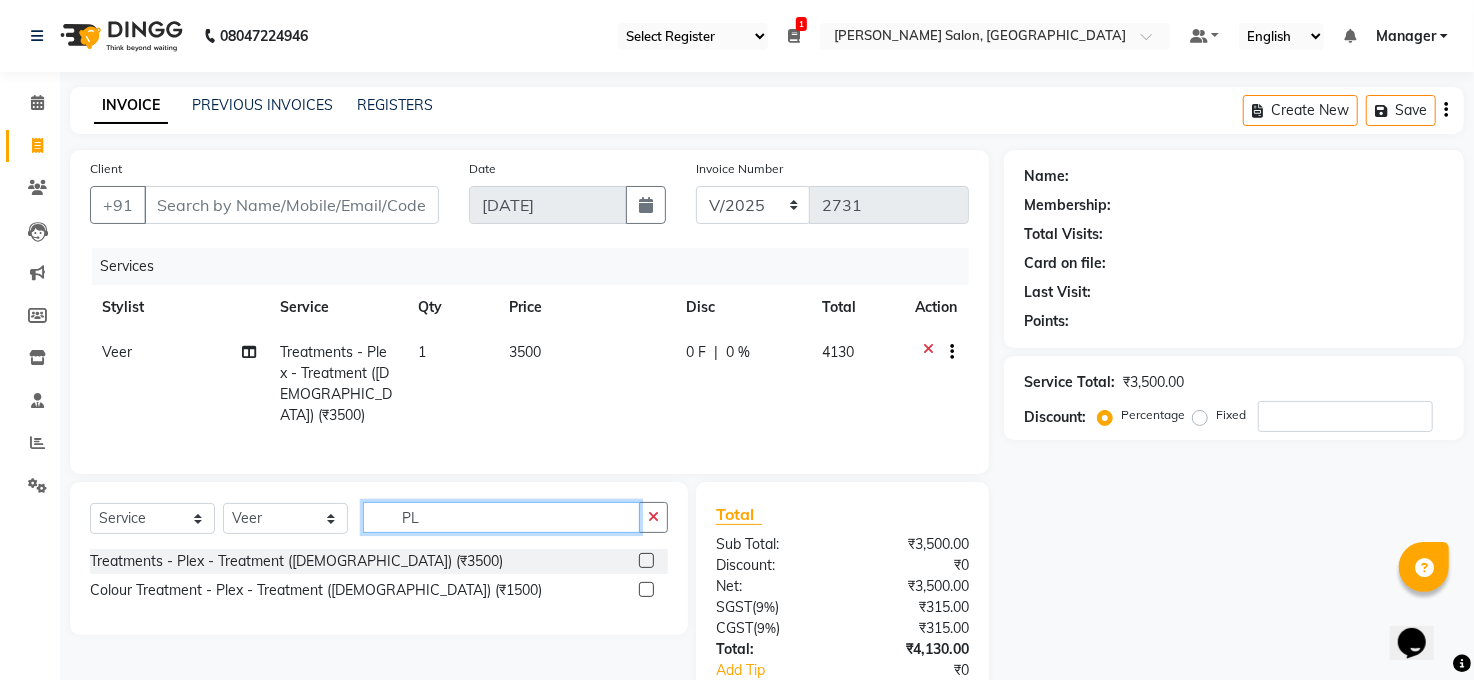 click on "PL" 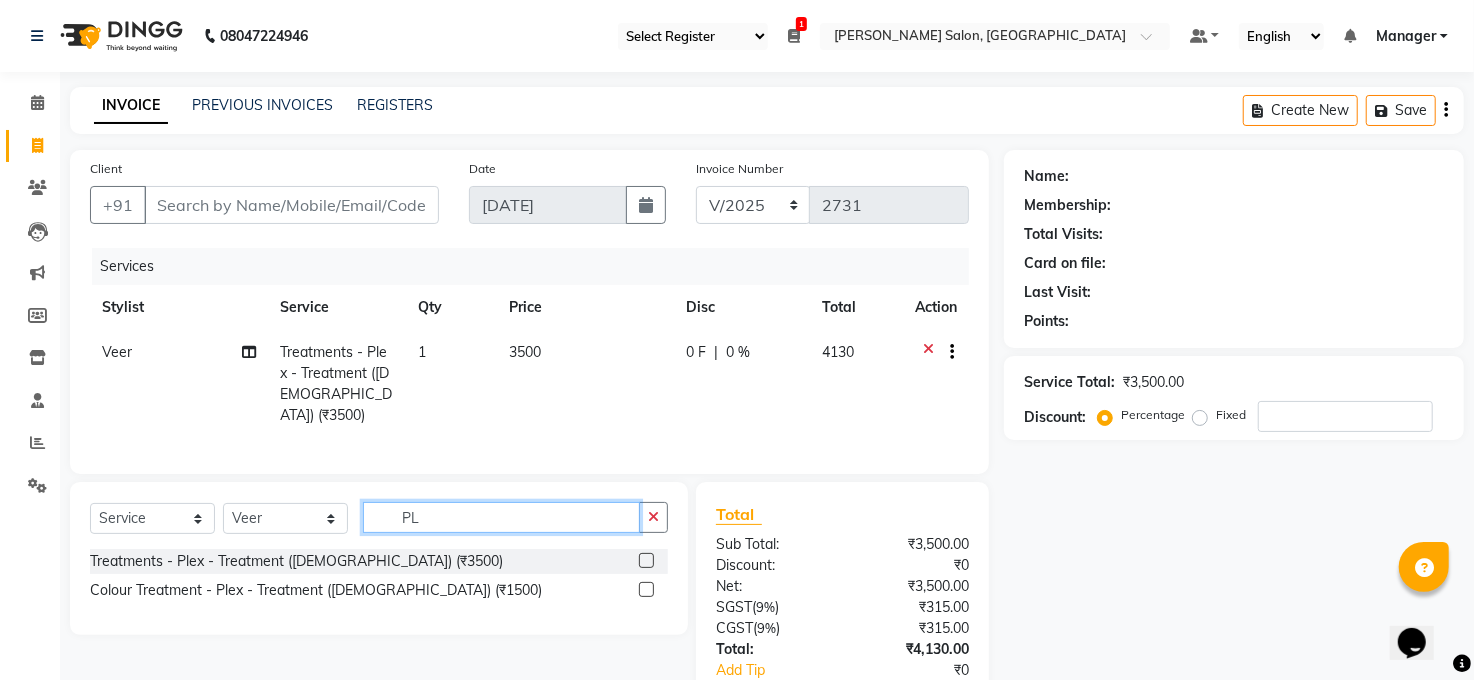 type on "P" 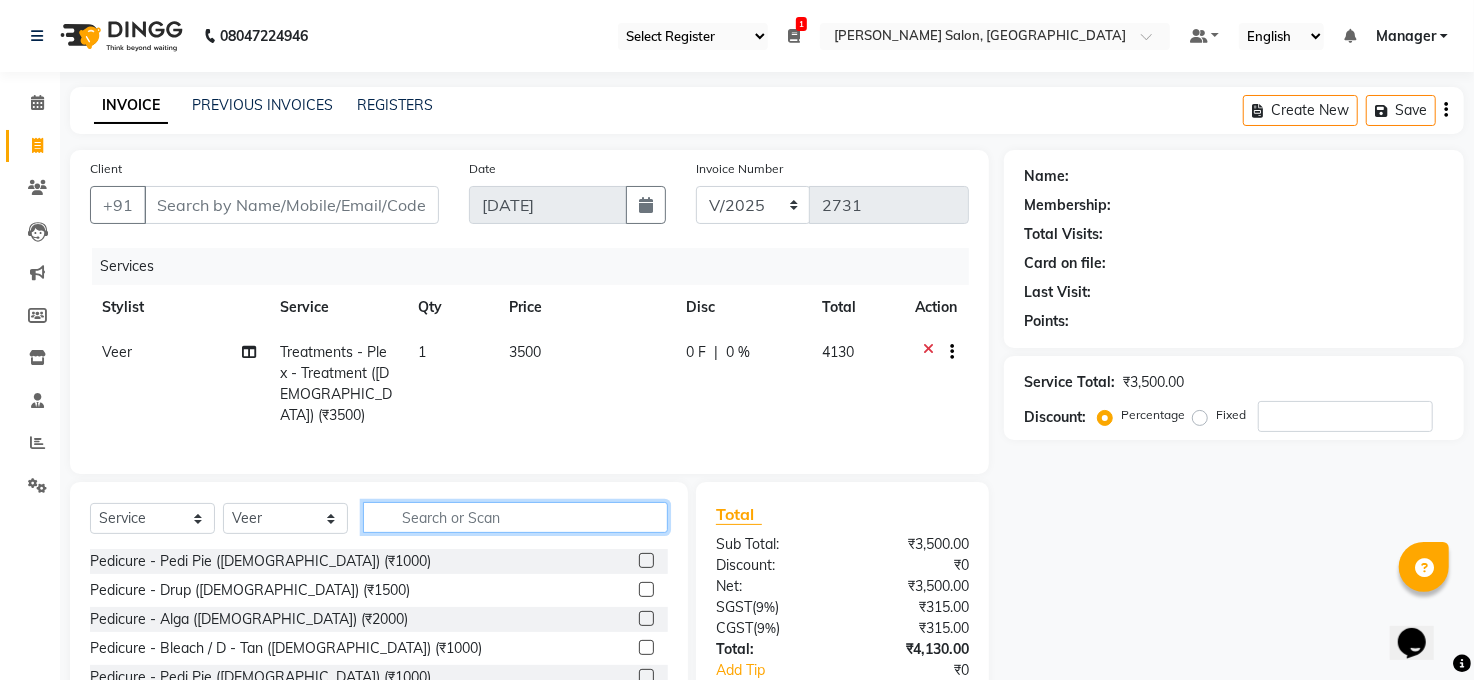 type 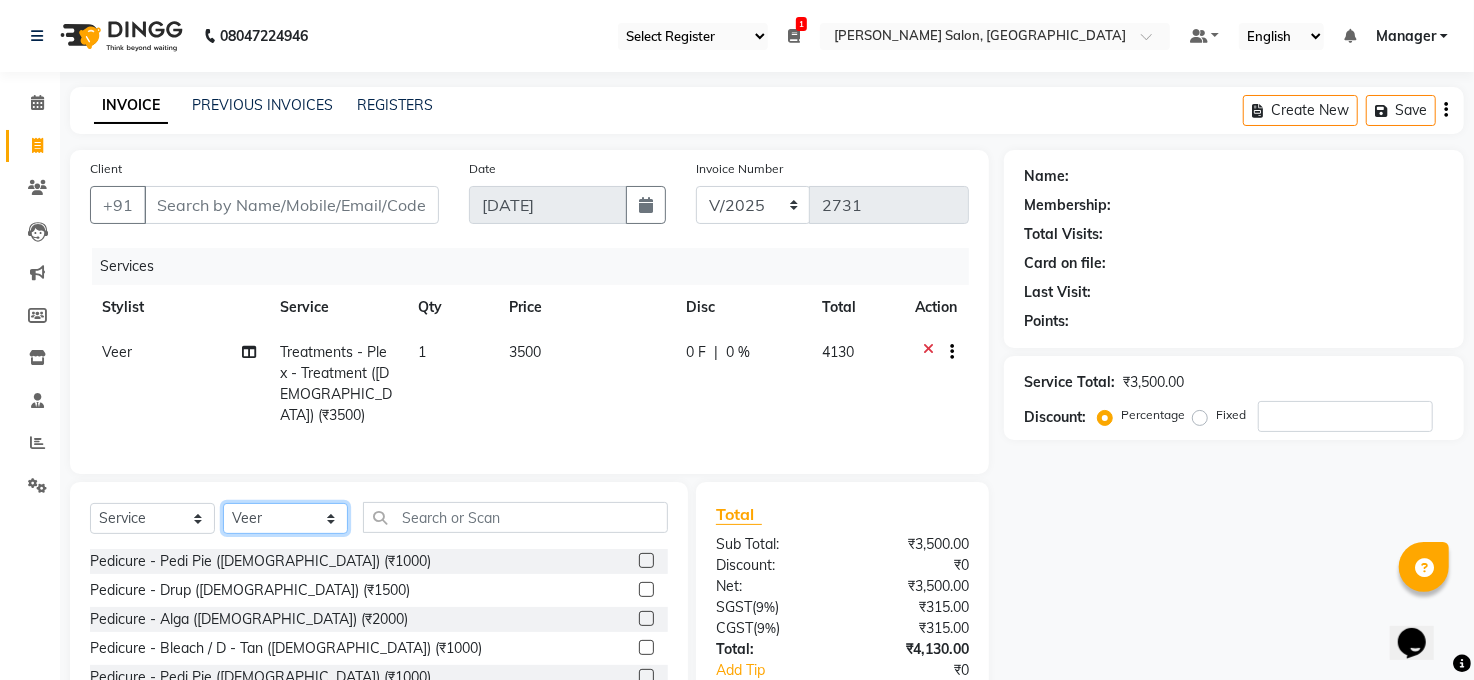 click on "Select Stylist [PERSON_NAME] [PERSON_NAME] [PERSON_NAME] COUNTER  Manager [PERSON_NAME] [PERSON_NAME] [PERSON_NAME] [PERSON_NAME] [PERSON_NAME] Santosh SAURABH [PERSON_NAME] [PERSON_NAME] Veer [PERSON_NAME]" 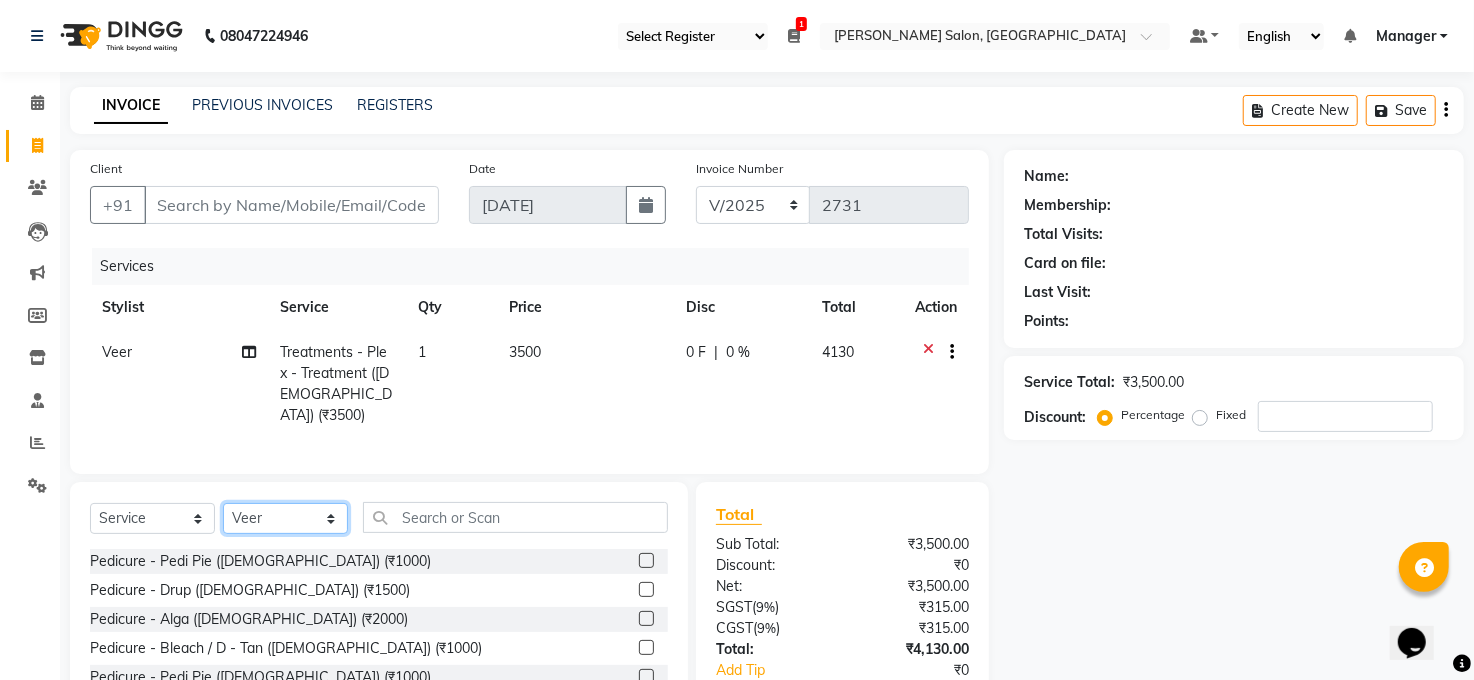 select on "61426" 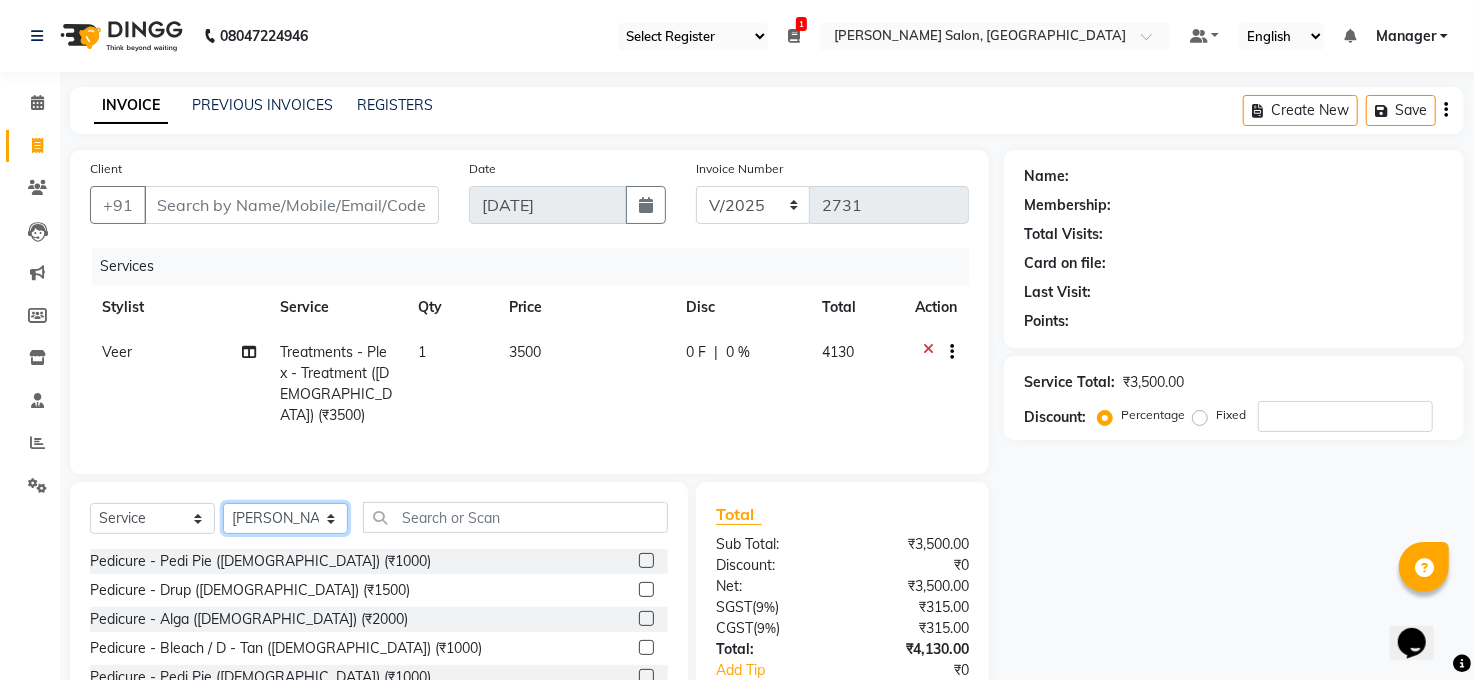 click on "Select Stylist [PERSON_NAME] [PERSON_NAME] [PERSON_NAME] COUNTER  Manager [PERSON_NAME] [PERSON_NAME] [PERSON_NAME] [PERSON_NAME] [PERSON_NAME] Santosh SAURABH [PERSON_NAME] [PERSON_NAME] Veer [PERSON_NAME]" 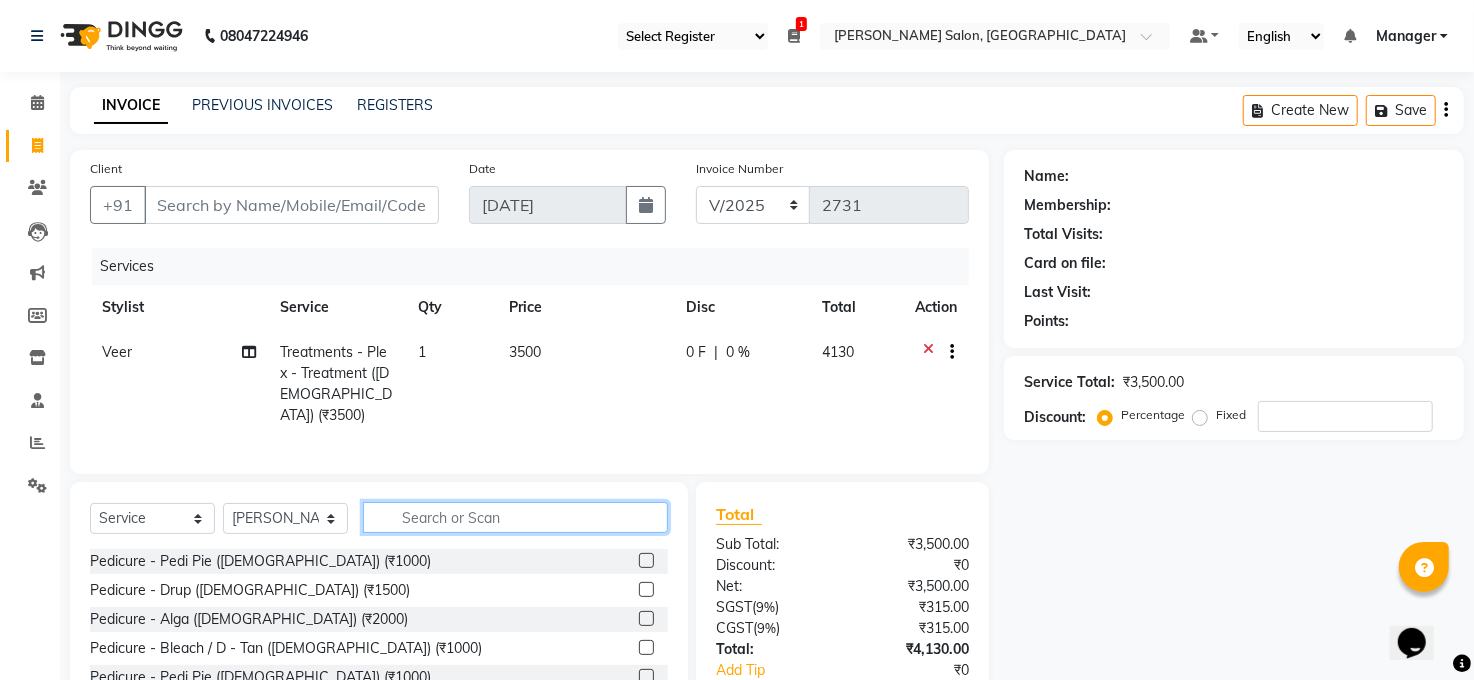 click 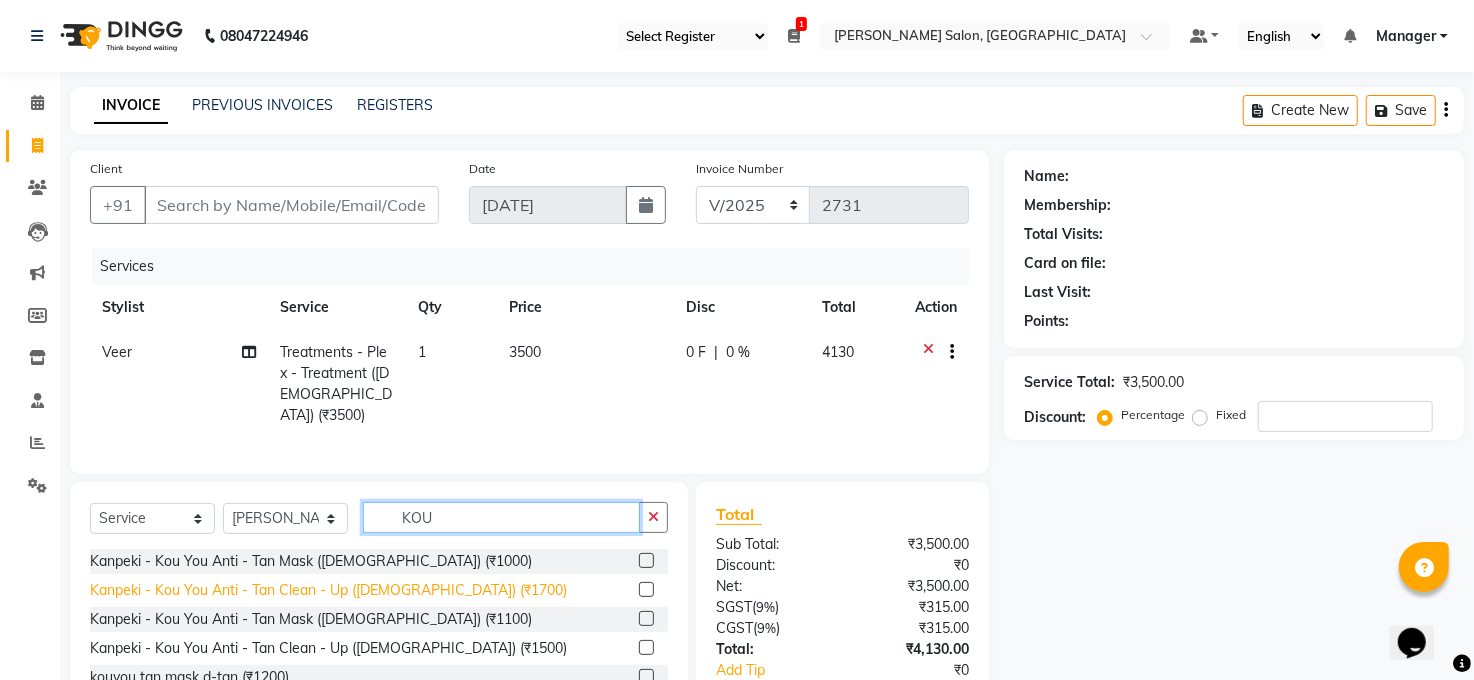 type on "KOU" 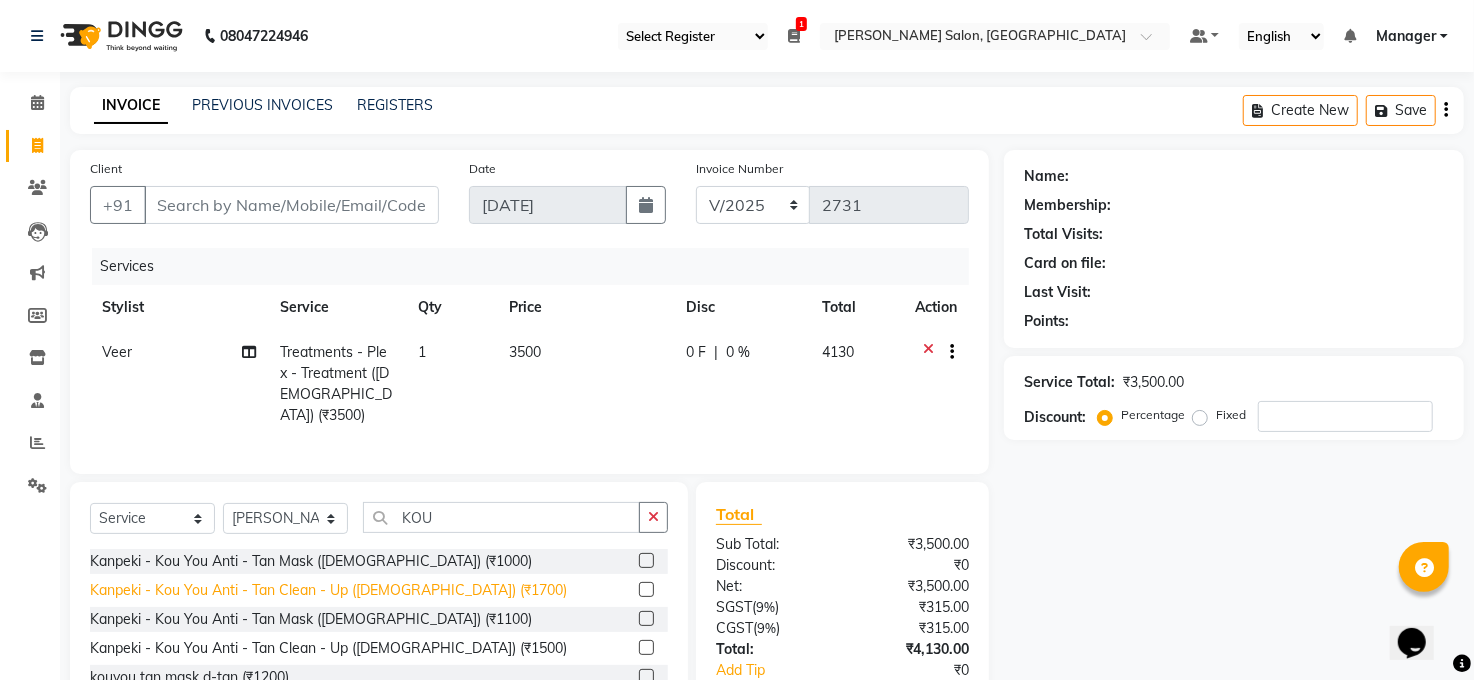 click on "Kanpeki - Kou You Anti - Tan Clean - Up (Female) (₹1700)" 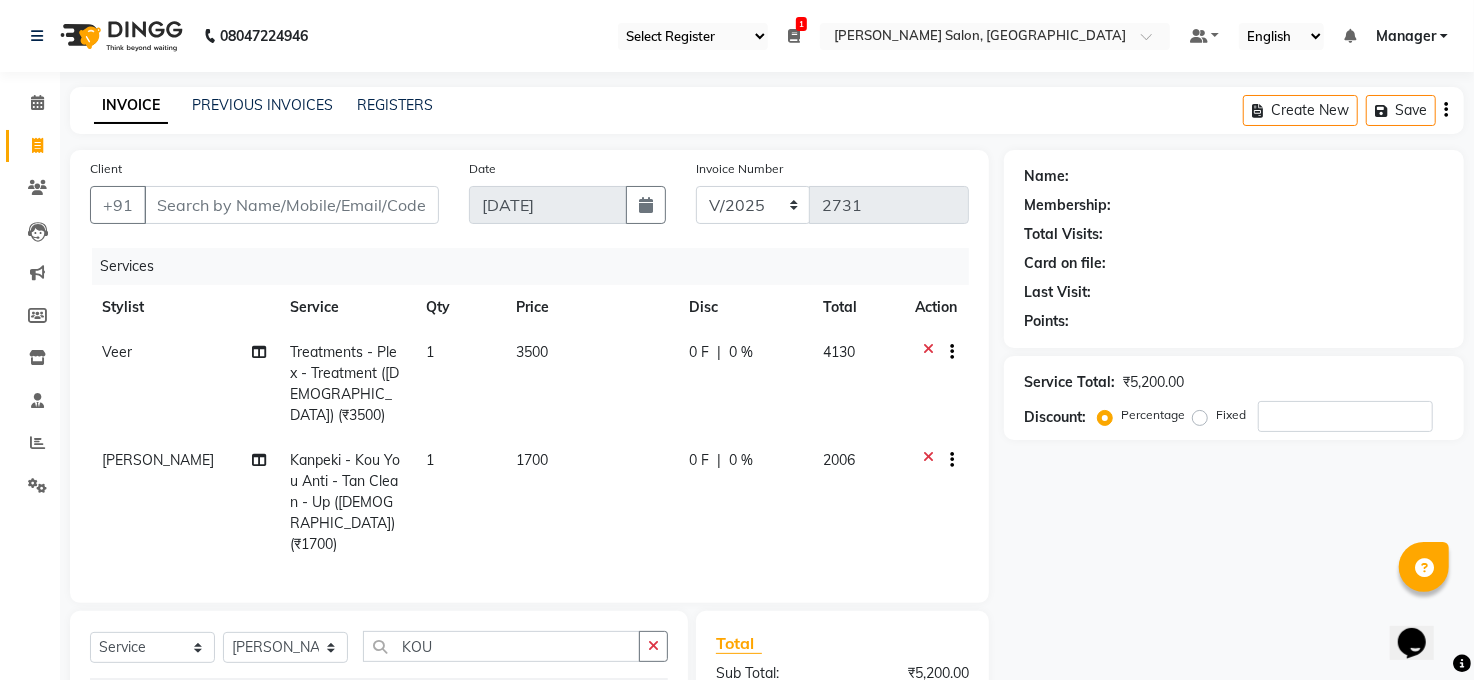 checkbox on "false" 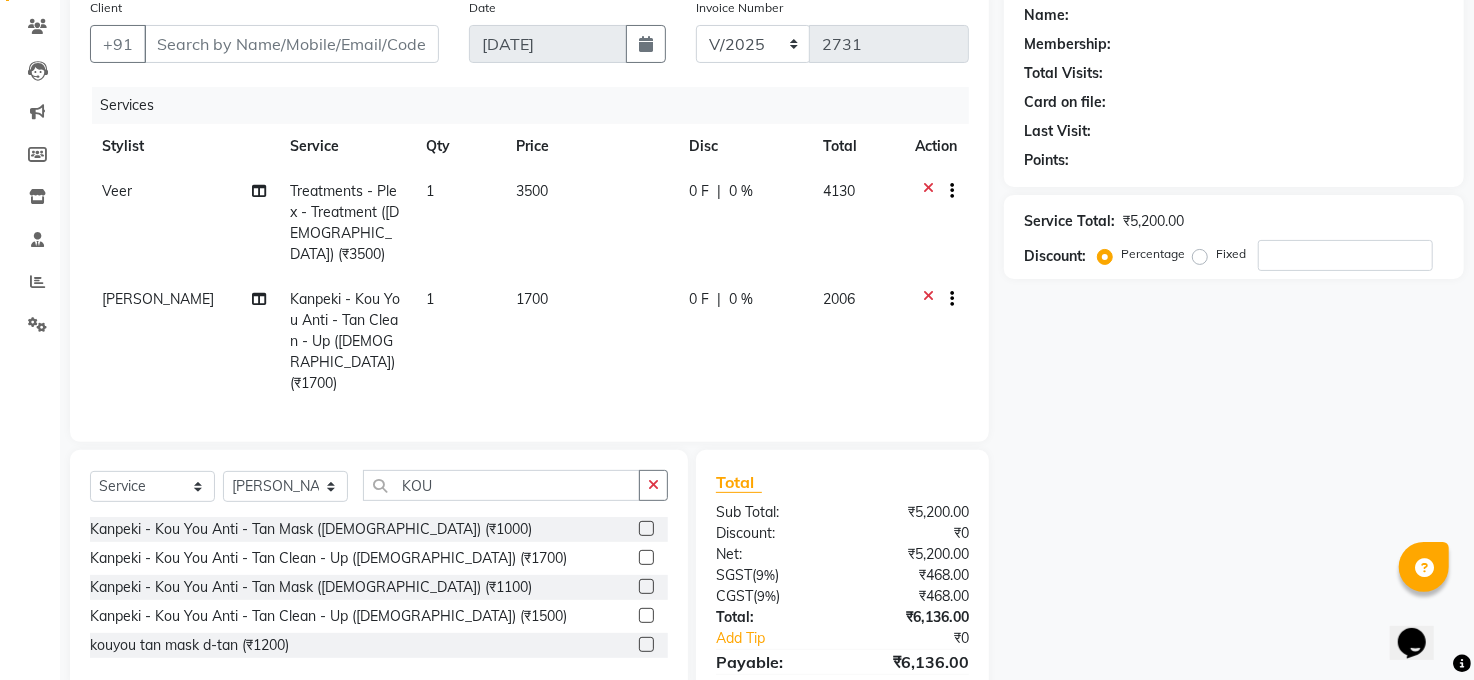 scroll, scrollTop: 178, scrollLeft: 0, axis: vertical 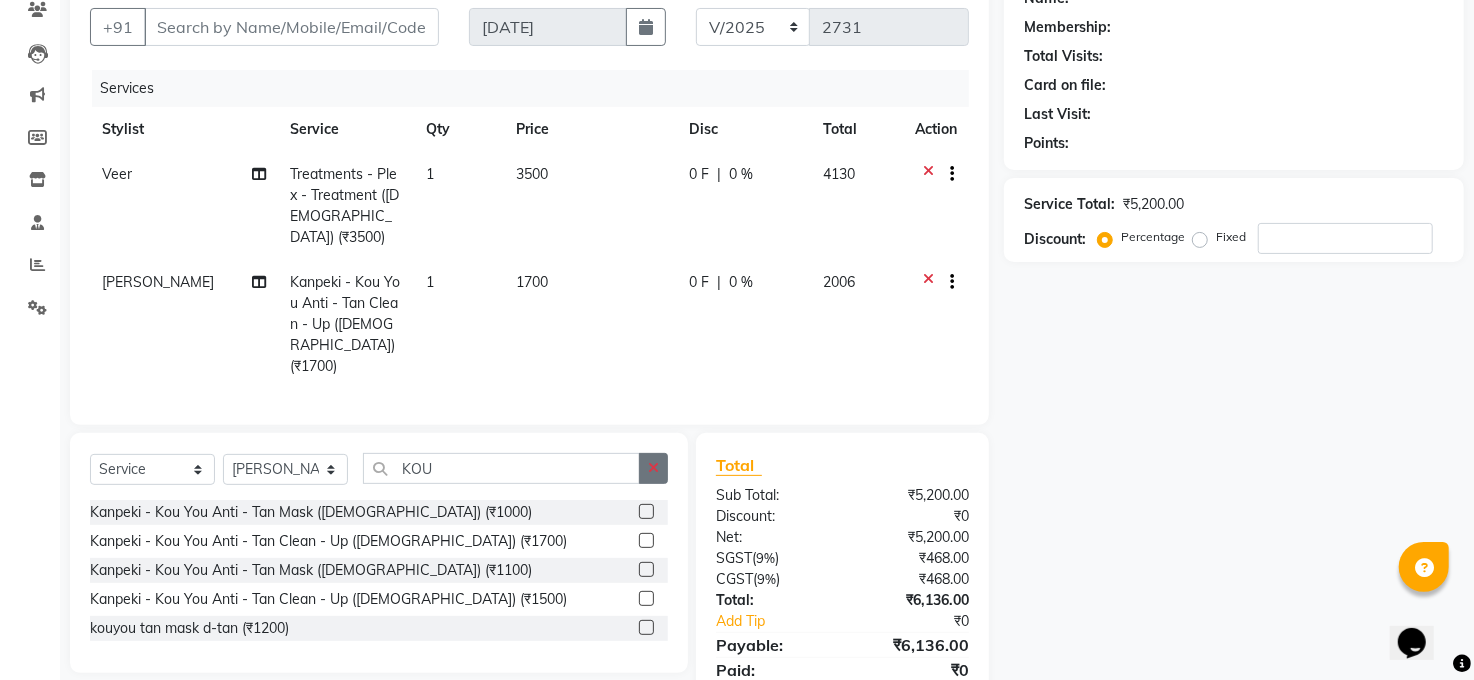 click 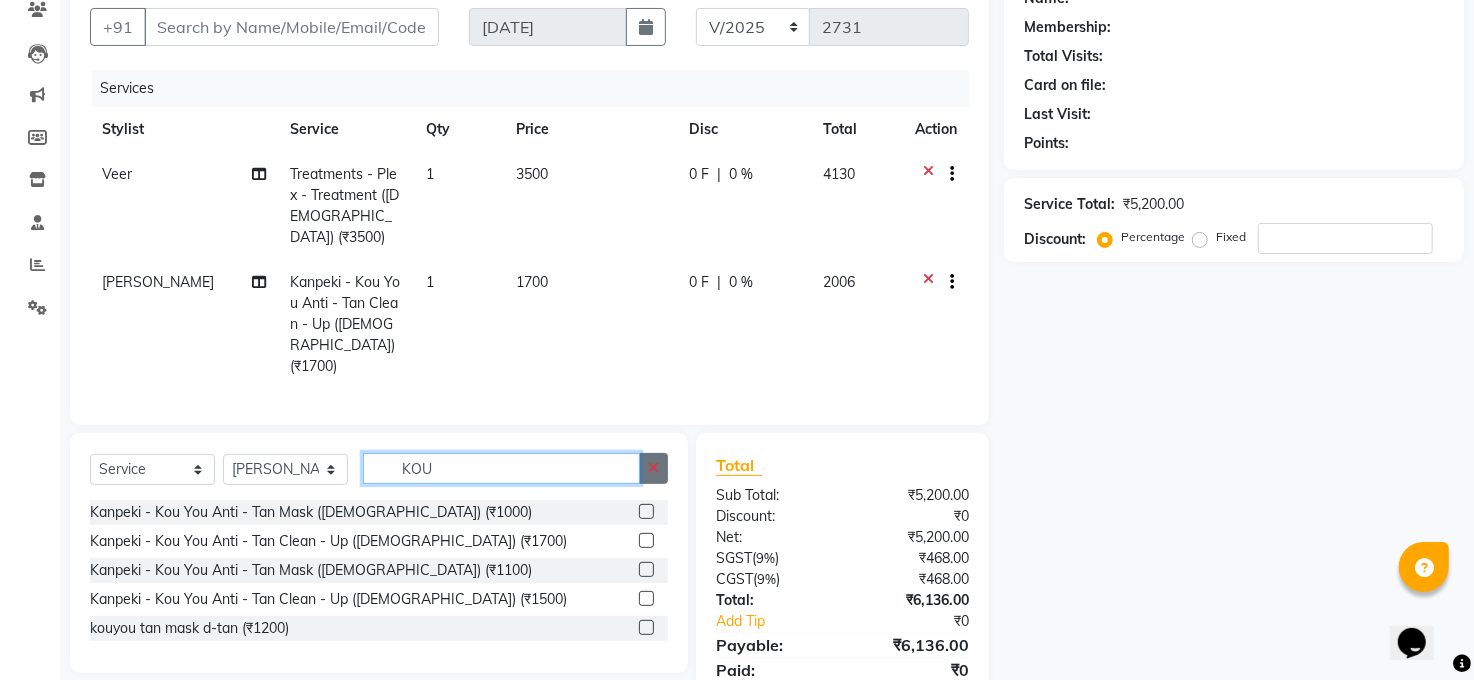 type 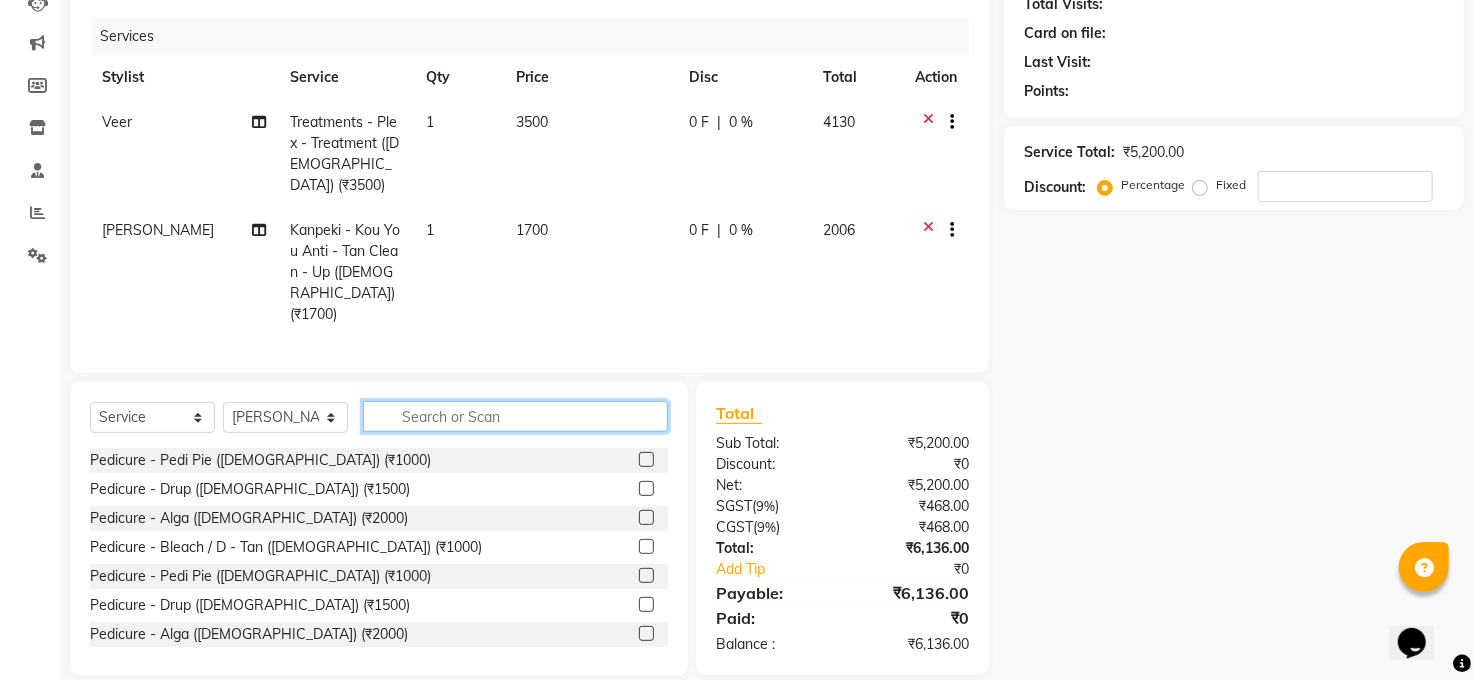 scroll, scrollTop: 232, scrollLeft: 0, axis: vertical 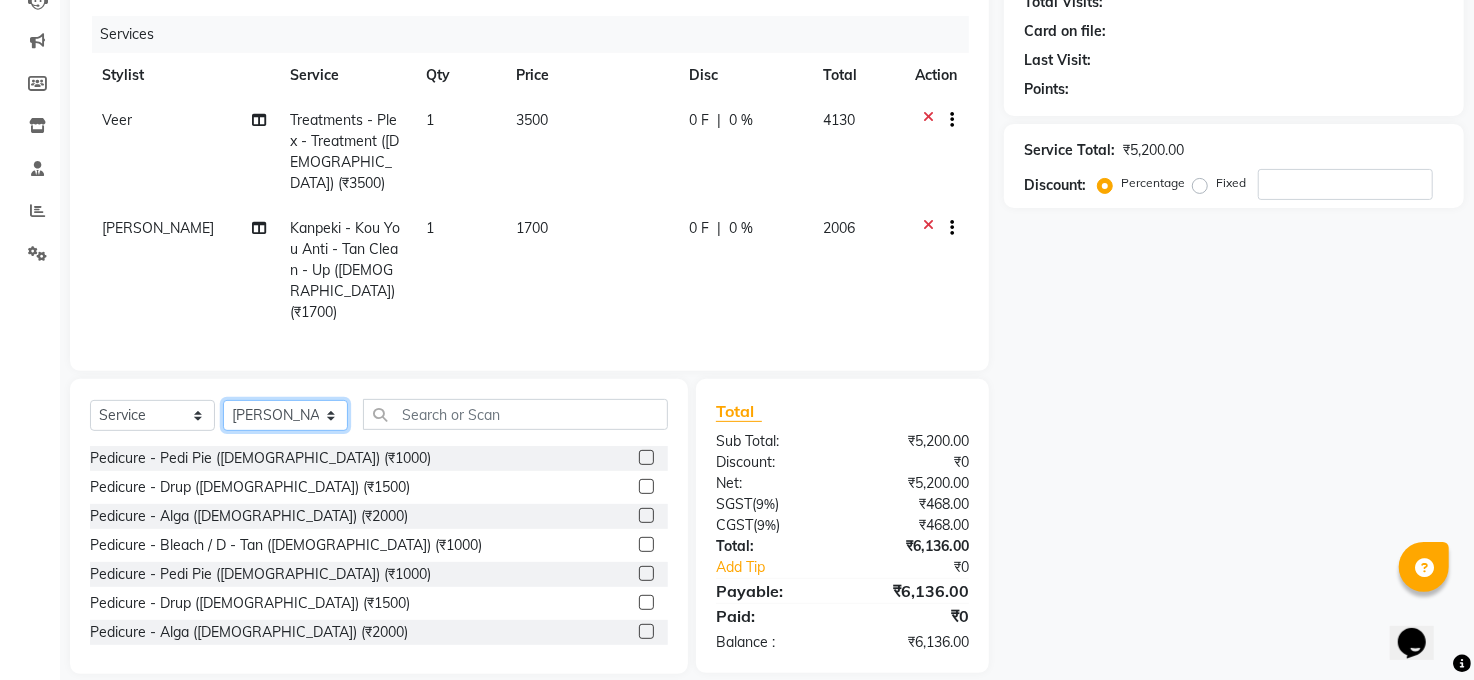 click on "Select Stylist Abhay kumar ALTAF ANKITA ARJUN Chandan COUNTER  Manager Manish Kumar Neetu Mam Priyanka Raju Ravi Thakur RINKI Roshan Santosh SAURABH SUJEET THAKUR SUNITA Veer Vinod Kumar" 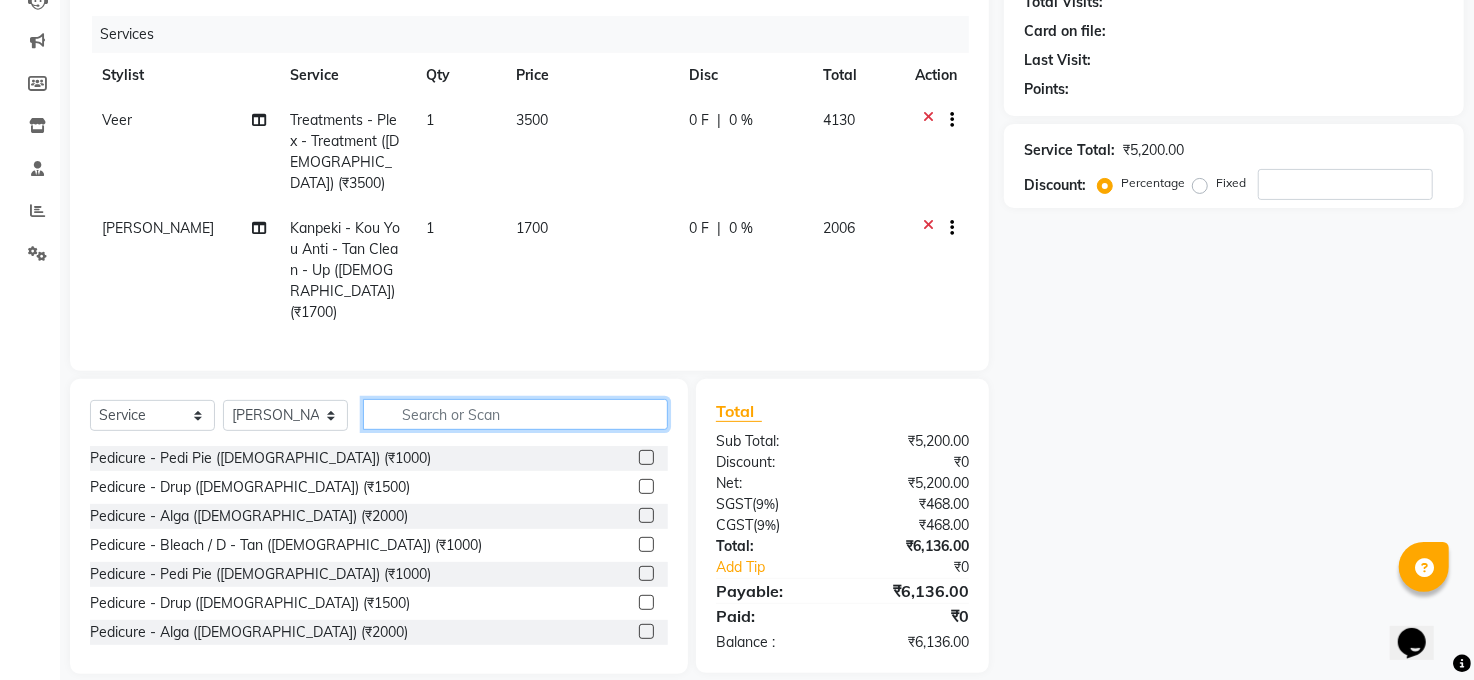 click 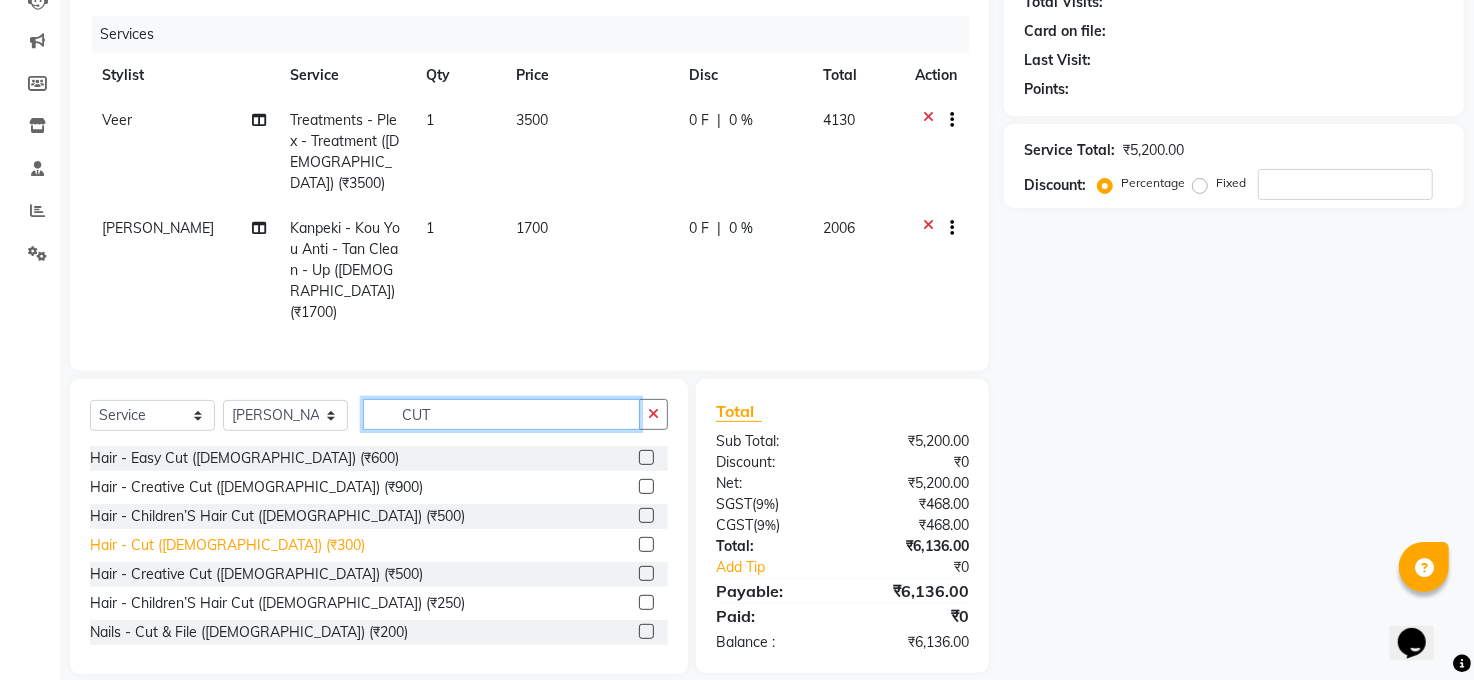 type on "CUT" 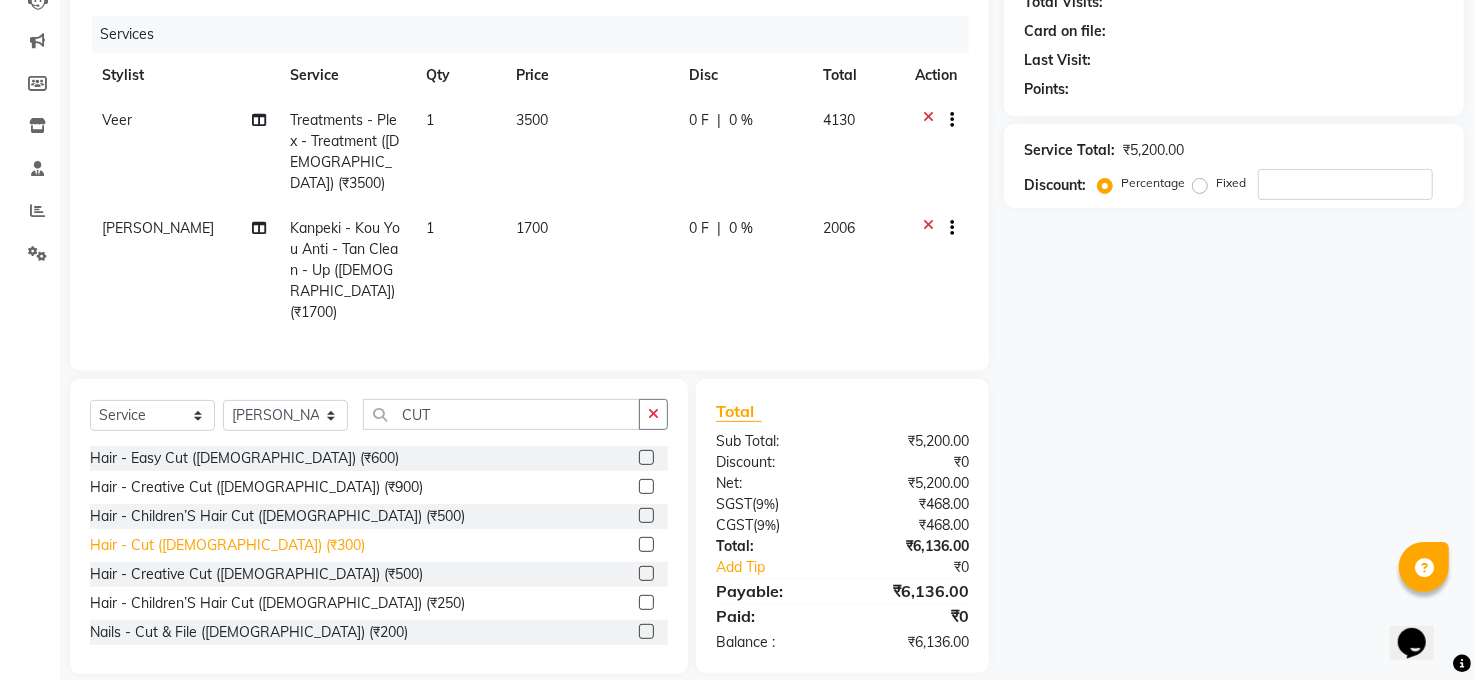click on "Hair - Cut (Male) (₹300)" 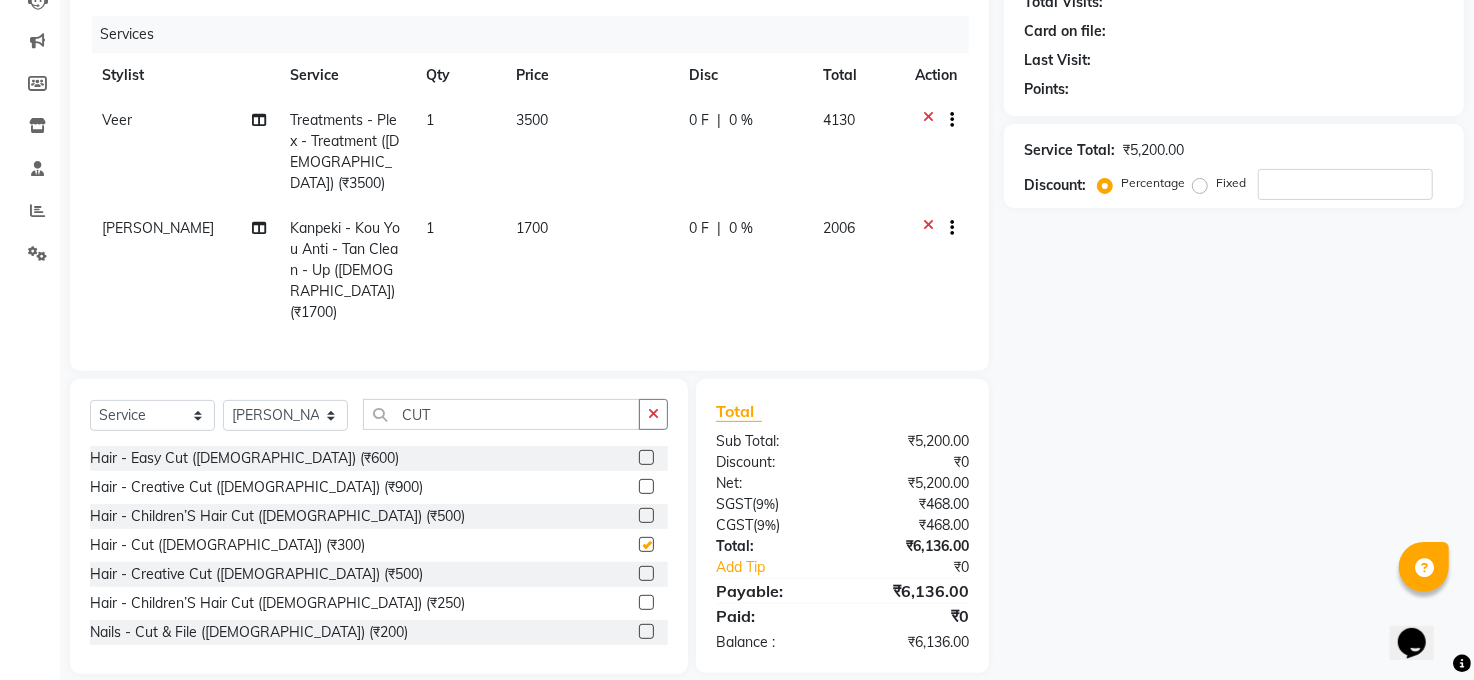 checkbox on "false" 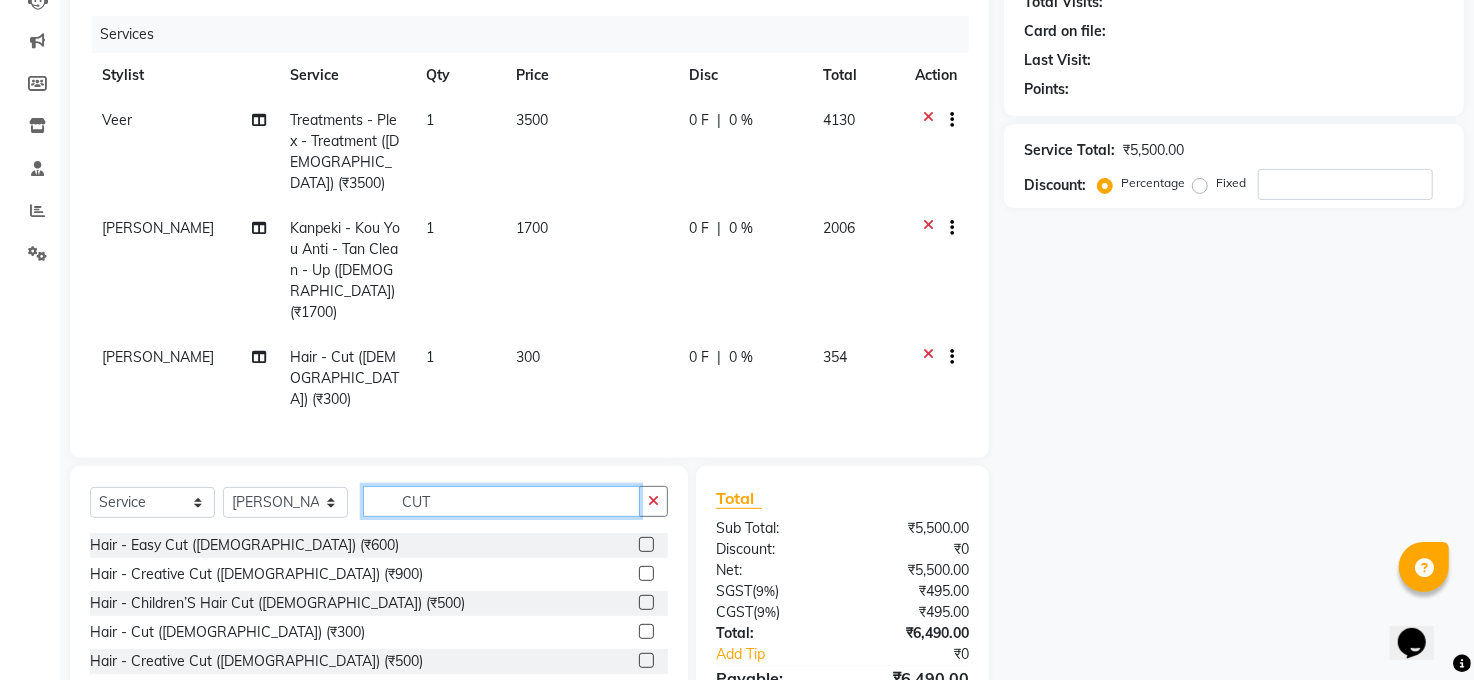 click on "CUT" 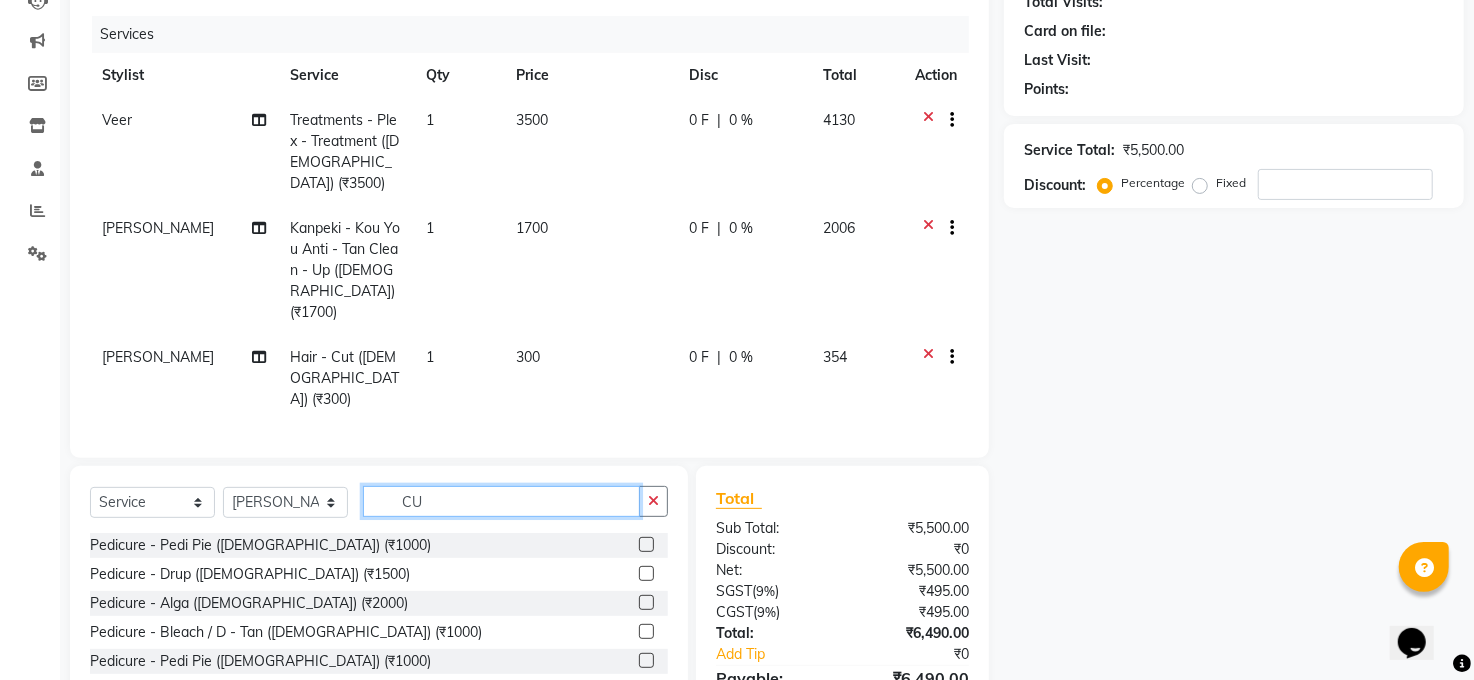 type on "C" 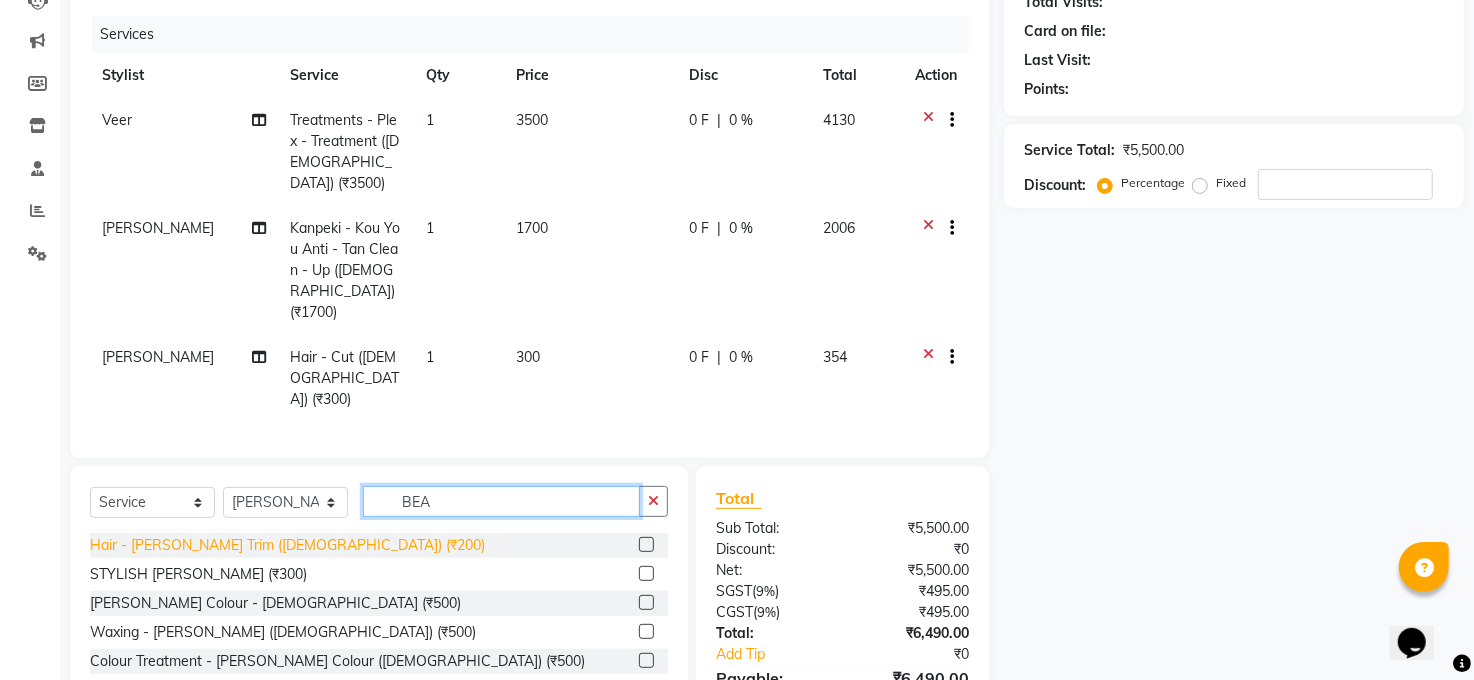 type on "BEA" 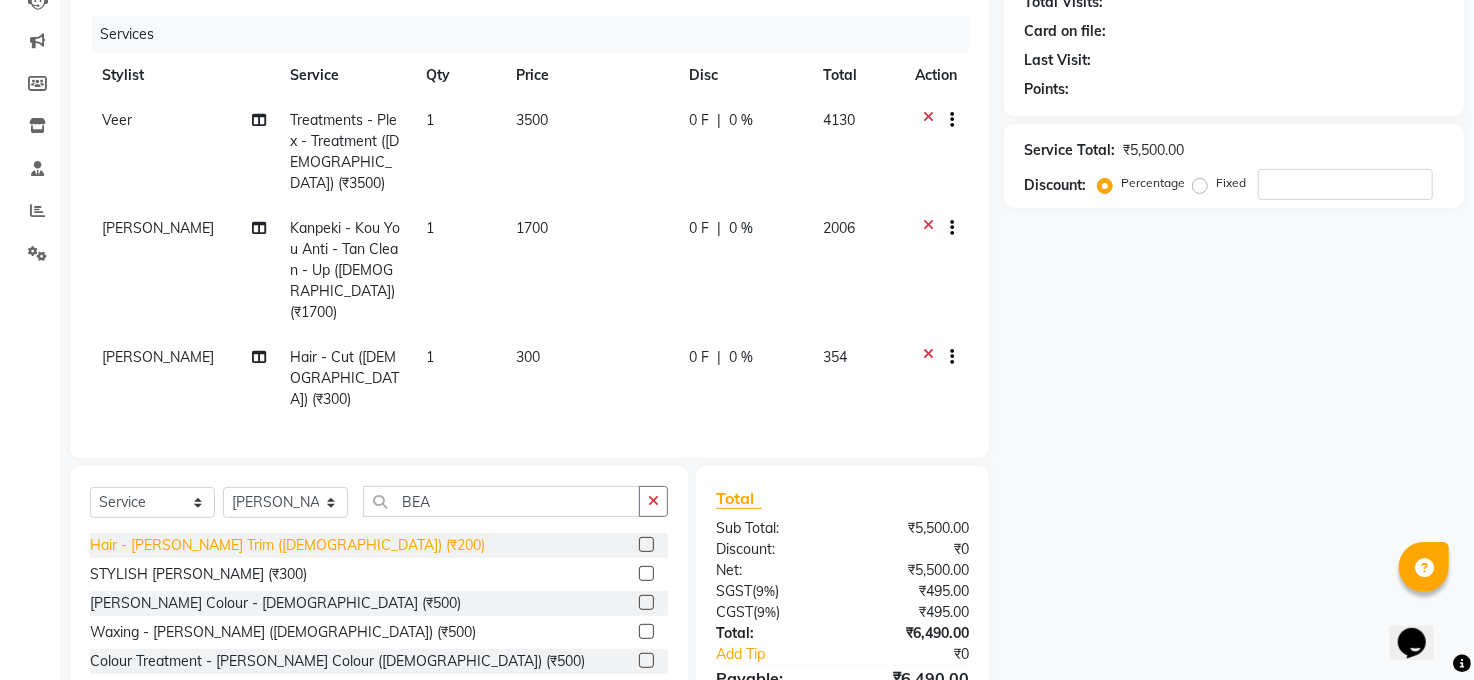 click on "Hair - Beard Trim (Male) (₹200)" 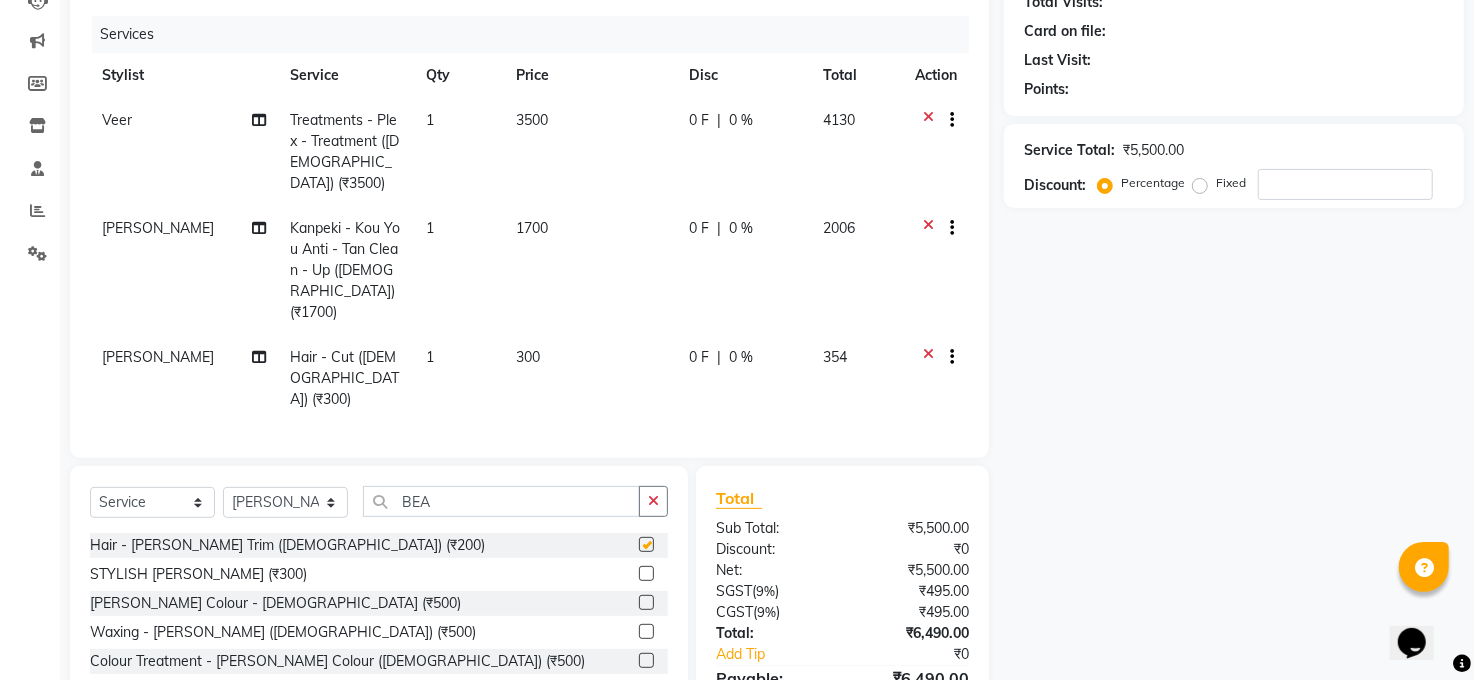 checkbox on "false" 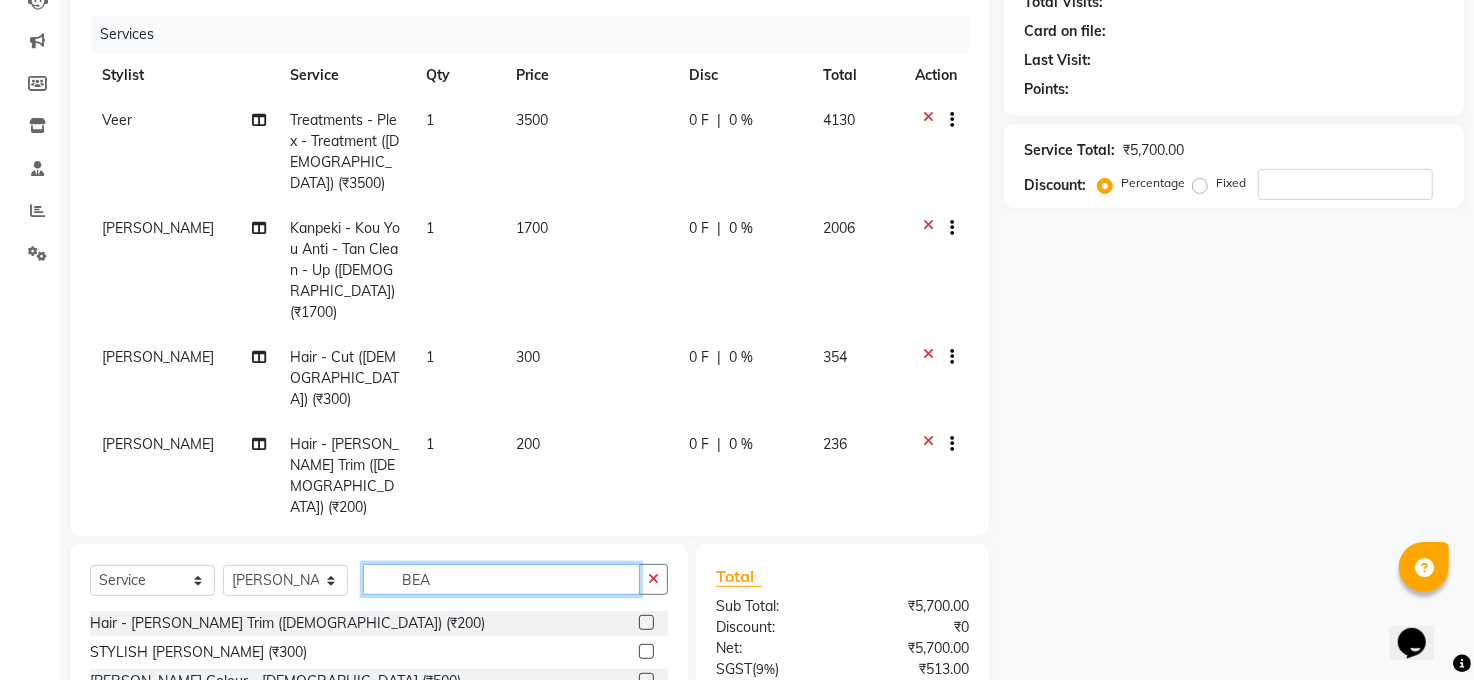 click on "BEA" 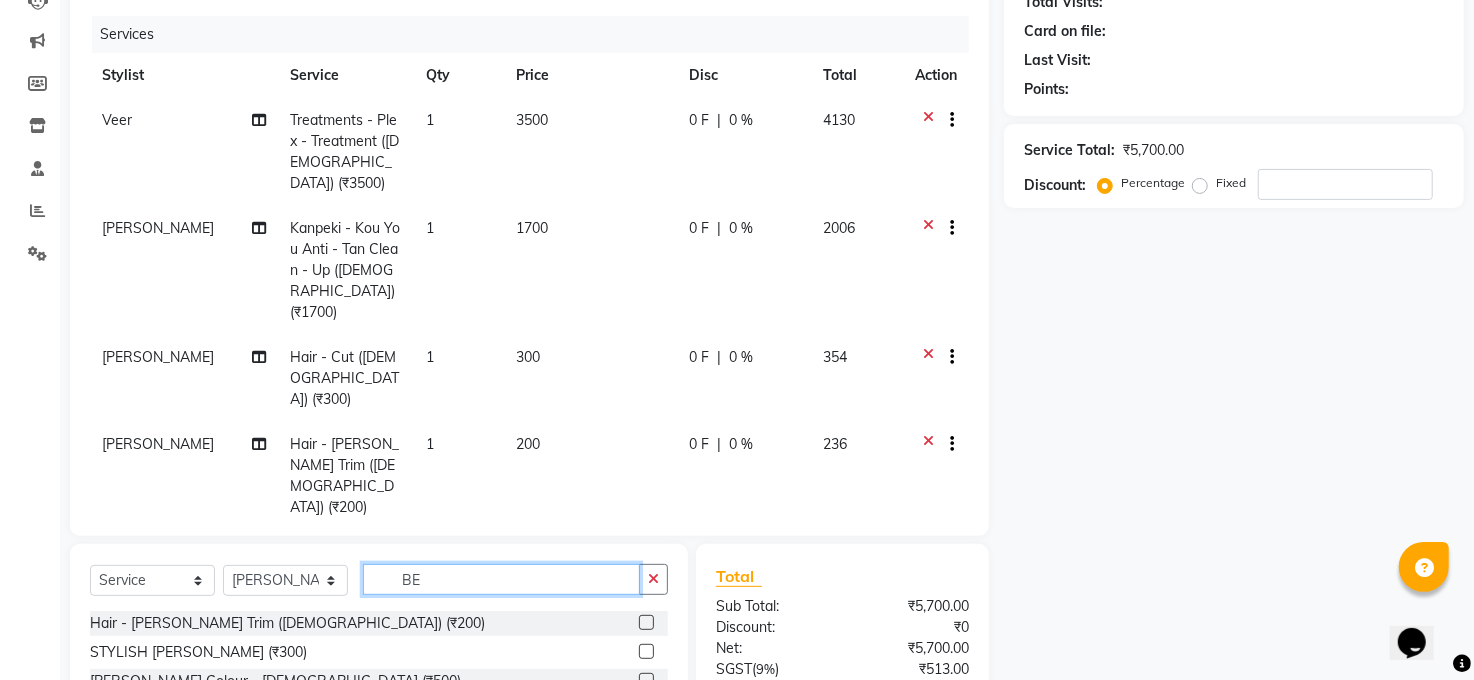 type on "B" 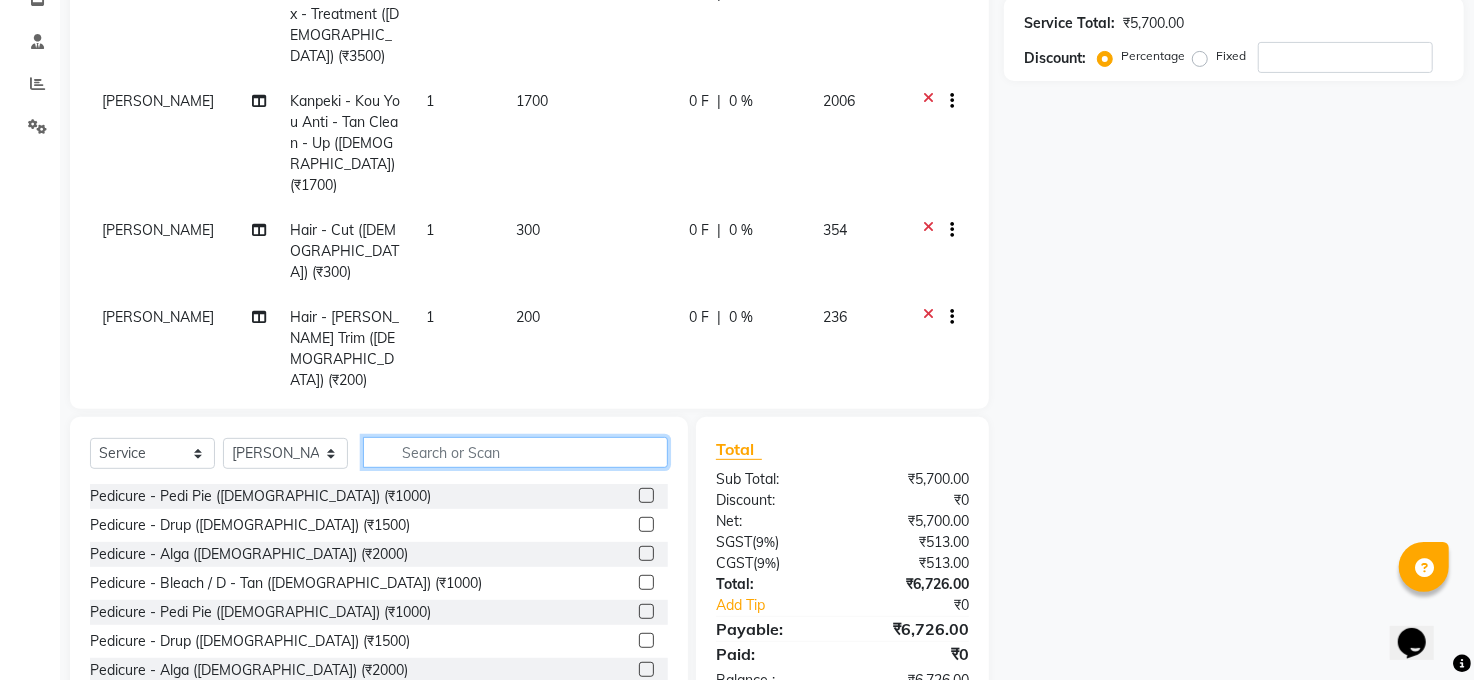 scroll, scrollTop: 365, scrollLeft: 0, axis: vertical 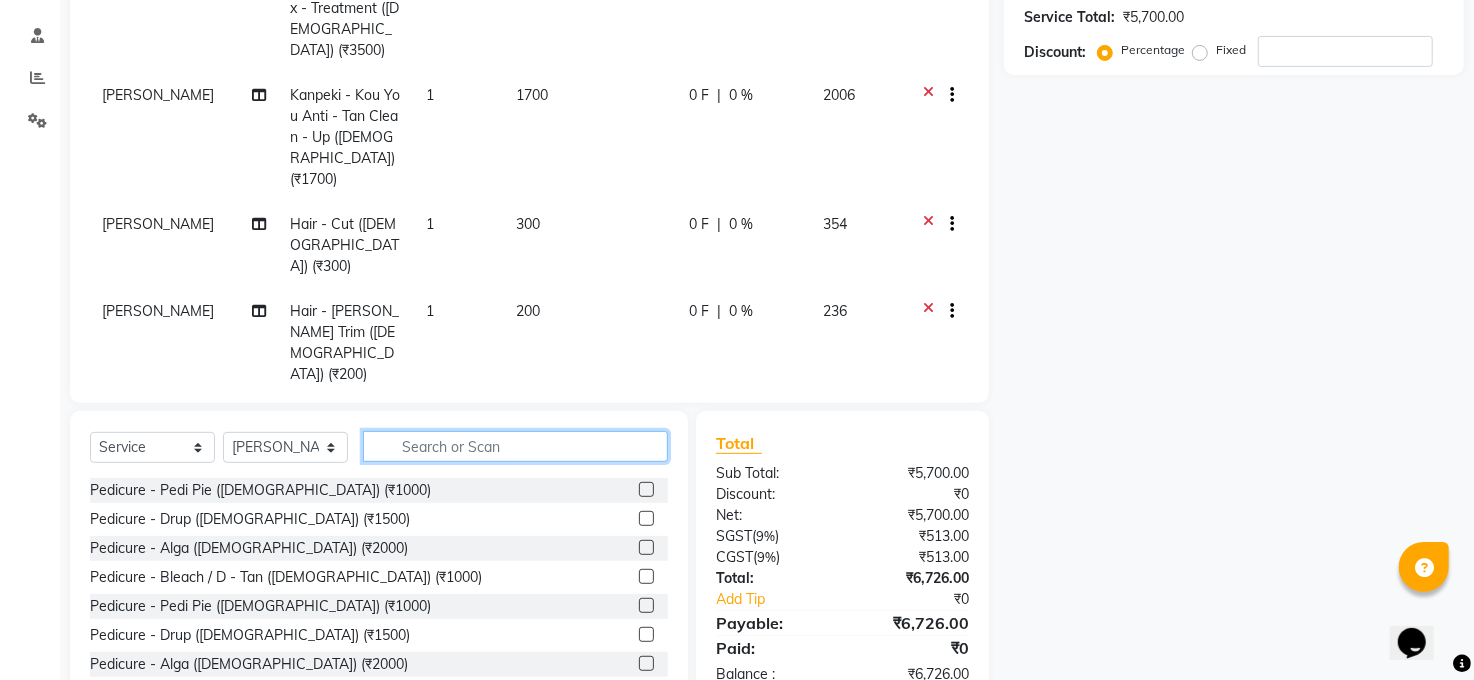 click 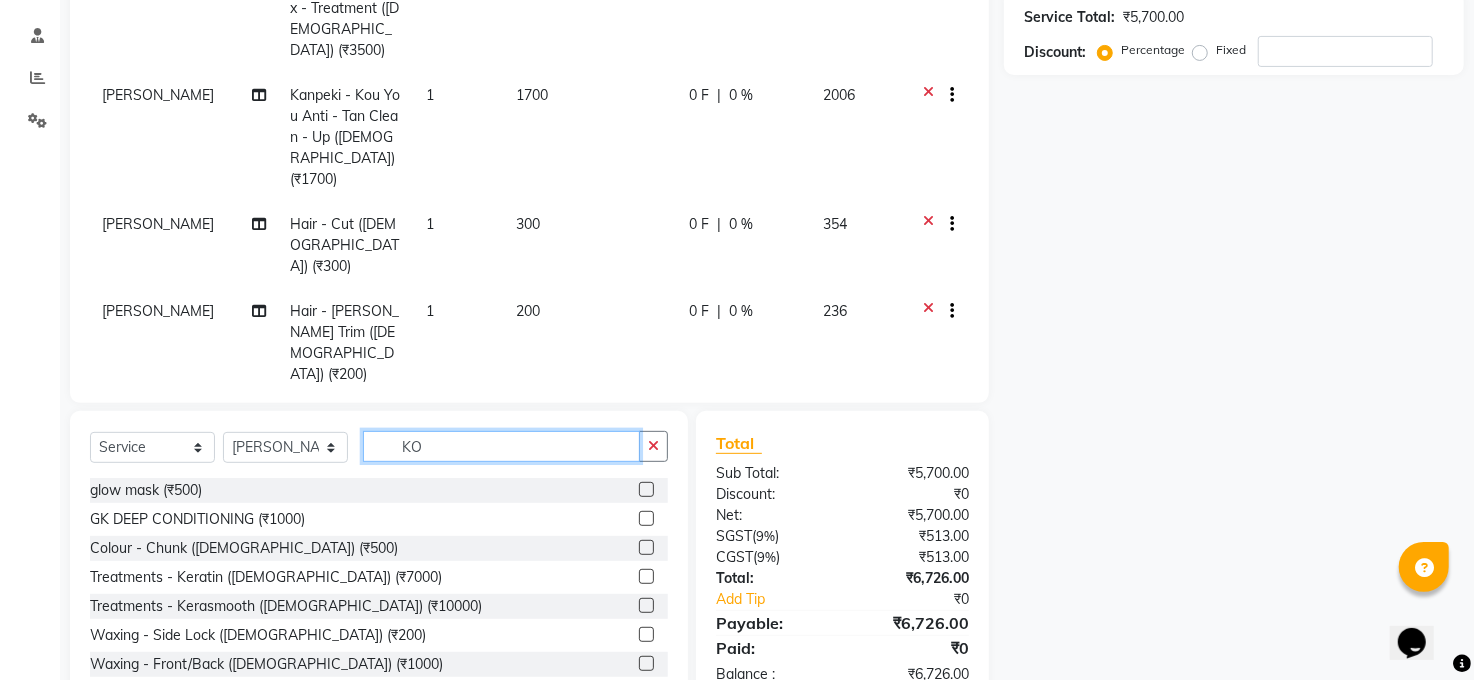 scroll, scrollTop: 363, scrollLeft: 0, axis: vertical 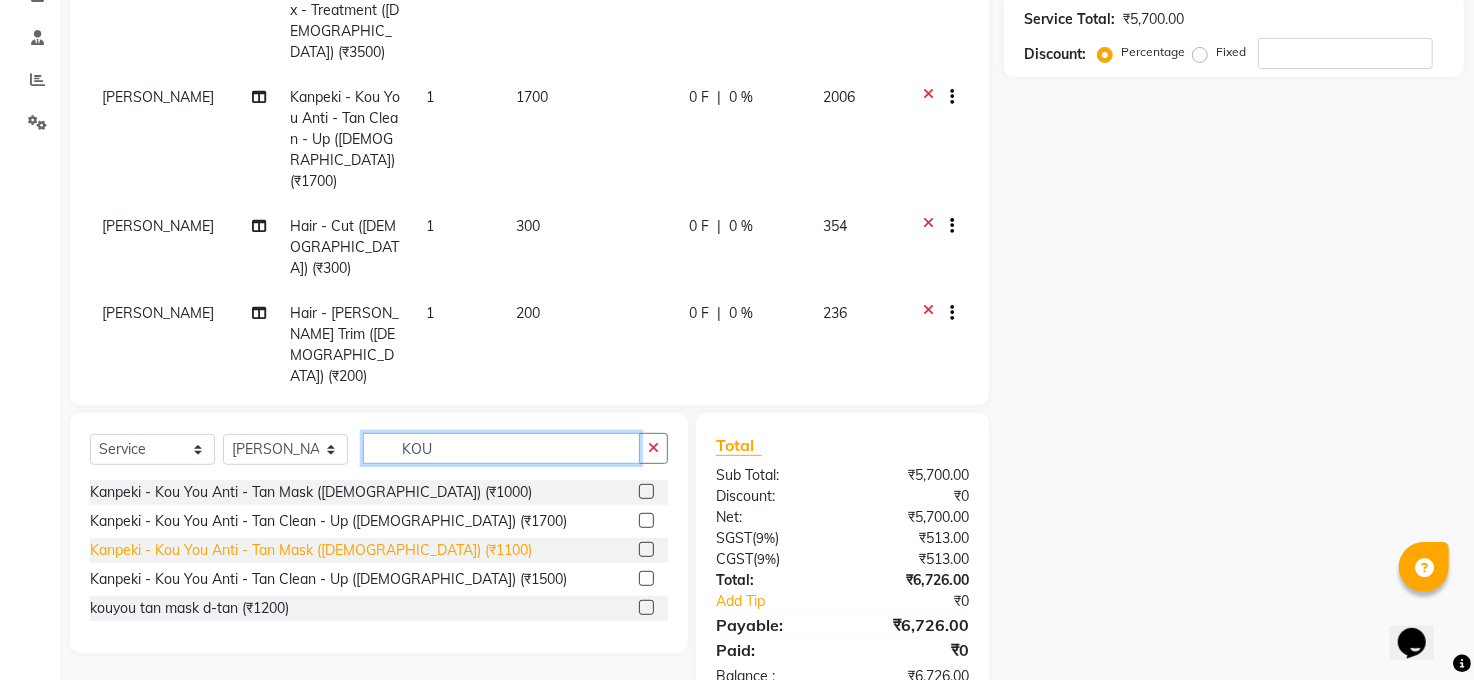 type on "KOU" 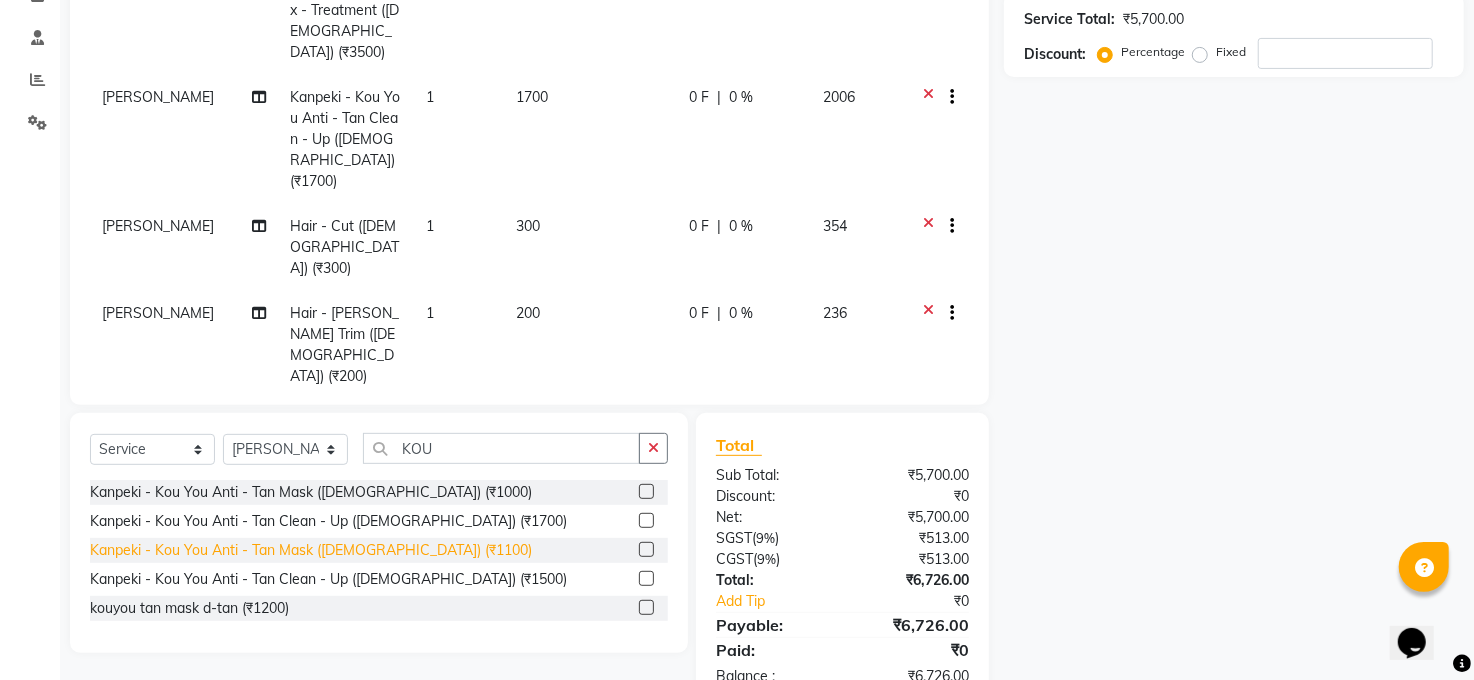click on "Kanpeki - Kou You Anti - Tan Mask (Male) (₹1100)" 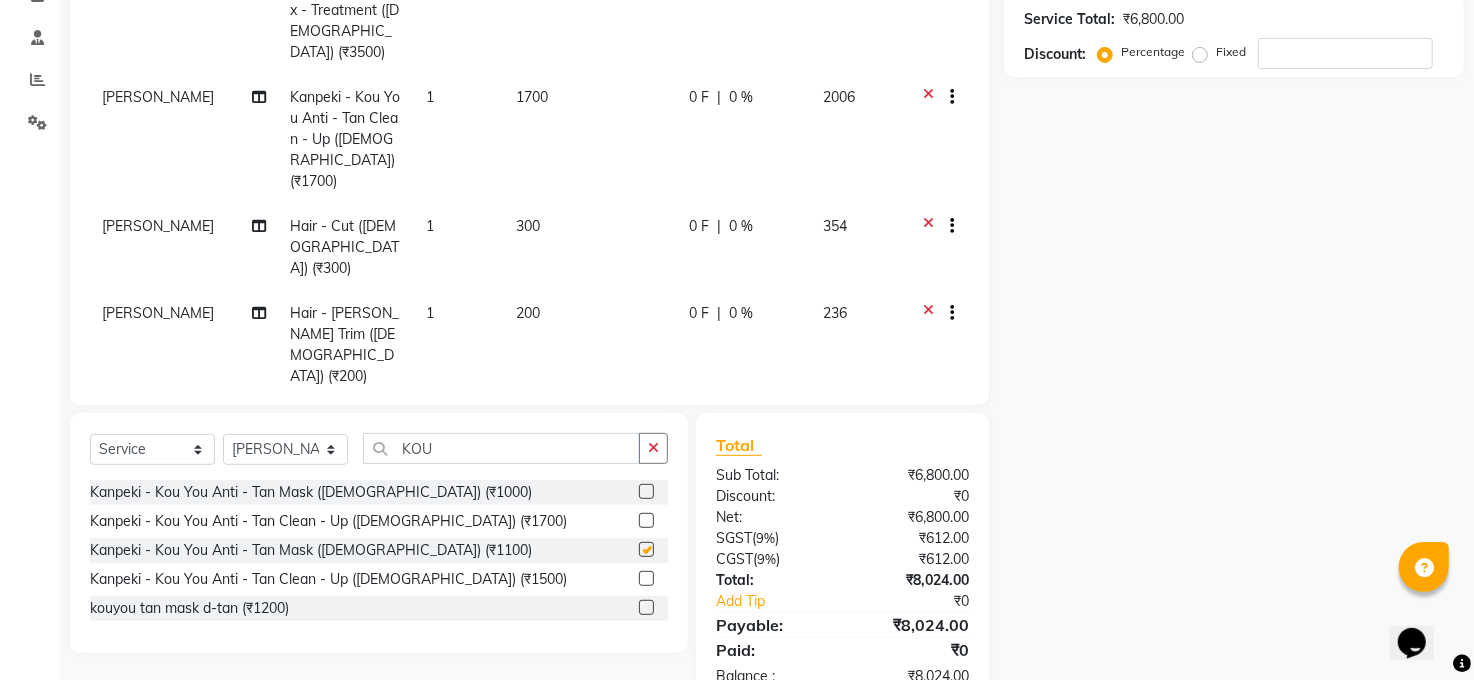 checkbox on "false" 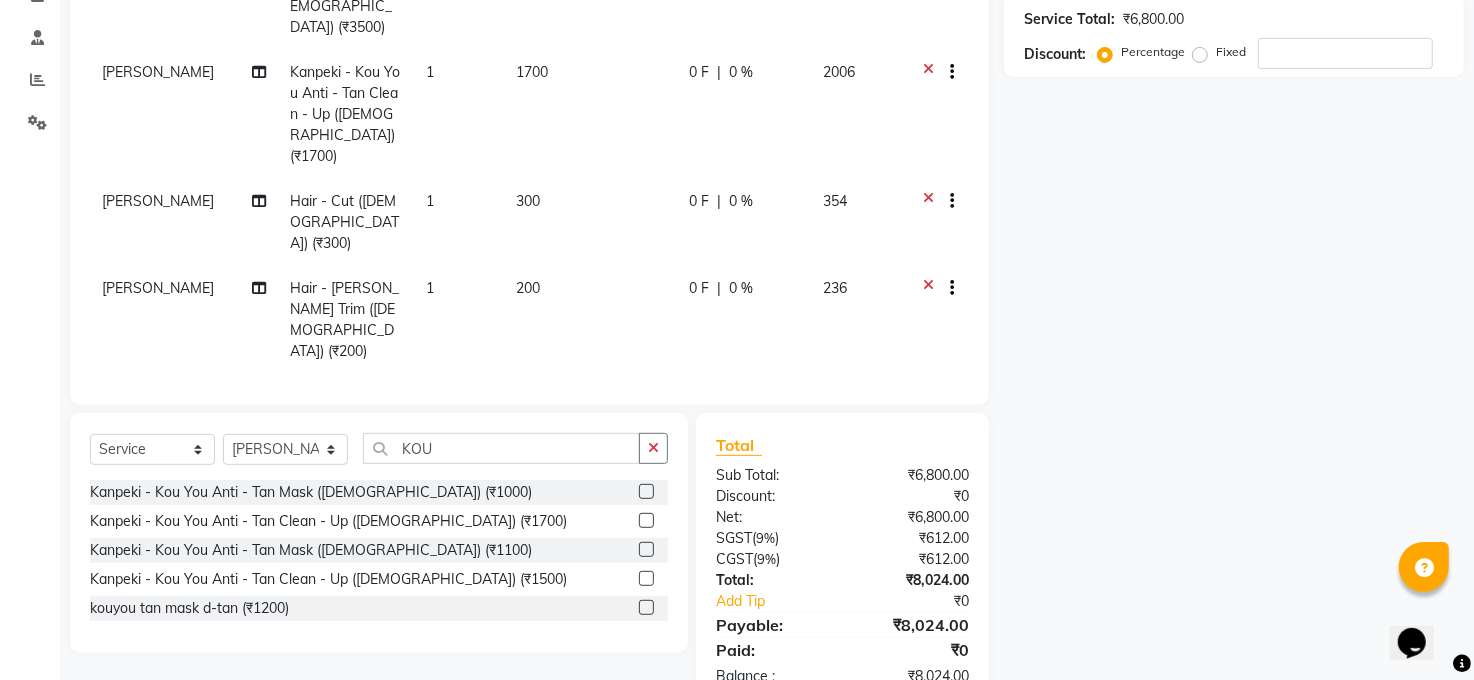 scroll, scrollTop: 30, scrollLeft: 0, axis: vertical 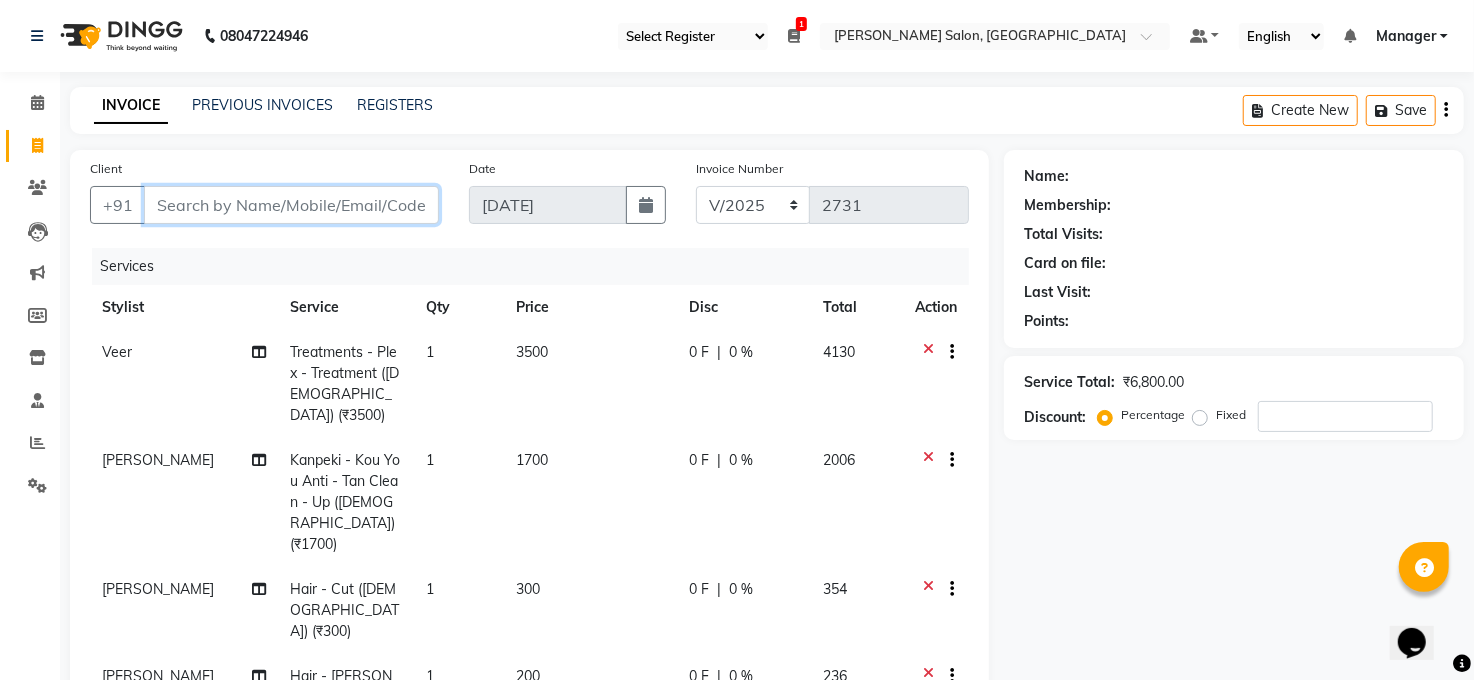 click on "Client" at bounding box center [291, 205] 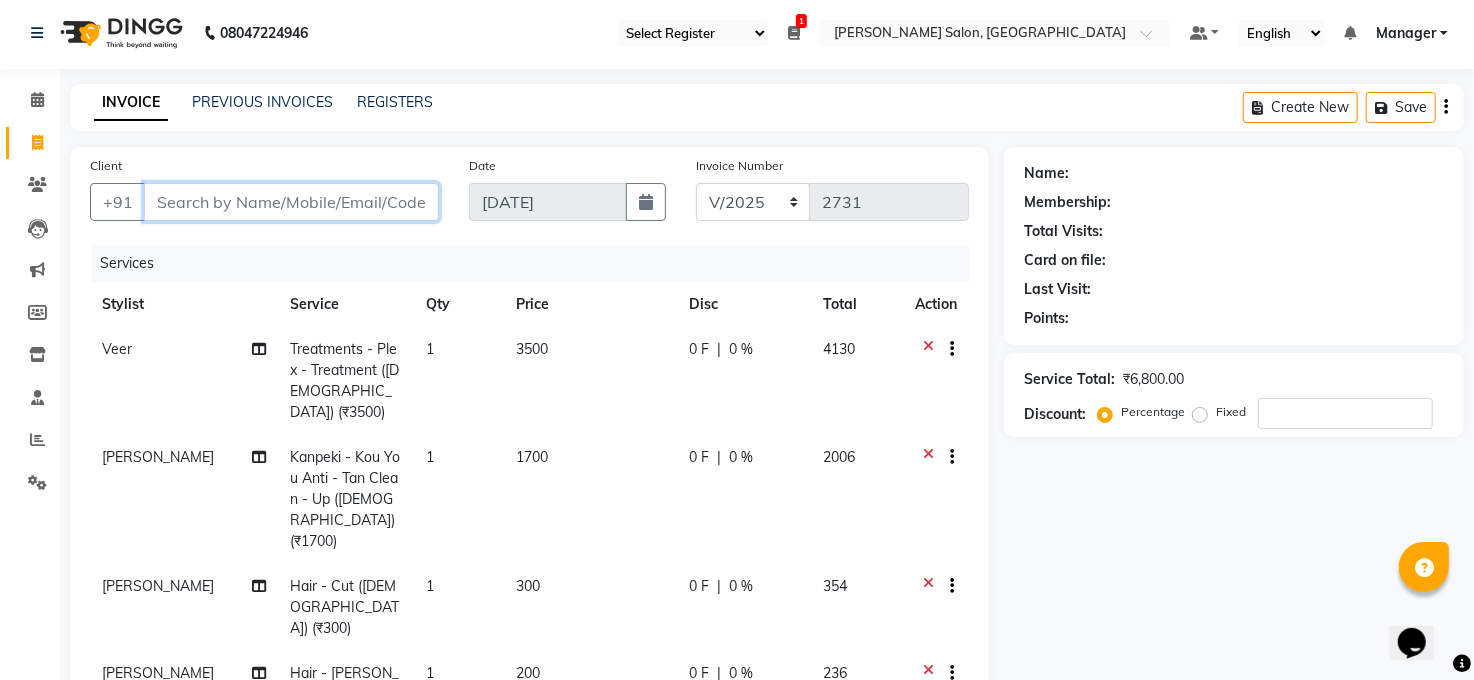 scroll, scrollTop: 0, scrollLeft: 0, axis: both 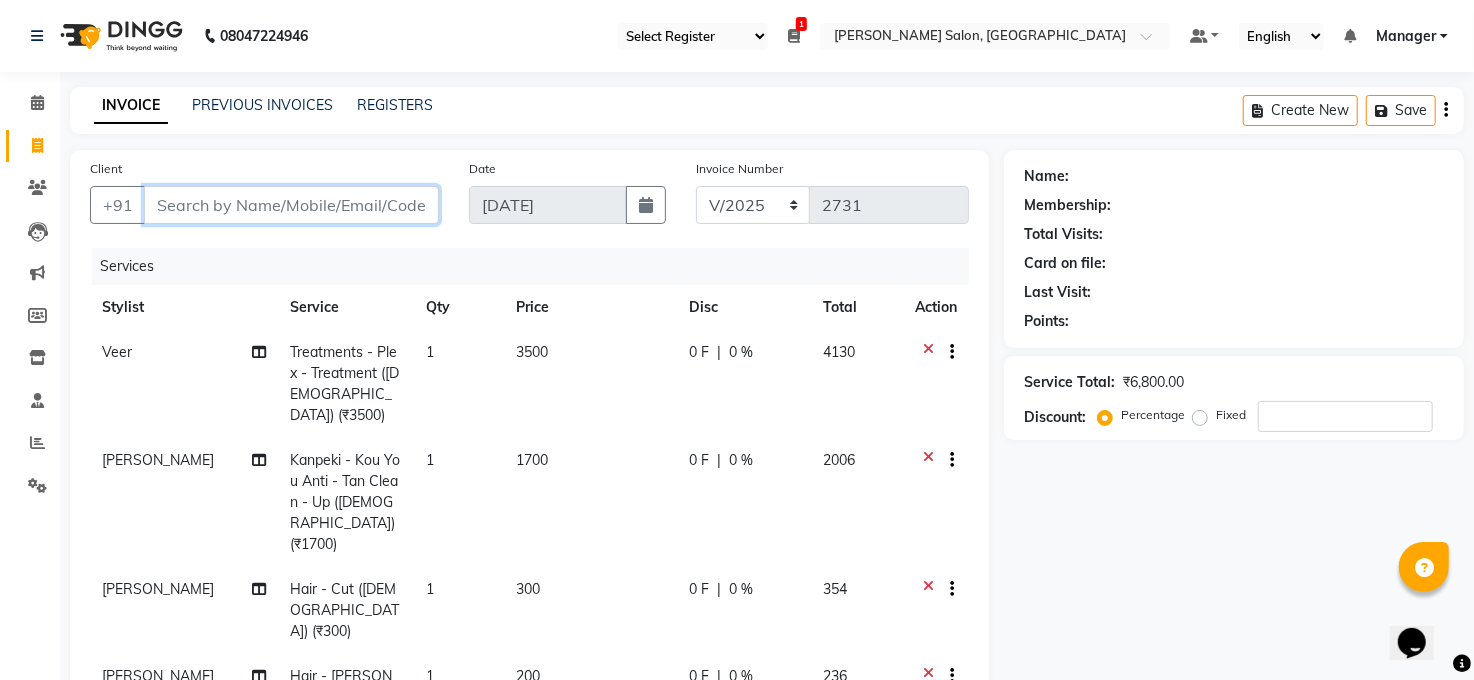 type on "9" 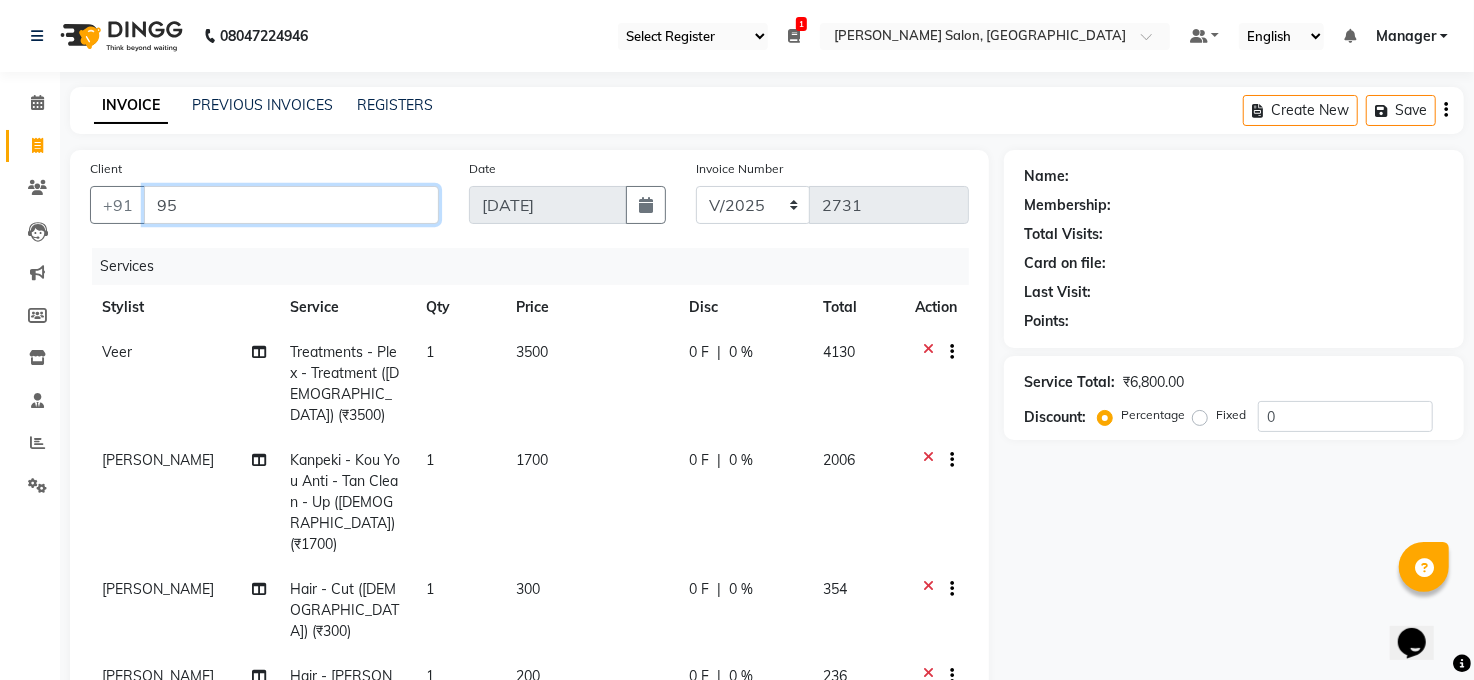 type on "9" 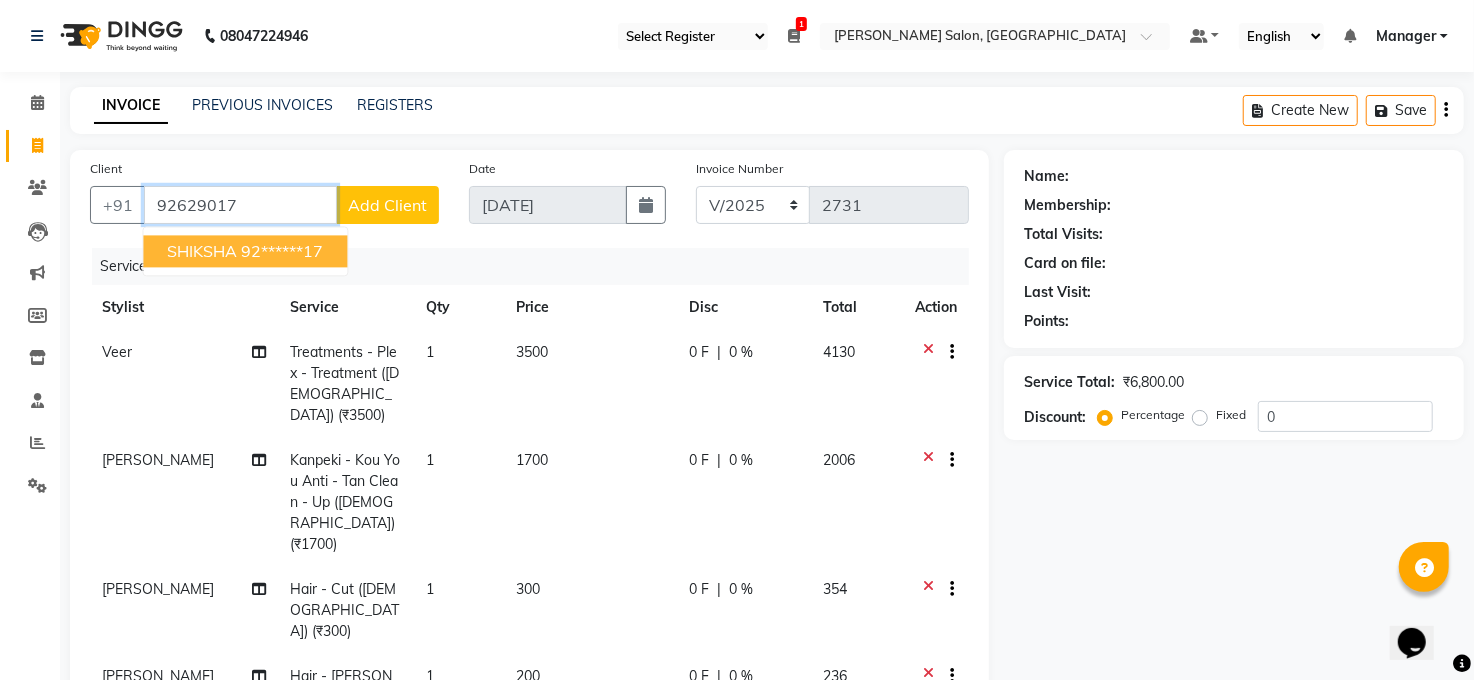 click on "SHIKSHA" at bounding box center (202, 251) 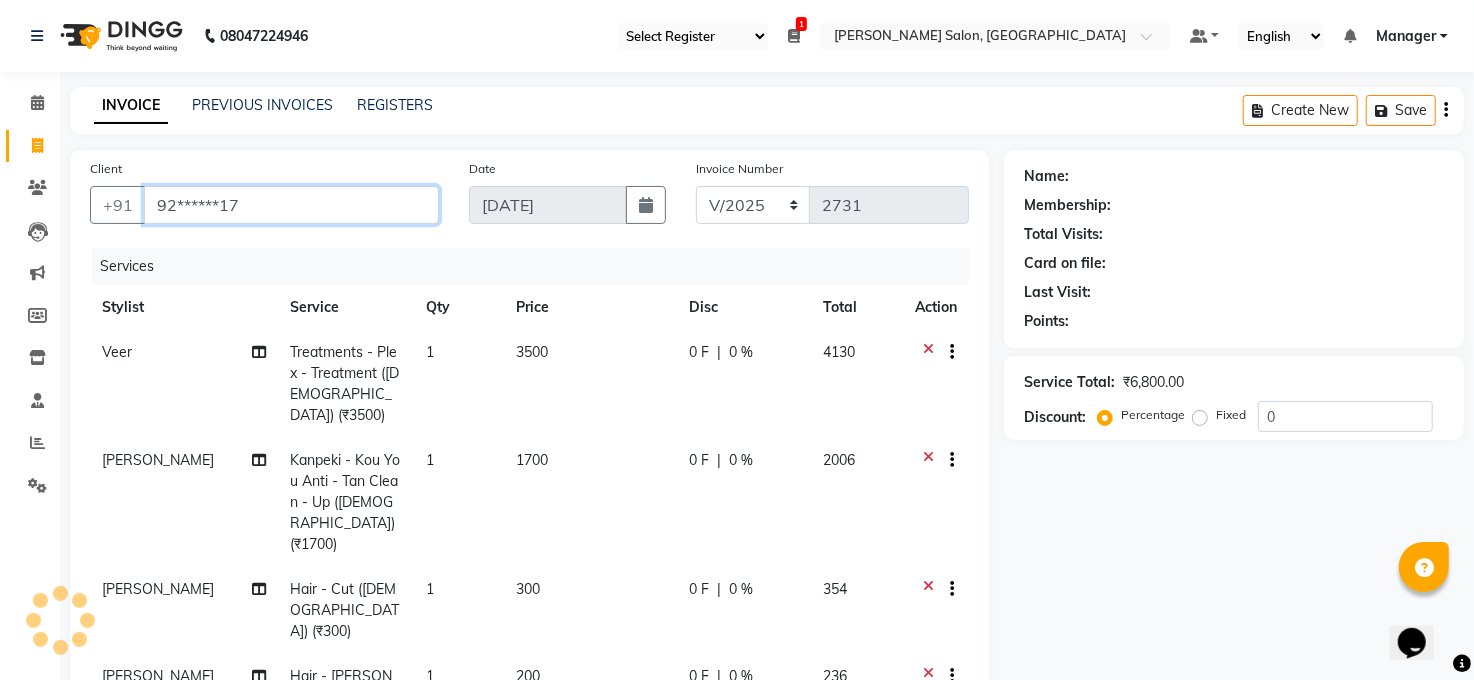 type on "92******17" 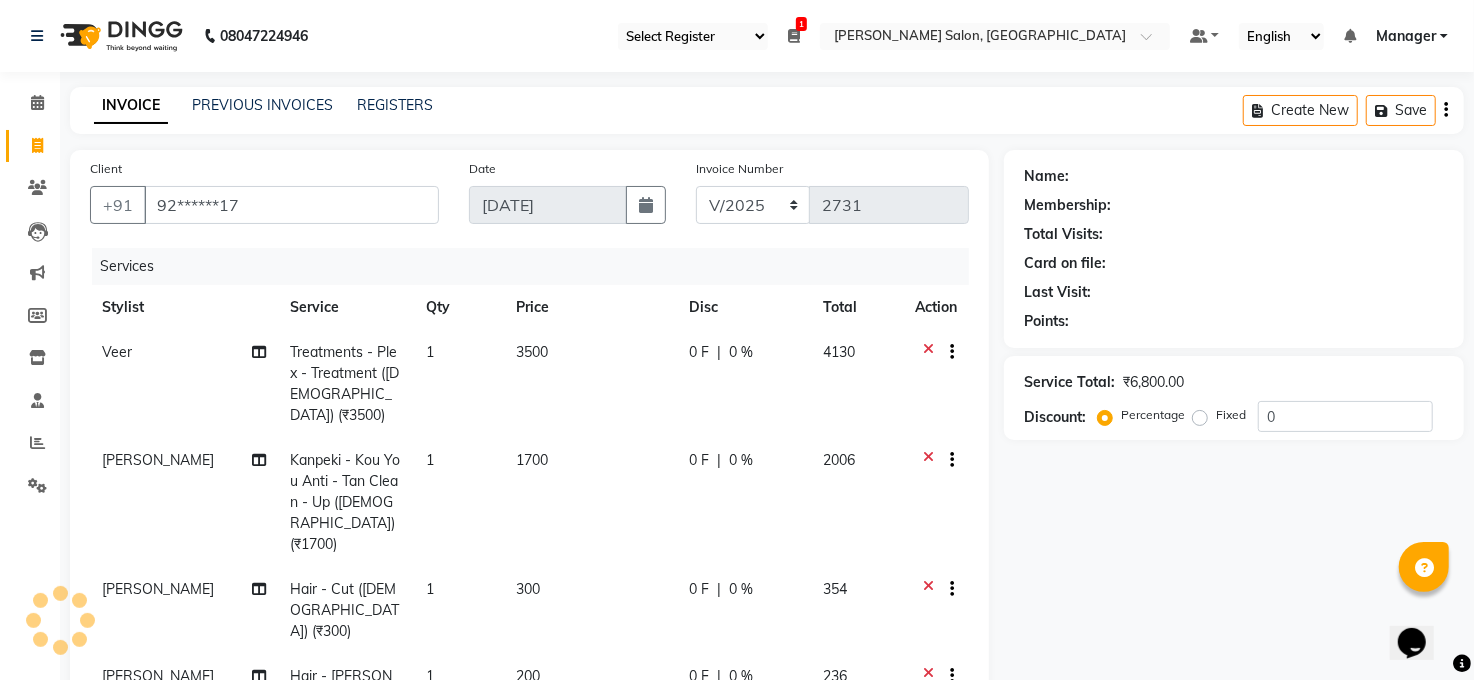 select on "1: Object" 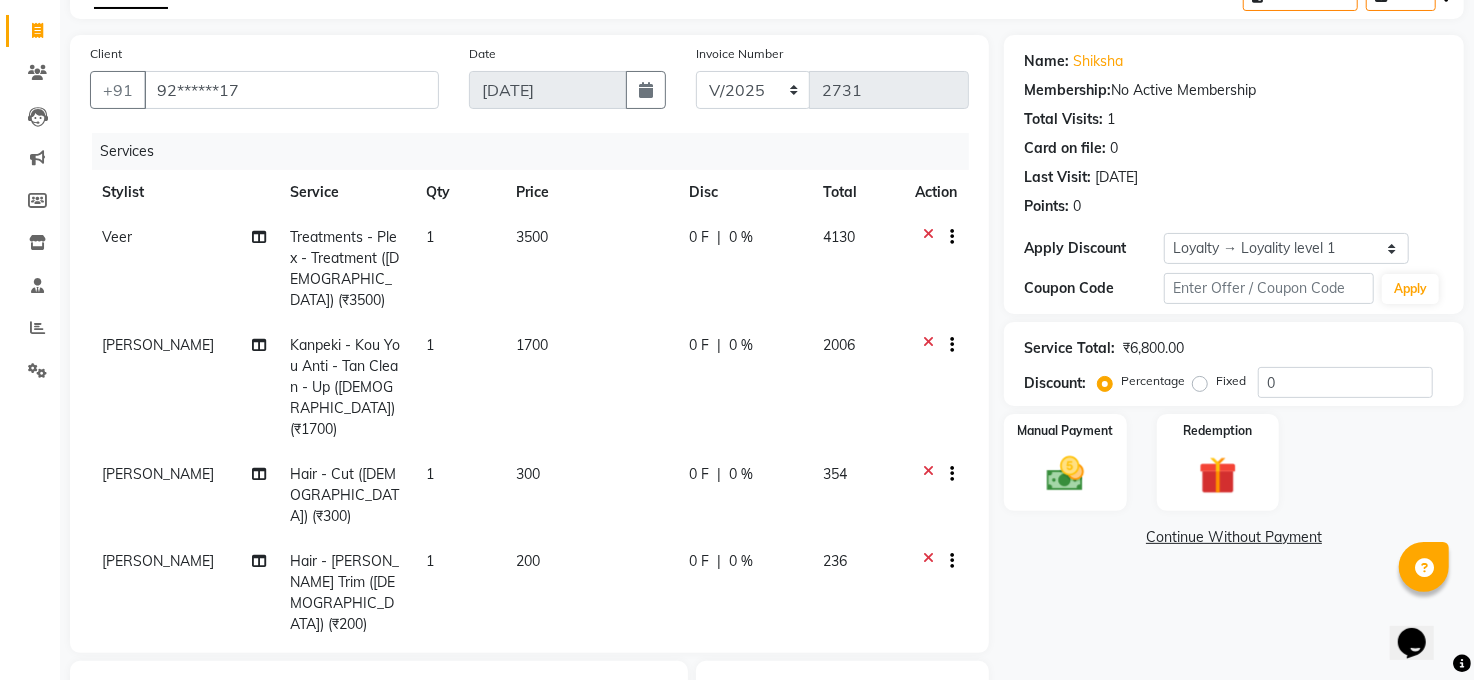 scroll, scrollTop: 0, scrollLeft: 0, axis: both 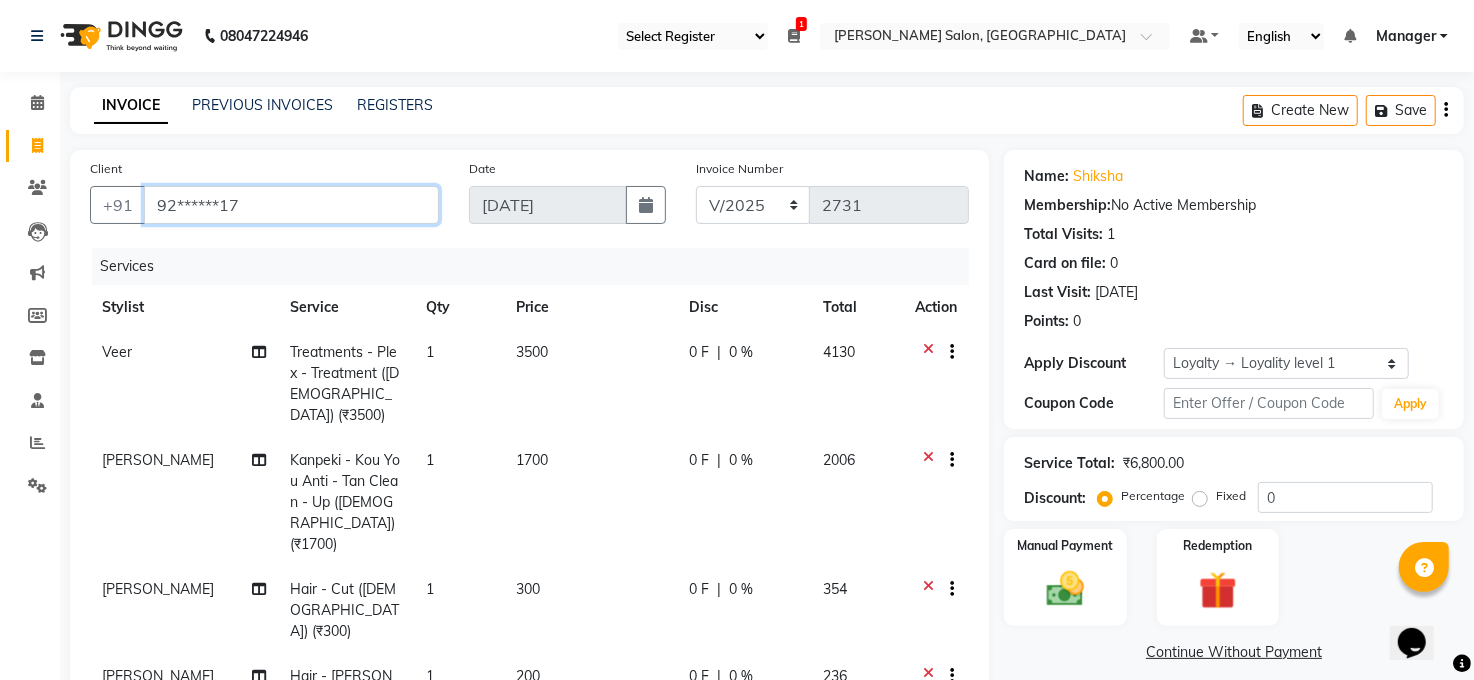 click on "92******17" at bounding box center [291, 205] 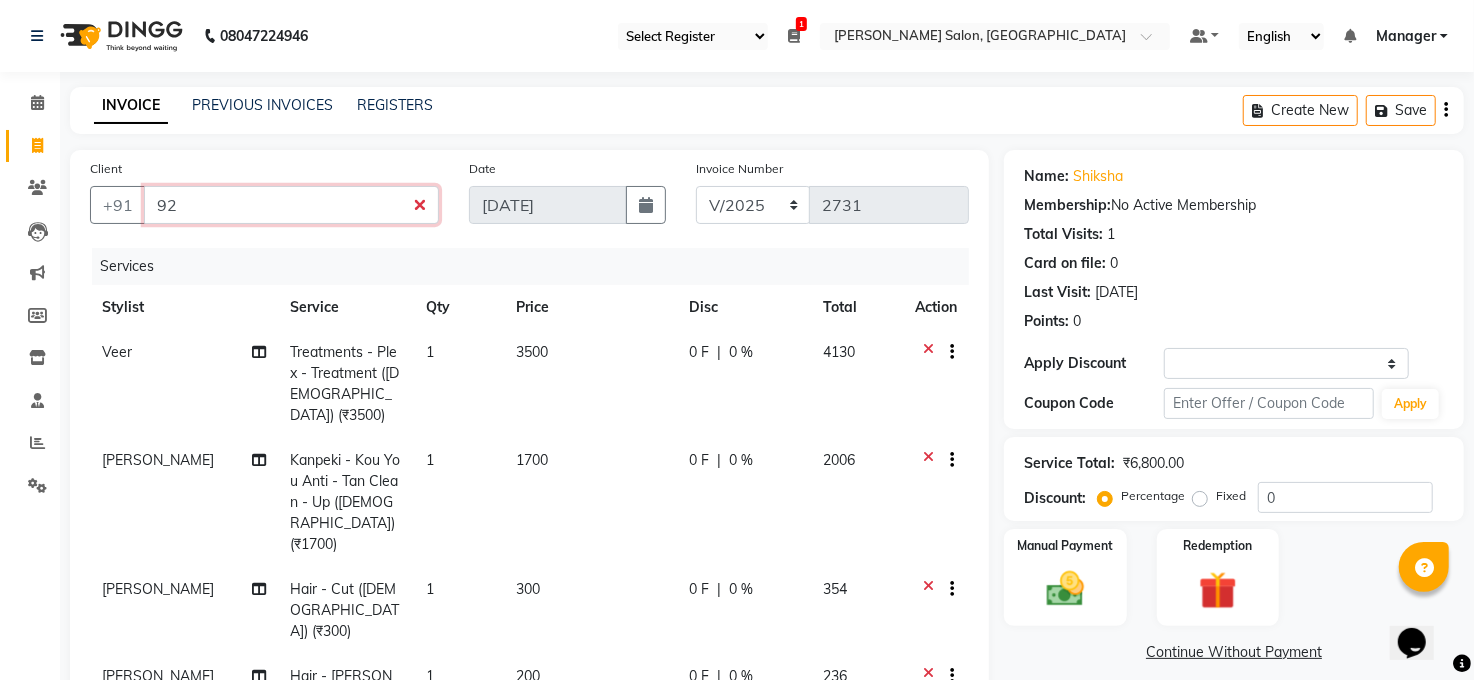 type on "9" 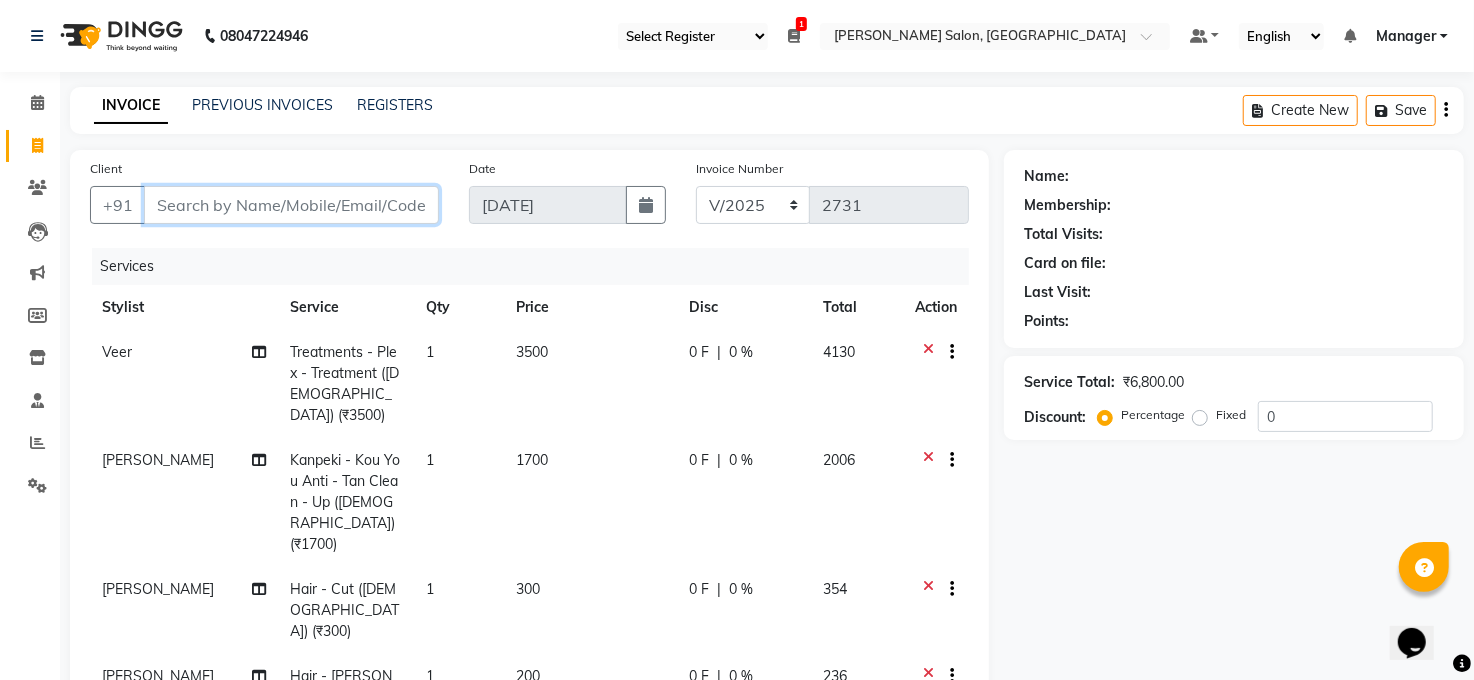 click on "Client" at bounding box center (291, 205) 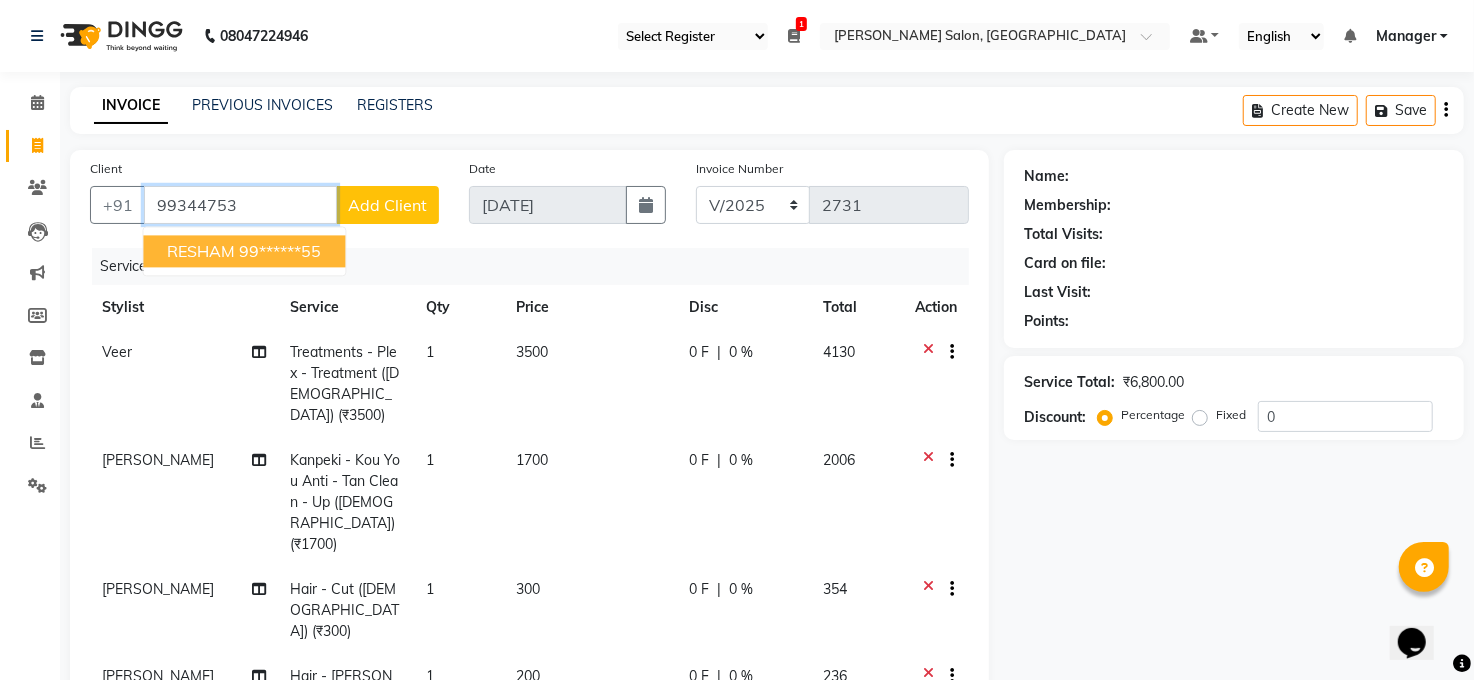 click on "RESHAM" at bounding box center [201, 251] 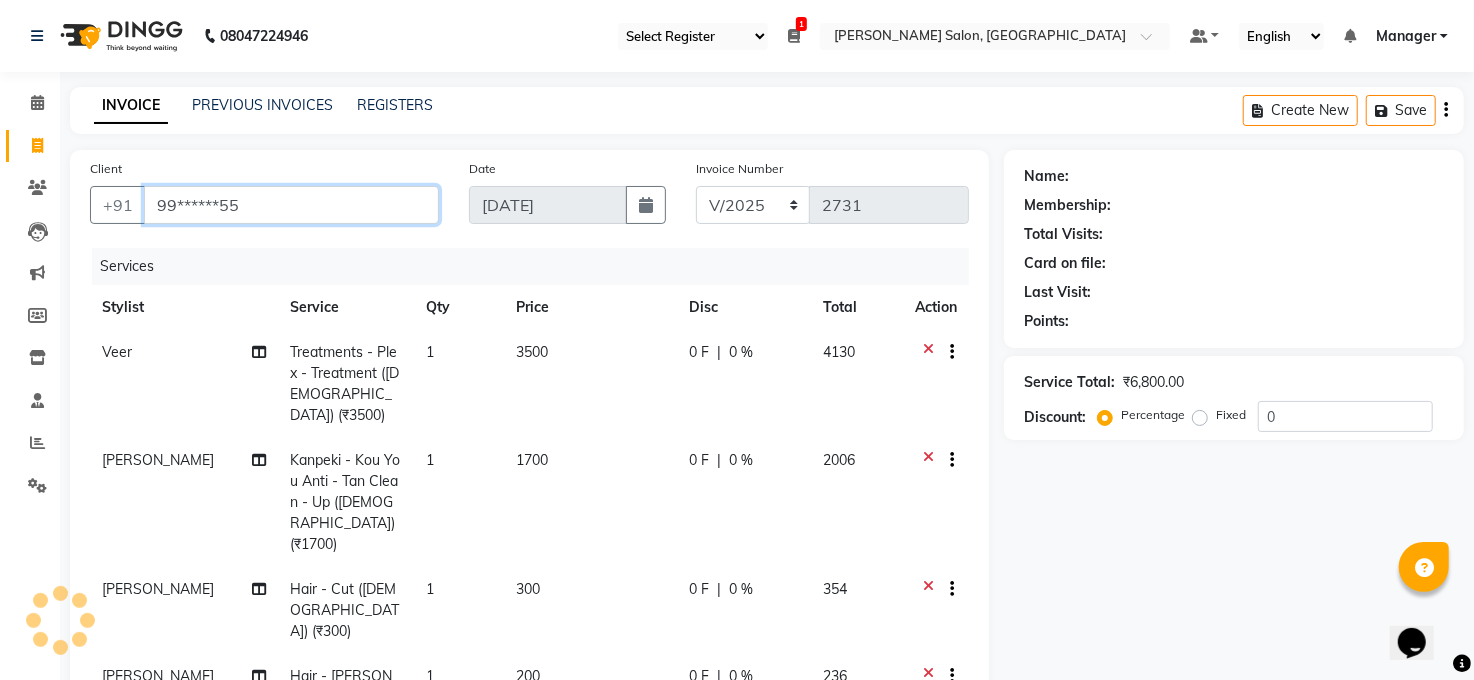 type on "99******55" 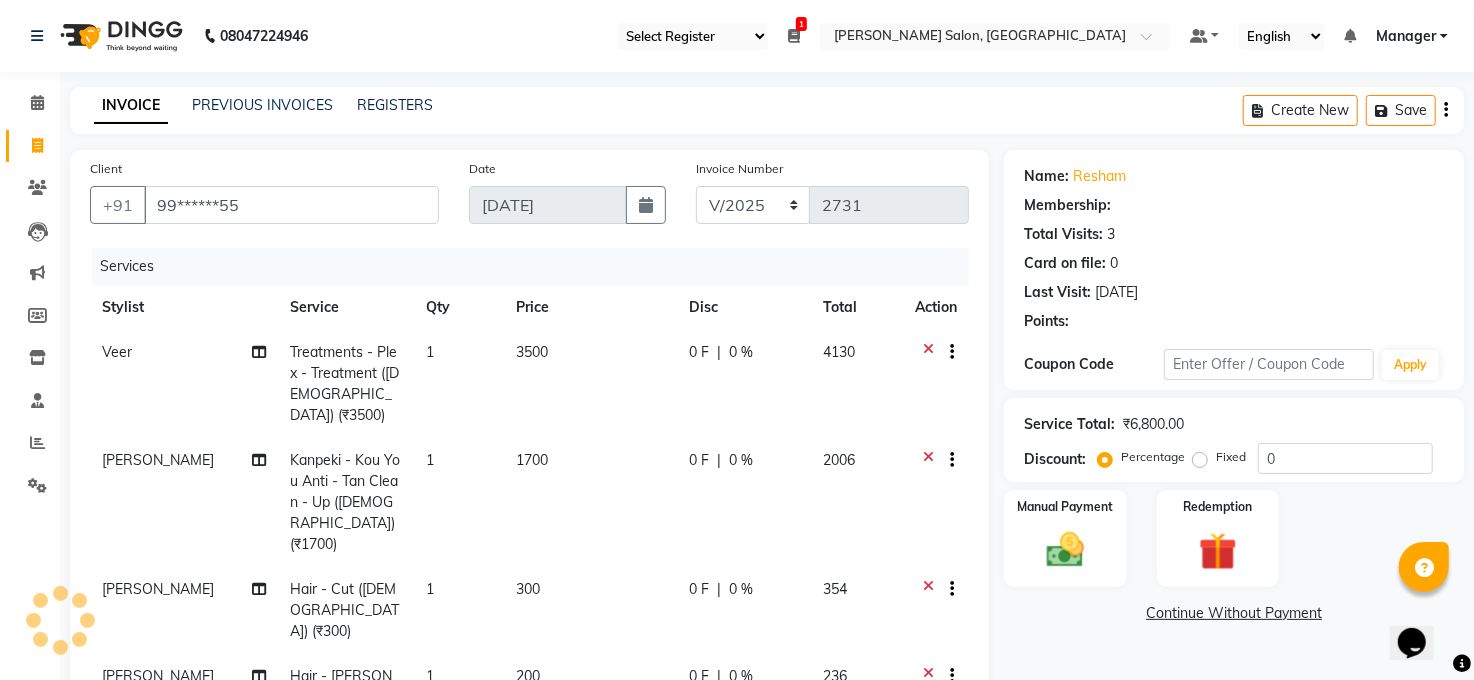 select on "1: Object" 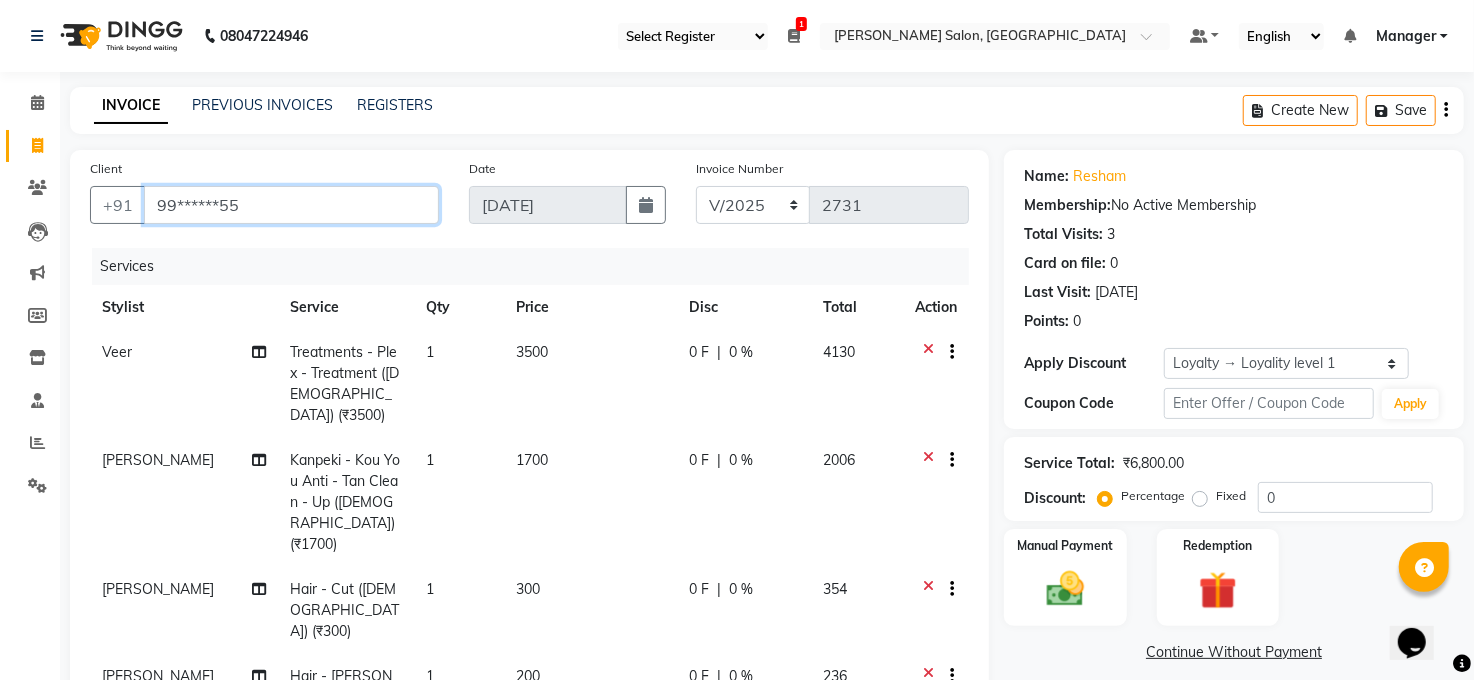 click on "99******55" at bounding box center (291, 205) 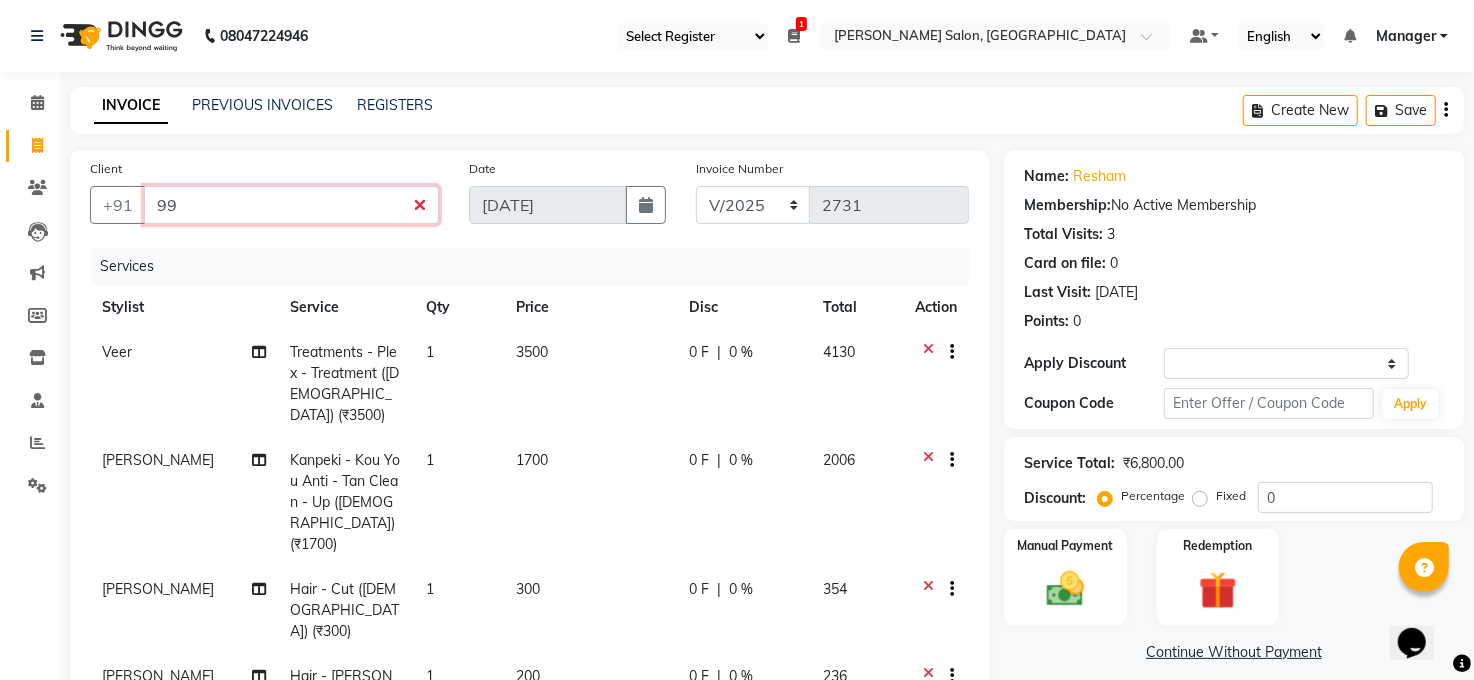 type on "9" 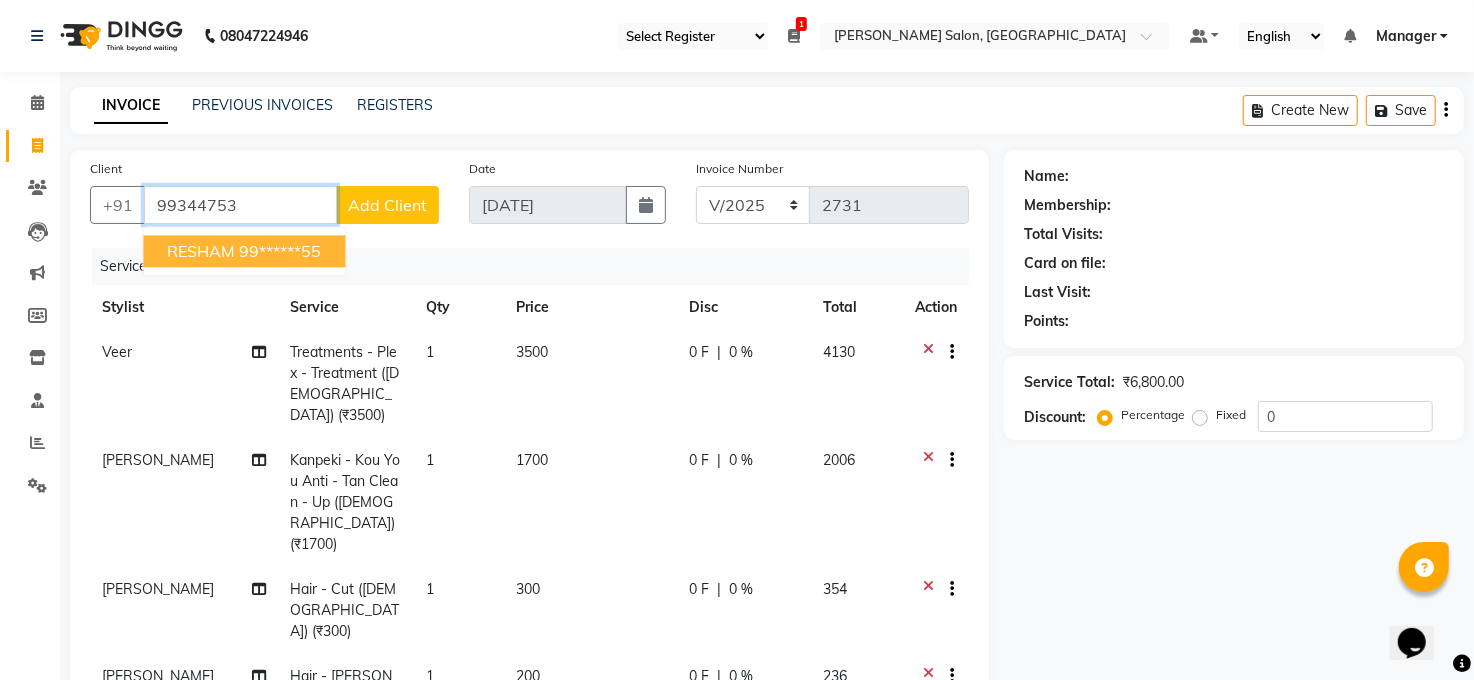 click on "99******55" at bounding box center (280, 251) 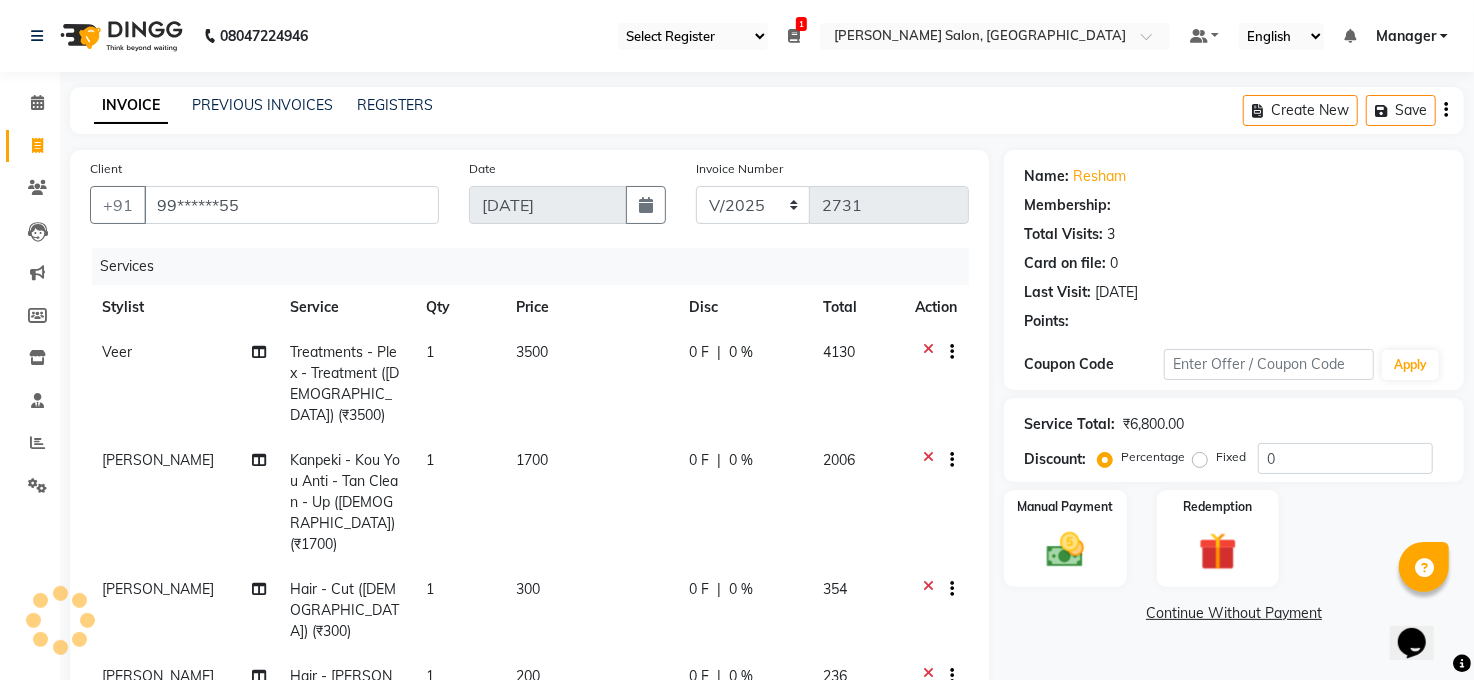 select on "1: Object" 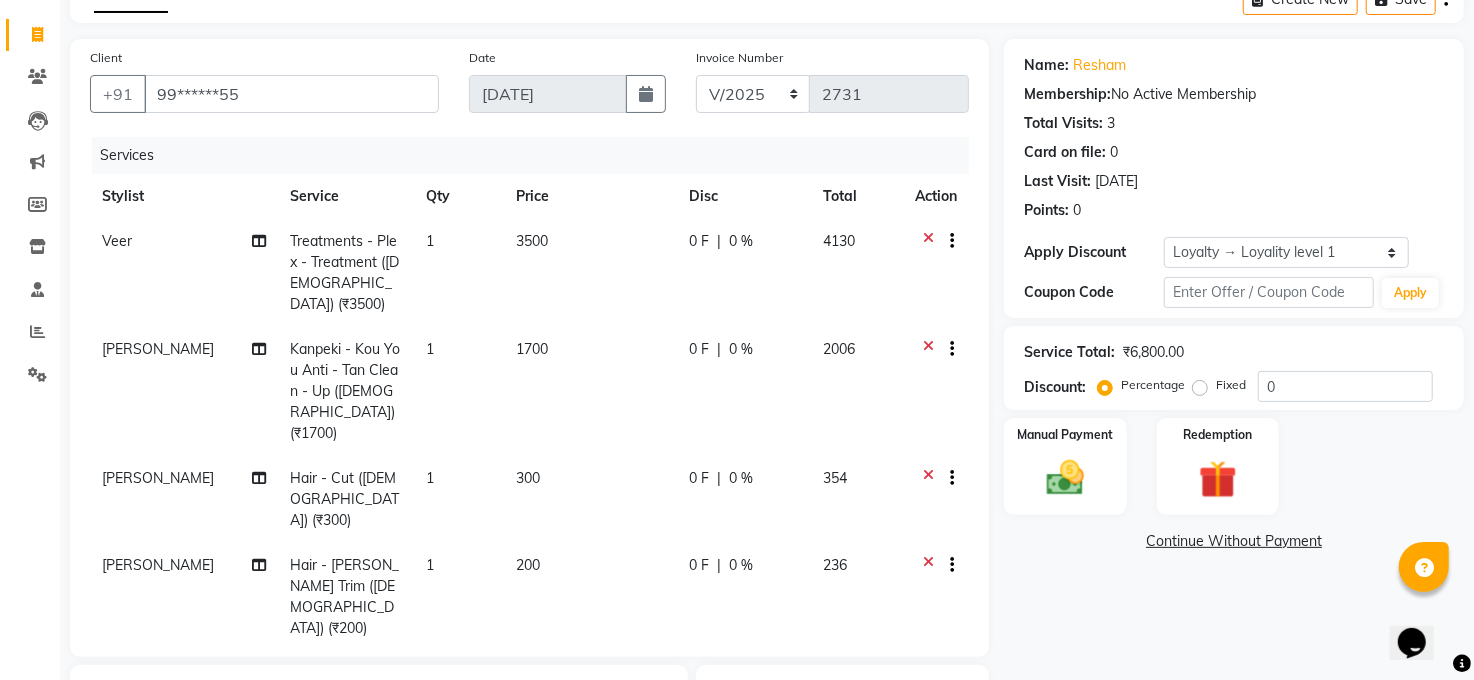 scroll, scrollTop: 0, scrollLeft: 0, axis: both 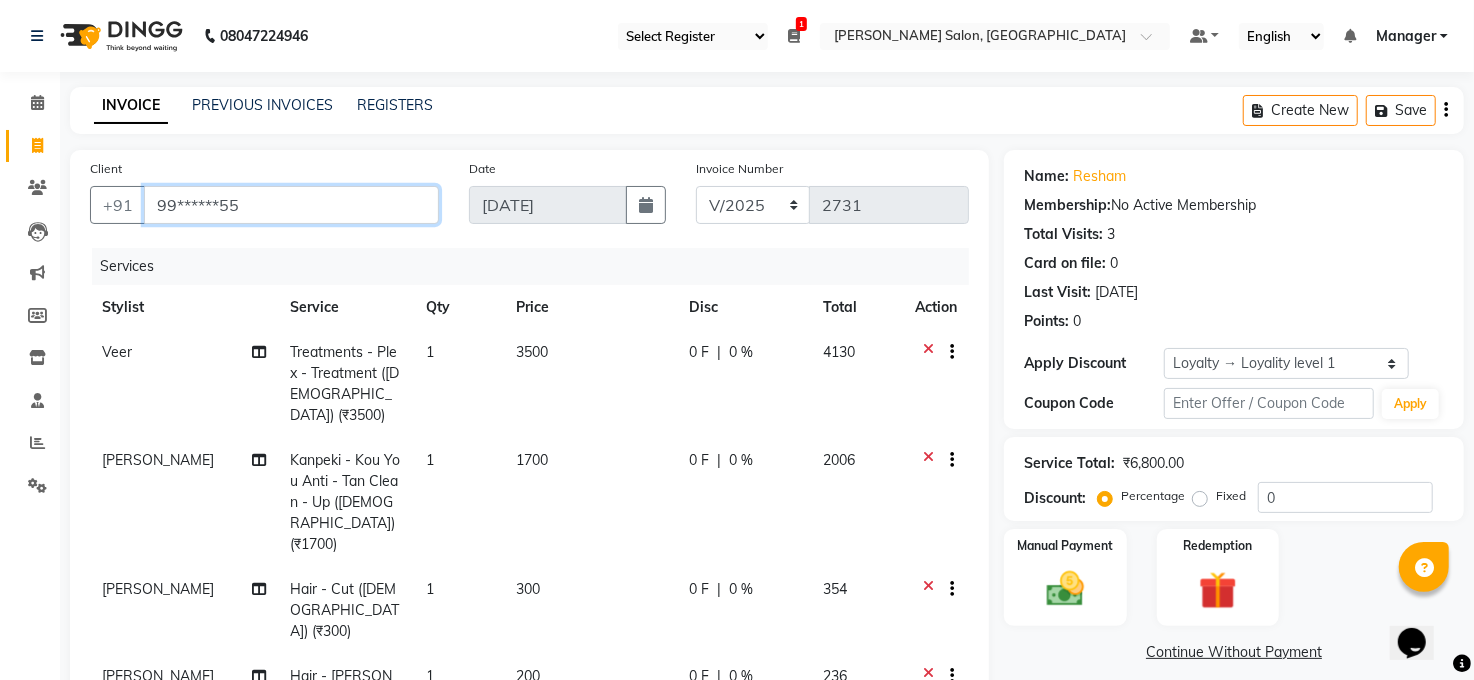 click on "99******55" at bounding box center (291, 205) 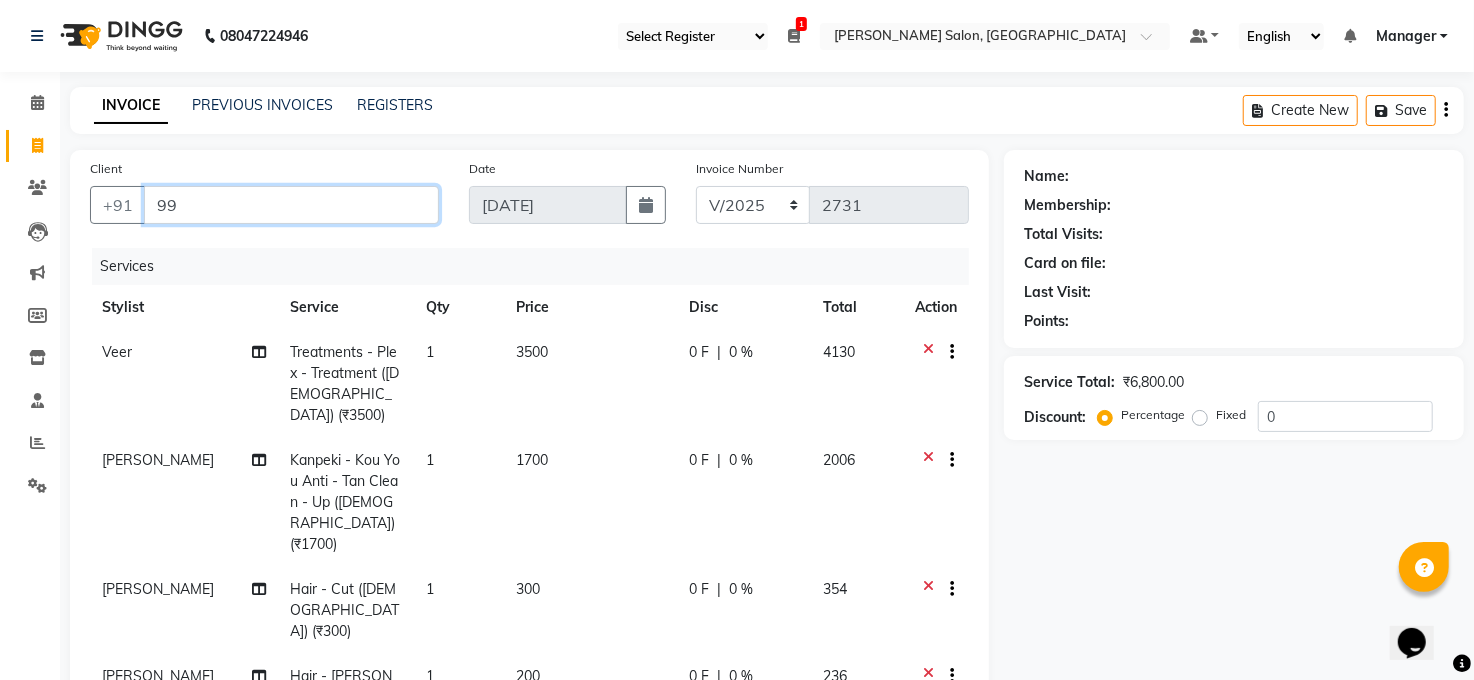 type on "9" 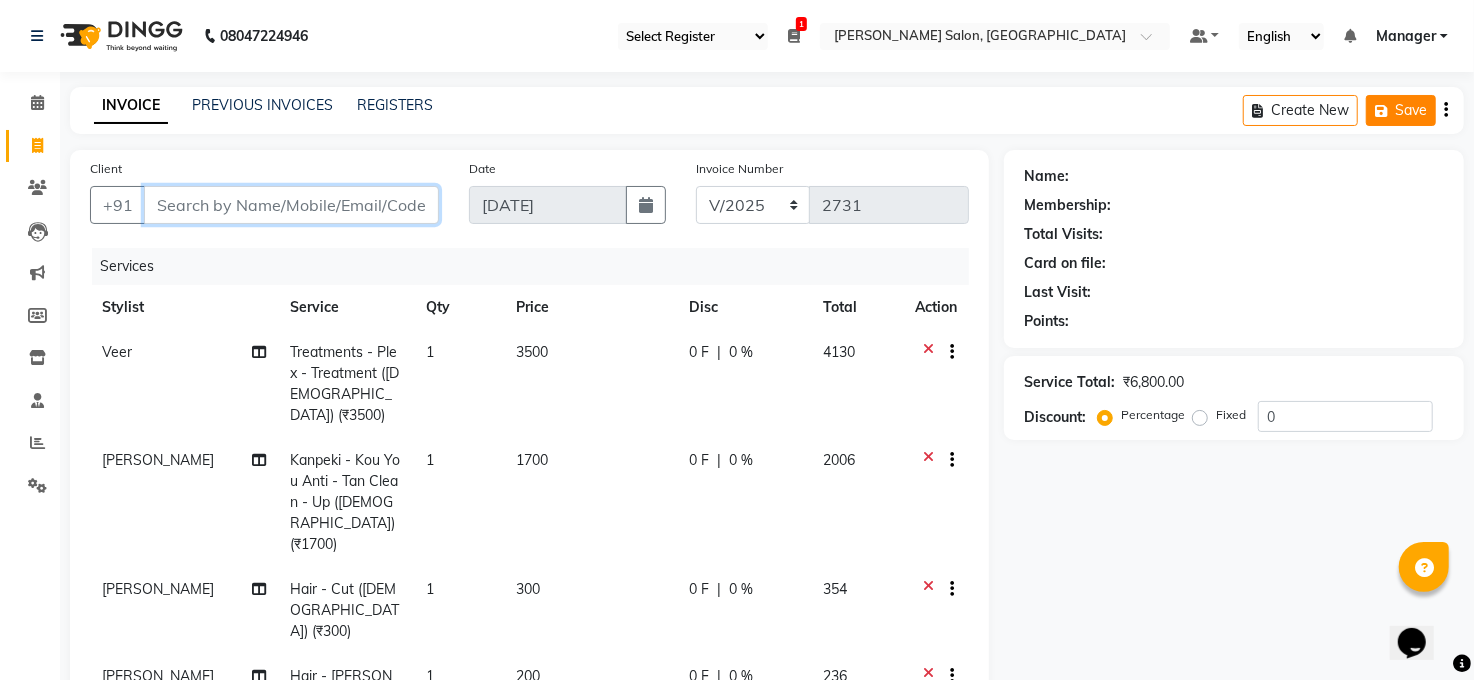 type 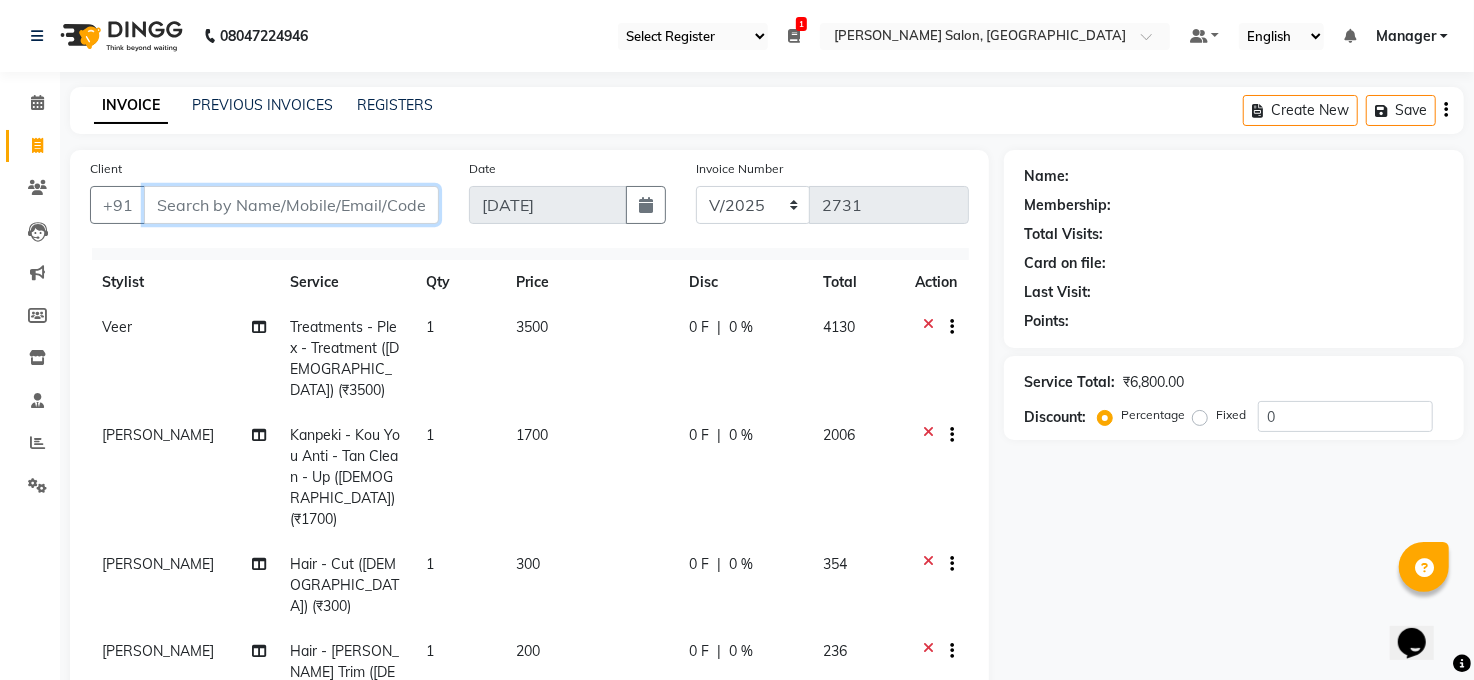 scroll, scrollTop: 30, scrollLeft: 0, axis: vertical 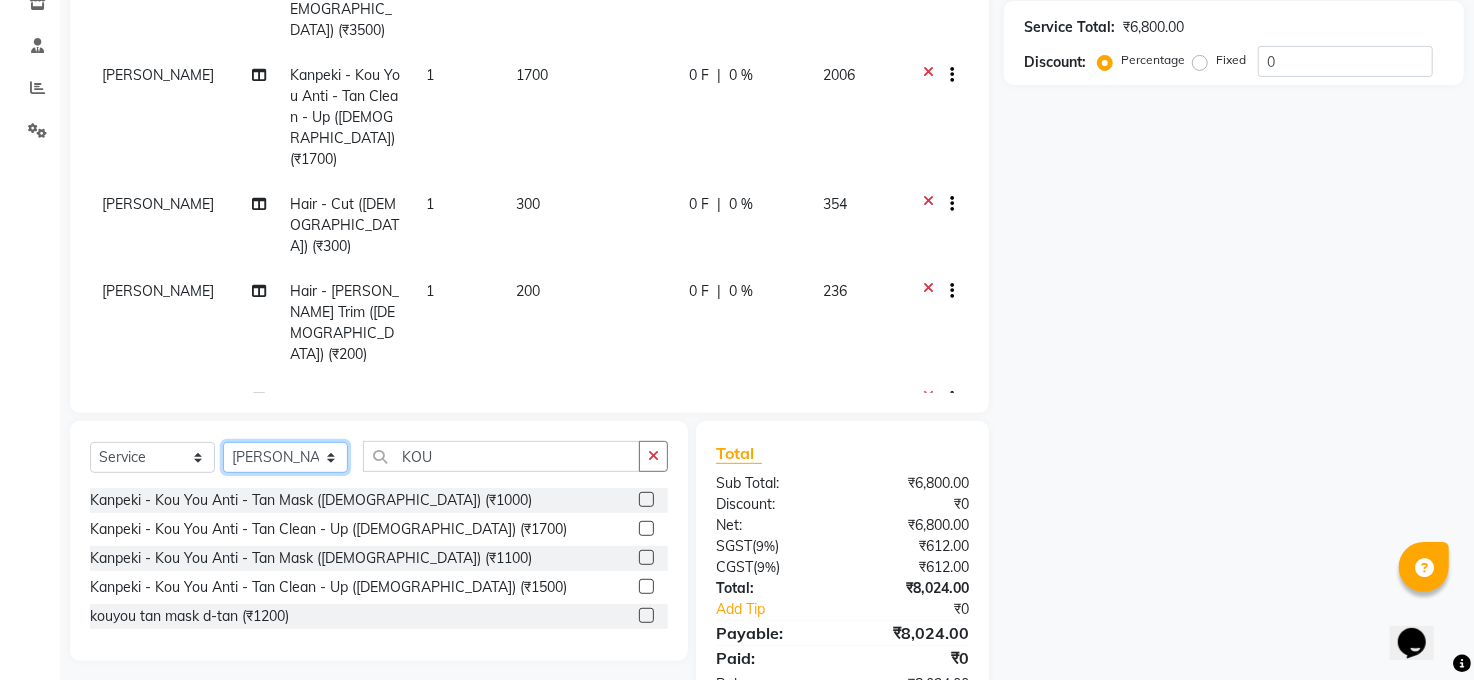 click on "Select Stylist [PERSON_NAME] [PERSON_NAME] [PERSON_NAME] COUNTER  Manager [PERSON_NAME] [PERSON_NAME] [PERSON_NAME] [PERSON_NAME] [PERSON_NAME] Santosh SAURABH [PERSON_NAME] [PERSON_NAME] Veer [PERSON_NAME]" 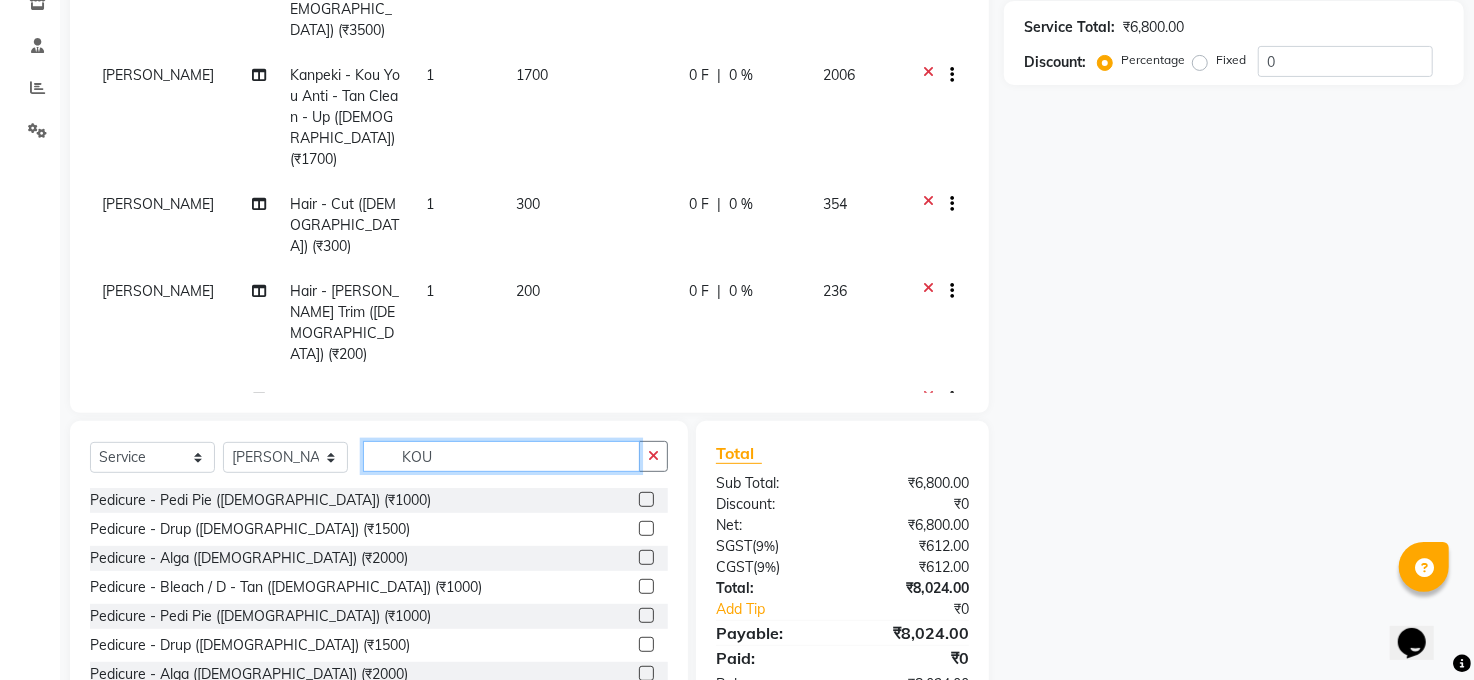 click on "KOU" 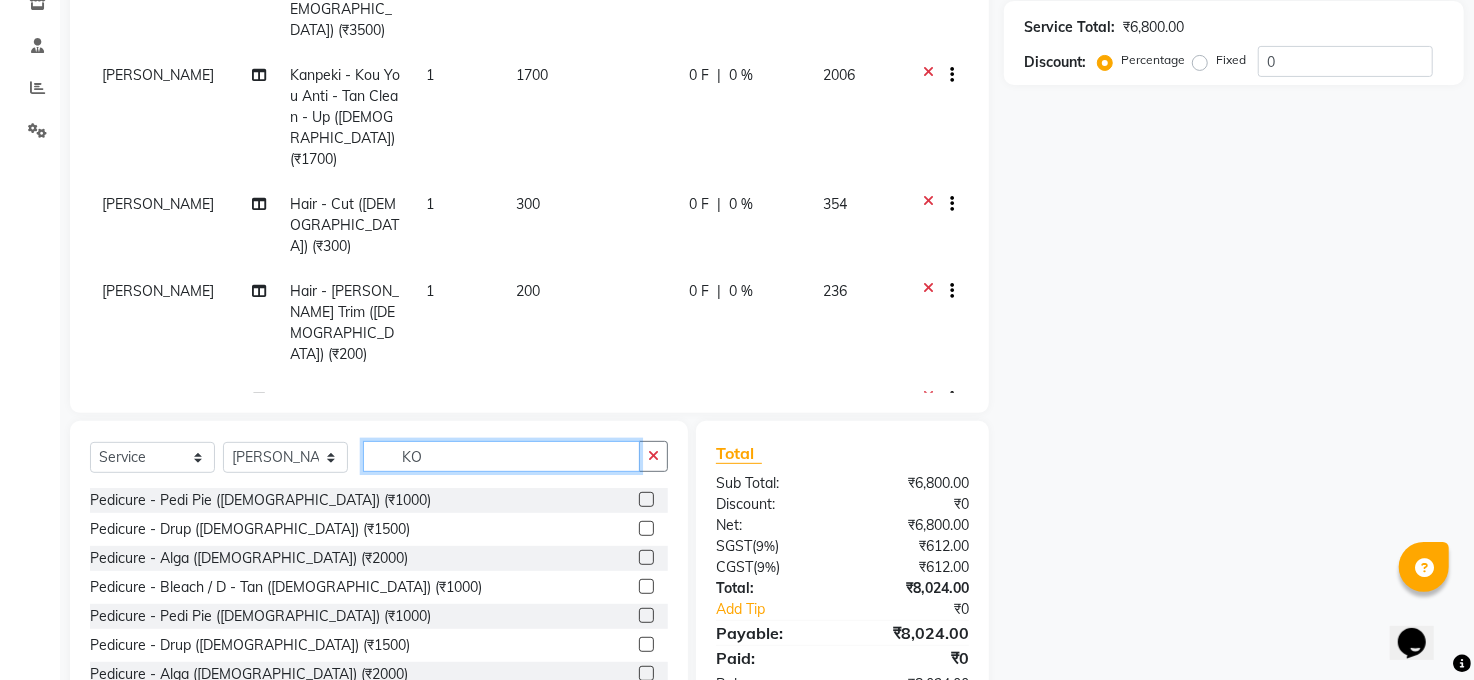 type on "K" 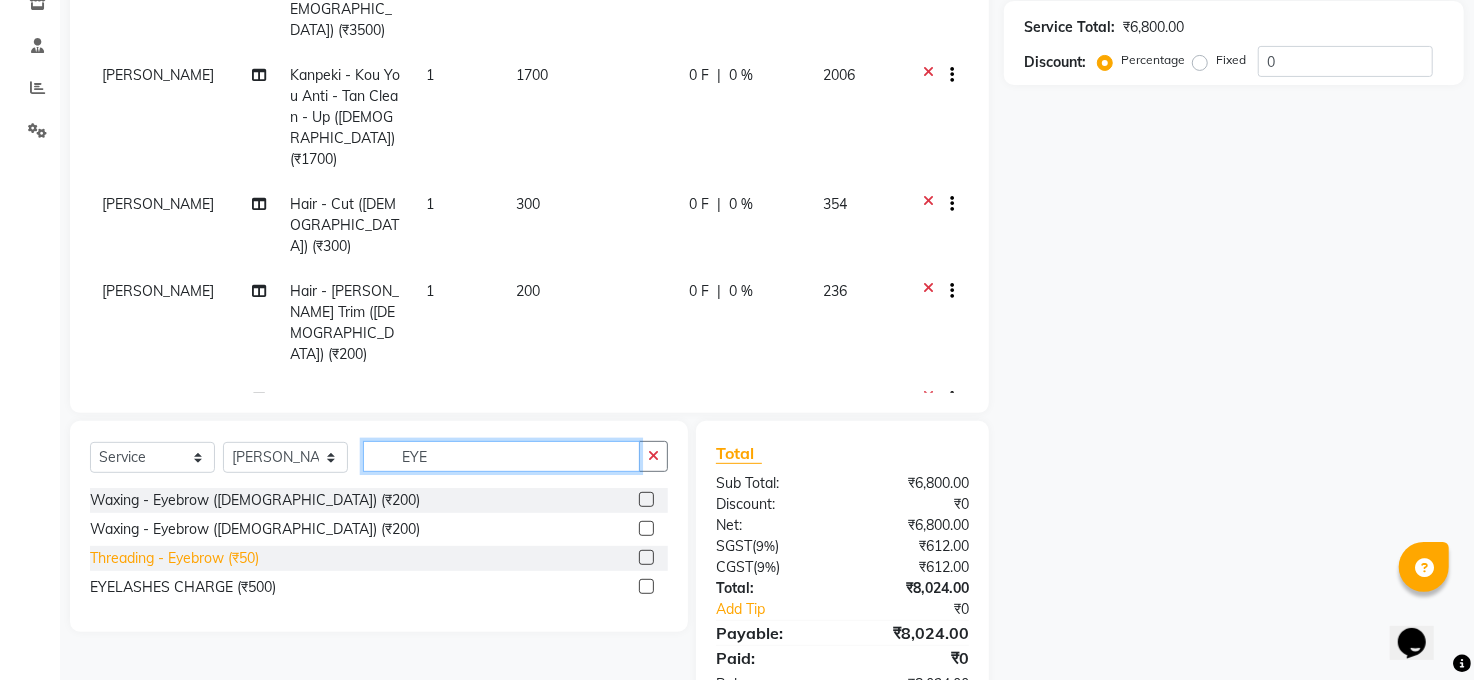 type on "EYE" 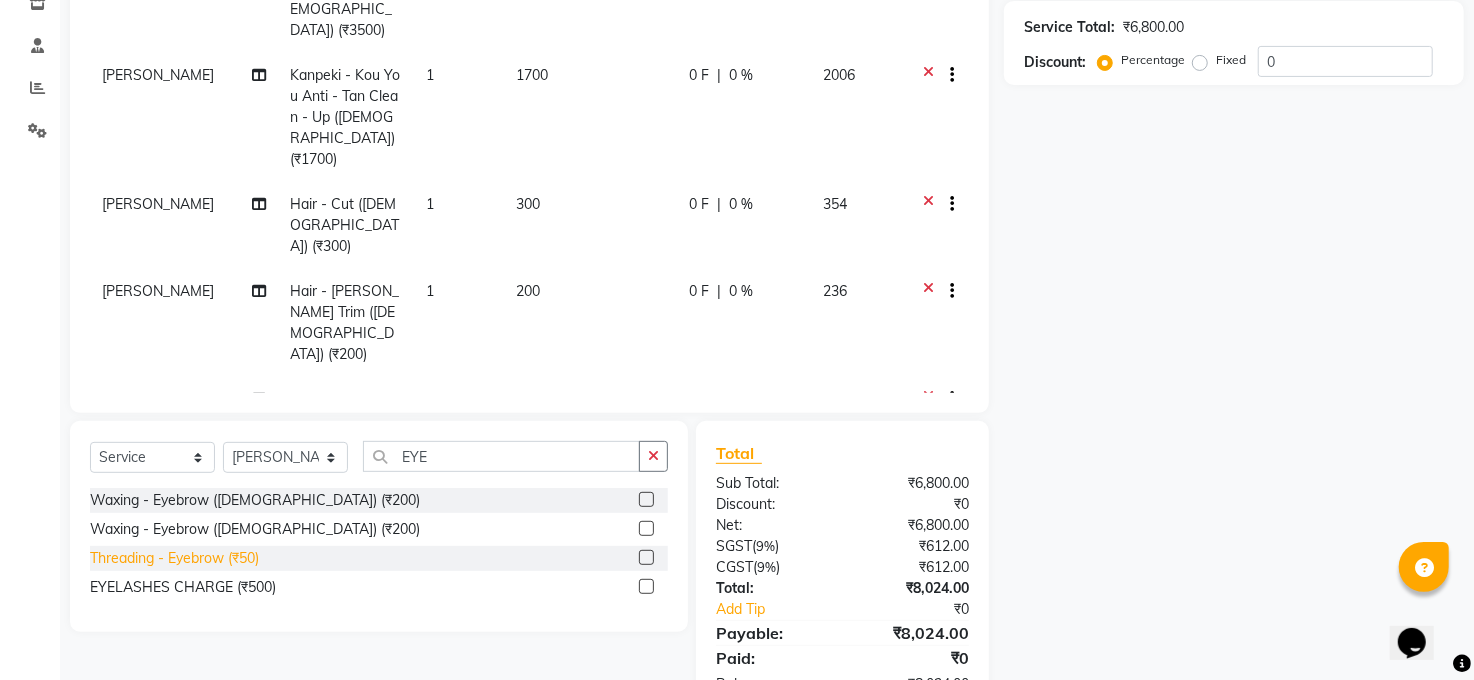 click on "Threading - Eyebrow  (₹50)" 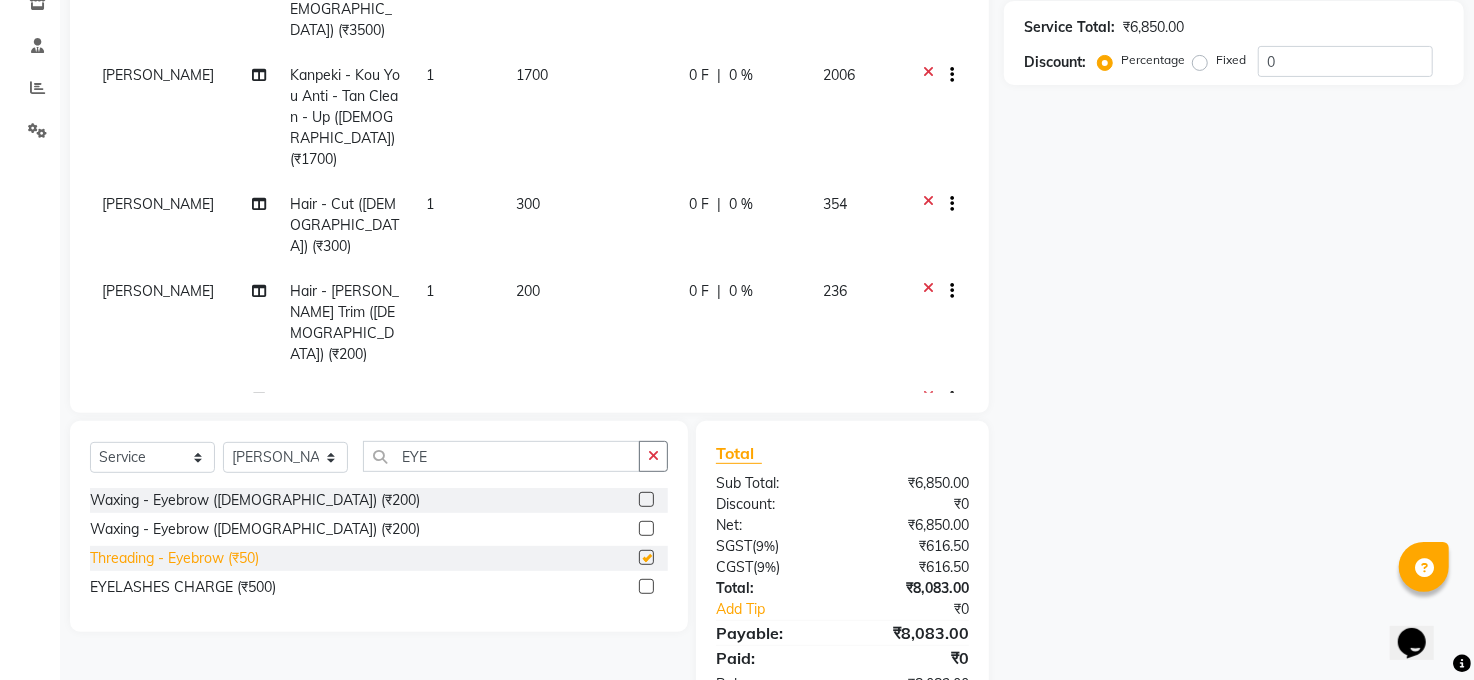 checkbox on "false" 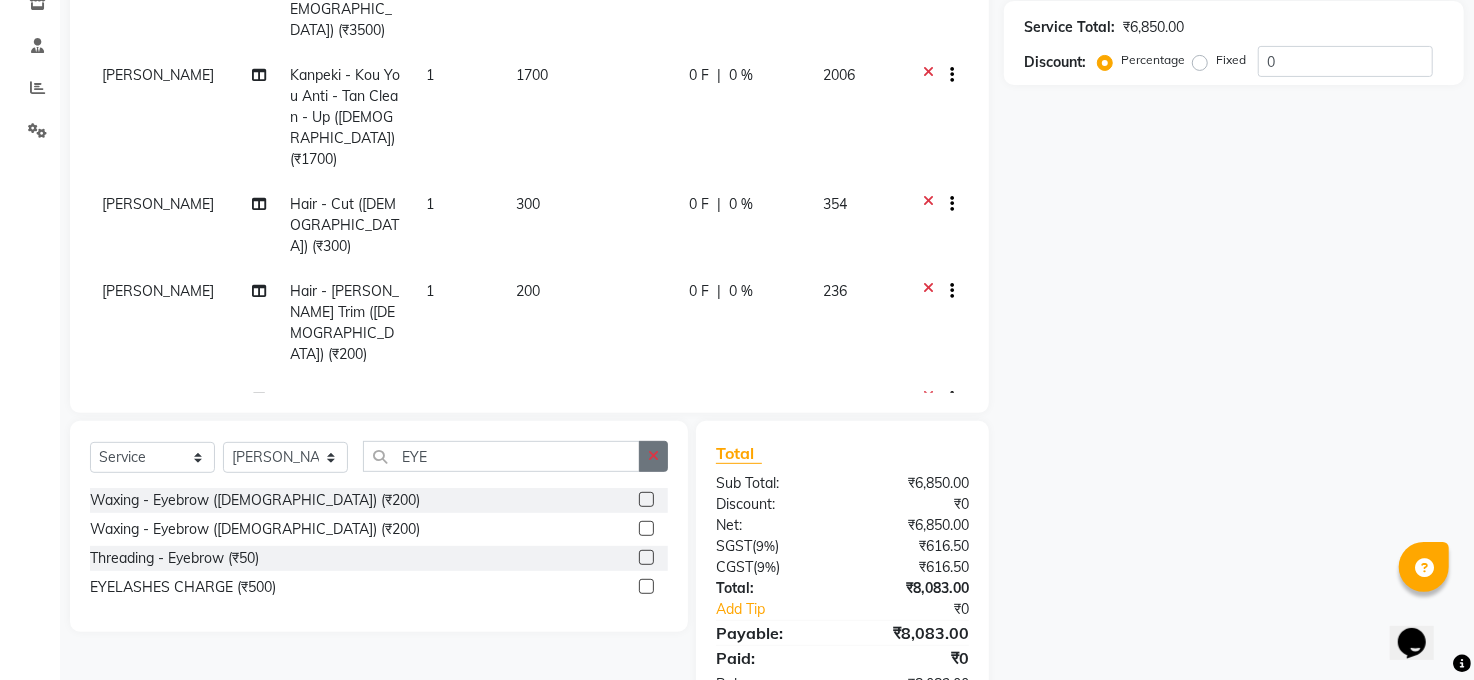 click 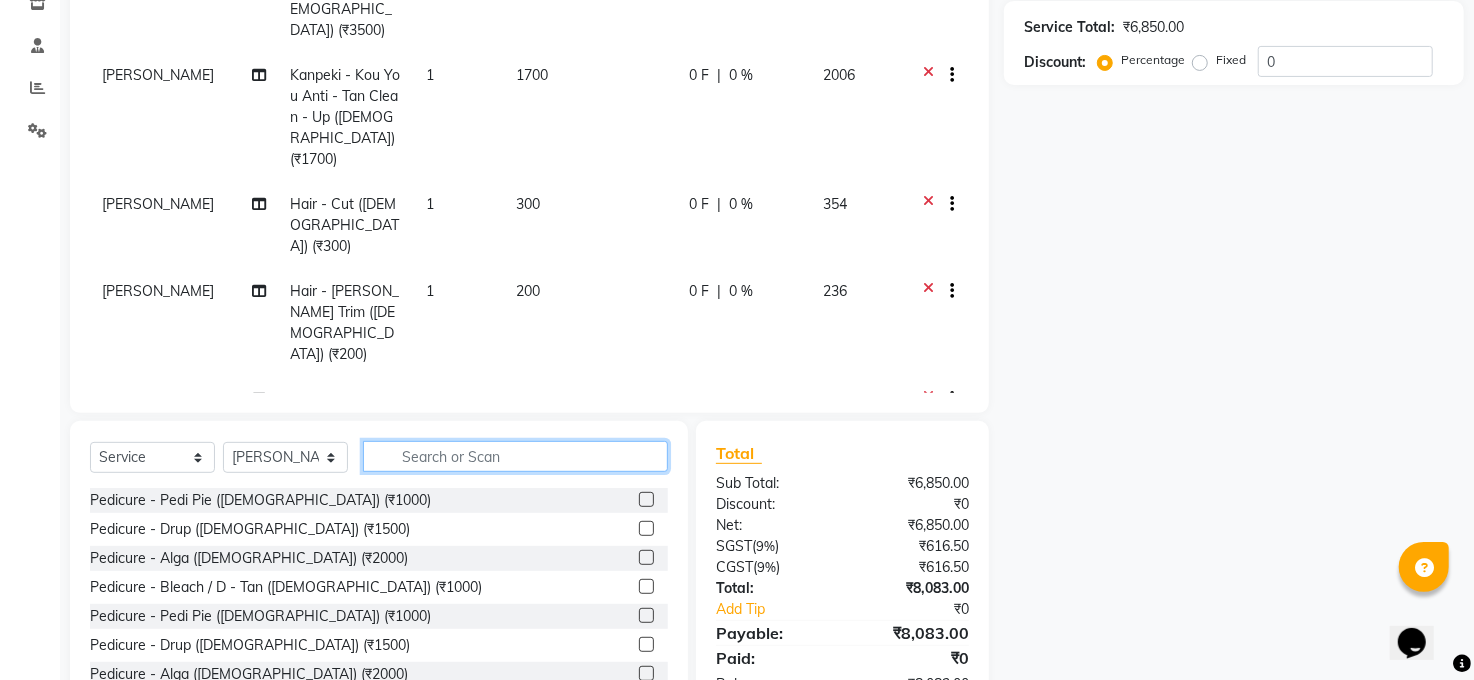 click 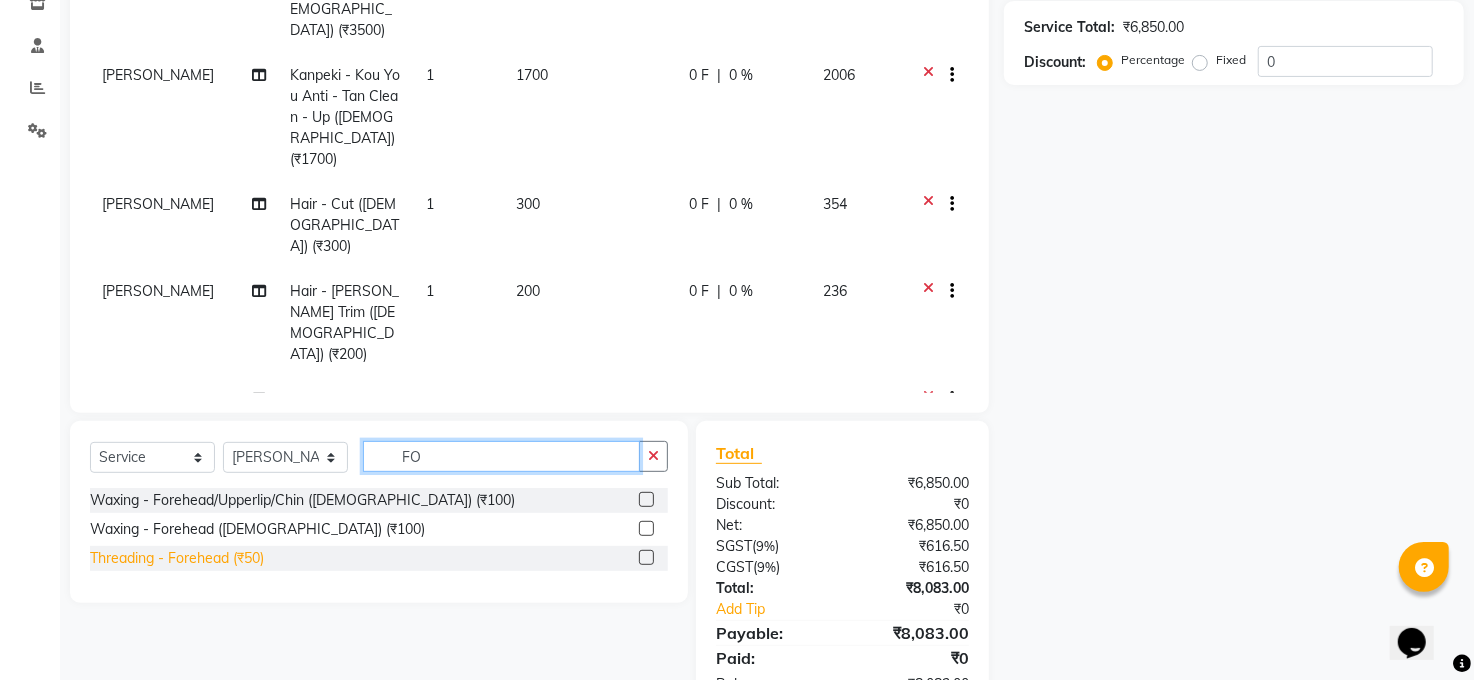 type on "FO" 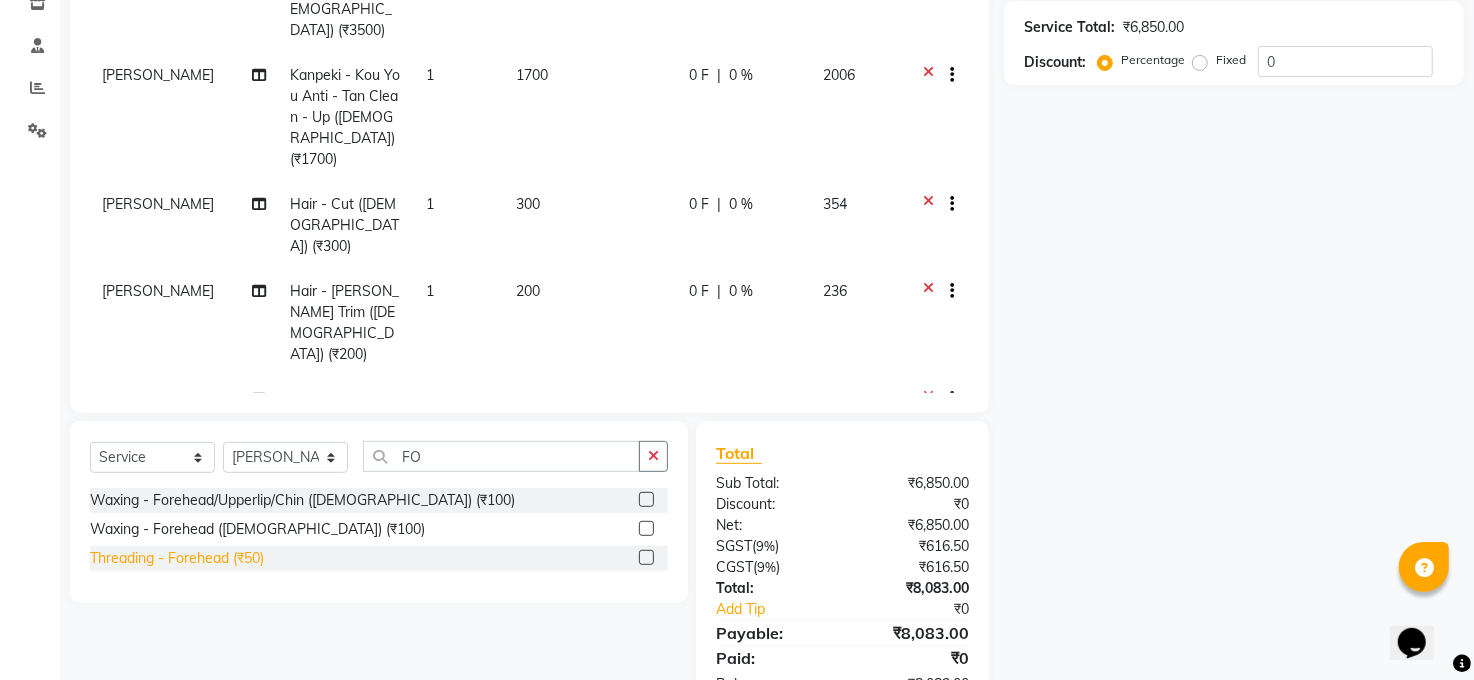 click on "Threading - Forehead  (₹50)" 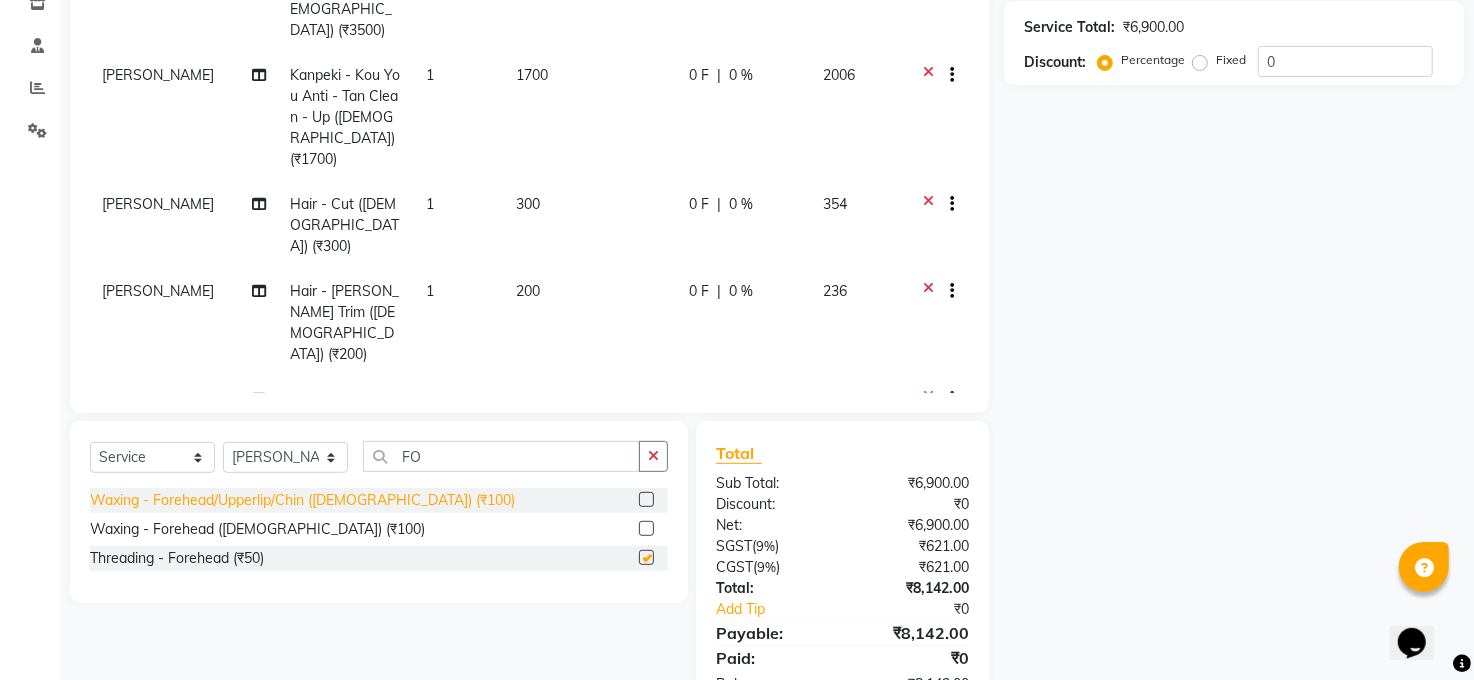 checkbox on "false" 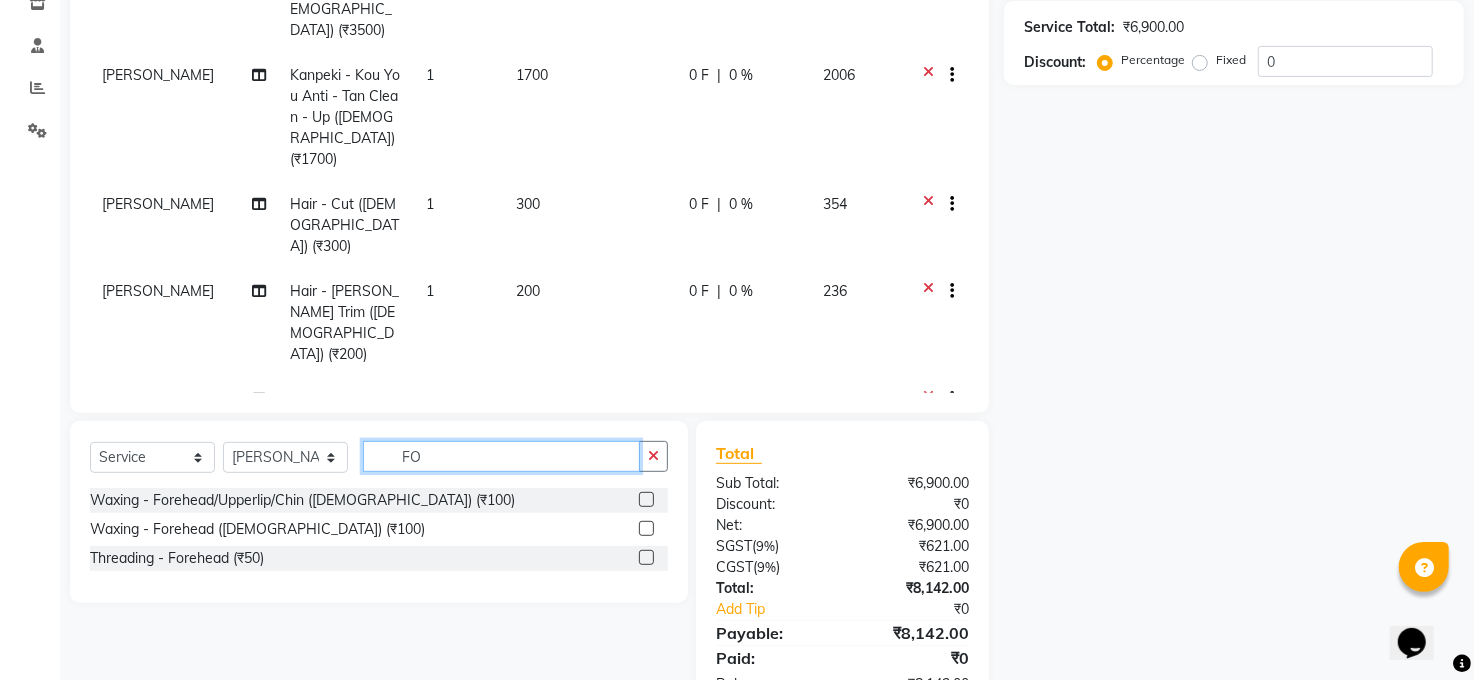 click on "FO" 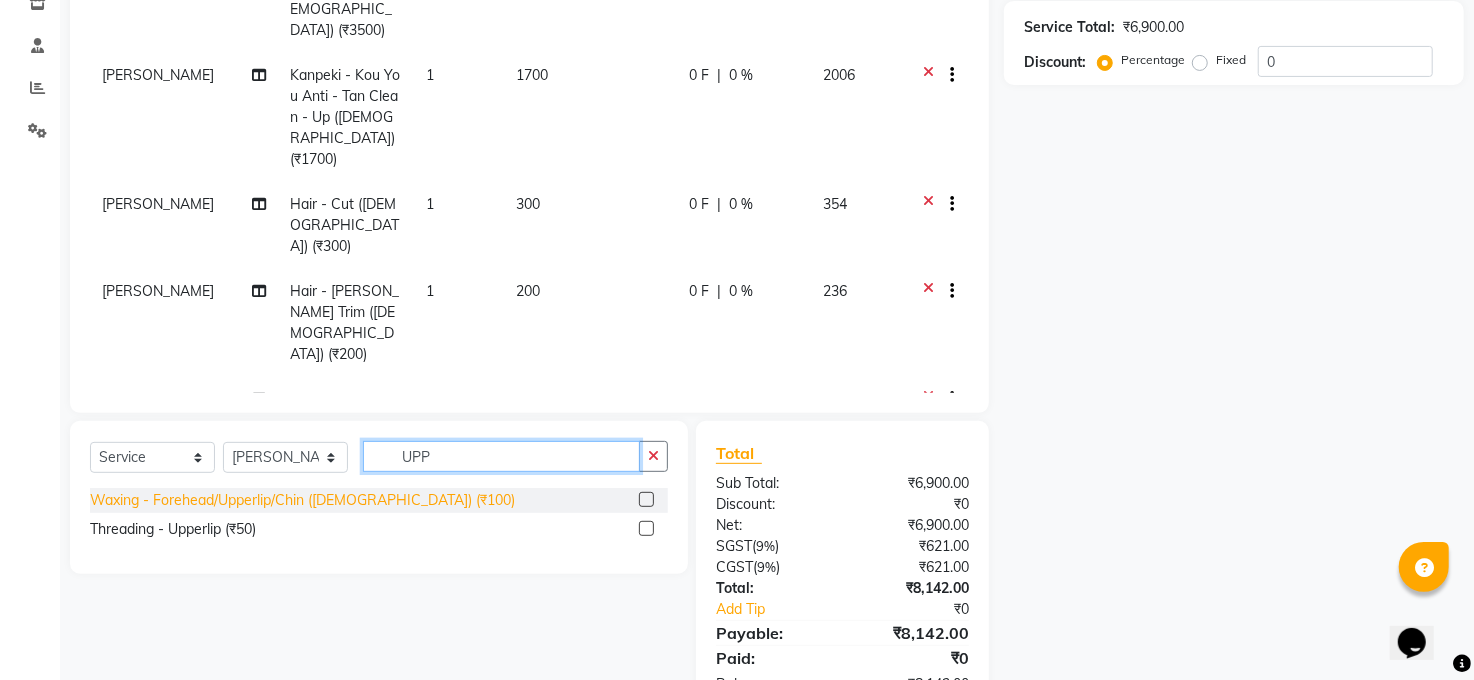 type on "UPP" 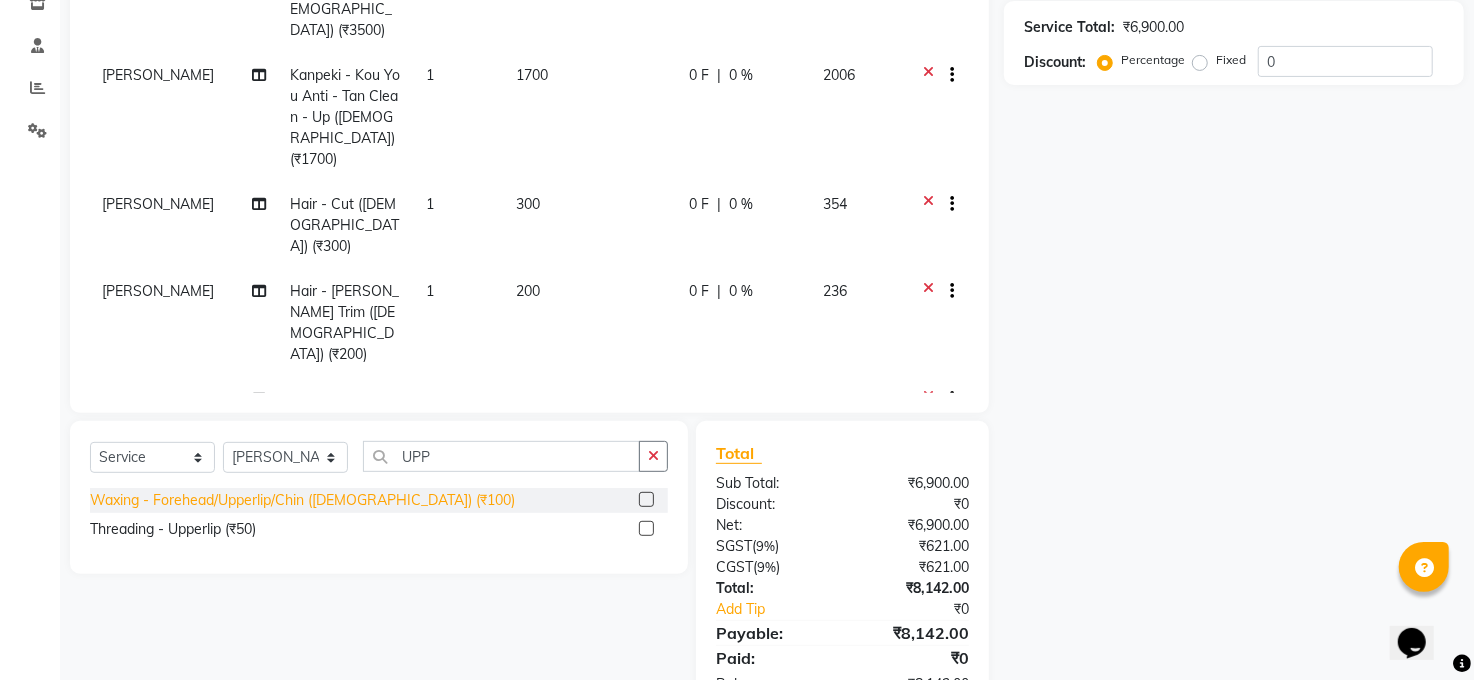 click on "Waxing - Forehead/Upperlip/Chin ([DEMOGRAPHIC_DATA]) (₹100)" 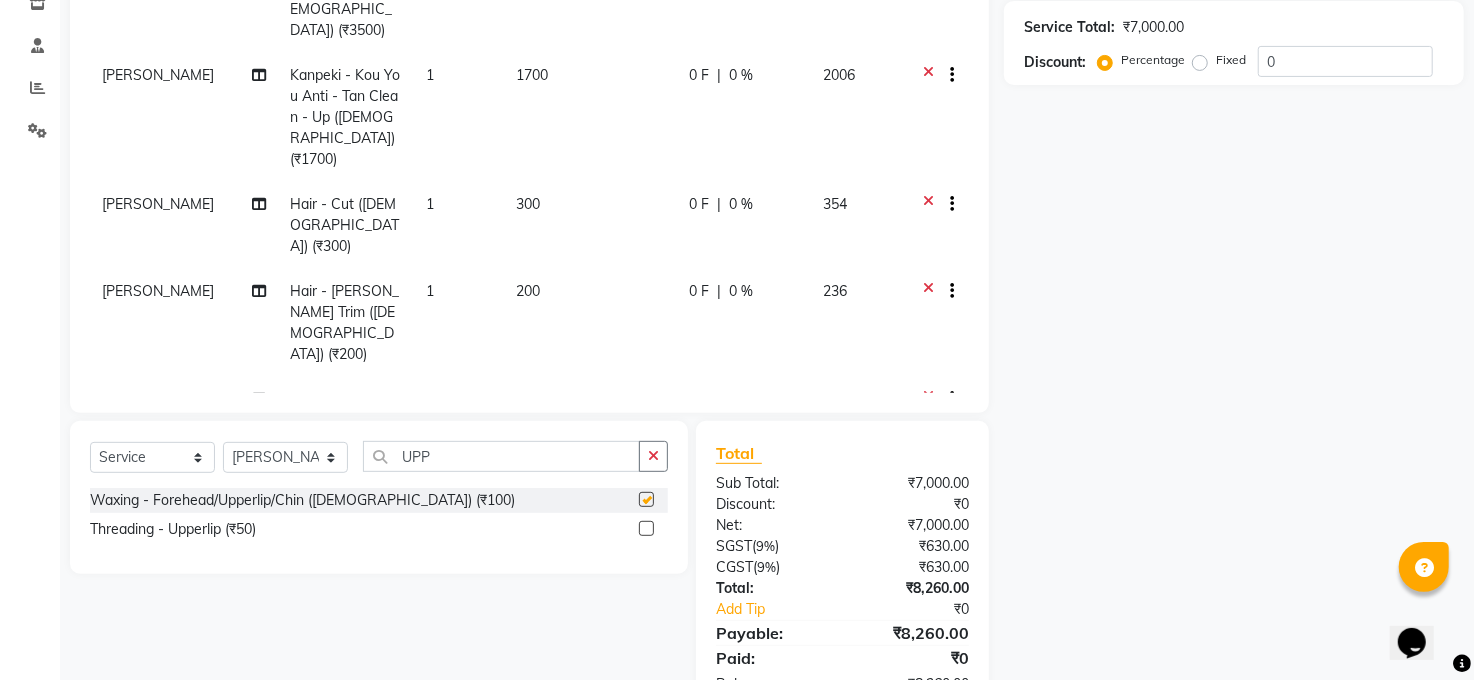 checkbox on "false" 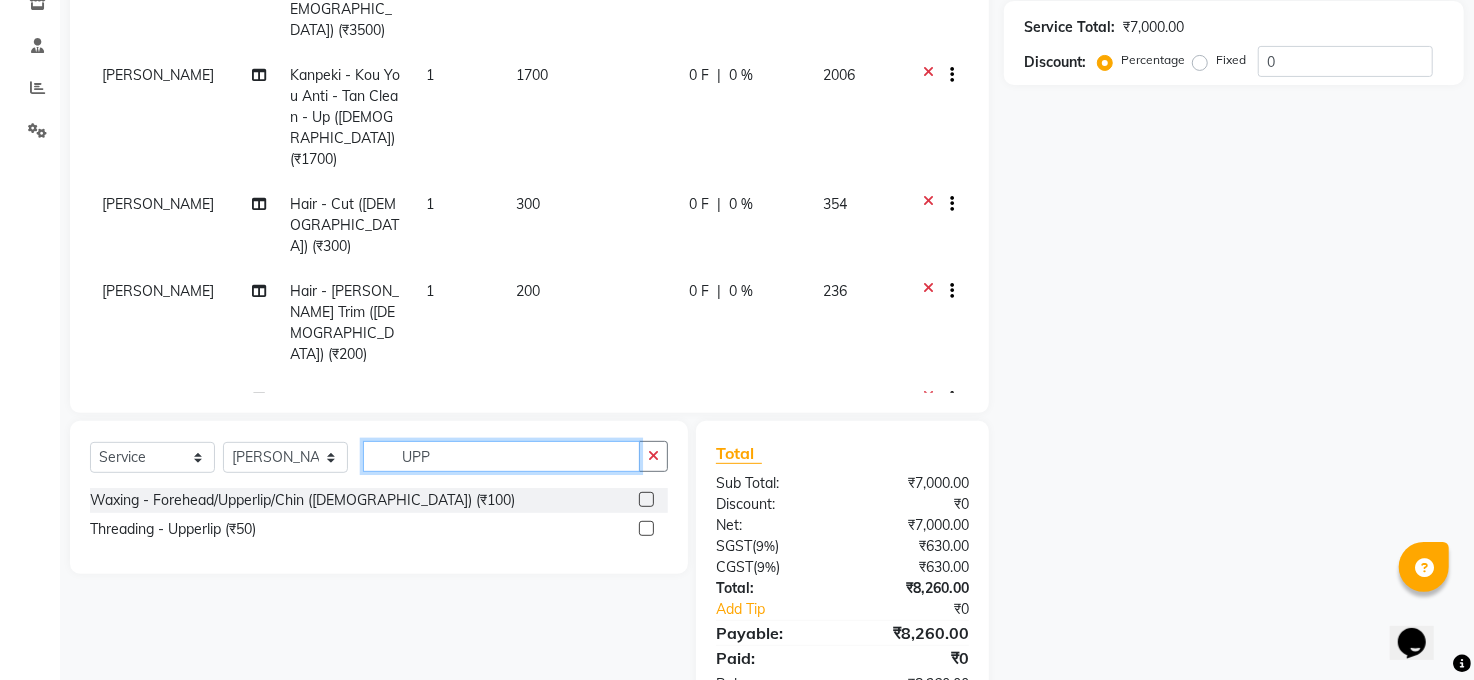 click on "UPP" 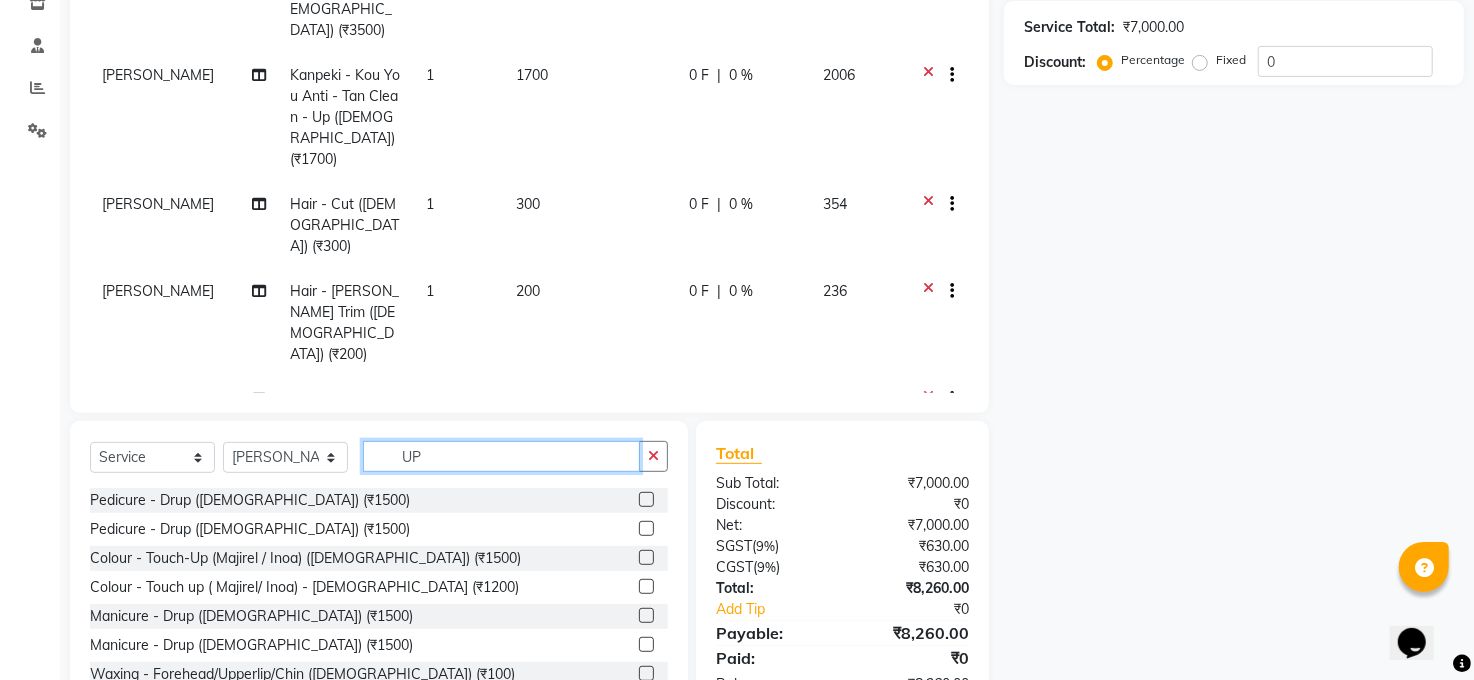 type on "U" 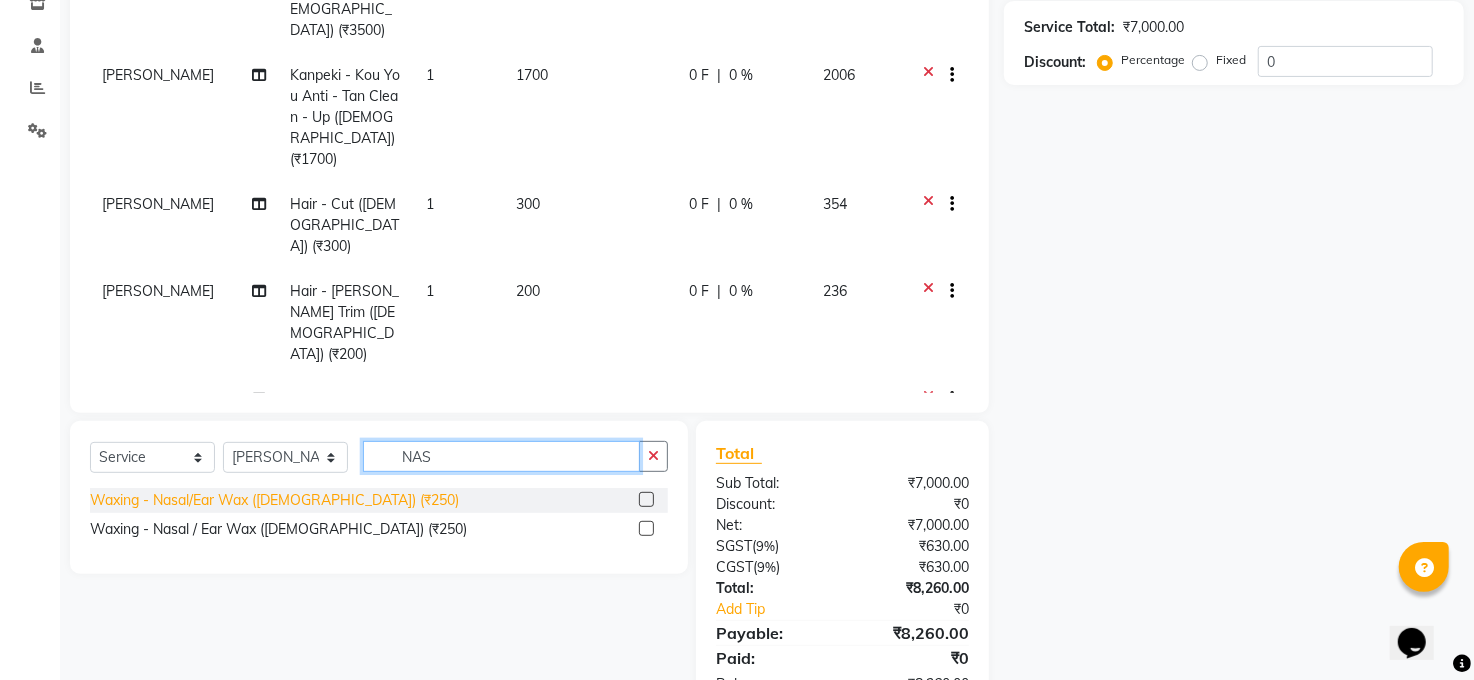 type on "NAS" 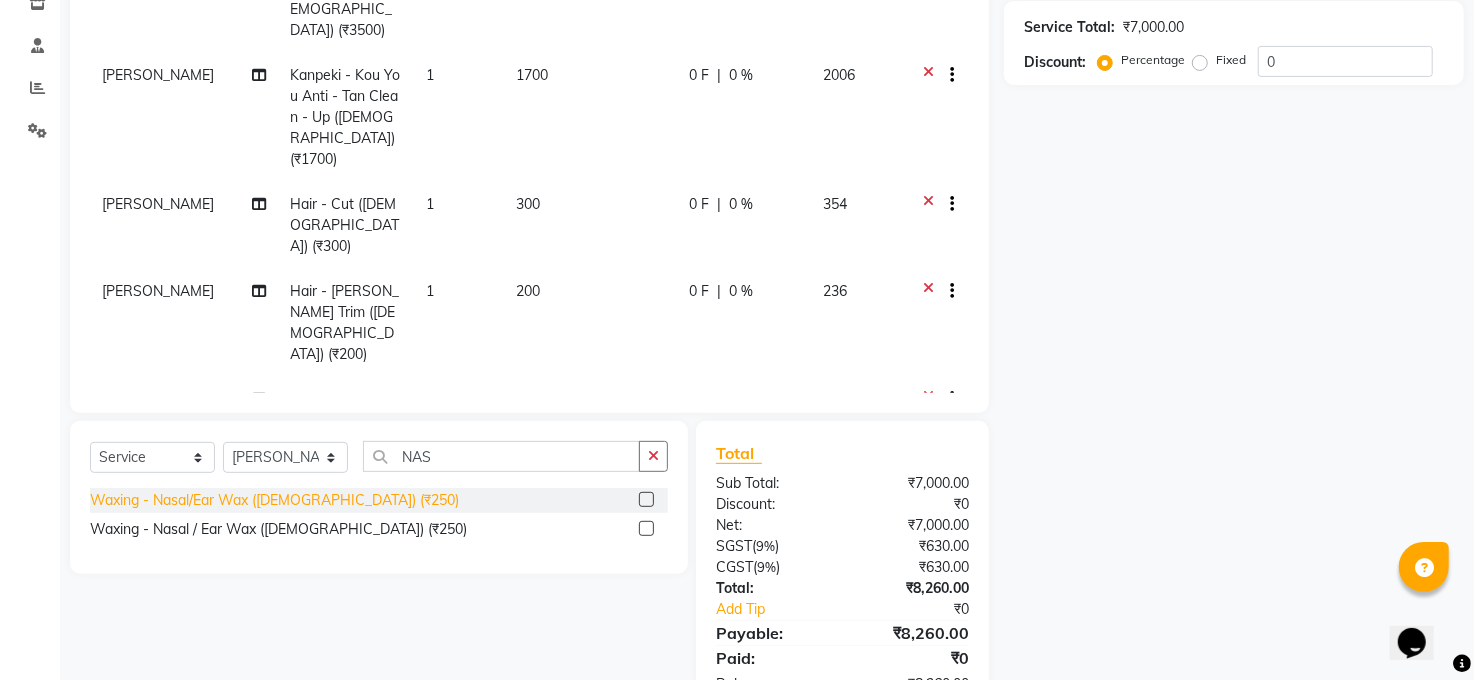click on "Waxing - Nasal/Ear Wax ([DEMOGRAPHIC_DATA]) (₹250)" 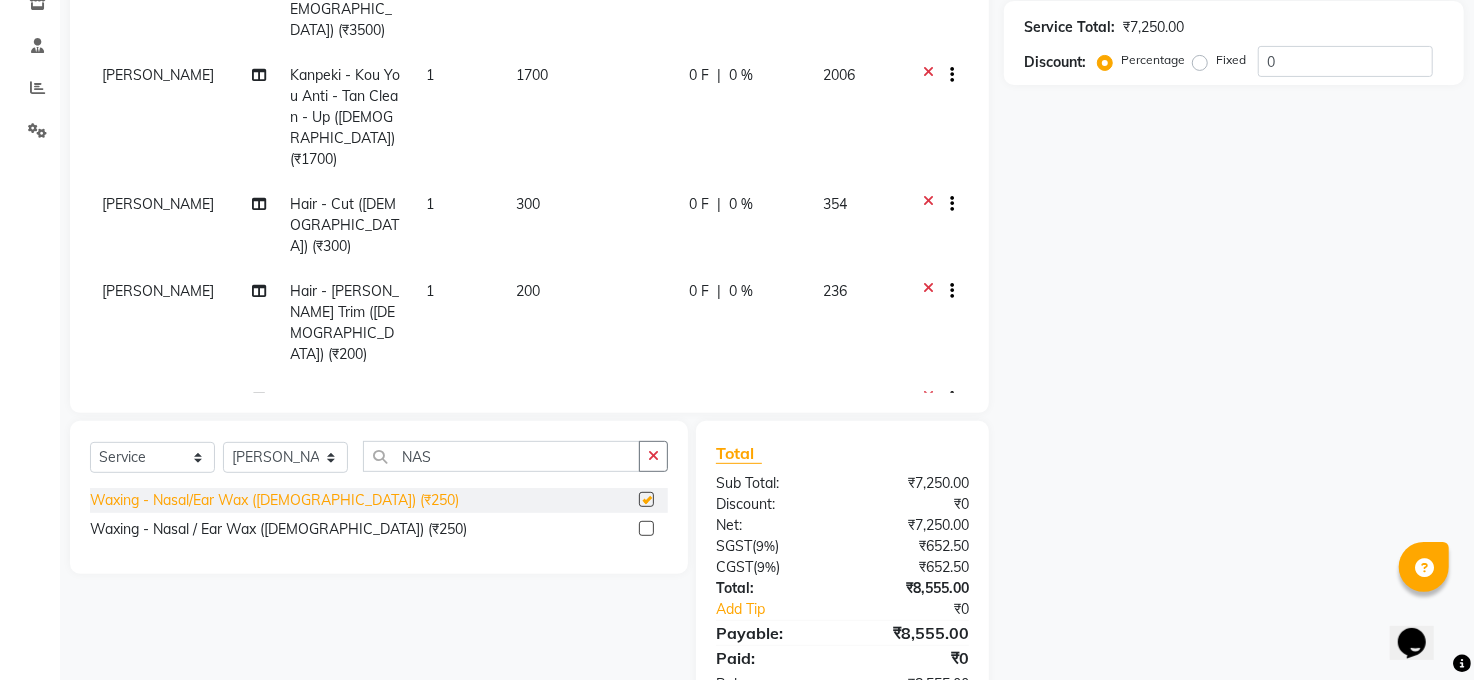 checkbox on "false" 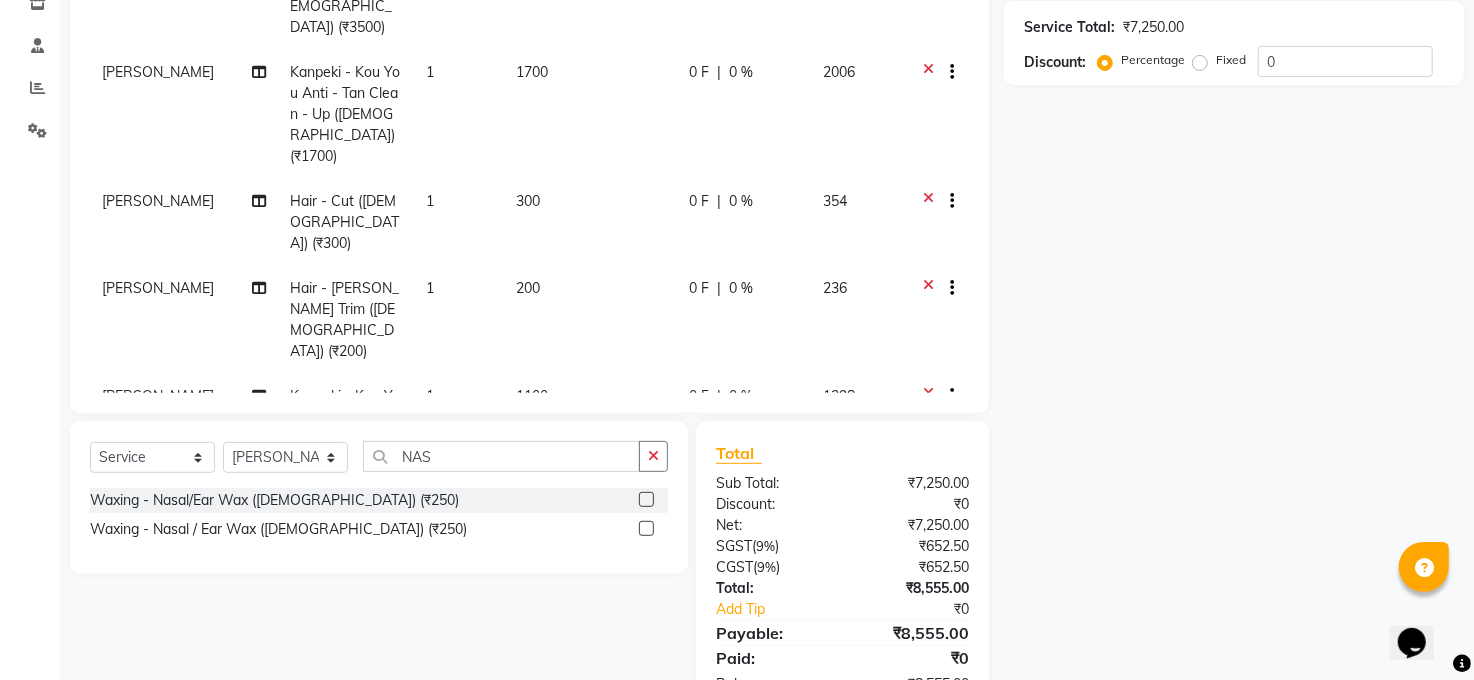 scroll, scrollTop: 0, scrollLeft: 0, axis: both 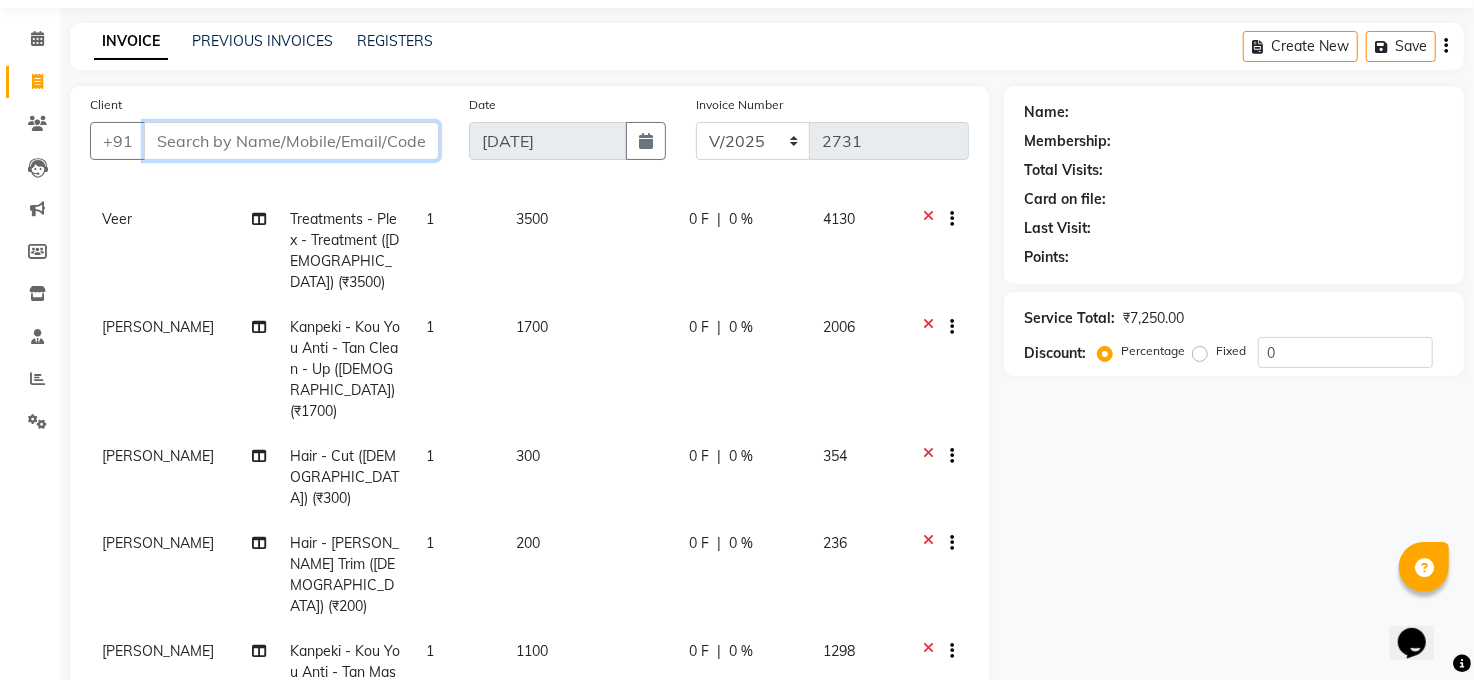 click on "Client" at bounding box center (291, 141) 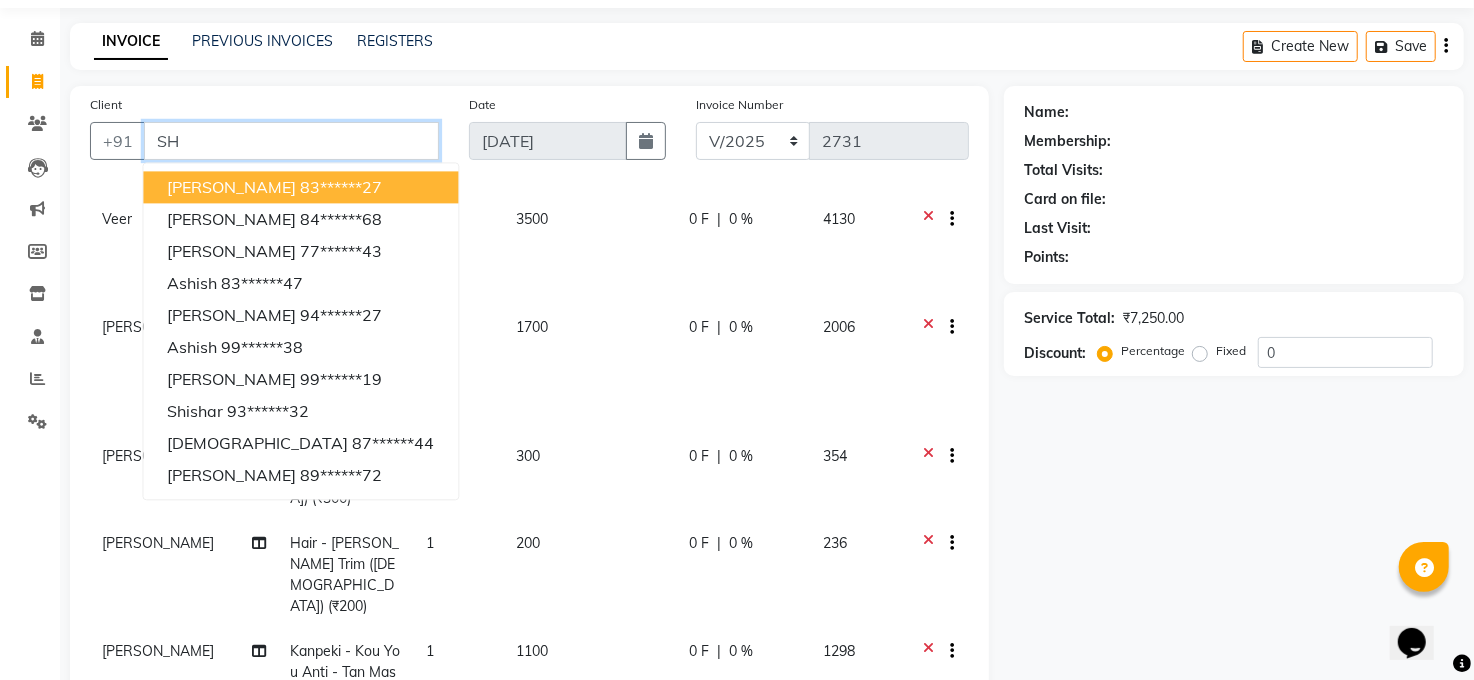 type on "S" 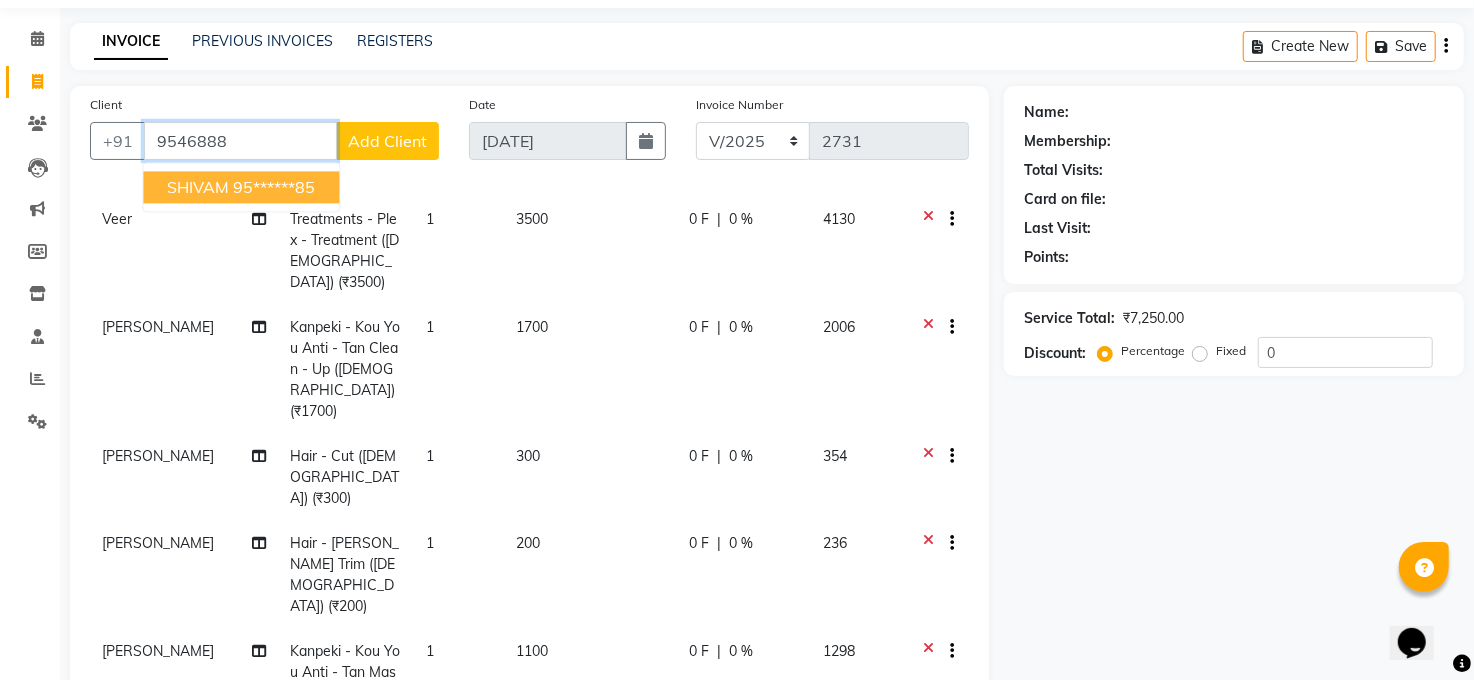 click on "95******85" at bounding box center [274, 187] 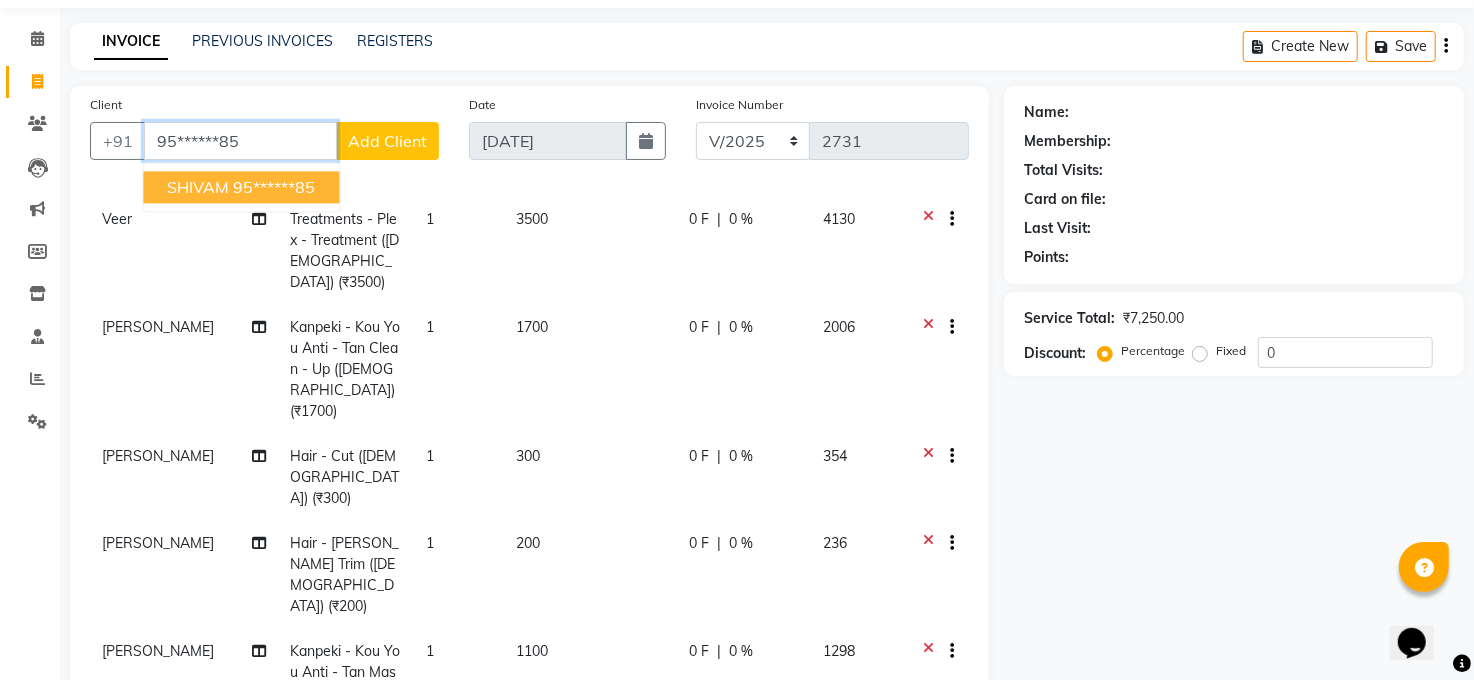 type on "95******85" 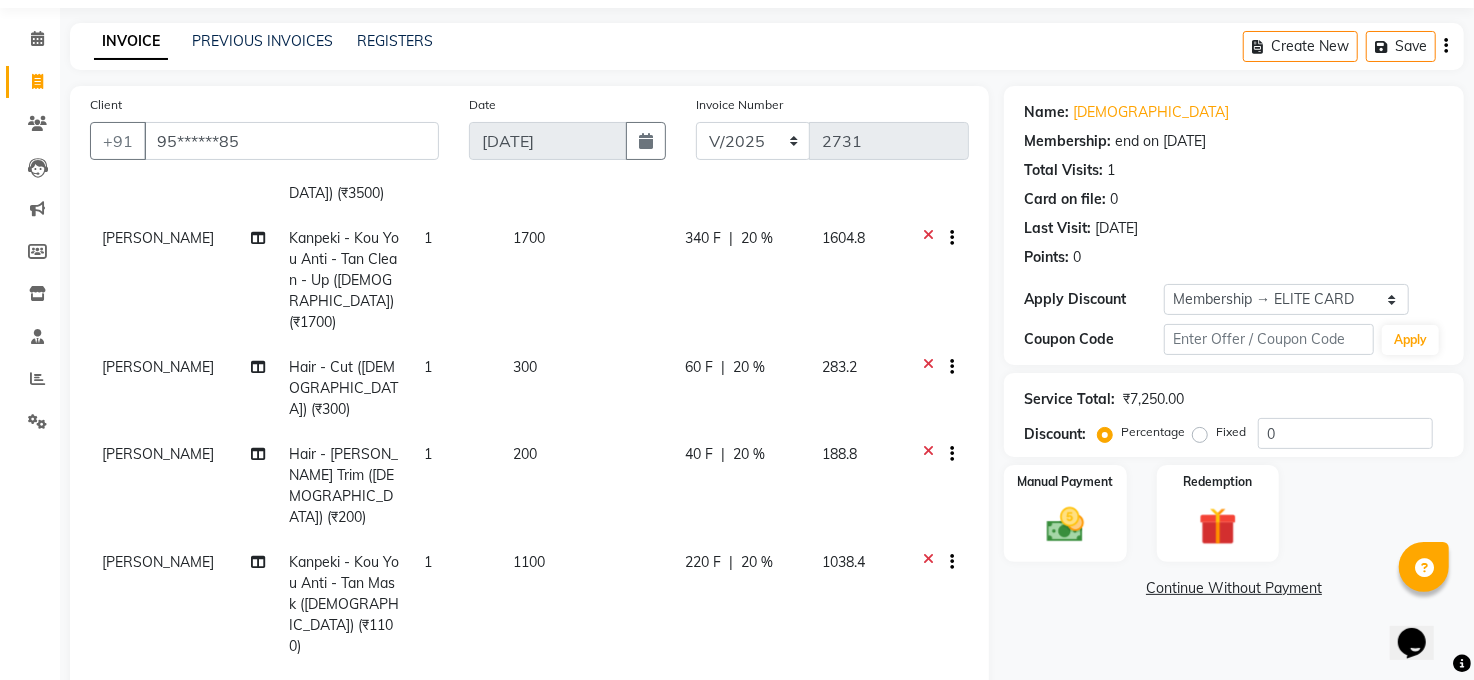 scroll, scrollTop: 358, scrollLeft: 0, axis: vertical 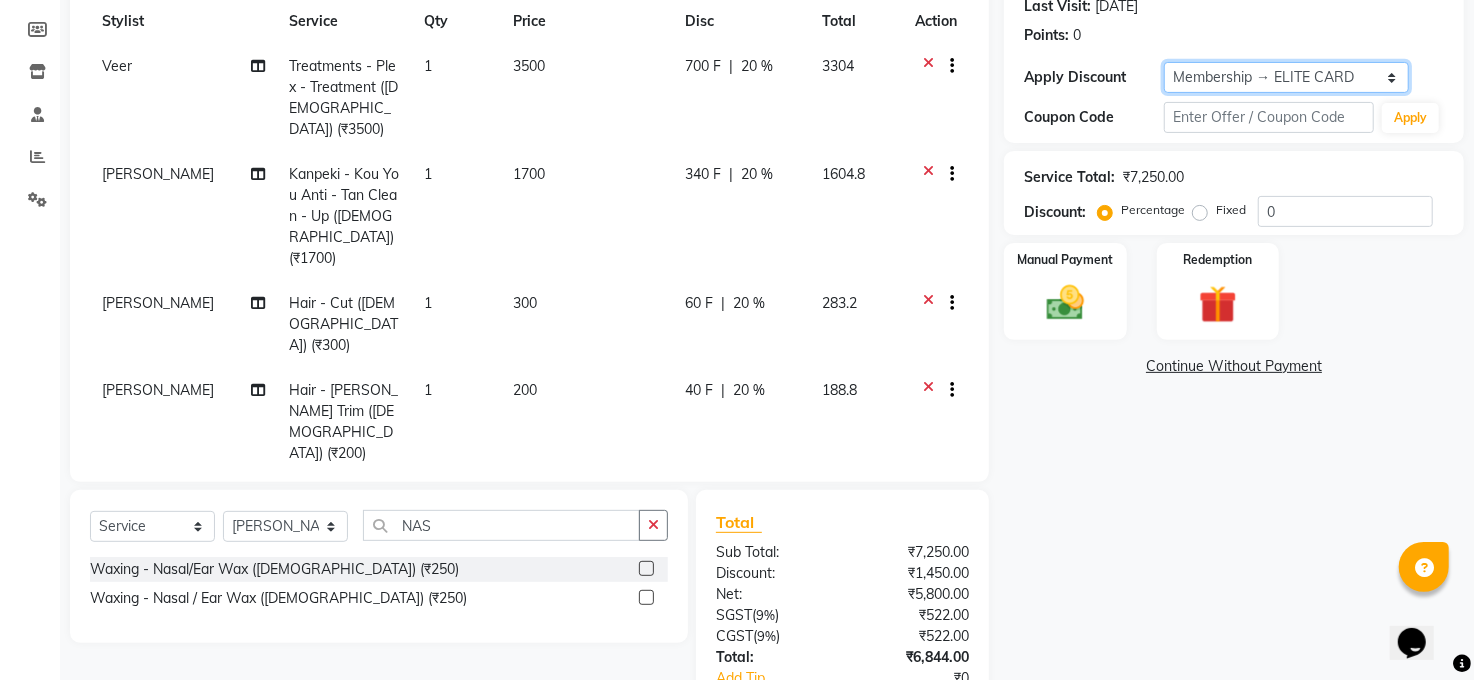 click on "Select Membership → ELITE CARD  Loyalty → Loyality level 1" 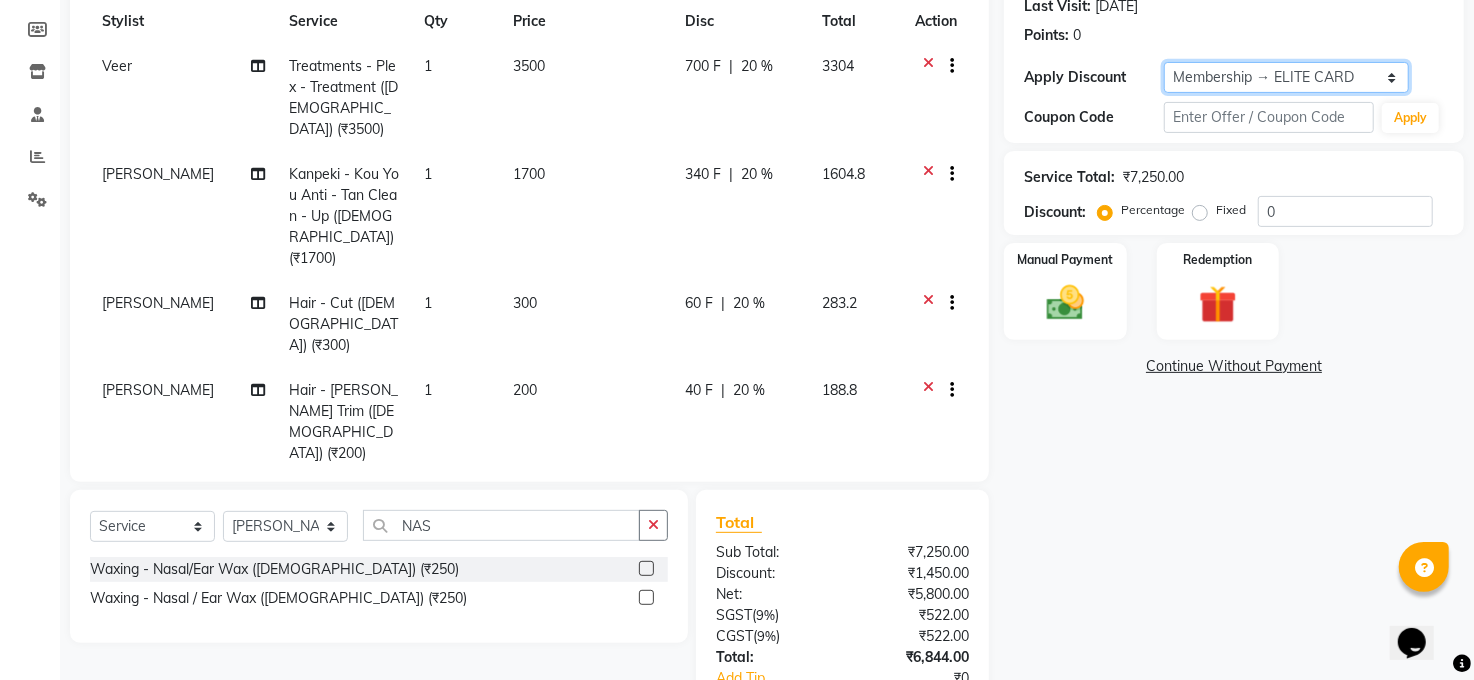 click on "Select Membership → ELITE CARD  Loyalty → Loyality level 1" 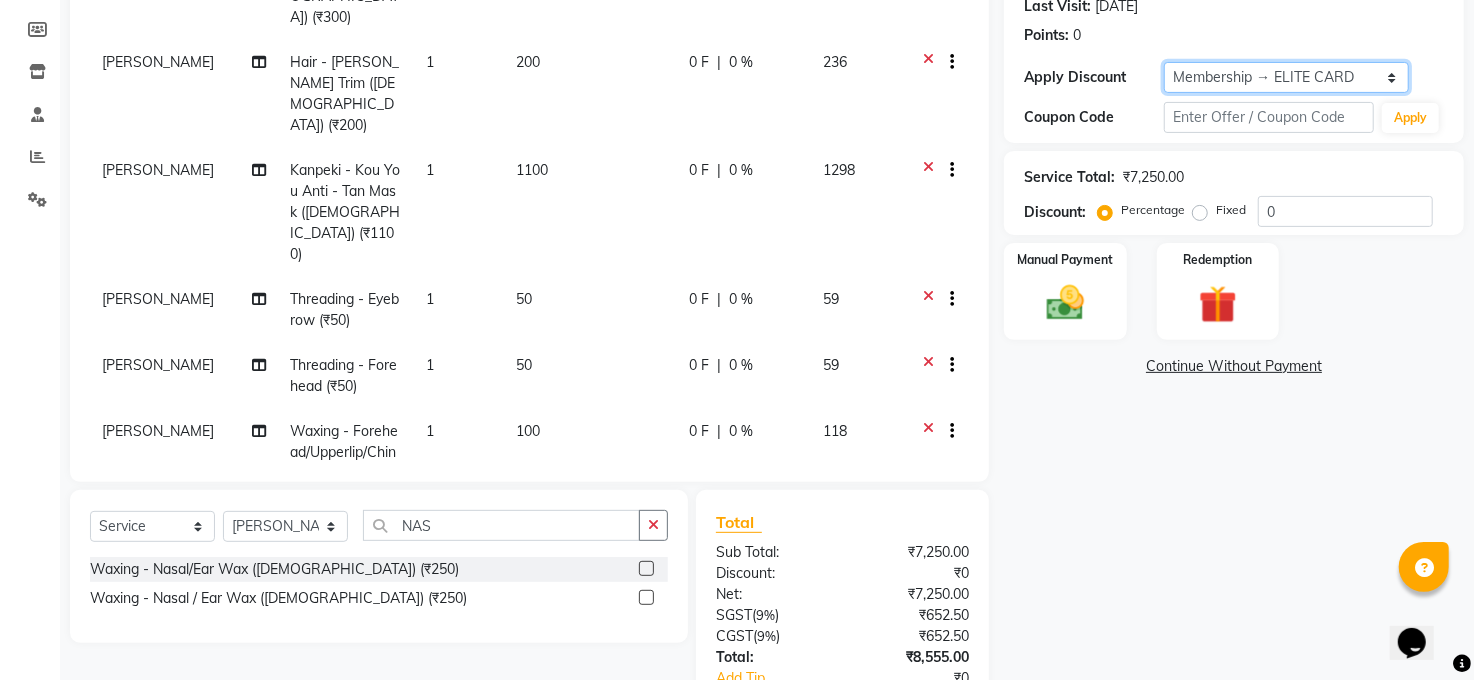 scroll, scrollTop: 336, scrollLeft: 0, axis: vertical 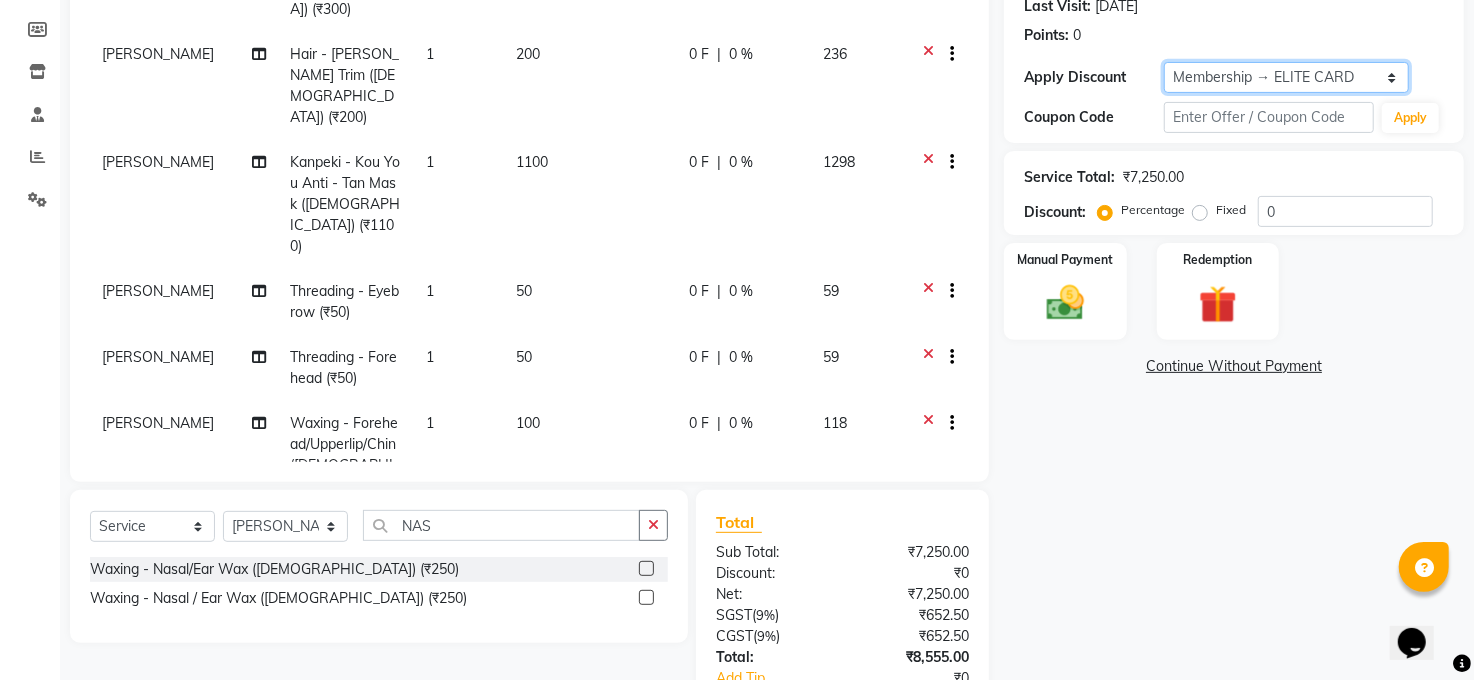 click on "Select Membership → ELITE CARD  Loyalty → Loyality level 1" 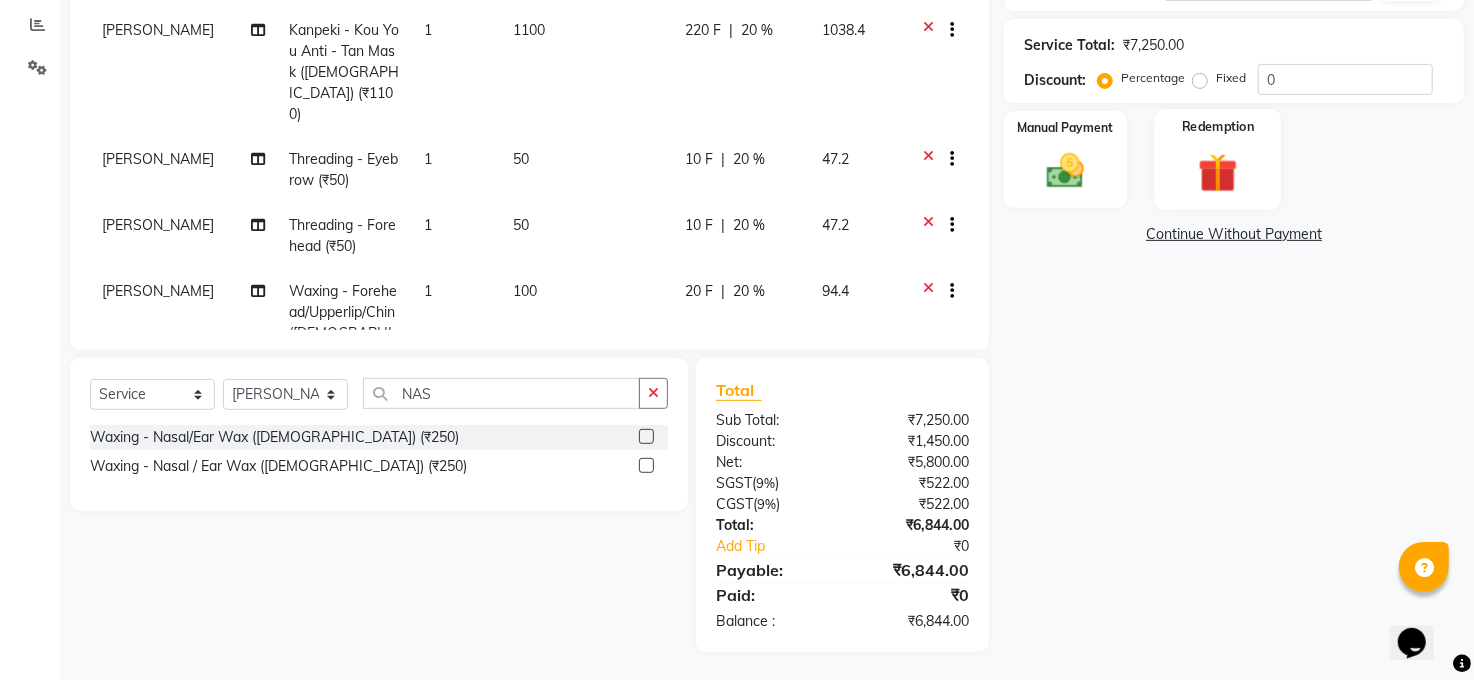 scroll, scrollTop: 419, scrollLeft: 0, axis: vertical 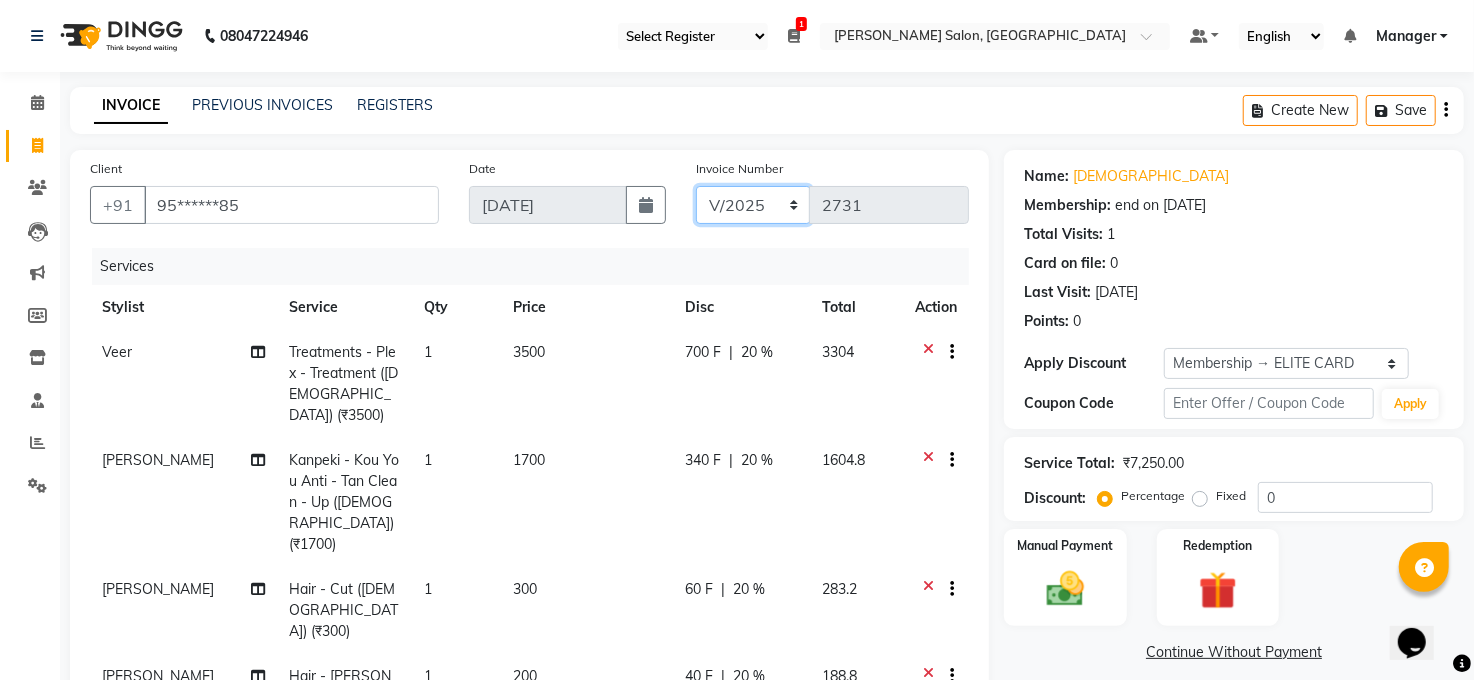 click on "MAN/25 MEMB/25 V/2025" 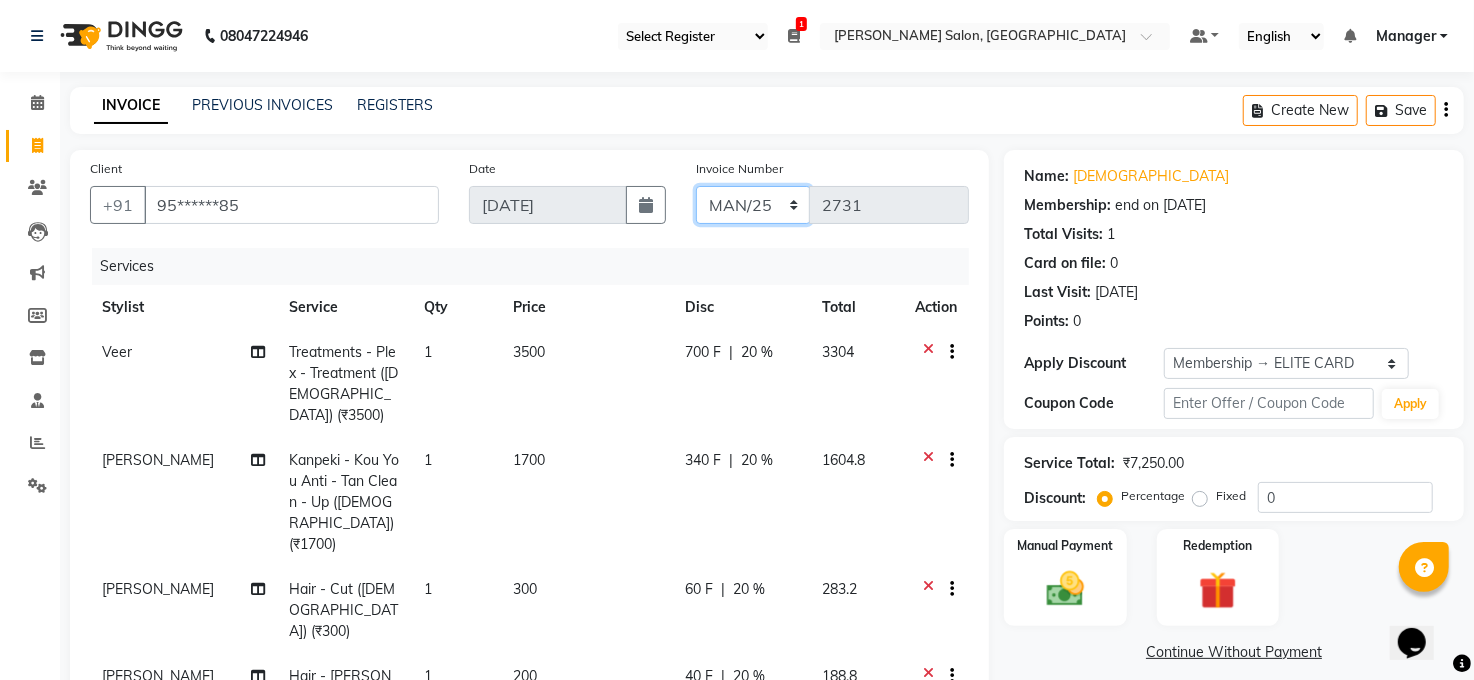 click on "MAN/25 MEMB/25 V/2025" 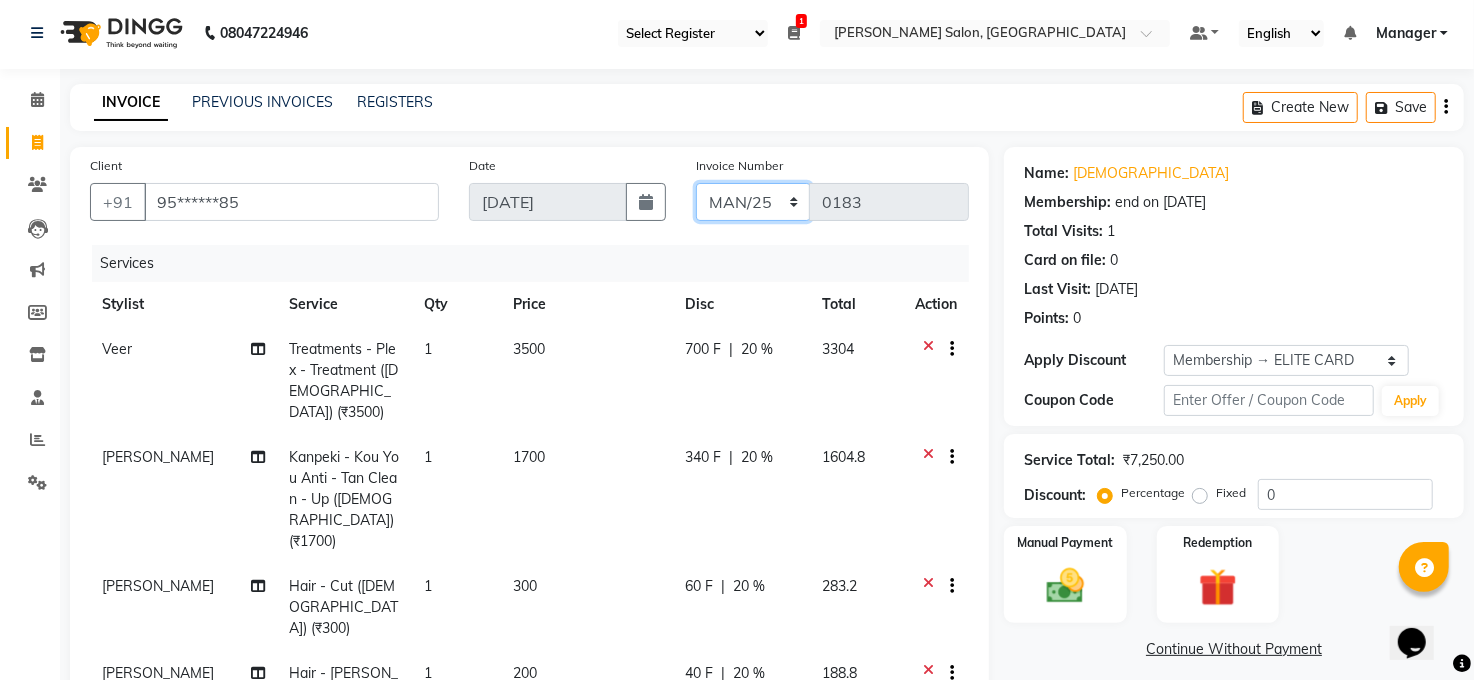 scroll, scrollTop: 0, scrollLeft: 0, axis: both 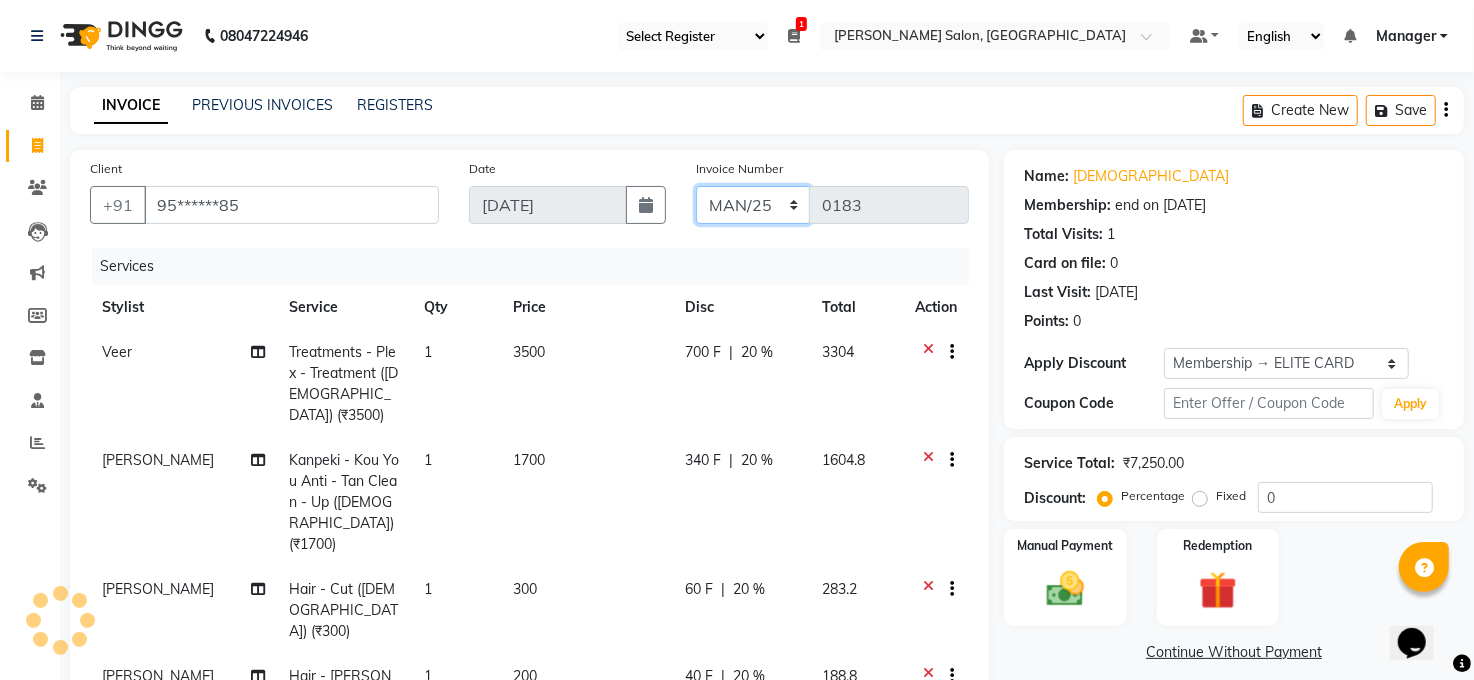 drag, startPoint x: 769, startPoint y: 194, endPoint x: 770, endPoint y: 204, distance: 10.049875 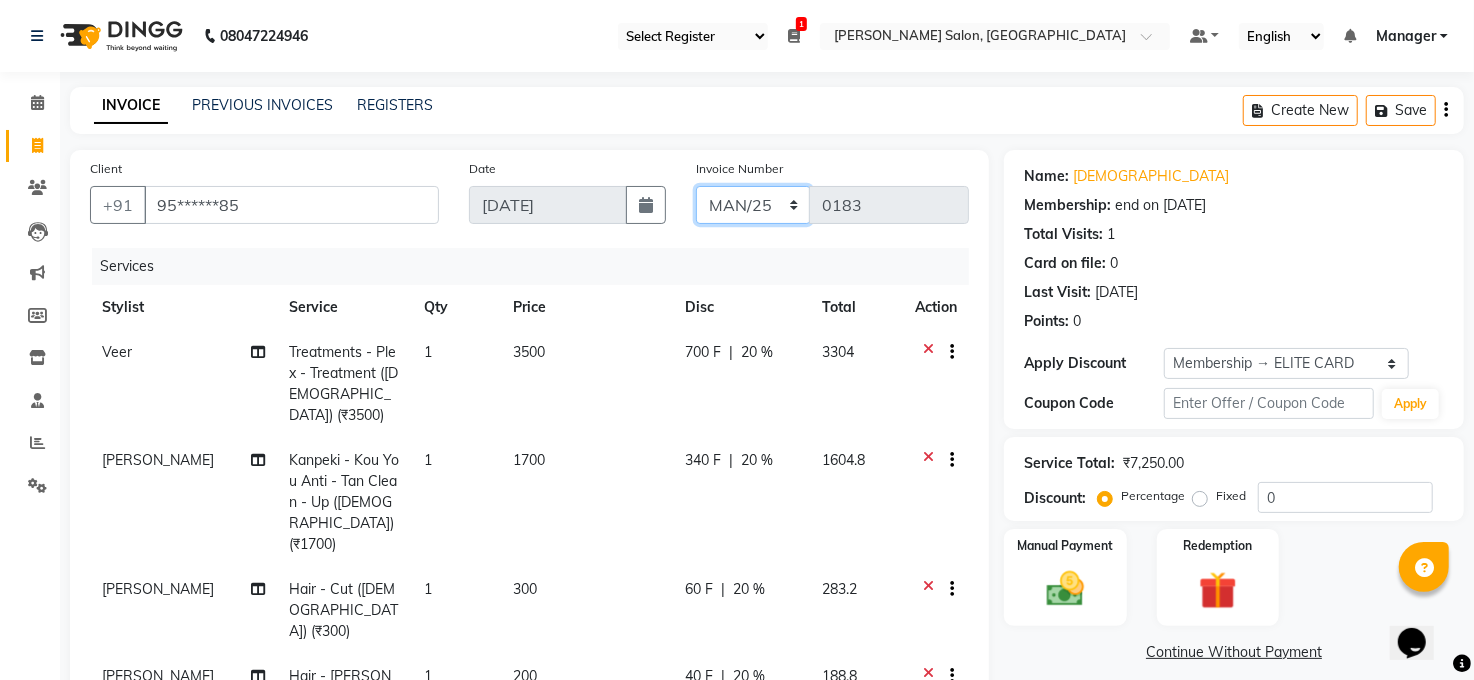 click on "MAN/25 MEMB/25 V/2025" 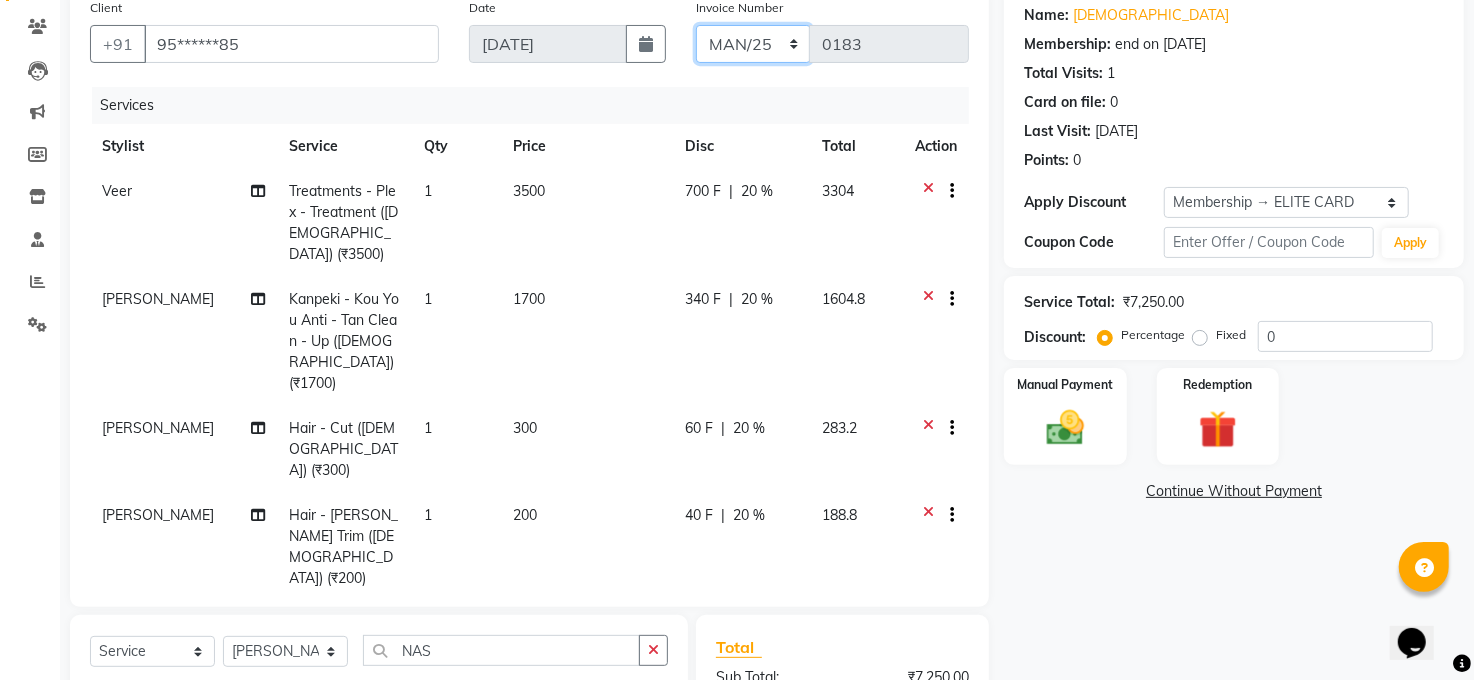 scroll, scrollTop: 355, scrollLeft: 0, axis: vertical 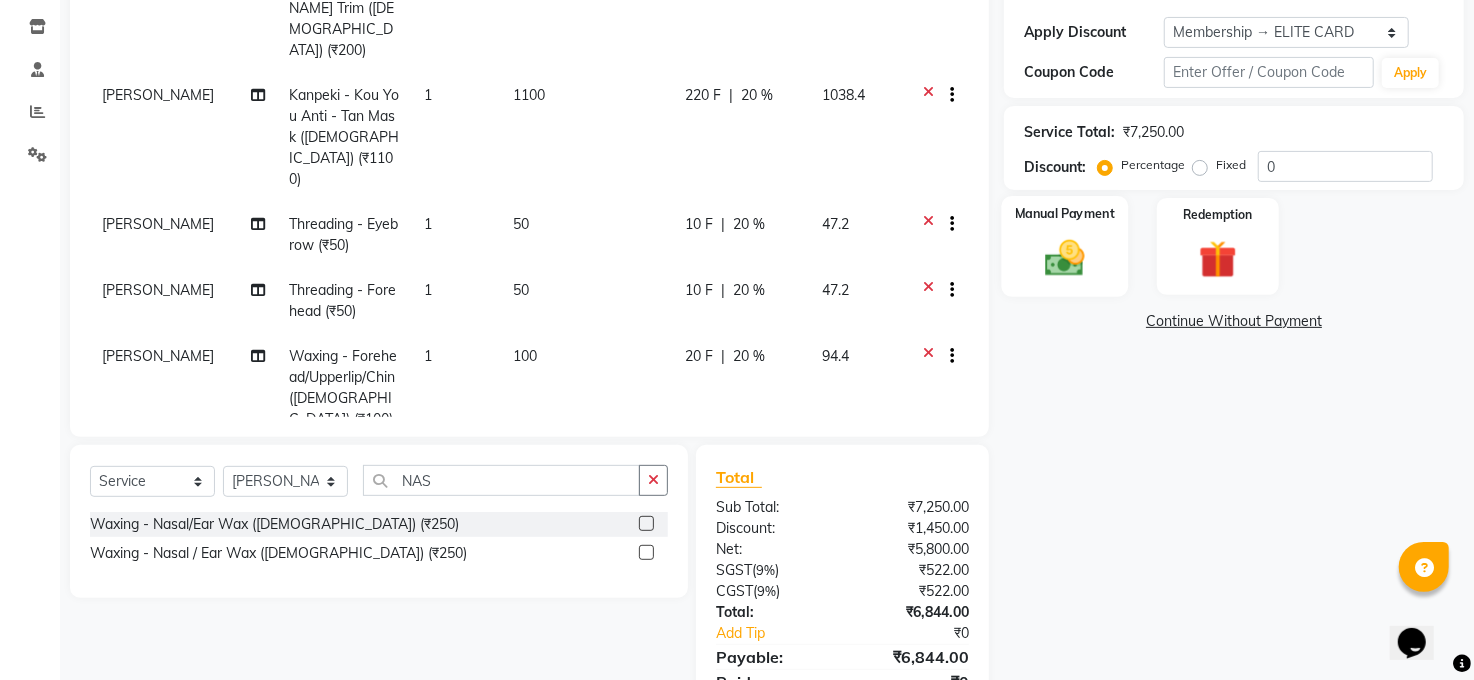 click 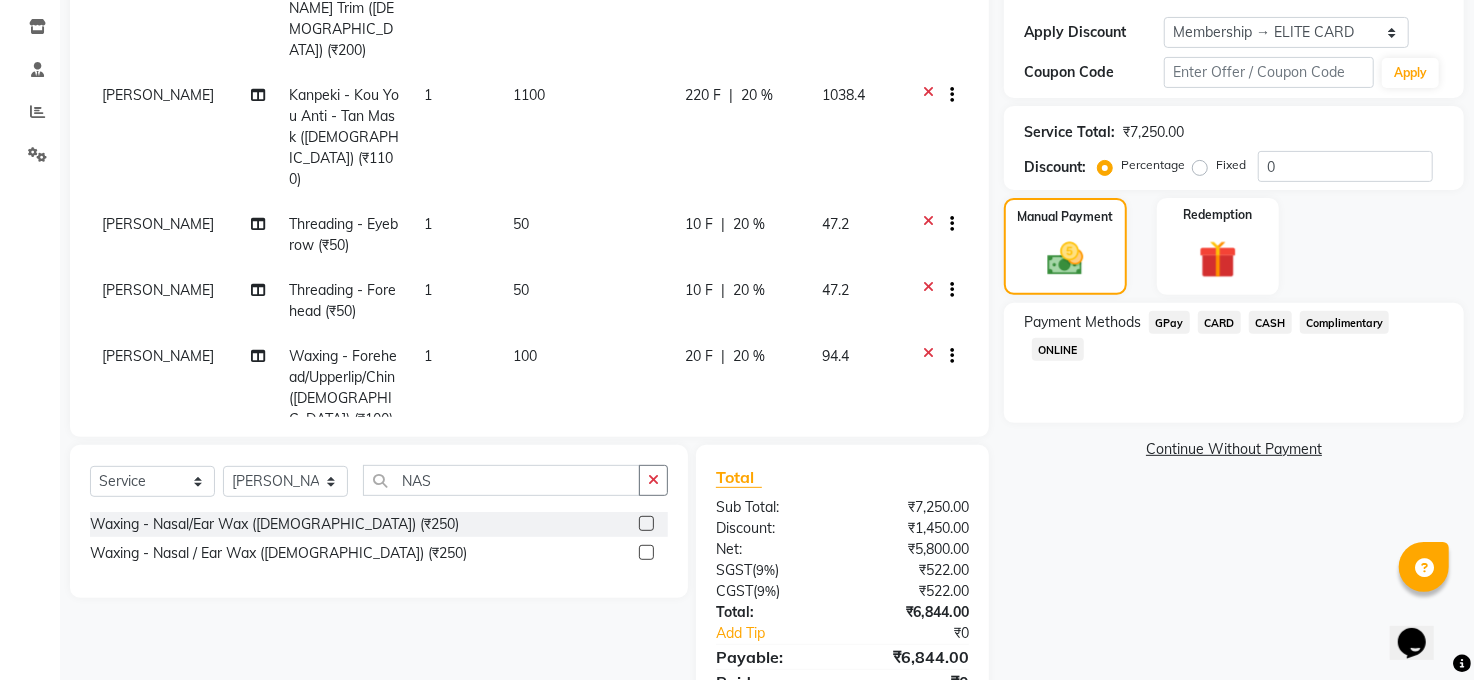 click on "CASH" 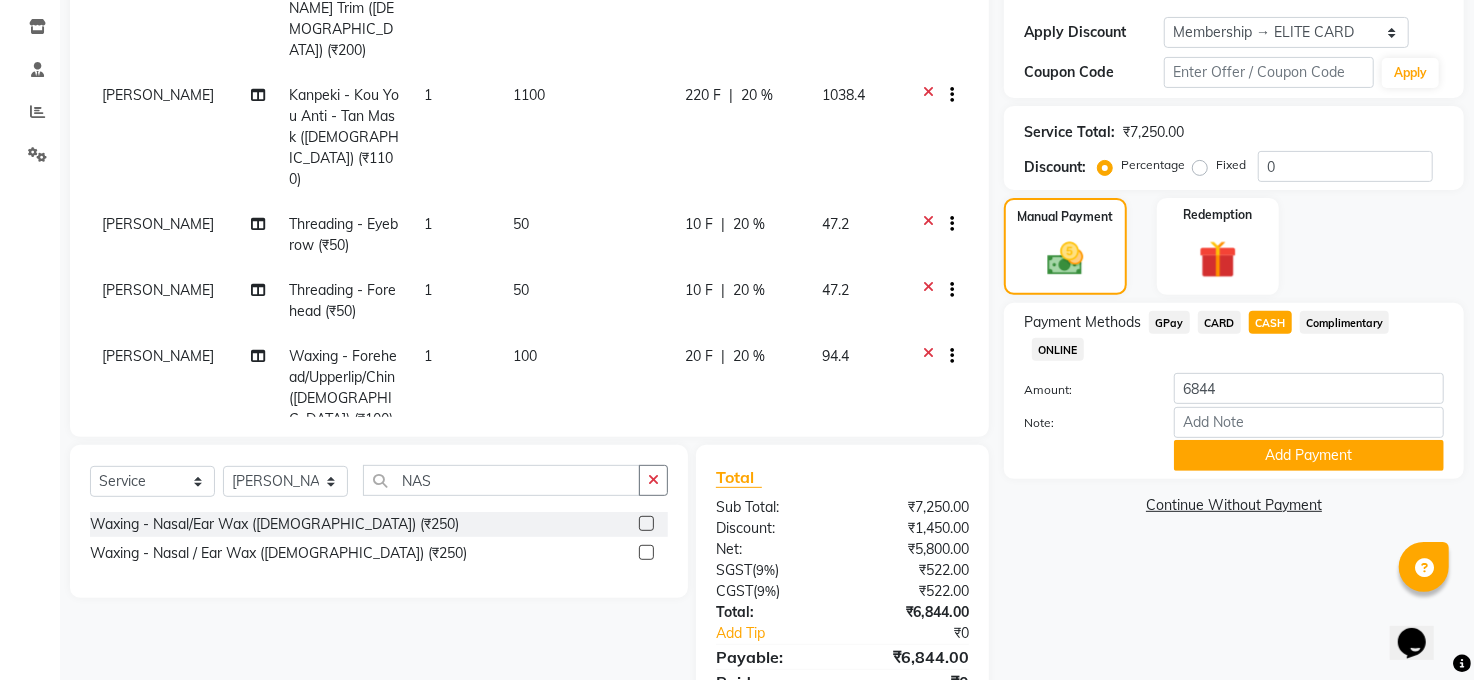 scroll, scrollTop: 419, scrollLeft: 0, axis: vertical 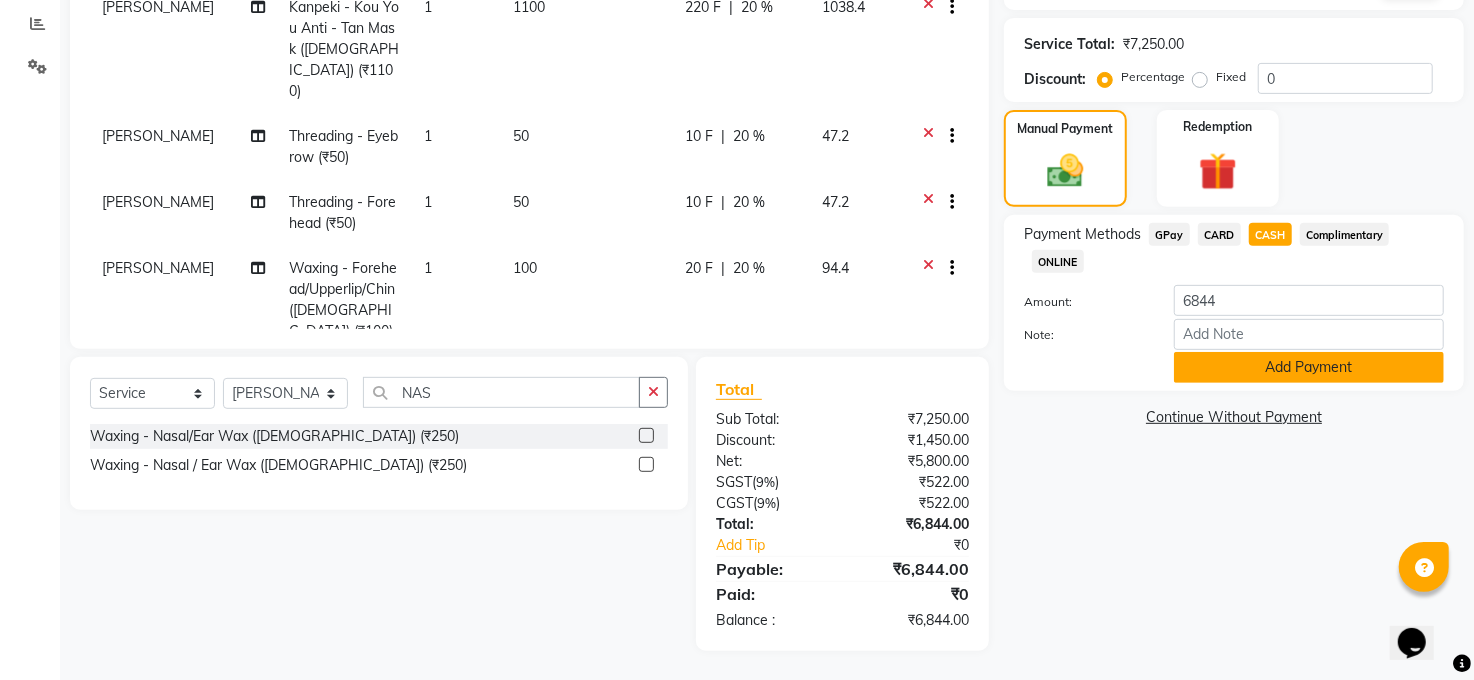 click on "Add Payment" 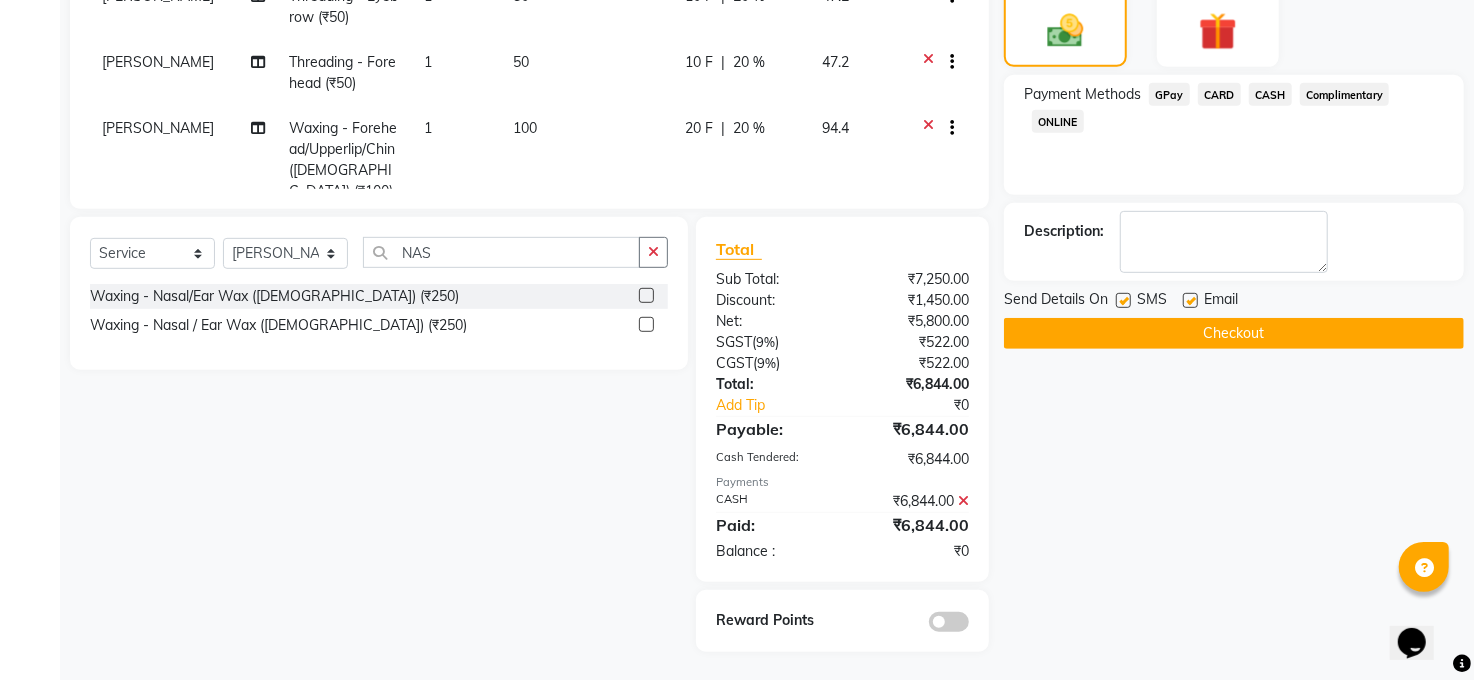 scroll, scrollTop: 560, scrollLeft: 0, axis: vertical 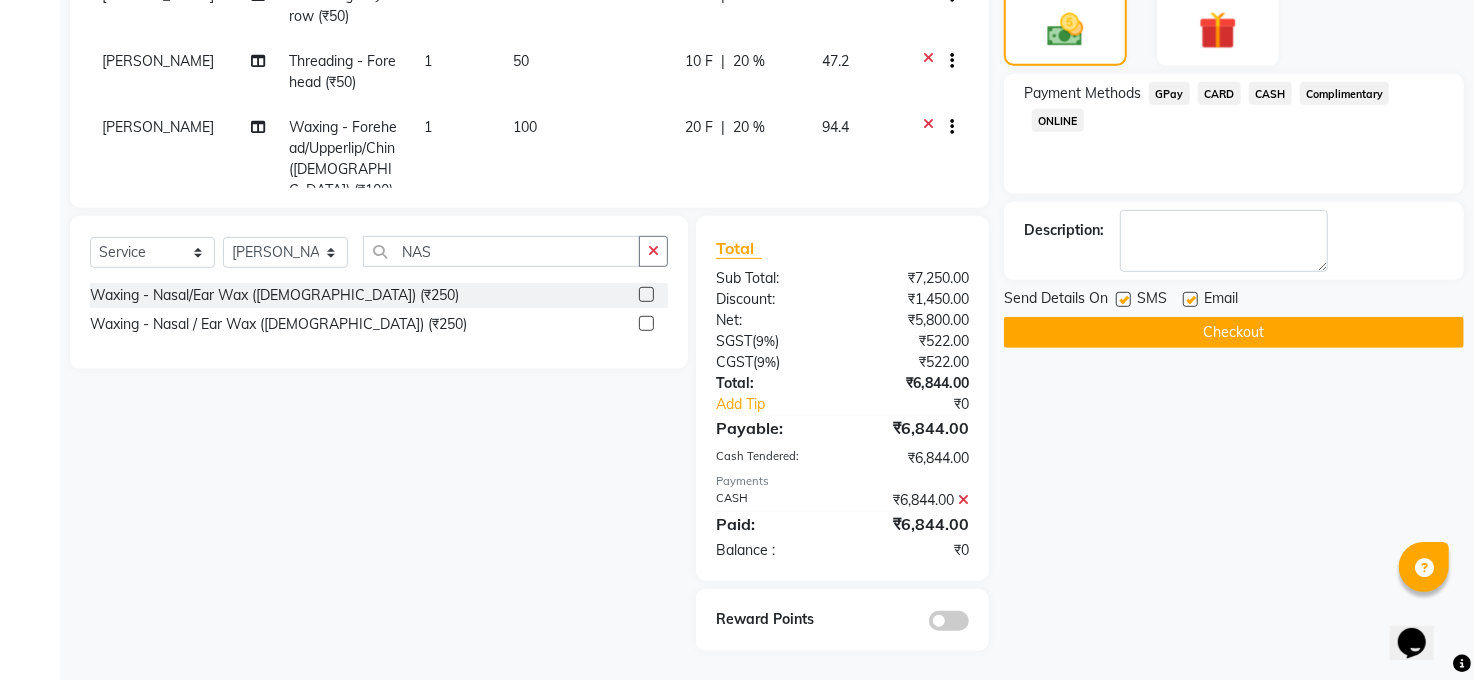 click on "Checkout" 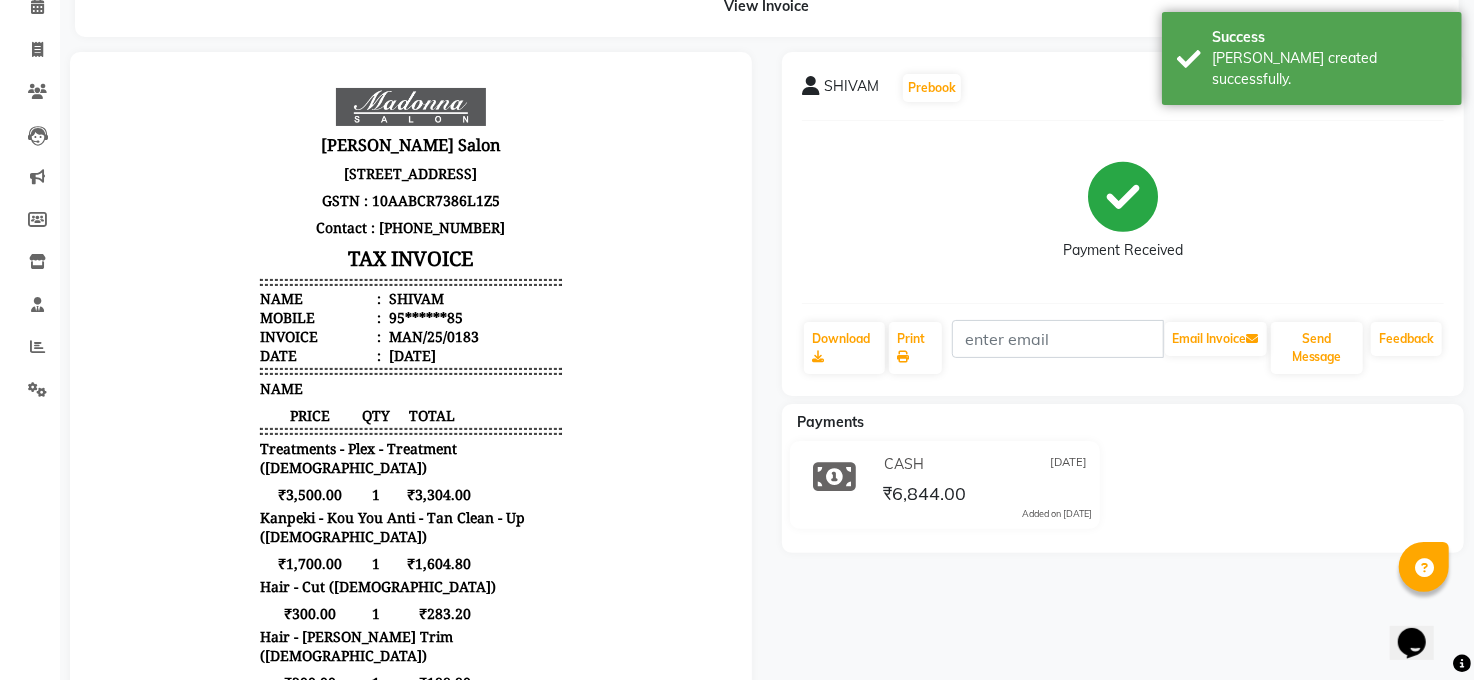 scroll, scrollTop: 44, scrollLeft: 0, axis: vertical 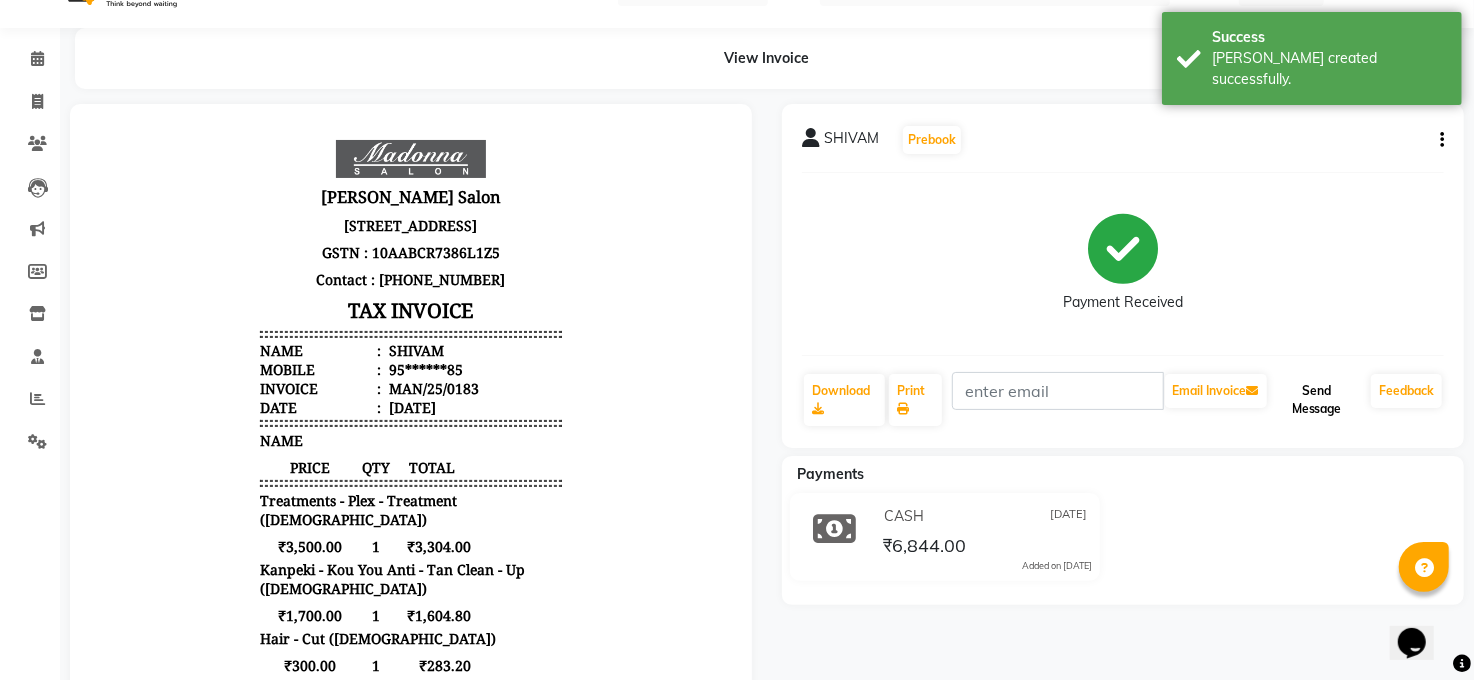 click on "Send Message" 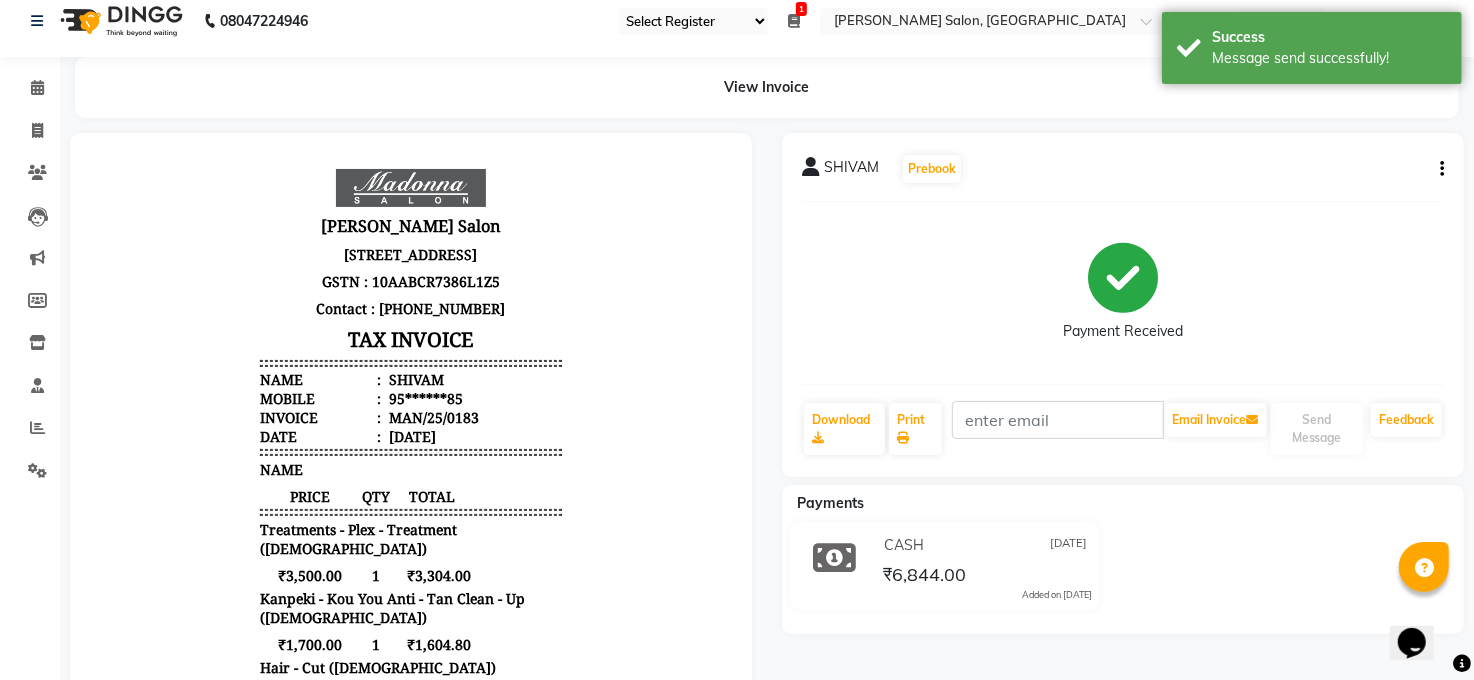 scroll, scrollTop: 0, scrollLeft: 0, axis: both 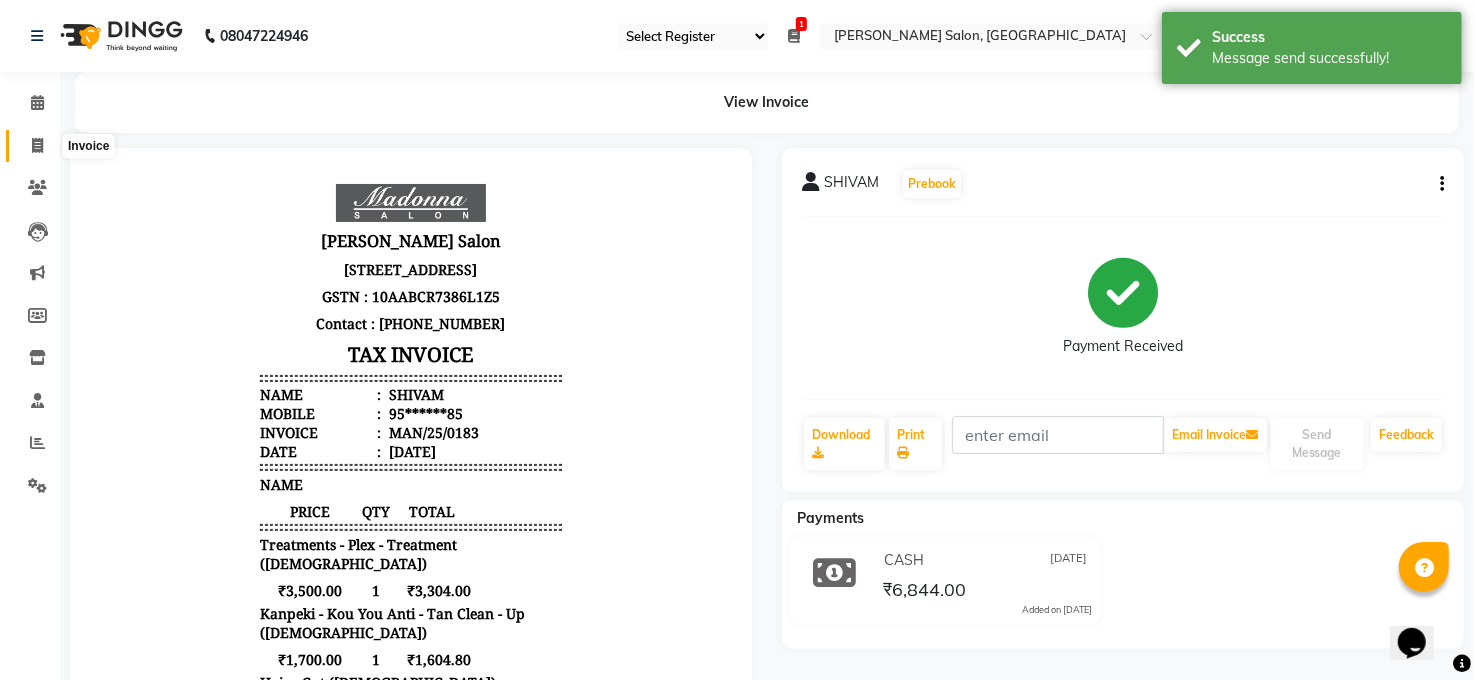 click 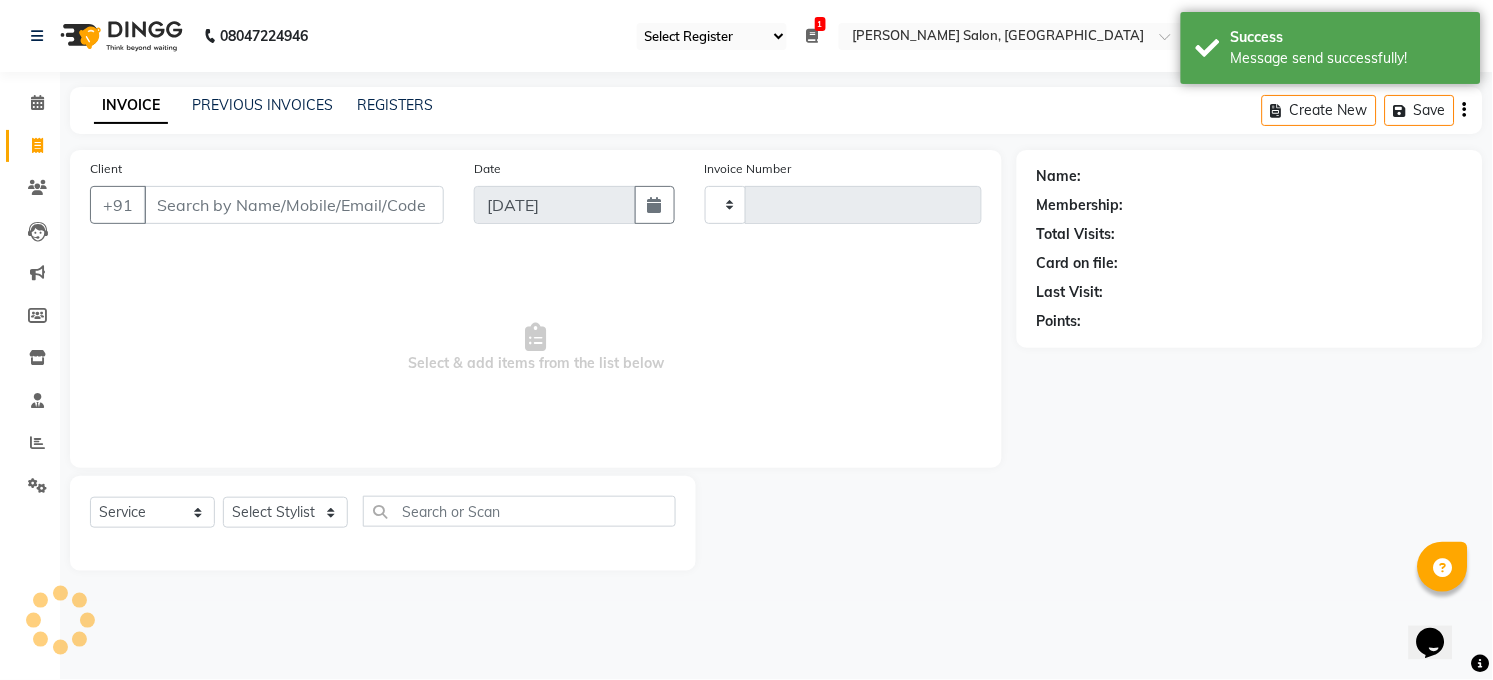 type on "2732" 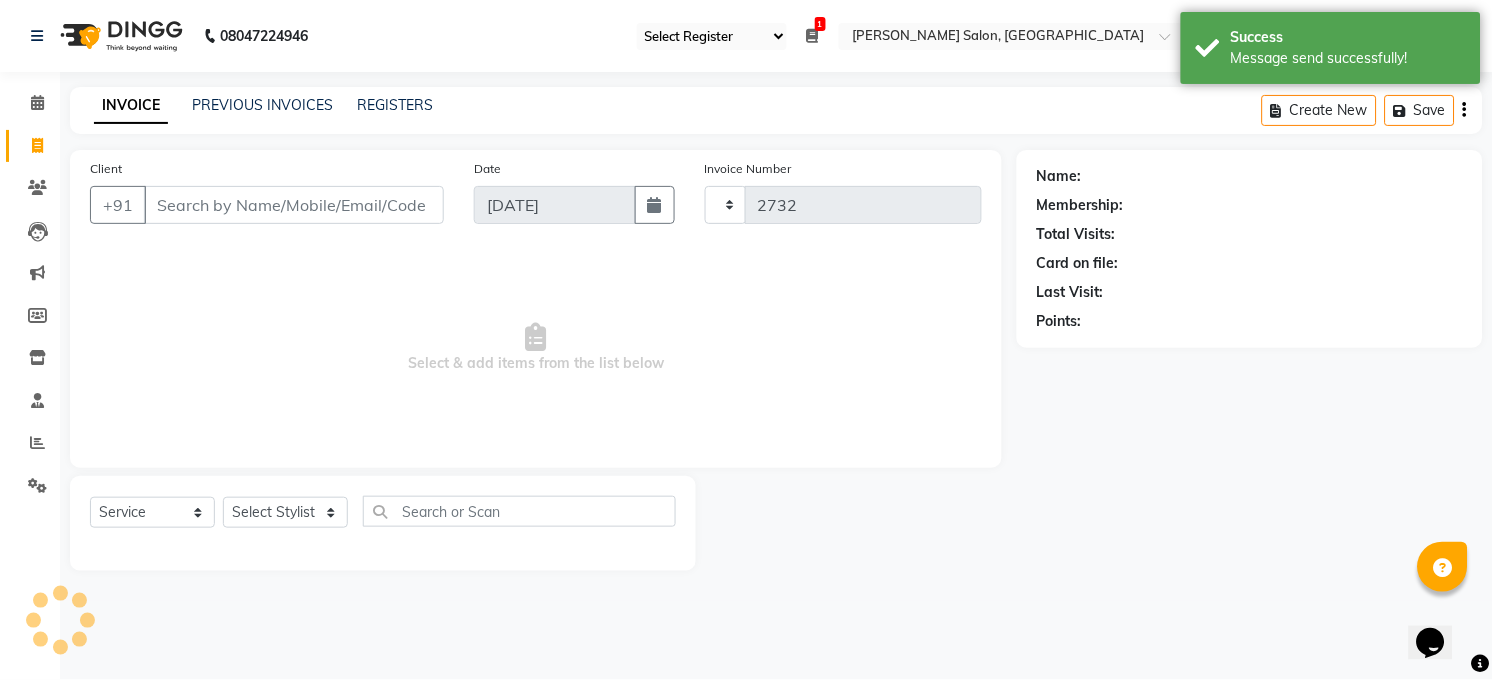 select on "5748" 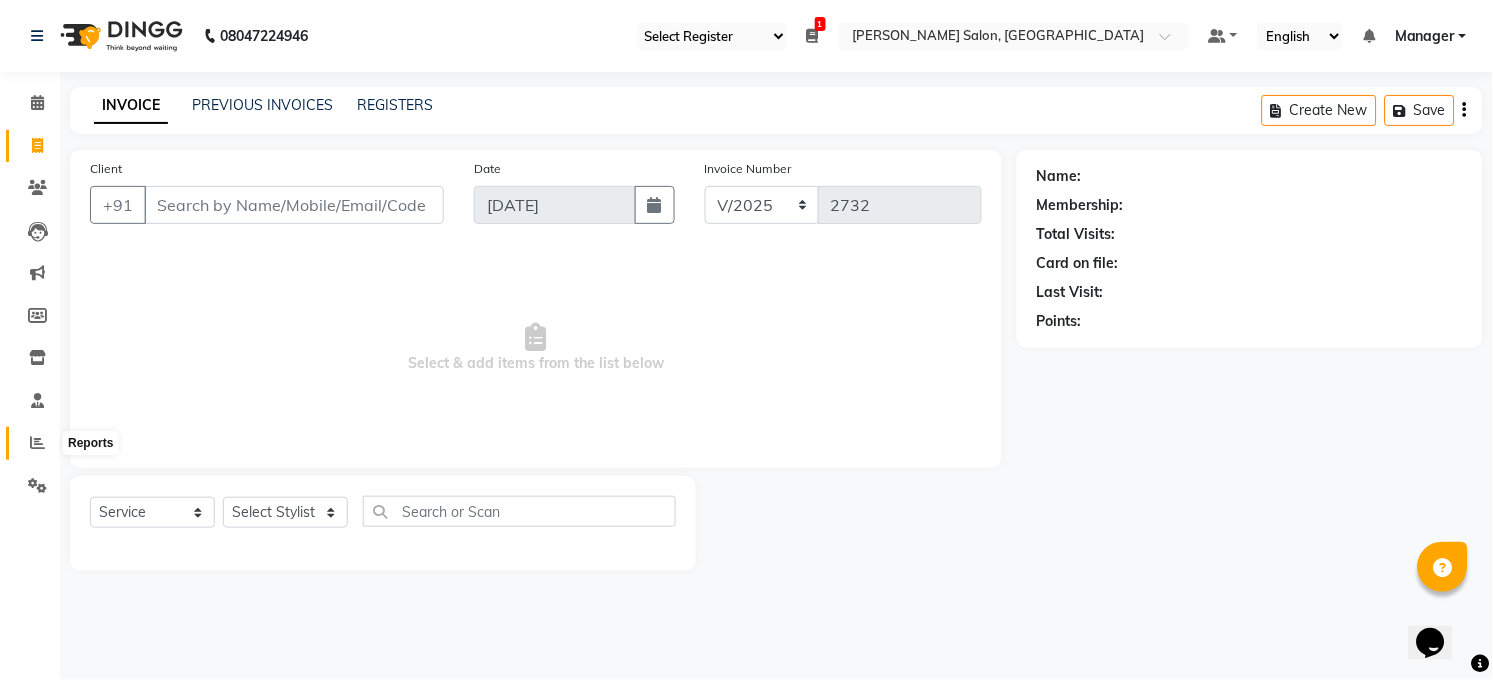 click 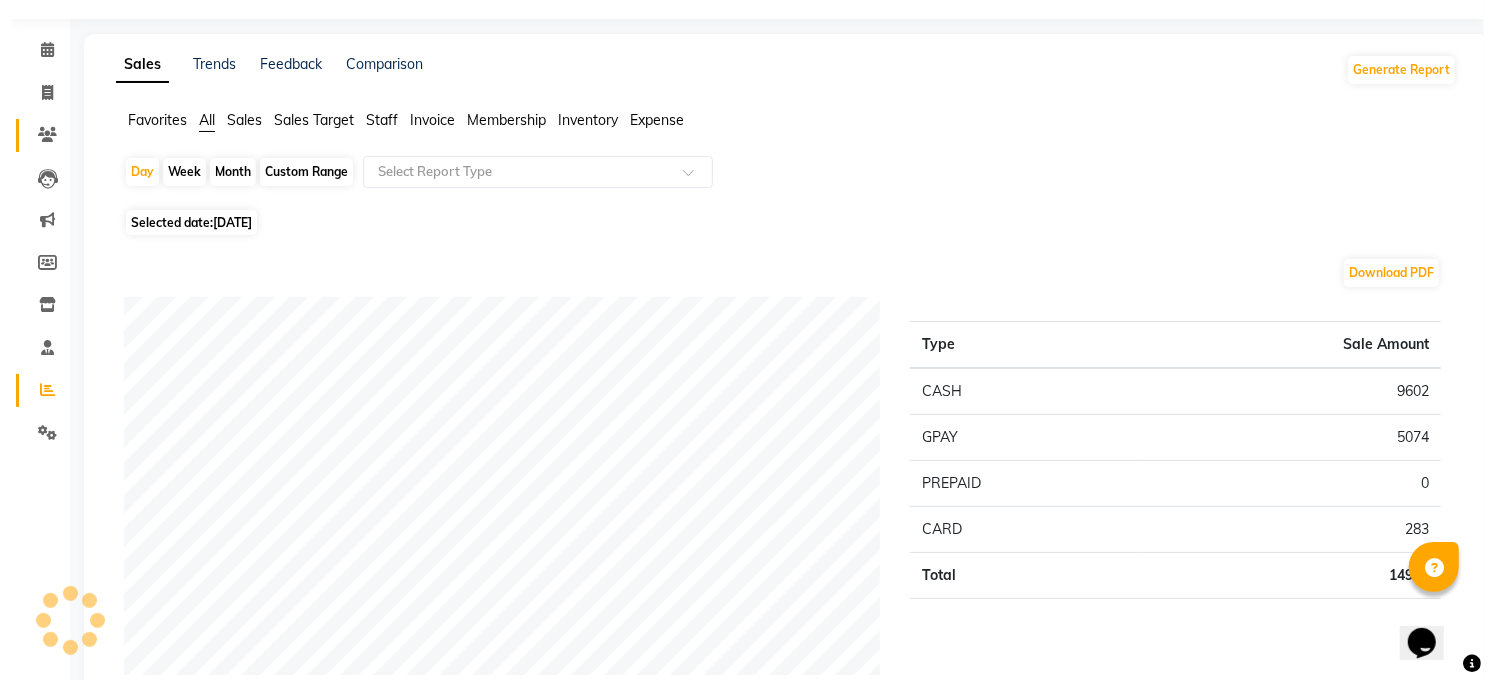 scroll, scrollTop: 0, scrollLeft: 0, axis: both 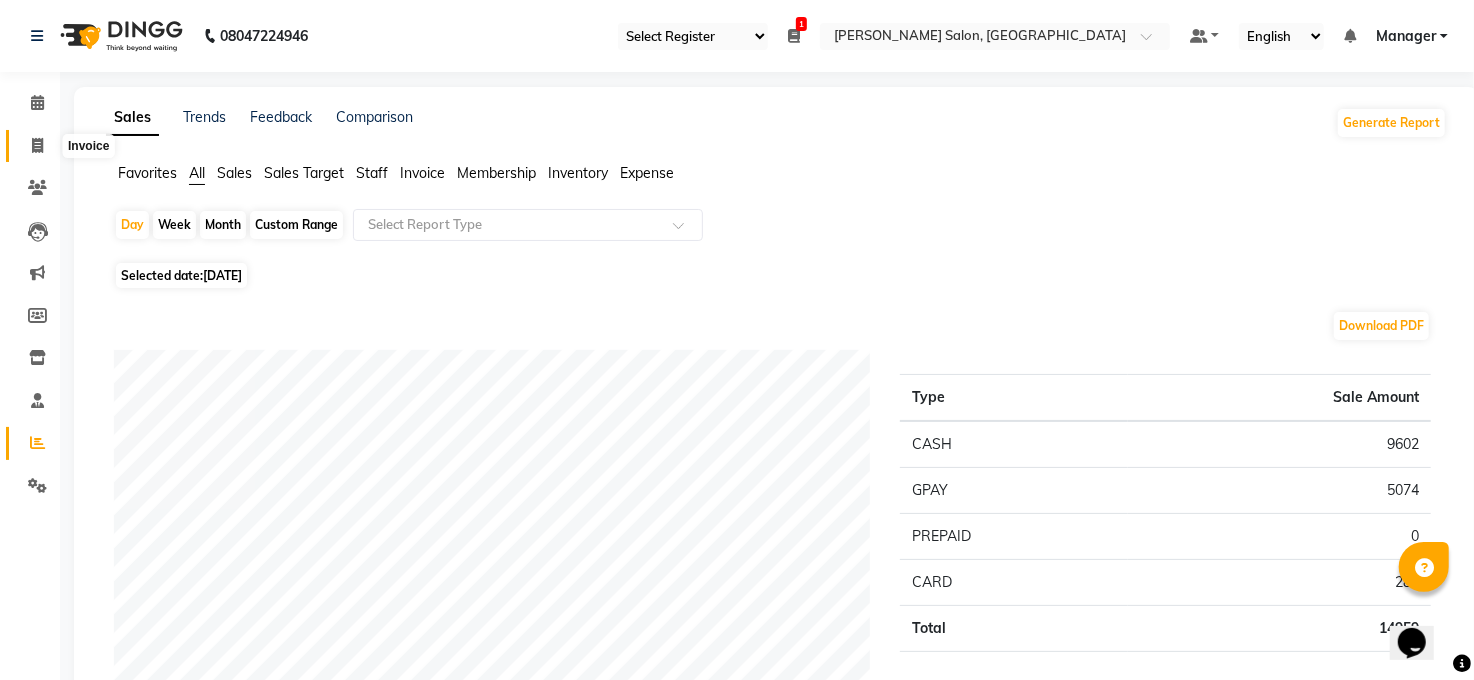 click 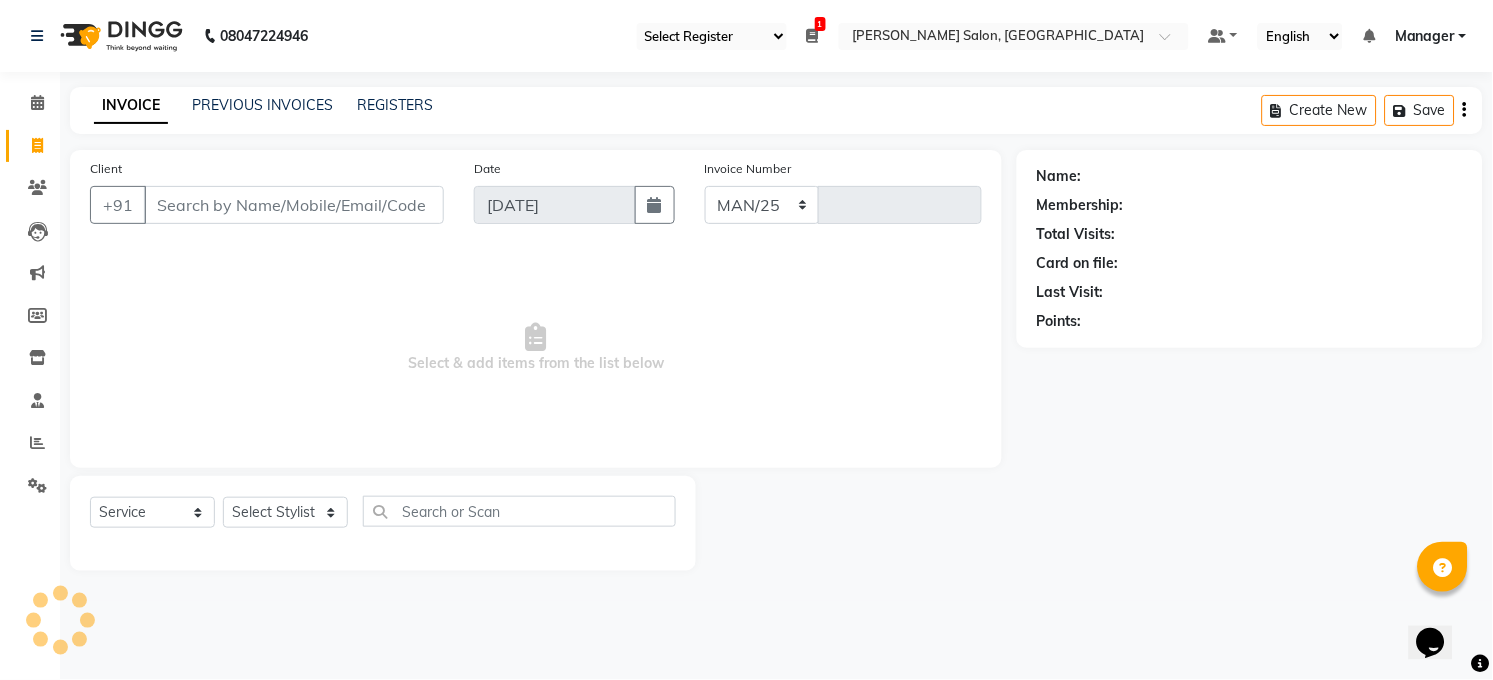 select on "5748" 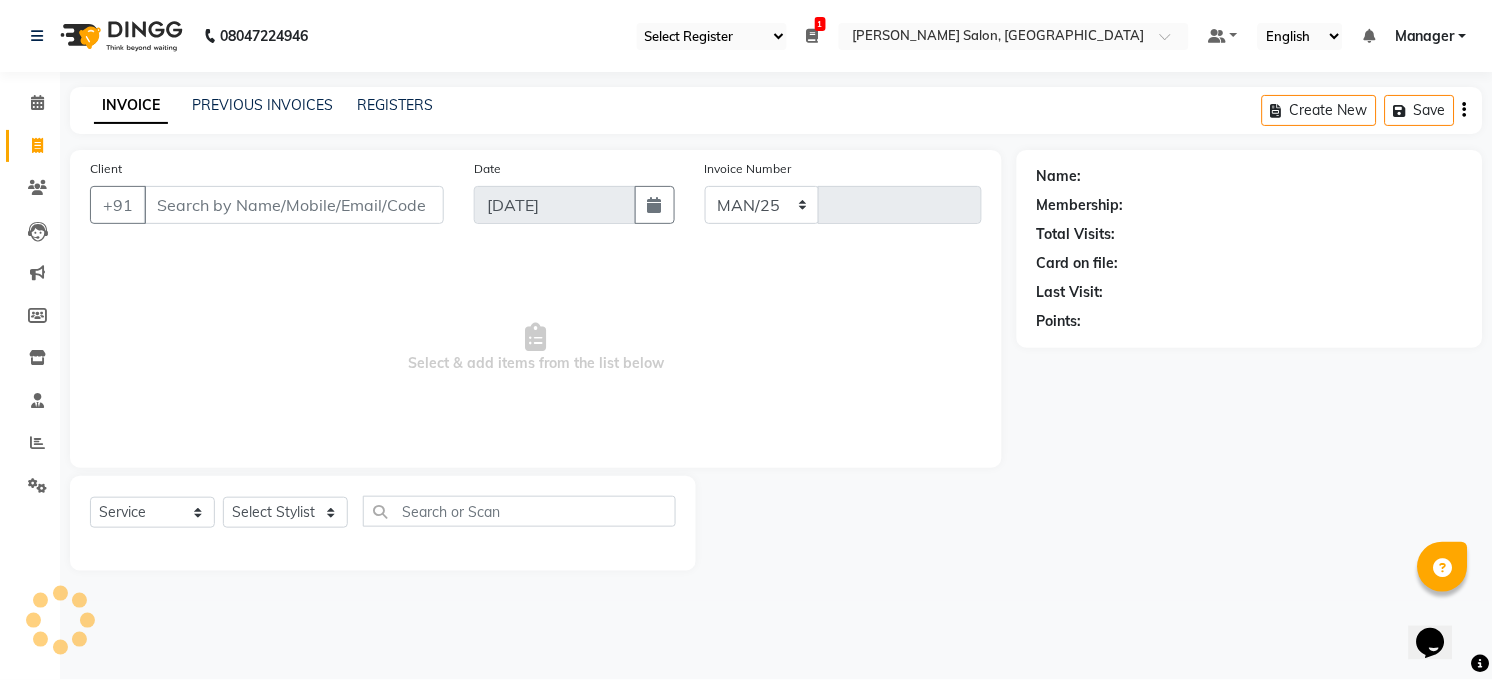 type on "2732" 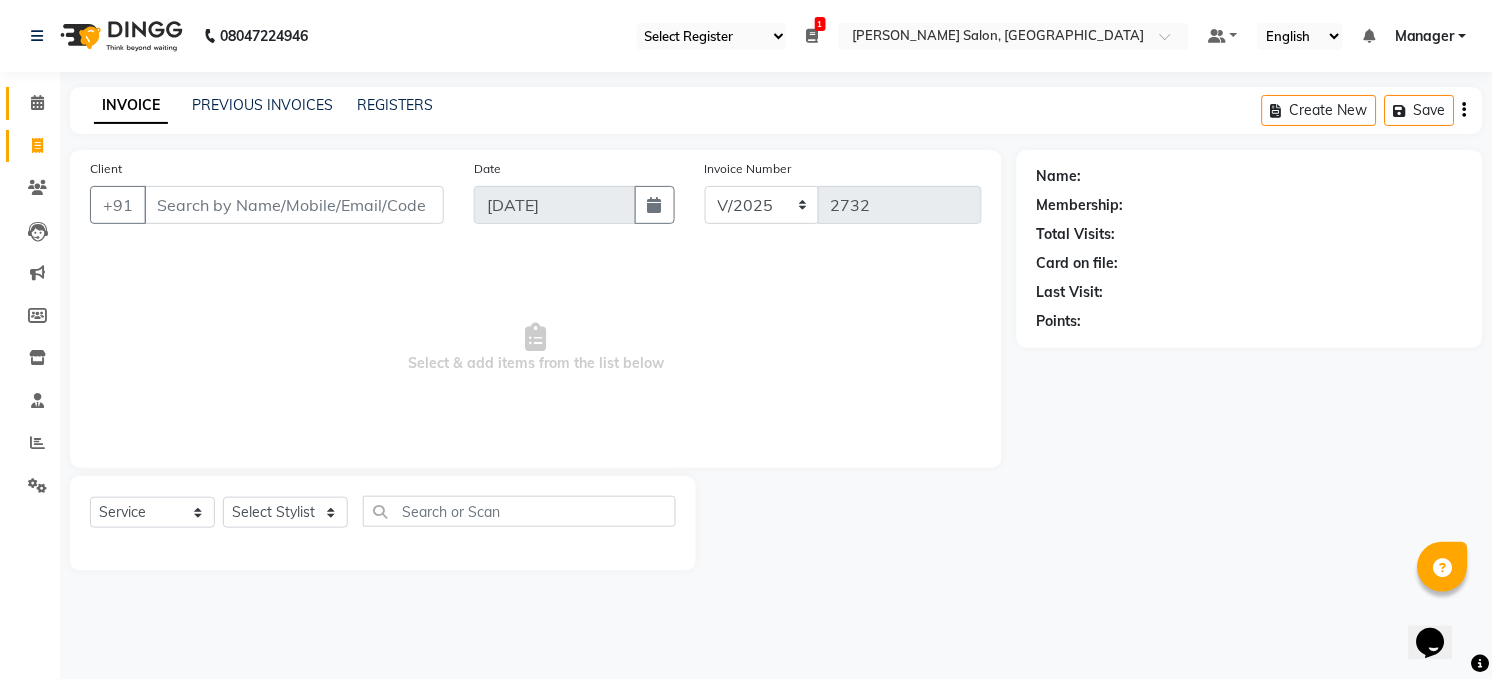 click 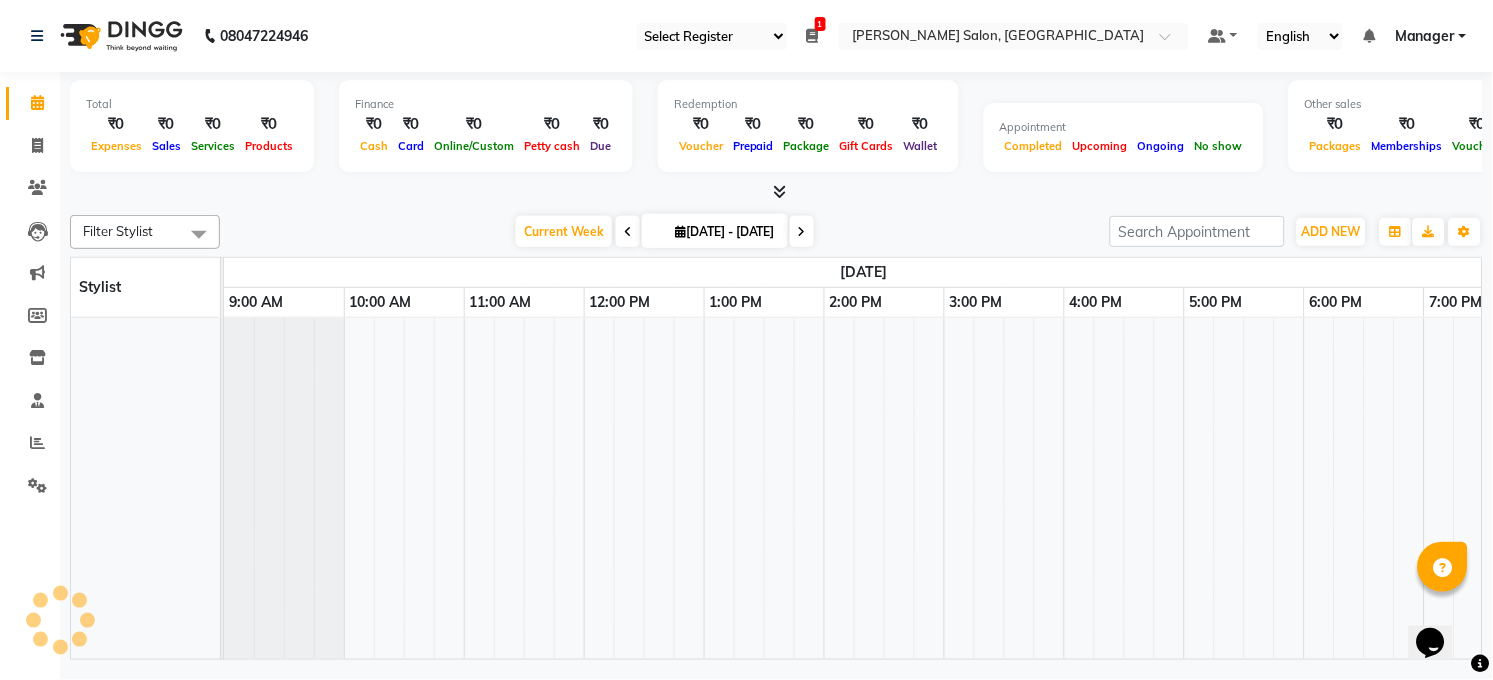 click 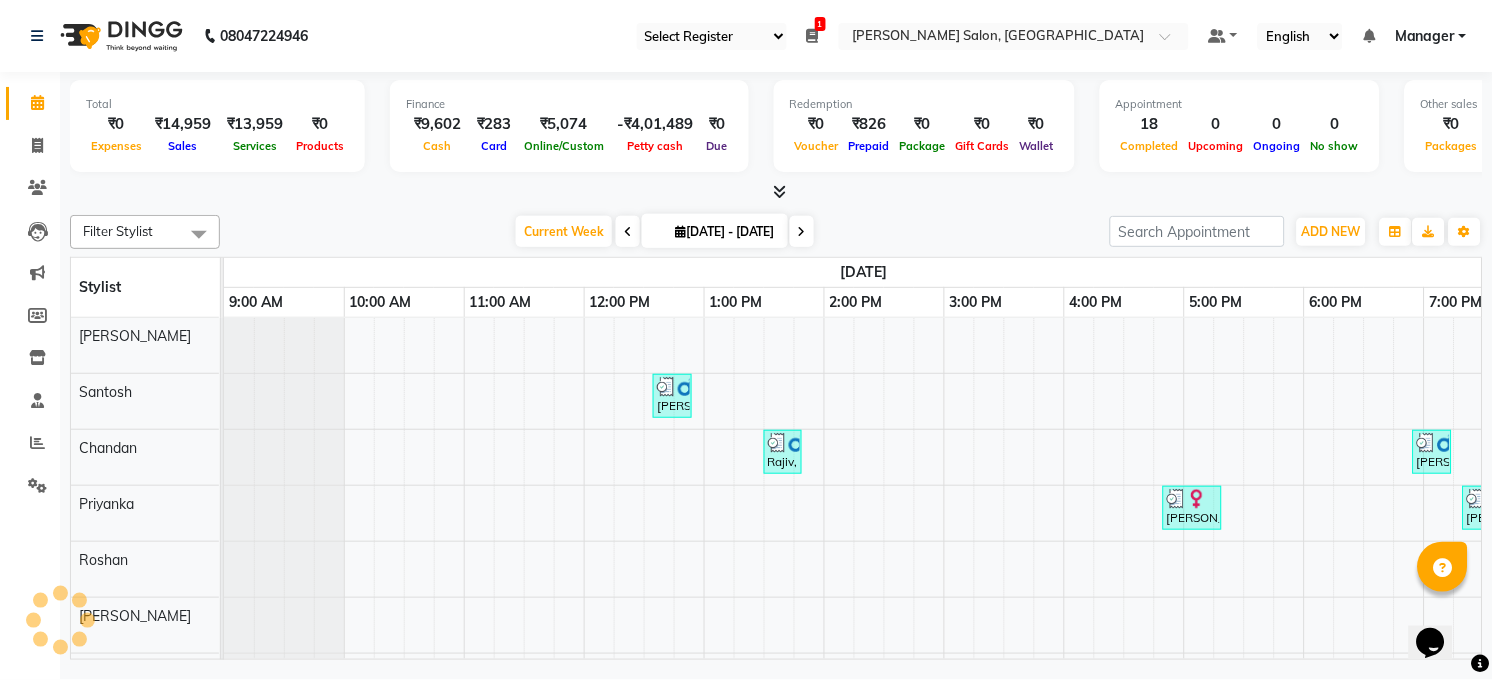 scroll, scrollTop: 0, scrollLeft: 0, axis: both 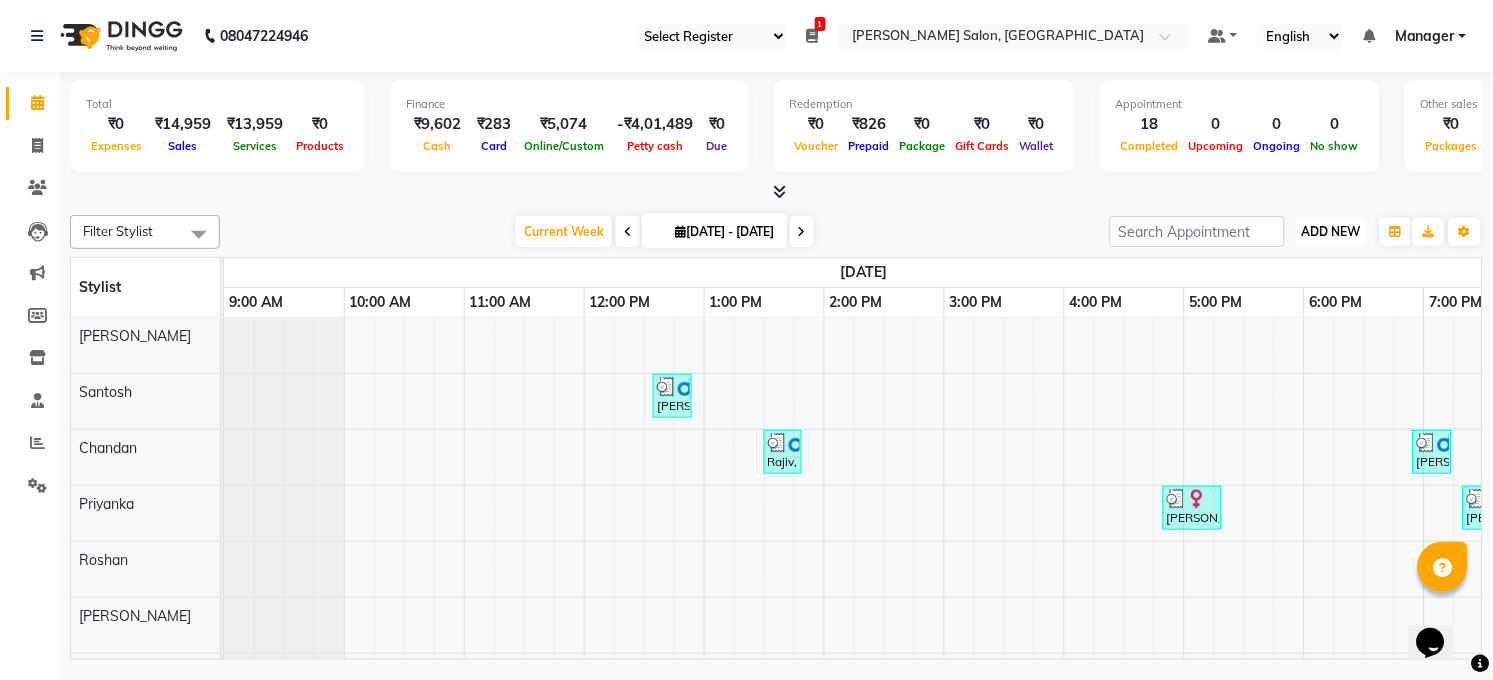 click on "ADD NEW" at bounding box center (1331, 231) 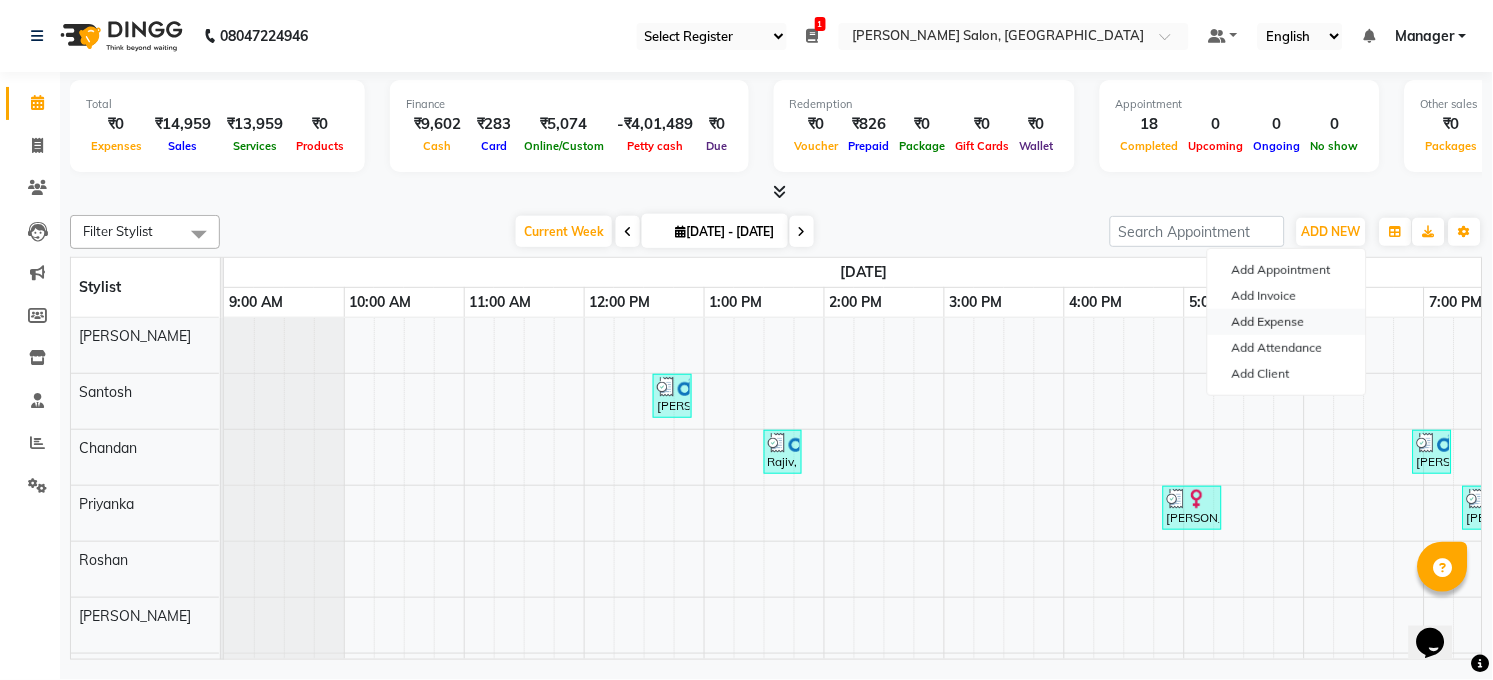 click on "Add Expense" at bounding box center [1287, 322] 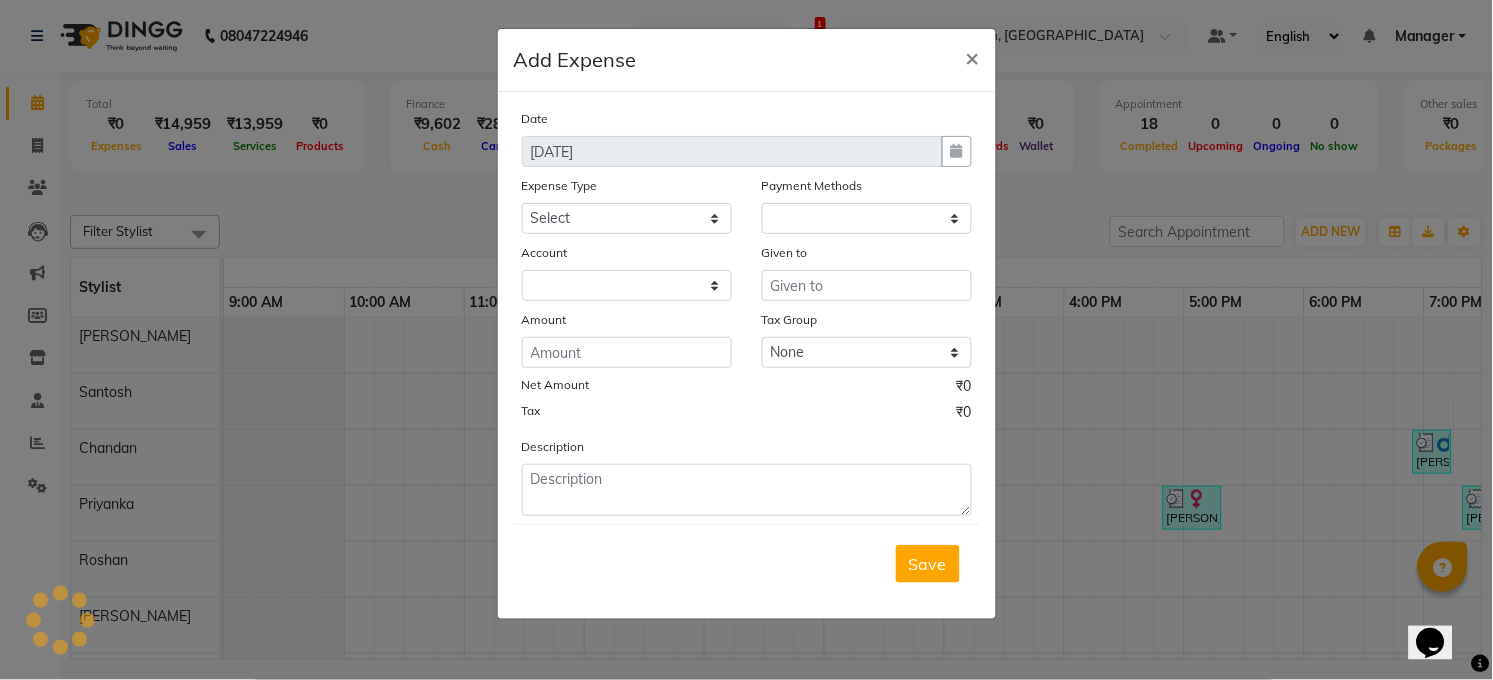 select on "1" 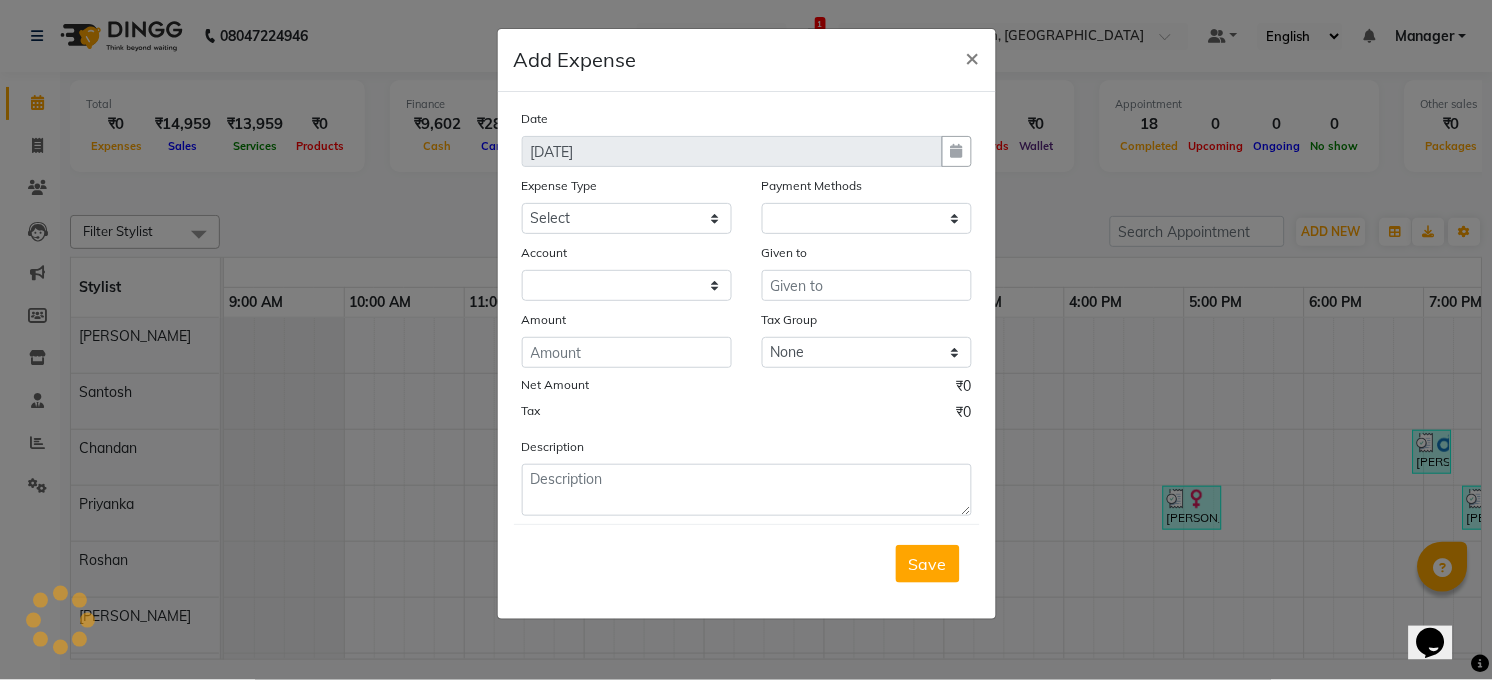 select on "4703" 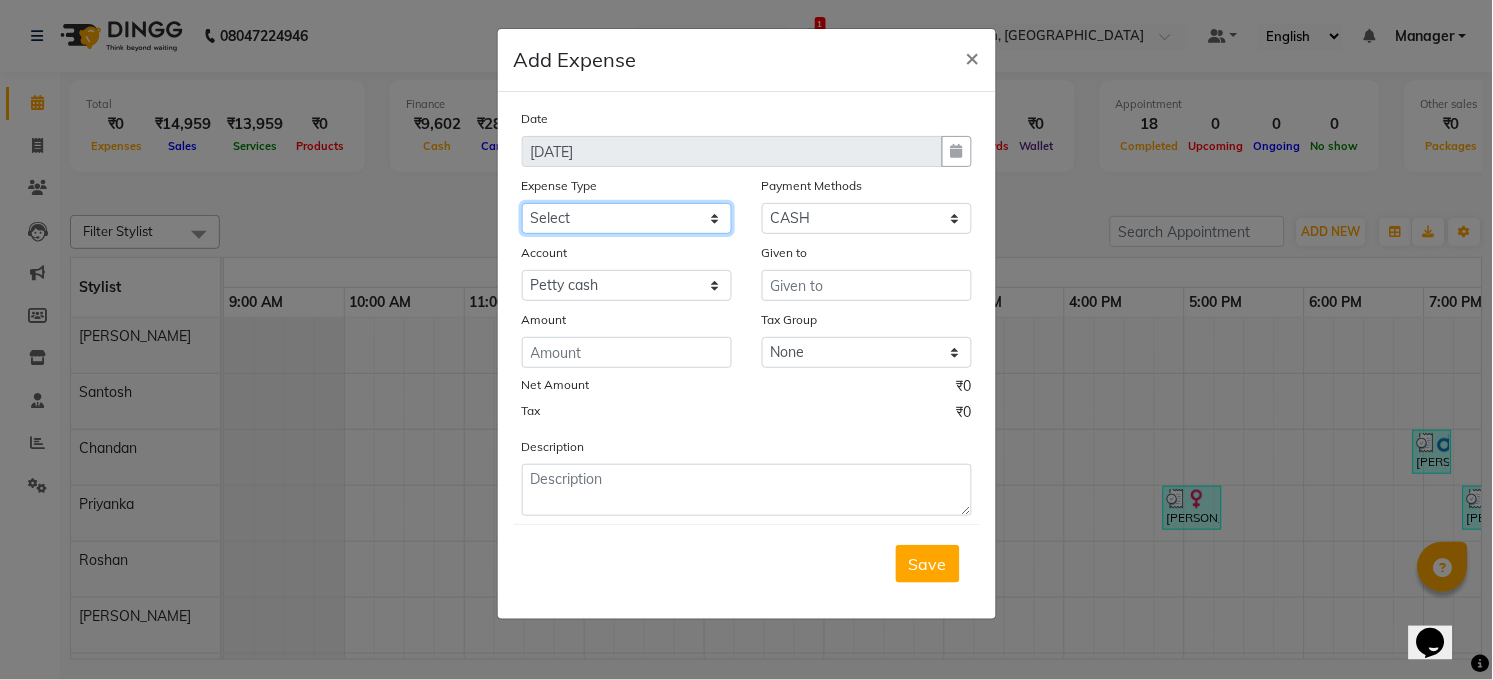click on "Select Advance Salary BILLS CARDAMOM client change paytm Client Snacks Coffee CONVEYANCE cookies Day book Donation ELECTRICIAN Electricity Bill FARE FOOD EXPENSE Garbage Monthly Expense Ginger Hit Incentive JALJIRA POWDER JEERA POWDER LAUNDARY Lemon Marketing Medical MEMBERSHIP COMISSON milk Misc MOBILE RECHARGE MONEY CHANGE M S COMI Nimbu Payment Other Pantry PAYMENT paytm Tip PLUMBER PRINT ROLL Product PRODUCT iNCENTIVE PURCHASING Recive cash SAFAIWALA Salary salon use SALT Staff Snacks SUGAR Tea TIP VISHAL MART WATER" 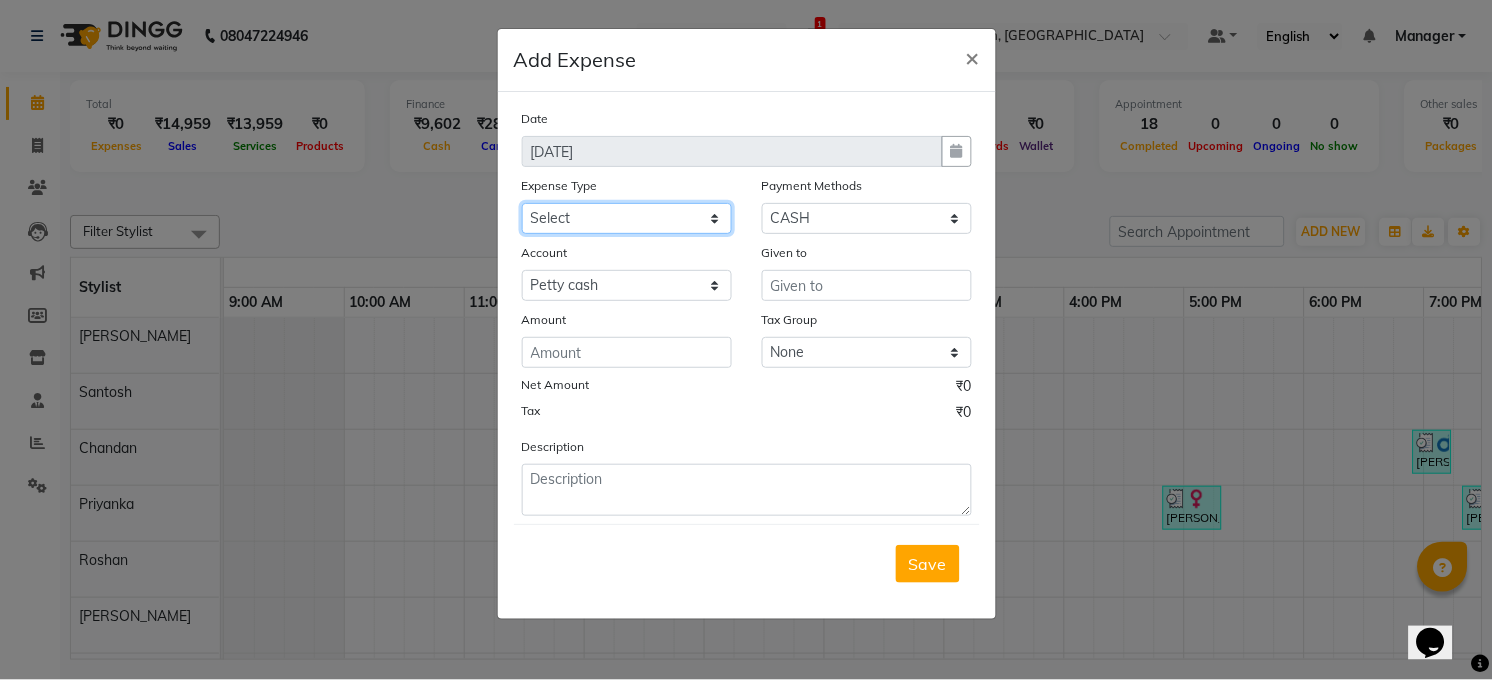 select on "15145" 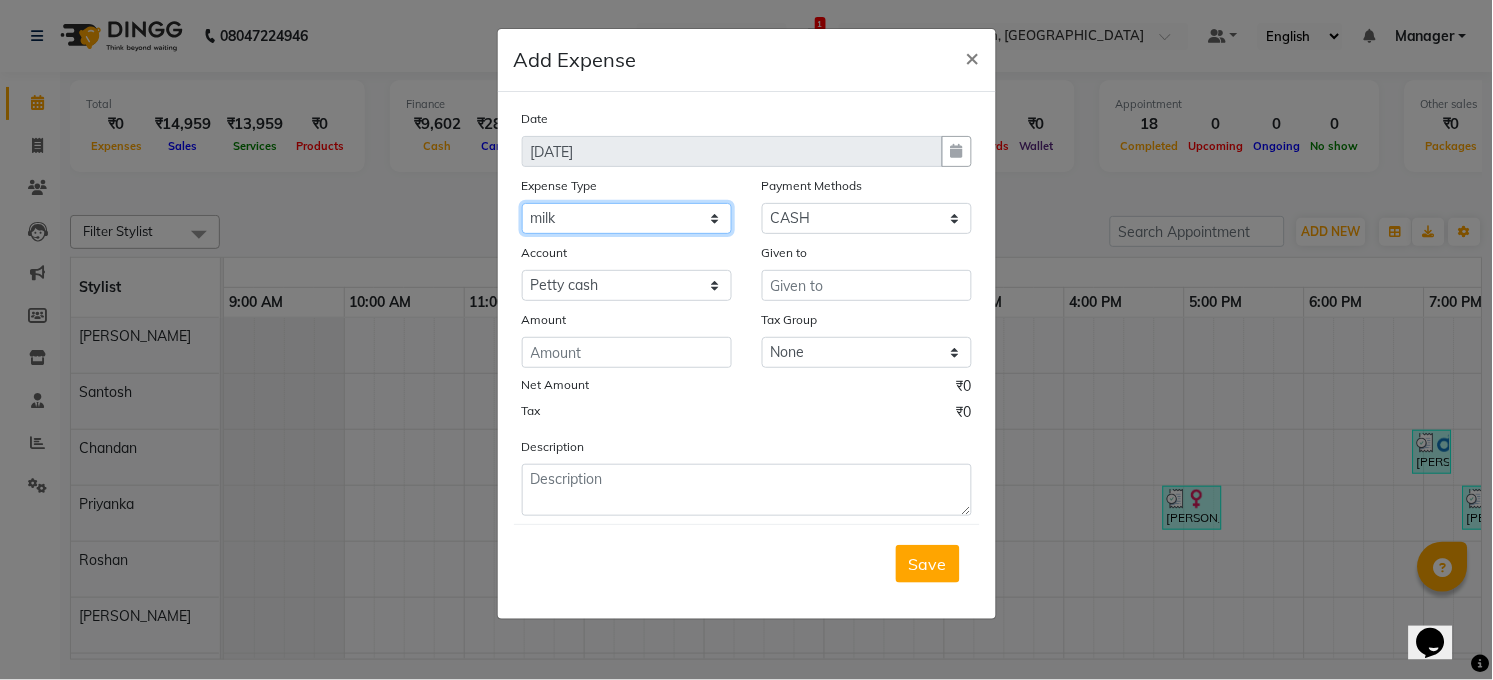 click on "Select Advance Salary BILLS CARDAMOM client change paytm Client Snacks Coffee CONVEYANCE cookies Day book Donation ELECTRICIAN Electricity Bill FARE FOOD EXPENSE Garbage Monthly Expense Ginger Hit Incentive JALJIRA POWDER JEERA POWDER LAUNDARY Lemon Marketing Medical MEMBERSHIP COMISSON milk Misc MOBILE RECHARGE MONEY CHANGE M S COMI Nimbu Payment Other Pantry PAYMENT paytm Tip PLUMBER PRINT ROLL Product PRODUCT iNCENTIVE PURCHASING Recive cash SAFAIWALA Salary salon use SALT Staff Snacks SUGAR Tea TIP VISHAL MART WATER" 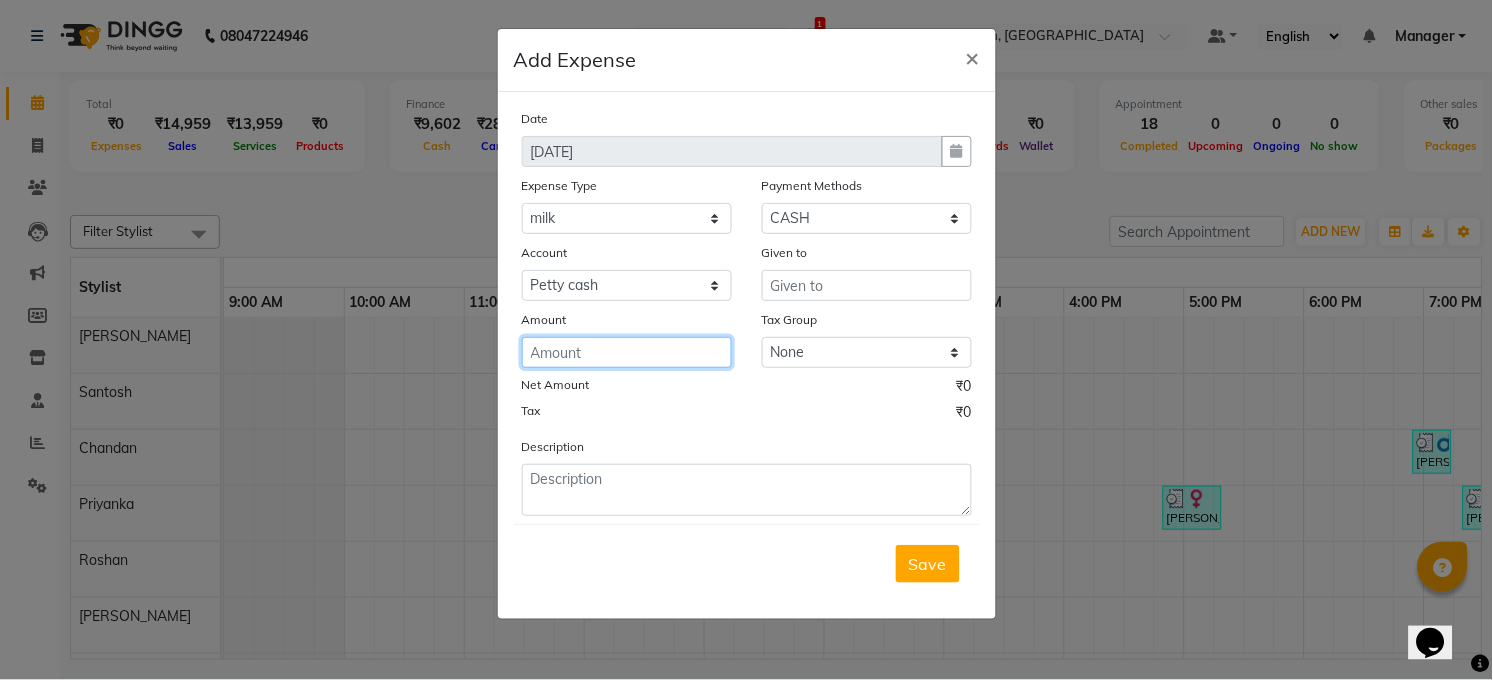 click 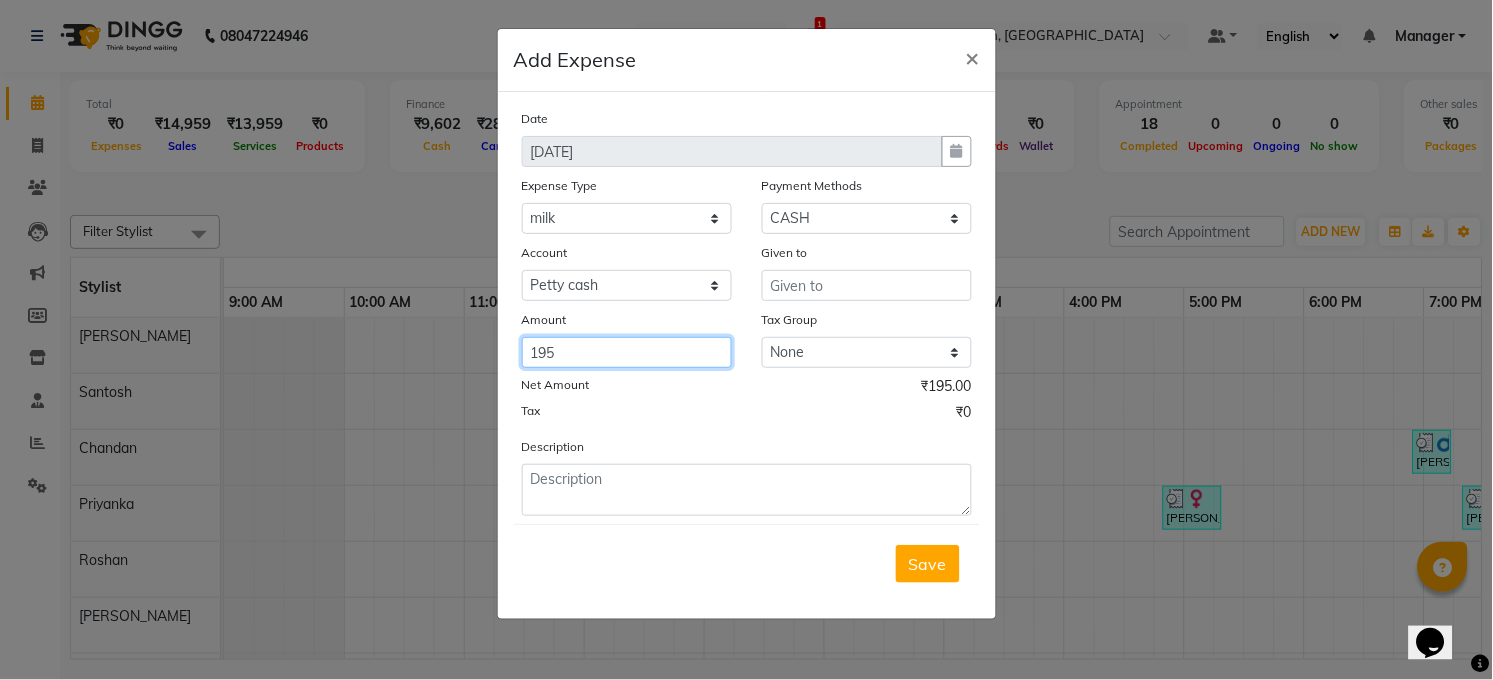 type on "195" 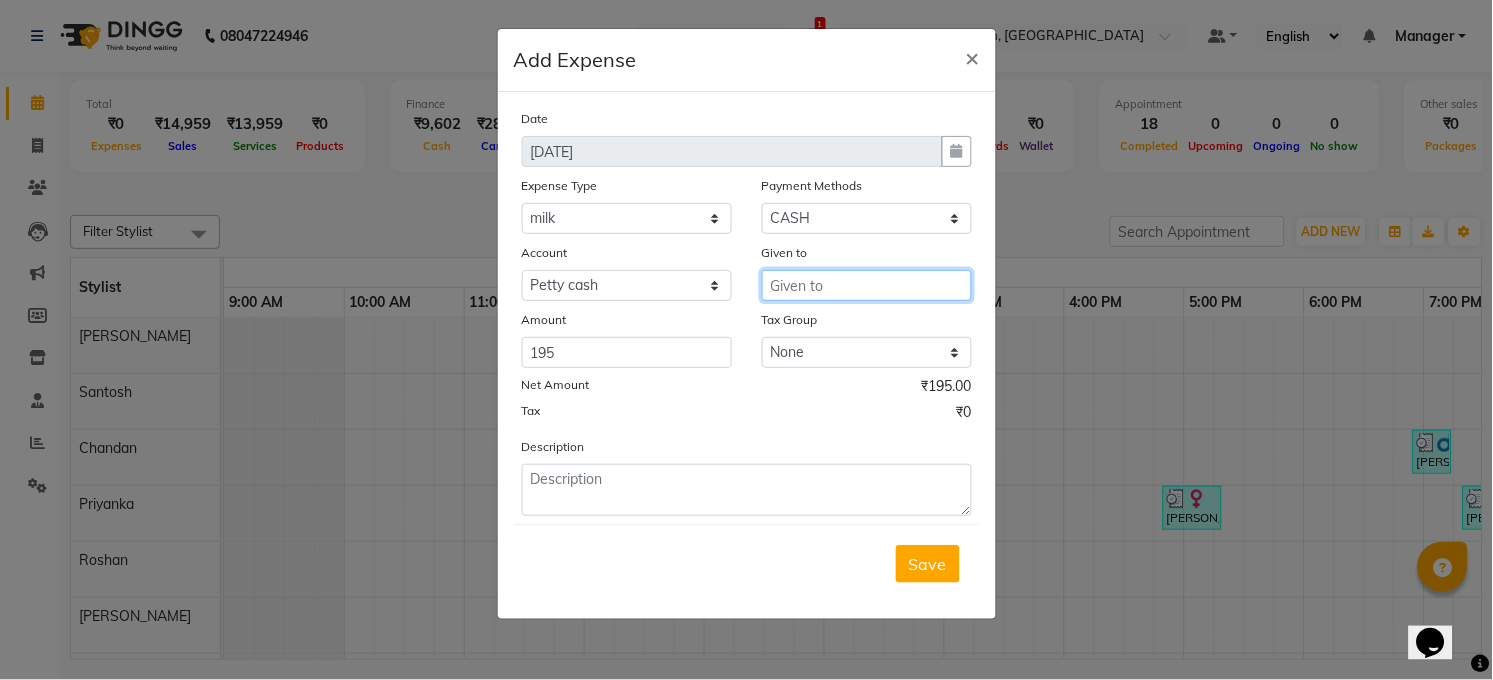 click at bounding box center [867, 285] 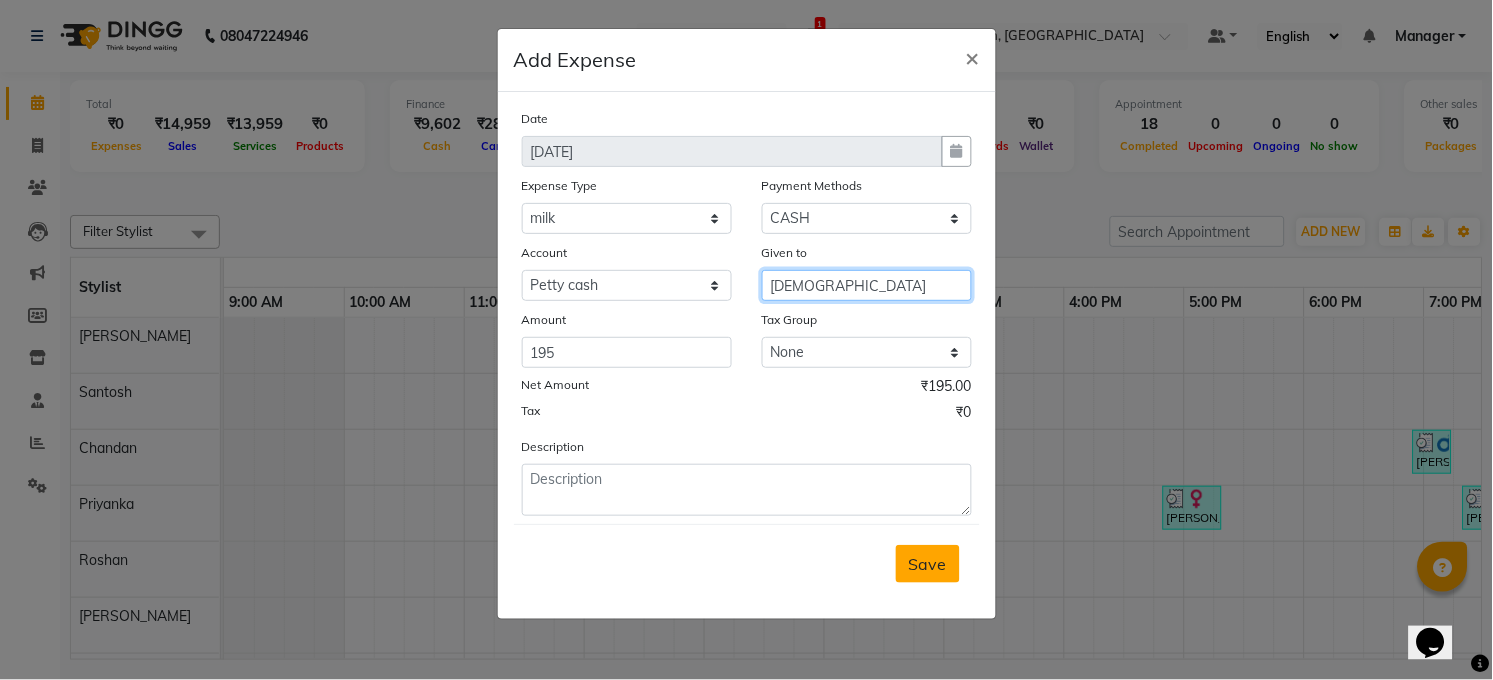 type on "SUNITA" 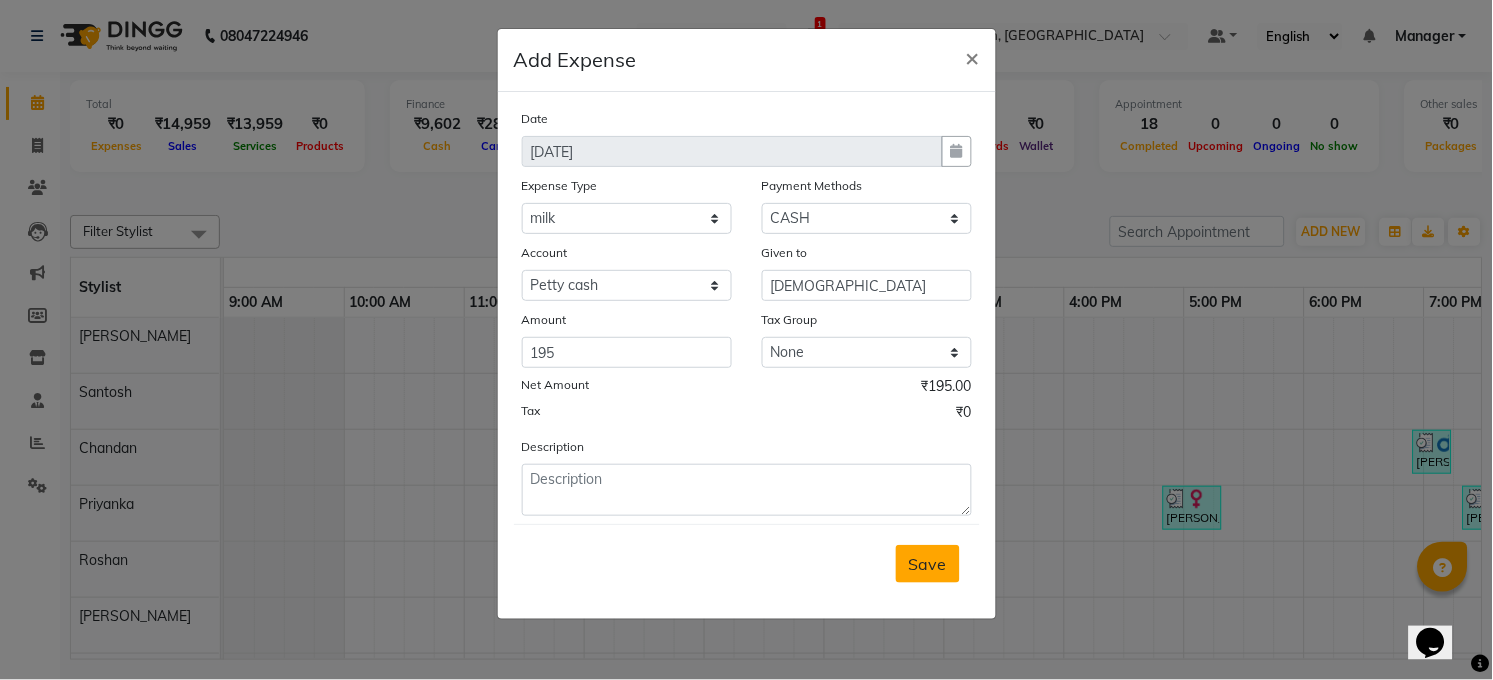 click on "Save" at bounding box center [928, 564] 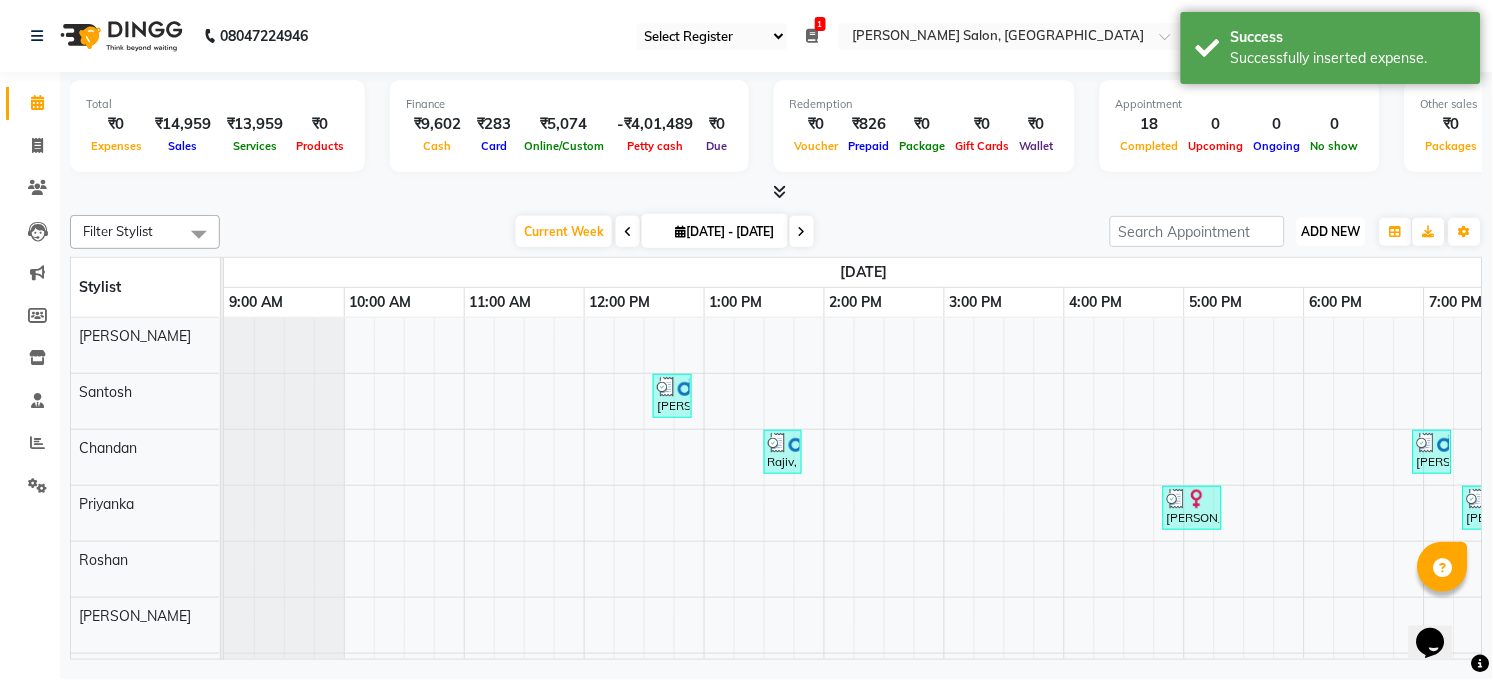 click on "ADD NEW" at bounding box center (1331, 231) 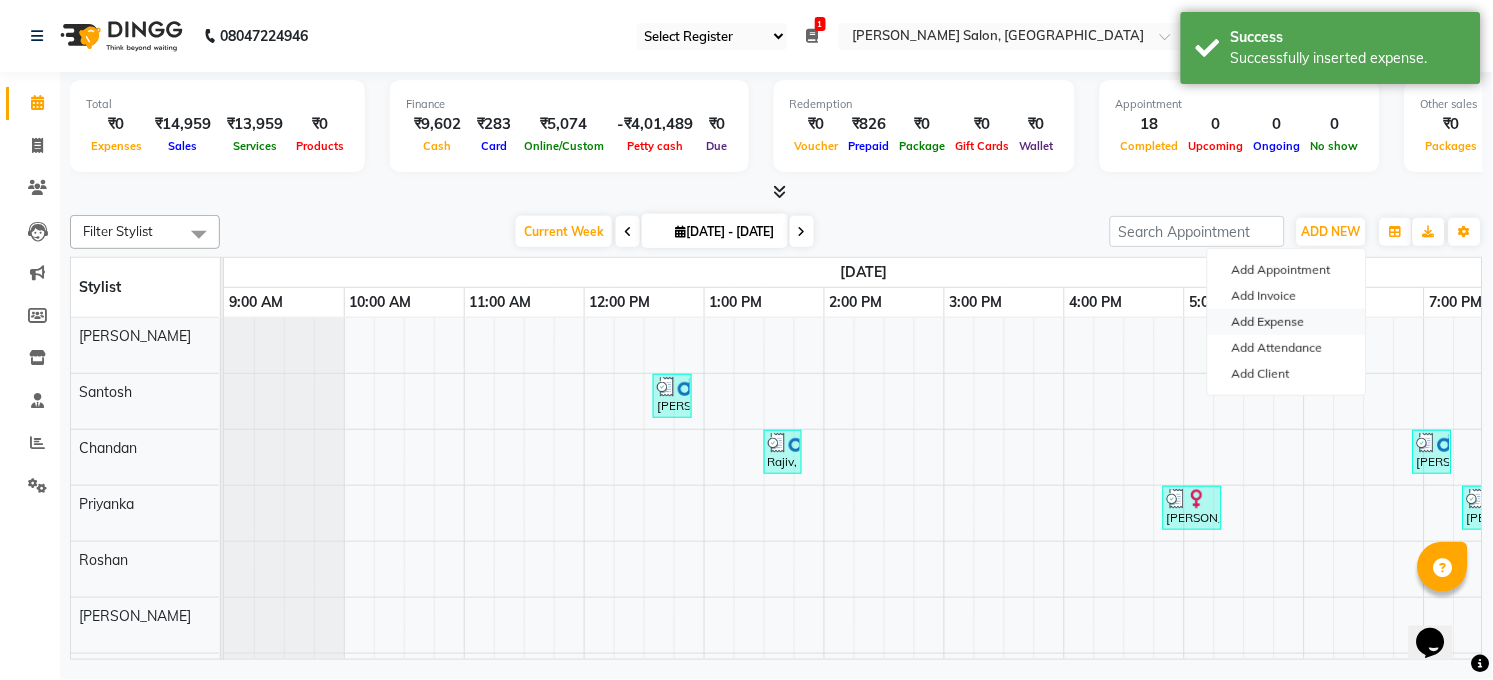 click on "Add Expense" at bounding box center (1287, 322) 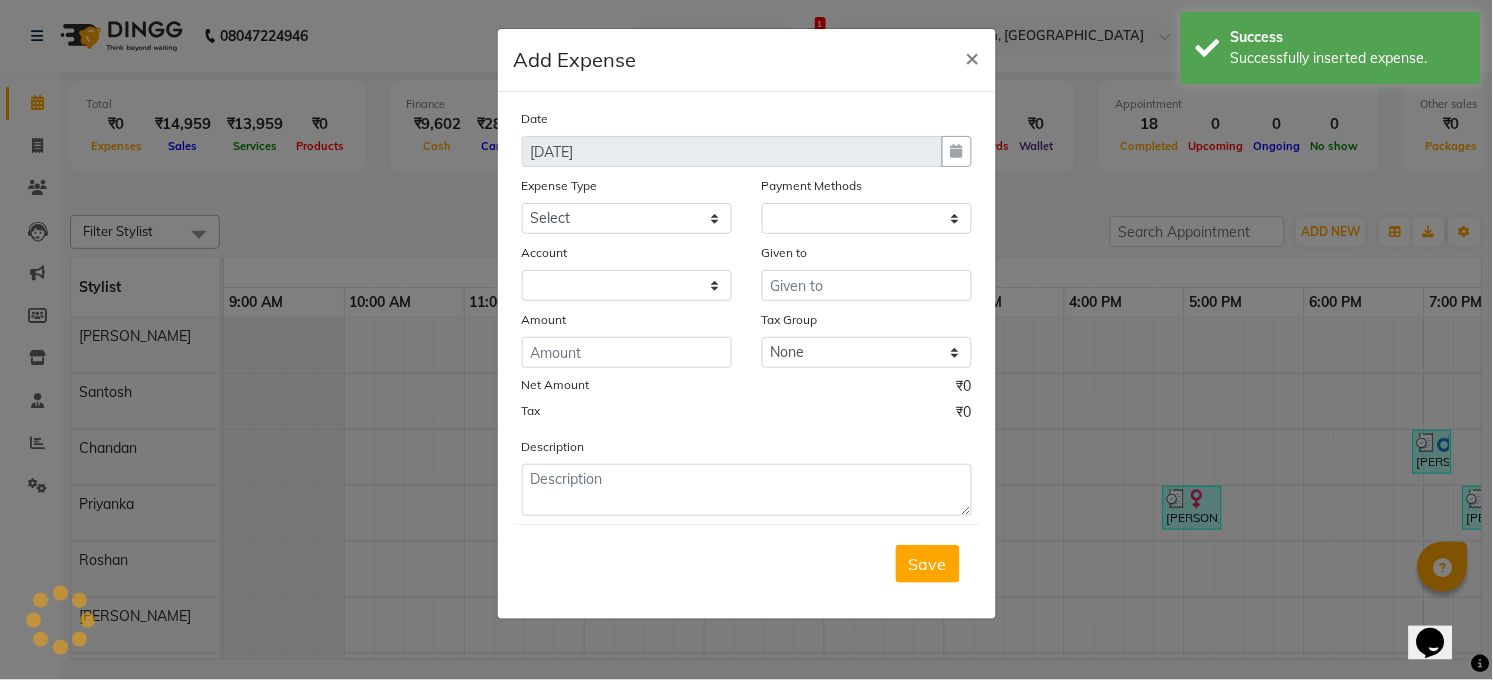 select on "1" 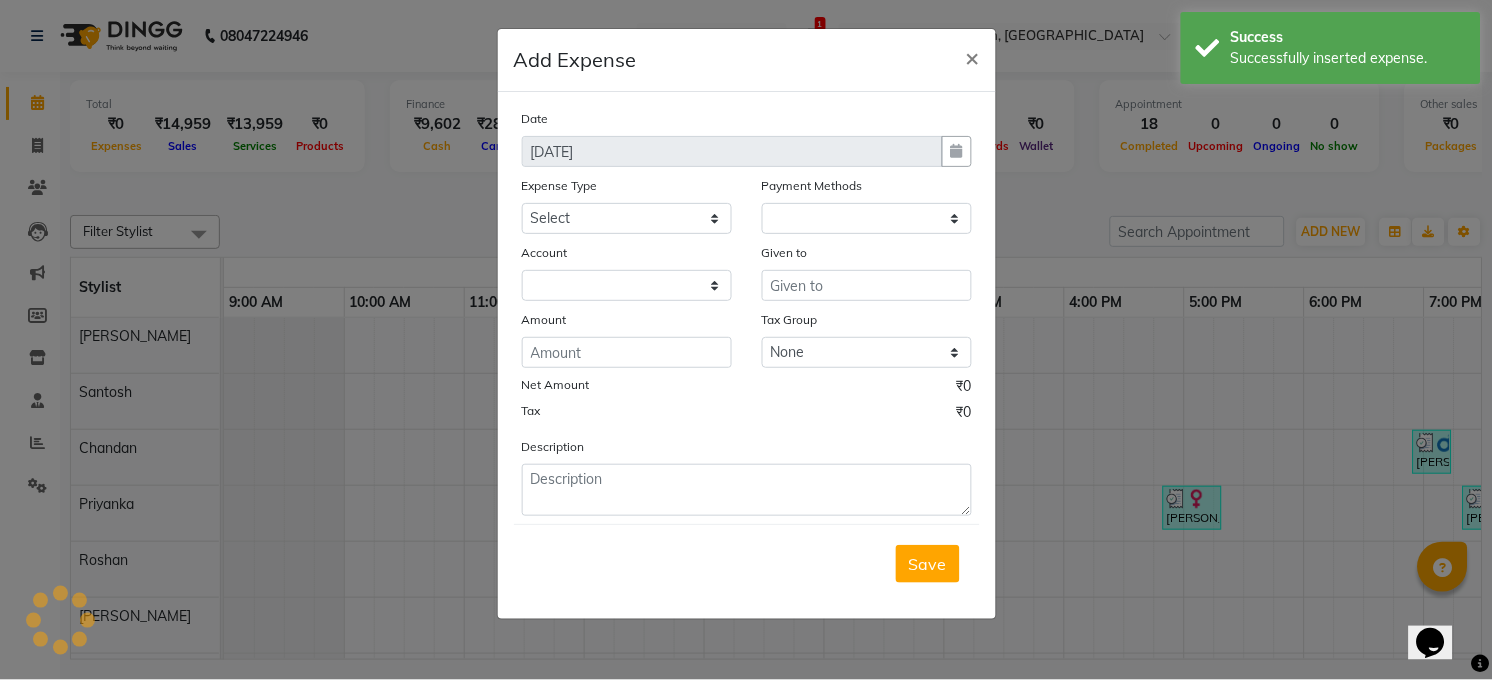 select on "4703" 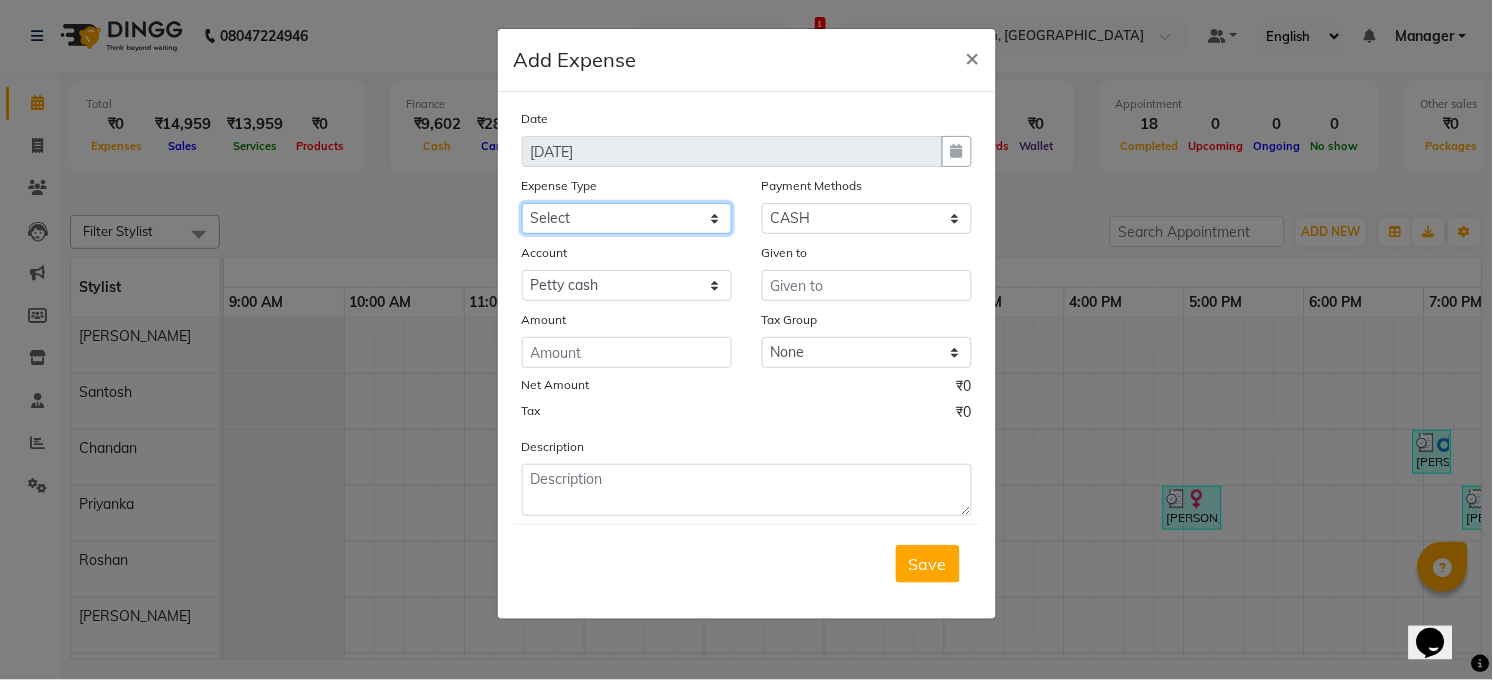 click on "Select Advance Salary BILLS CARDAMOM client change paytm Client Snacks Coffee CONVEYANCE cookies Day book Donation ELECTRICIAN Electricity Bill FARE FOOD EXPENSE Garbage Monthly Expense Ginger Hit Incentive JALJIRA POWDER JEERA POWDER LAUNDARY Lemon Marketing Medical MEMBERSHIP COMISSON milk Misc MOBILE RECHARGE MONEY CHANGE M S COMI Nimbu Payment Other Pantry PAYMENT paytm Tip PLUMBER PRINT ROLL Product PRODUCT iNCENTIVE PURCHASING Recive cash SAFAIWALA Salary salon use SALT Staff Snacks SUGAR Tea TIP VISHAL MART WATER" 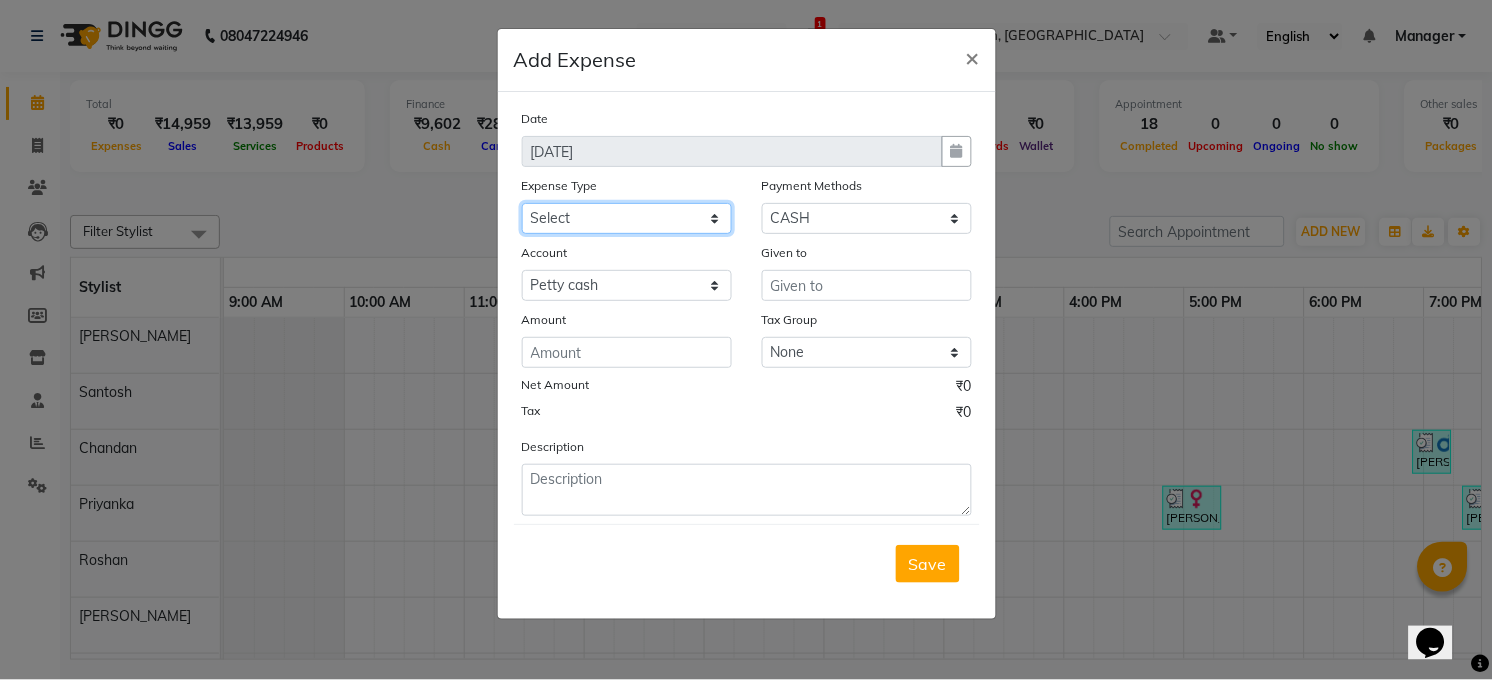select on "20137" 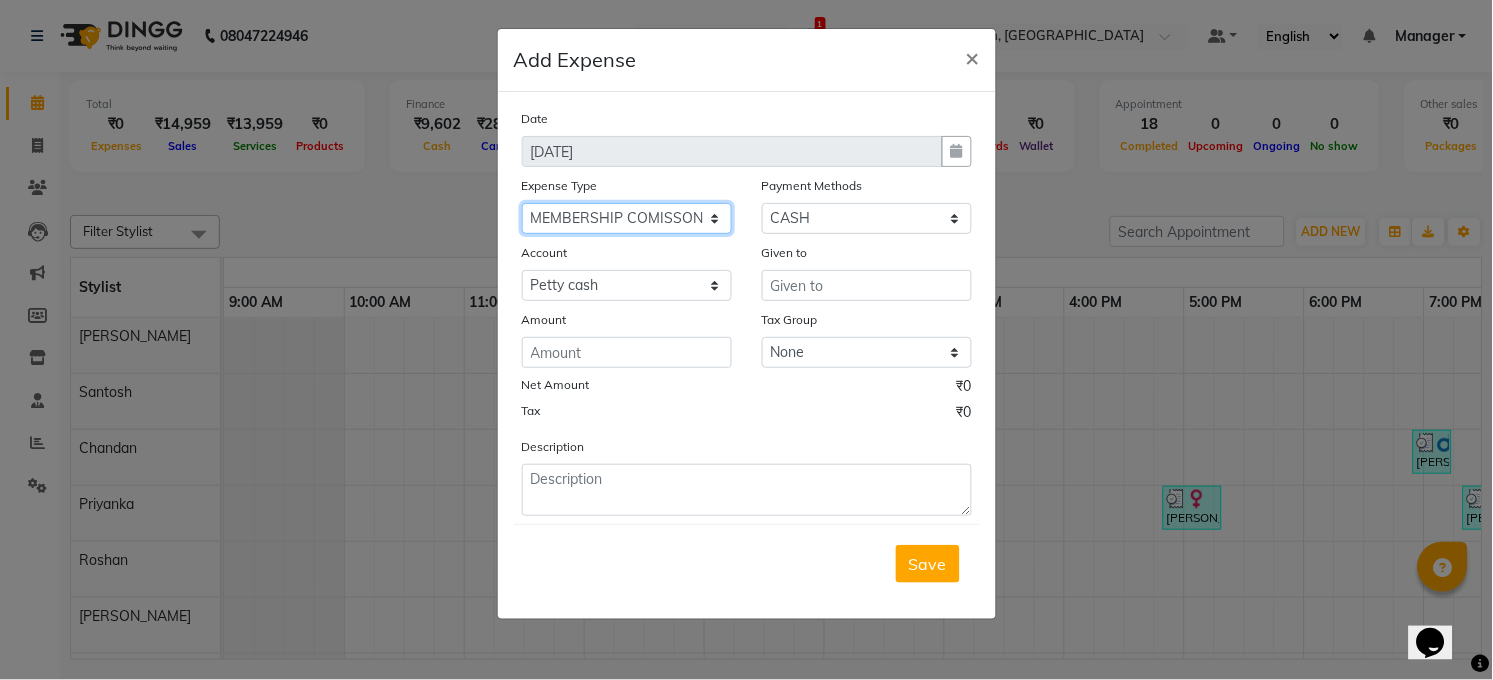 click on "Select Advance Salary BILLS CARDAMOM client change paytm Client Snacks Coffee CONVEYANCE cookies Day book Donation ELECTRICIAN Electricity Bill FARE FOOD EXPENSE Garbage Monthly Expense Ginger Hit Incentive JALJIRA POWDER JEERA POWDER LAUNDARY Lemon Marketing Medical MEMBERSHIP COMISSON milk Misc MOBILE RECHARGE MONEY CHANGE M S COMI Nimbu Payment Other Pantry PAYMENT paytm Tip PLUMBER PRINT ROLL Product PRODUCT iNCENTIVE PURCHASING Recive cash SAFAIWALA Salary salon use SALT Staff Snacks SUGAR Tea TIP VISHAL MART WATER" 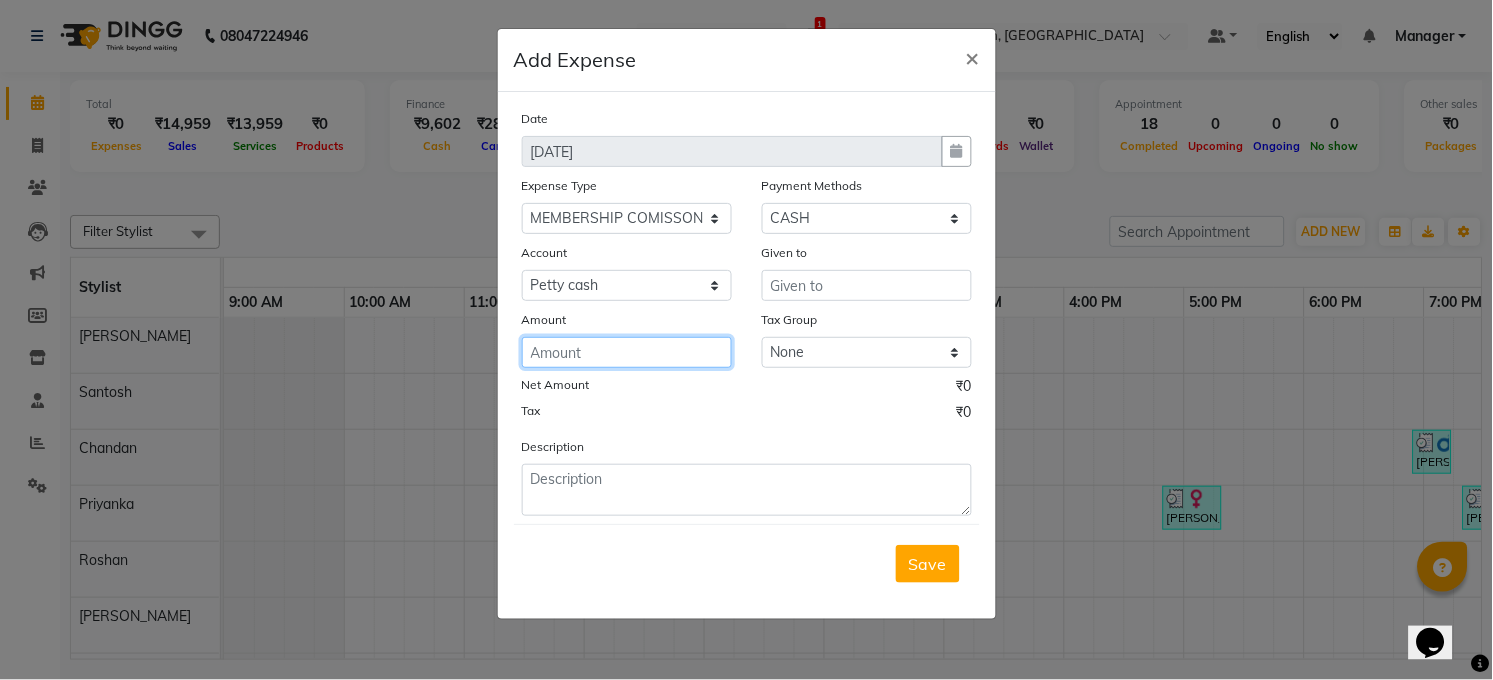 click 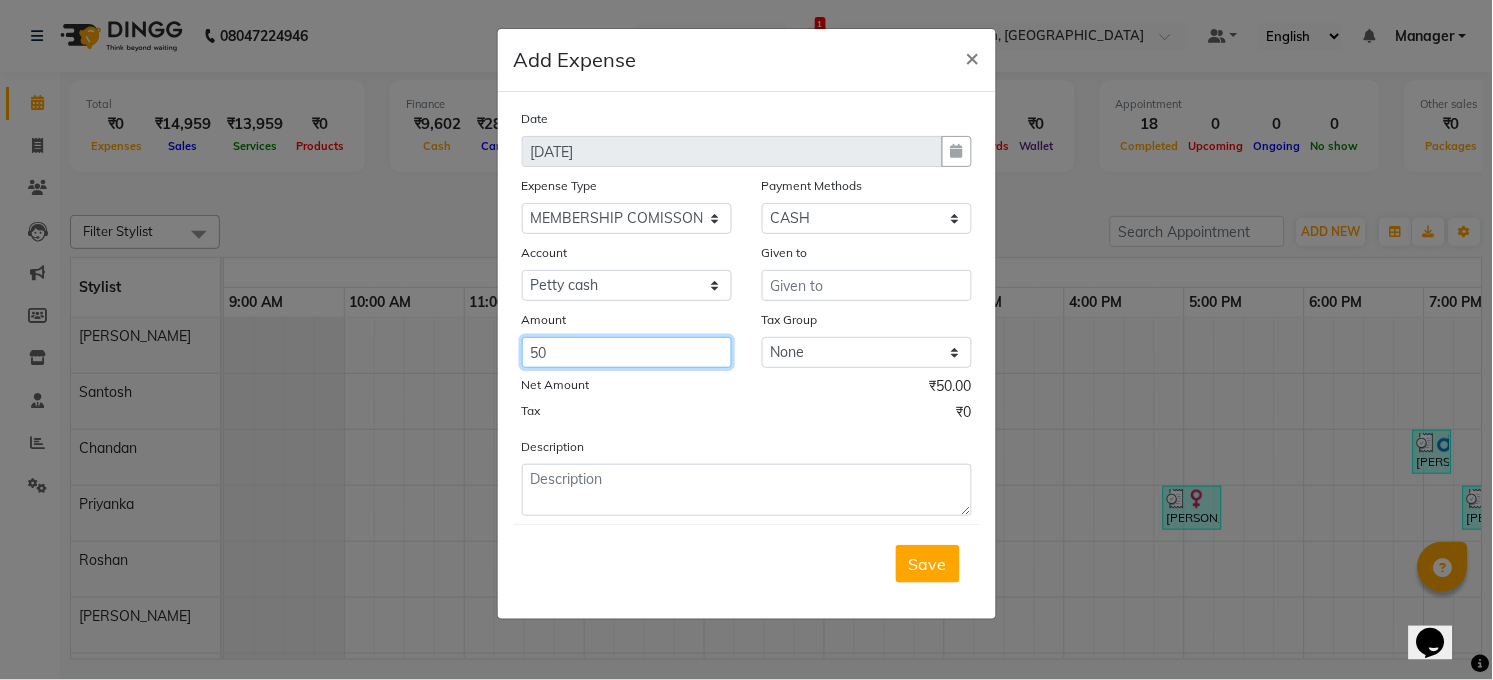type on "50" 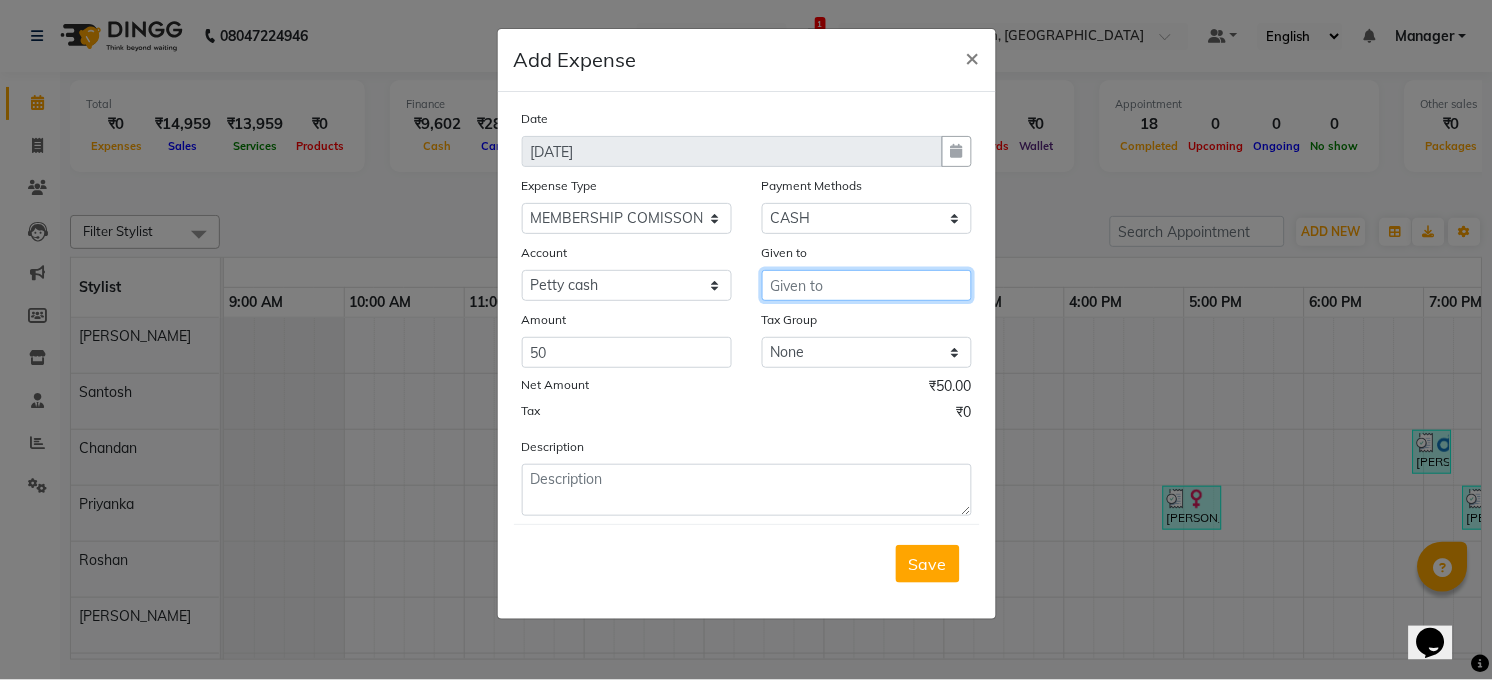 click at bounding box center [867, 285] 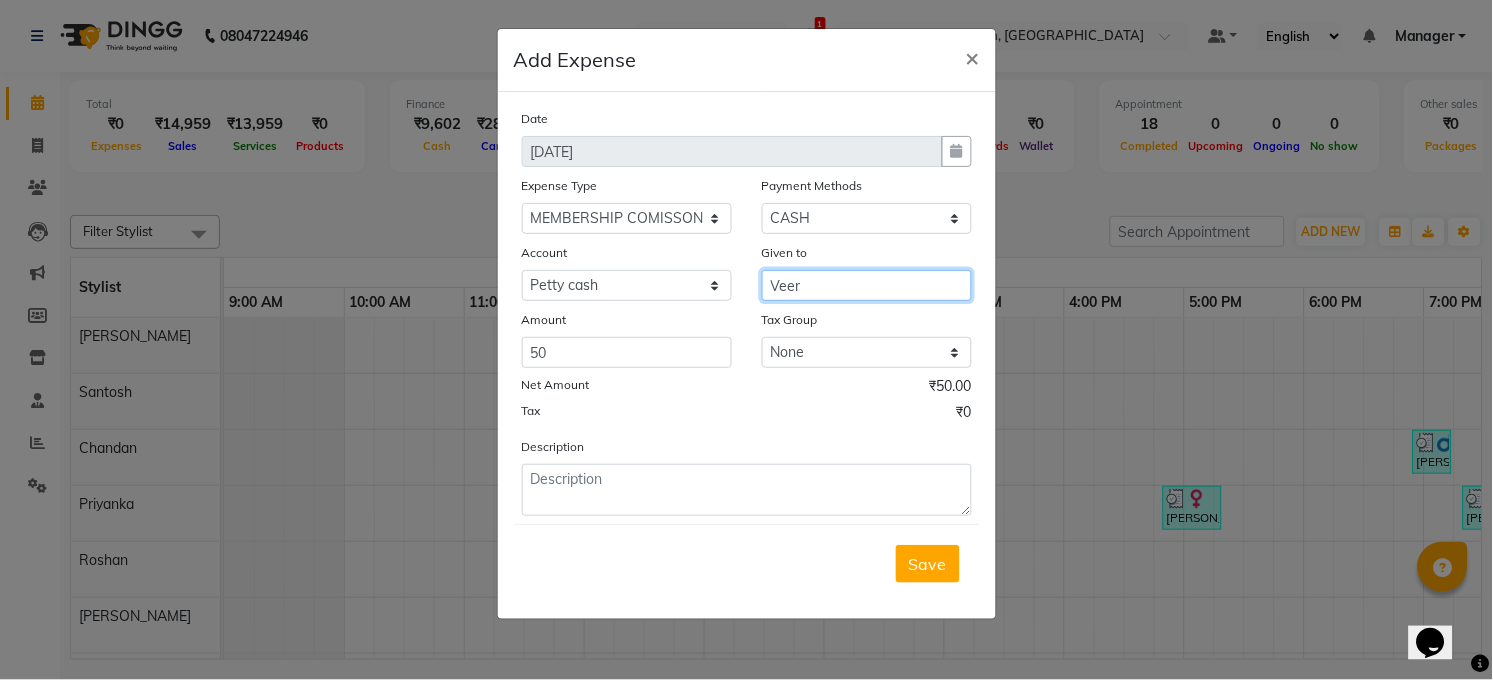 type on "Veer" 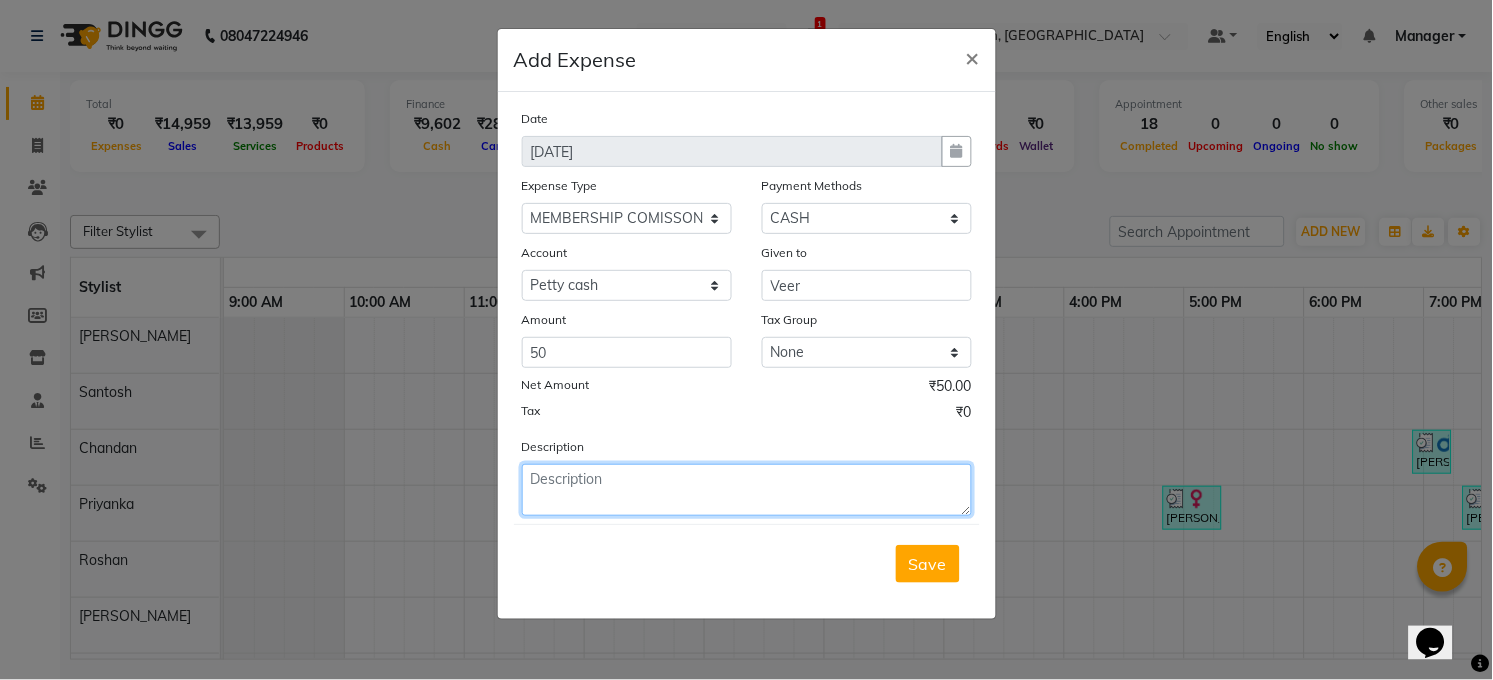click 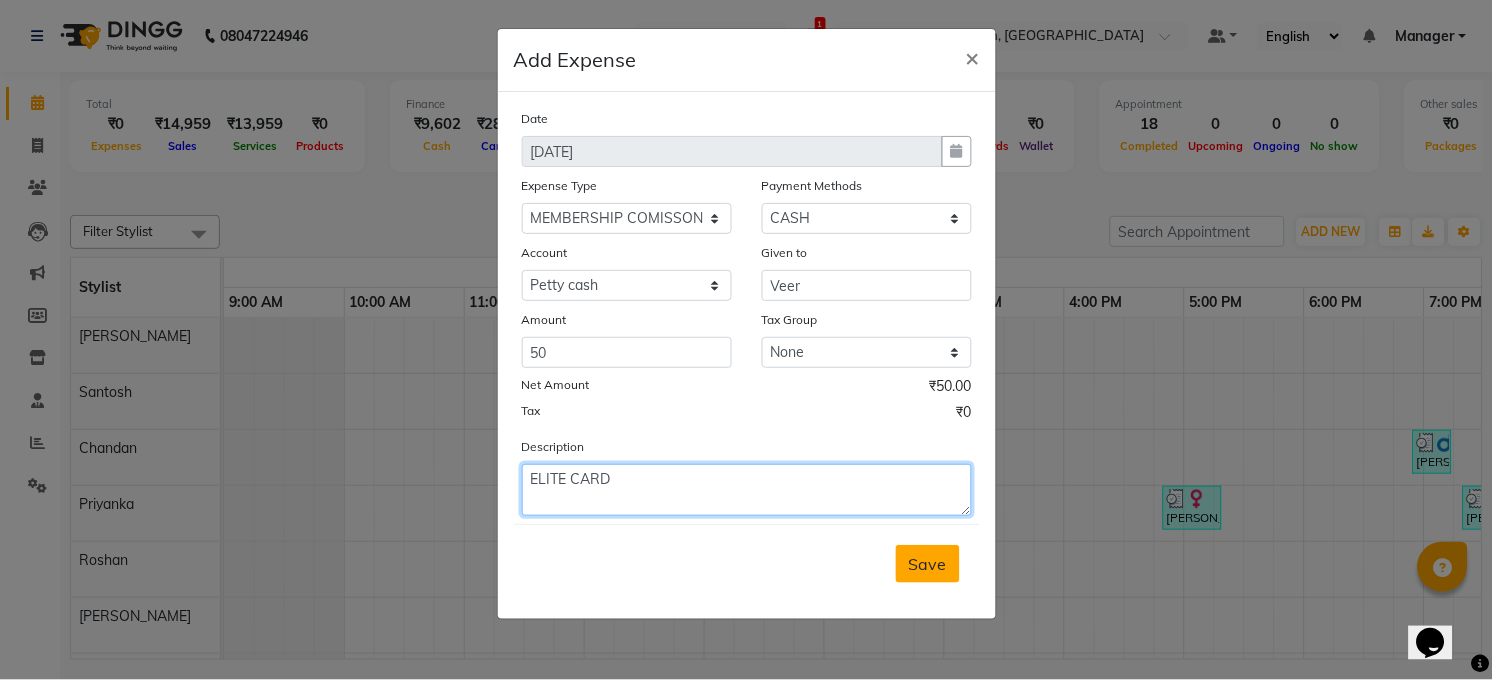 type on "ELITE CARD" 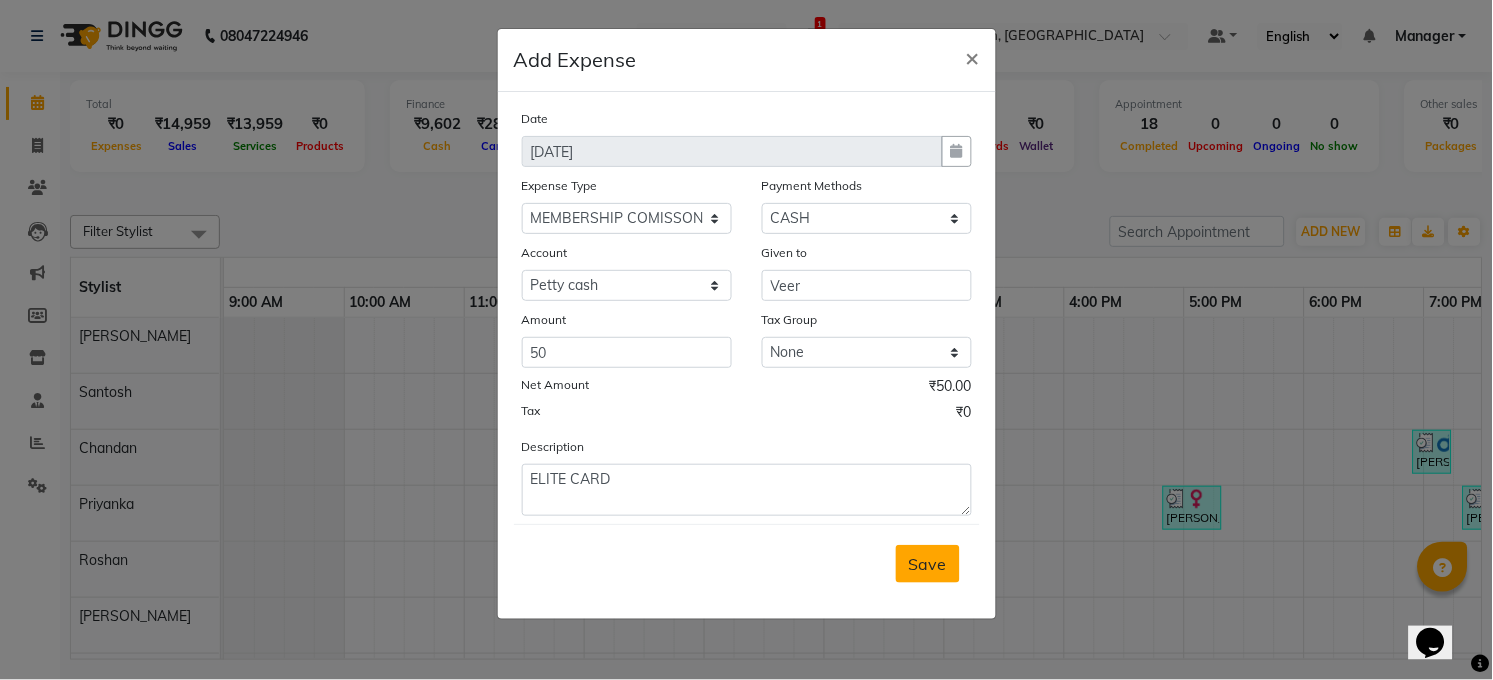 click on "Save" at bounding box center [928, 564] 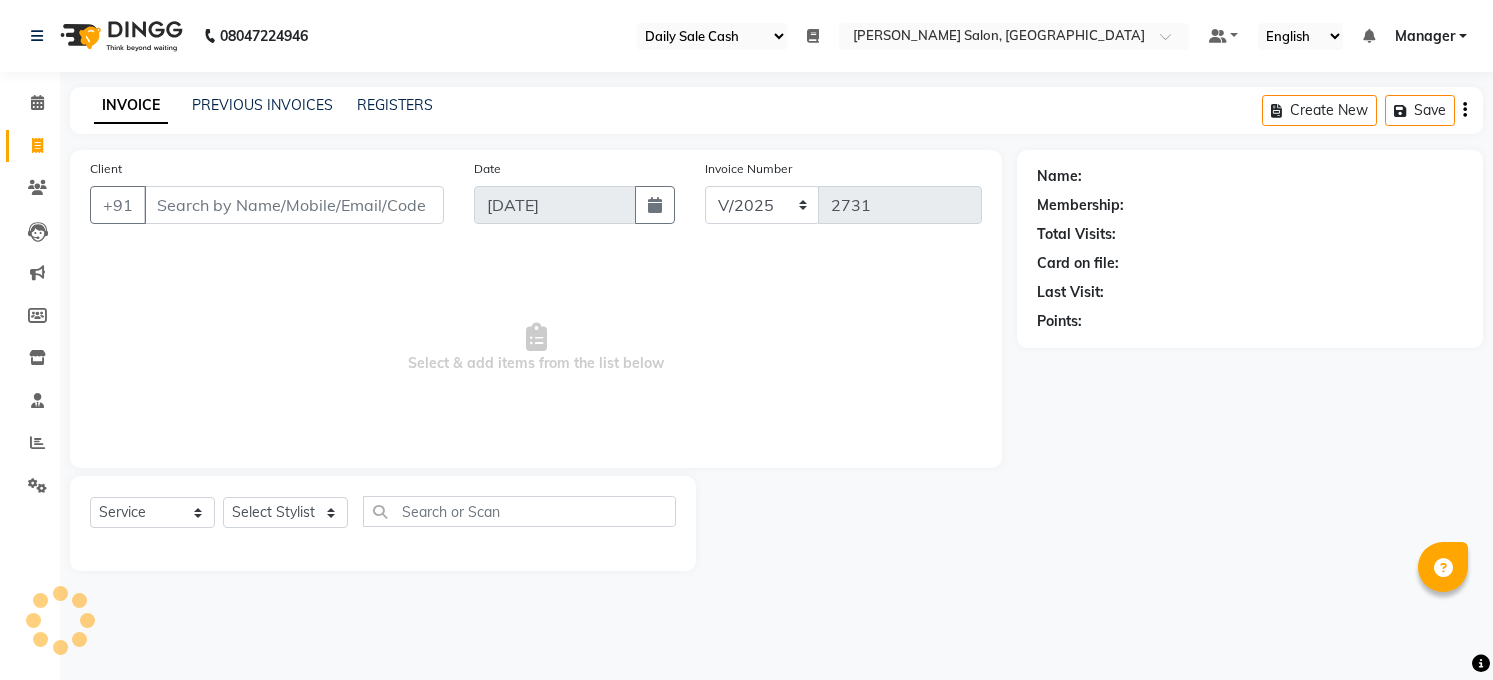 select on "35" 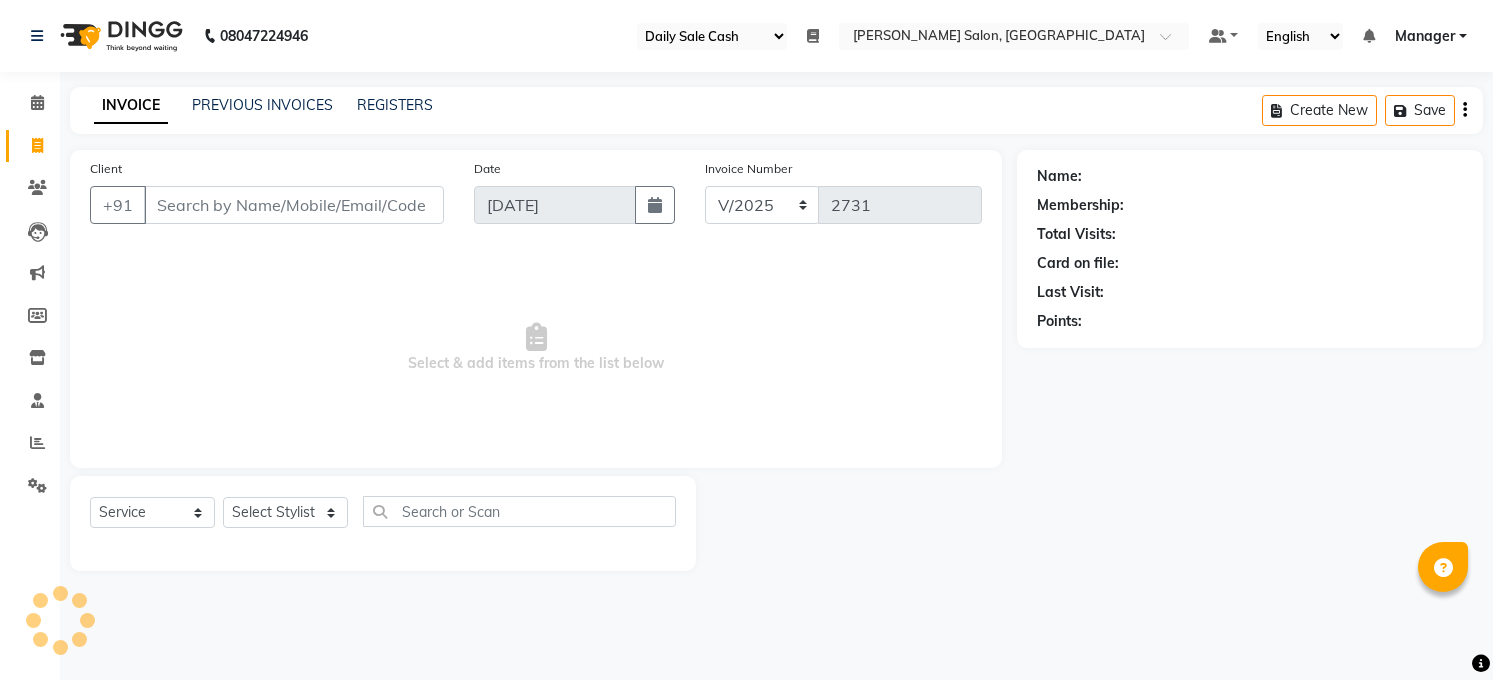 scroll, scrollTop: 0, scrollLeft: 0, axis: both 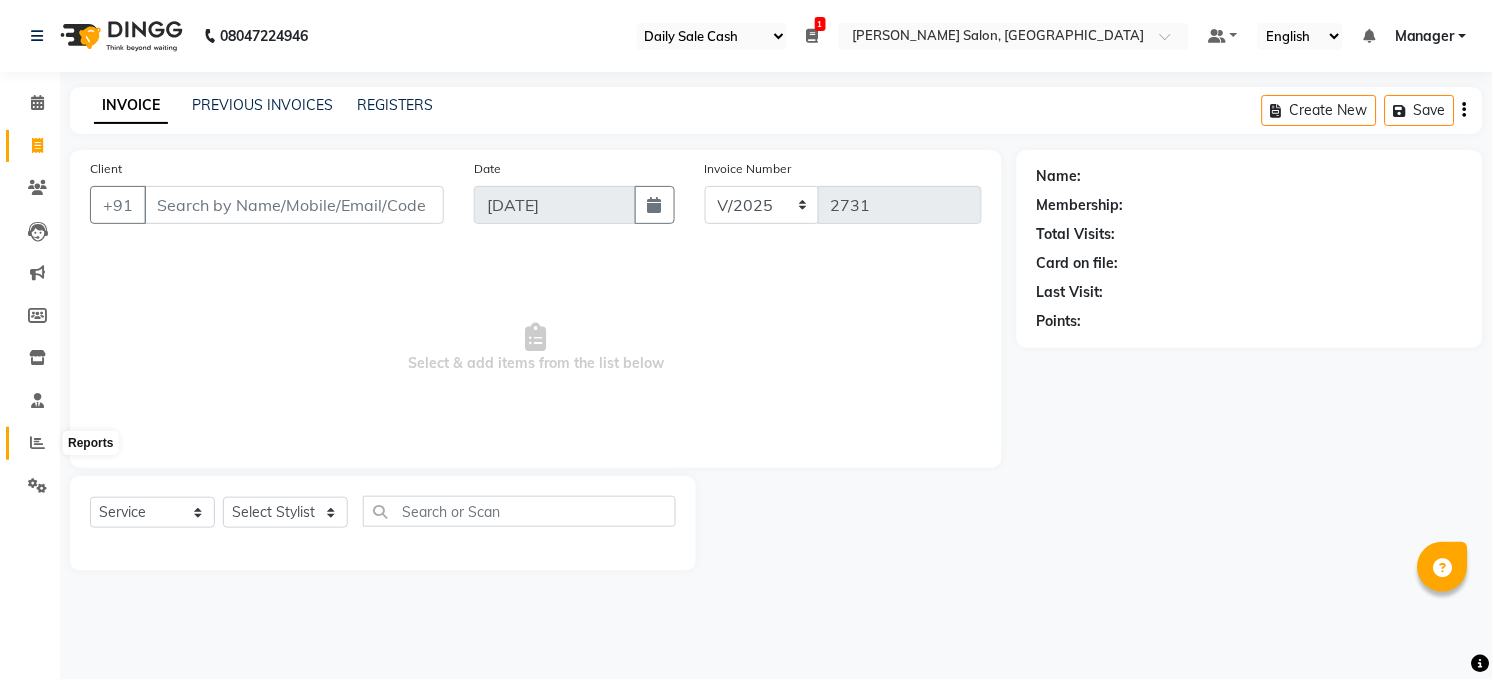 click 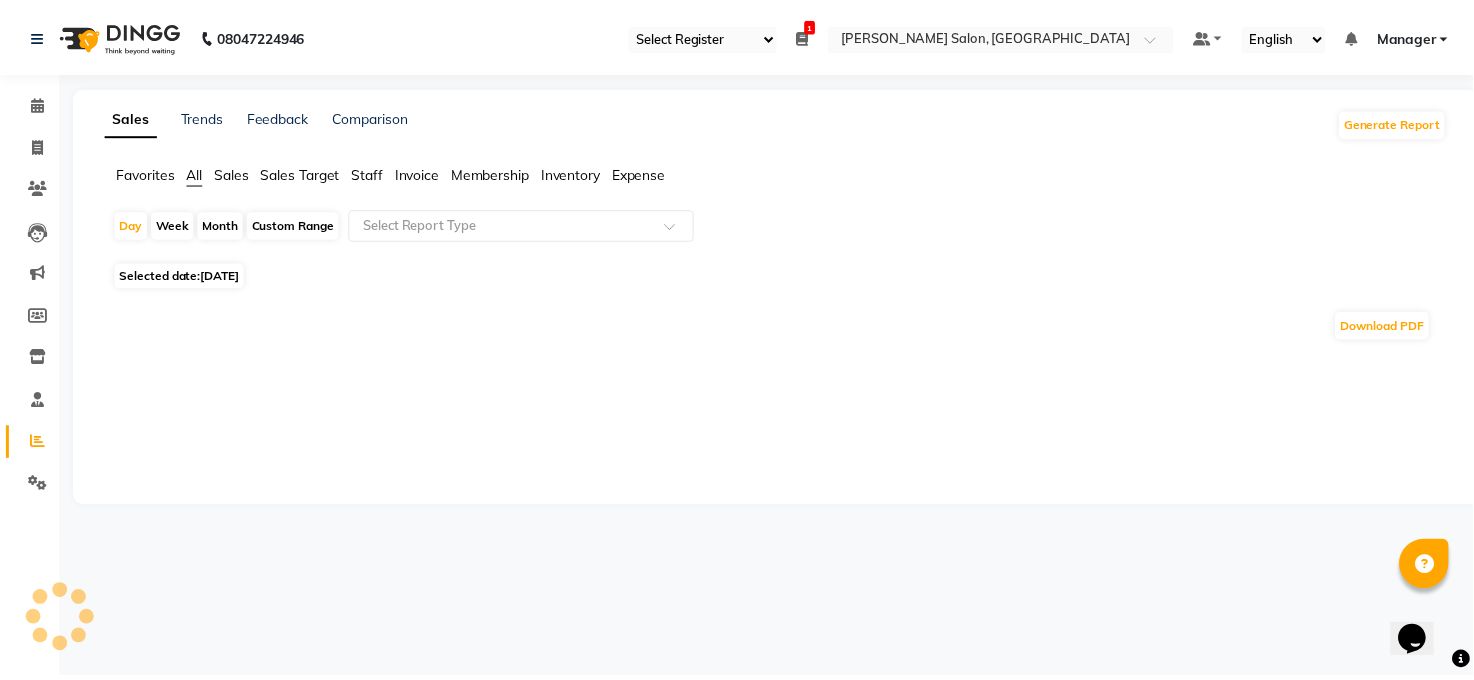 scroll, scrollTop: 0, scrollLeft: 0, axis: both 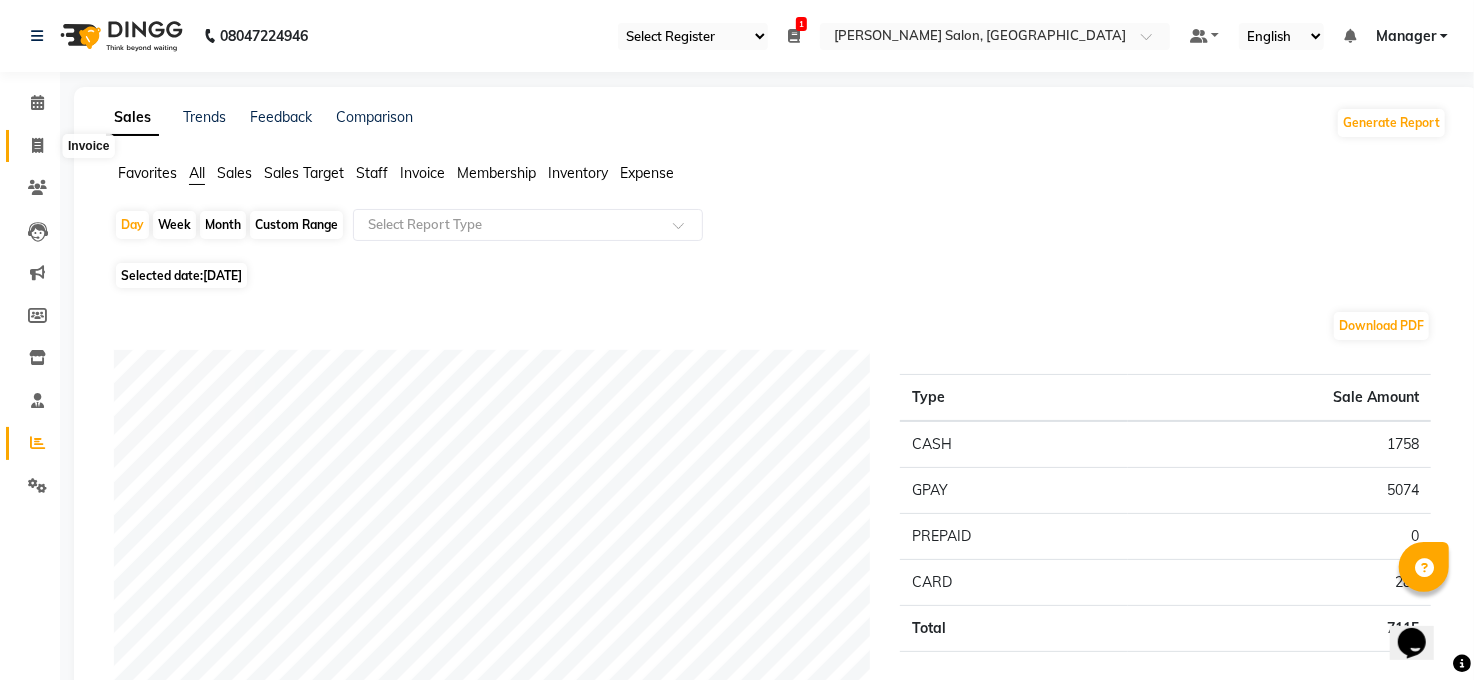 click 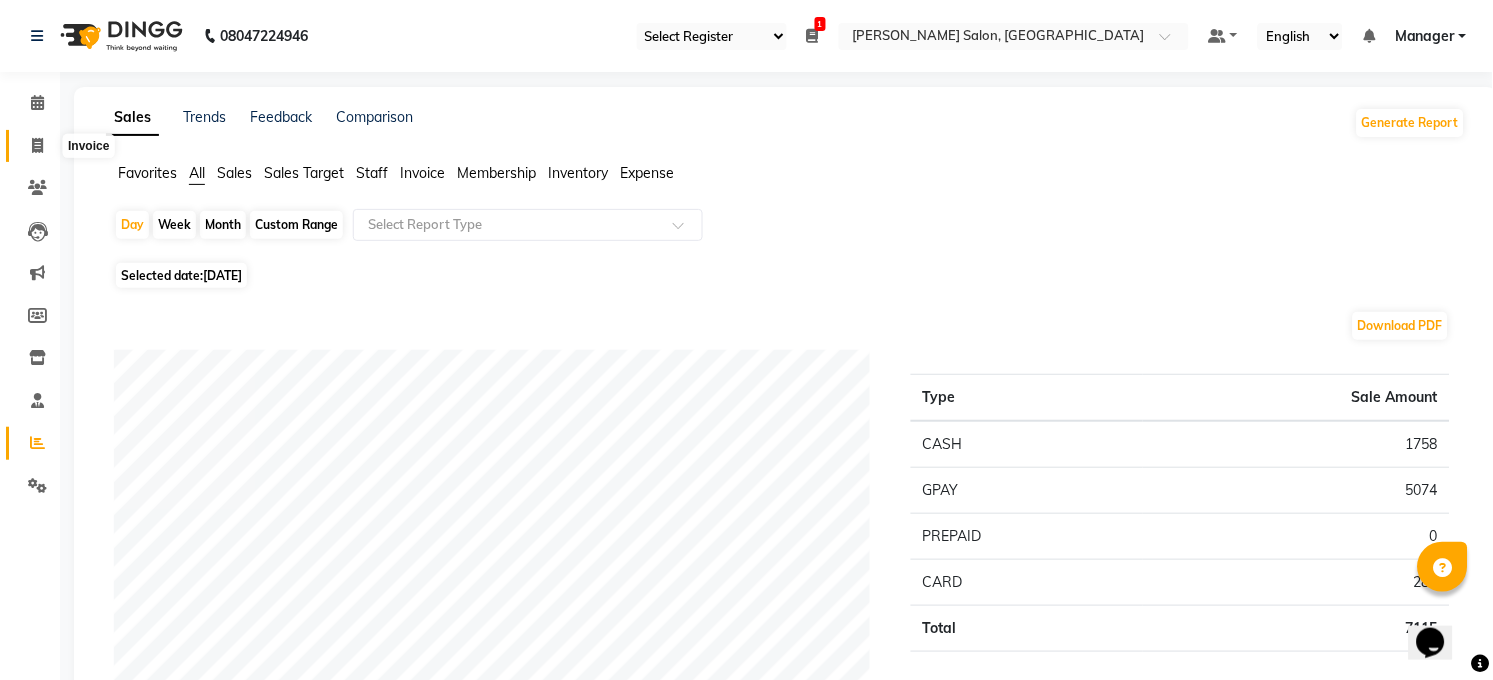 select on "service" 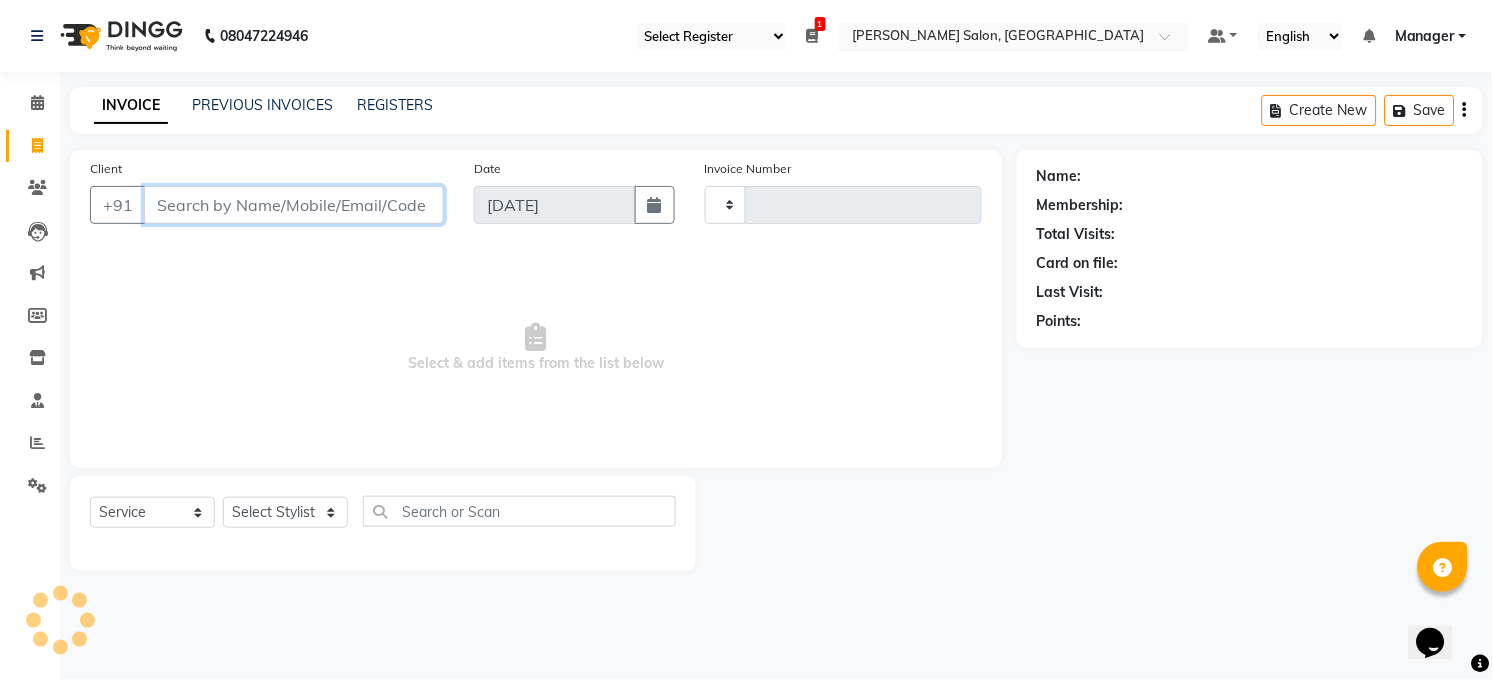 type on "2731" 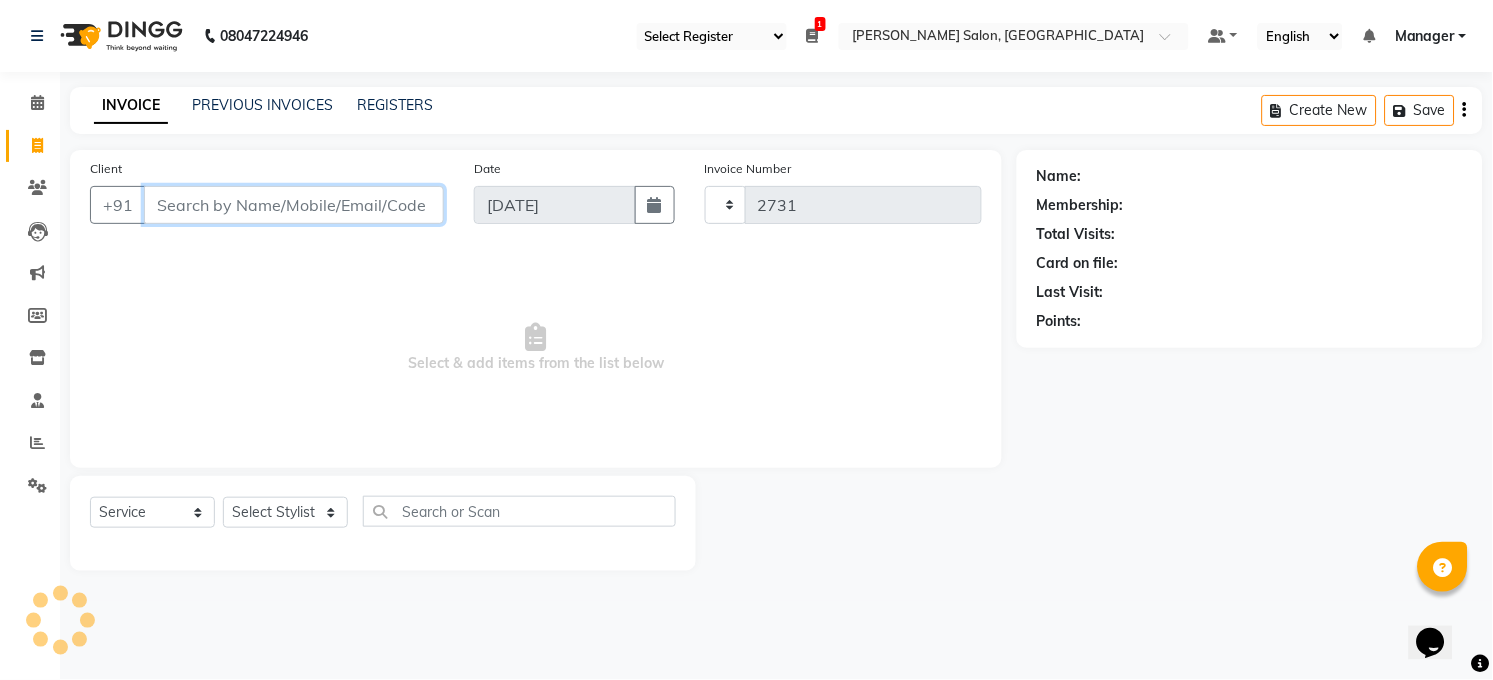 select on "5748" 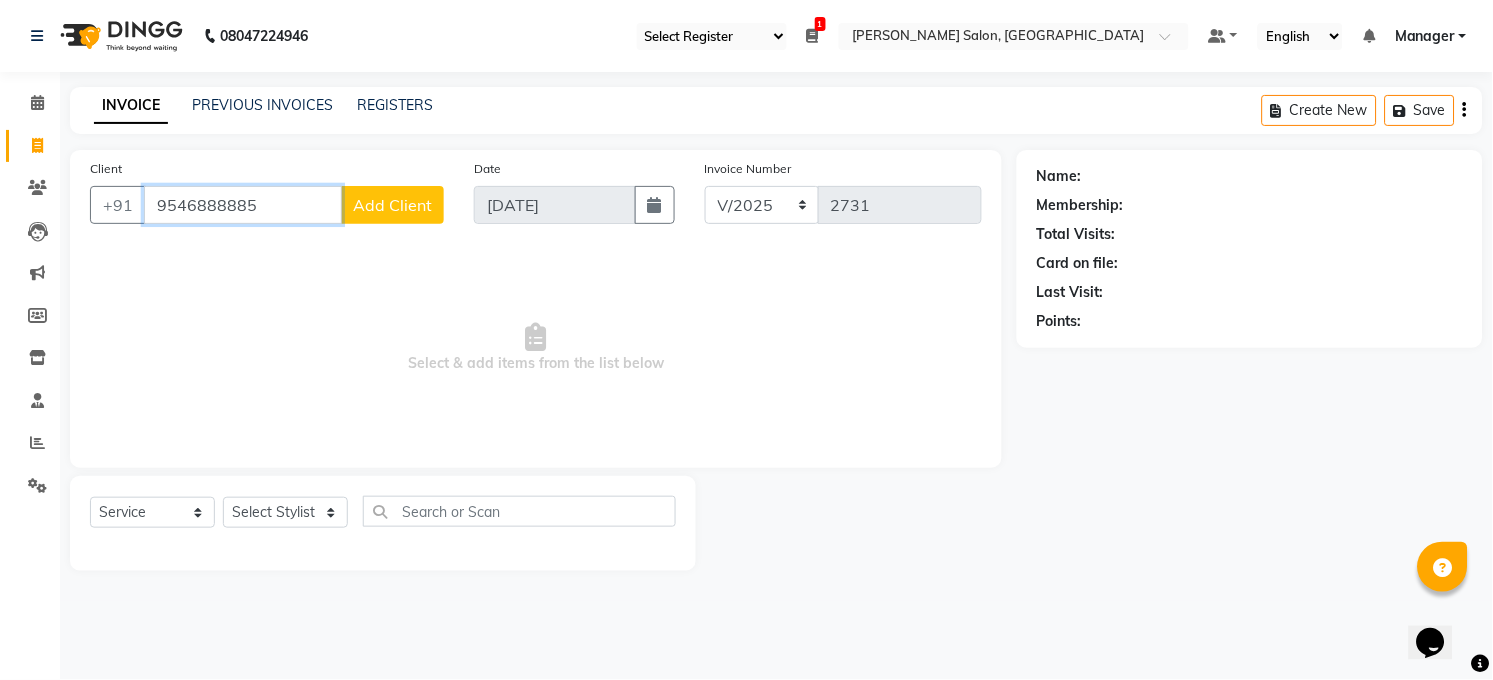 type on "9546888885" 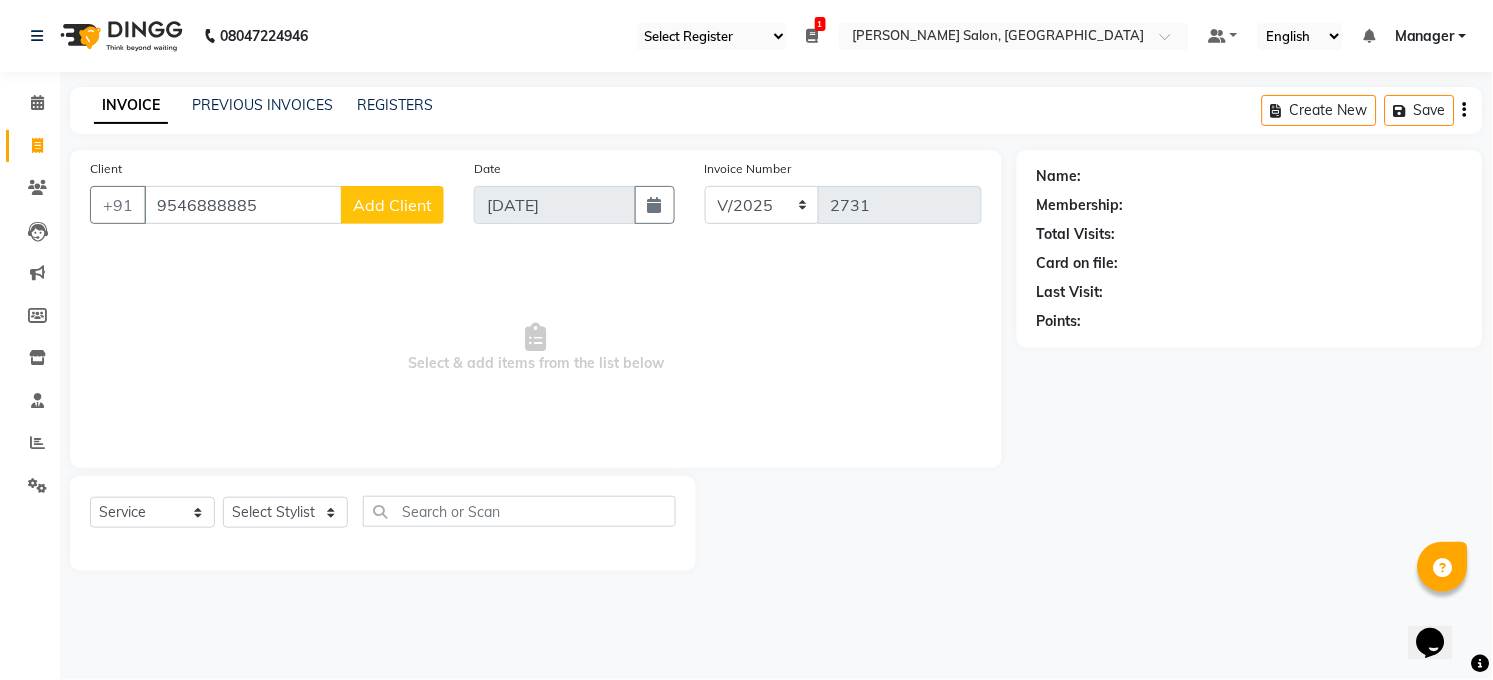 click on "Add Client" 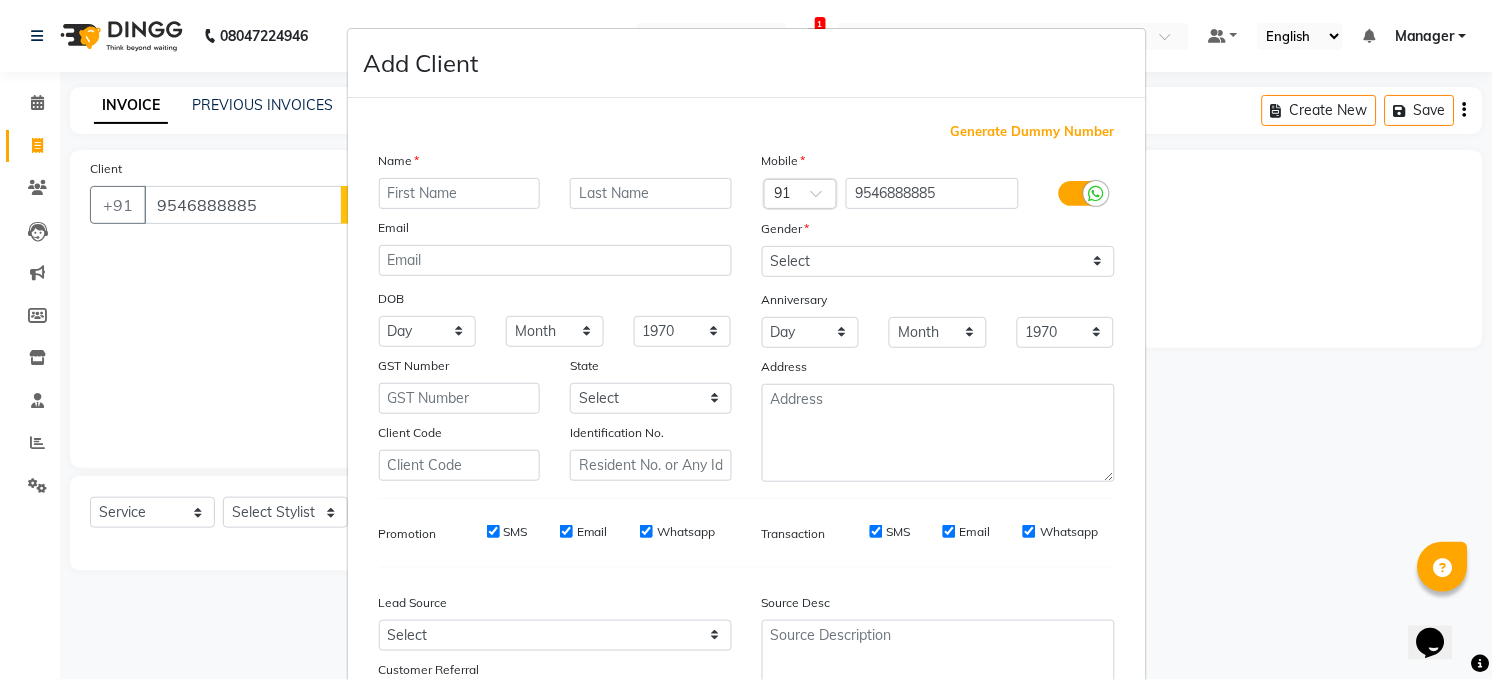 click at bounding box center (460, 193) 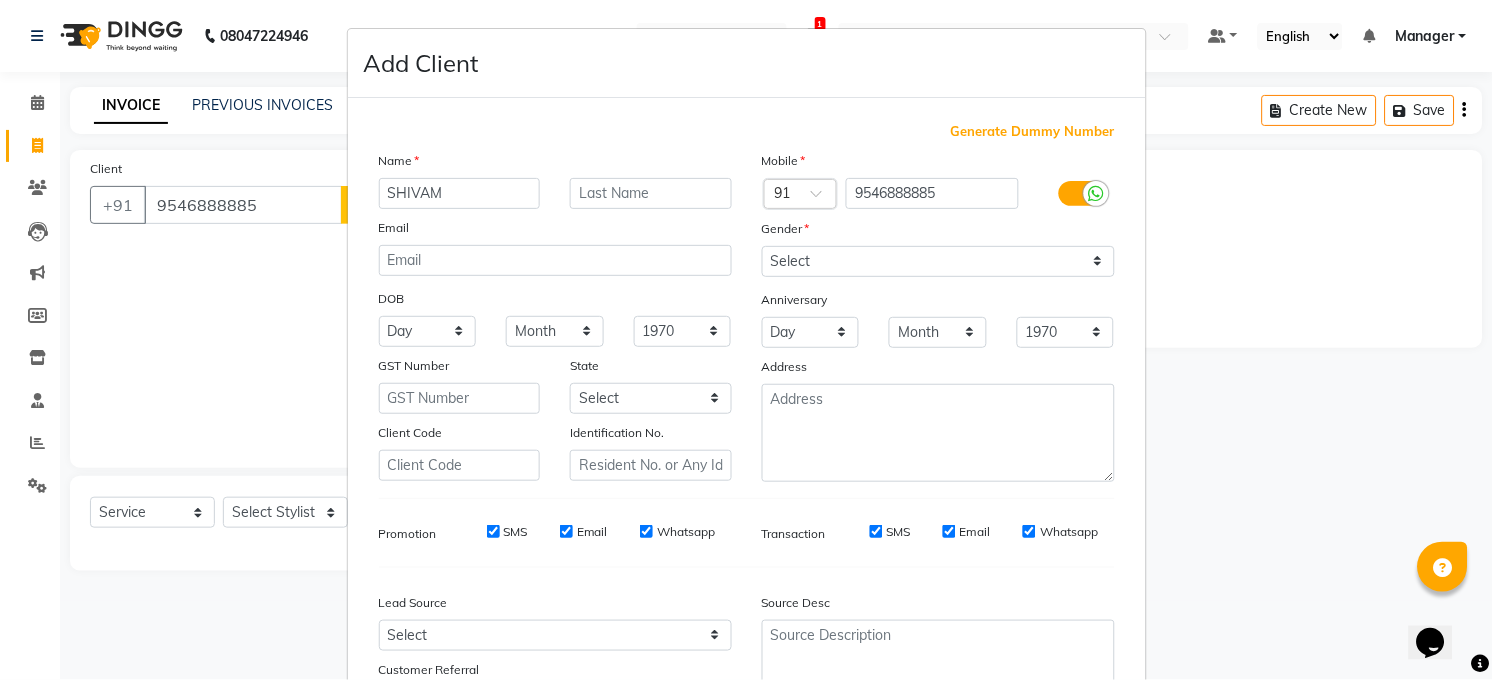 type on "SHIVAM" 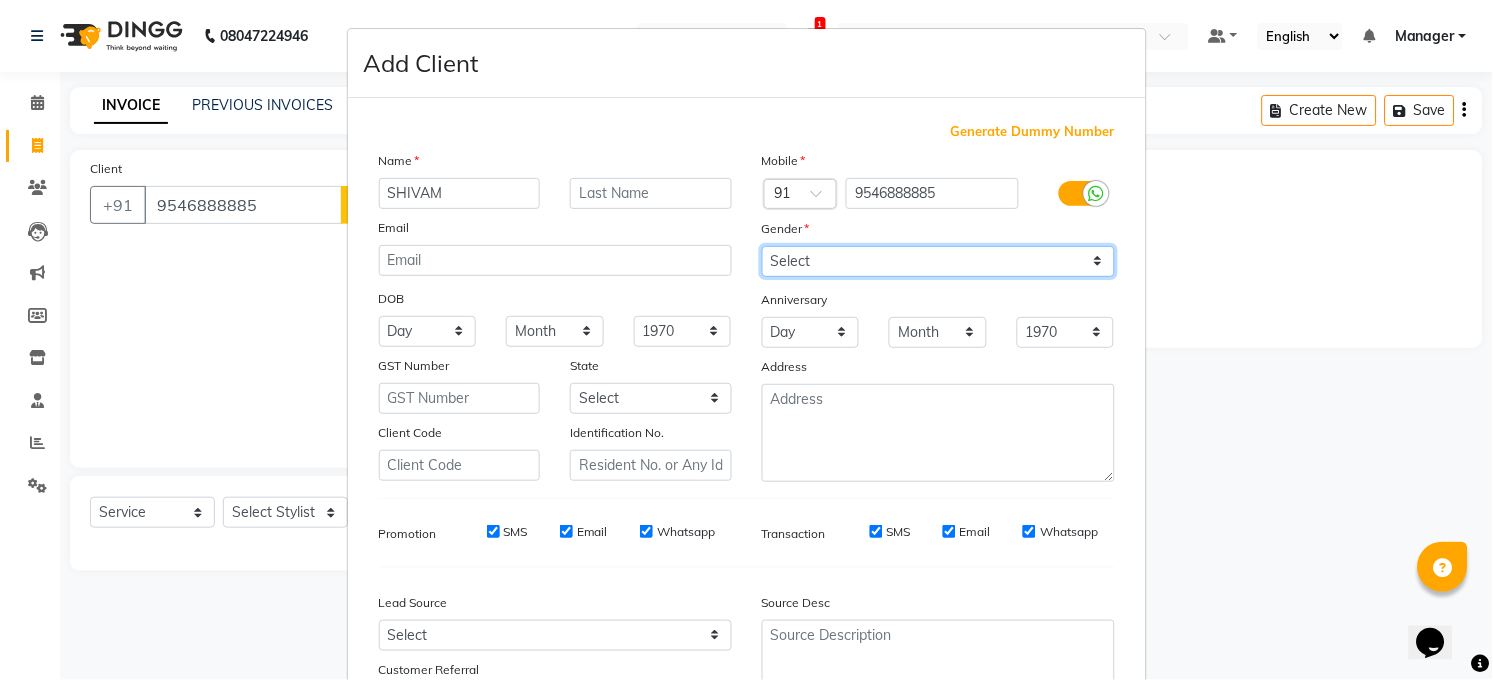 click on "Select [DEMOGRAPHIC_DATA] [DEMOGRAPHIC_DATA] Other Prefer Not To Say" at bounding box center [938, 261] 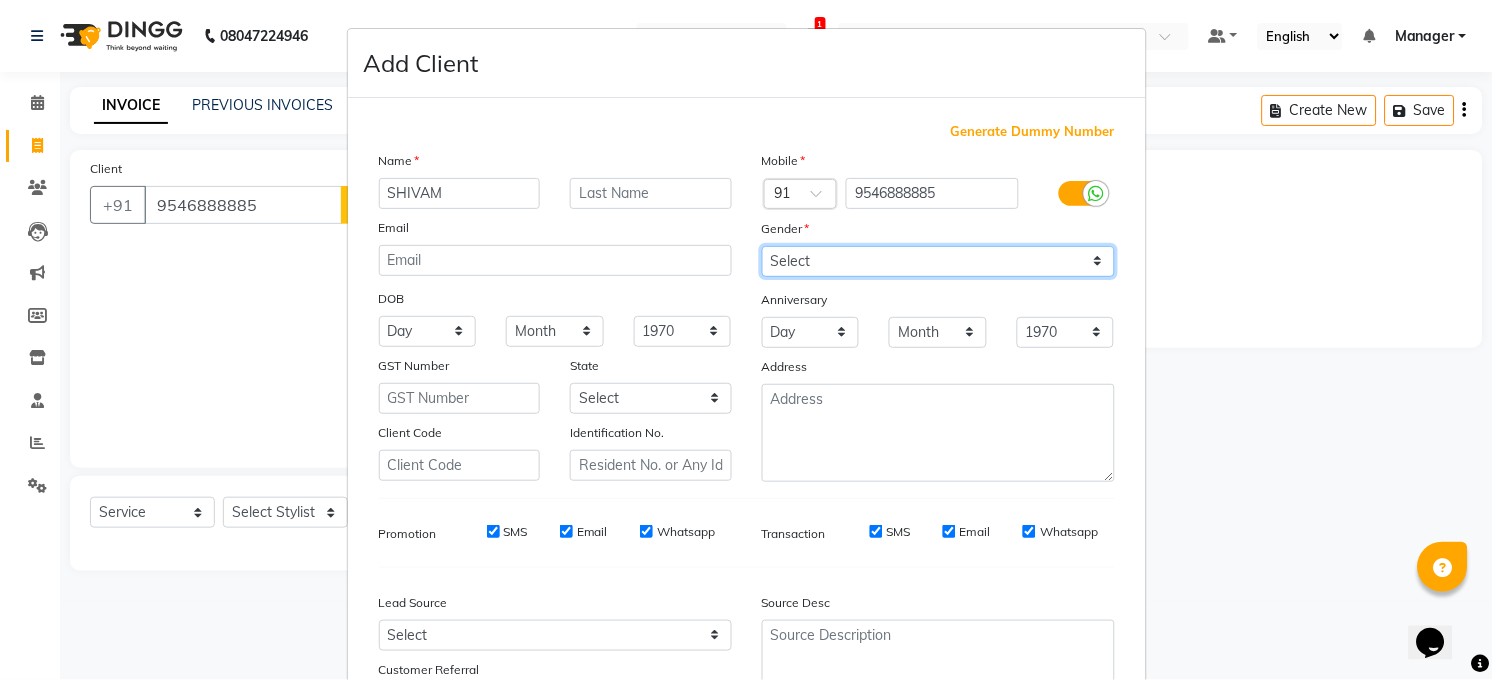 click on "Select [DEMOGRAPHIC_DATA] [DEMOGRAPHIC_DATA] Other Prefer Not To Say" at bounding box center (938, 261) 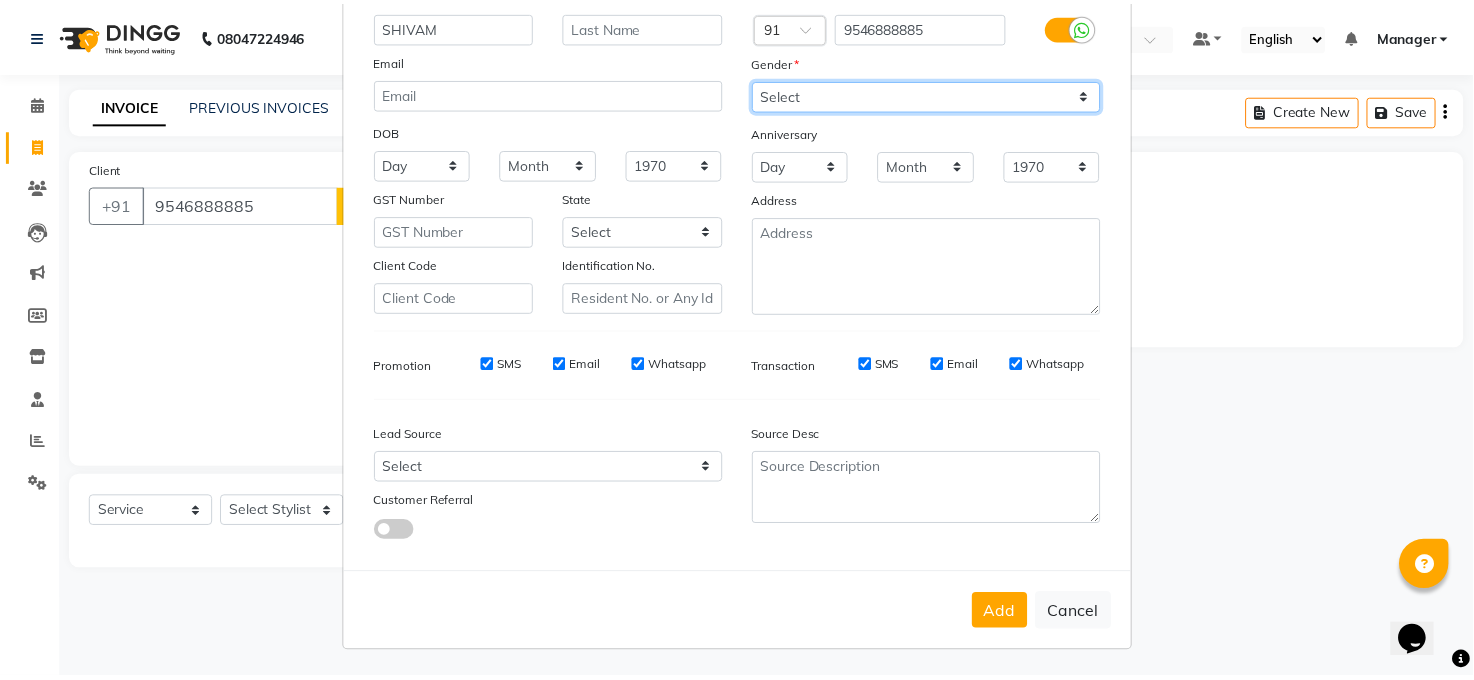 scroll, scrollTop: 169, scrollLeft: 0, axis: vertical 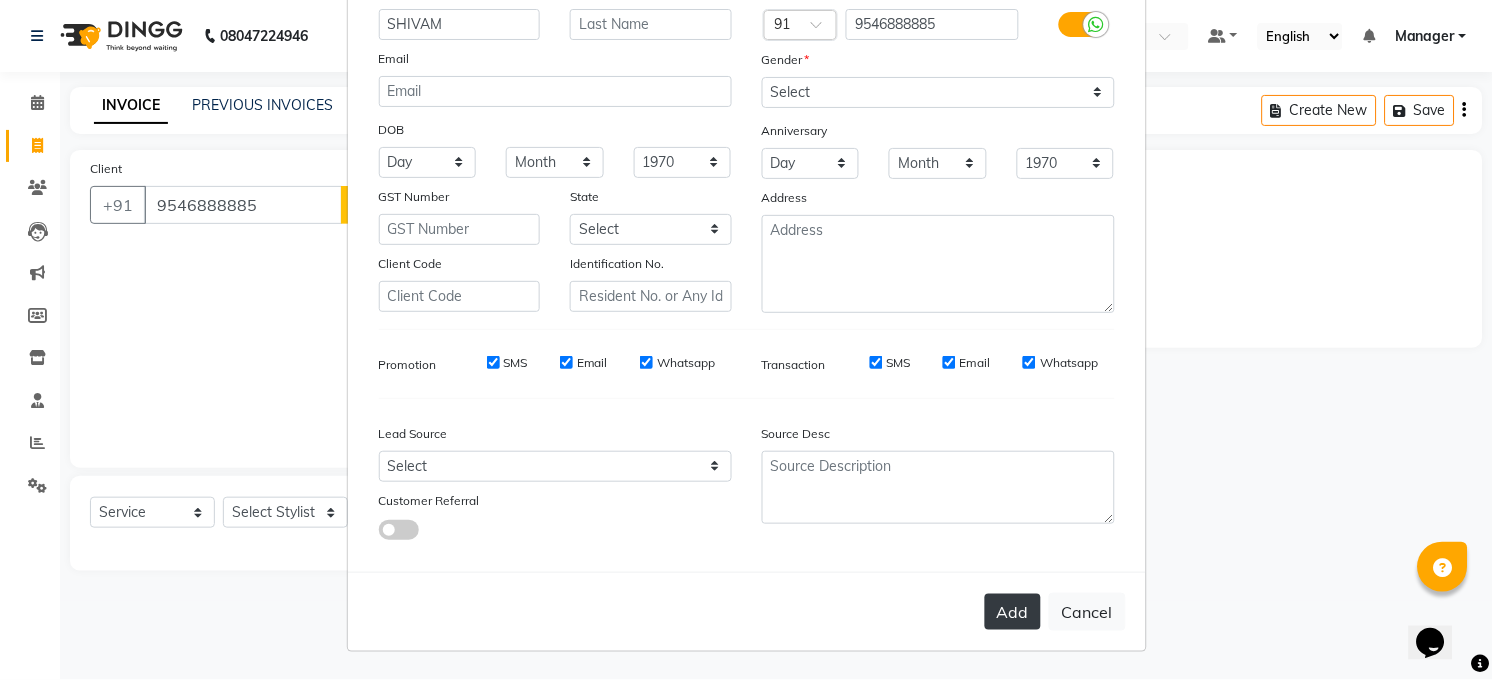 click on "Add" at bounding box center (1013, 612) 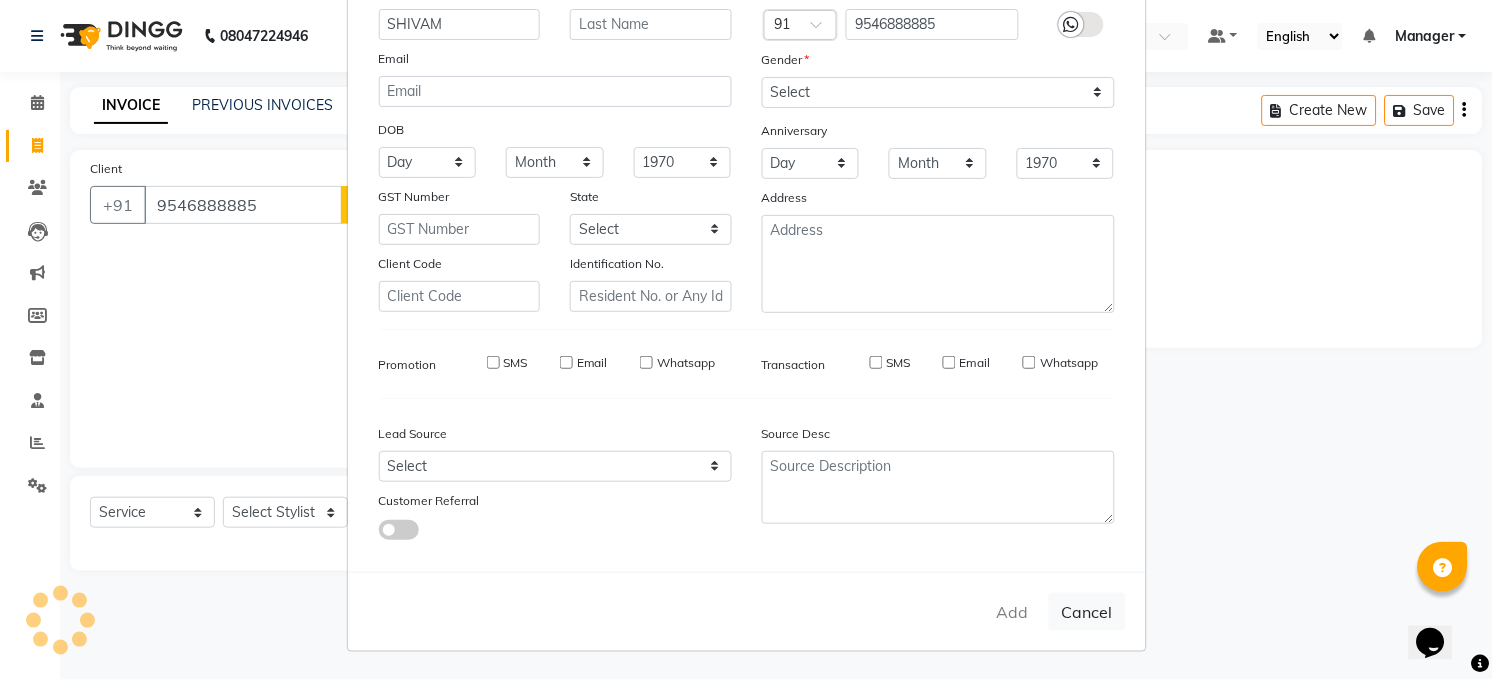 type on "95******85" 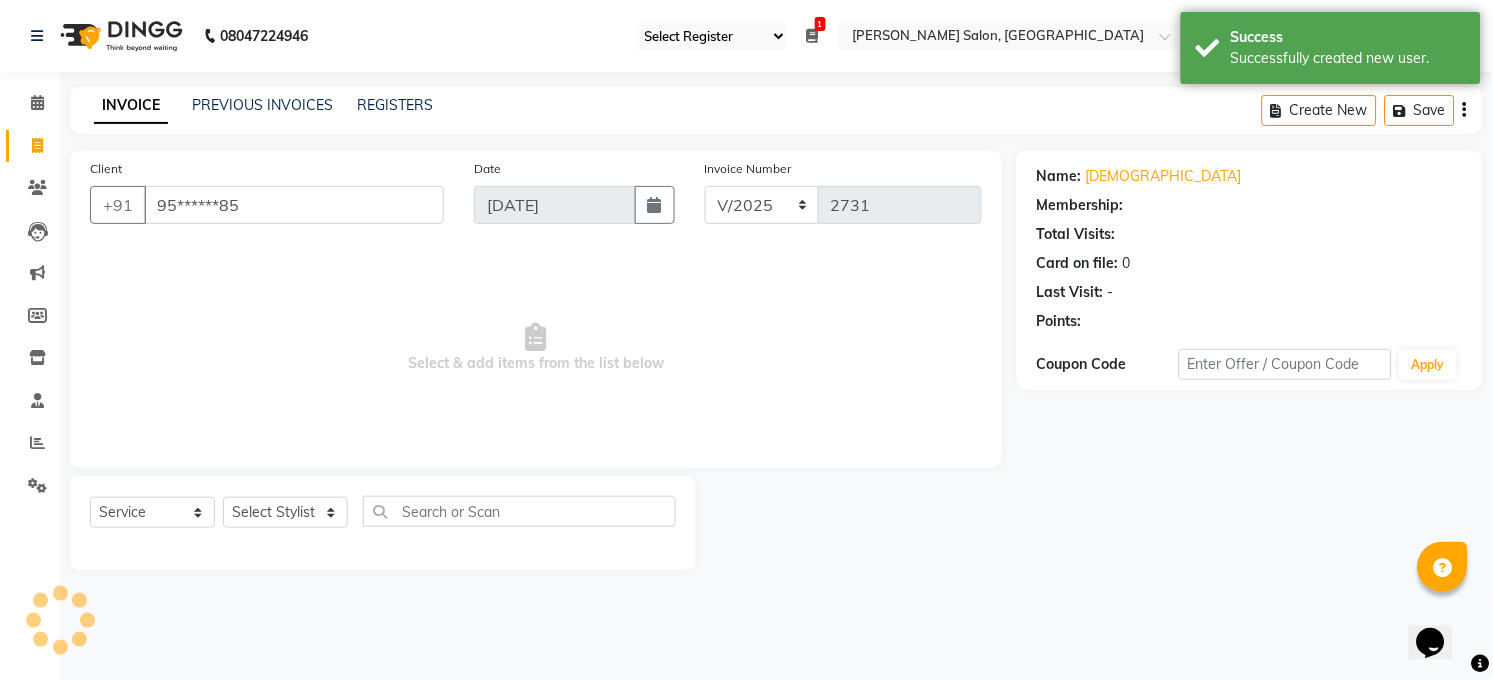 select on "1: Object" 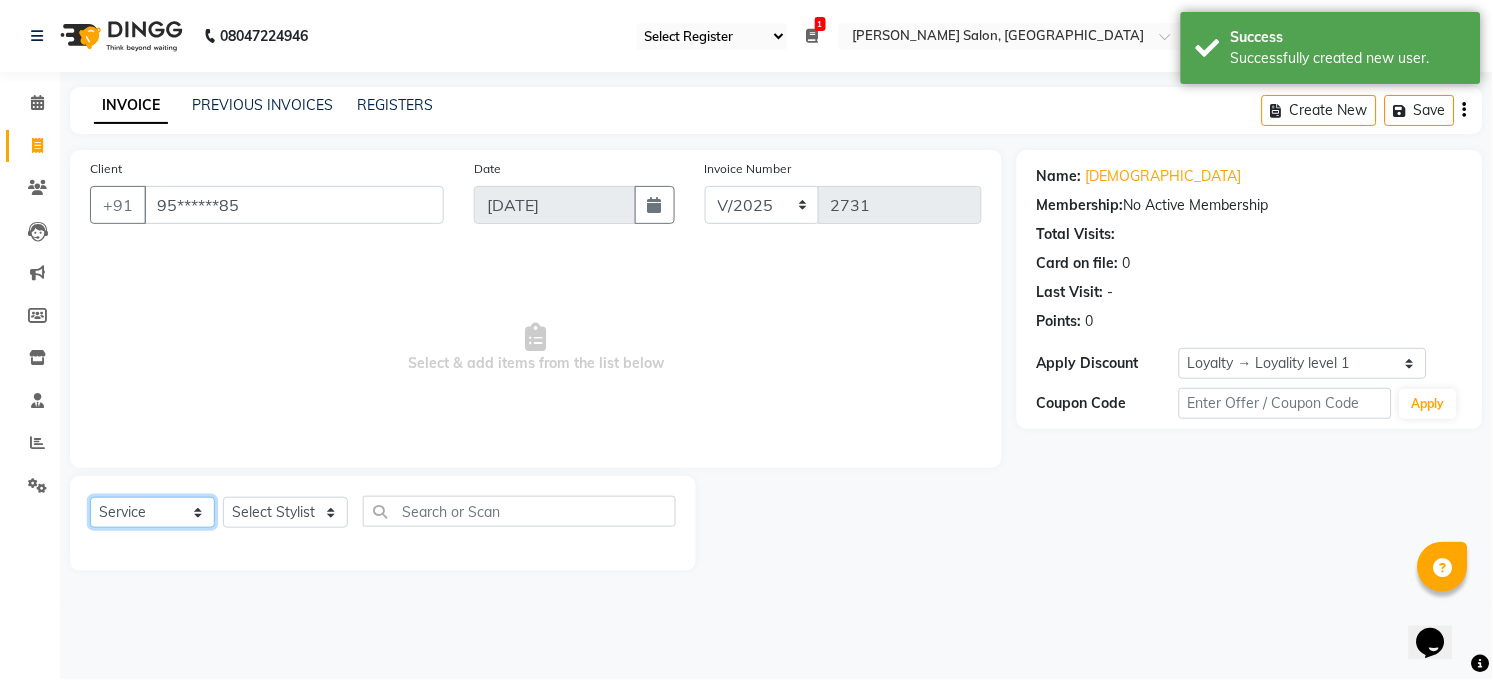 click on "Select  Service  Product  Membership  Package Voucher Prepaid Gift Card" 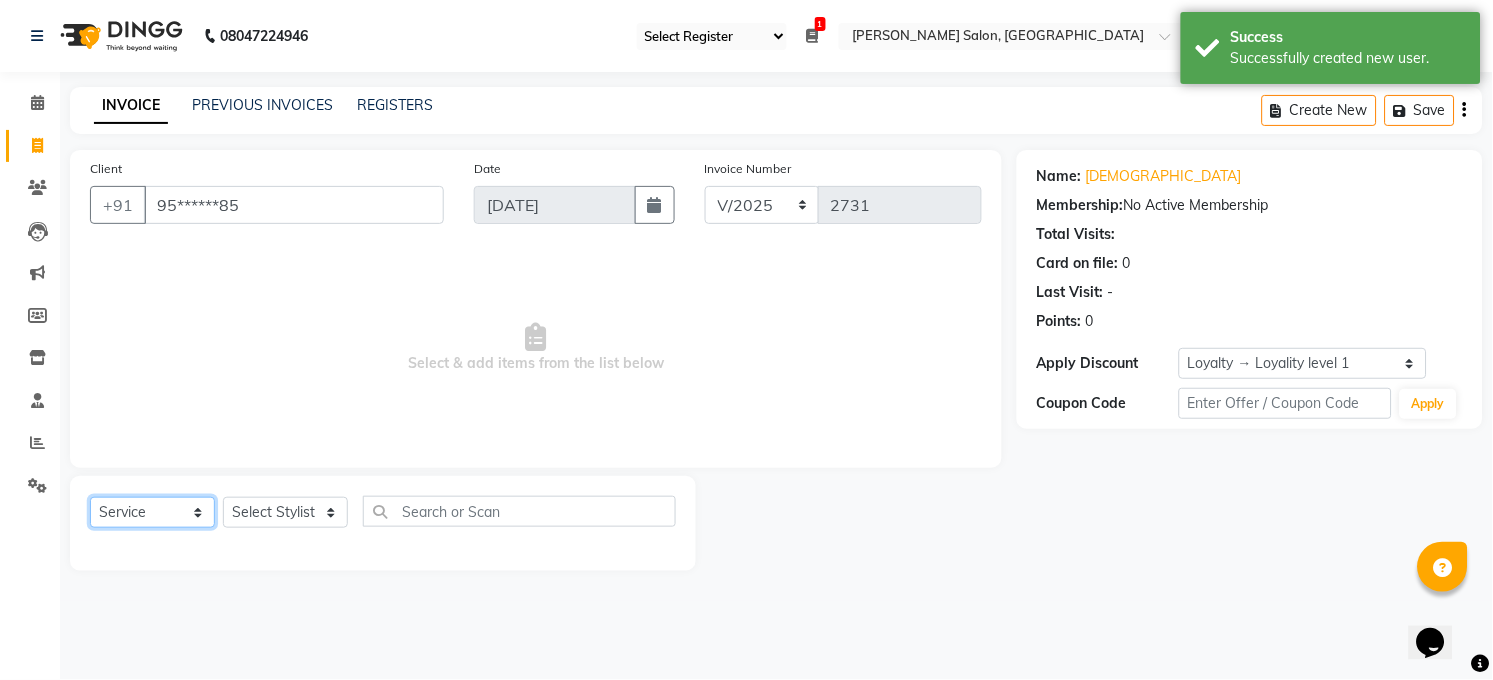 select on "membership" 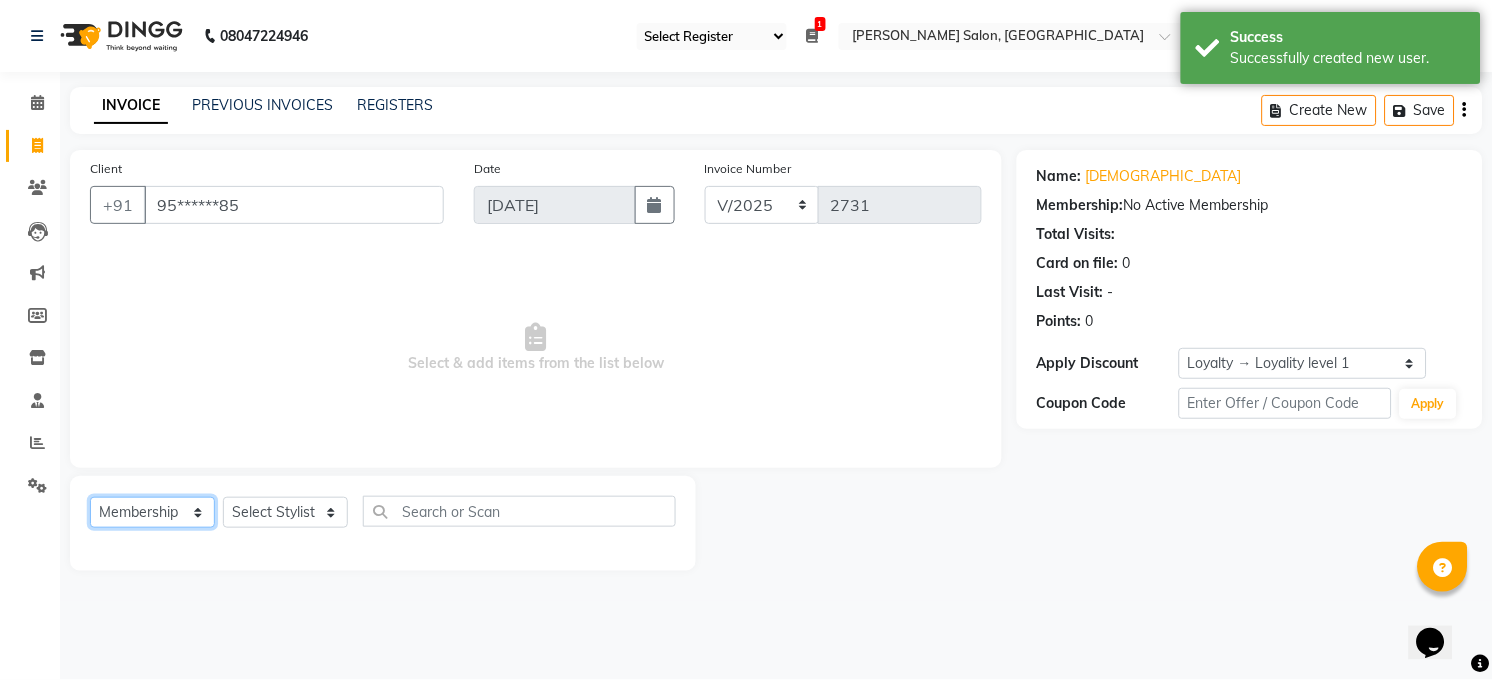 click on "Select  Service  Product  Membership  Package Voucher Prepaid Gift Card" 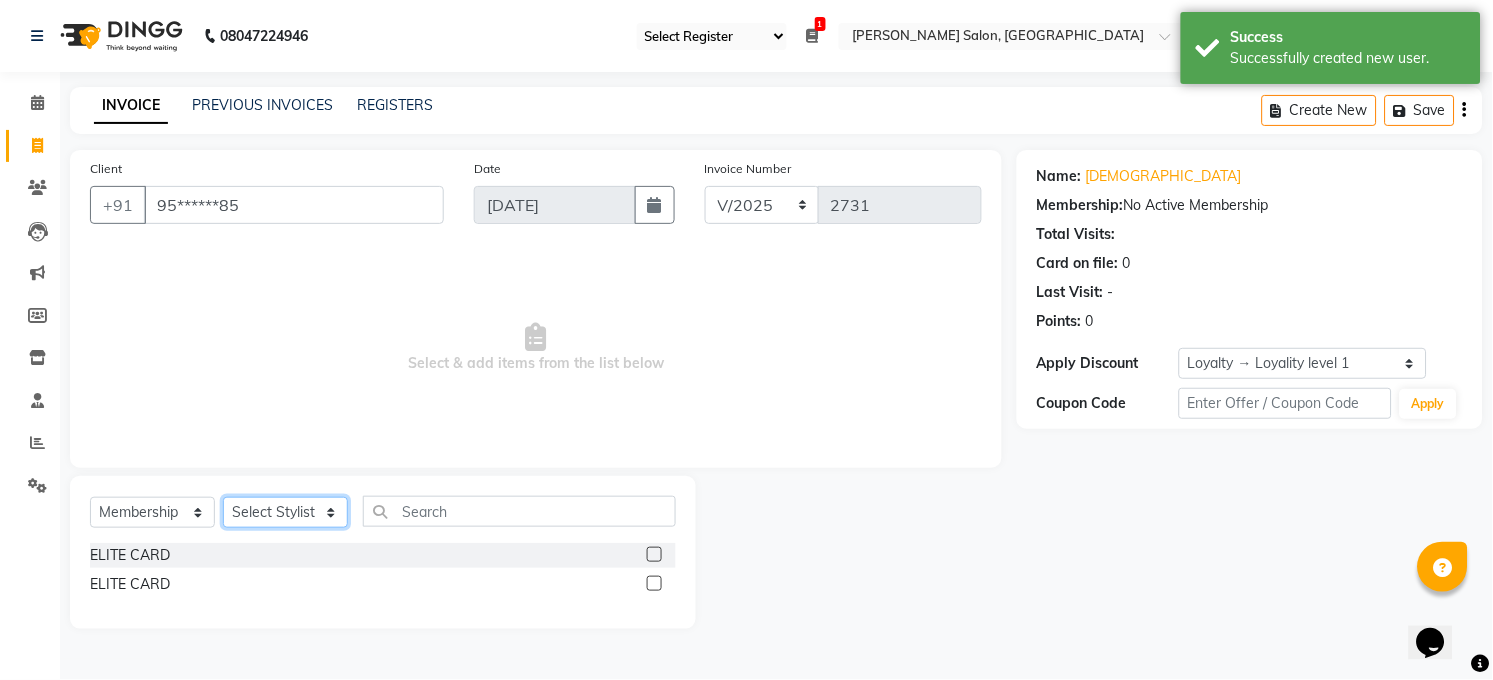 click on "Select Stylist Abhay kumar ALTAF ANKITA ARJUN Chandan COUNTER  Manager Manish Kumar Neetu Mam Priyanka Raju Ravi Thakur RINKI Roshan Santosh SAURABH SUJEET THAKUR SUNITA Veer Vinod Kumar" 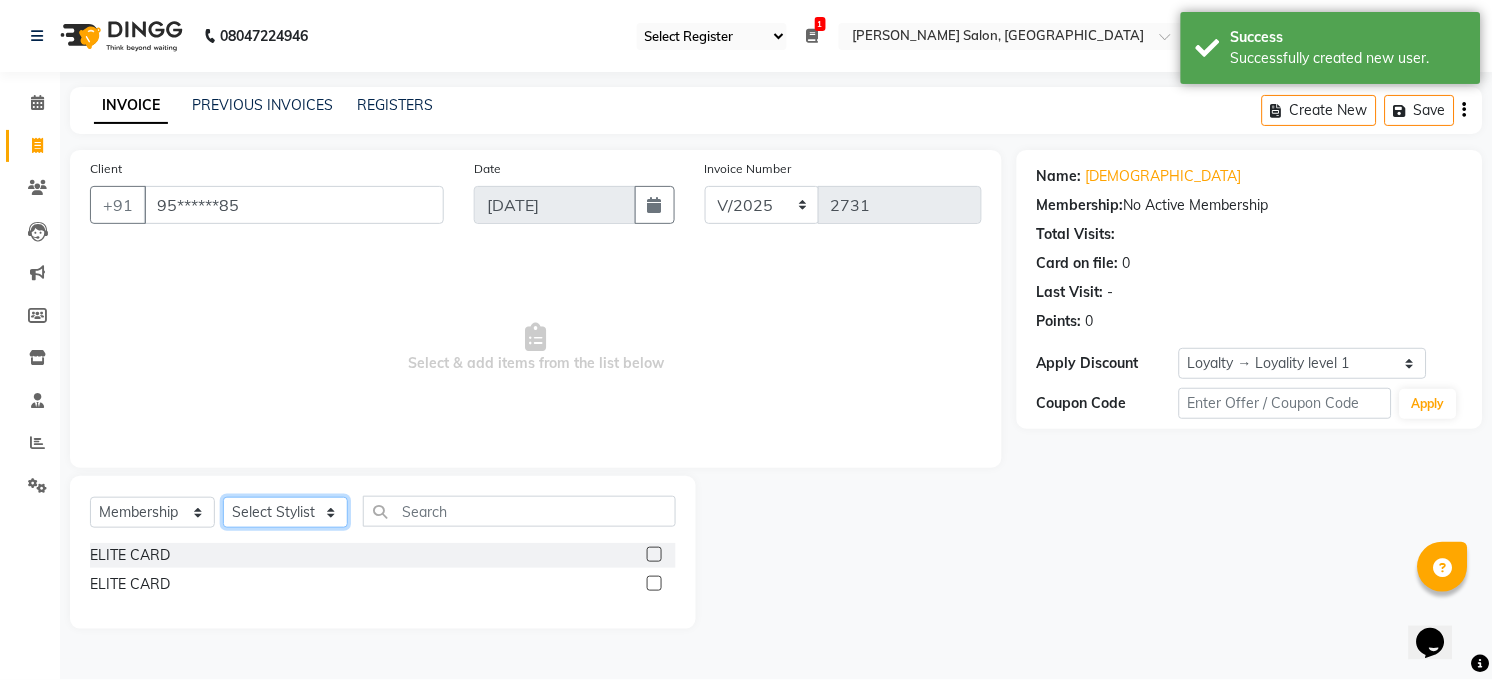 select on "65024" 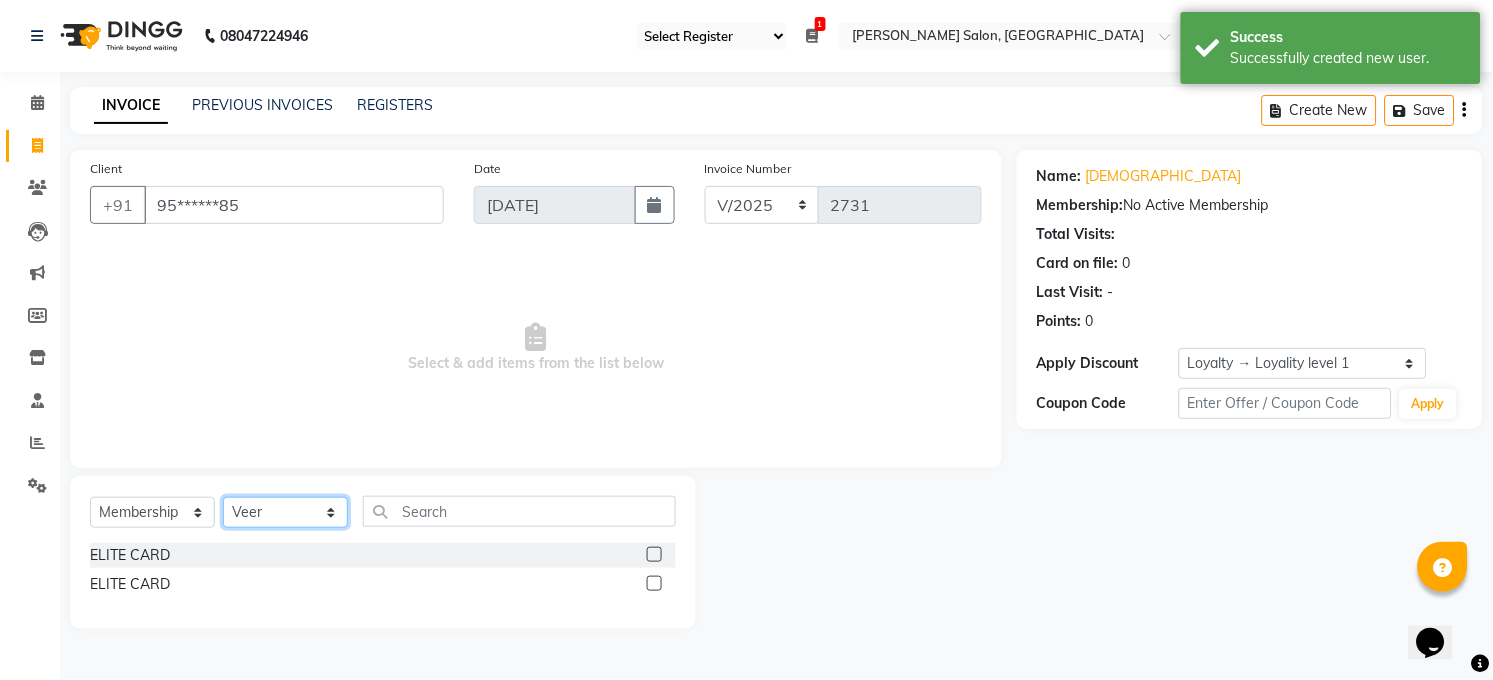 click on "Select Stylist Abhay kumar ALTAF ANKITA ARJUN Chandan COUNTER  Manager Manish Kumar Neetu Mam Priyanka Raju Ravi Thakur RINKI Roshan Santosh SAURABH SUJEET THAKUR SUNITA Veer Vinod Kumar" 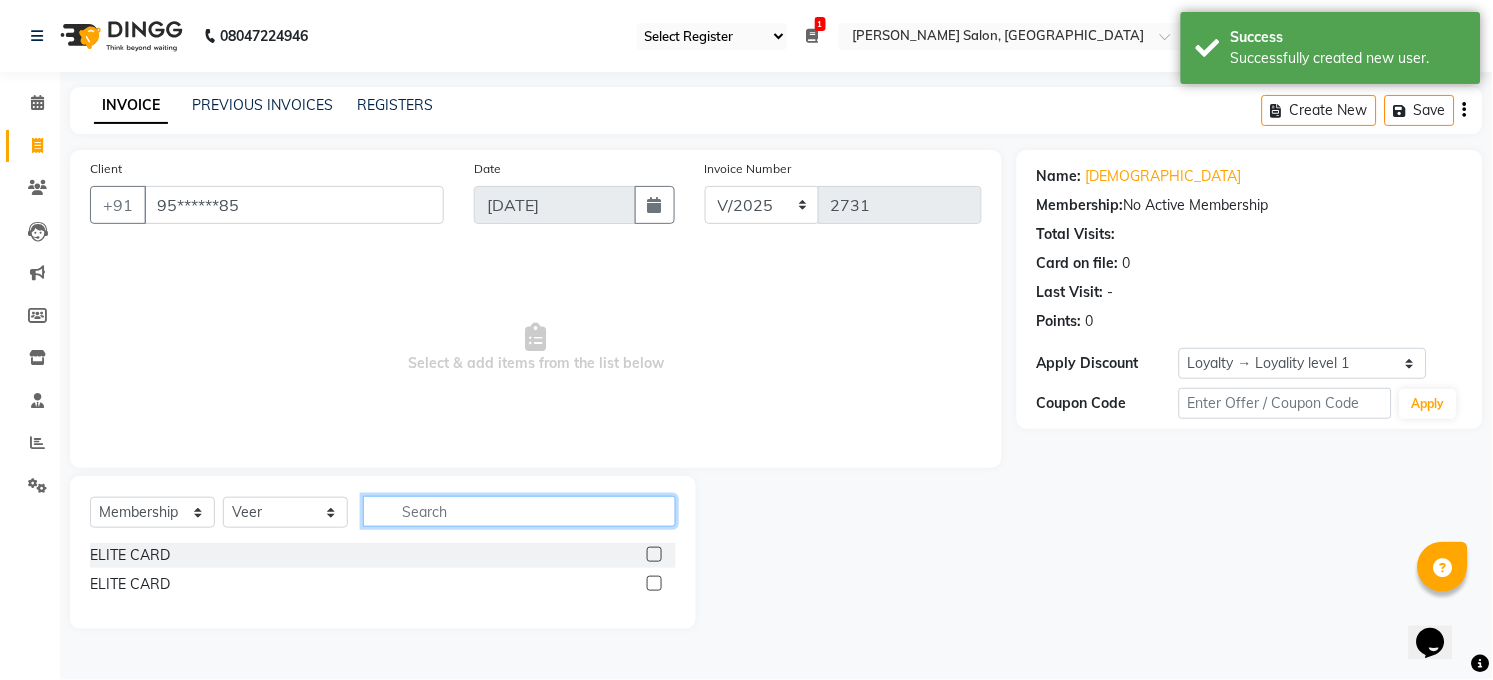 click 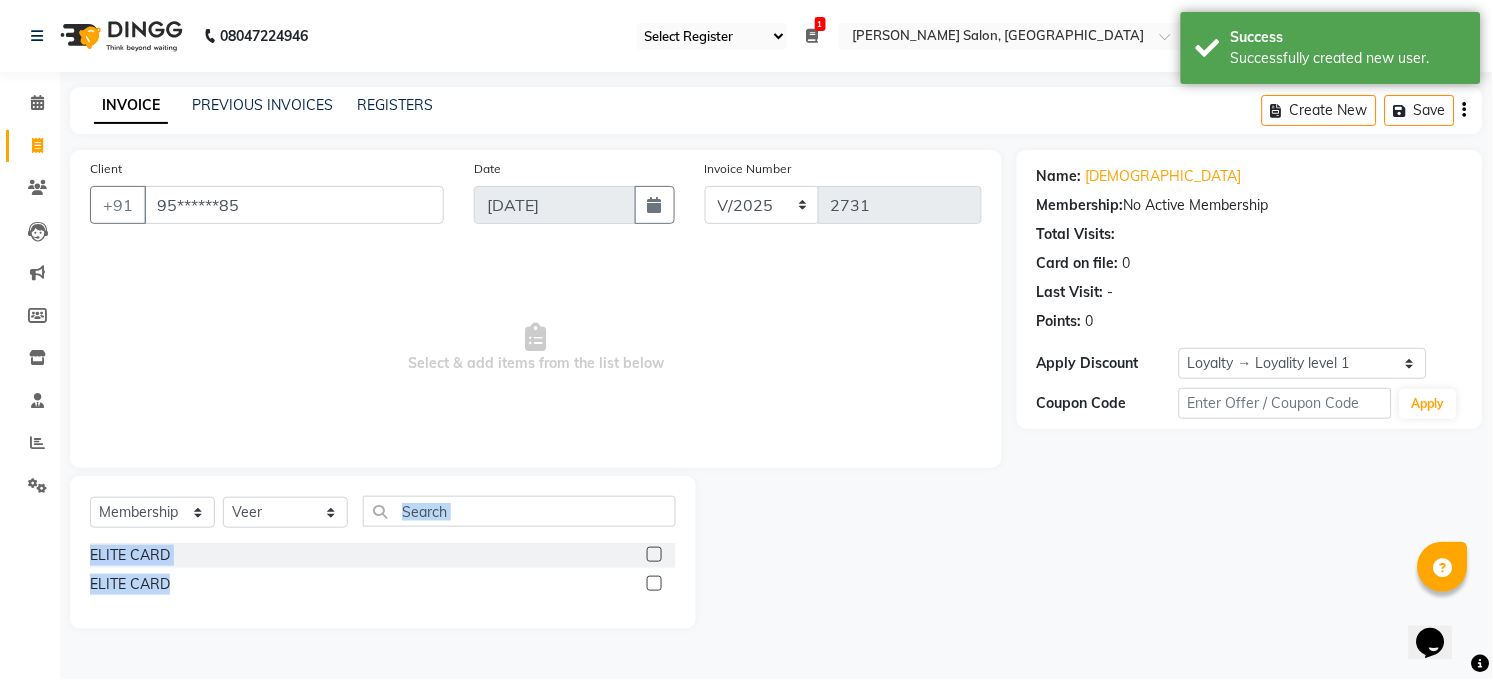 click on "Select  Service  Product  Membership  Package Voucher Prepaid Gift Card  Select Stylist Abhay kumar ALTAF ANKITA ARJUN Chandan COUNTER  Manager Manish Kumar Neetu Mam Priyanka Raju Ravi Thakur RINKI Roshan Santosh SAURABH SUJEET THAKUR SUNITA Veer Vinod Kumar ELITE CARD  ELITE CARD" 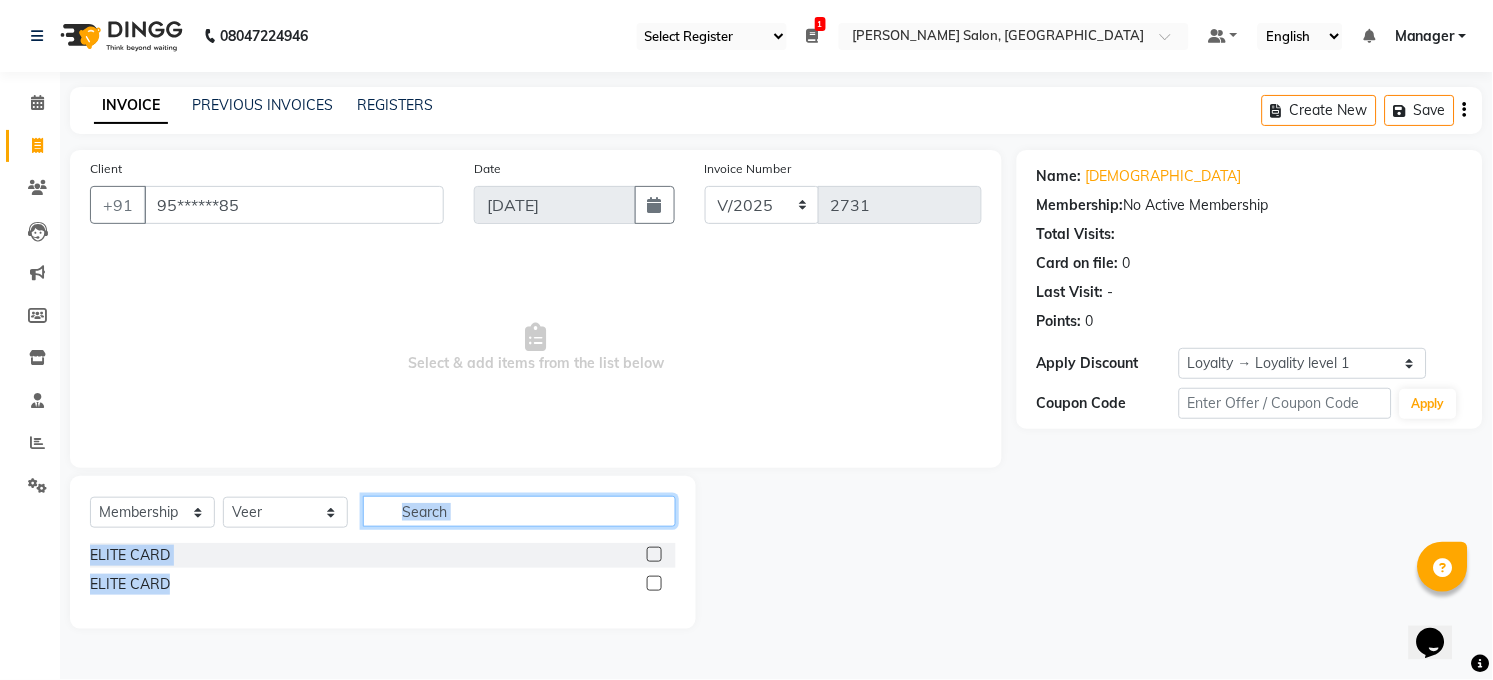 drag, startPoint x: 426, startPoint y: 500, endPoint x: 453, endPoint y: 538, distance: 46.615448 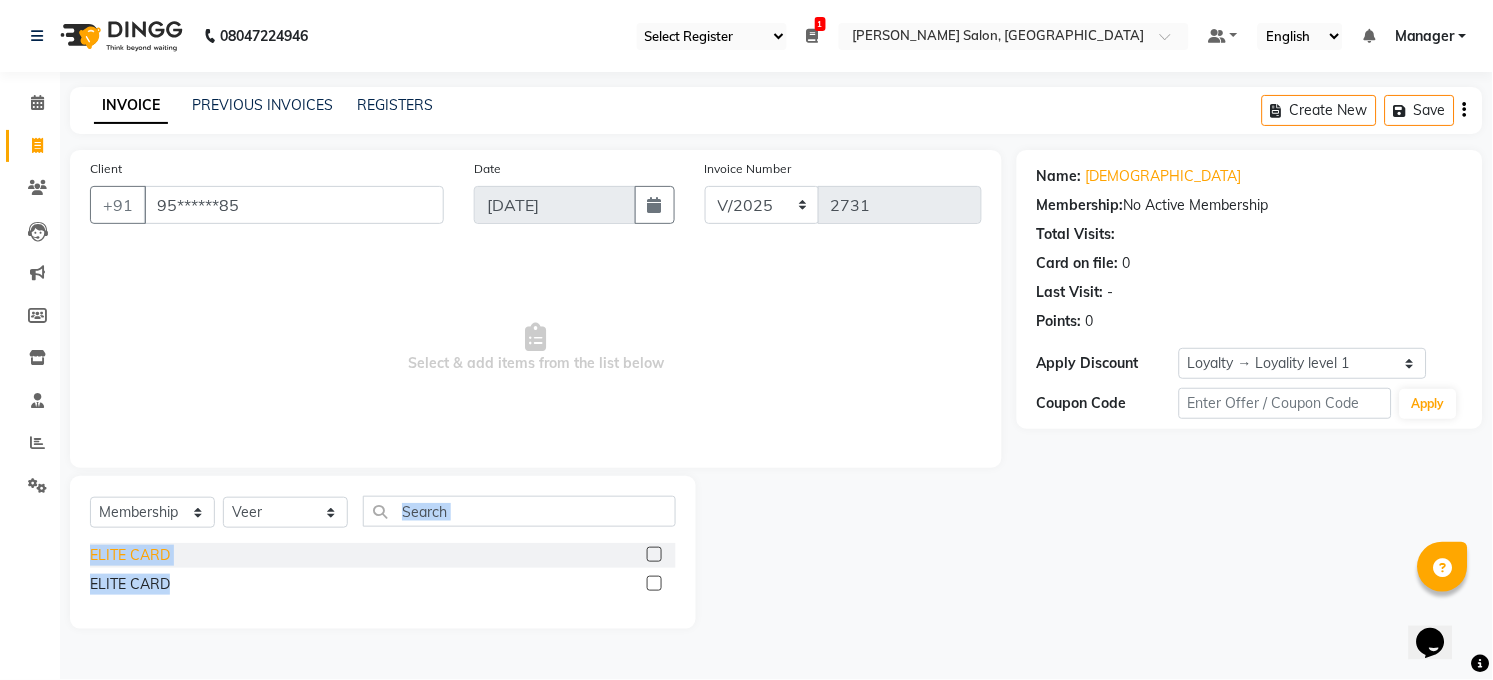 click on "ELITE CARD" 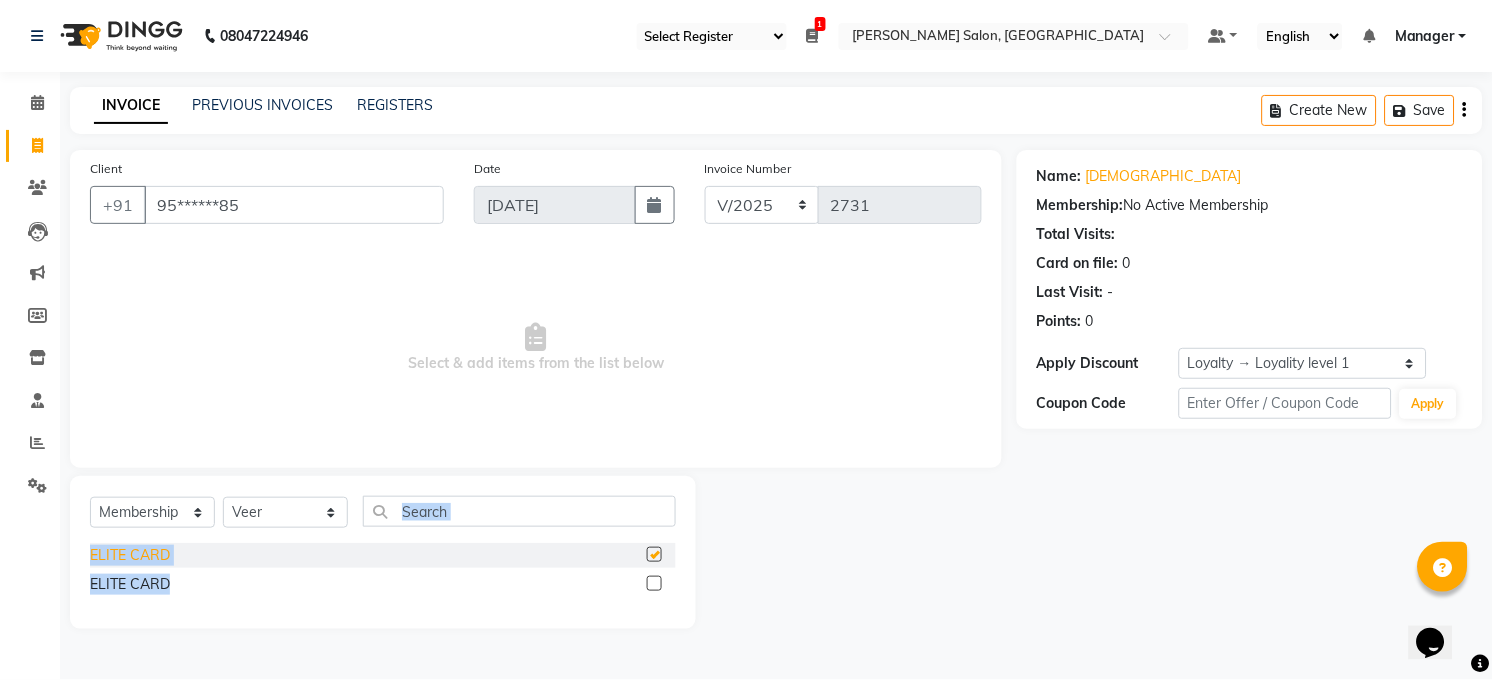 select on "select" 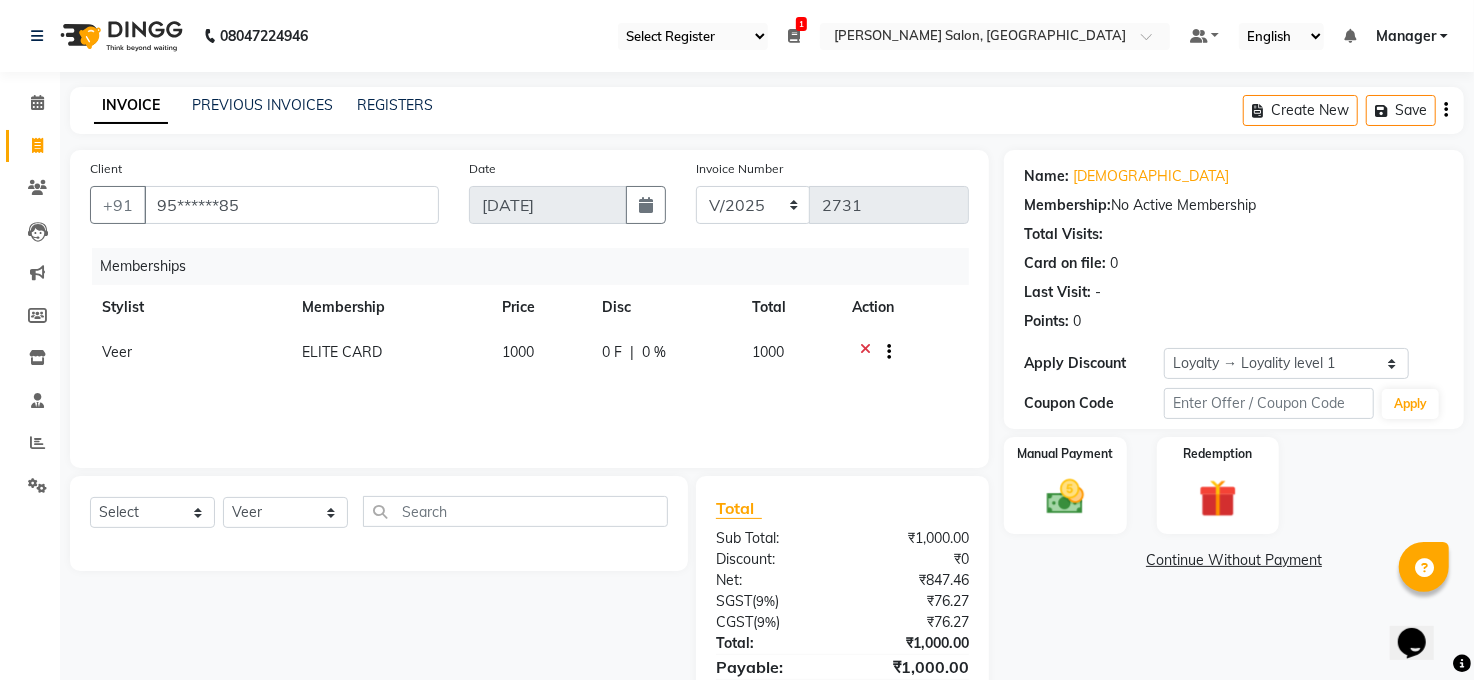 click on "Select  Service  Product  Package Voucher Prepaid Gift Card  Select Stylist Abhay kumar ALTAF ANKITA ARJUN Chandan COUNTER  Manager Manish Kumar Neetu Mam Priyanka Raju Ravi Thakur RINKI Roshan Santosh SAURABH SUJEET THAKUR SUNITA Veer Vinod Kumar" 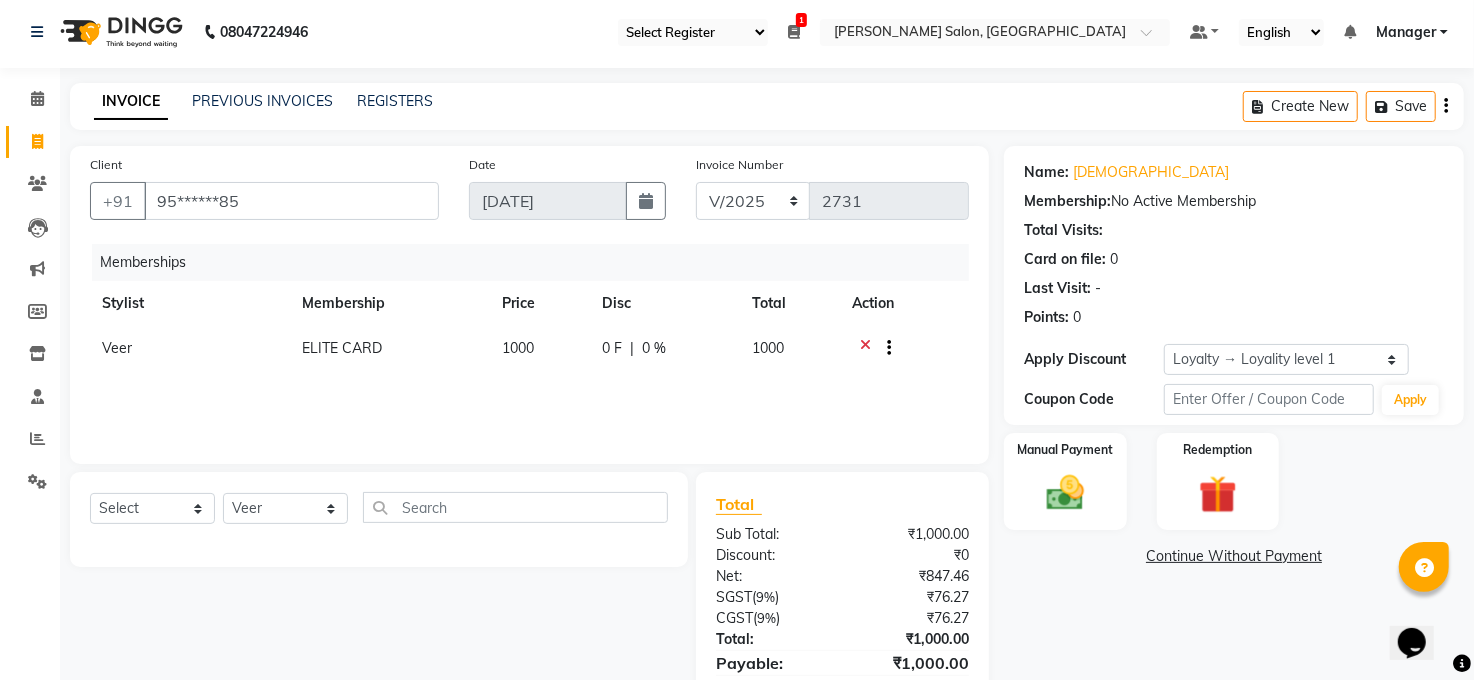 scroll, scrollTop: 0, scrollLeft: 0, axis: both 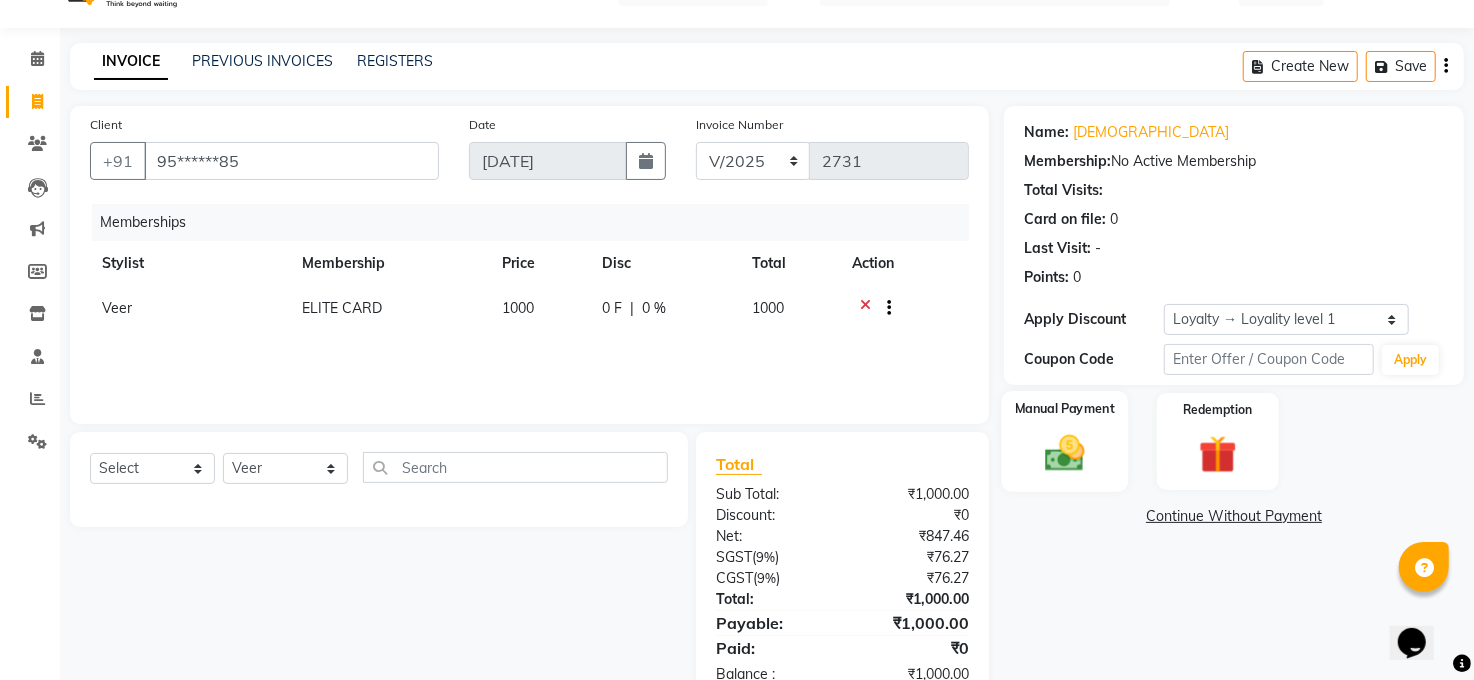 drag, startPoint x: 1085, startPoint y: 451, endPoint x: 1063, endPoint y: 465, distance: 26.076809 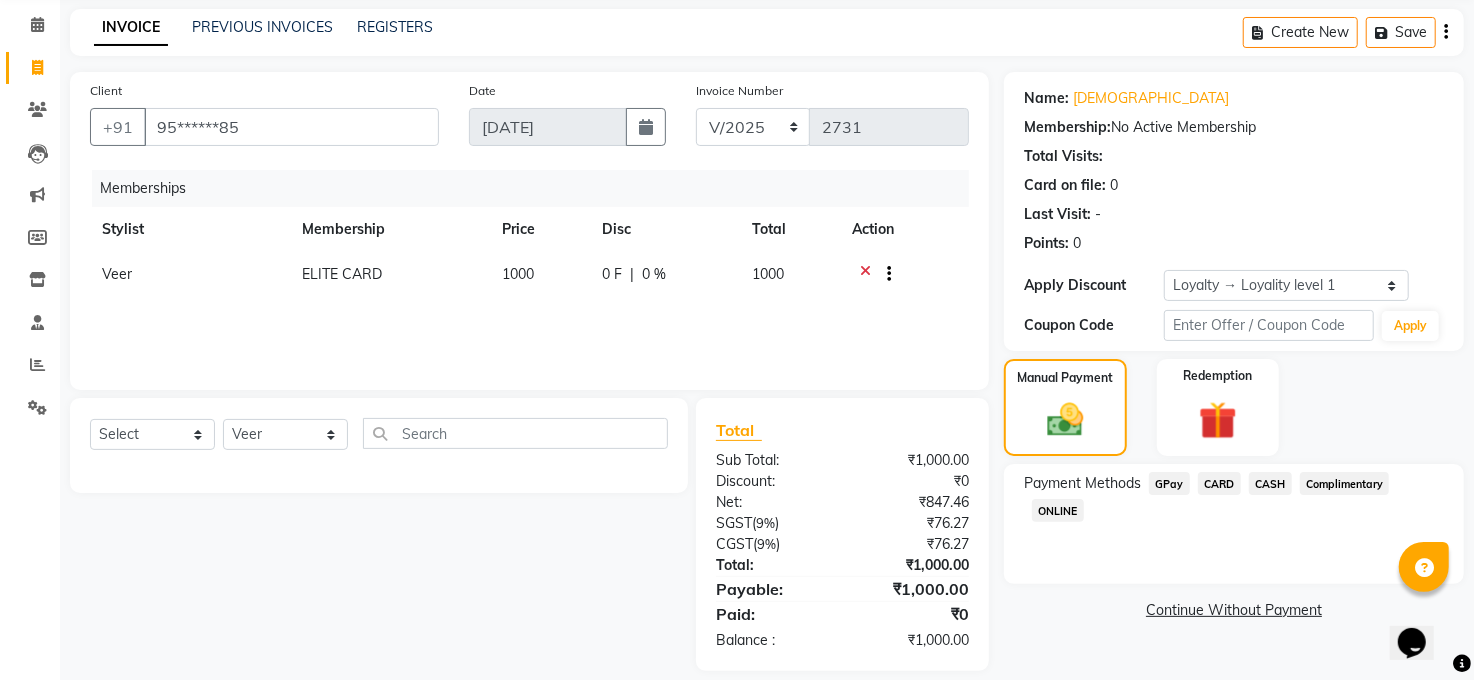 scroll, scrollTop: 98, scrollLeft: 0, axis: vertical 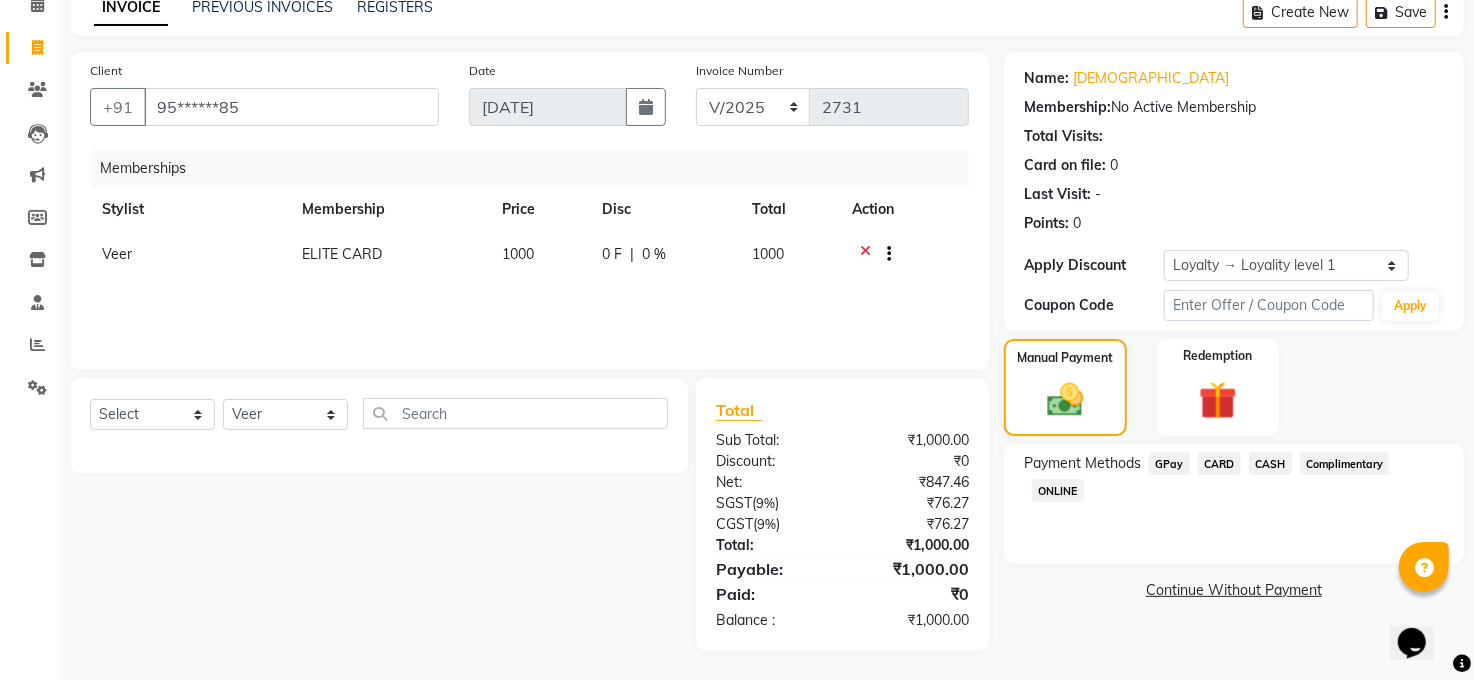 click on "CASH" 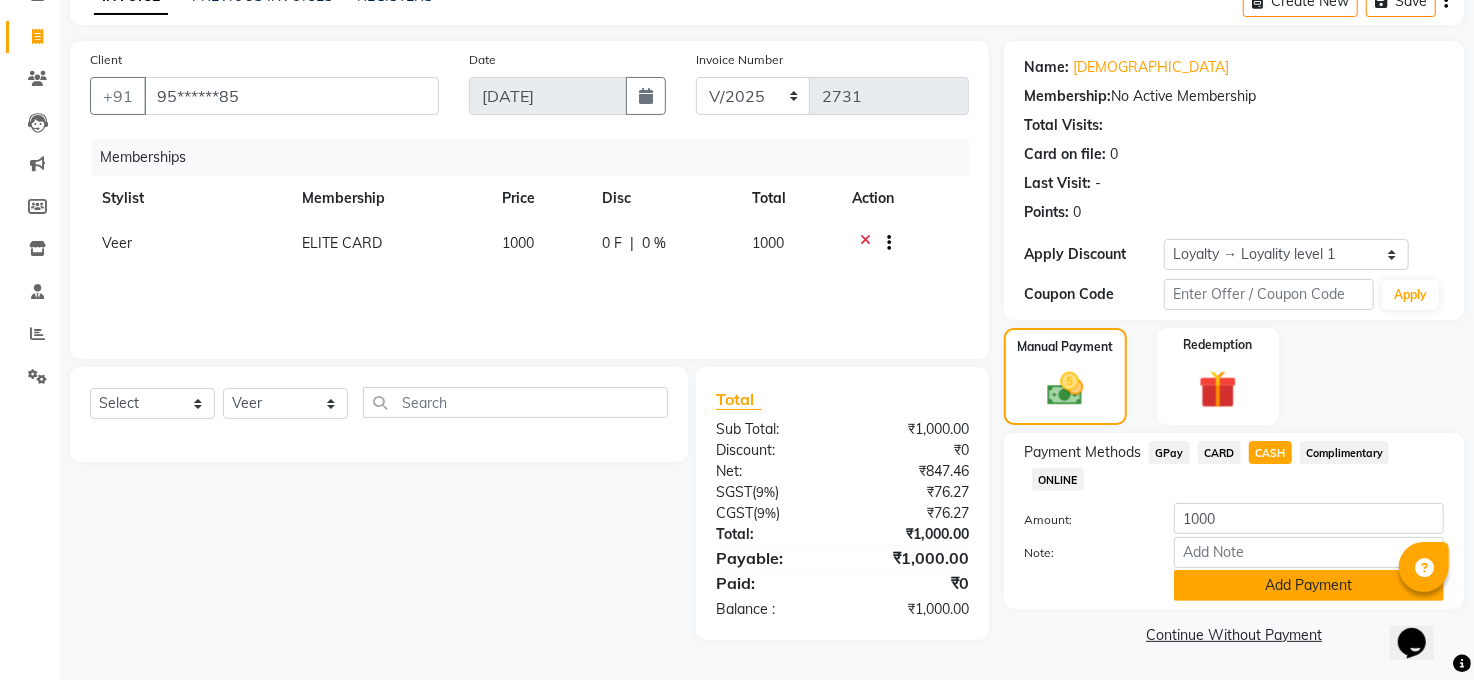 click on "Add Payment" 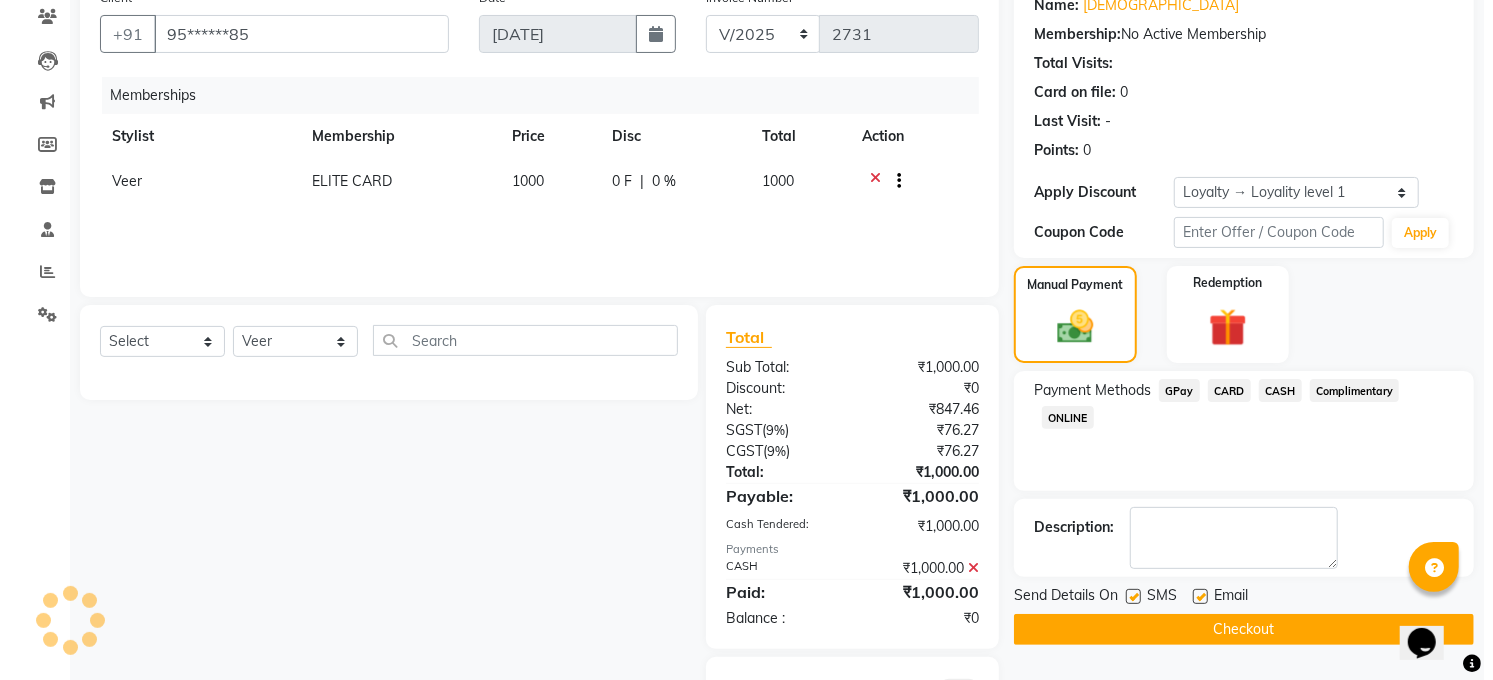 scroll, scrollTop: 268, scrollLeft: 0, axis: vertical 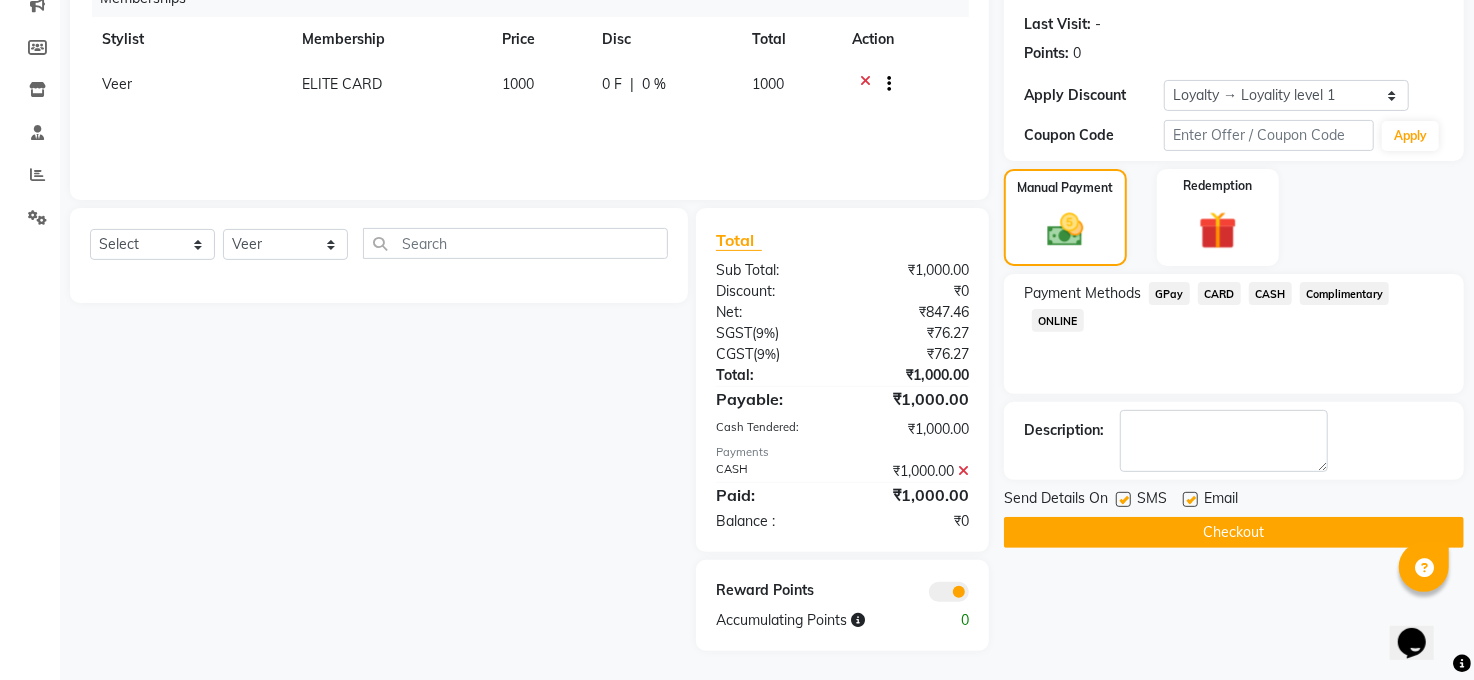click 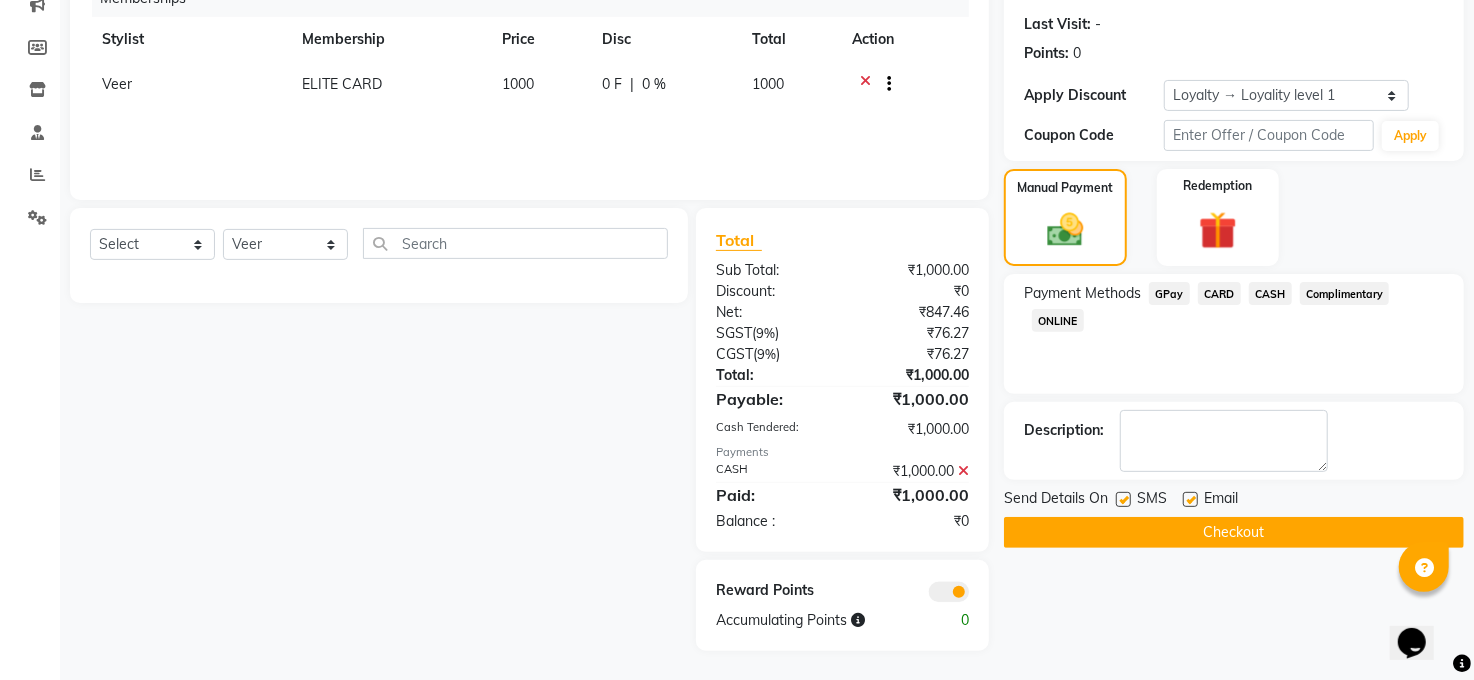 click 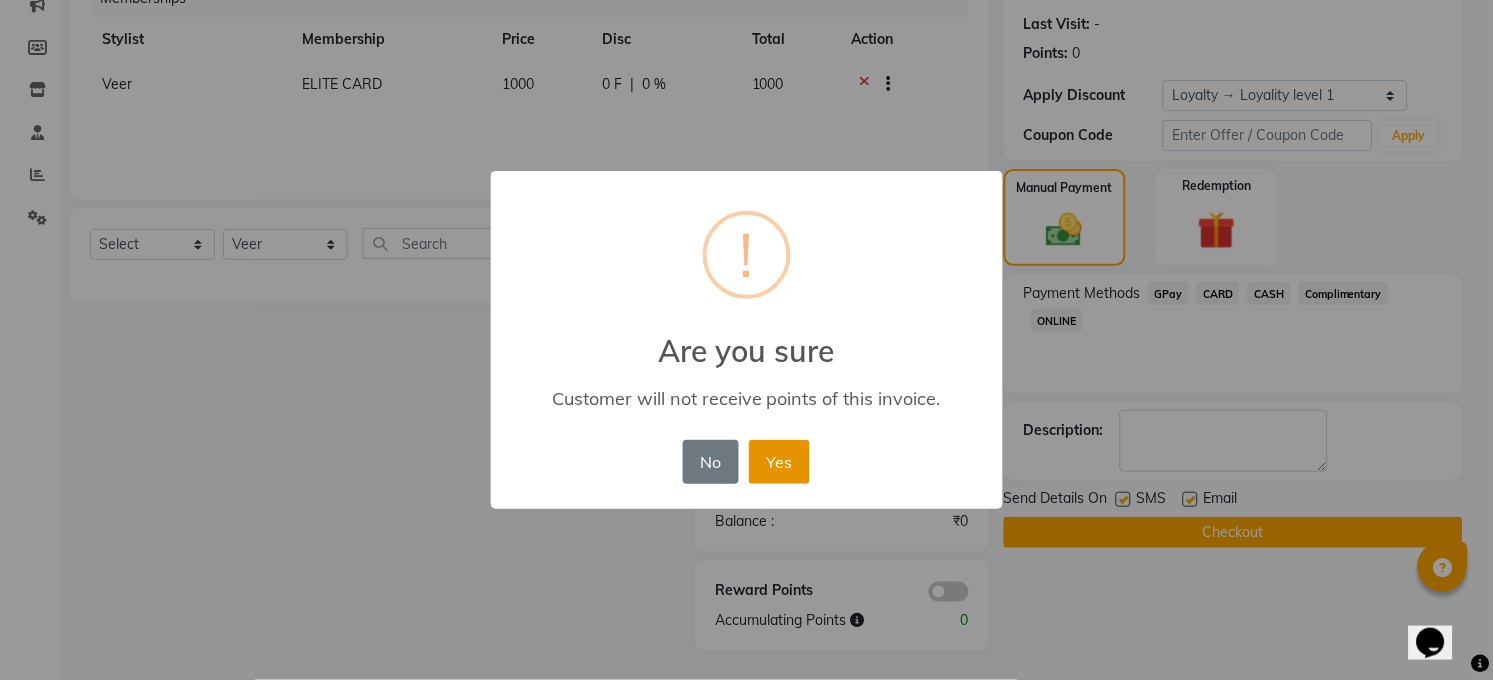 click on "Yes" at bounding box center [779, 462] 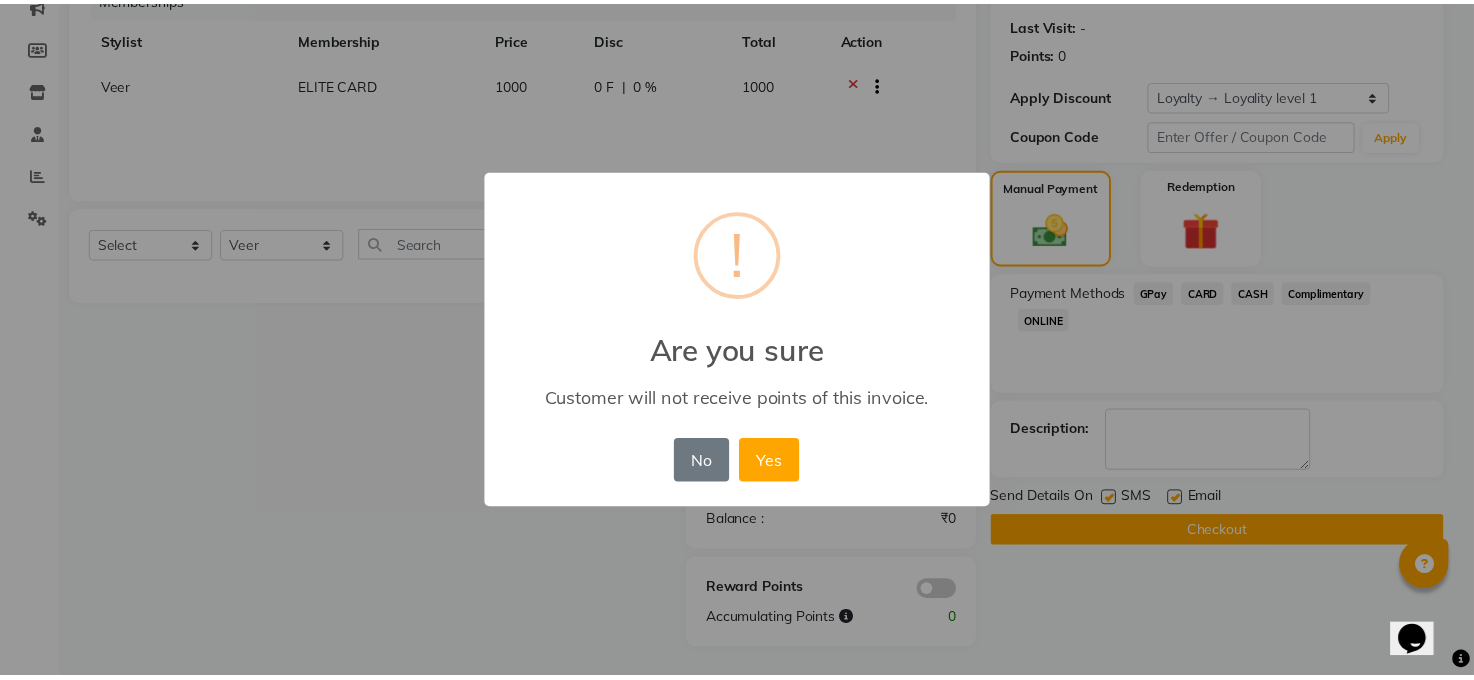 scroll, scrollTop: 239, scrollLeft: 0, axis: vertical 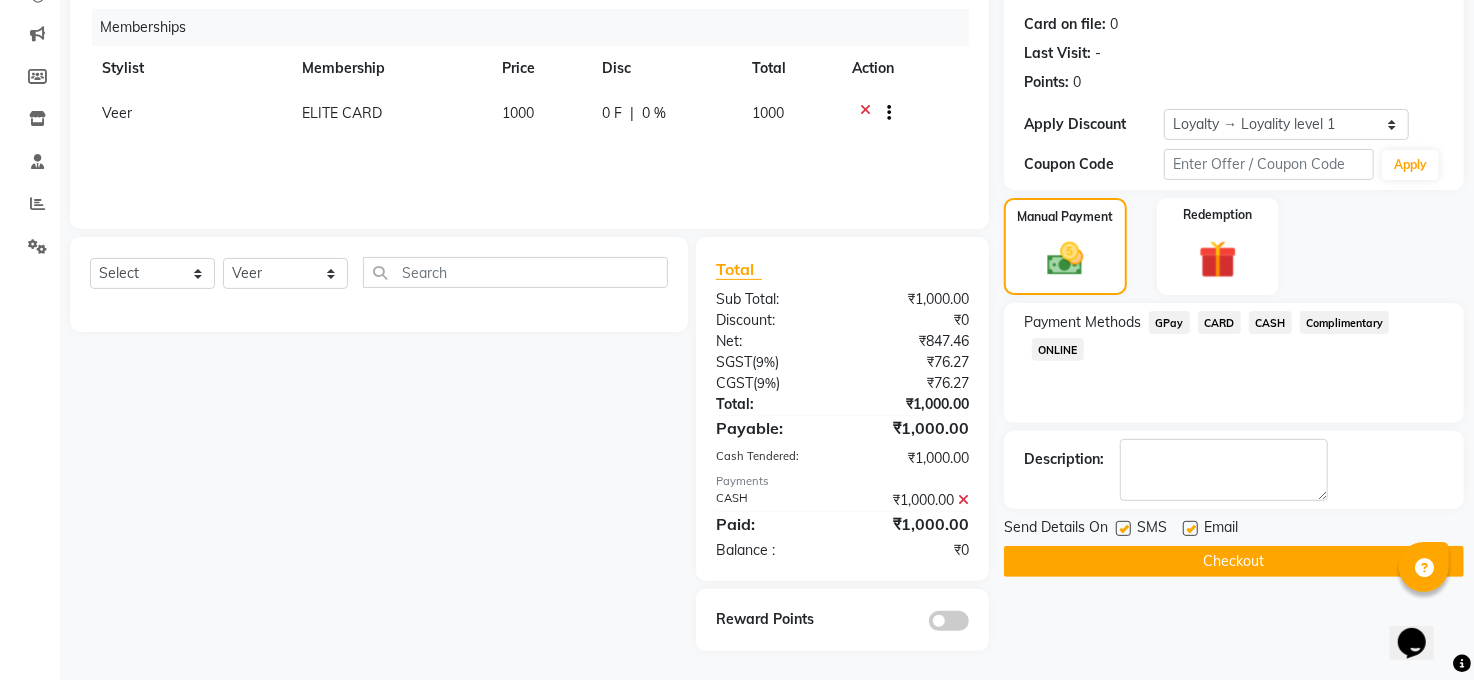 drag, startPoint x: 1174, startPoint y: 565, endPoint x: 1159, endPoint y: 565, distance: 15 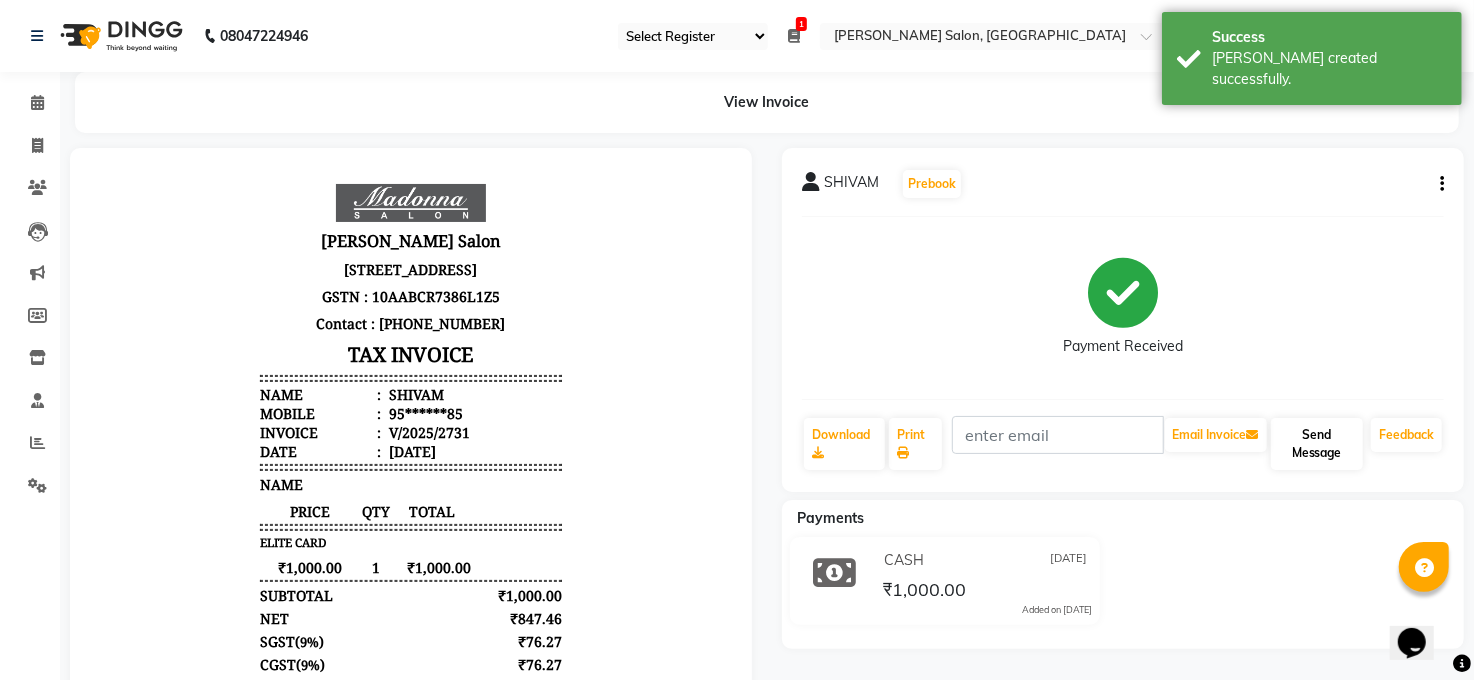 scroll, scrollTop: 0, scrollLeft: 0, axis: both 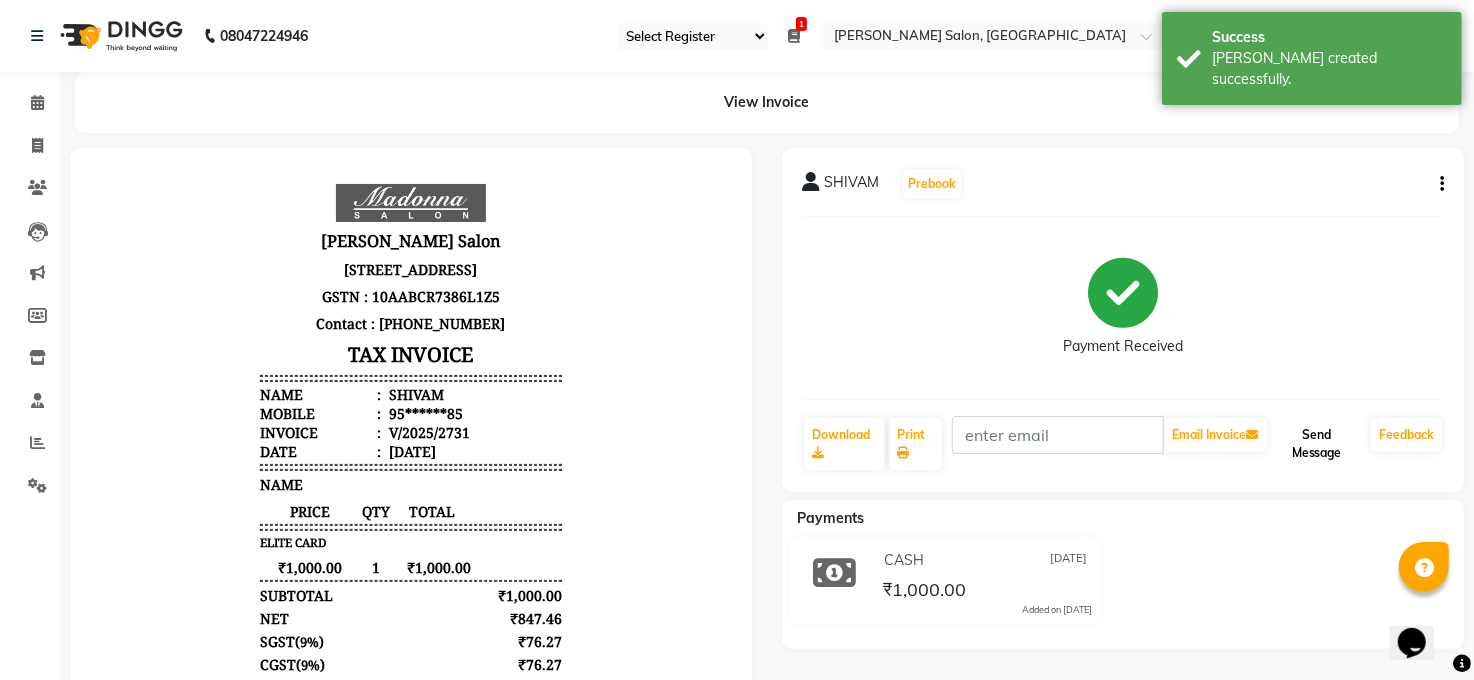 click on "Send Message" 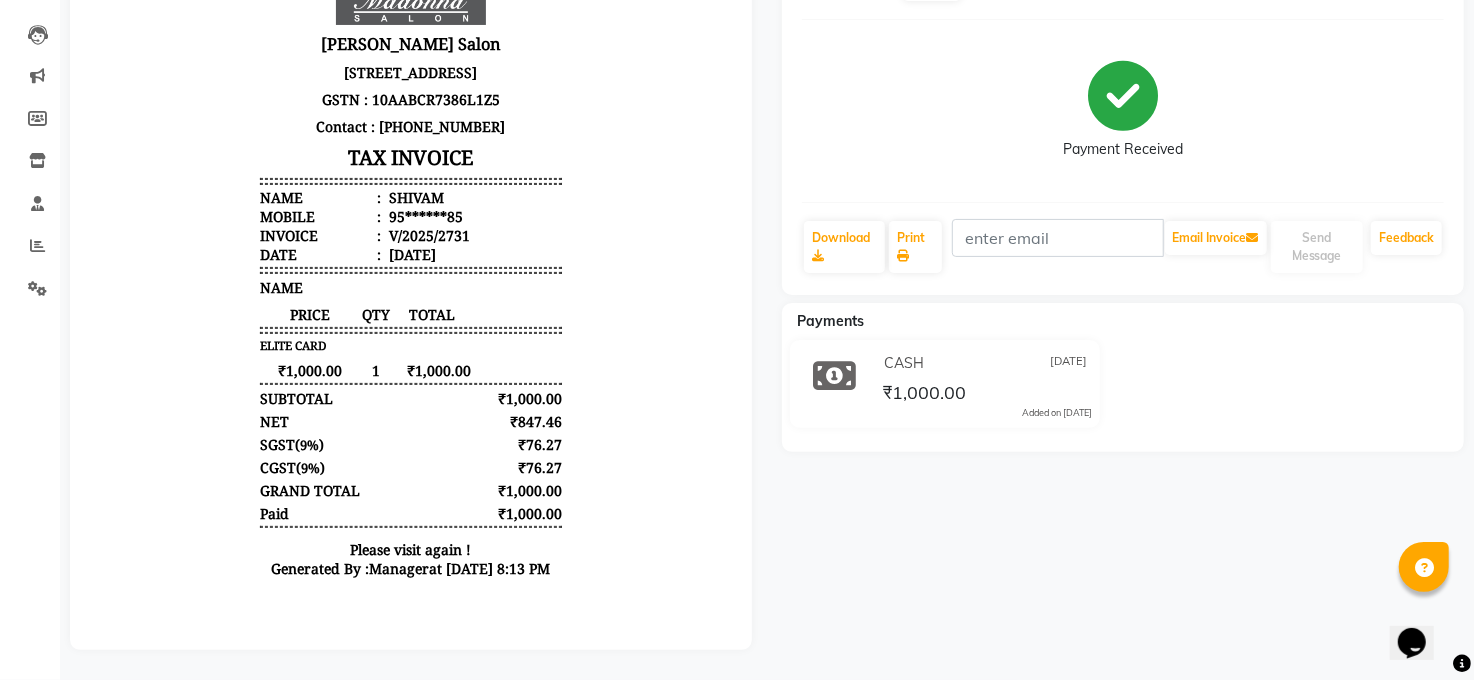 click on "SHIVAM   Prebook   Payment Received  Download  Print   Email Invoice   Send Message Feedback  Payments CASH 13-07-2025 ₹1,000.00  Added on 13-07-2025" 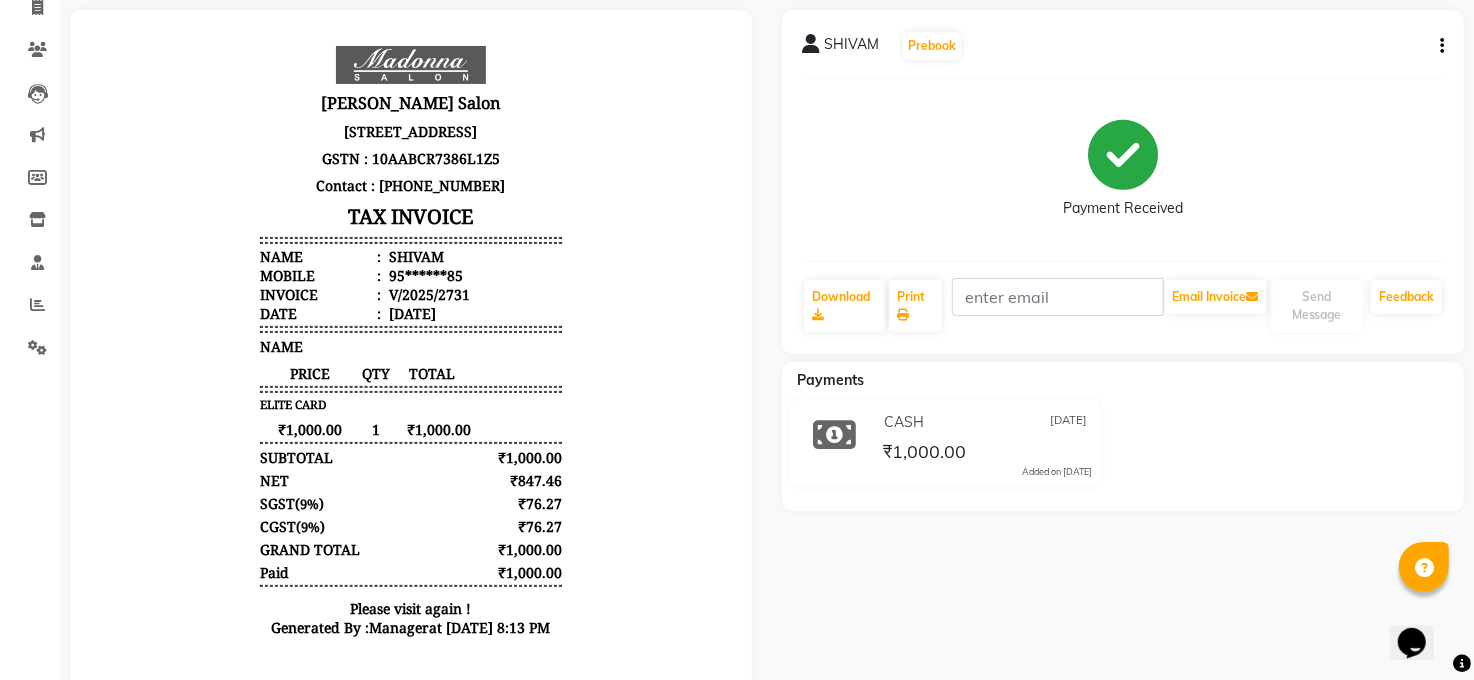 scroll, scrollTop: 0, scrollLeft: 0, axis: both 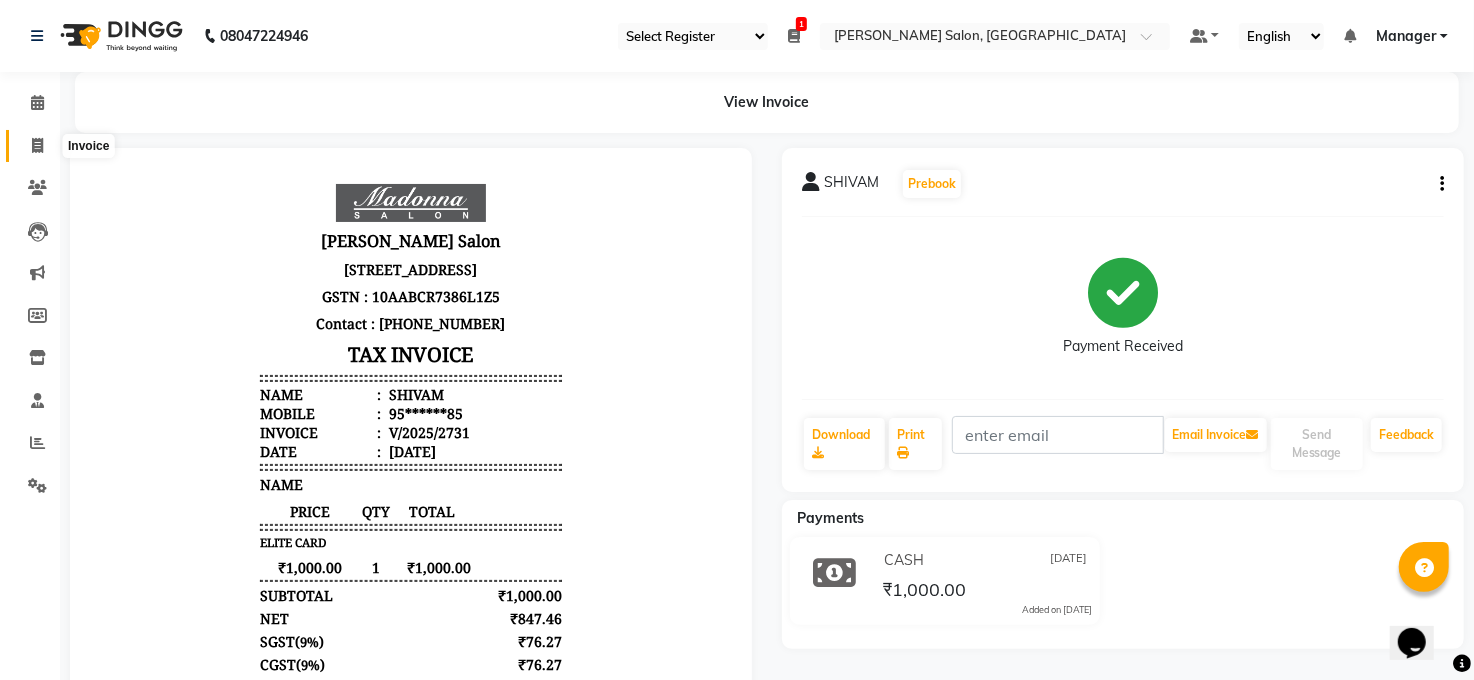 click 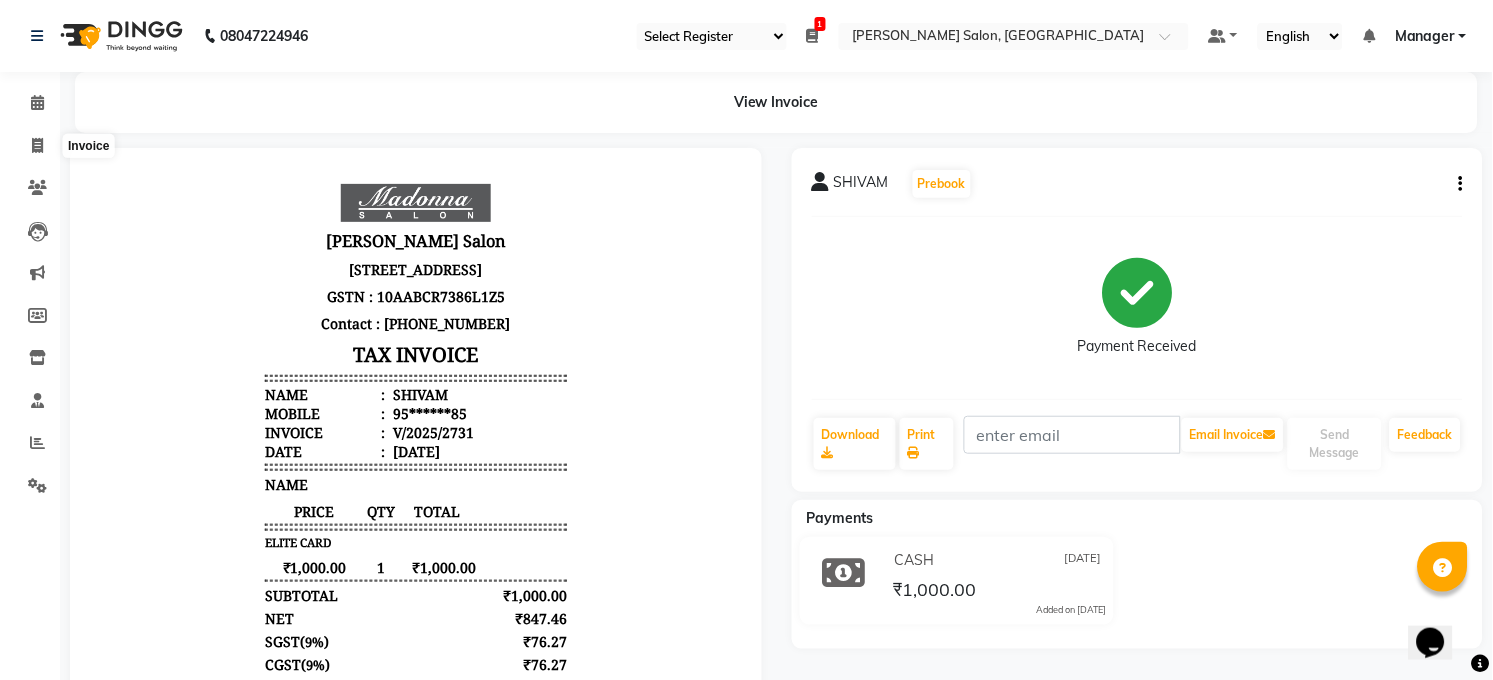 select on "5748" 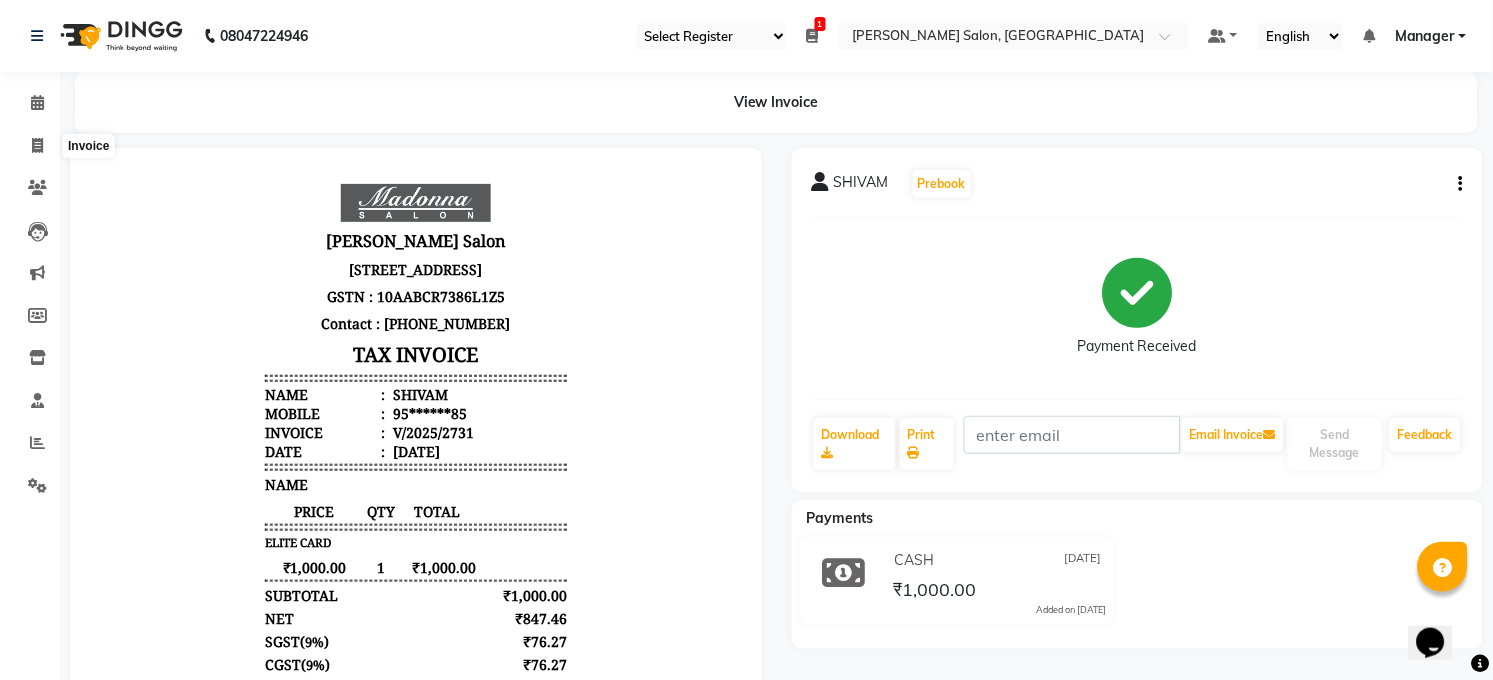 select on "service" 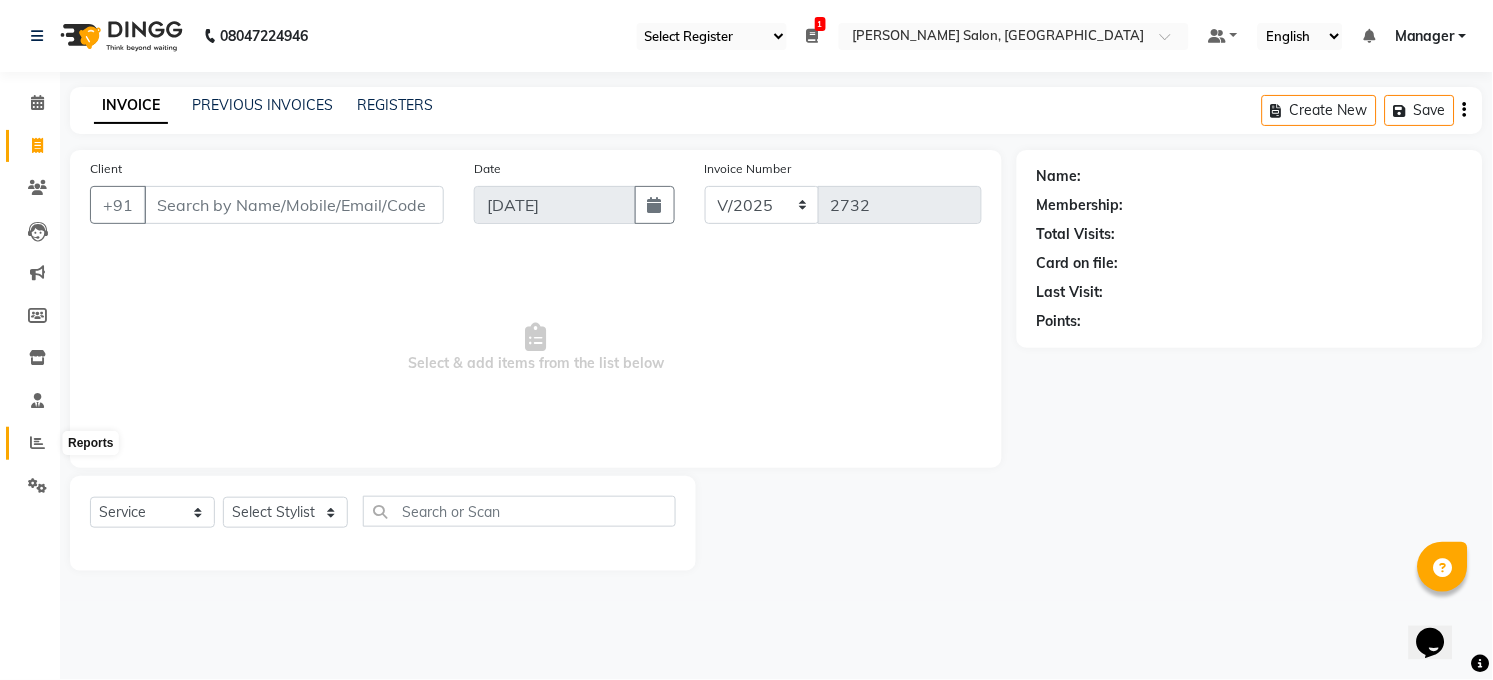 click 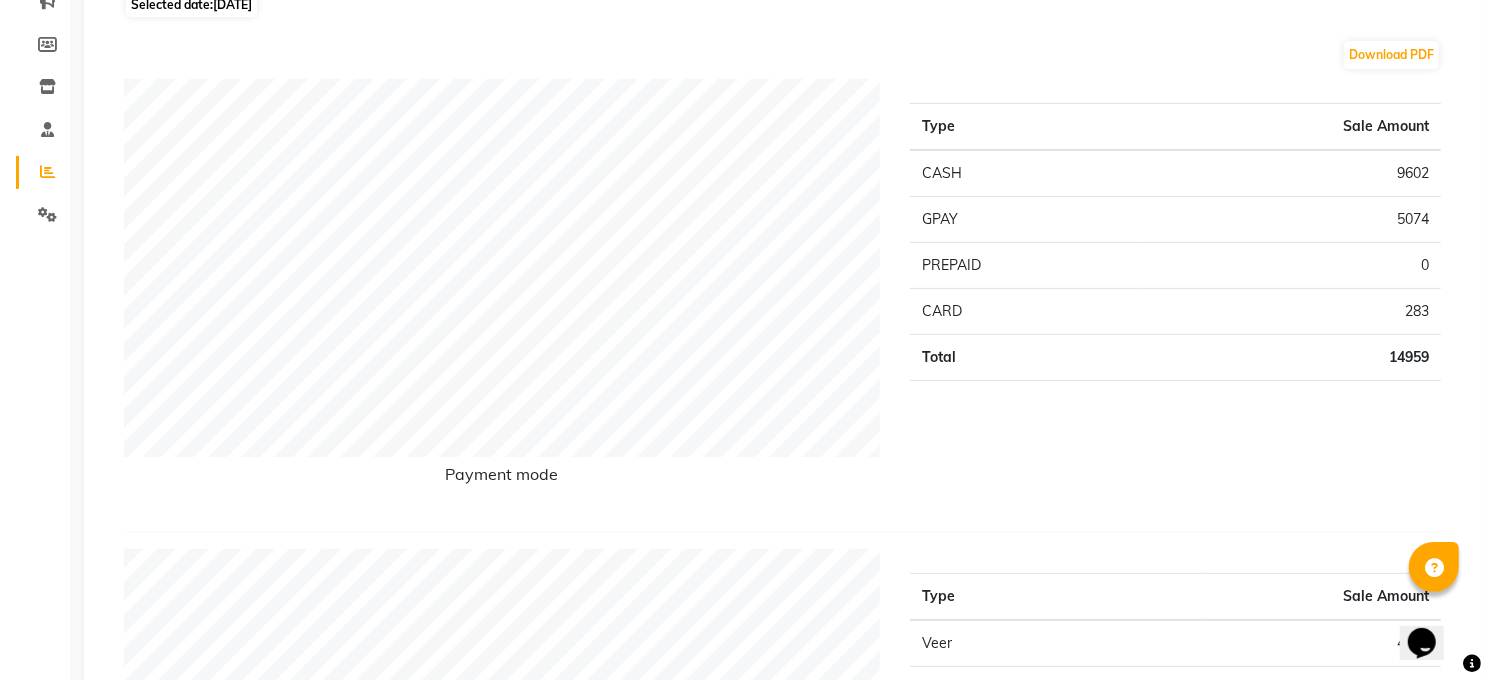 scroll, scrollTop: 0, scrollLeft: 0, axis: both 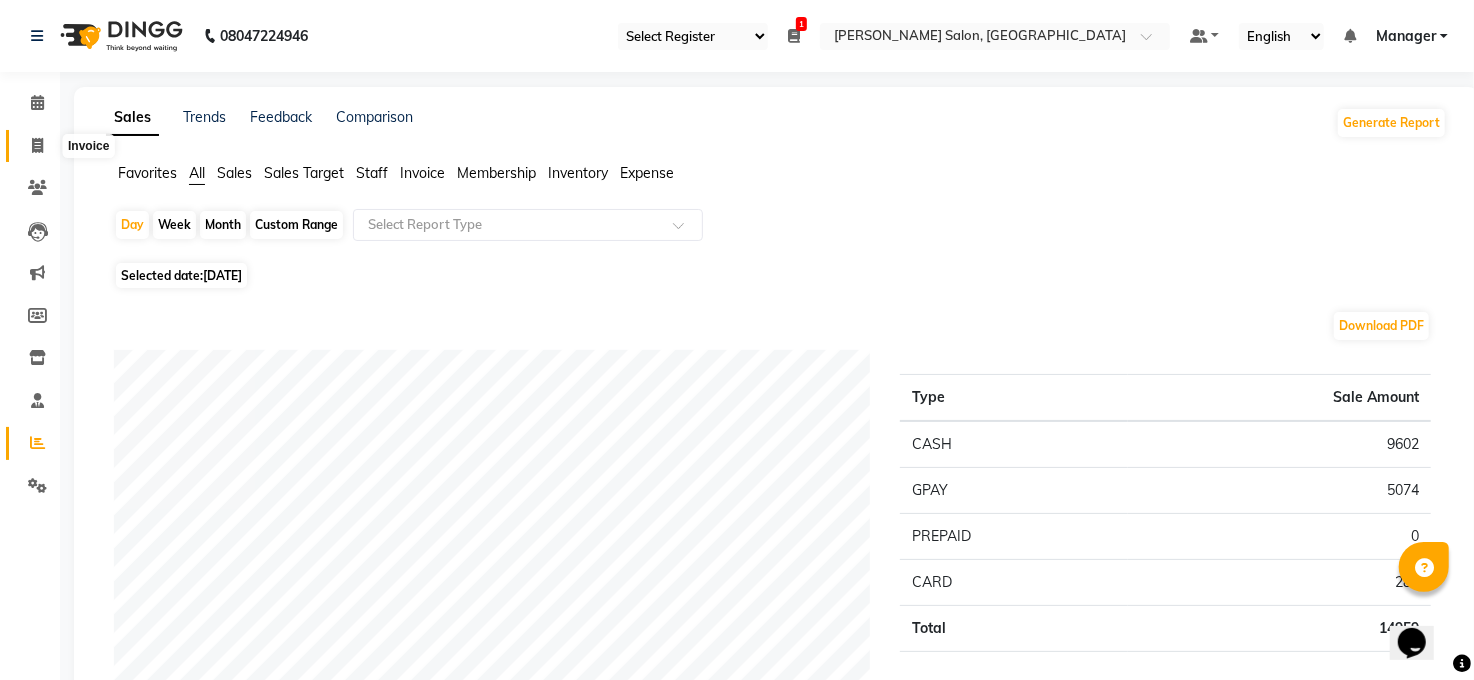 click 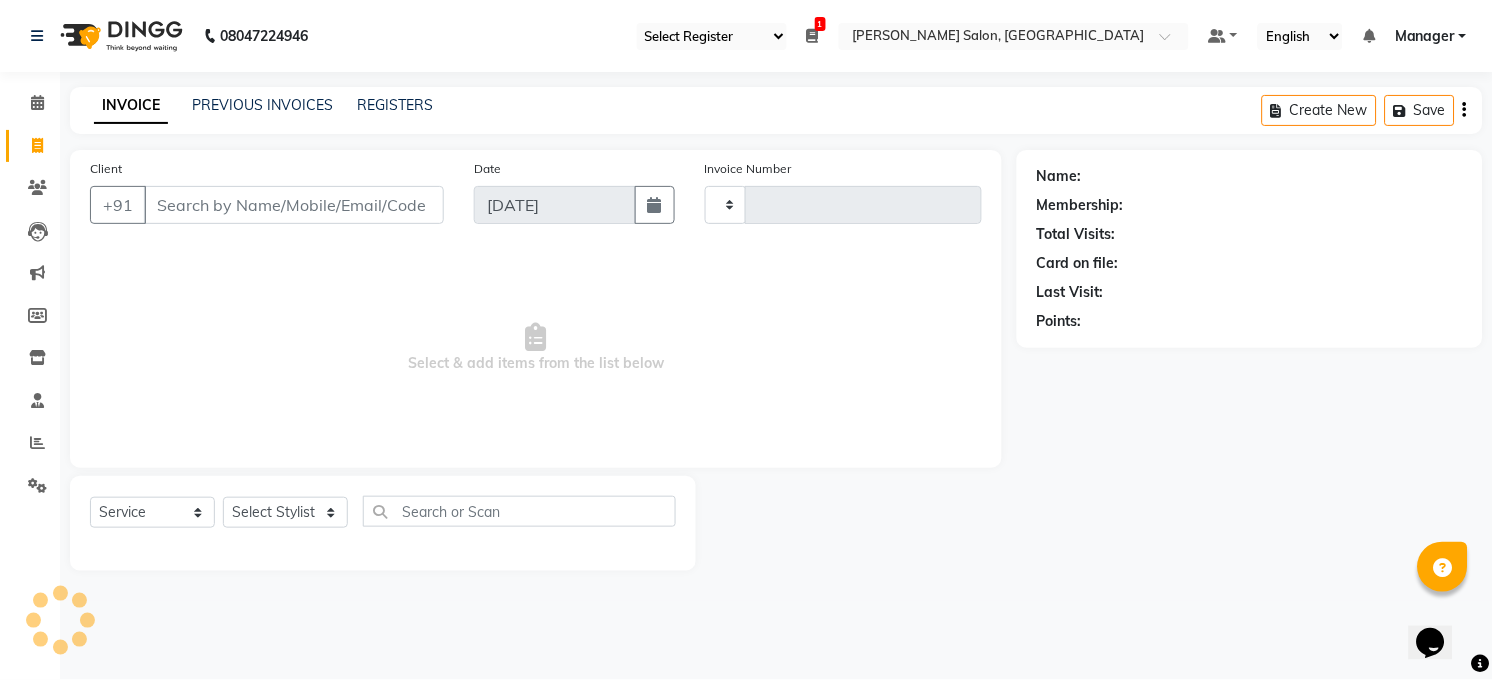 type on "2732" 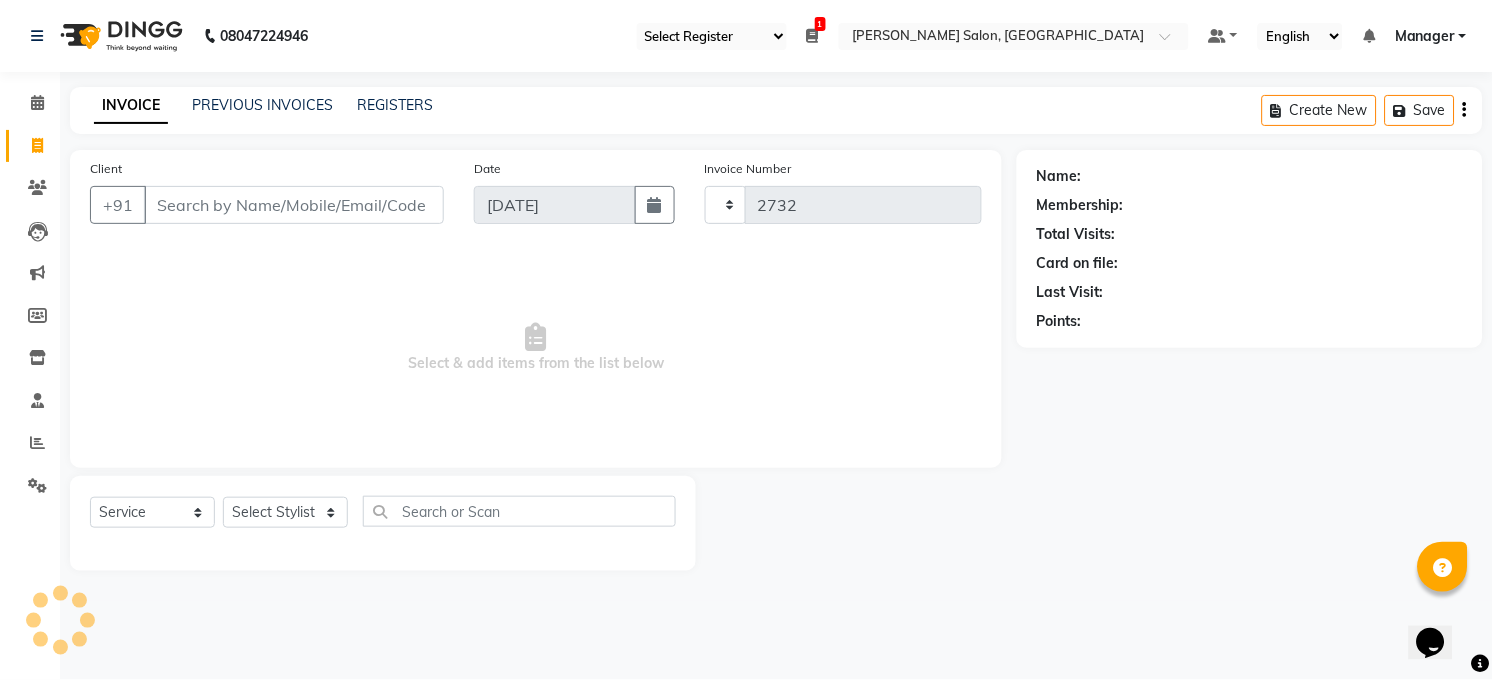 select on "5748" 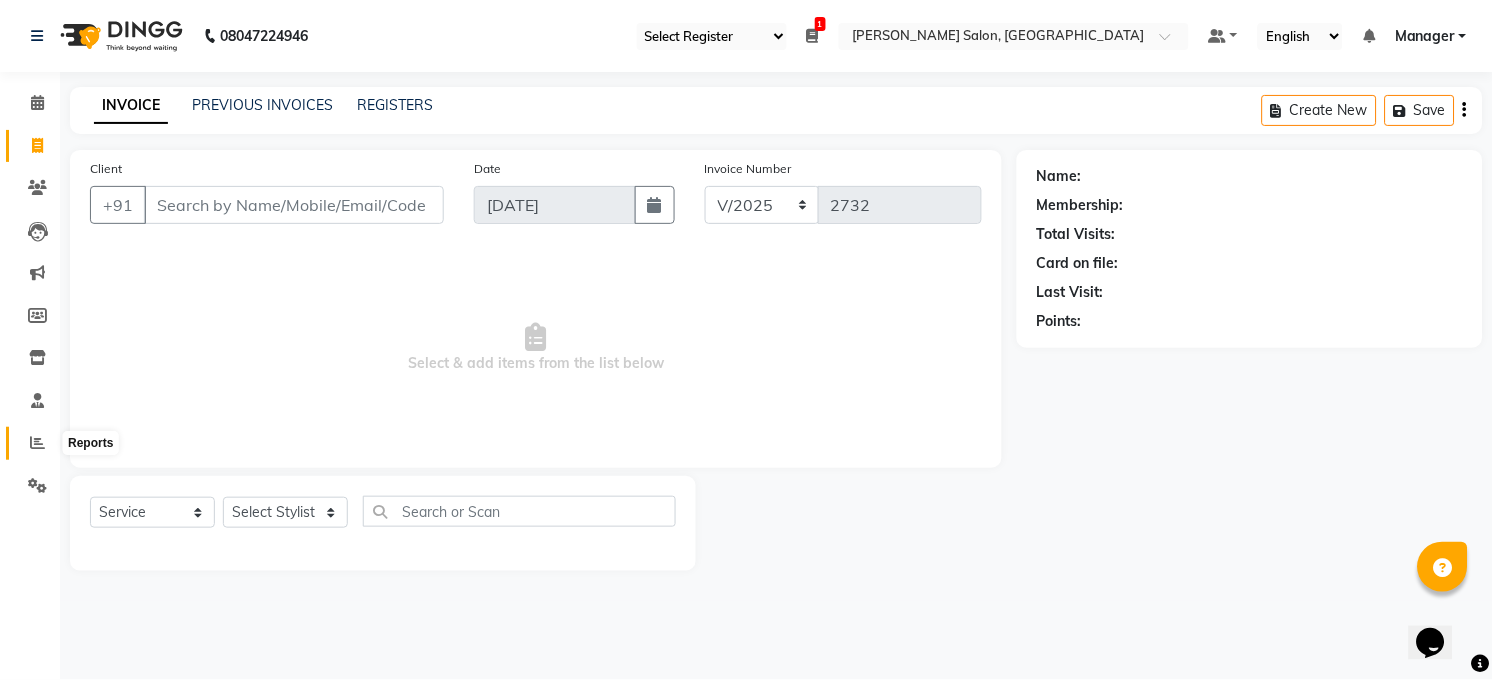 click 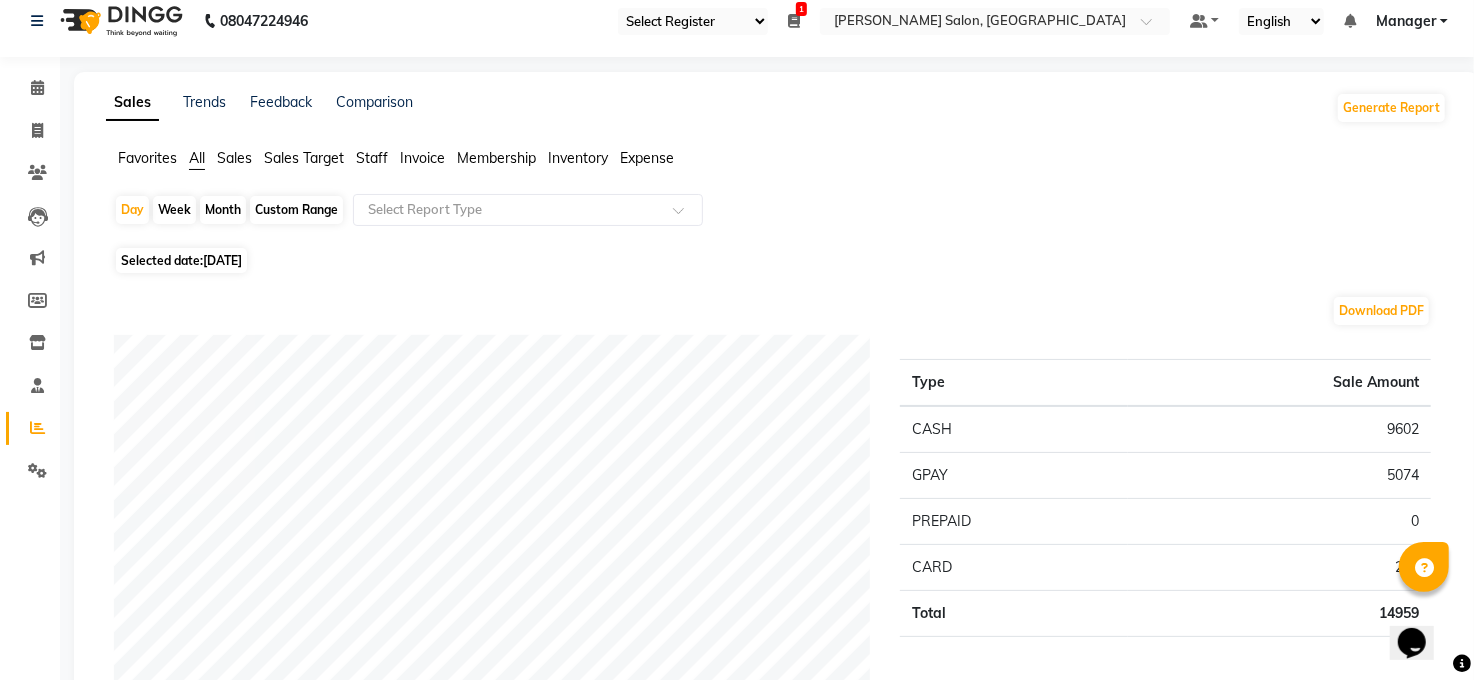 scroll, scrollTop: 0, scrollLeft: 0, axis: both 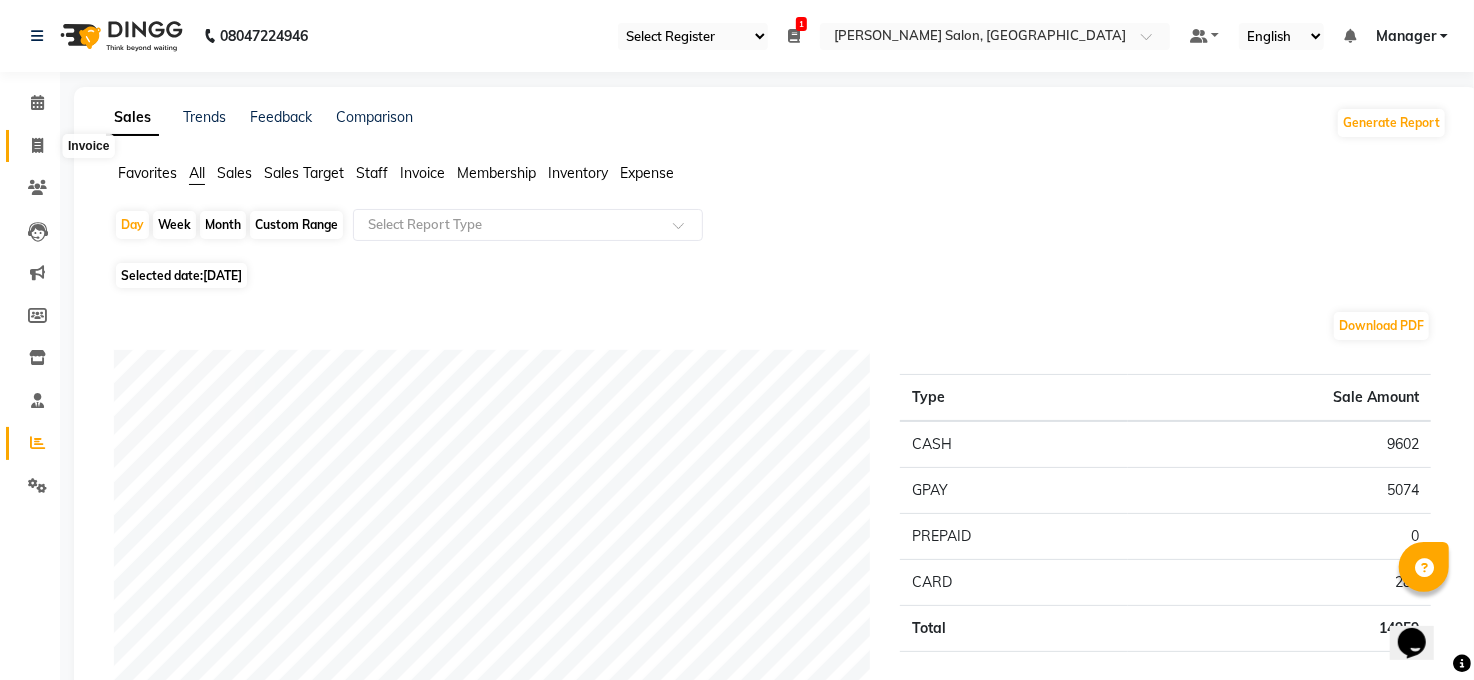 click 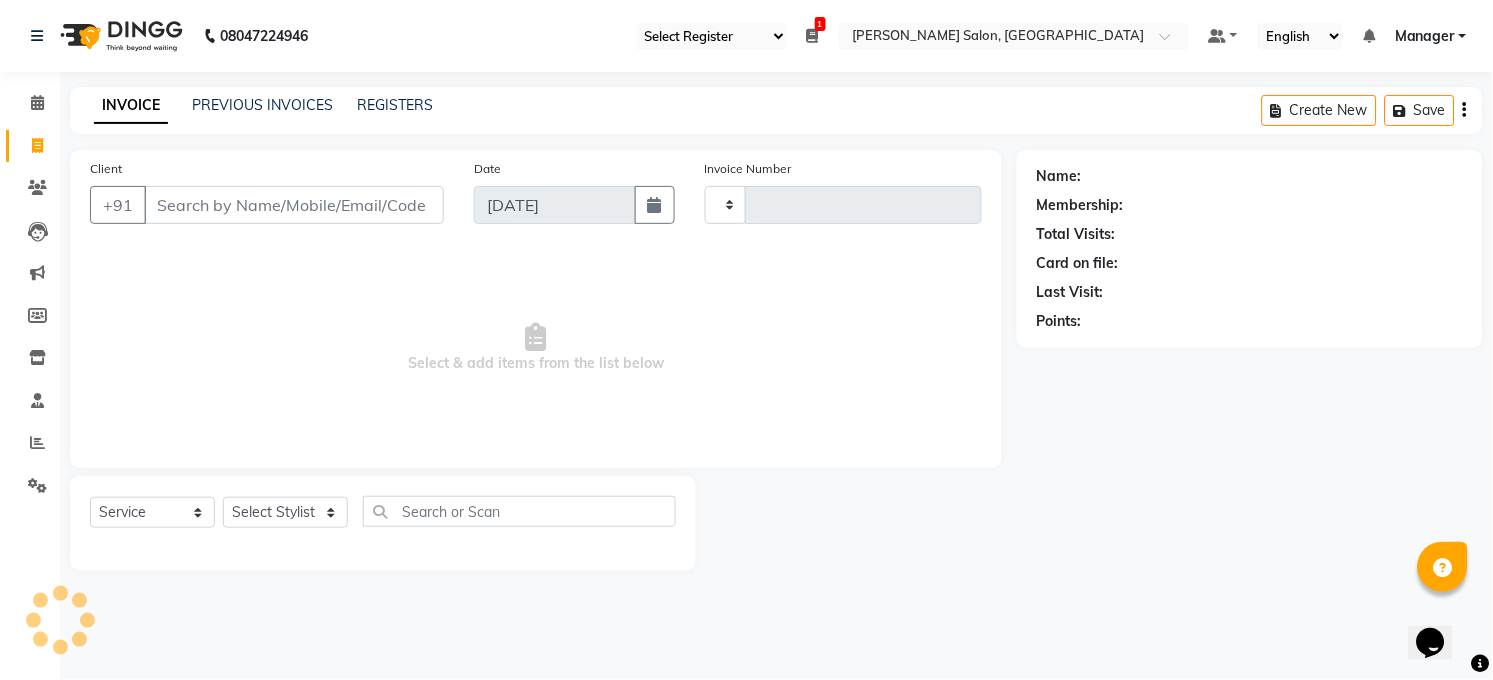 type on "2732" 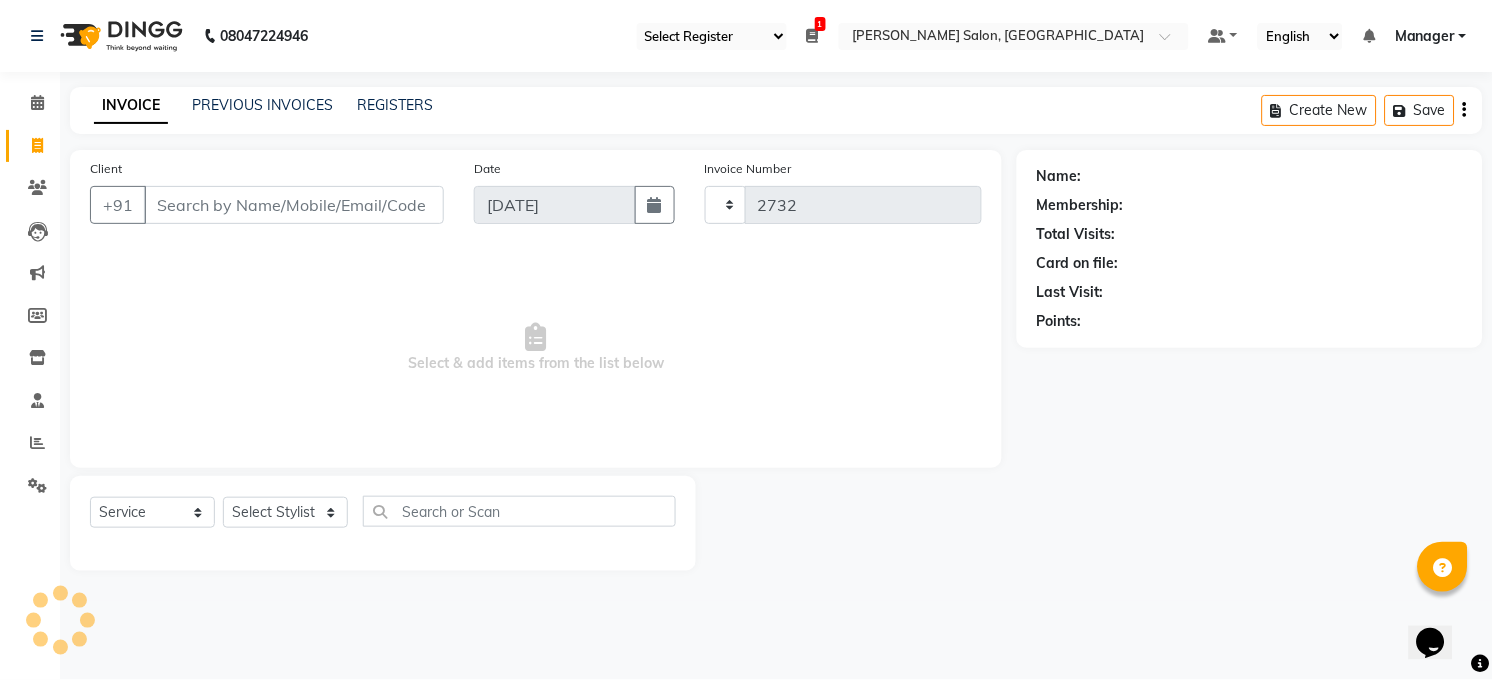 select on "5748" 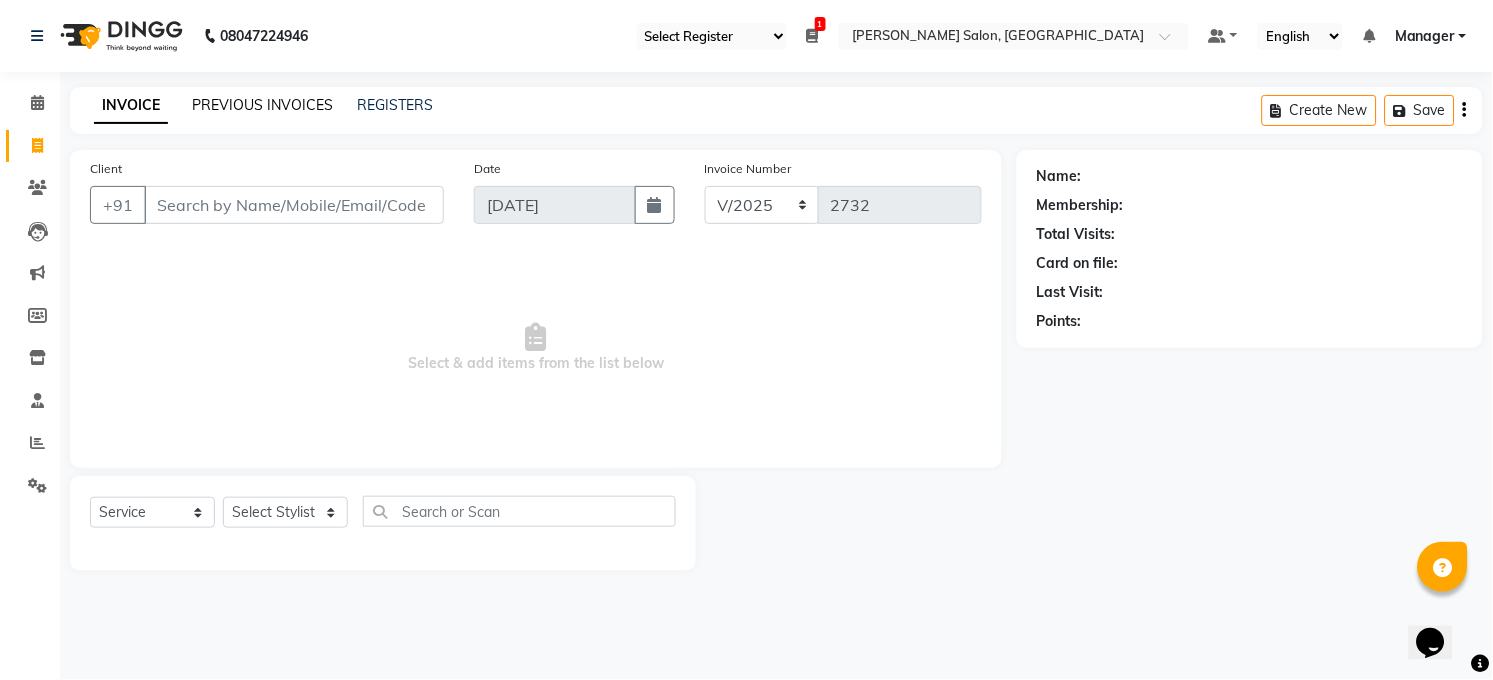 click on "PREVIOUS INVOICES" 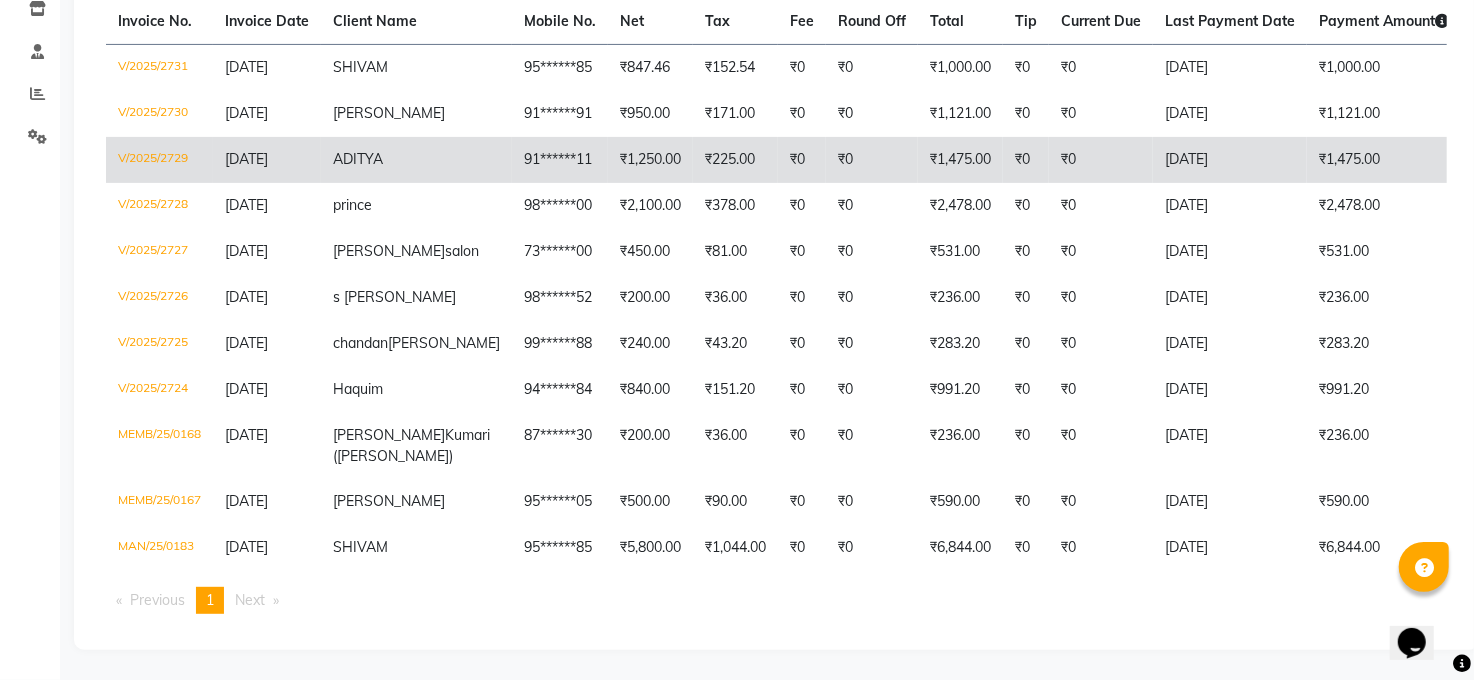 scroll, scrollTop: 425, scrollLeft: 0, axis: vertical 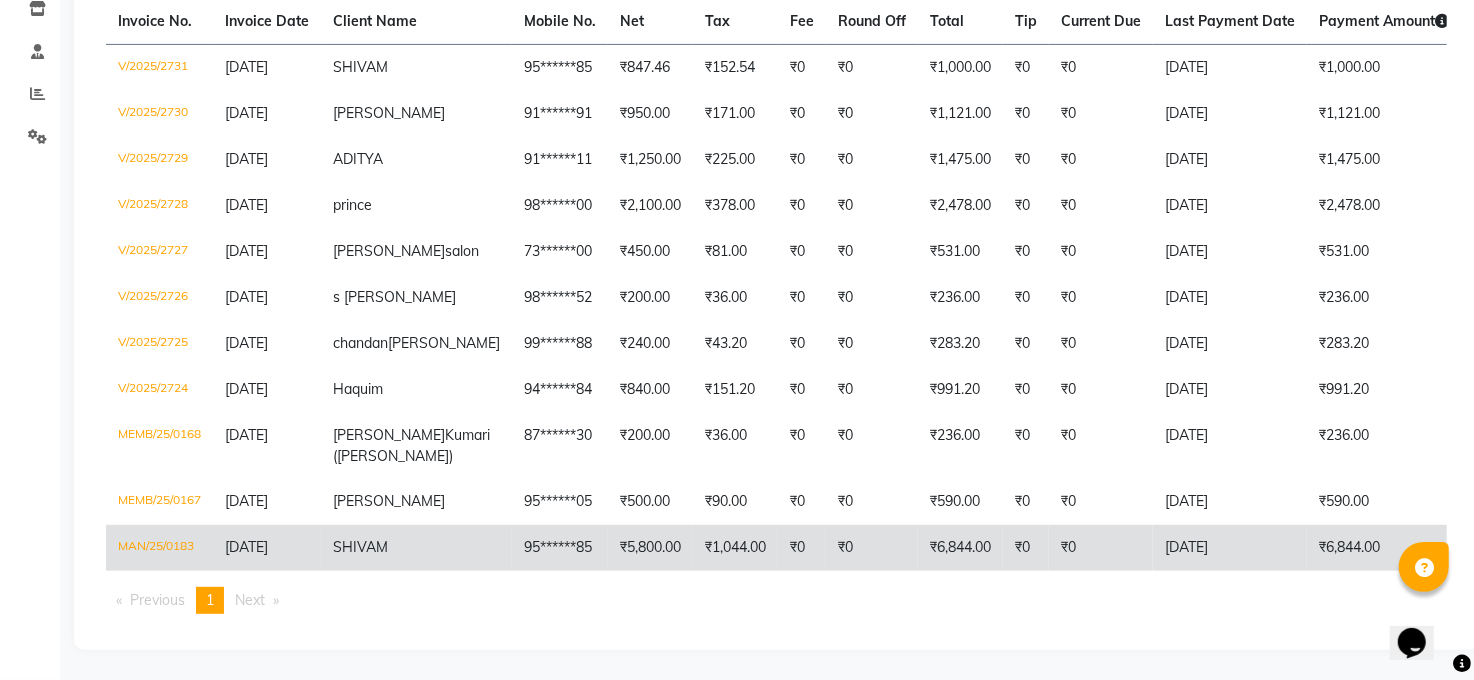 click on "[DATE]" 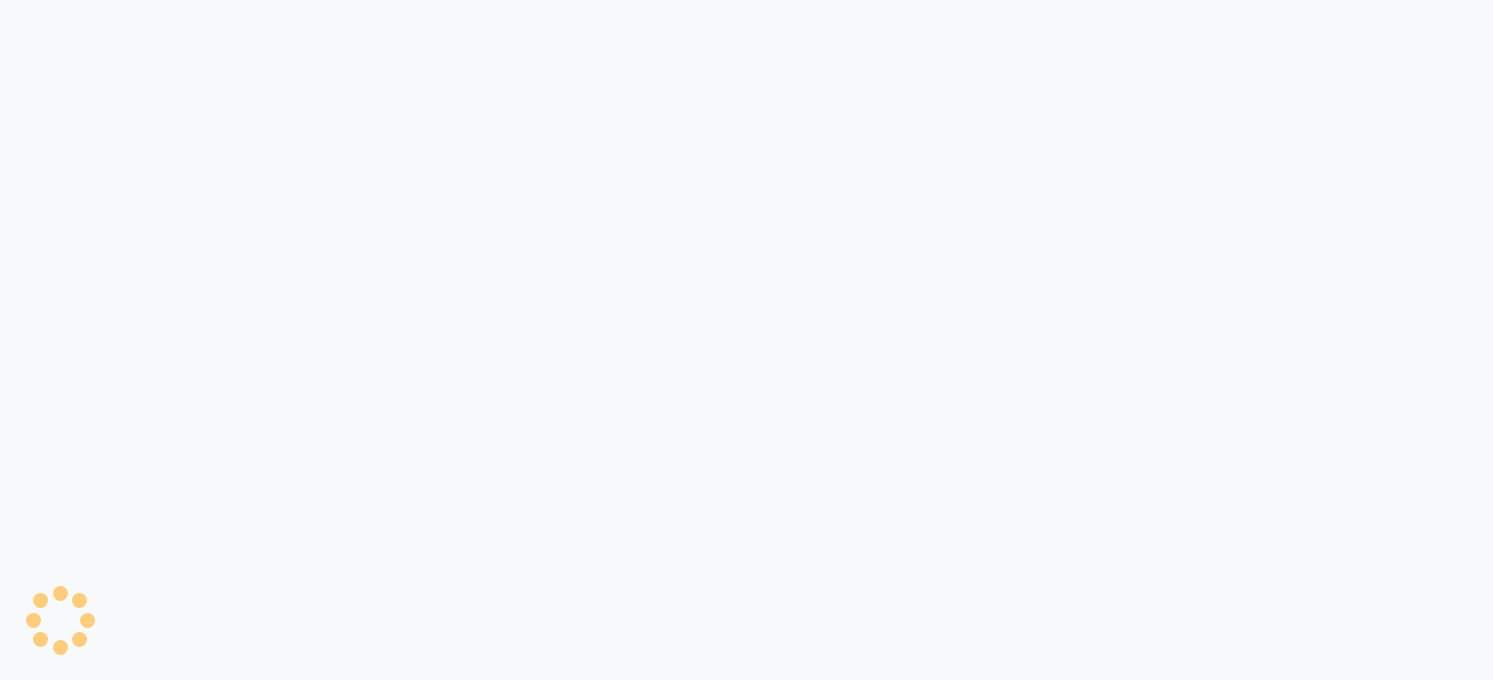 scroll, scrollTop: 0, scrollLeft: 0, axis: both 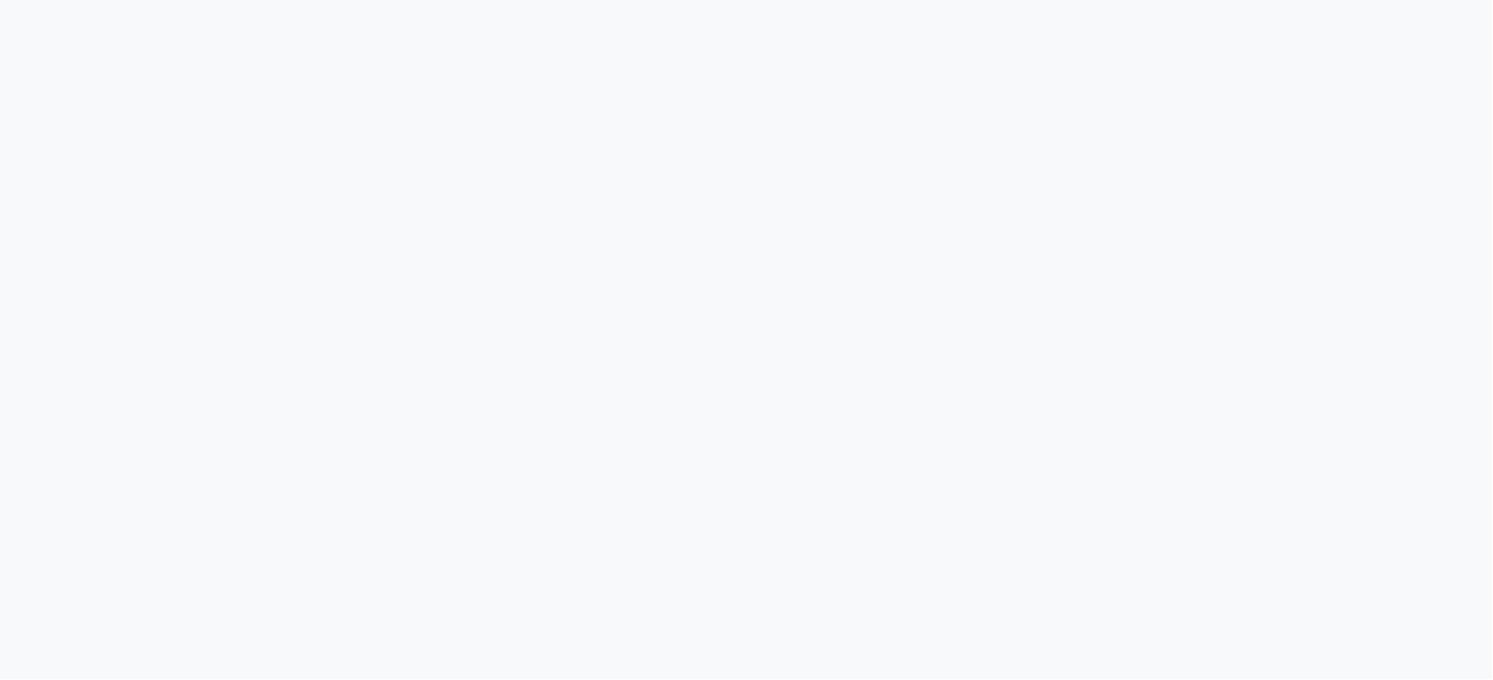 select on "35" 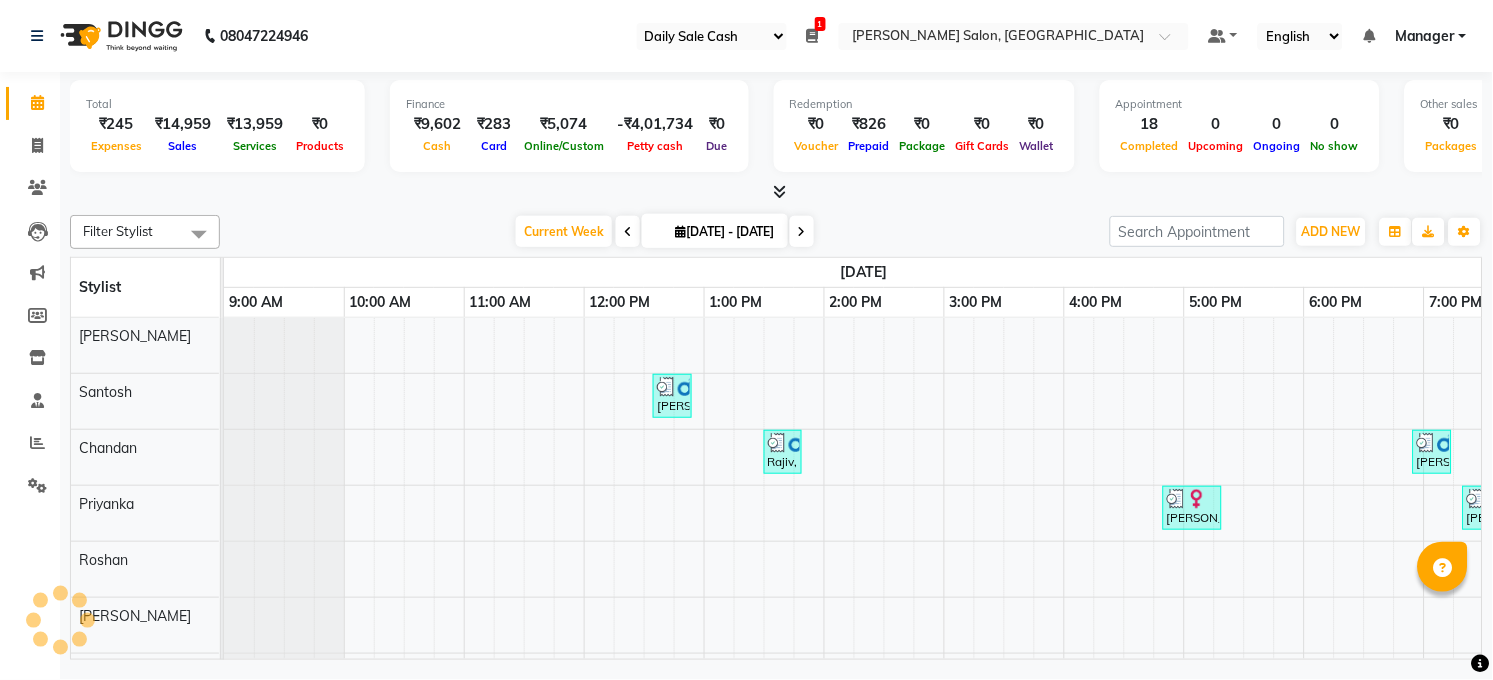 scroll, scrollTop: 0, scrollLeft: 1320, axis: horizontal 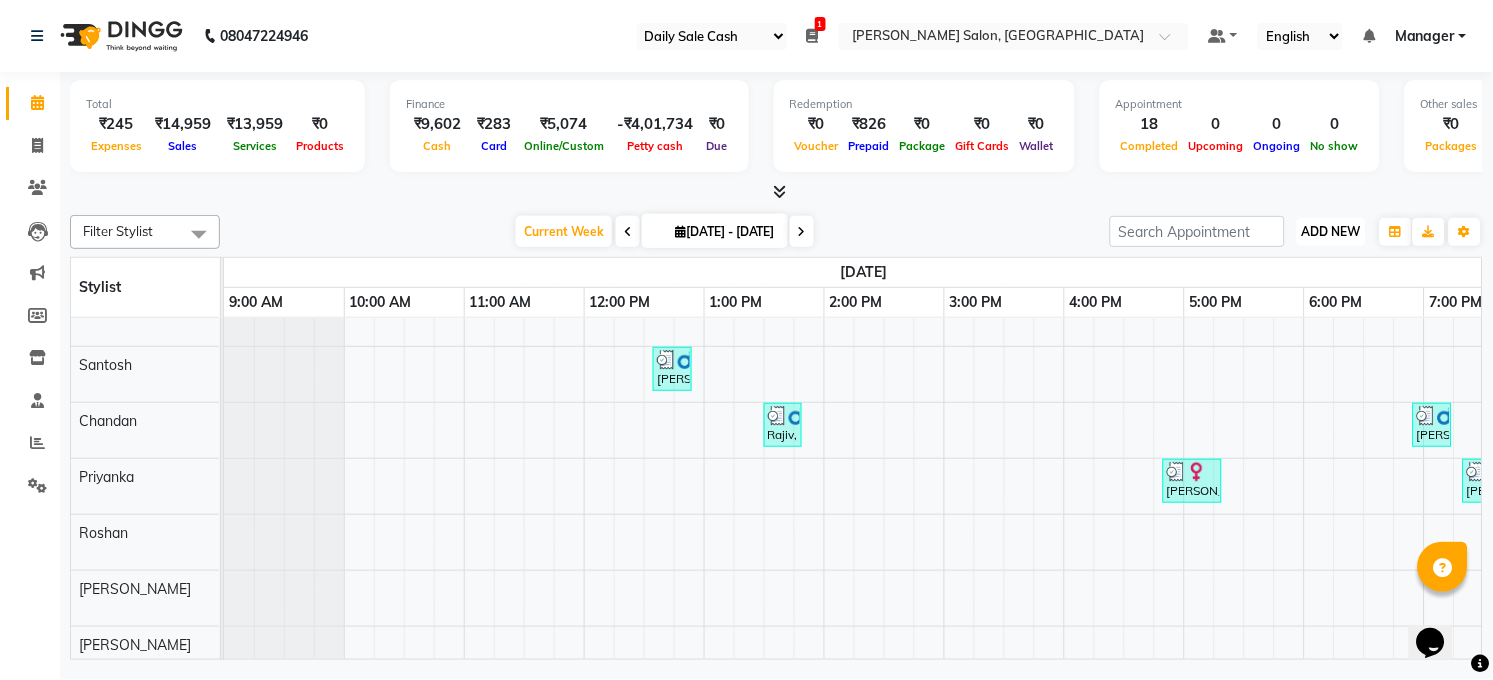 click on "ADD NEW" at bounding box center [1331, 231] 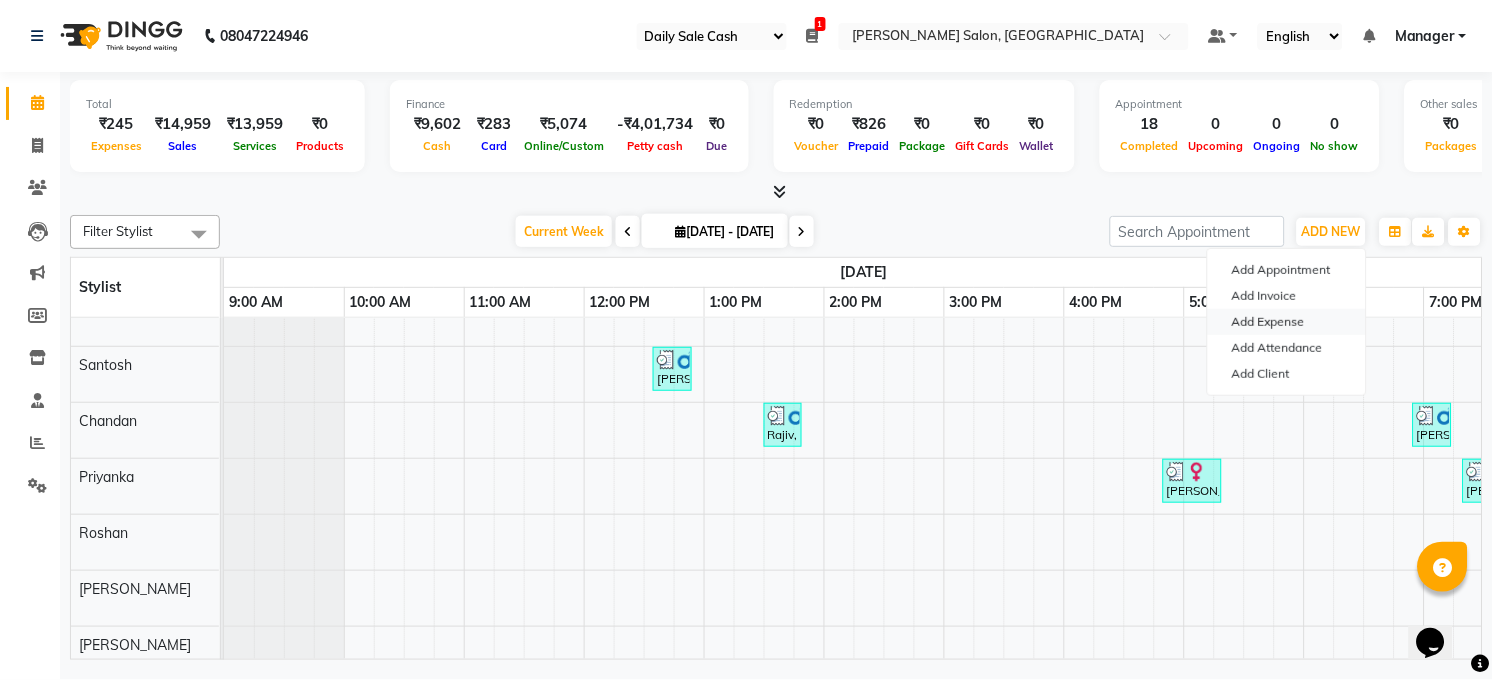 click on "Add Expense" at bounding box center [1287, 322] 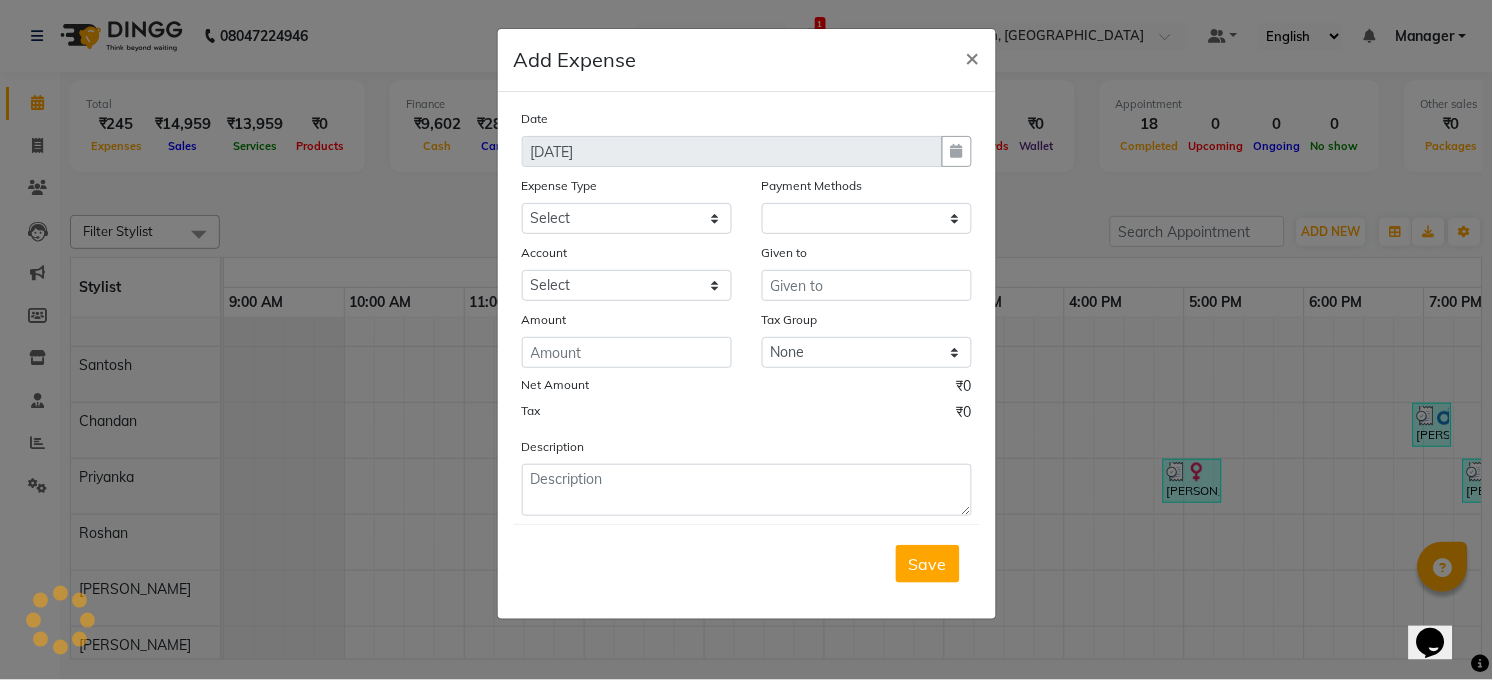 select on "1" 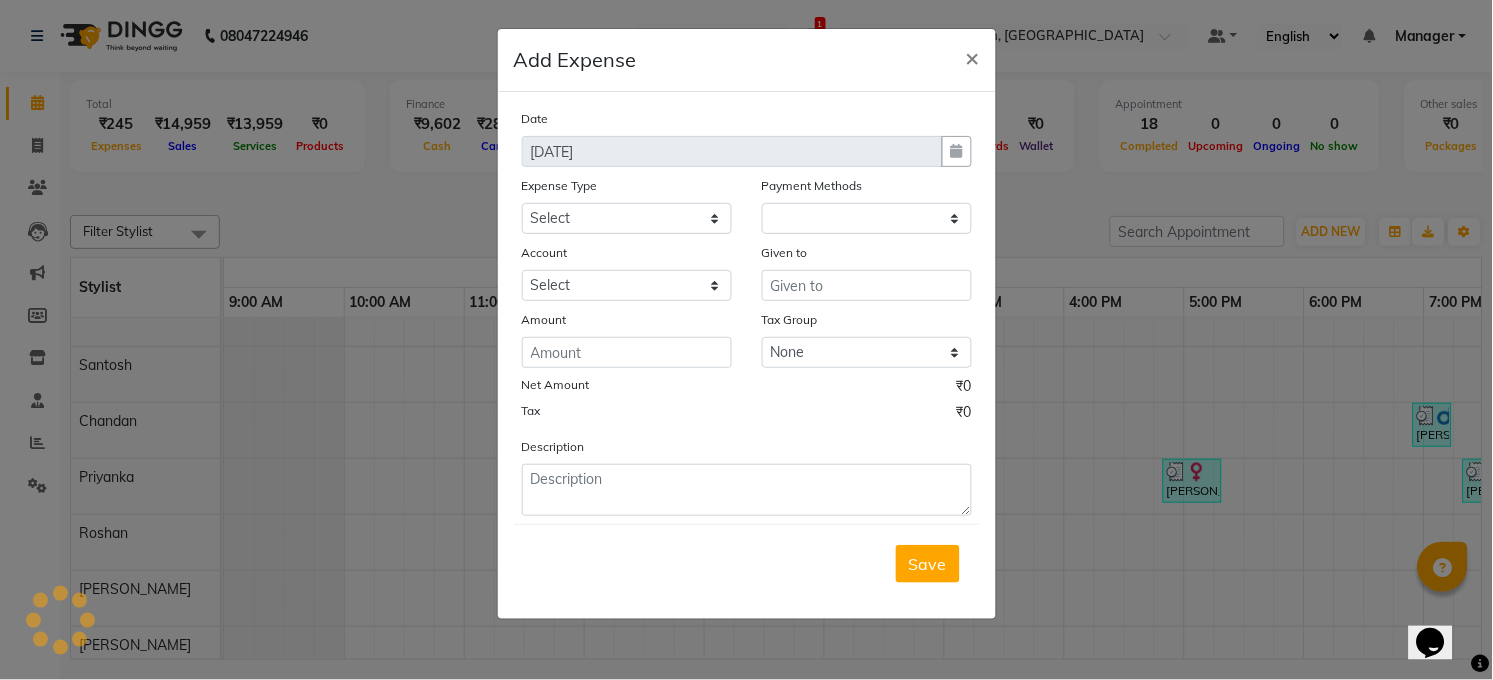 select on "4703" 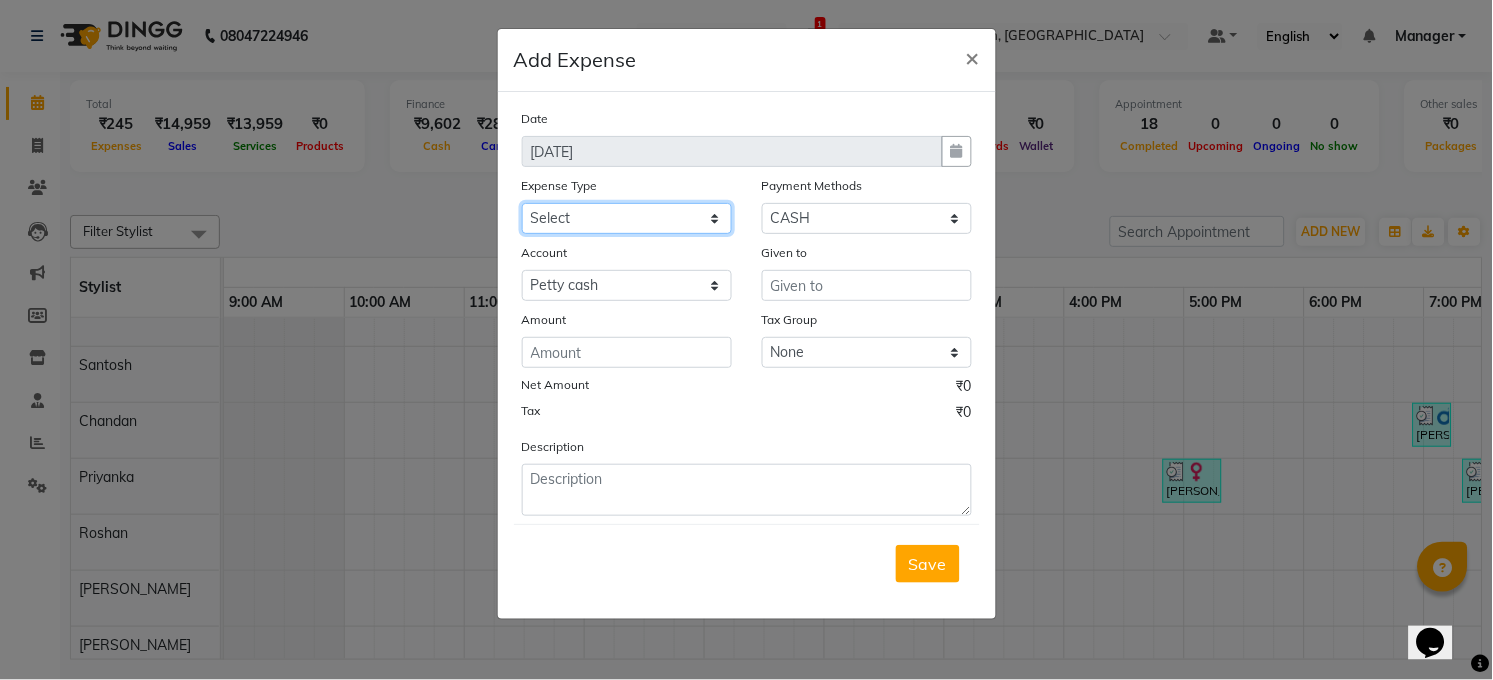 click on "Select Advance Salary BILLS CARDAMOM client change paytm Client Snacks Coffee CONVEYANCE cookies Day book Donation ELECTRICIAN Electricity Bill FARE FOOD EXPENSE Garbage Monthly Expense Ginger Hit Incentive JALJIRA POWDER JEERA POWDER LAUNDARY Lemon Marketing Medical MEMBERSHIP COMISSON milk Misc MOBILE RECHARGE MONEY CHANGE [PERSON_NAME] Nimbu Payment Other Pantry PAYMENT paytm Tip PLUMBER PRINT ROLL Product PRODUCT iNCENTIVE PURCHASING Recive cash SAFAIWALA Salary salon use SALT Staff Snacks SUGAR Tea TIP VISHAL MART WATER" 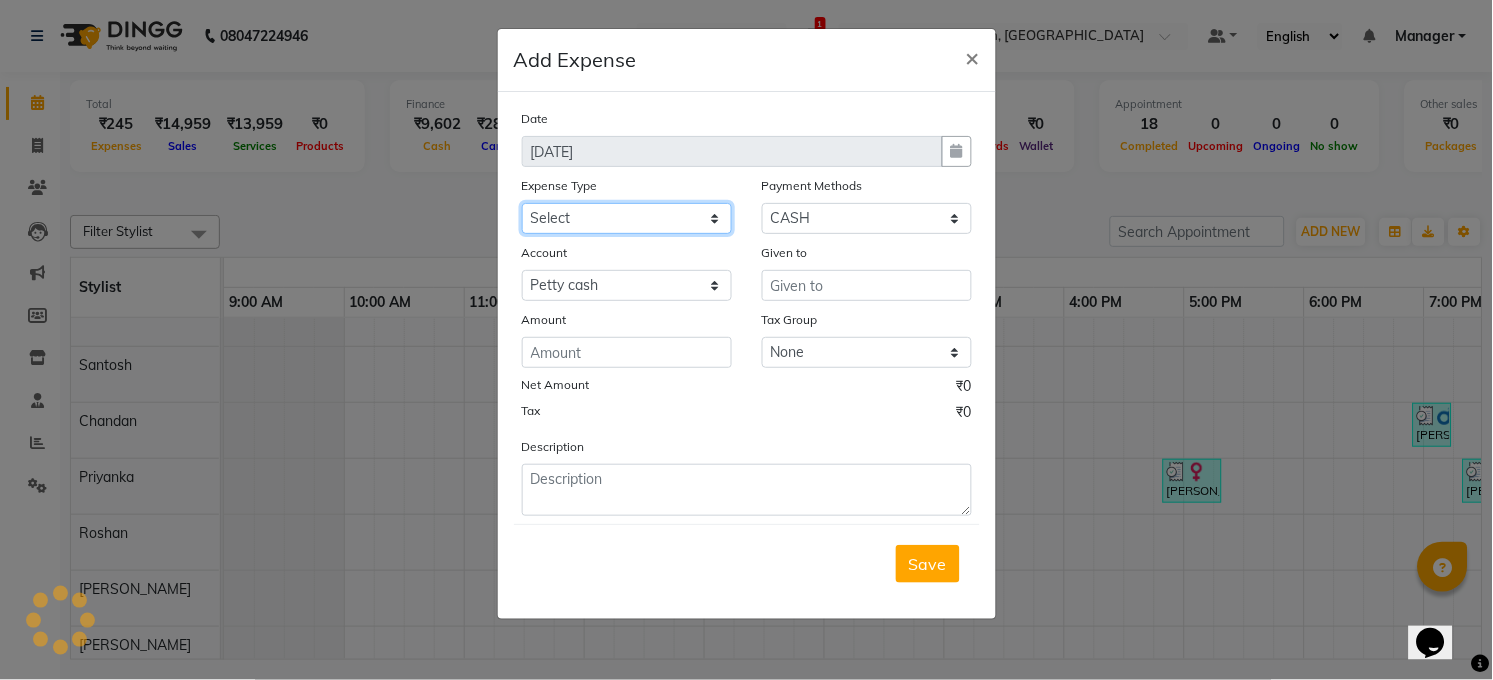 select on "19551" 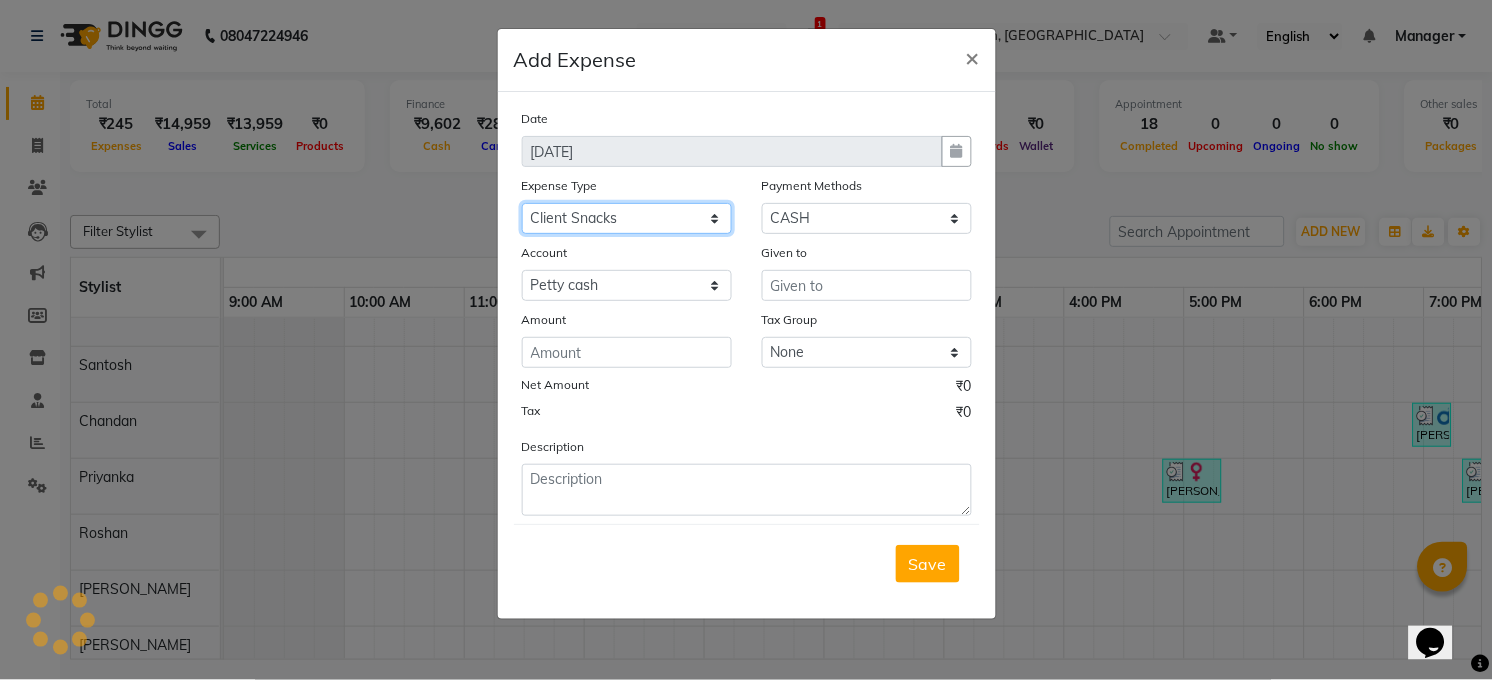 click on "Select Advance Salary BILLS CARDAMOM client change paytm Client Snacks Coffee CONVEYANCE cookies Day book Donation ELECTRICIAN Electricity Bill FARE FOOD EXPENSE Garbage Monthly Expense Ginger Hit Incentive JALJIRA POWDER JEERA POWDER LAUNDARY Lemon Marketing Medical MEMBERSHIP COMISSON milk Misc MOBILE RECHARGE MONEY CHANGE [PERSON_NAME] Nimbu Payment Other Pantry PAYMENT paytm Tip PLUMBER PRINT ROLL Product PRODUCT iNCENTIVE PURCHASING Recive cash SAFAIWALA Salary salon use SALT Staff Snacks SUGAR Tea TIP VISHAL MART WATER" 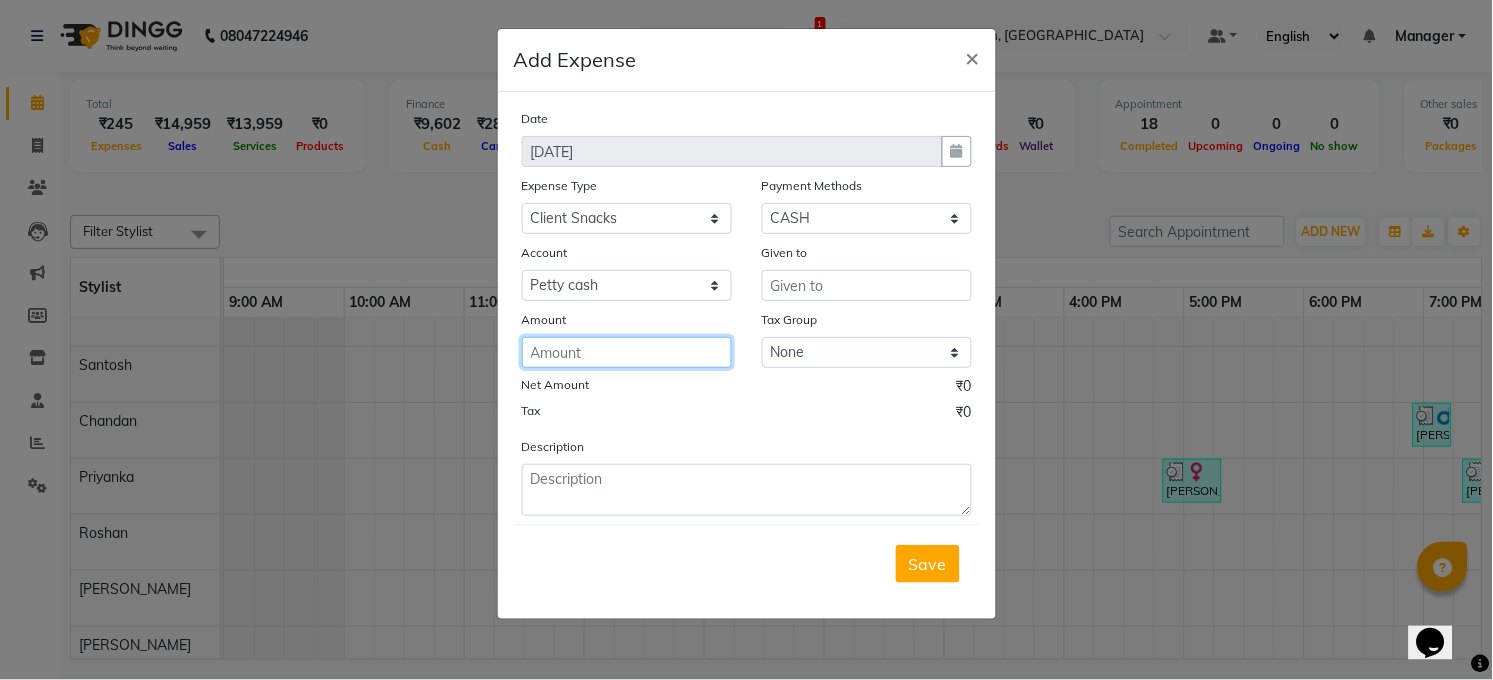 click 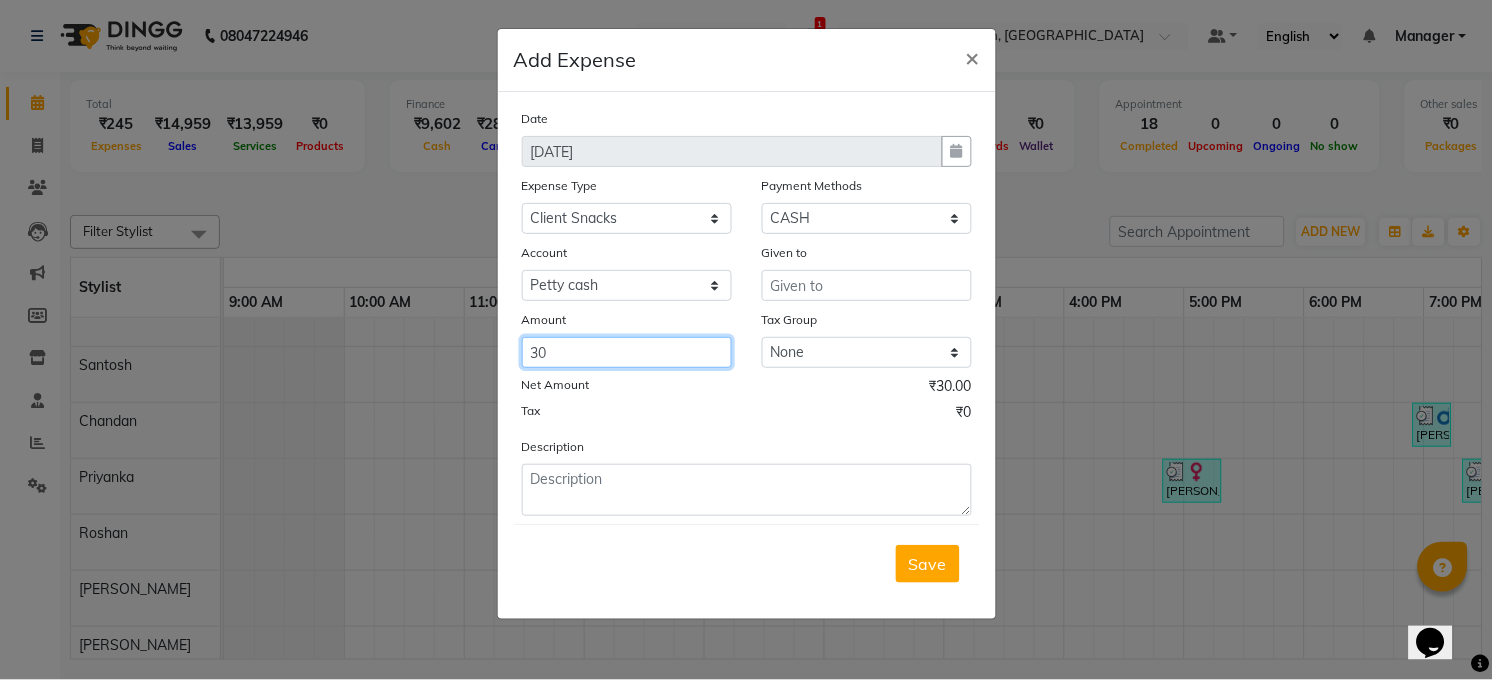 type on "30" 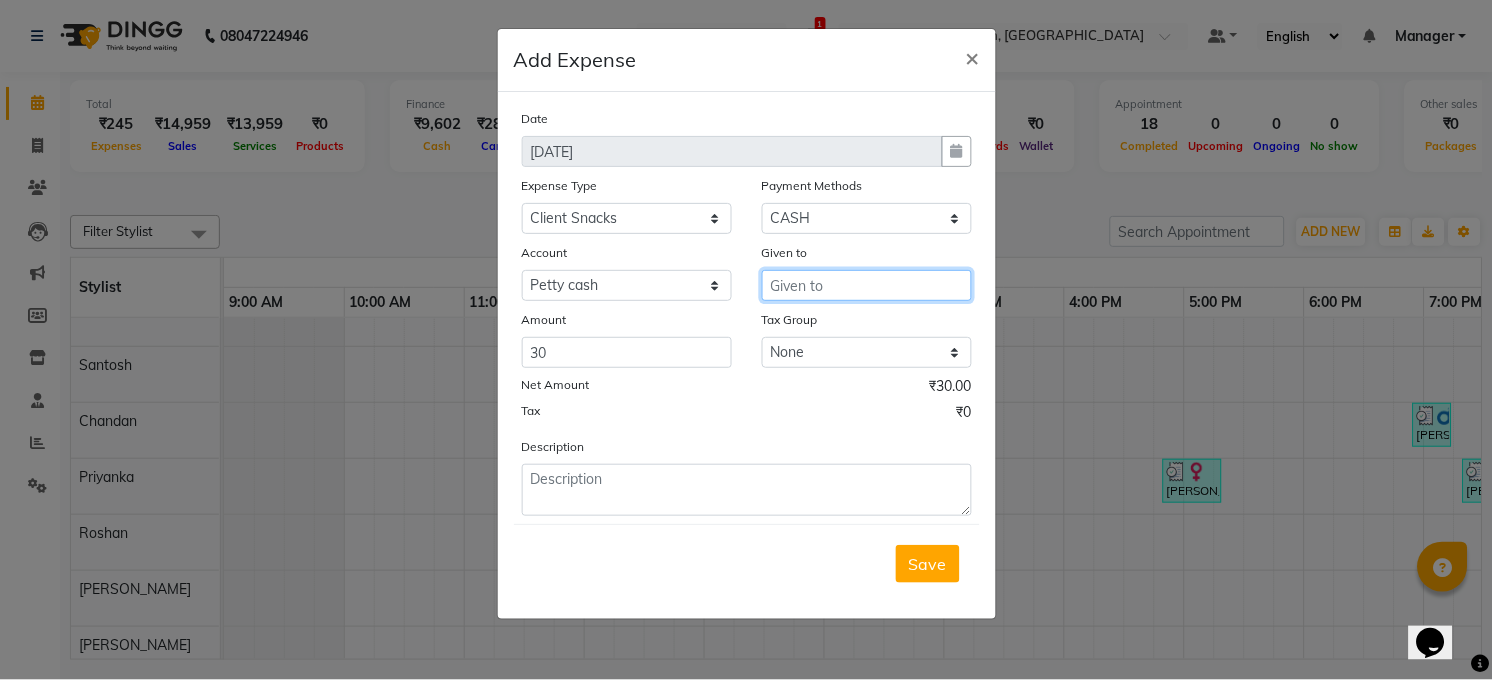 click at bounding box center (867, 285) 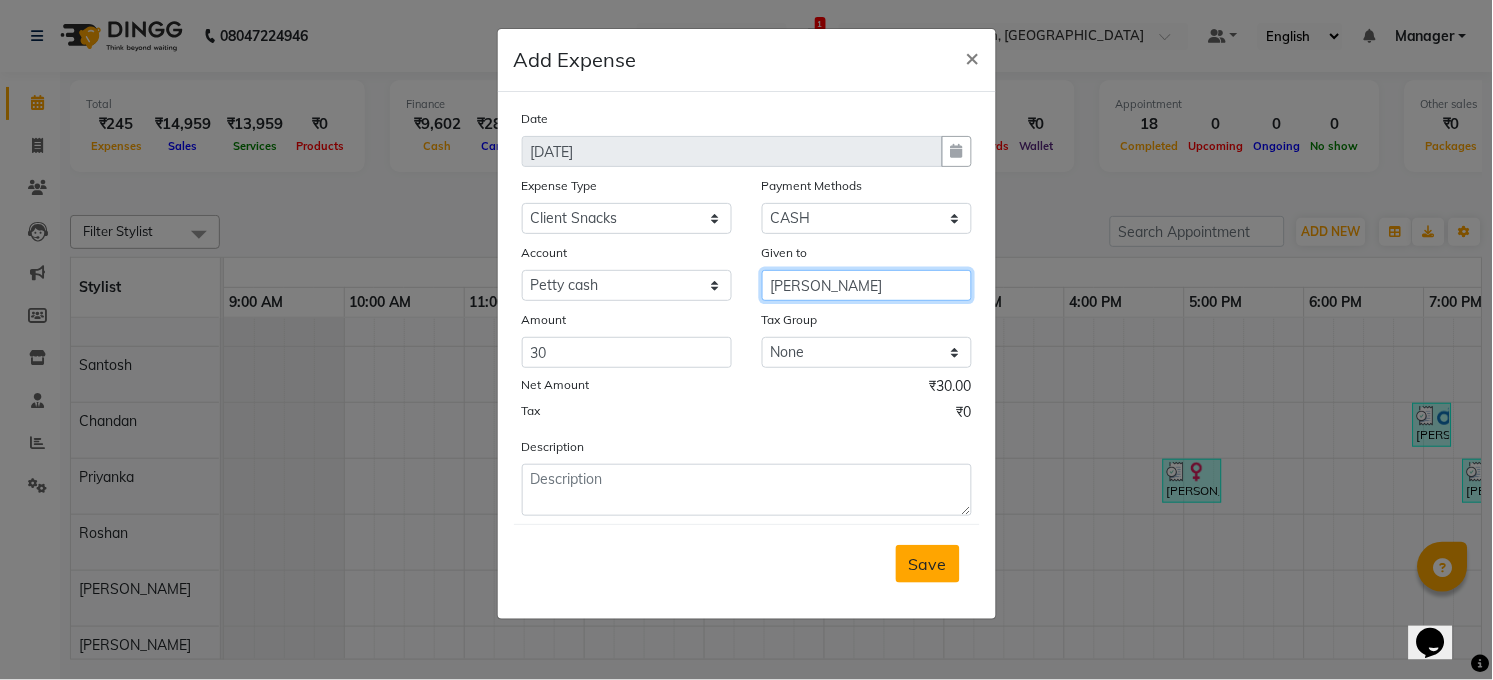 type on "[PERSON_NAME]" 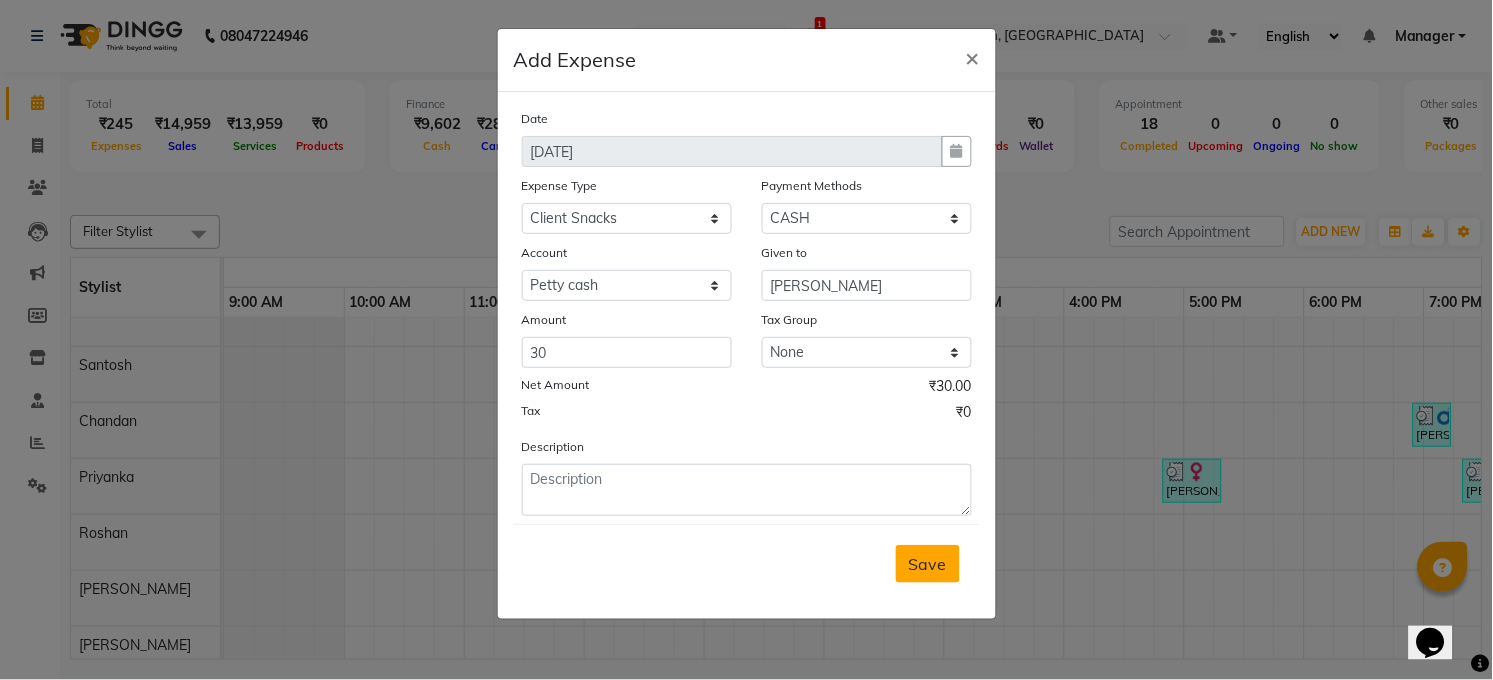 click on "Save" at bounding box center (928, 564) 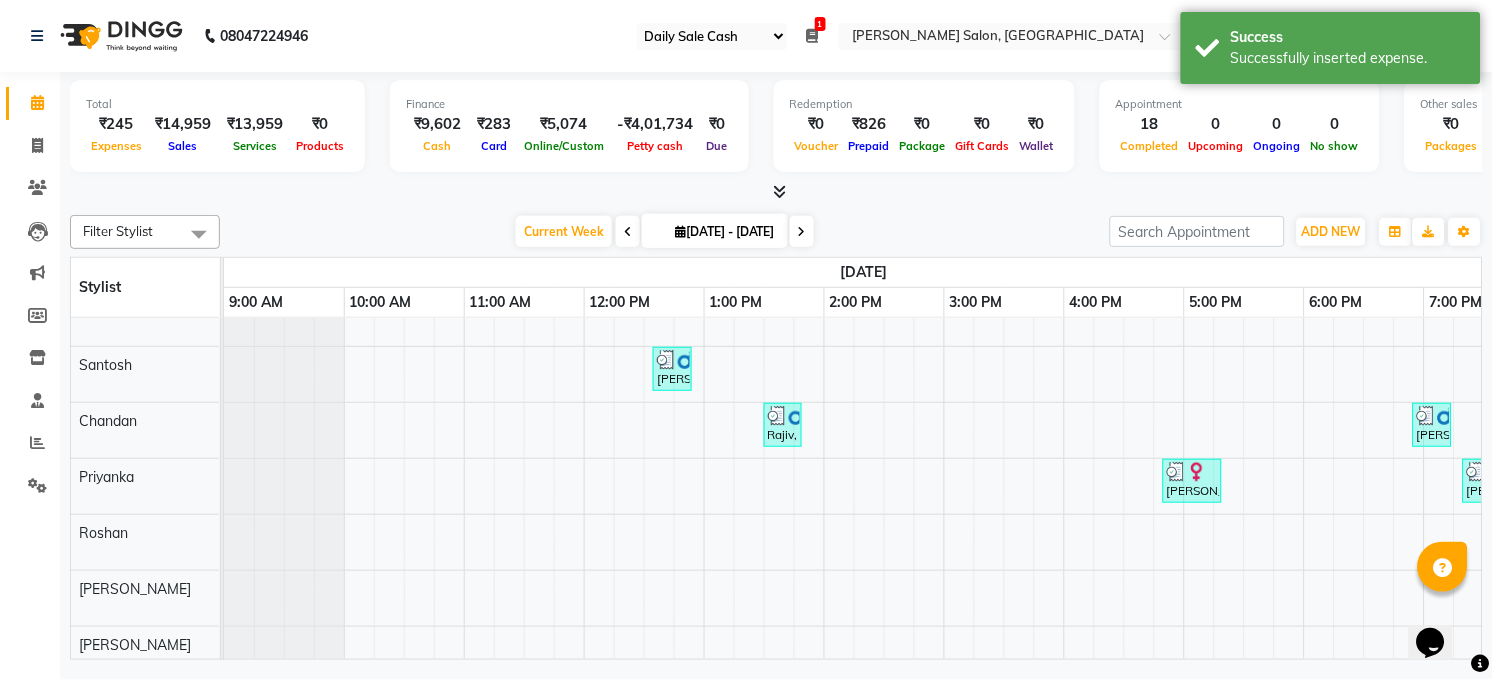 scroll, scrollTop: 0, scrollLeft: 0, axis: both 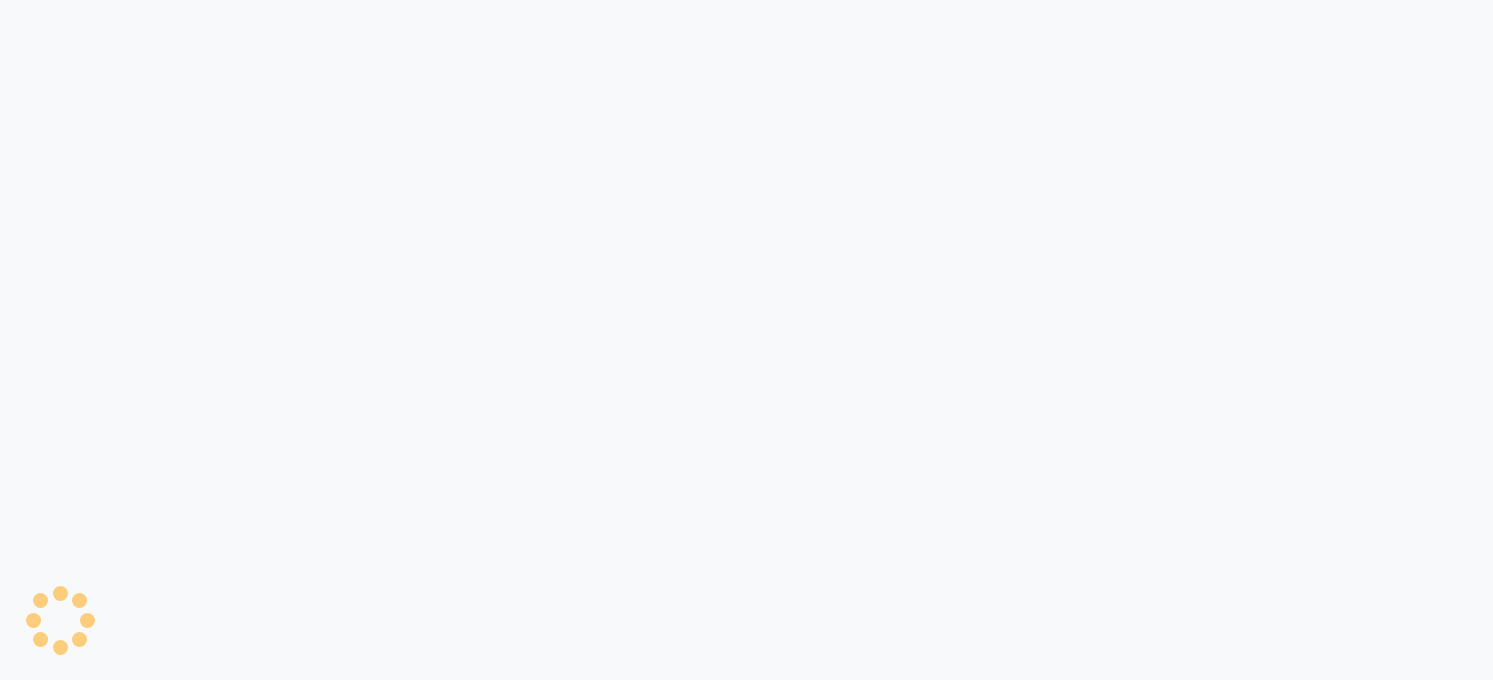 select on "35" 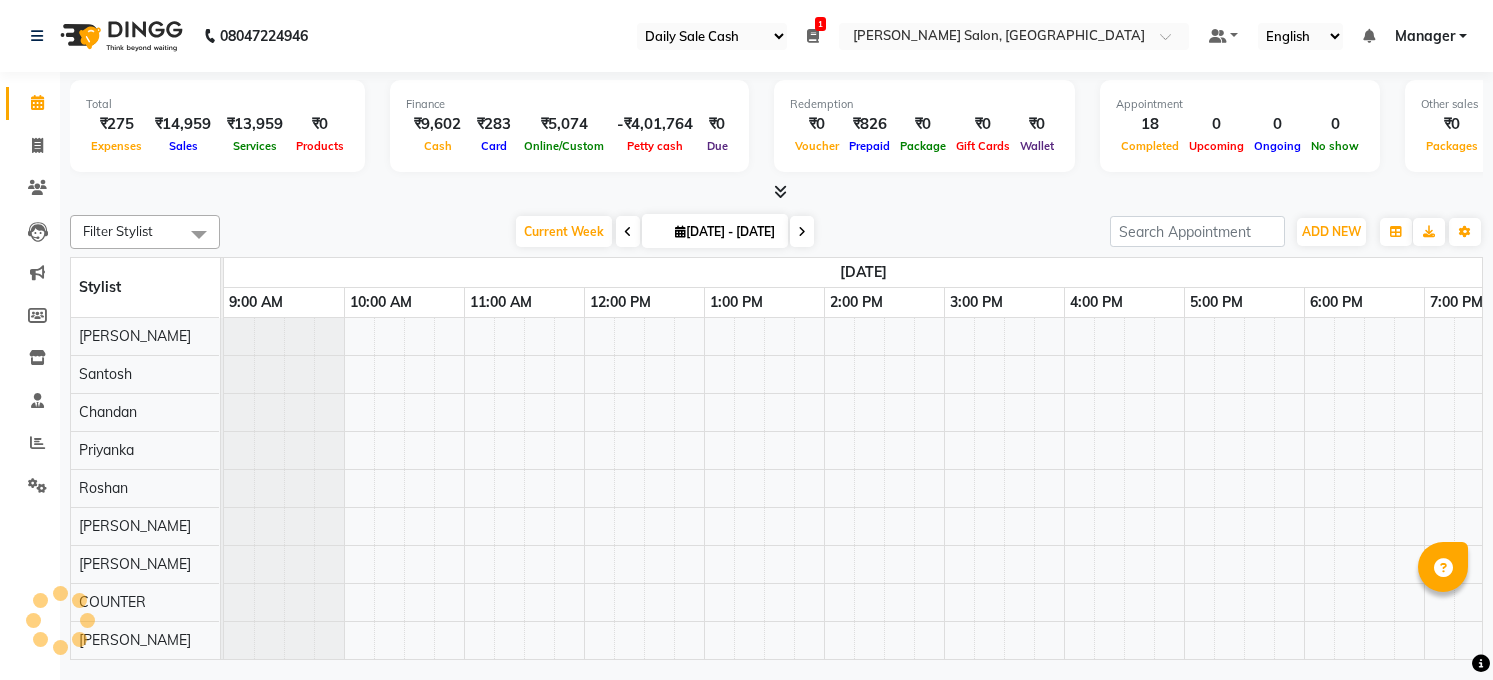 scroll, scrollTop: 0, scrollLeft: 0, axis: both 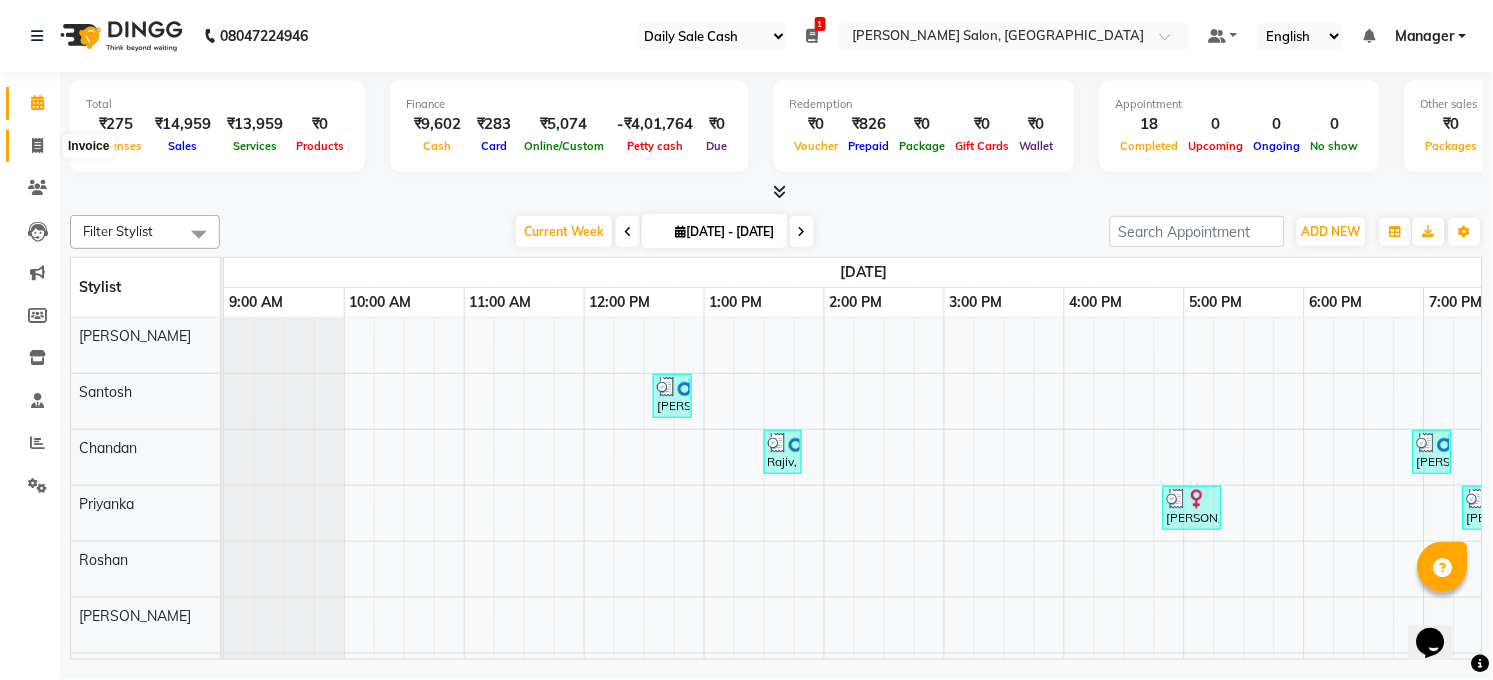 click 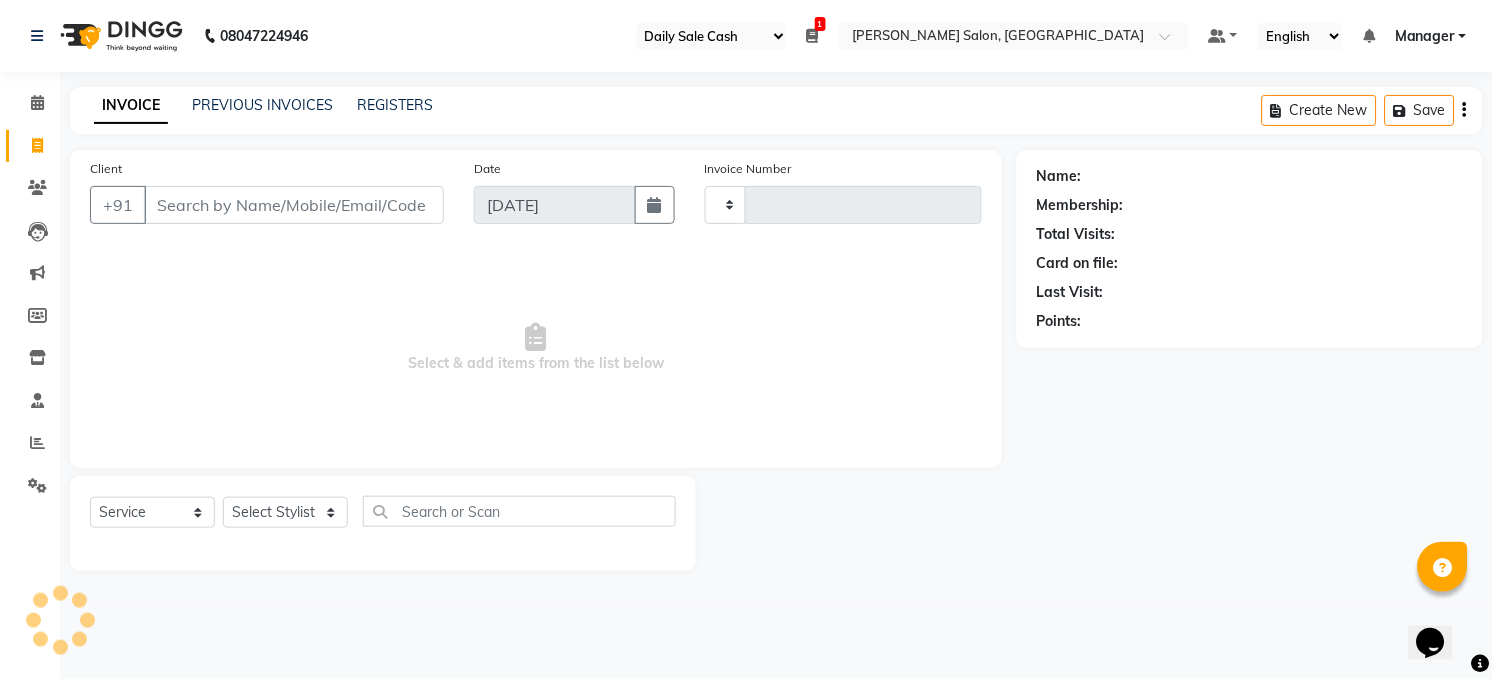 type on "2732" 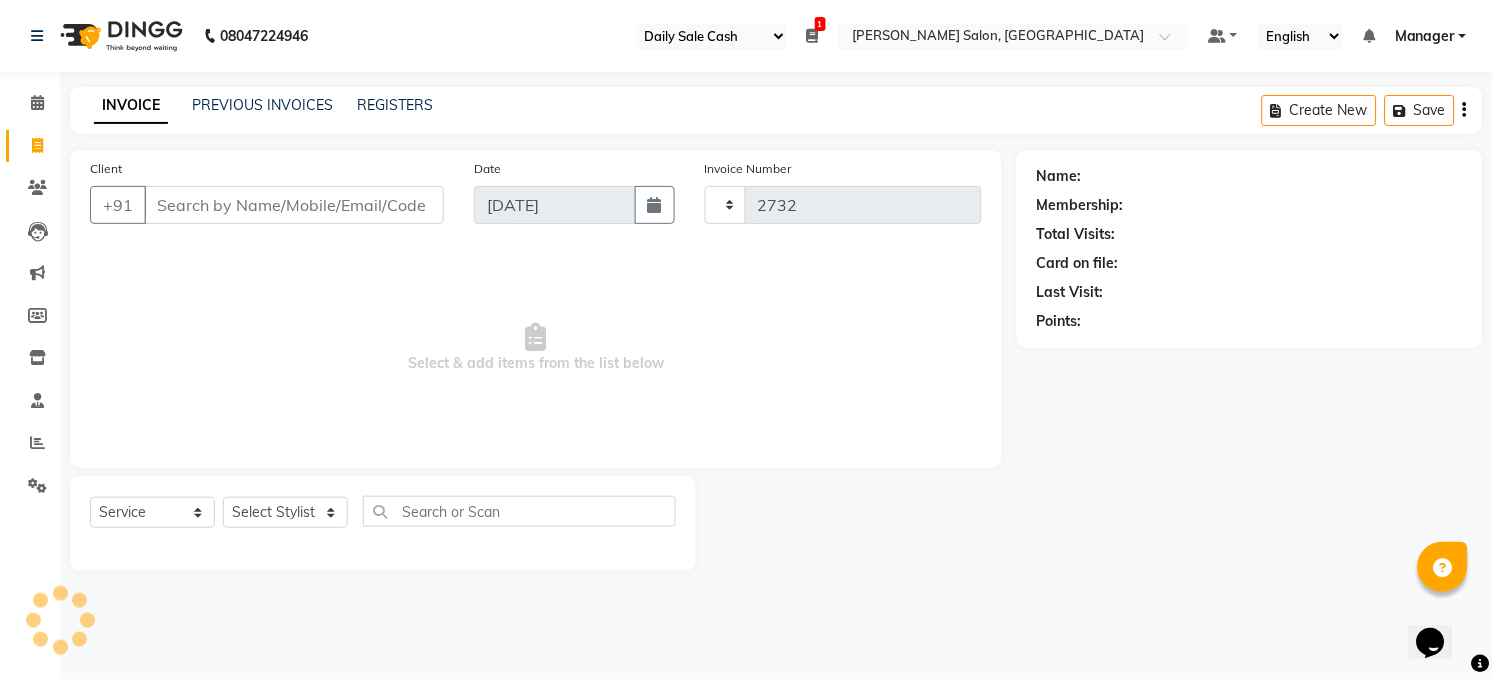 select on "5748" 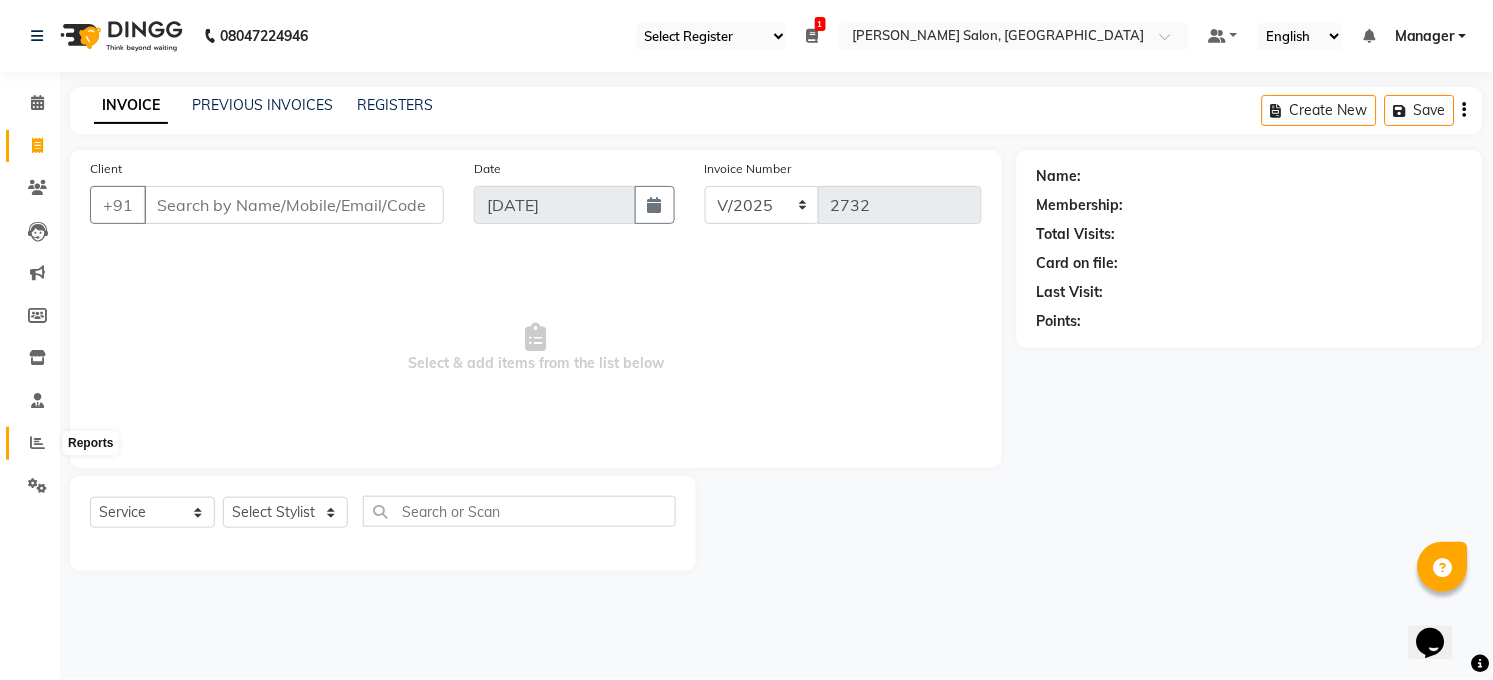 click 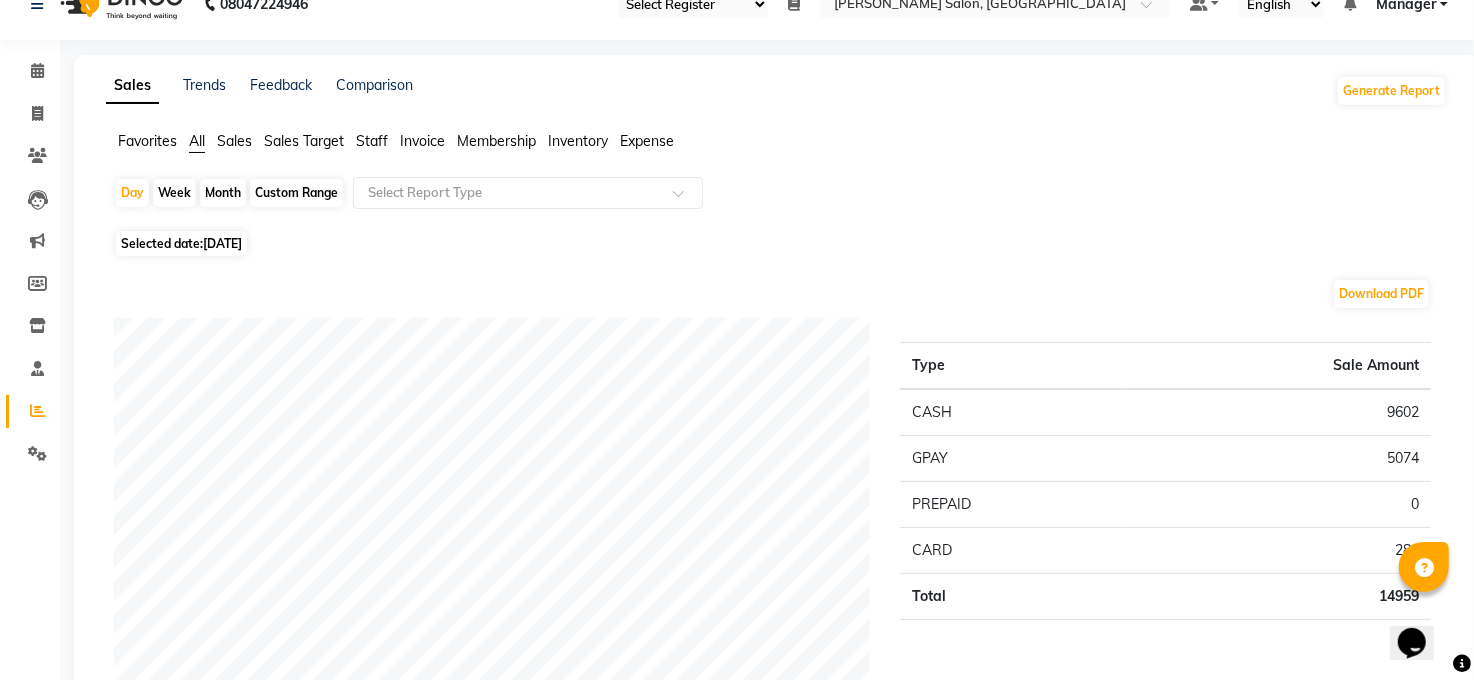 scroll, scrollTop: 0, scrollLeft: 0, axis: both 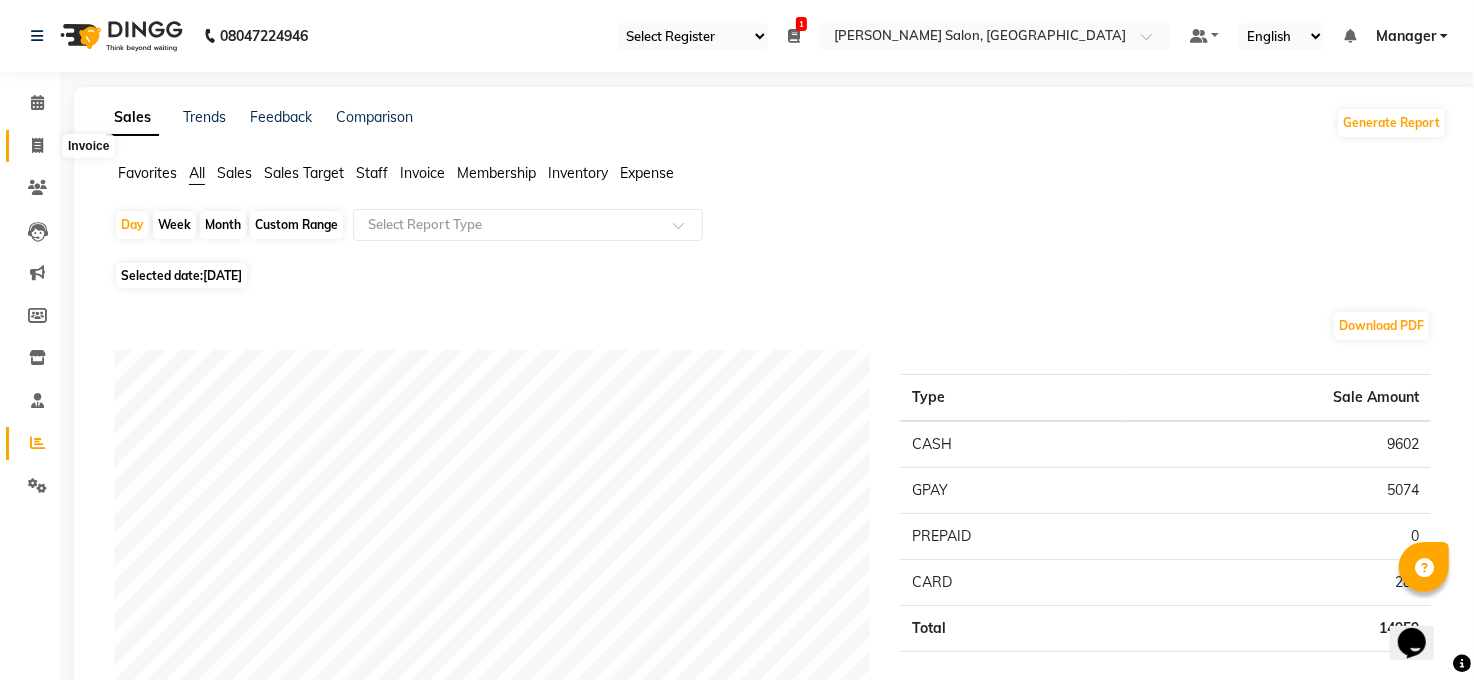 click 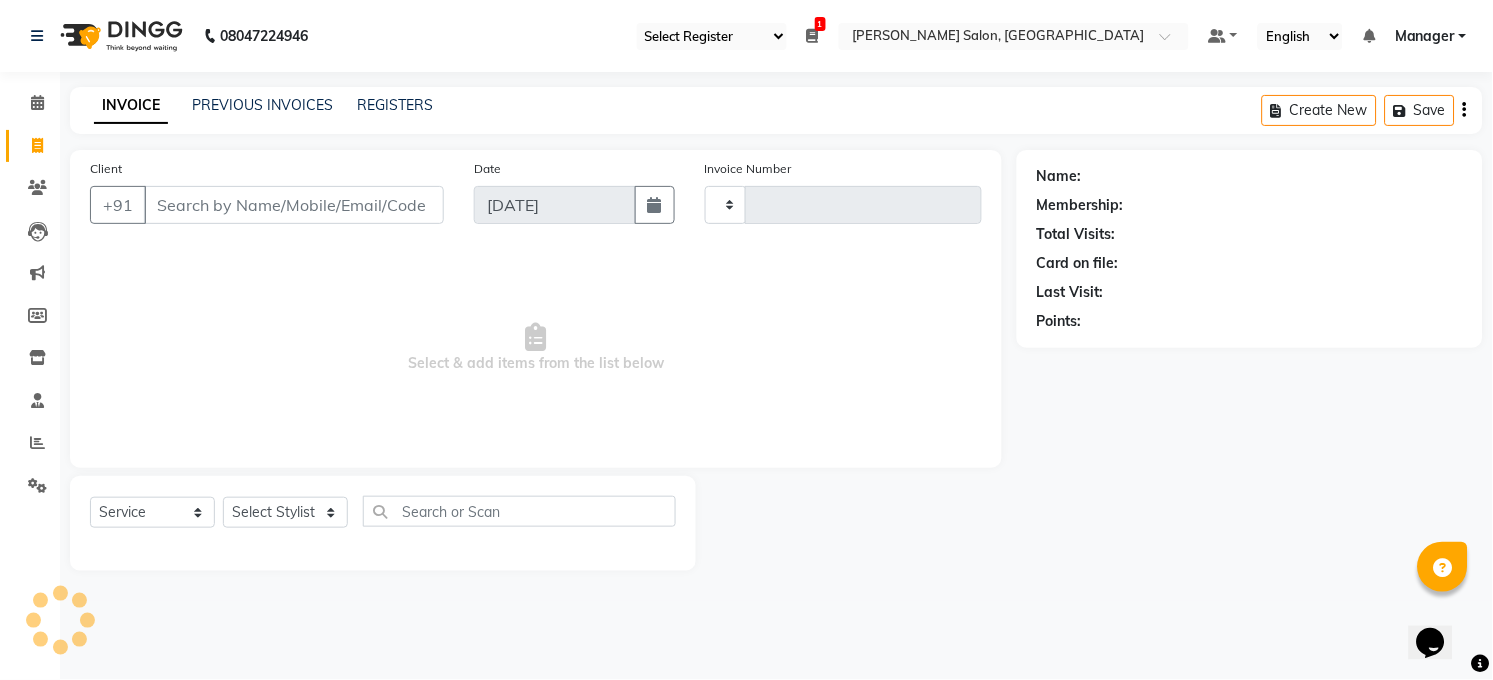type on "2732" 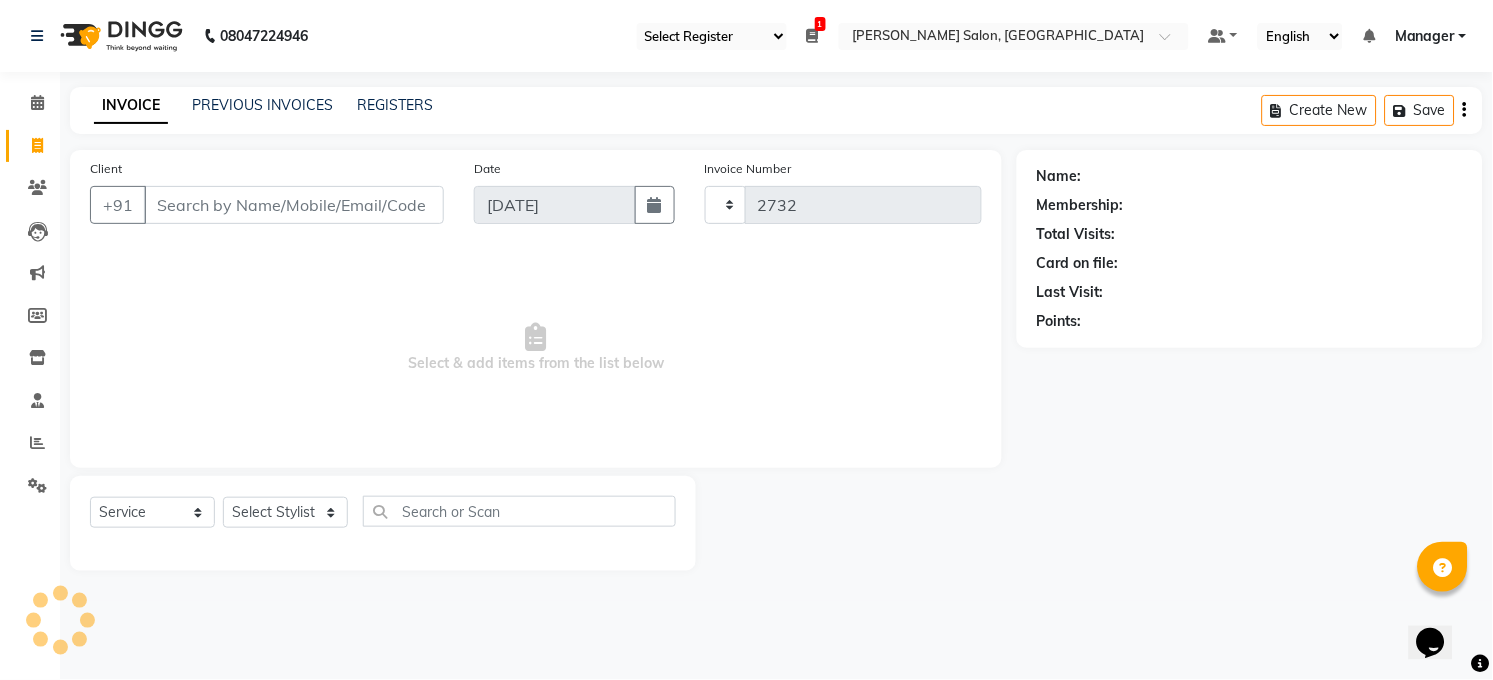 select on "5748" 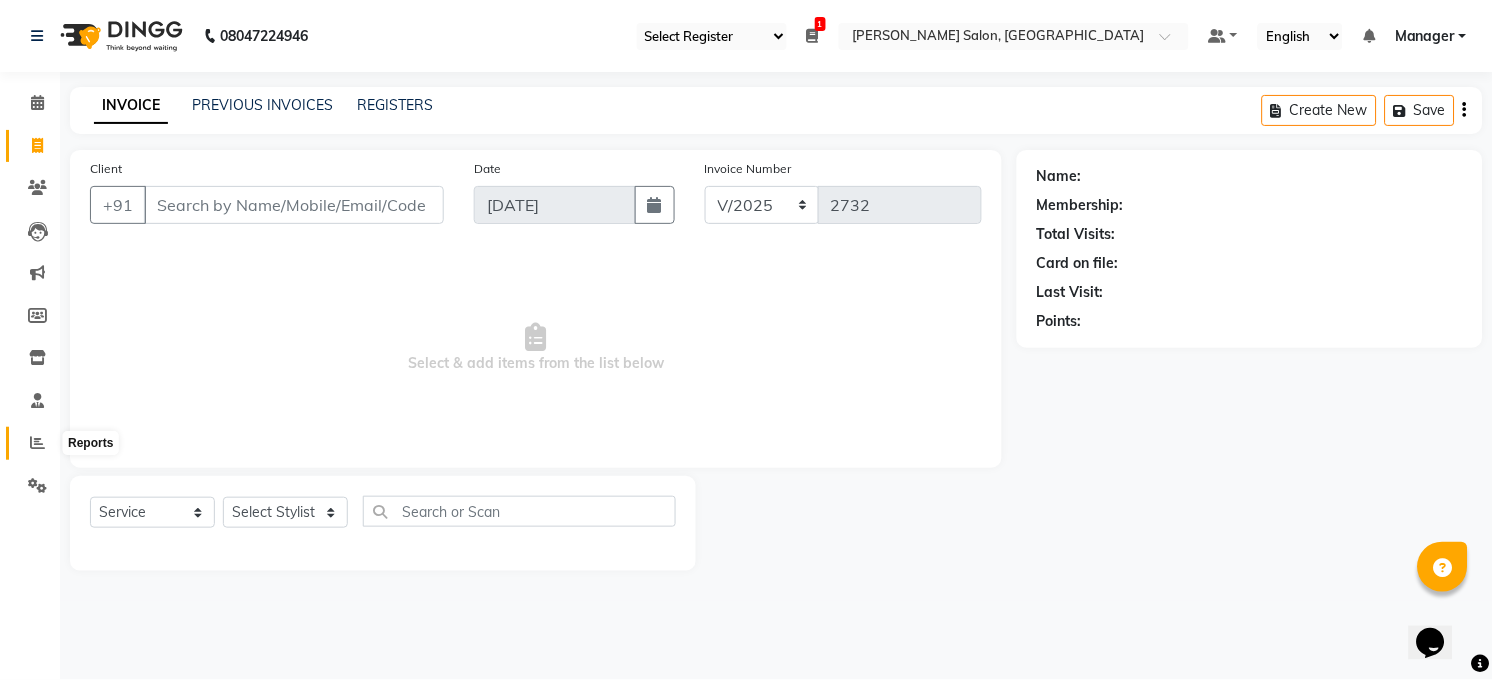 click 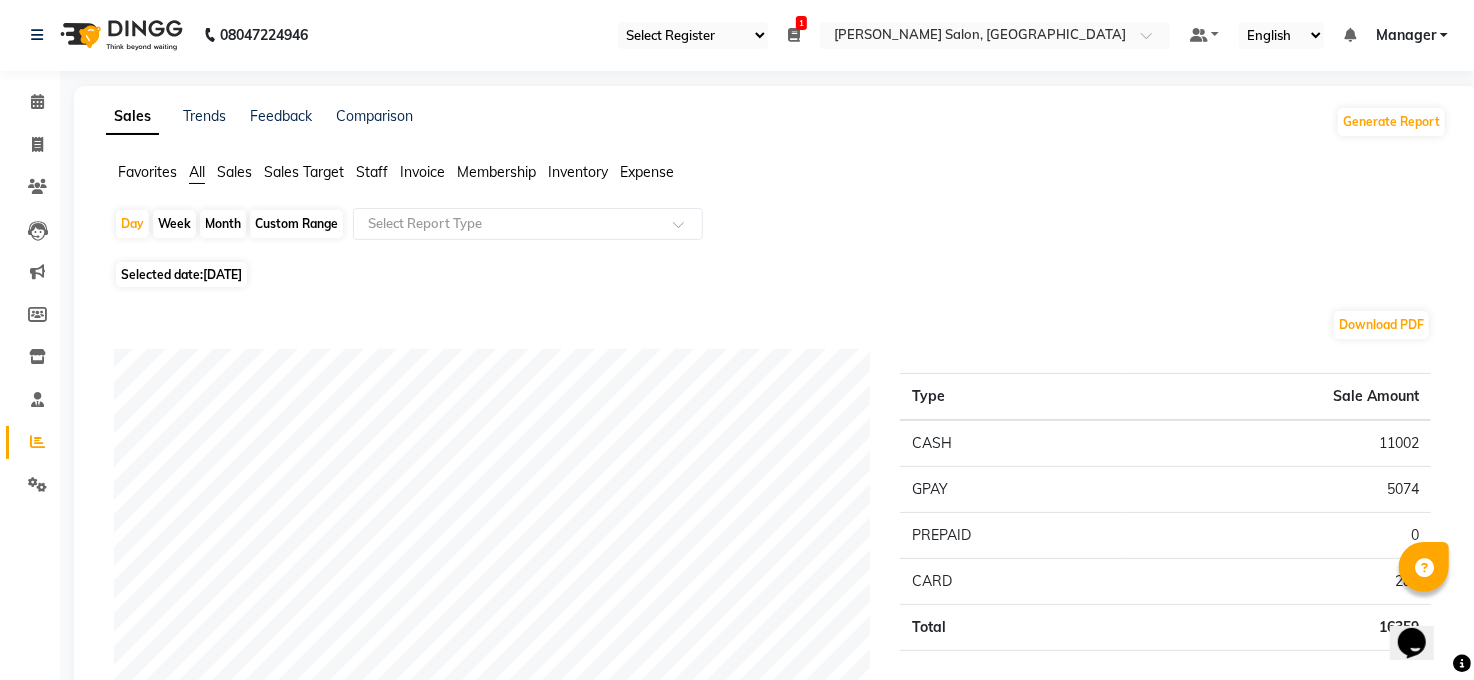 scroll, scrollTop: 0, scrollLeft: 0, axis: both 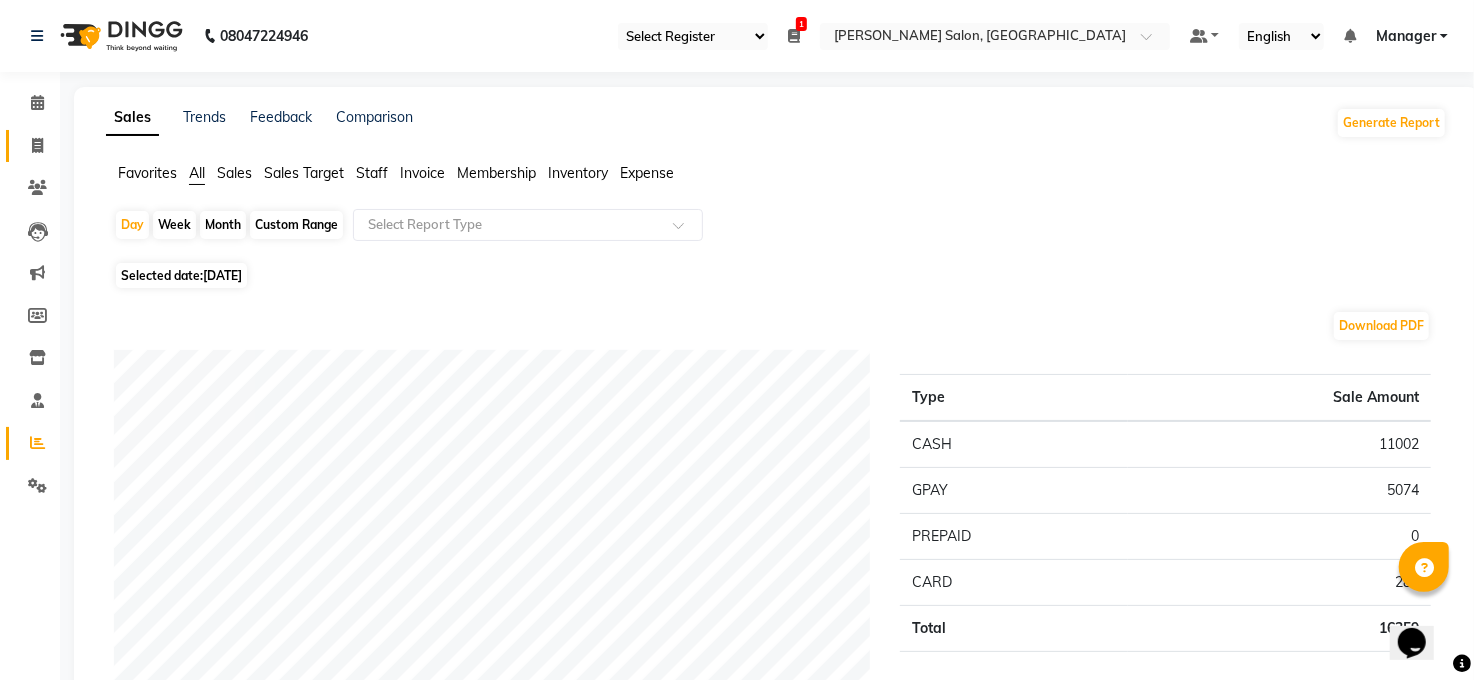 click 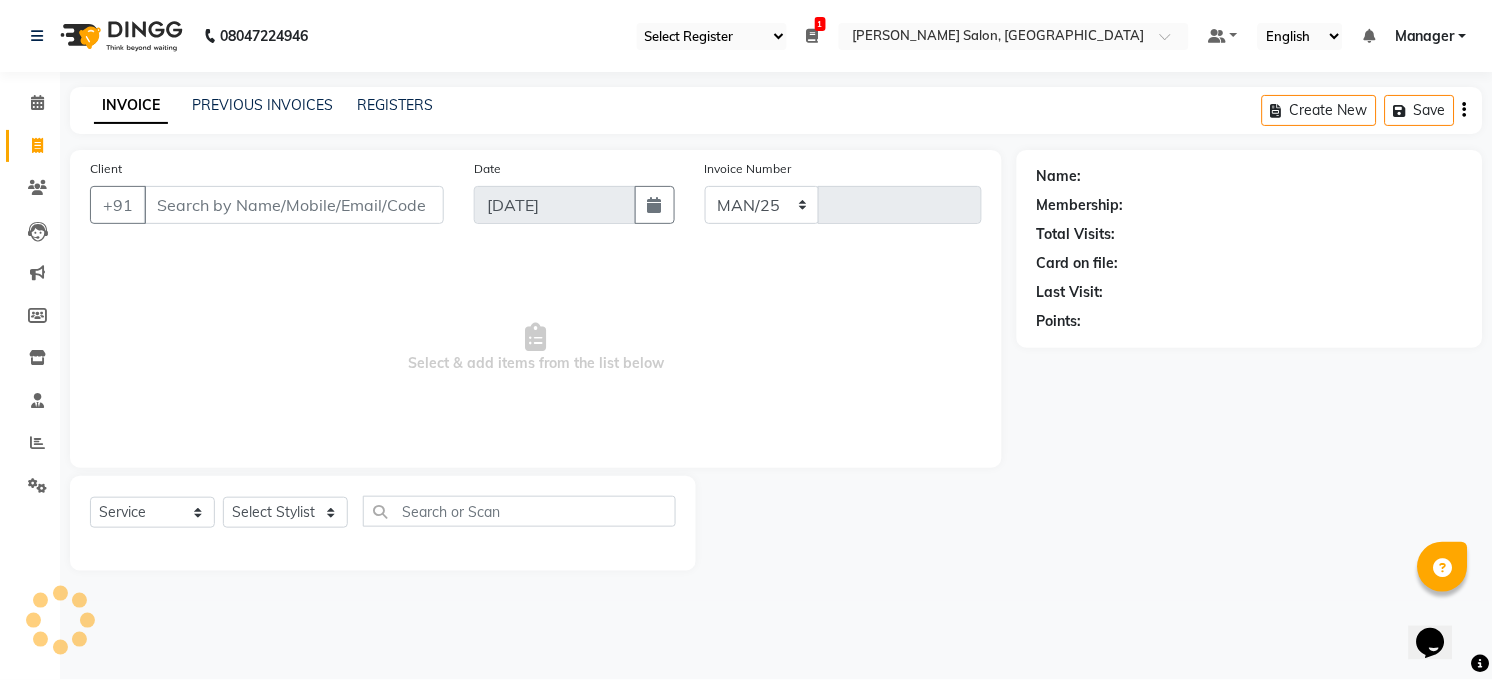 select on "5748" 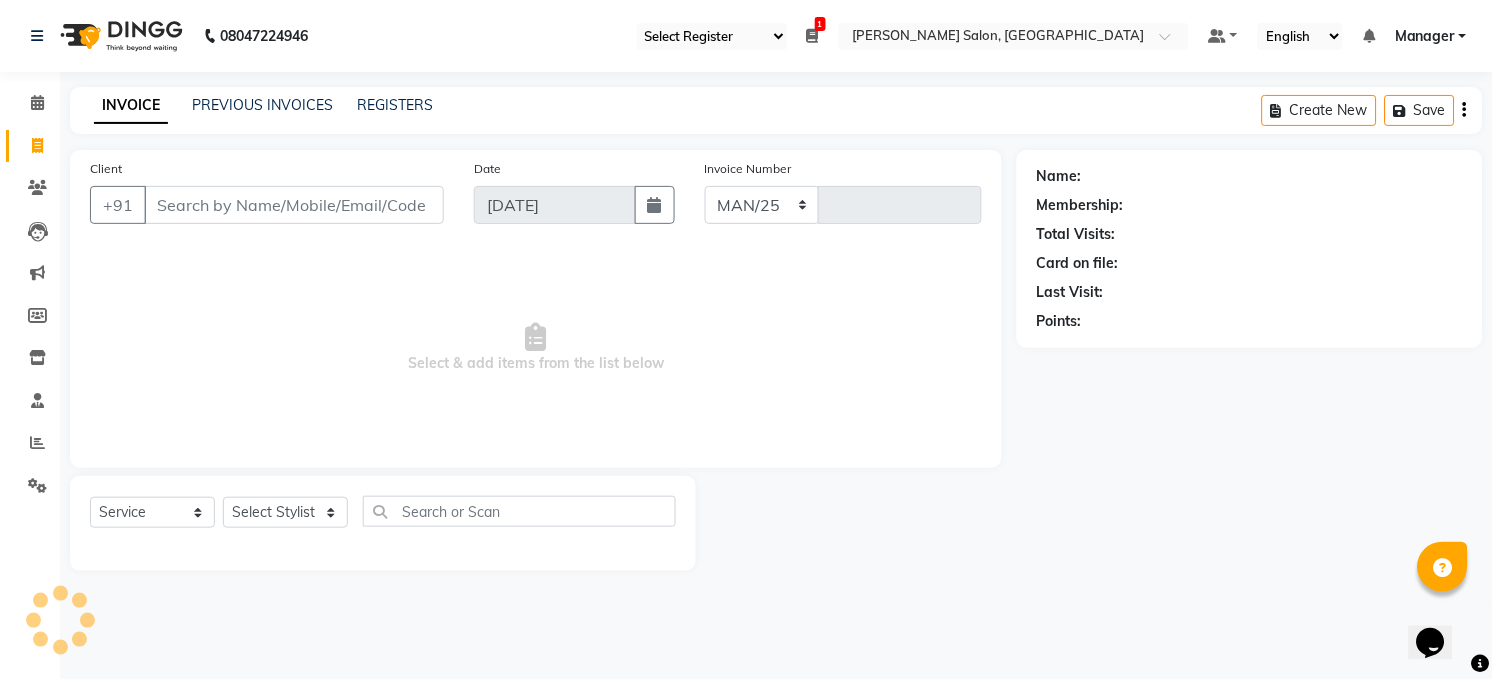 type on "2733" 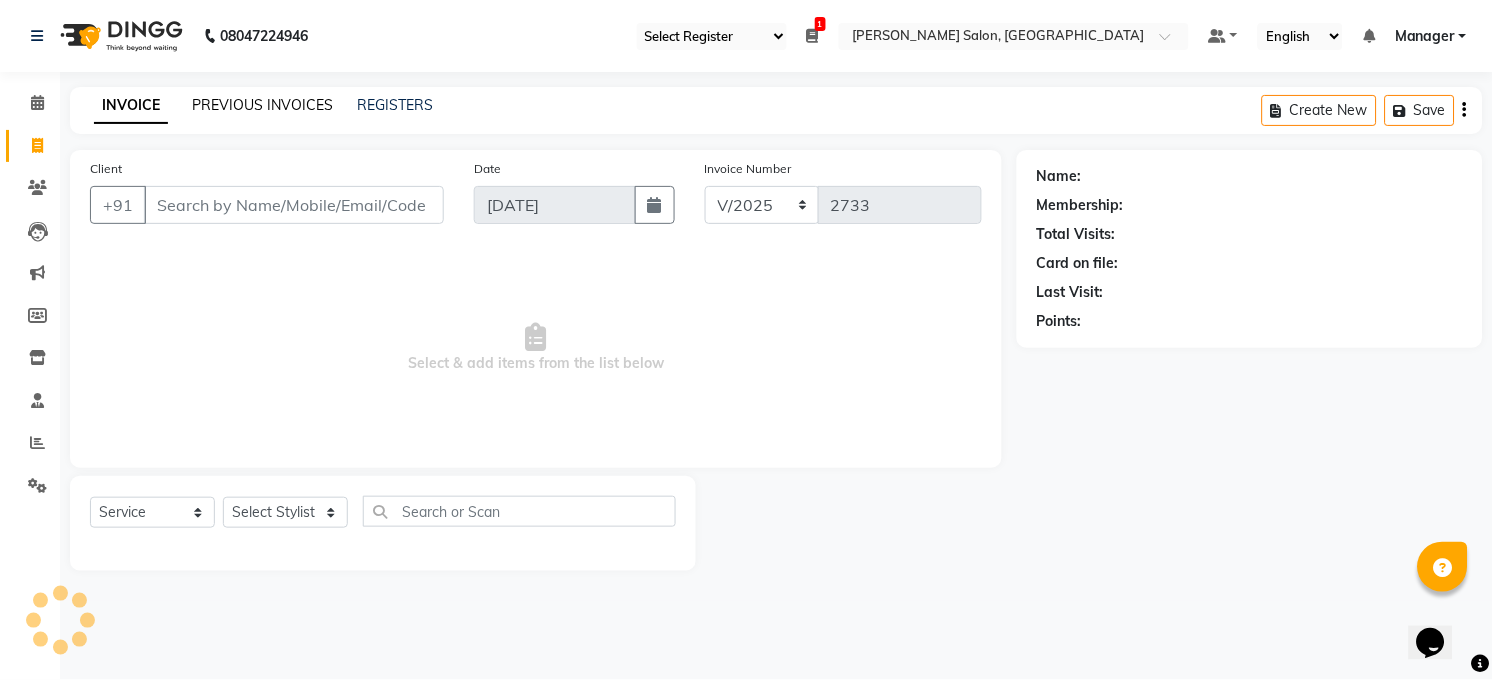 click on "PREVIOUS INVOICES" 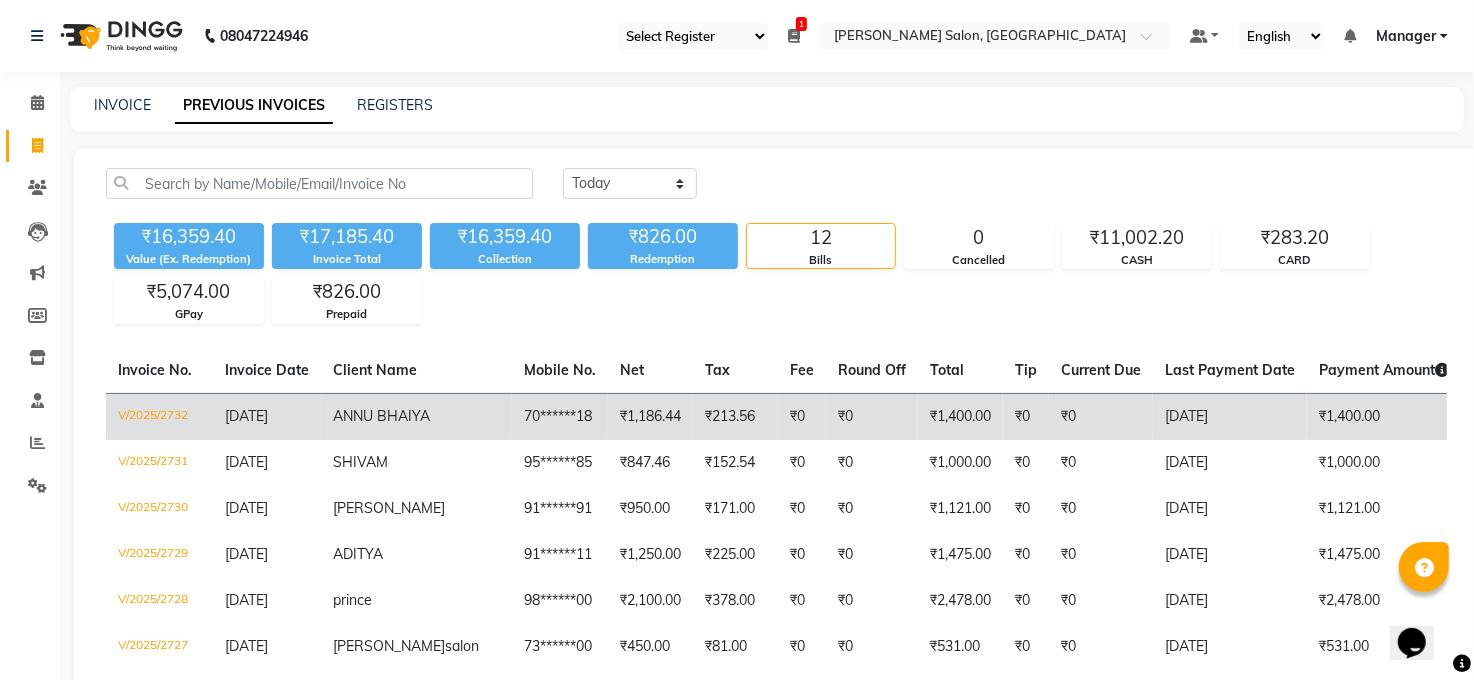 click on "₹213.56" 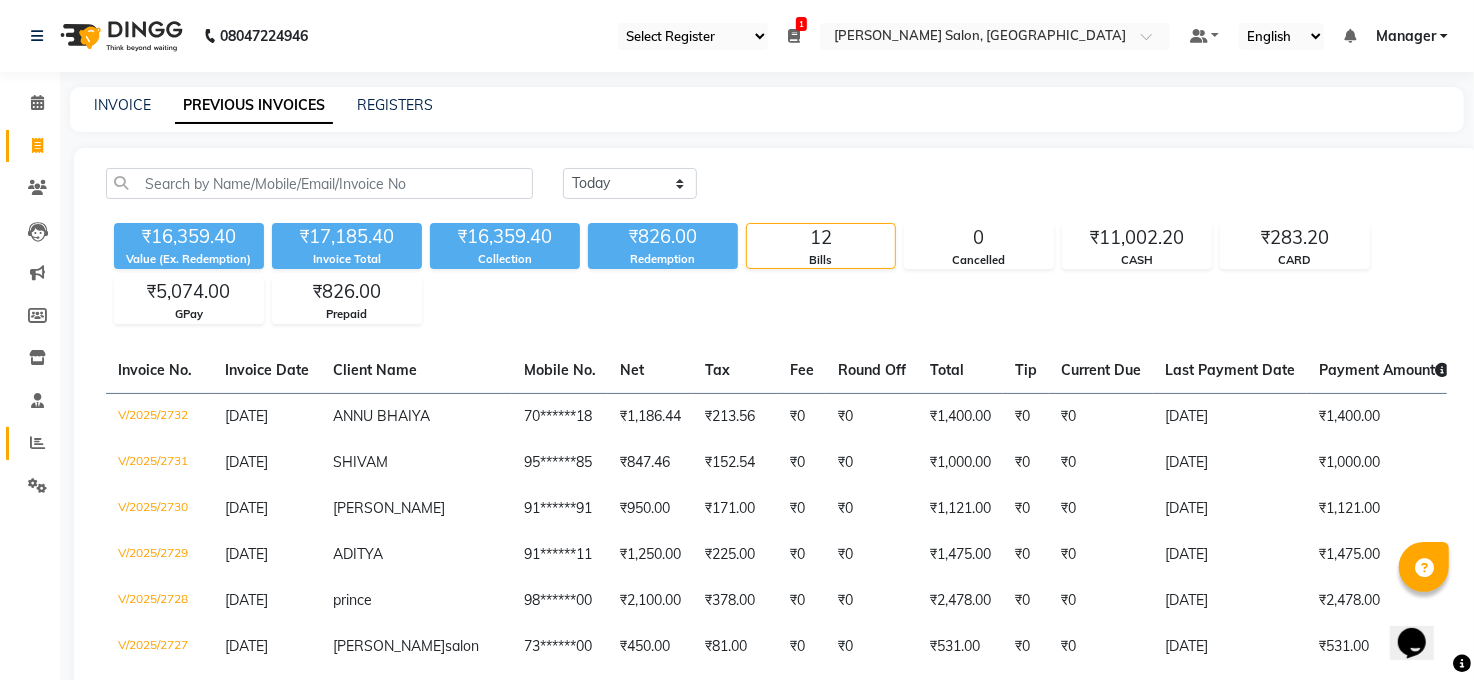 click 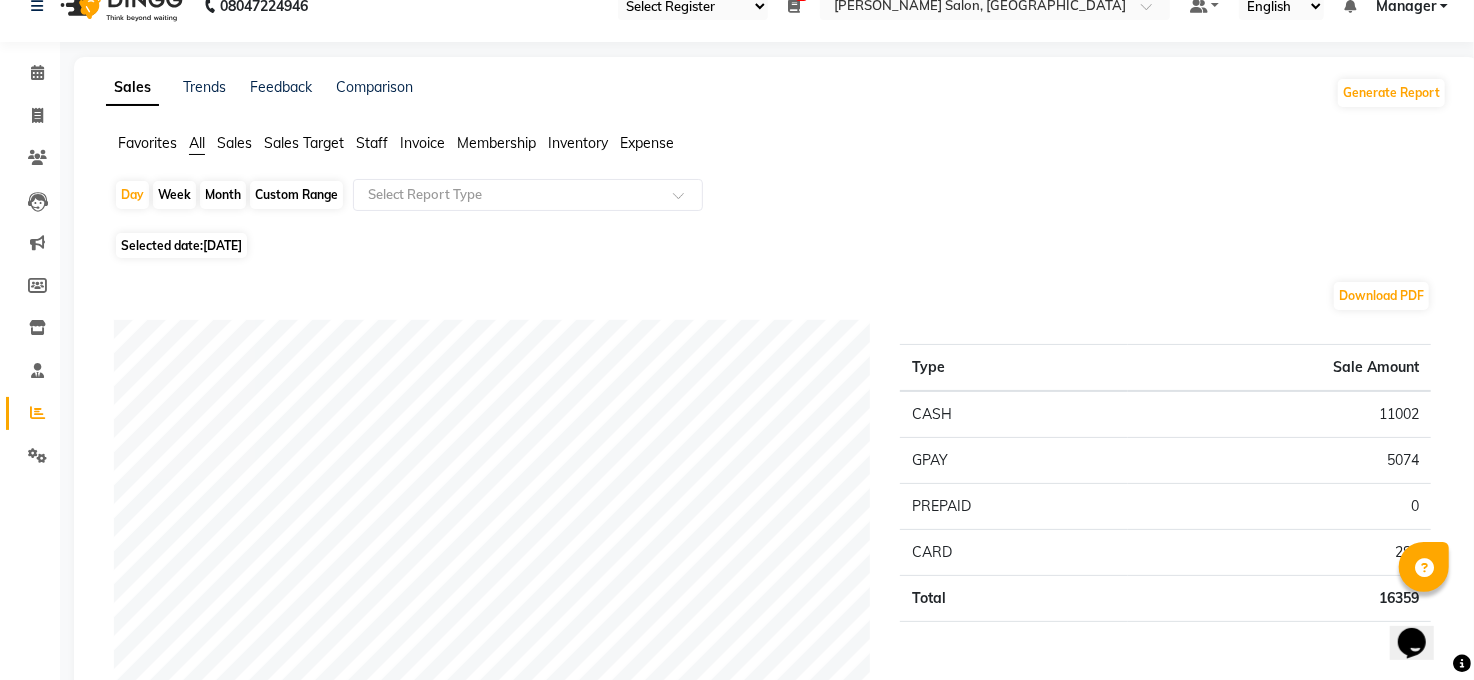 scroll, scrollTop: 0, scrollLeft: 0, axis: both 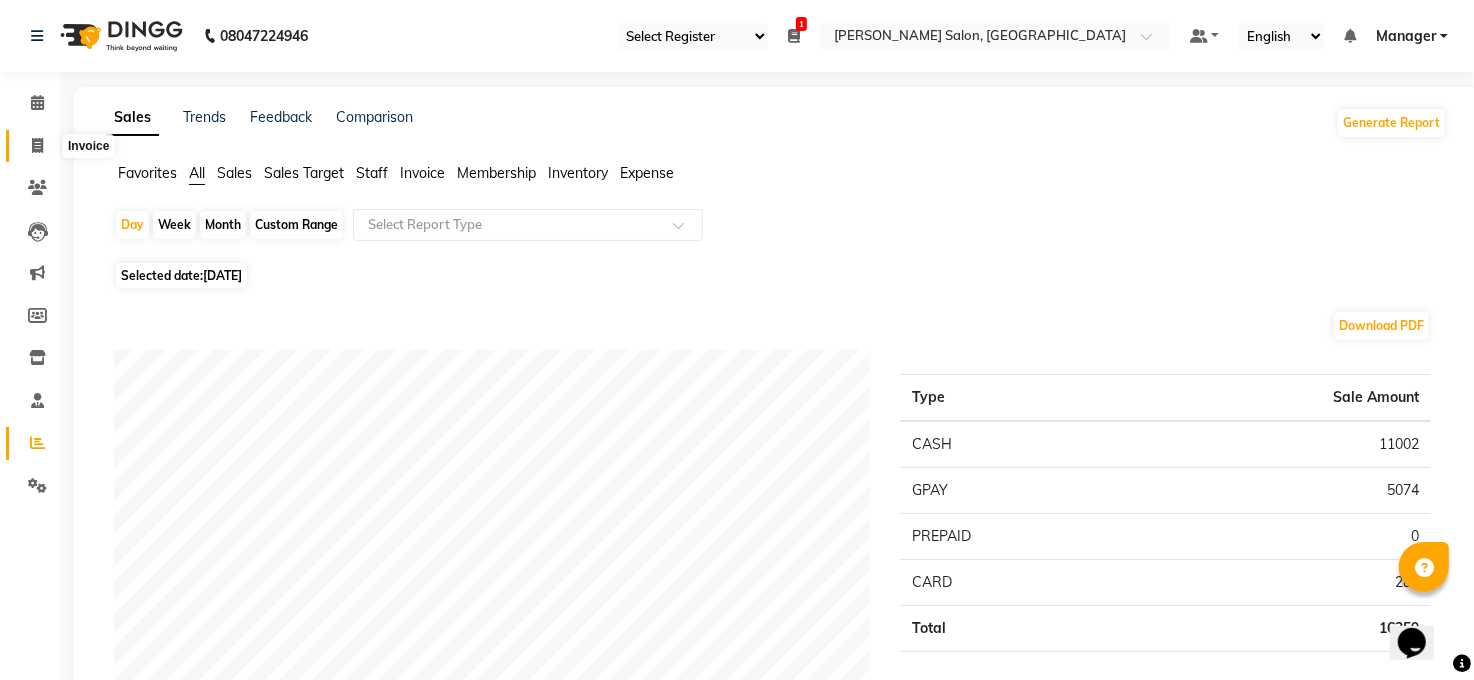 click 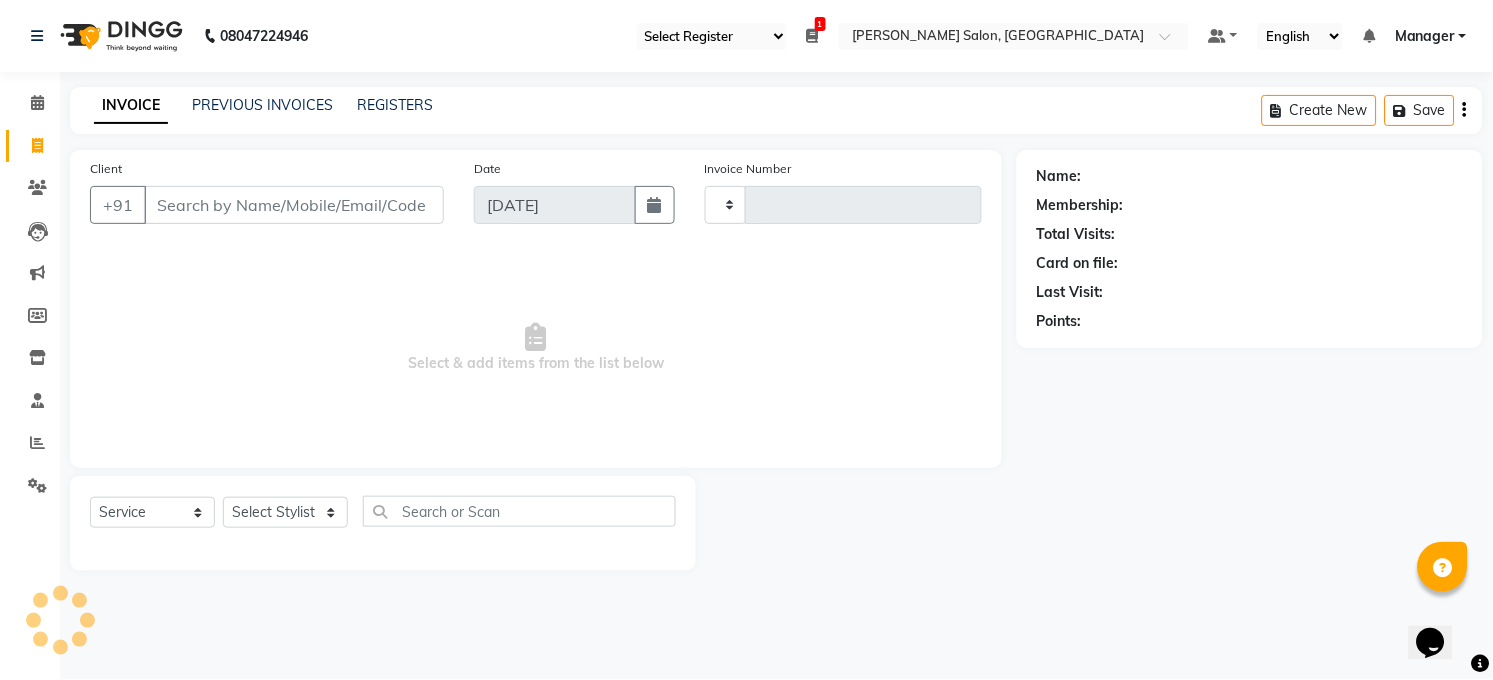 type on "2733" 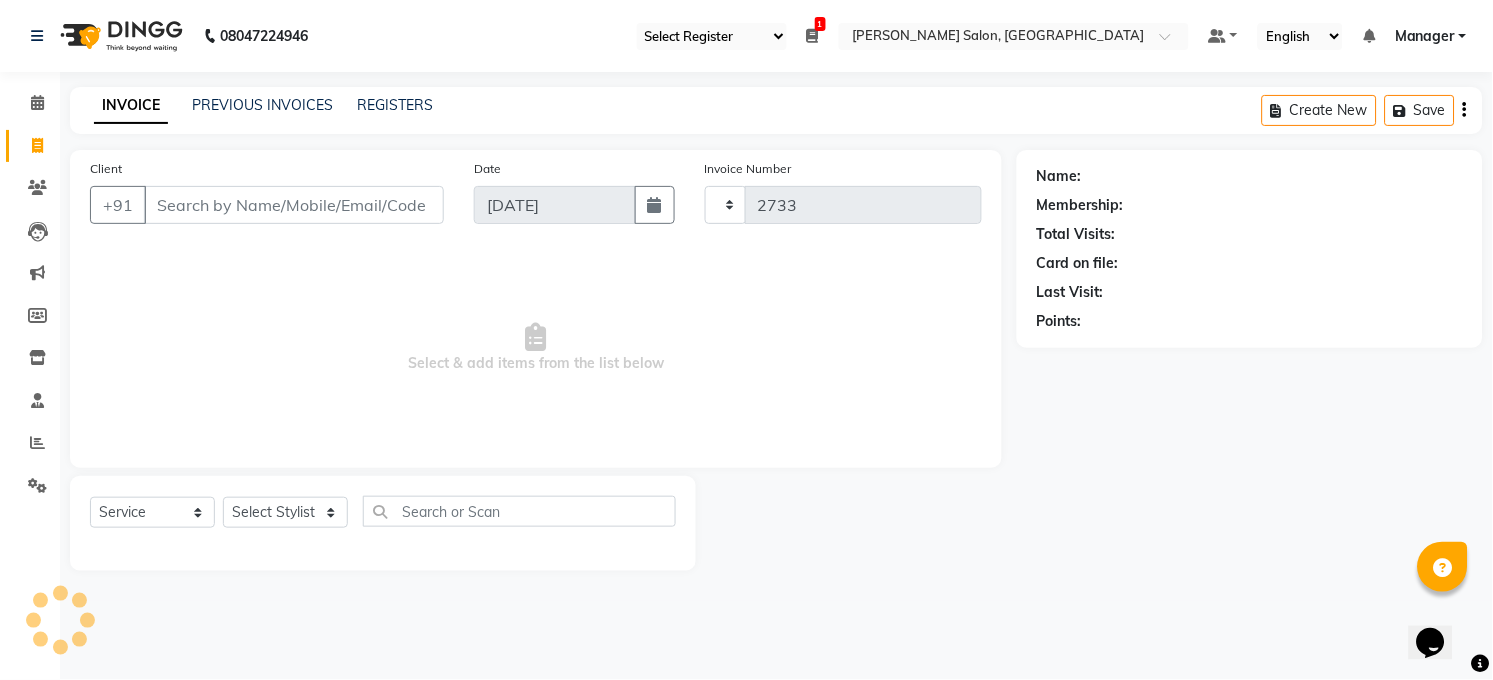 select on "5748" 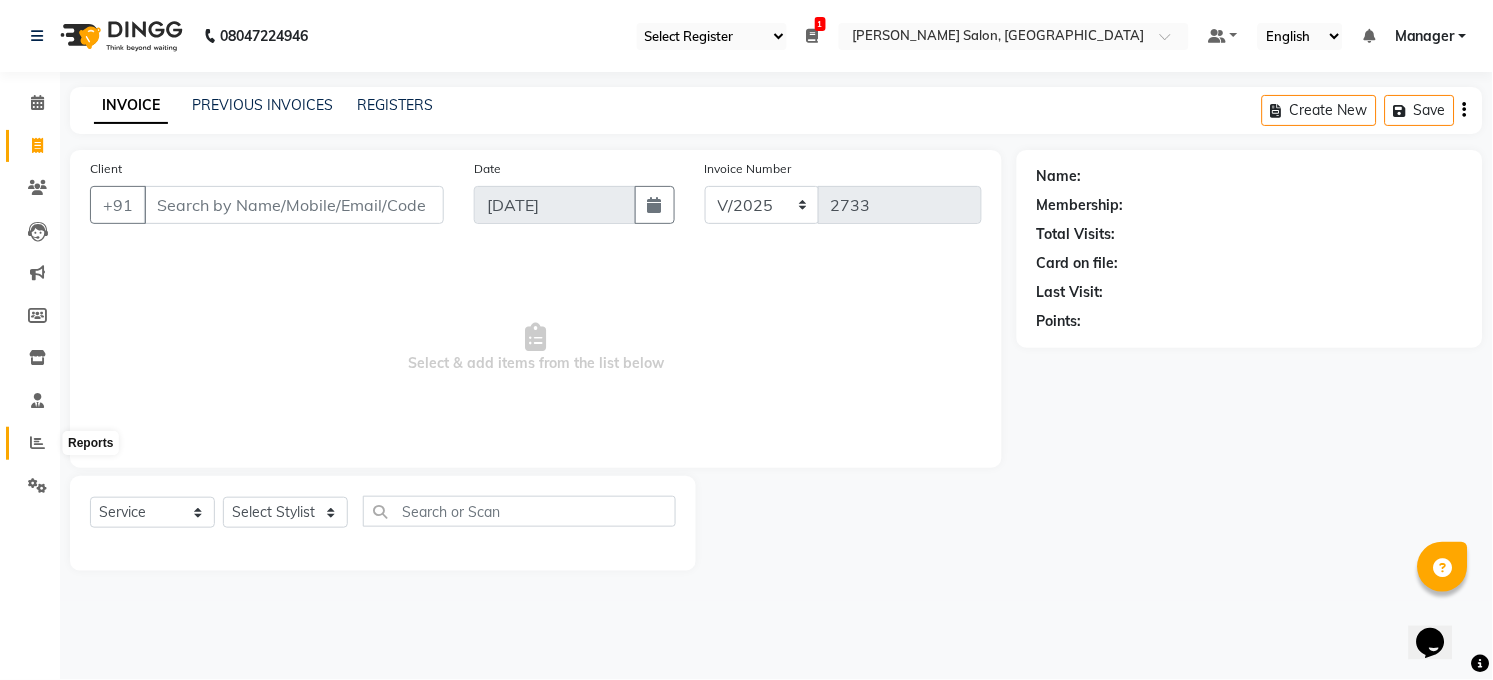 click 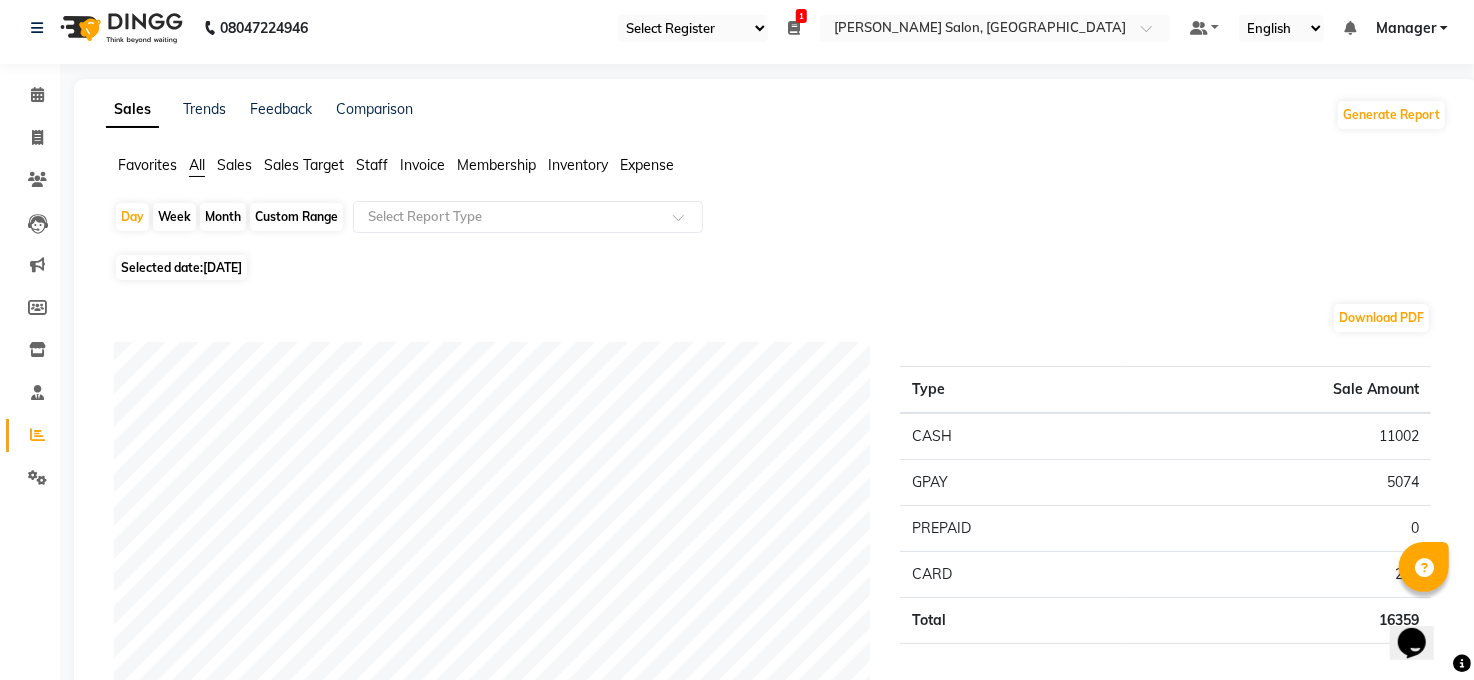 scroll, scrollTop: 0, scrollLeft: 0, axis: both 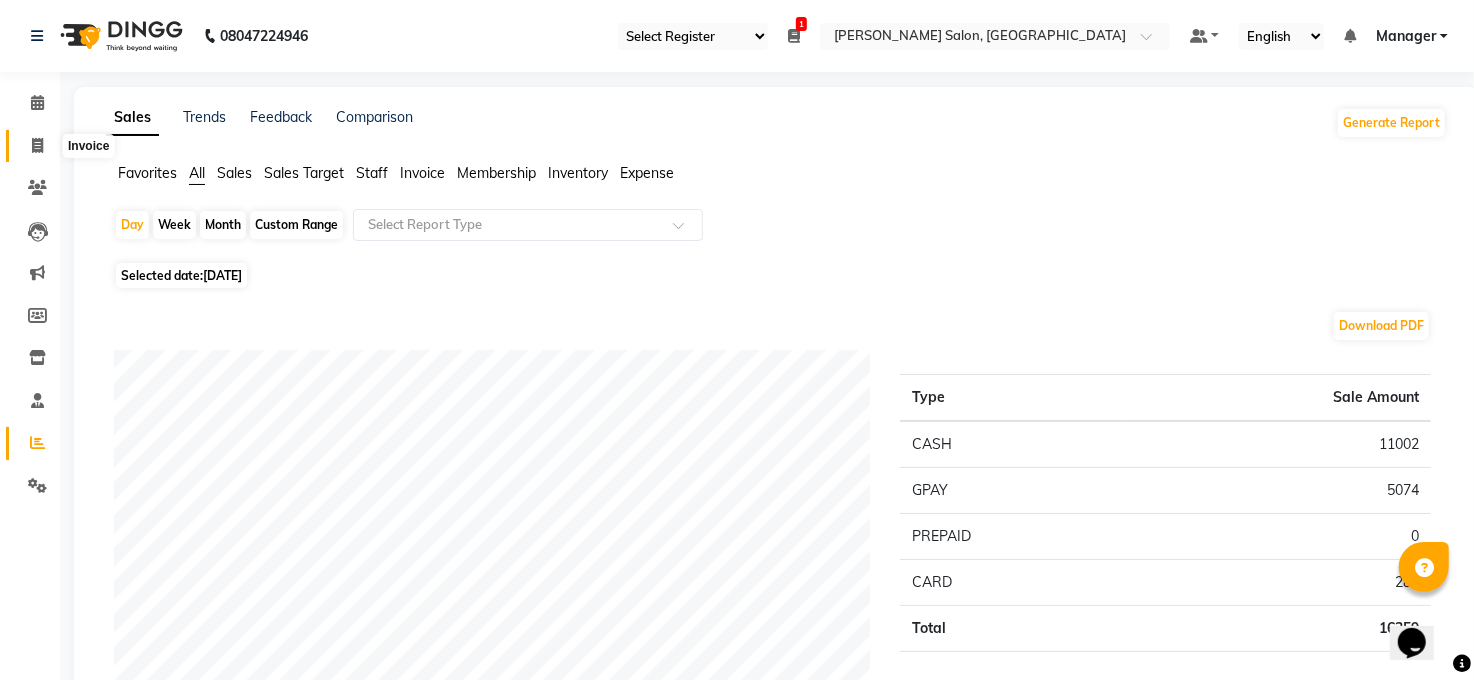 click 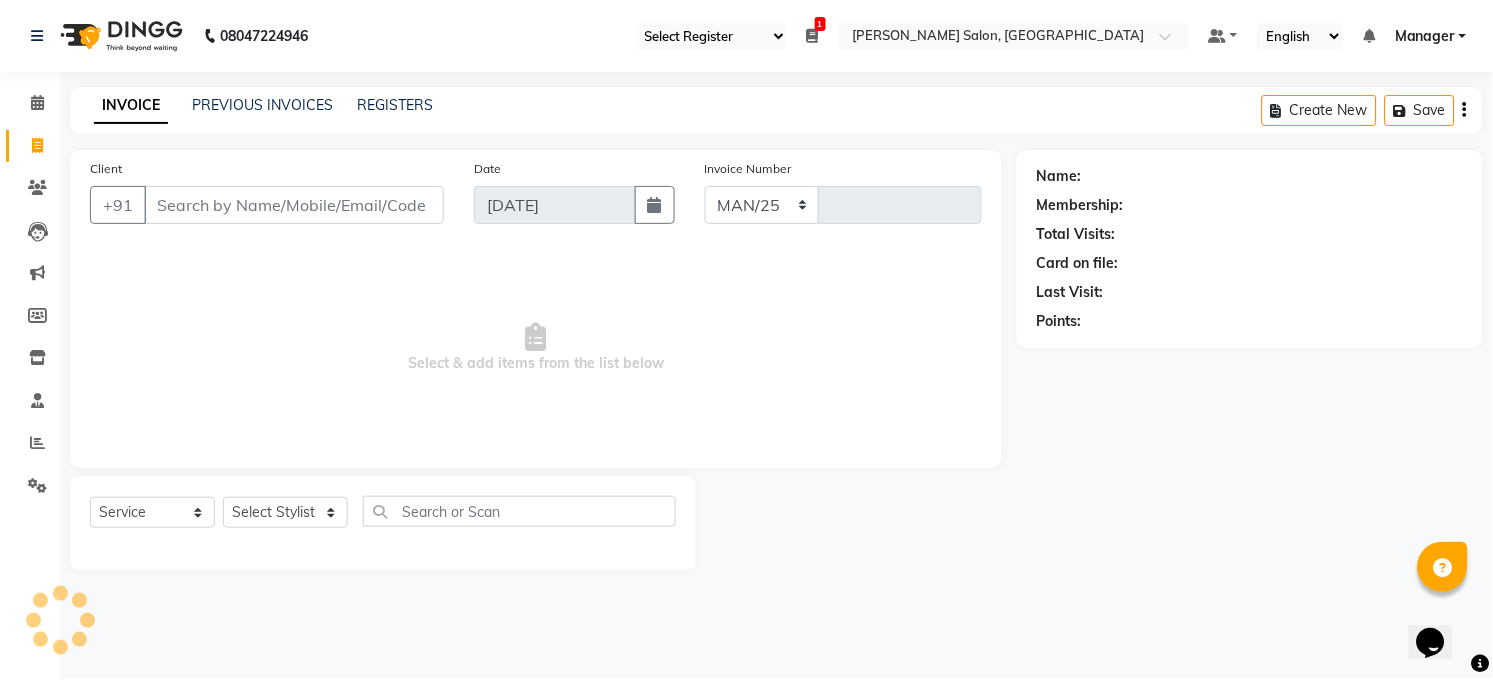 select on "5748" 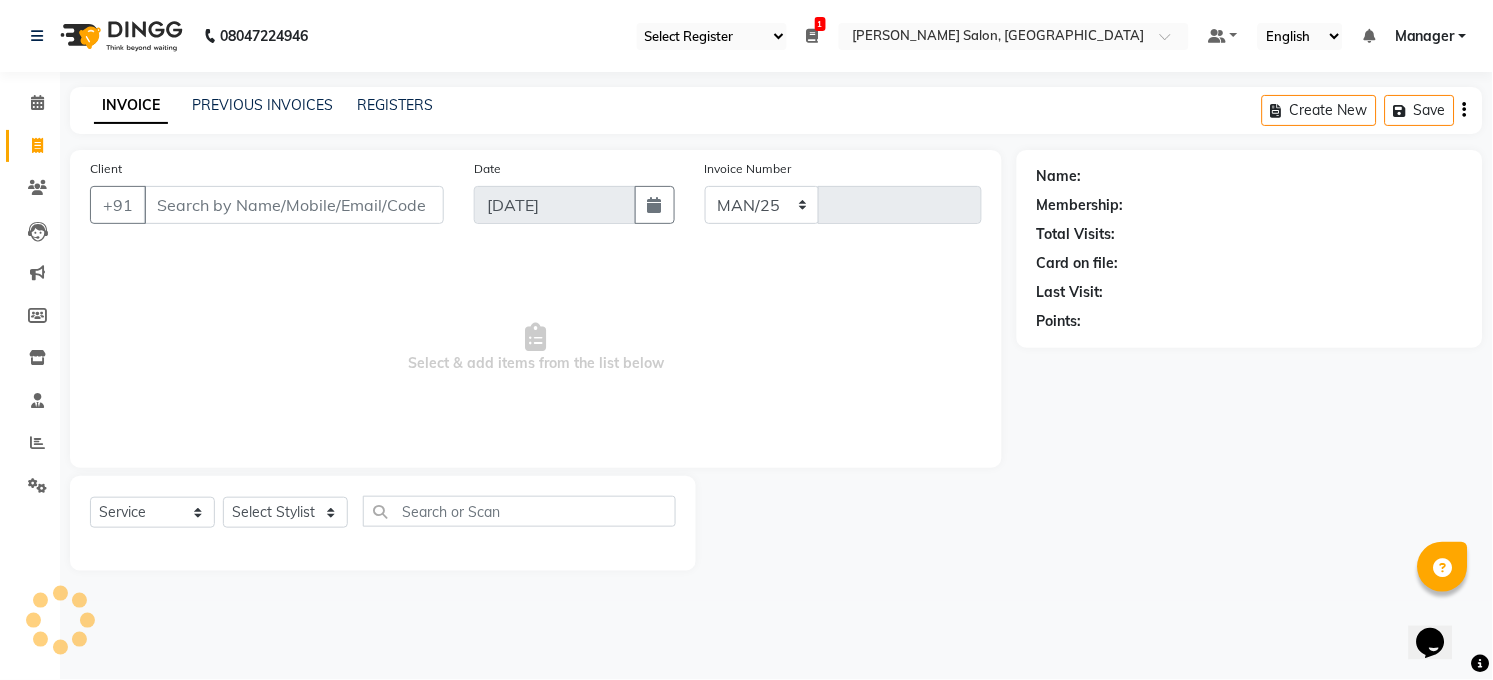 type on "2733" 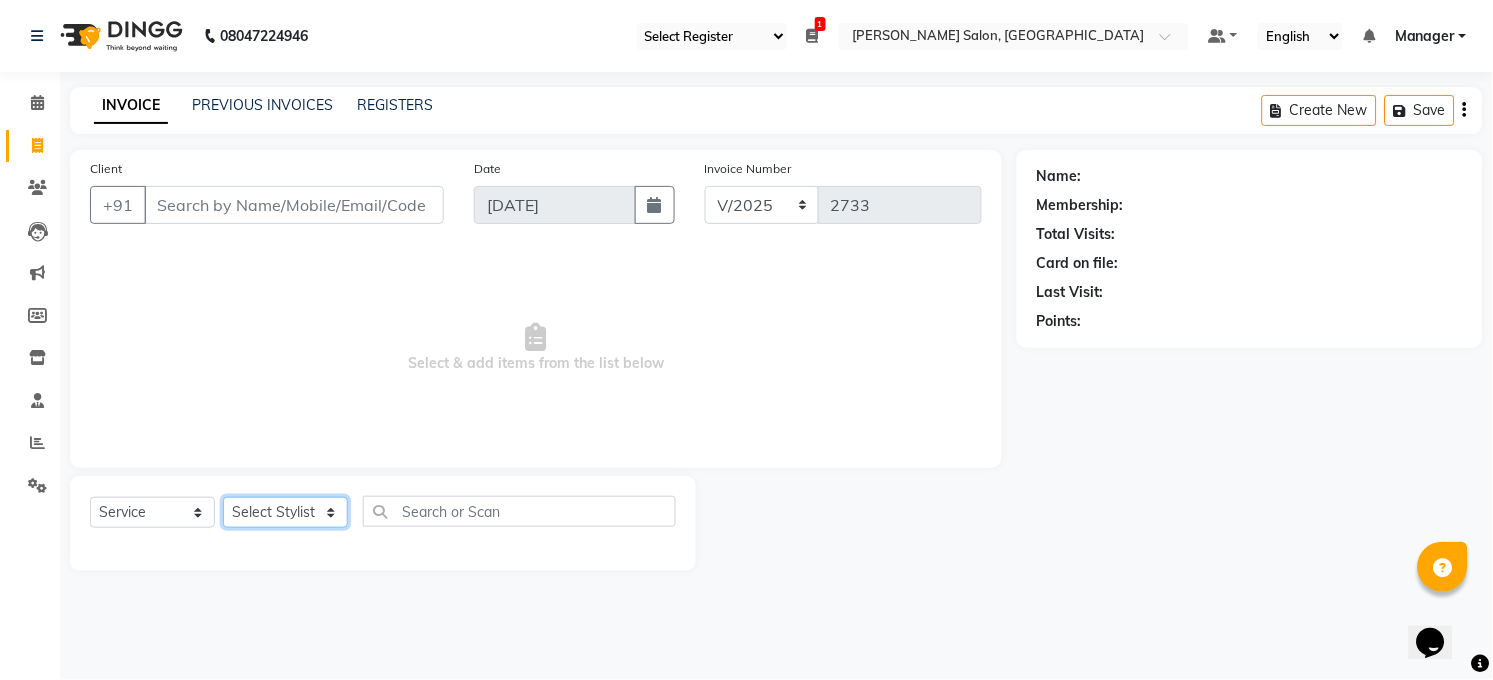 click on "Select Stylist [PERSON_NAME] [PERSON_NAME] [PERSON_NAME] COUNTER  Manager [PERSON_NAME] [PERSON_NAME] [PERSON_NAME] [PERSON_NAME] [PERSON_NAME] Santosh SAURABH [PERSON_NAME] [PERSON_NAME] Veer [PERSON_NAME]" 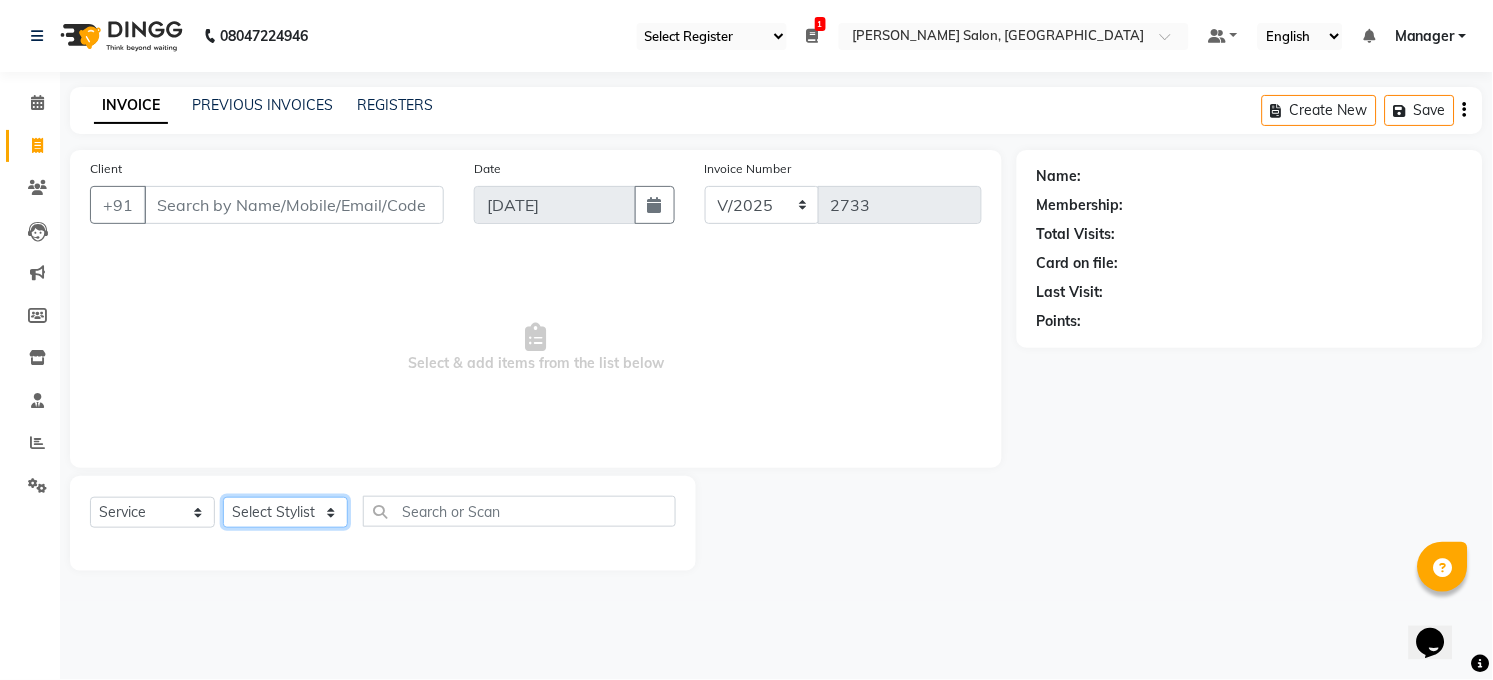 select on "60523" 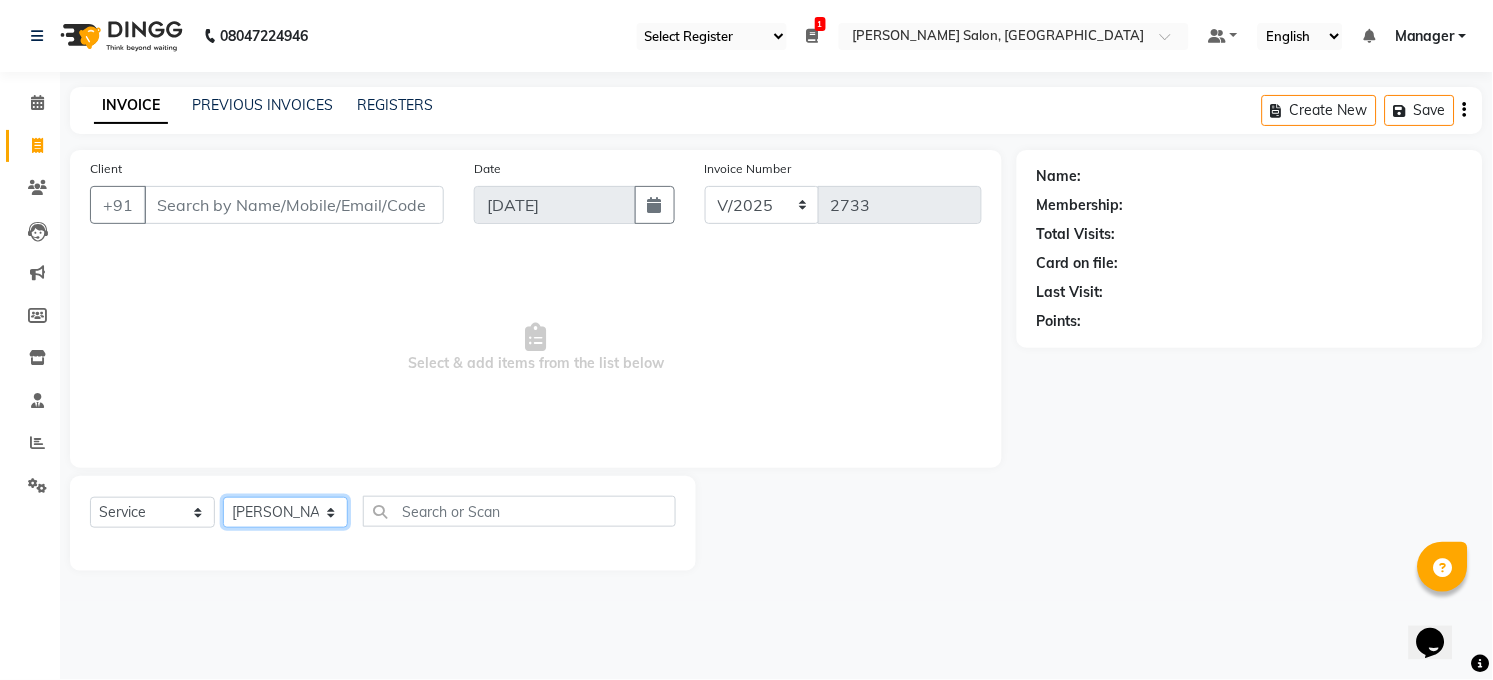 click on "Select Stylist [PERSON_NAME] [PERSON_NAME] [PERSON_NAME] COUNTER  Manager [PERSON_NAME] [PERSON_NAME] [PERSON_NAME] [PERSON_NAME] [PERSON_NAME] Santosh SAURABH [PERSON_NAME] [PERSON_NAME] Veer [PERSON_NAME]" 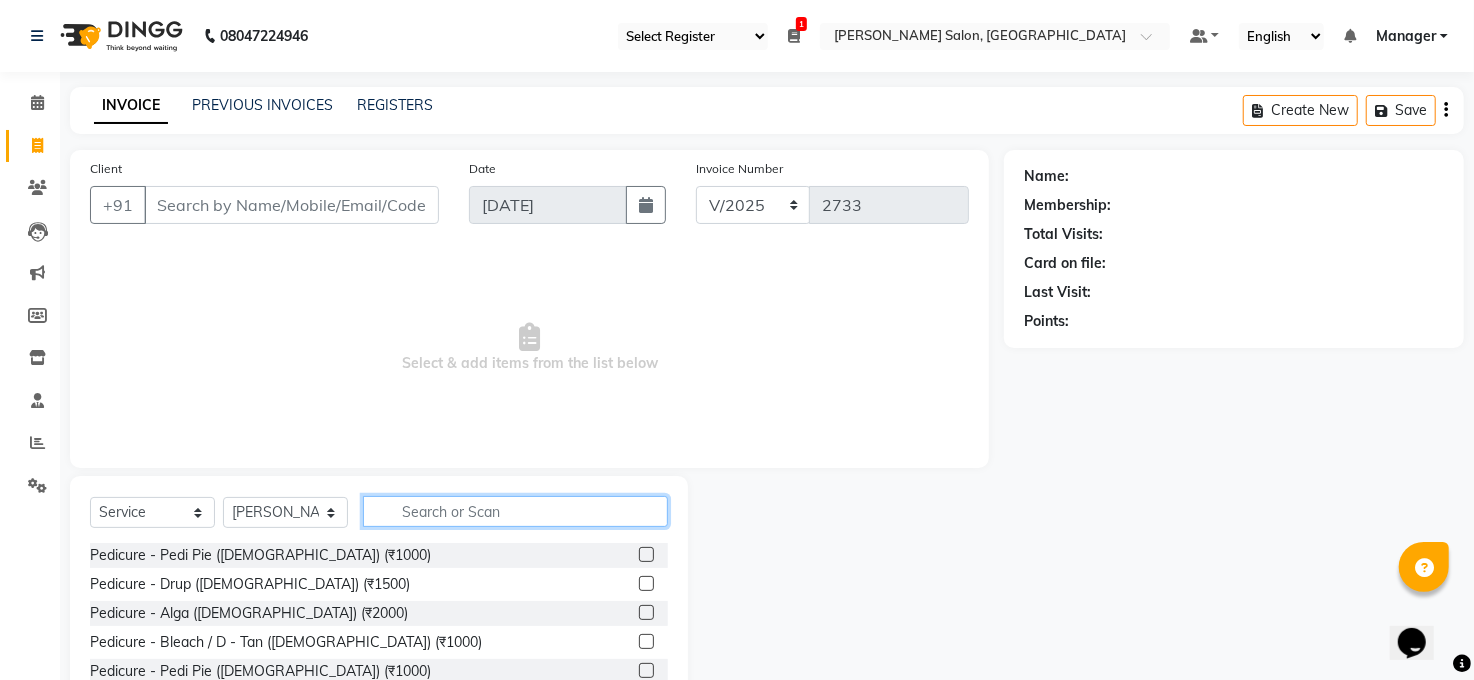 click 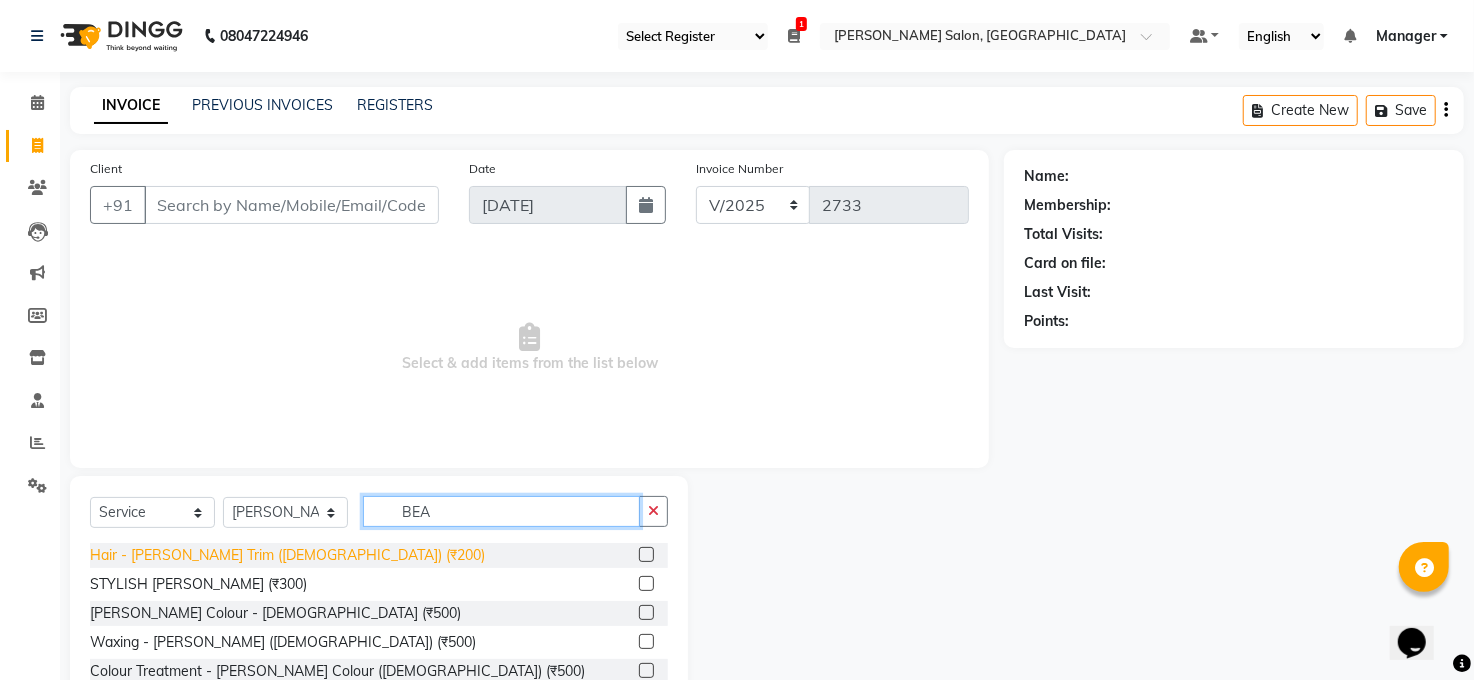 type on "BEA" 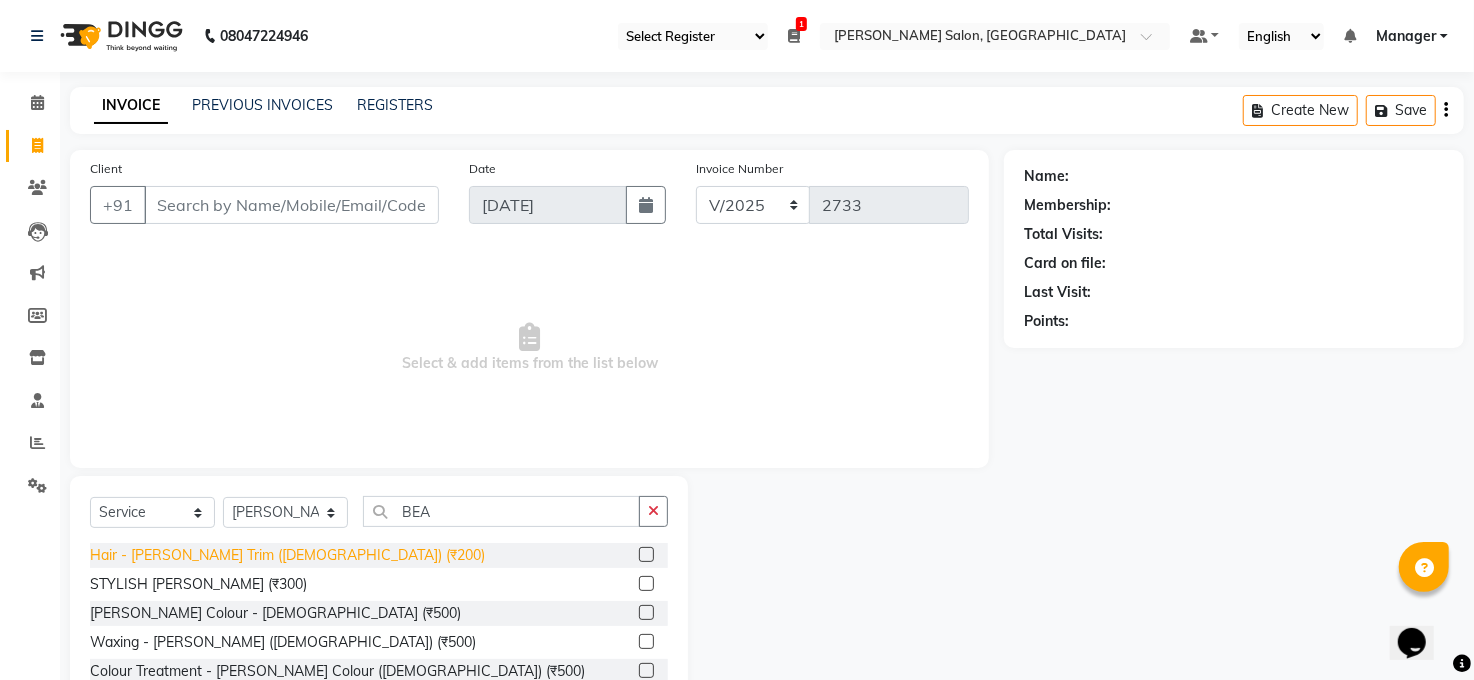 click on "Hair - [PERSON_NAME] Trim ([DEMOGRAPHIC_DATA]) (₹200)" 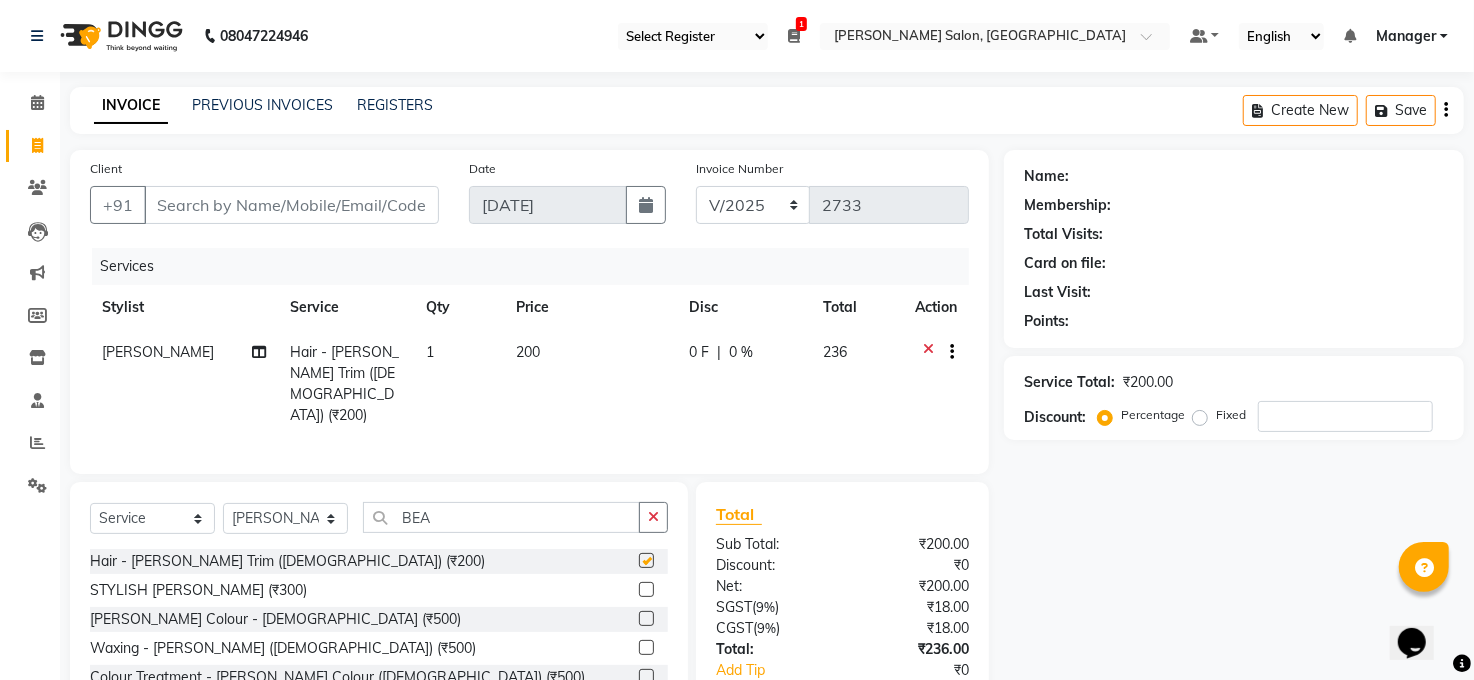 checkbox on "false" 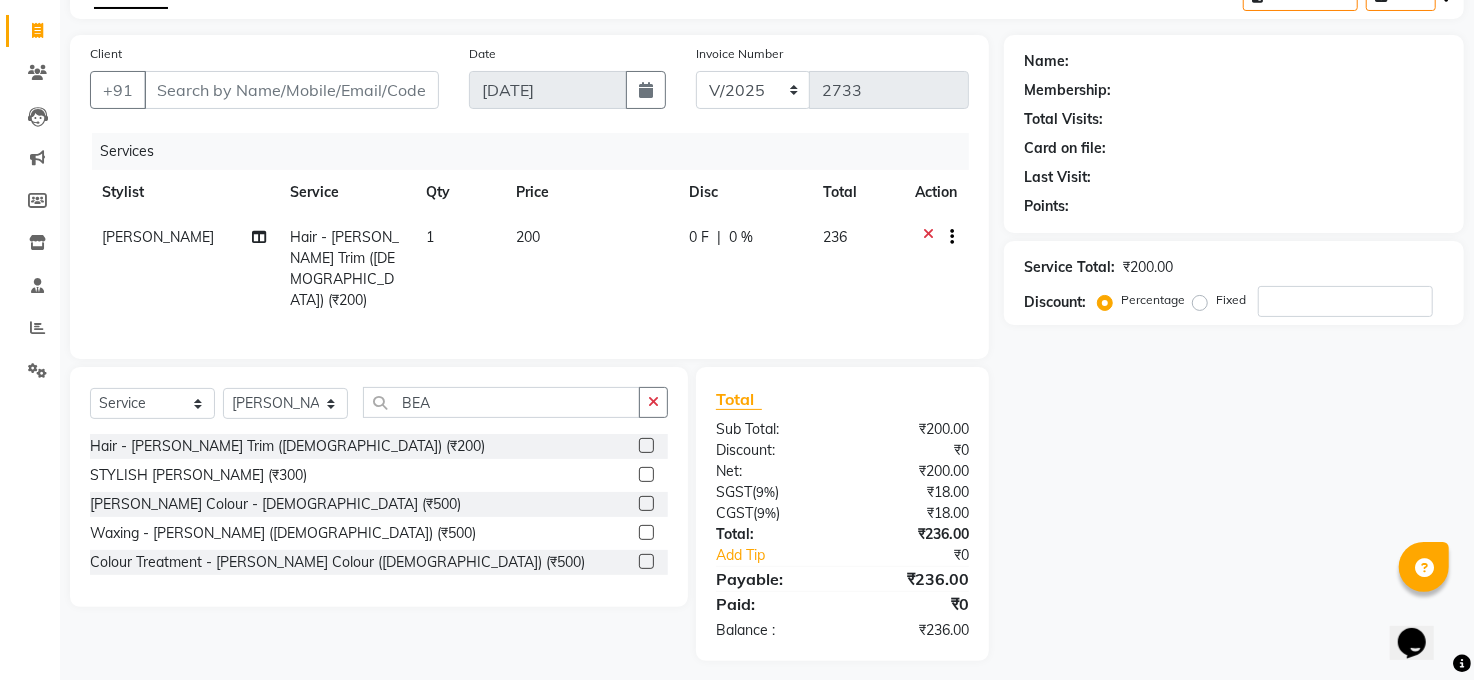scroll, scrollTop: 119, scrollLeft: 0, axis: vertical 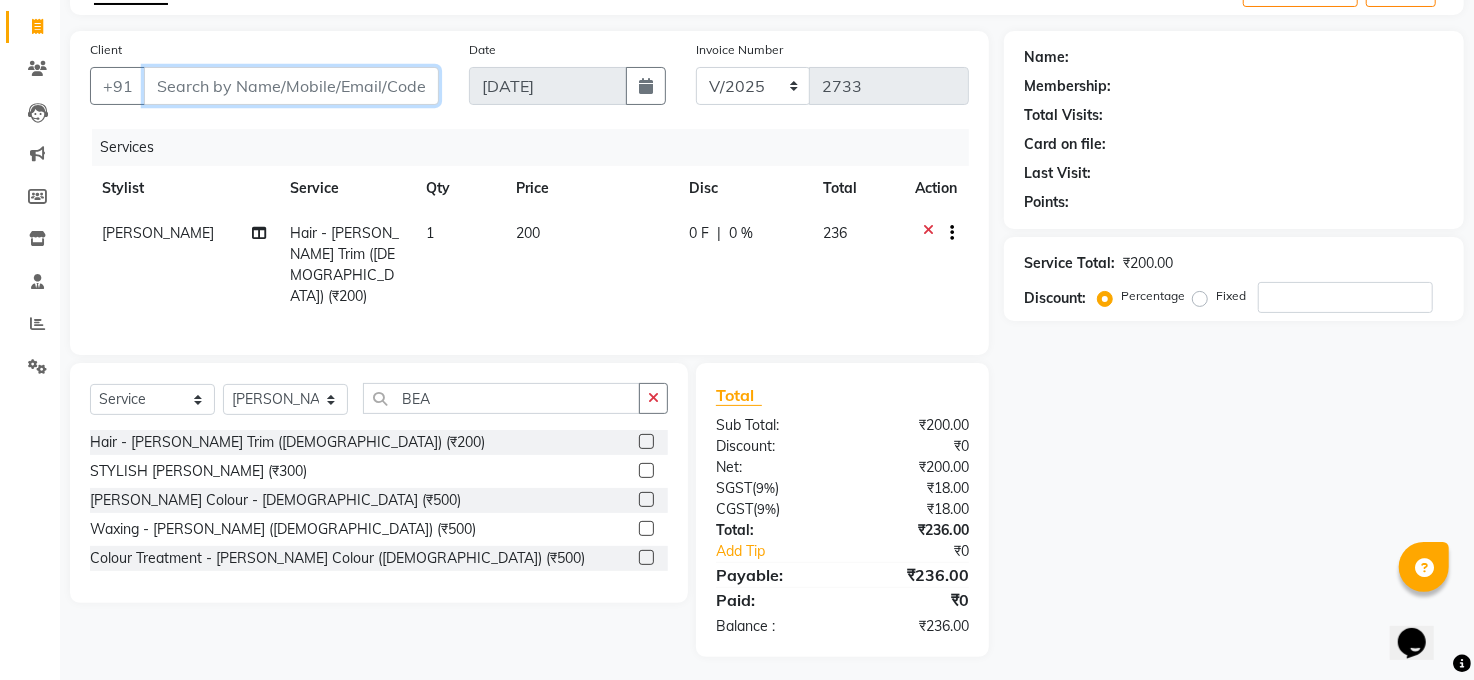 click on "Client" at bounding box center [291, 86] 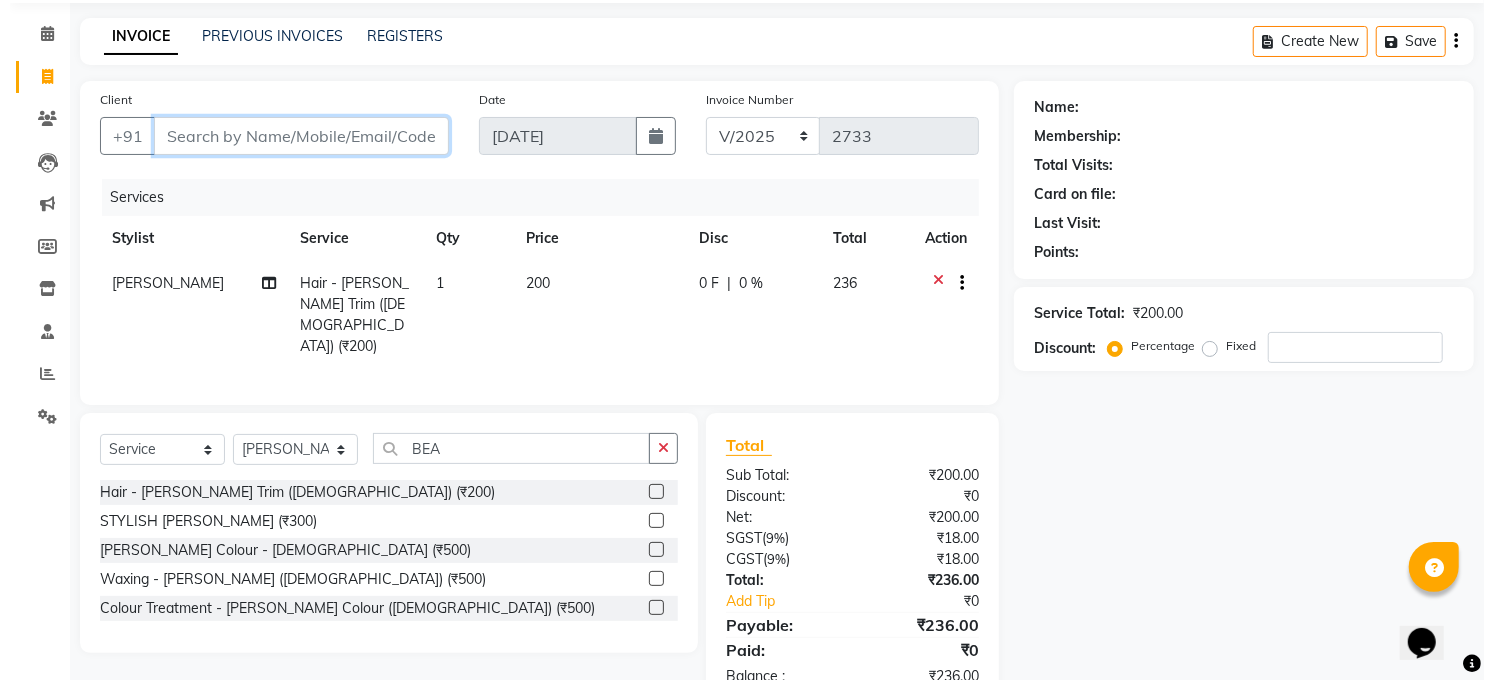 scroll, scrollTop: 0, scrollLeft: 0, axis: both 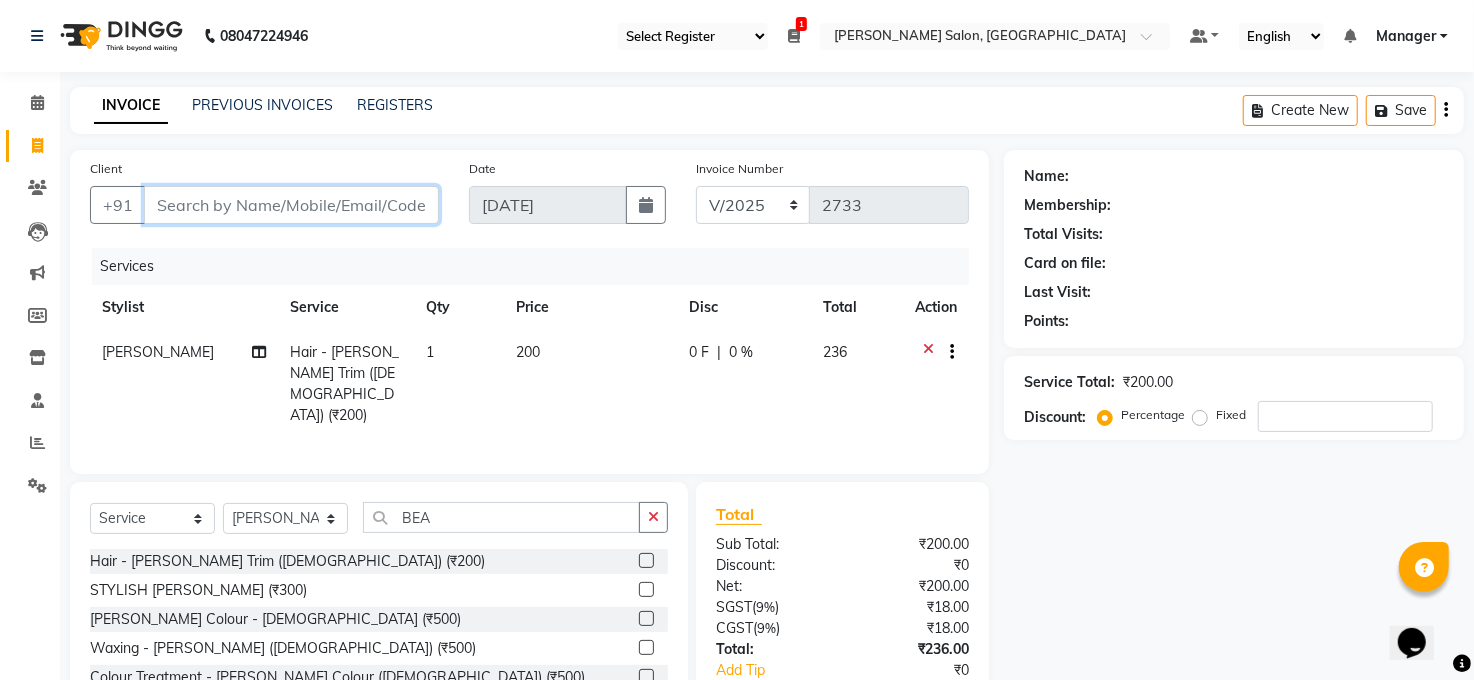 click on "Client" at bounding box center (291, 205) 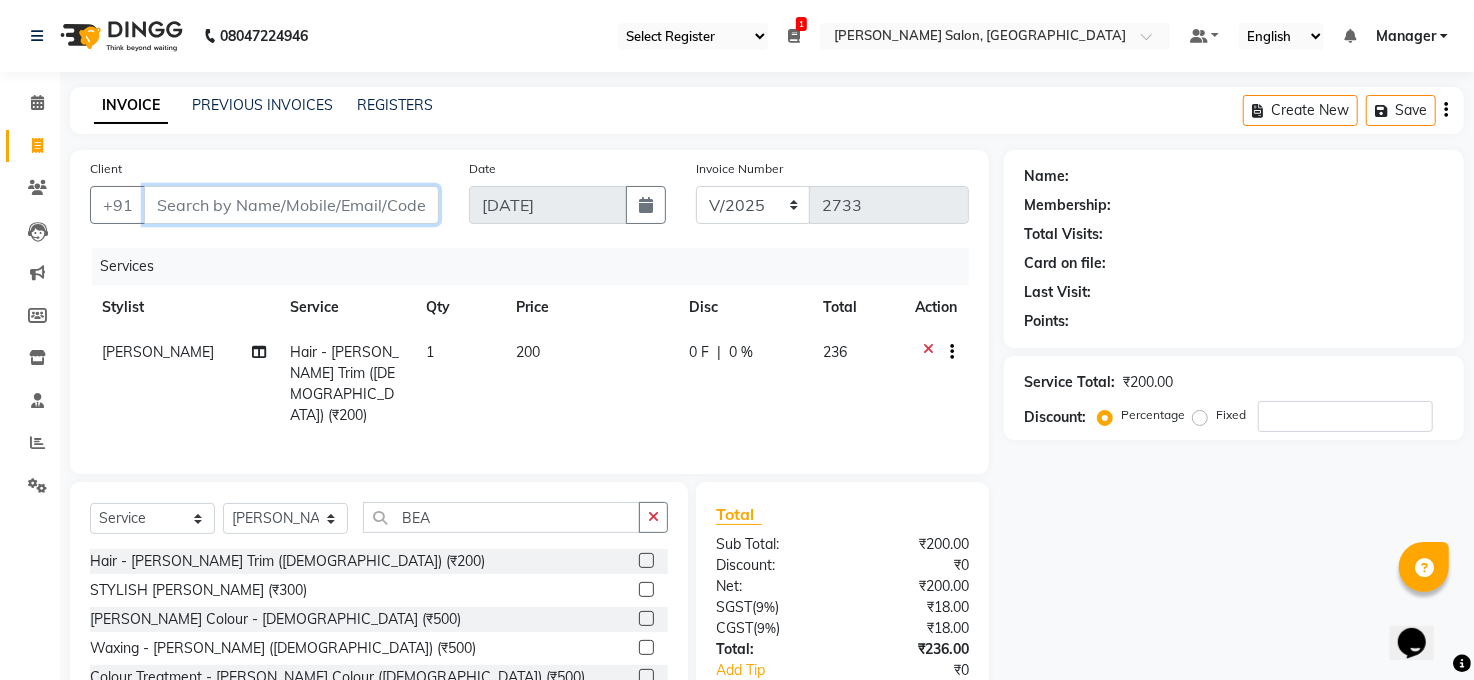 type on "7" 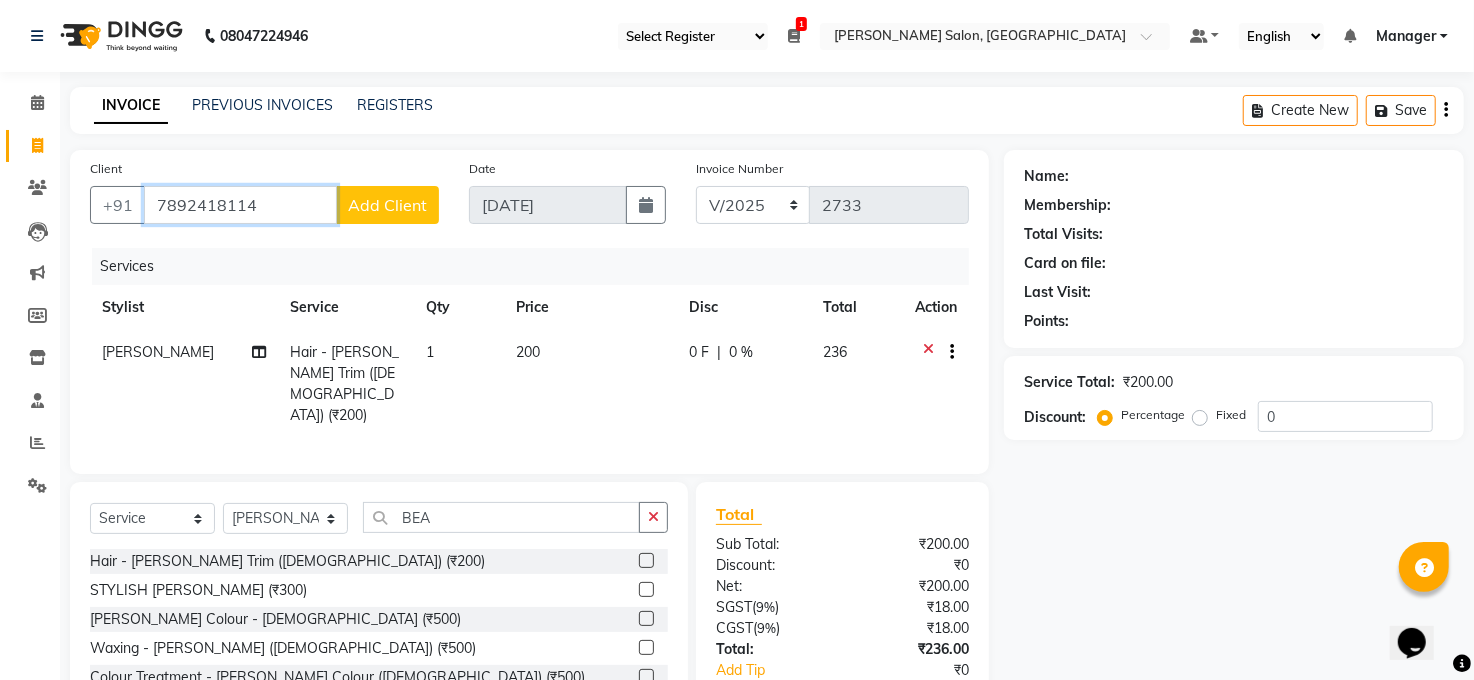 type on "7892418114" 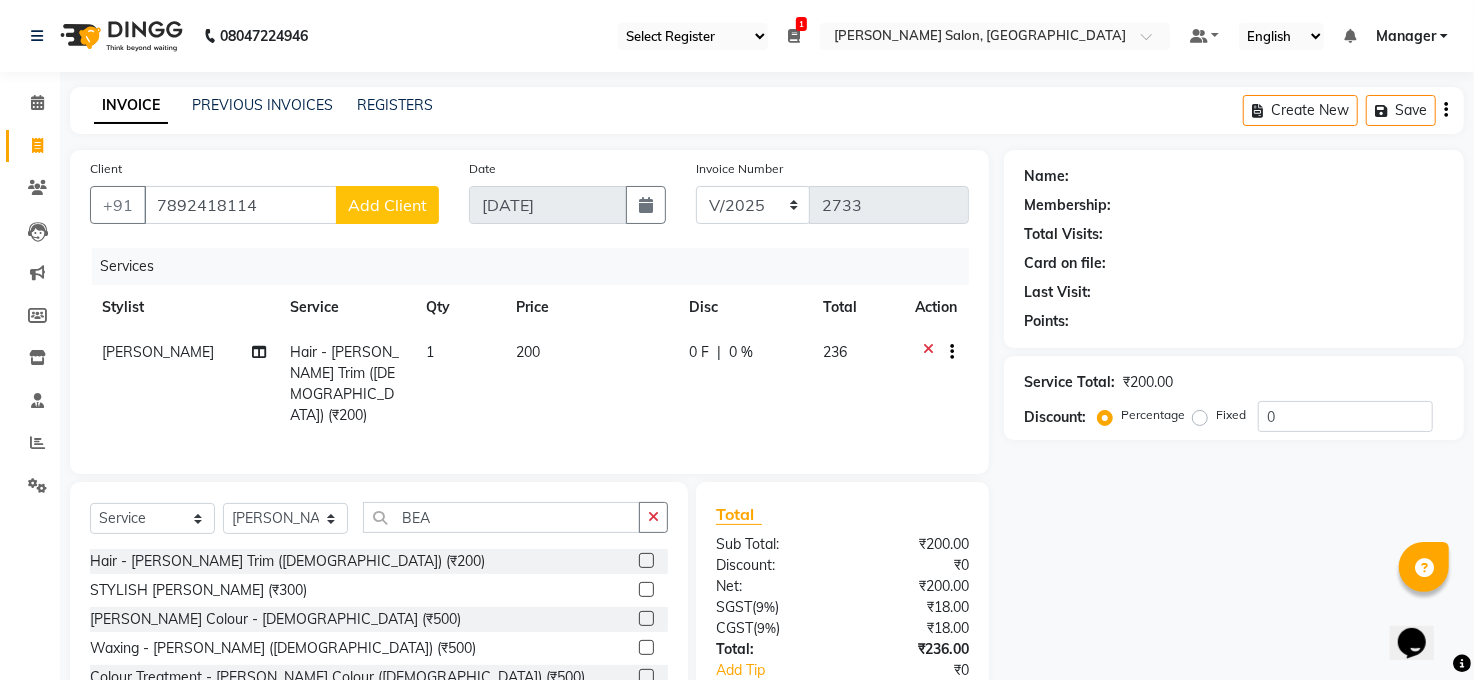 click on "Add Client" 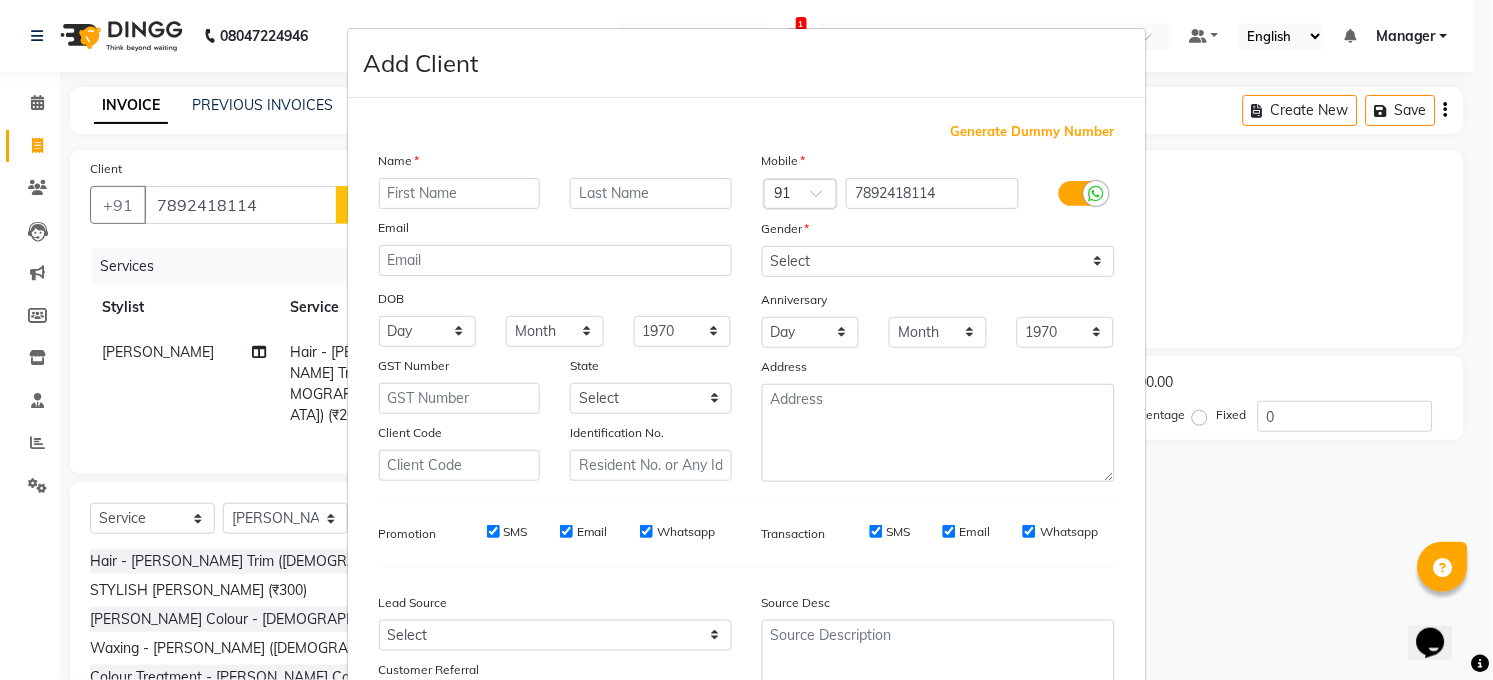 click at bounding box center (460, 193) 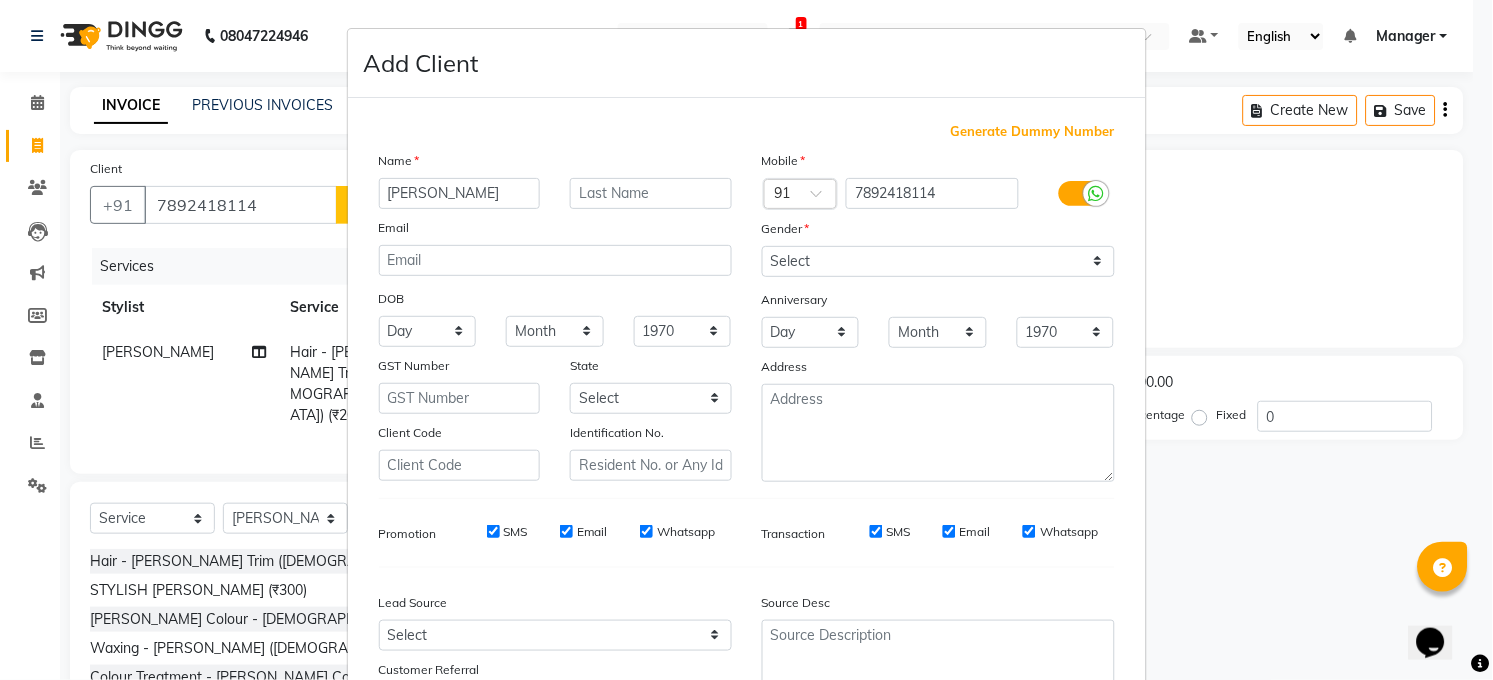 type on "AYUSH" 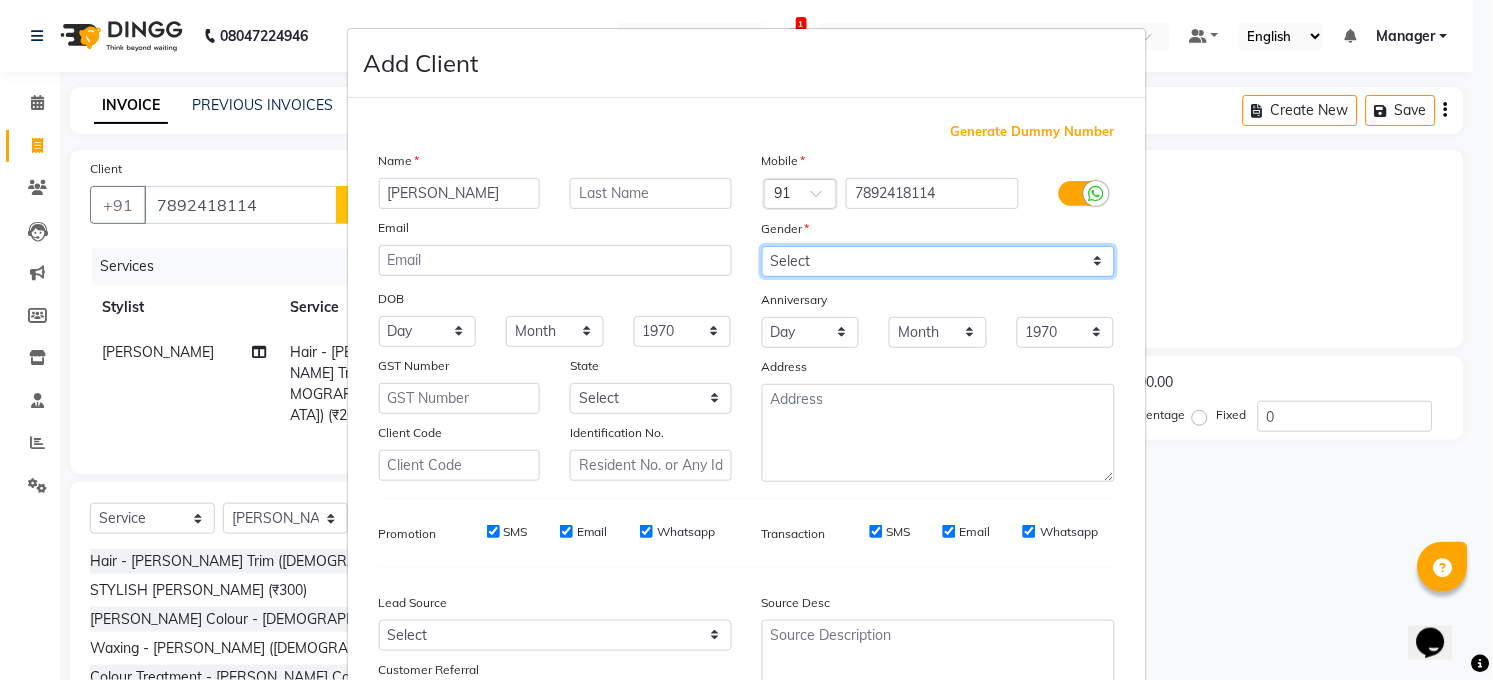click on "Select Male Female Other Prefer Not To Say" at bounding box center (938, 261) 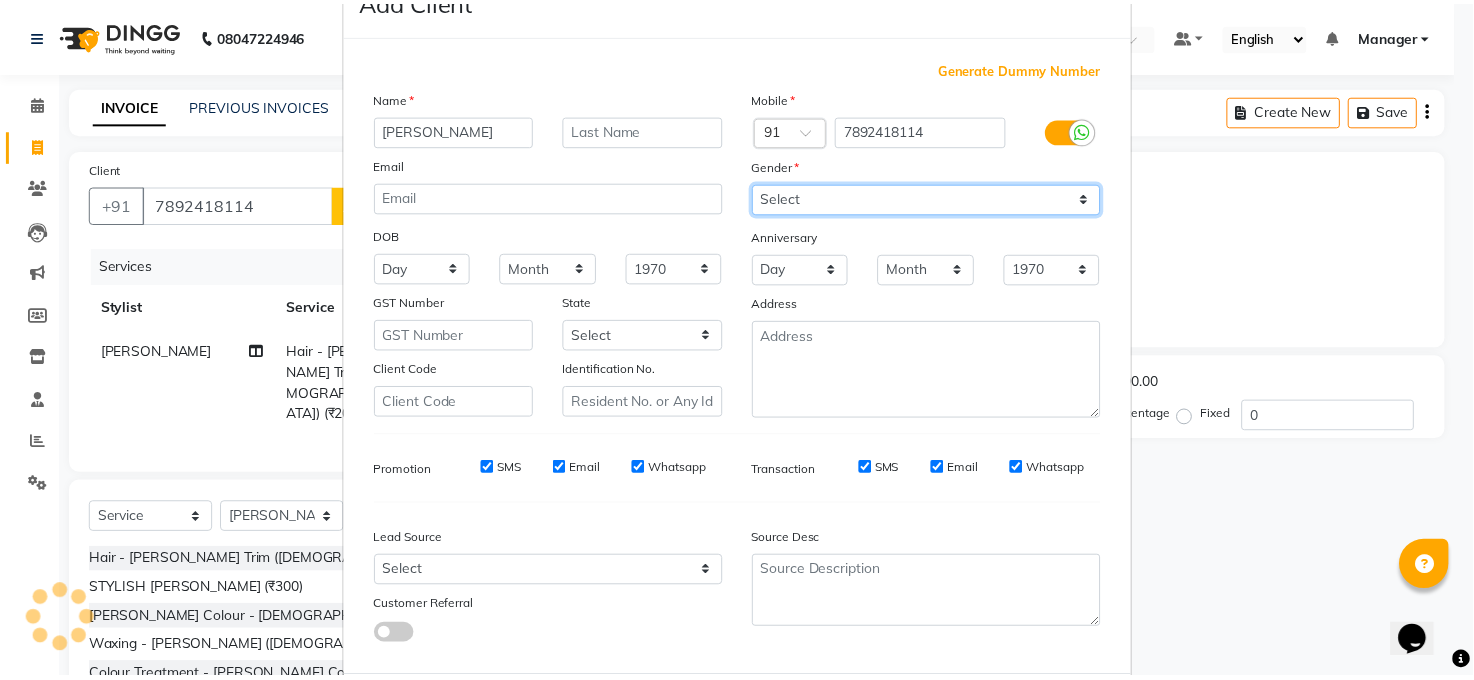 scroll, scrollTop: 169, scrollLeft: 0, axis: vertical 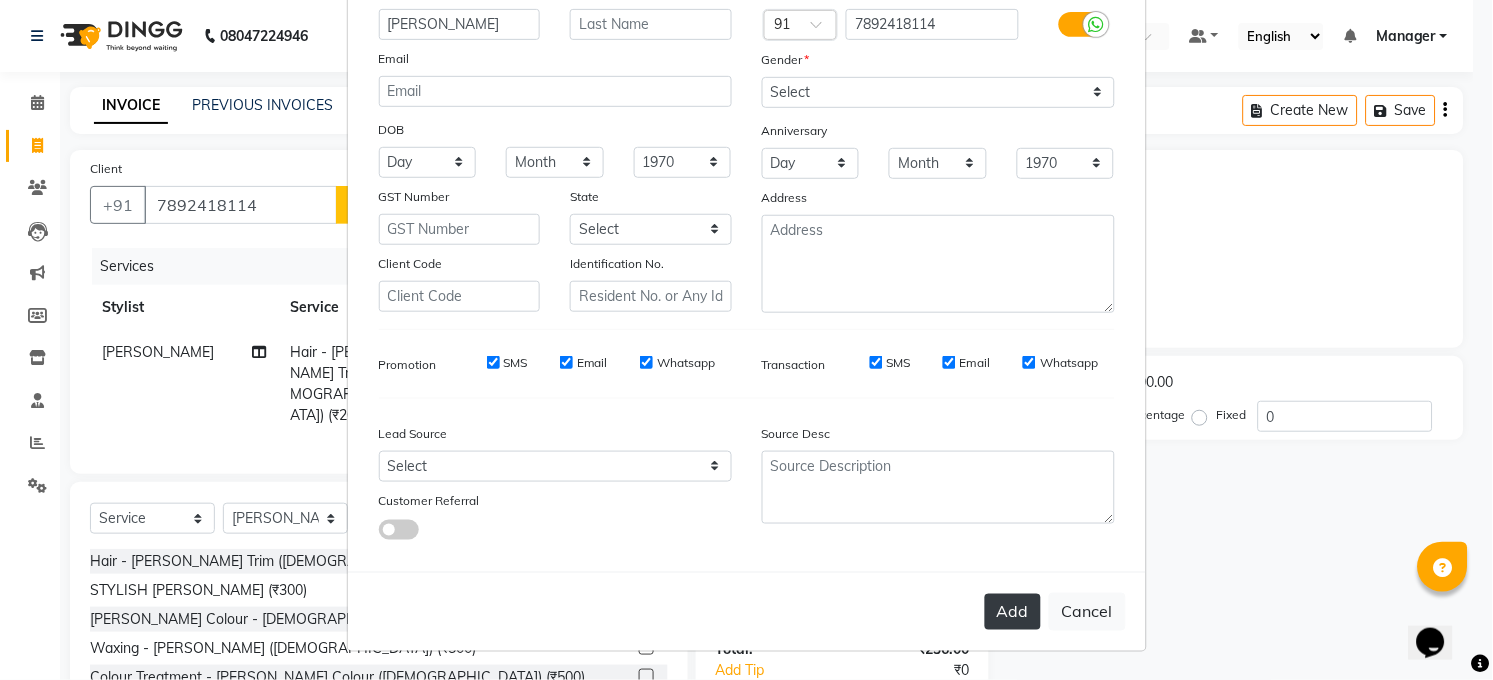 click on "Add" at bounding box center [1013, 612] 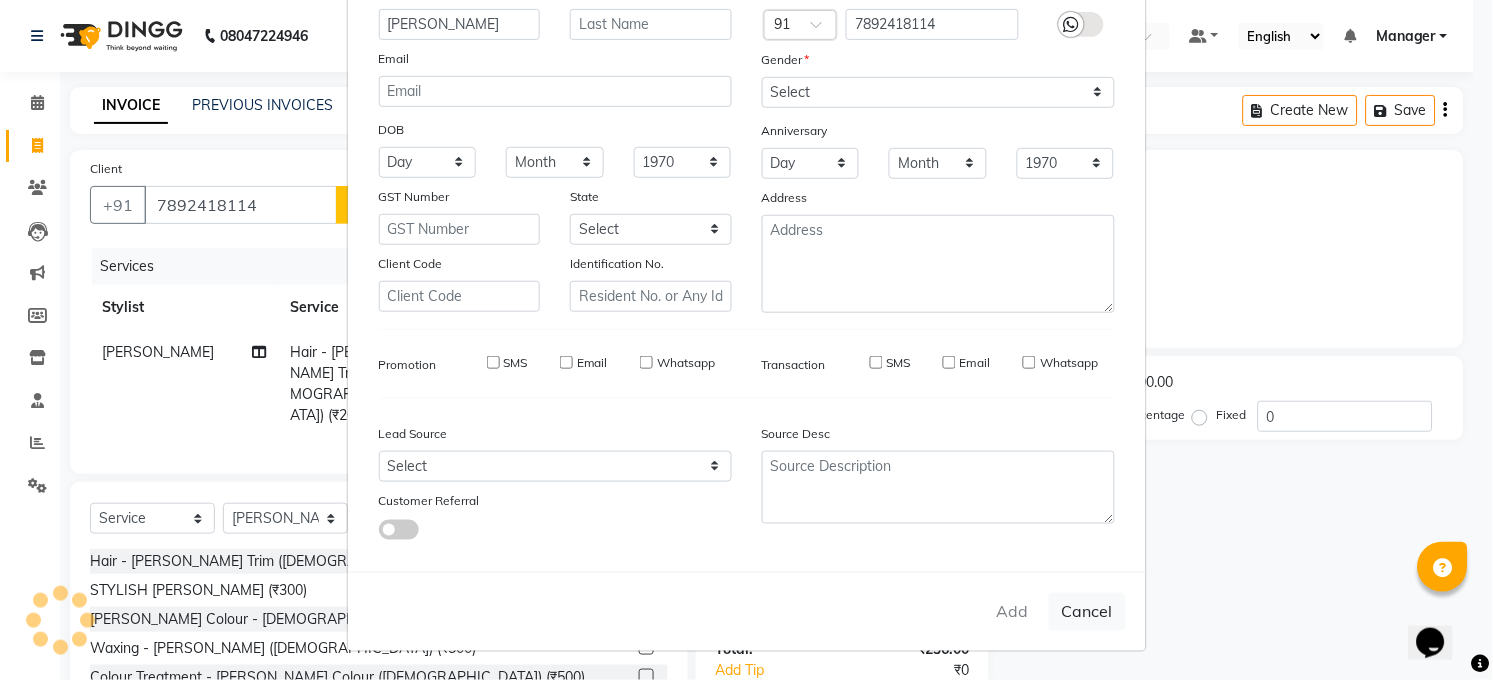 type on "78******14" 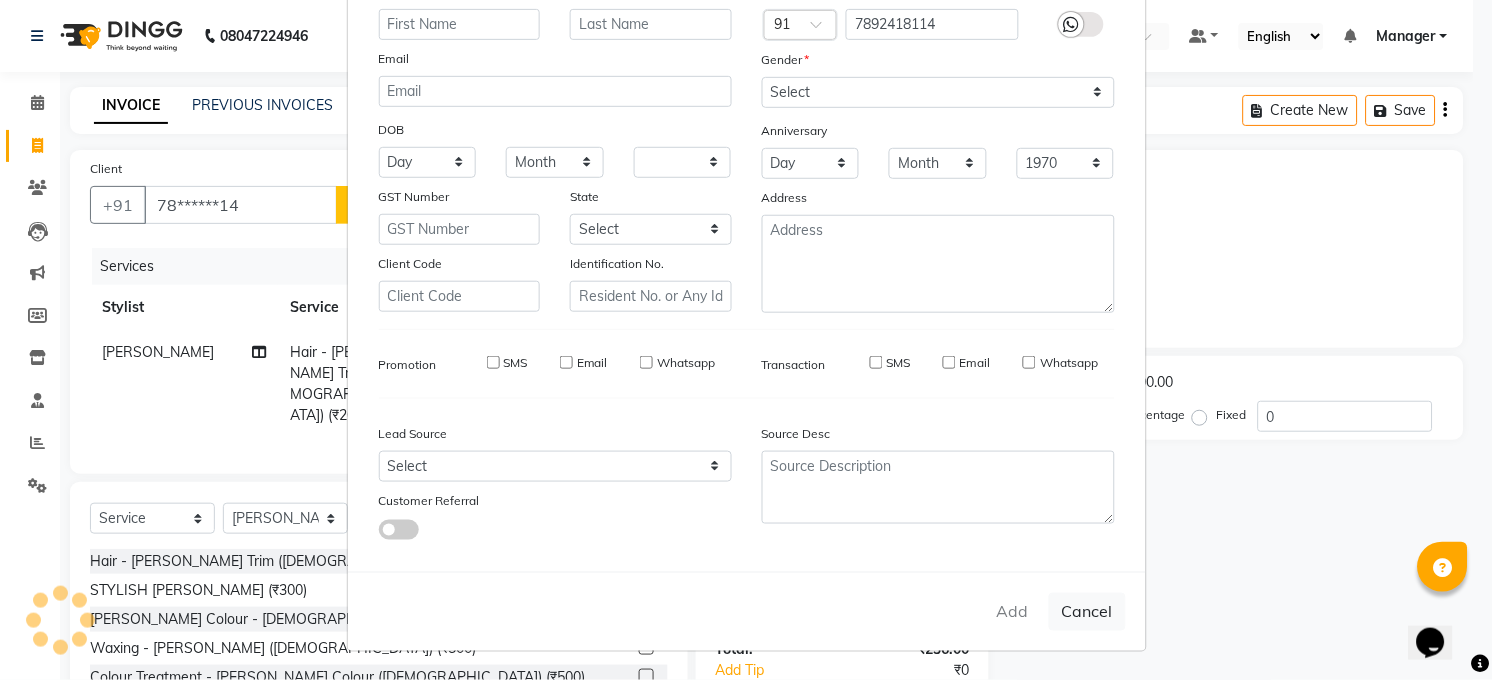 type 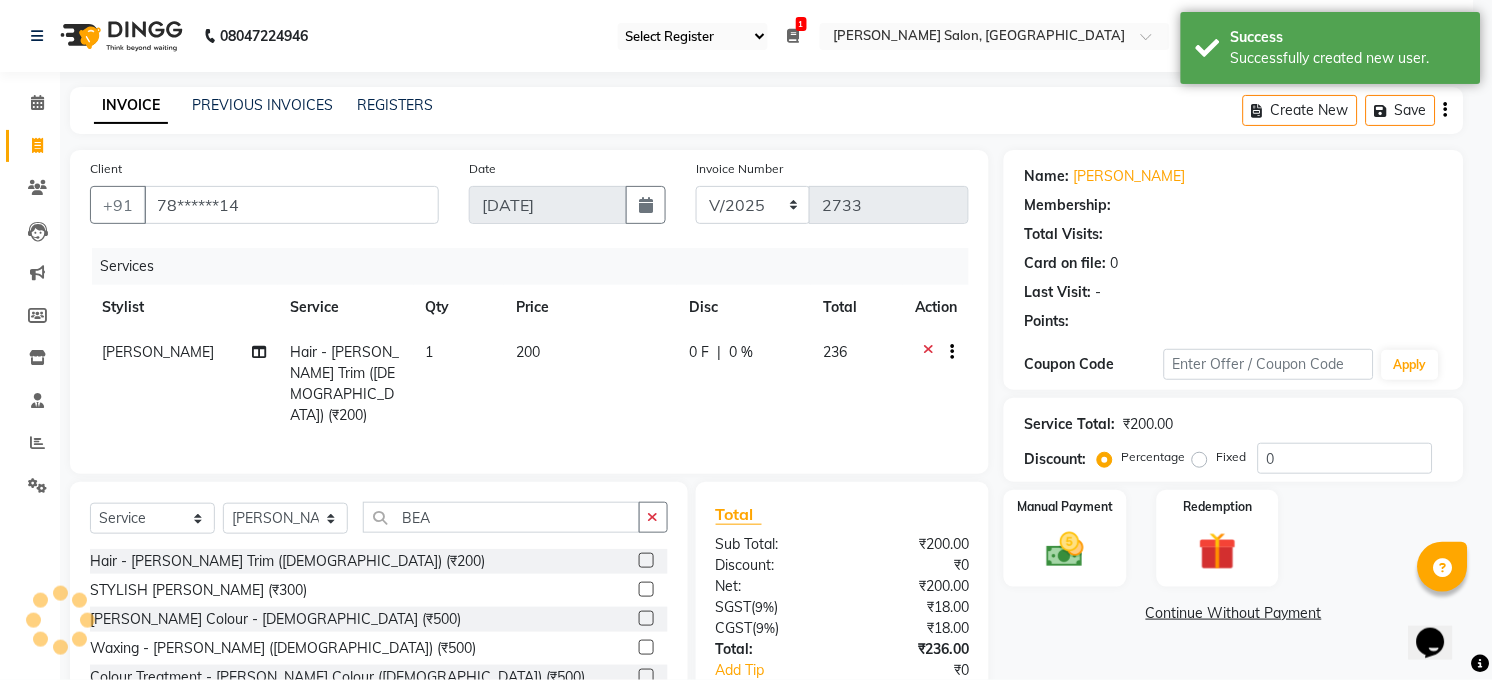 select on "1: Object" 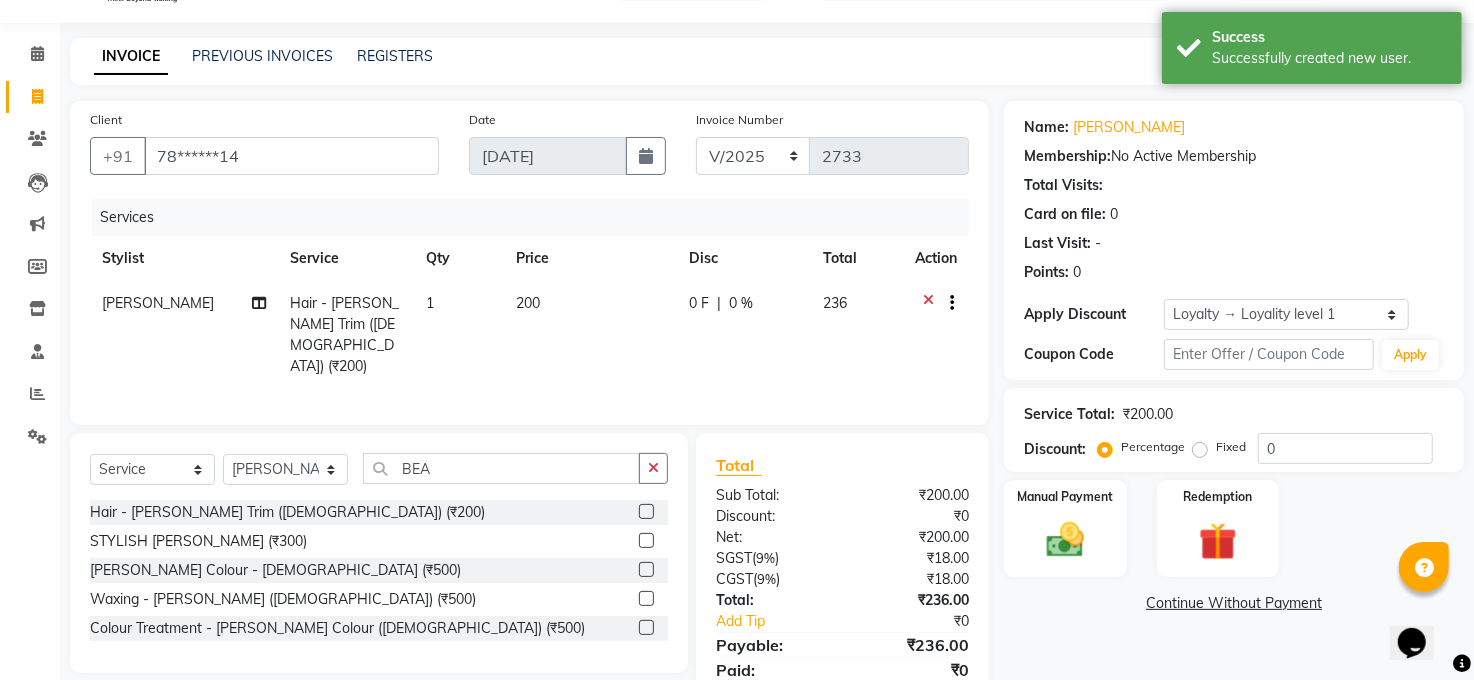 scroll, scrollTop: 119, scrollLeft: 0, axis: vertical 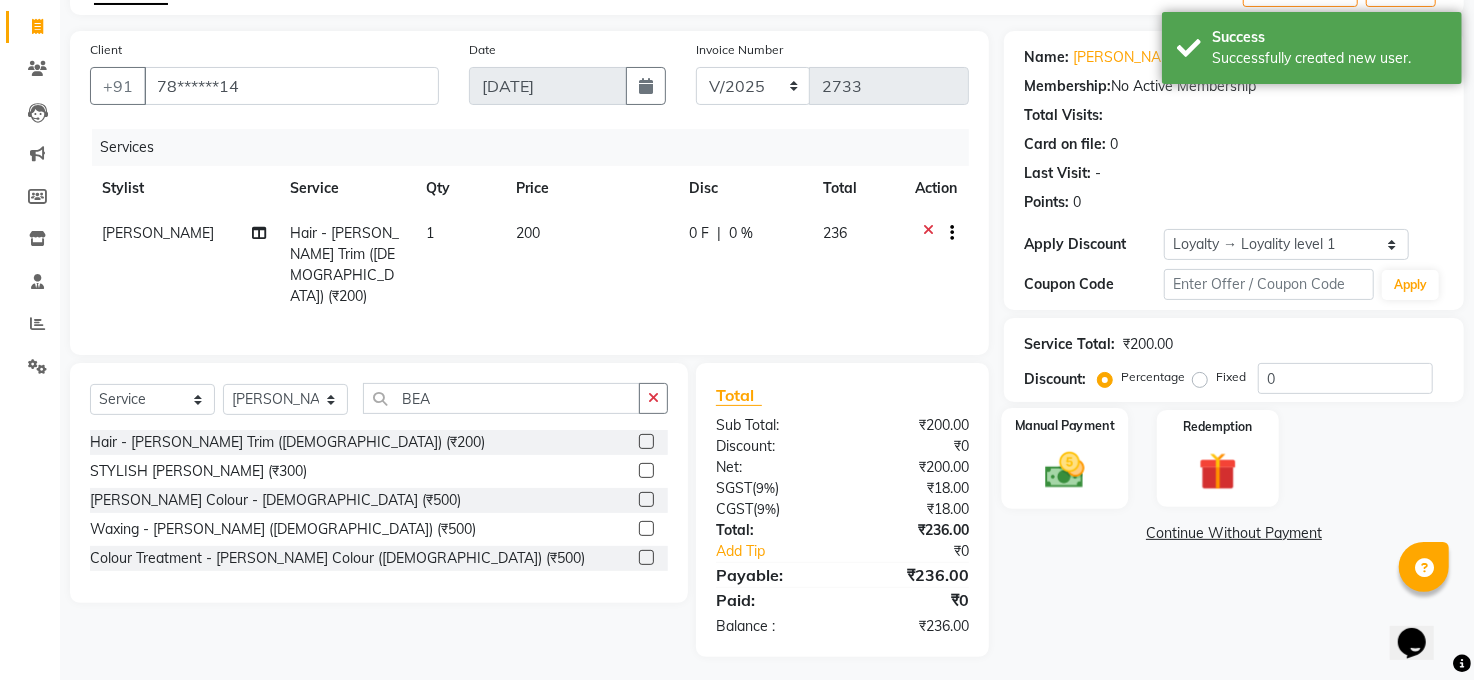 click 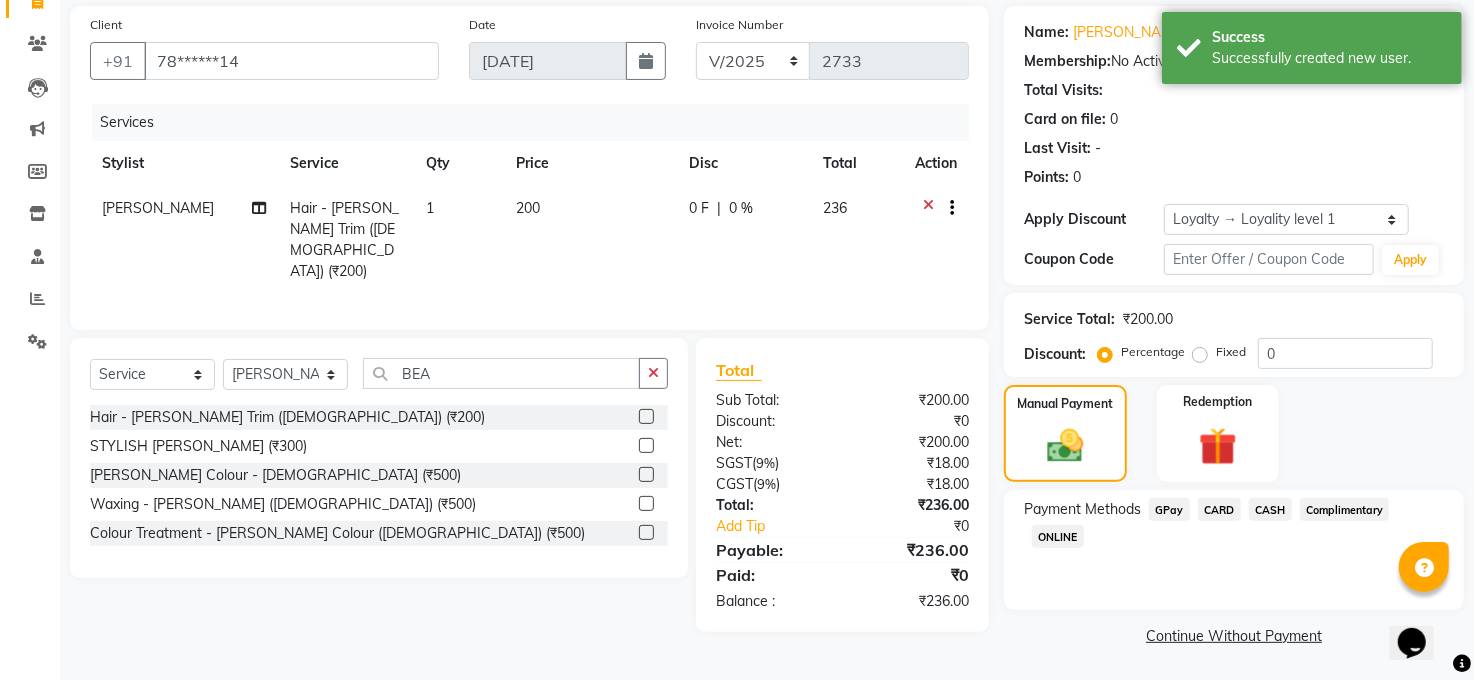 click on "CASH" 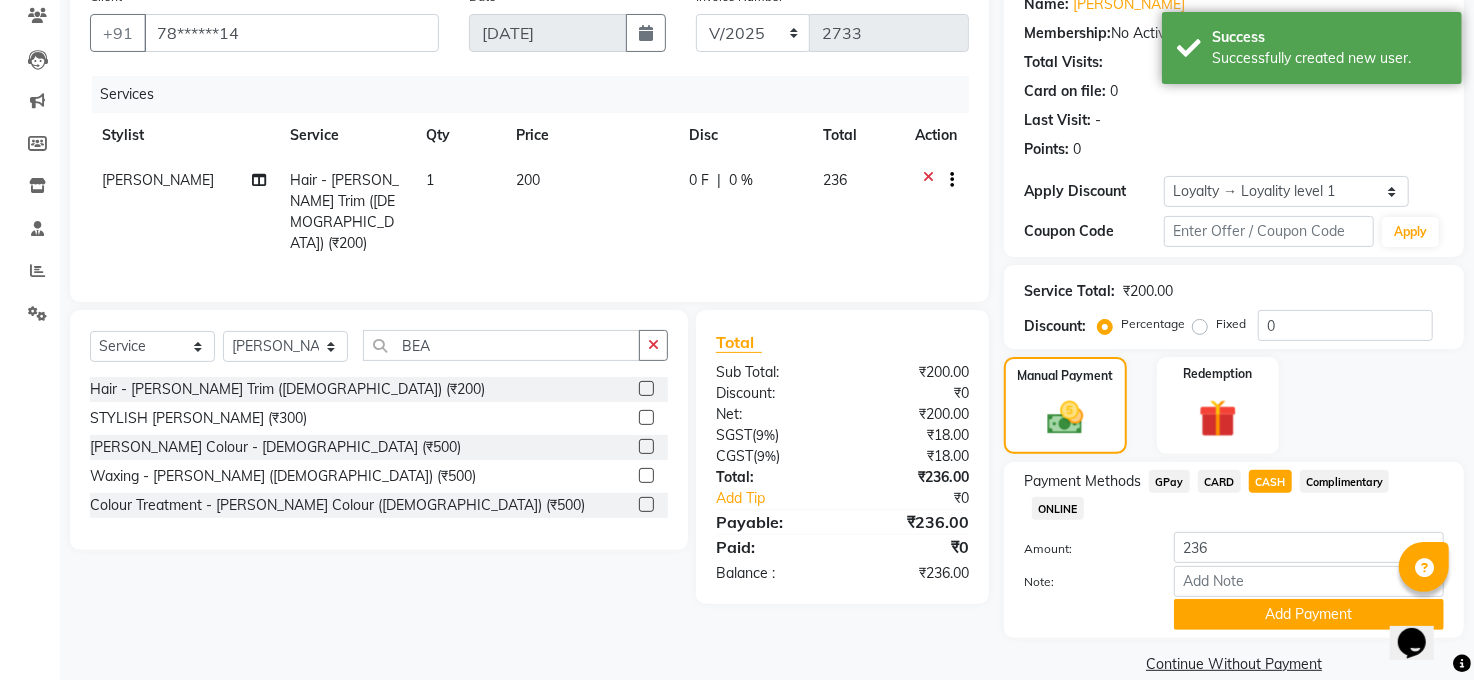 scroll, scrollTop: 201, scrollLeft: 0, axis: vertical 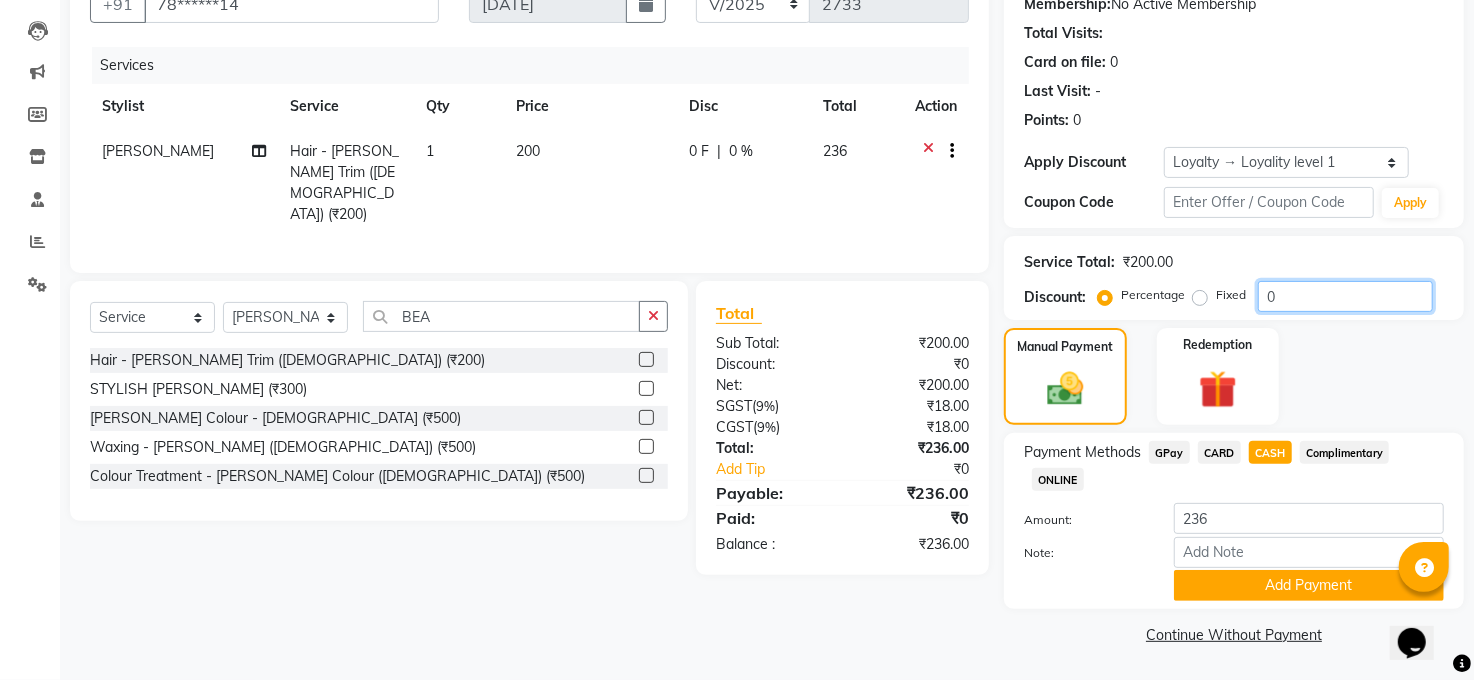 click on "0" 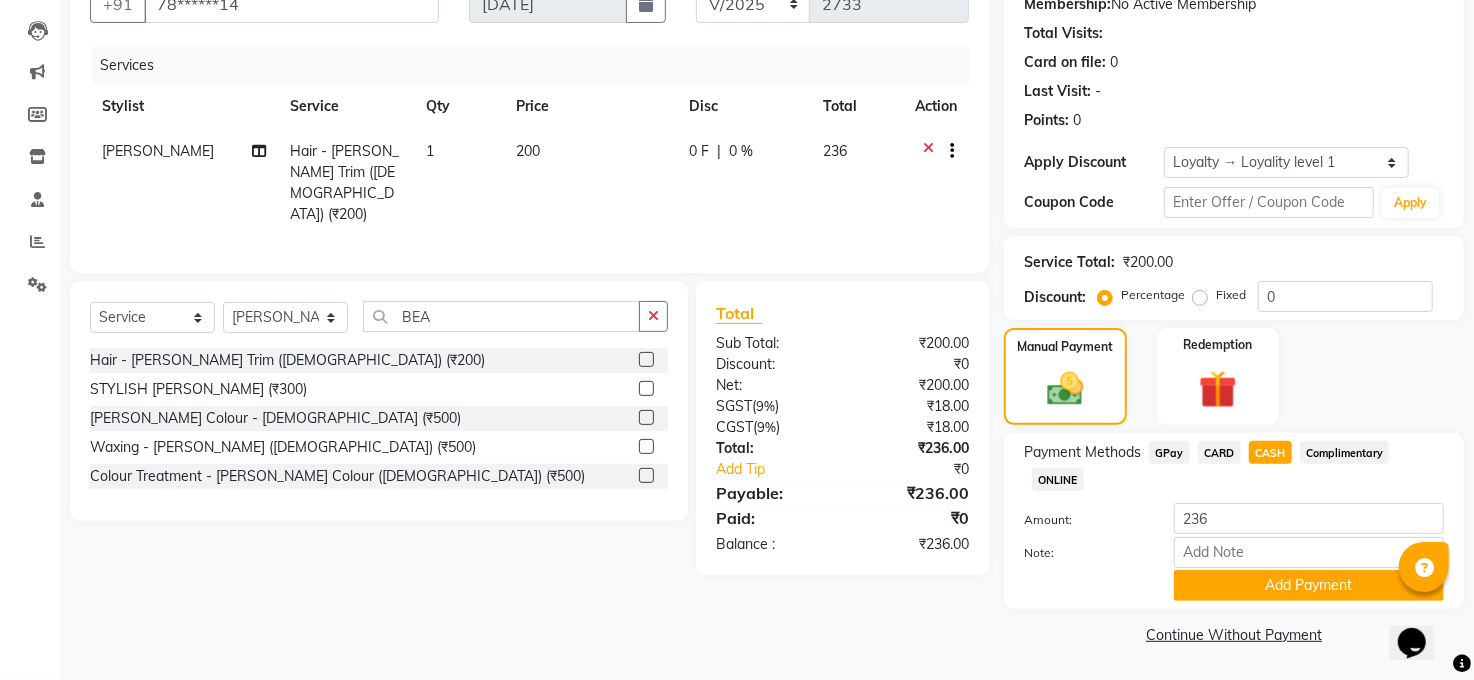 click on "Fixed" 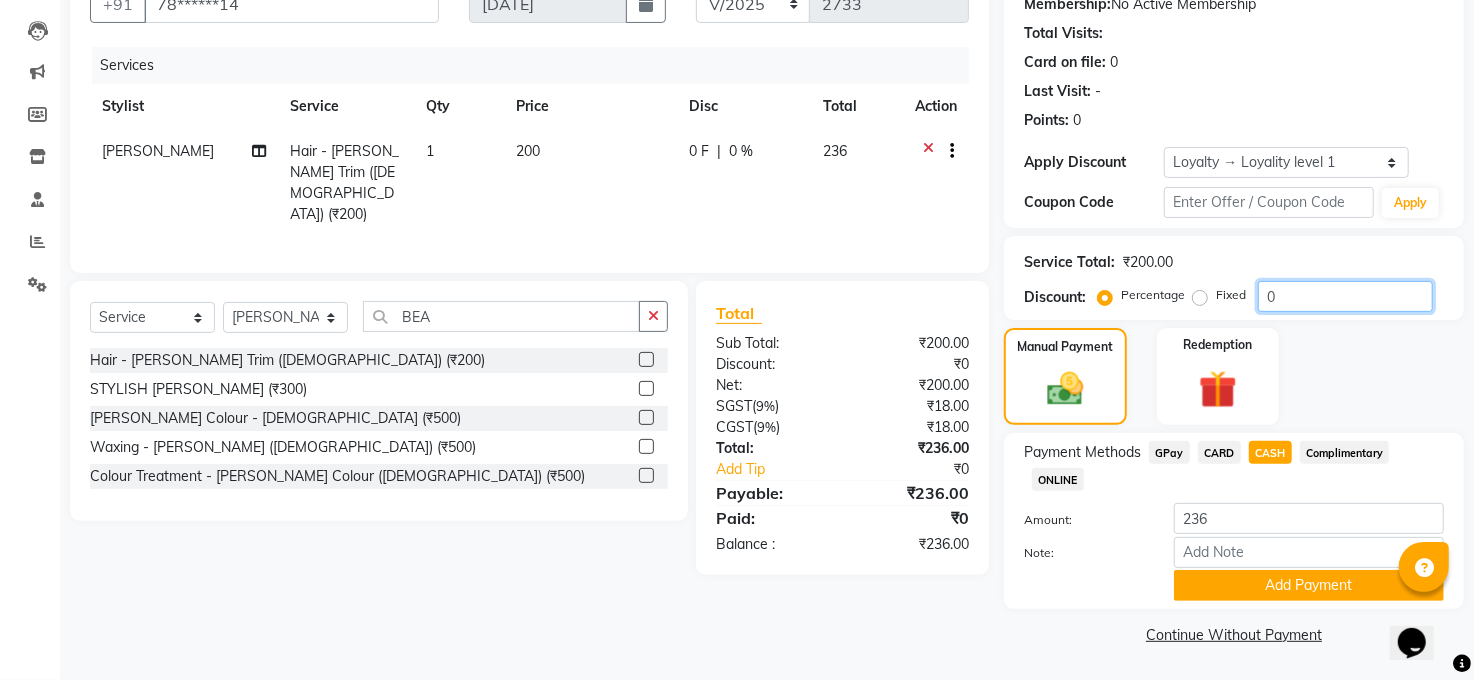 click on "0" 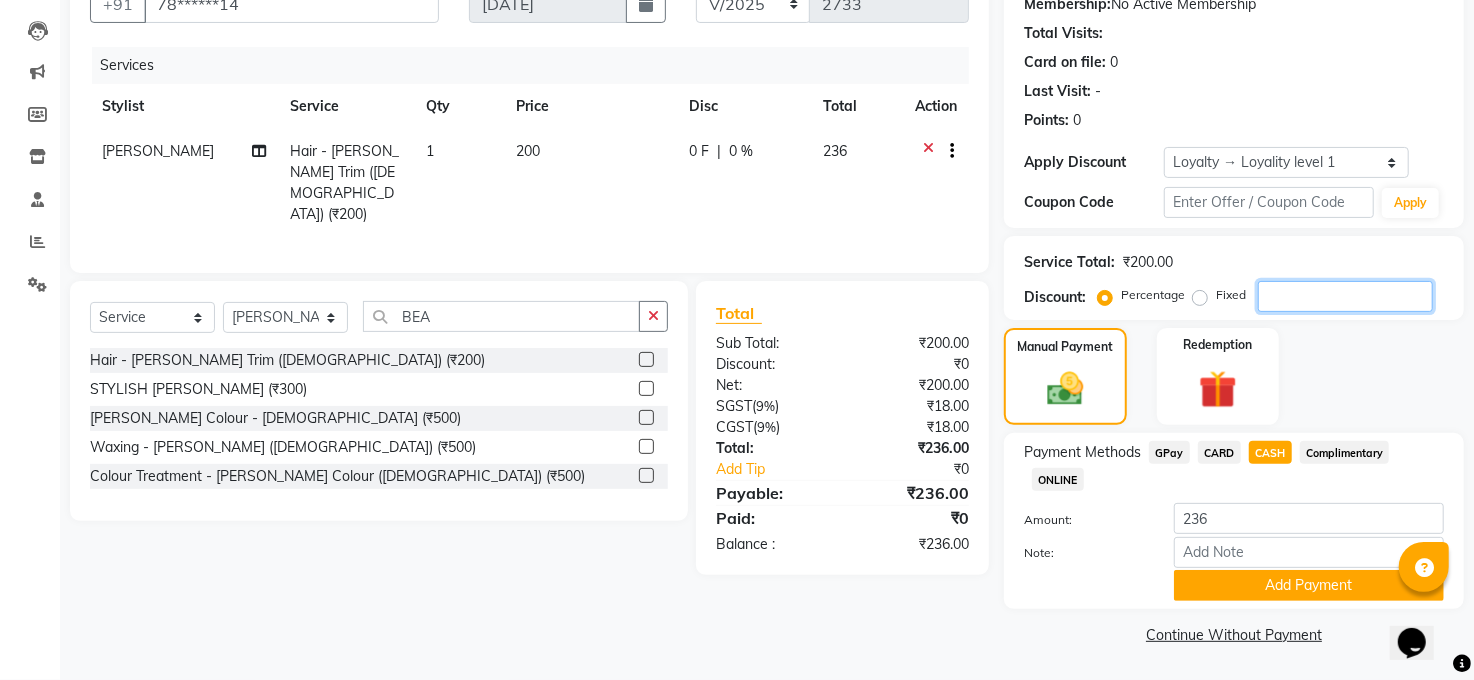 type 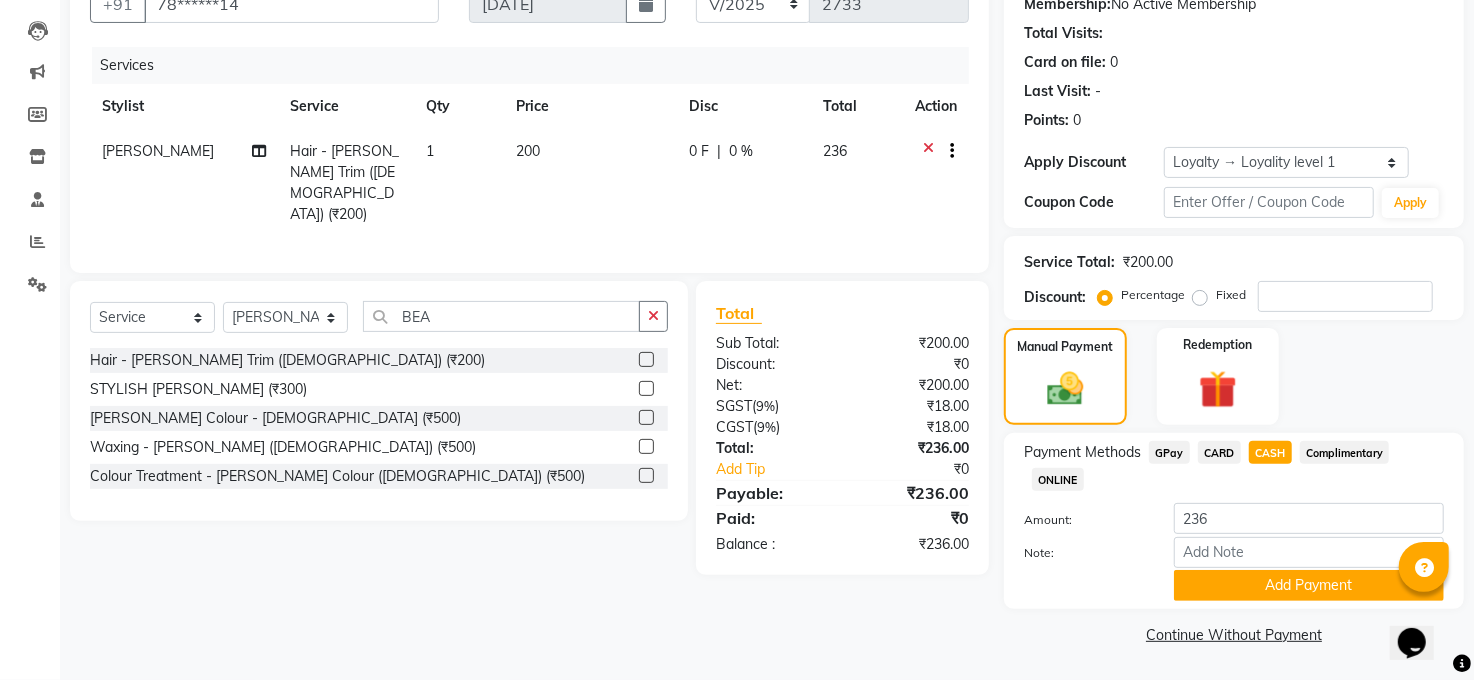 click on "Fixed" 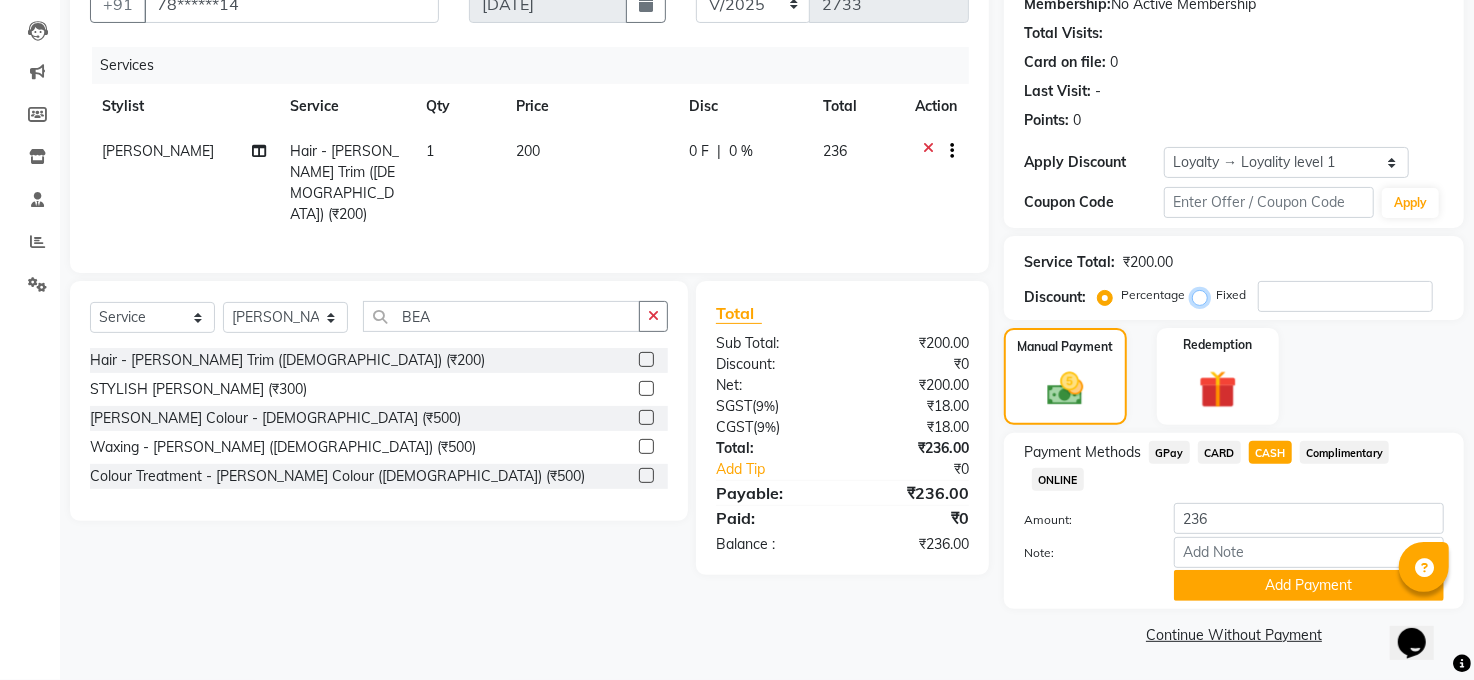click on "Fixed" at bounding box center (1204, 295) 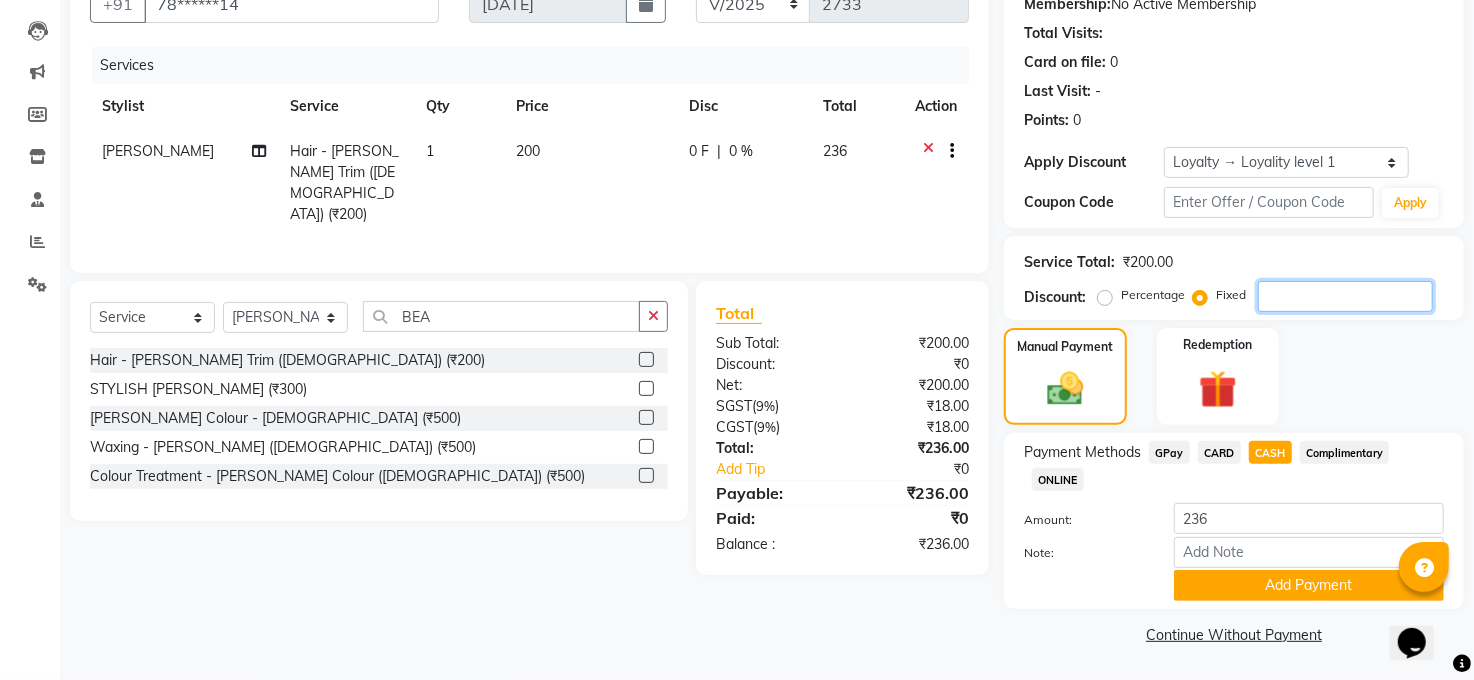 click 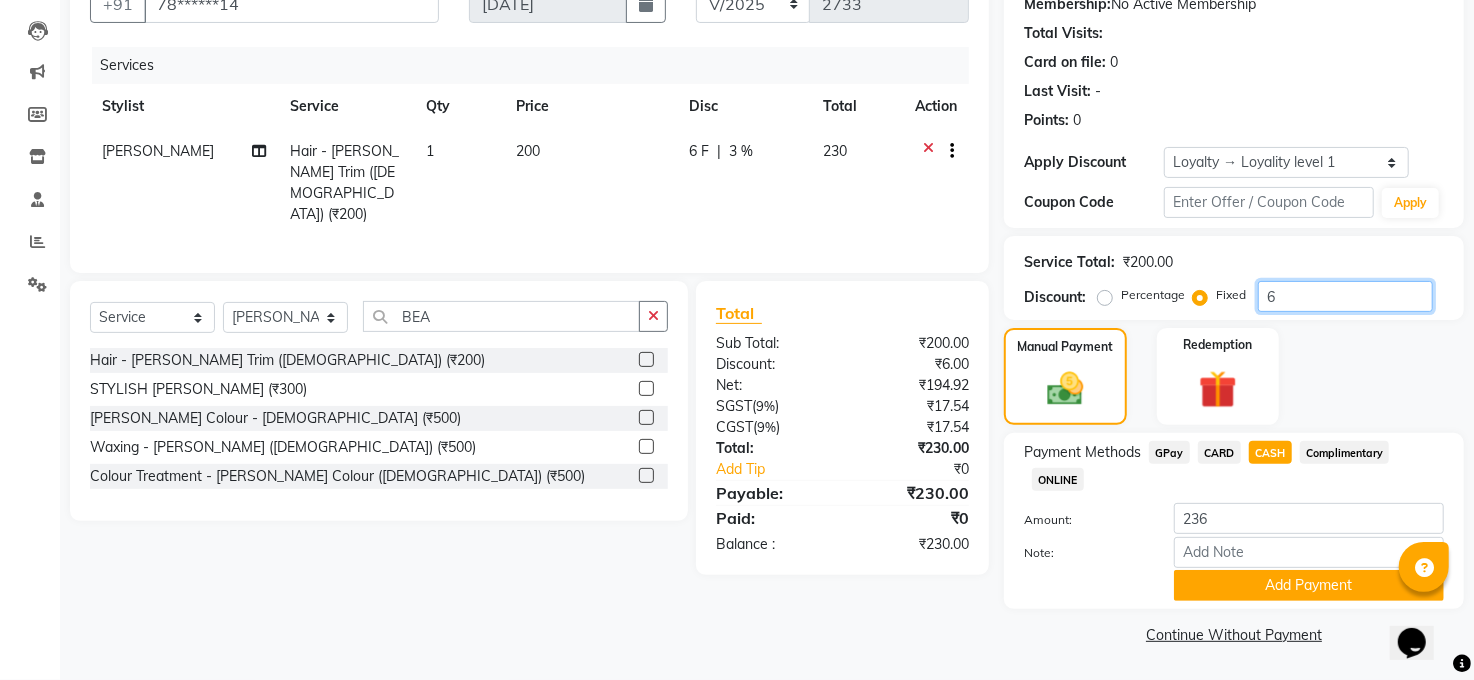 type on "6" 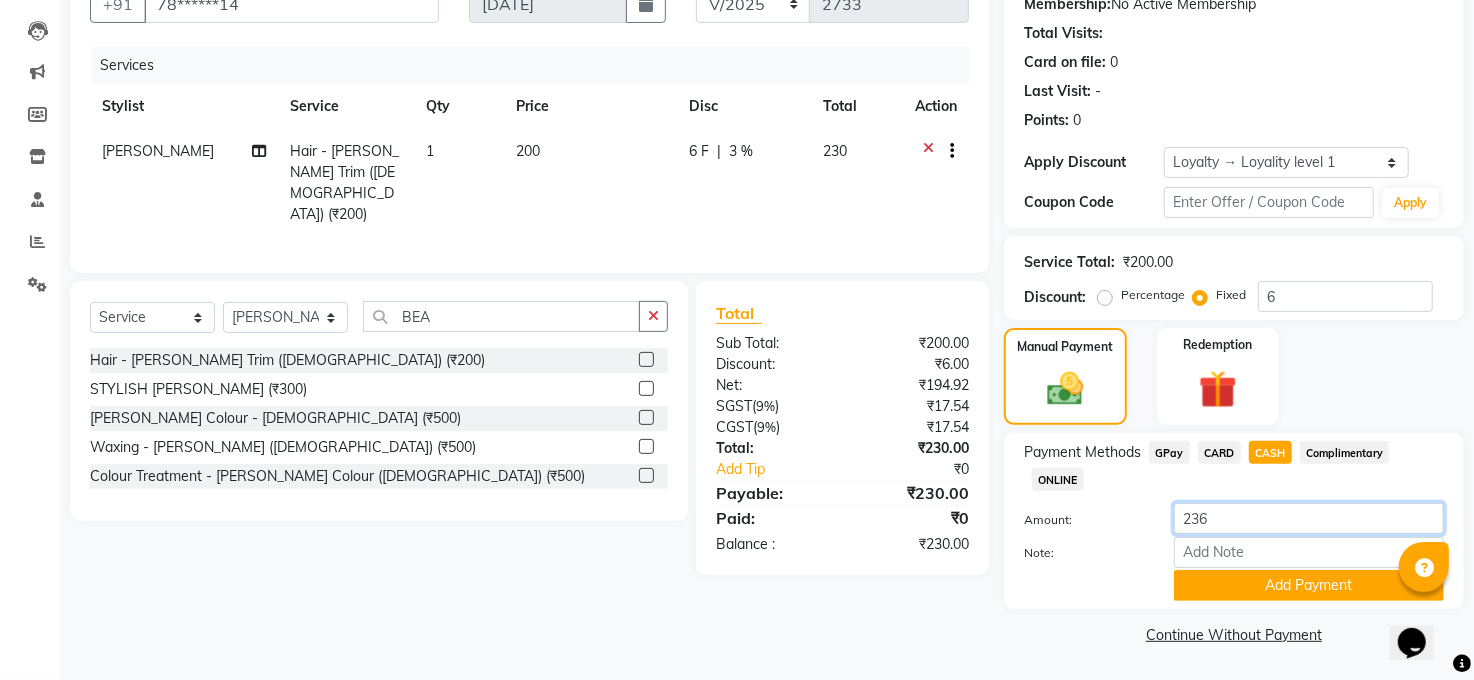 click on "236" 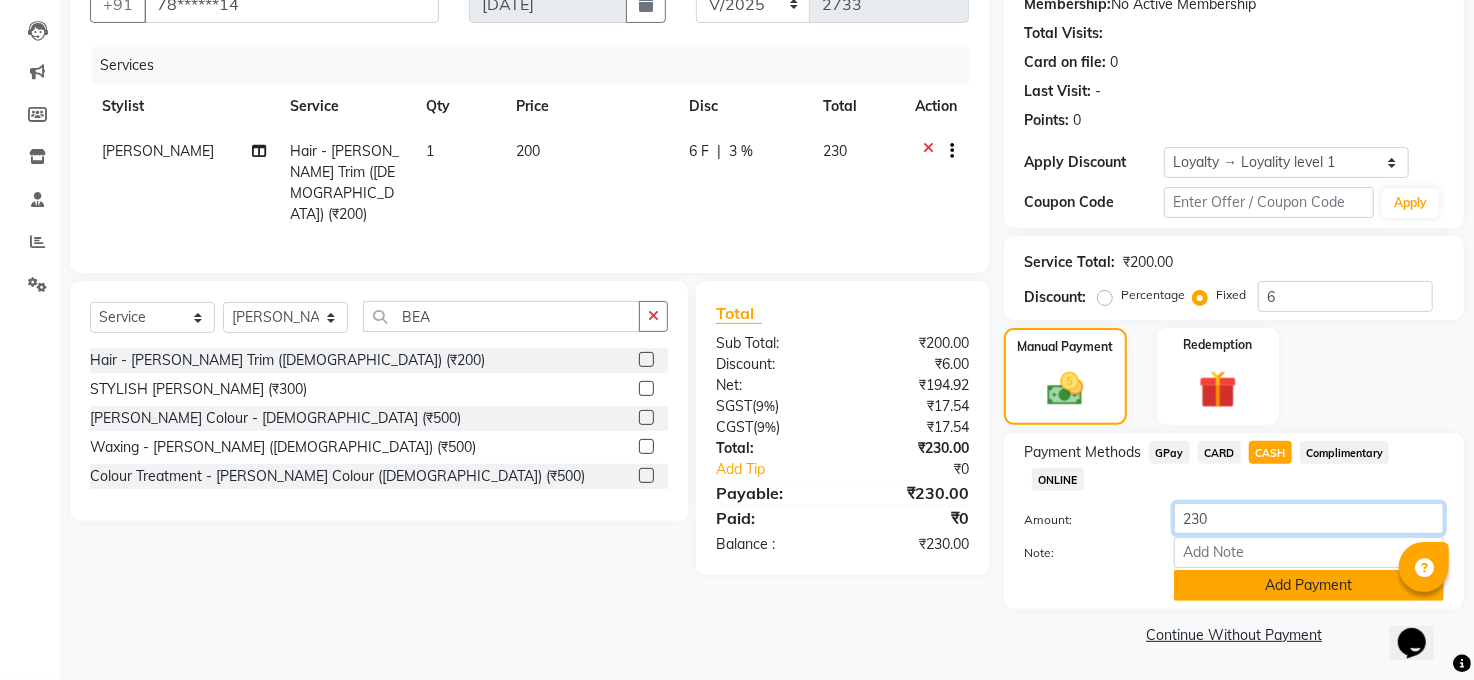 type on "230" 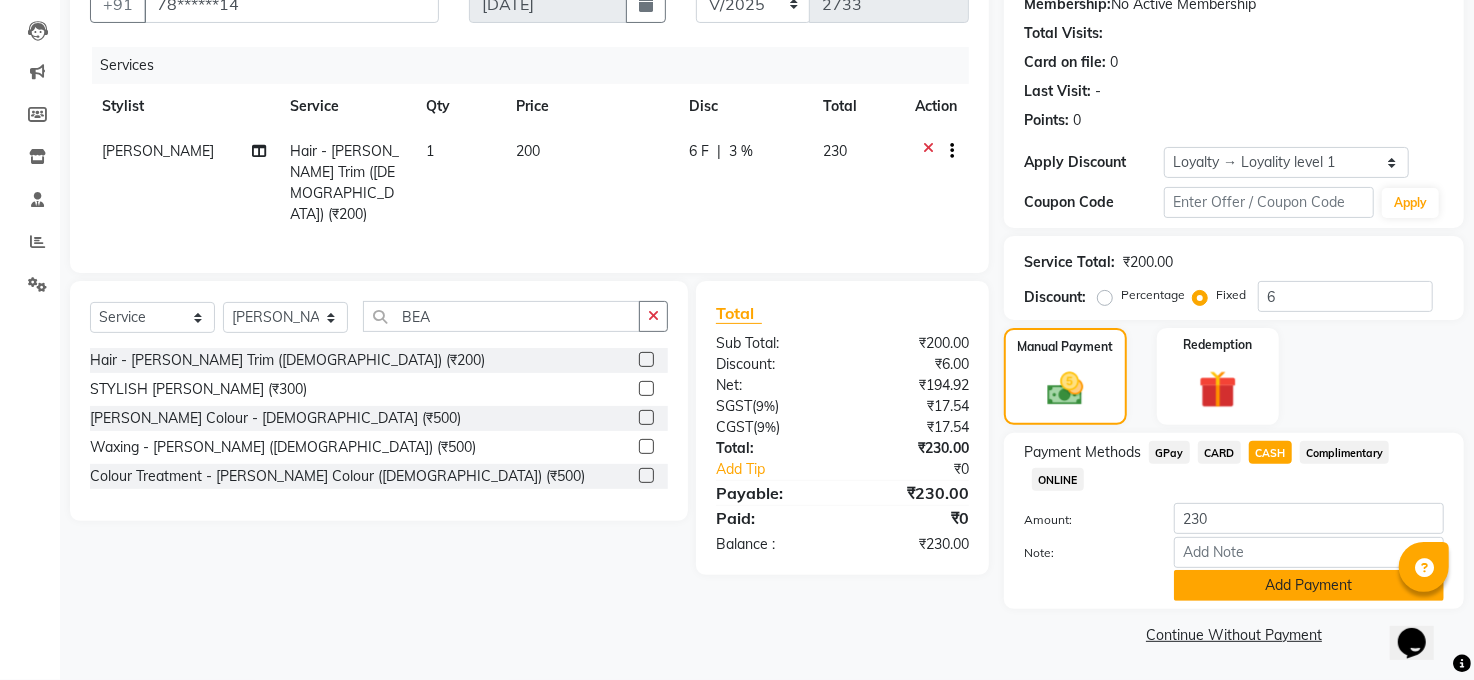click on "Add Payment" 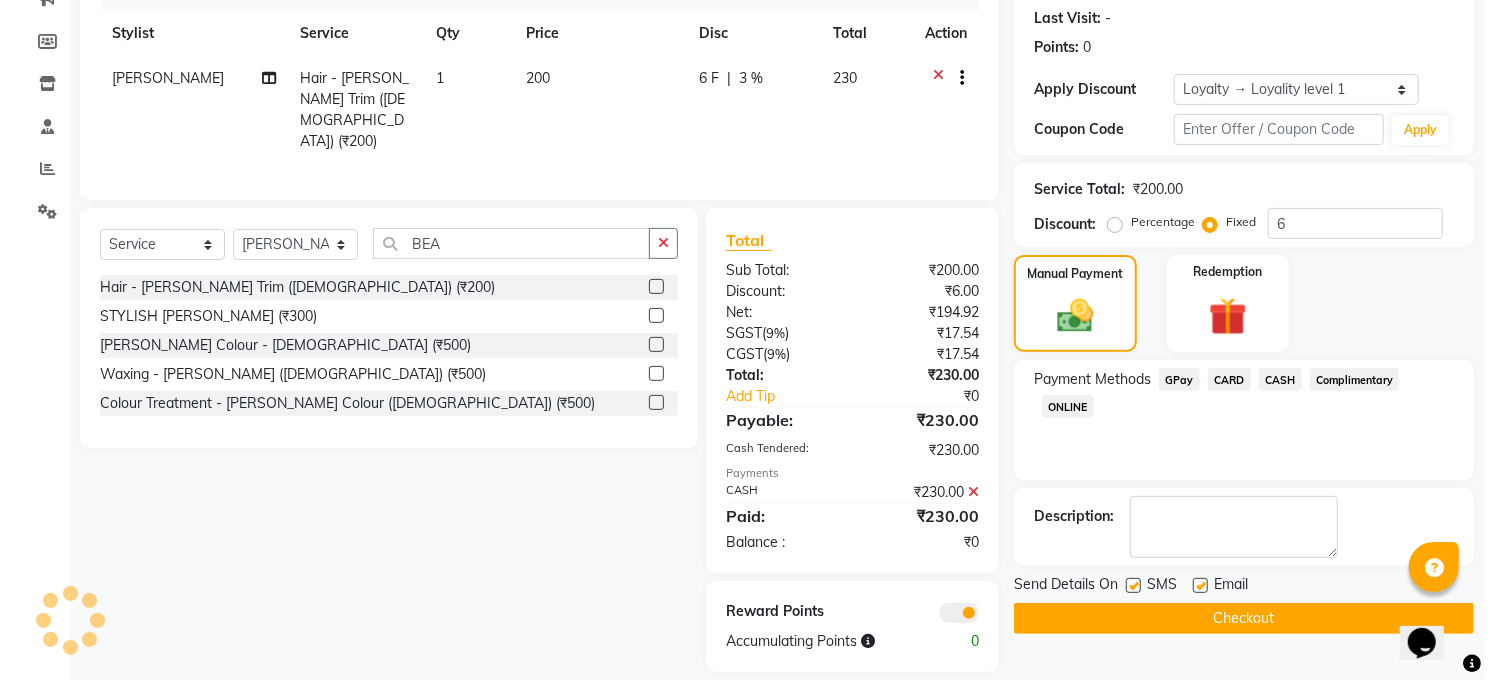 scroll, scrollTop: 289, scrollLeft: 0, axis: vertical 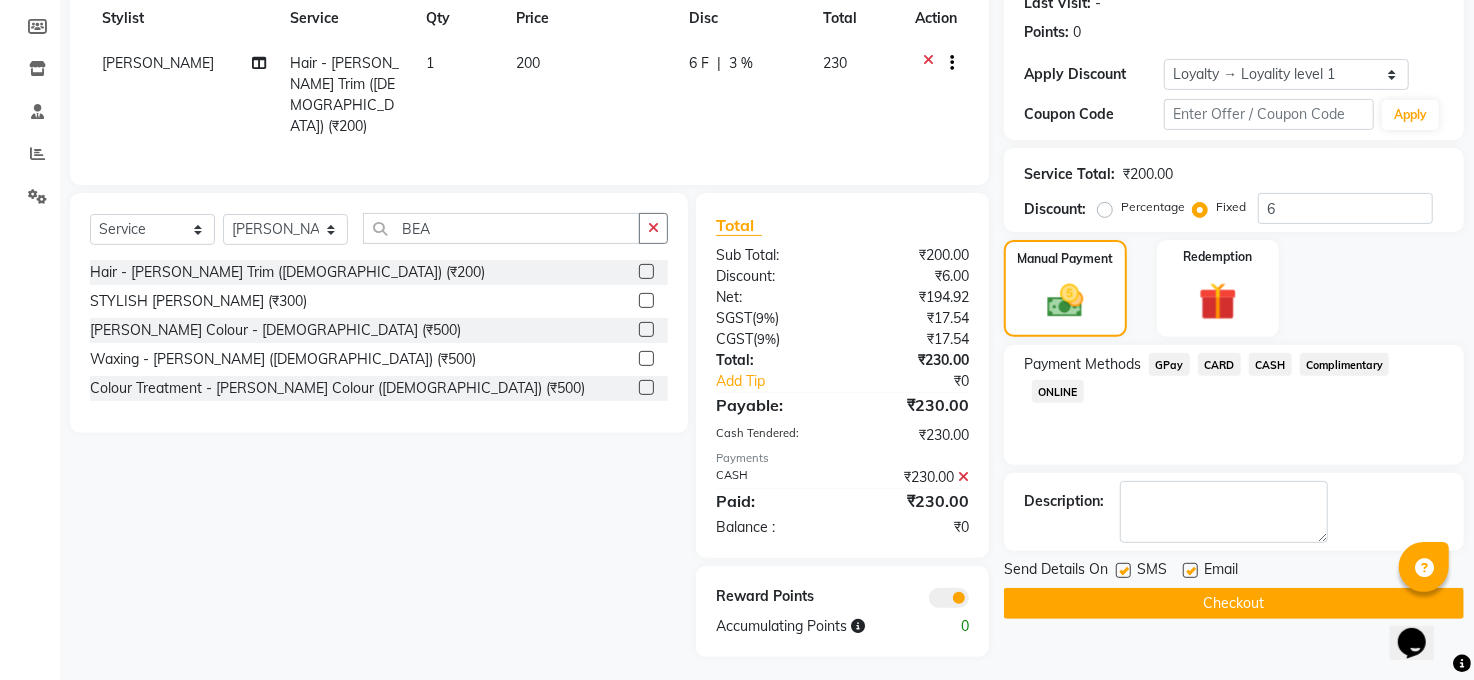 click 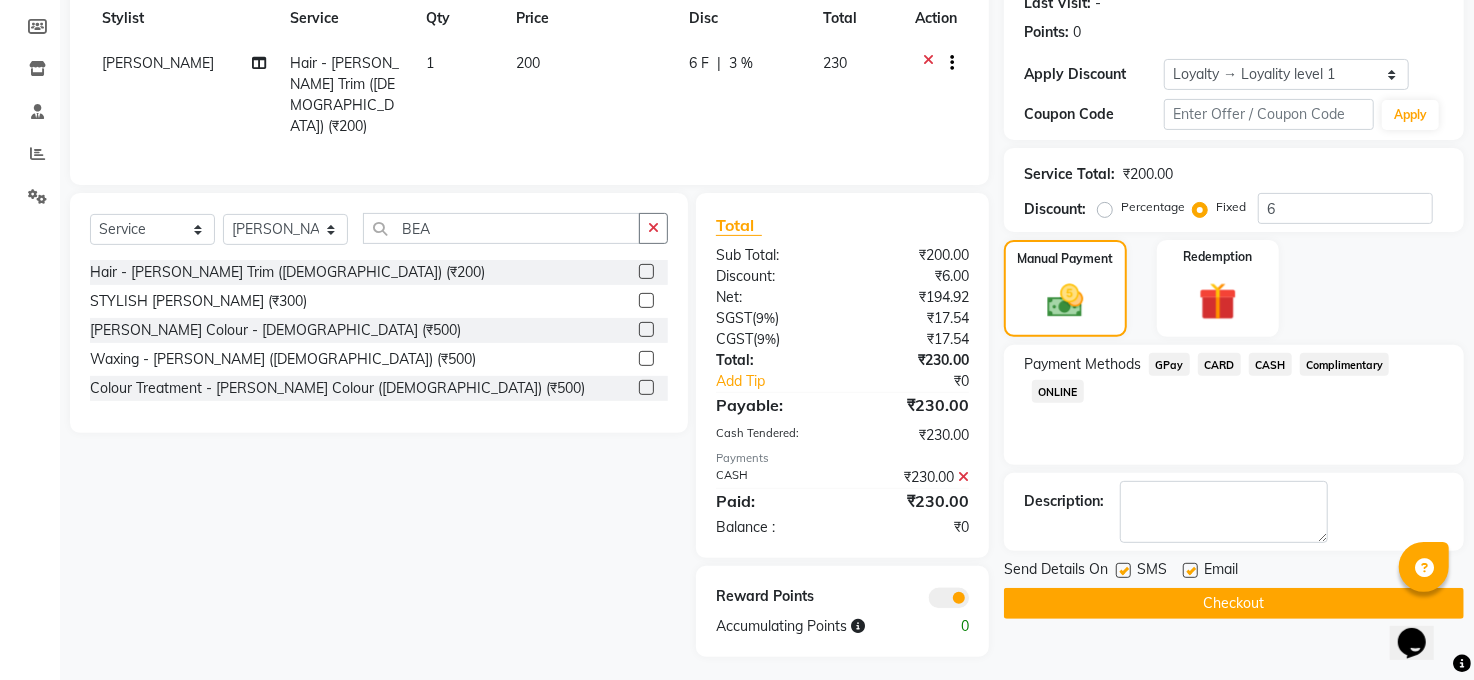 click 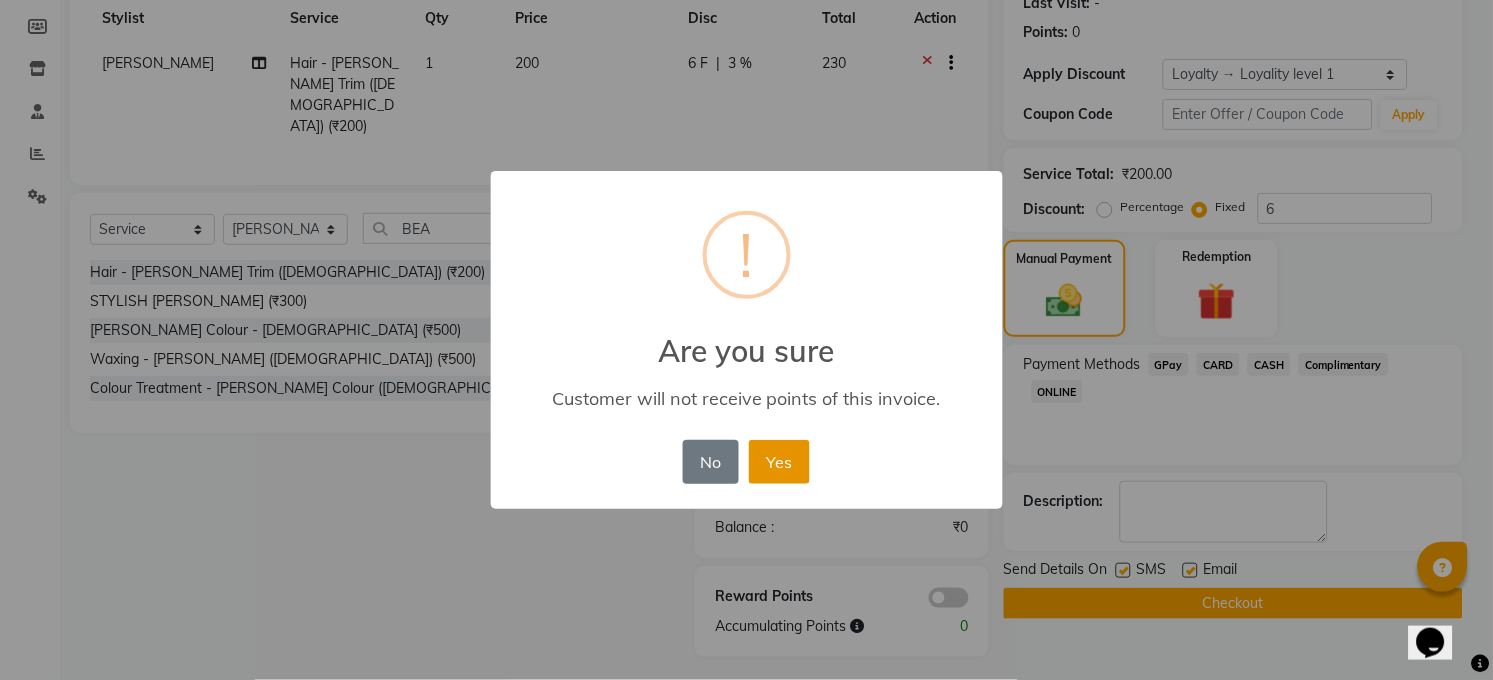 click on "Yes" at bounding box center [779, 462] 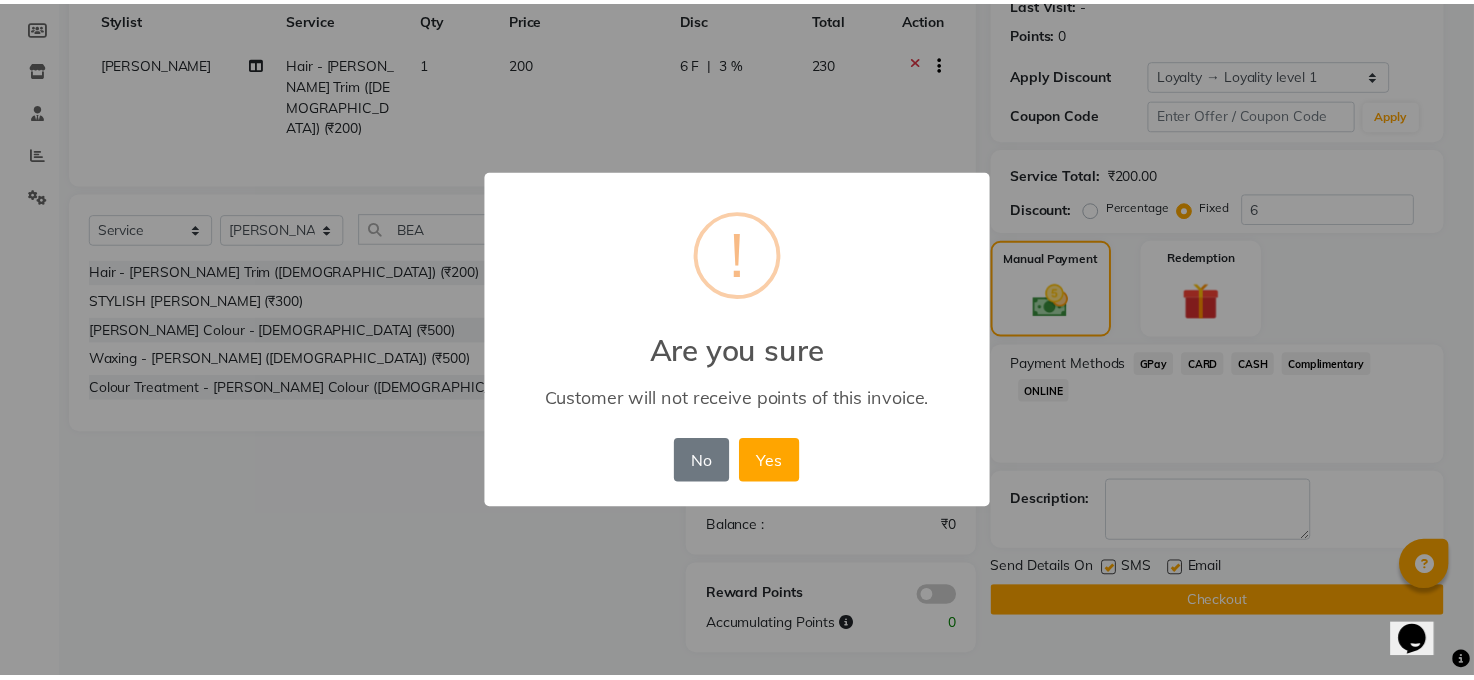 scroll, scrollTop: 260, scrollLeft: 0, axis: vertical 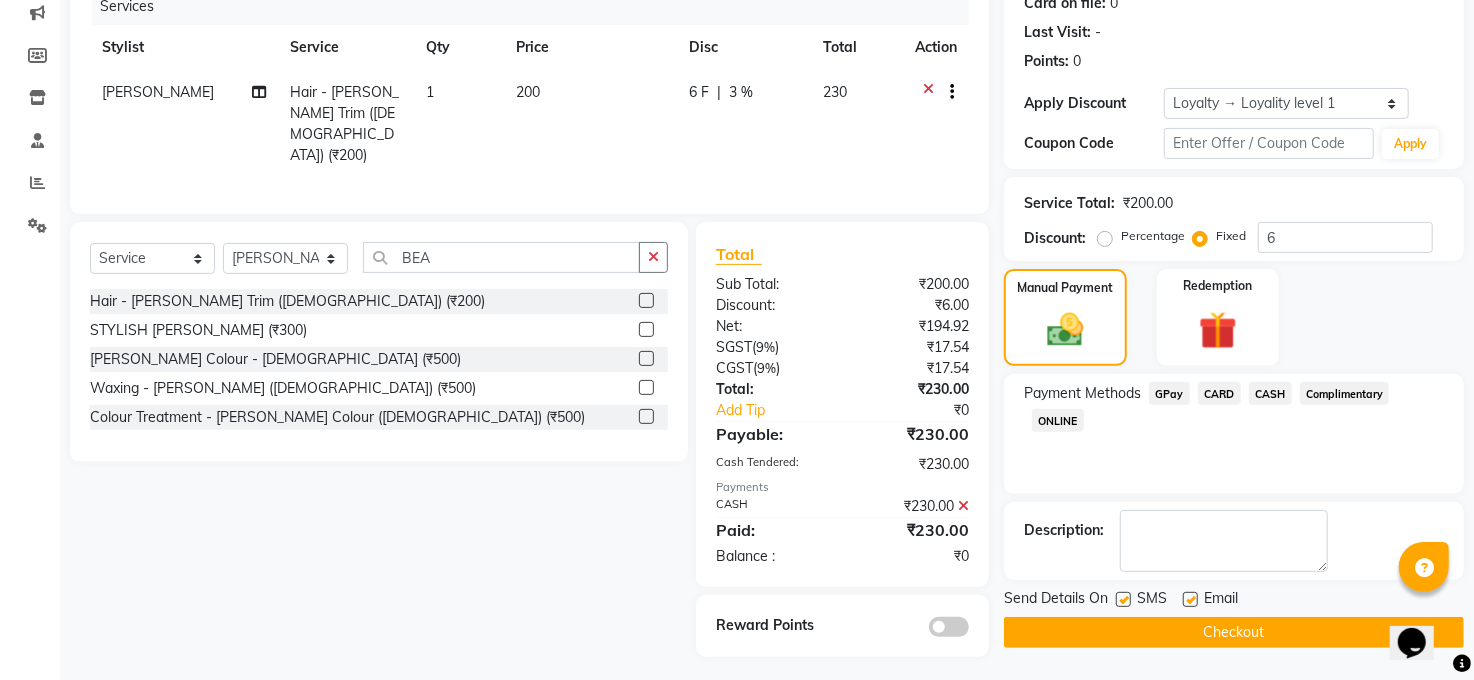 drag, startPoint x: 1095, startPoint y: 637, endPoint x: 1104, endPoint y: 623, distance: 16.643316 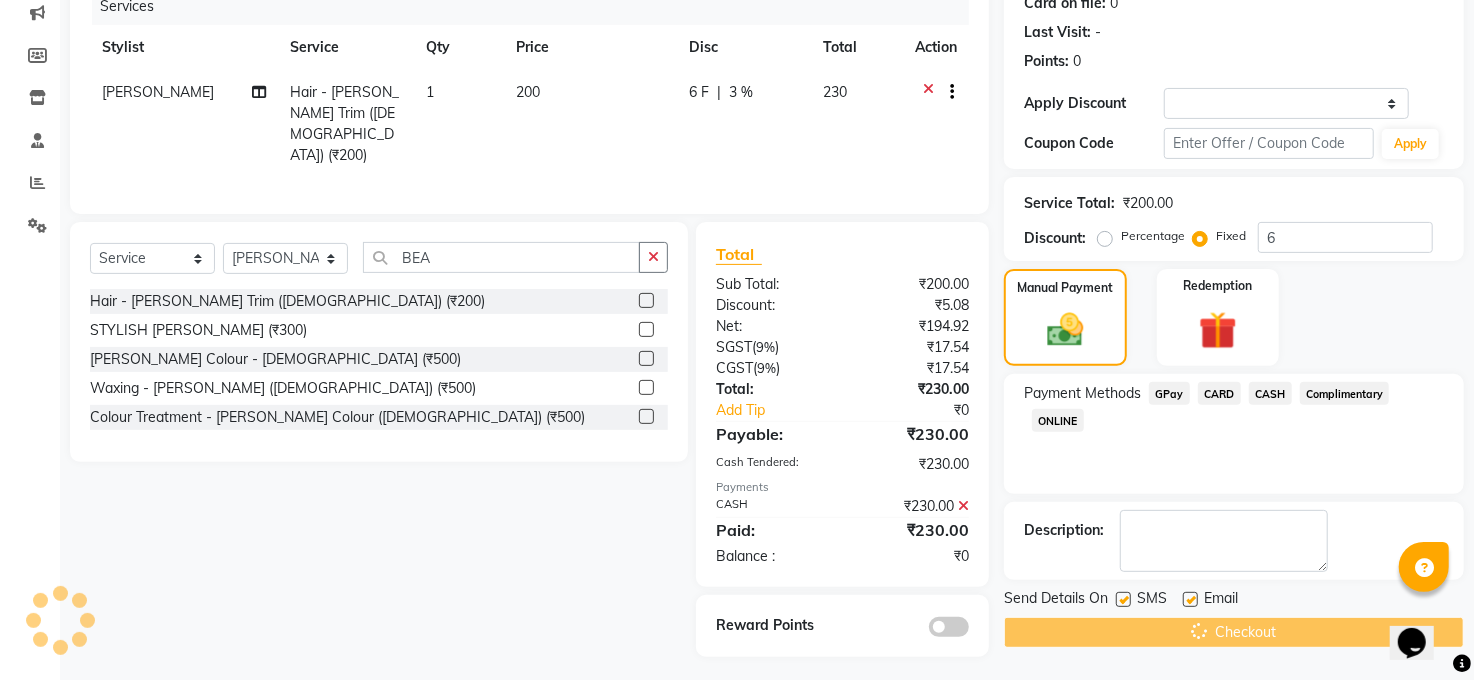 scroll, scrollTop: 0, scrollLeft: 0, axis: both 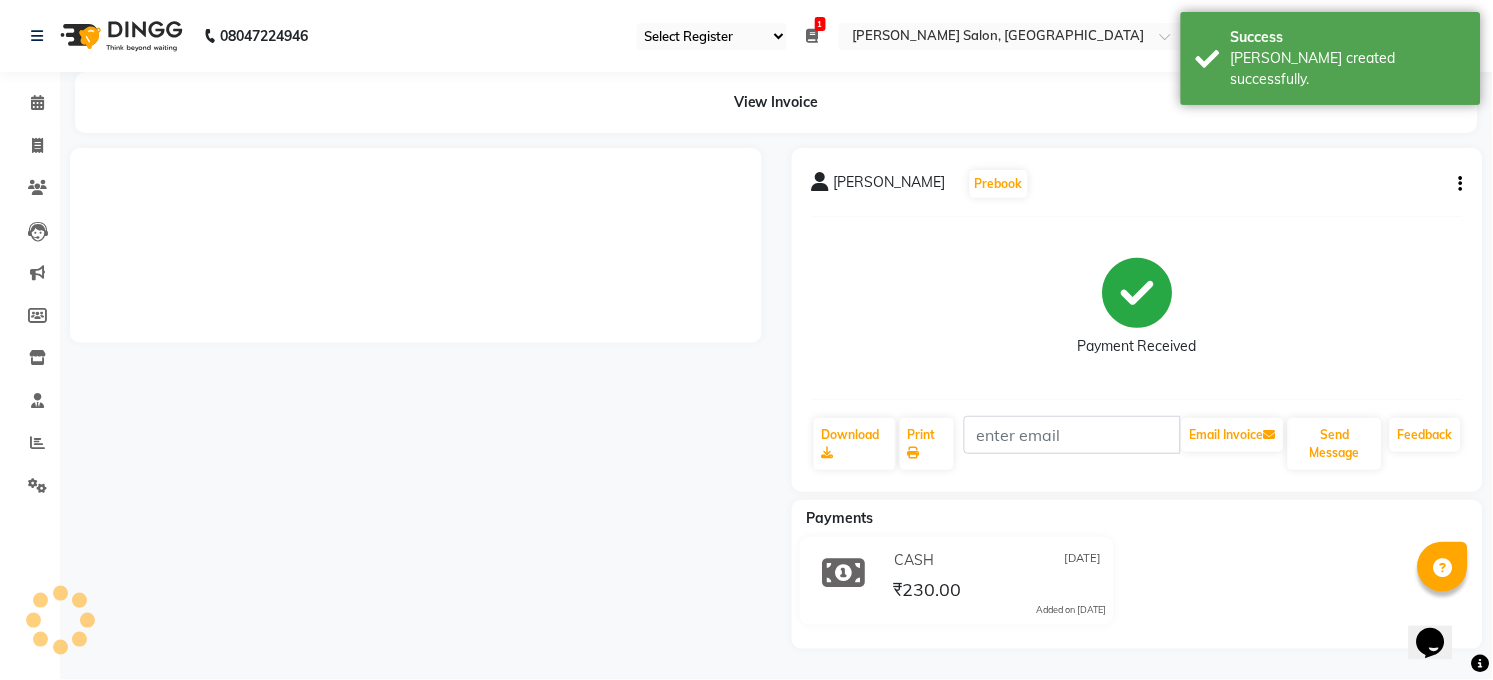 click on "Send Message" 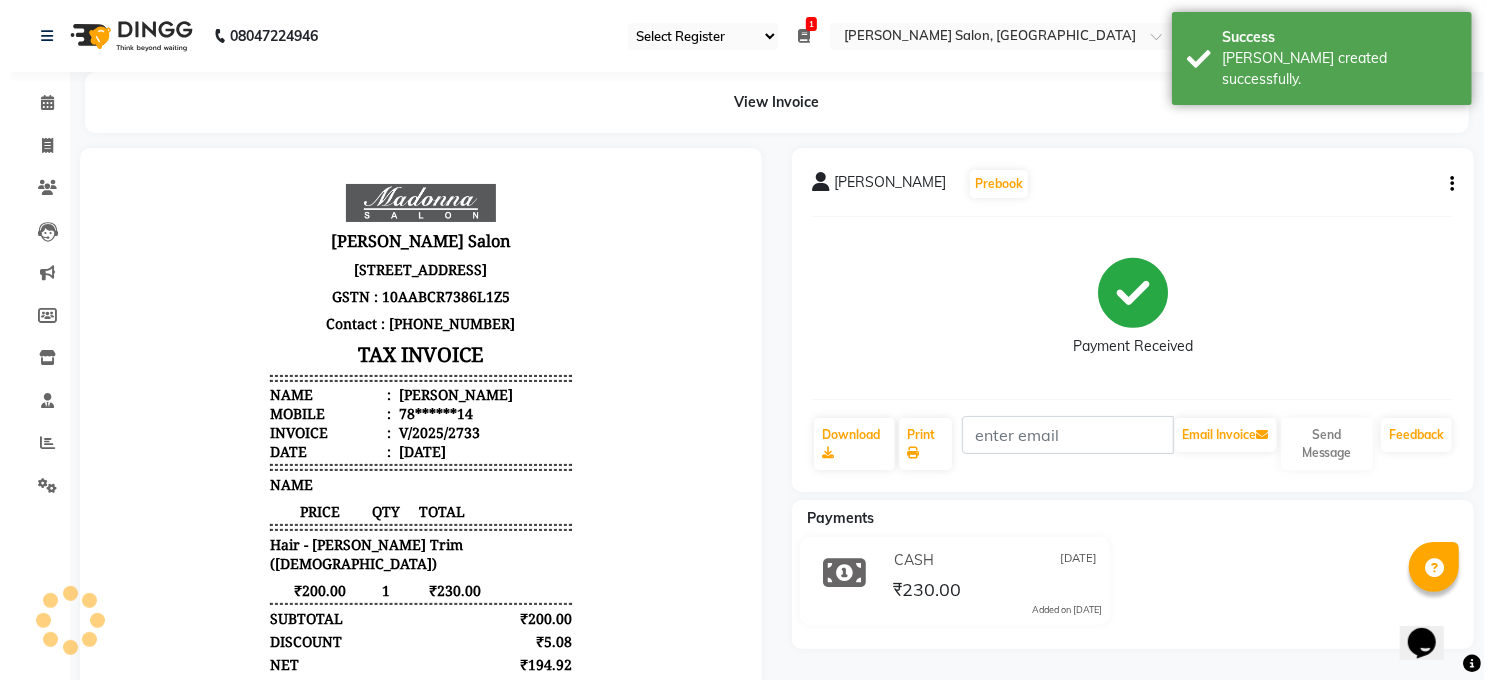 scroll, scrollTop: 0, scrollLeft: 0, axis: both 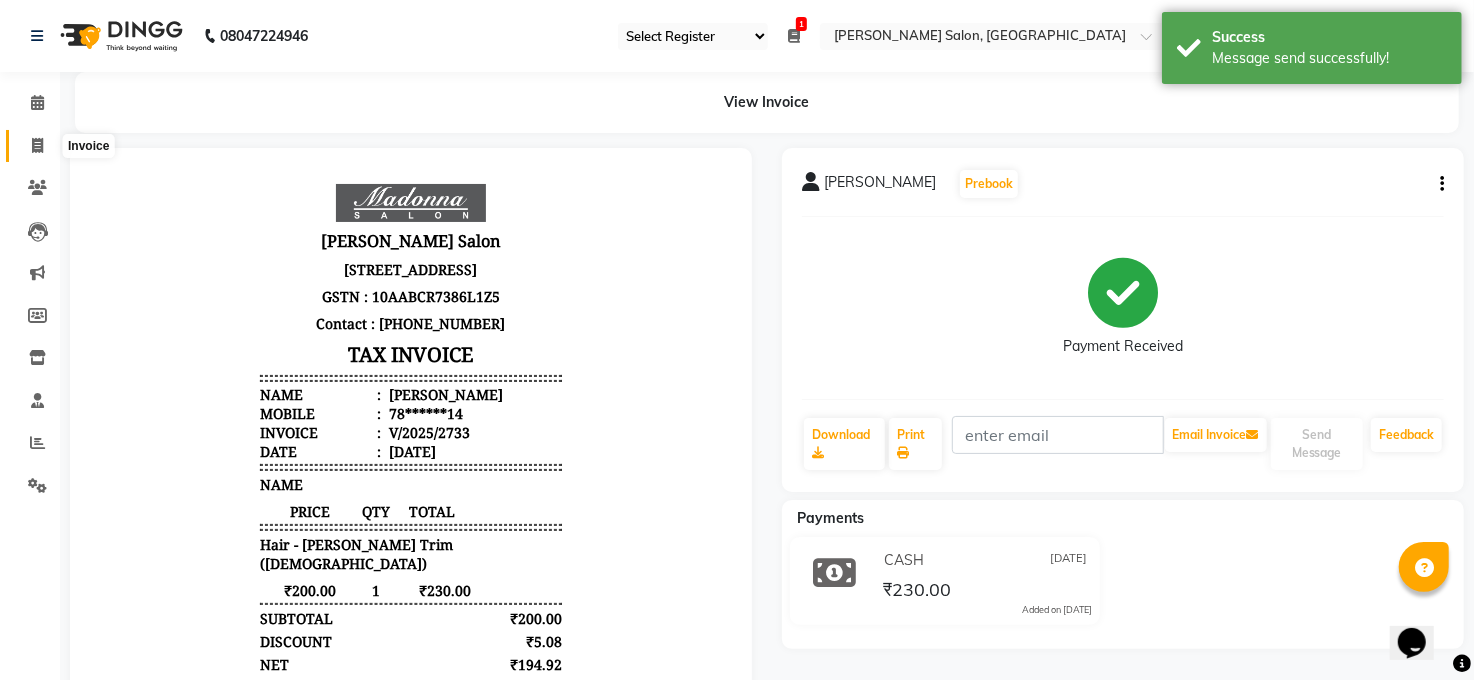 click 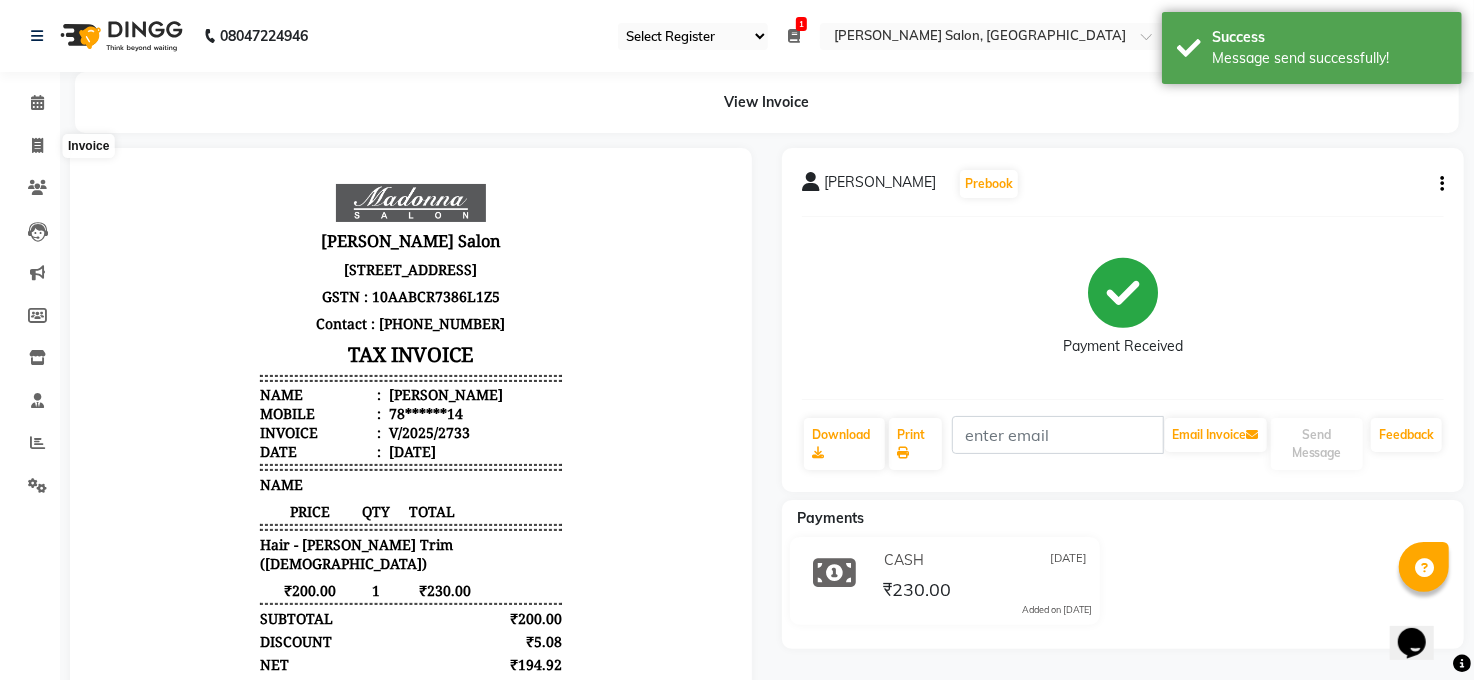 select on "service" 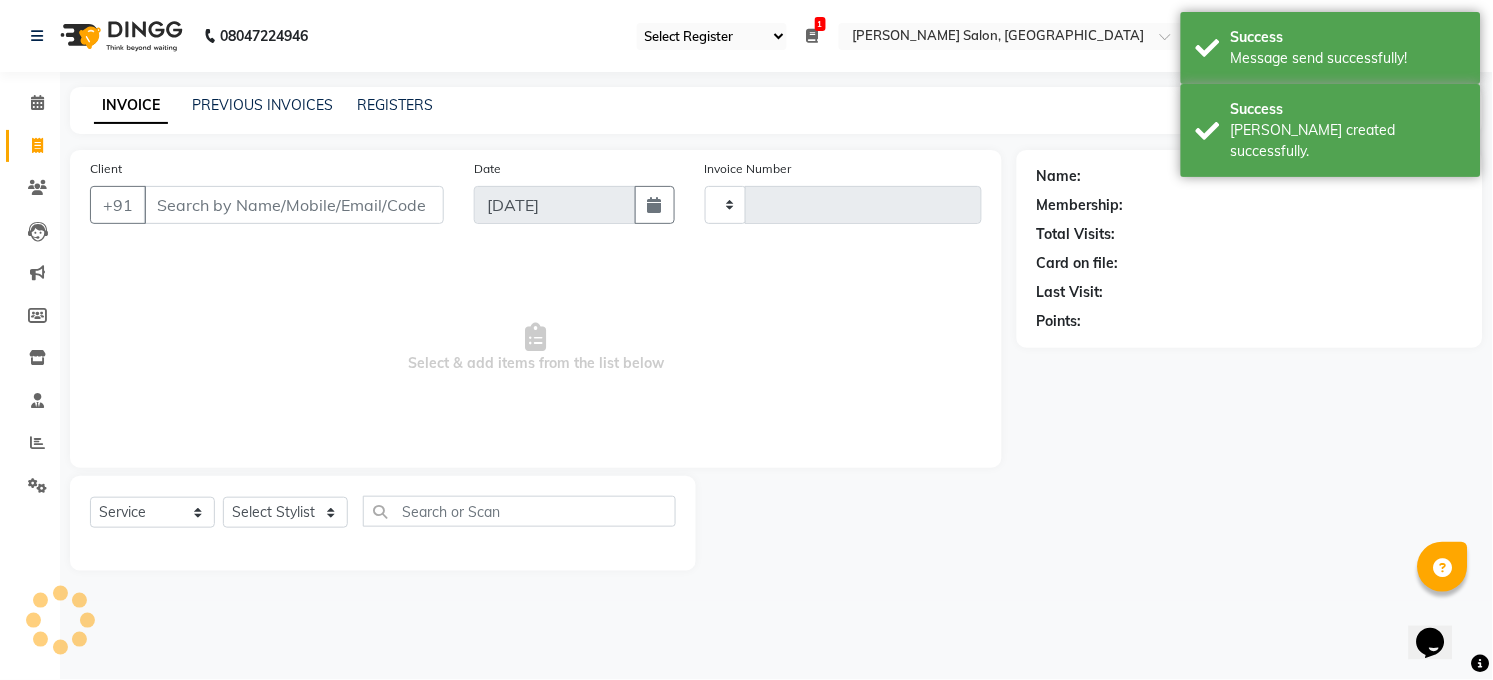 type on "2734" 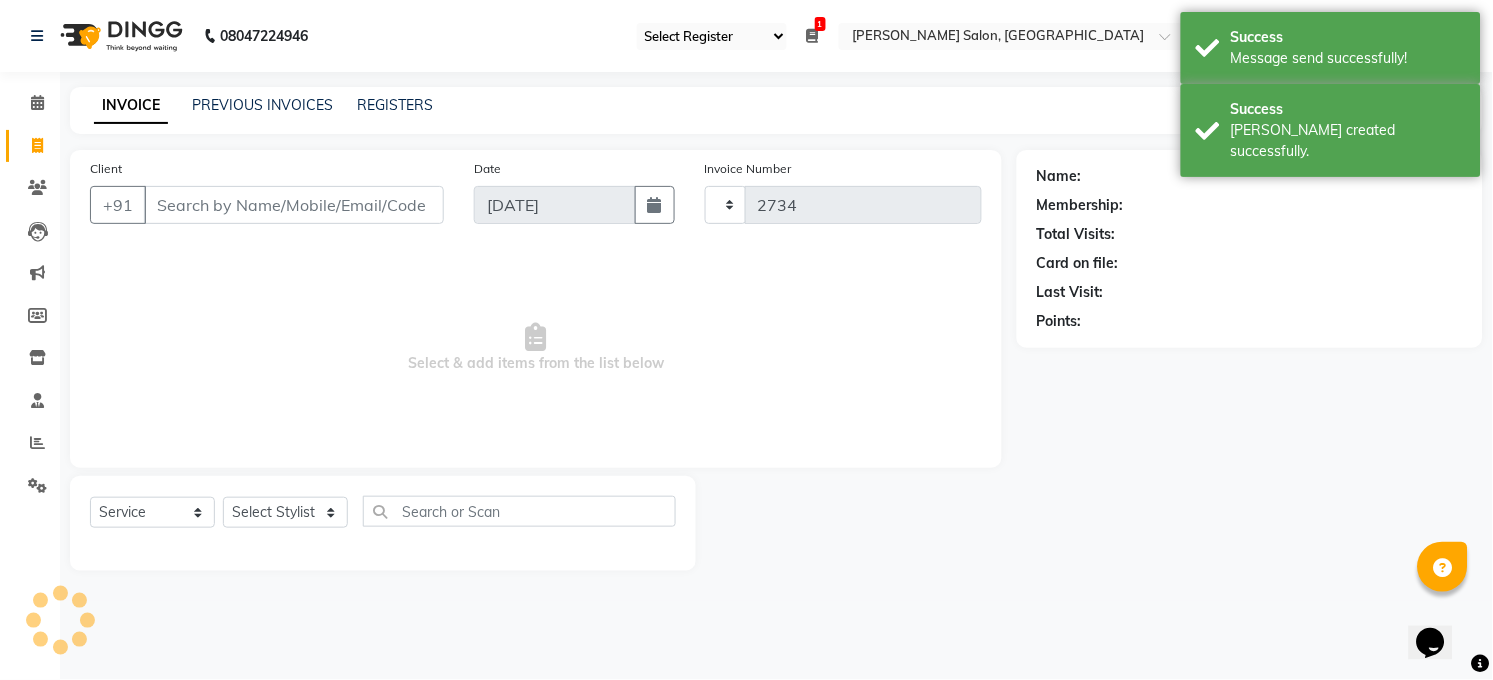 select on "5748" 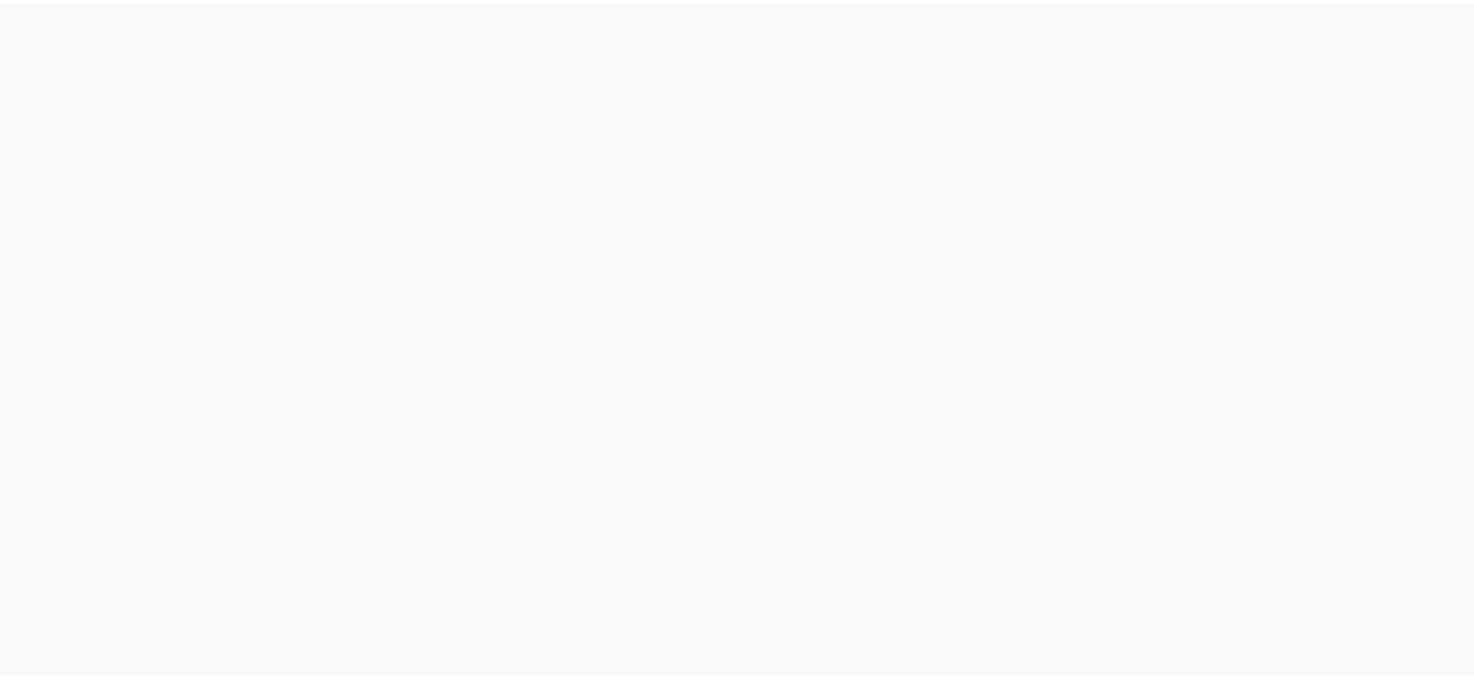 scroll, scrollTop: 0, scrollLeft: 0, axis: both 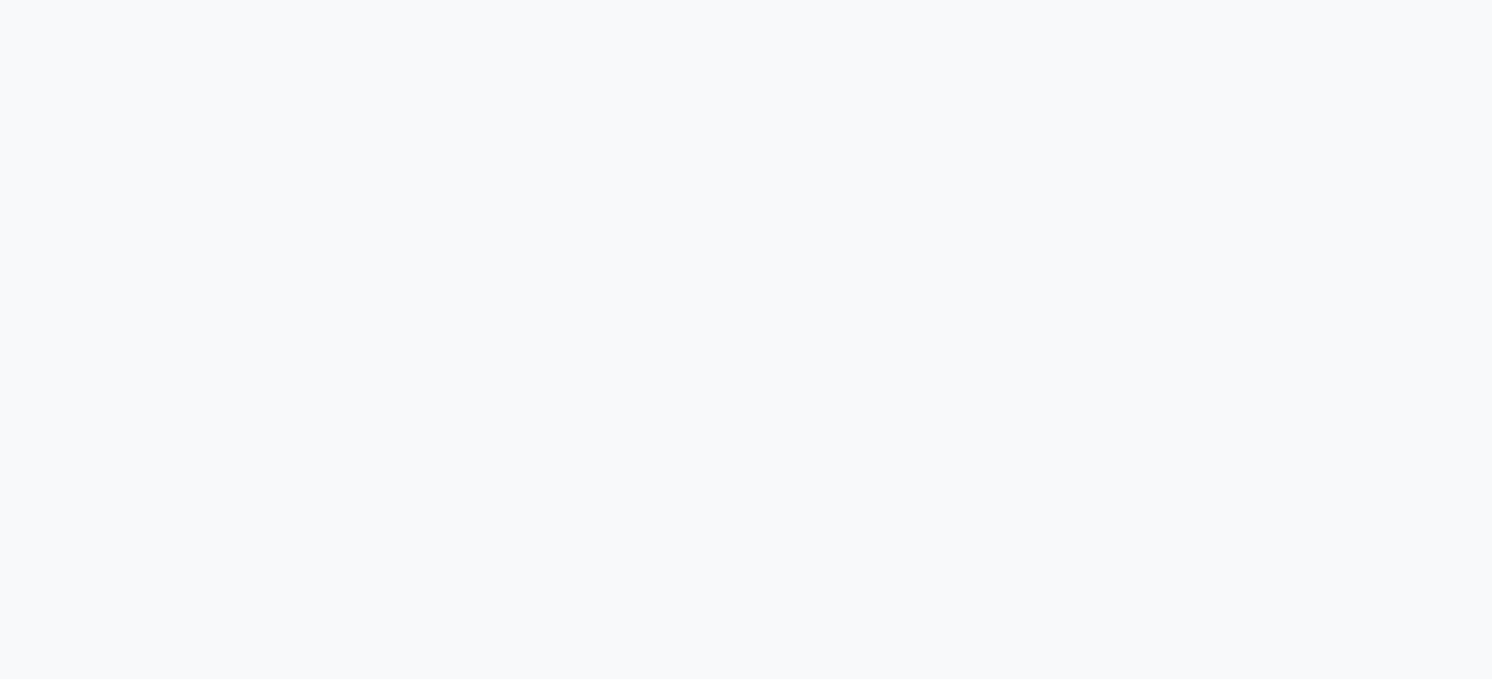 select on "35" 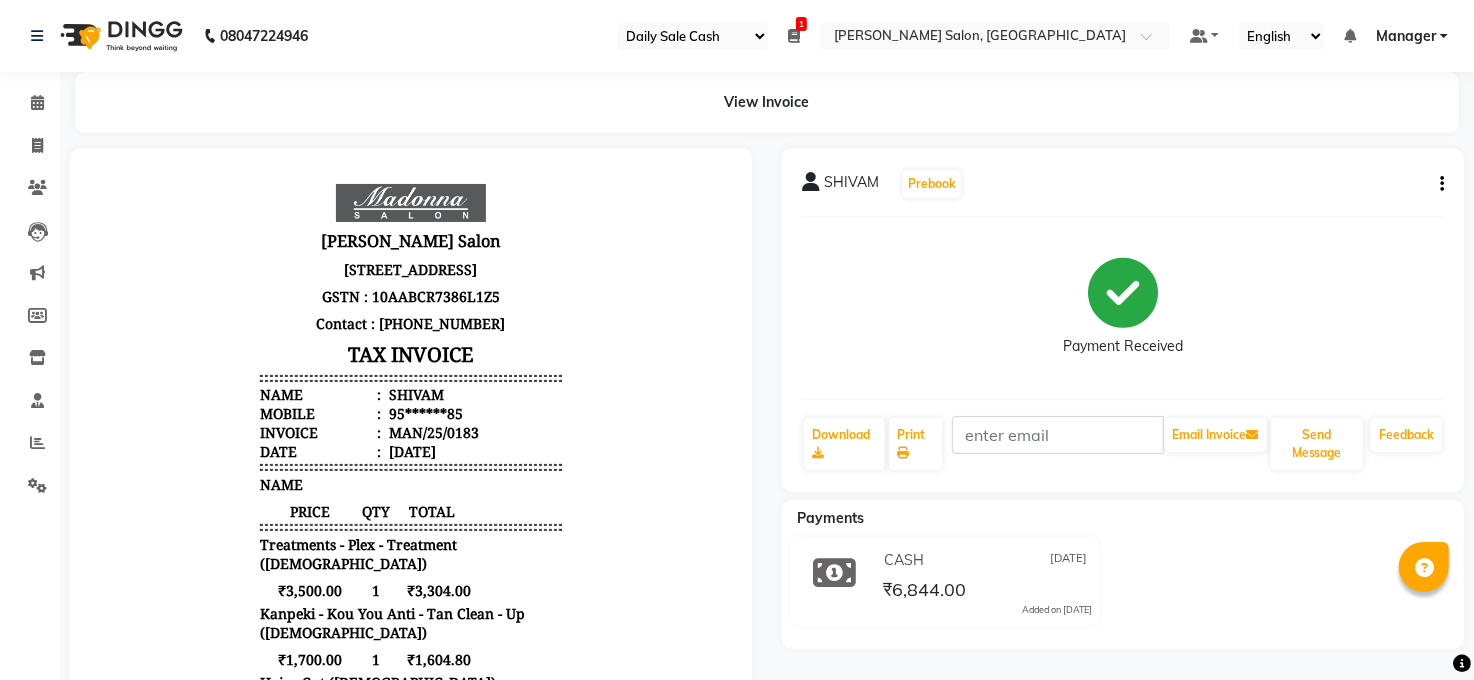 scroll, scrollTop: 0, scrollLeft: 0, axis: both 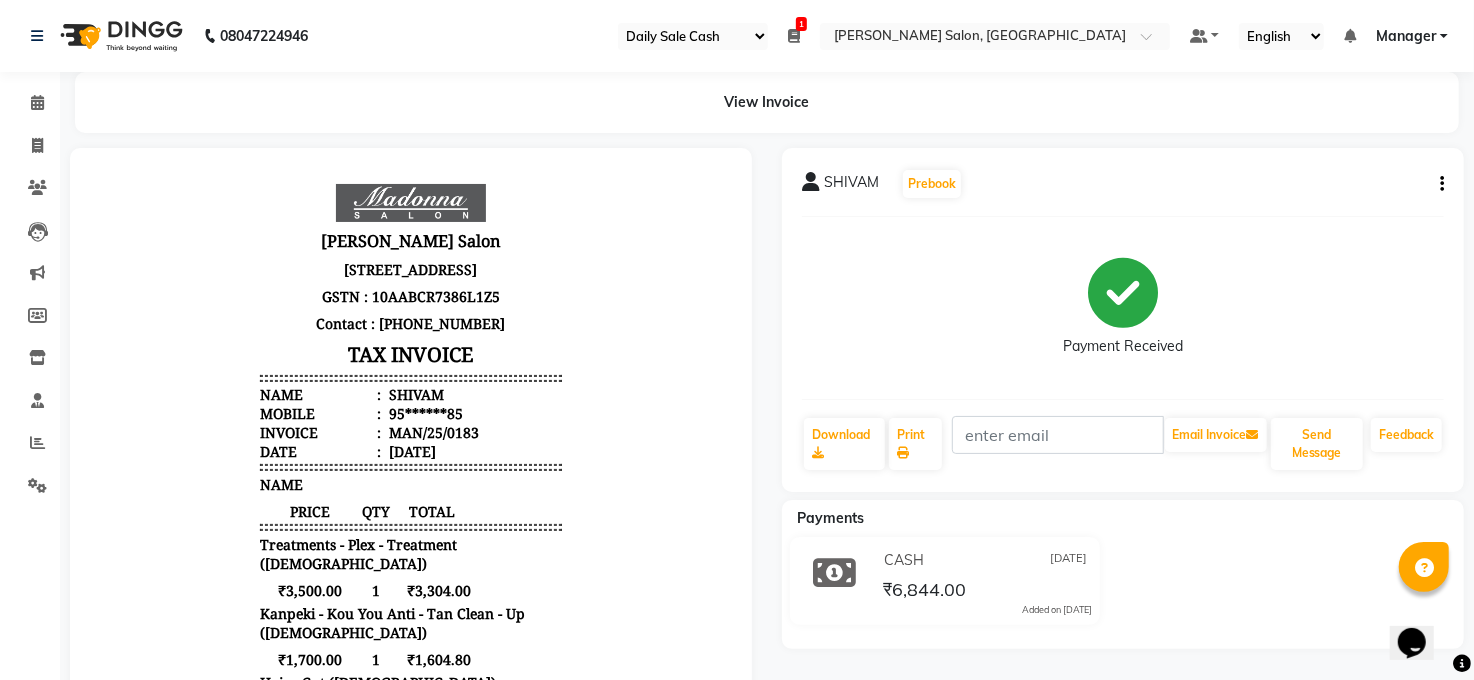 click 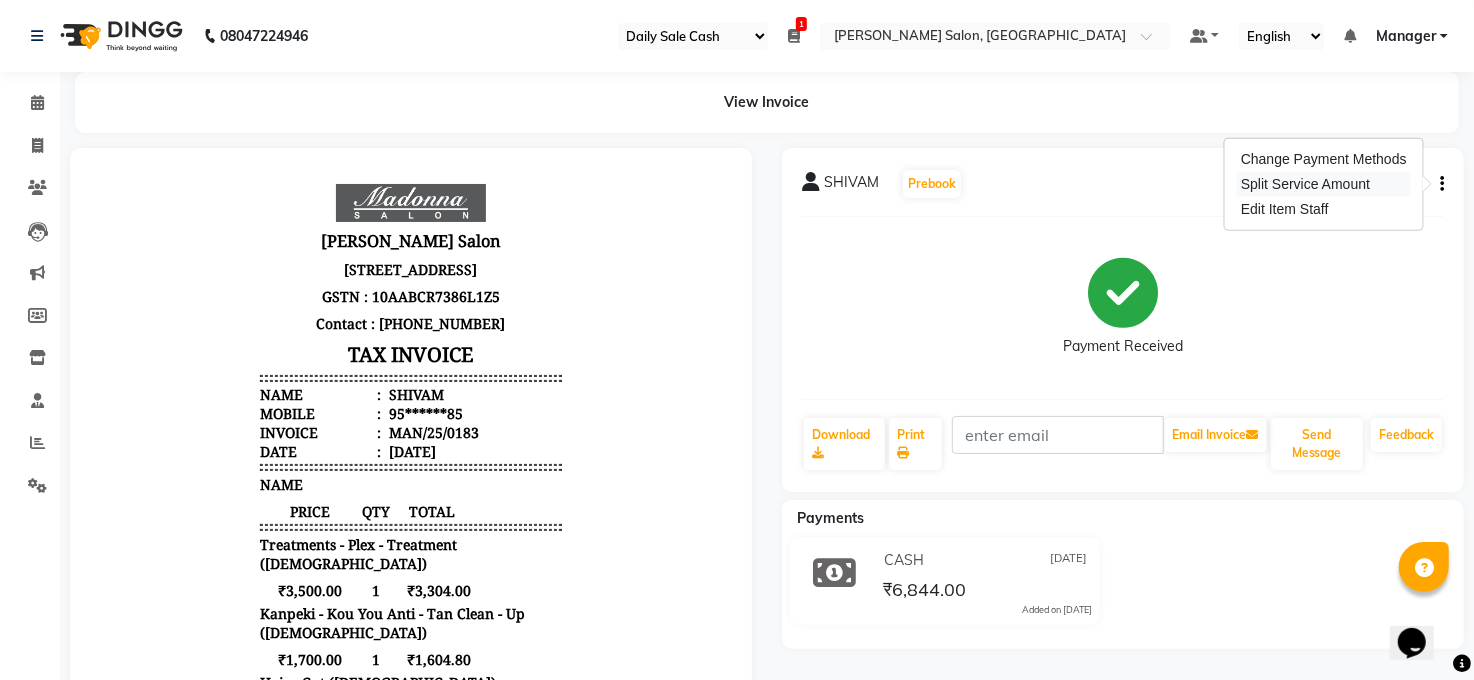 click on "Split Service Amount" at bounding box center [1324, 184] 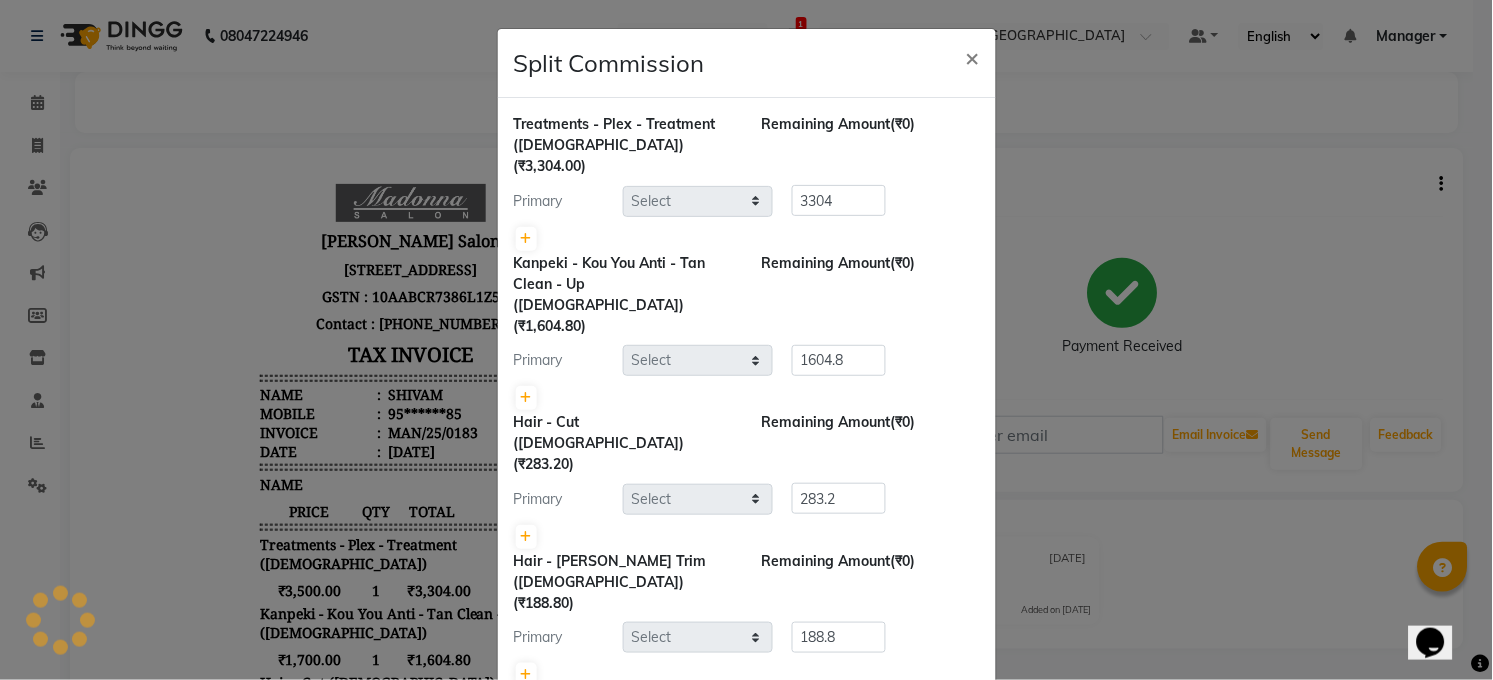select on "65024" 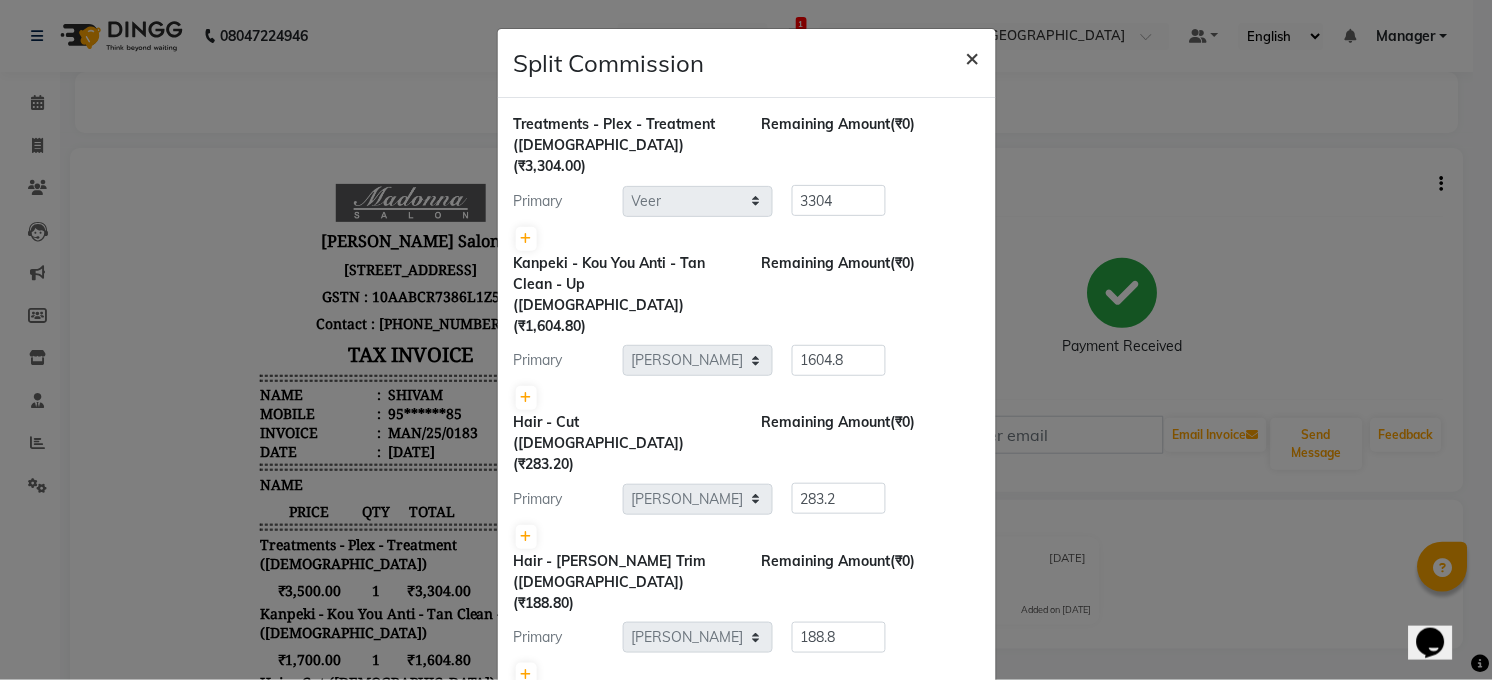 click on "×" 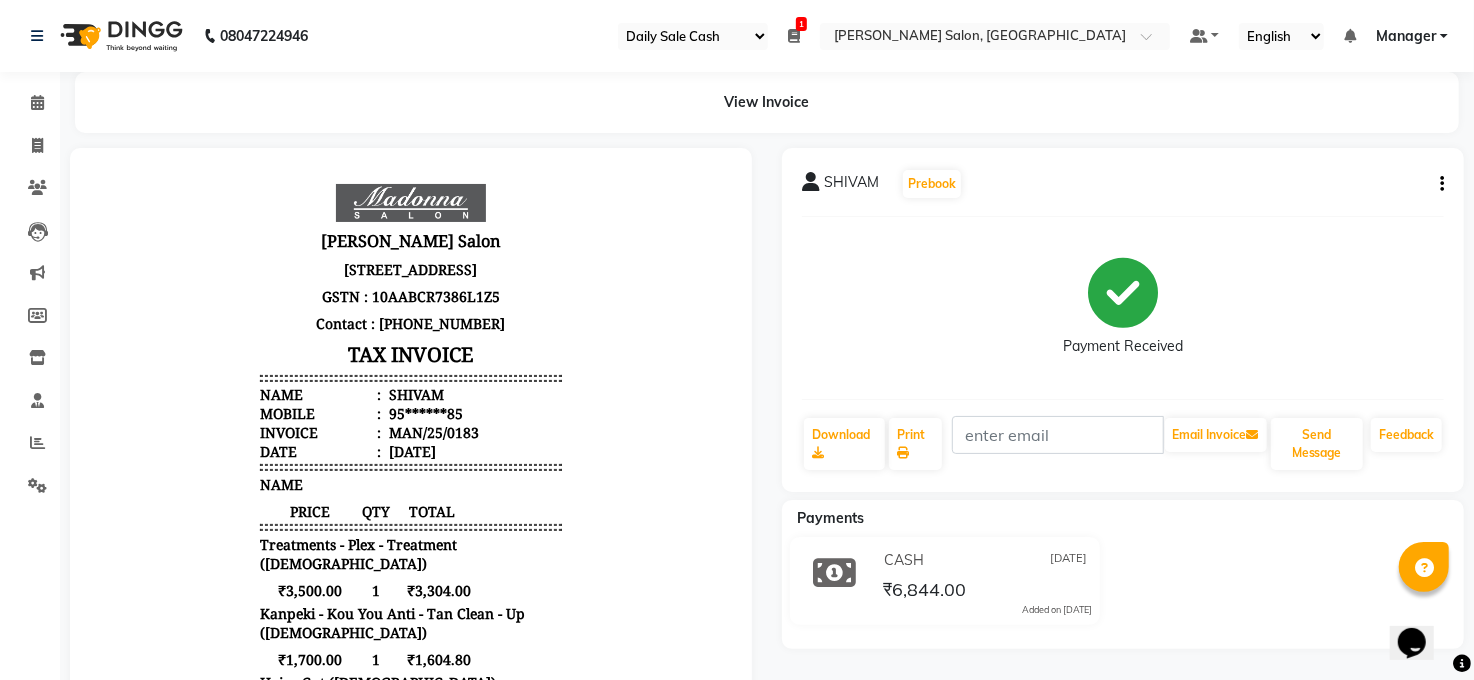 drag, startPoint x: 1439, startPoint y: 184, endPoint x: 1343, endPoint y: 231, distance: 106.887794 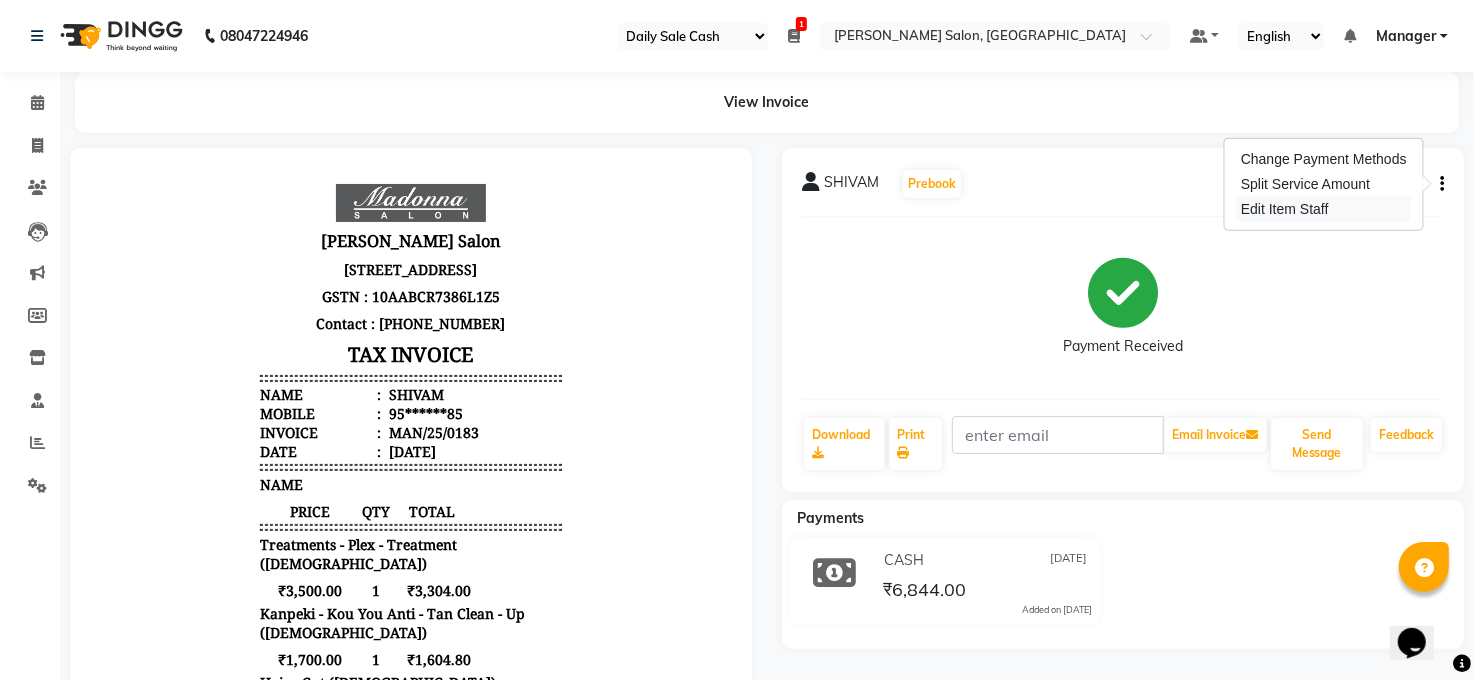 click on "Edit Item Staff" at bounding box center (1324, 209) 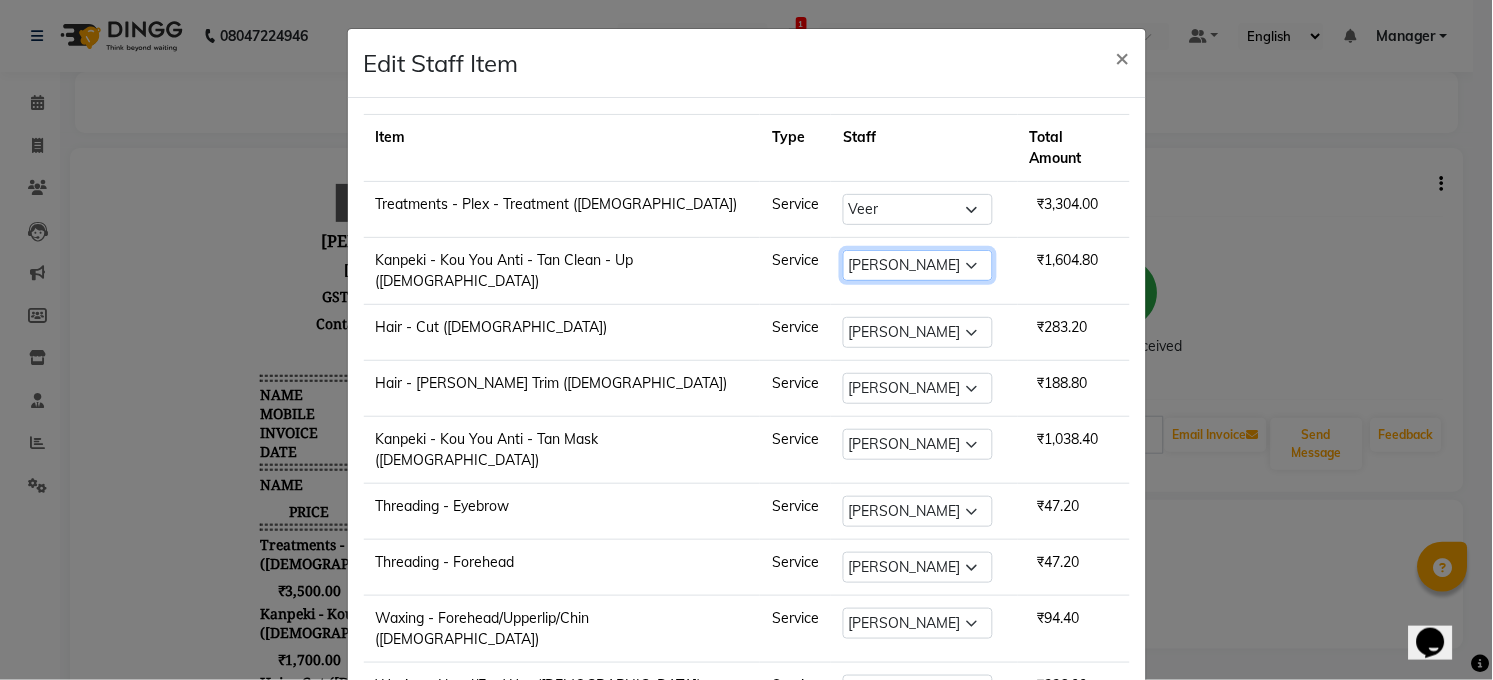 drag, startPoint x: 880, startPoint y: 237, endPoint x: 901, endPoint y: 254, distance: 27.018513 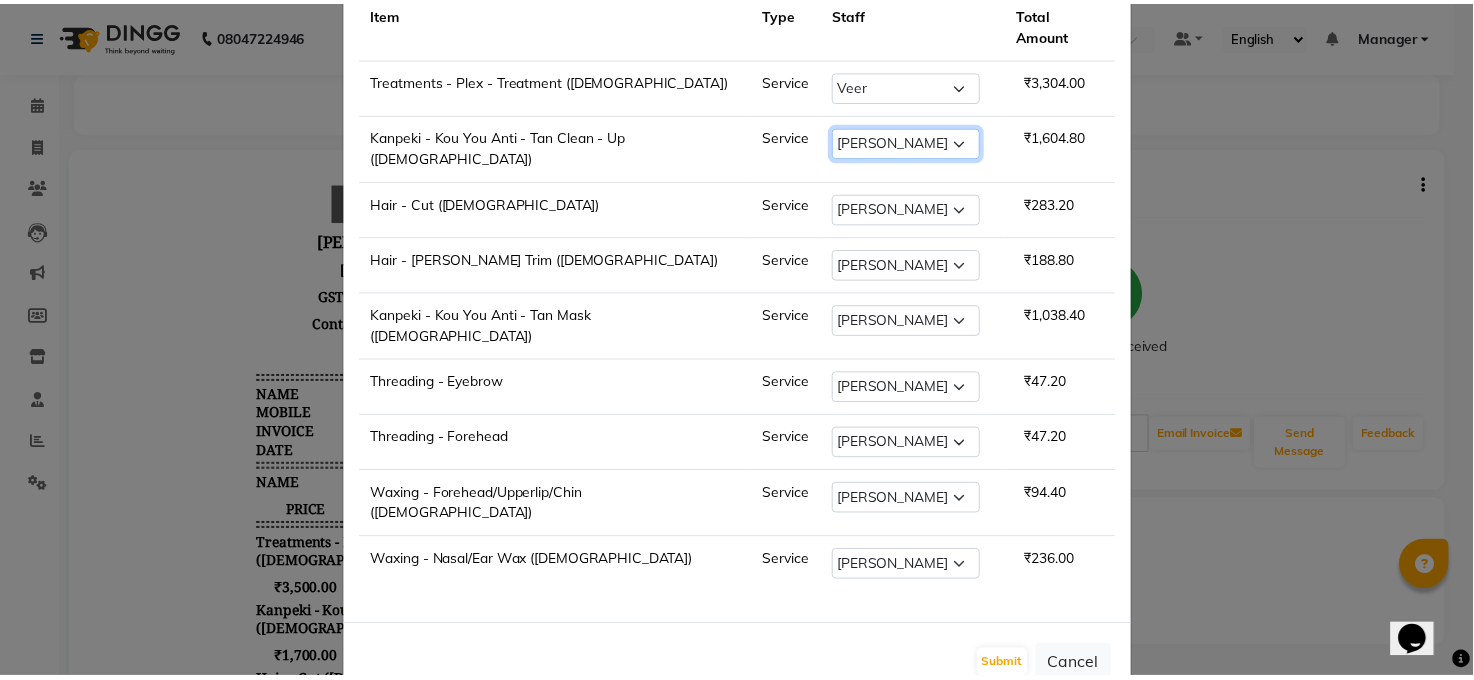 scroll, scrollTop: 125, scrollLeft: 0, axis: vertical 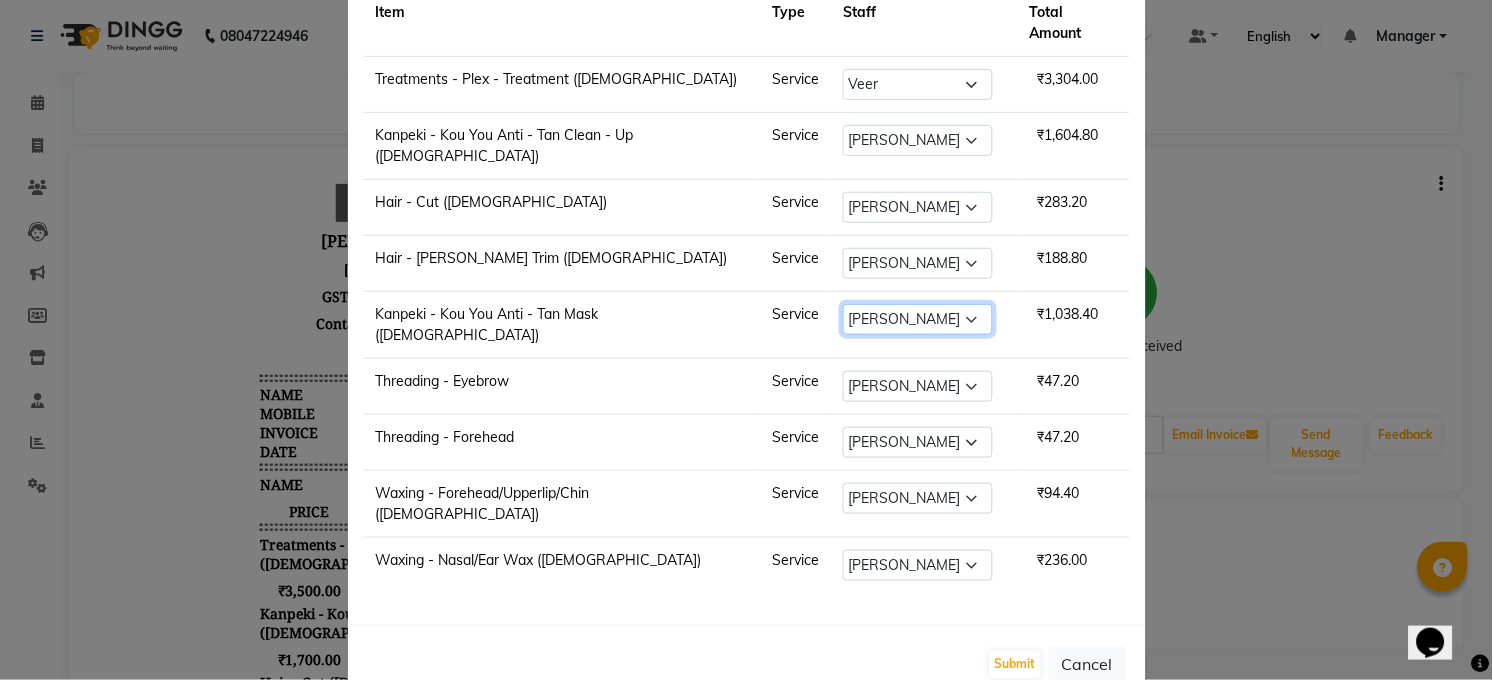 click on "Select  Abhay kumar   ALTAF   ANKITA   ARJUN   Chandan   COUNTER    Manager   Manish Kumar   Neetu Mam   Priyanka   Raju   Ravi Thakur   RINKI   Roshan   Santosh   SAURABH   SUJEET THAKUR   SUNITA   Veer   Vinod Kumar" 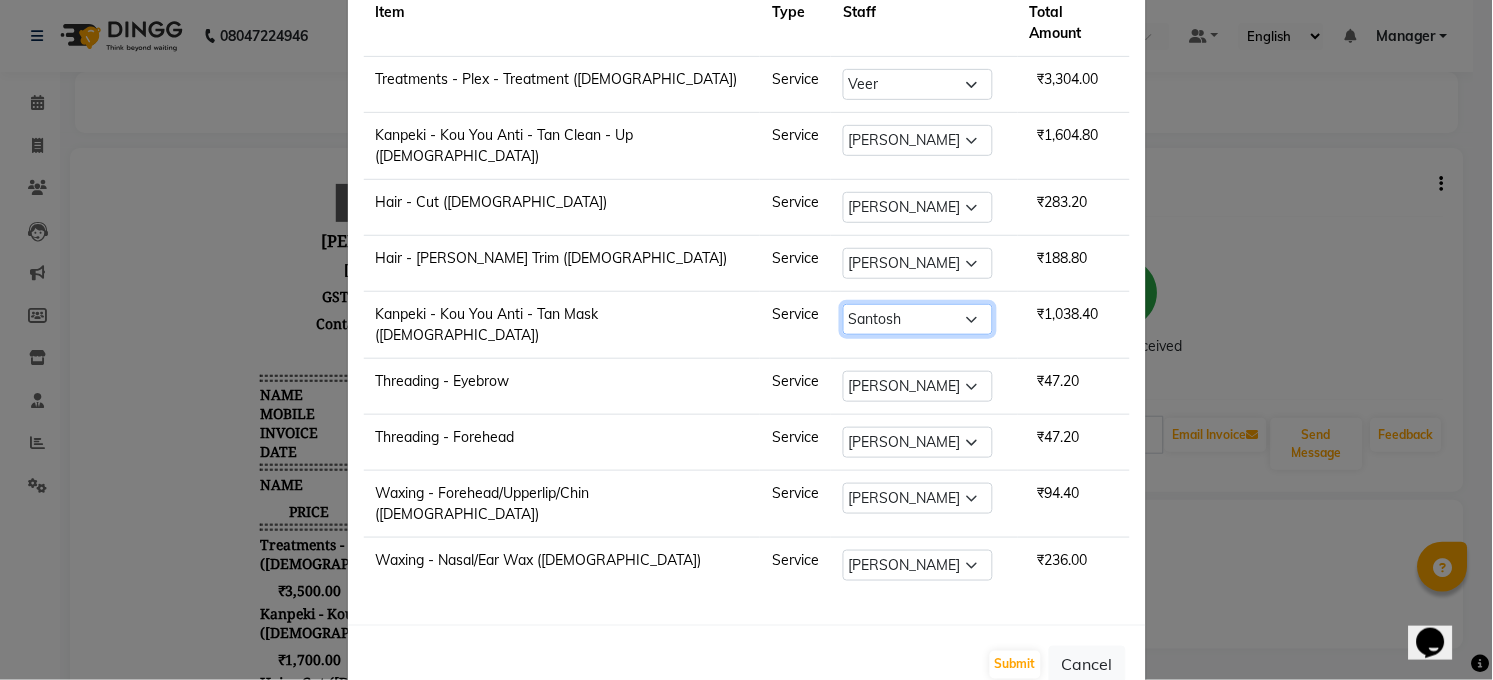 click on "Select  Abhay kumar   ALTAF   ANKITA   ARJUN   Chandan   COUNTER    Manager   Manish Kumar   Neetu Mam   Priyanka   Raju   Ravi Thakur   RINKI   Roshan   Santosh   SAURABH   SUJEET THAKUR   SUNITA   Veer   Vinod Kumar" 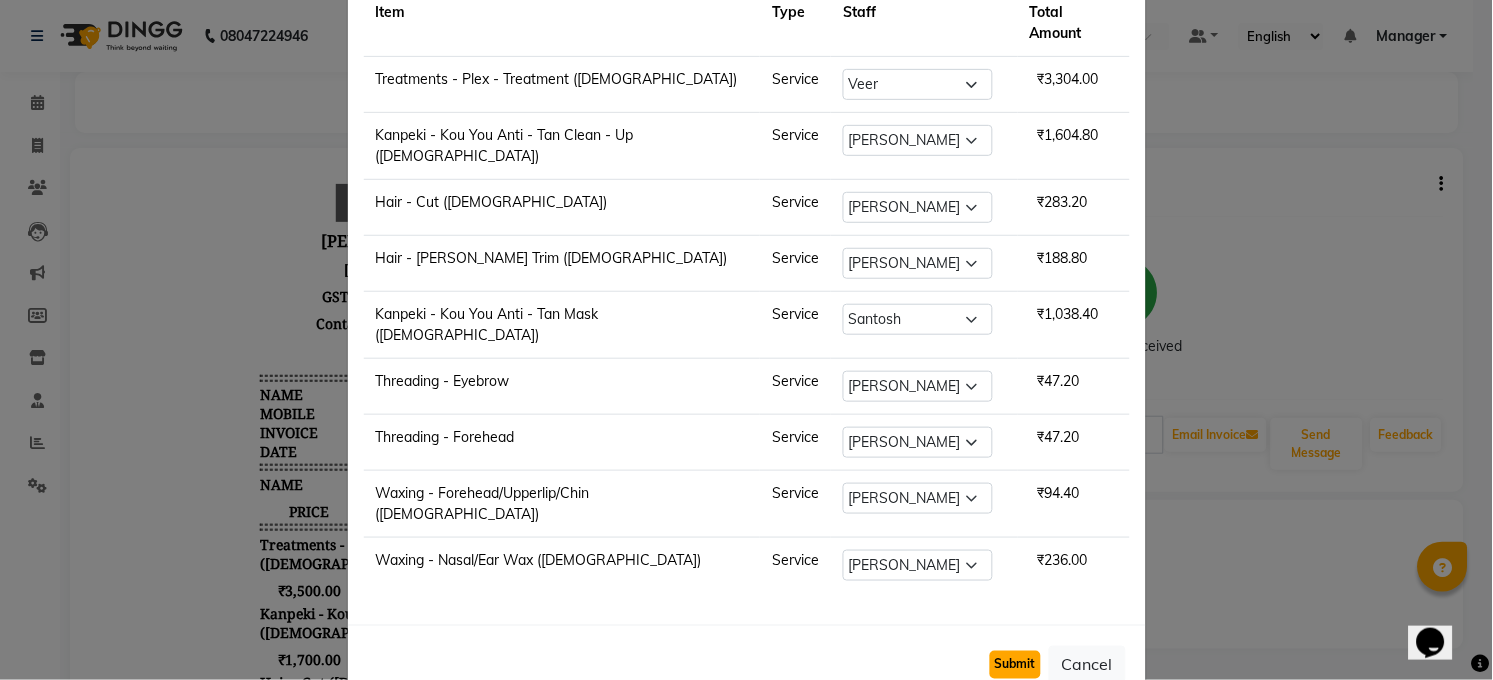 click on "Submit" 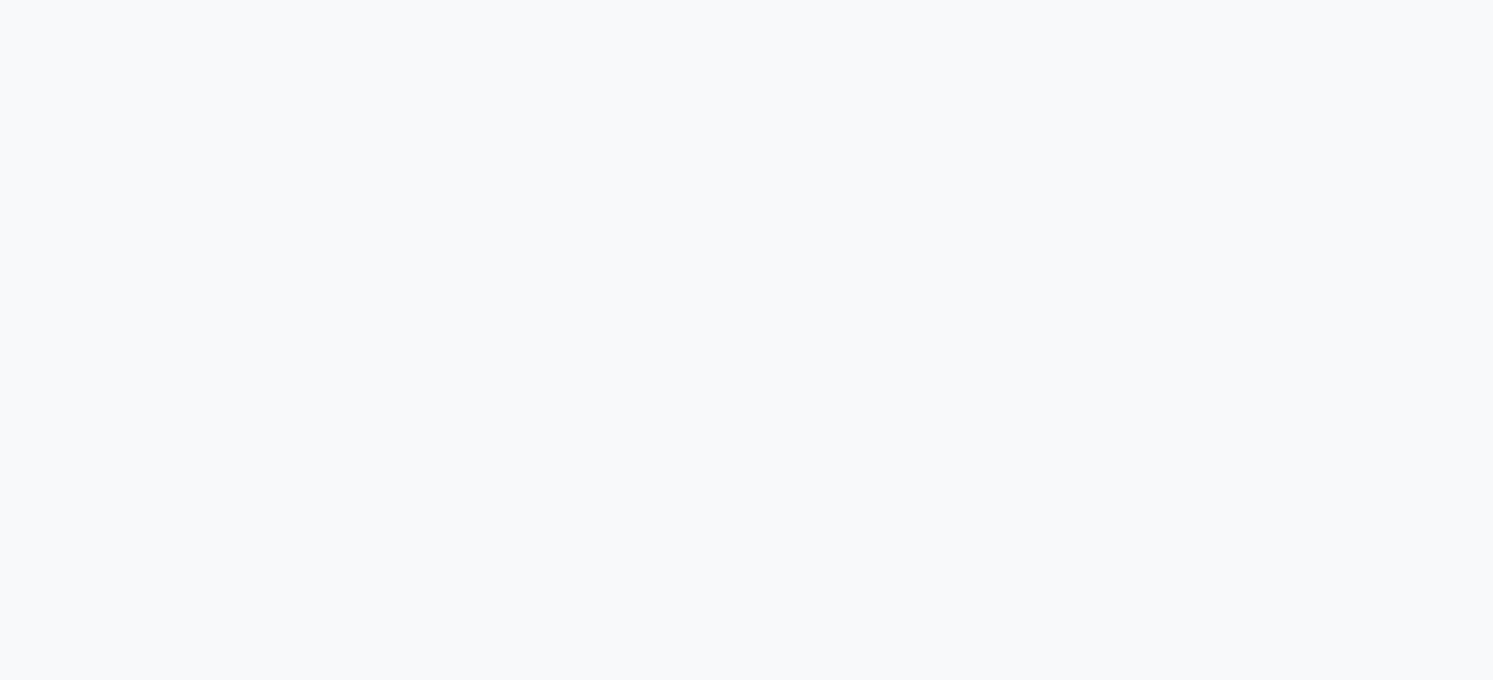 scroll, scrollTop: 0, scrollLeft: 0, axis: both 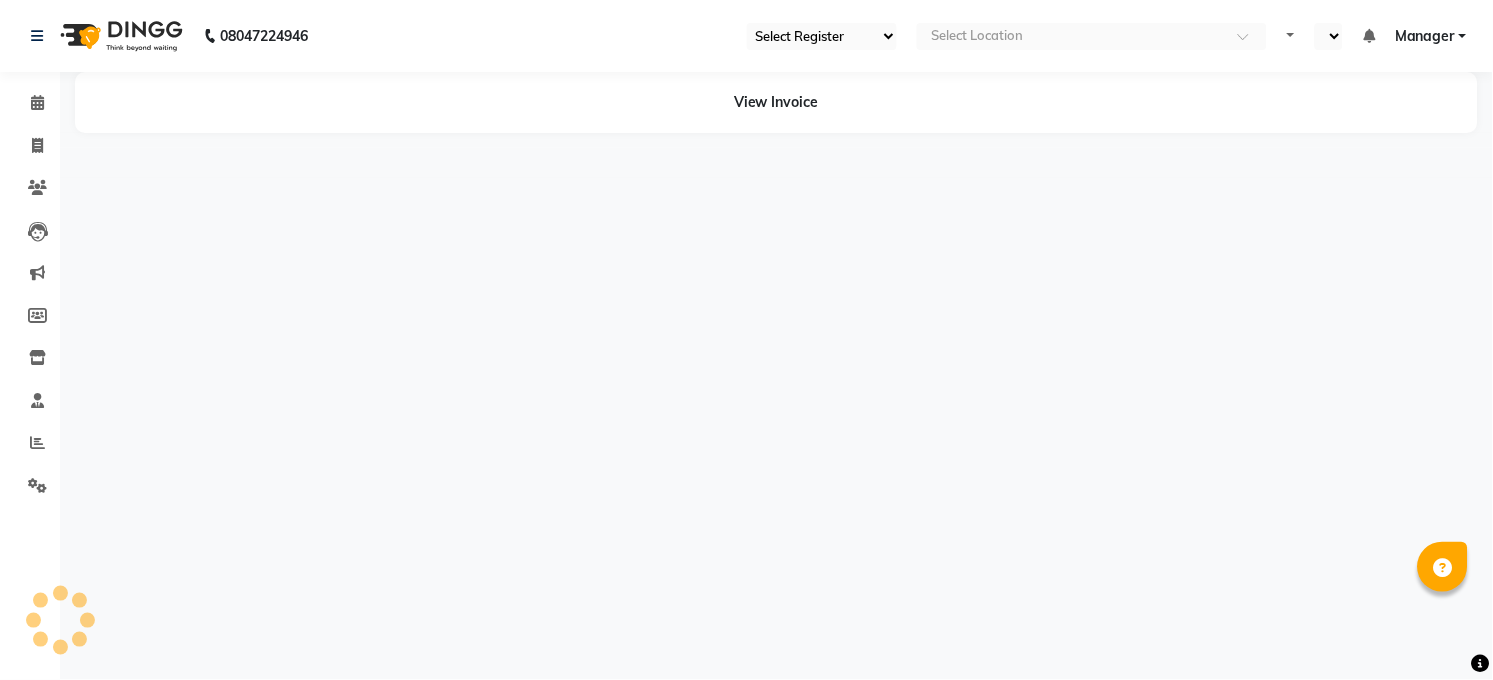 select on "en" 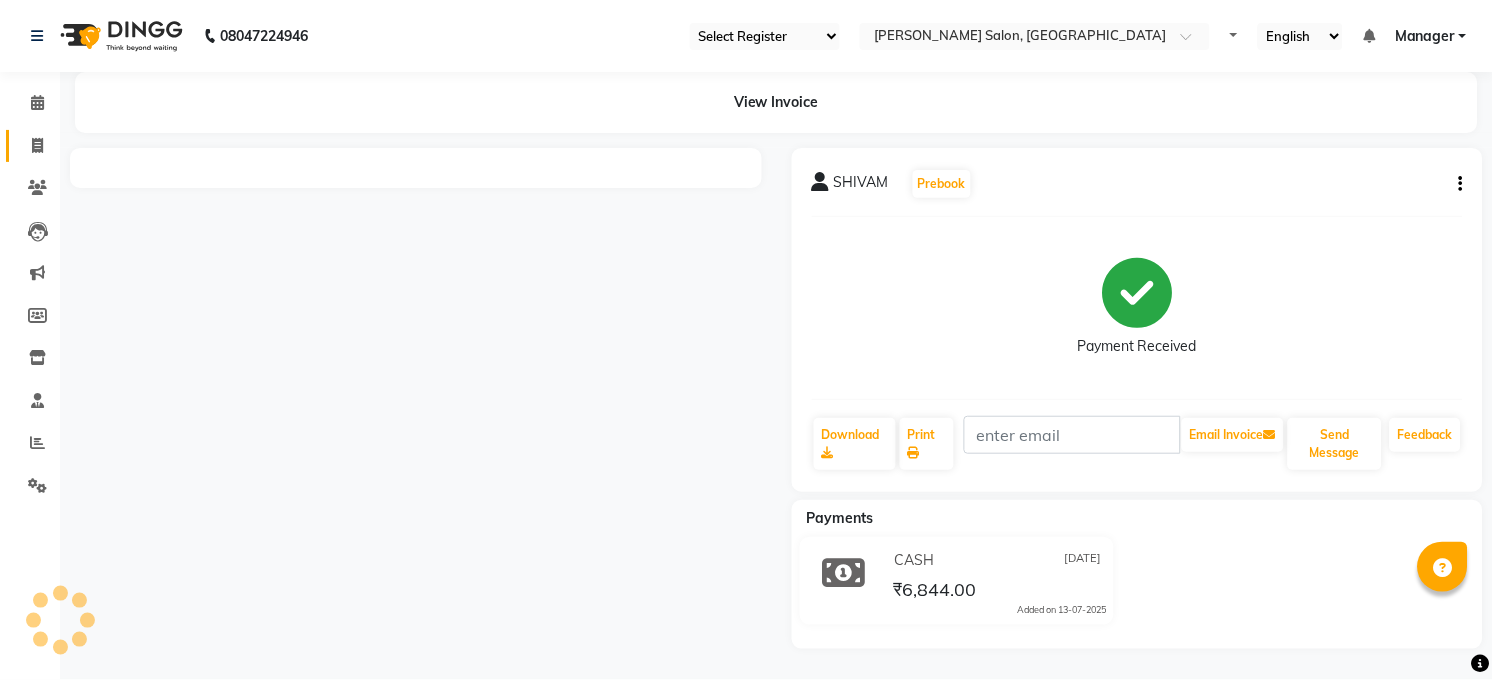 click 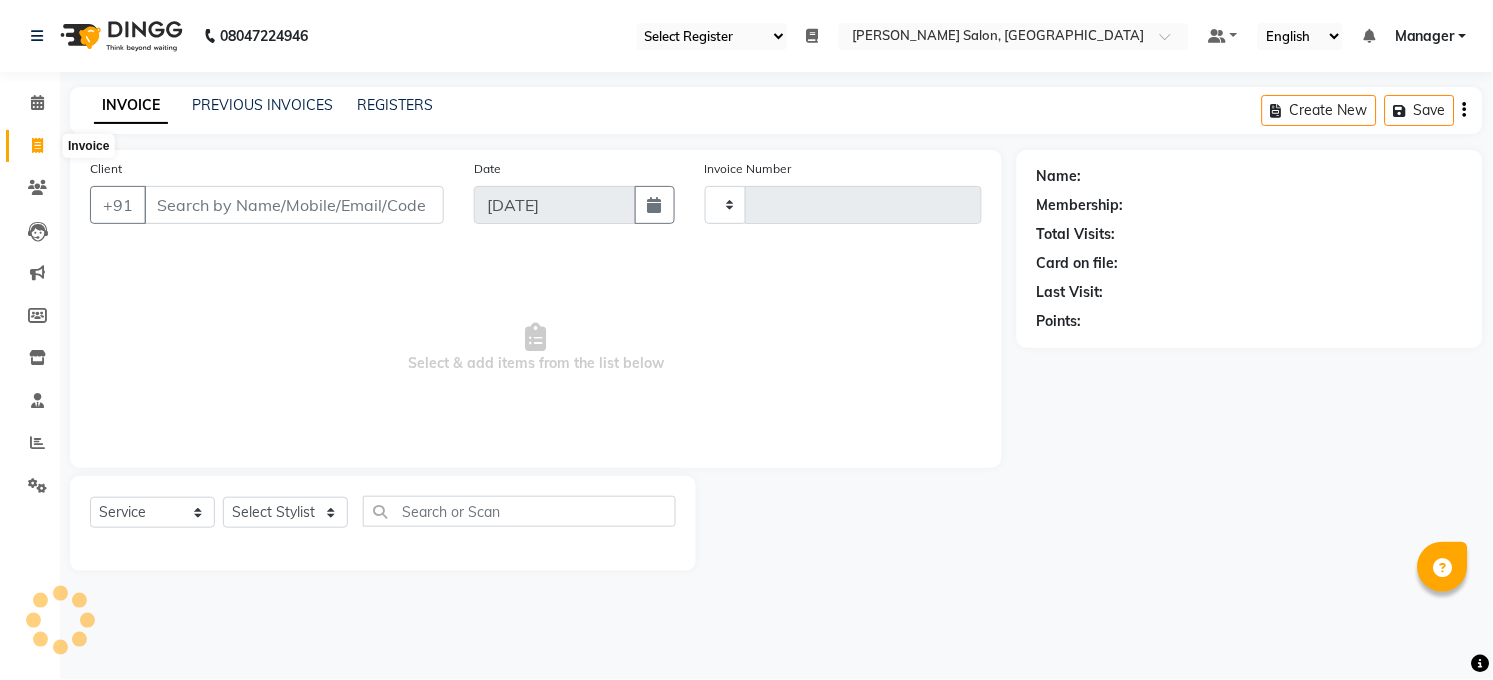 select on "35" 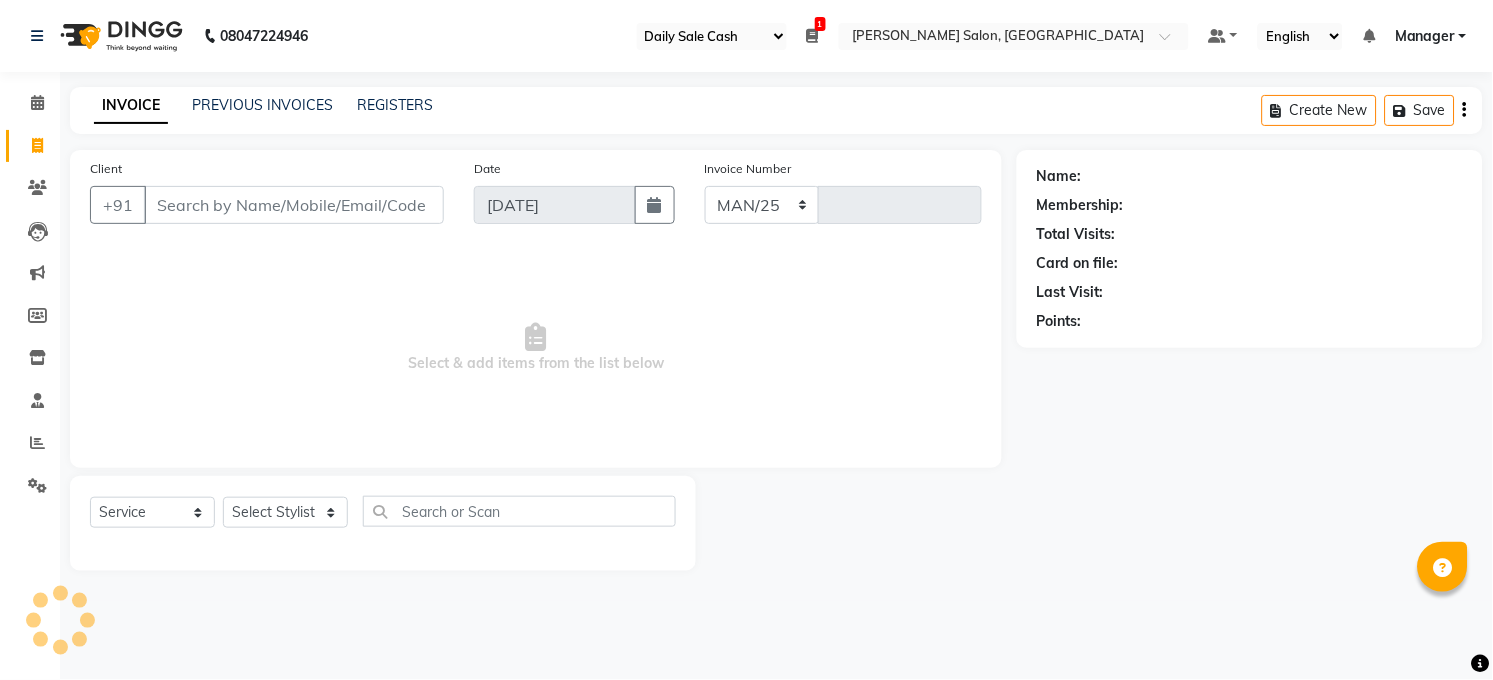 select on "5748" 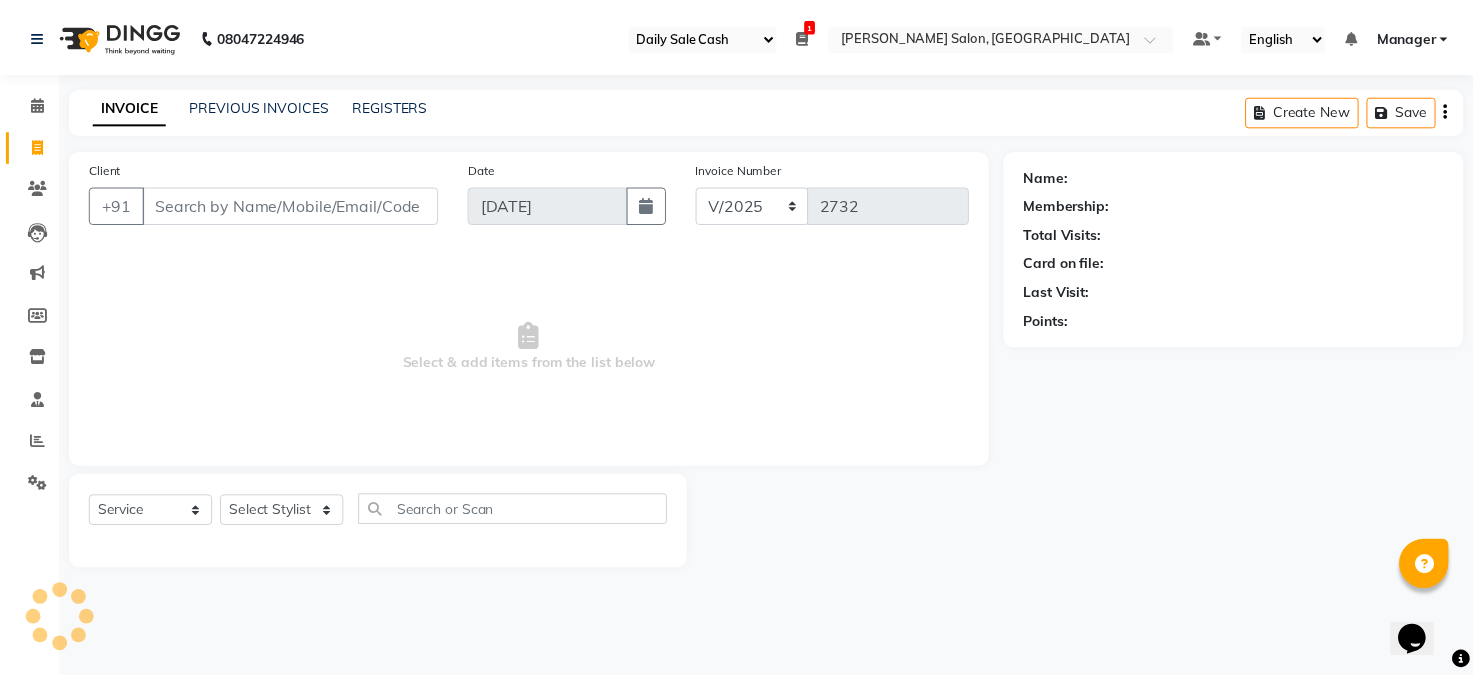 scroll, scrollTop: 0, scrollLeft: 0, axis: both 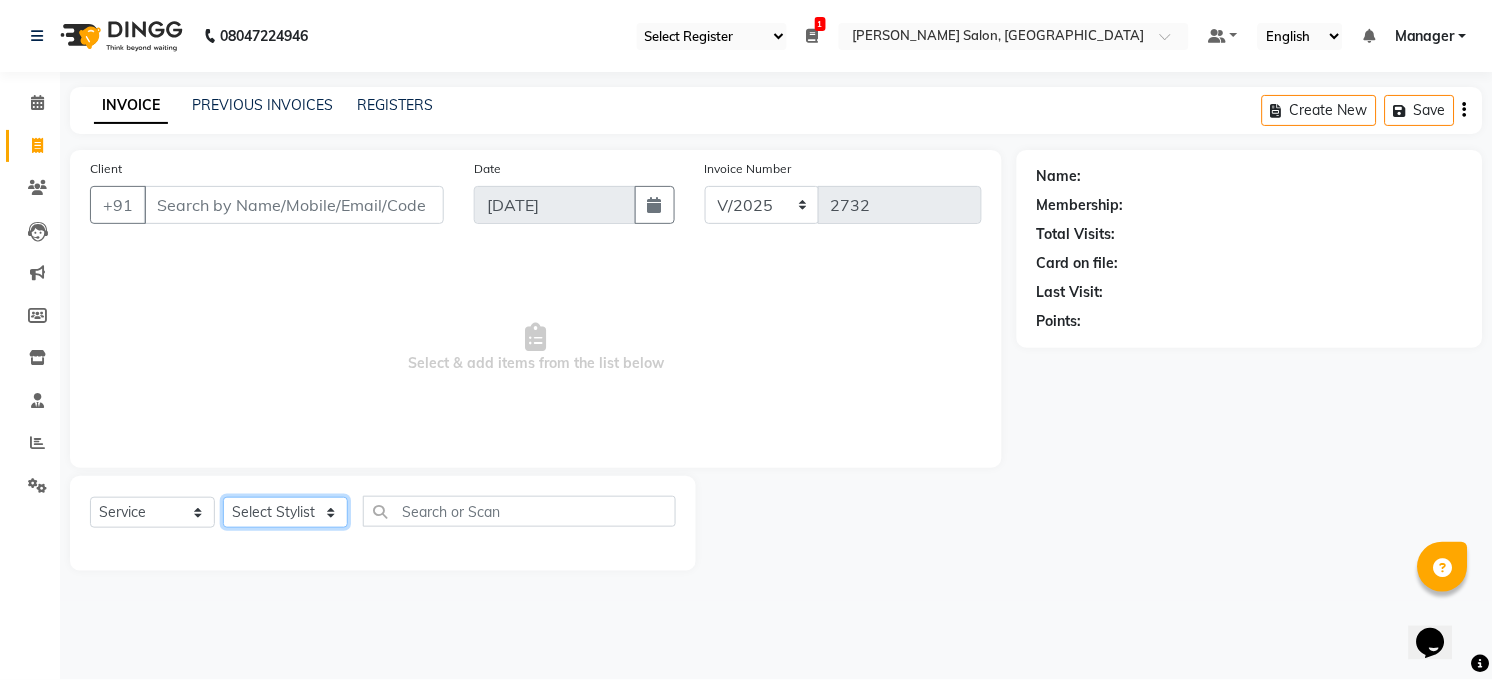 click on "Select Stylist [PERSON_NAME] [PERSON_NAME] [PERSON_NAME] COUNTER  Manager [PERSON_NAME] [PERSON_NAME] [PERSON_NAME] [PERSON_NAME] [PERSON_NAME] Santosh SAURABH [PERSON_NAME] [PERSON_NAME] Veer [PERSON_NAME]" 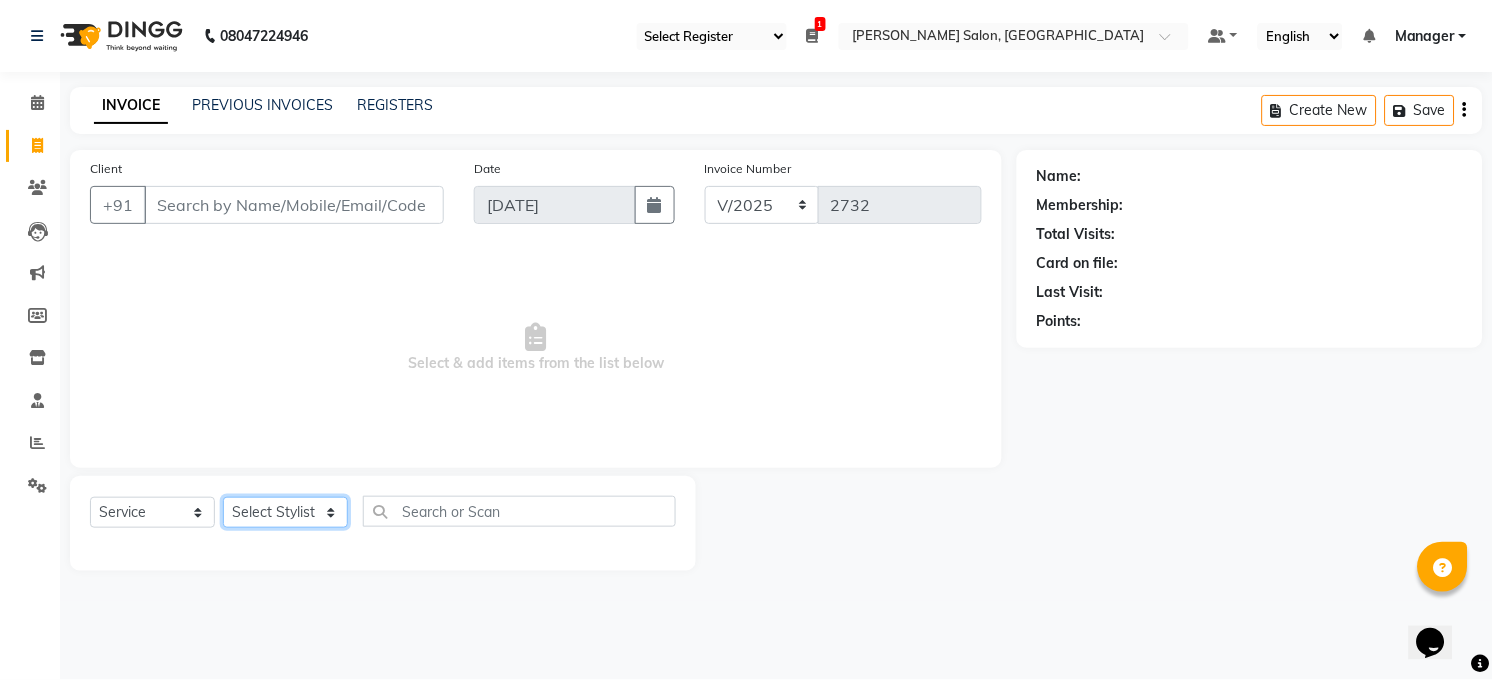select on "40298" 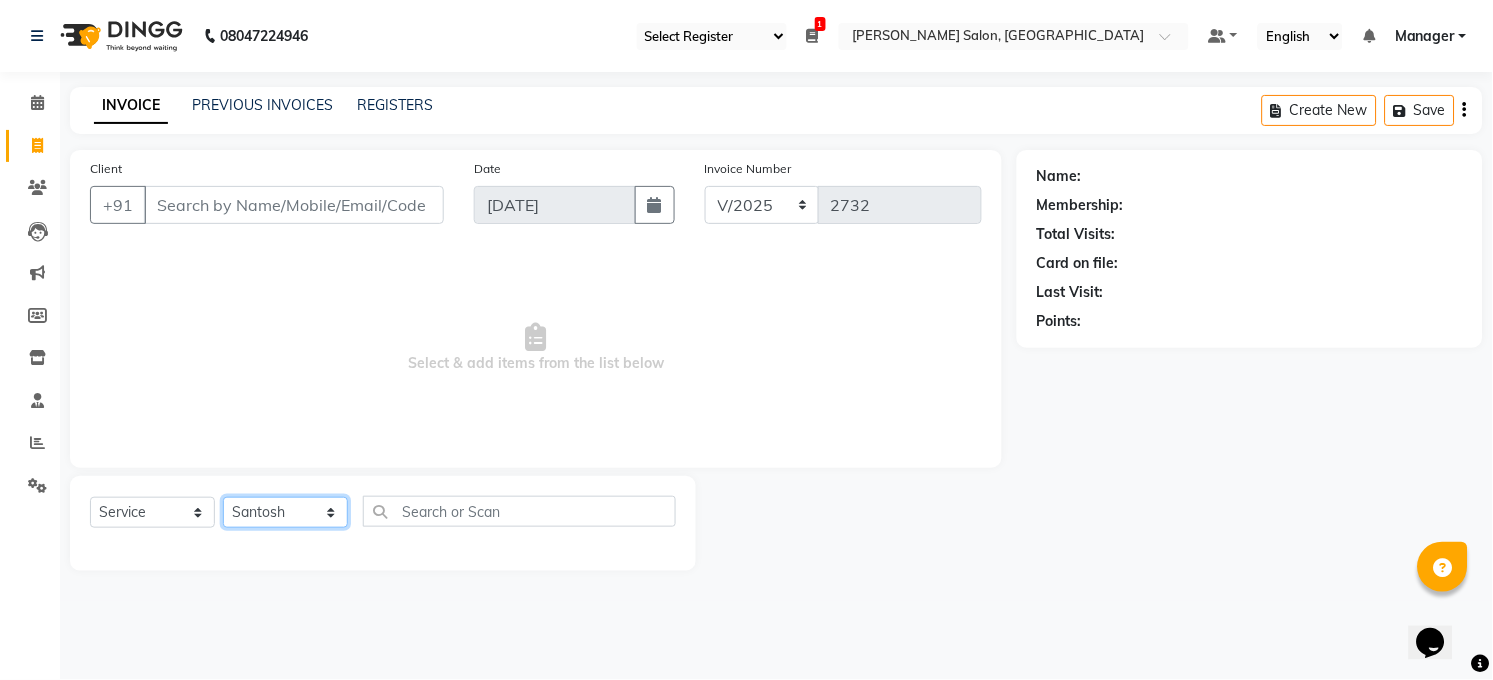 click on "Select Stylist [PERSON_NAME] [PERSON_NAME] [PERSON_NAME] COUNTER  Manager [PERSON_NAME] [PERSON_NAME] [PERSON_NAME] [PERSON_NAME] [PERSON_NAME] Santosh SAURABH [PERSON_NAME] [PERSON_NAME] Veer [PERSON_NAME]" 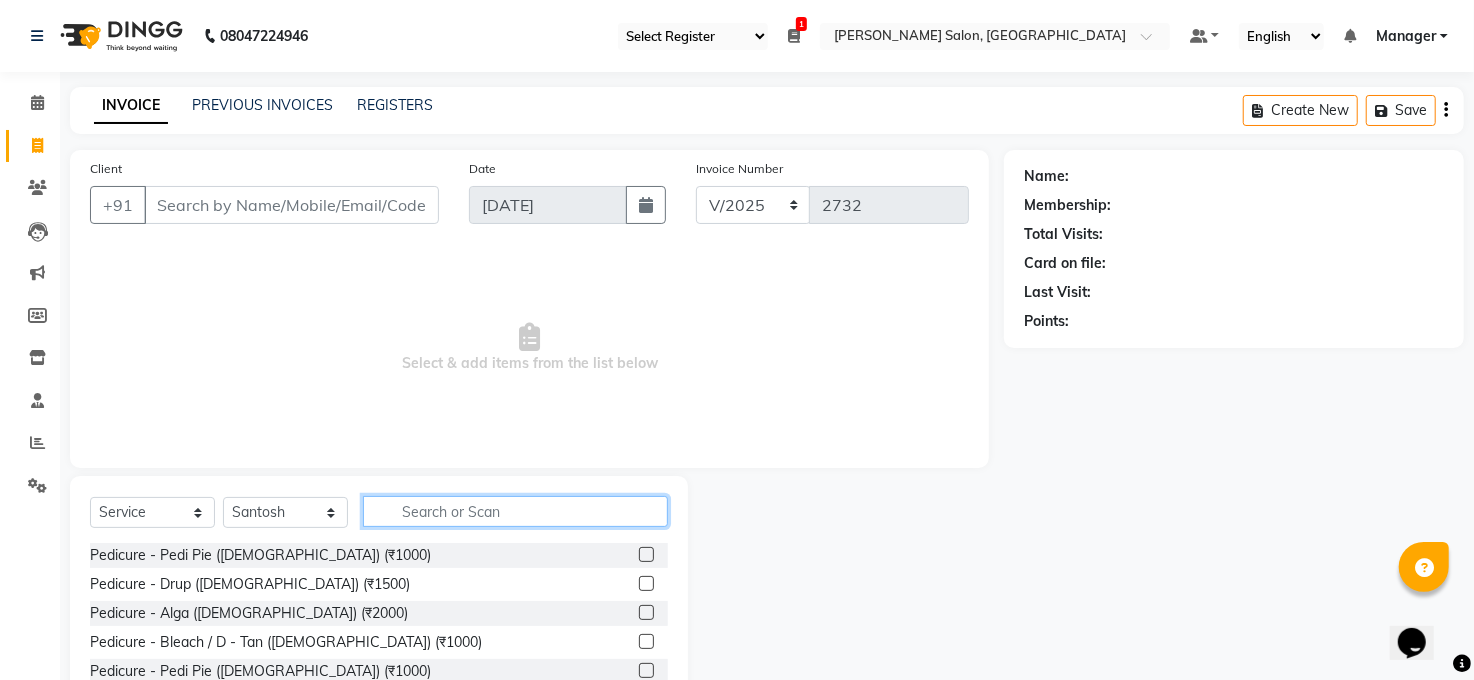 click 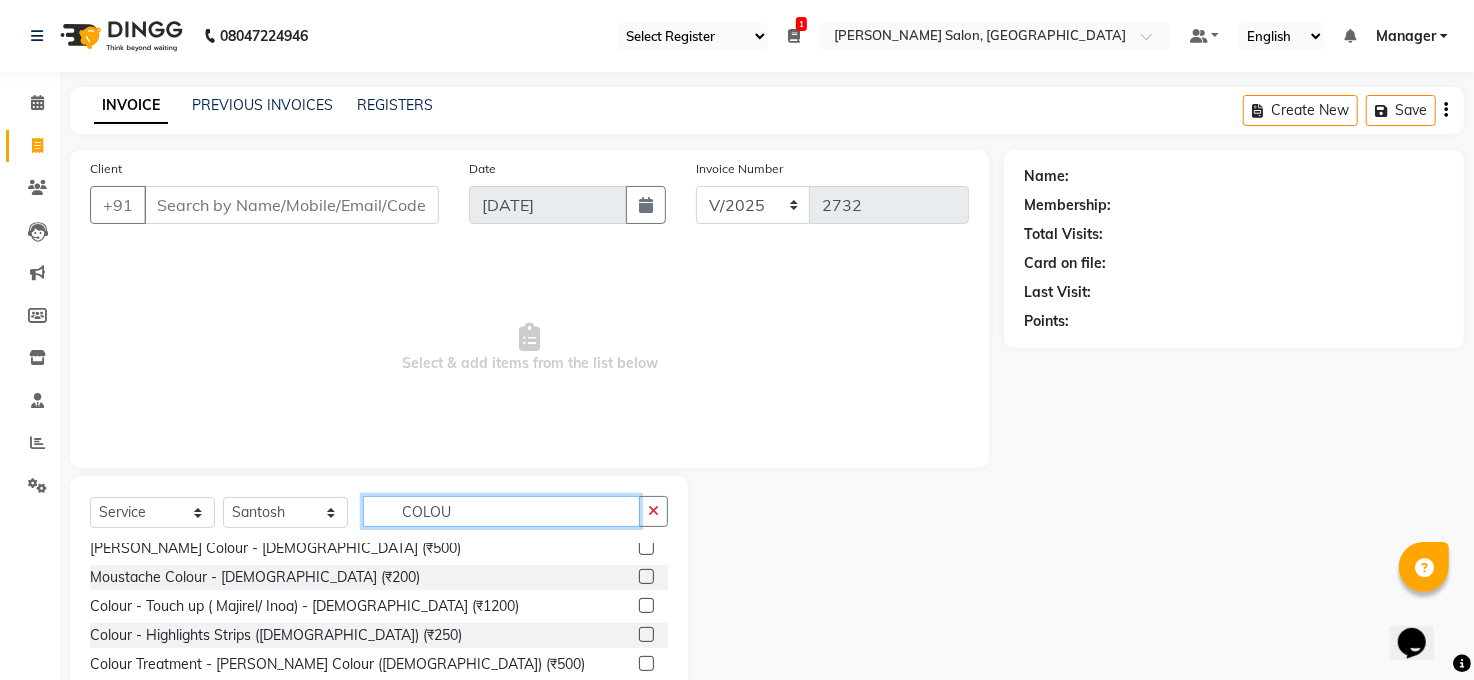 scroll, scrollTop: 221, scrollLeft: 0, axis: vertical 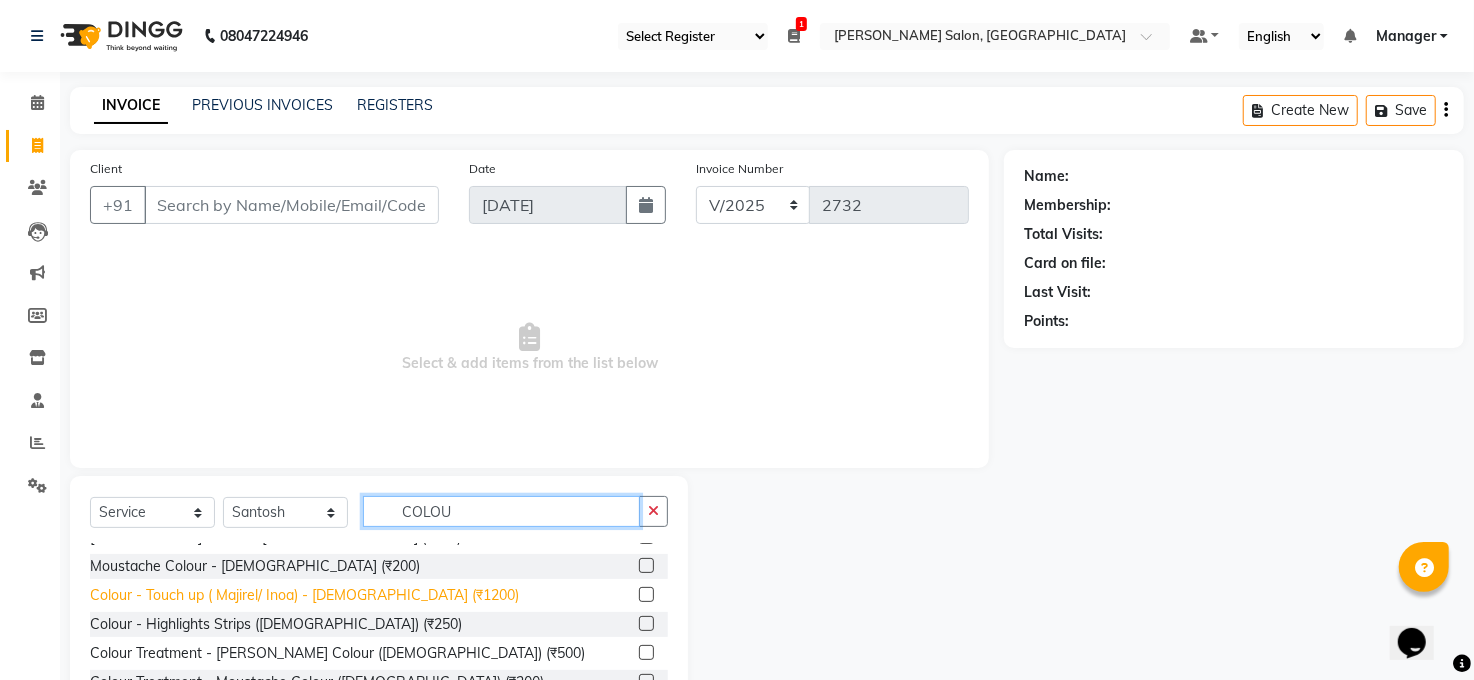 type on "COLOU" 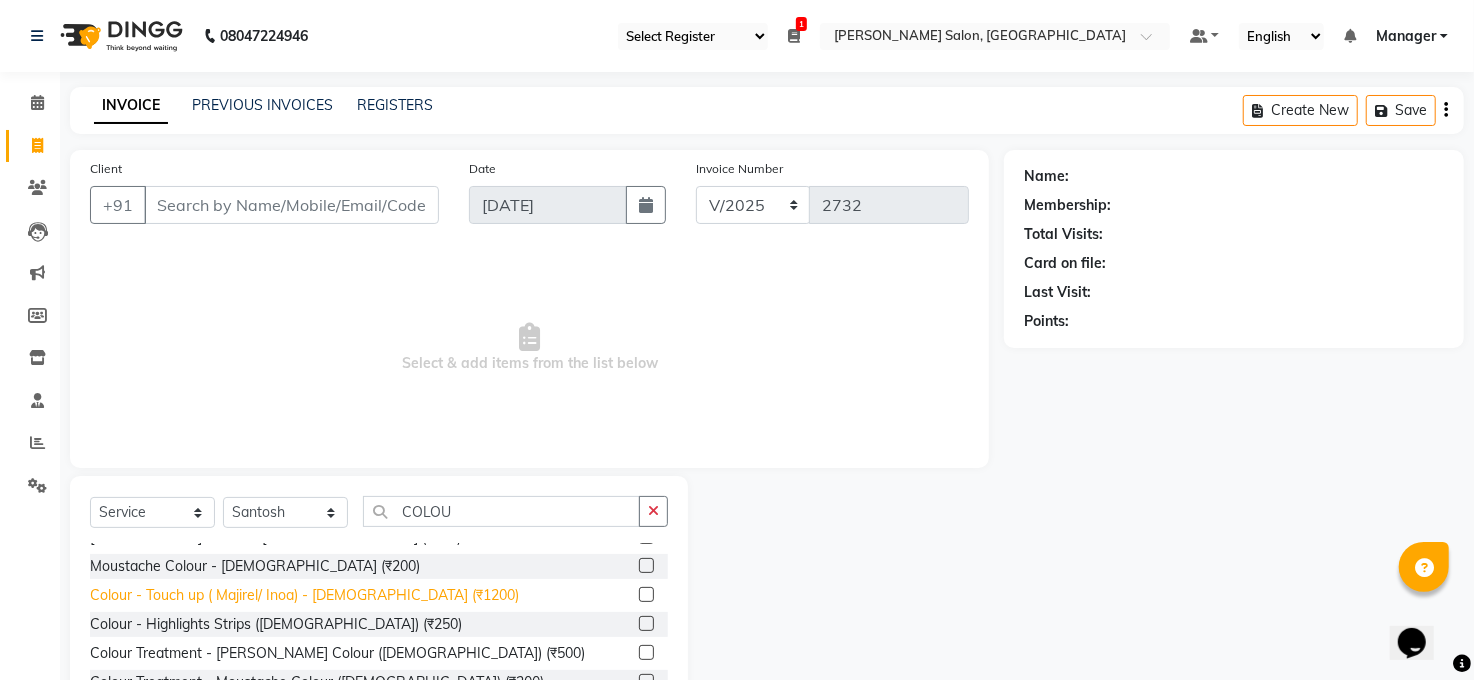 click on "Colour - Touch up ( Majirel/ Inoa) - Male (₹1200)" 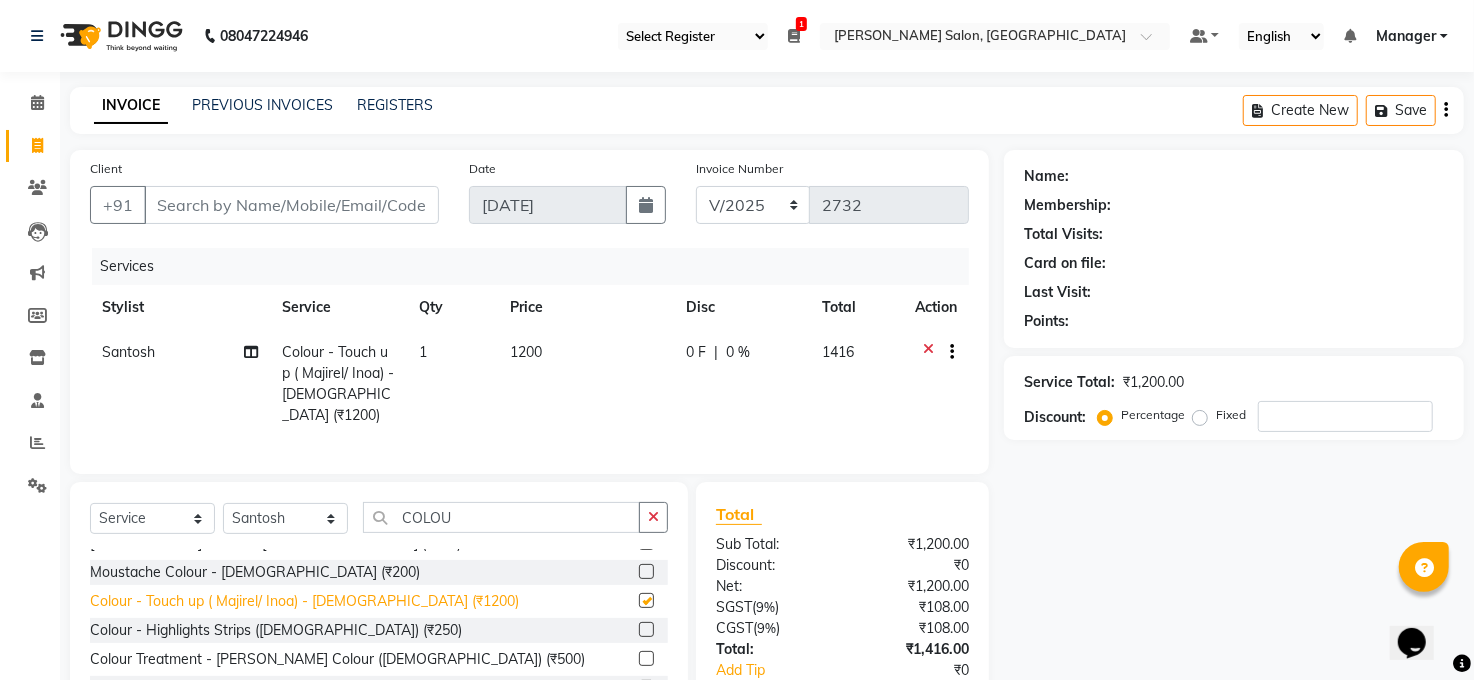checkbox on "false" 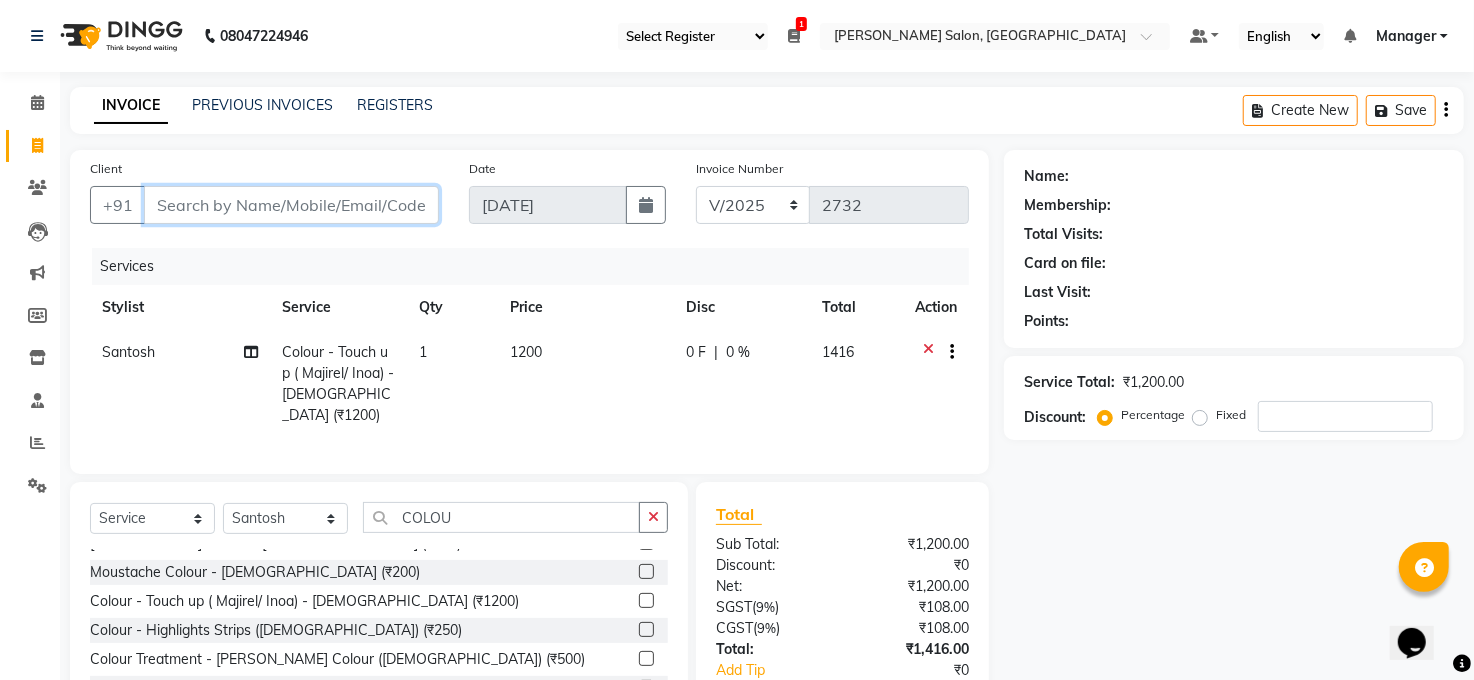 click on "Client" at bounding box center [291, 205] 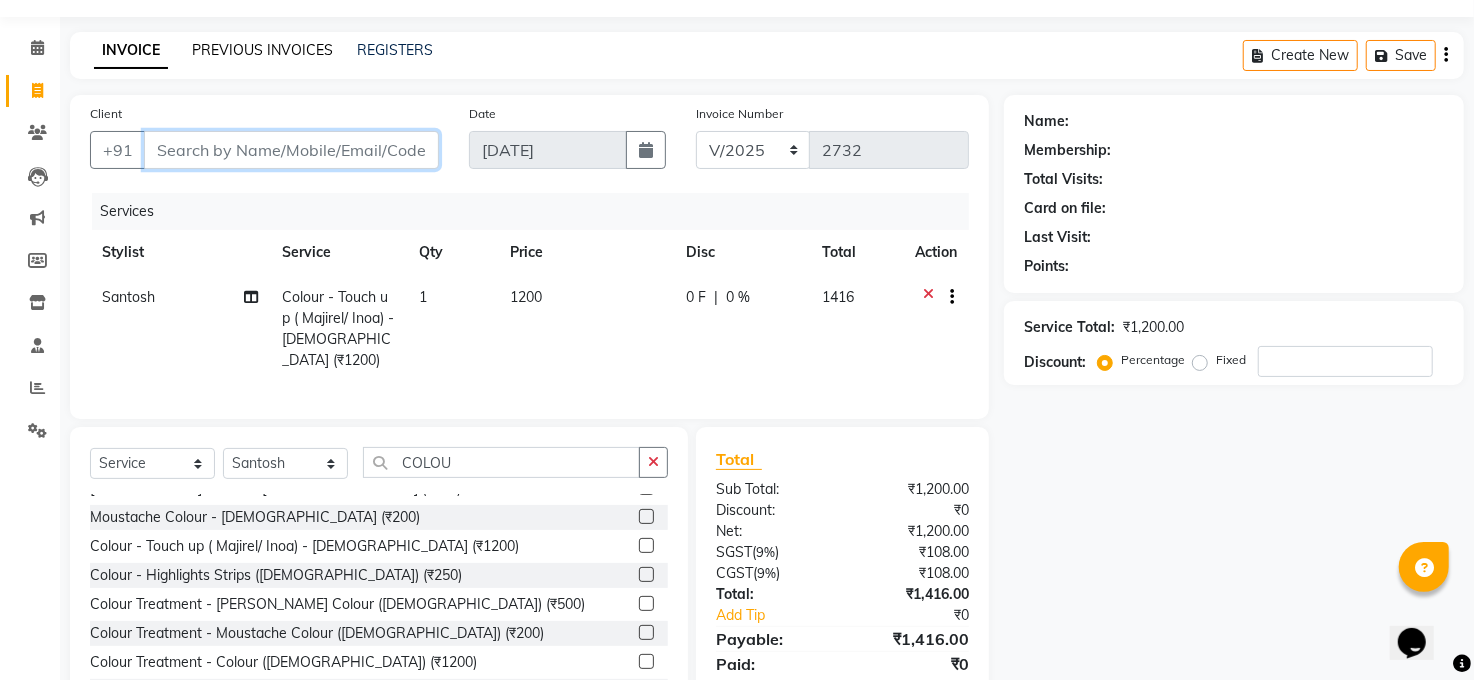 scroll, scrollTop: 0, scrollLeft: 0, axis: both 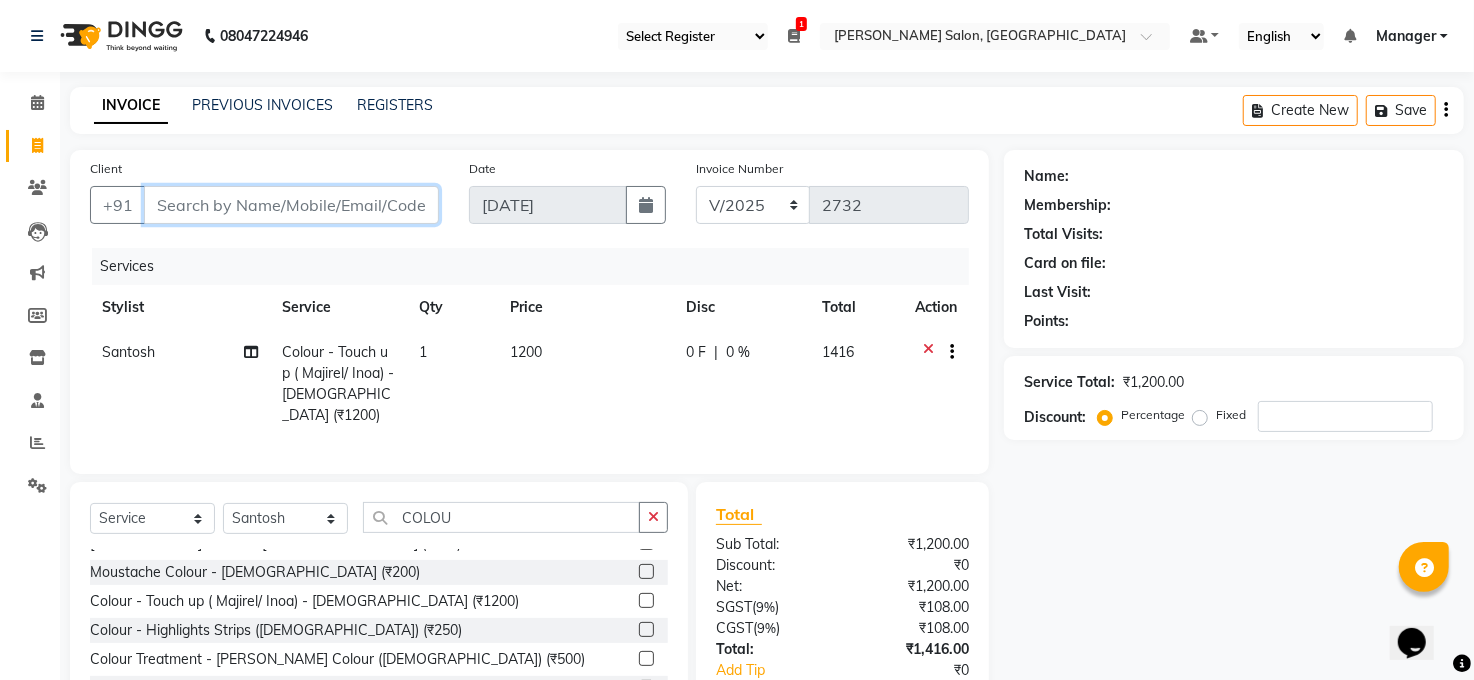 click on "Client" at bounding box center [291, 205] 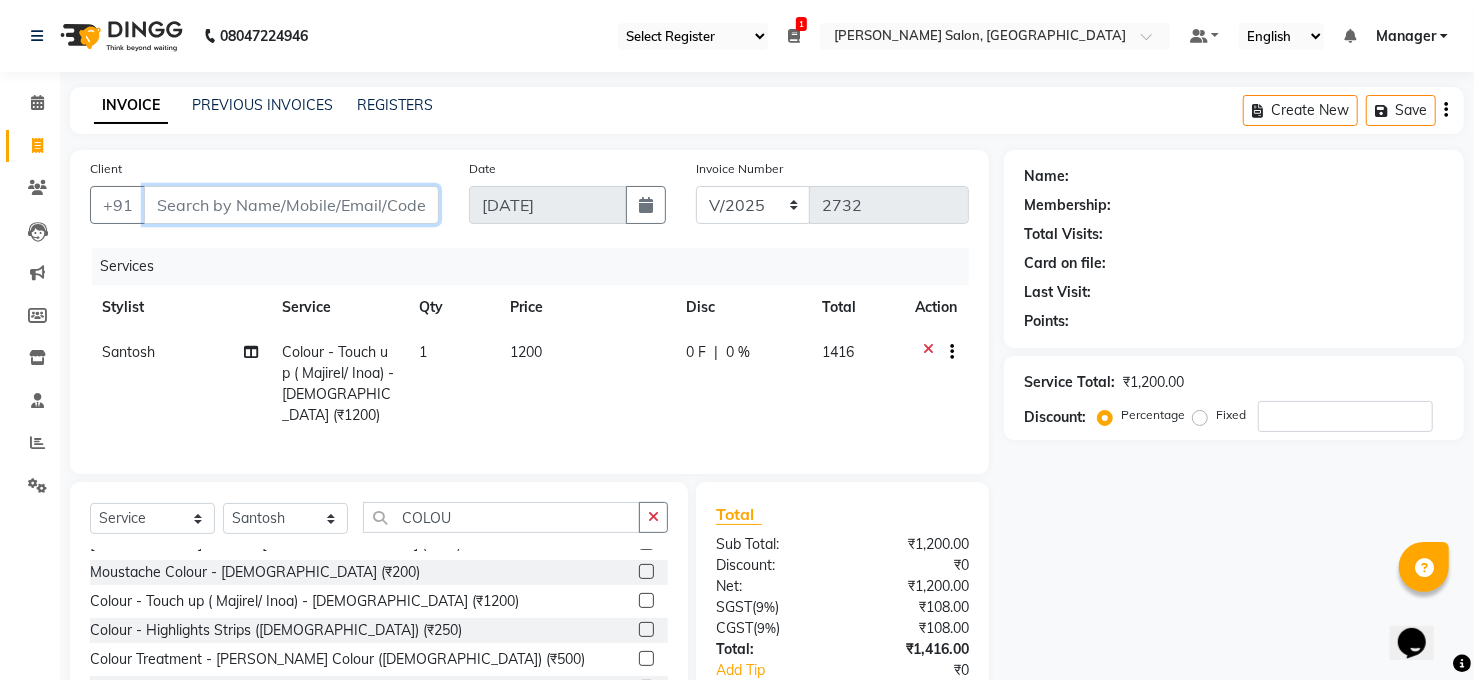 type on "7" 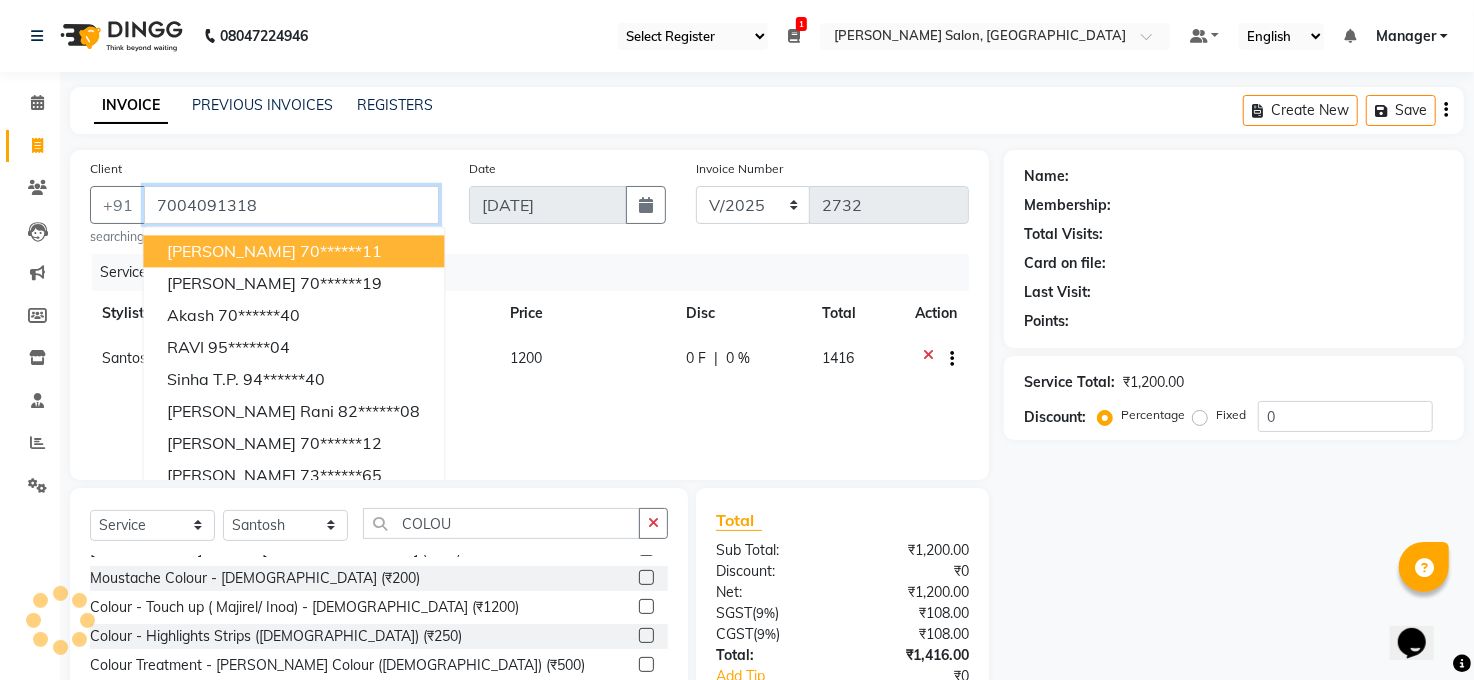 type on "7004091318" 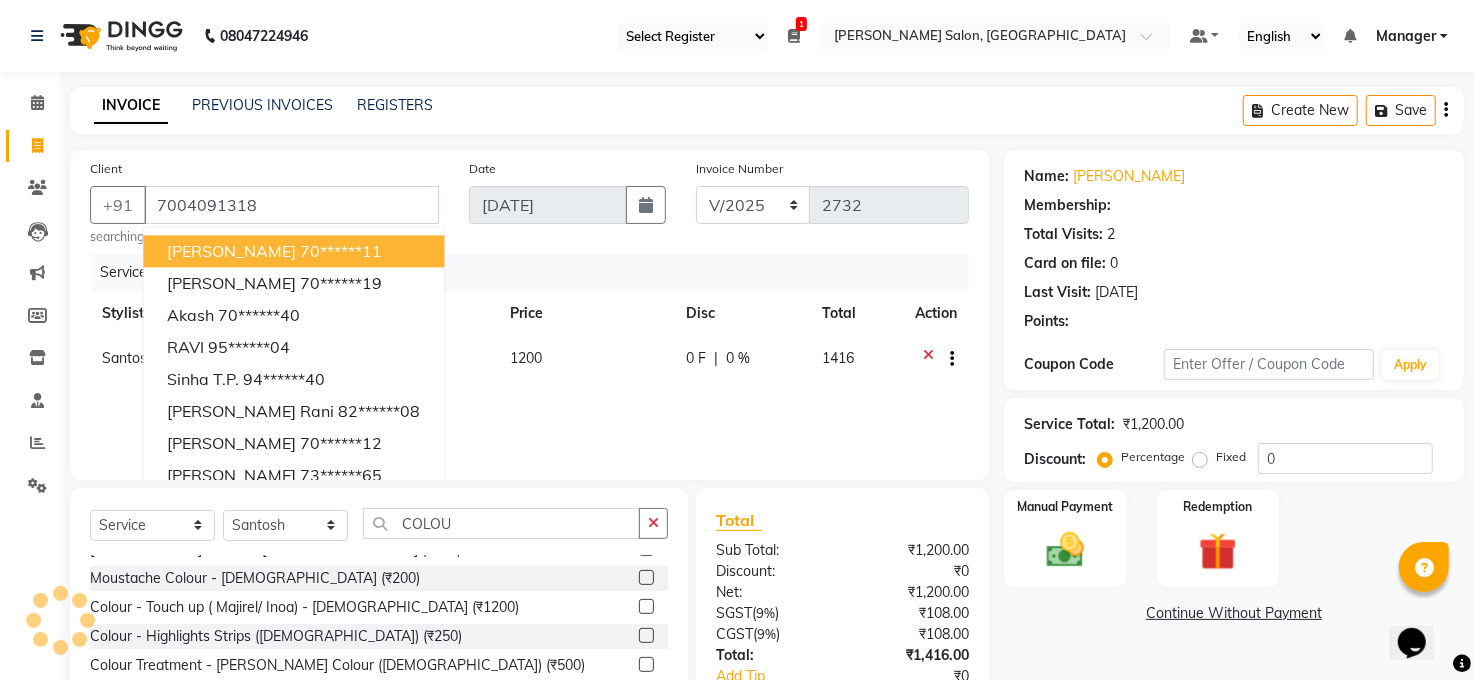 select on "1: Object" 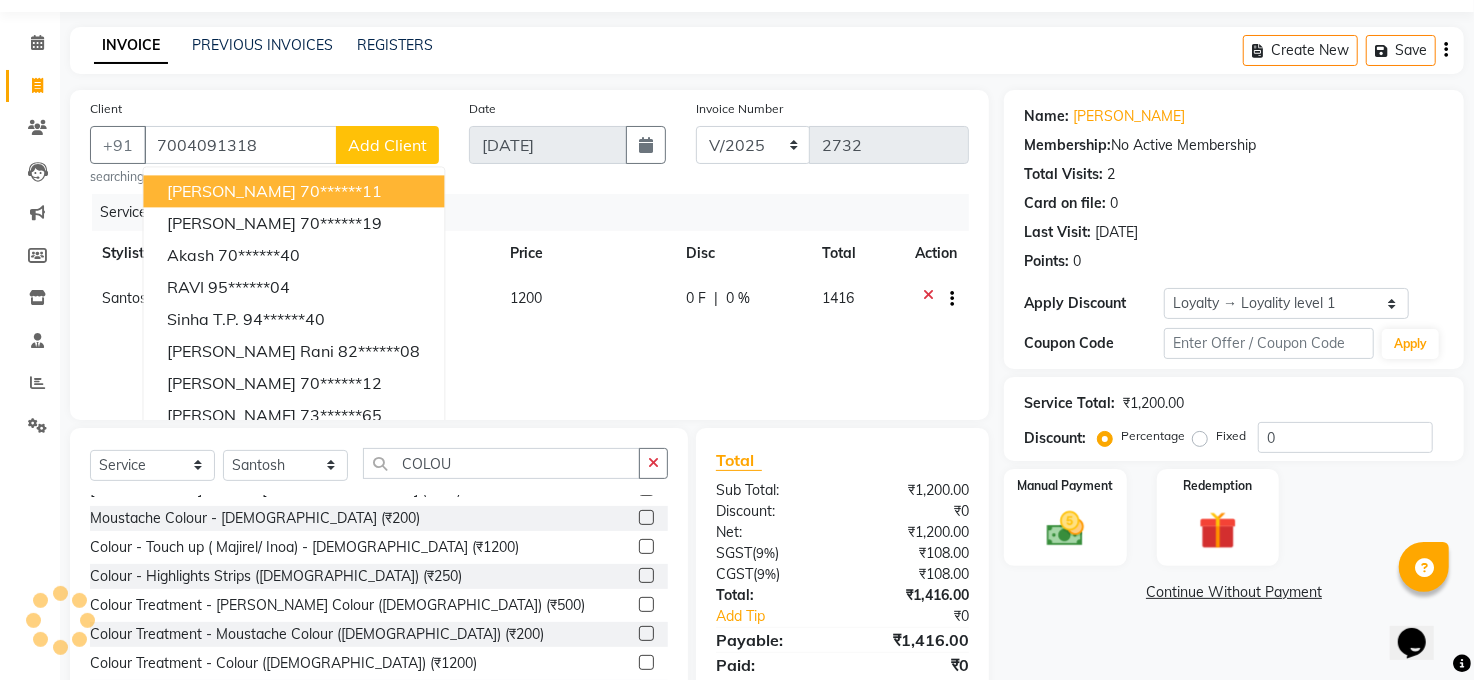 scroll, scrollTop: 131, scrollLeft: 0, axis: vertical 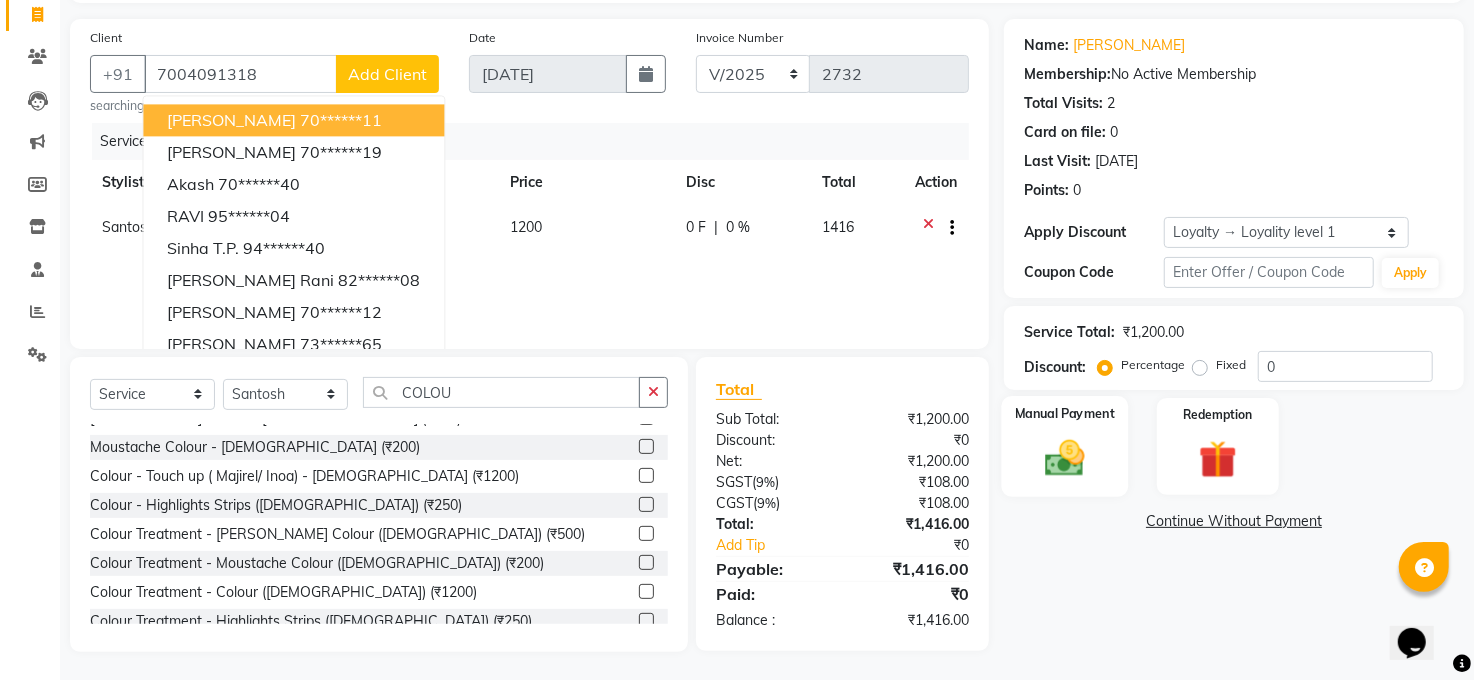 click 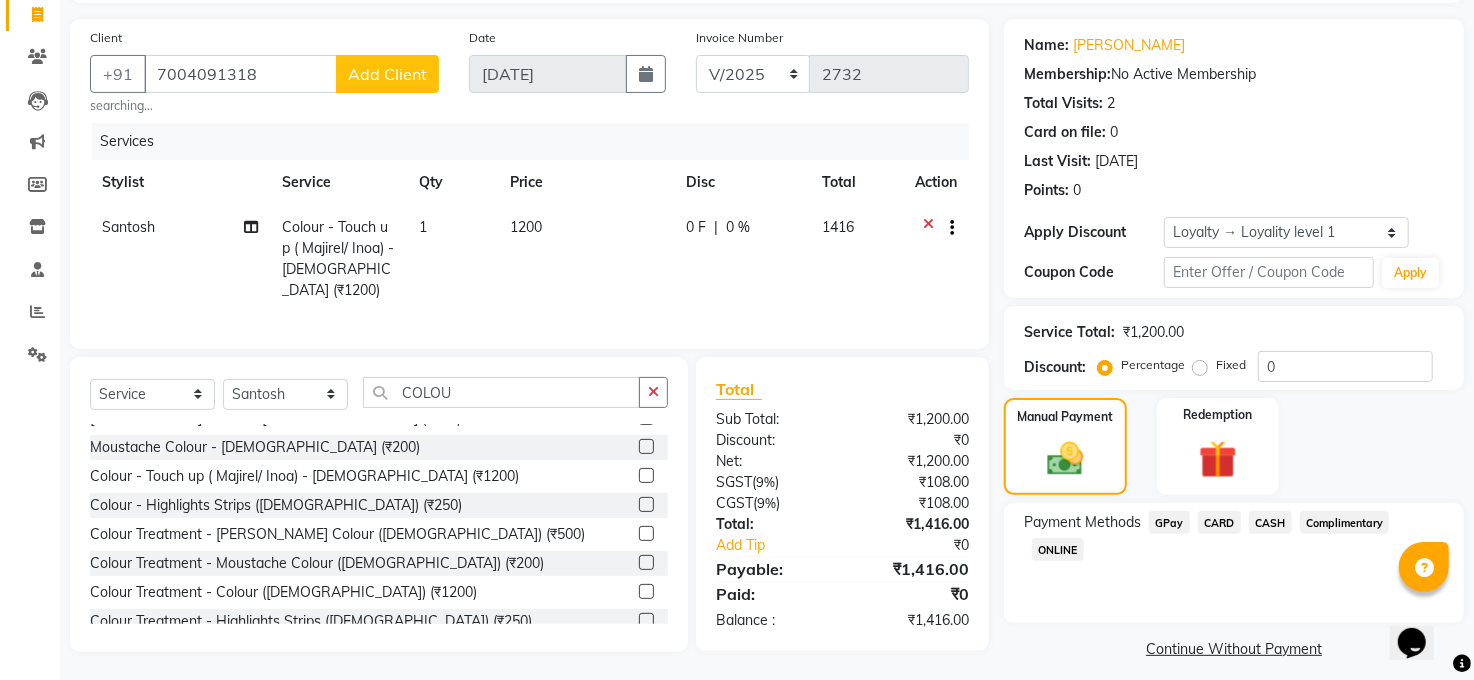 click on "CASH" 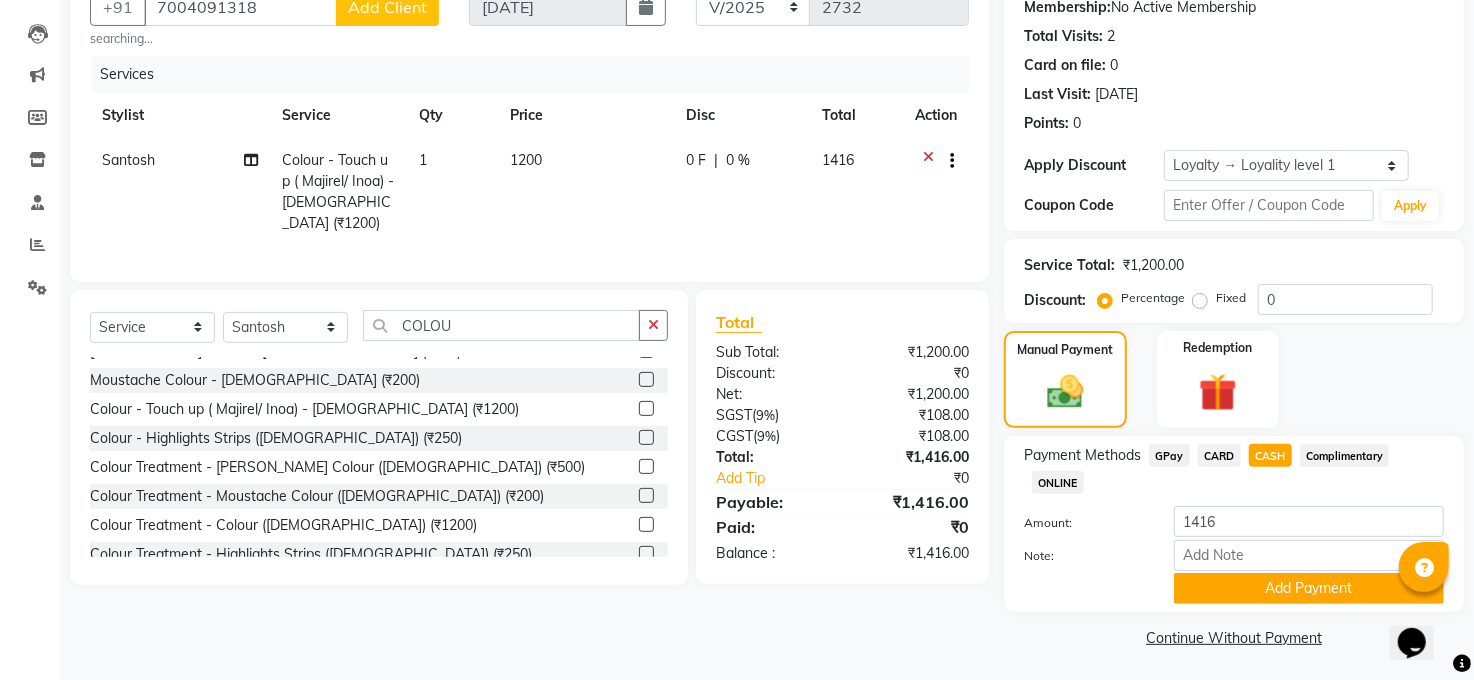 scroll, scrollTop: 201, scrollLeft: 0, axis: vertical 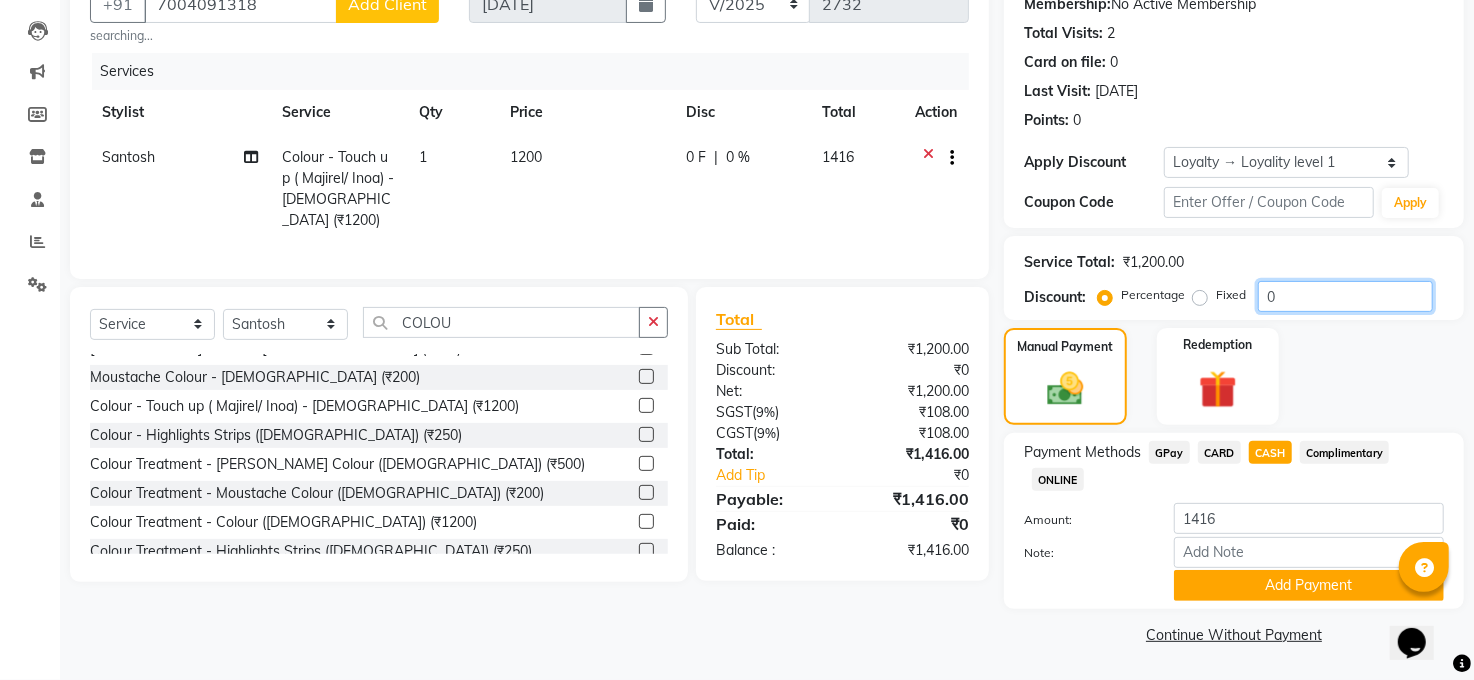 click on "0" 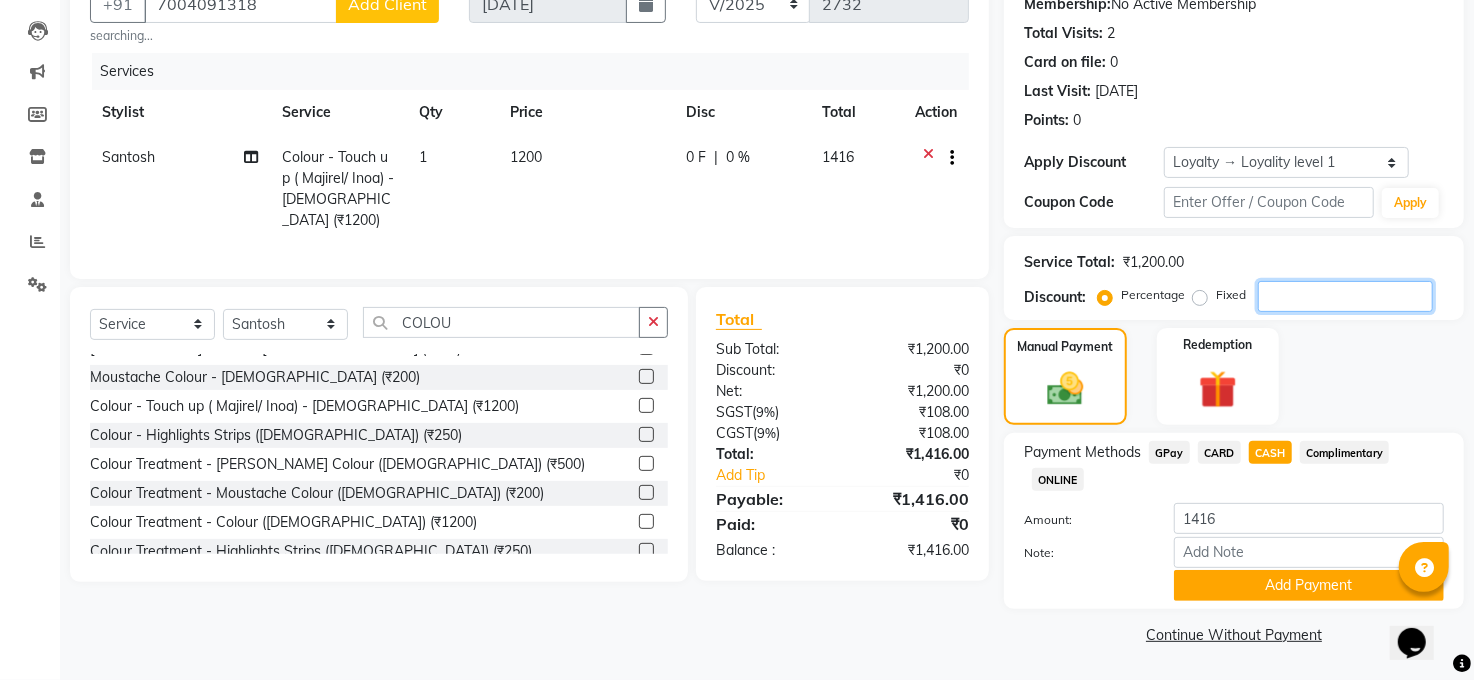 type 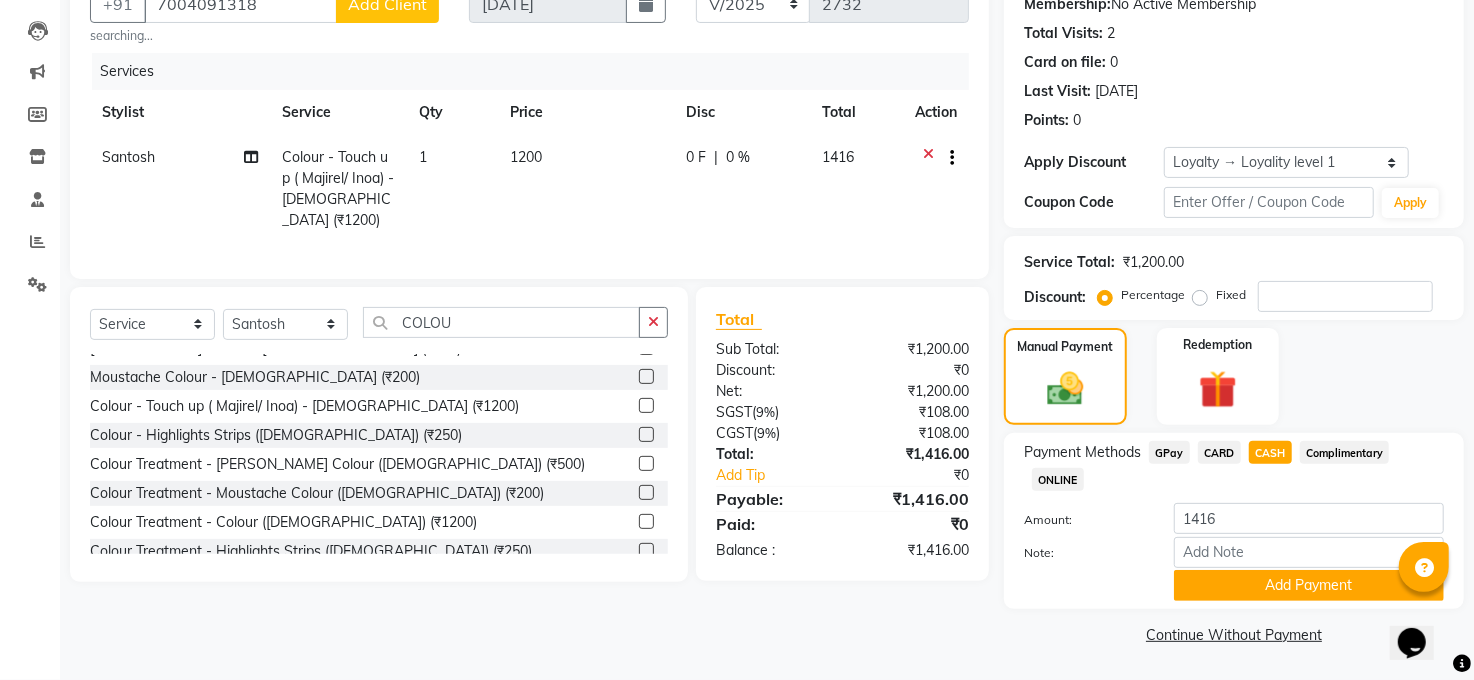 drag, startPoint x: 1186, startPoint y: 297, endPoint x: 1212, endPoint y: 296, distance: 26.019224 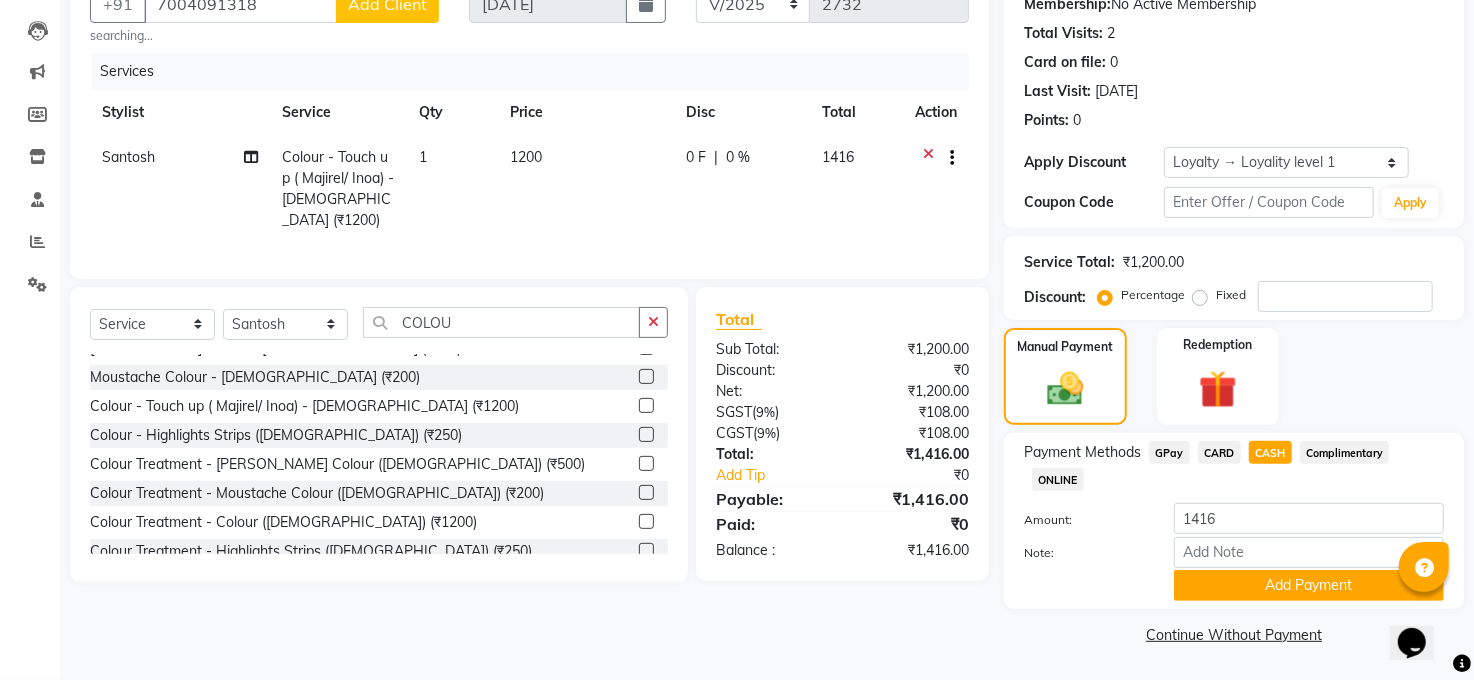 click on "Fixed" 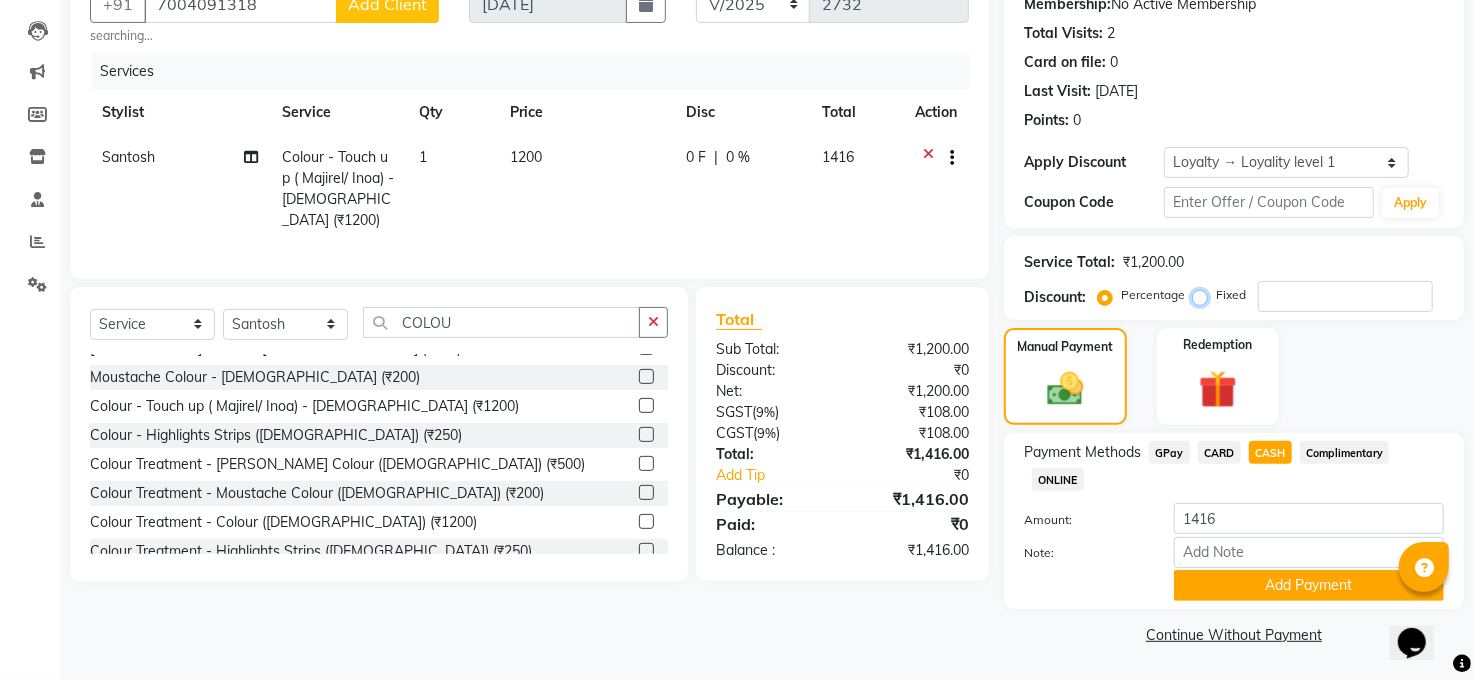 click on "Fixed" at bounding box center [1204, 295] 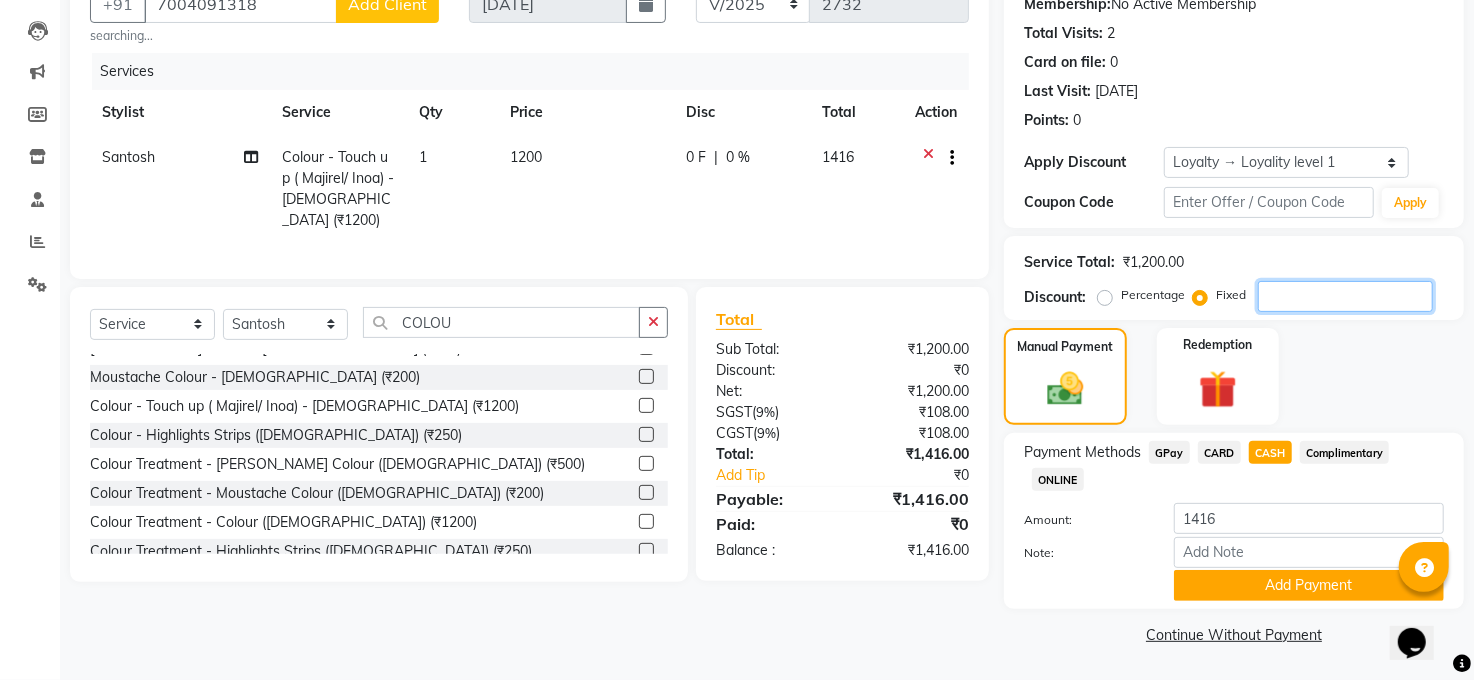 click 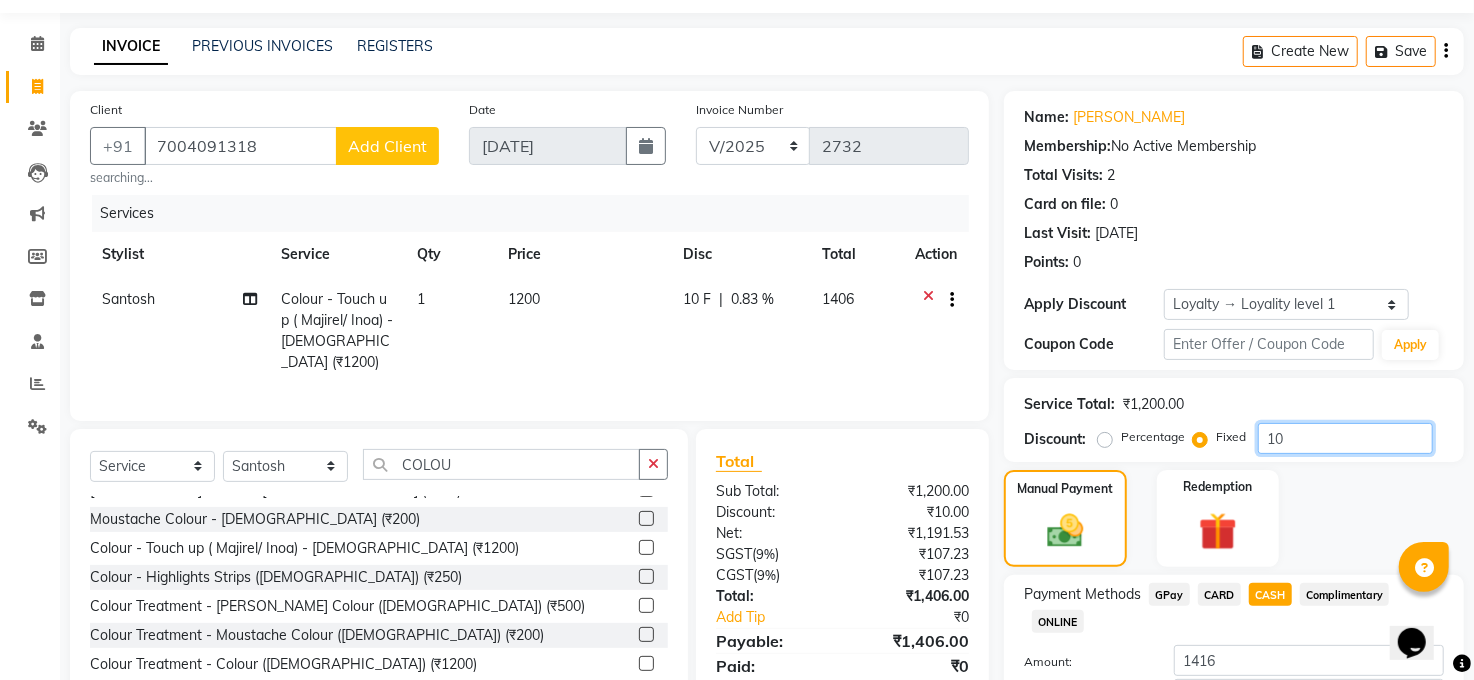 scroll, scrollTop: 0, scrollLeft: 0, axis: both 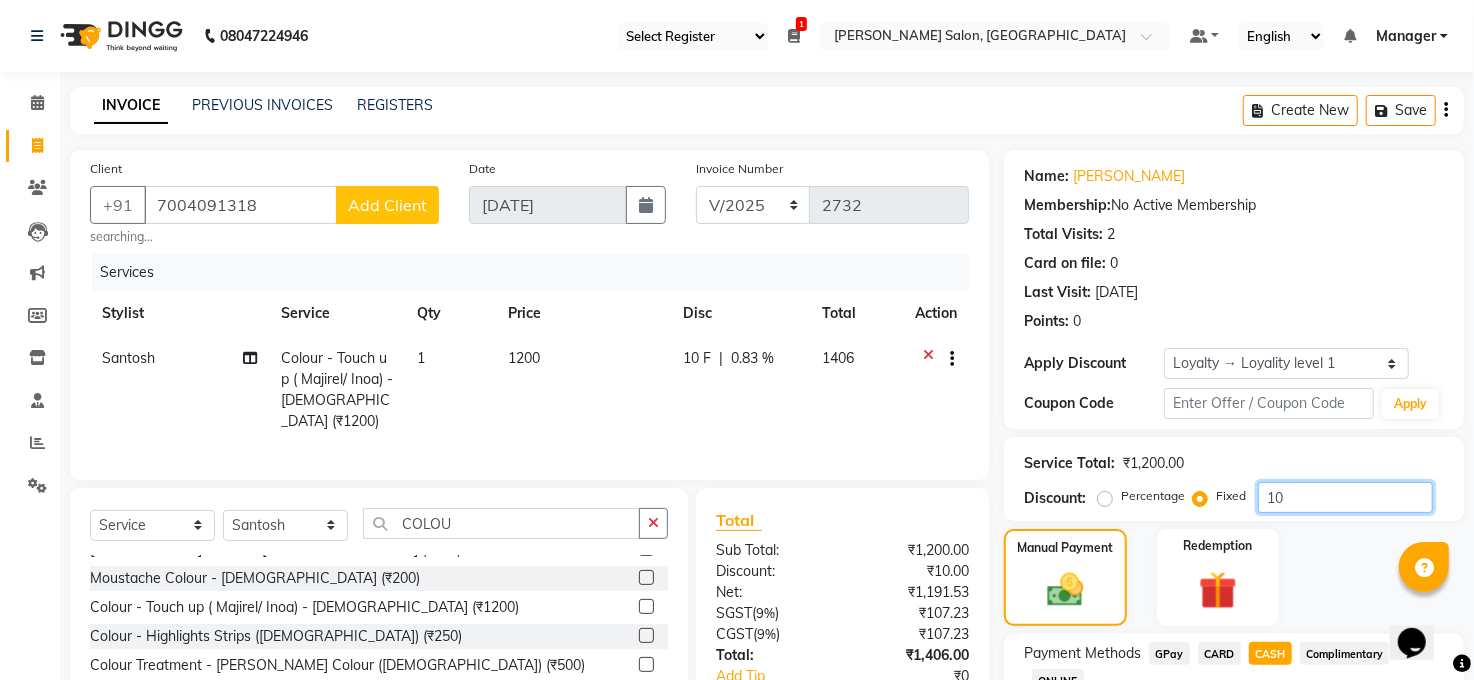 type on "10" 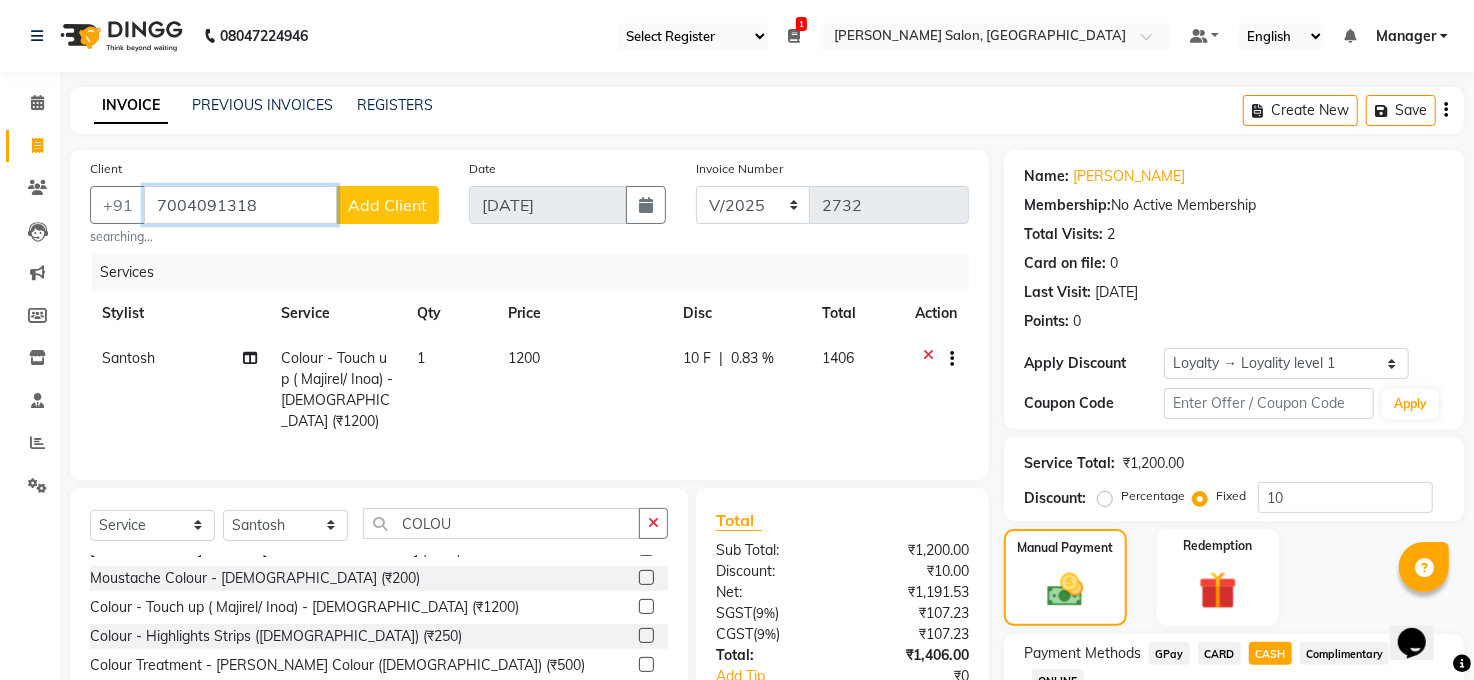 click on "7004091318" at bounding box center [240, 205] 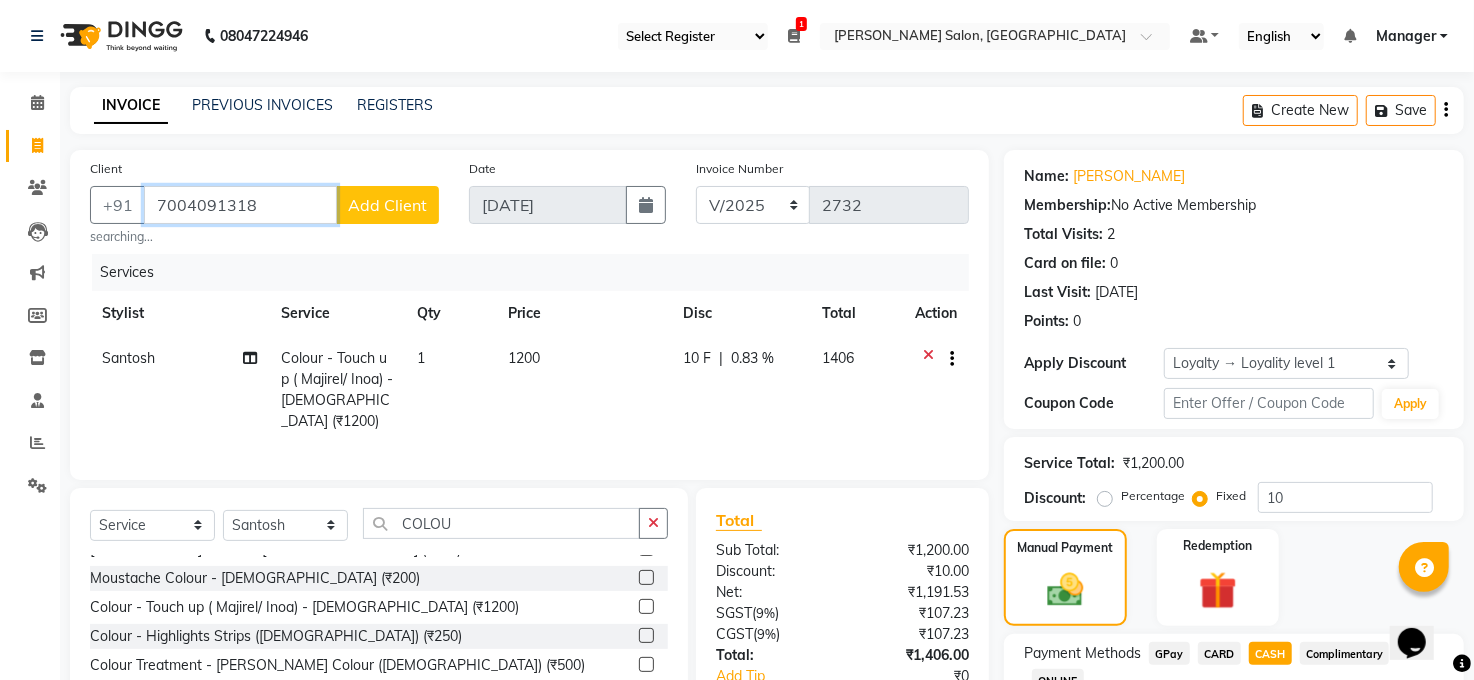 type on "700409131" 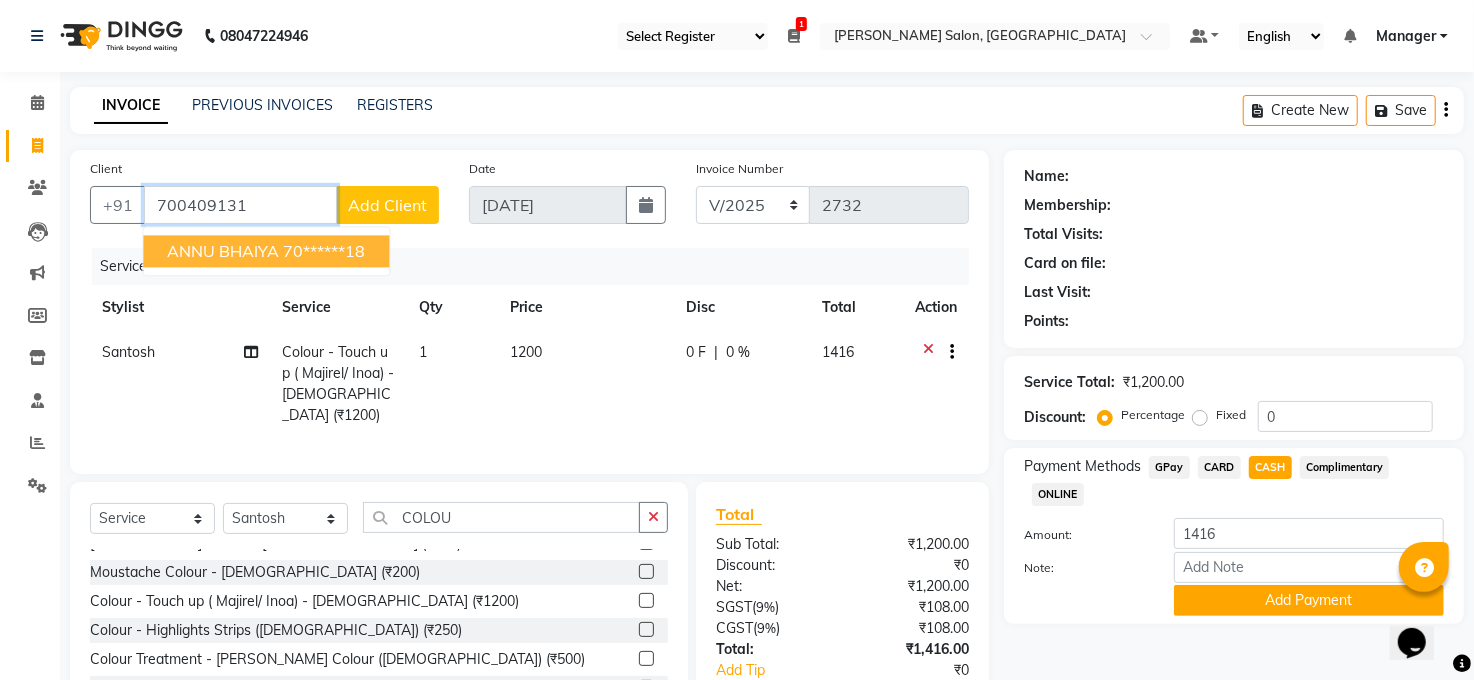 type on "7004091318" 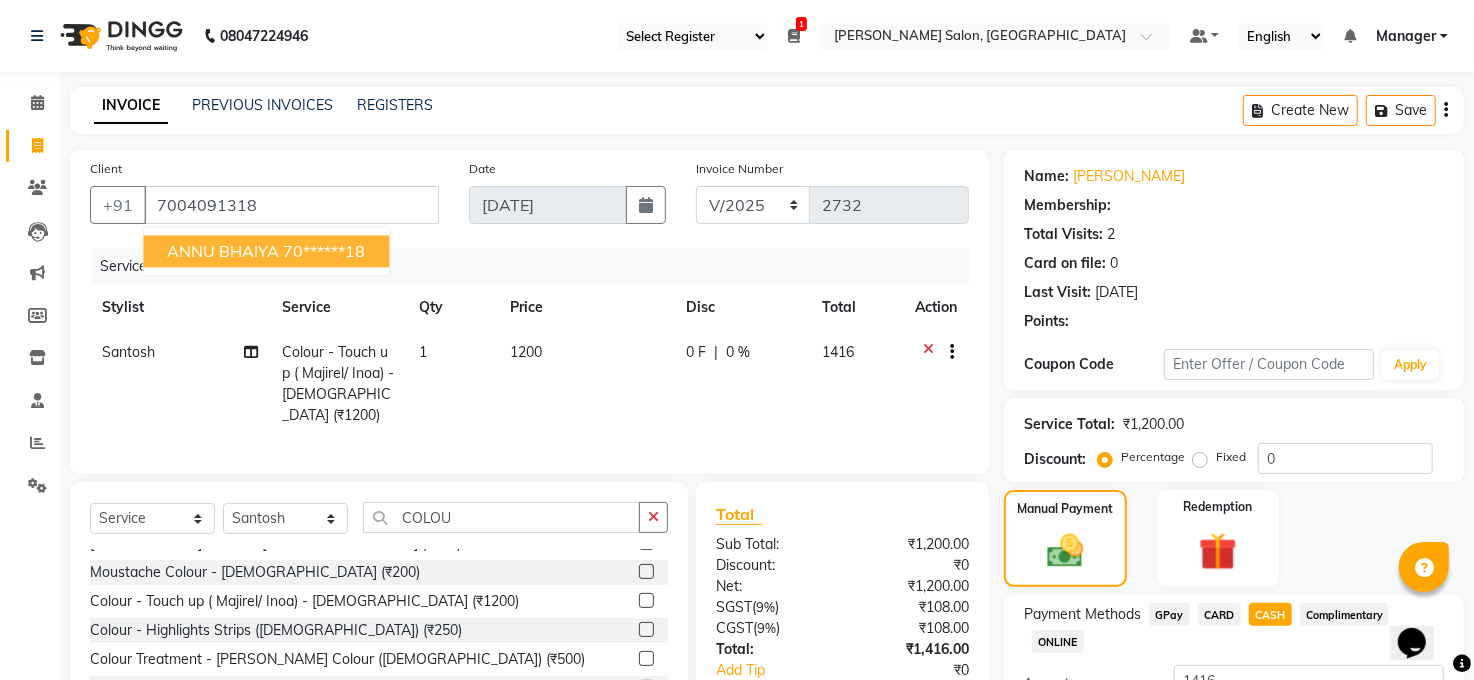select on "1: Object" 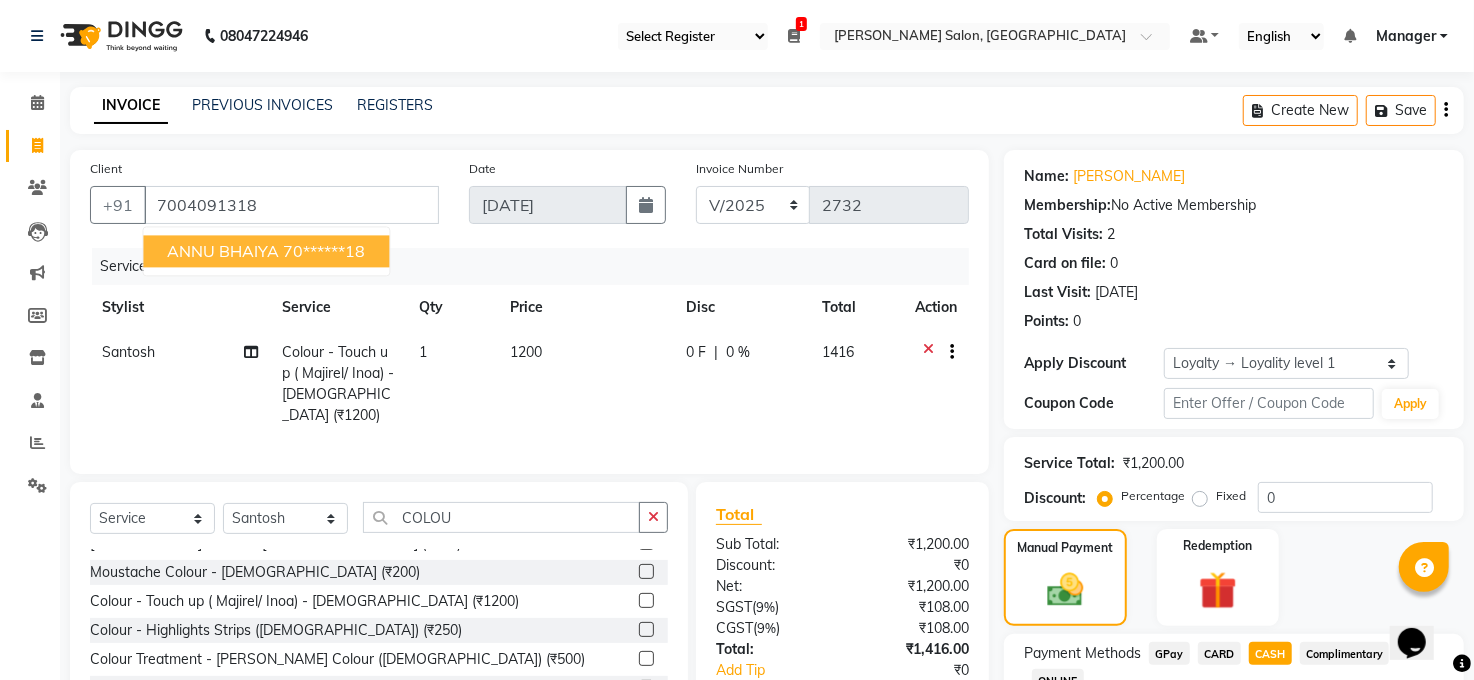 click on "70******18" at bounding box center (324, 251) 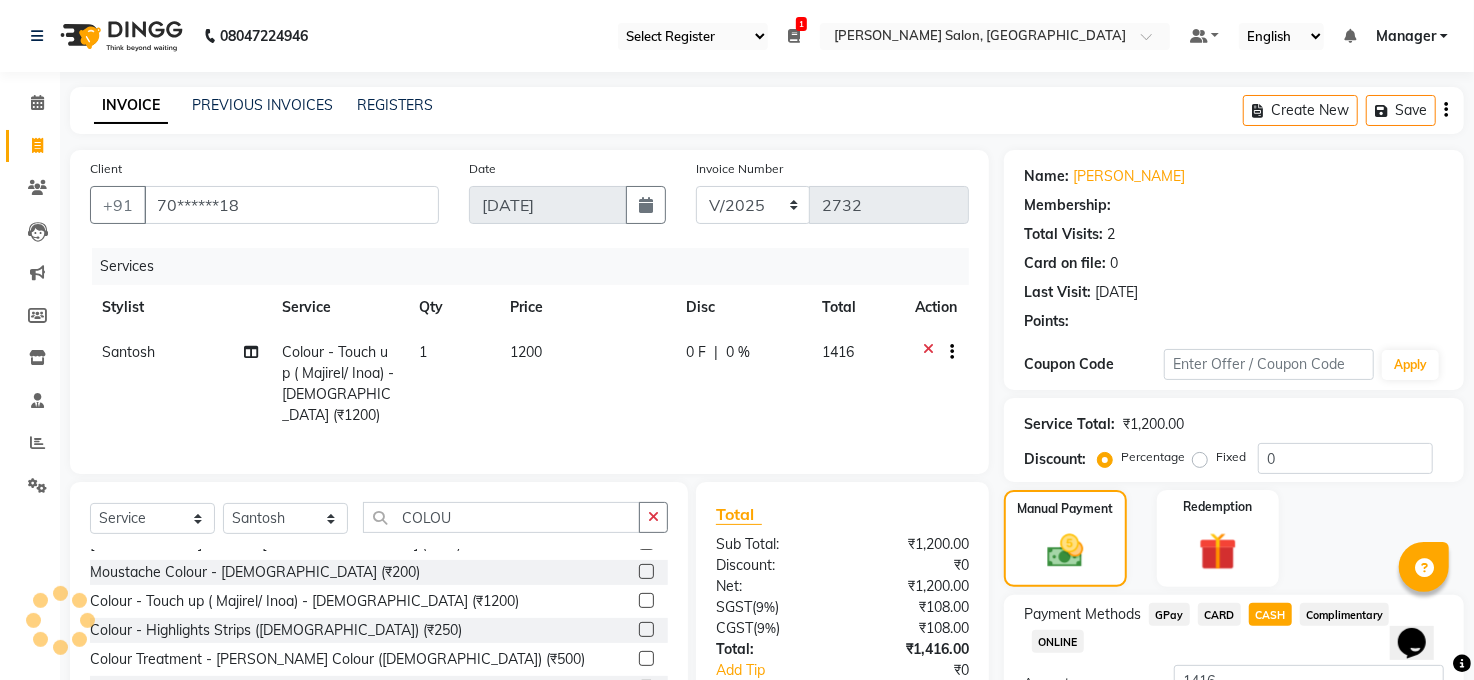 select on "1: Object" 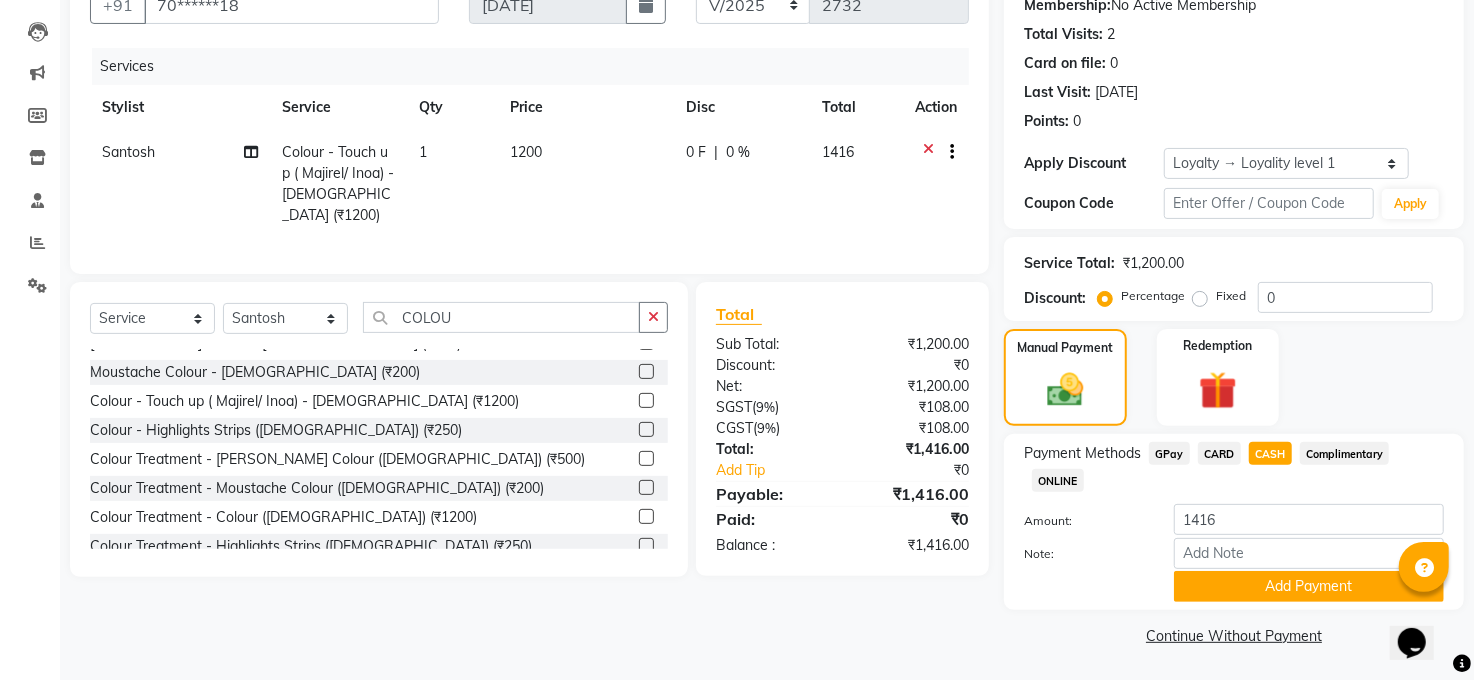 scroll, scrollTop: 201, scrollLeft: 0, axis: vertical 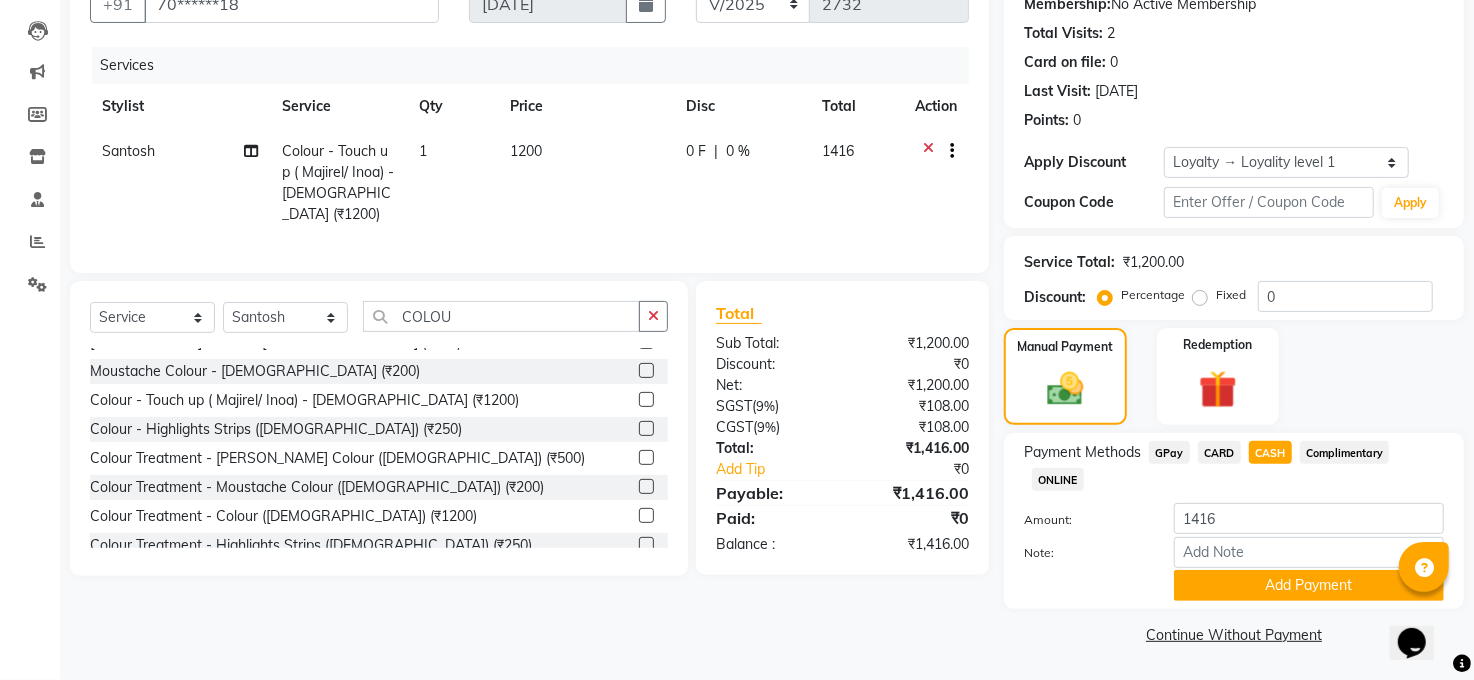click on "Fixed" 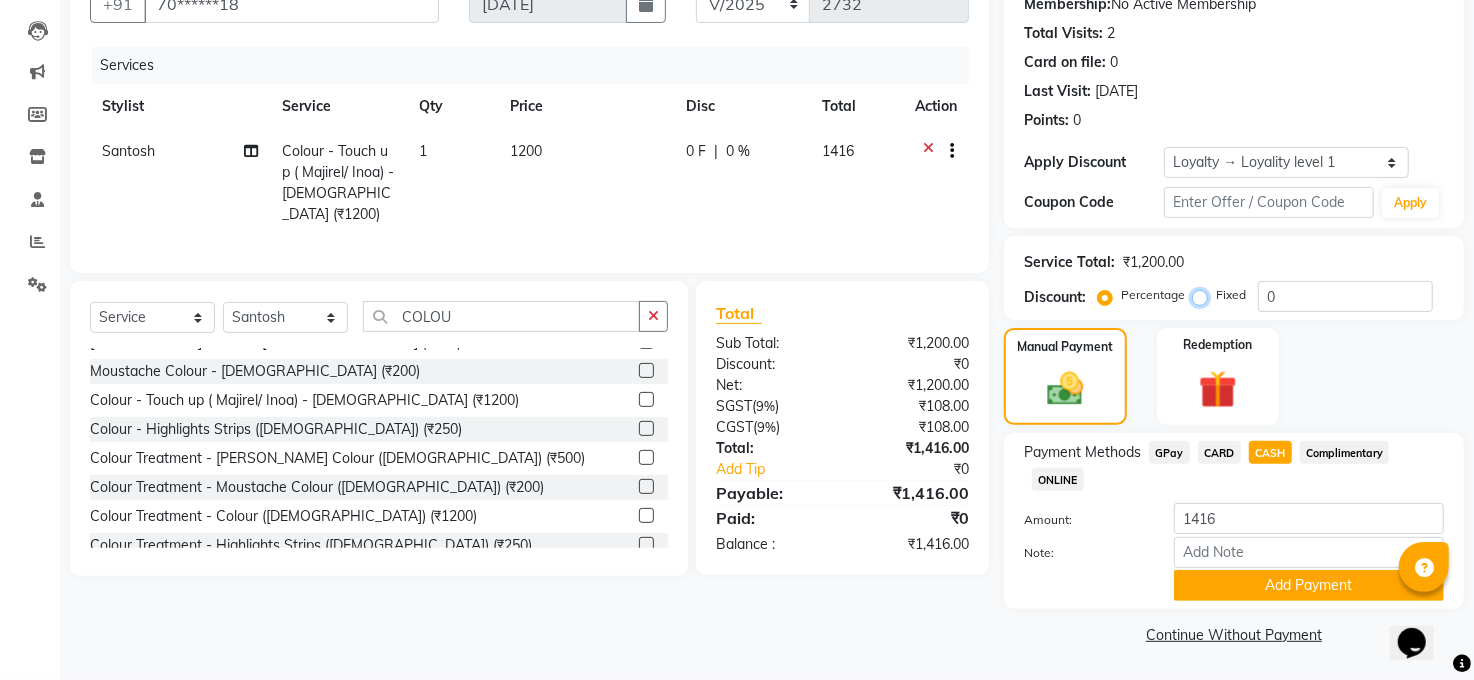 click on "Fixed" at bounding box center [1204, 295] 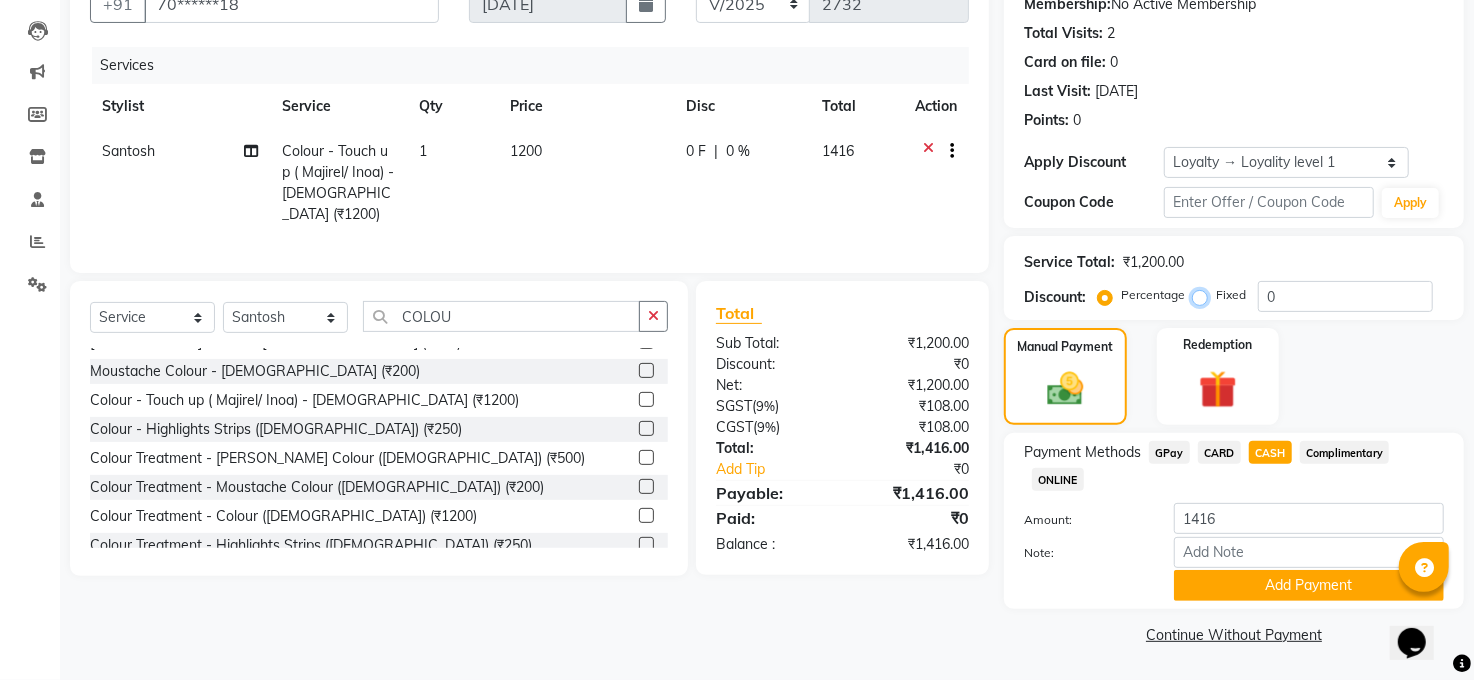 radio on "true" 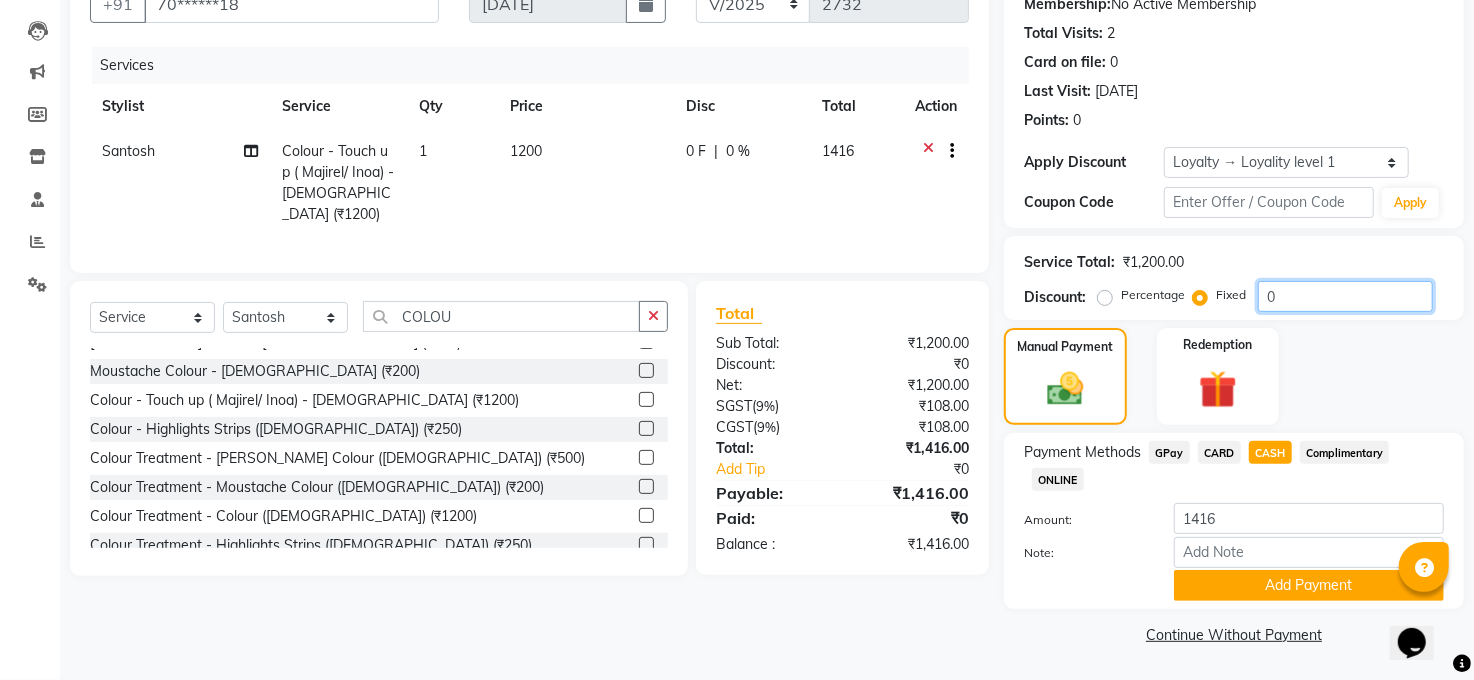 click on "0" 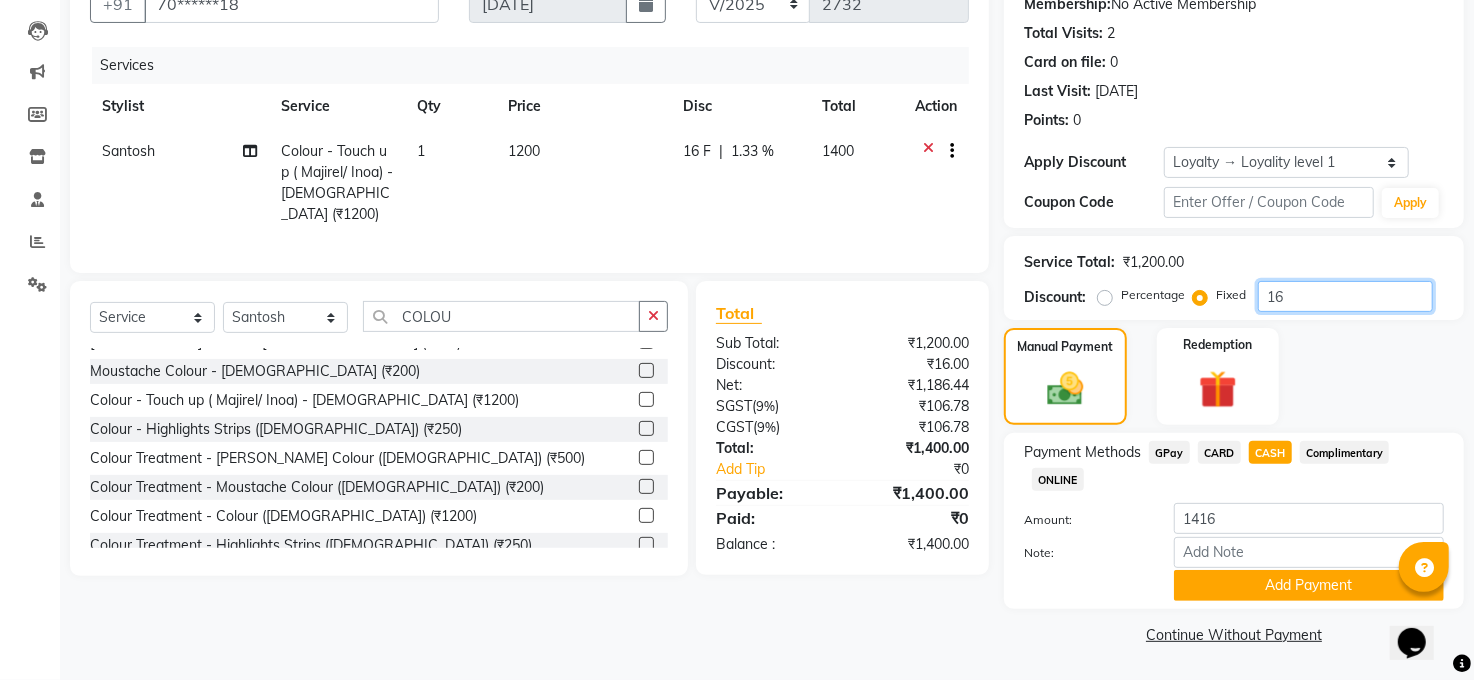 type on "16" 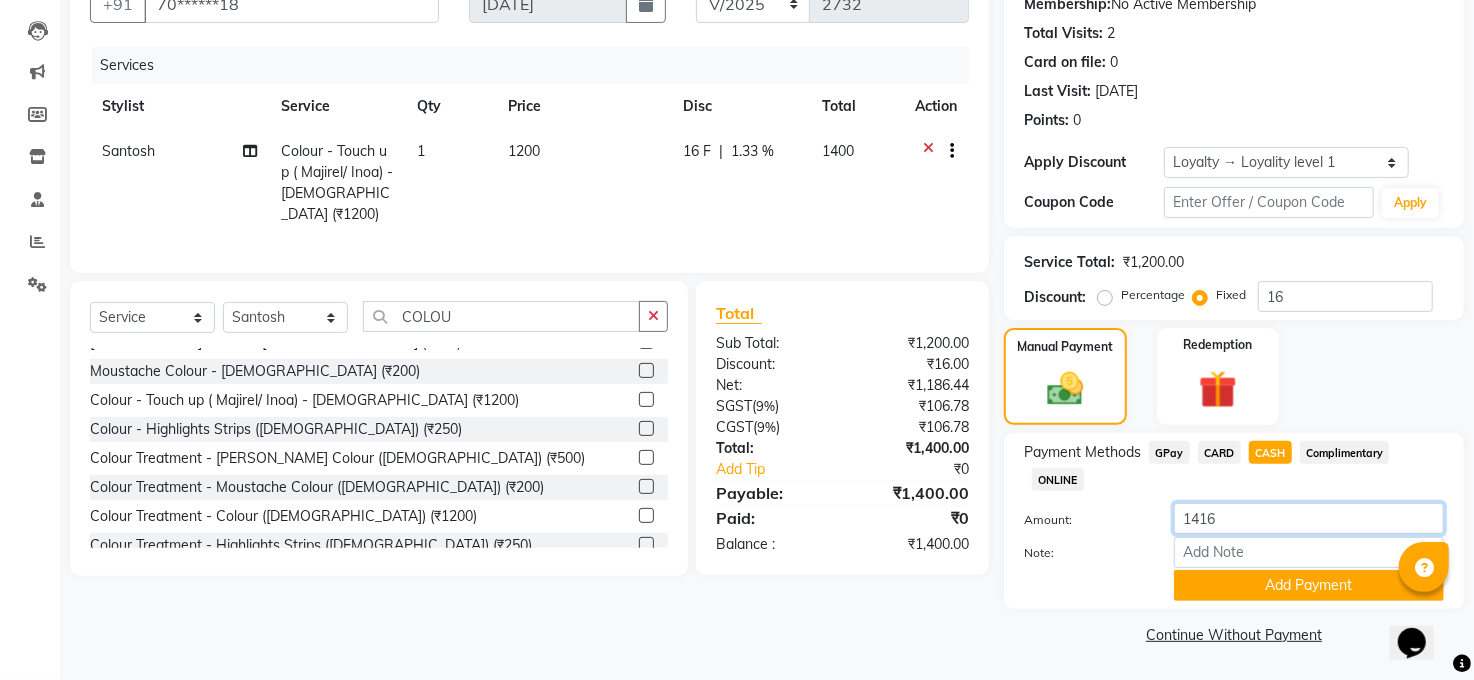 click on "1416" 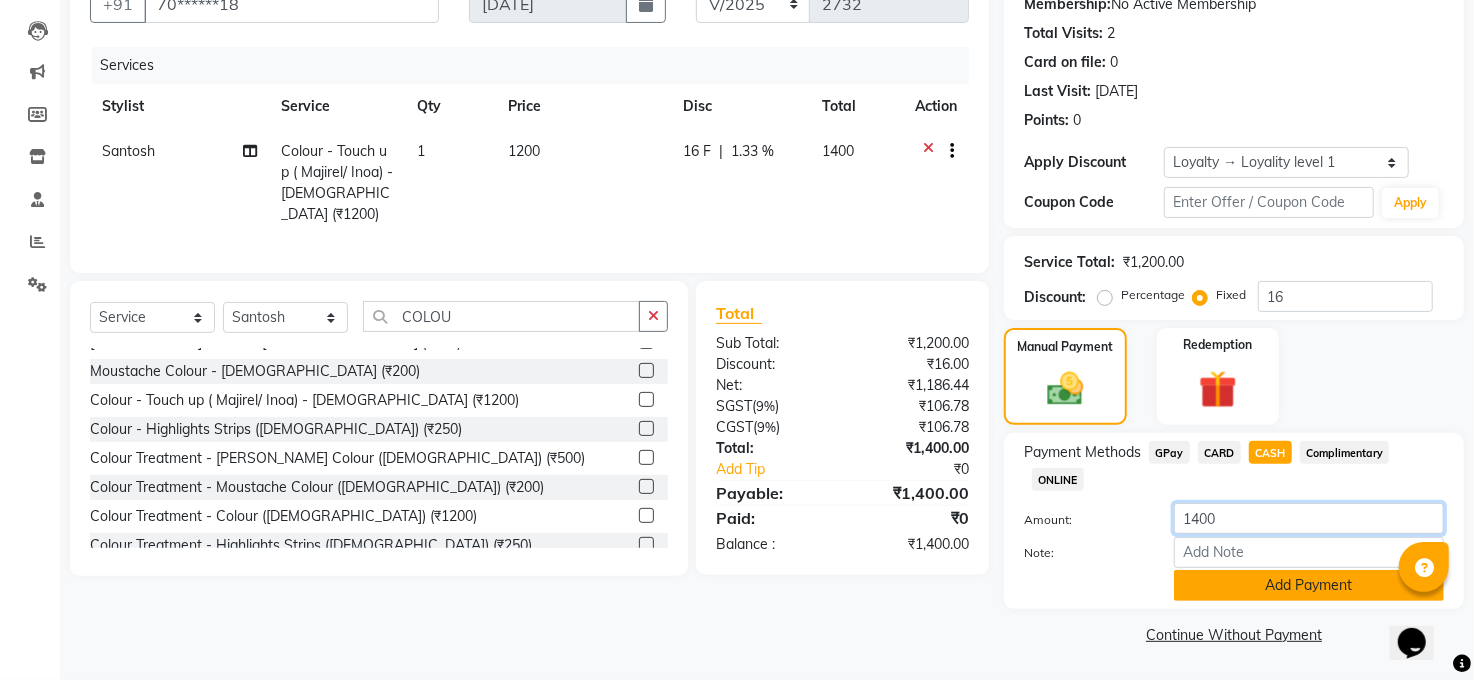 type on "1400" 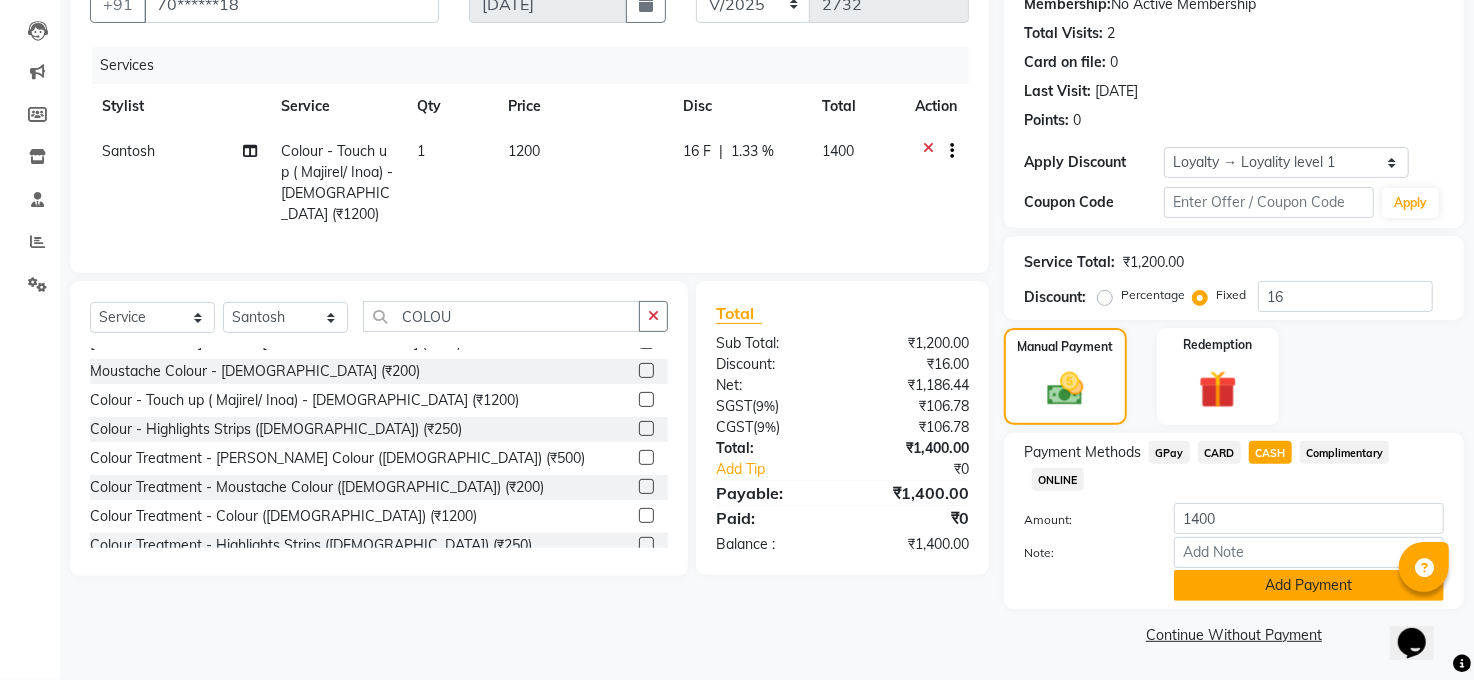 click on "Add Payment" 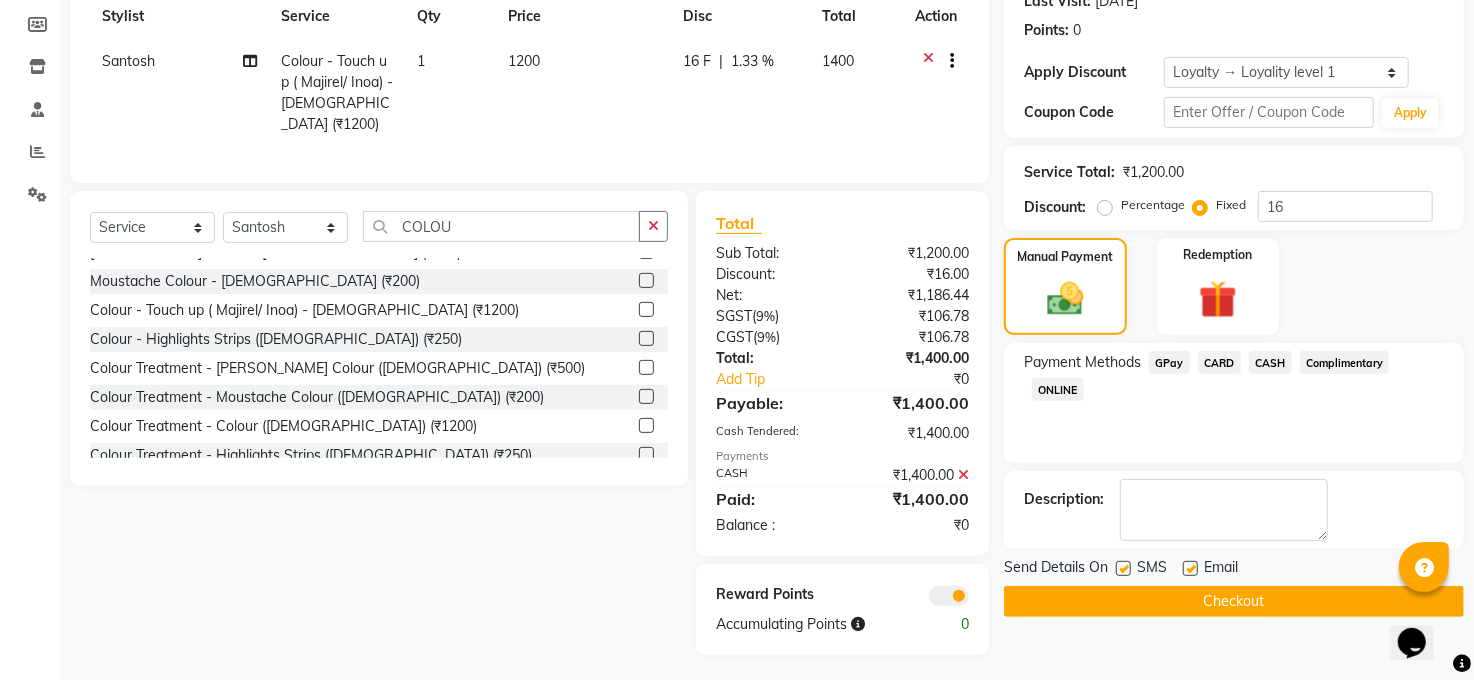 scroll, scrollTop: 293, scrollLeft: 0, axis: vertical 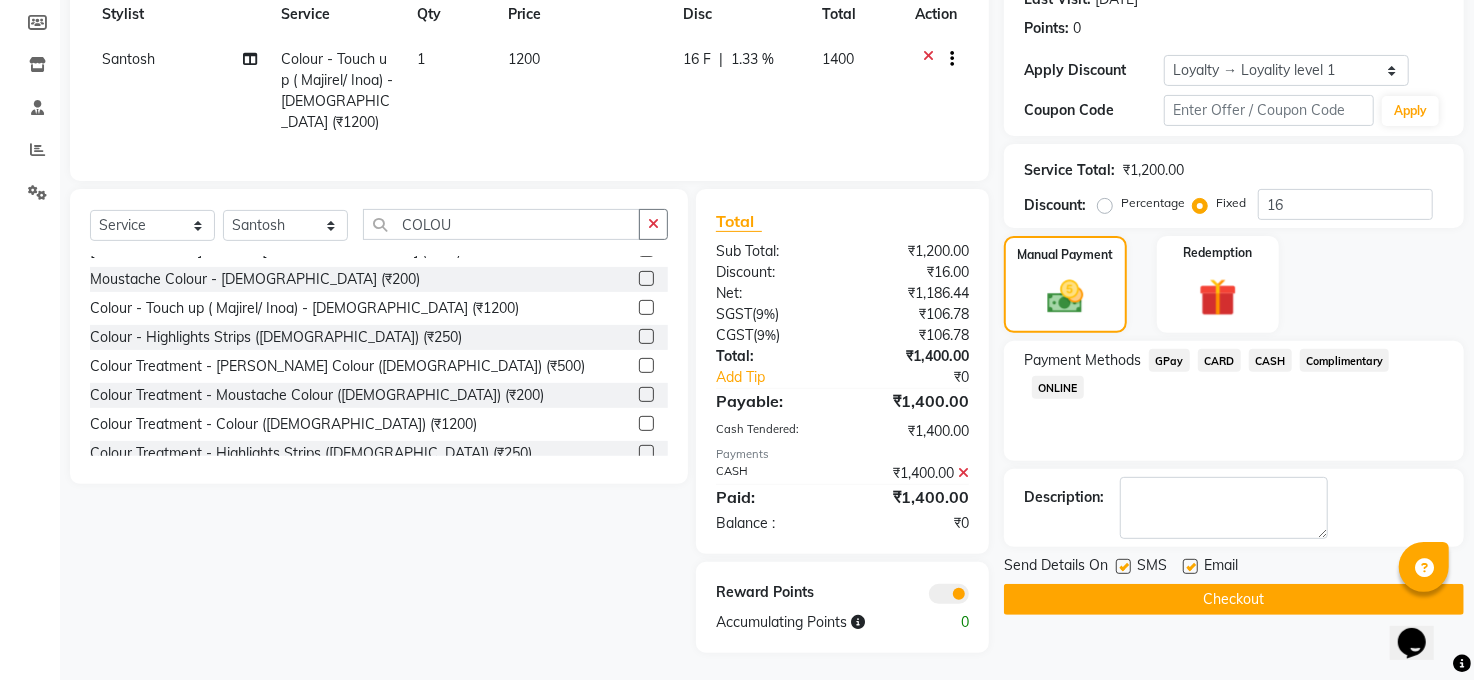 click 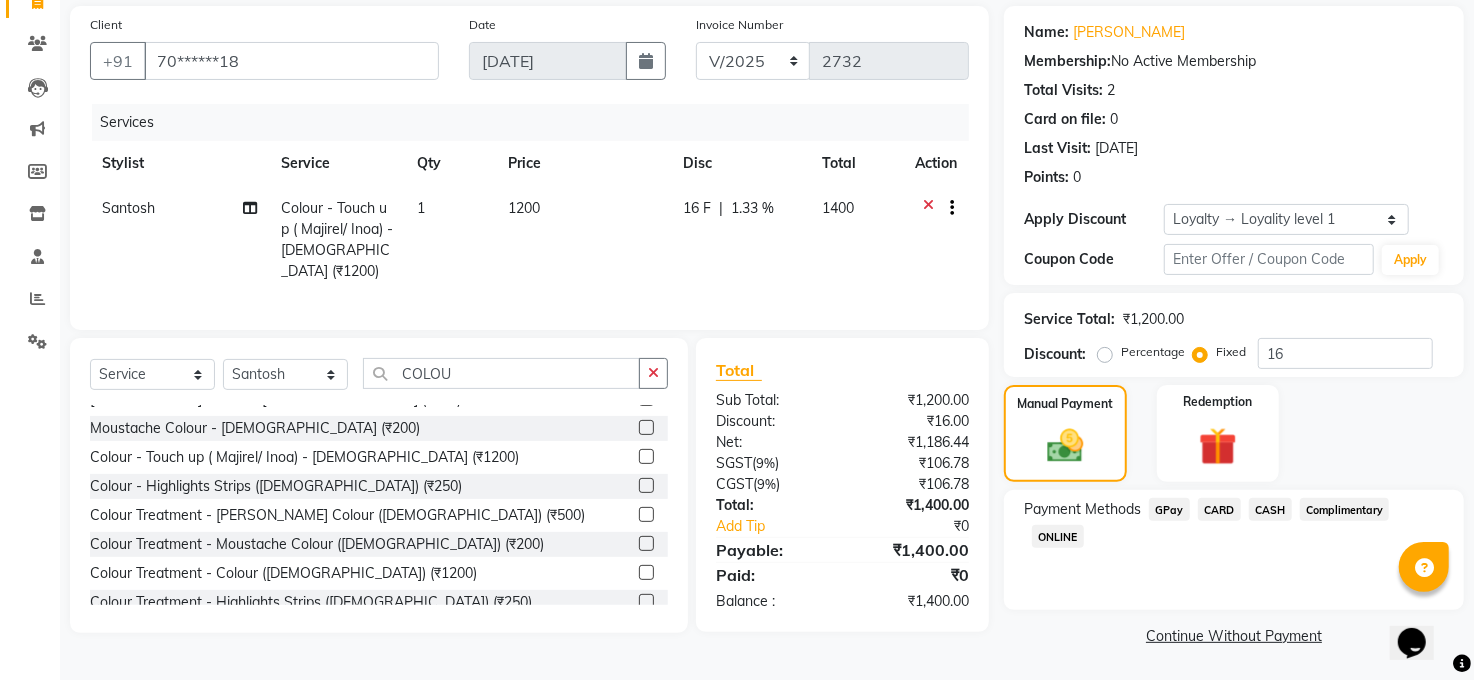 click on "CASH" 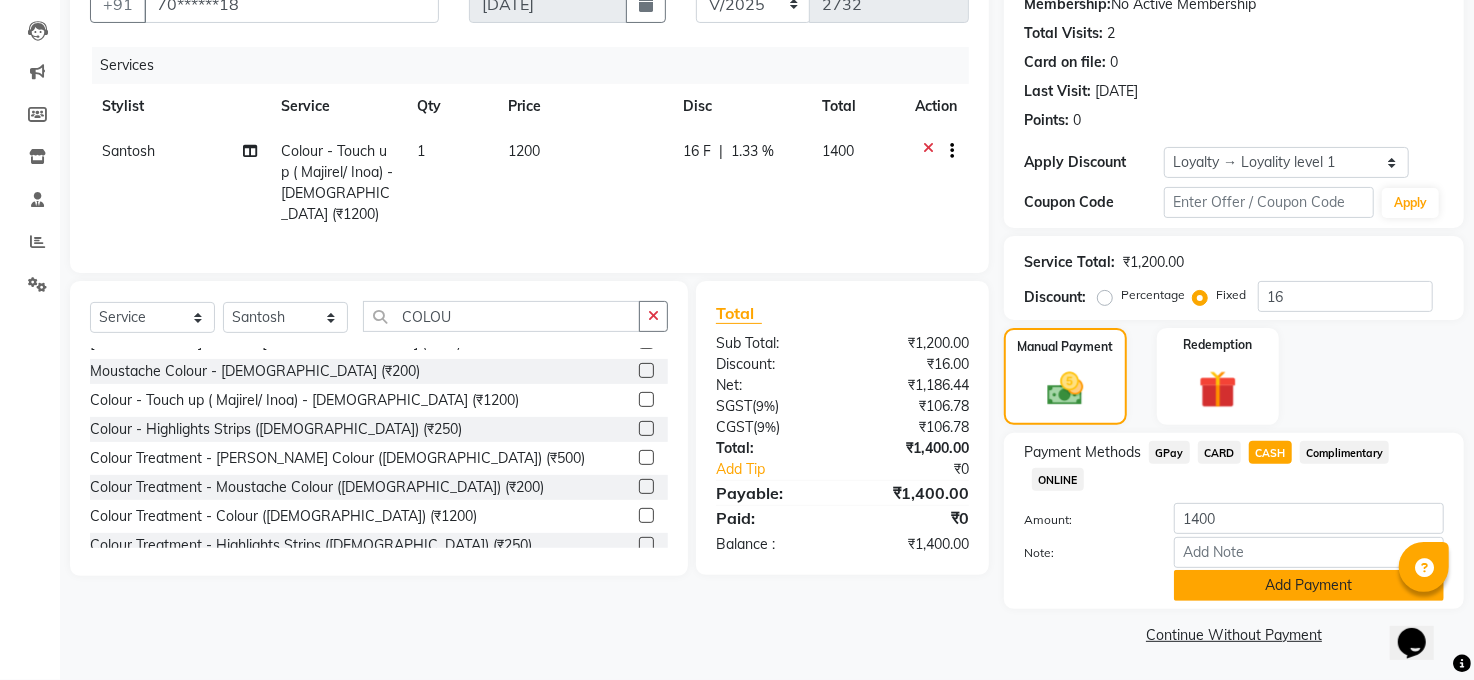 click on "Add Payment" 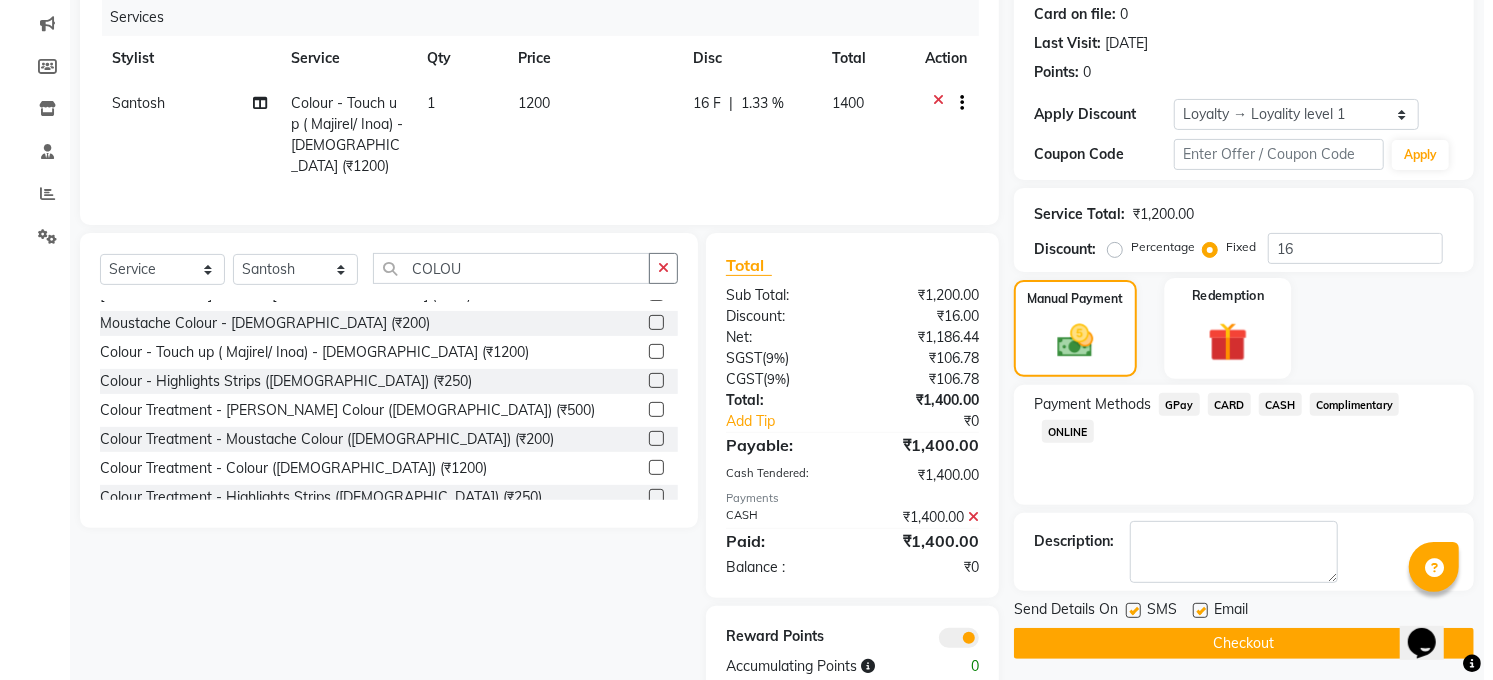 scroll, scrollTop: 293, scrollLeft: 0, axis: vertical 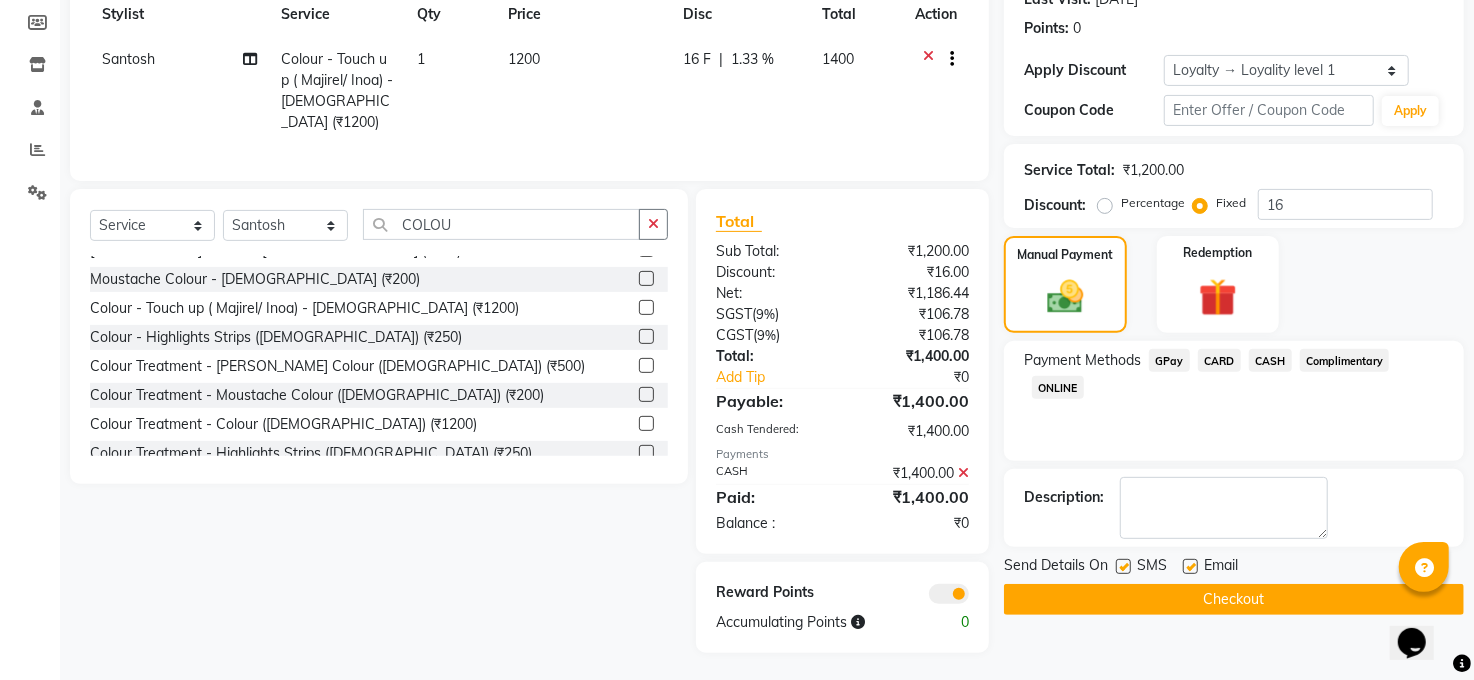 click 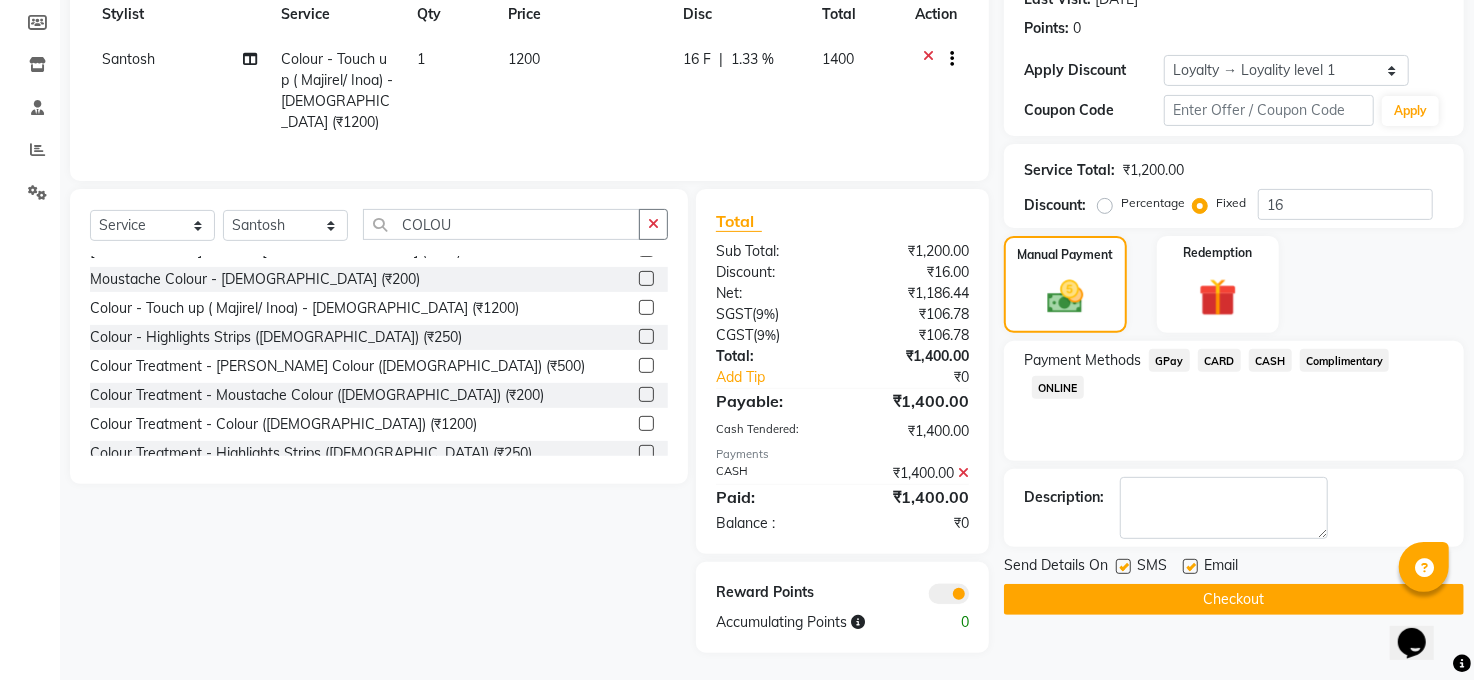click 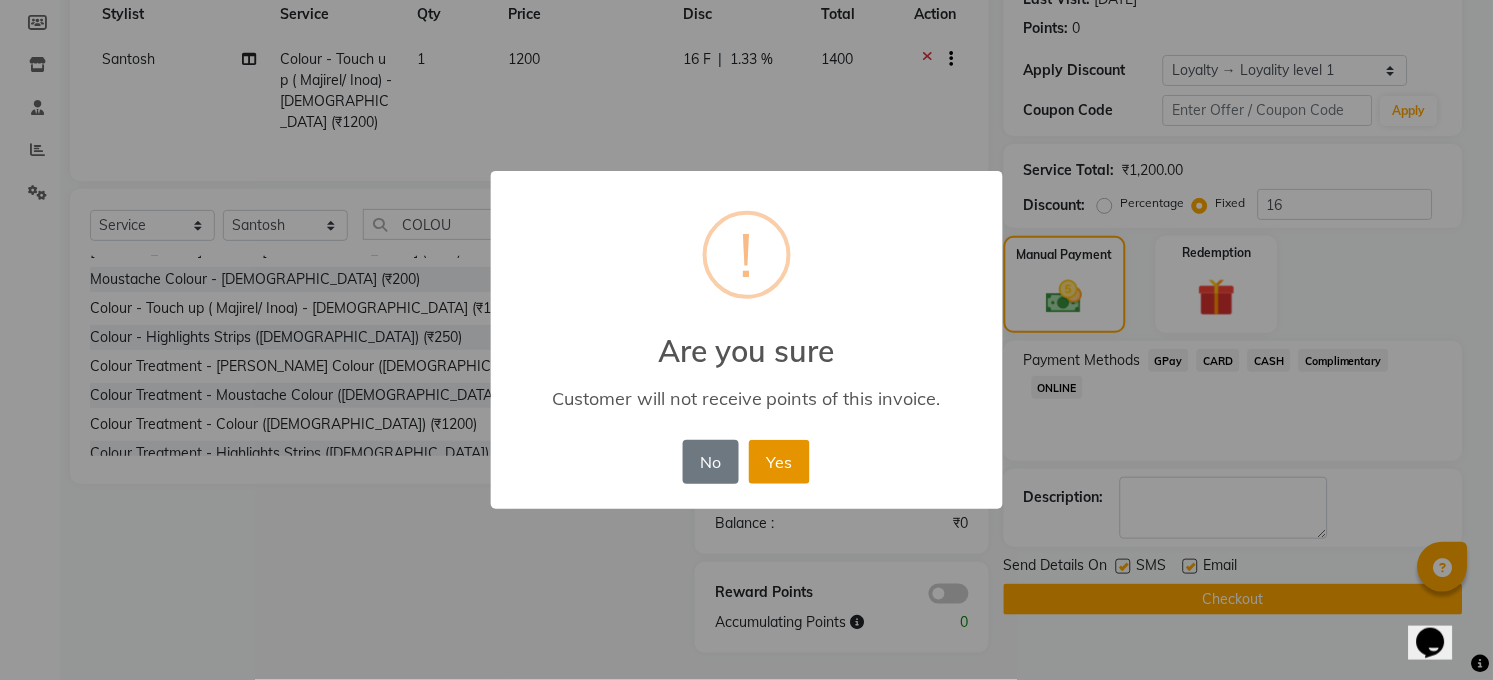 click on "Yes" at bounding box center [779, 462] 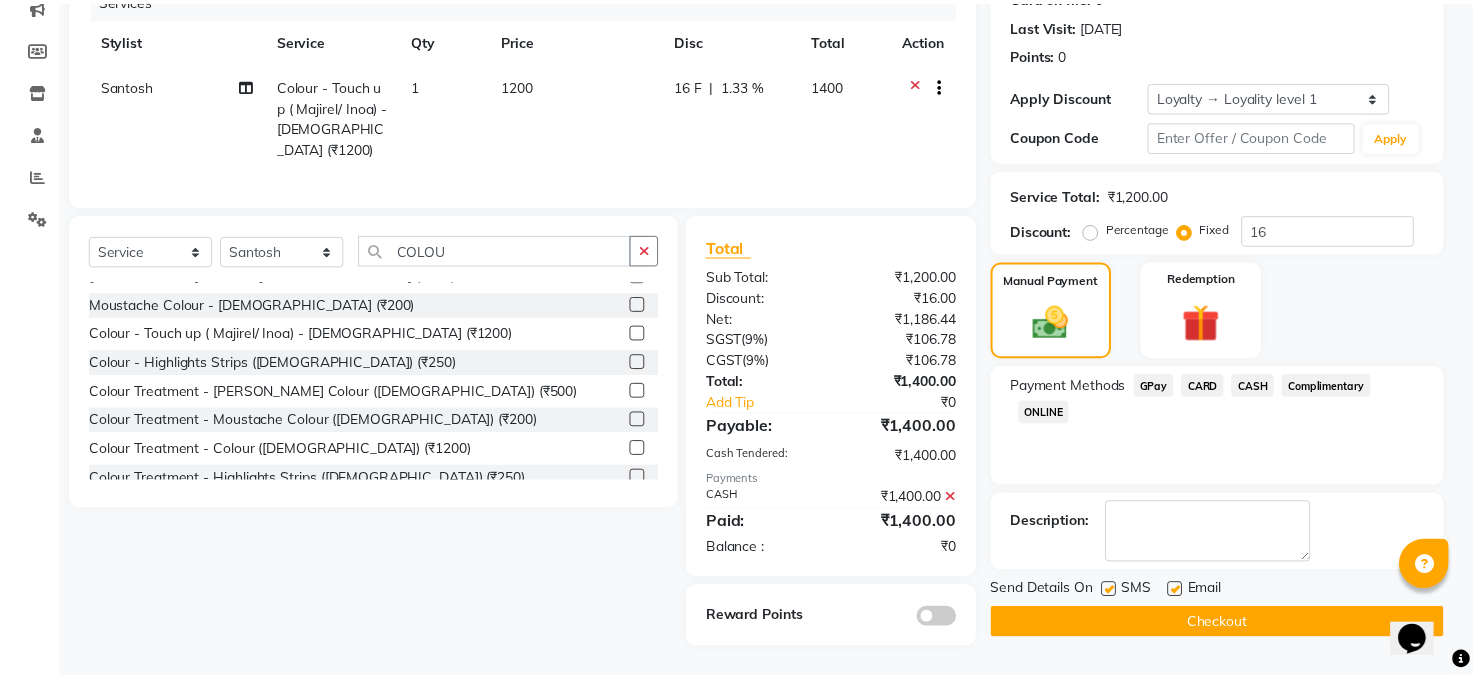 scroll, scrollTop: 265, scrollLeft: 0, axis: vertical 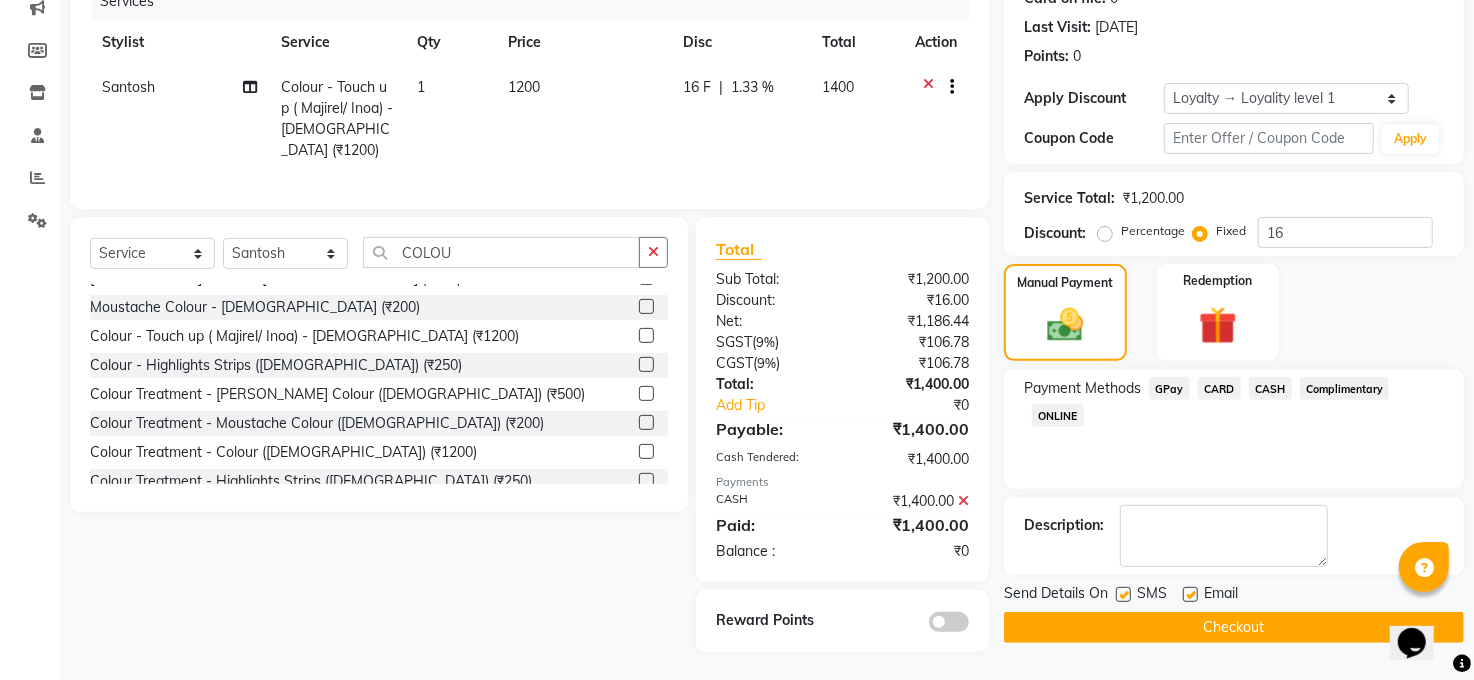click on "Checkout" 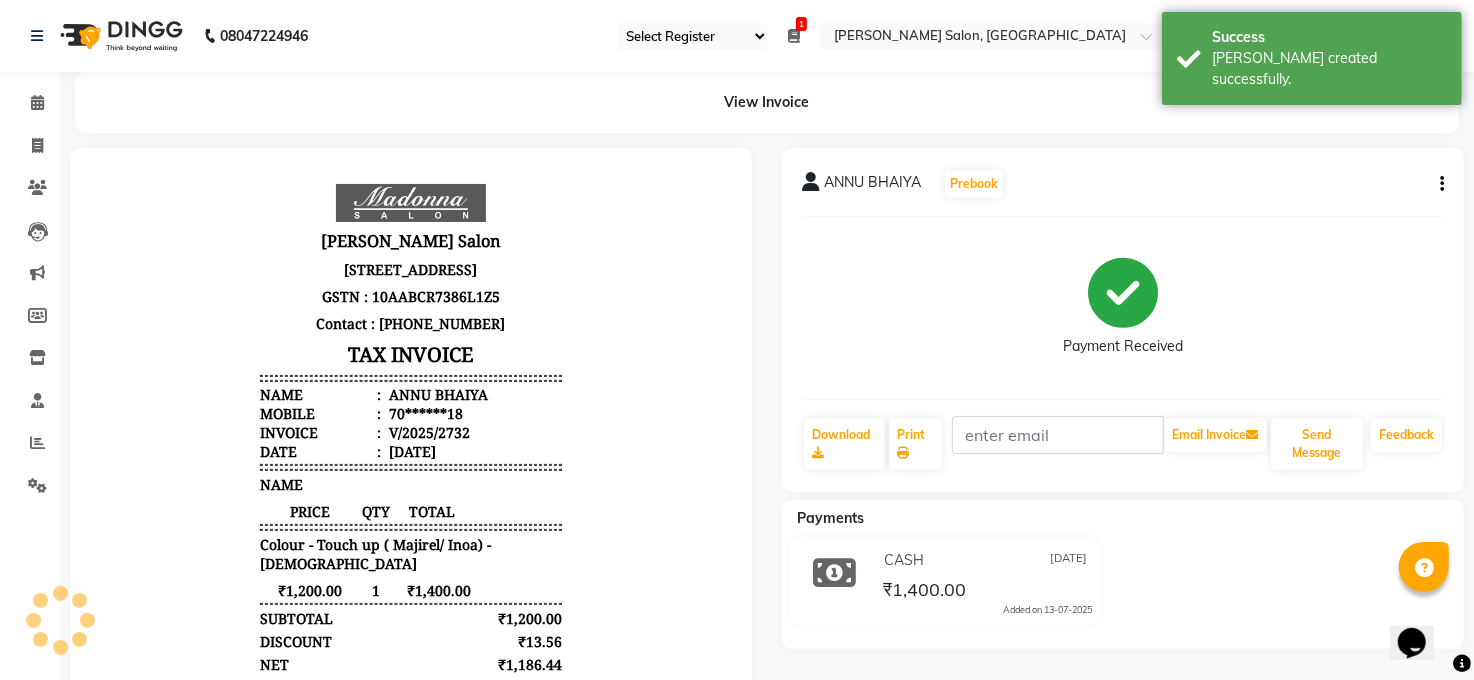 scroll, scrollTop: 0, scrollLeft: 0, axis: both 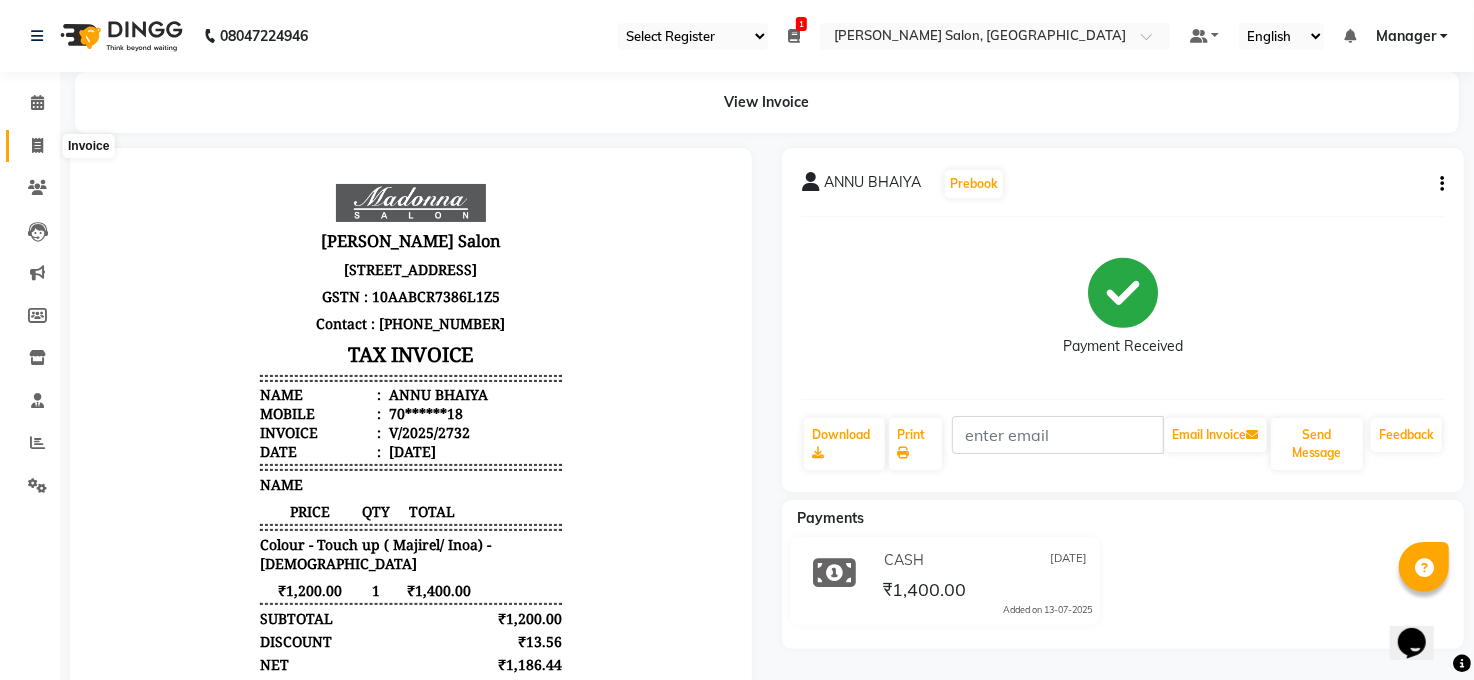 click 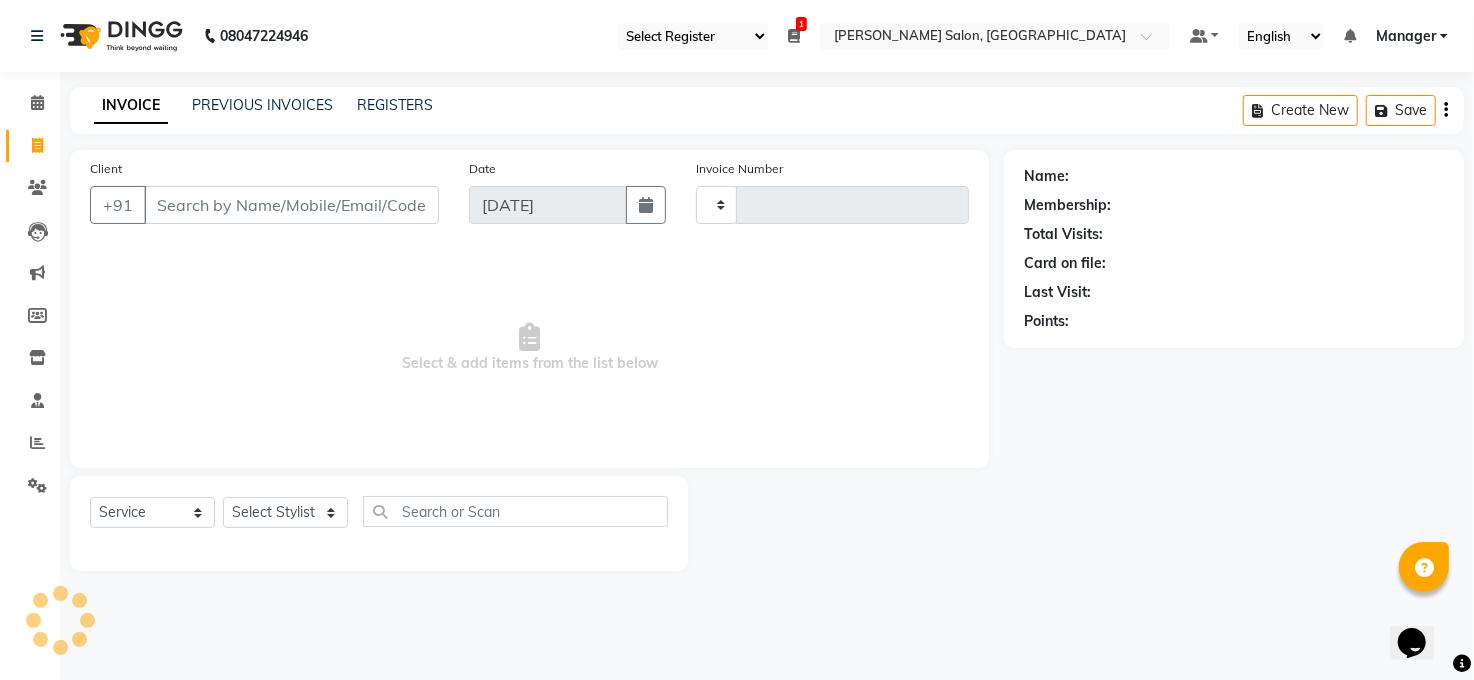 type on "2733" 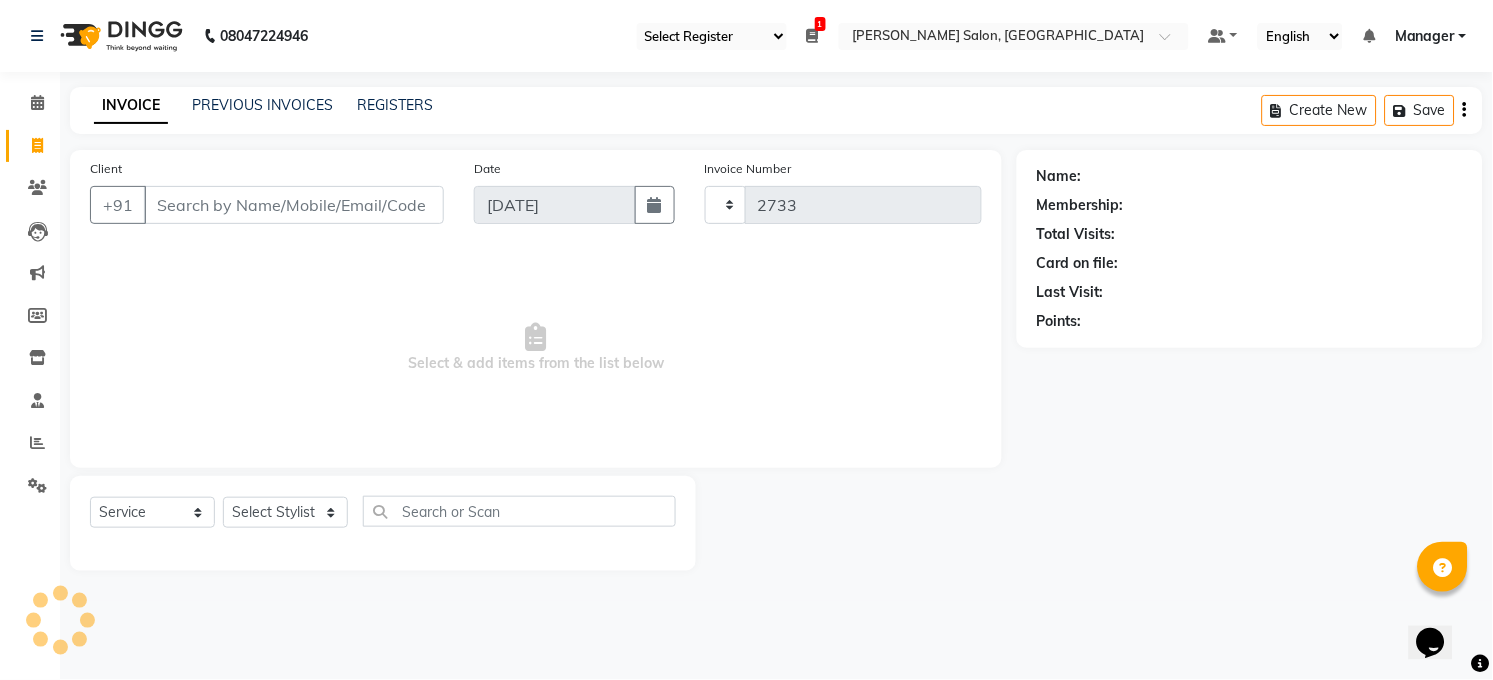 select on "5748" 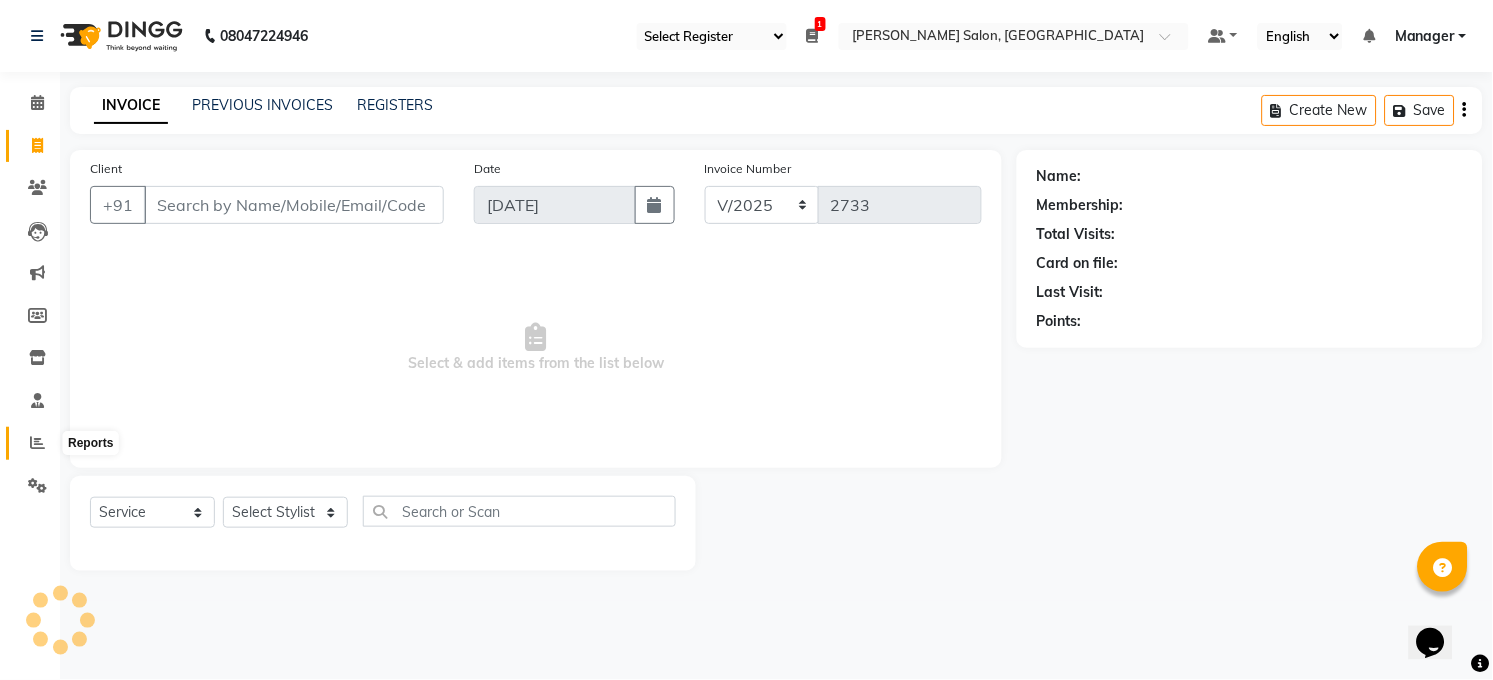 click 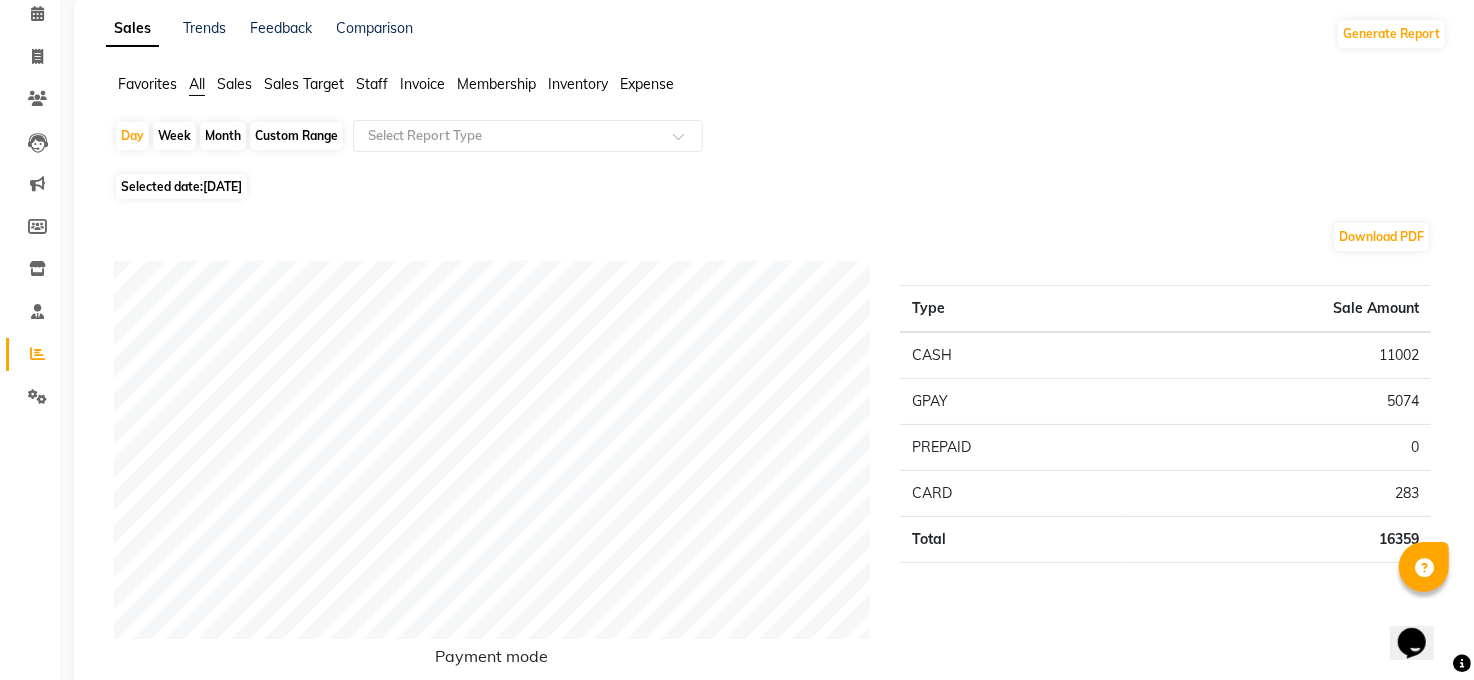 scroll, scrollTop: 88, scrollLeft: 0, axis: vertical 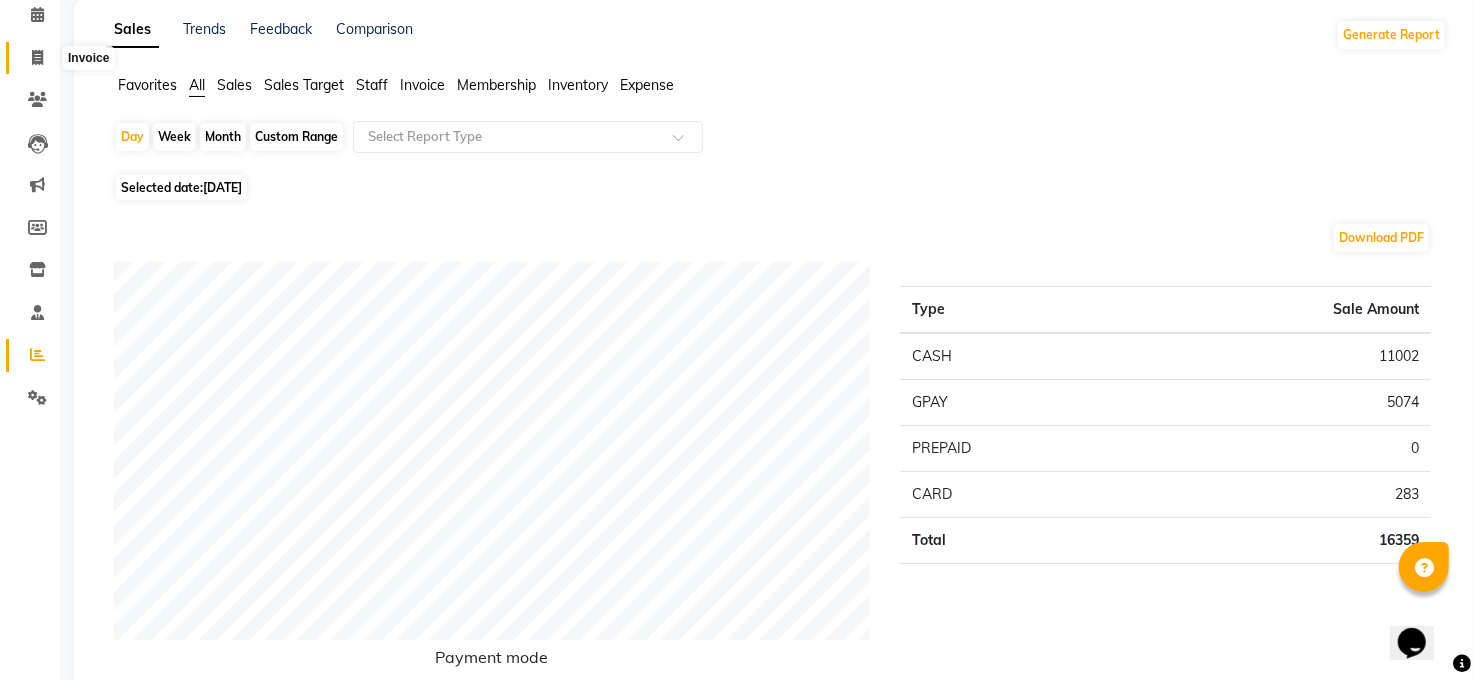 click 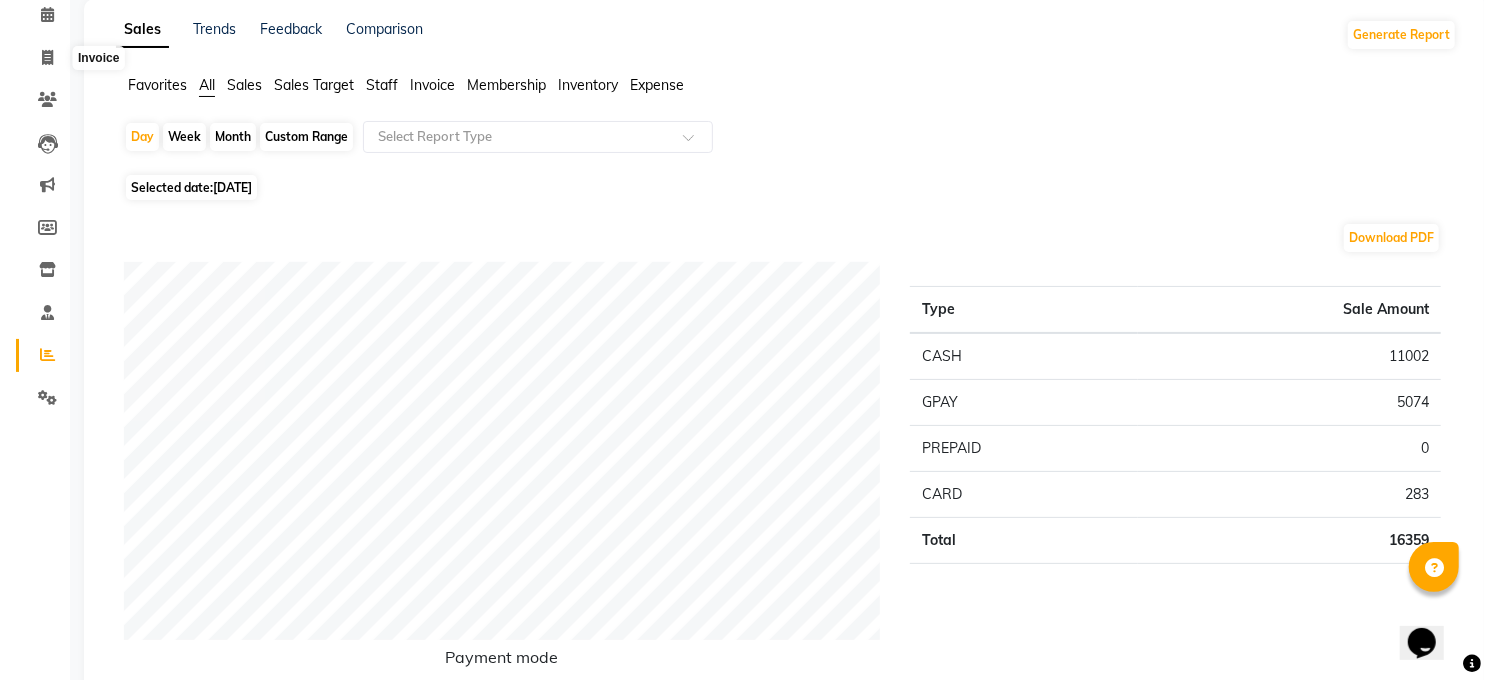 scroll, scrollTop: 0, scrollLeft: 0, axis: both 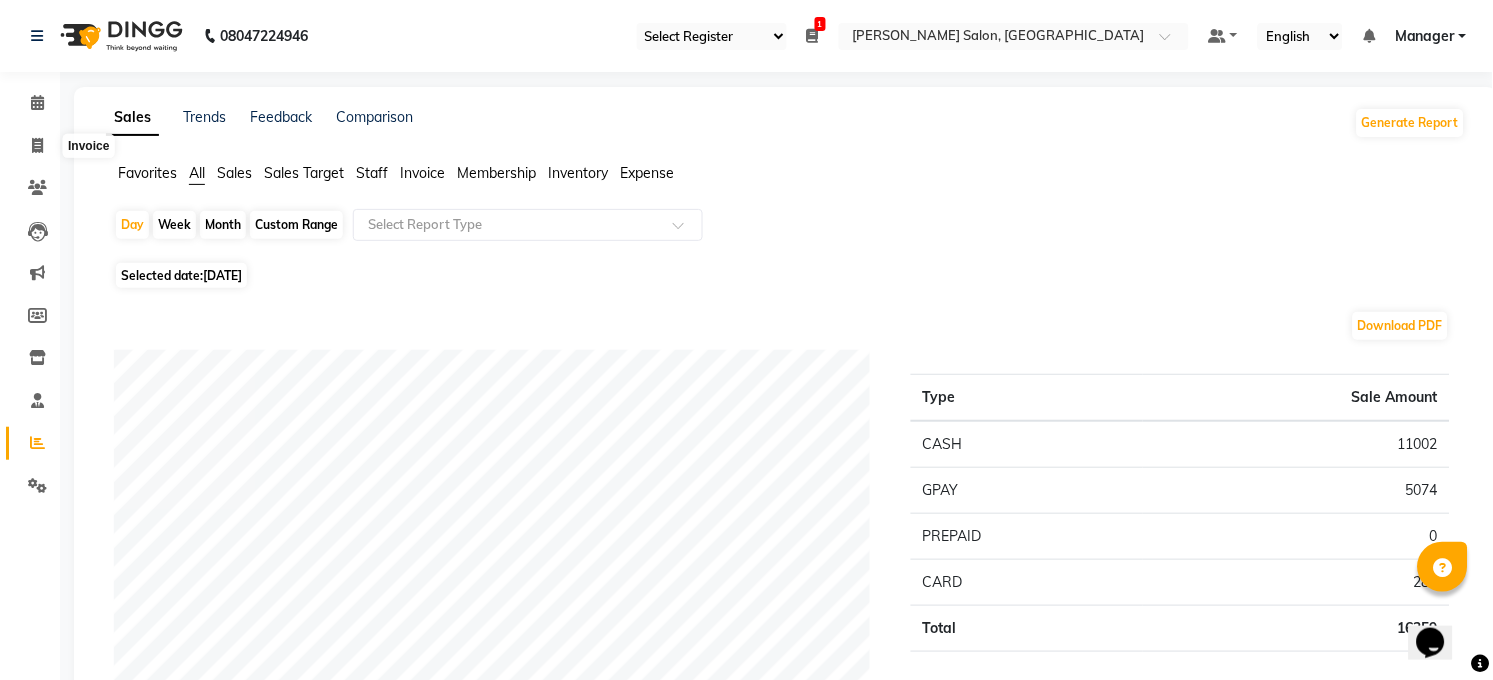 select on "5748" 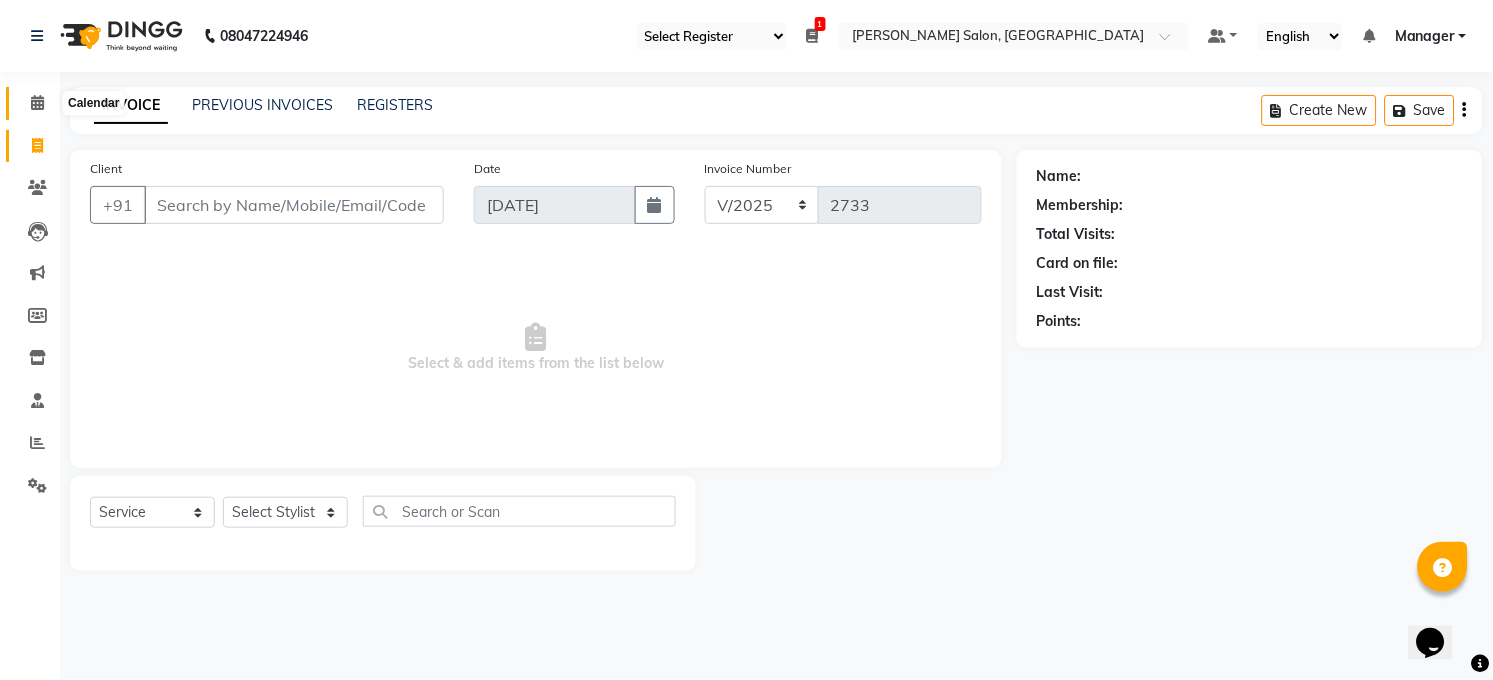 click 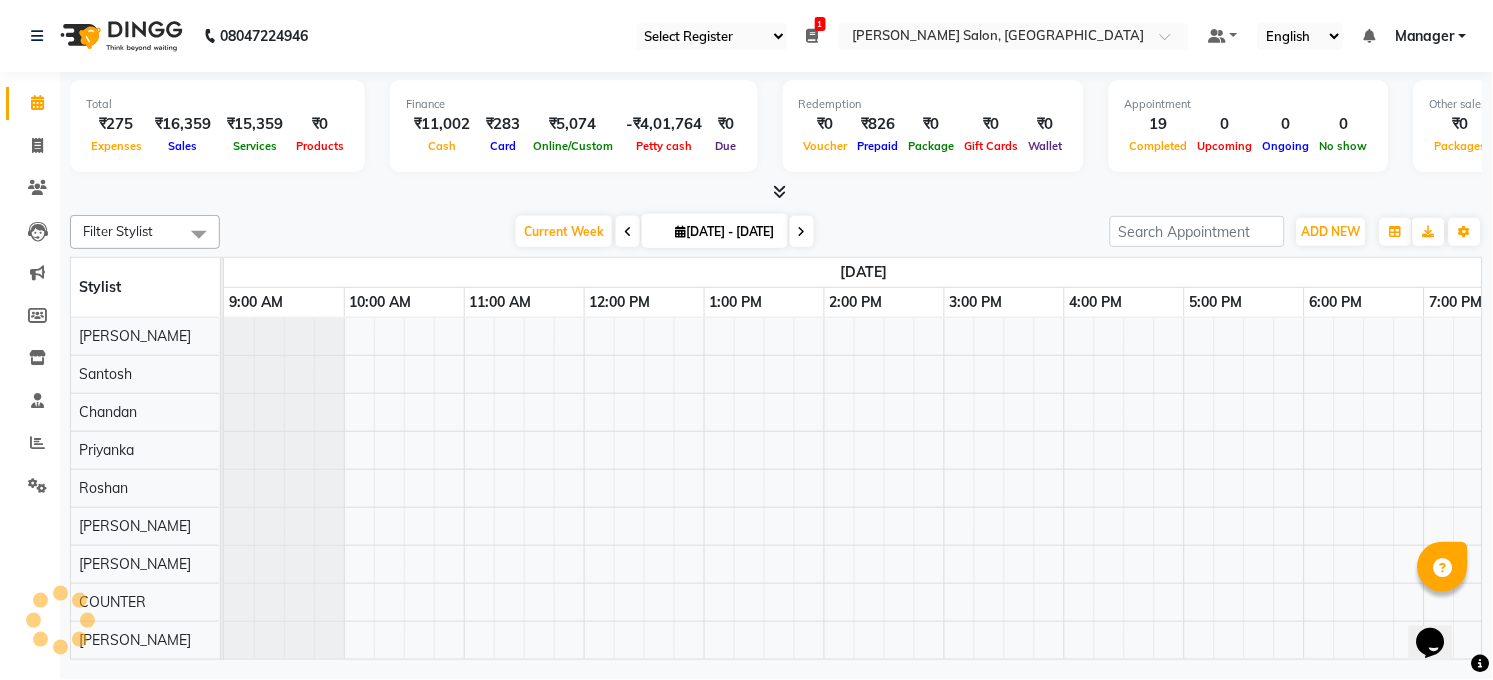 scroll, scrollTop: 0, scrollLeft: 0, axis: both 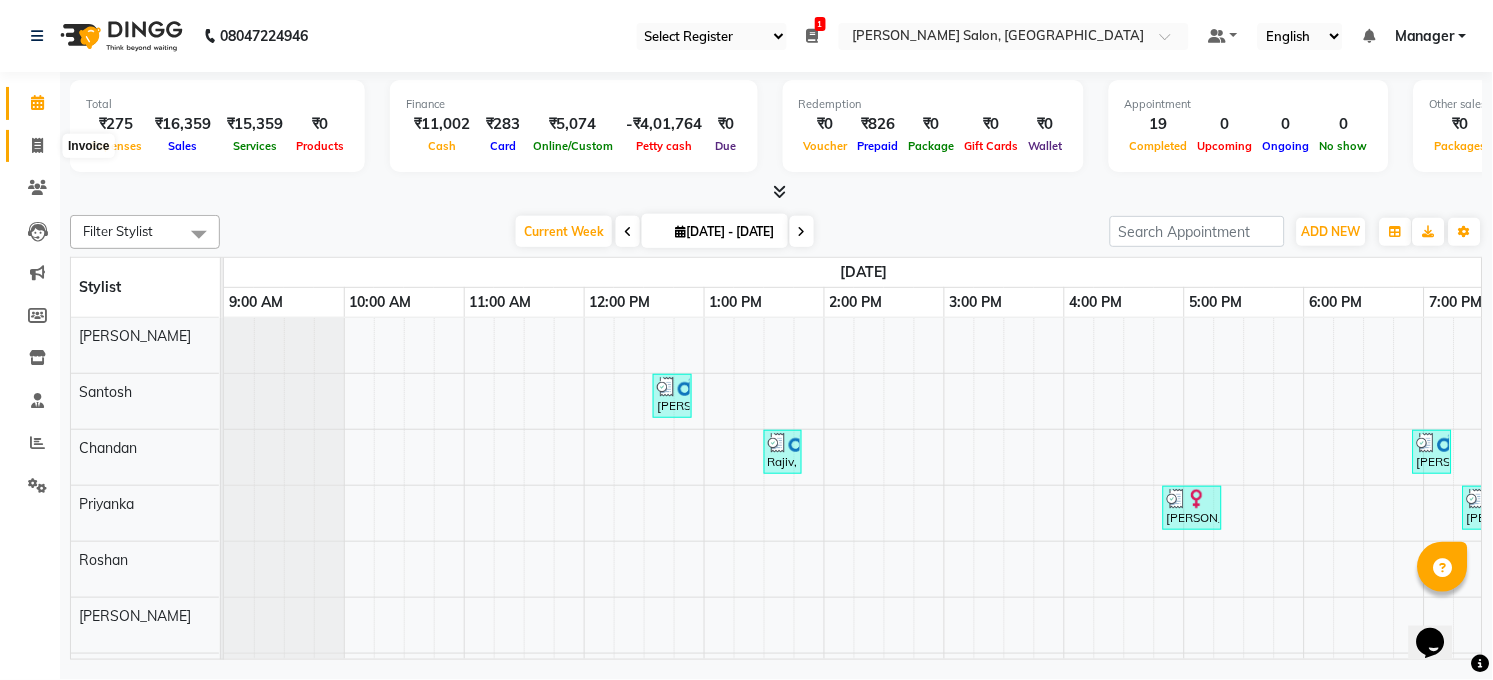 click 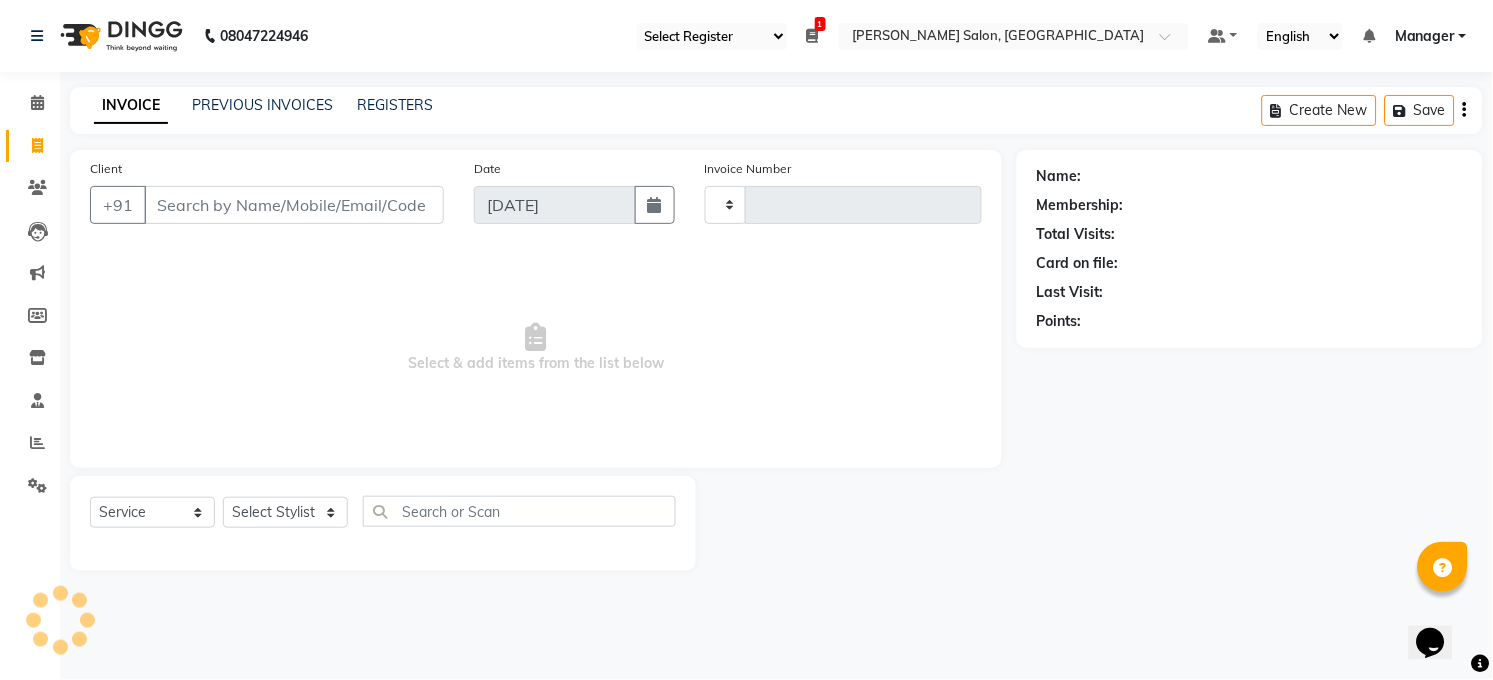 type on "2733" 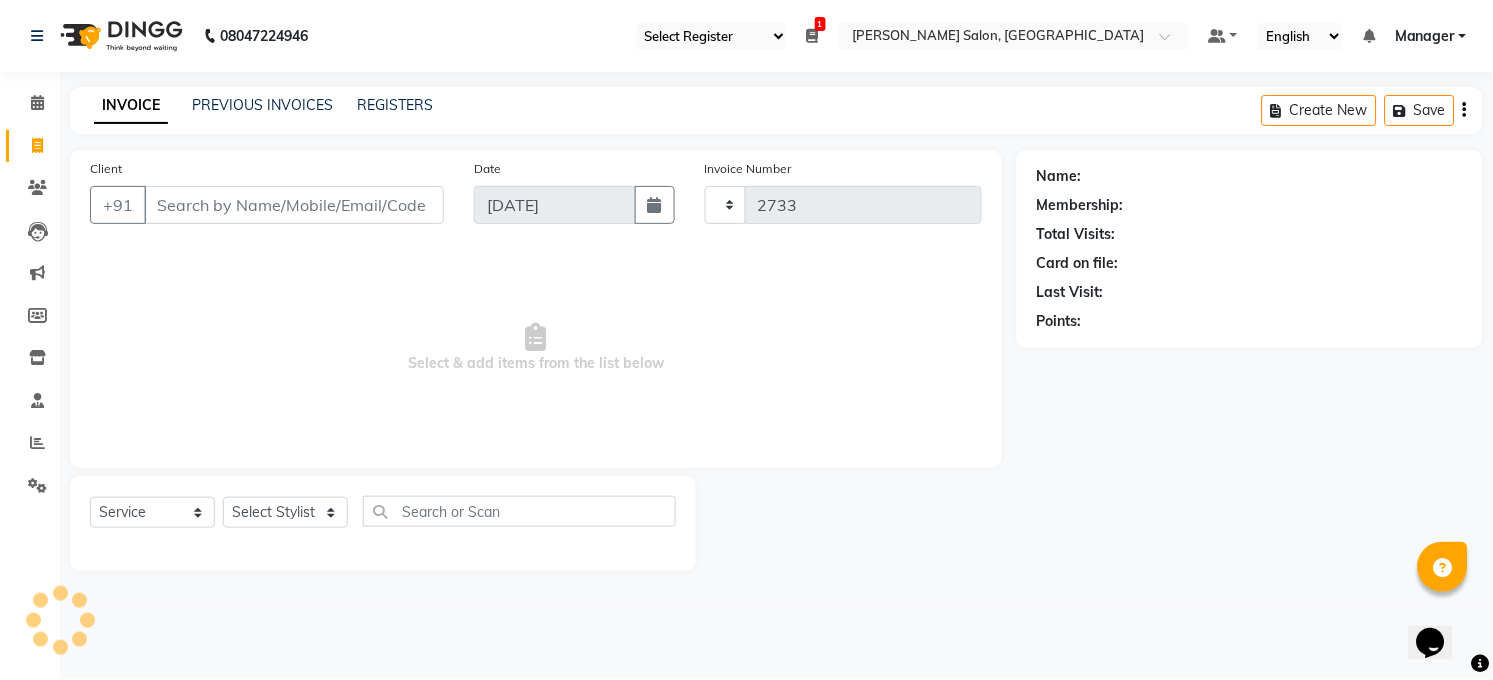 select on "5748" 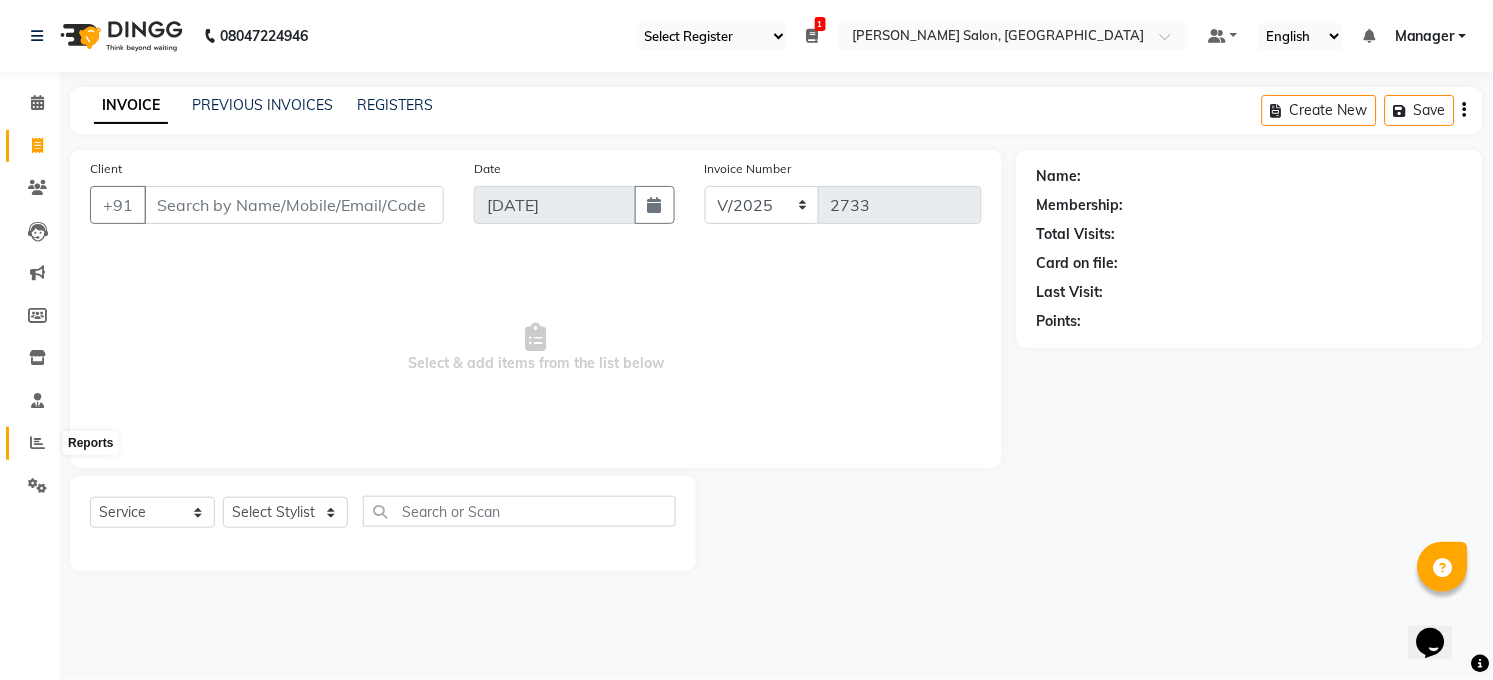 click 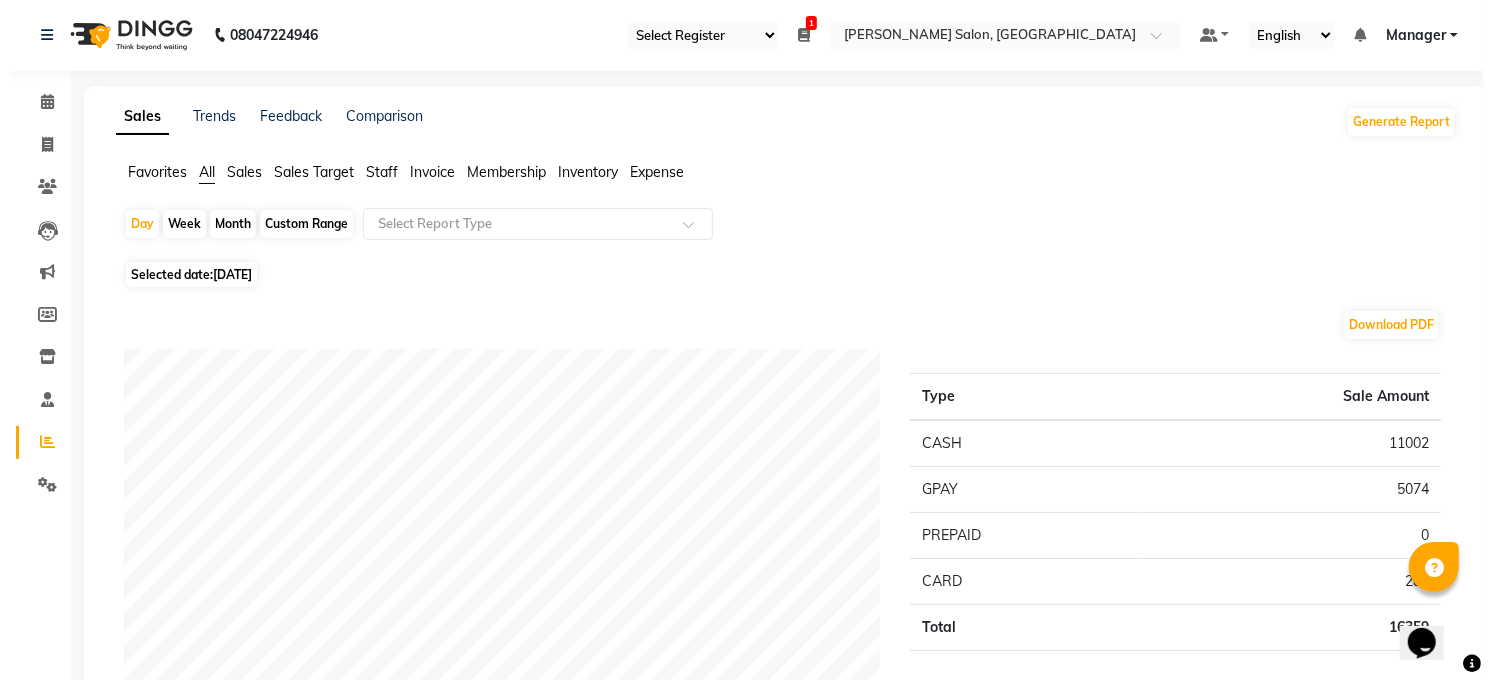 scroll, scrollTop: 0, scrollLeft: 0, axis: both 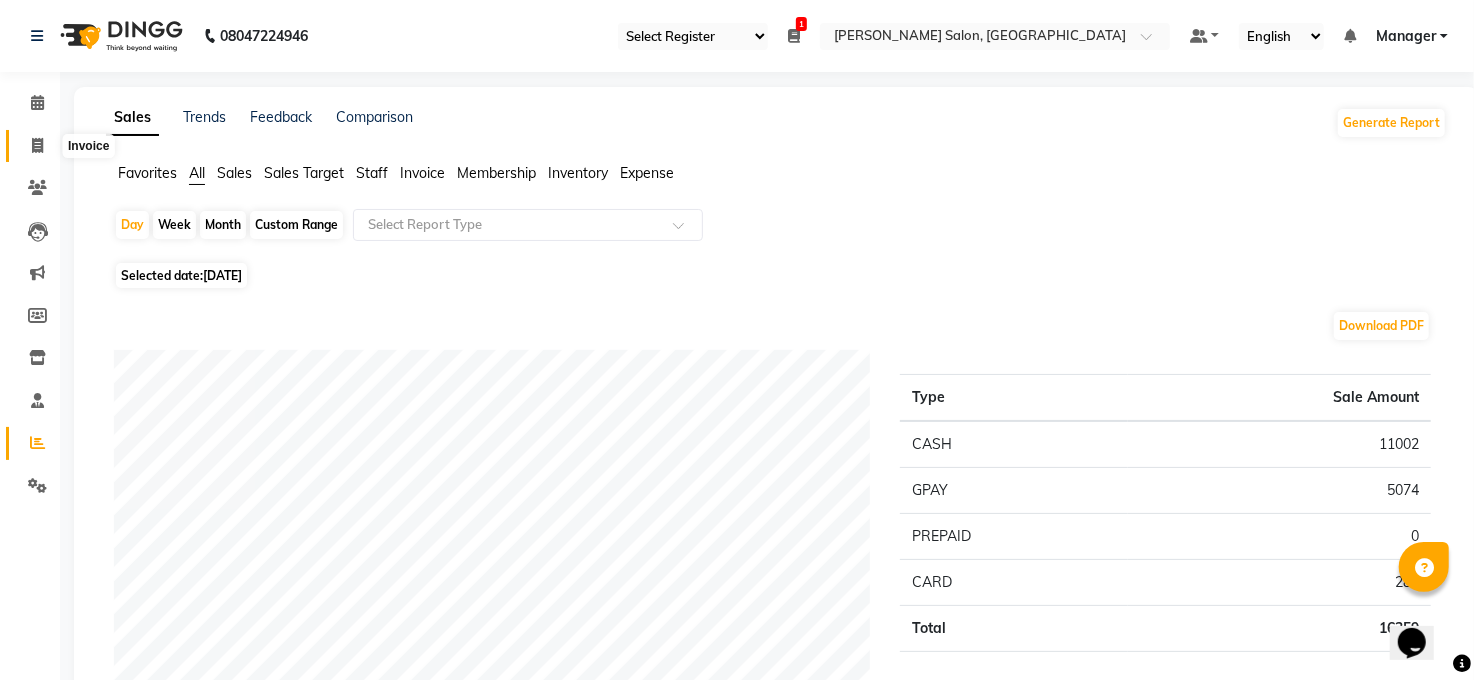 click 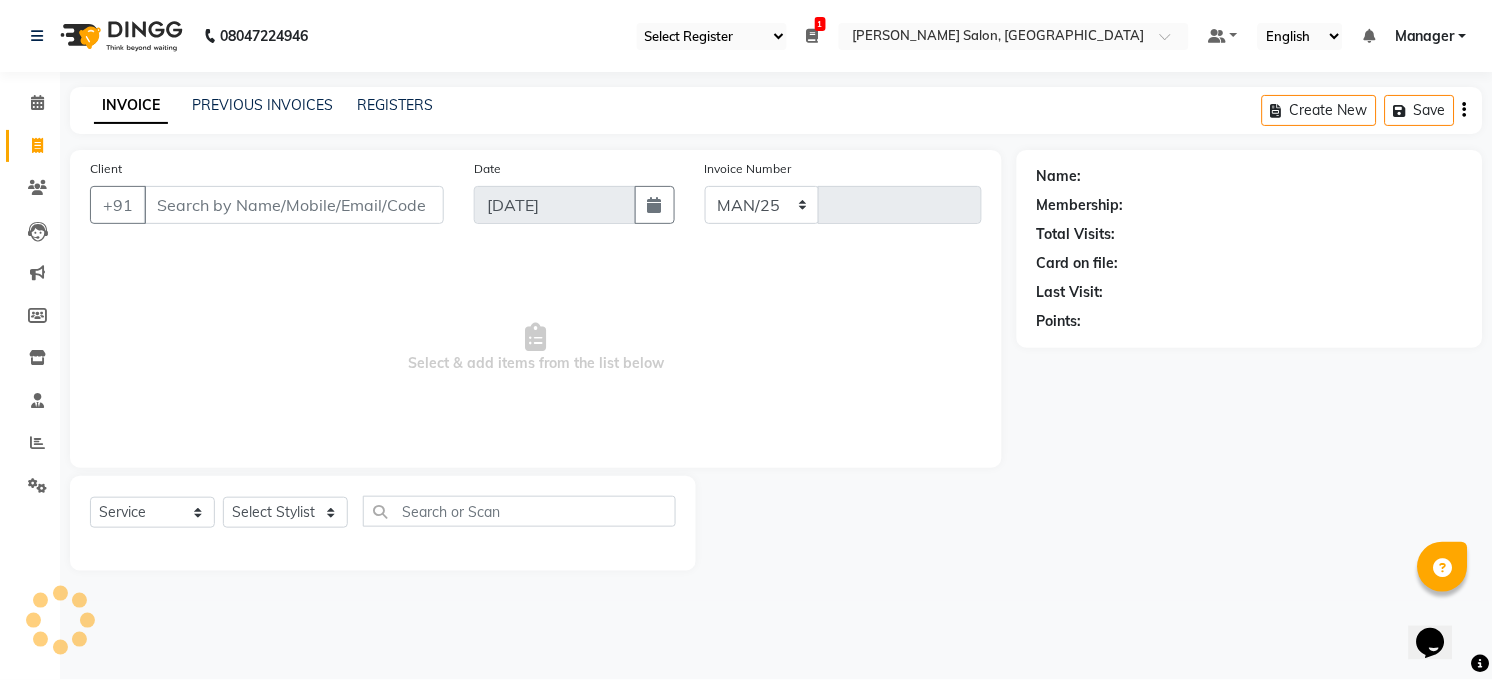 select on "5748" 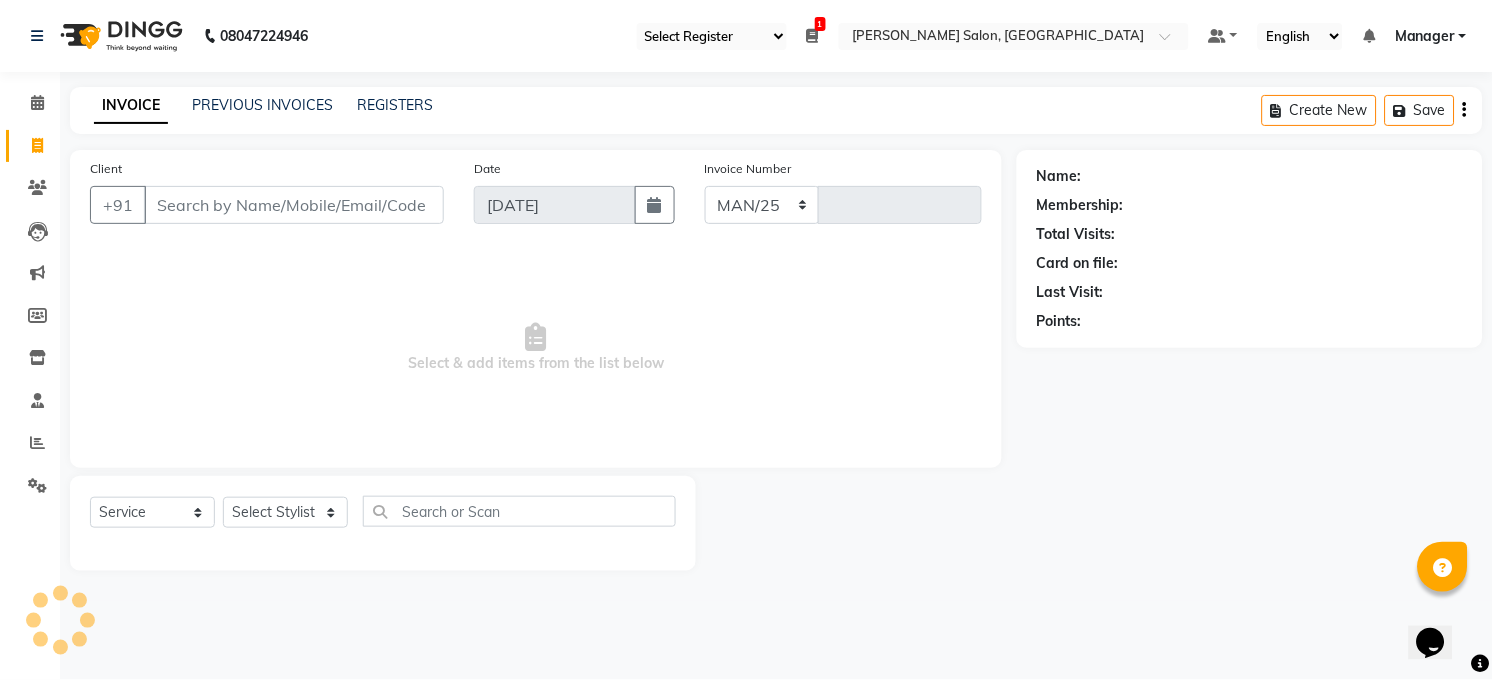 type on "2733" 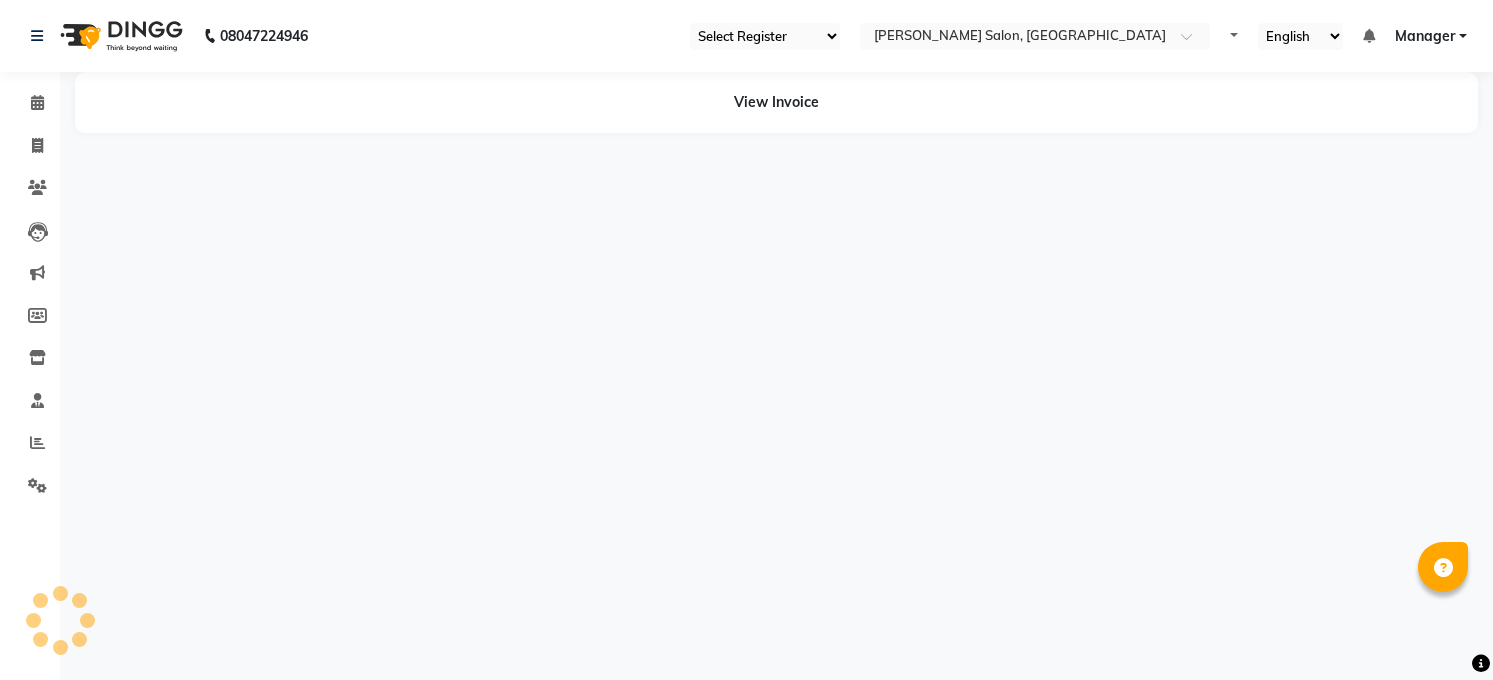 scroll, scrollTop: 0, scrollLeft: 0, axis: both 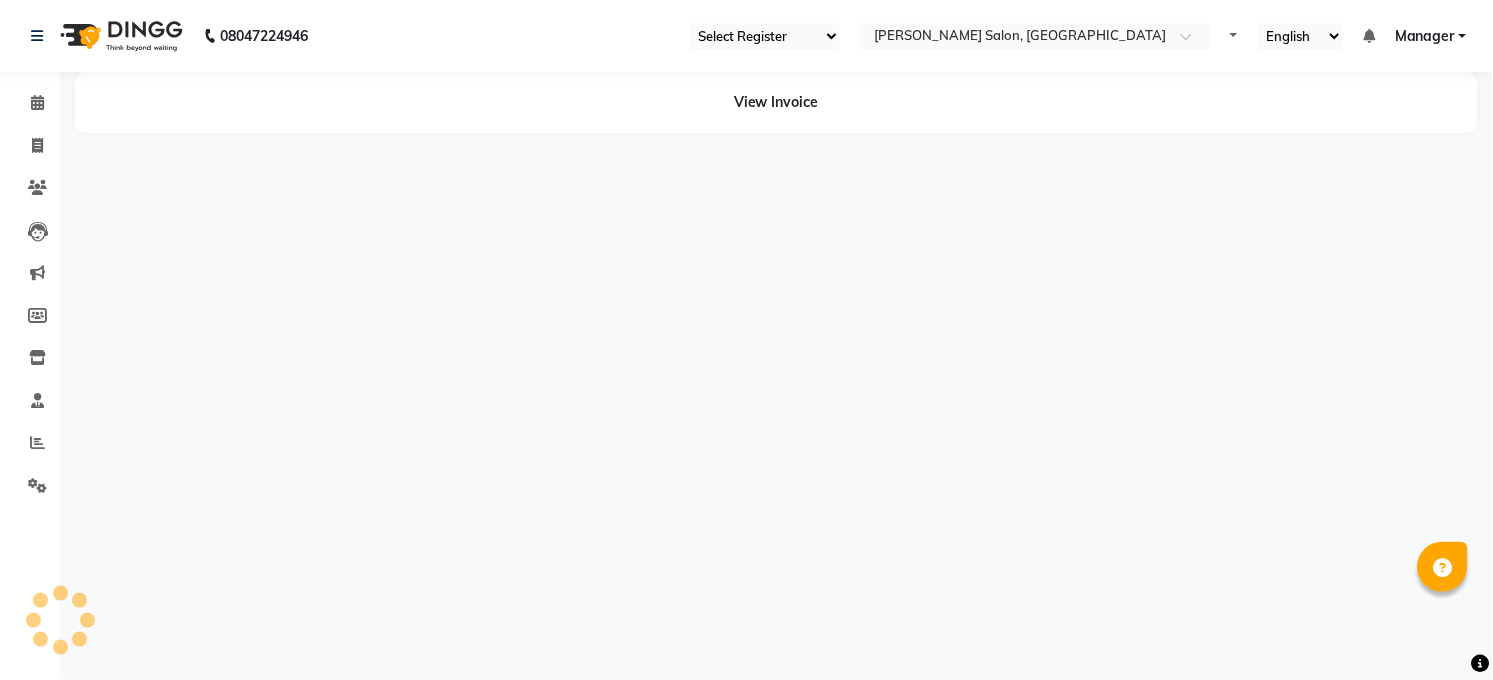 select on "35" 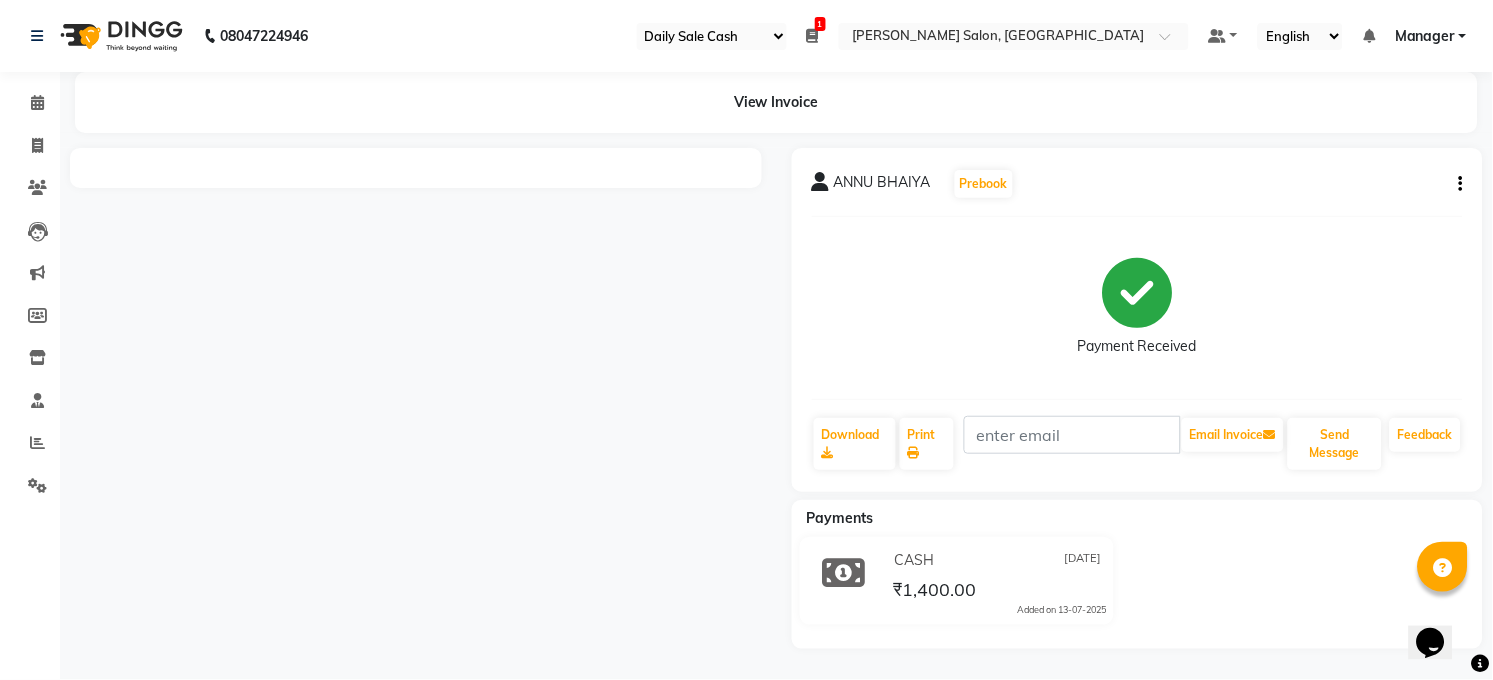 scroll, scrollTop: 0, scrollLeft: 0, axis: both 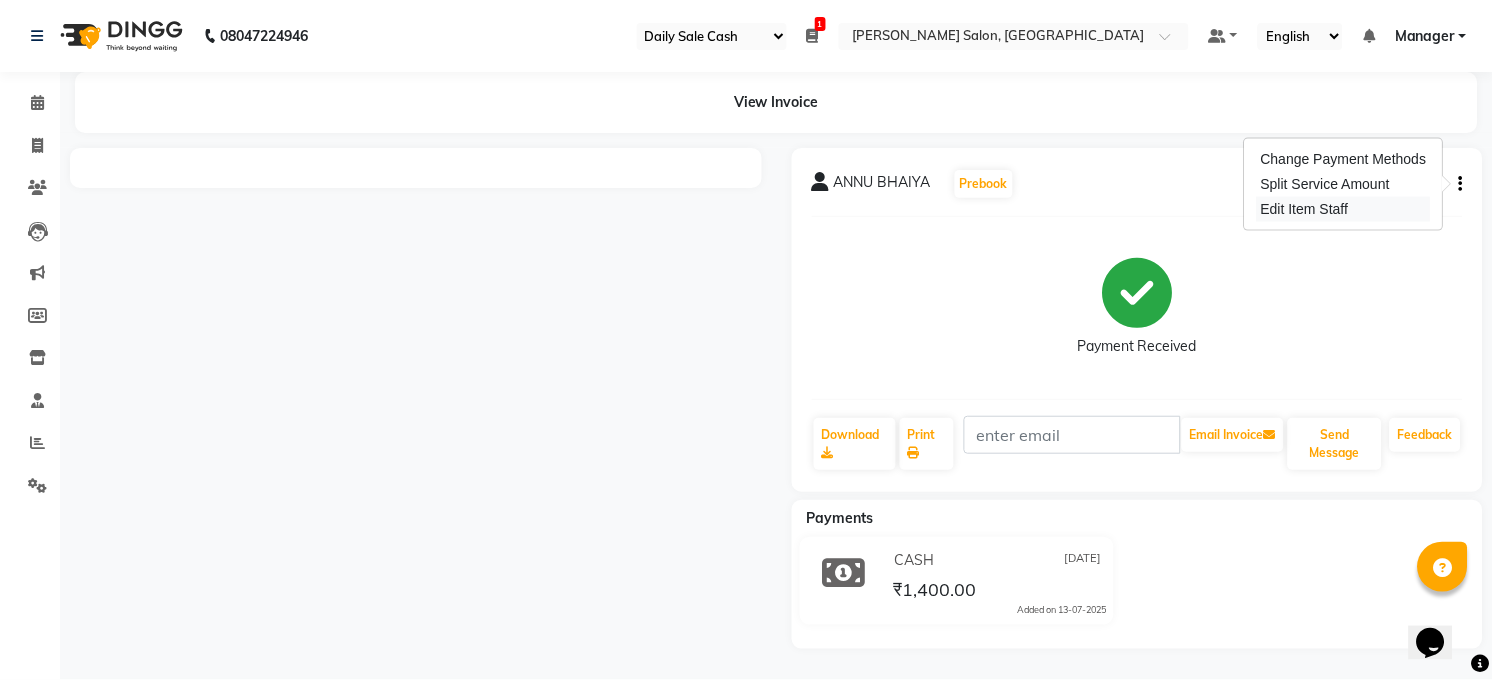 click on "Edit Item Staff" at bounding box center [1344, 209] 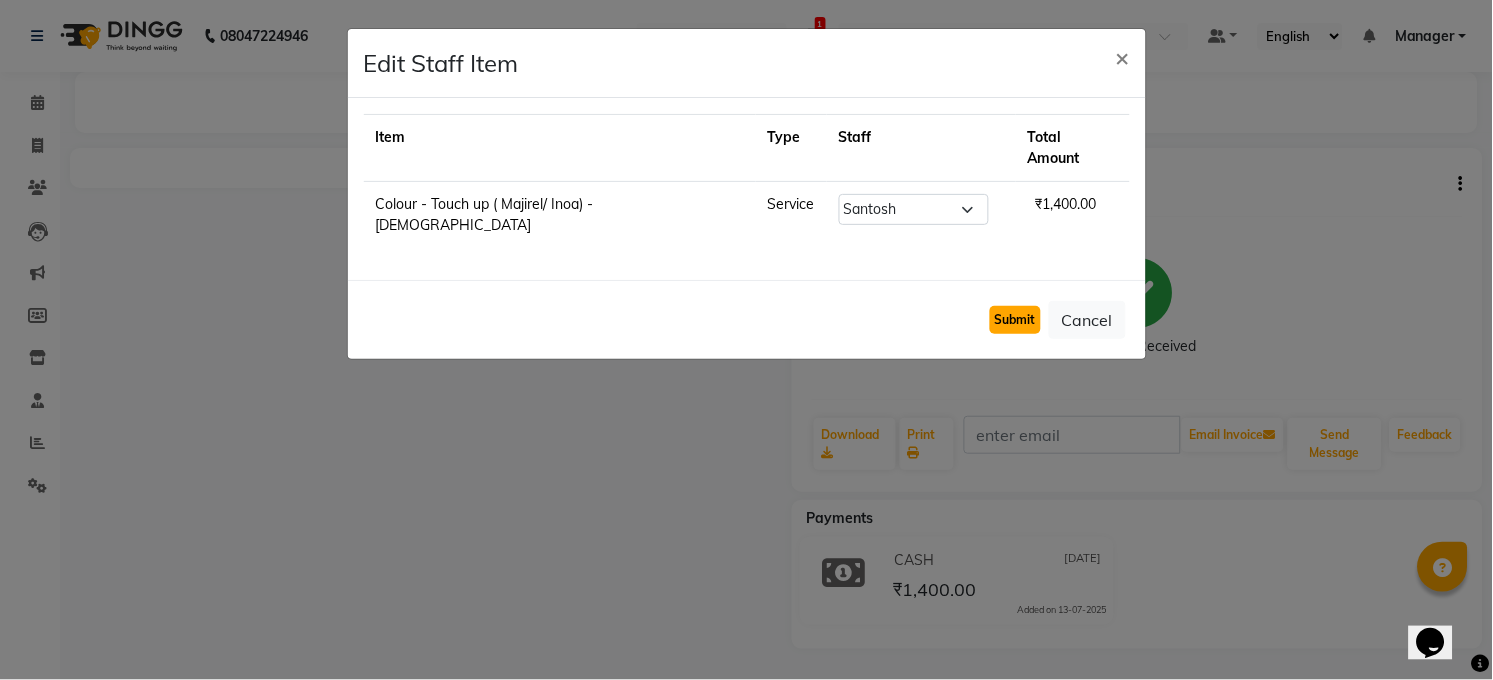 click on "Submit" 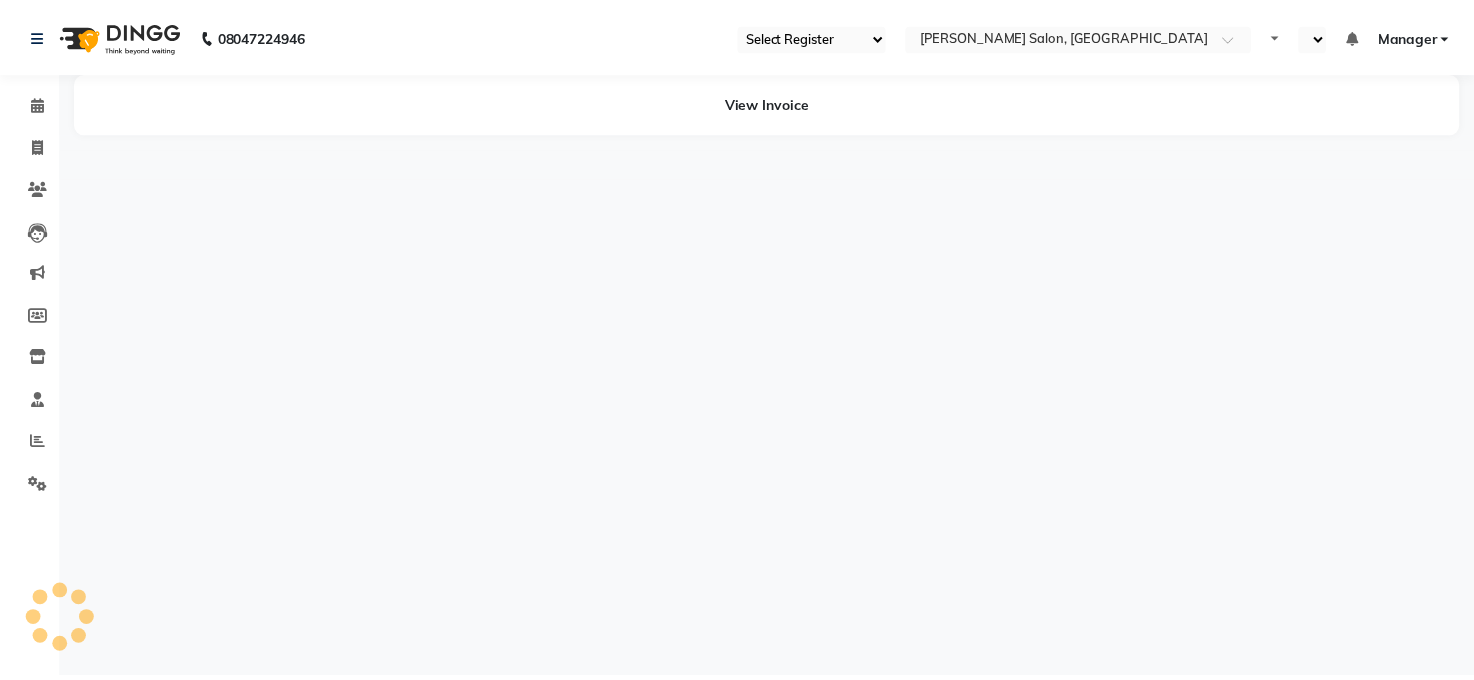 scroll, scrollTop: 0, scrollLeft: 0, axis: both 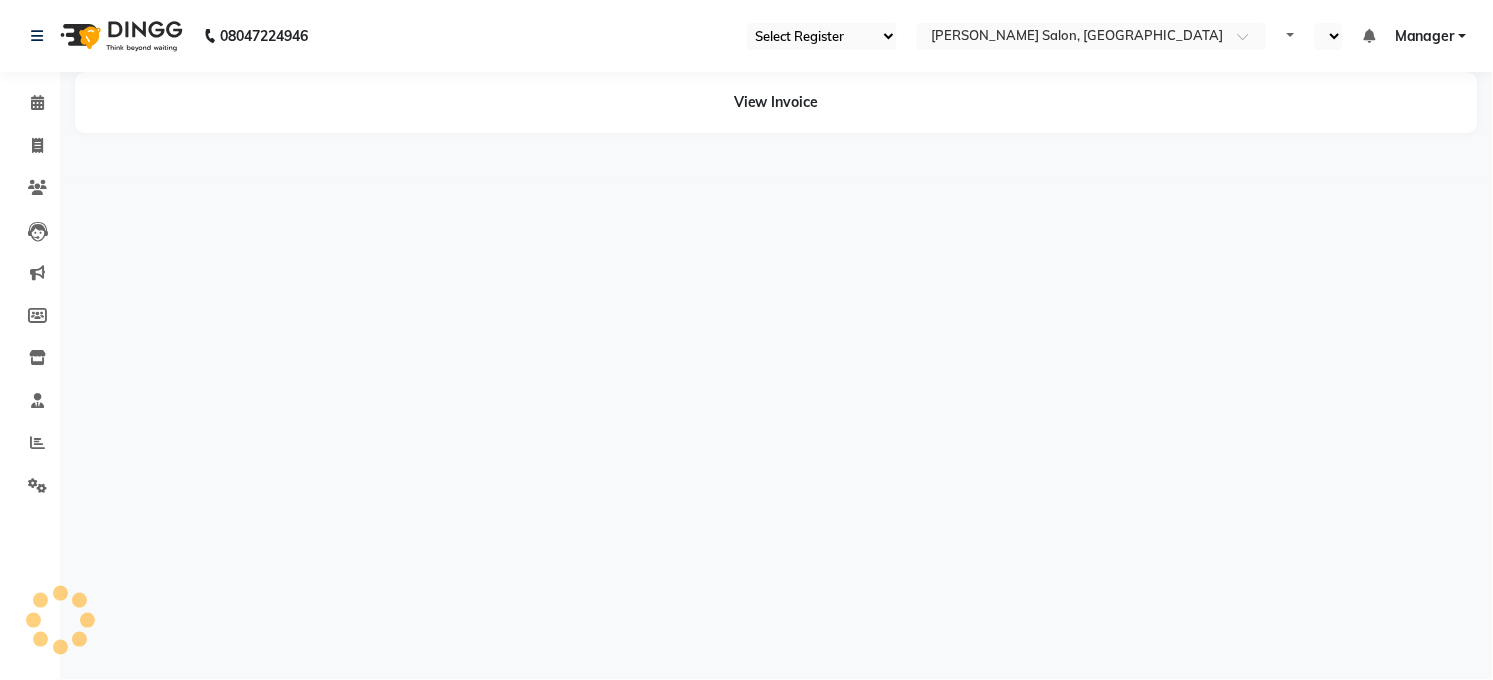select on "35" 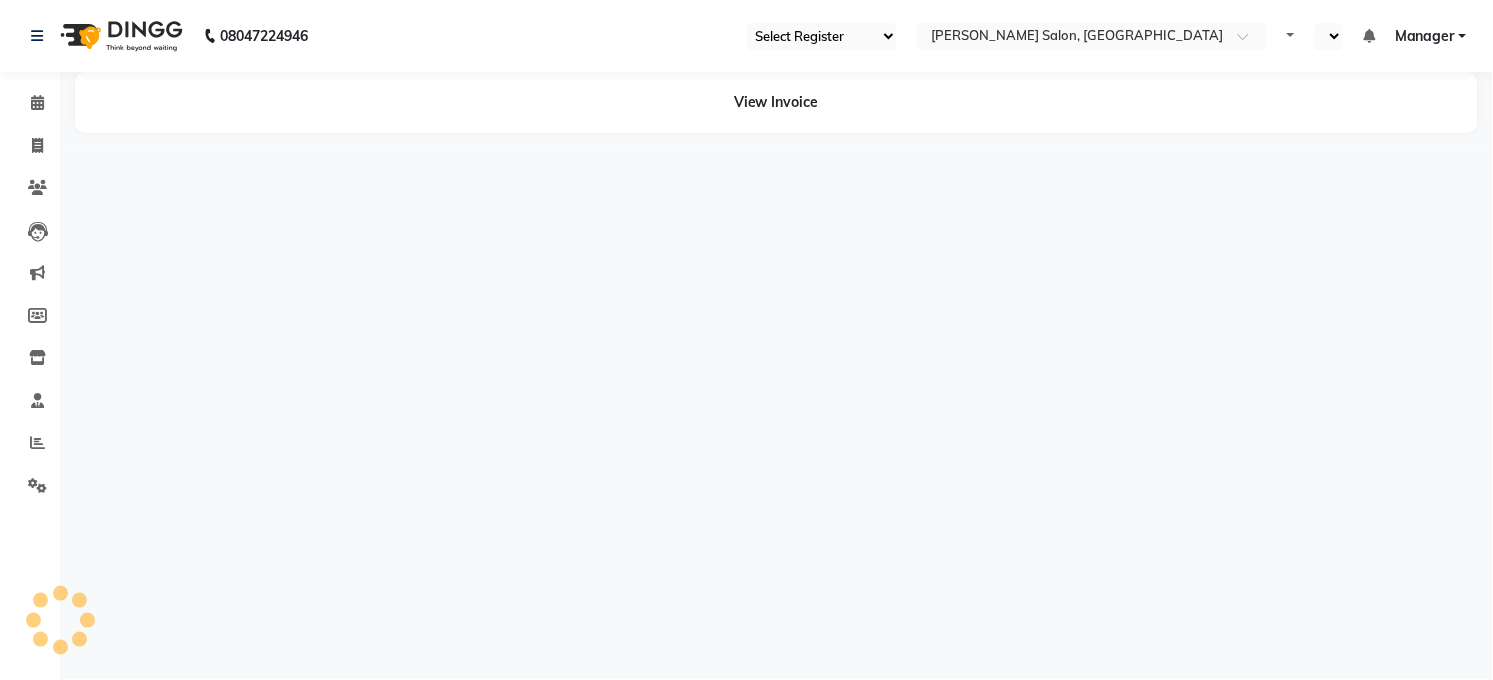 select on "en" 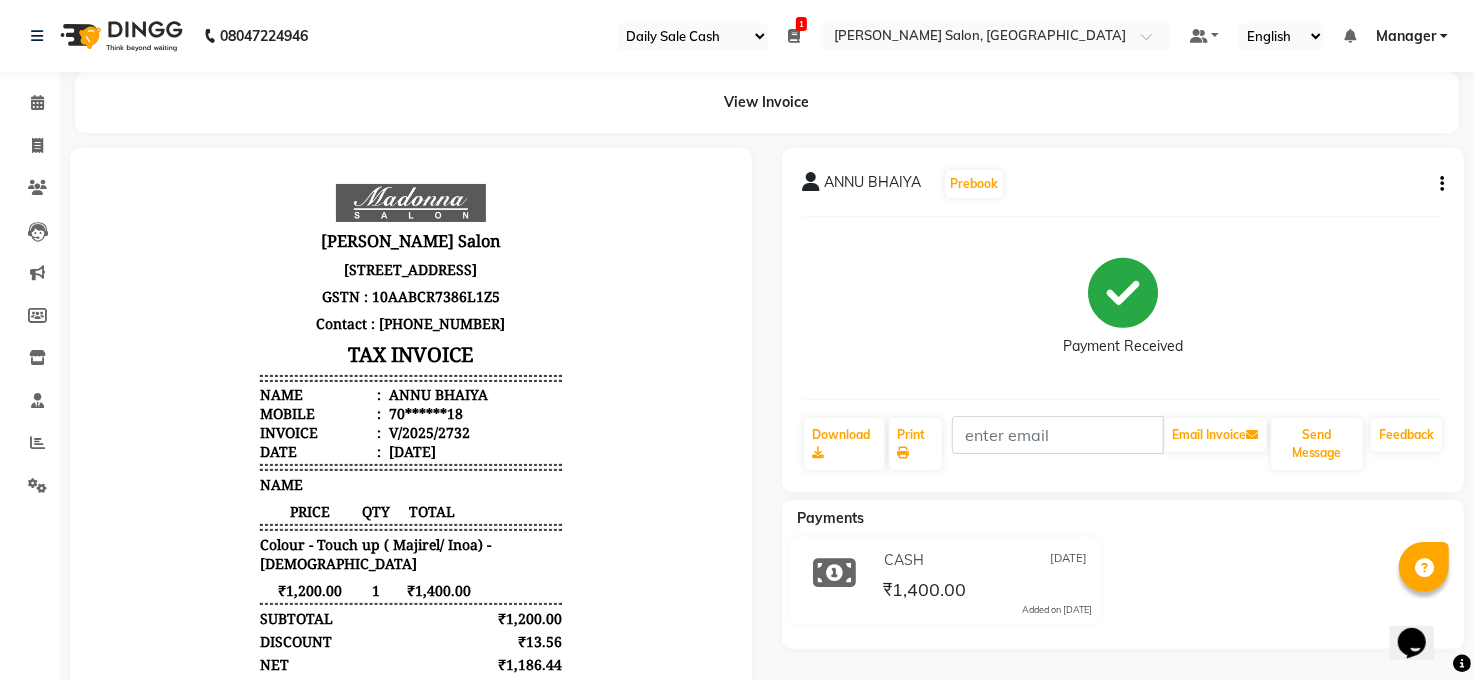 scroll, scrollTop: 0, scrollLeft: 0, axis: both 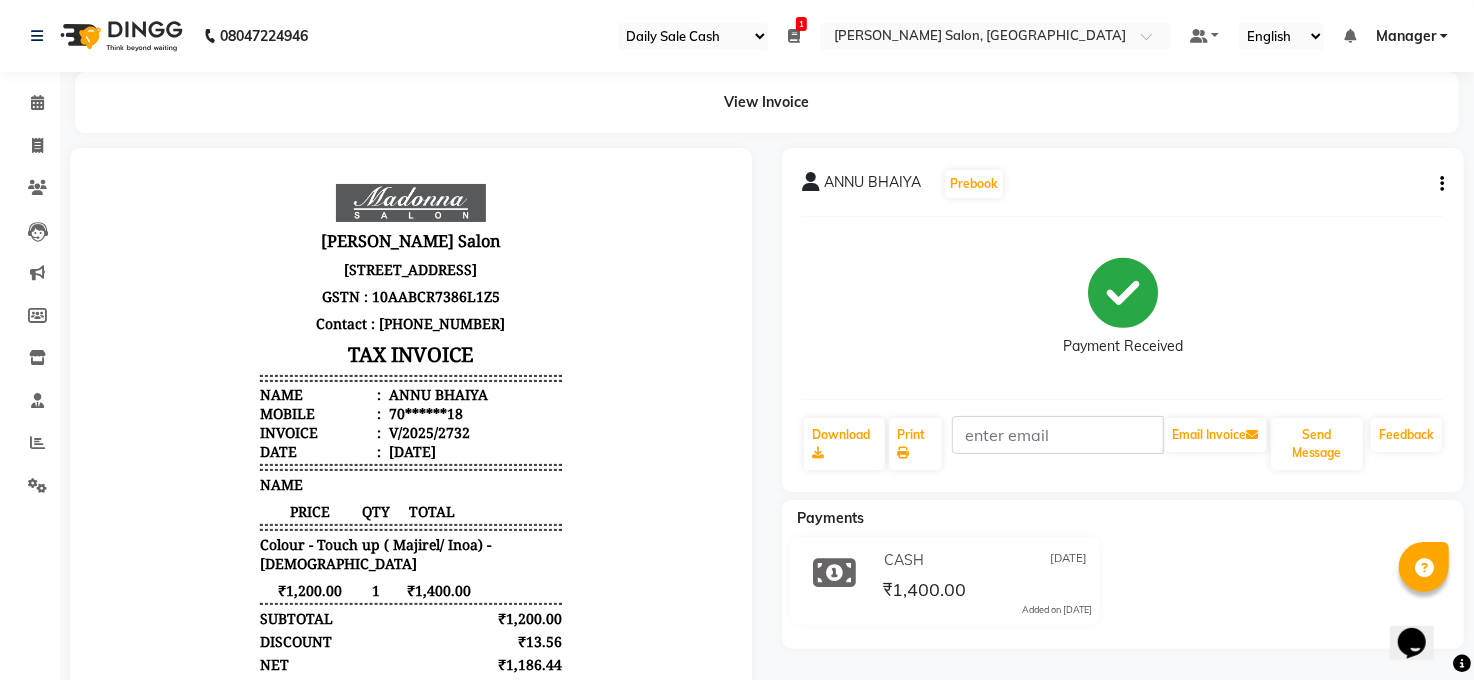 click 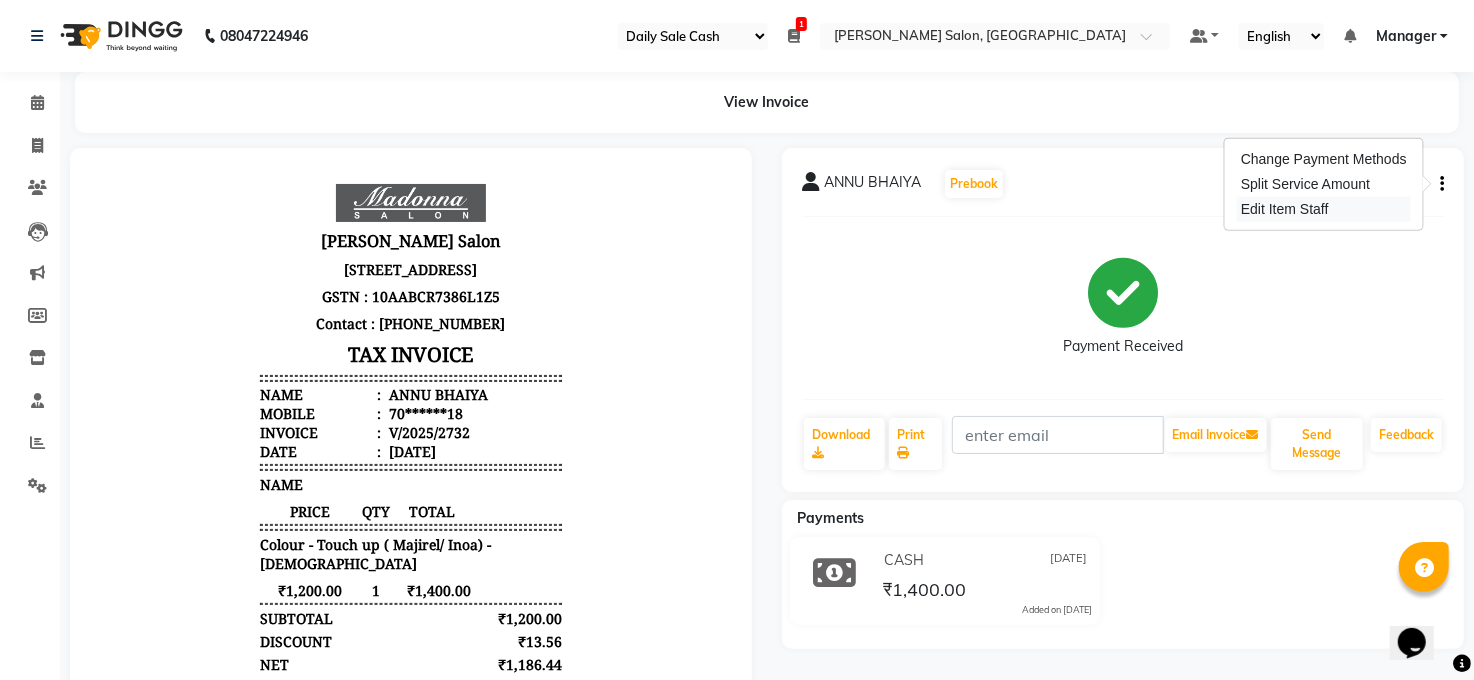 click on "Edit Item Staff" 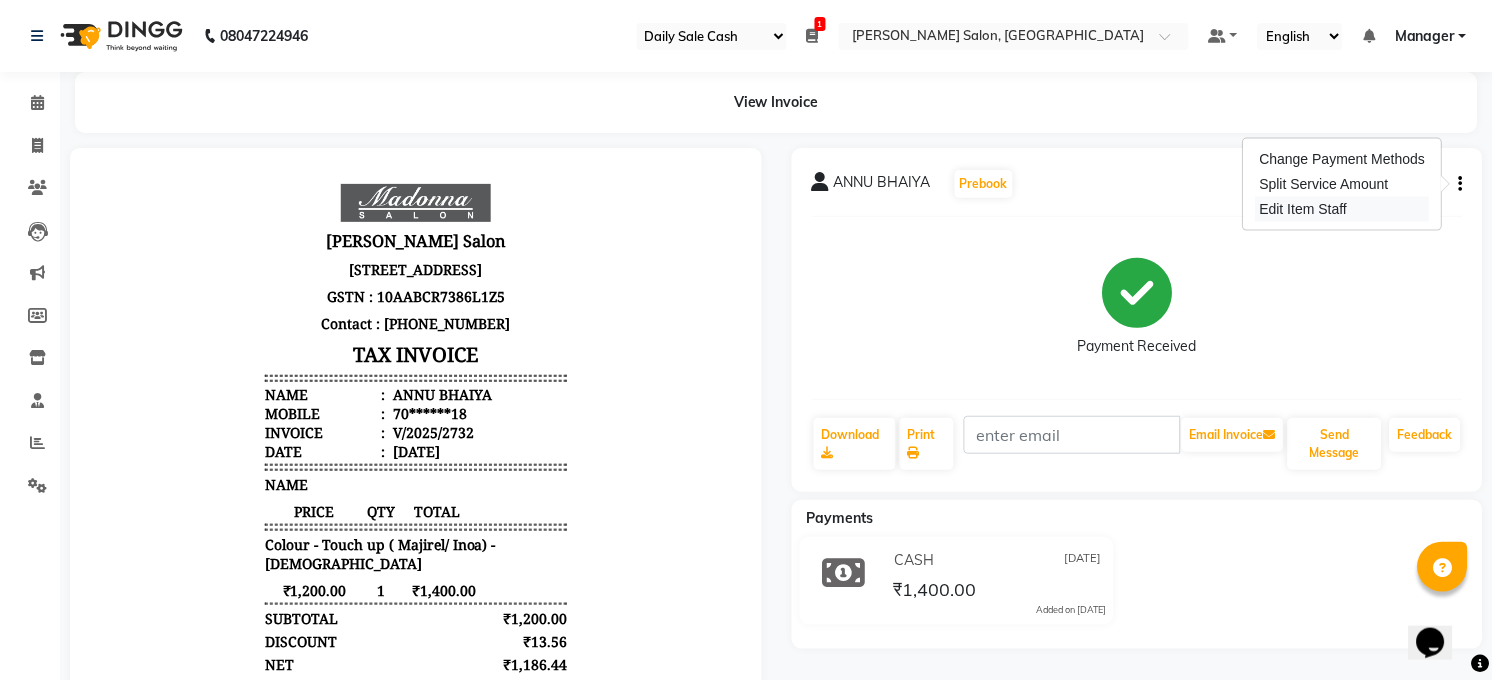 select on "40298" 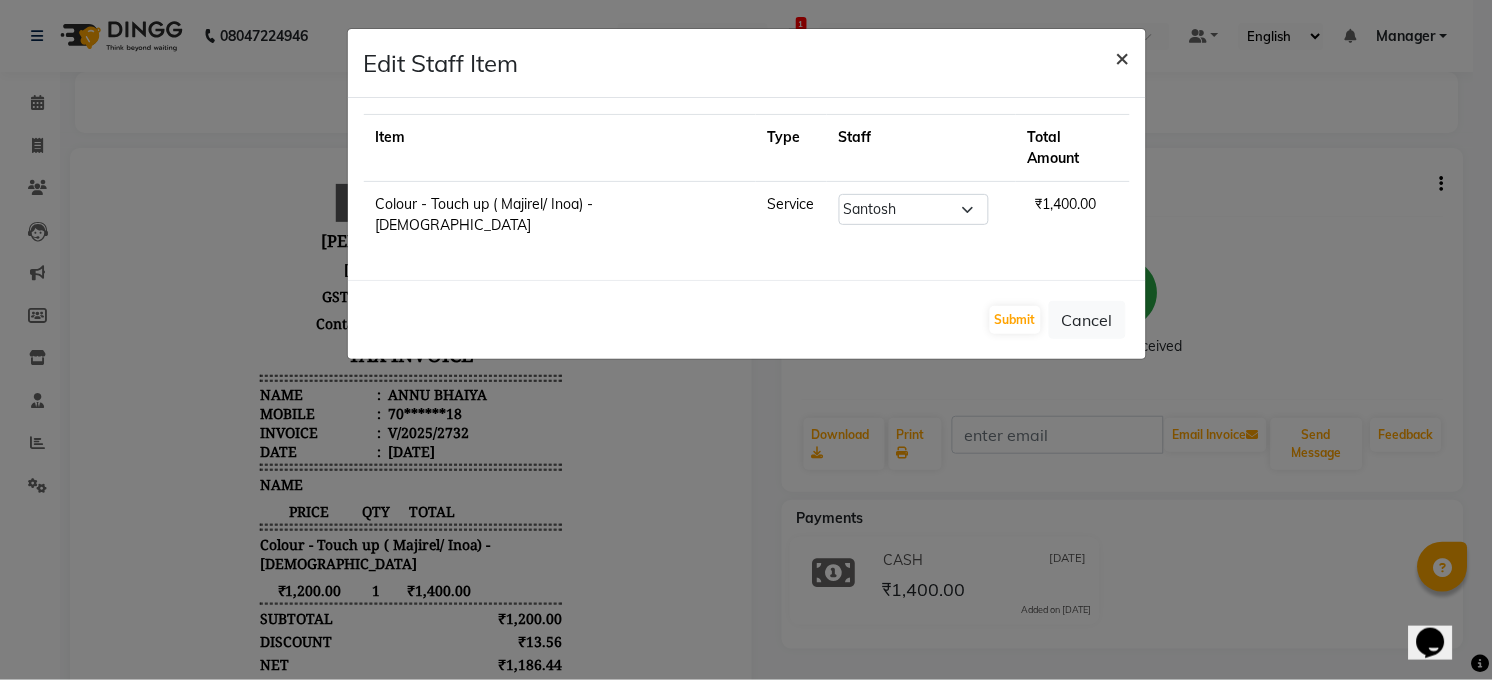 drag, startPoint x: 1115, startPoint y: 50, endPoint x: 1104, endPoint y: 50, distance: 11 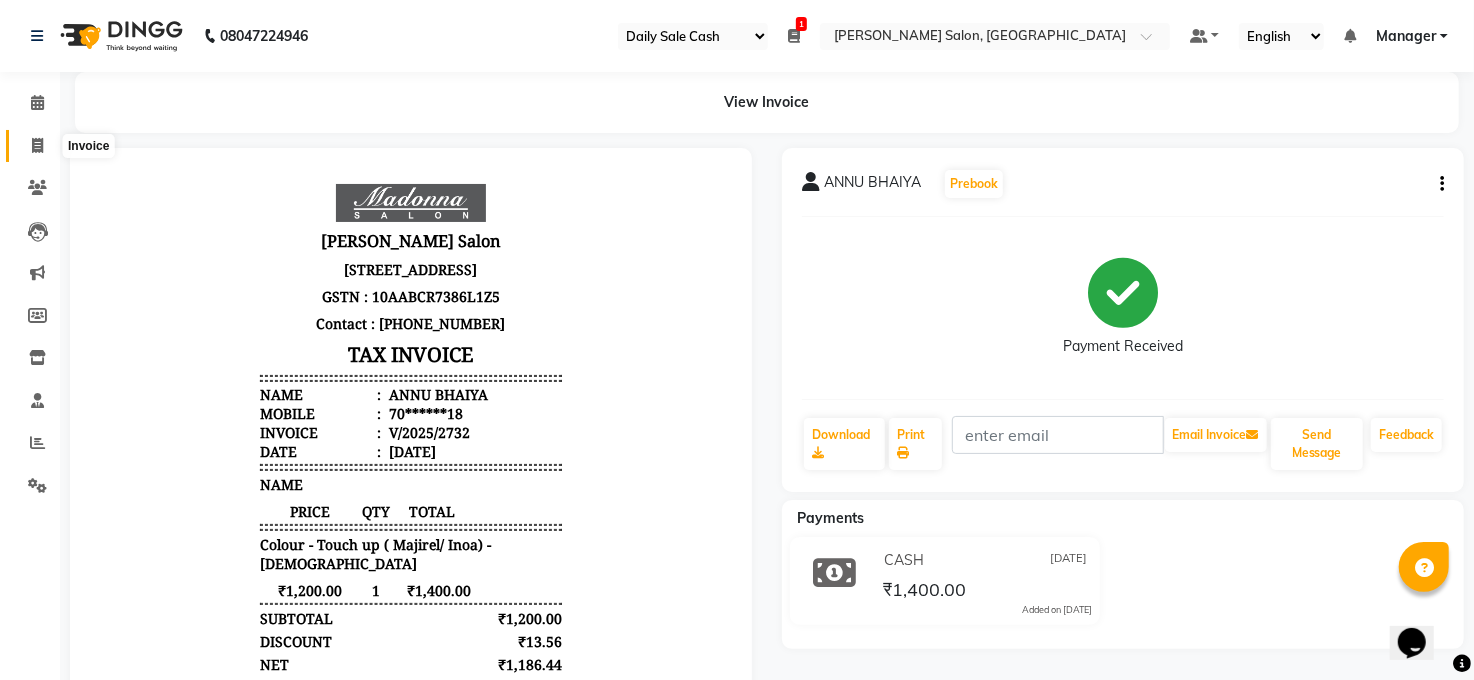 click 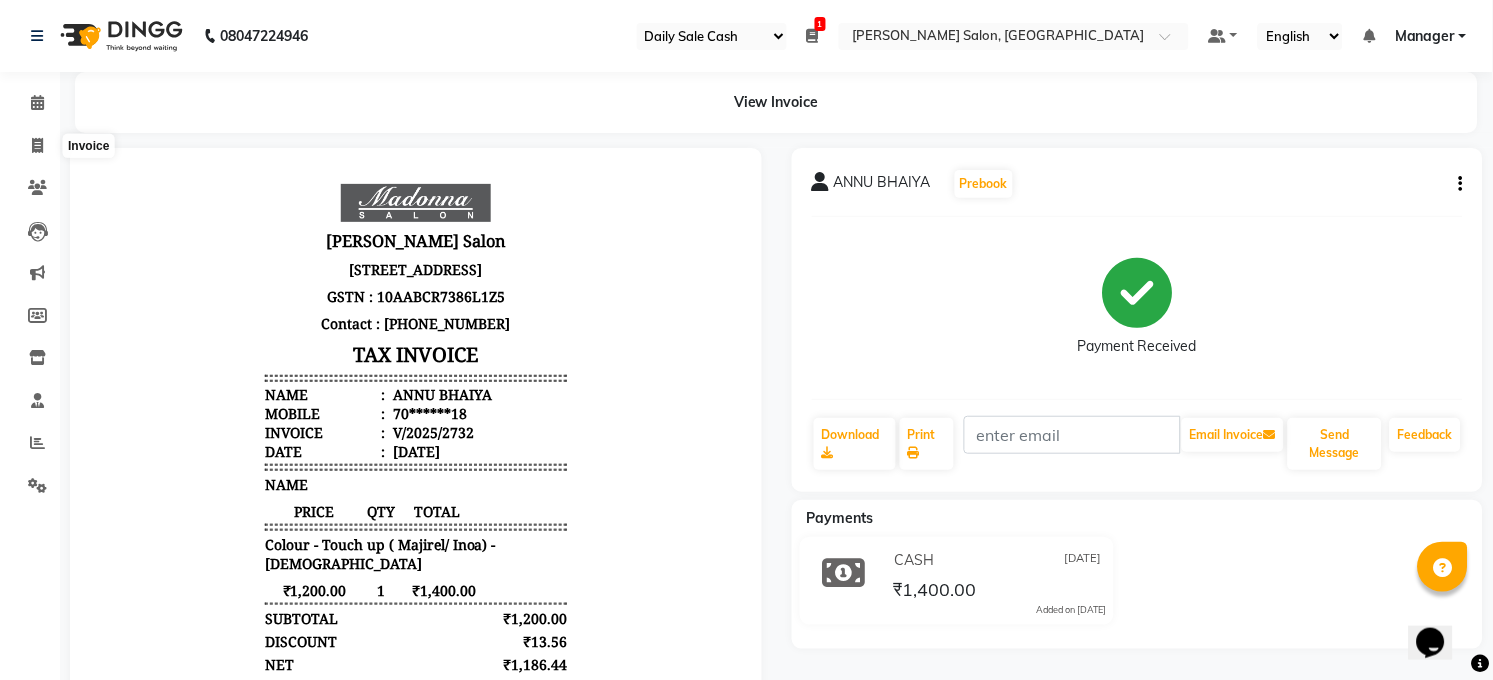 select on "5748" 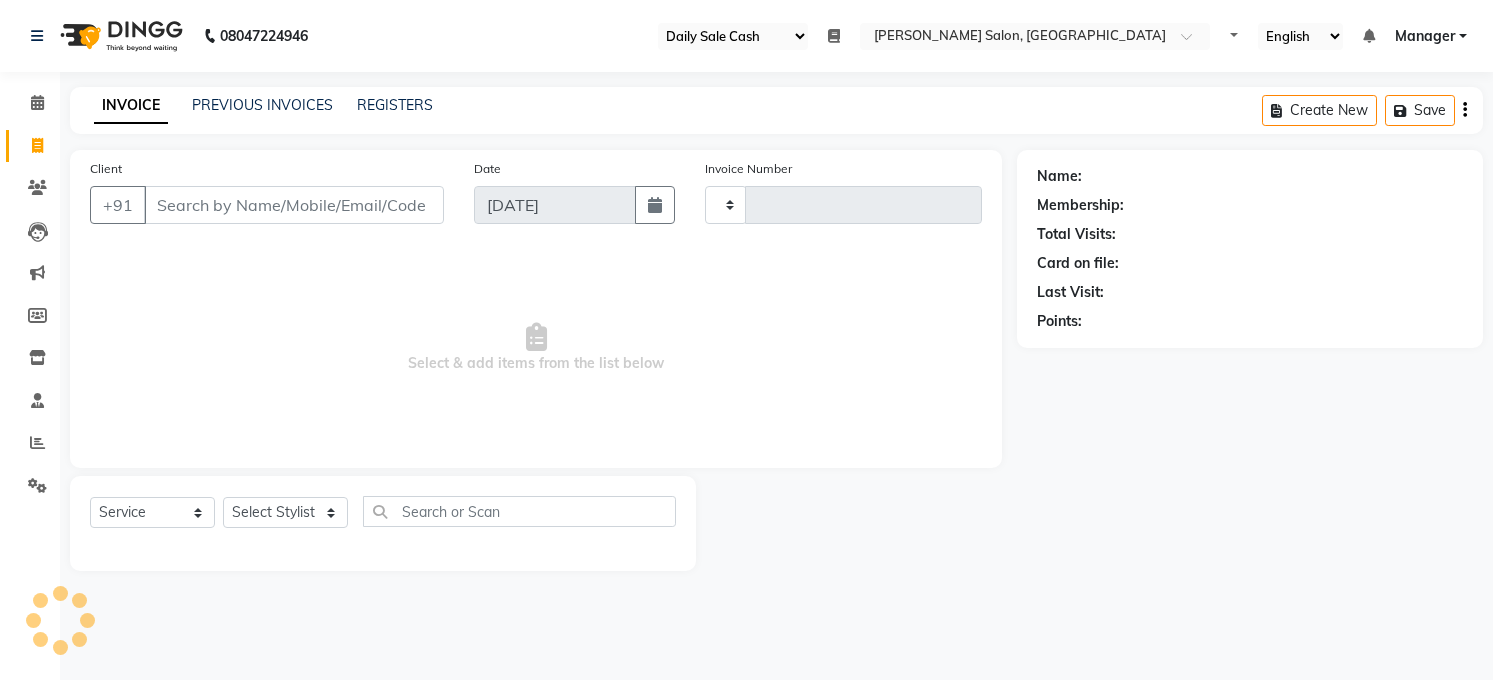 select on "35" 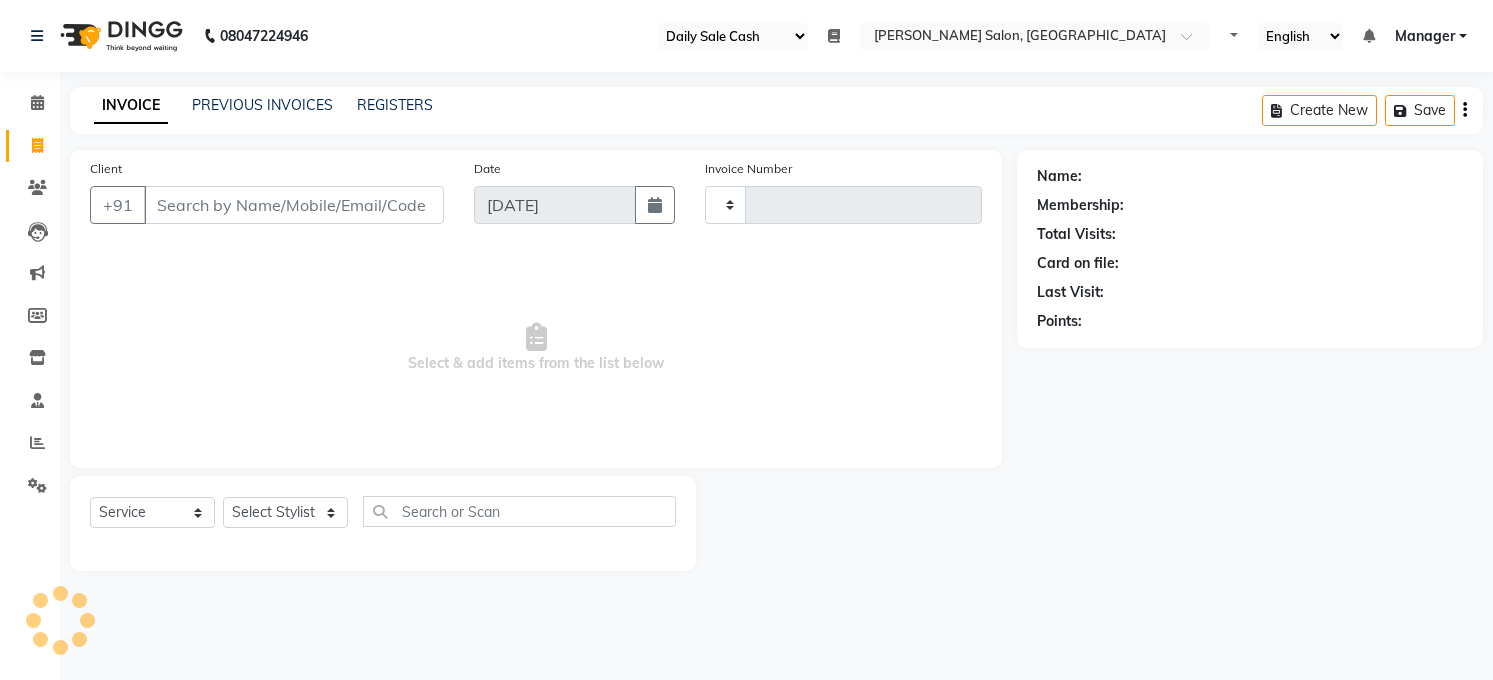 type on "2733" 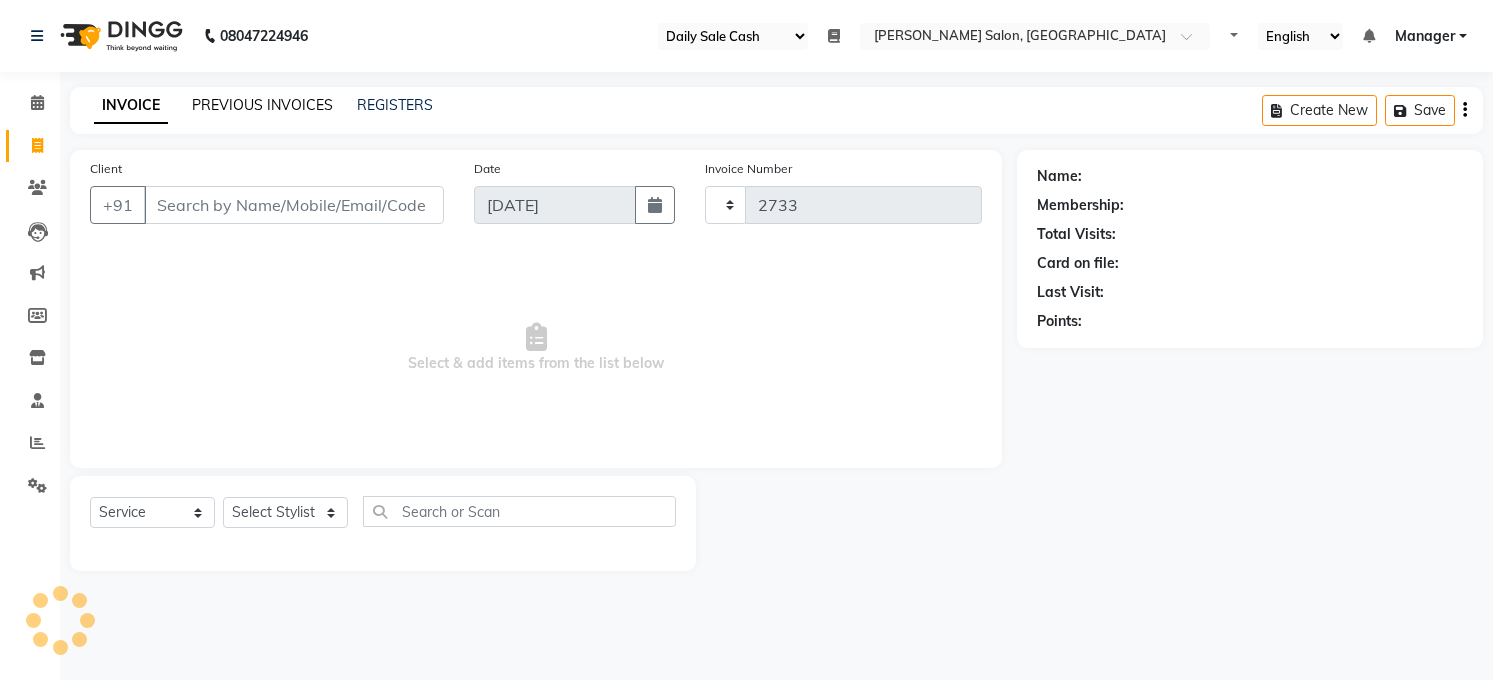 scroll, scrollTop: 0, scrollLeft: 0, axis: both 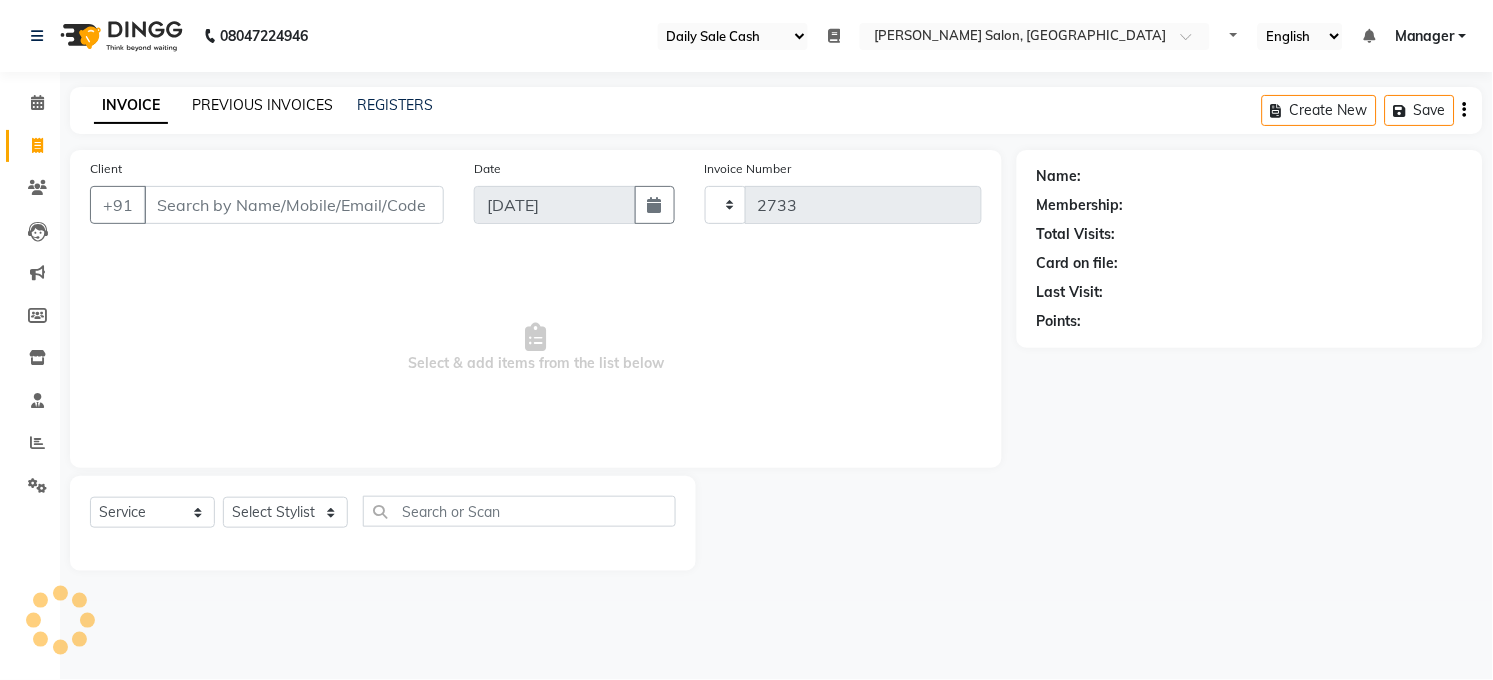 select on "5748" 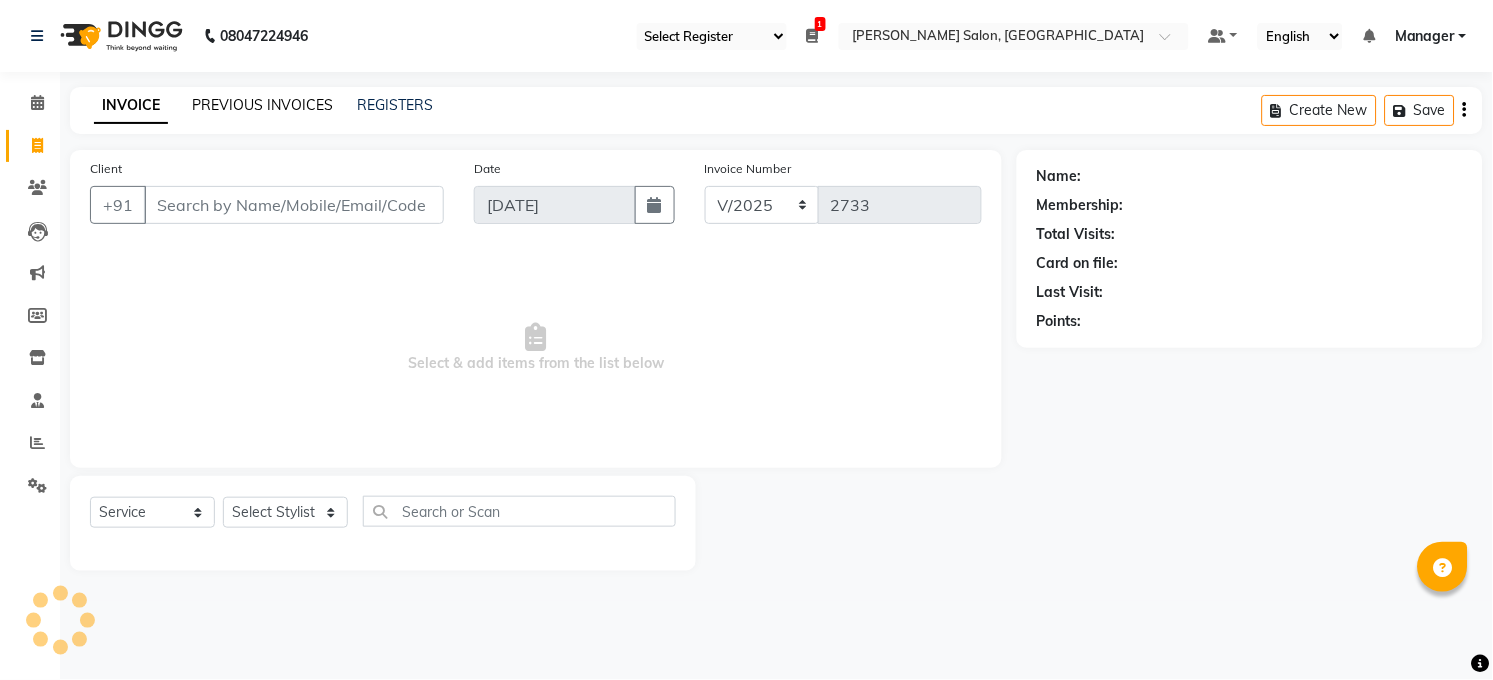click on "PREVIOUS INVOICES" 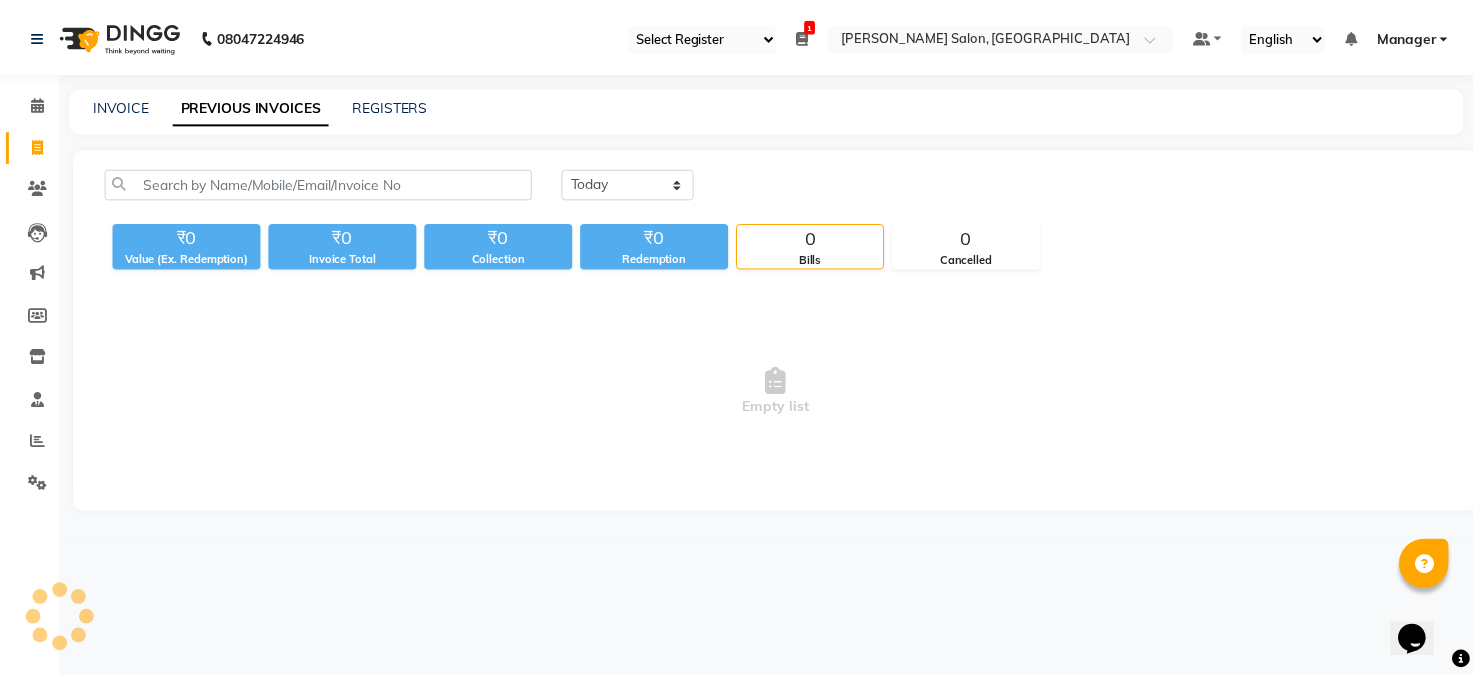 scroll, scrollTop: 0, scrollLeft: 0, axis: both 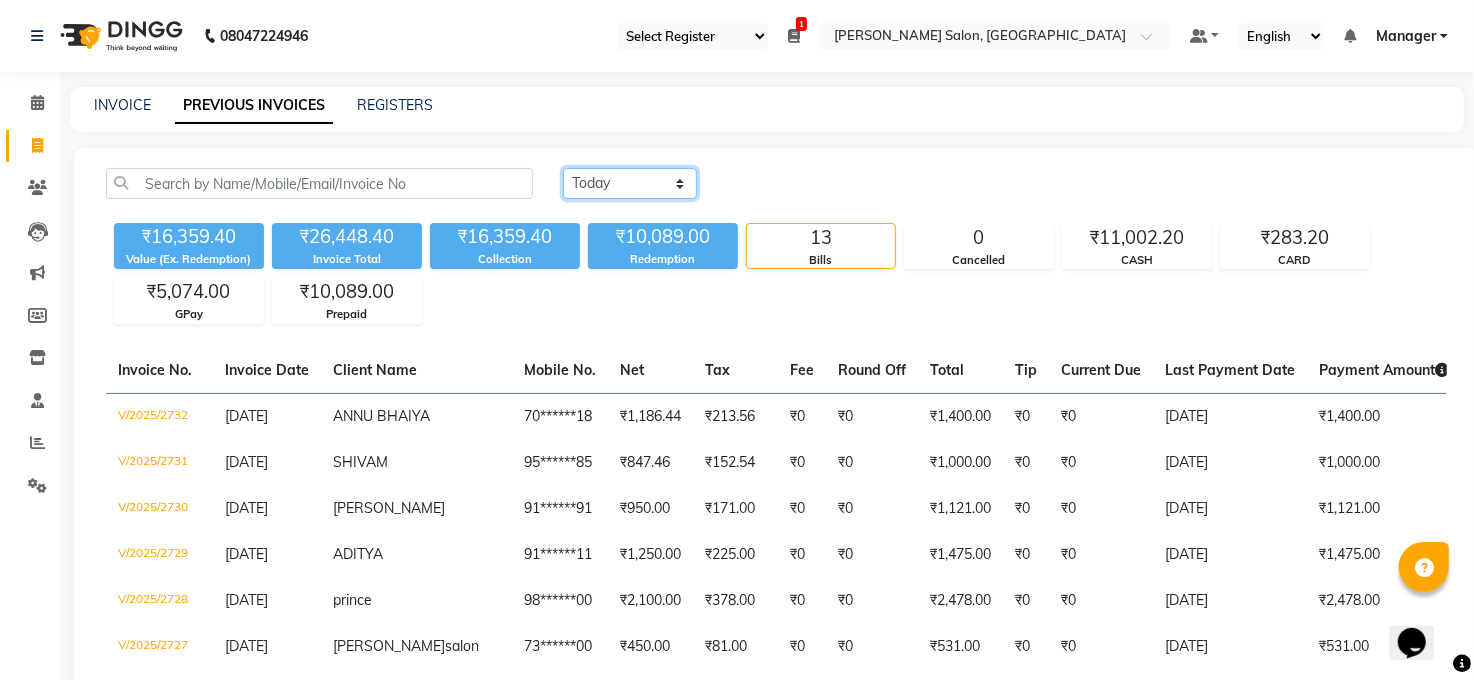 click on "[DATE] [DATE] Custom Range" 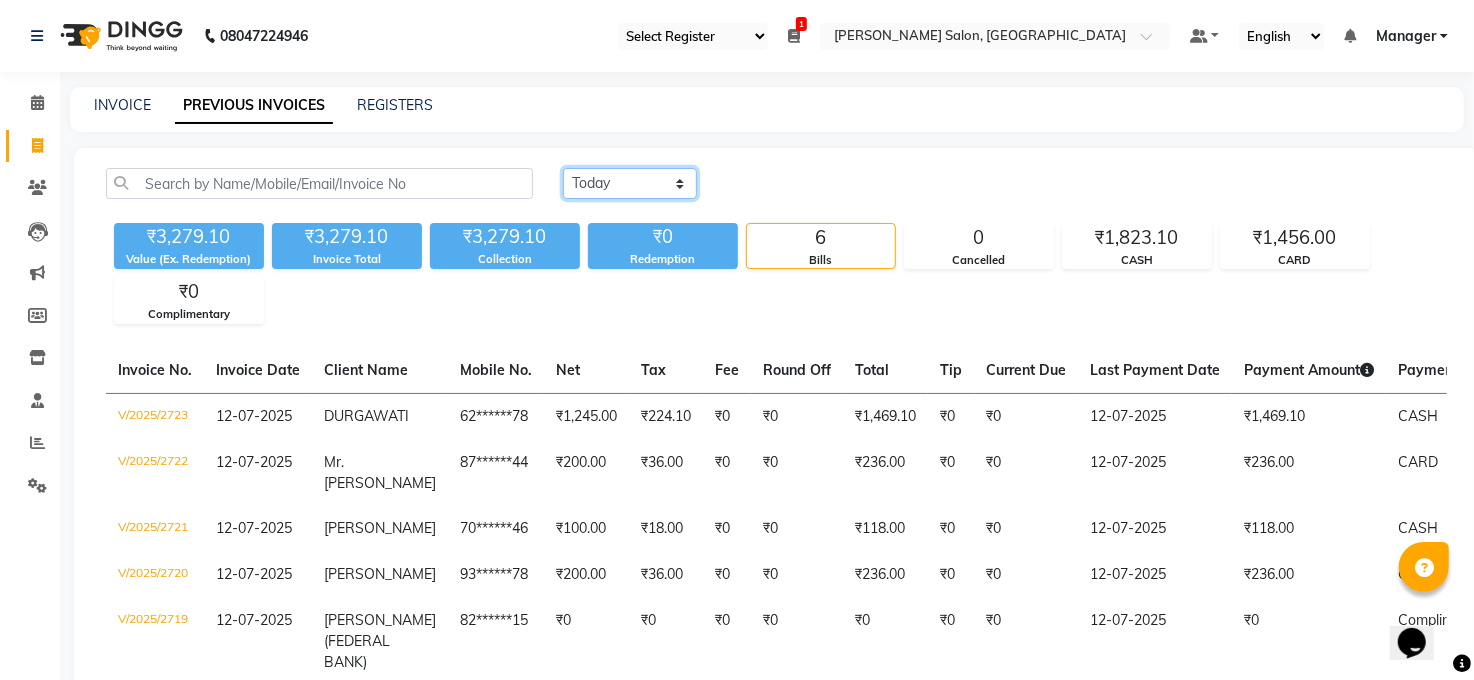 click on "Today Yesterday Custom Range" 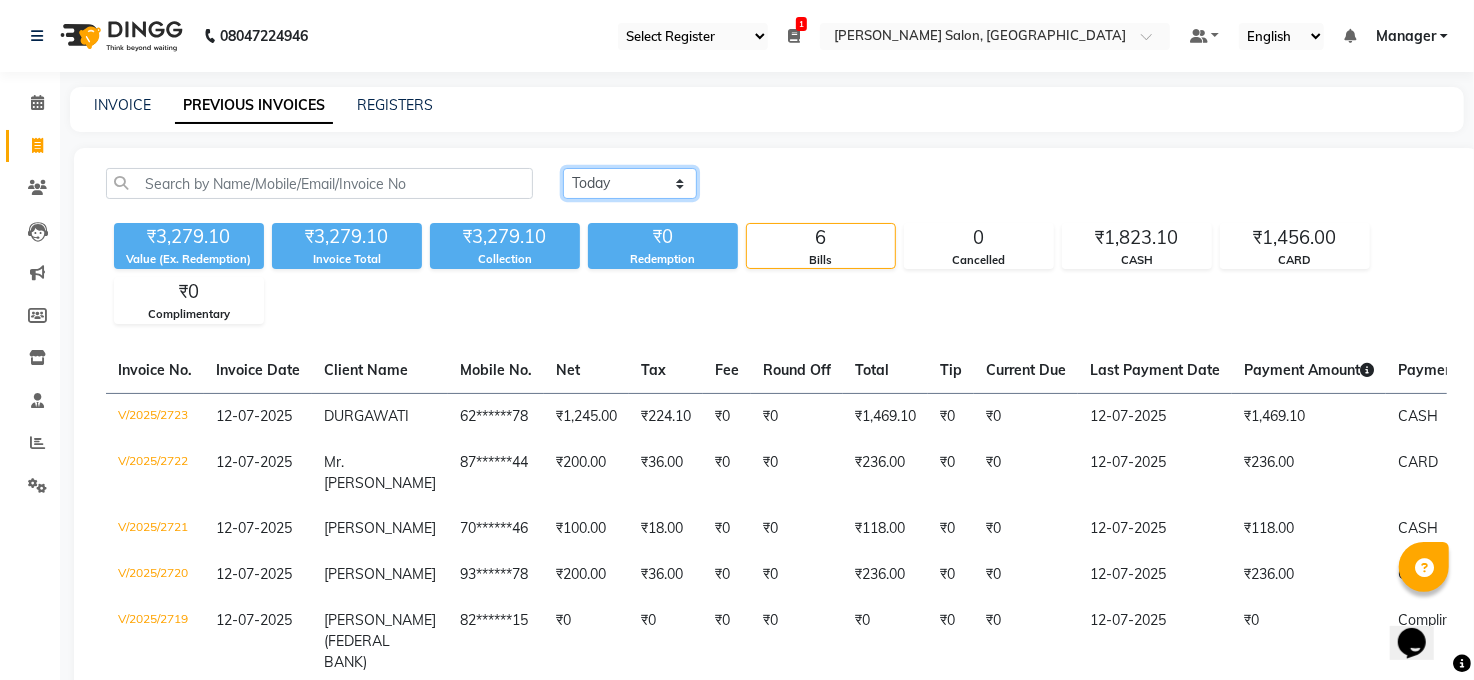 drag, startPoint x: 671, startPoint y: 173, endPoint x: 657, endPoint y: 193, distance: 24.41311 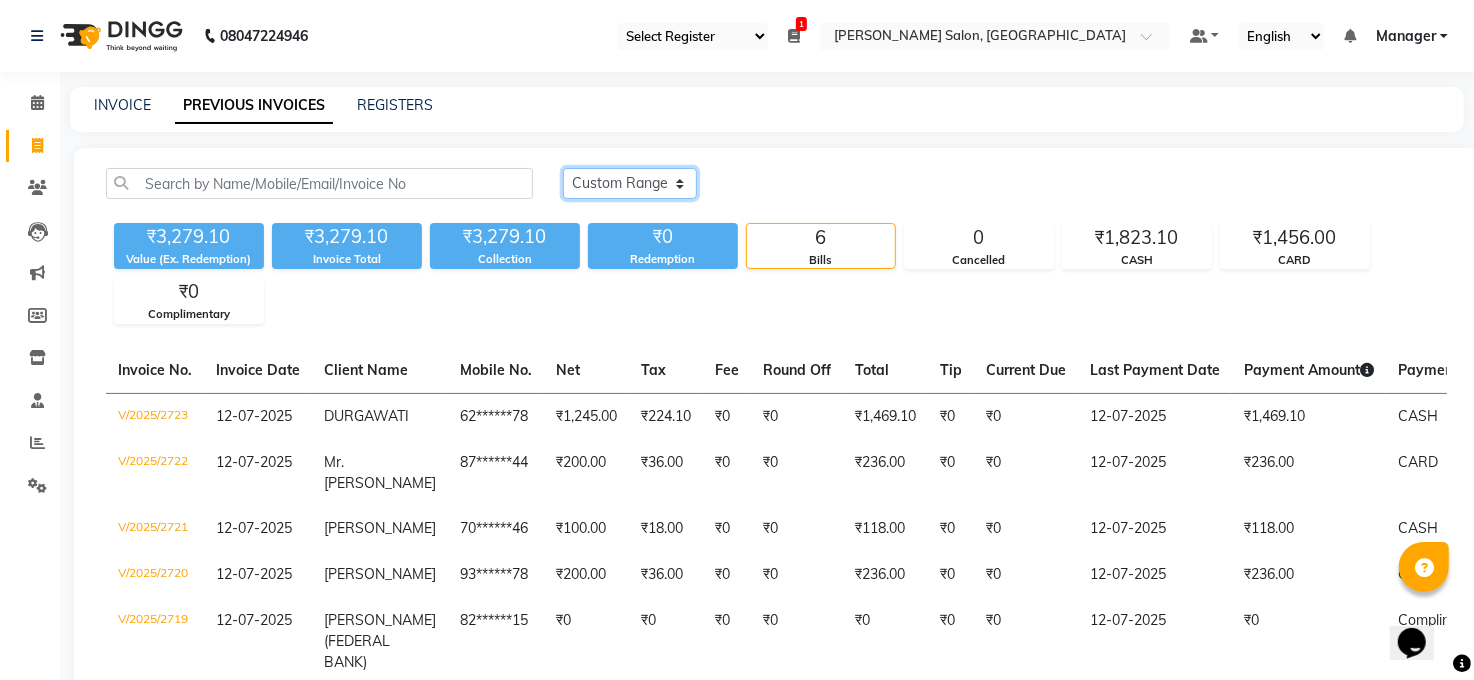 click on "Today Yesterday Custom Range" 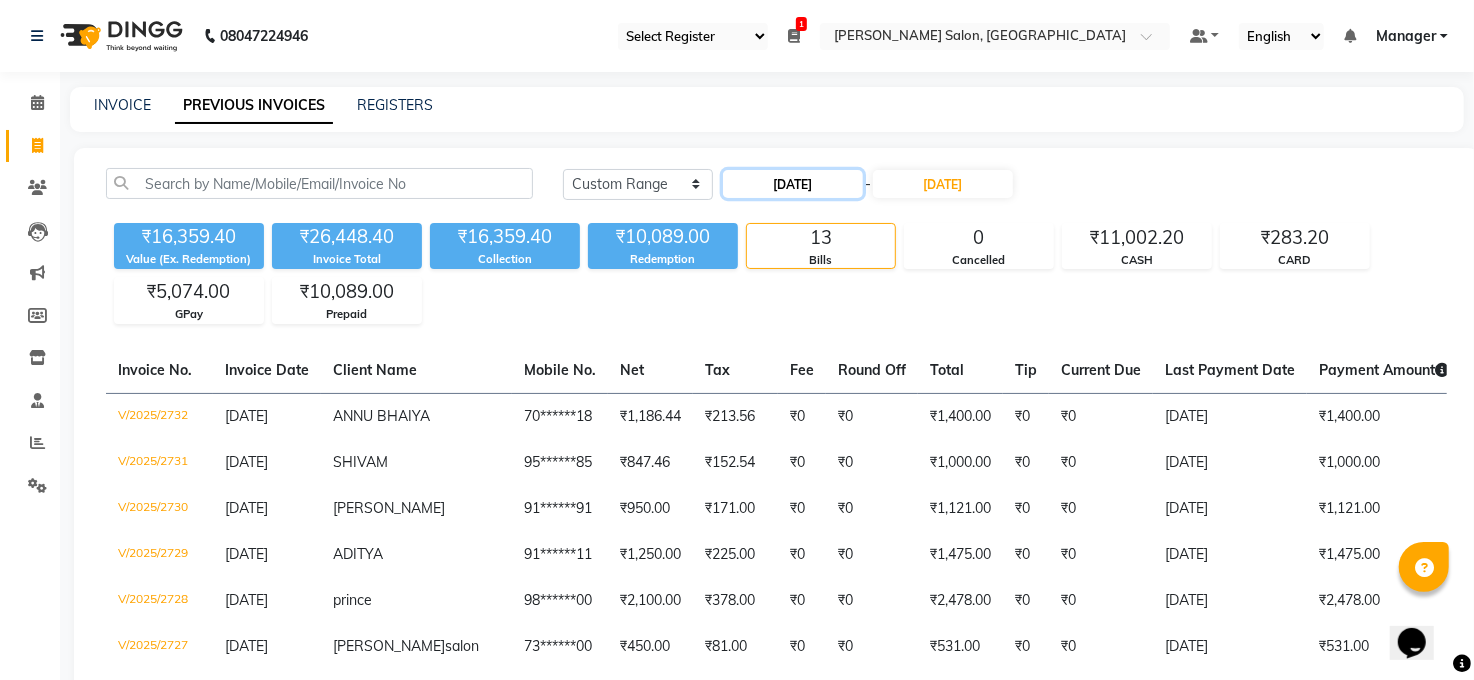 click on "13-07-2025" 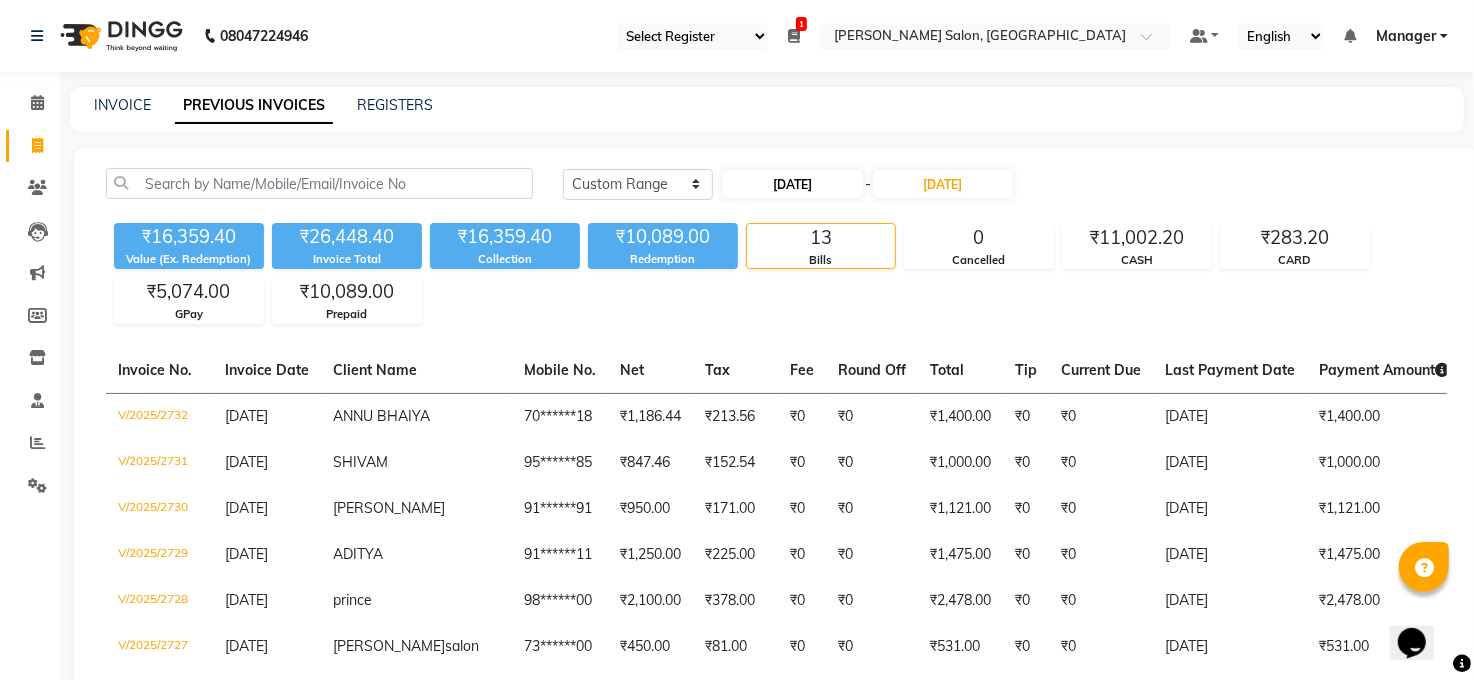 select on "7" 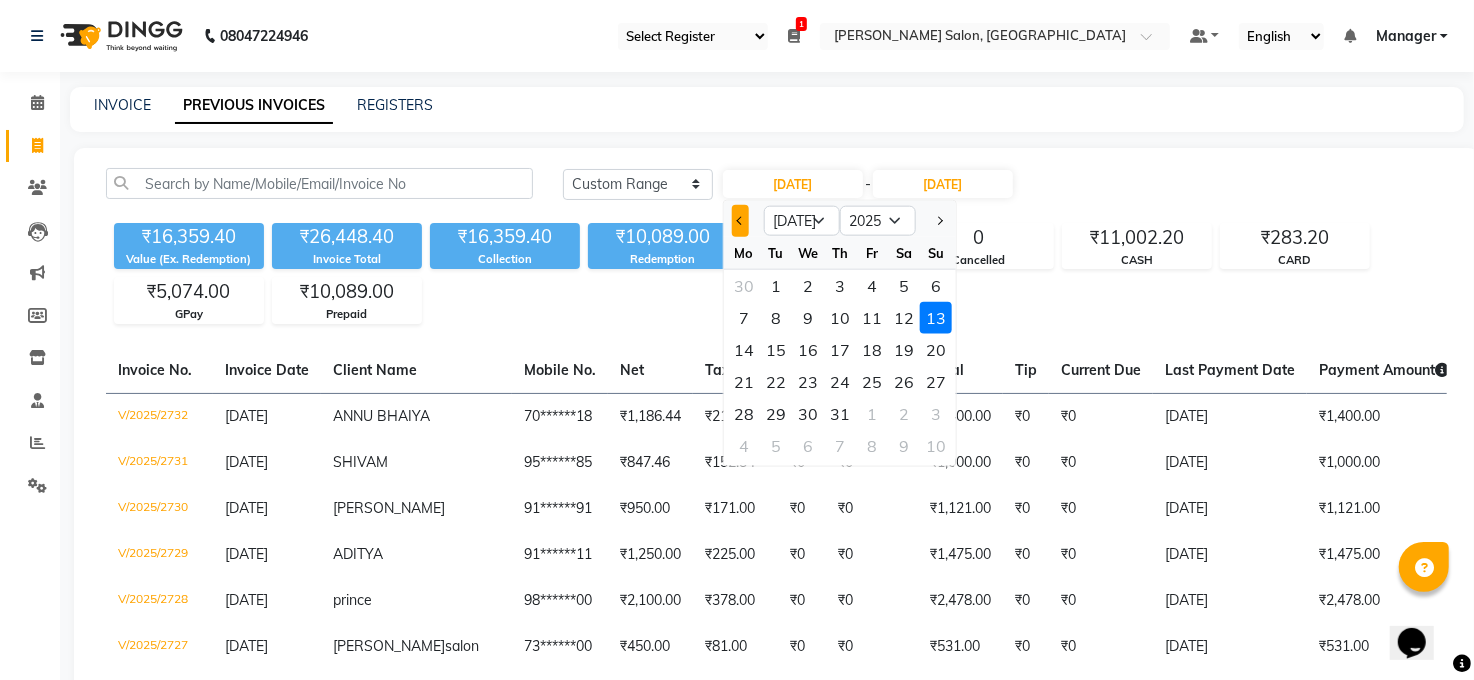 click 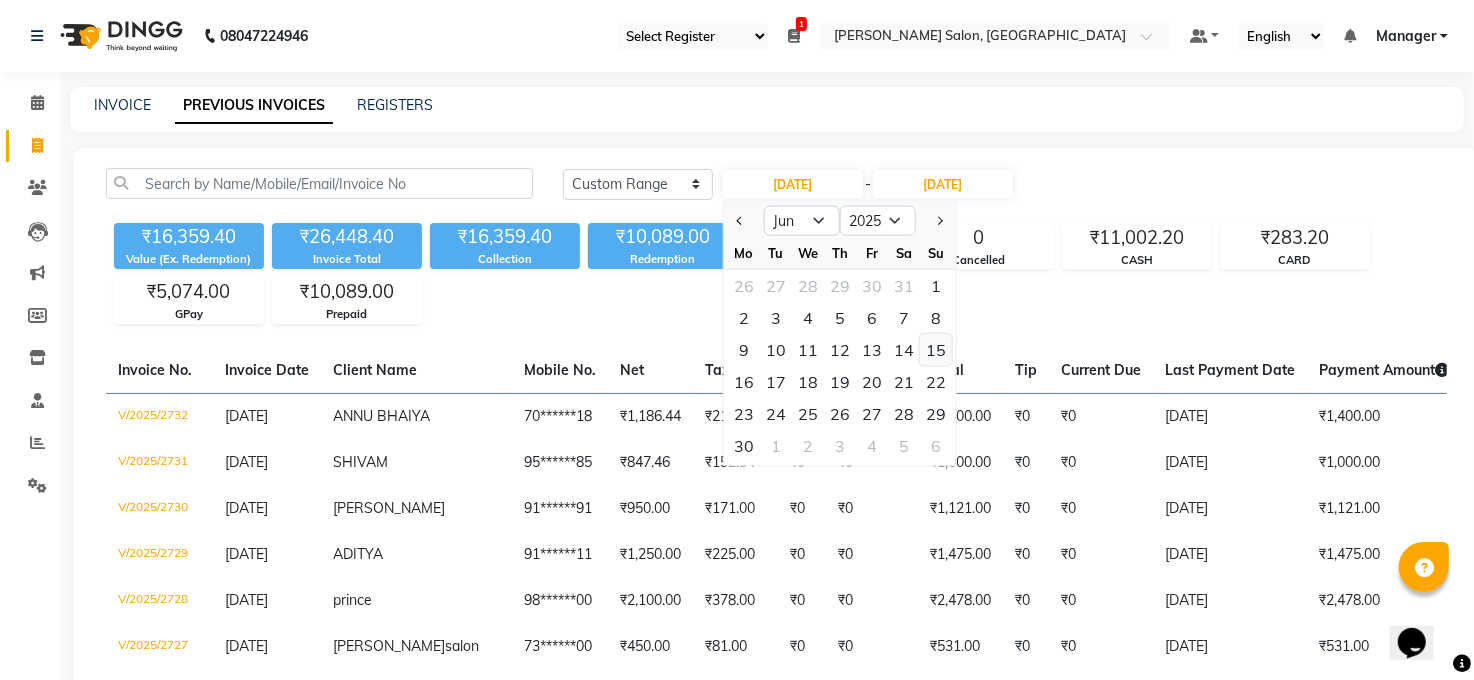 click on "15" 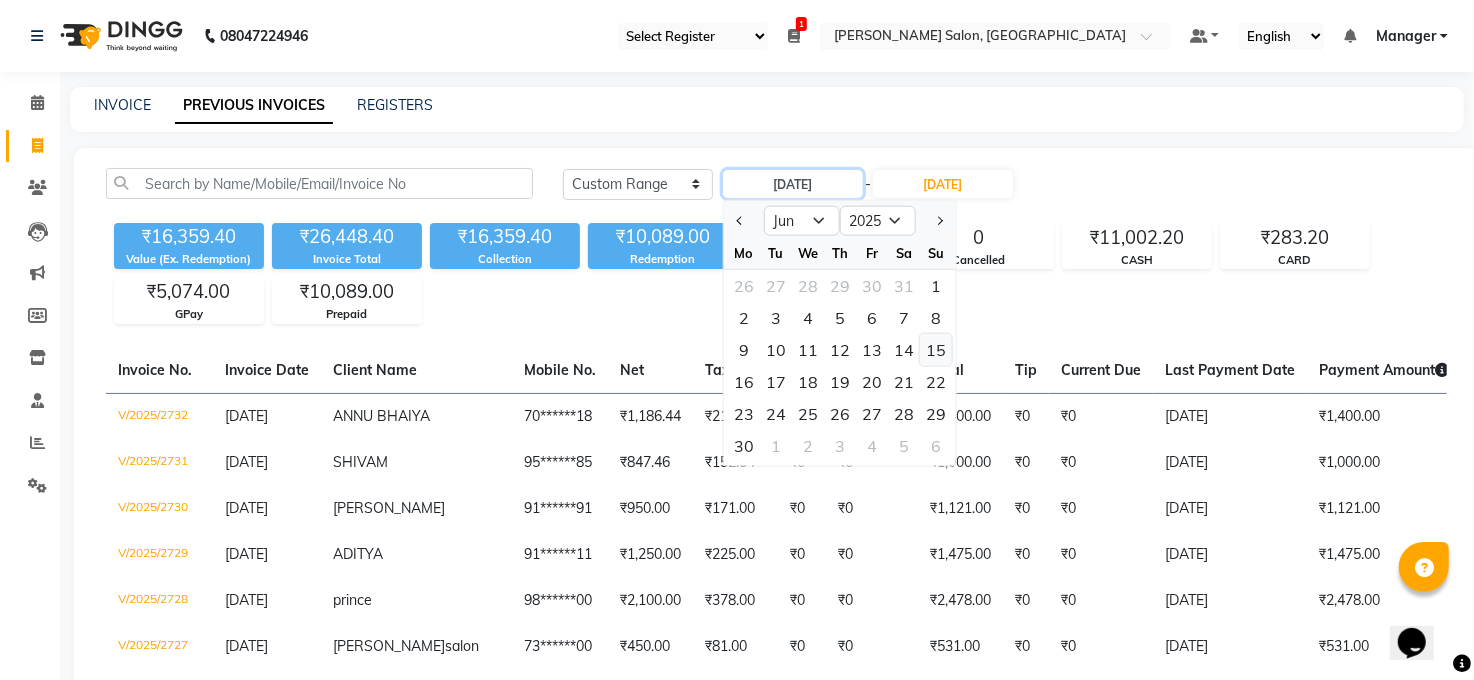type on "[DATE]" 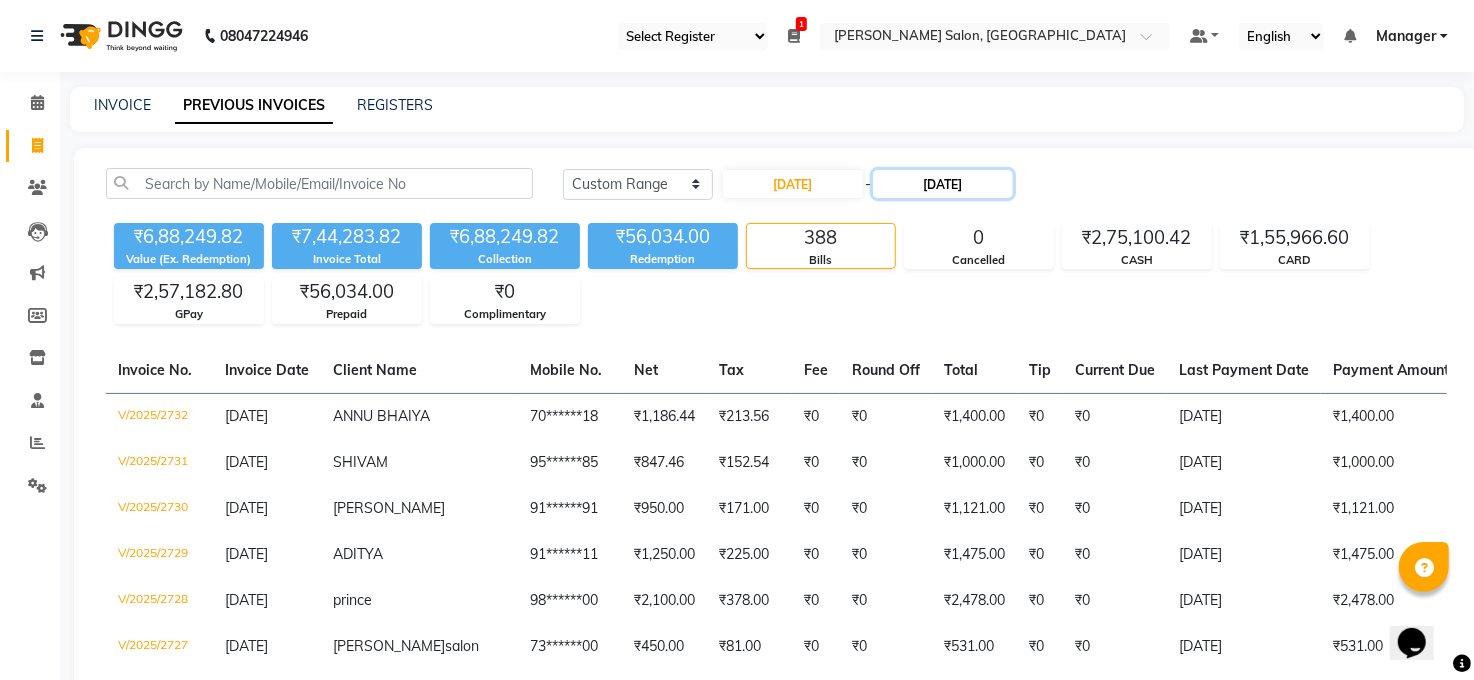 click on "13-07-2025" 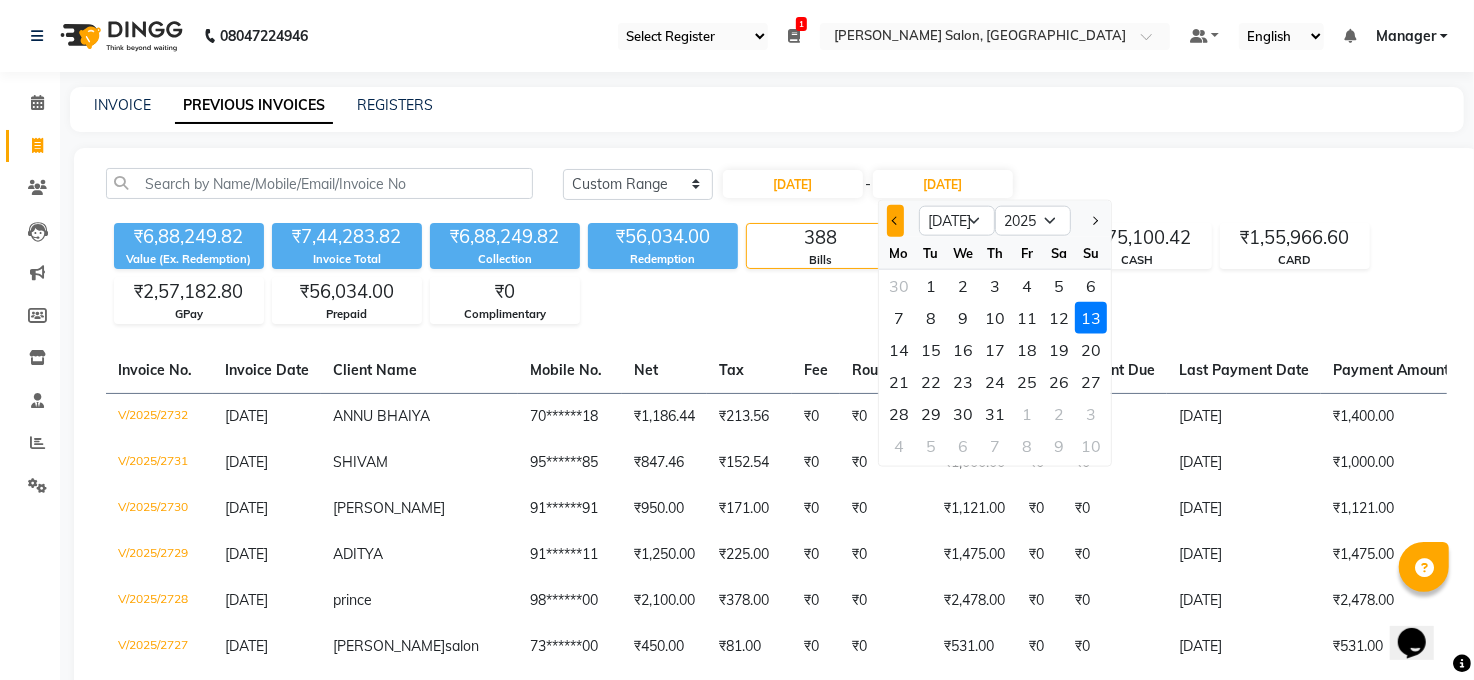 drag, startPoint x: 899, startPoint y: 226, endPoint x: 966, endPoint y: 266, distance: 78.03204 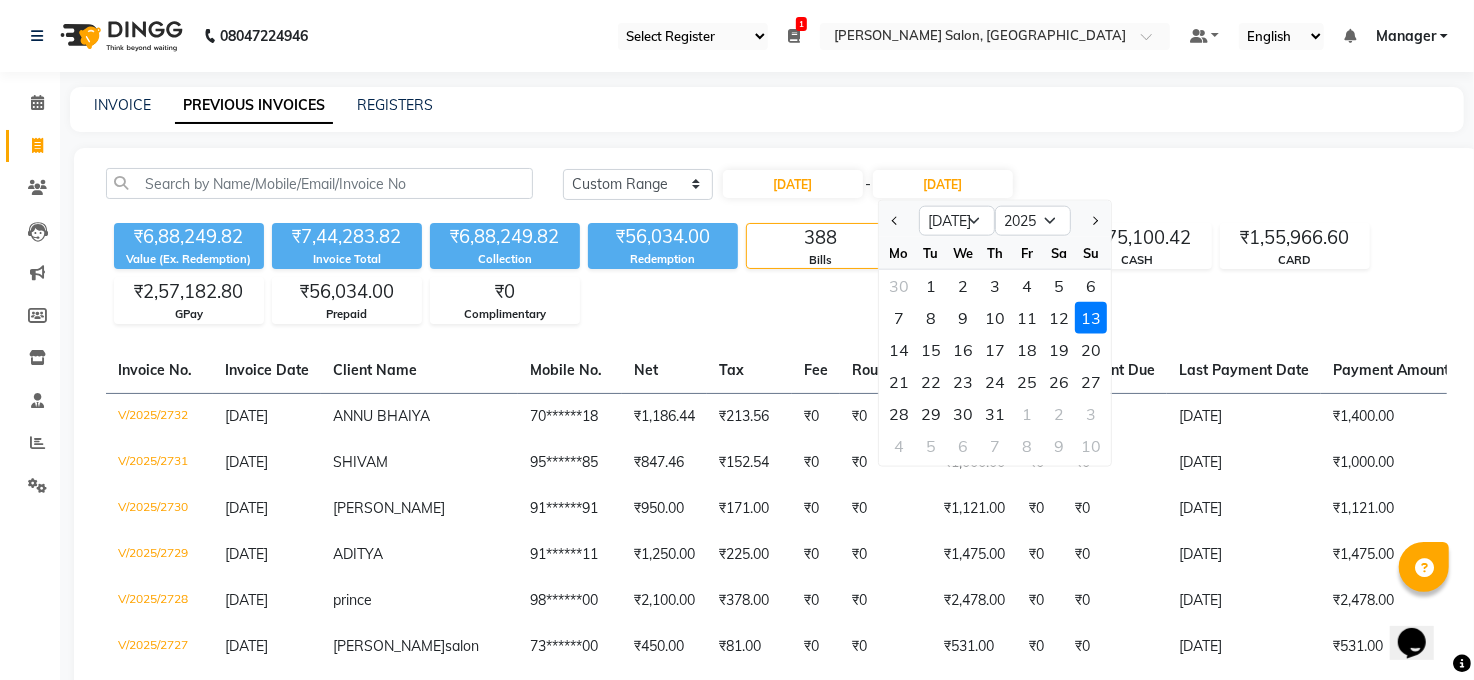 click 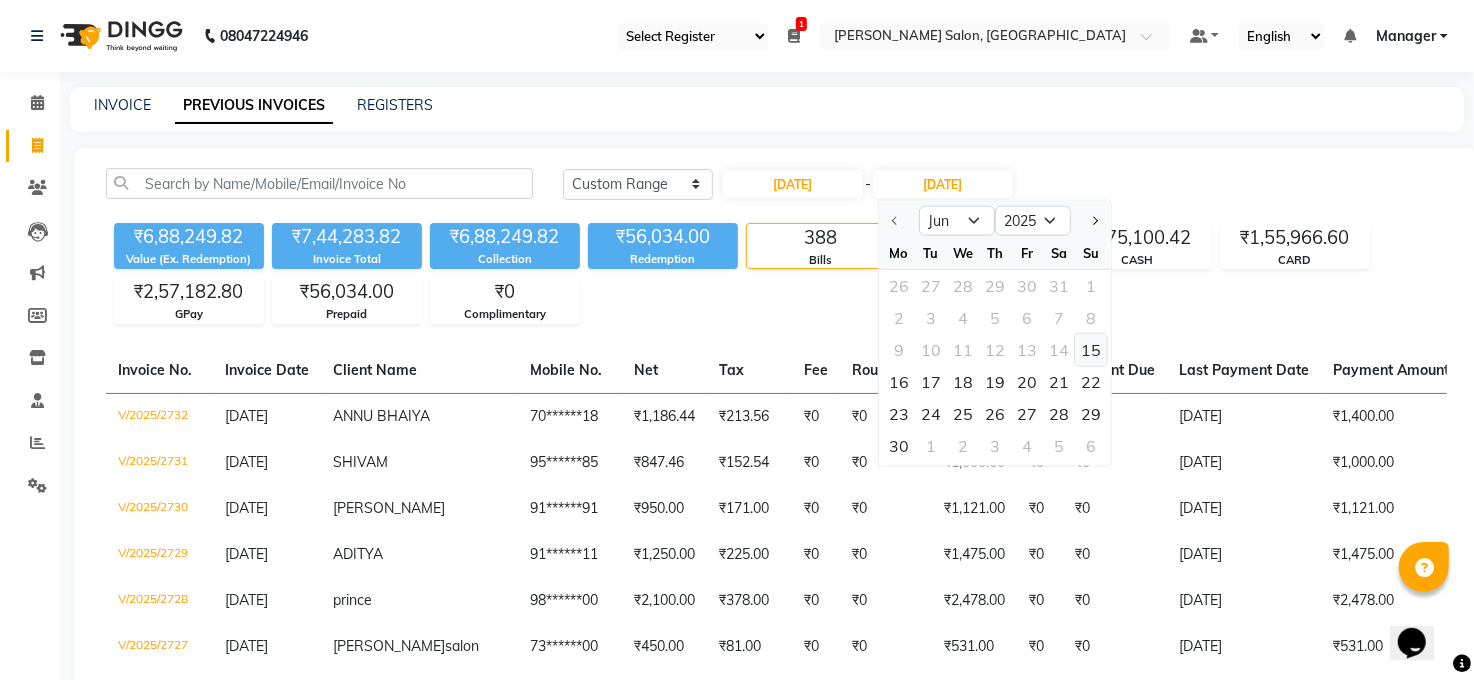 click on "15" 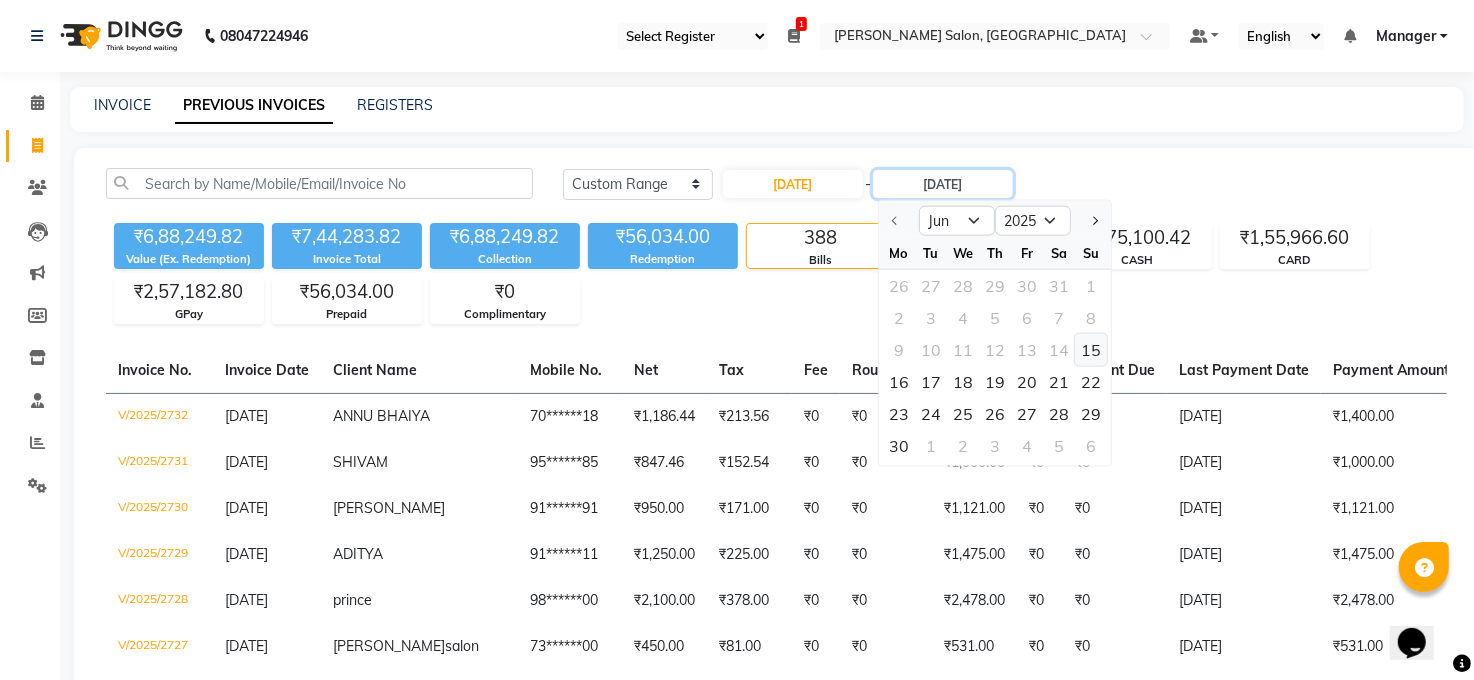 type on "15-06-2025" 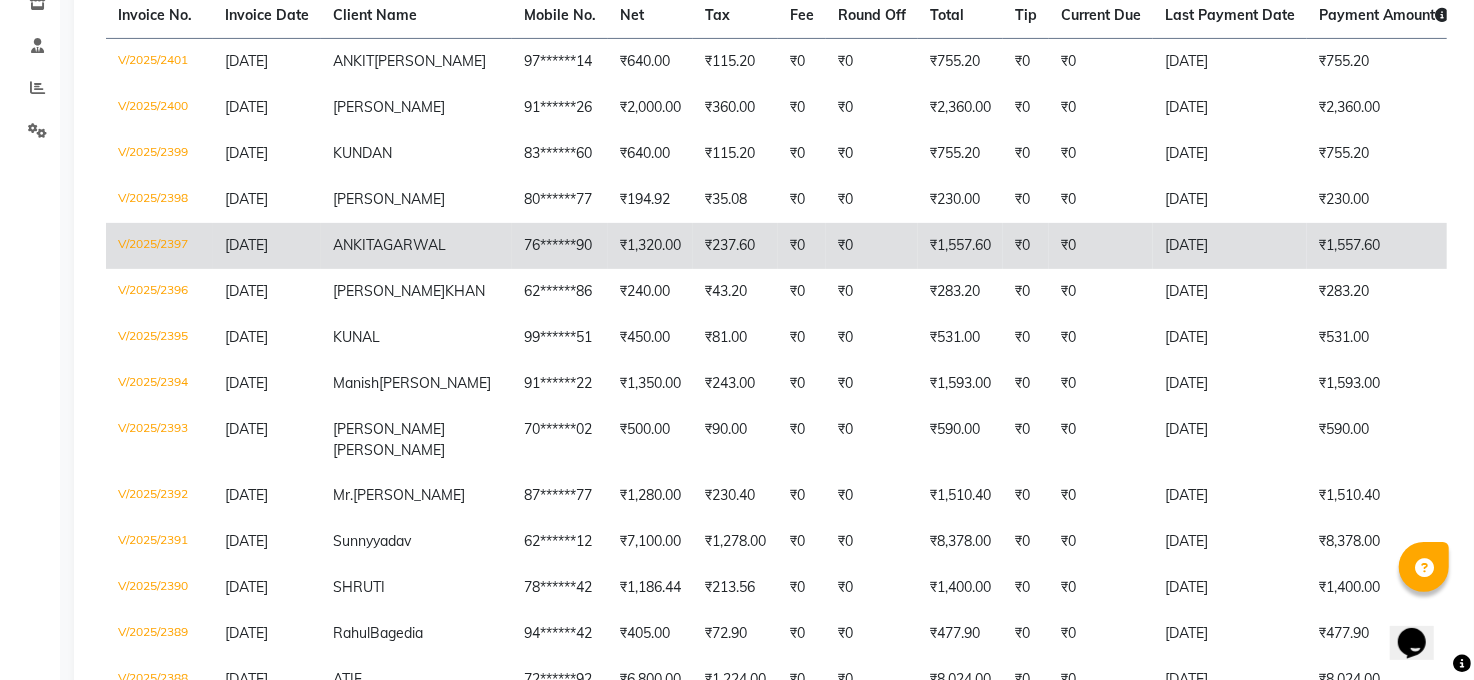 scroll, scrollTop: 400, scrollLeft: 0, axis: vertical 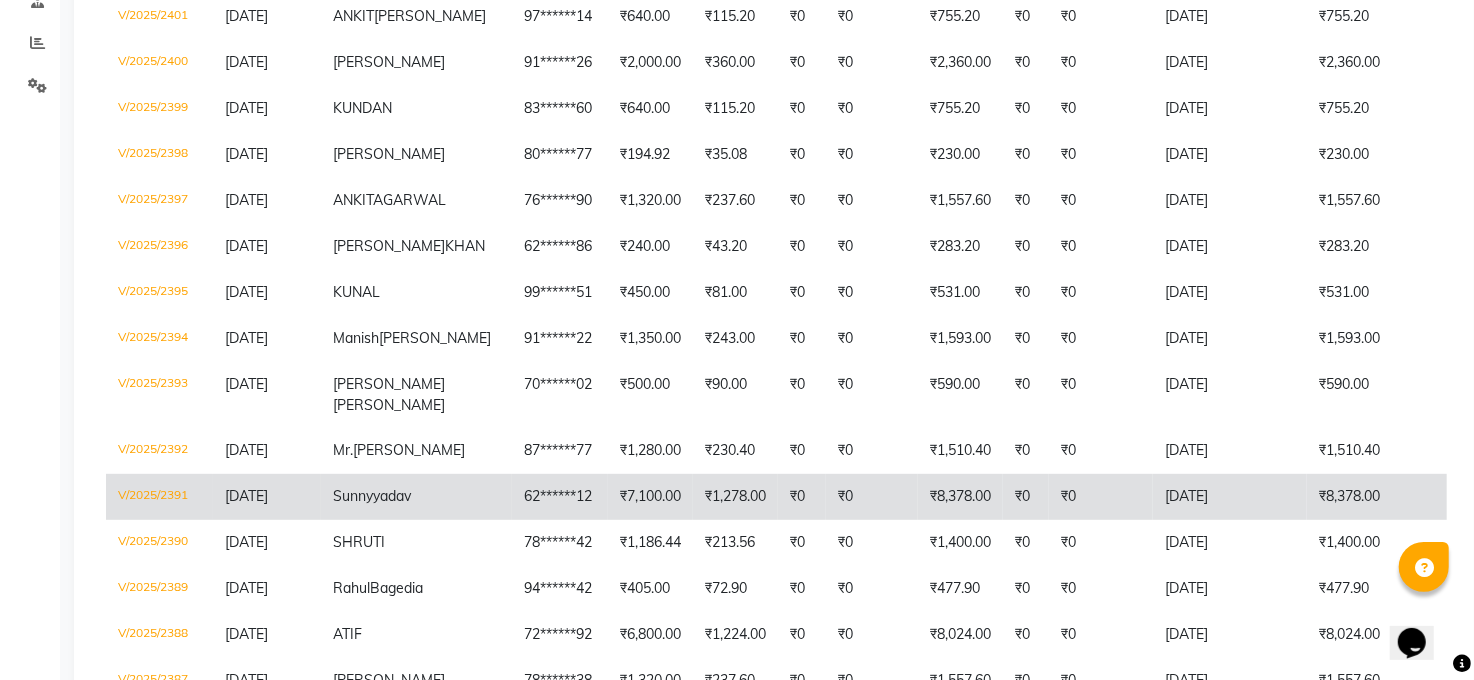 click on "₹7,100.00" 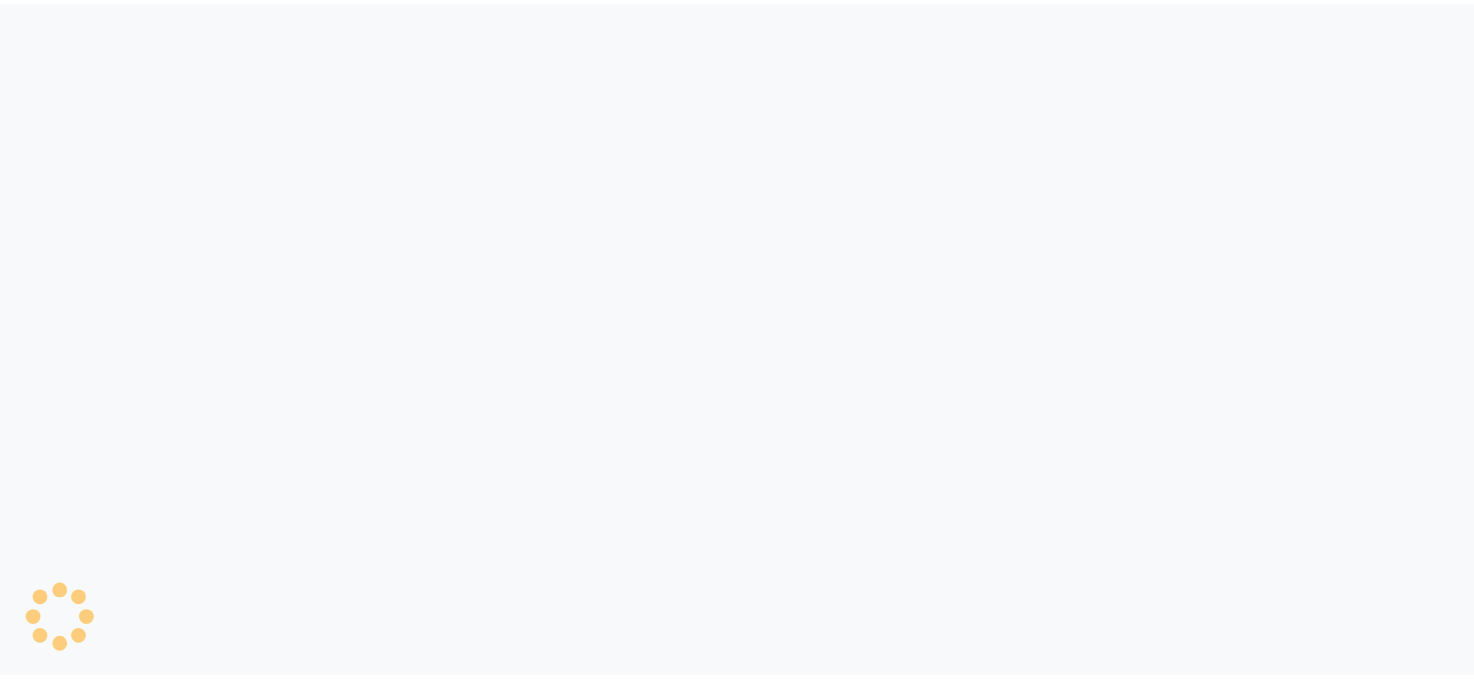scroll, scrollTop: 0, scrollLeft: 0, axis: both 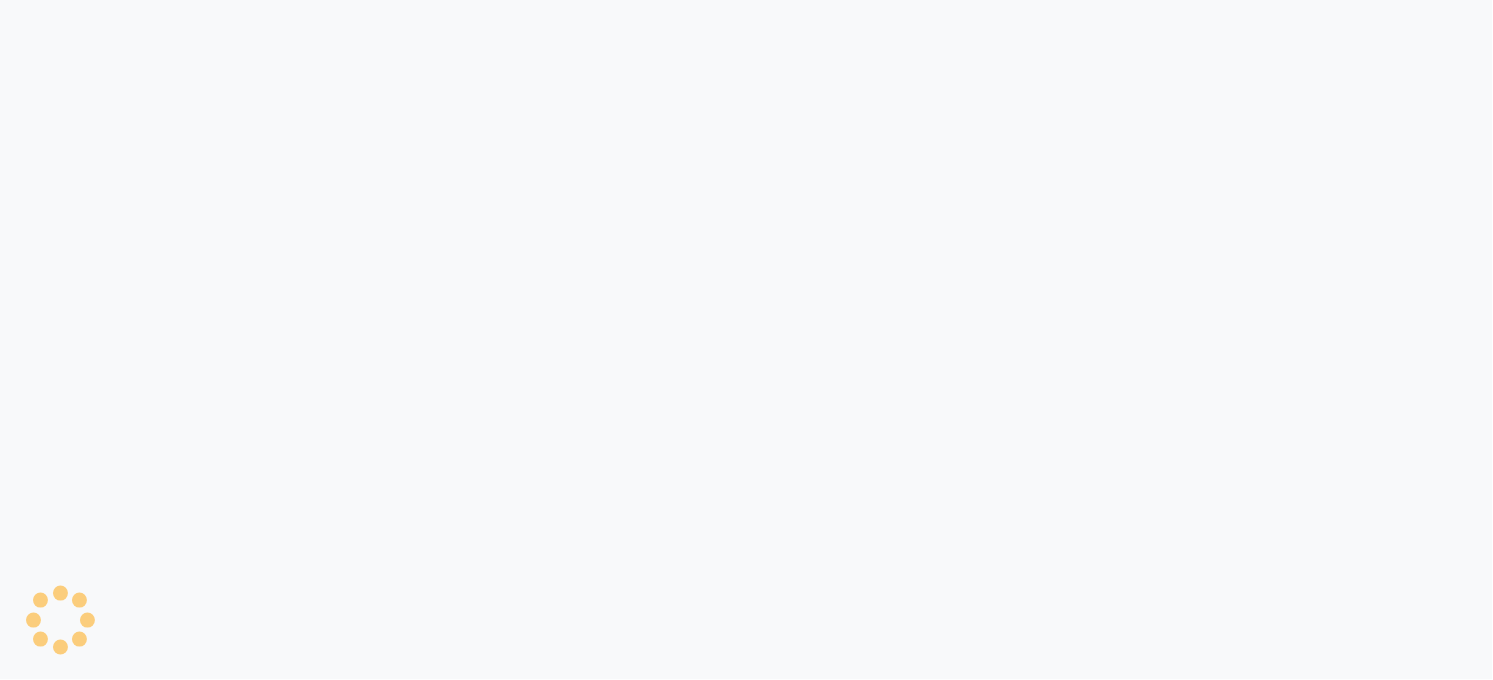 select on "35" 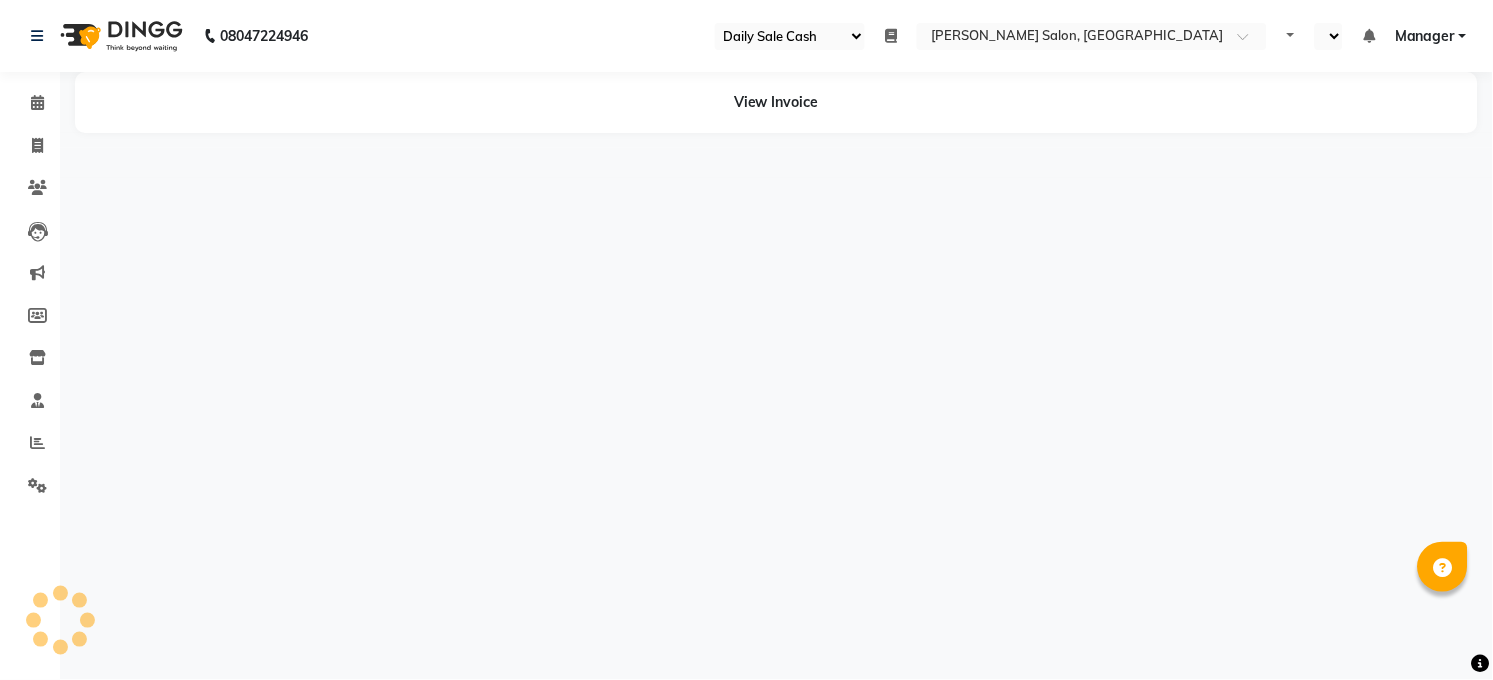 select on "en" 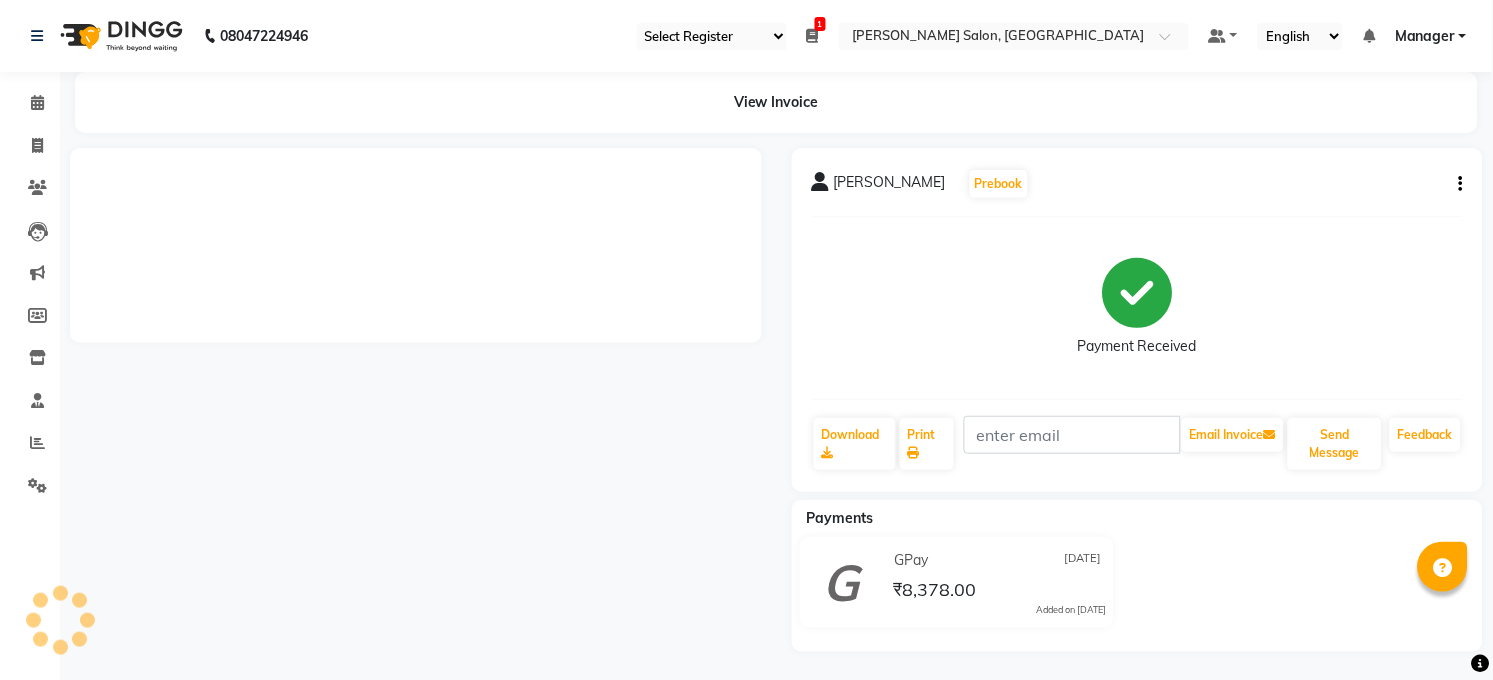 click 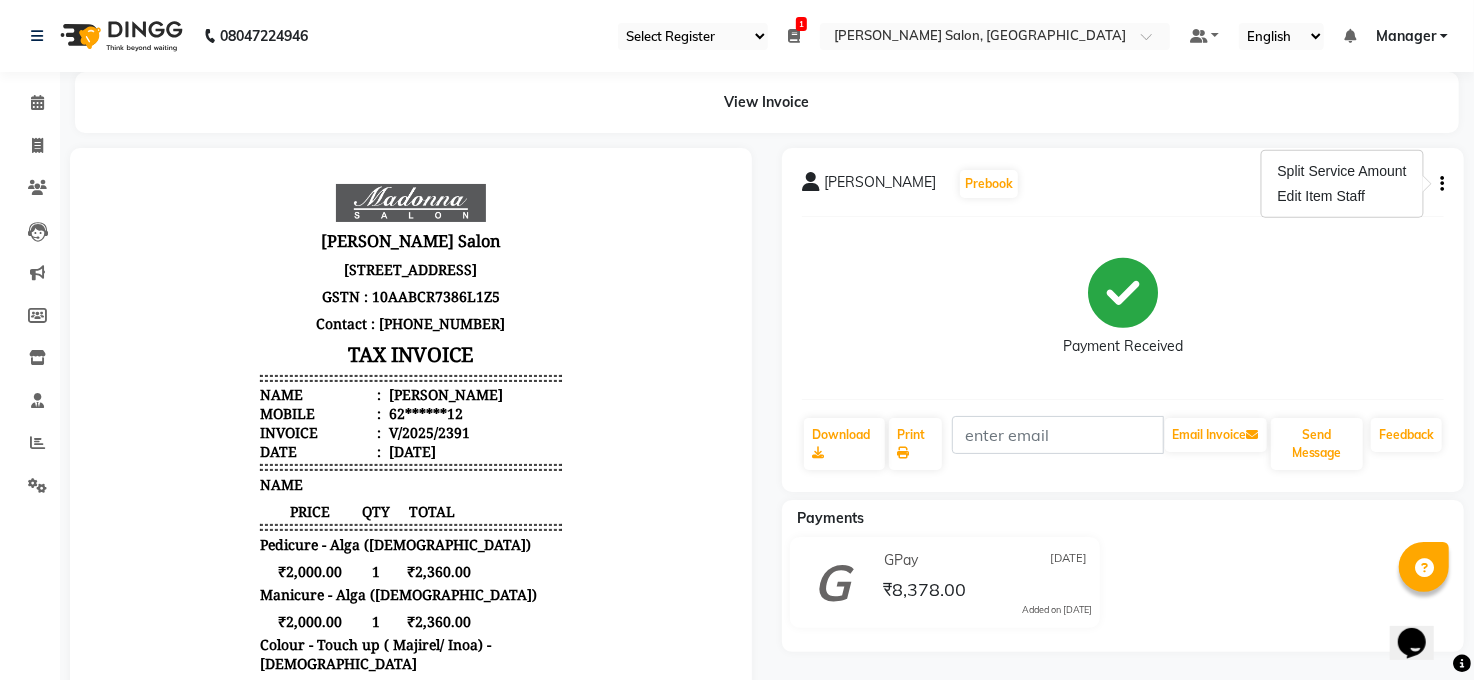 scroll, scrollTop: 0, scrollLeft: 0, axis: both 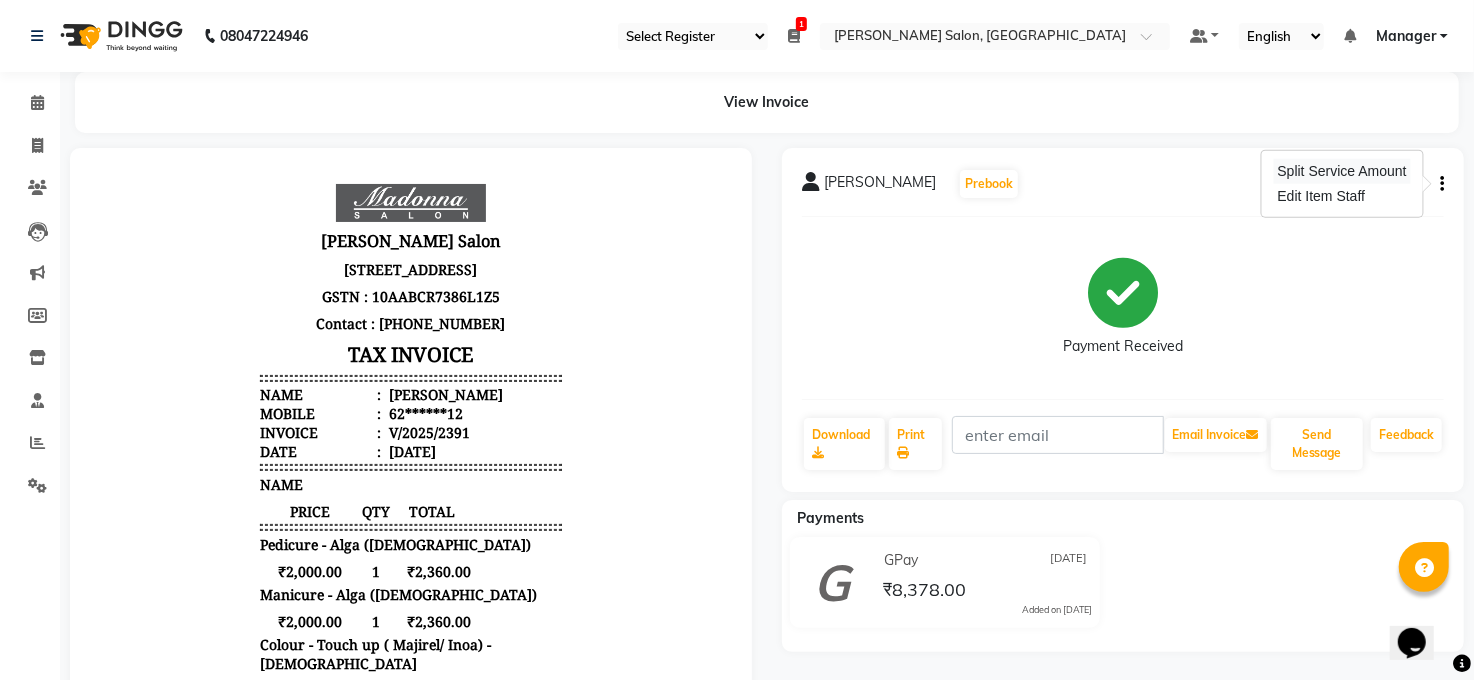click on "Split Service Amount" at bounding box center (1342, 171) 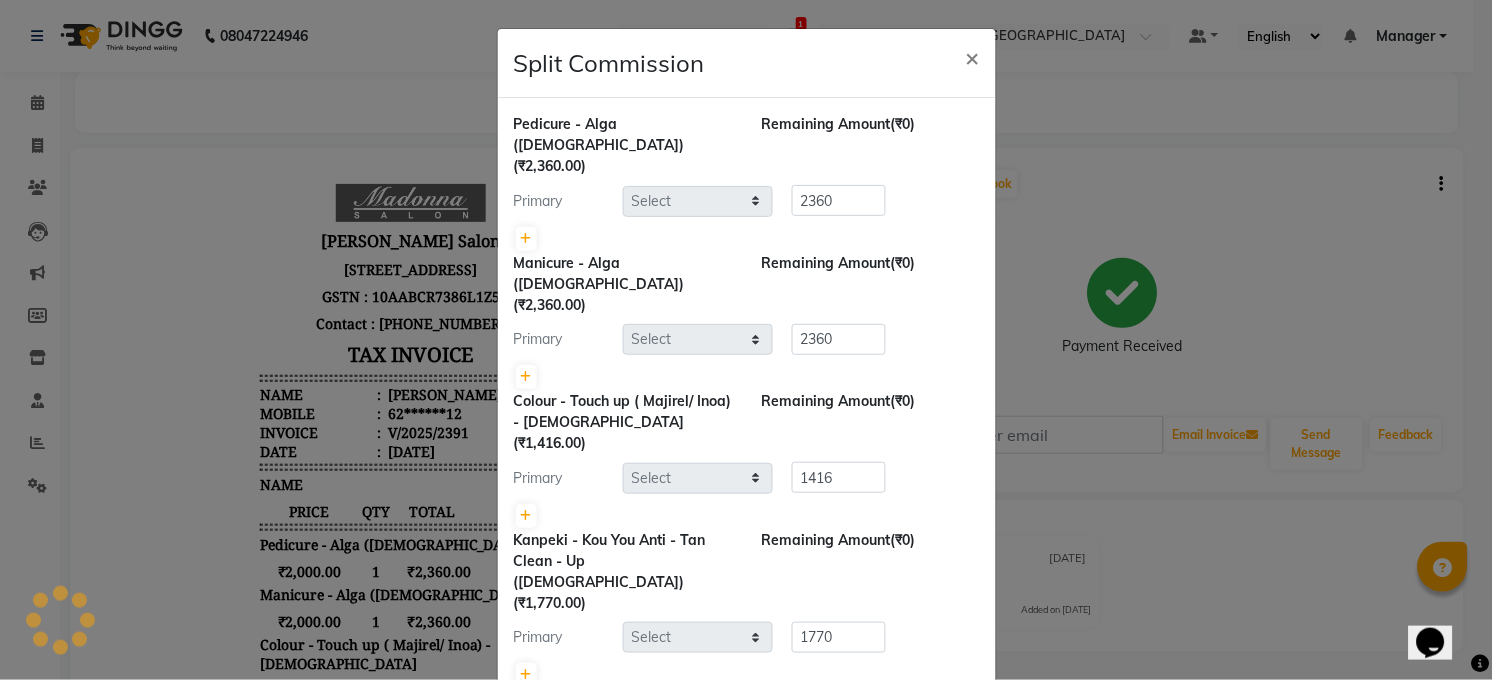 select on "41088" 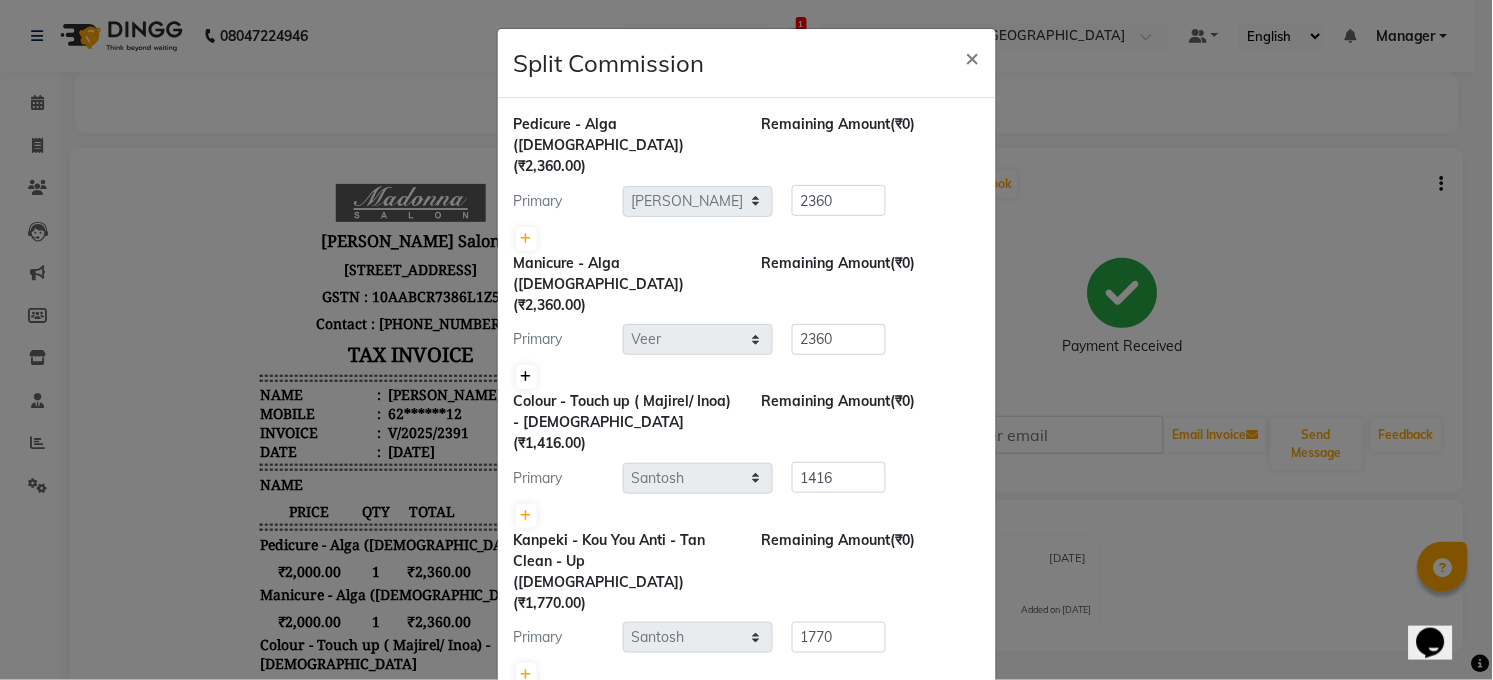 click 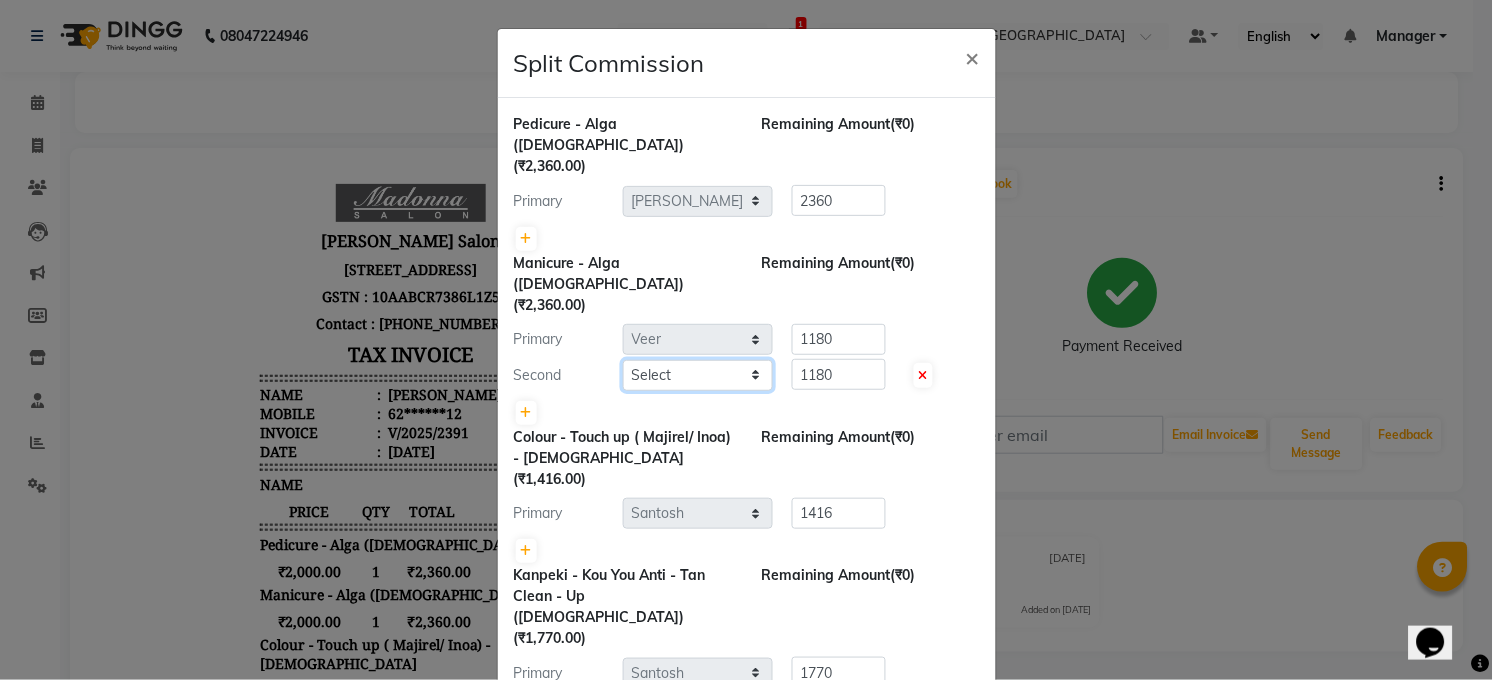 click on "Select  [PERSON_NAME]   [PERSON_NAME]   [PERSON_NAME]   COUNTER    Manager   [PERSON_NAME]   [PERSON_NAME]   [PERSON_NAME]   [PERSON_NAME]   [PERSON_NAME]   [PERSON_NAME]   Veer   [PERSON_NAME]" 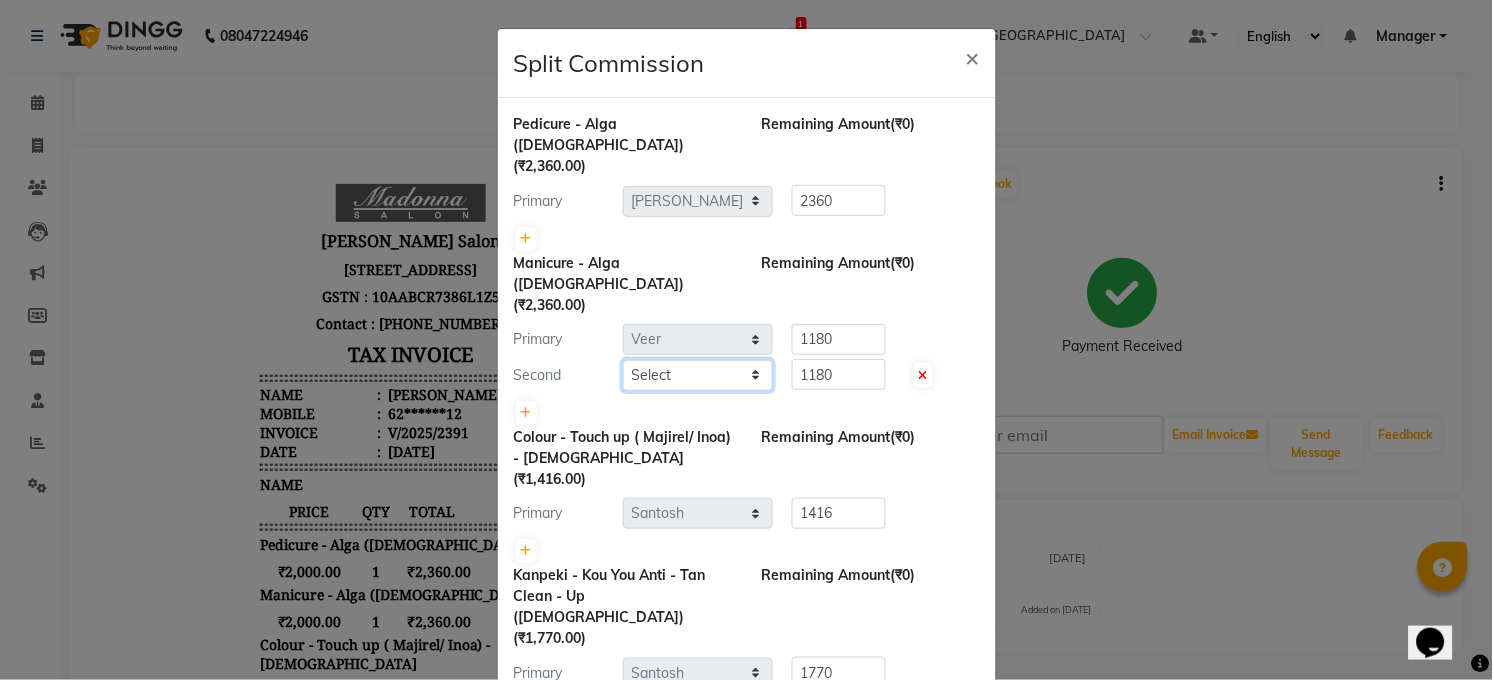 select on "40972" 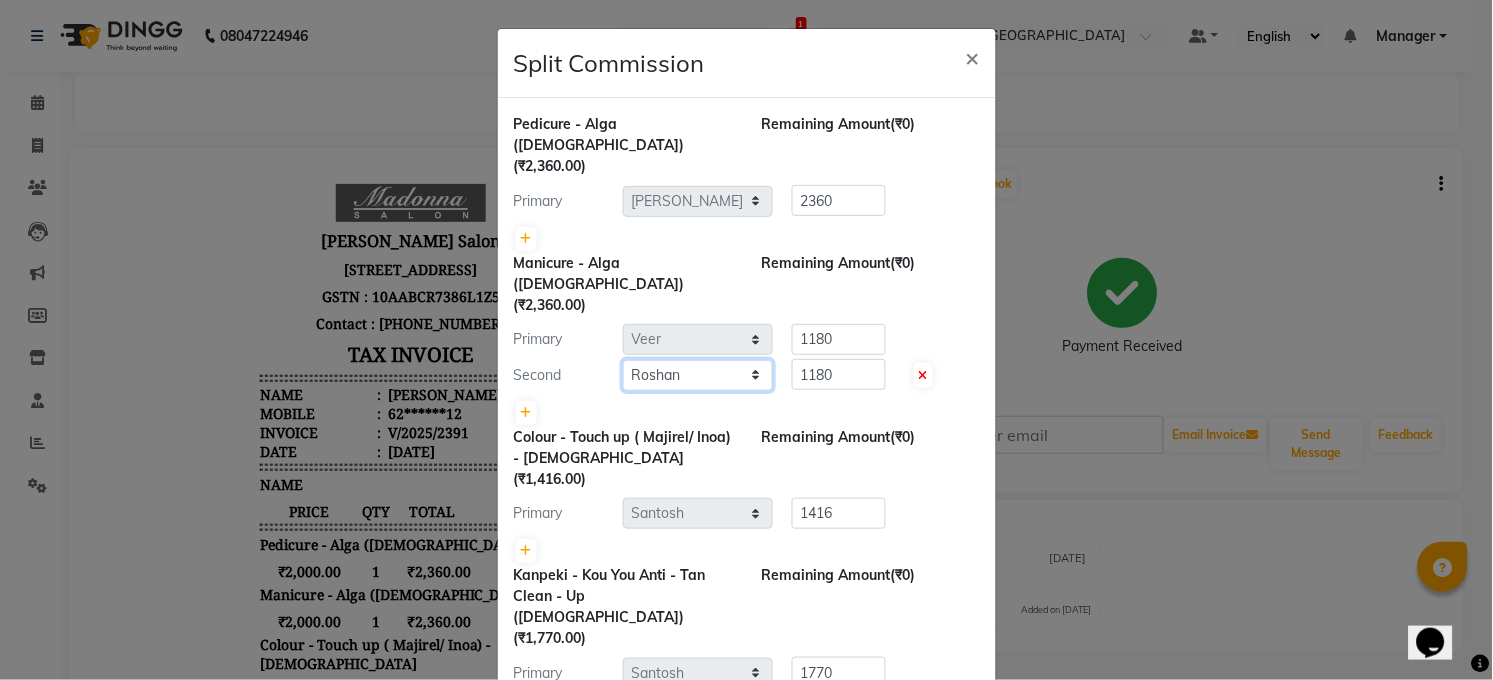 click on "Select  [PERSON_NAME]   [PERSON_NAME]   [PERSON_NAME]   COUNTER    Manager   [PERSON_NAME]   [PERSON_NAME]   [PERSON_NAME]   [PERSON_NAME]   [PERSON_NAME]   [PERSON_NAME]   Veer   [PERSON_NAME]" 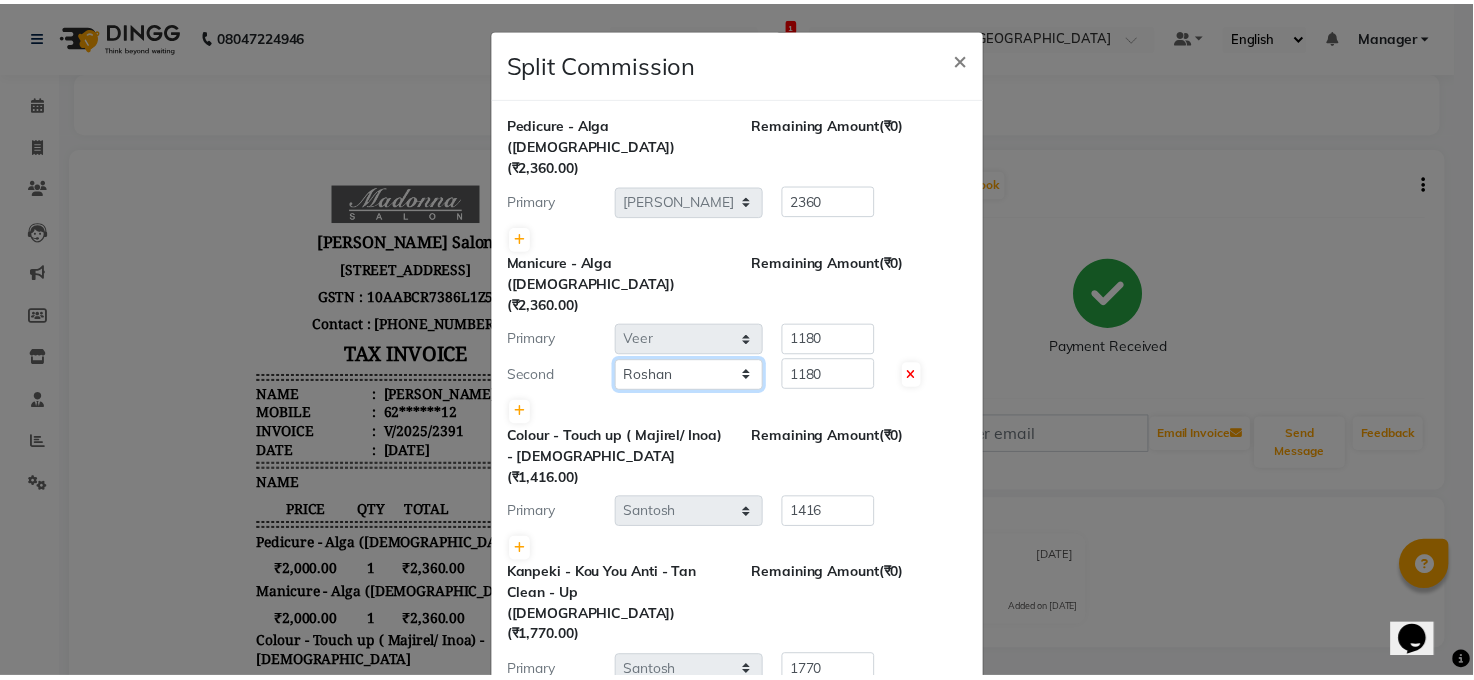 scroll, scrollTop: 262, scrollLeft: 0, axis: vertical 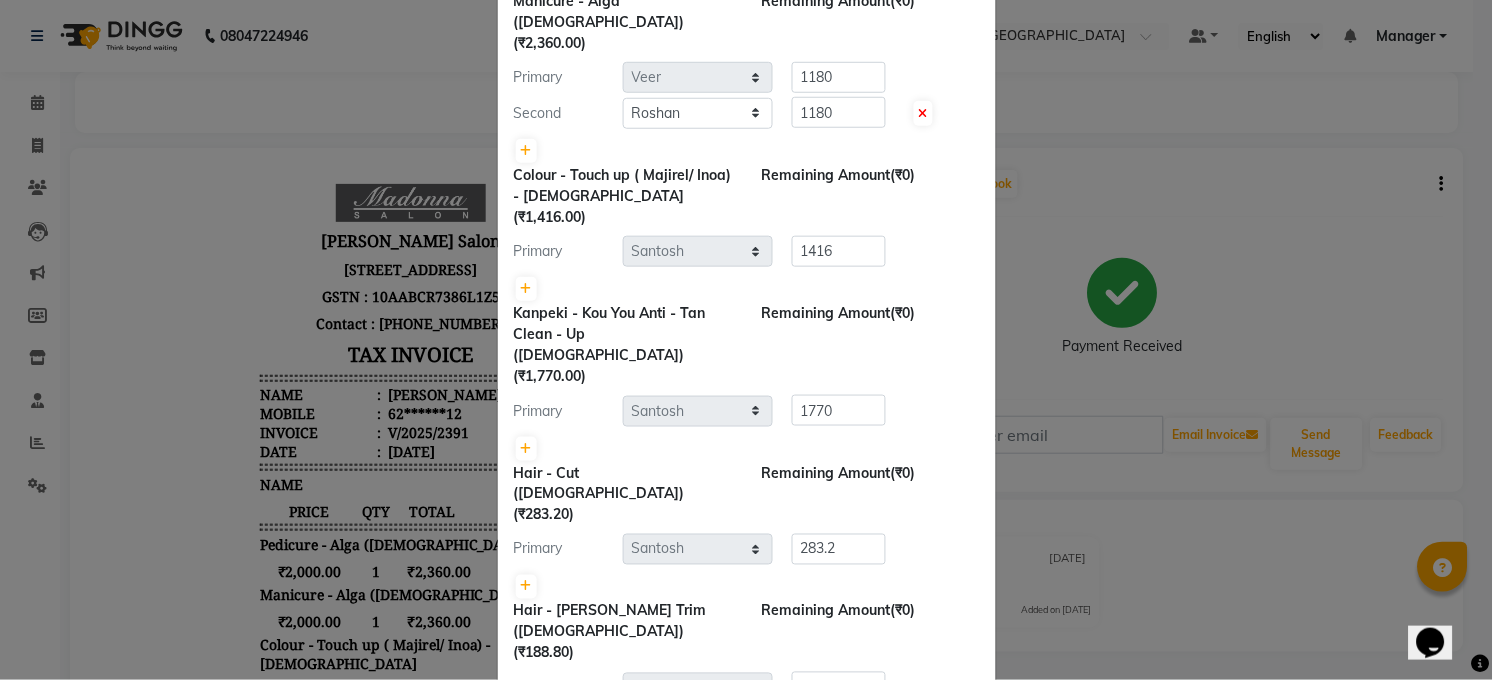 click on "Submit" 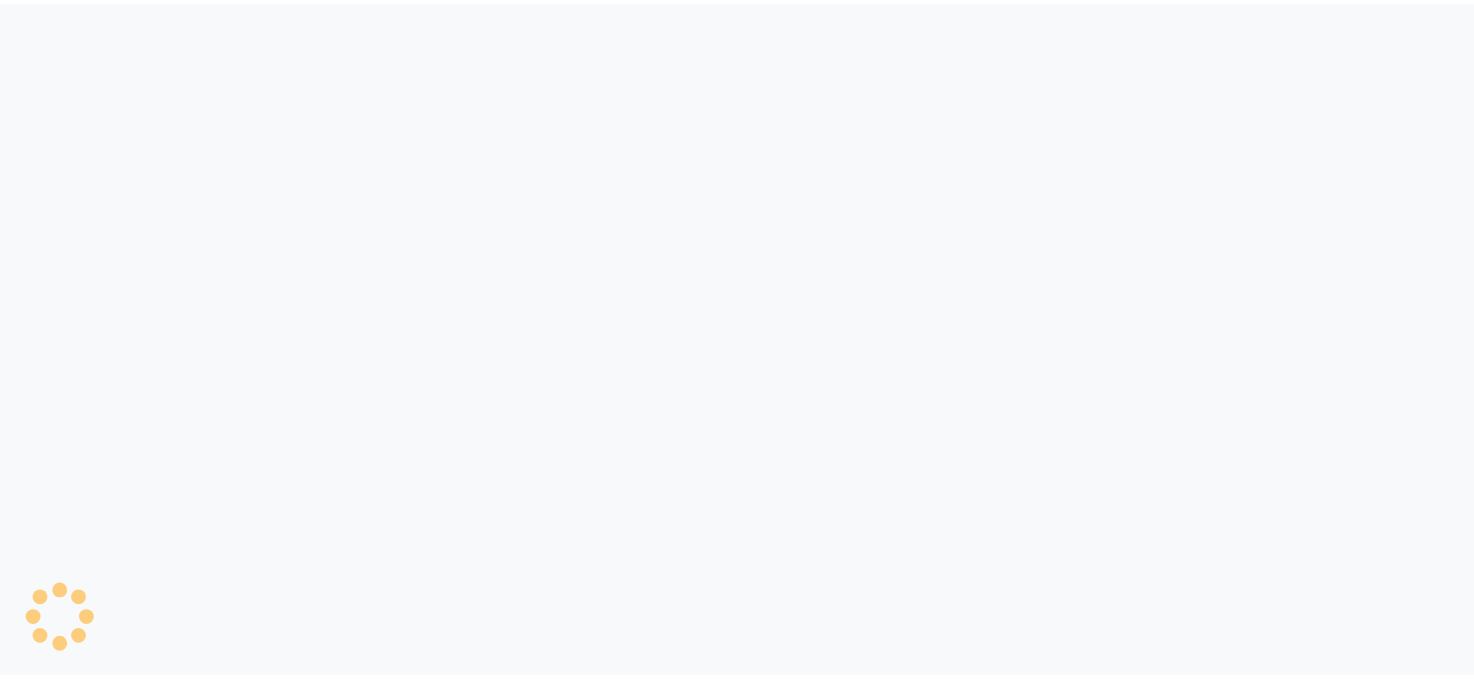 scroll, scrollTop: 0, scrollLeft: 0, axis: both 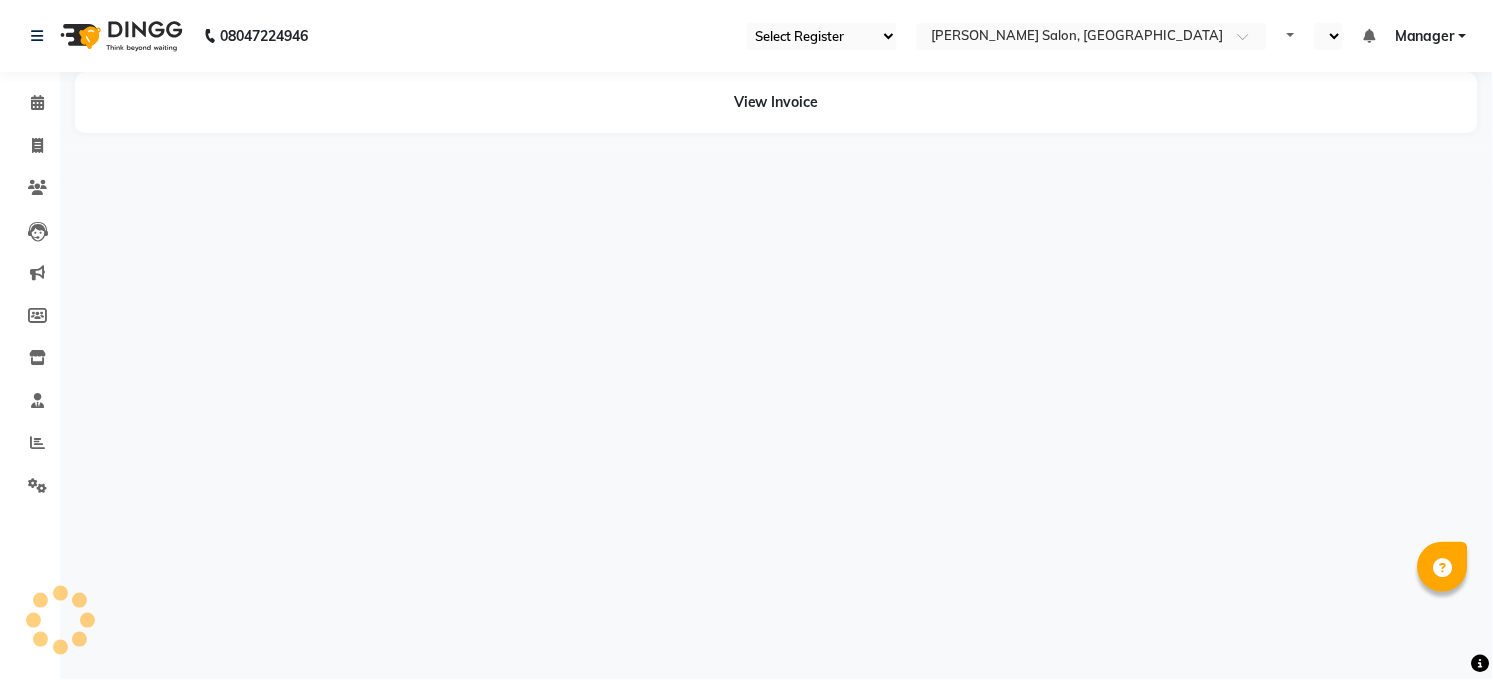 select on "35" 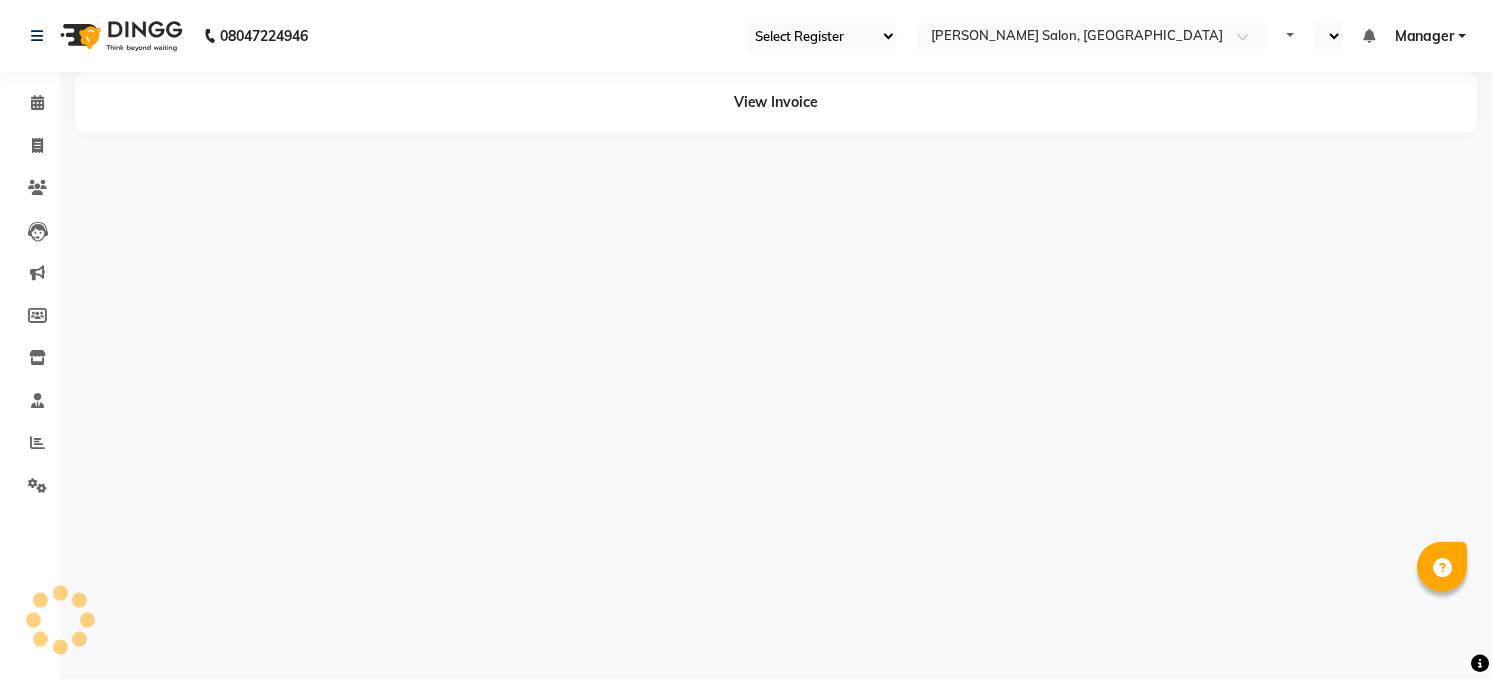 select on "en" 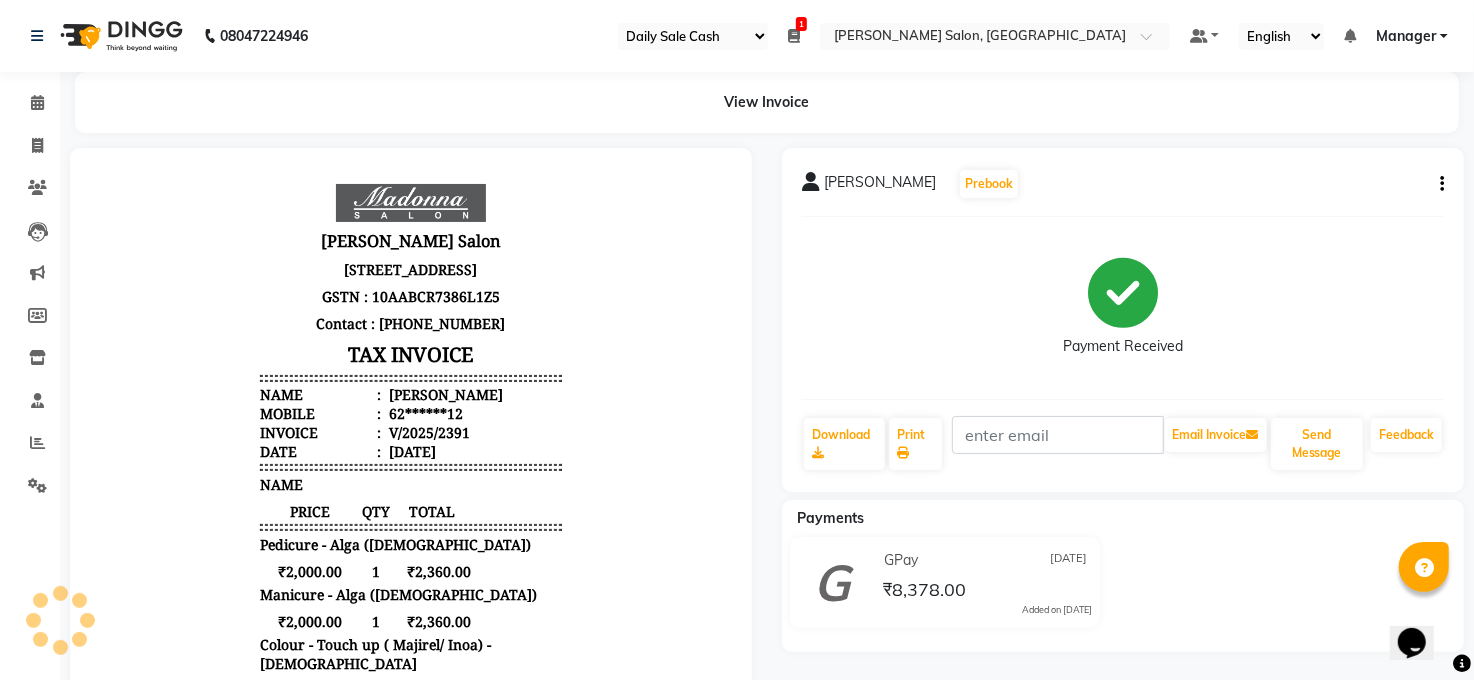 scroll, scrollTop: 0, scrollLeft: 0, axis: both 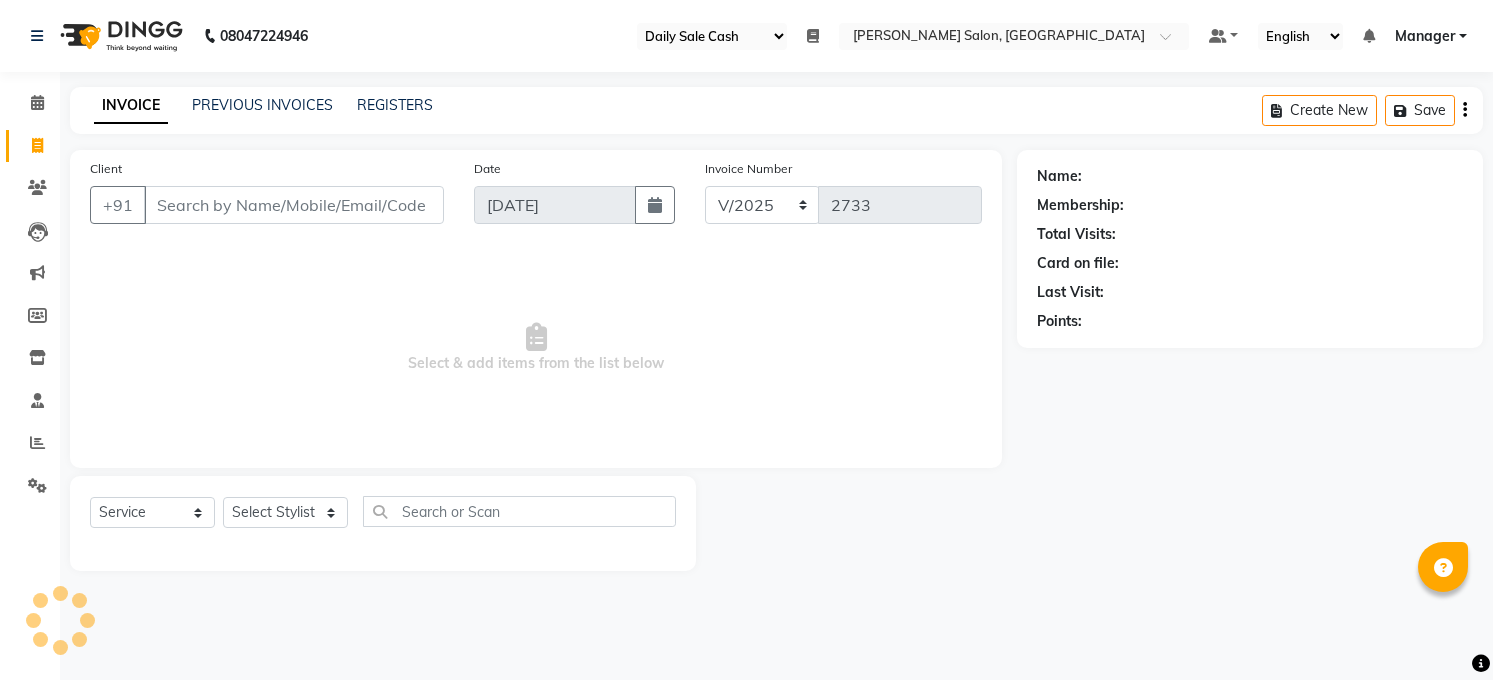 select on "35" 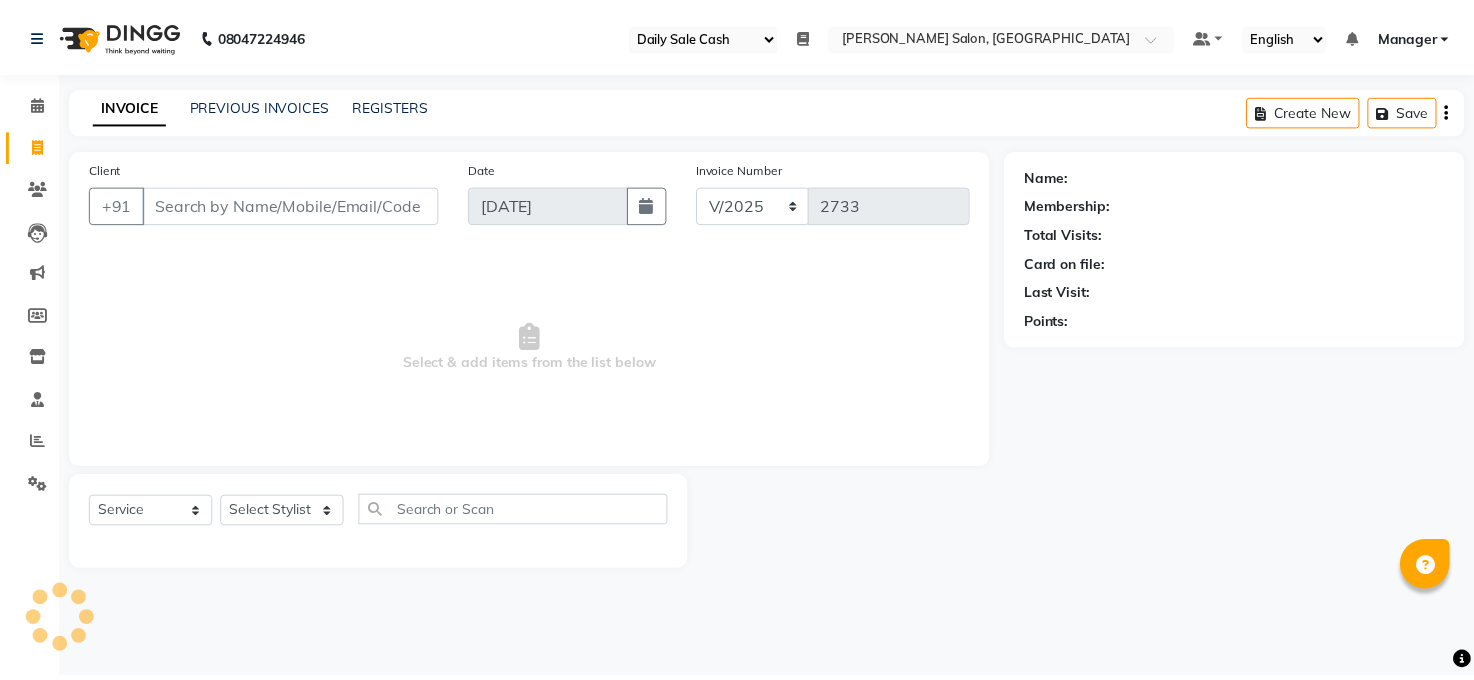 scroll, scrollTop: 0, scrollLeft: 0, axis: both 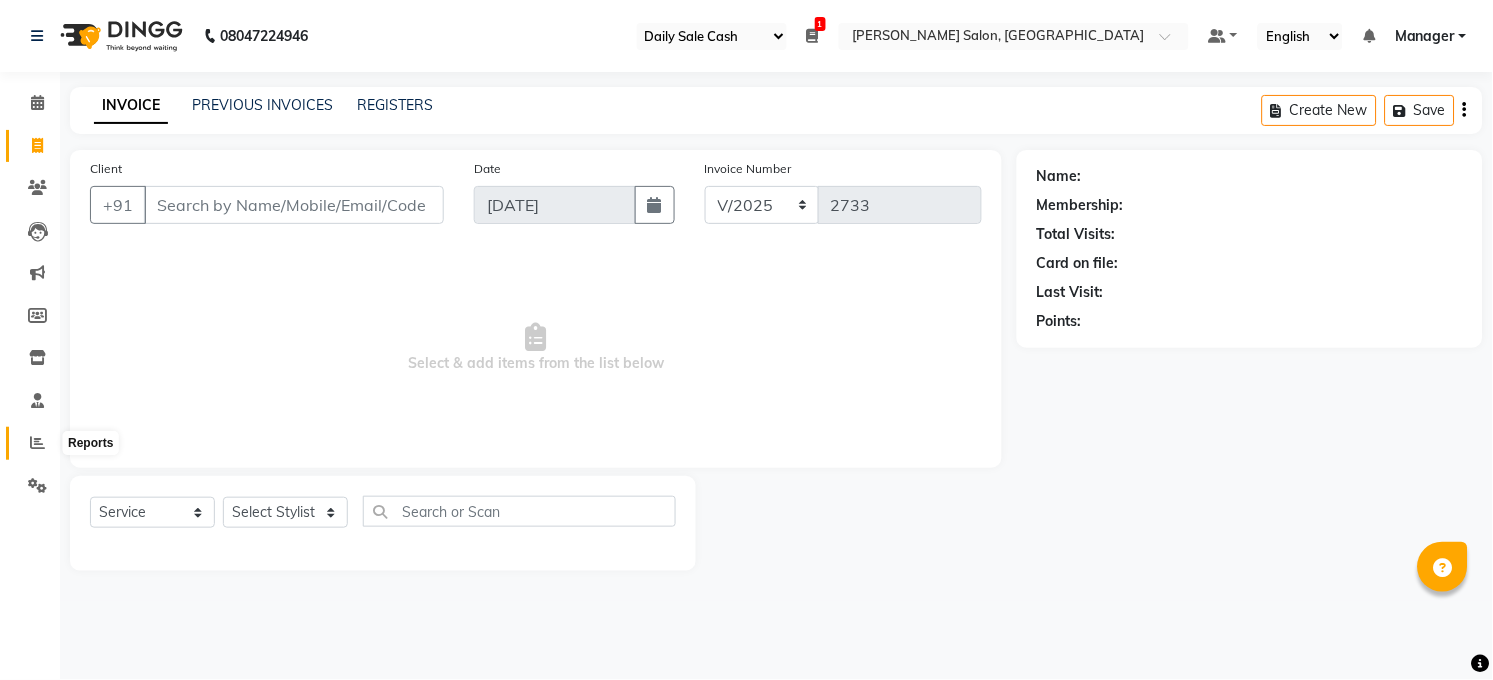 drag, startPoint x: 37, startPoint y: 444, endPoint x: 108, endPoint y: 450, distance: 71.25307 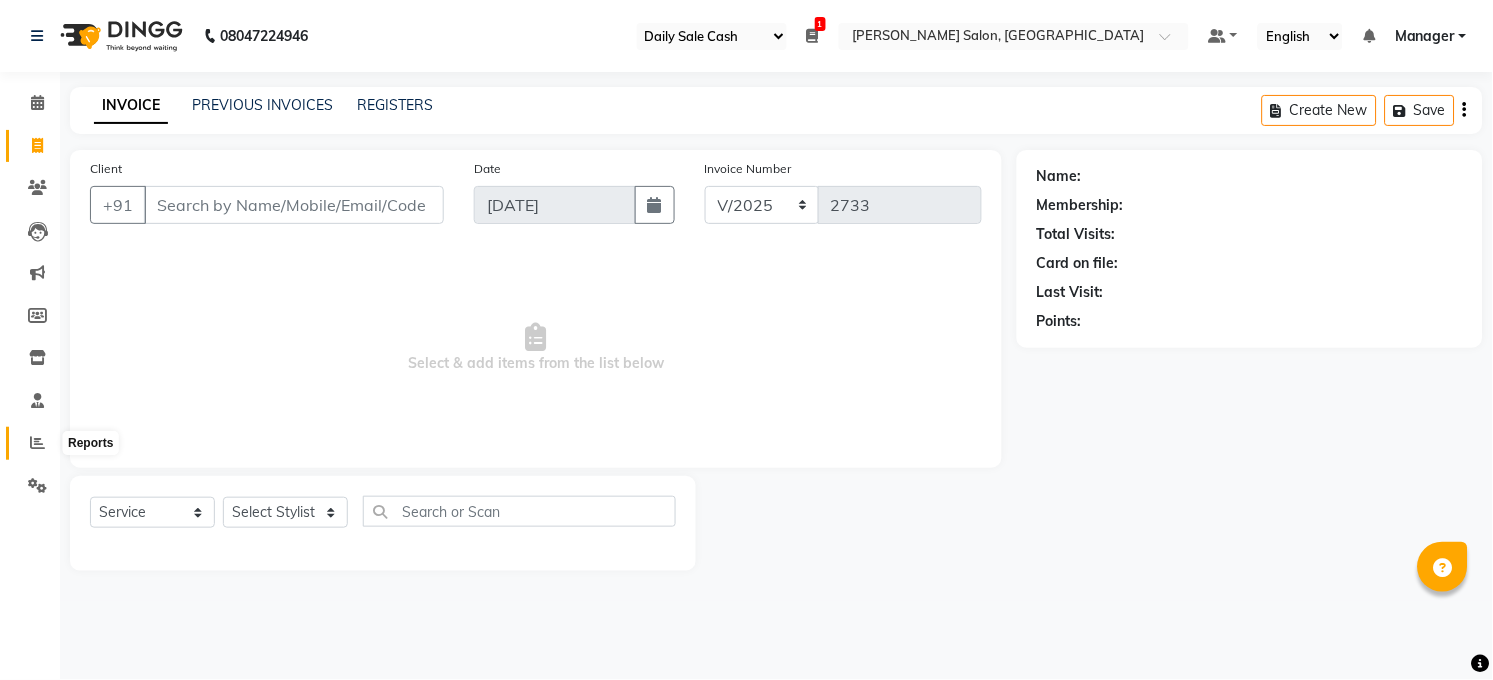 click 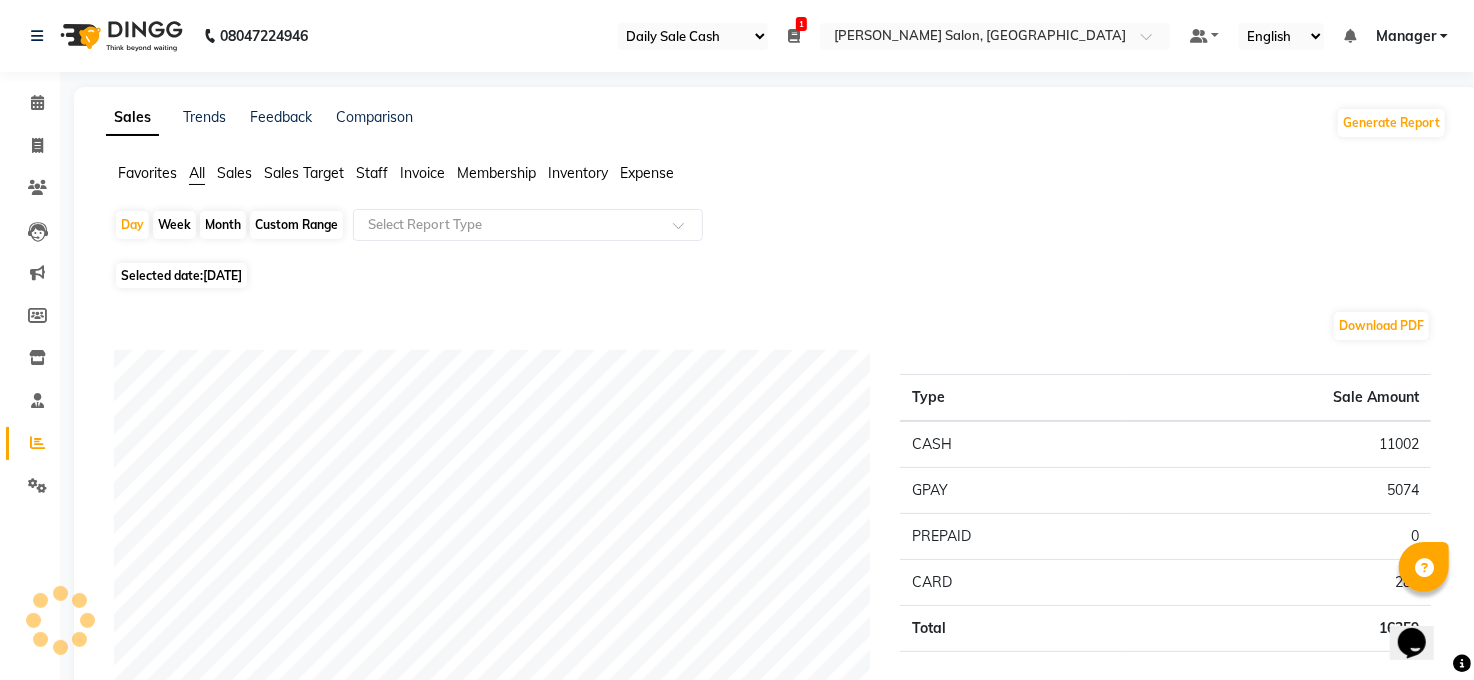 scroll, scrollTop: 0, scrollLeft: 0, axis: both 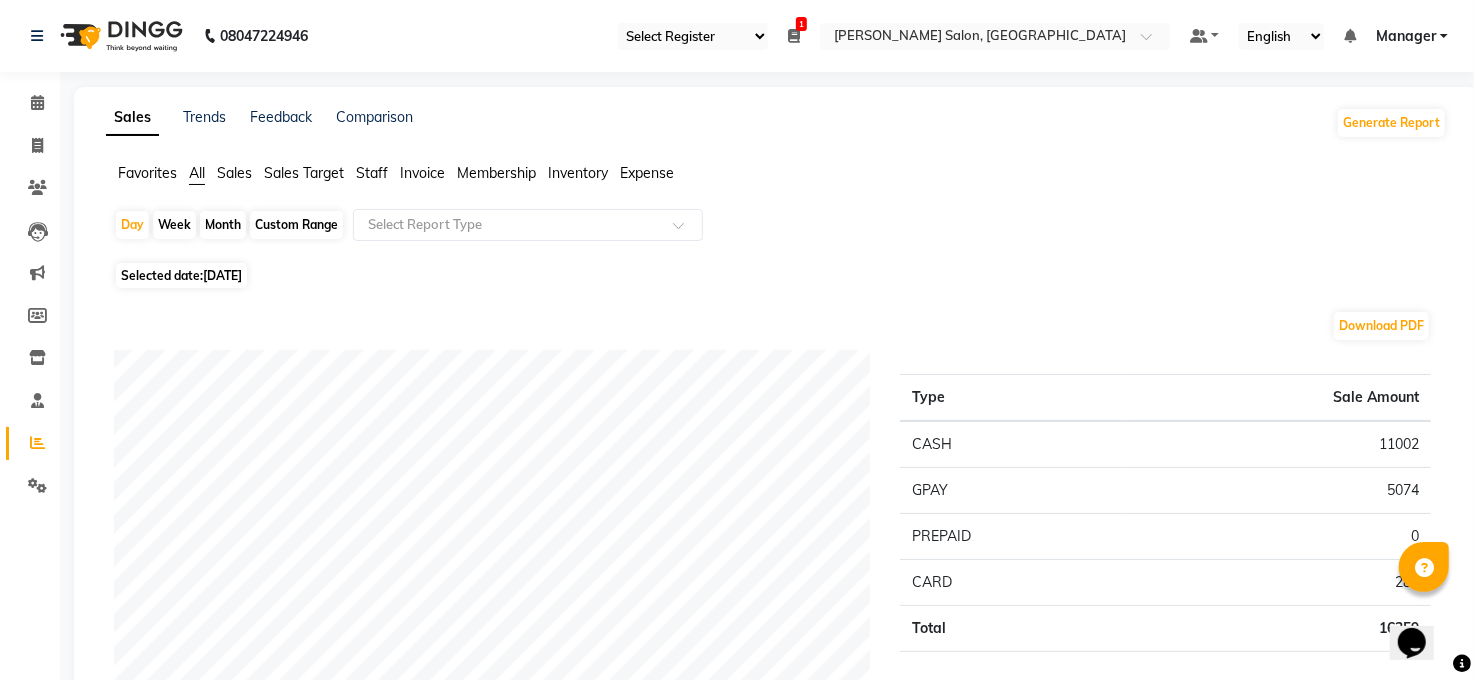 drag, startPoint x: 218, startPoint y: 227, endPoint x: 236, endPoint y: 255, distance: 33.286633 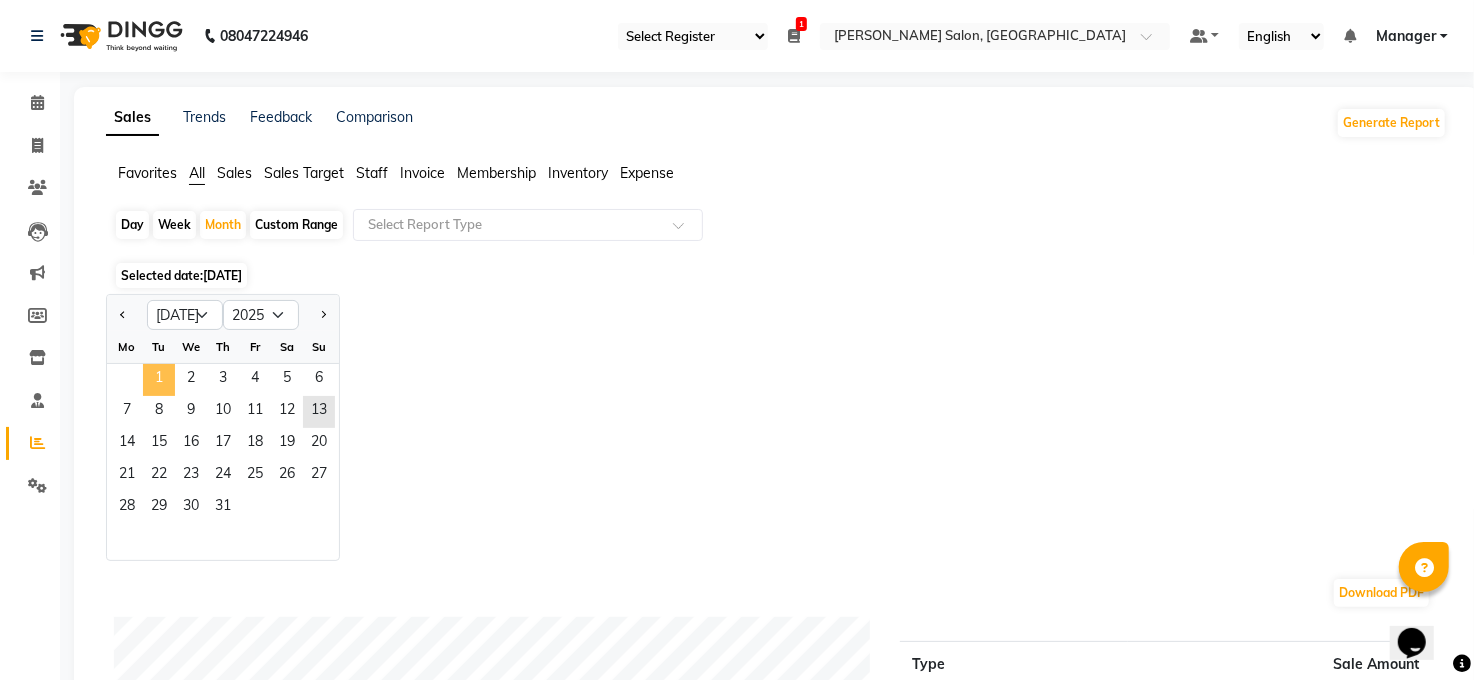 click on "1" 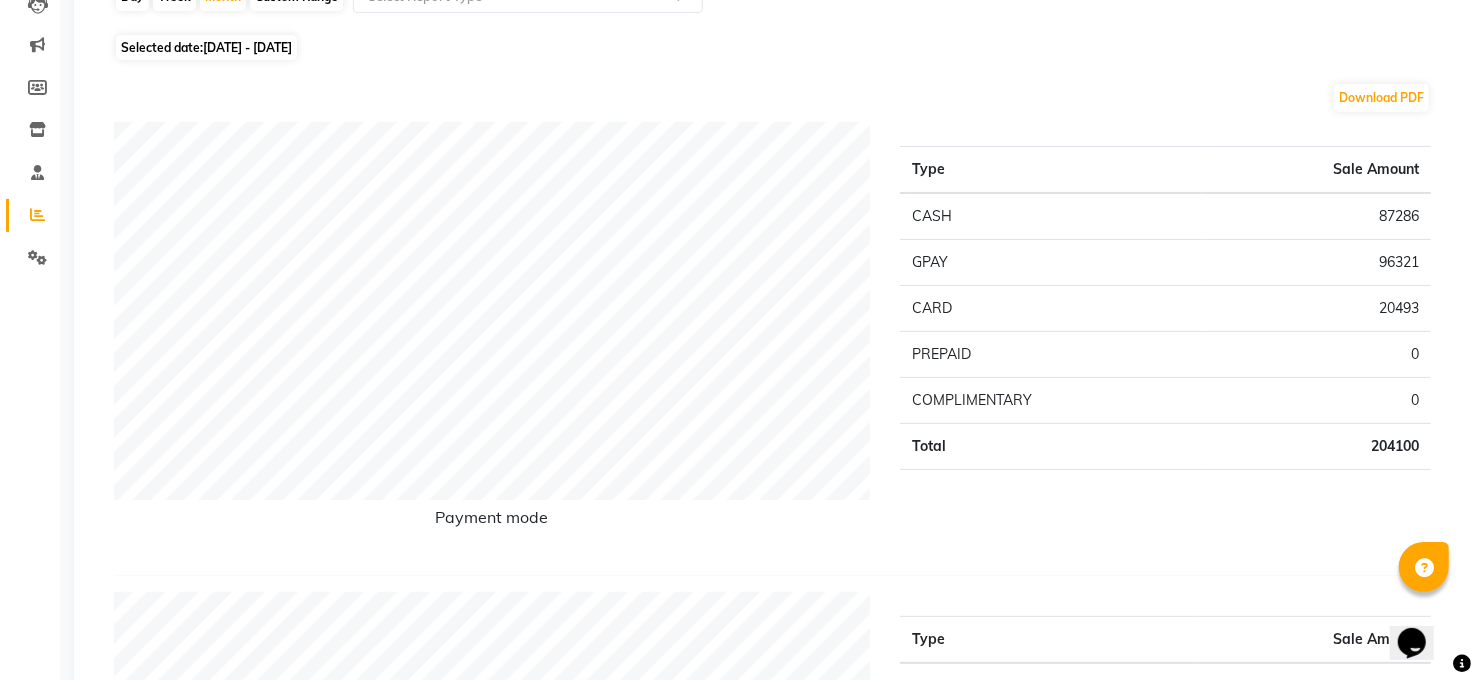 scroll, scrollTop: 0, scrollLeft: 0, axis: both 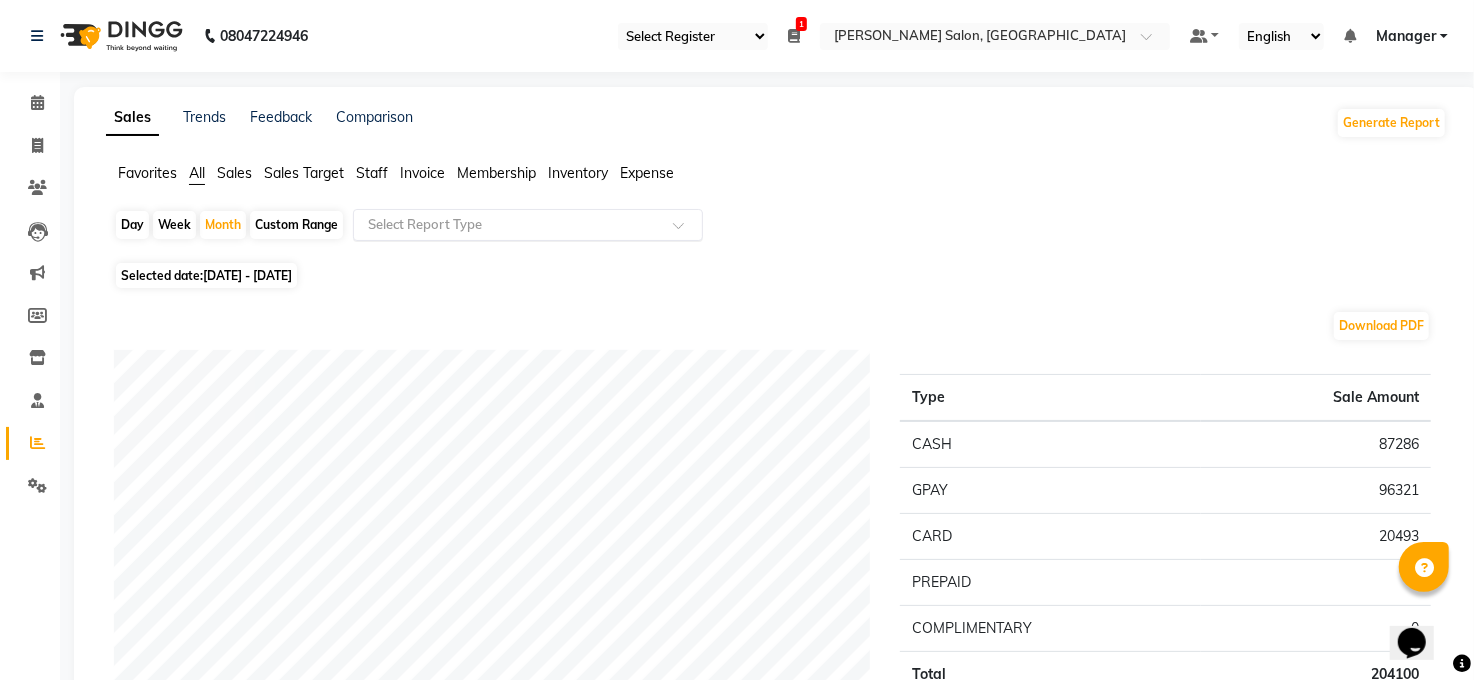 click 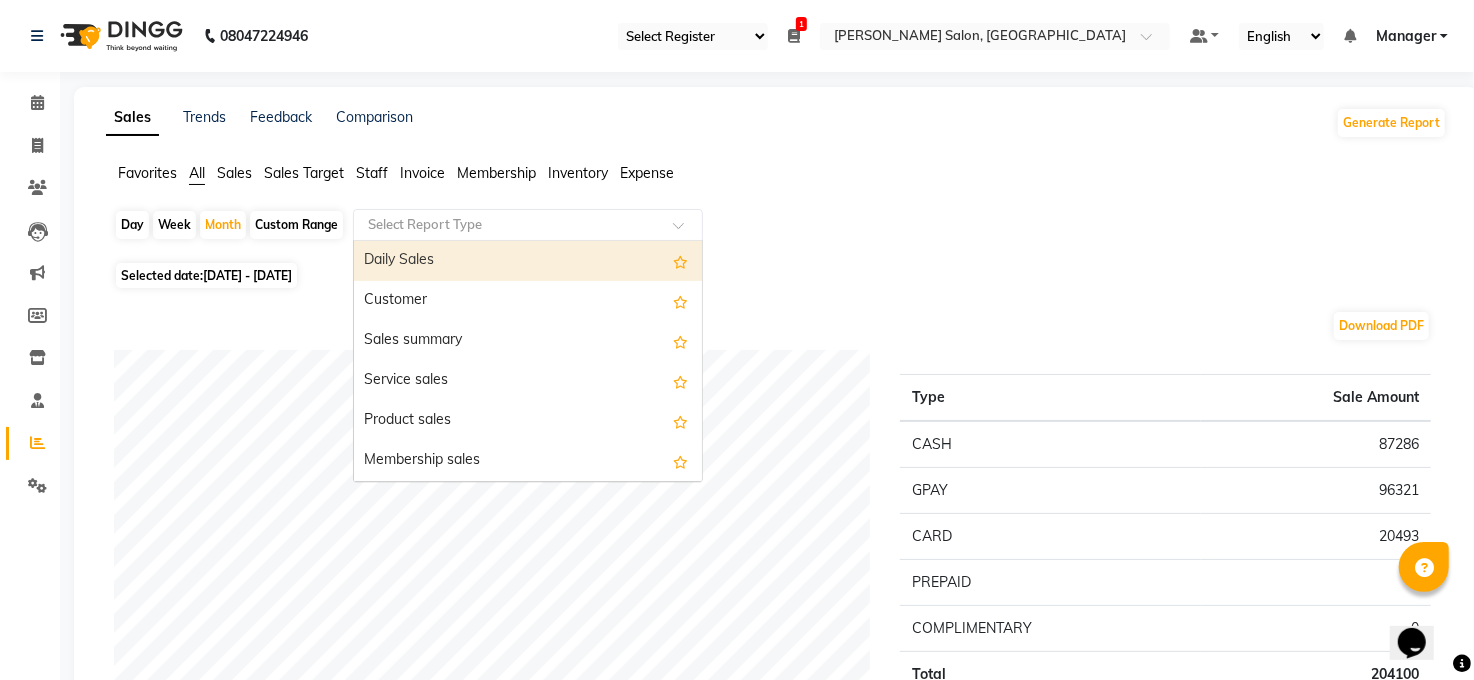 drag, startPoint x: 383, startPoint y: 169, endPoint x: 398, endPoint y: 188, distance: 24.207438 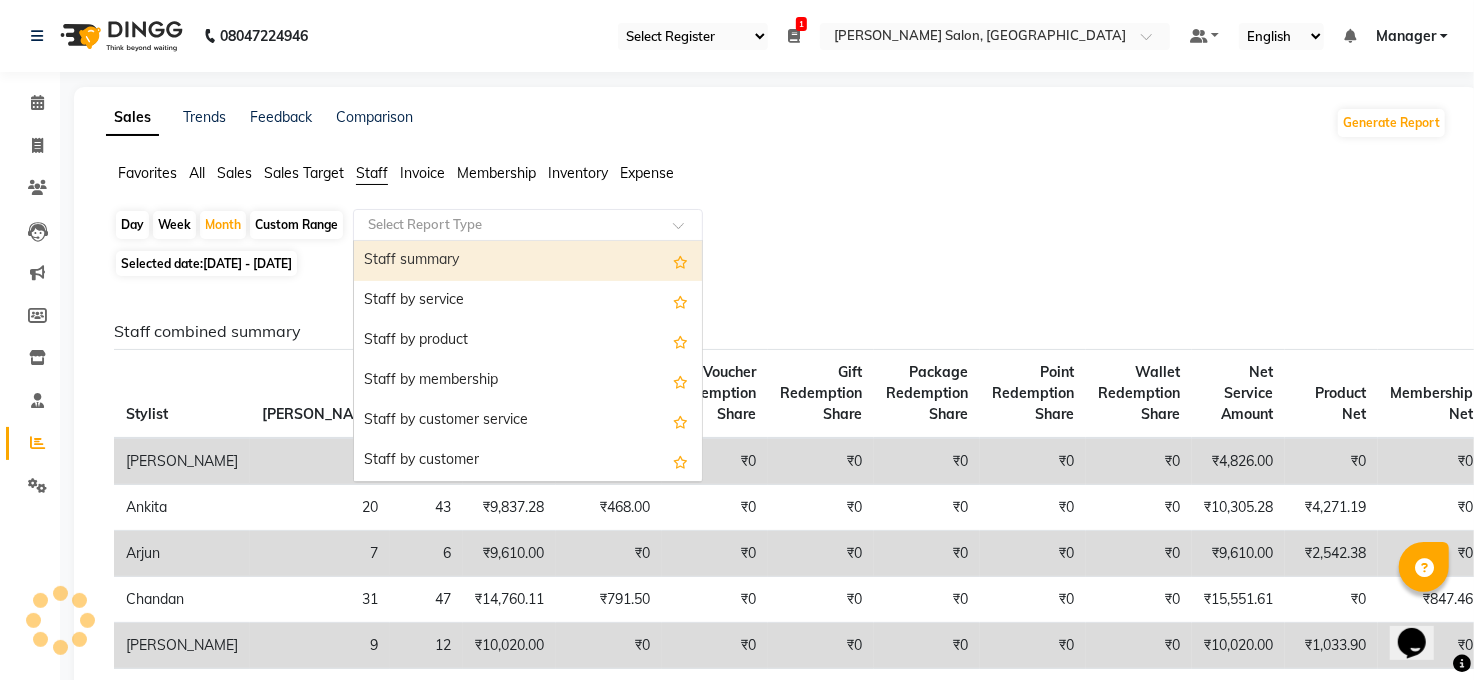 click 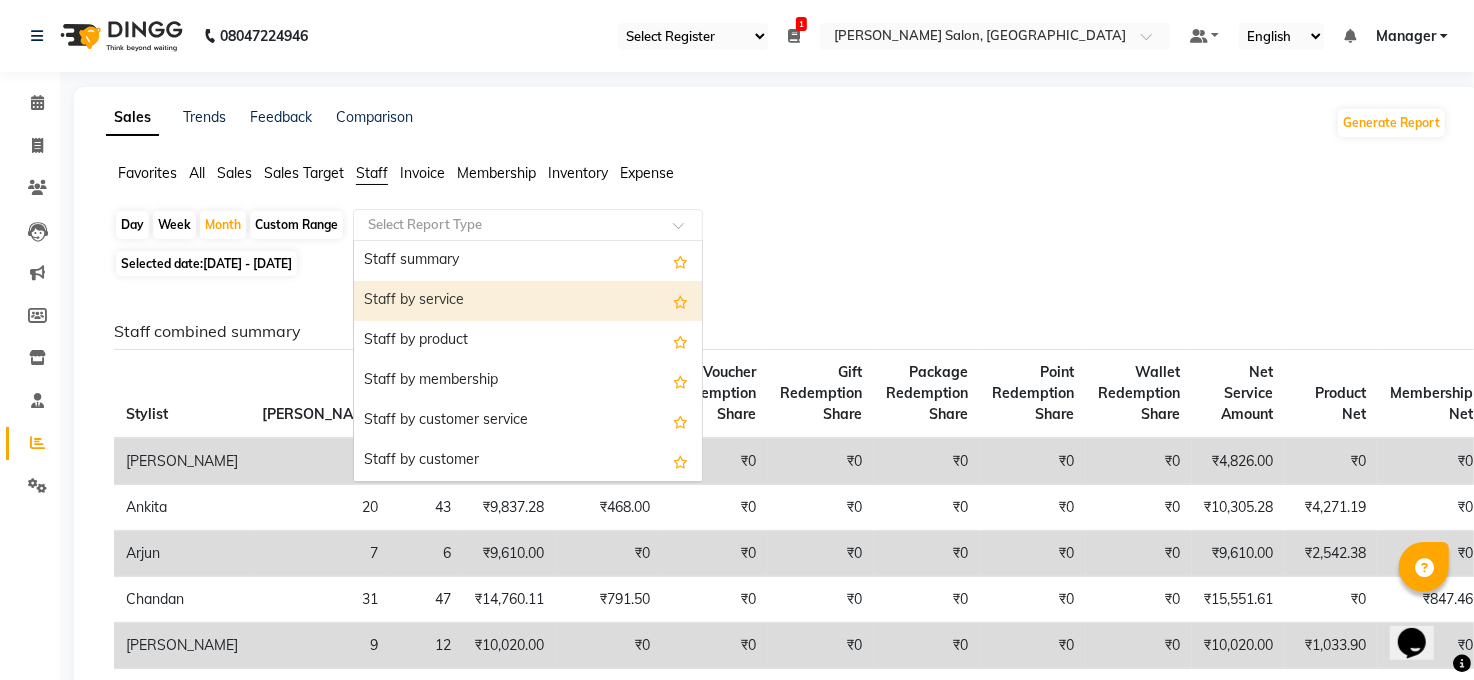 click on "Staff by service" at bounding box center [528, 301] 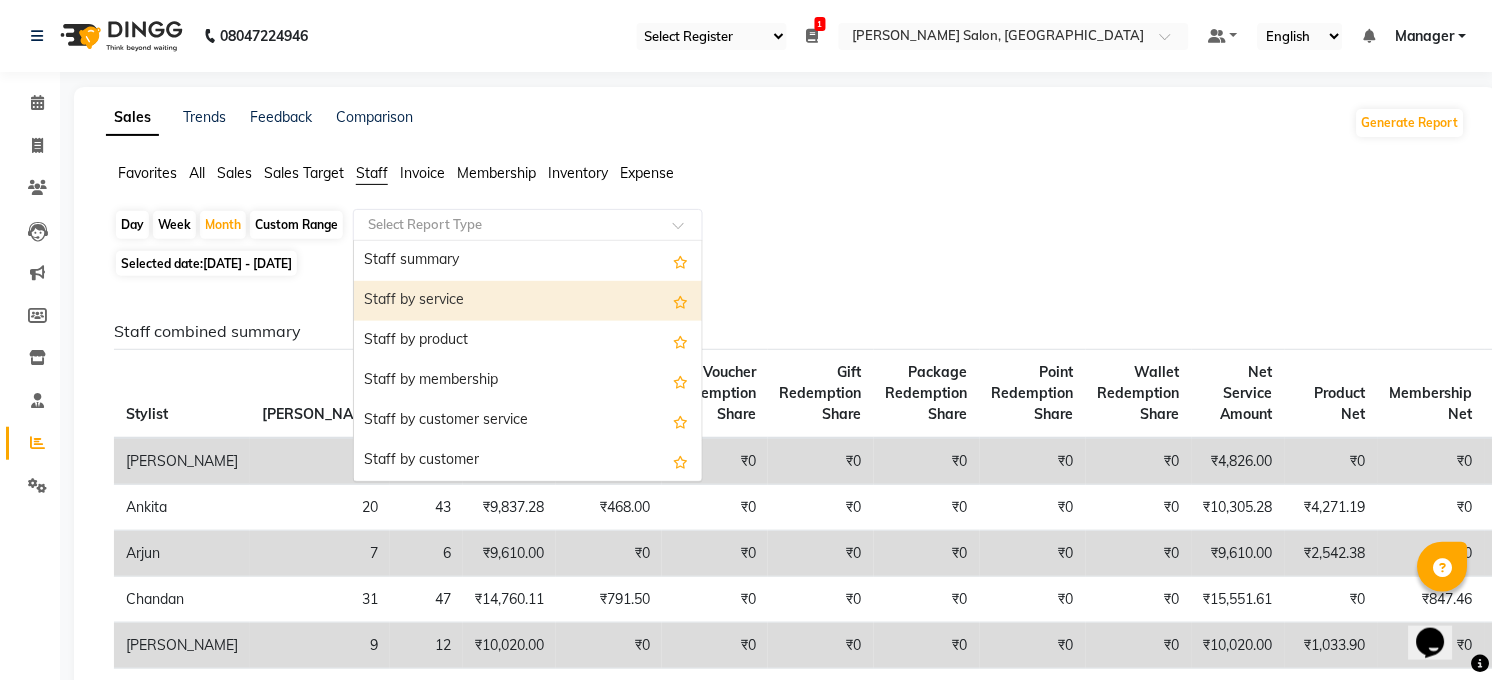 select on "full_report" 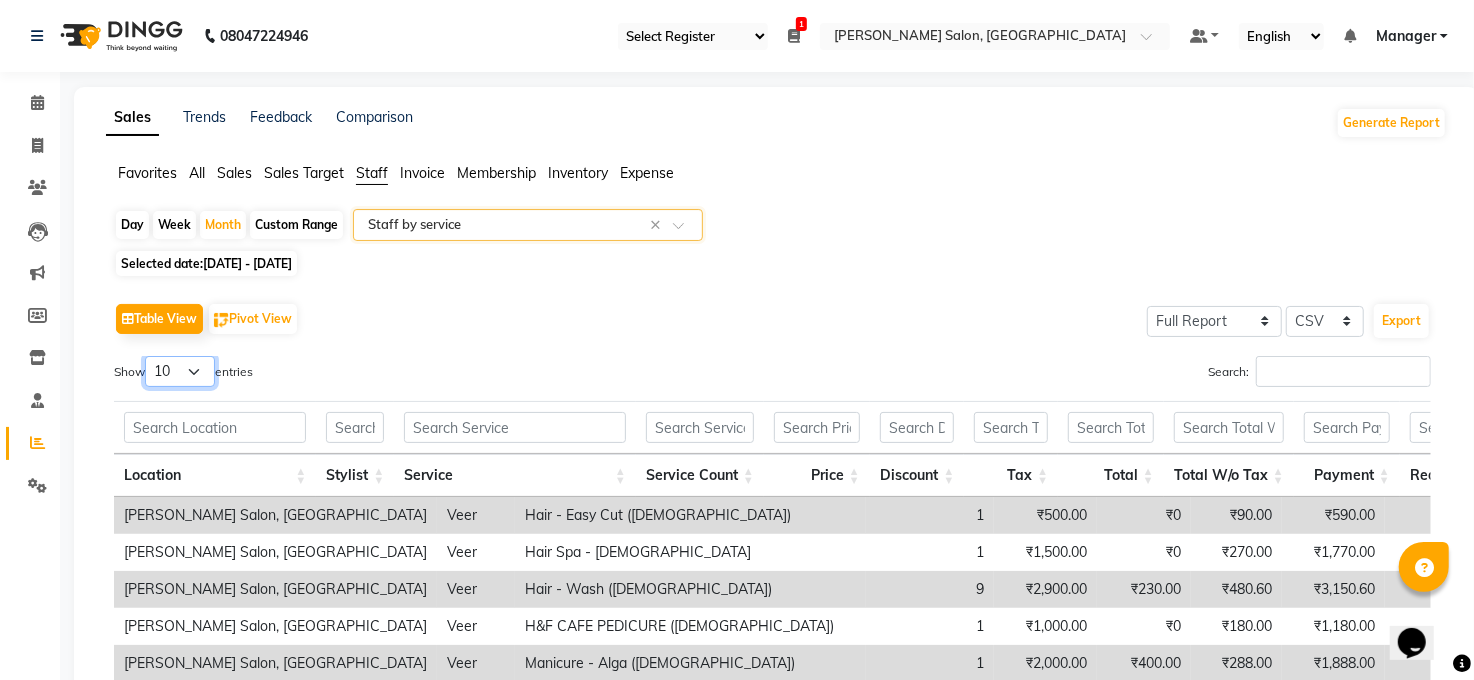 click on "10 25 50 100" at bounding box center [180, 371] 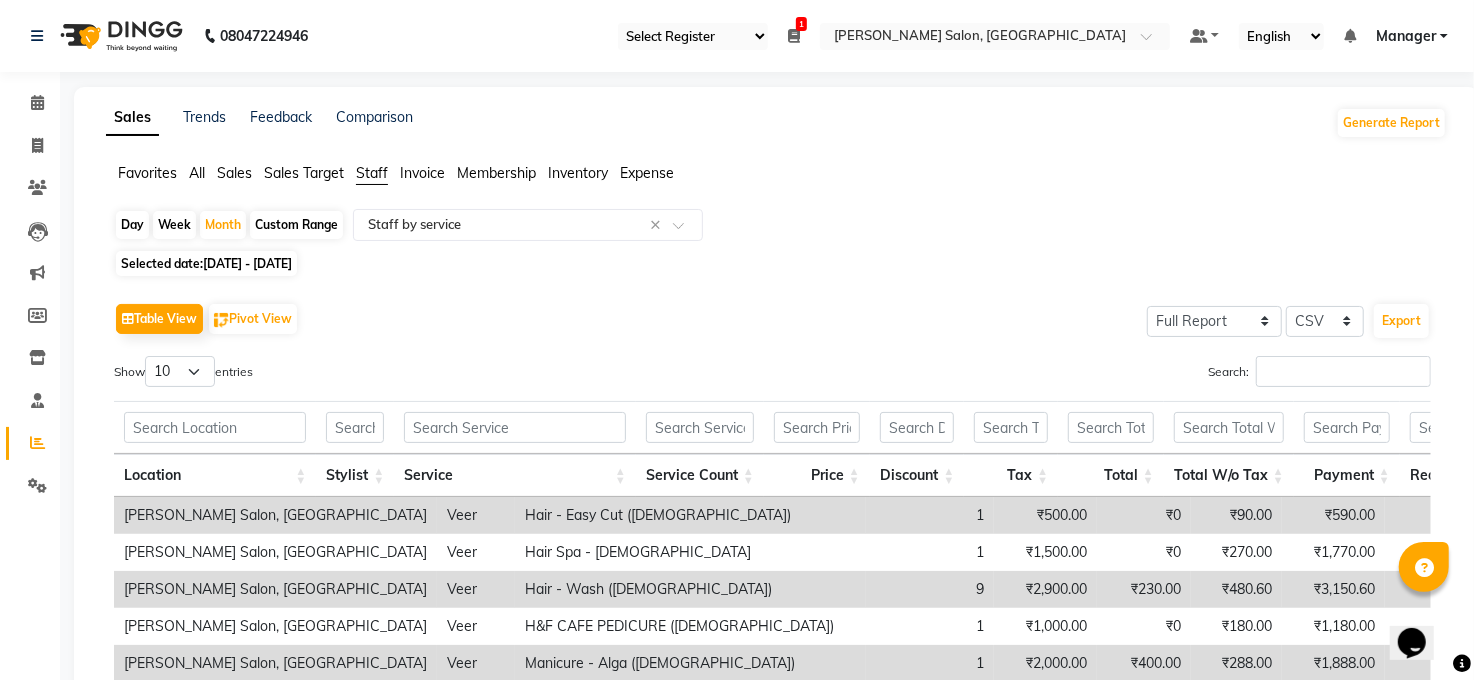 click on "[PERSON_NAME] Salon, [GEOGRAPHIC_DATA]" at bounding box center [275, 515] 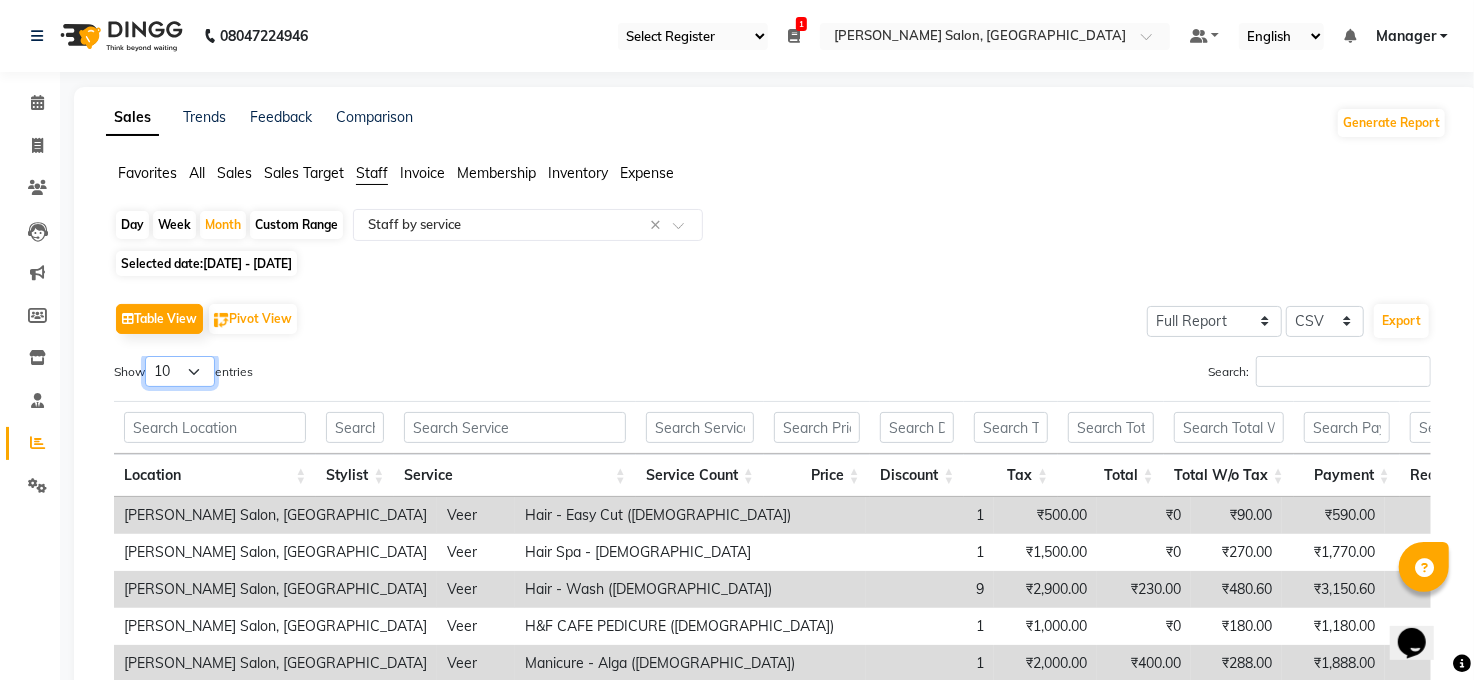 drag, startPoint x: 181, startPoint y: 367, endPoint x: 186, endPoint y: 377, distance: 11.18034 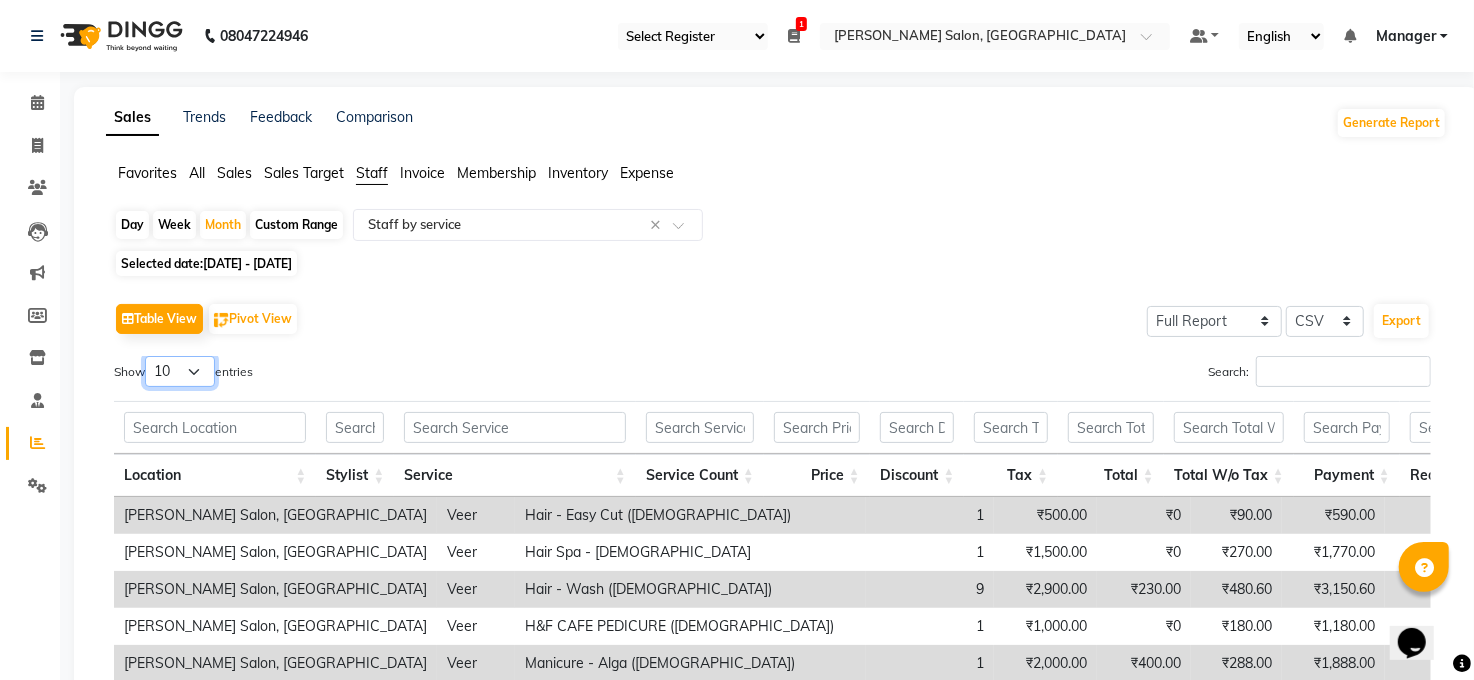 select on "100" 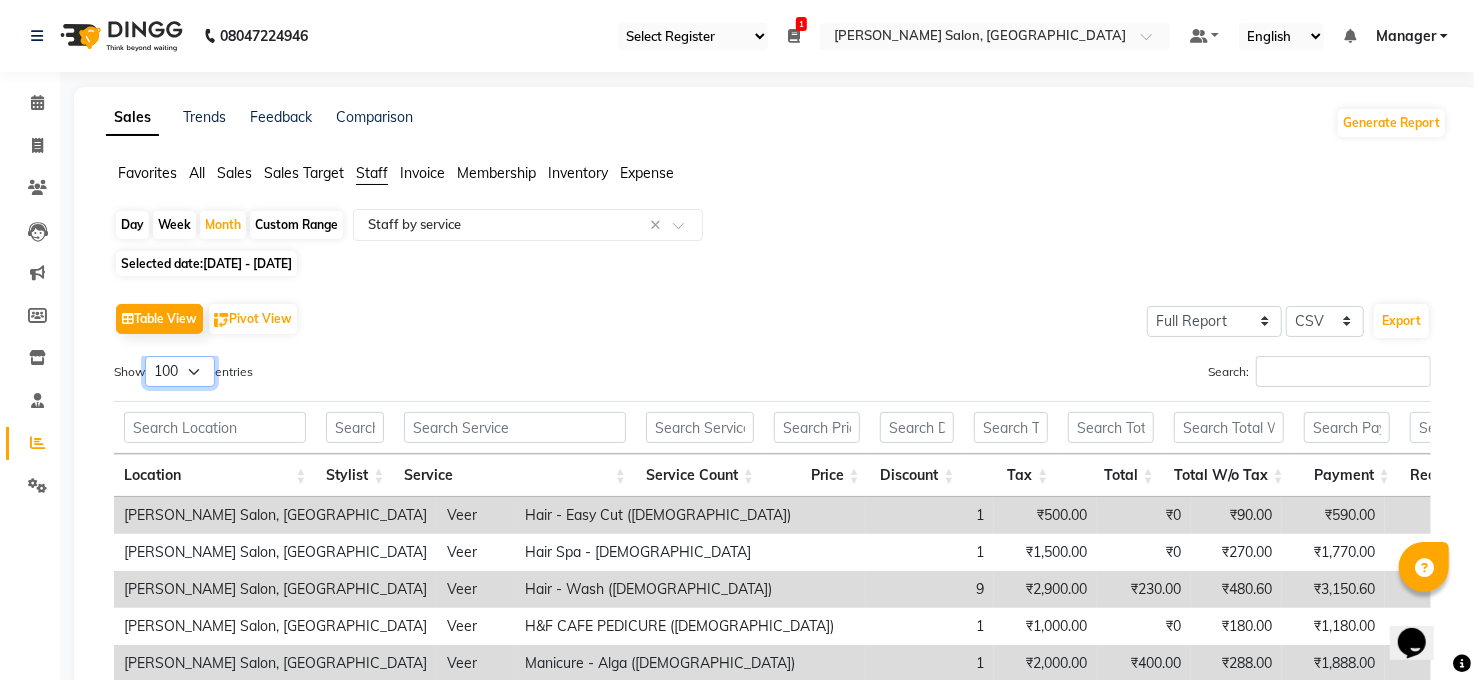 click on "10 25 50 100" at bounding box center (180, 371) 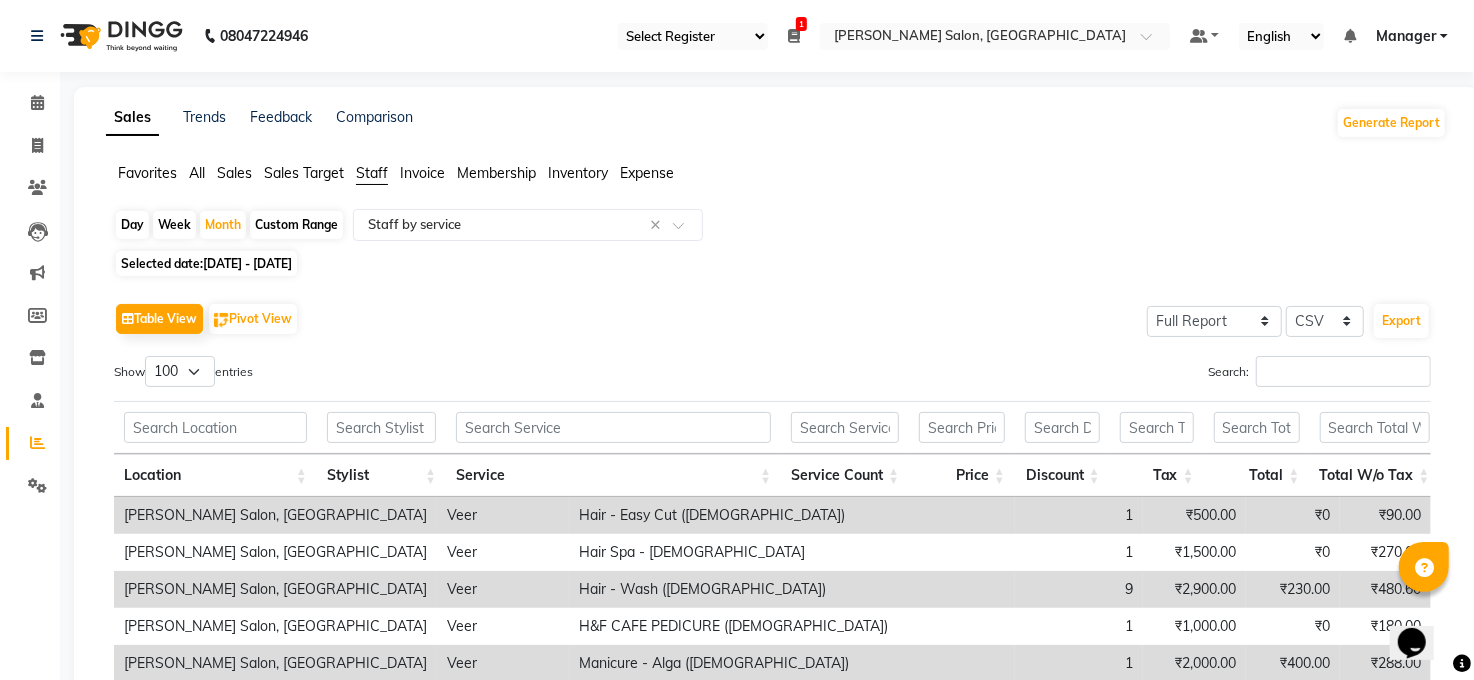 click on "08047224946 Select Register Daily Sale Cash 1 Daily Open Registers nothing to show Select Location × [PERSON_NAME] Salon, Jamal Road Default Panel My Panel English ENGLISH Español العربية मराठी हिंदी ગુજરાતી தமிழ் 中文 Notifications nothing to show Manager Manage Profile Change Password Sign out  Version:3.15.4  ☀ [PERSON_NAME] Salon, Jamal Road  Calendar  Invoice  Clients  Leads   Marketing  Members  Inventory  Staff  Reports  Settings Completed InProgress Upcoming Dropped Tentative Check-In Confirm Bookings Generate Report Segments Page Builder Sales Trends Feedback Comparison Generate Report Favorites All Sales Sales Target Staff Invoice Membership Inventory Expense  Day   Week   Month   Custom Range  Select Report Type × Staff by service × Selected date:  [DATE] - [DATE]   Table View   Pivot View  Select Full Report Filtered Report Select CSV PDF  Export  Show  10 25 50 100  entries Search: Location Stylist Service Service Count Price 1" at bounding box center (737, 340) 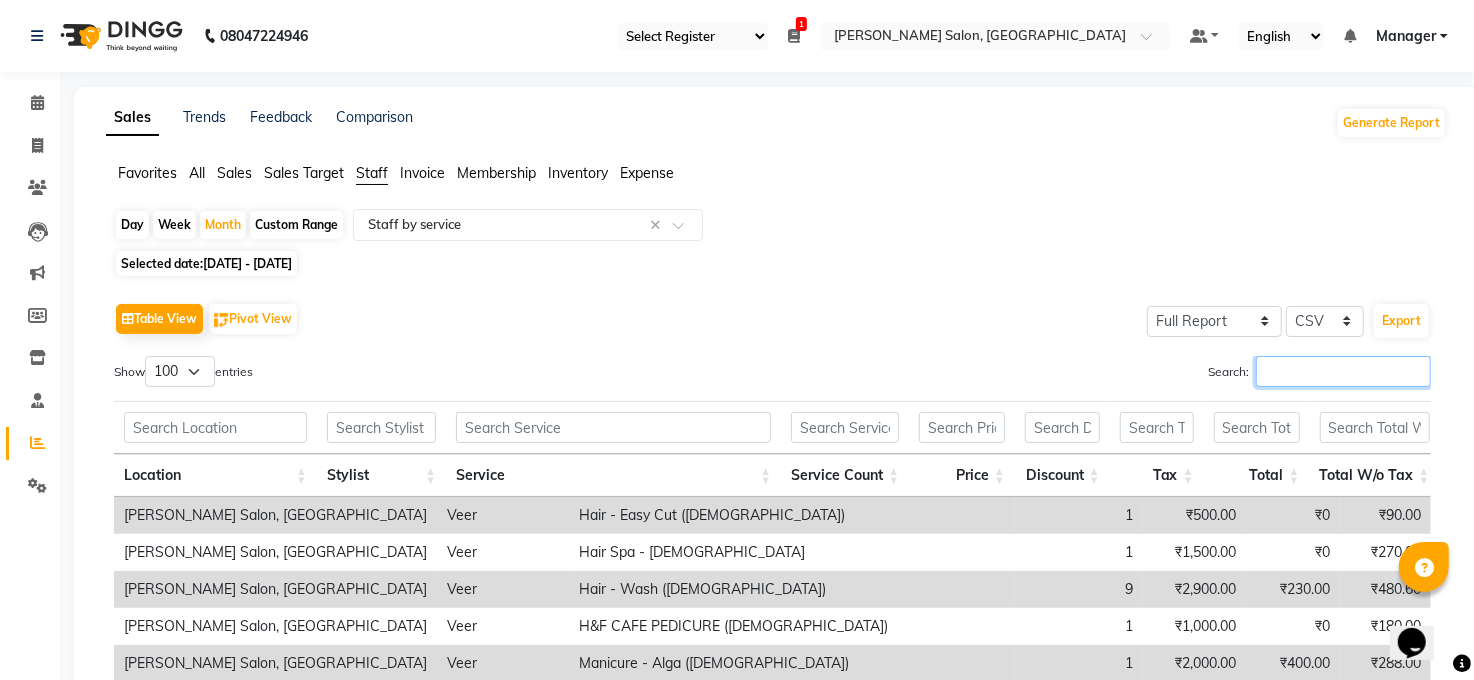 click on "Search:" at bounding box center [1343, 371] 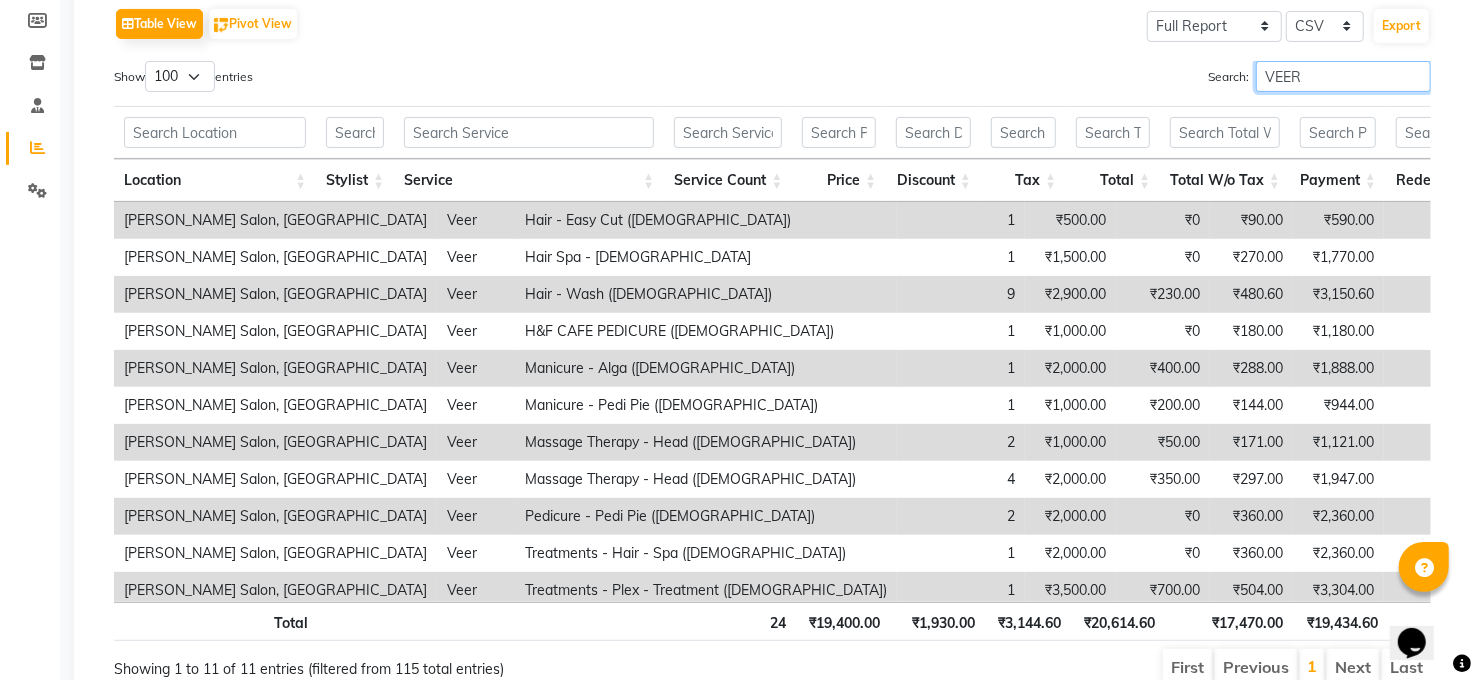 scroll, scrollTop: 387, scrollLeft: 0, axis: vertical 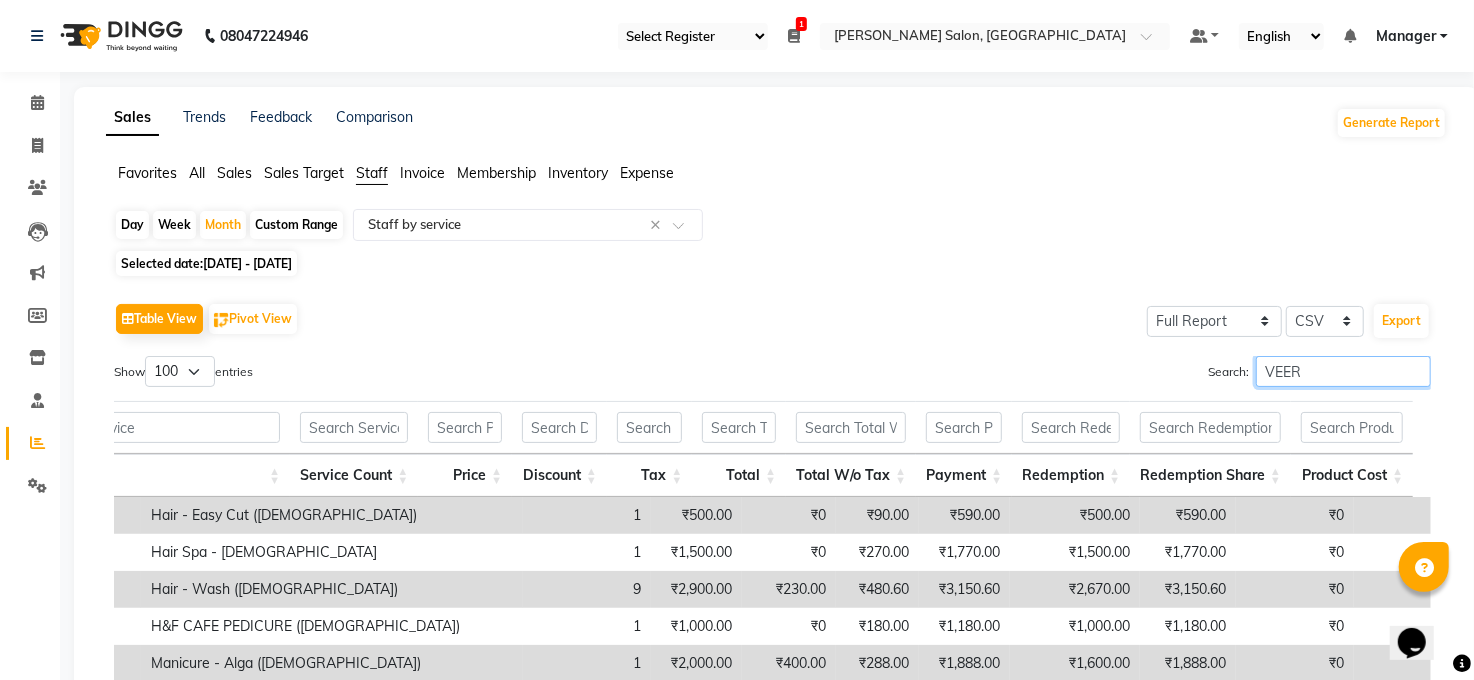 drag, startPoint x: 1318, startPoint y: 371, endPoint x: 1323, endPoint y: 362, distance: 10.29563 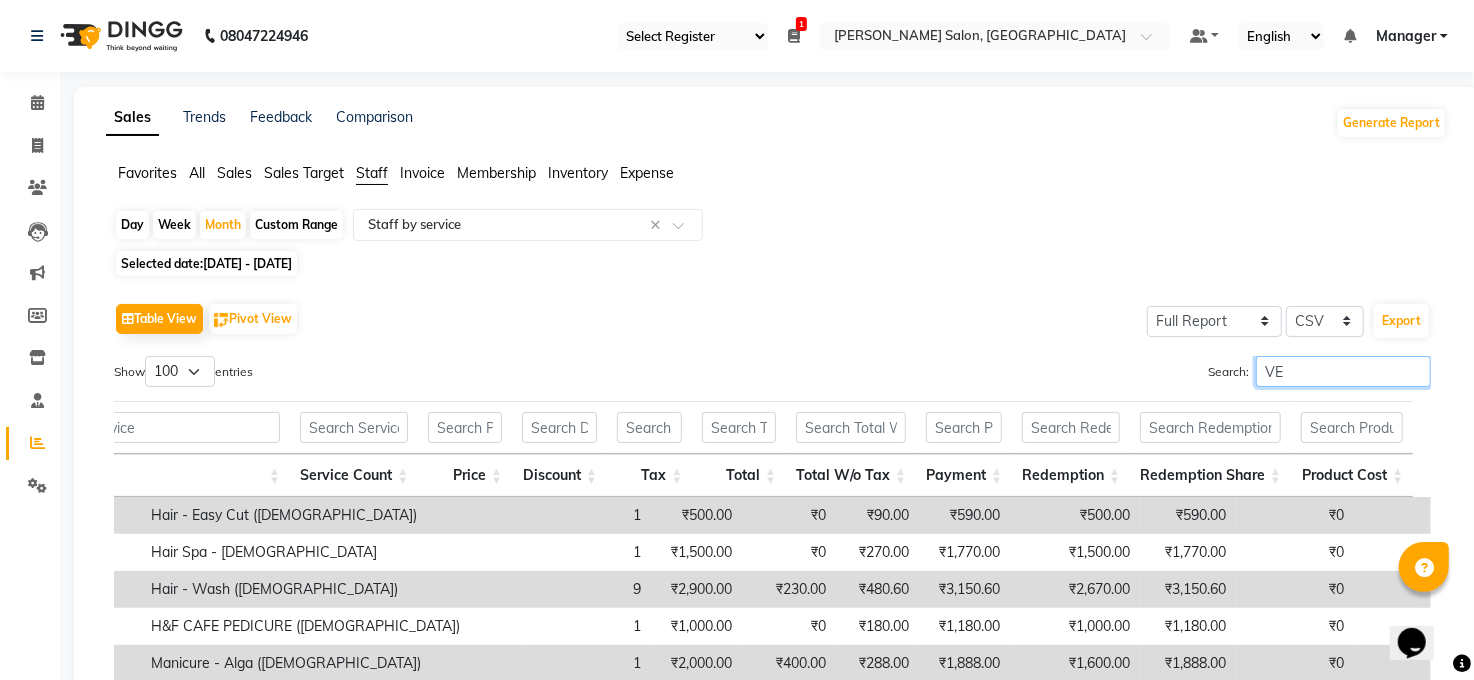 type on "V" 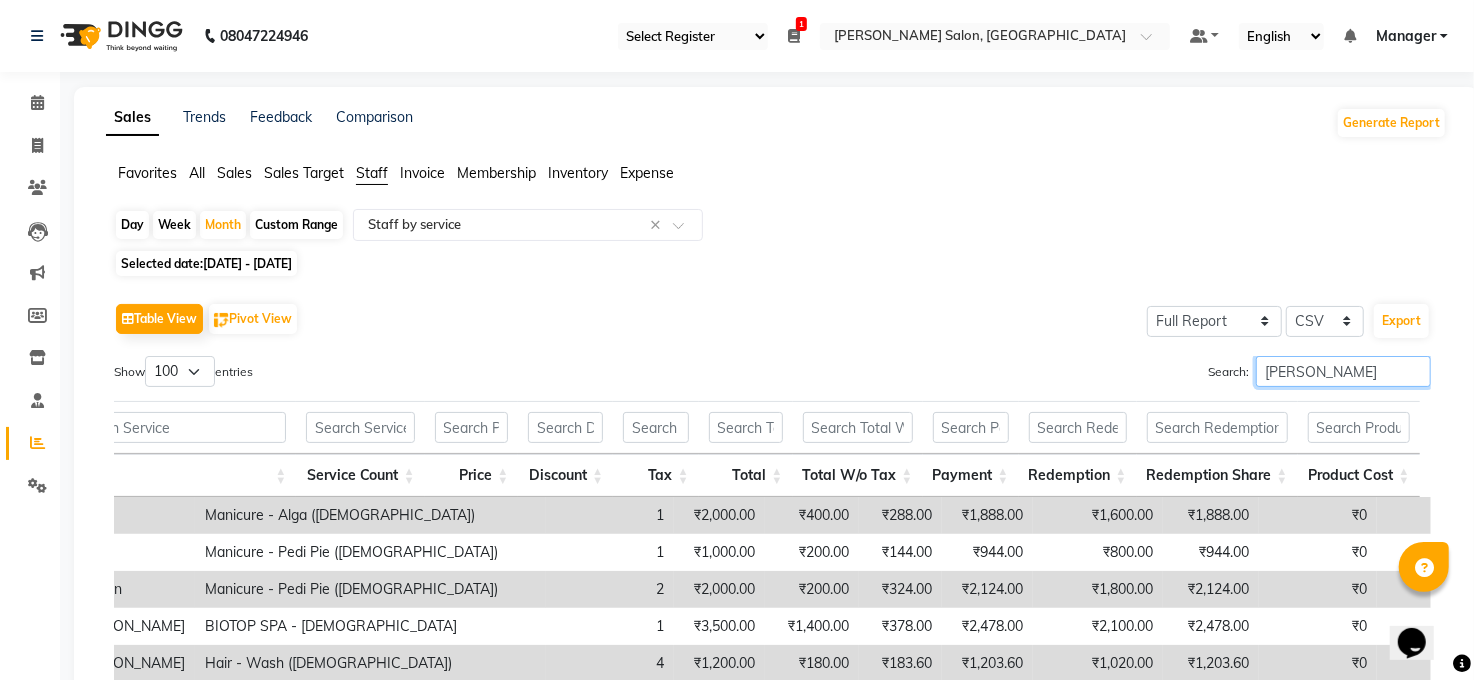 scroll, scrollTop: 0, scrollLeft: 362, axis: horizontal 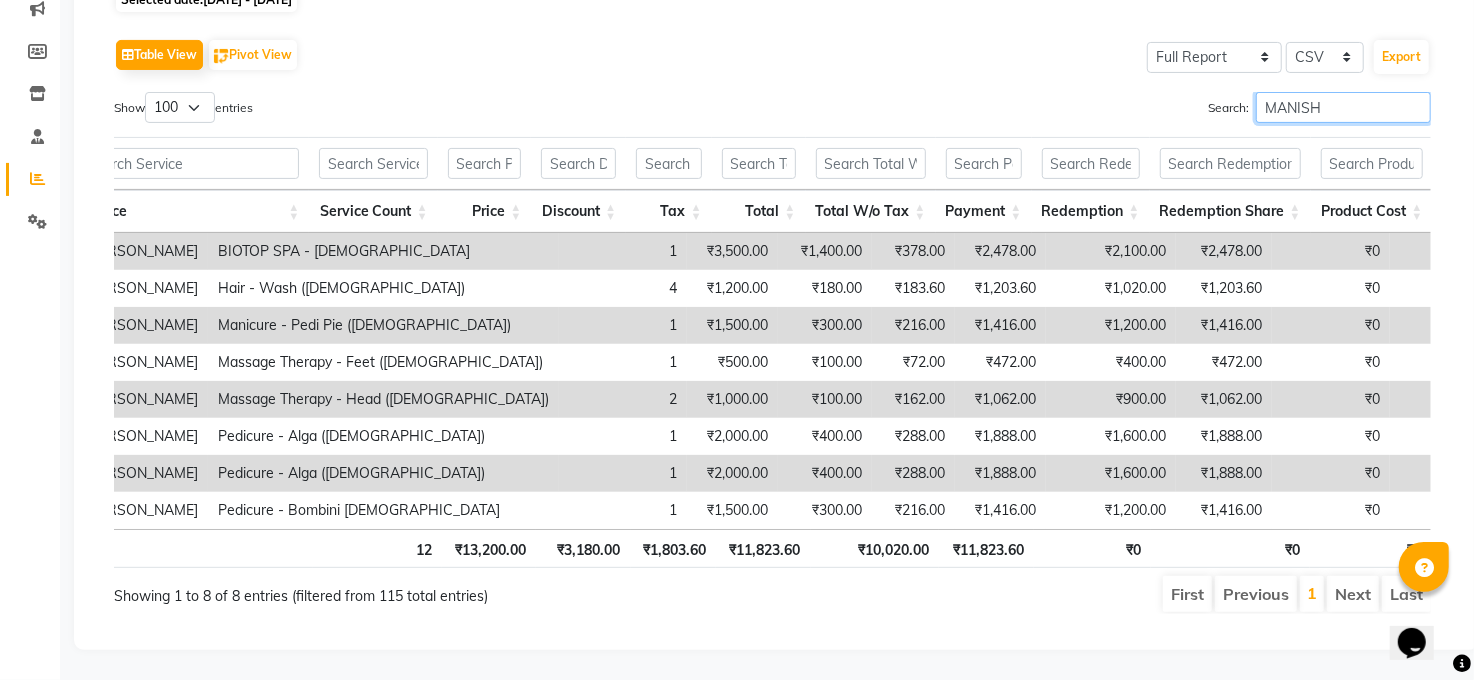 drag, startPoint x: 1346, startPoint y: 66, endPoint x: 1339, endPoint y: 87, distance: 22.135944 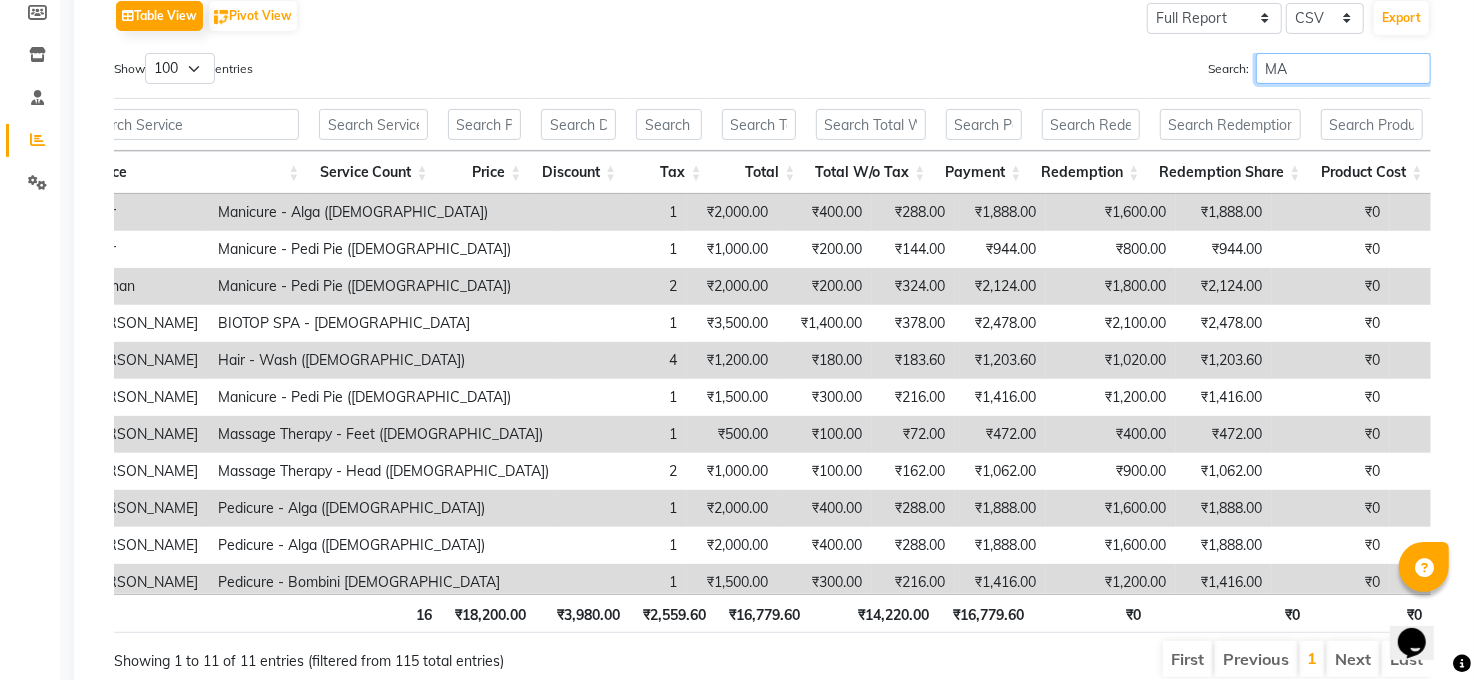 type on "M" 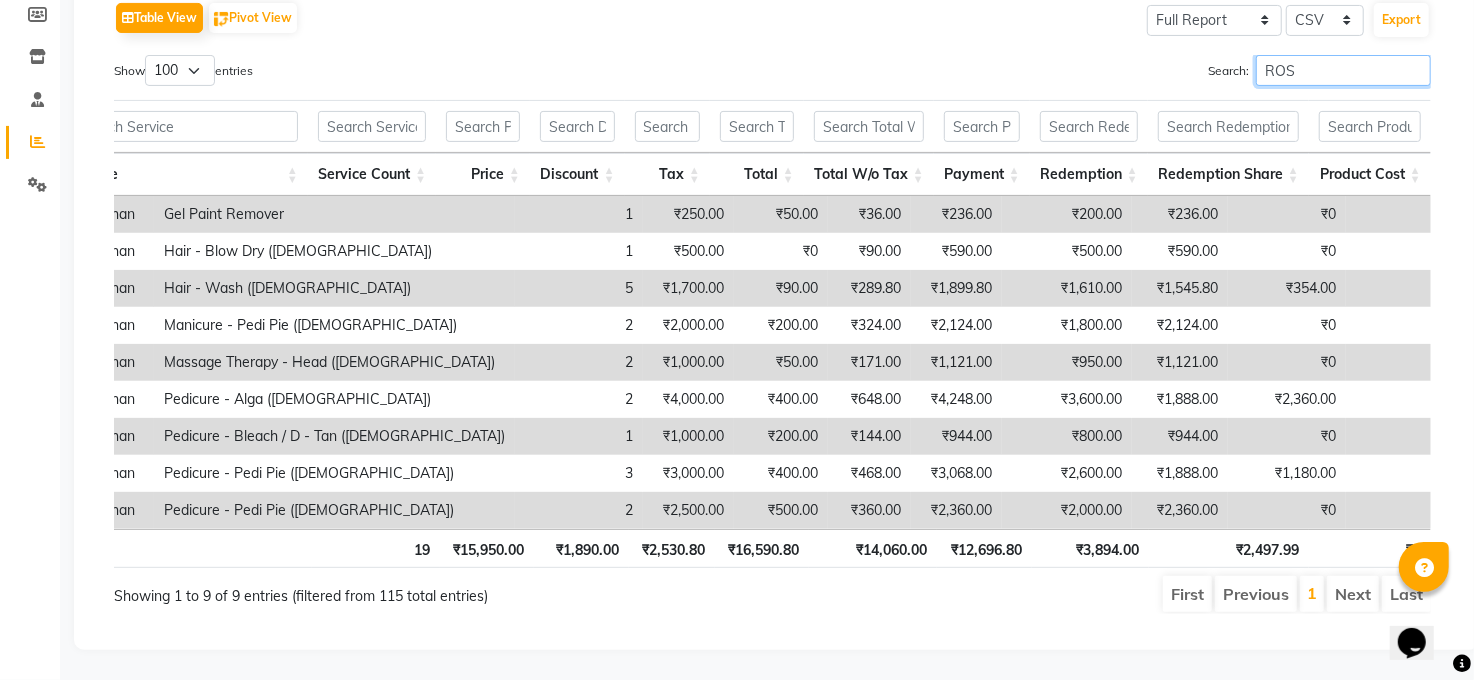 scroll, scrollTop: 0, scrollLeft: 335, axis: horizontal 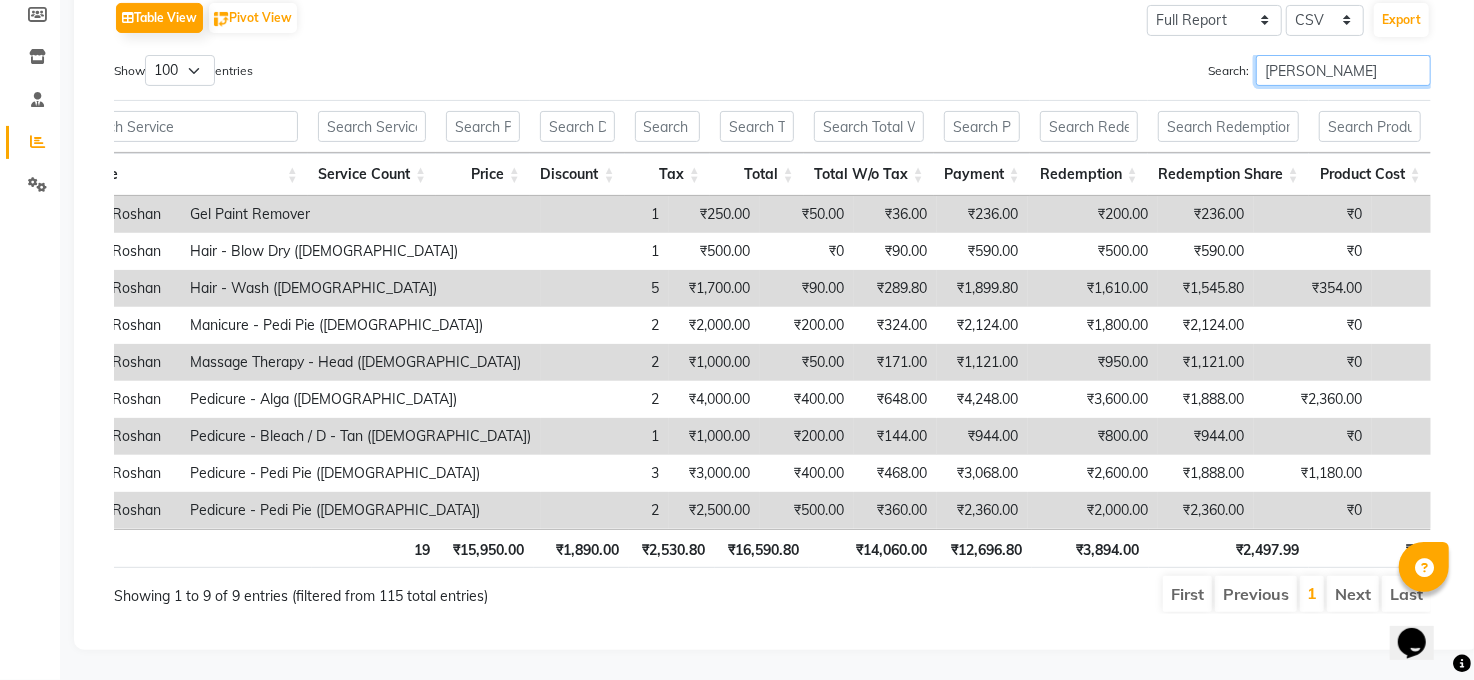 type on "ROSHAN" 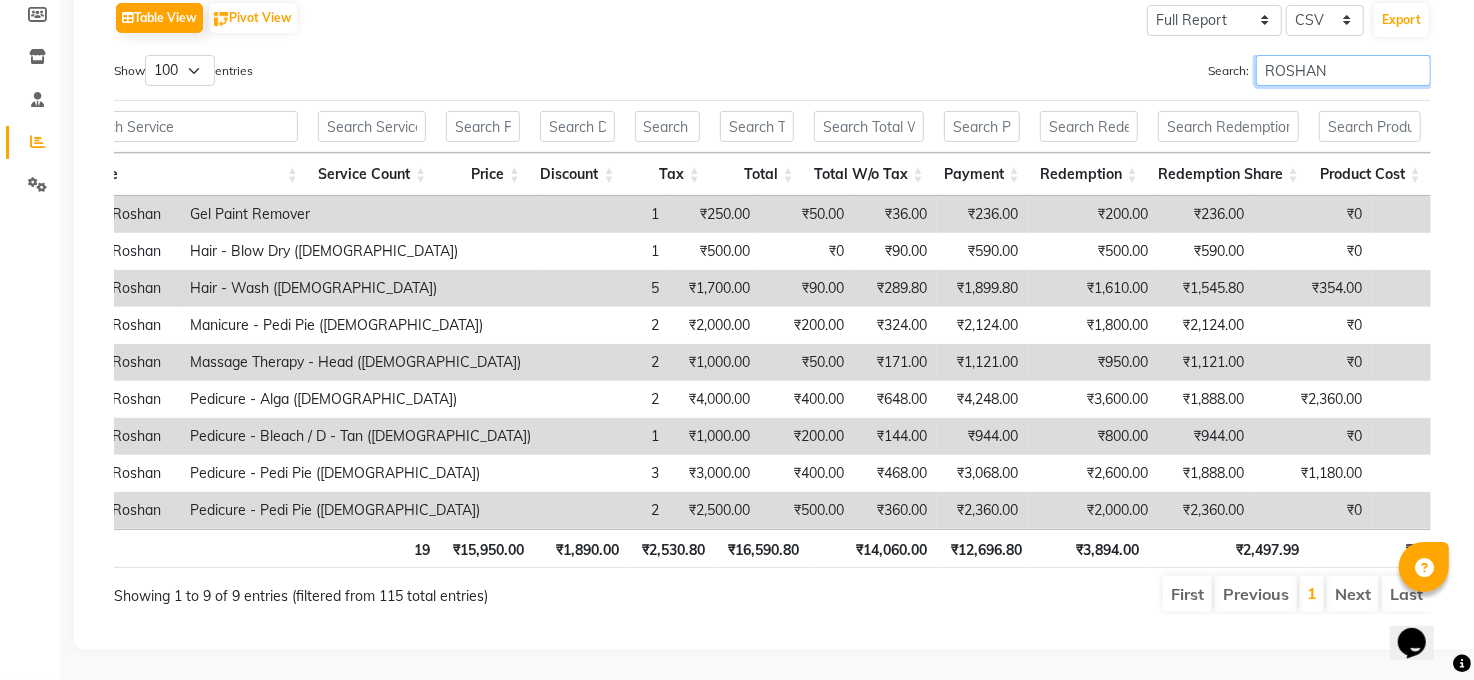 scroll, scrollTop: 340, scrollLeft: 0, axis: vertical 